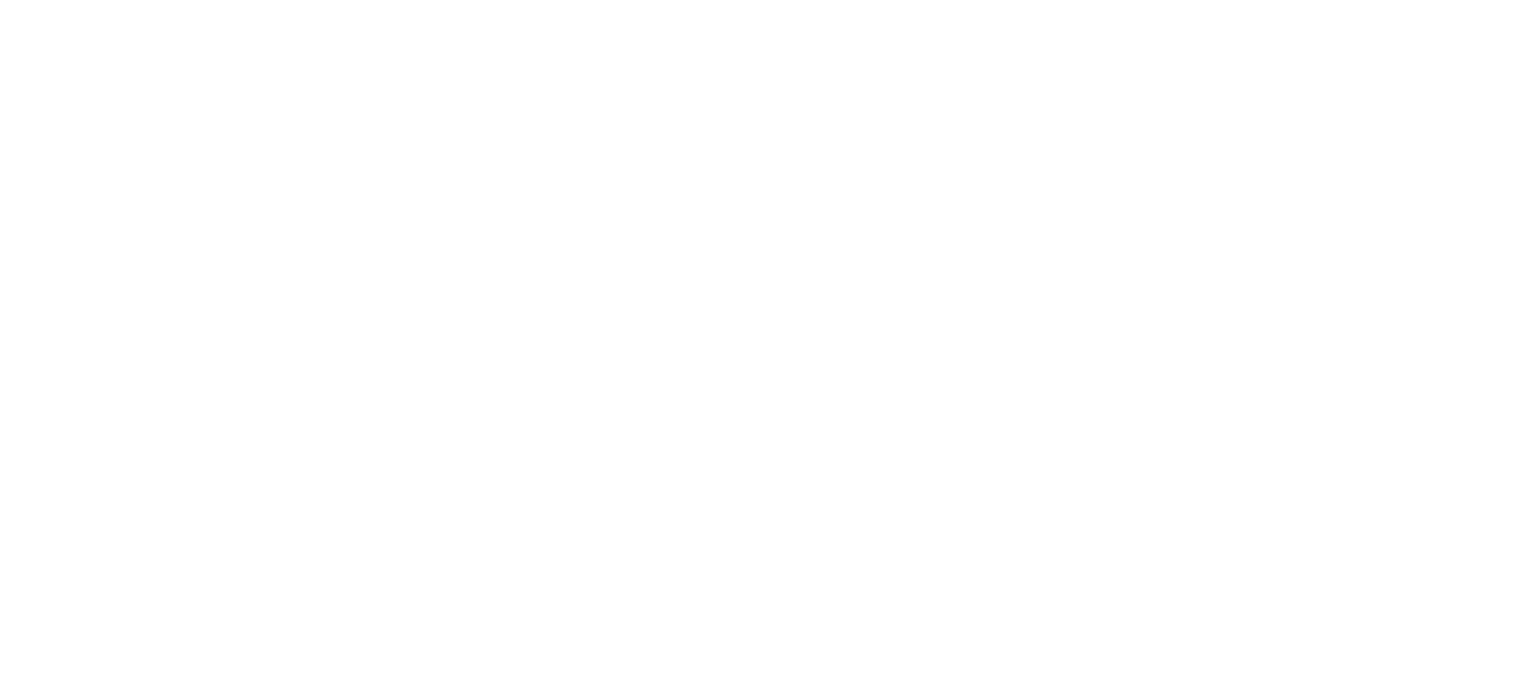 scroll, scrollTop: 0, scrollLeft: 0, axis: both 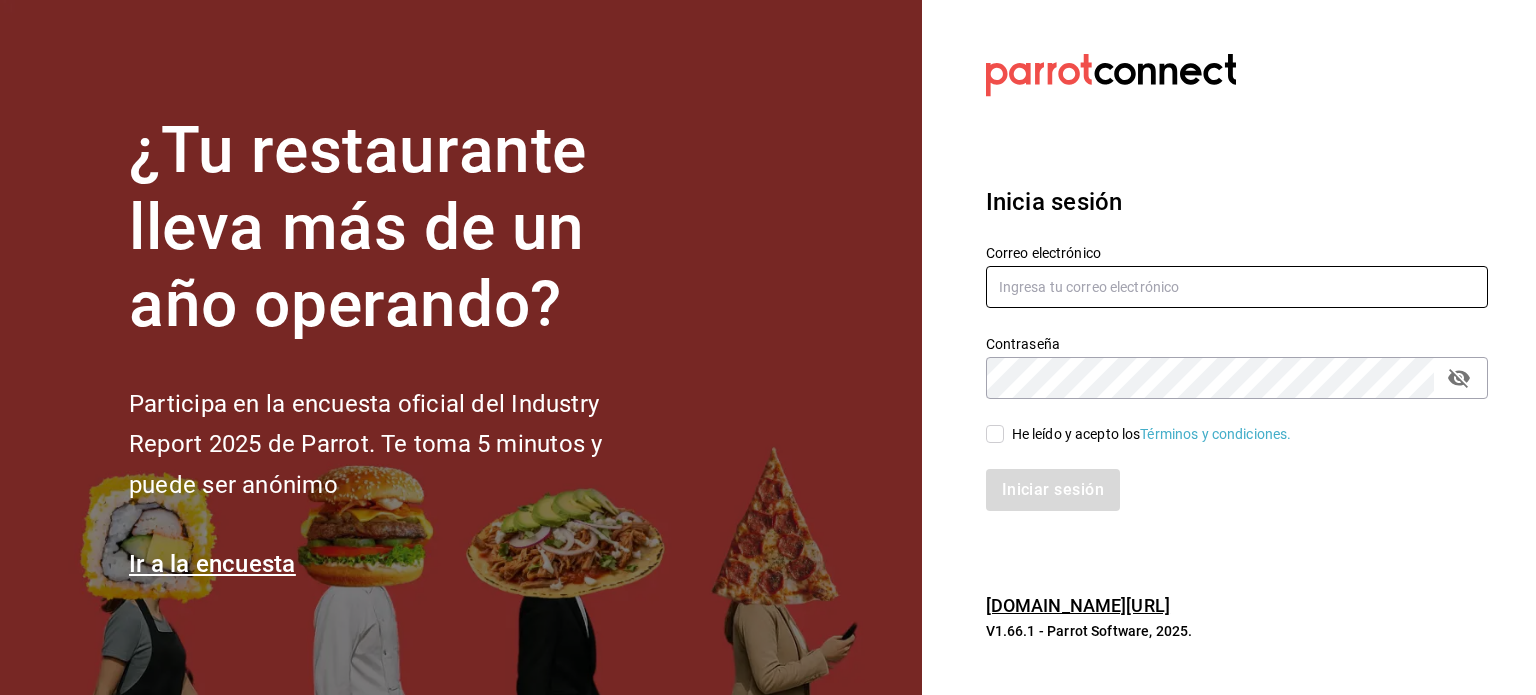 click at bounding box center (1237, 287) 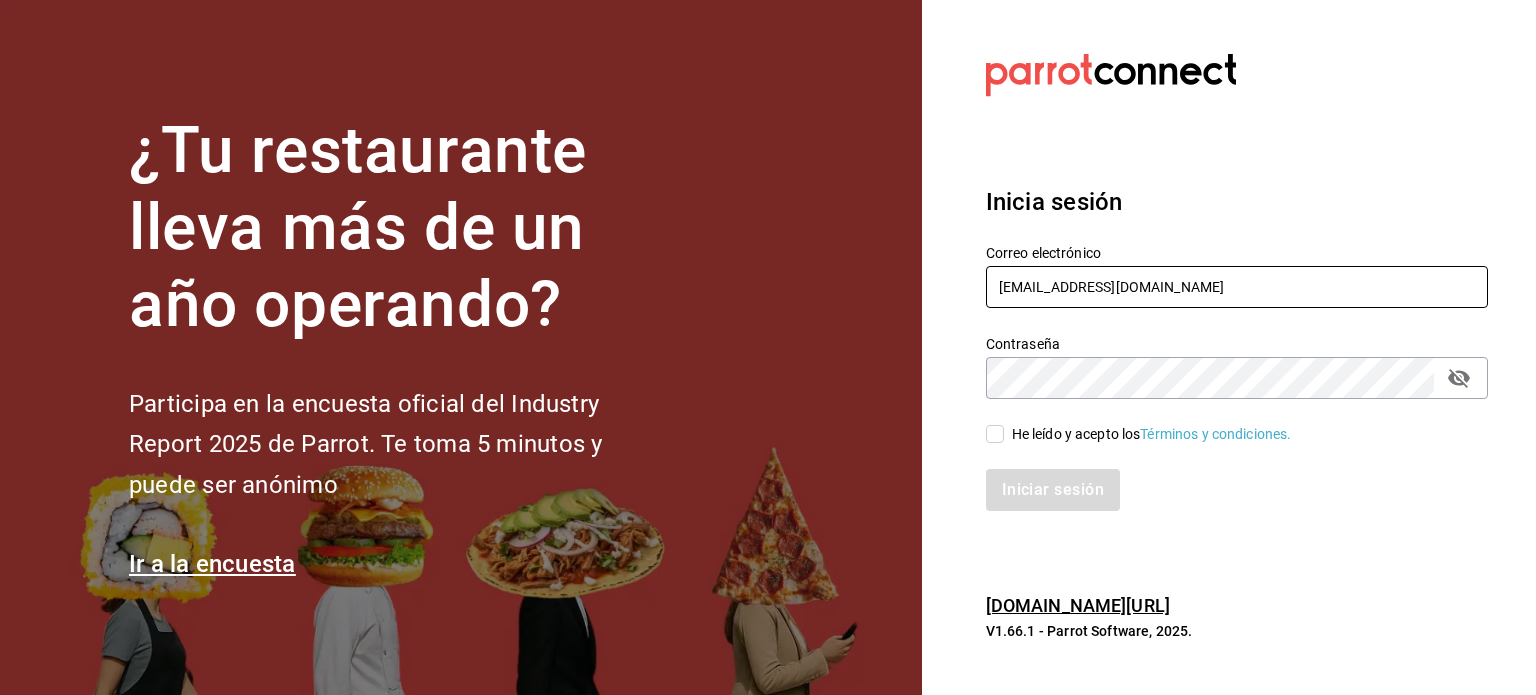 type on "restaurant.dimitris@gmail.com" 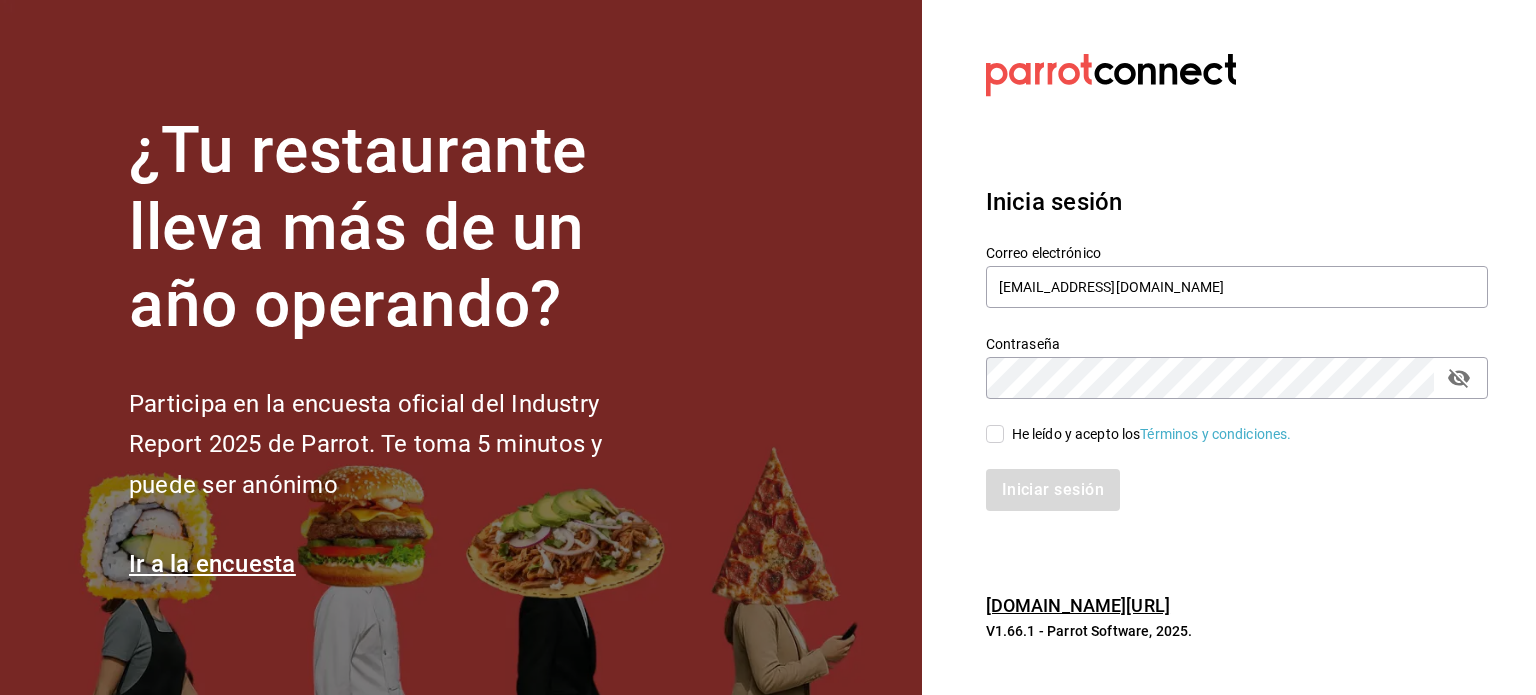click on "He leído y acepto los  Términos y condiciones." at bounding box center (995, 434) 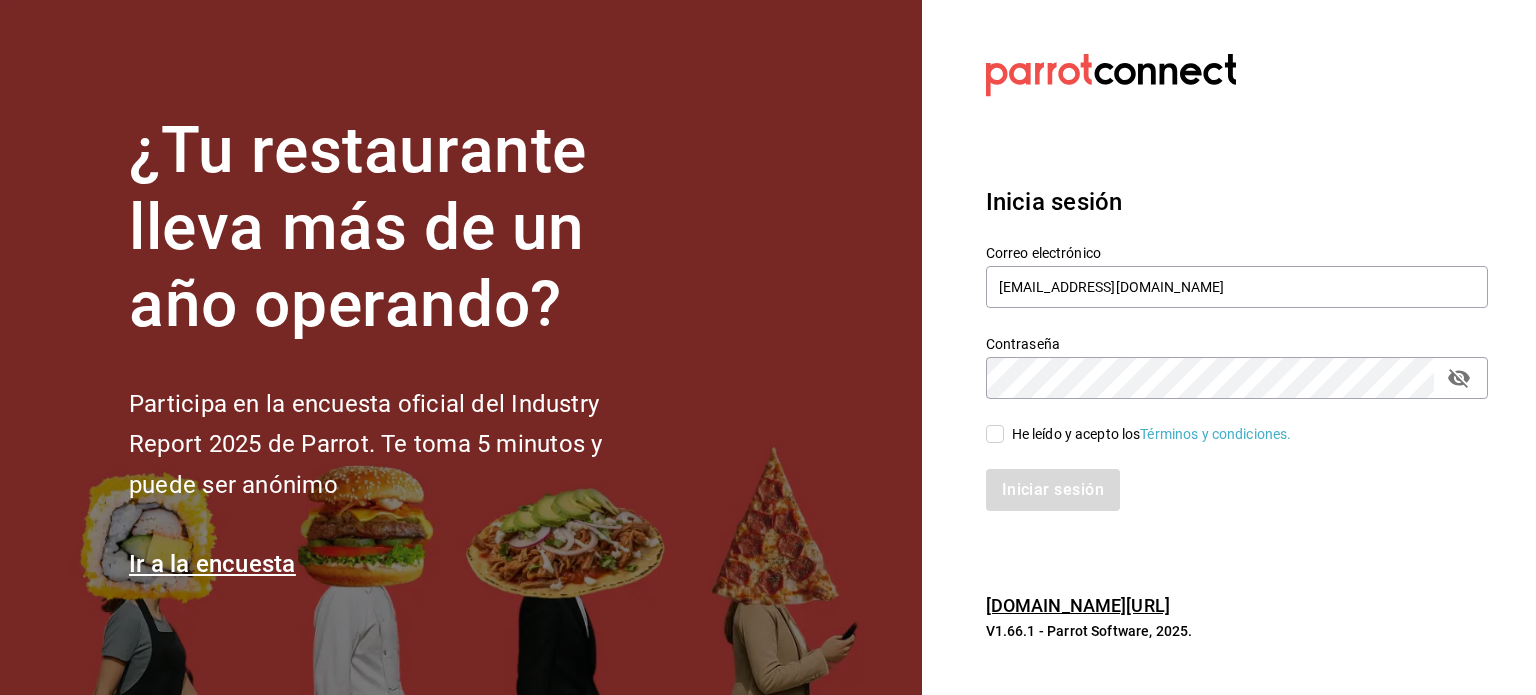 checkbox on "true" 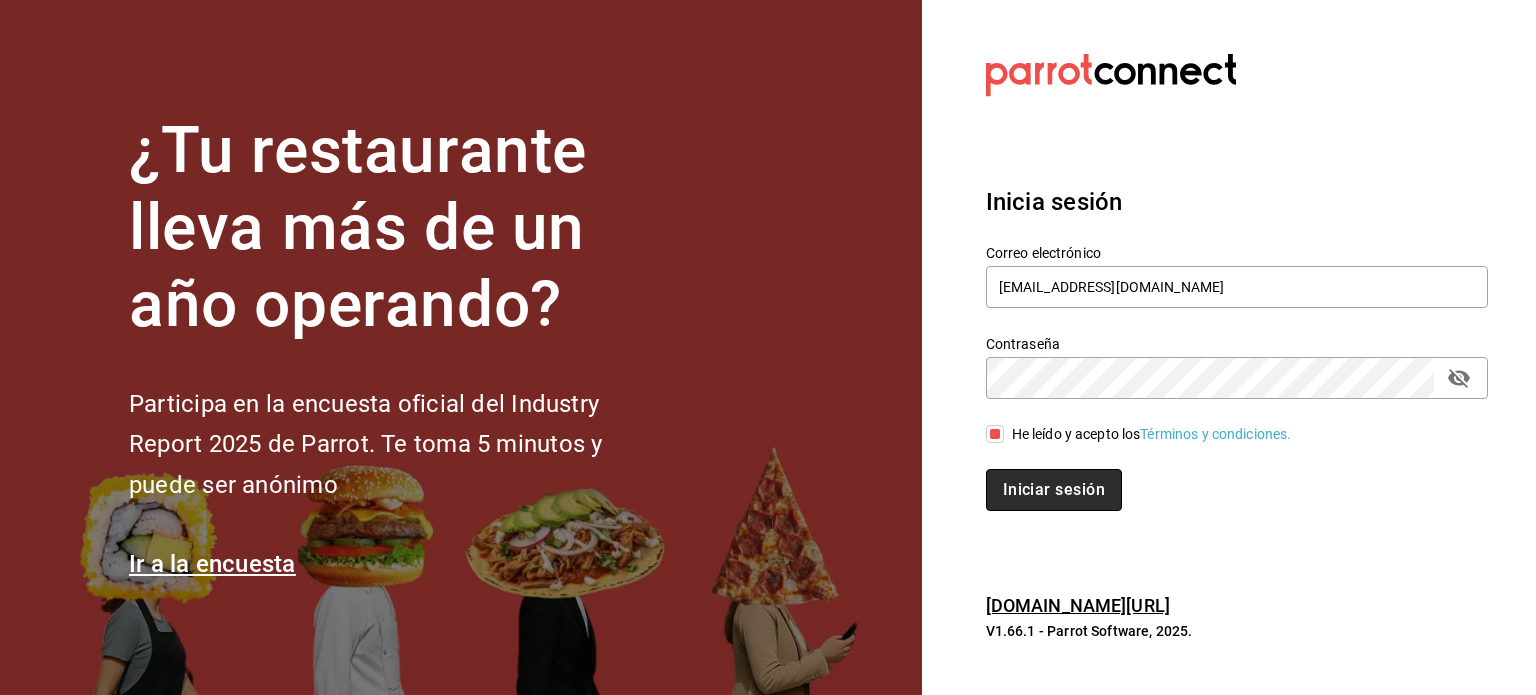 click on "Iniciar sesión" at bounding box center [1054, 490] 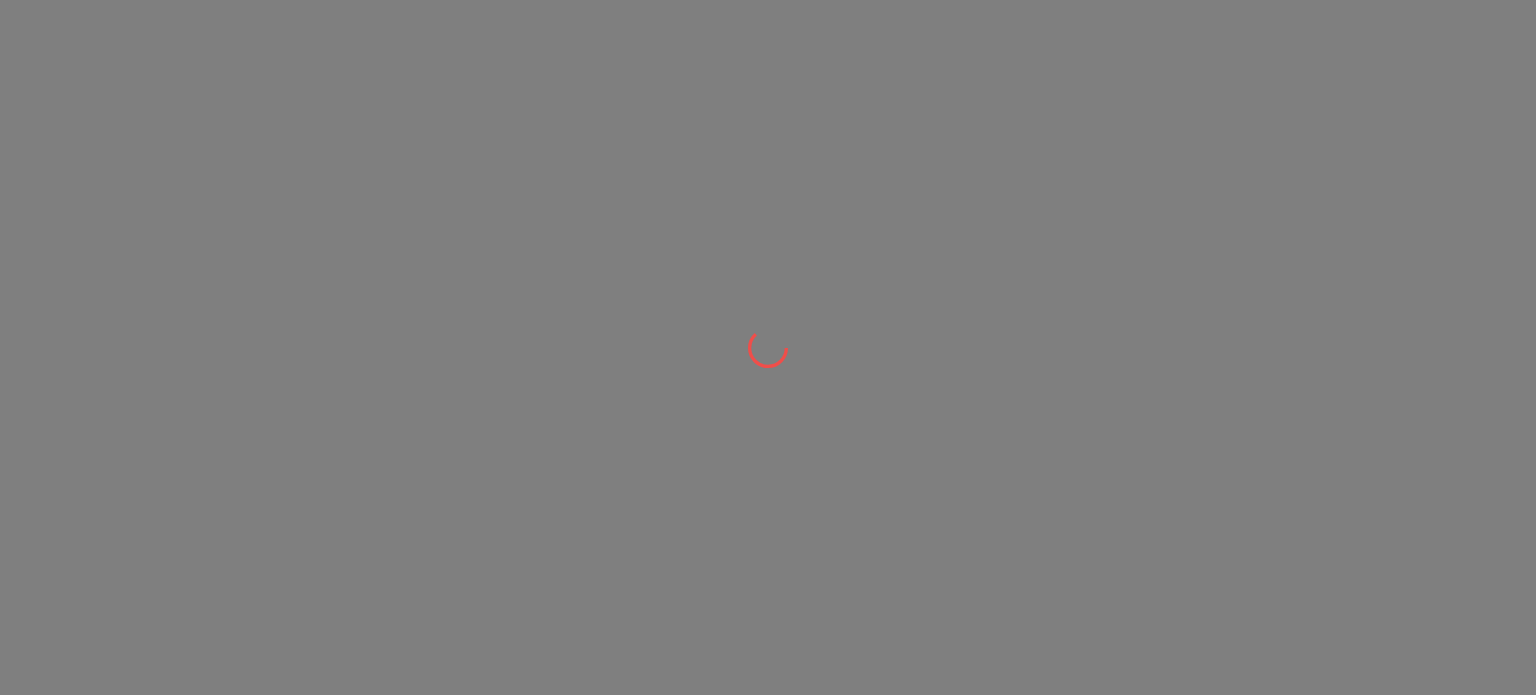 scroll, scrollTop: 0, scrollLeft: 0, axis: both 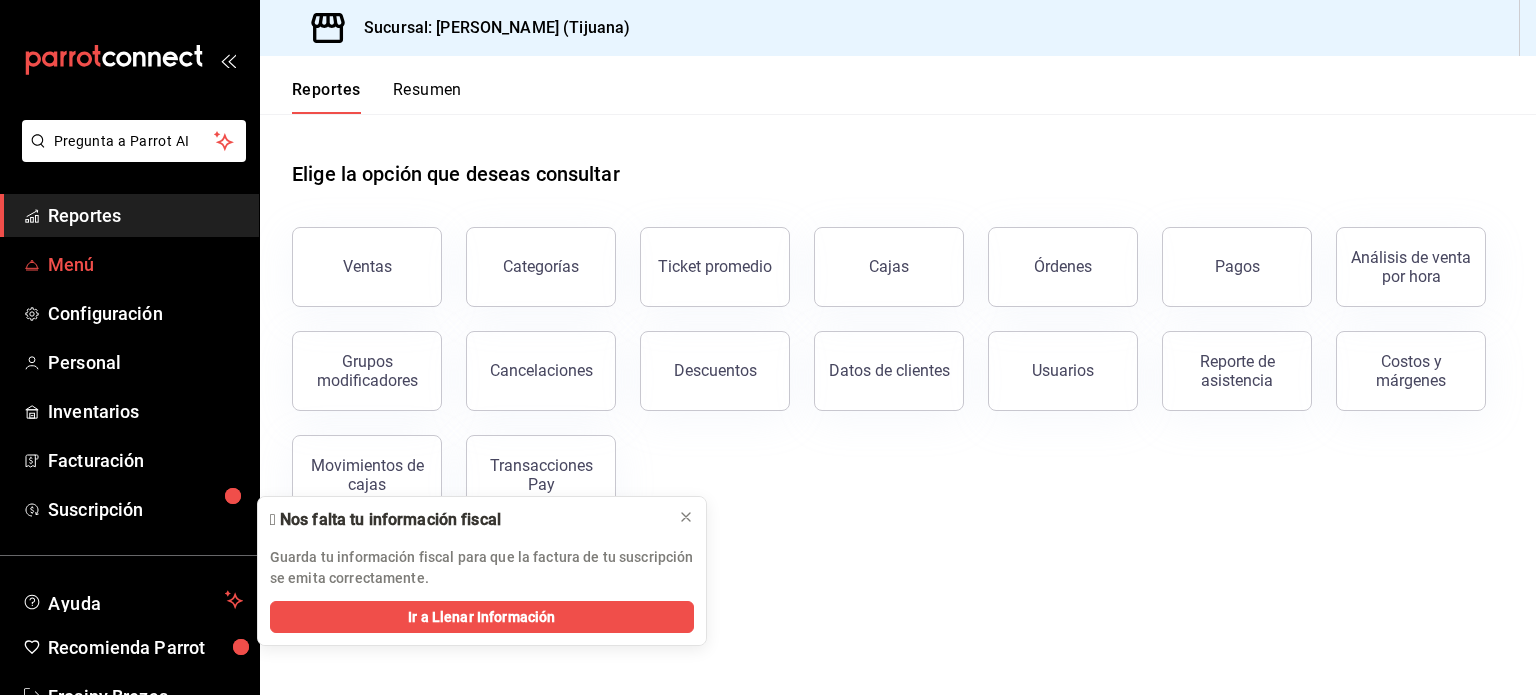 click on "Menú" at bounding box center [145, 264] 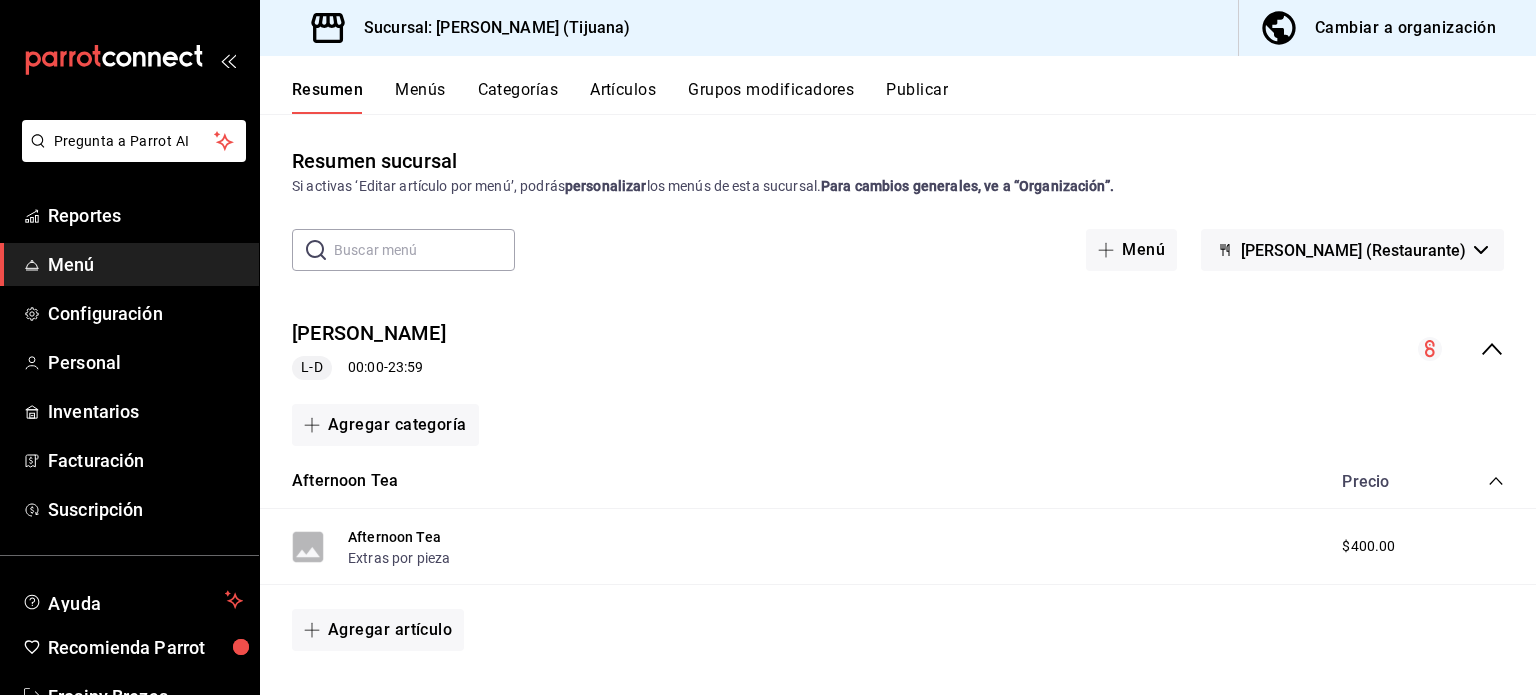 click on "Cambiar a organización" at bounding box center [1405, 28] 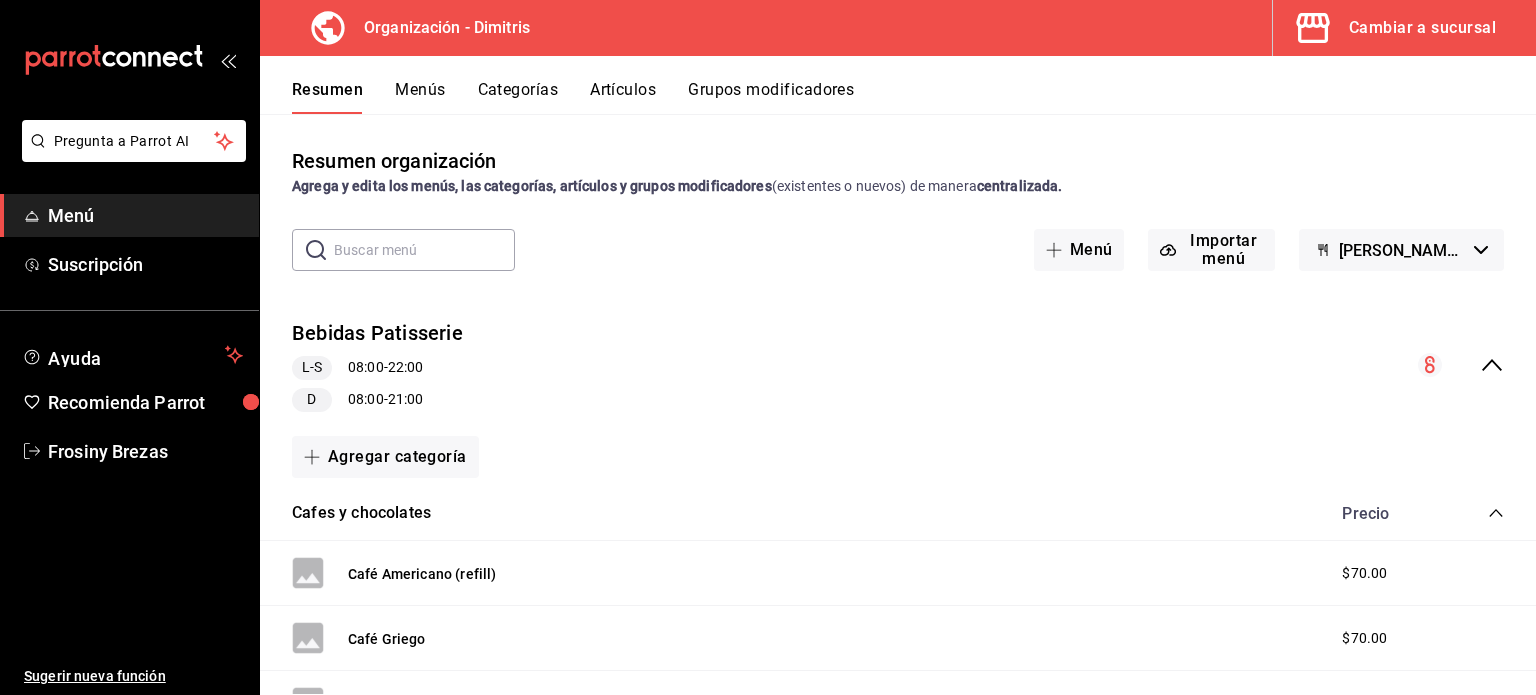 click on "Artículos" at bounding box center (623, 97) 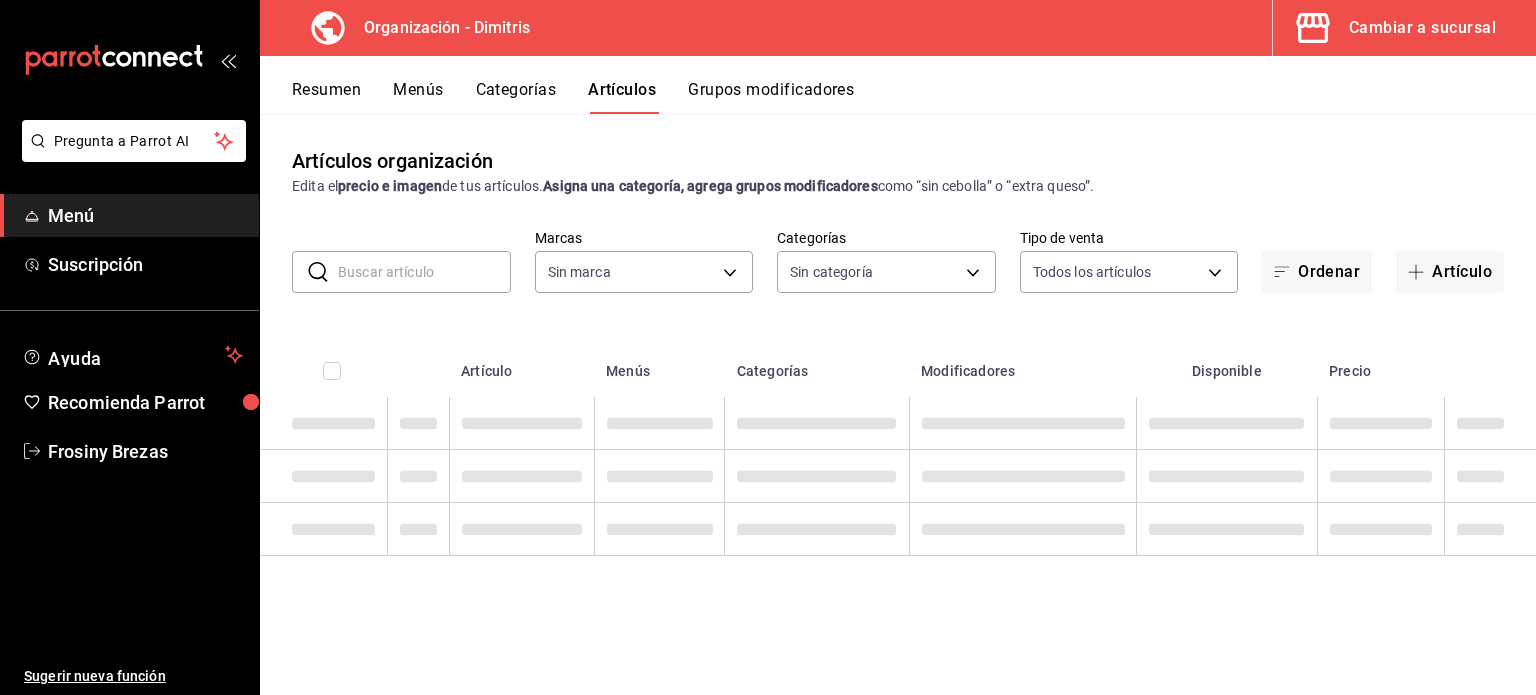 type on "317daab7-dfab-4307-9e12-935137646369" 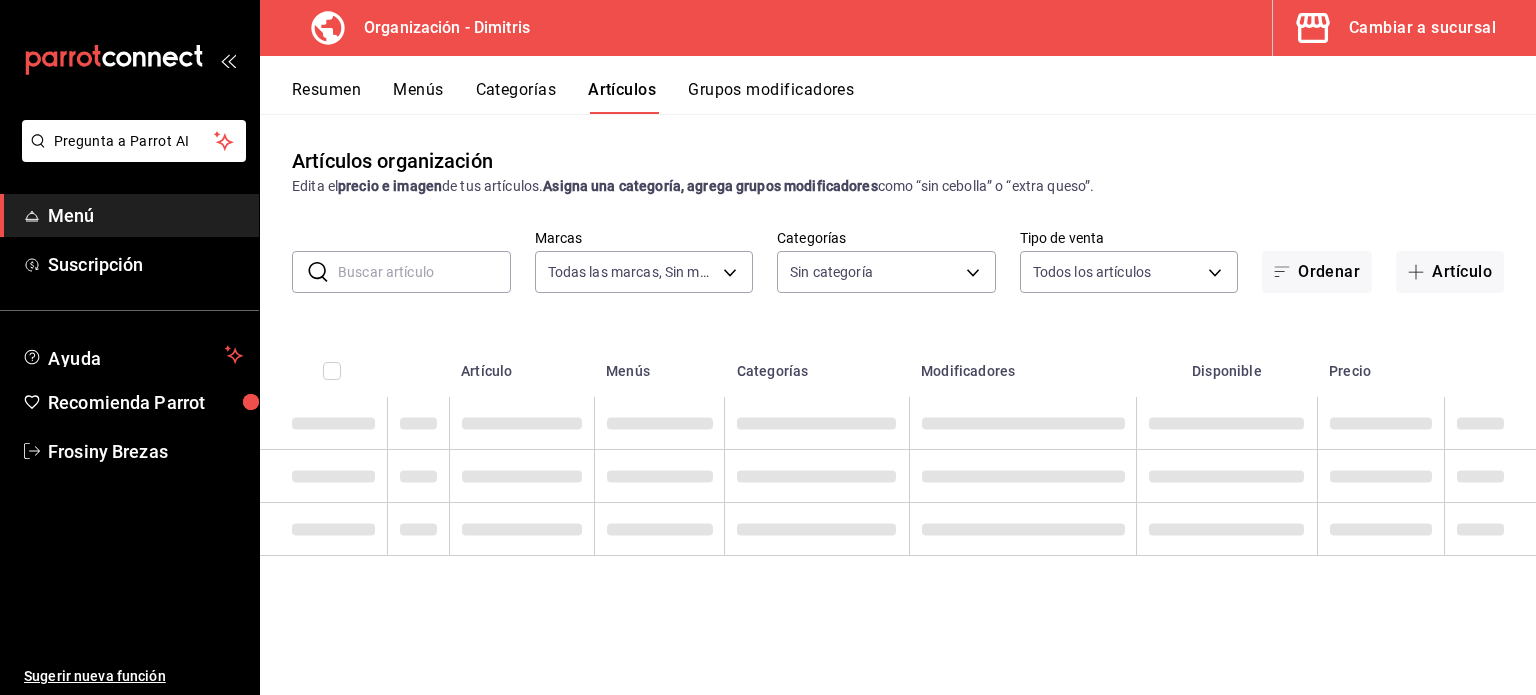type on "fad5bf19-ac35-4369-abfc-26ce97a05b06,1a0e4e48-3a83-4d7b-81fd-4b5db3218b24,fc7252e9-a0c7-4e96-982c-86d52aa01490,4ec1de2e-2df5-4c12-8a48-f7c6ba2eb845,68da7a32-9727-41d7-9ddb-261cb81b7bb4,a455e16b-2e40-4f66-b15a-c998014acdb1,4ca49ae2-5fc1-490f-bf43-bc57401d4d1e,46d1d0c0-bd85-4ab4-b5e4-89bcd3db72d9,da36efa4-89aa-47a3-b034-a6fbbb47968c,44f0bbfd-f24d-47a5-a329-dcb28d76051f,6b79480d-4944-4ce0-891a-2c926ba400a6,f4ecddd5-fd11-44dc-a589-b99ae6985e49,21027e48-eda7-4d11-9826-52dfe6081b69,6d328890-9b7e-4aeb-82bf-0af503d072c3,e7e8a046-2a99-411b-a00c-1bd311824103,b179bbaf-4f87-48e1-bfab-f5dbe5d08cae,3cdfe50e-f20a-46d3-8a3f-aeb4e443c98c,44725bc1-c9e9-428c-b893-b3e86918f769,8599deb9-a153-419f-98ee-2e21726d45e7,bccba6a2-d5b6-4283-bd66-42a6c448dffd,cf1d47a0-1a27-4371-b514-066ff1872a5a,551f6721-024e-44fe-9092-f68803f94f45,a9658a4d-c010-42e3-b6ba-270031aa9a01,a3066e3e-a1a7-4fe1-8b8b-9ba6f71bd17b,63605a43-aca2-4ae5-8d38-d3cb60e65b9e,d17a3a09-abd5-4a56-8f48-6a797c9b727f,97f3e529-5f89-48c0-aabe-4a2be5462459,97bd5fd0-f871-4a03-991..." 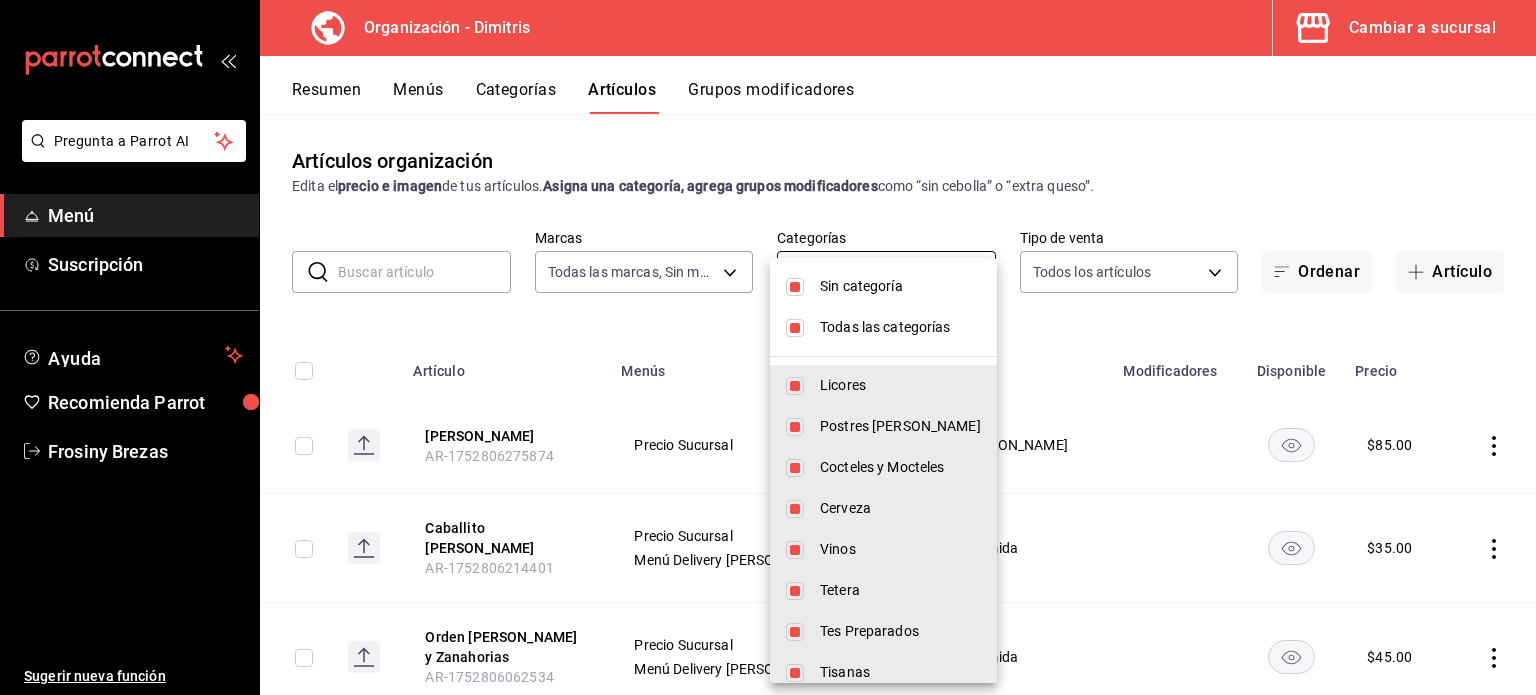 click on "Pregunta a Parrot AI Menú   Suscripción   Ayuda Recomienda Parrot   Frosiny Brezas   Sugerir nueva función   Organización - [PERSON_NAME] a sucursal Resumen Menús Categorías Artículos Grupos modificadores Artículos organización Edita el  precio e imagen  de tus artículos.  Asigna una categoría, agrega grupos modificadores  como “sin cebolla” o “extra queso”. ​ ​ Marcas Todas las marcas, Sin marca 317daab7-dfab-4307-9e12-935137646369 Categorías Todas las categorías, Sin categoría Tipo de venta Todos los artículos ALL Ordenar Artículo Artículo Menús Categorías Modificadores Disponible Precio Yogurt Griego AR-1752806275874 Precio Sucursal Postres [PERSON_NAME] $ 85.00 Caballito [PERSON_NAME] AR-1752806214401 Precio Sucursal Menú Delivery [PERSON_NAME] Extras de Comida $ 35.00 Orden [PERSON_NAME] y Zanahorias AR-1752806062534 Precio Sucursal Menú Delivery [PERSON_NAME] Extras de Comida $ 45.00 Crudites AR-1752805979563 Precio Sucursal Menú Delivery Dimitris Extras de Comida $ 45.00 Peperonccini $ $ $" at bounding box center (768, 347) 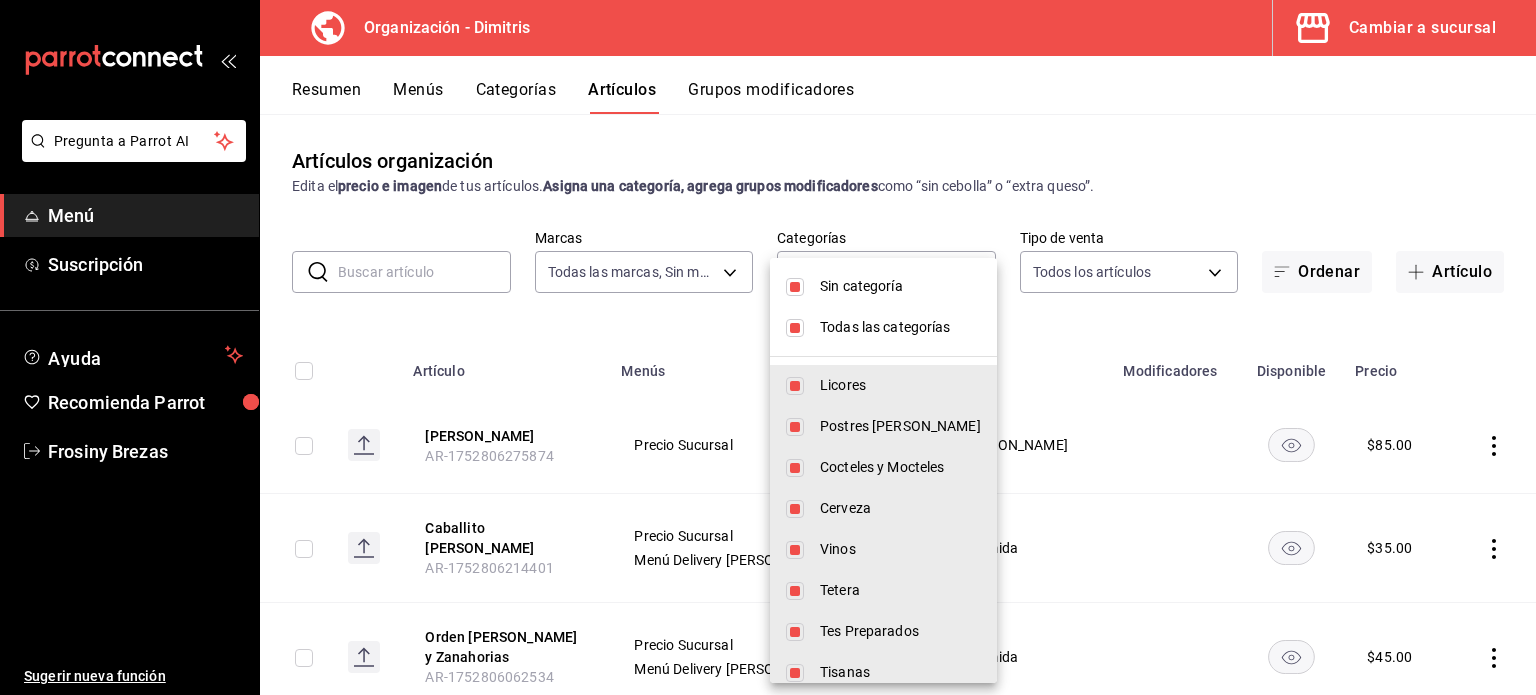 click at bounding box center [795, 287] 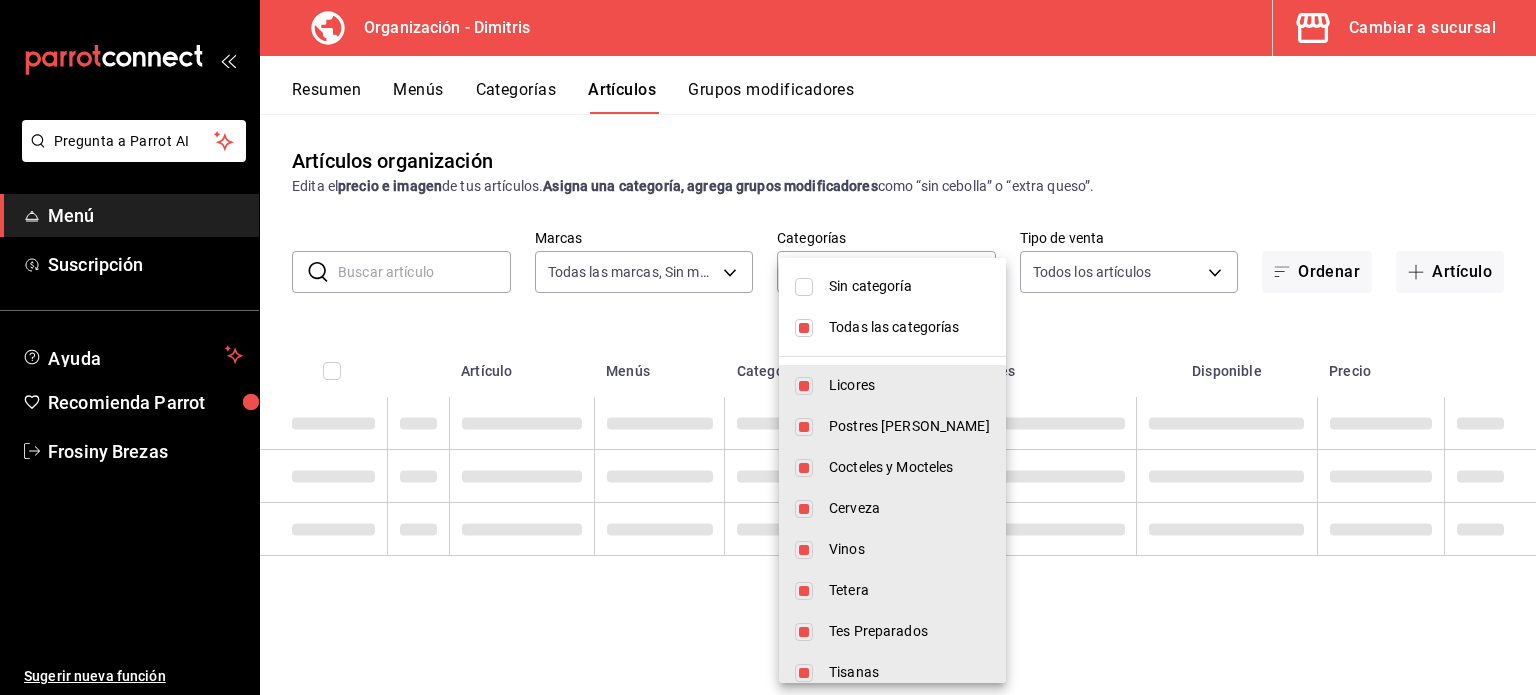 click at bounding box center (804, 328) 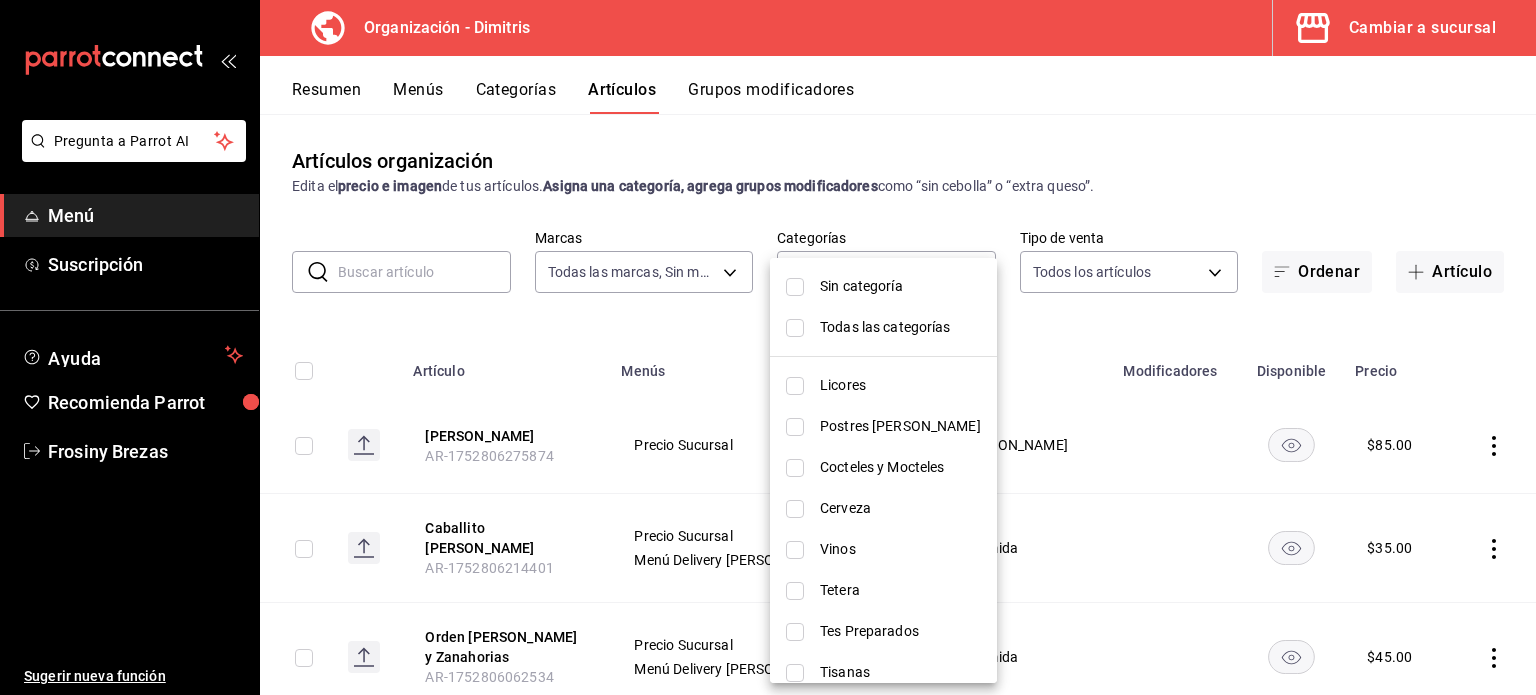 click at bounding box center (795, 591) 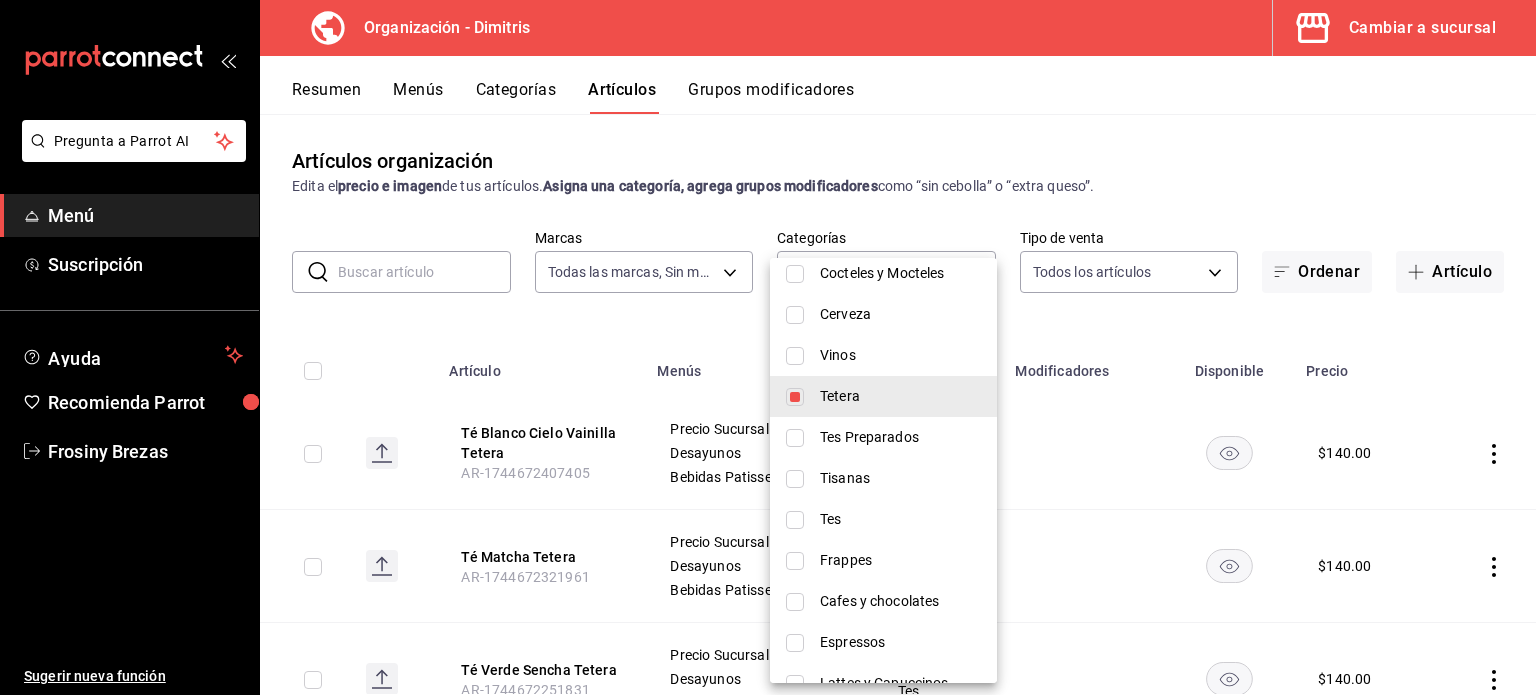 scroll, scrollTop: 195, scrollLeft: 0, axis: vertical 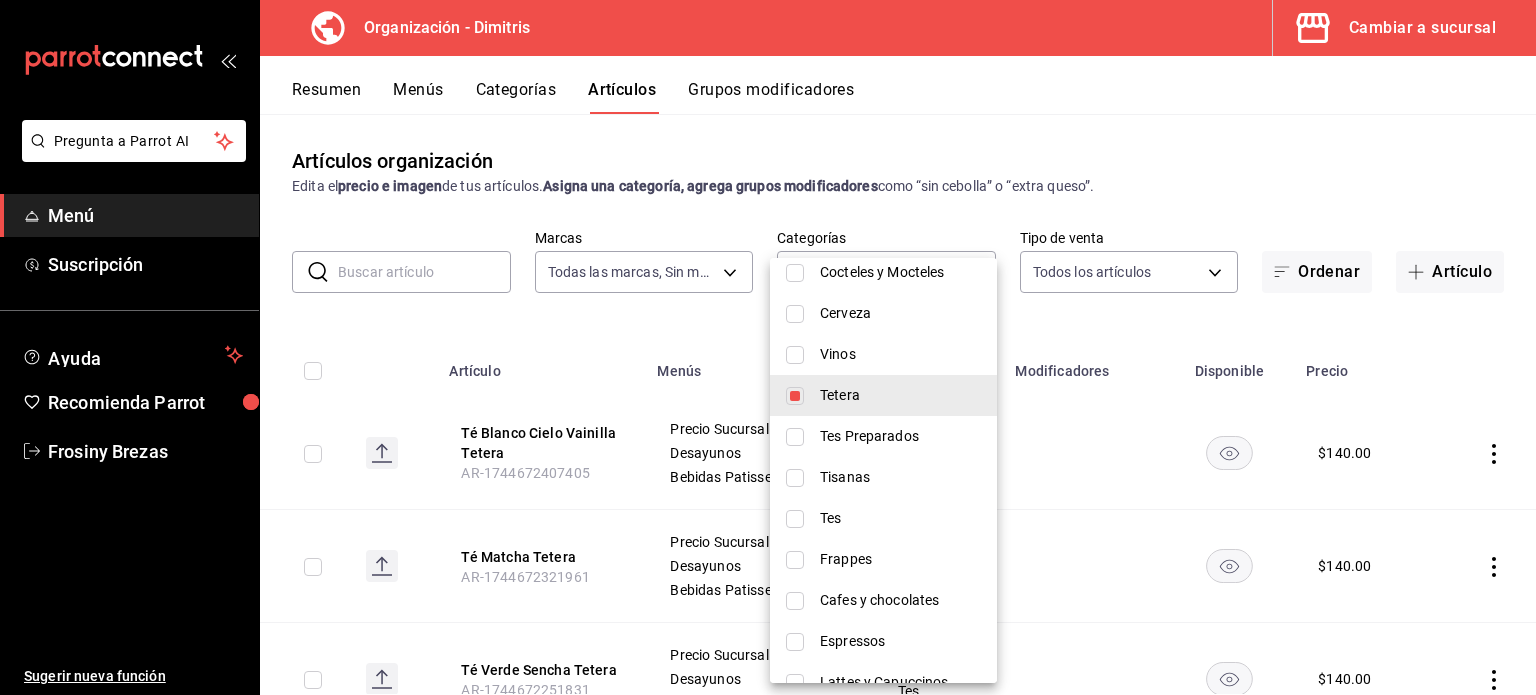 click at bounding box center (795, 519) 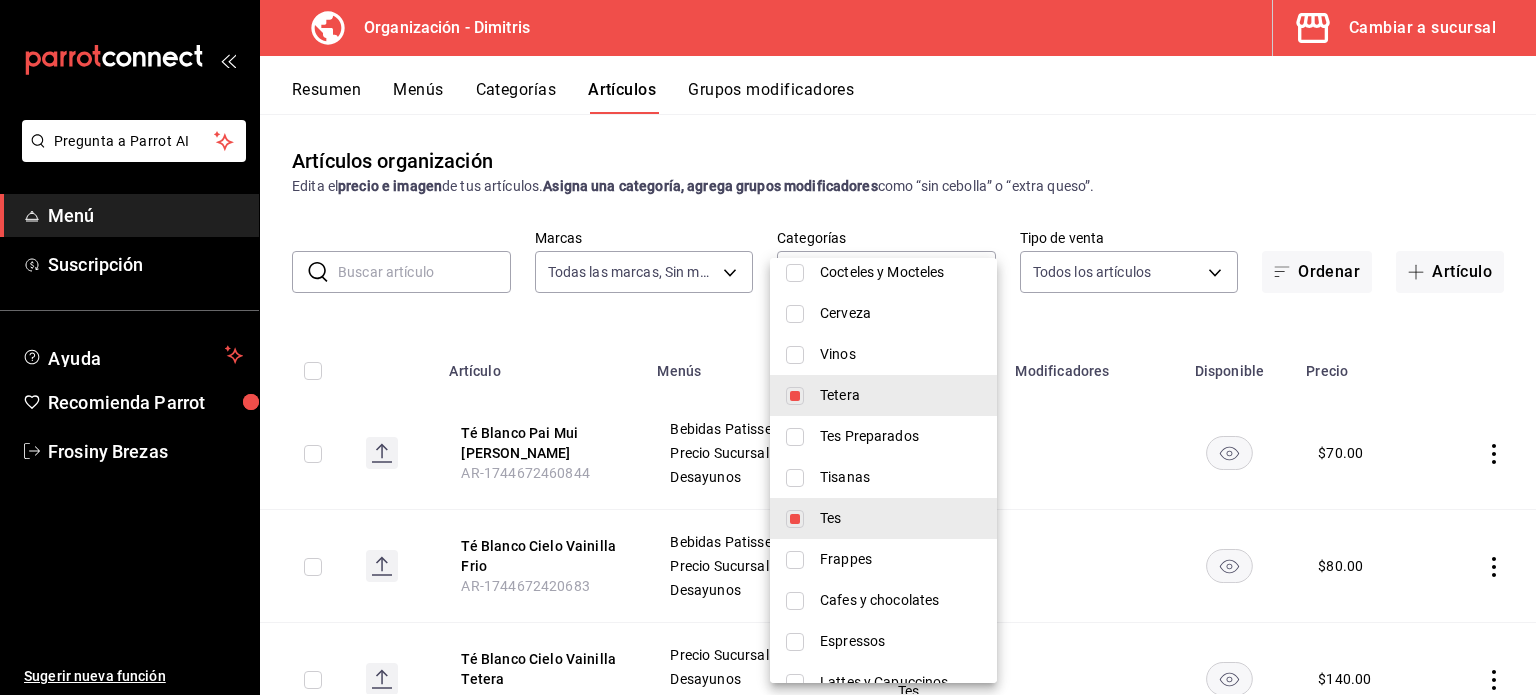 click at bounding box center [795, 478] 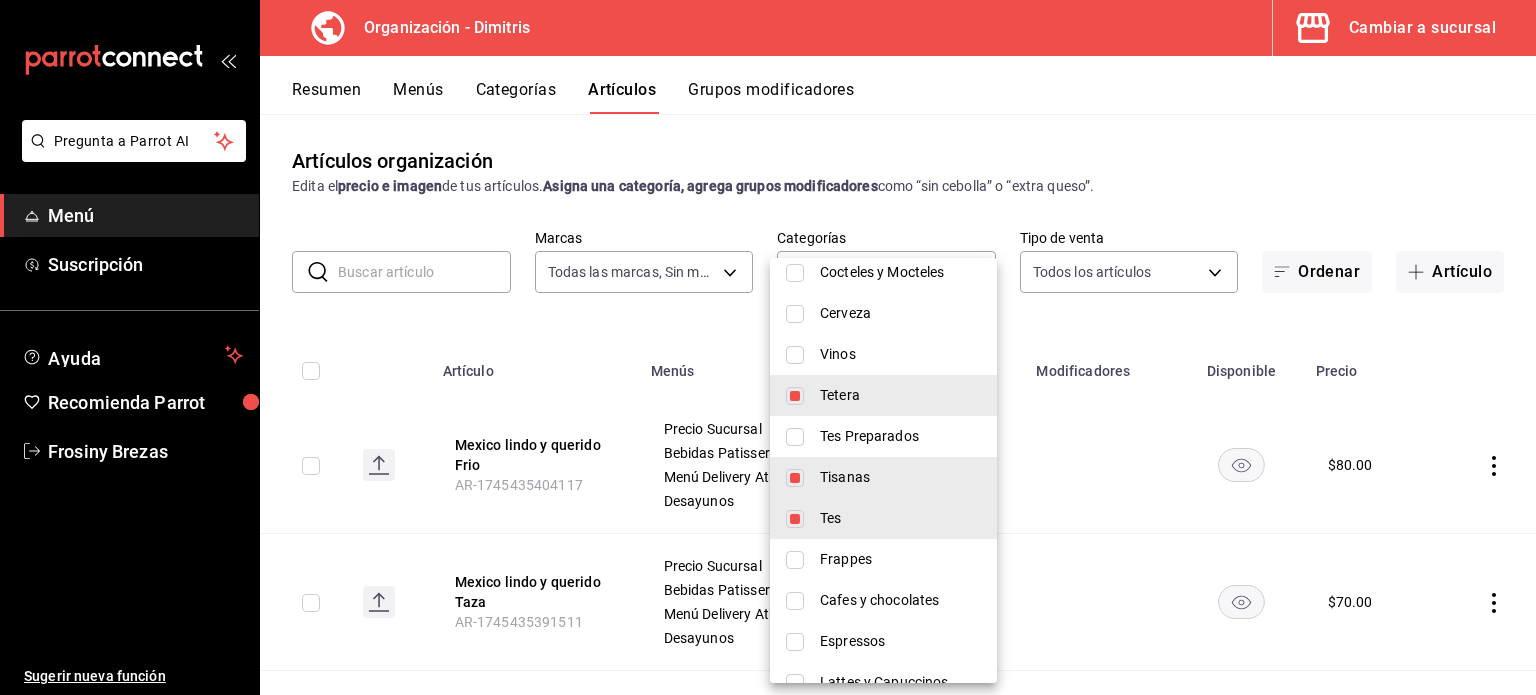 click at bounding box center [768, 347] 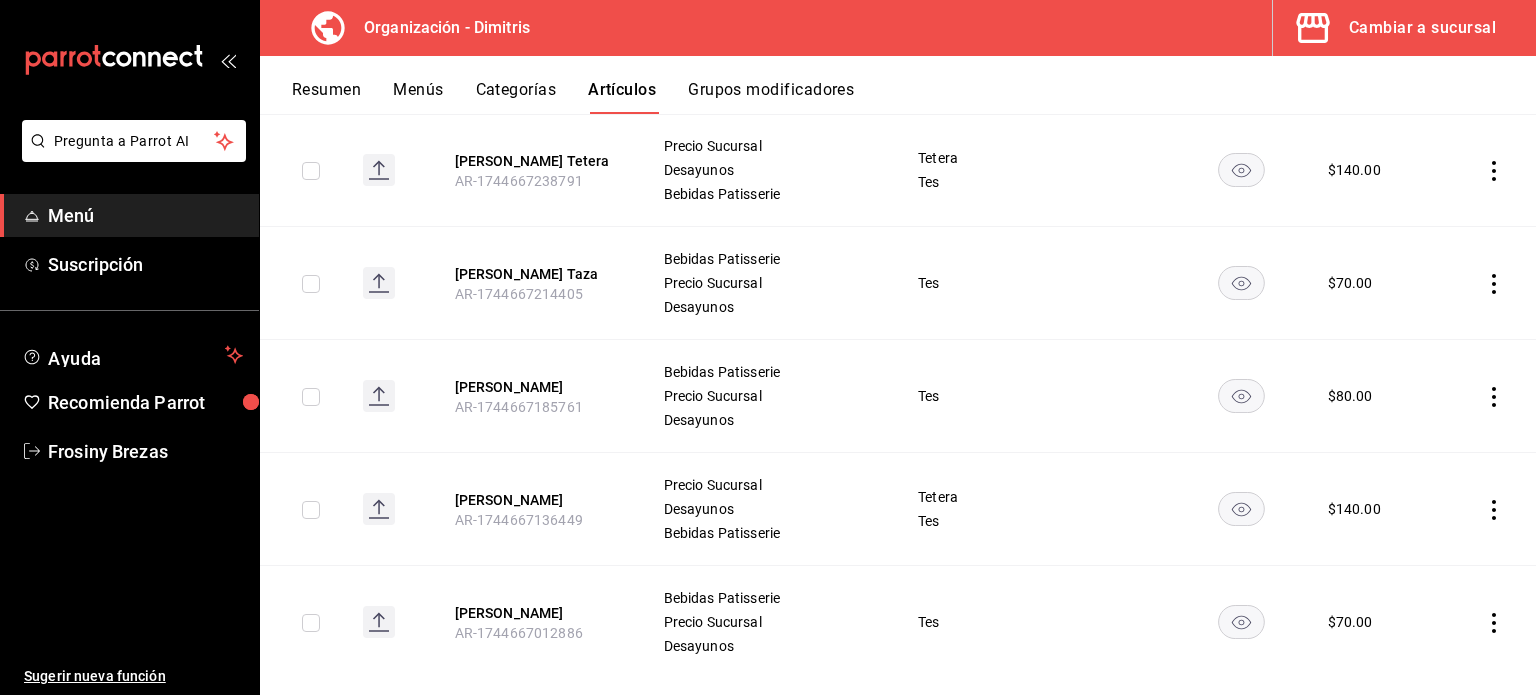 scroll, scrollTop: 4132, scrollLeft: 0, axis: vertical 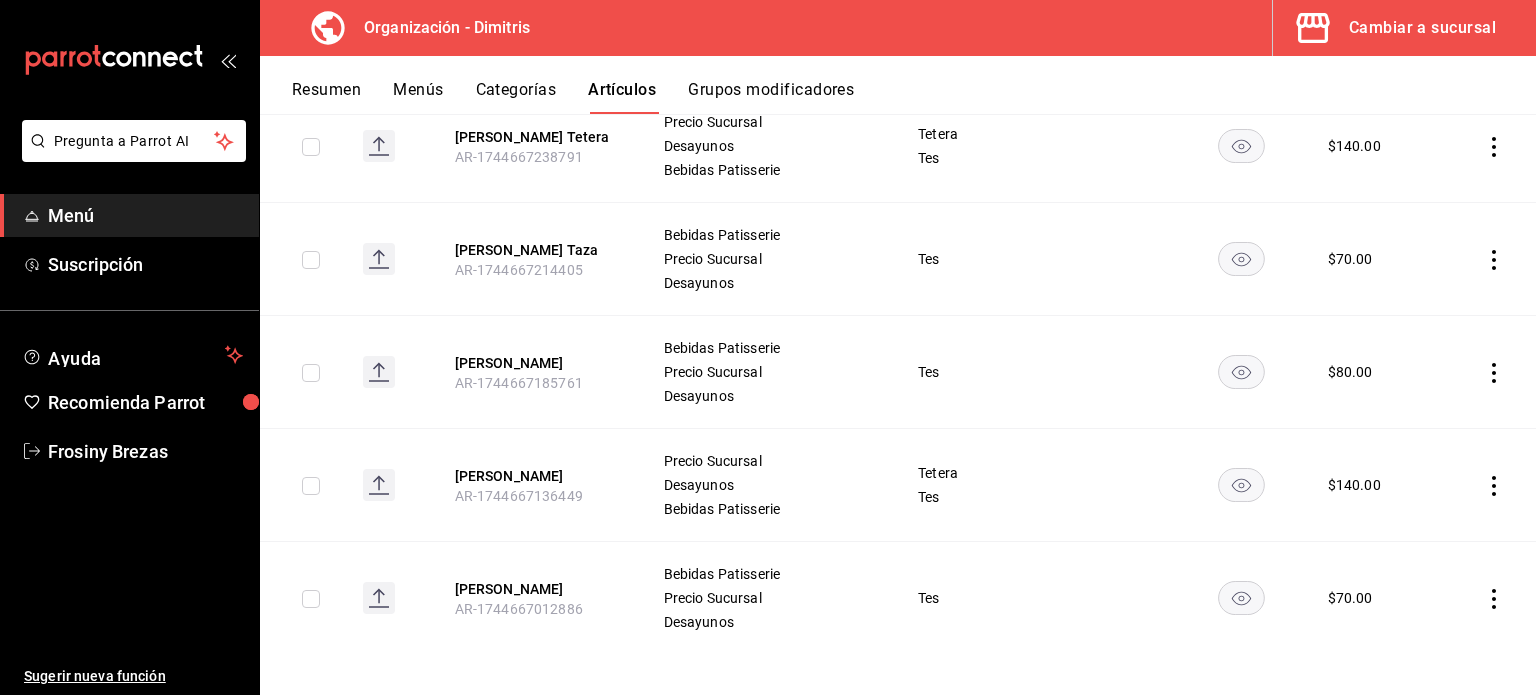 click 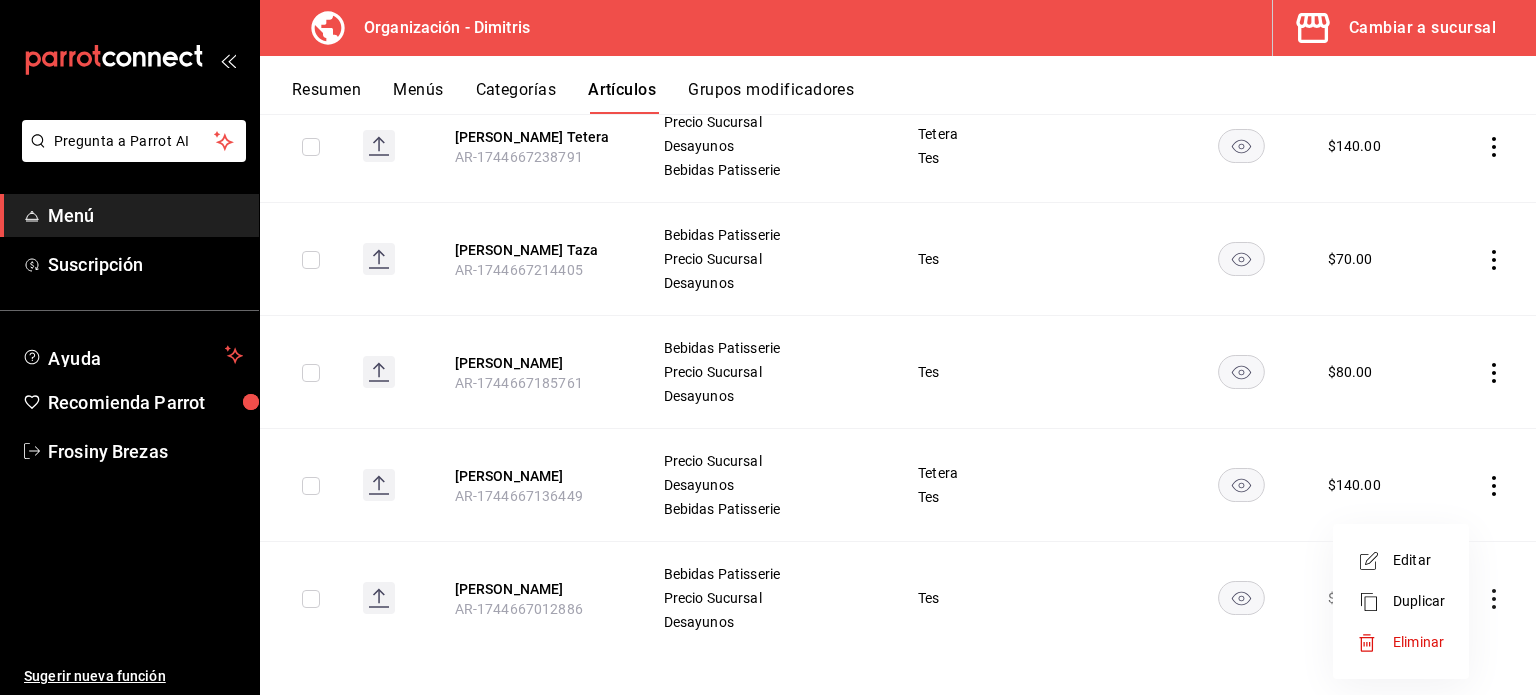 click on "Eliminar" at bounding box center (1418, 642) 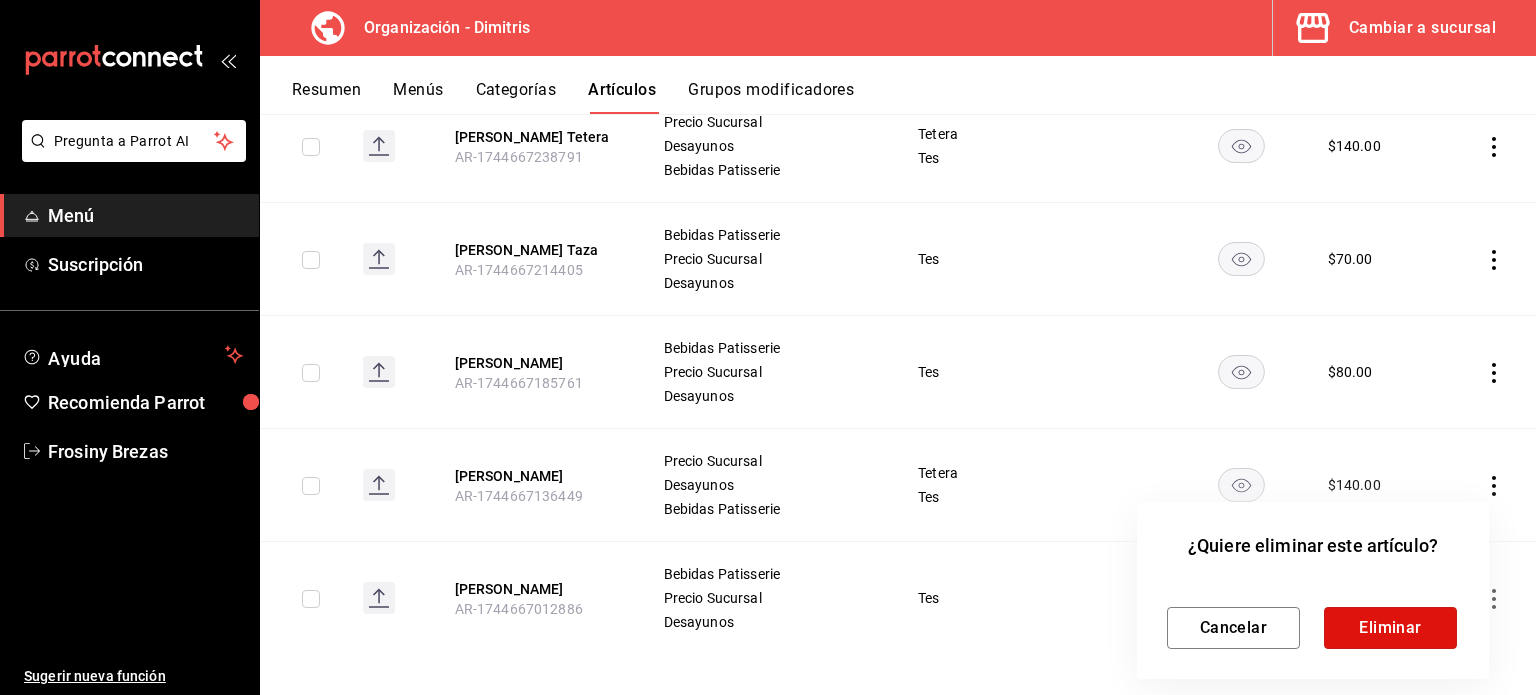 click on "Eliminar" at bounding box center [1390, 628] 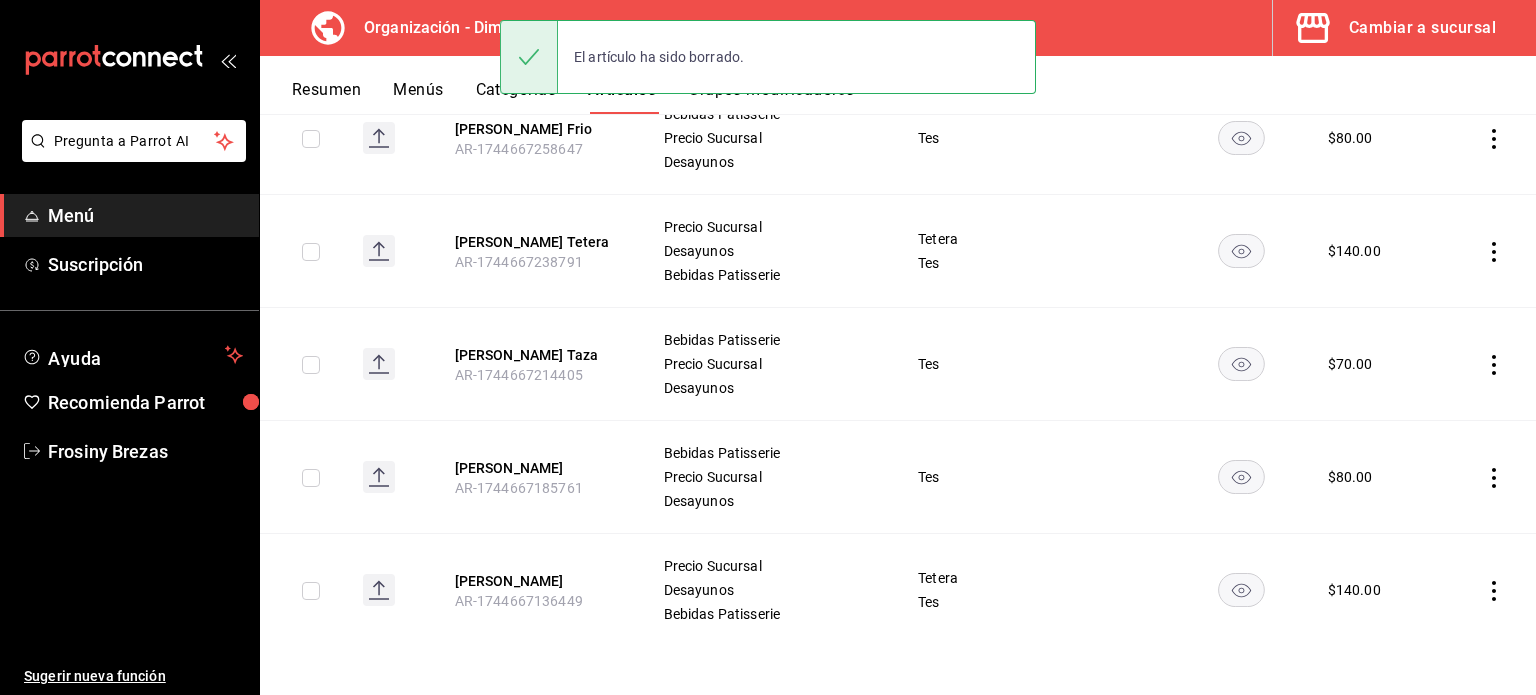 scroll, scrollTop: 4020, scrollLeft: 0, axis: vertical 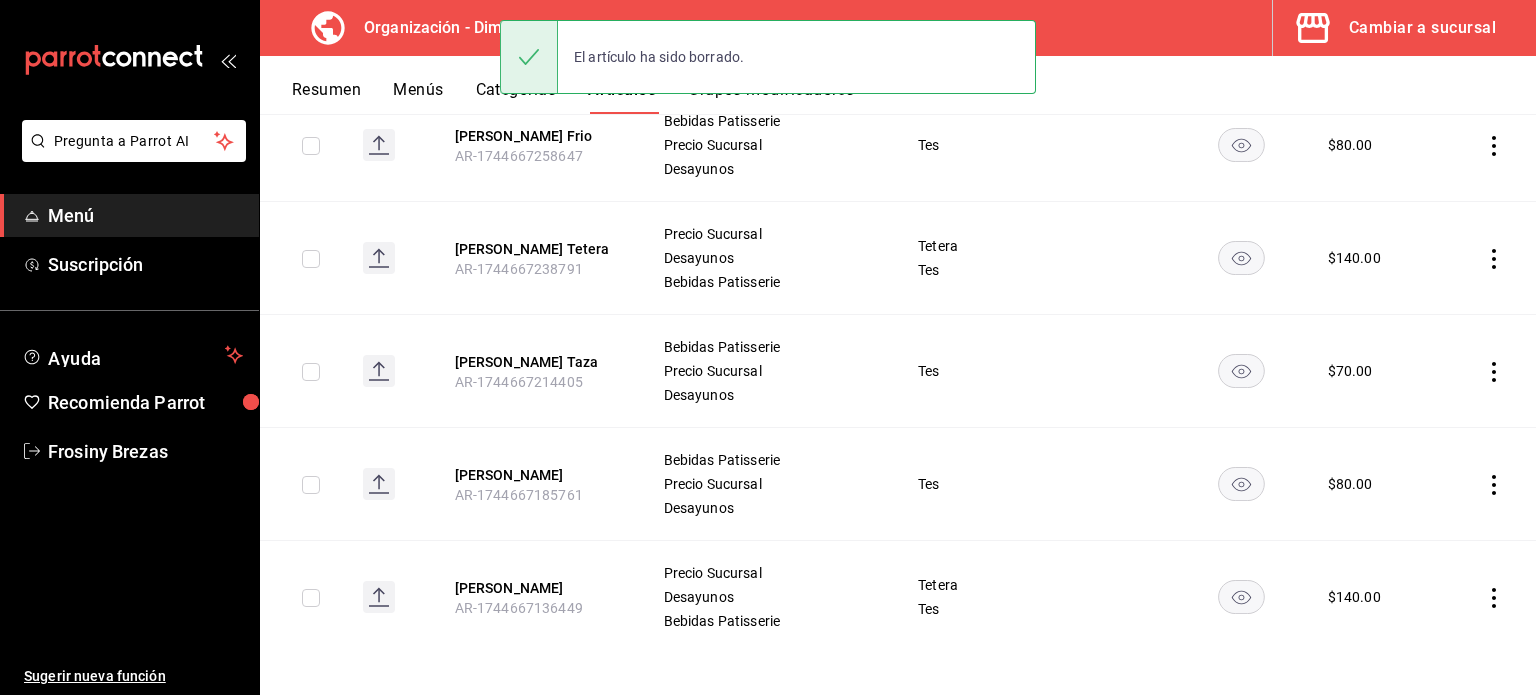 click 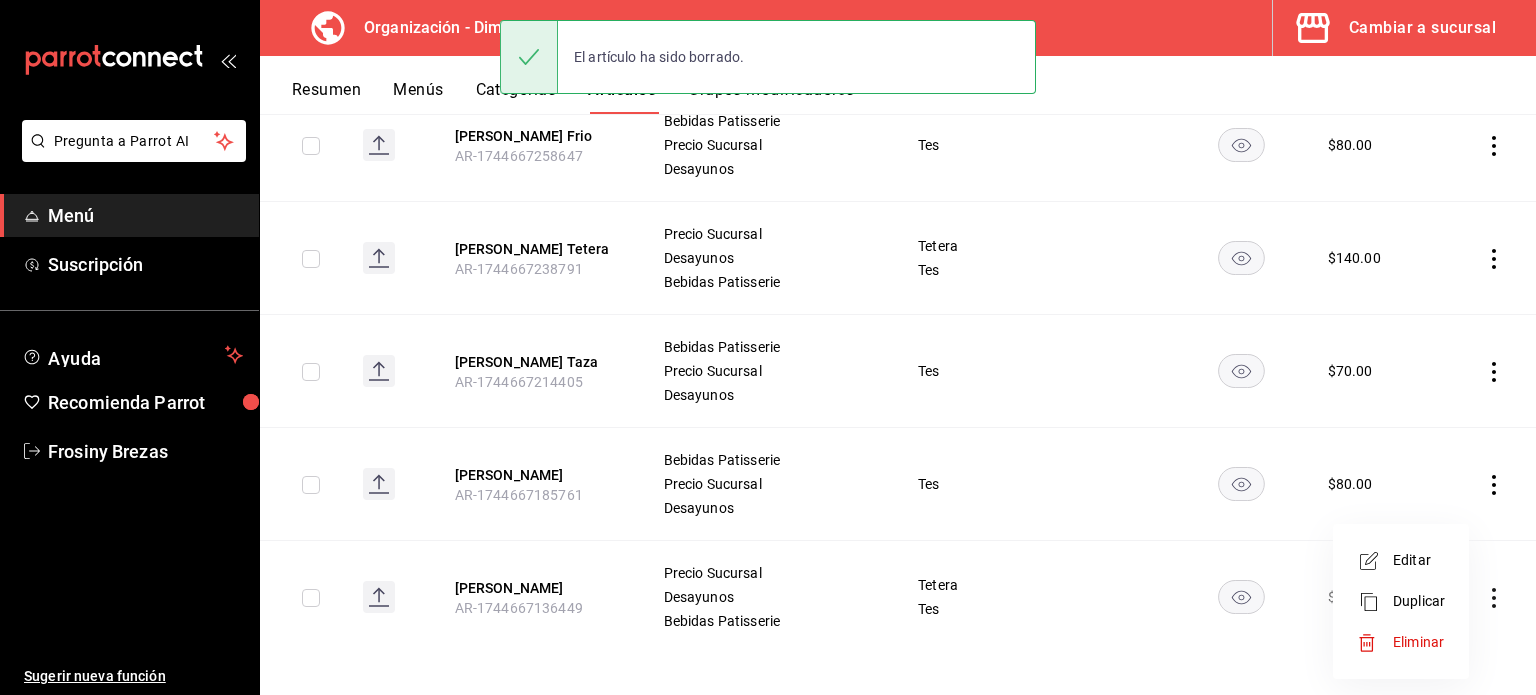 click on "Eliminar" at bounding box center (1401, 642) 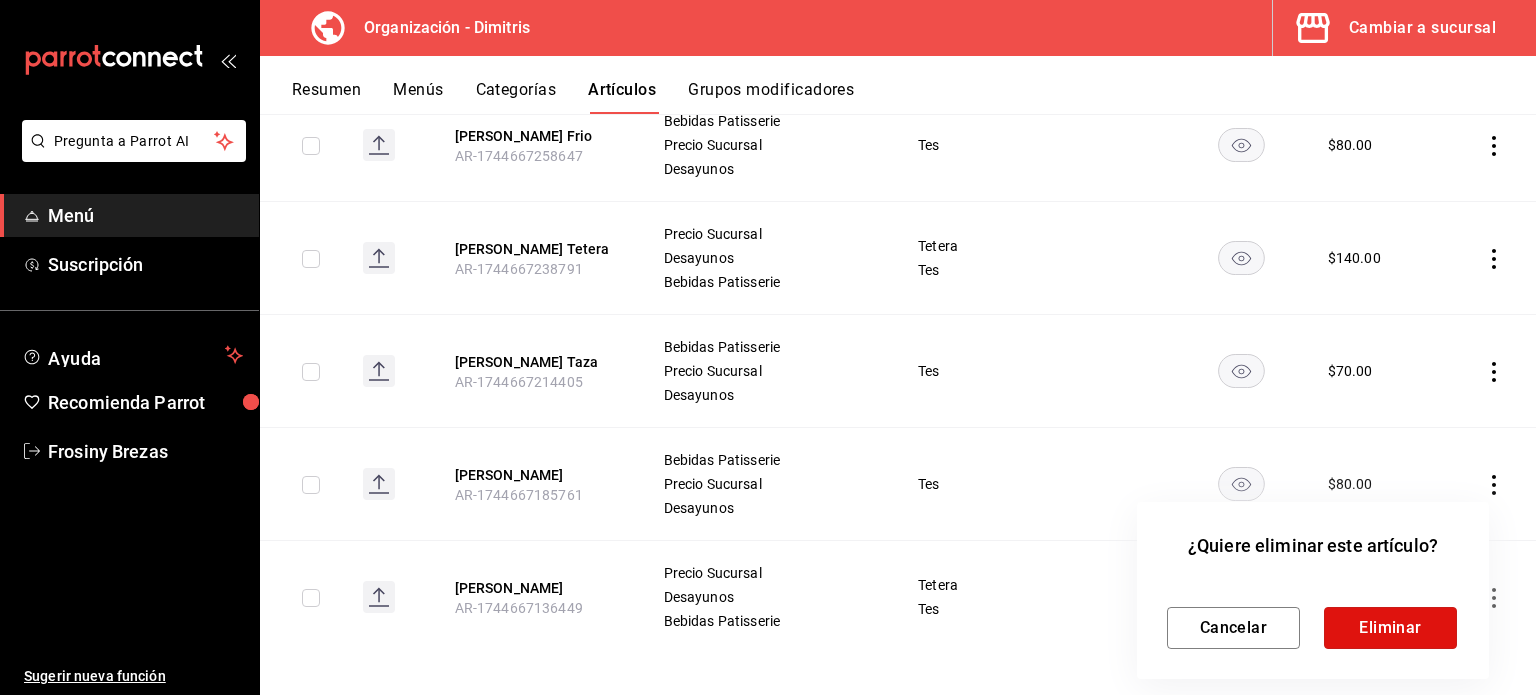 click on "Eliminar" at bounding box center [1390, 628] 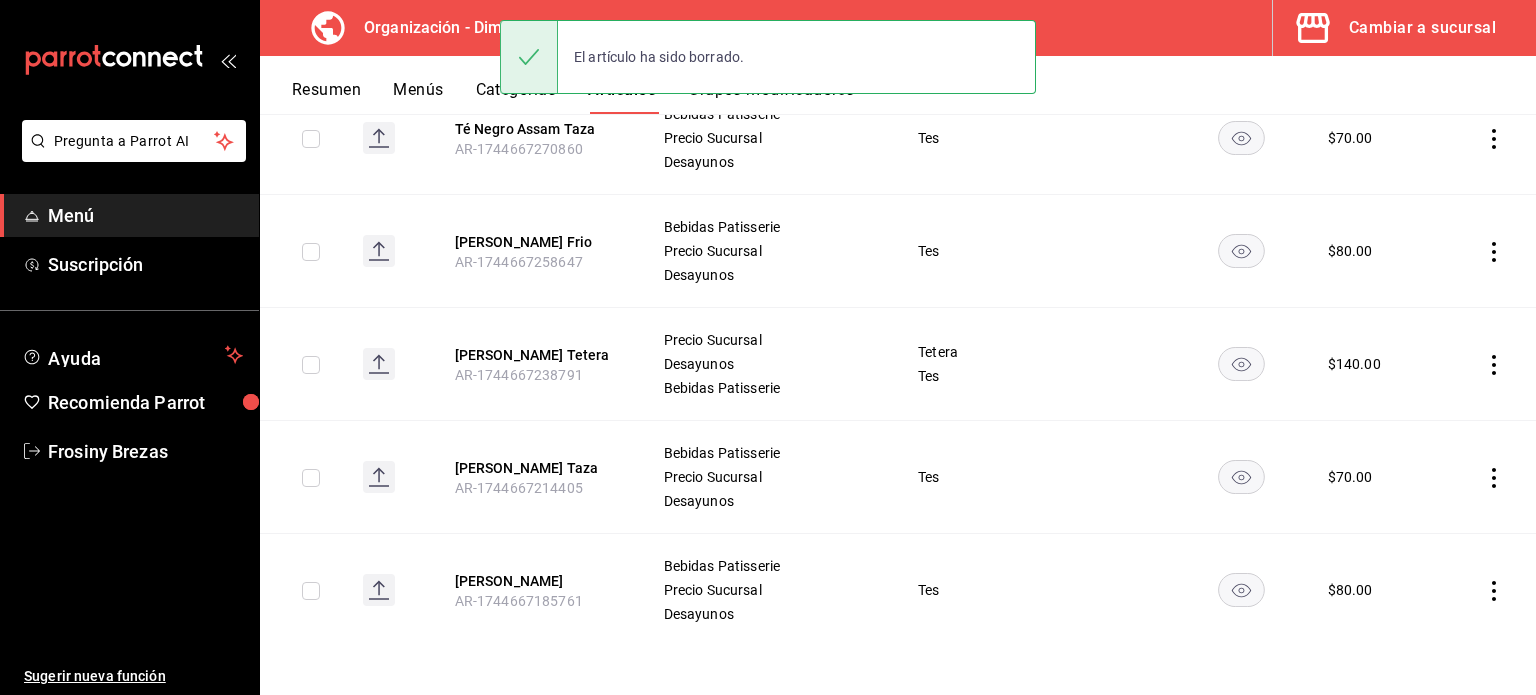 scroll, scrollTop: 3907, scrollLeft: 0, axis: vertical 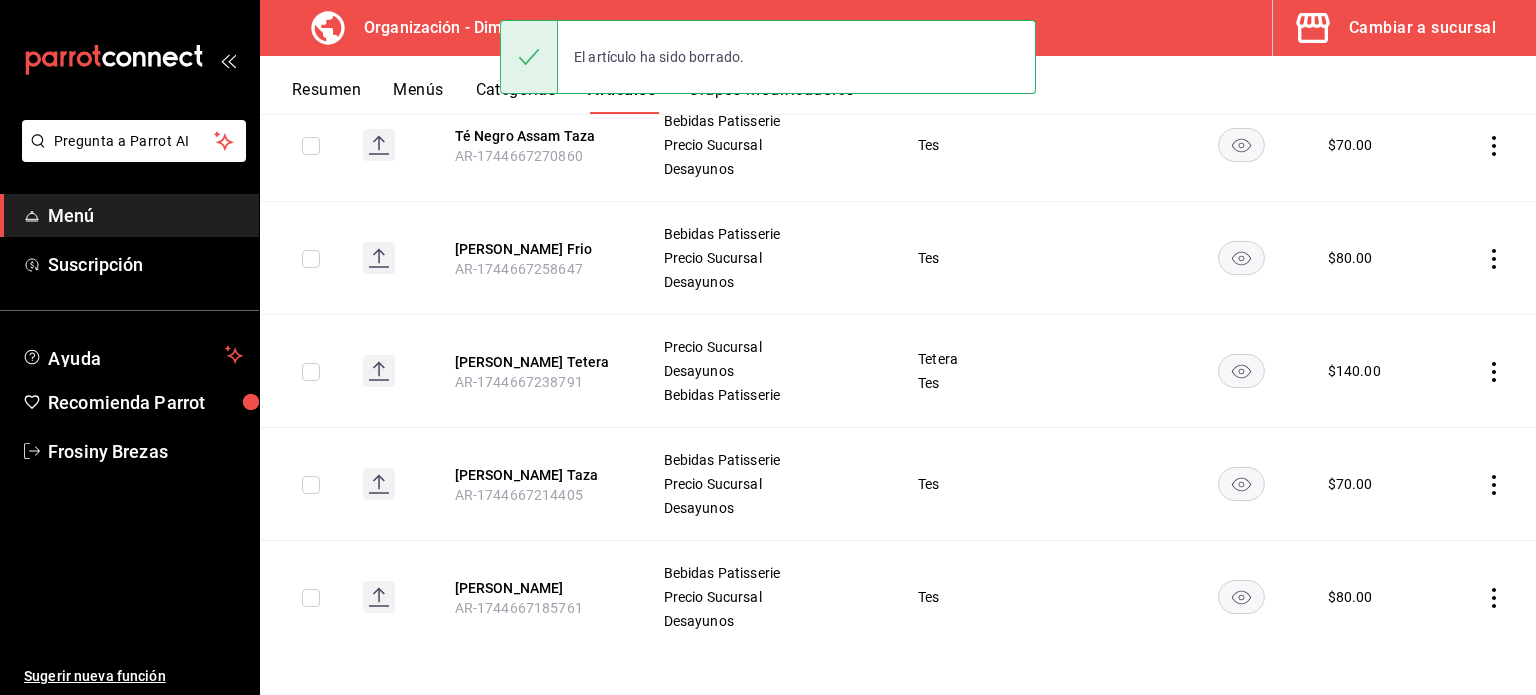 click 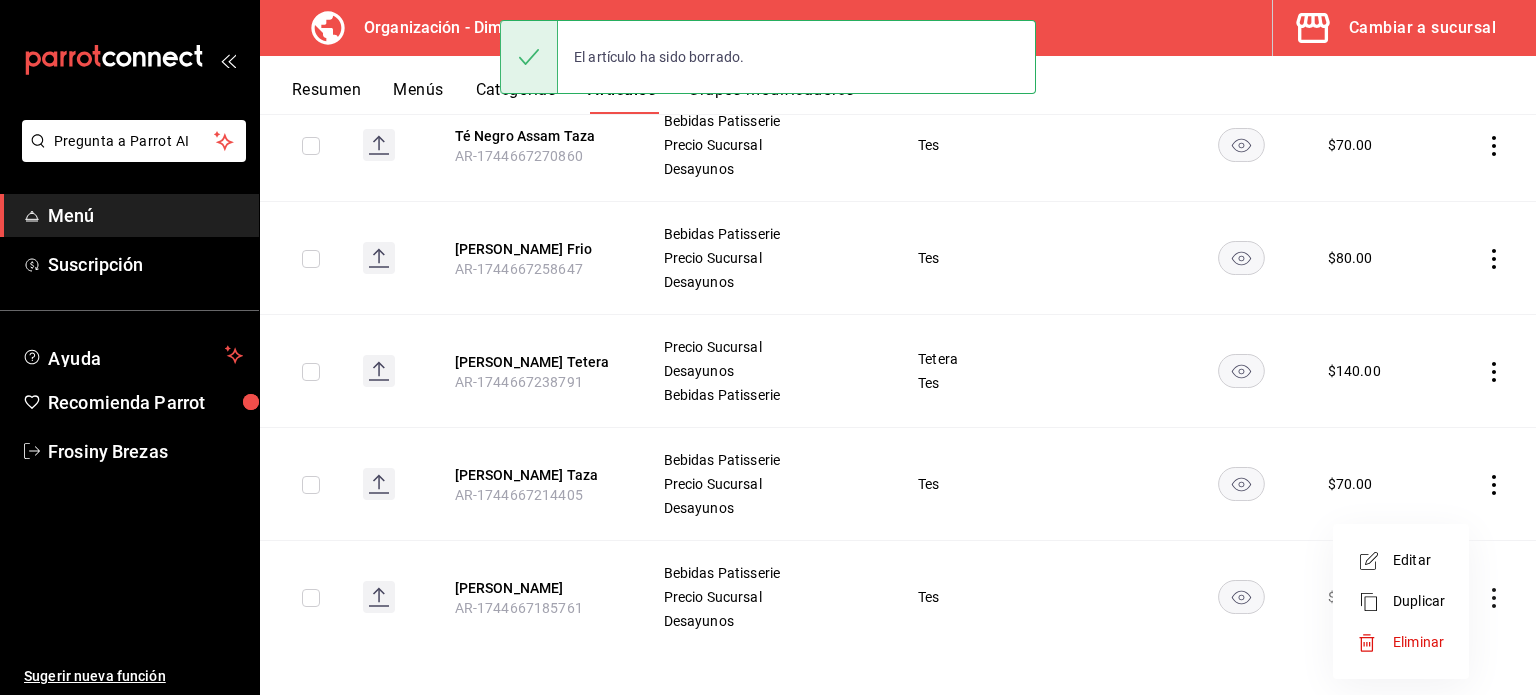 click on "Eliminar" at bounding box center (1418, 642) 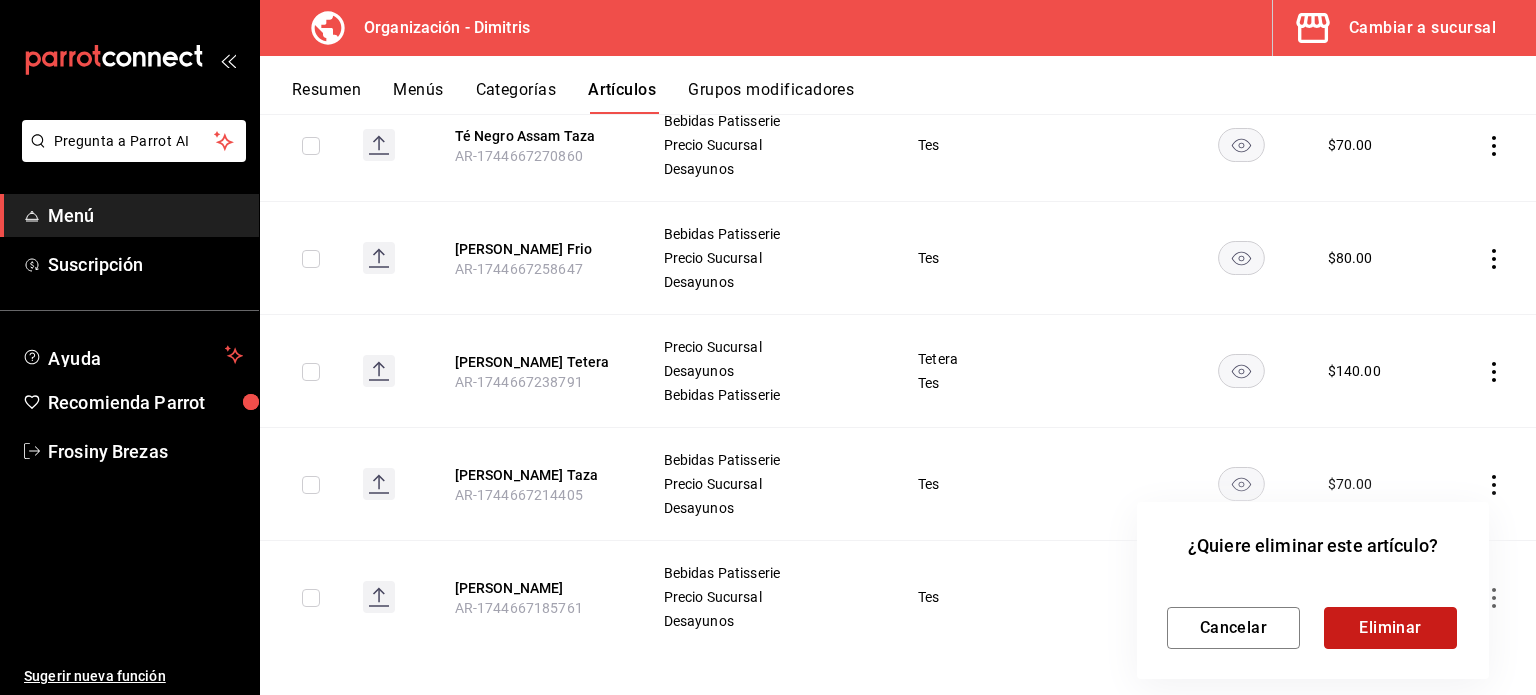 click on "Eliminar" at bounding box center (1390, 628) 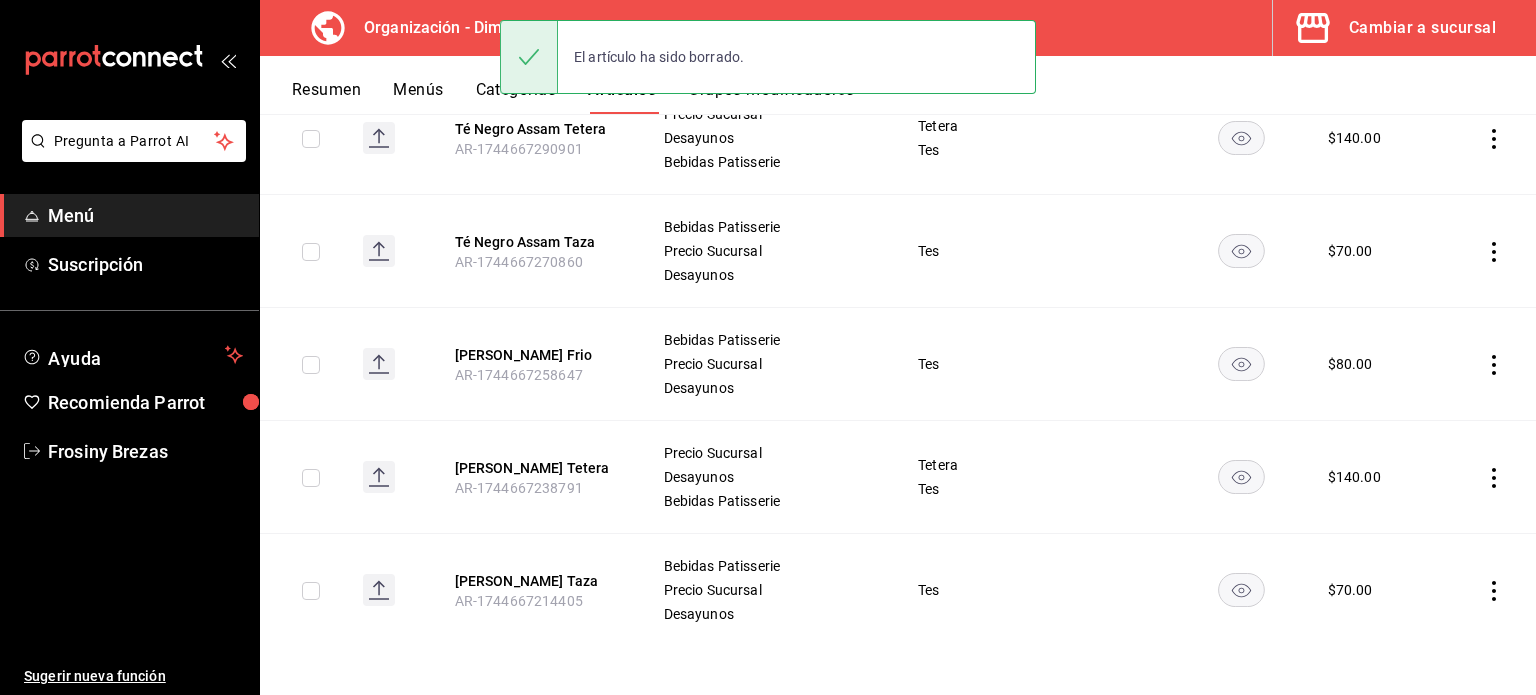scroll, scrollTop: 3794, scrollLeft: 0, axis: vertical 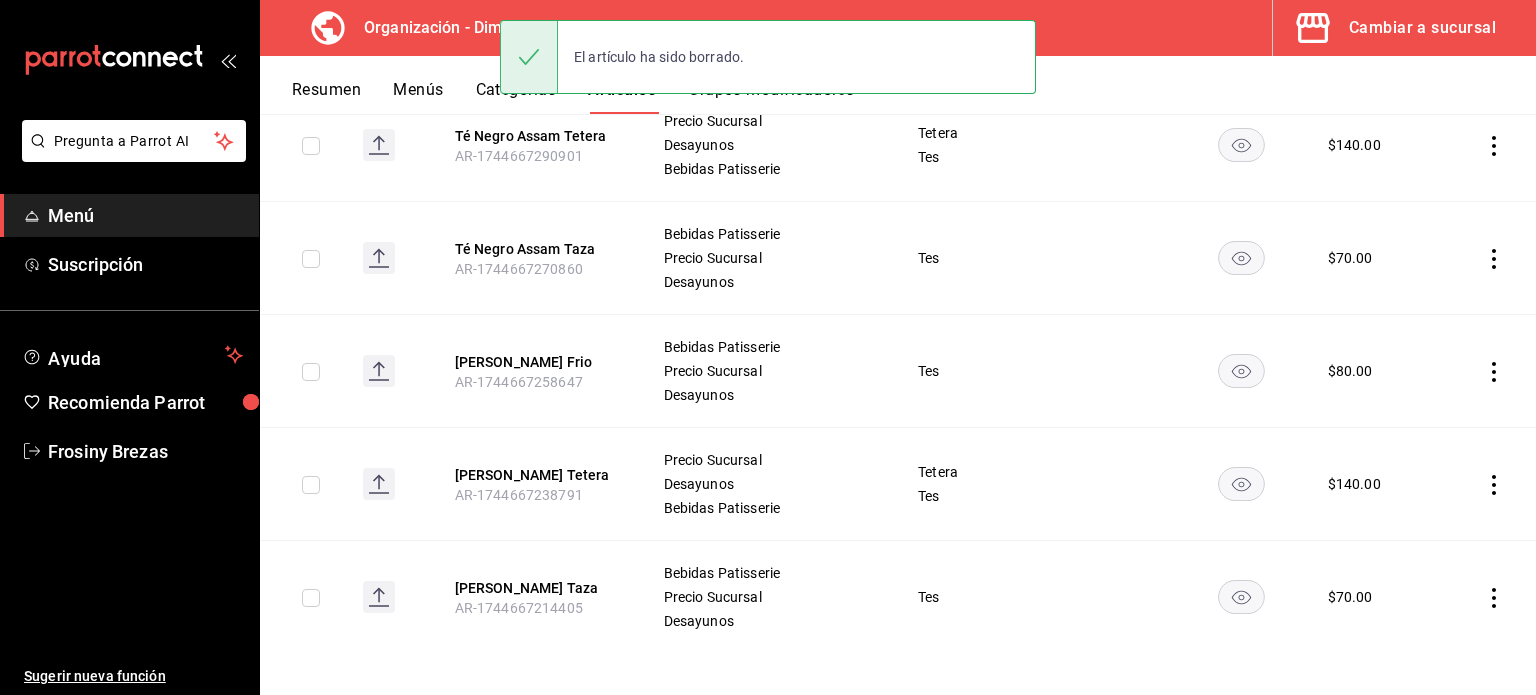 click 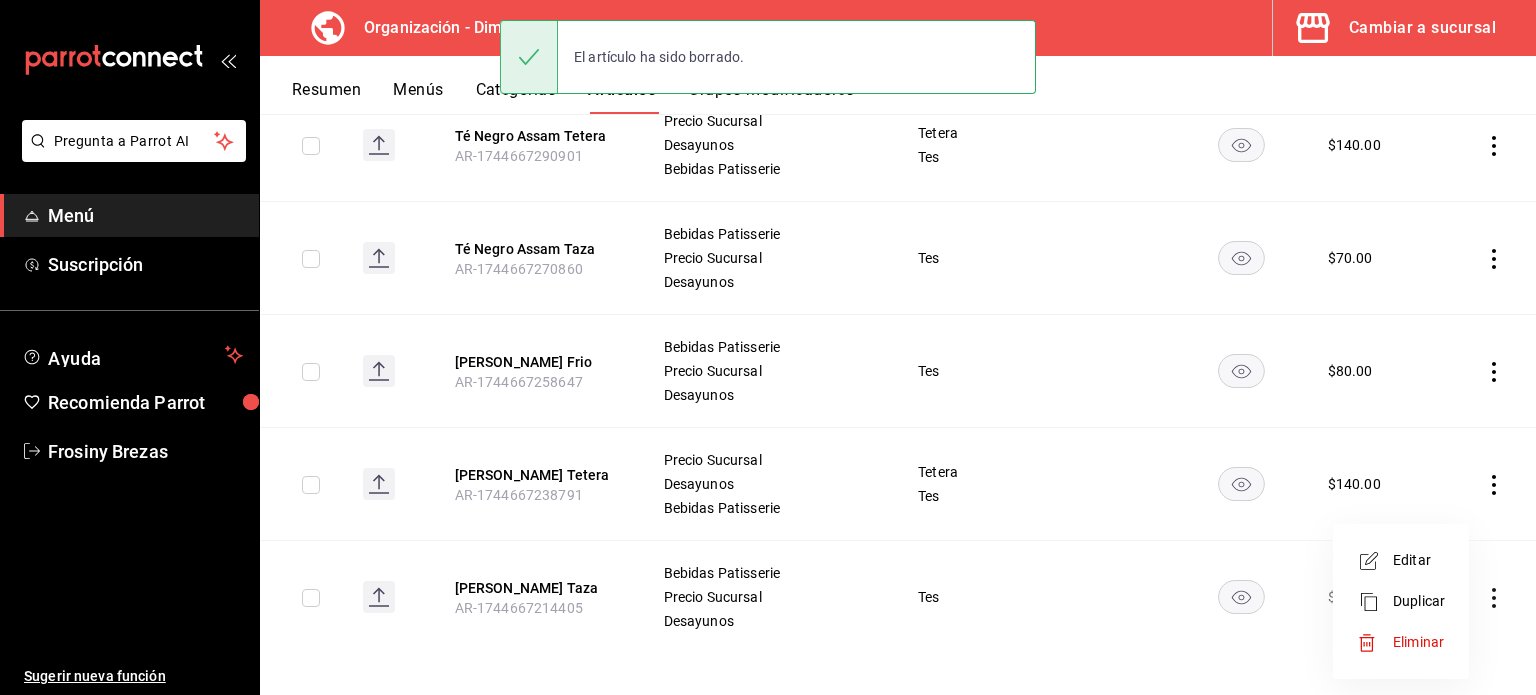 click on "Eliminar" at bounding box center (1418, 642) 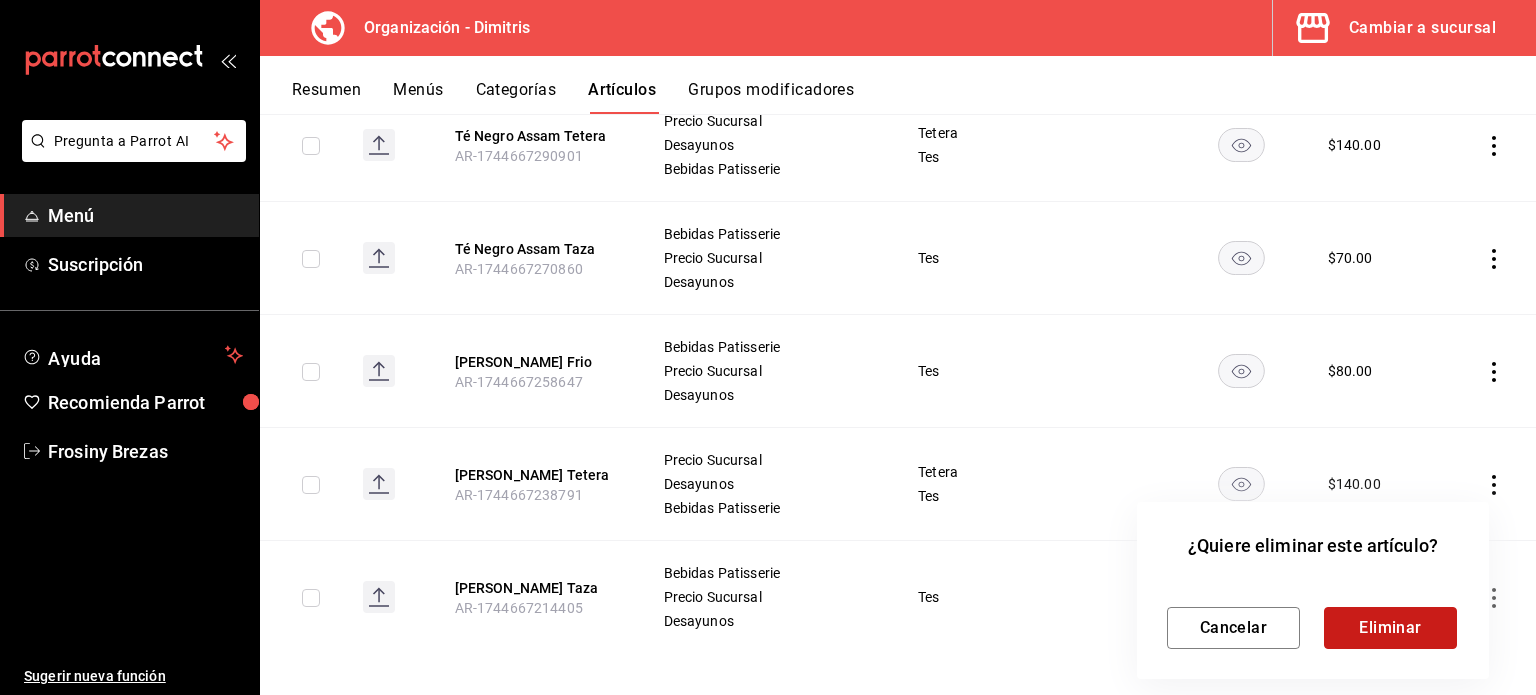 click on "Eliminar" at bounding box center (1390, 628) 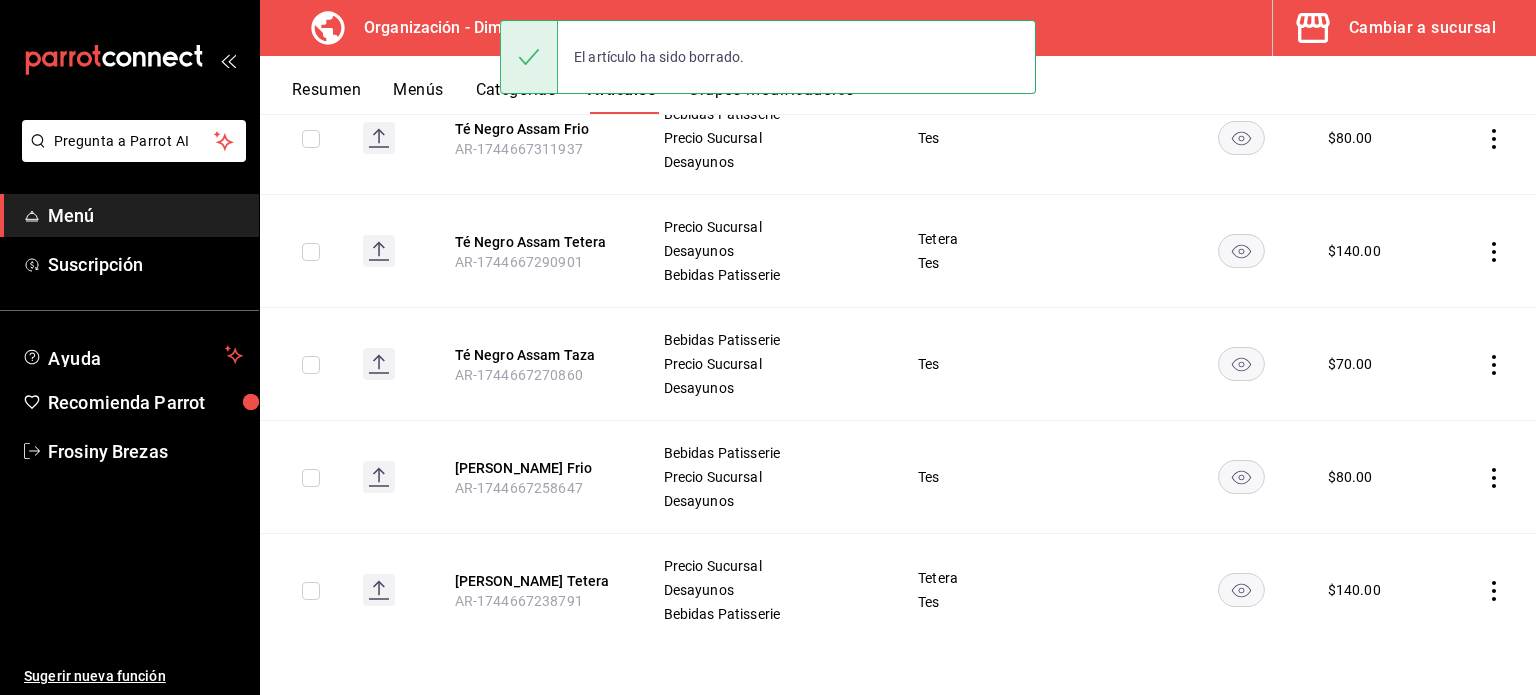 scroll, scrollTop: 3681, scrollLeft: 0, axis: vertical 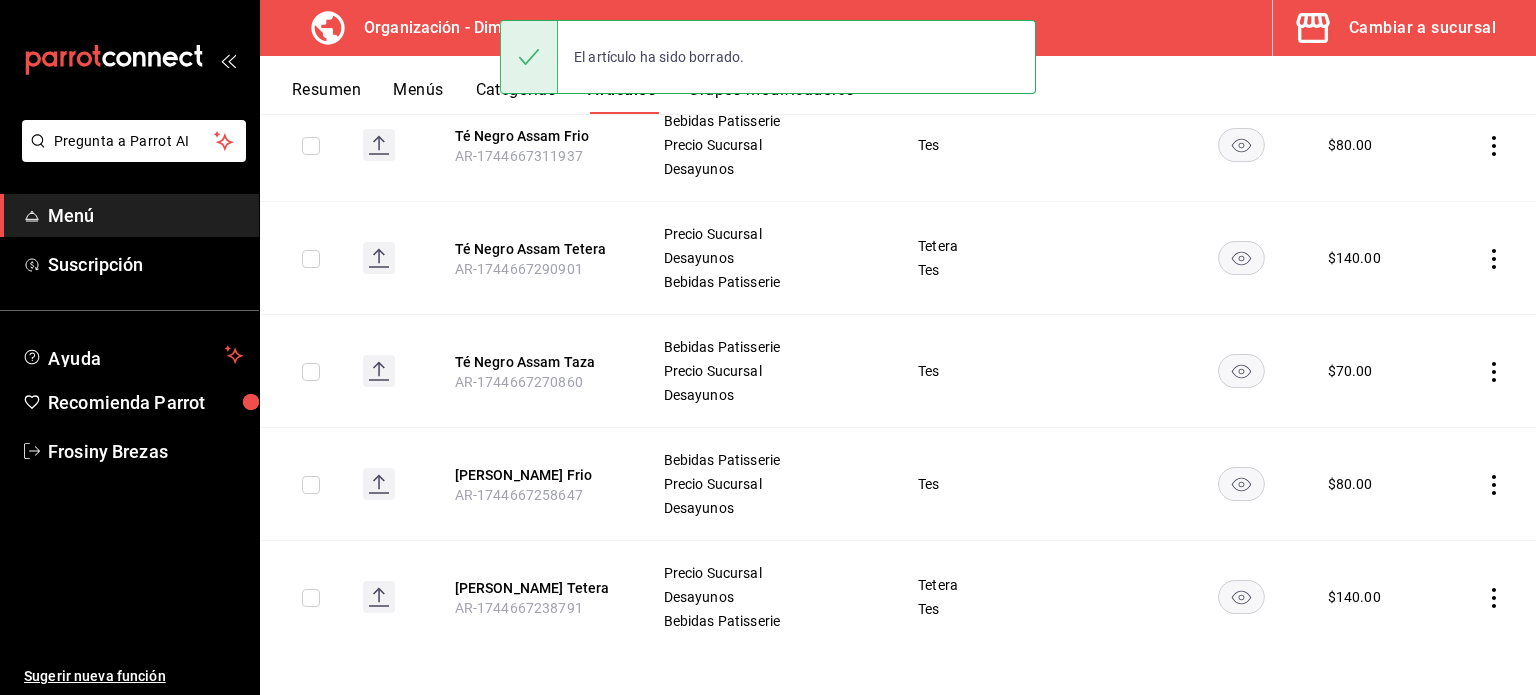 click 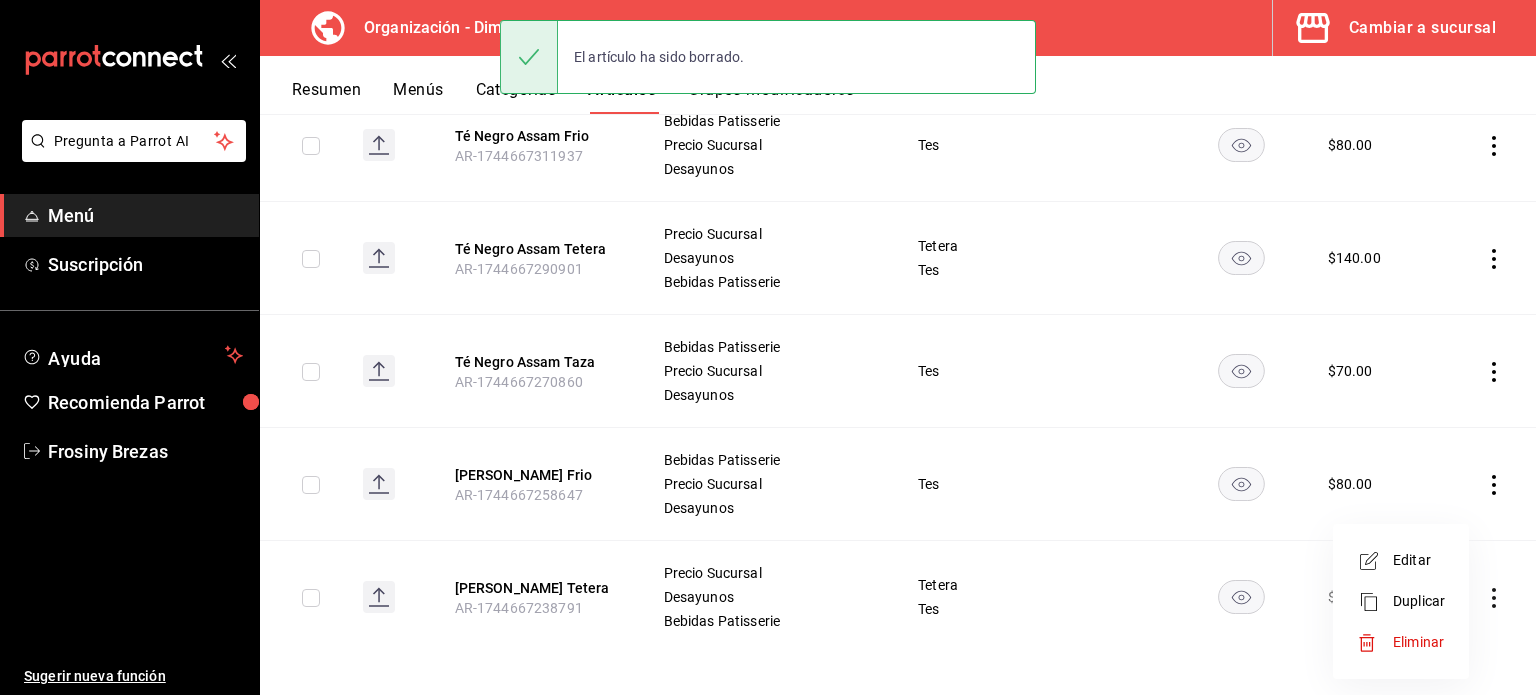 click on "Eliminar" at bounding box center [1418, 642] 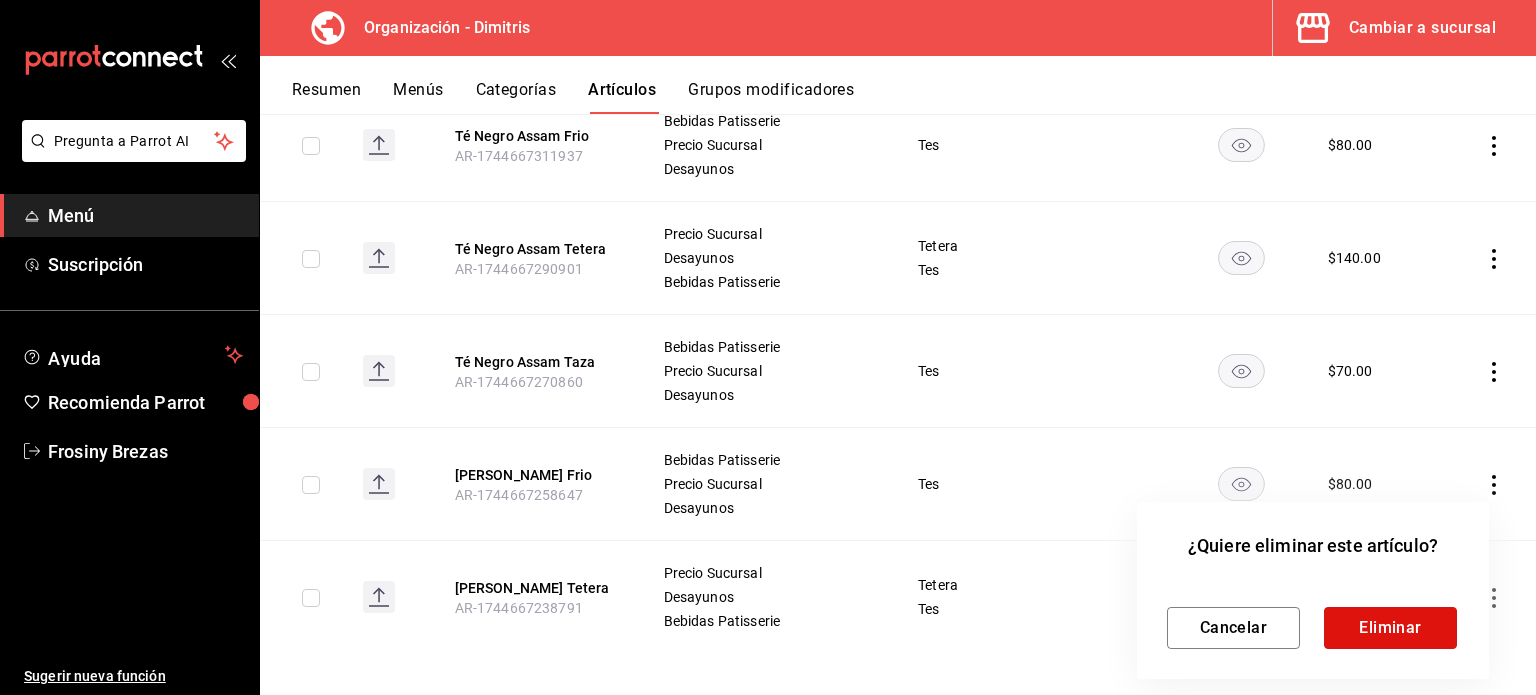 click on "Eliminar" at bounding box center (1390, 628) 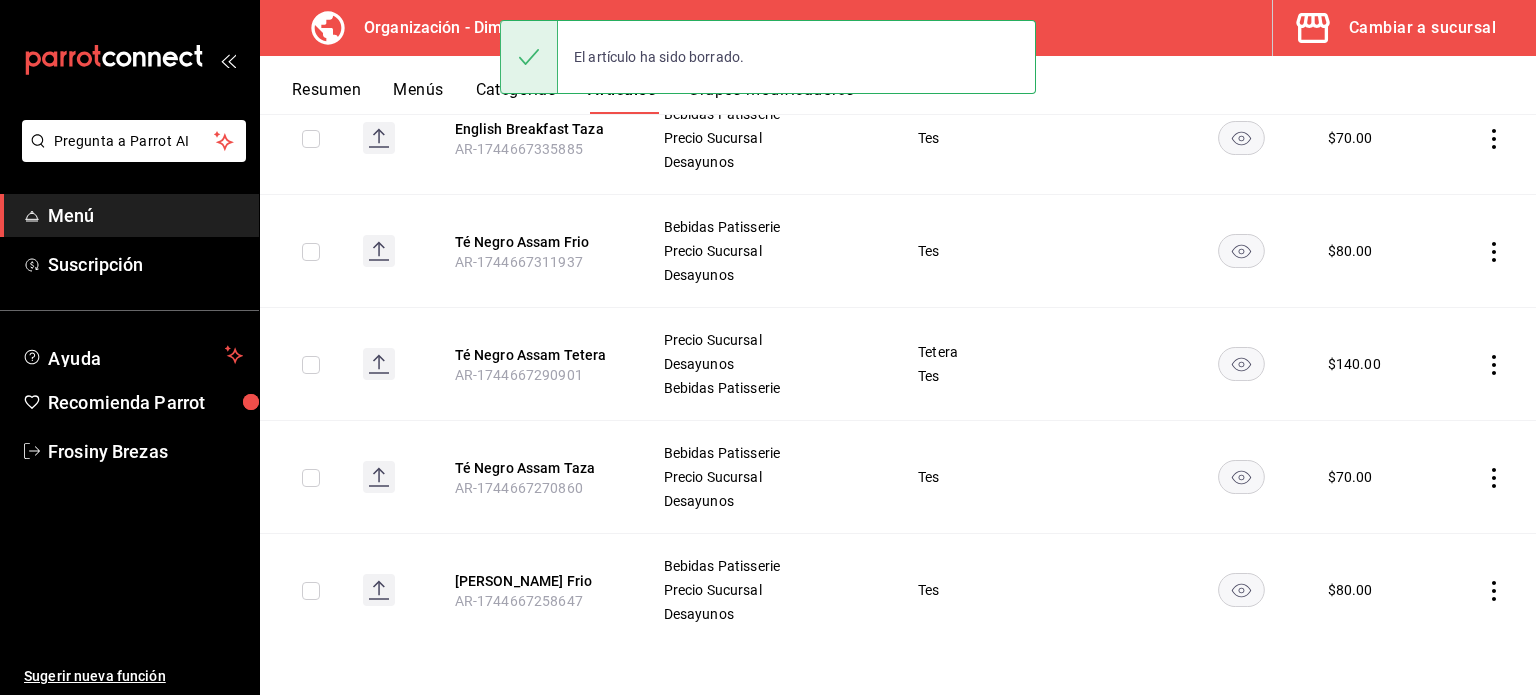scroll, scrollTop: 3568, scrollLeft: 0, axis: vertical 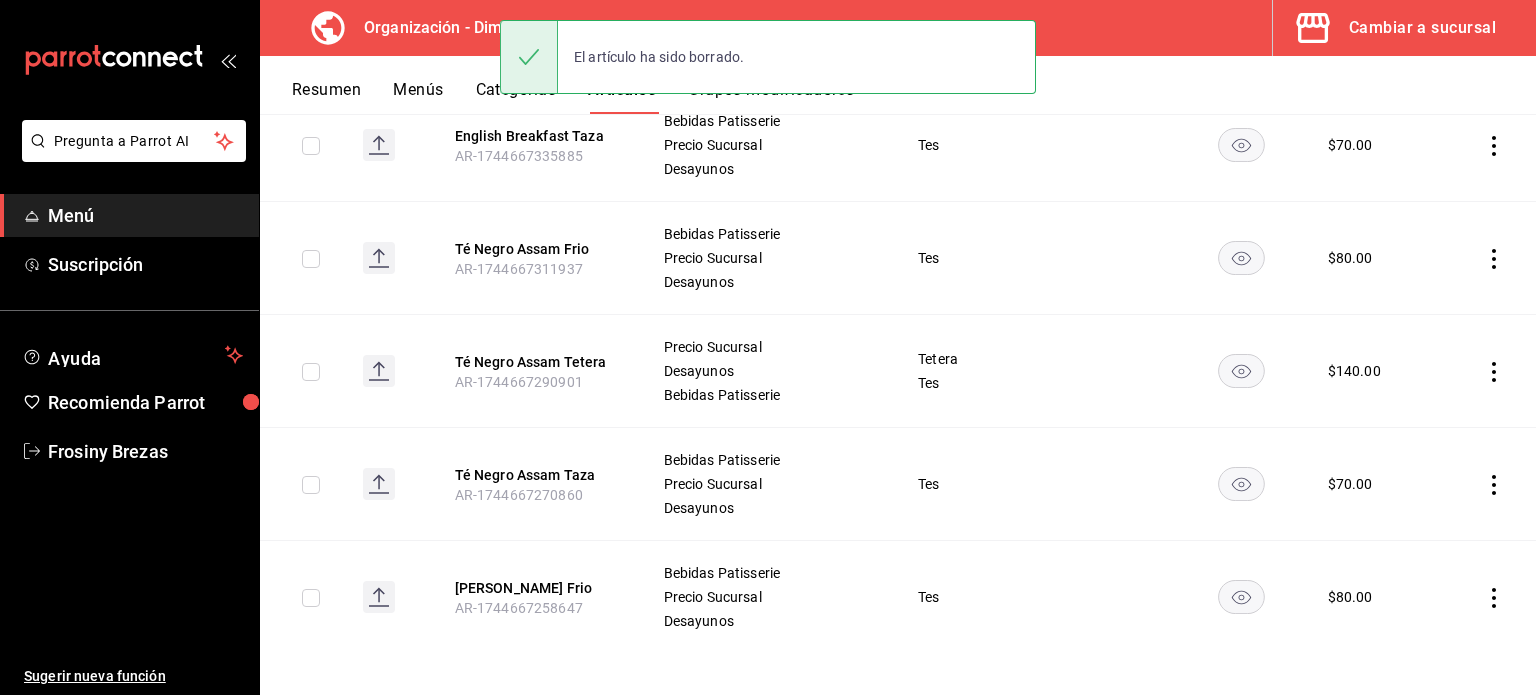 click 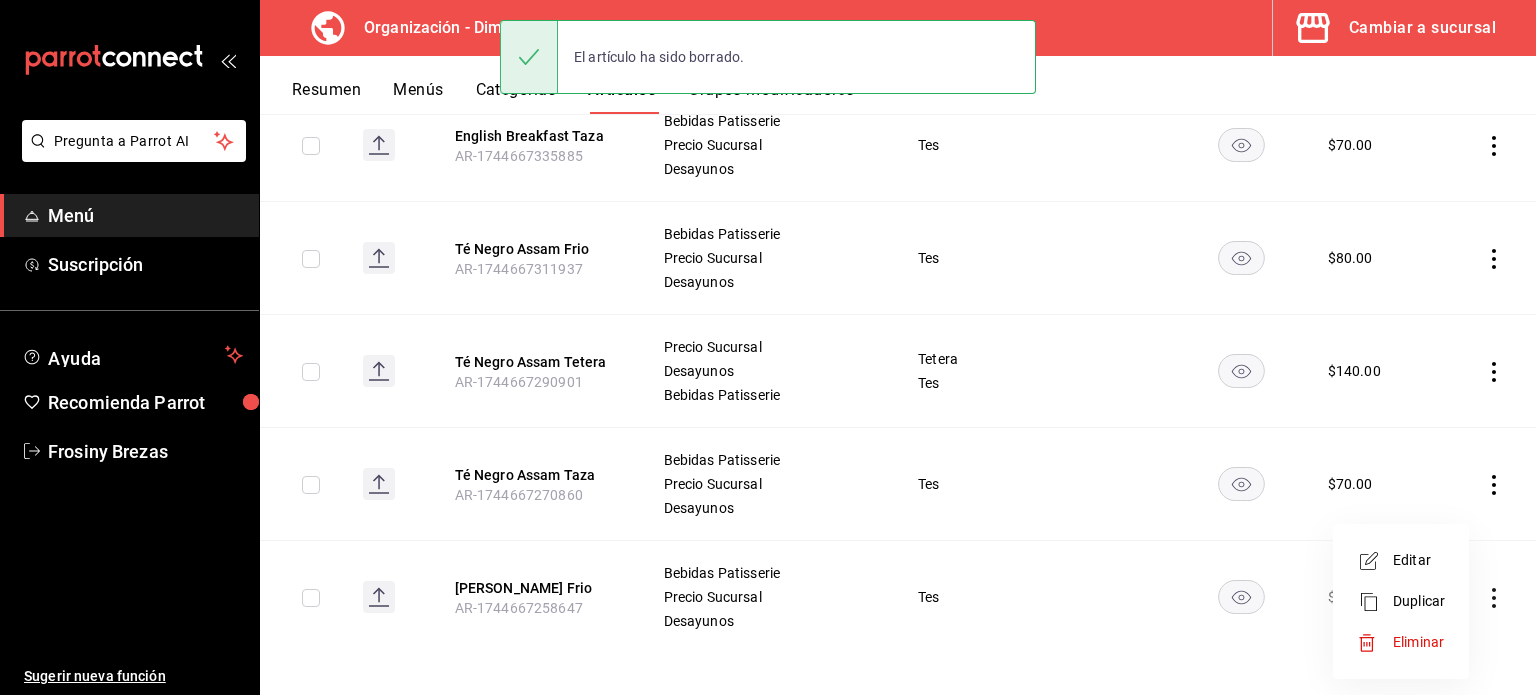 click on "Eliminar" at bounding box center [1418, 642] 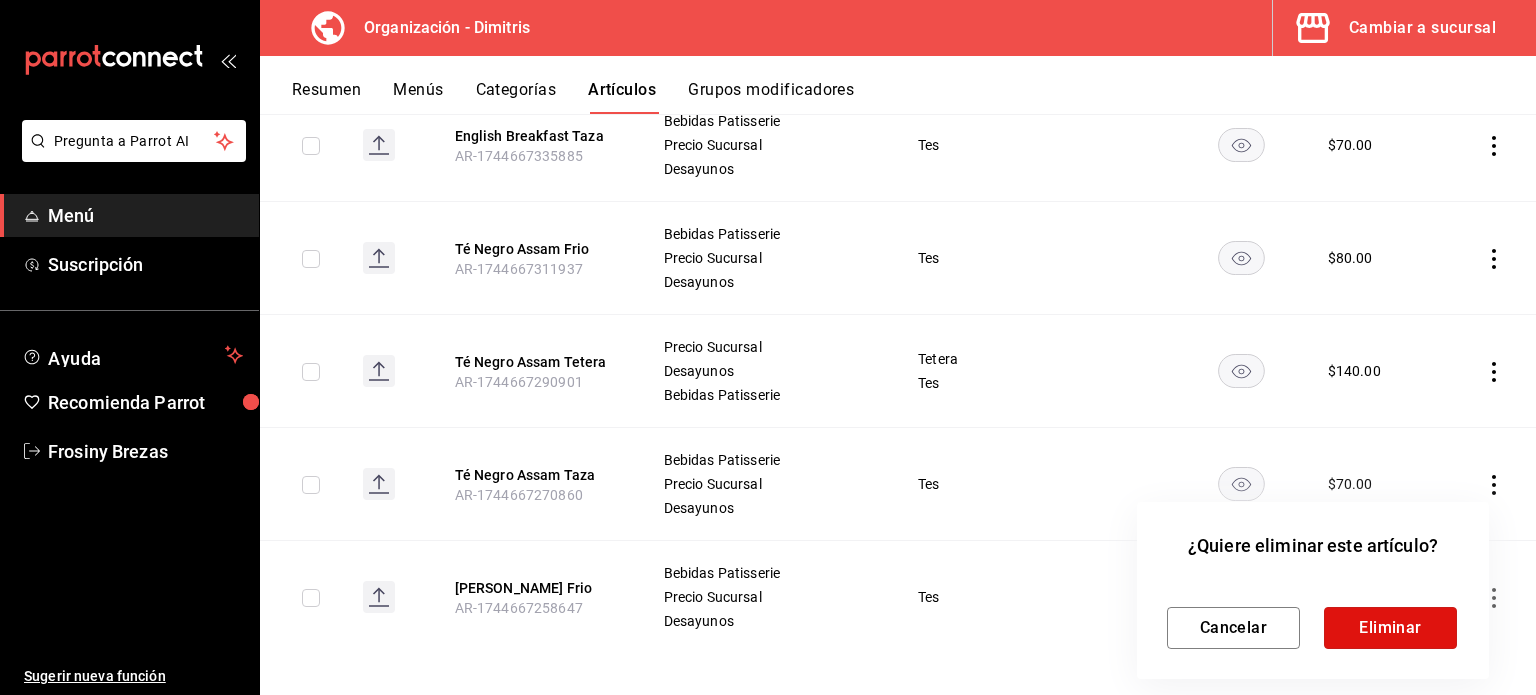 click on "Eliminar" at bounding box center (1390, 628) 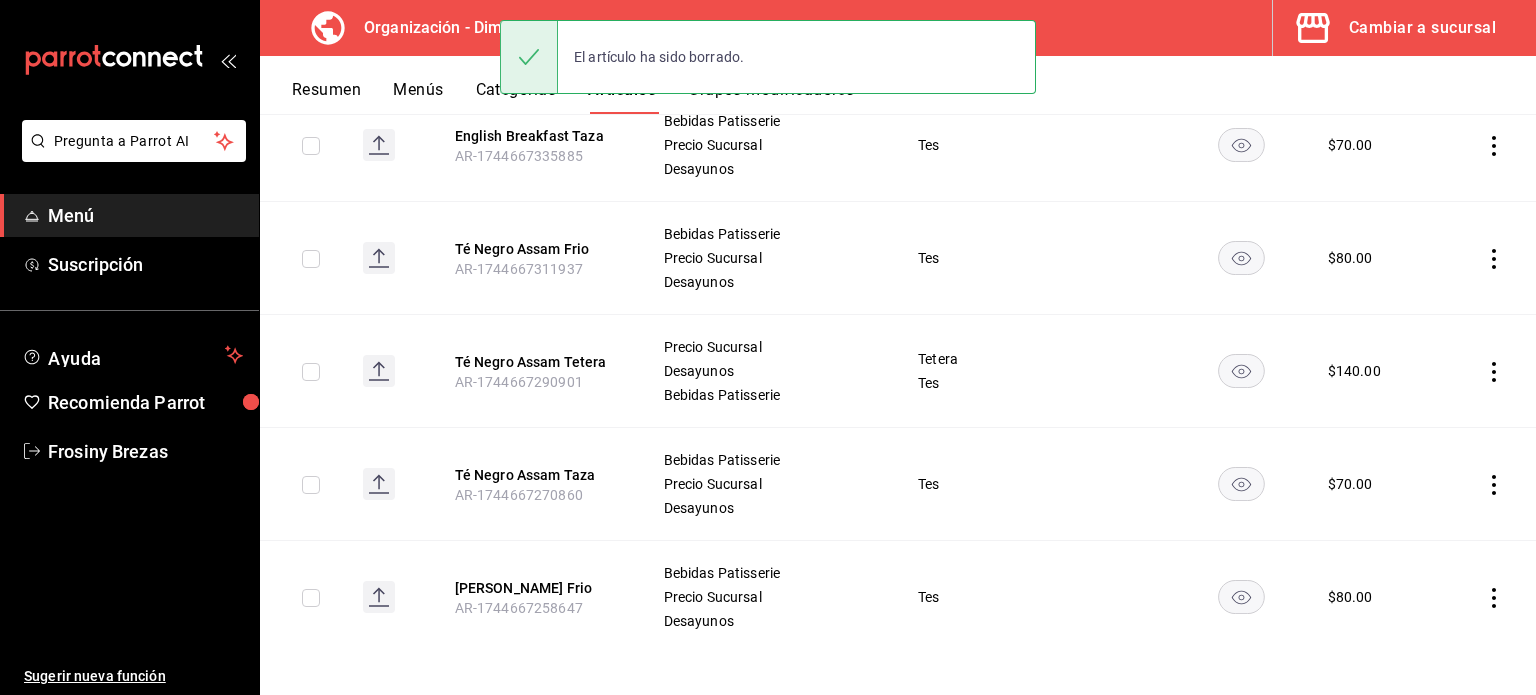 scroll, scrollTop: 3456, scrollLeft: 0, axis: vertical 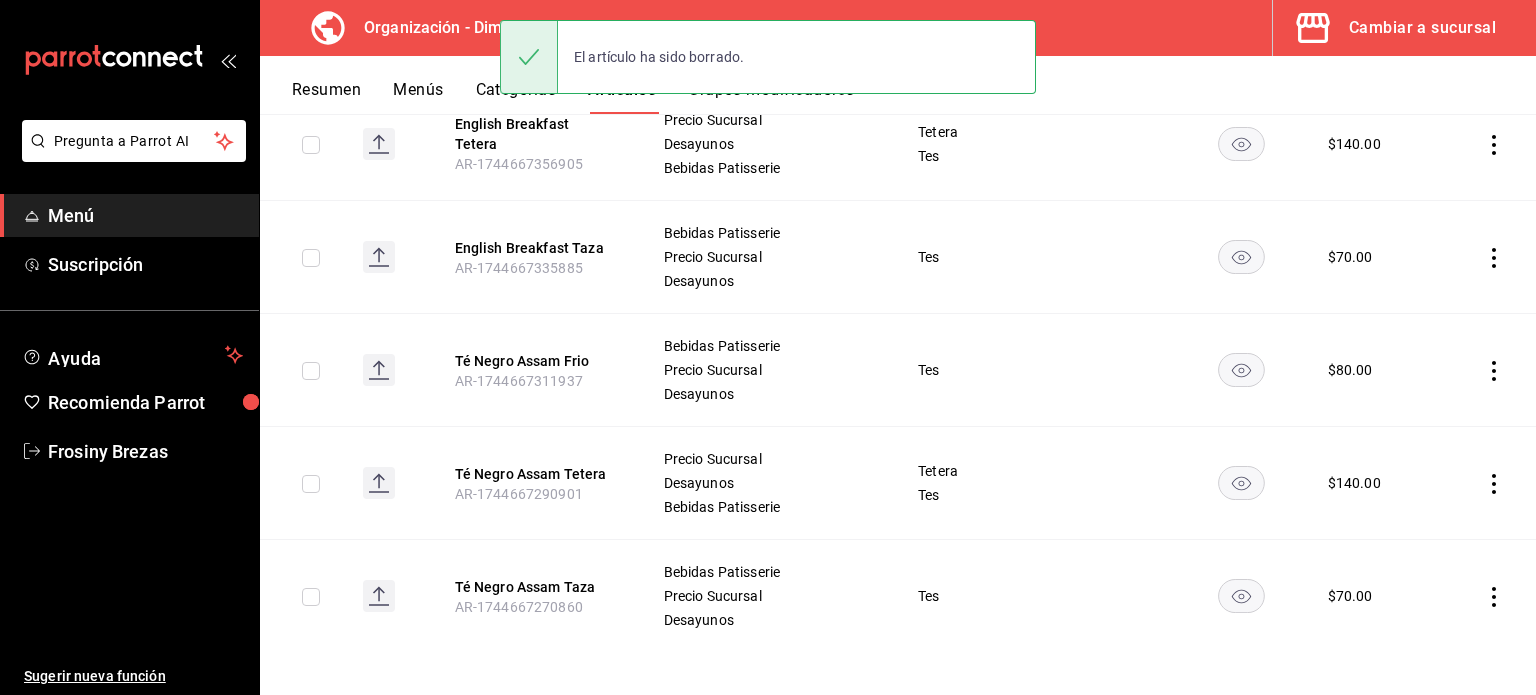 click 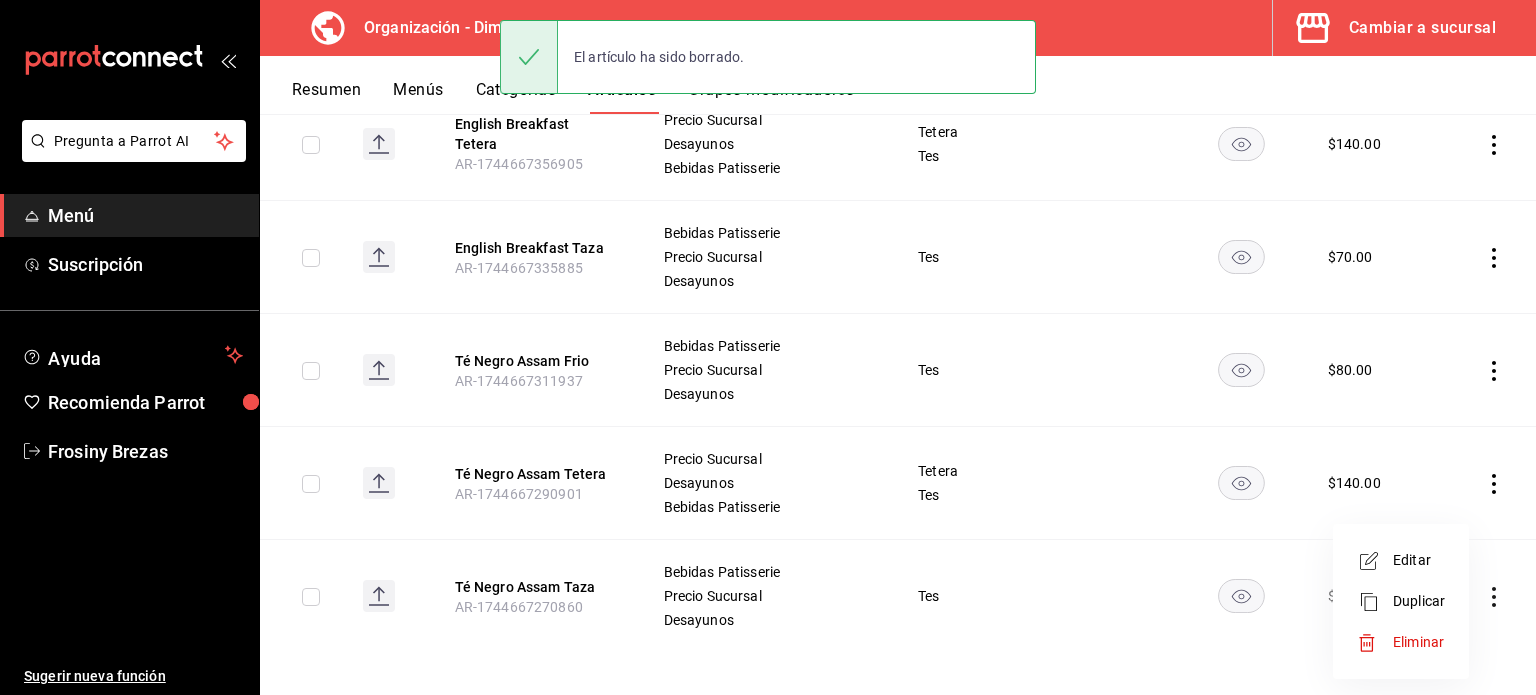 click on "Eliminar" at bounding box center [1419, 642] 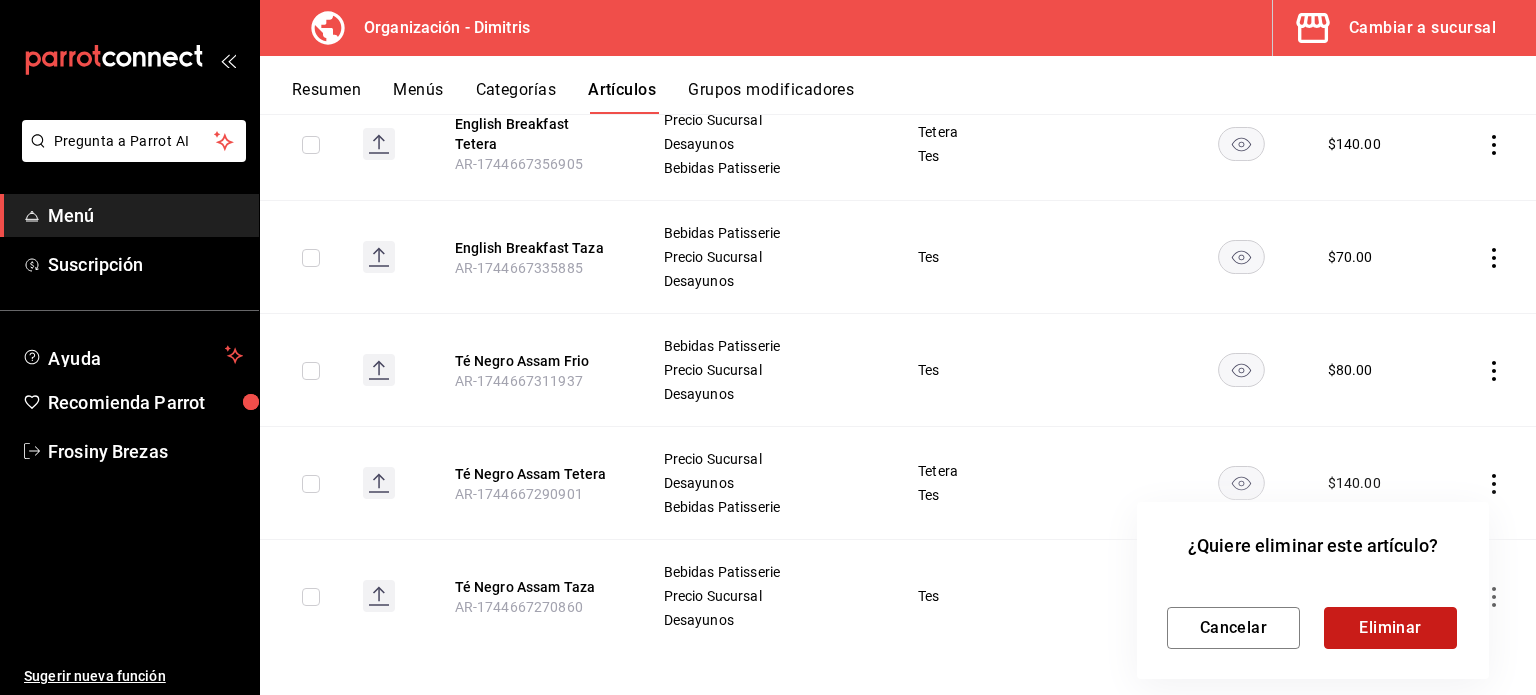 click on "Eliminar" at bounding box center [1390, 628] 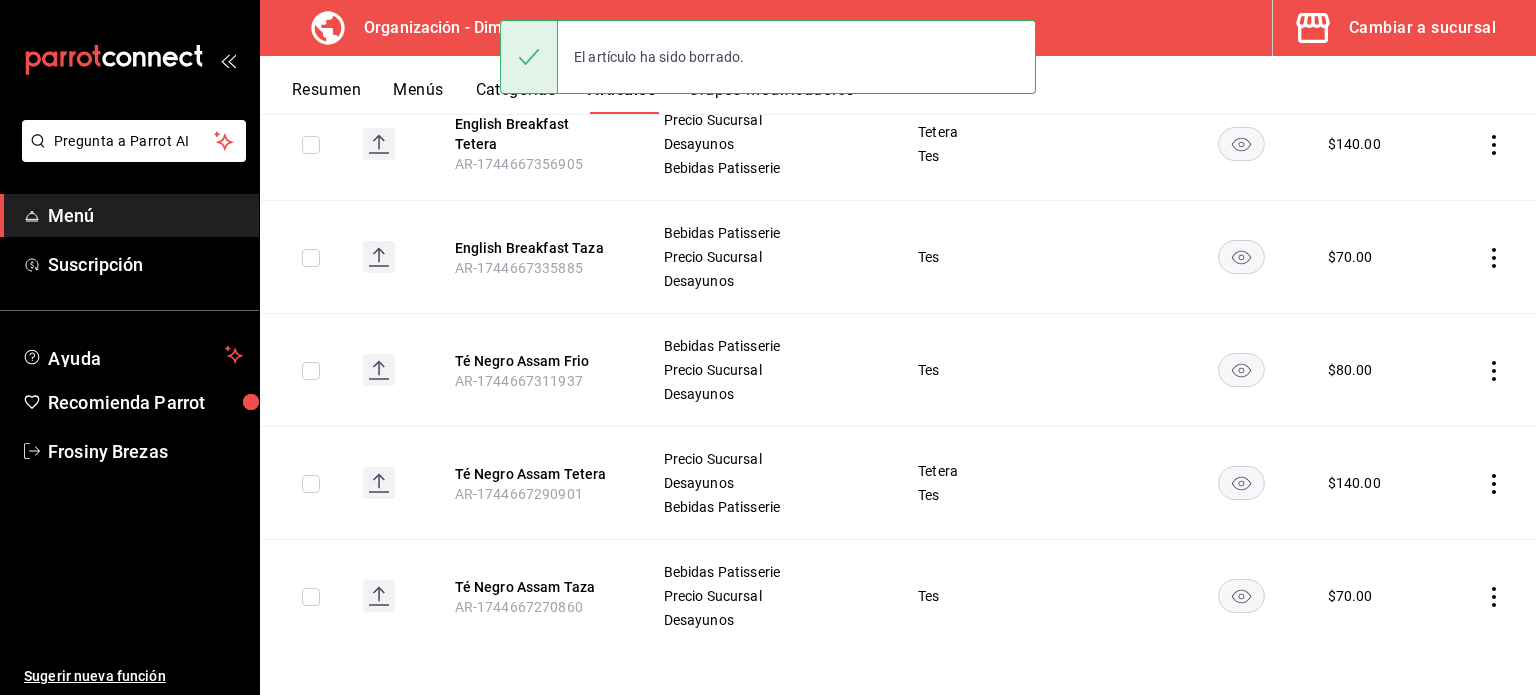 scroll, scrollTop: 3343, scrollLeft: 0, axis: vertical 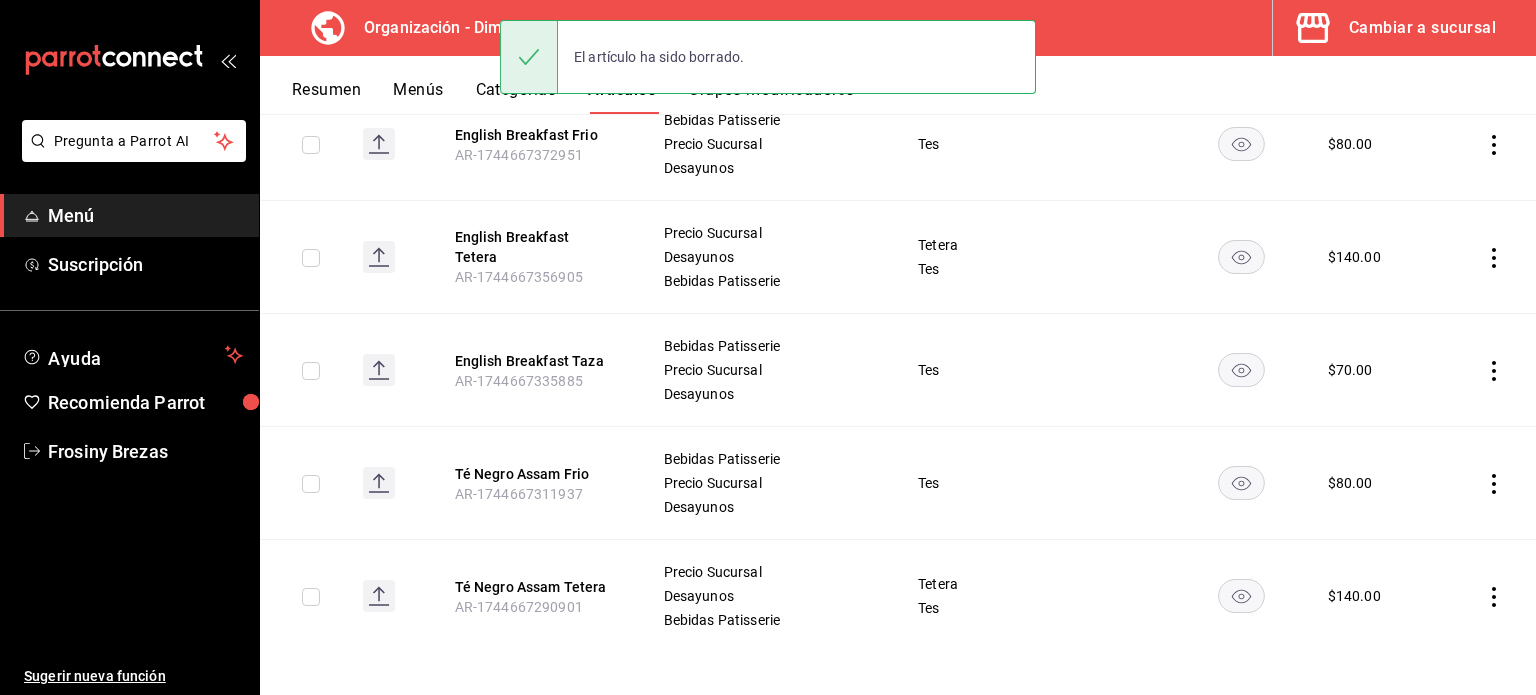 click 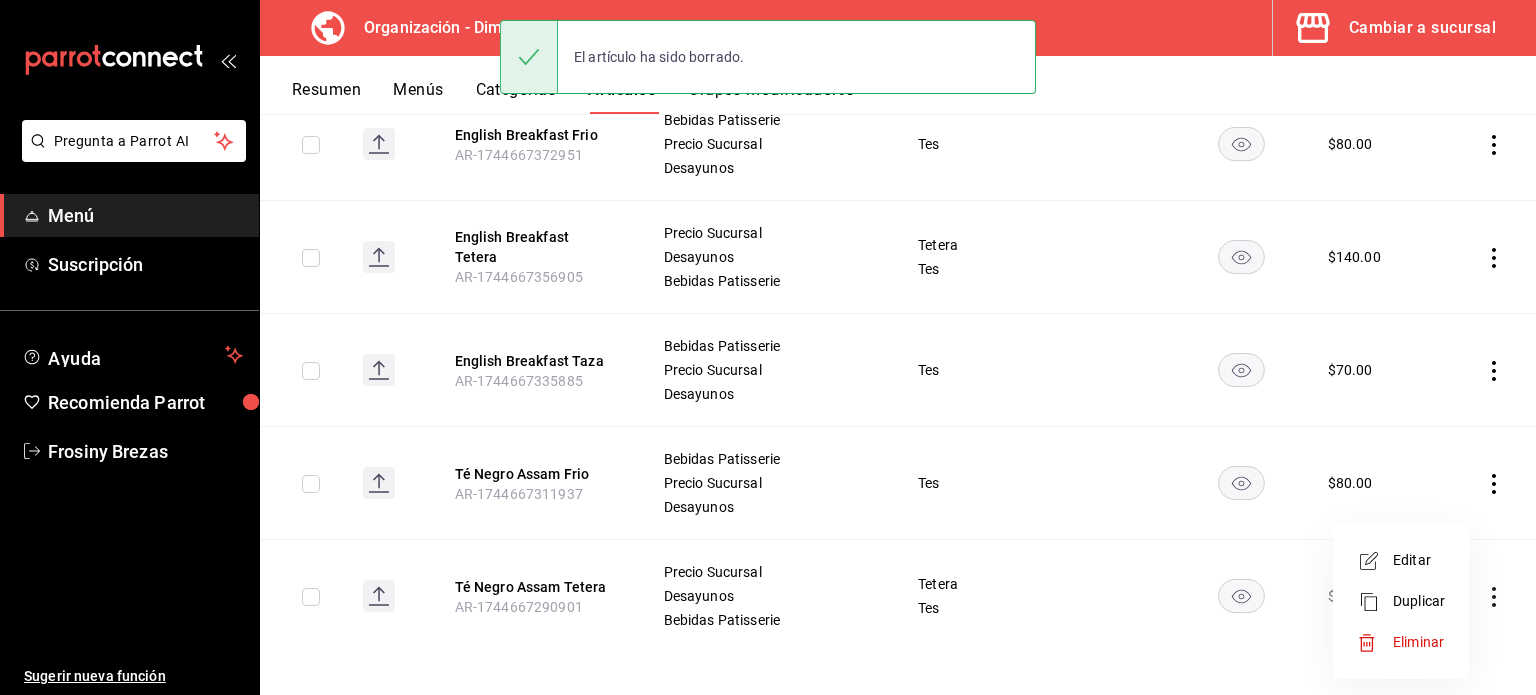 click on "Eliminar" at bounding box center (1418, 642) 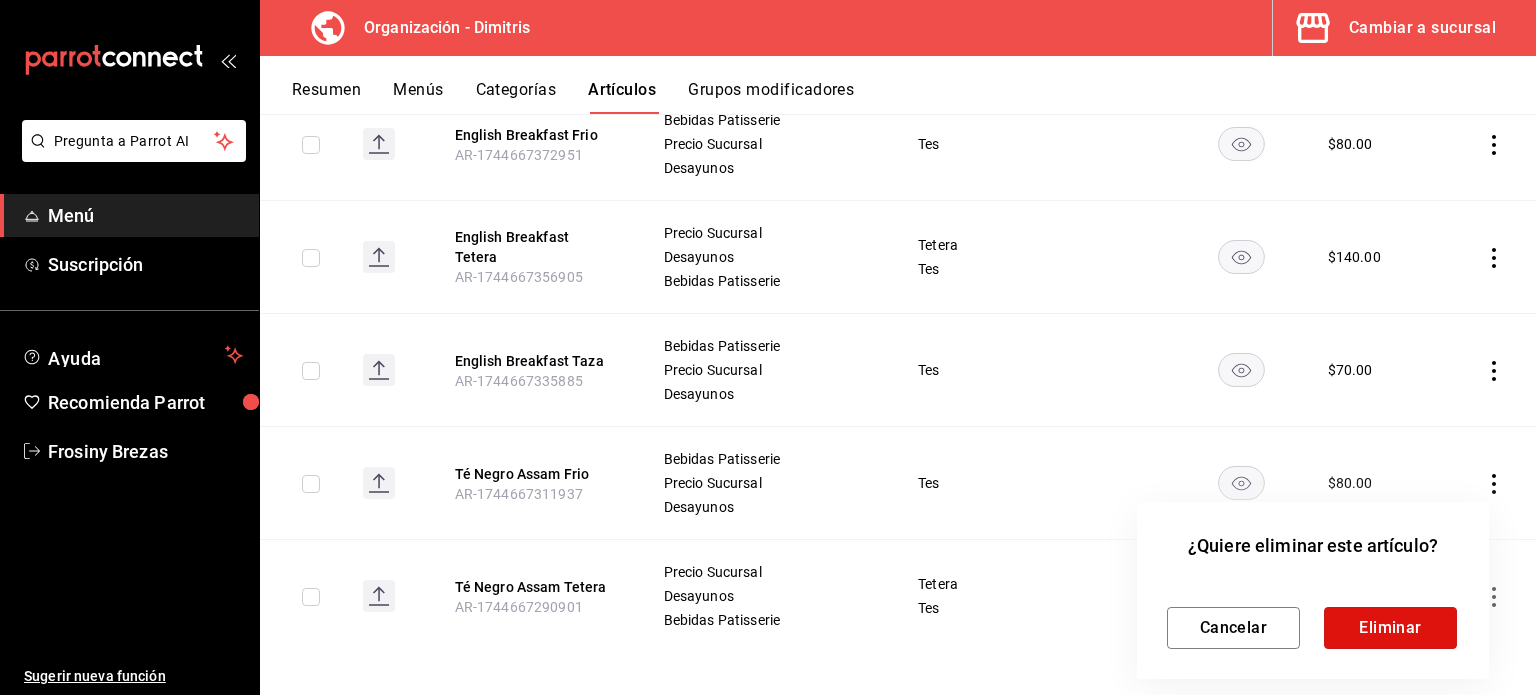 click on "Eliminar" at bounding box center (1390, 628) 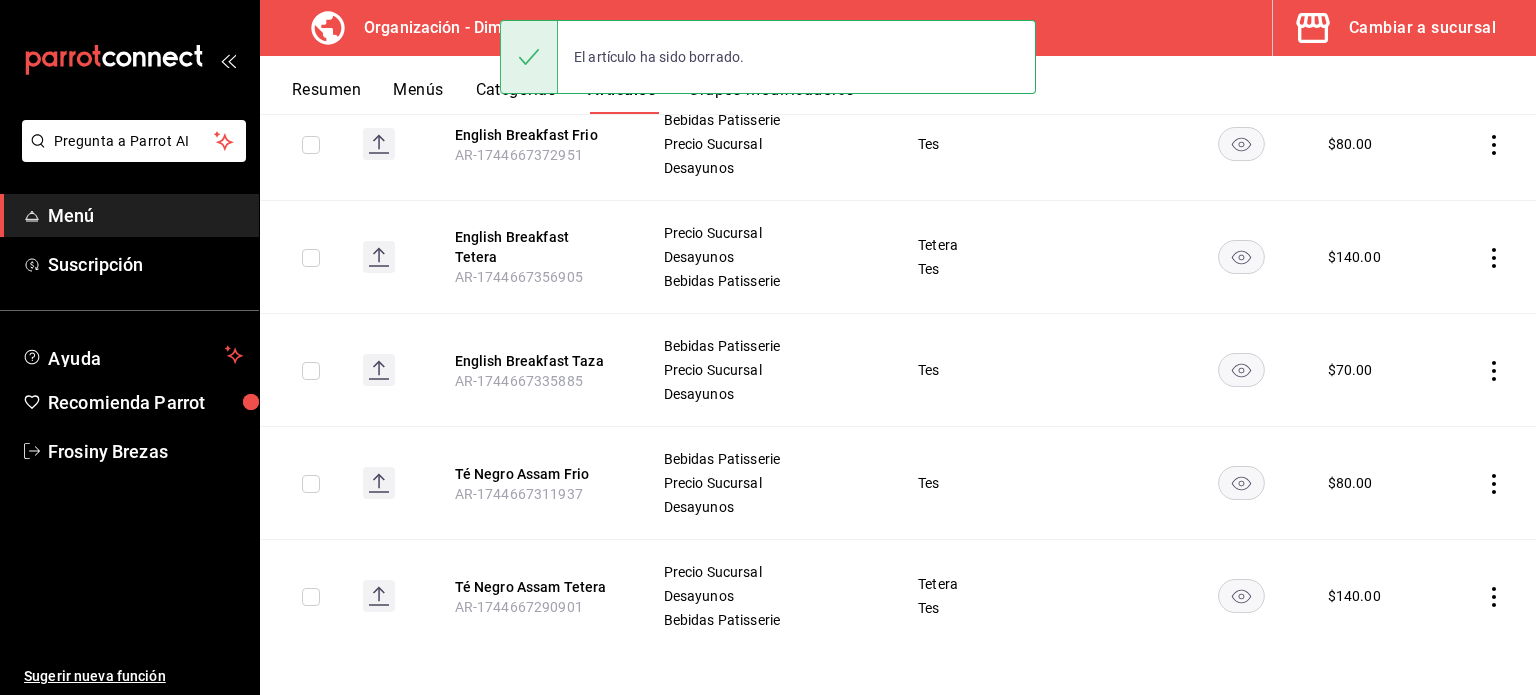 scroll, scrollTop: 3230, scrollLeft: 0, axis: vertical 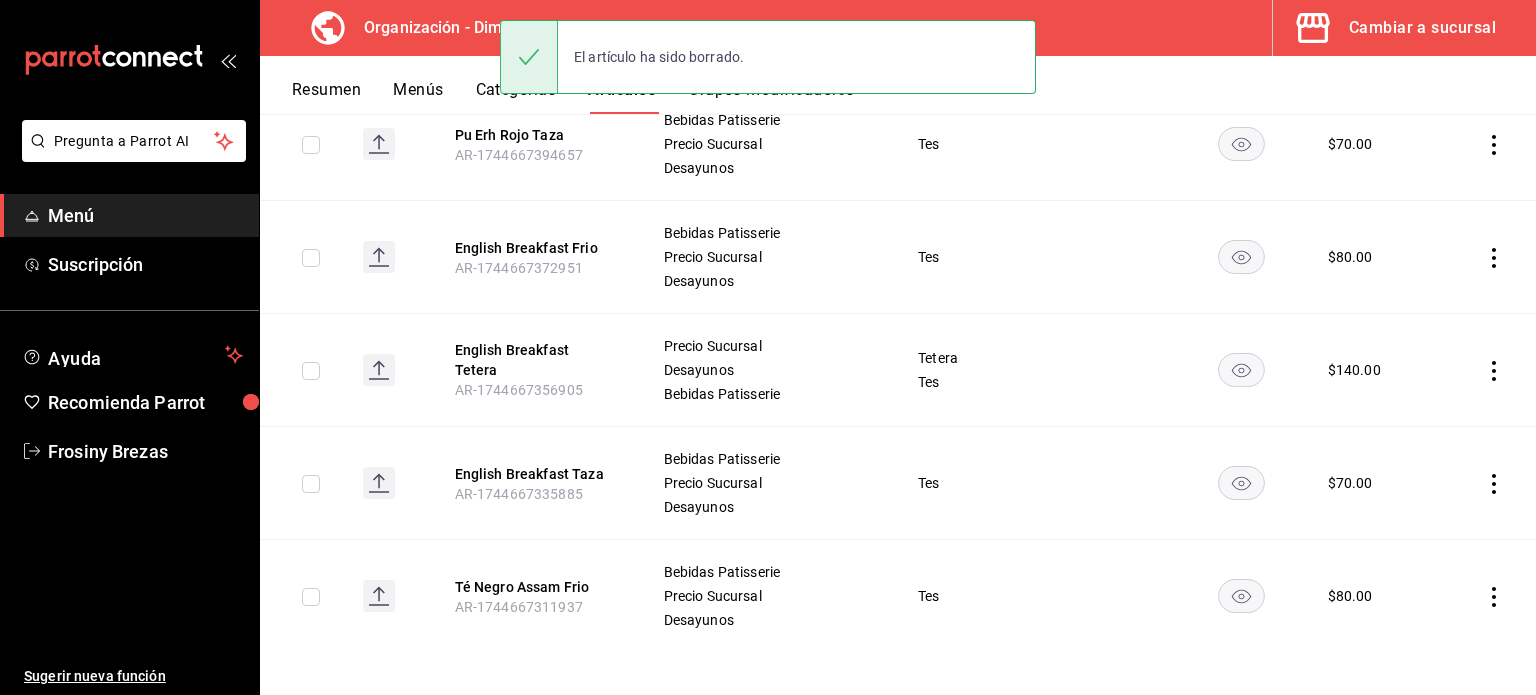 click 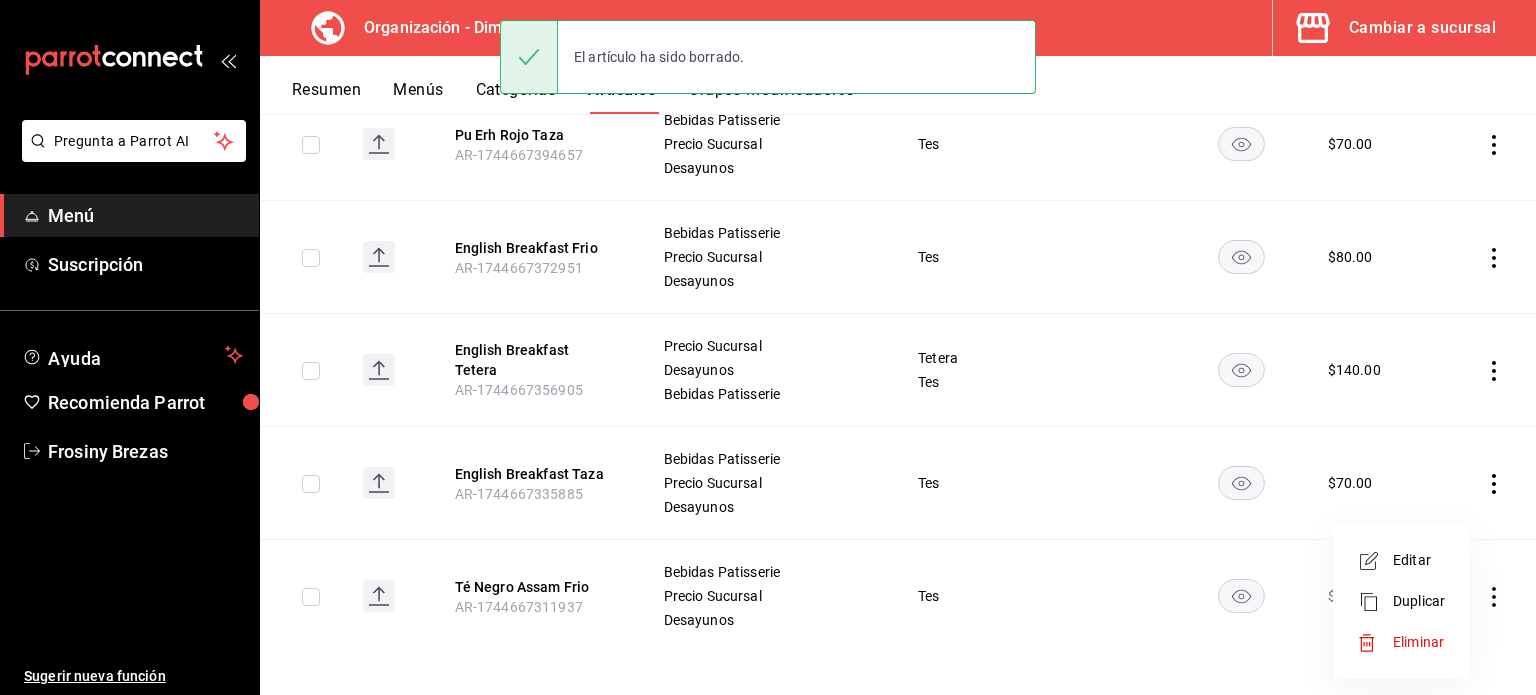 click on "Eliminar" at bounding box center (1418, 642) 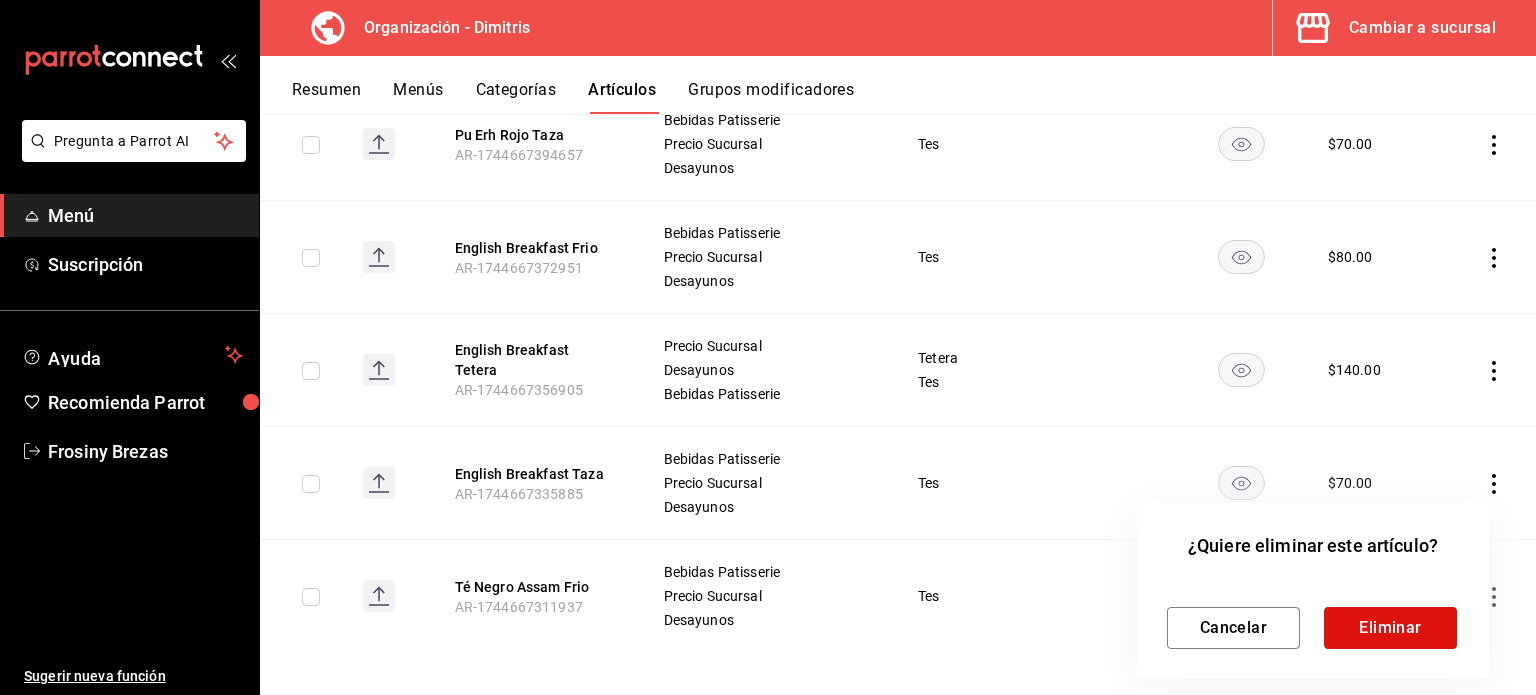 click on "Eliminar" at bounding box center [1390, 628] 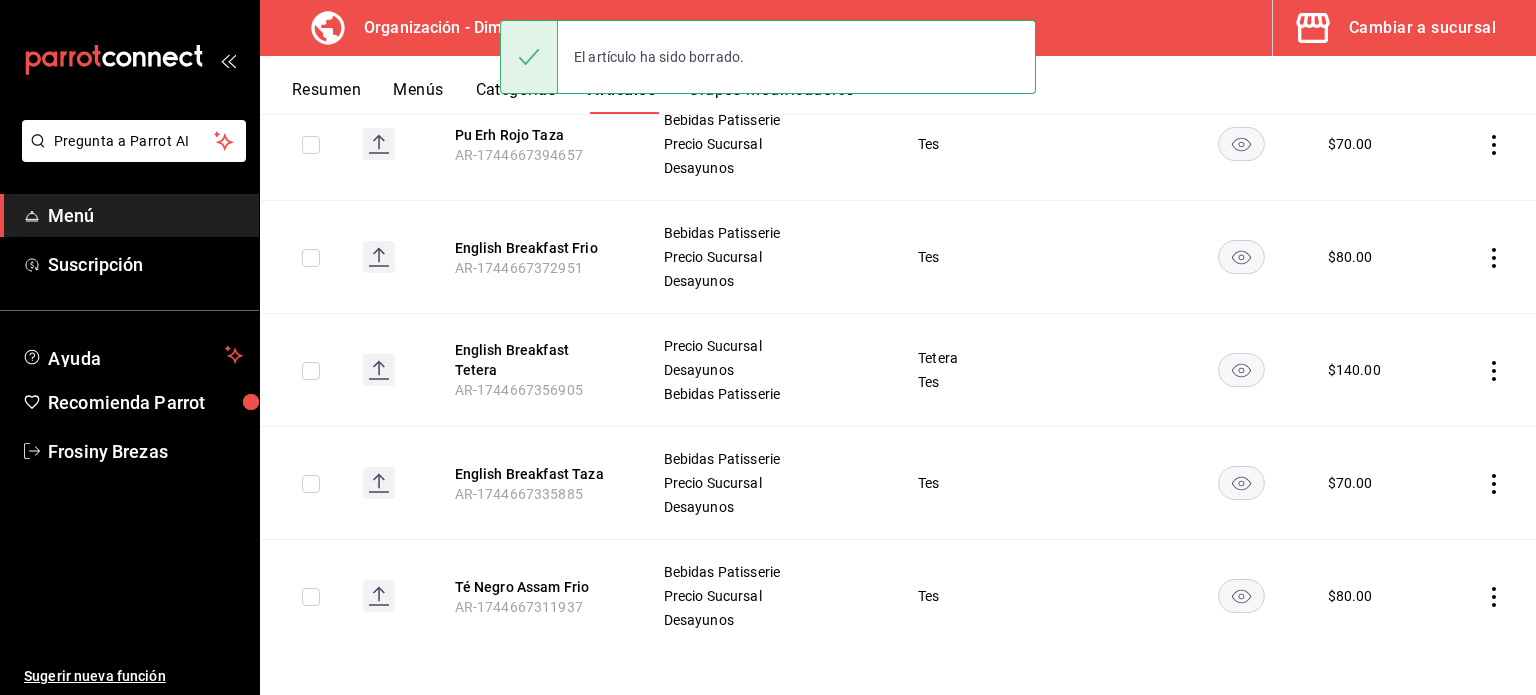scroll, scrollTop: 3117, scrollLeft: 0, axis: vertical 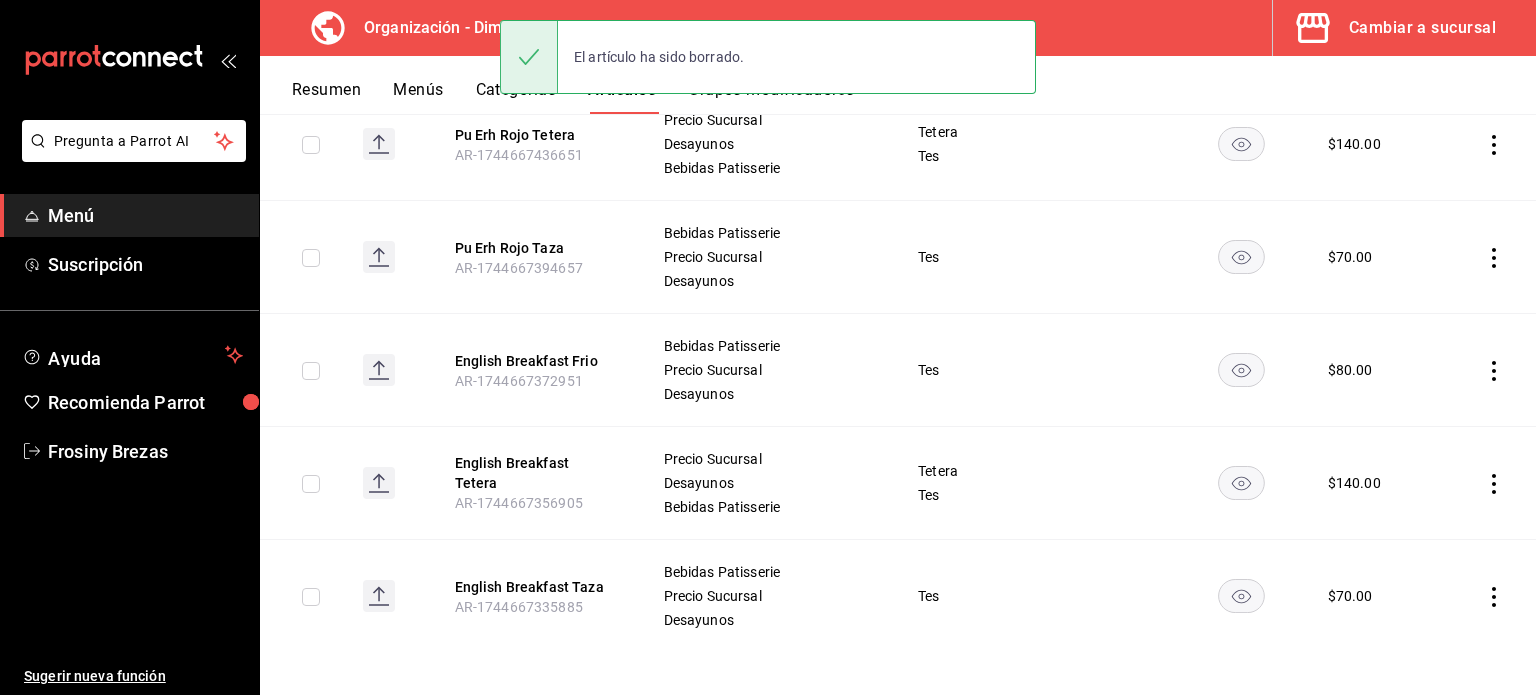 click 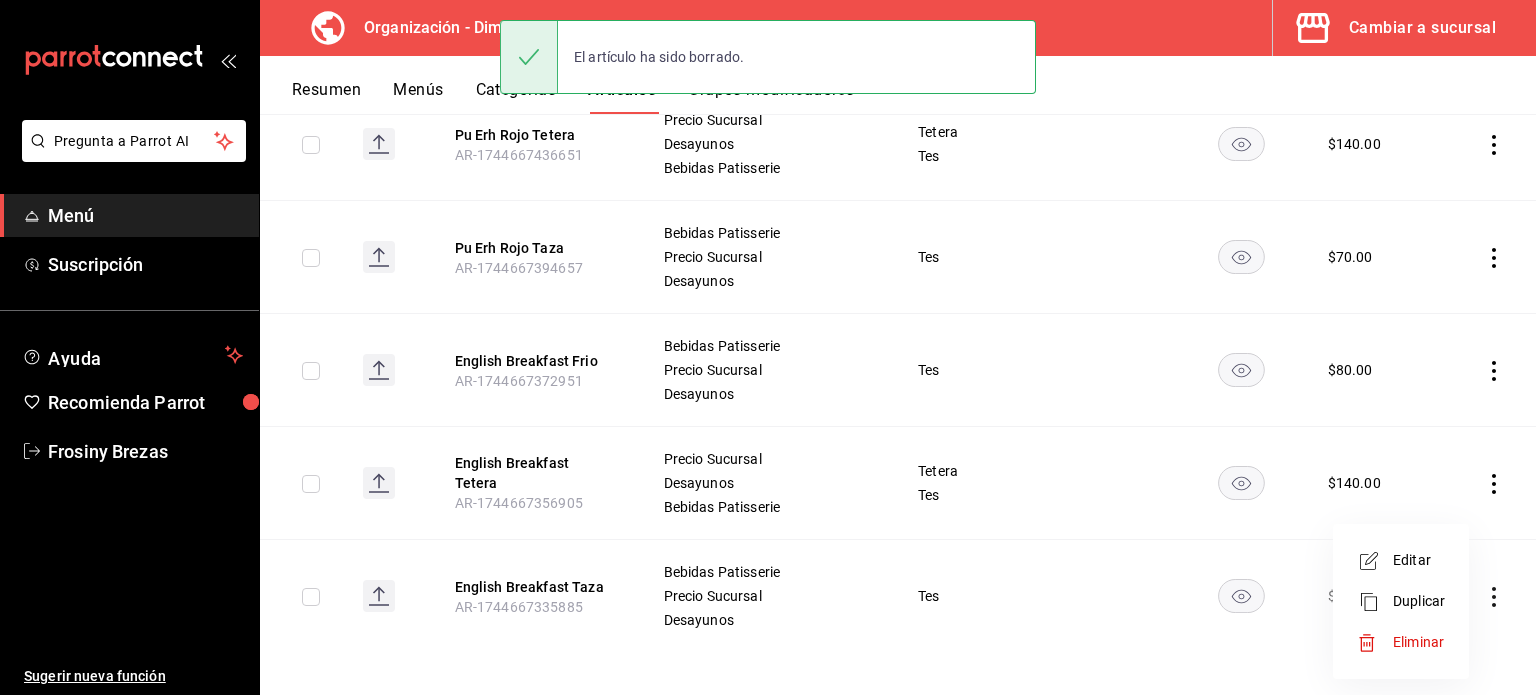 click on "Eliminar" at bounding box center (1418, 642) 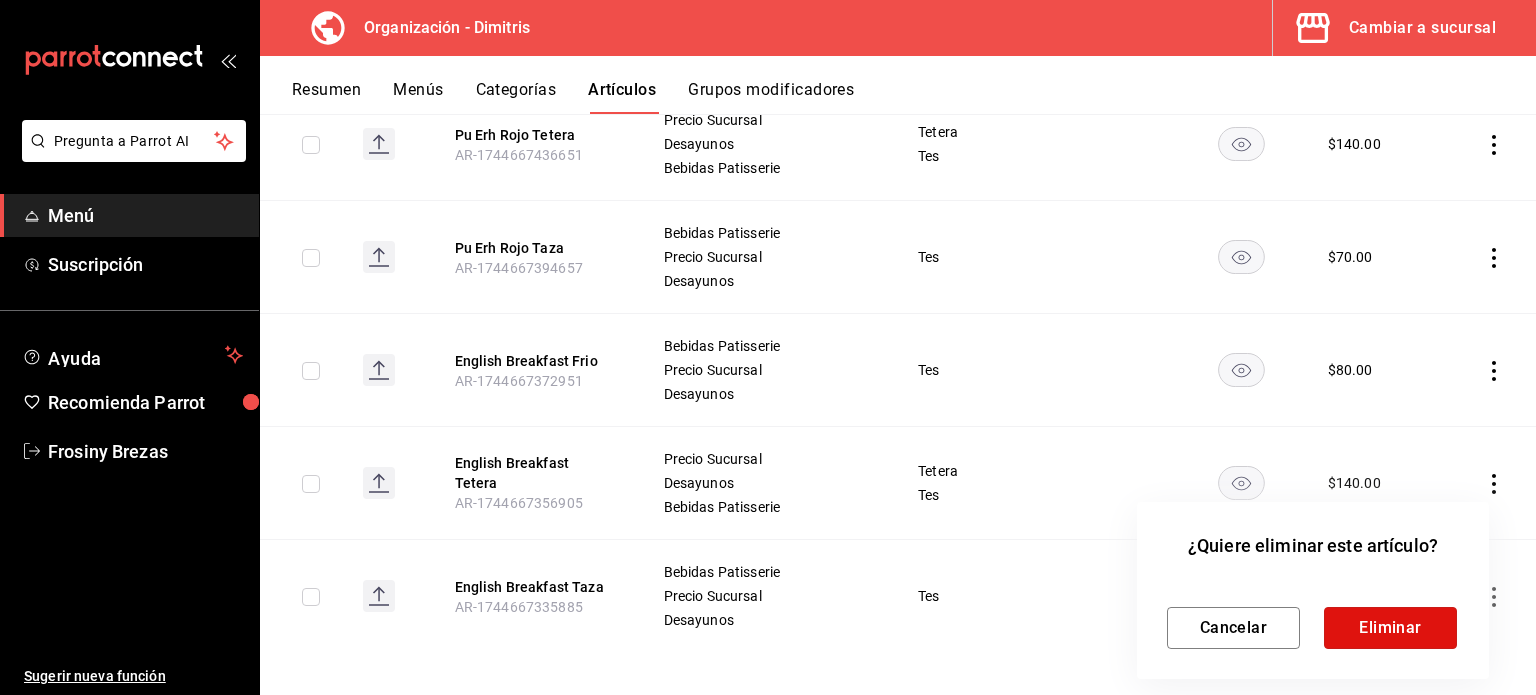 click on "Eliminar" at bounding box center [1390, 628] 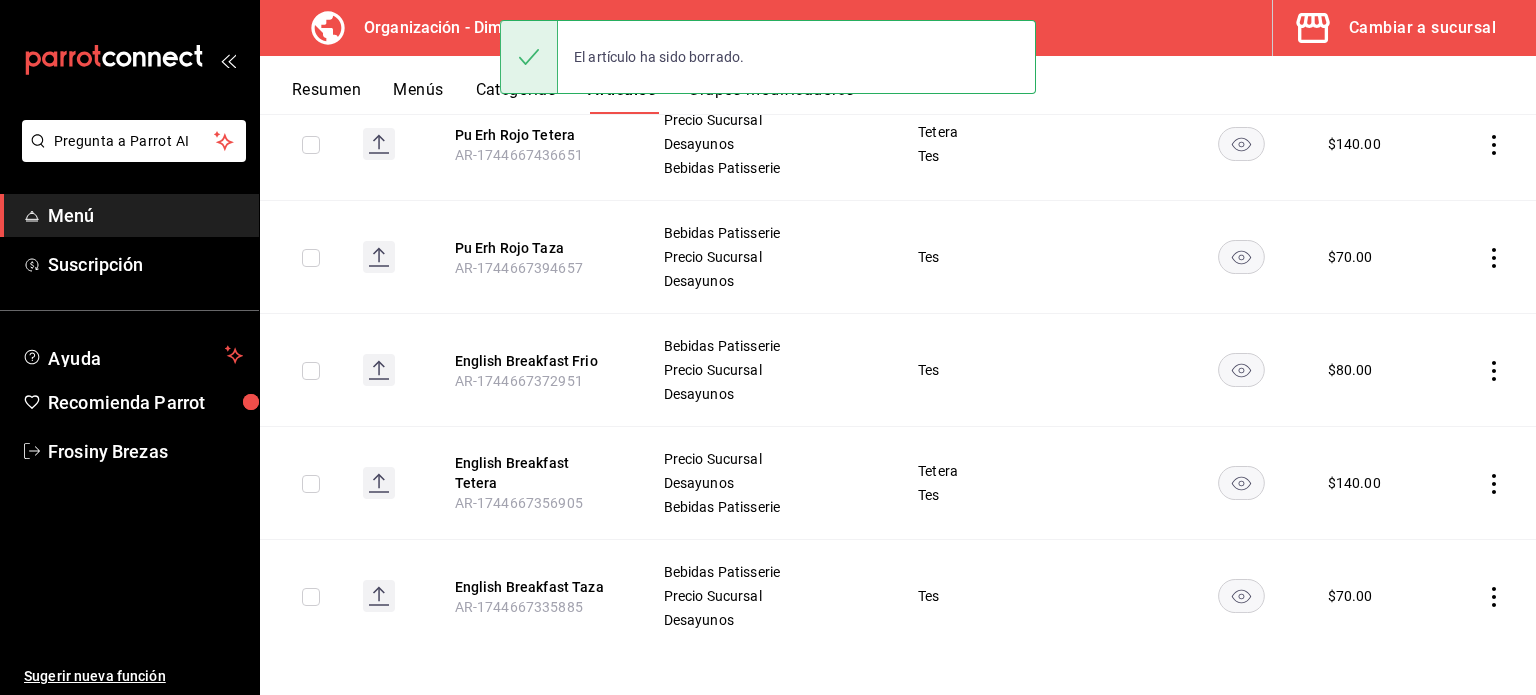 scroll, scrollTop: 3004, scrollLeft: 0, axis: vertical 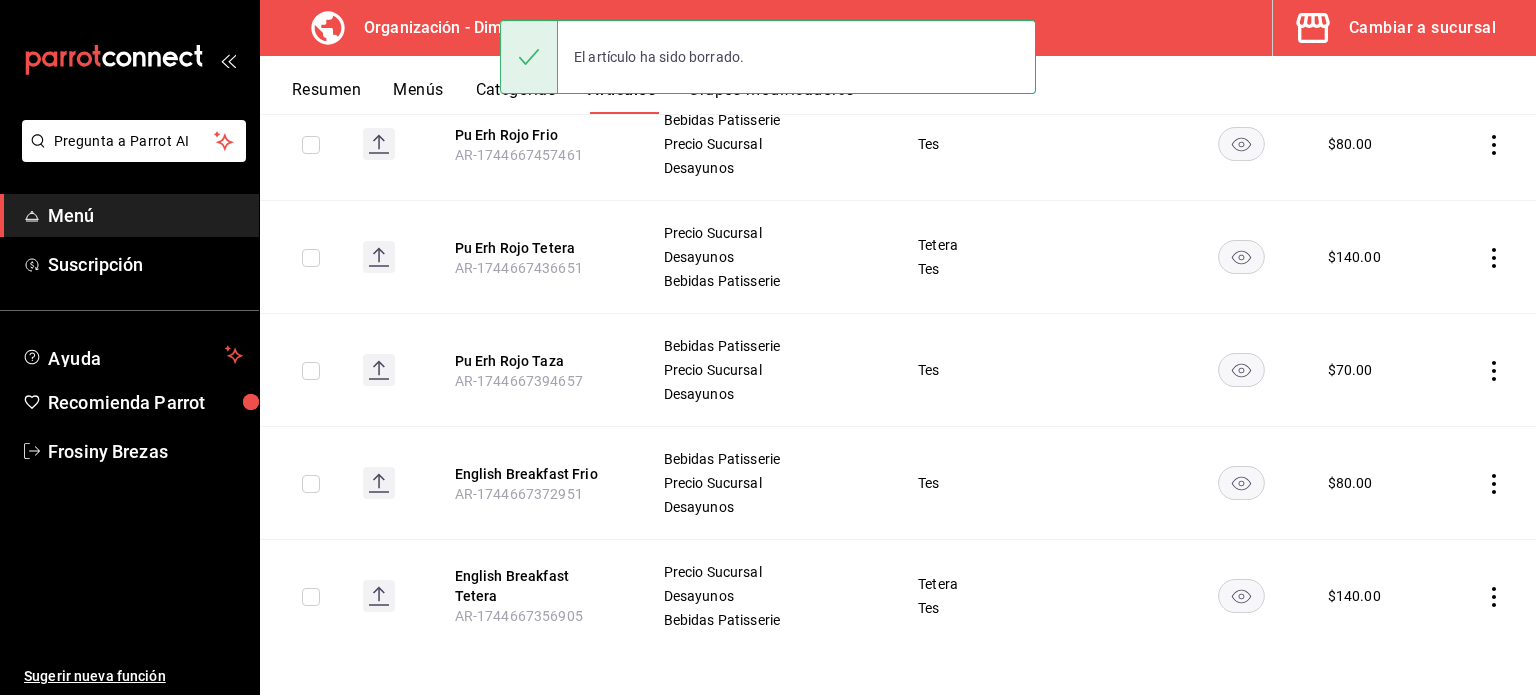 click 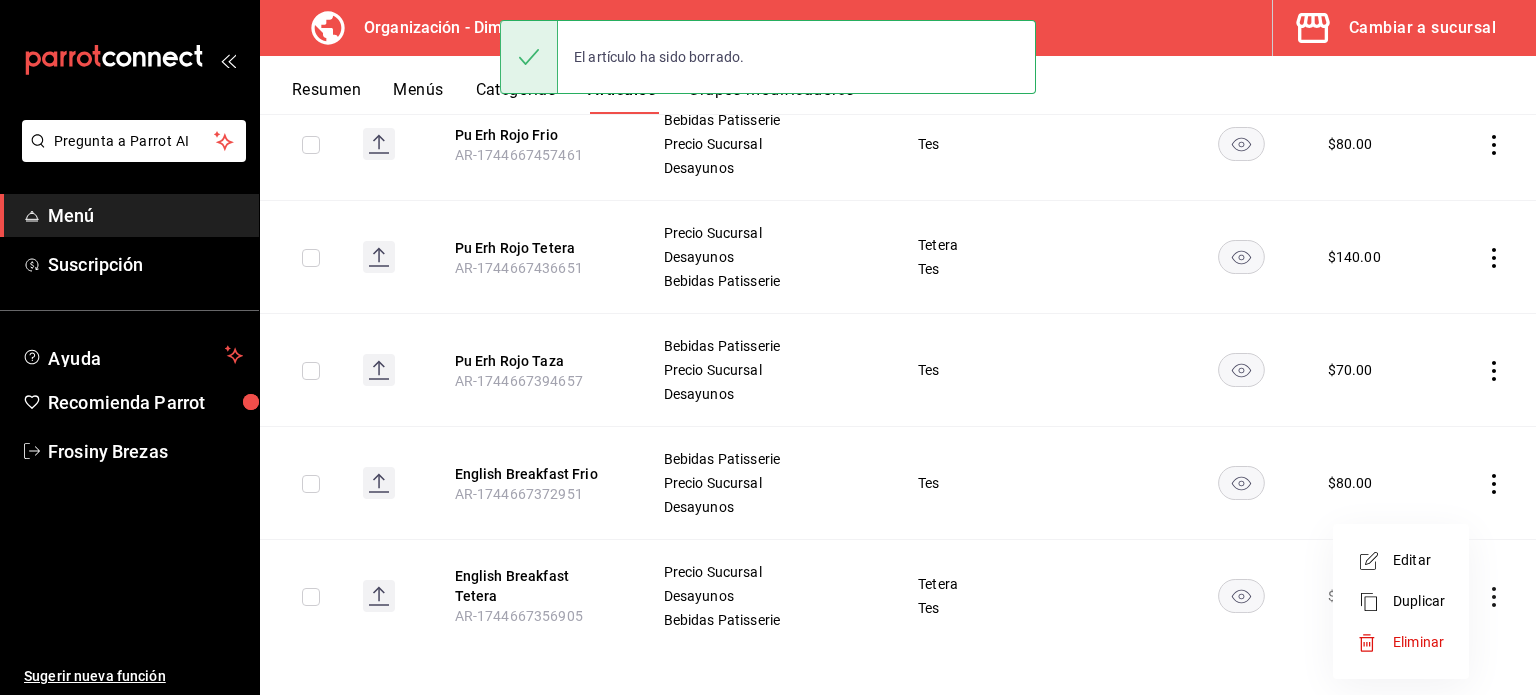 click on "Eliminar" at bounding box center [1418, 642] 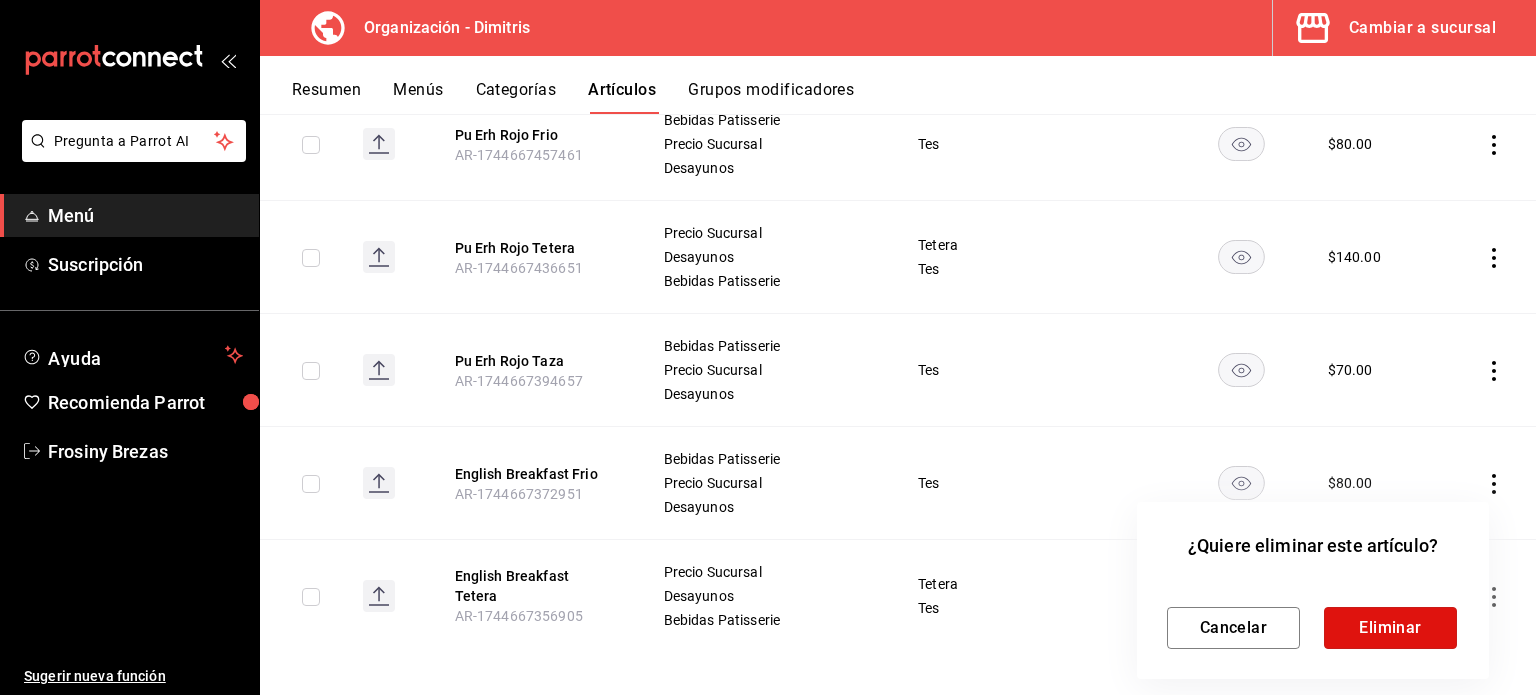 click on "Eliminar" at bounding box center (1390, 628) 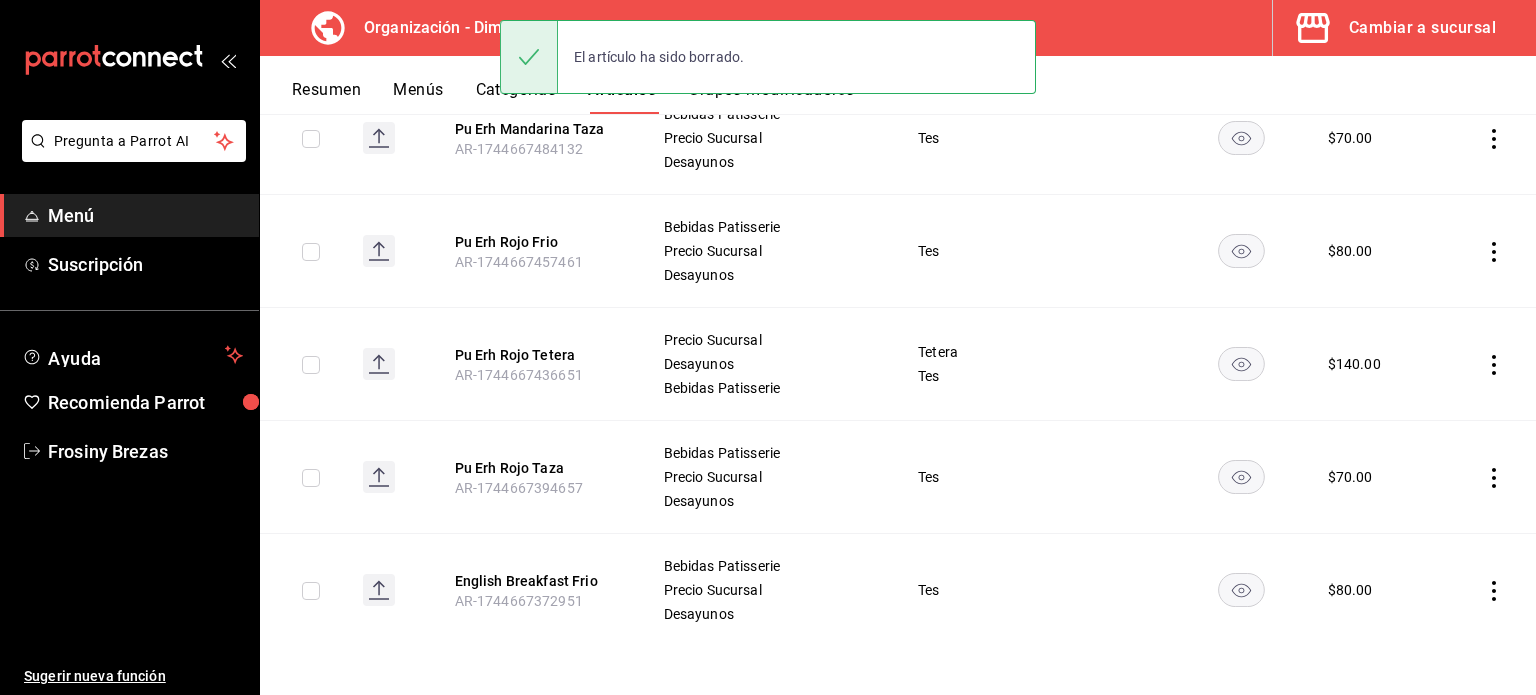 scroll, scrollTop: 2892, scrollLeft: 0, axis: vertical 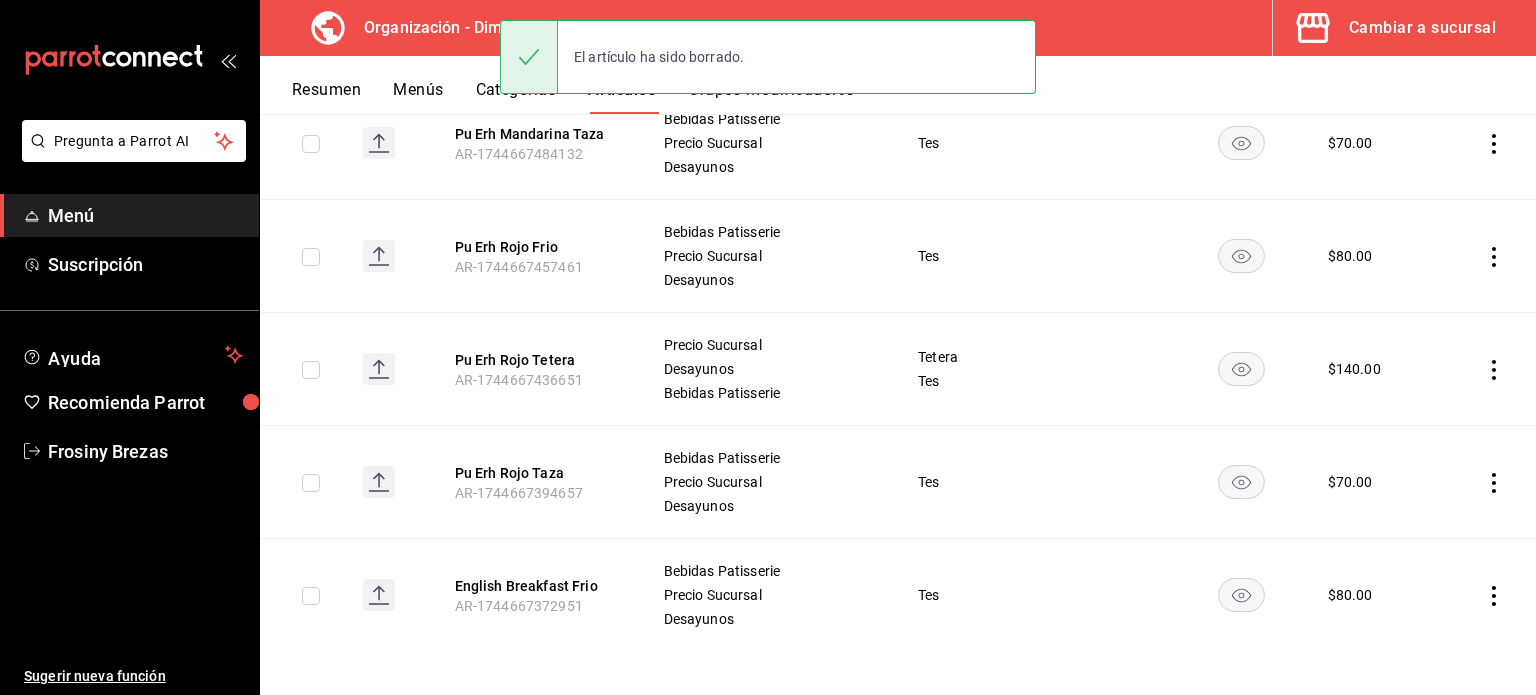click 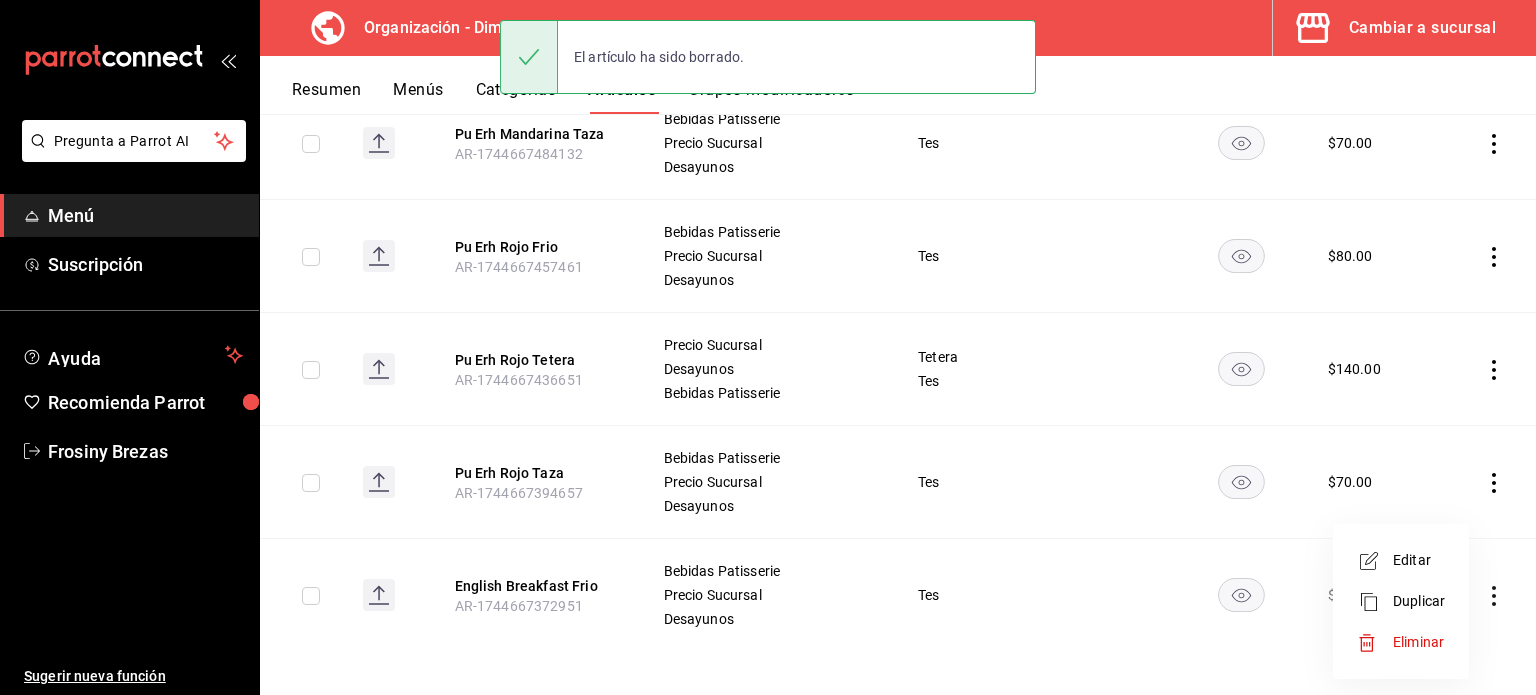 click on "Eliminar" at bounding box center [1419, 642] 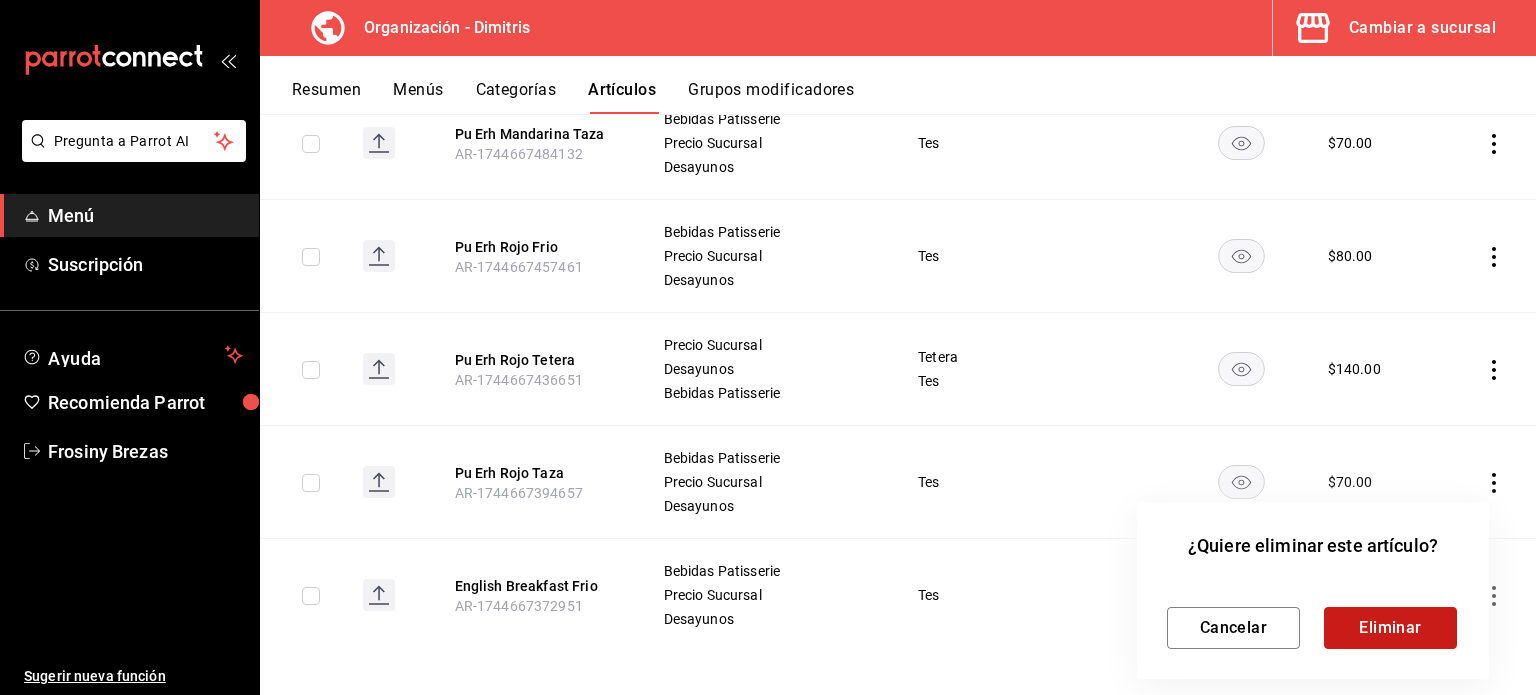 click on "Eliminar" at bounding box center [1390, 628] 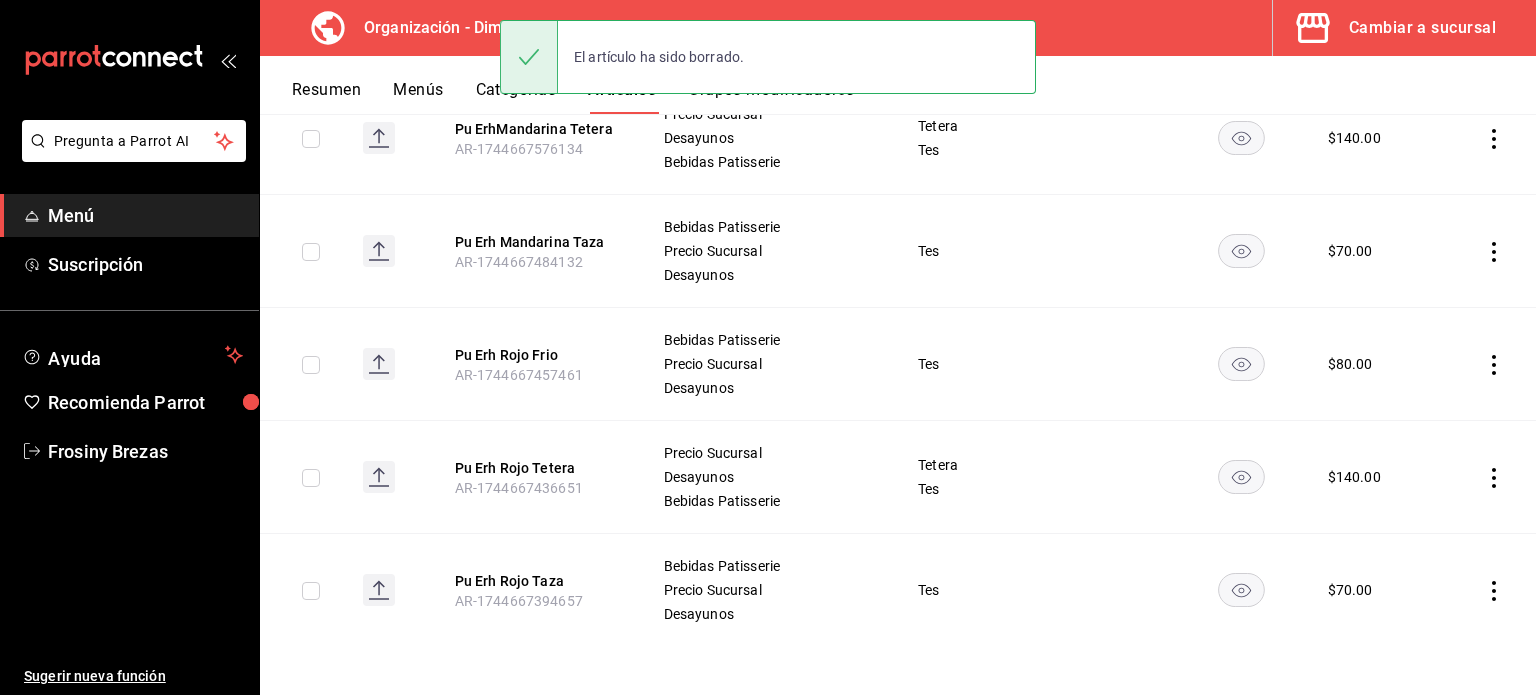 scroll, scrollTop: 2779, scrollLeft: 0, axis: vertical 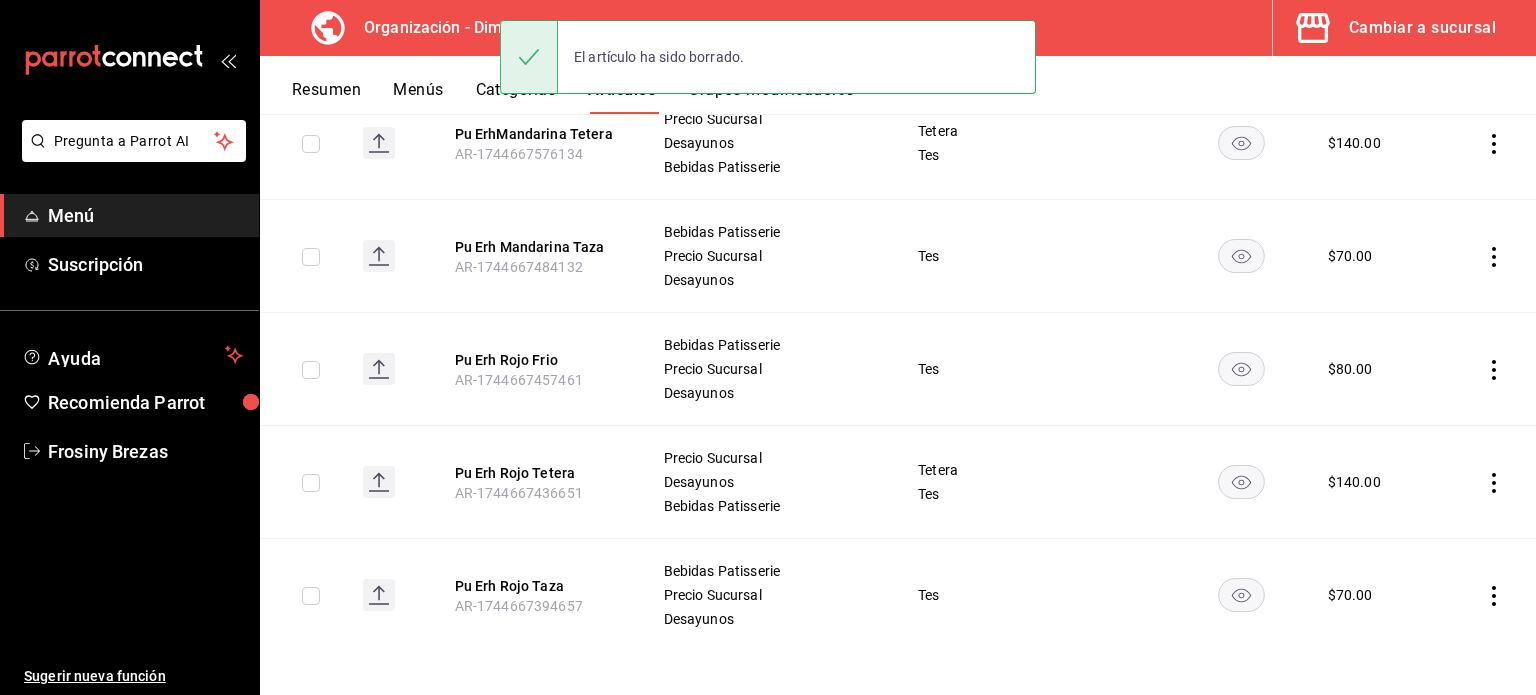 click 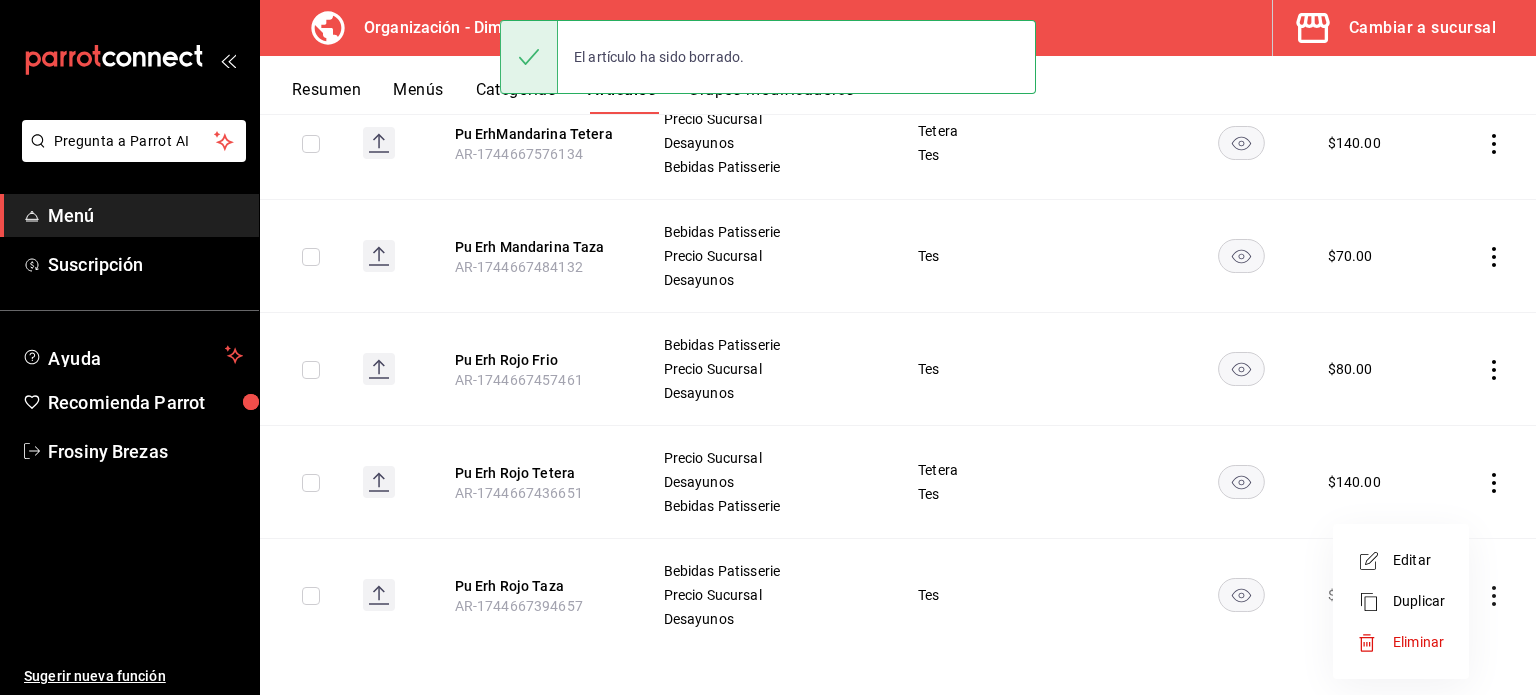 click on "Eliminar" at bounding box center (1401, 642) 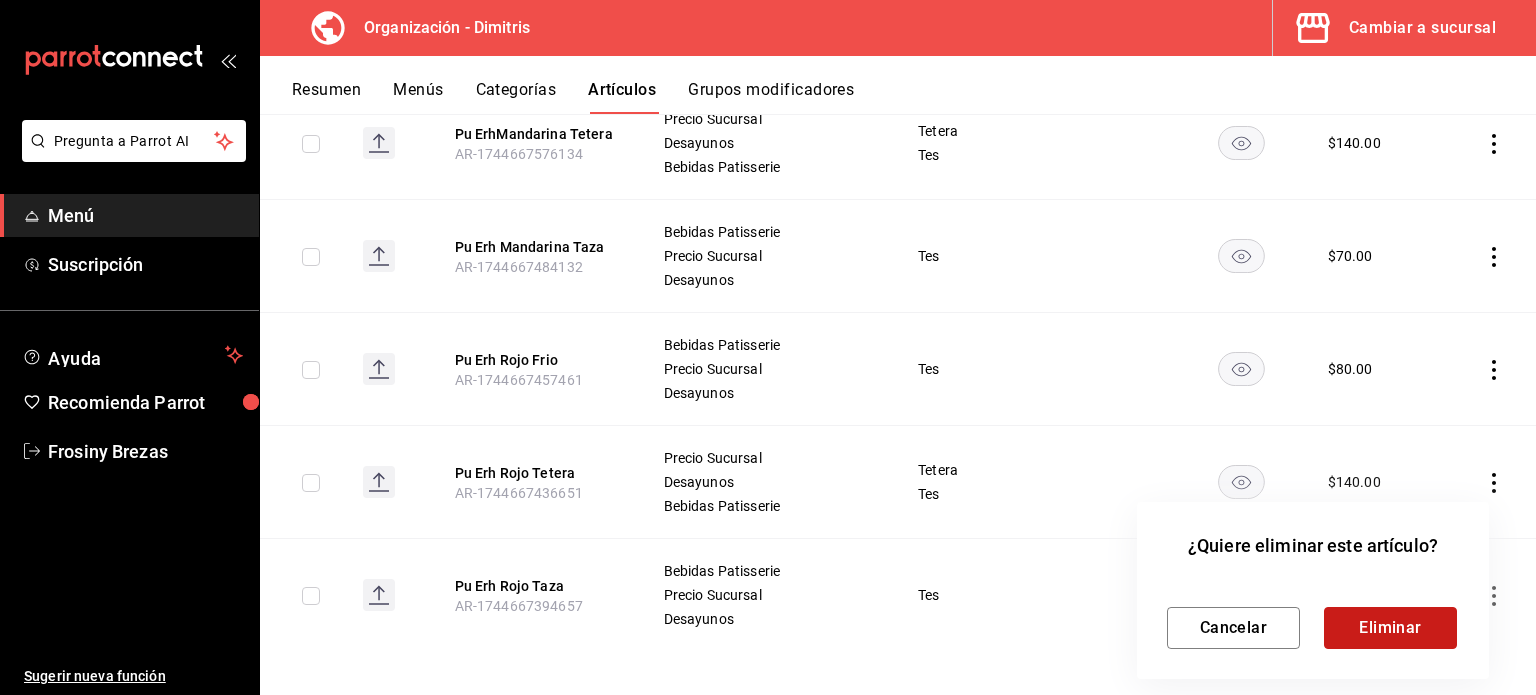click on "Eliminar" at bounding box center (1390, 628) 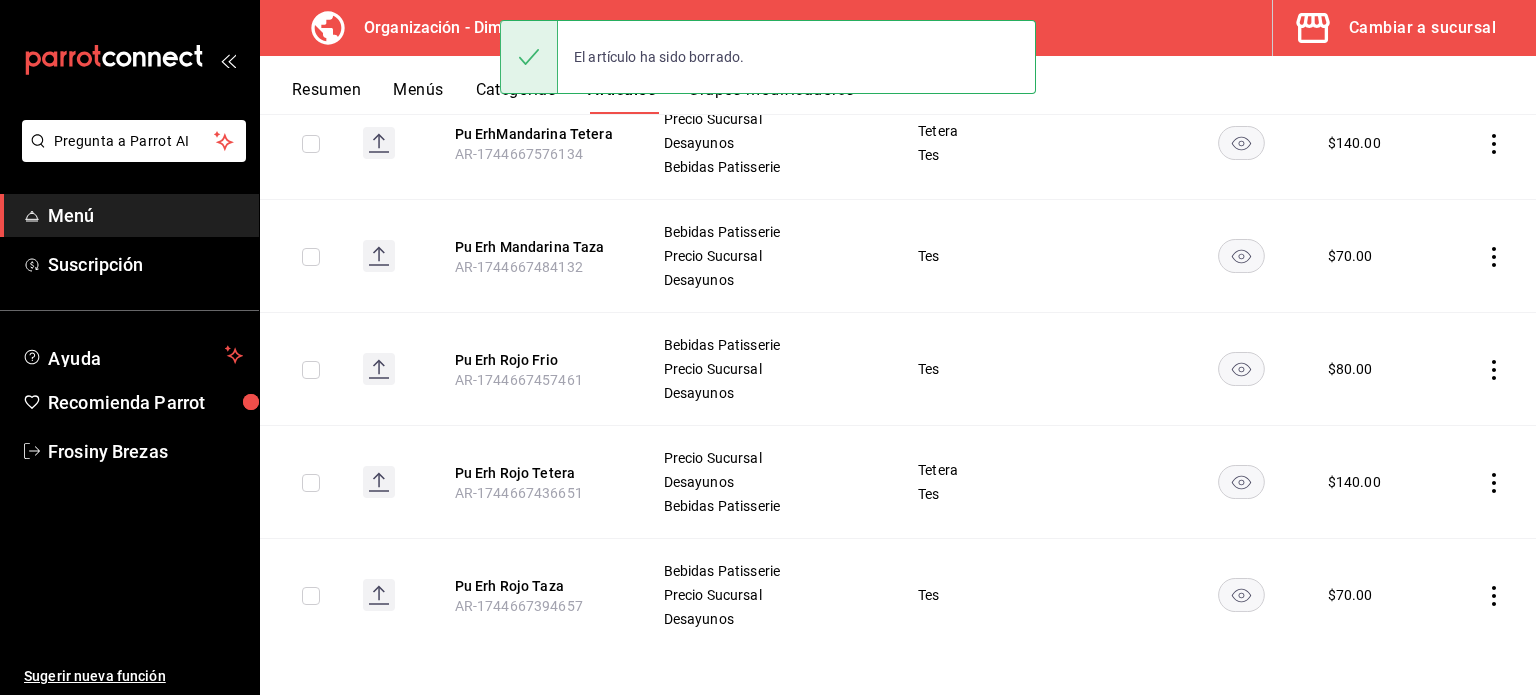 scroll, scrollTop: 2666, scrollLeft: 0, axis: vertical 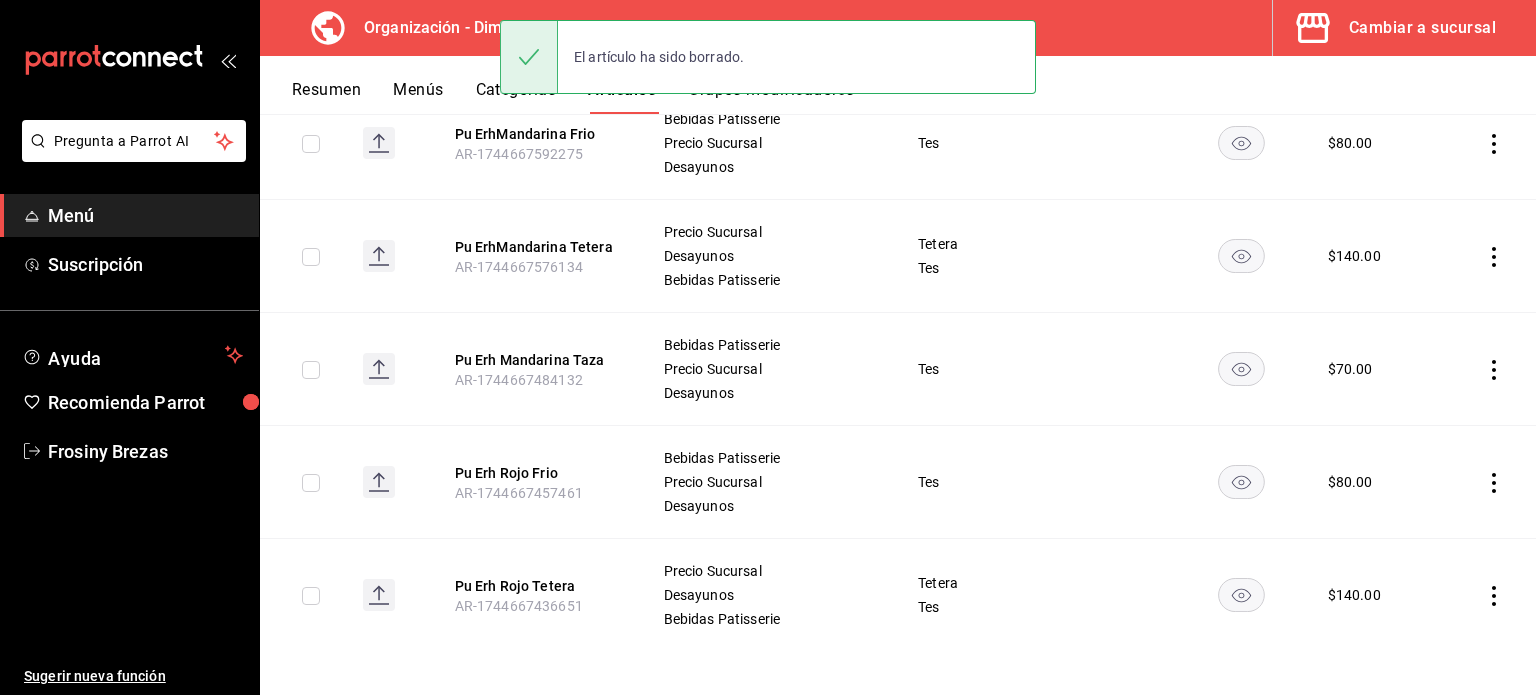 click 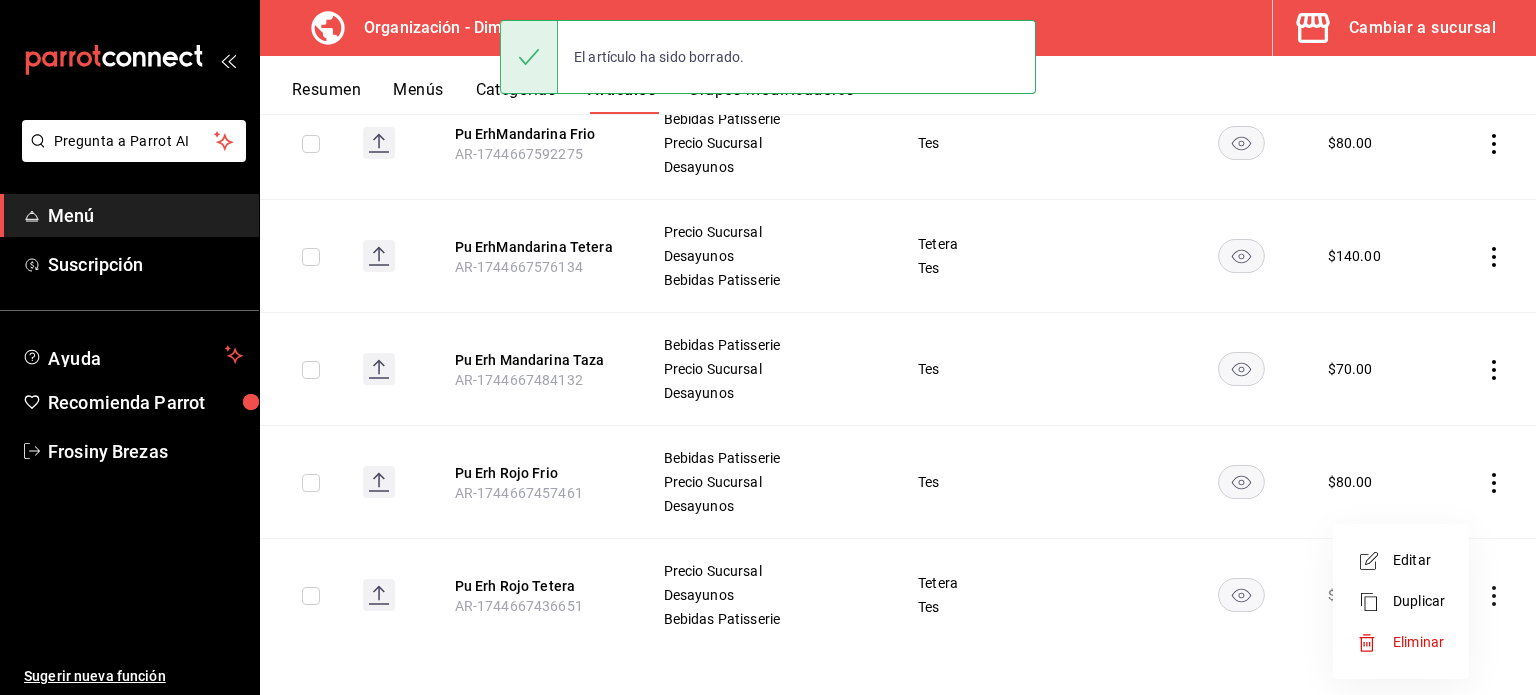 click on "Eliminar" at bounding box center [1418, 642] 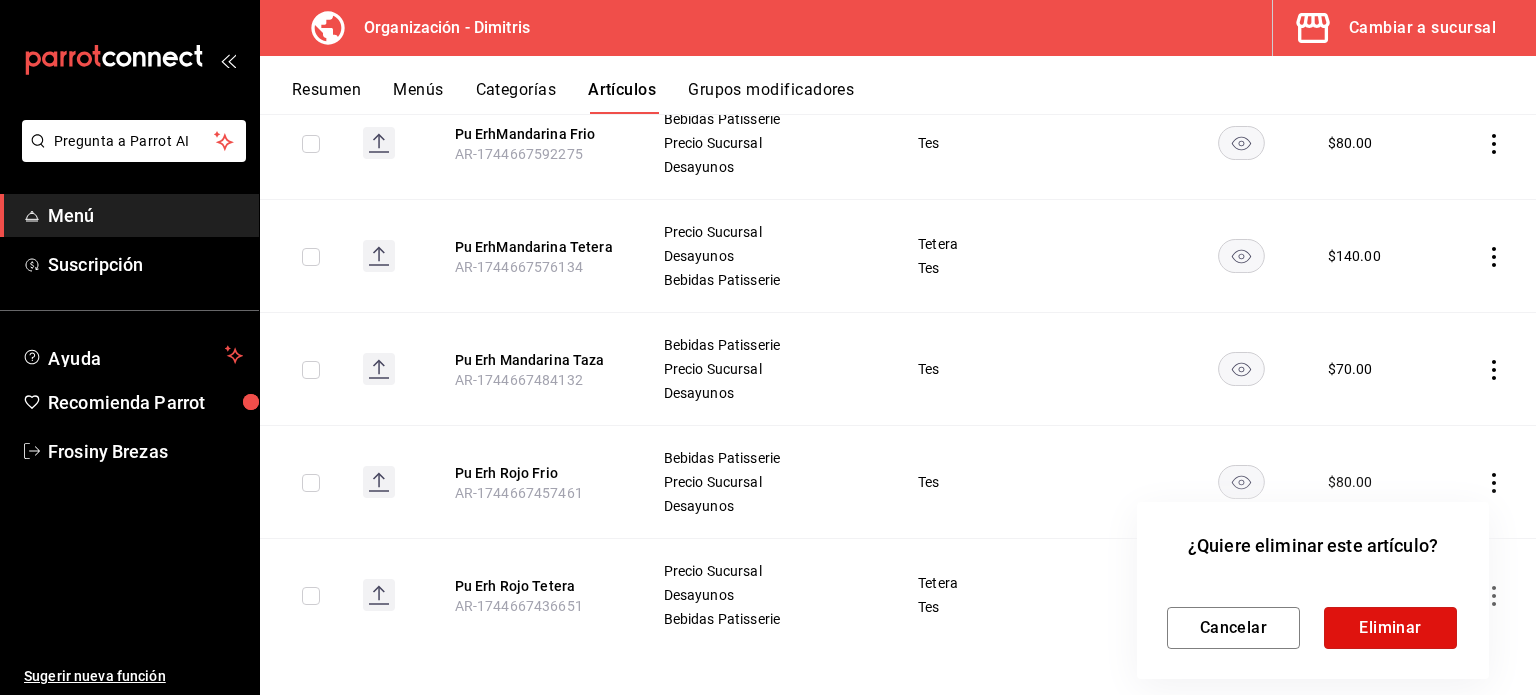 click on "Eliminar" at bounding box center (1390, 628) 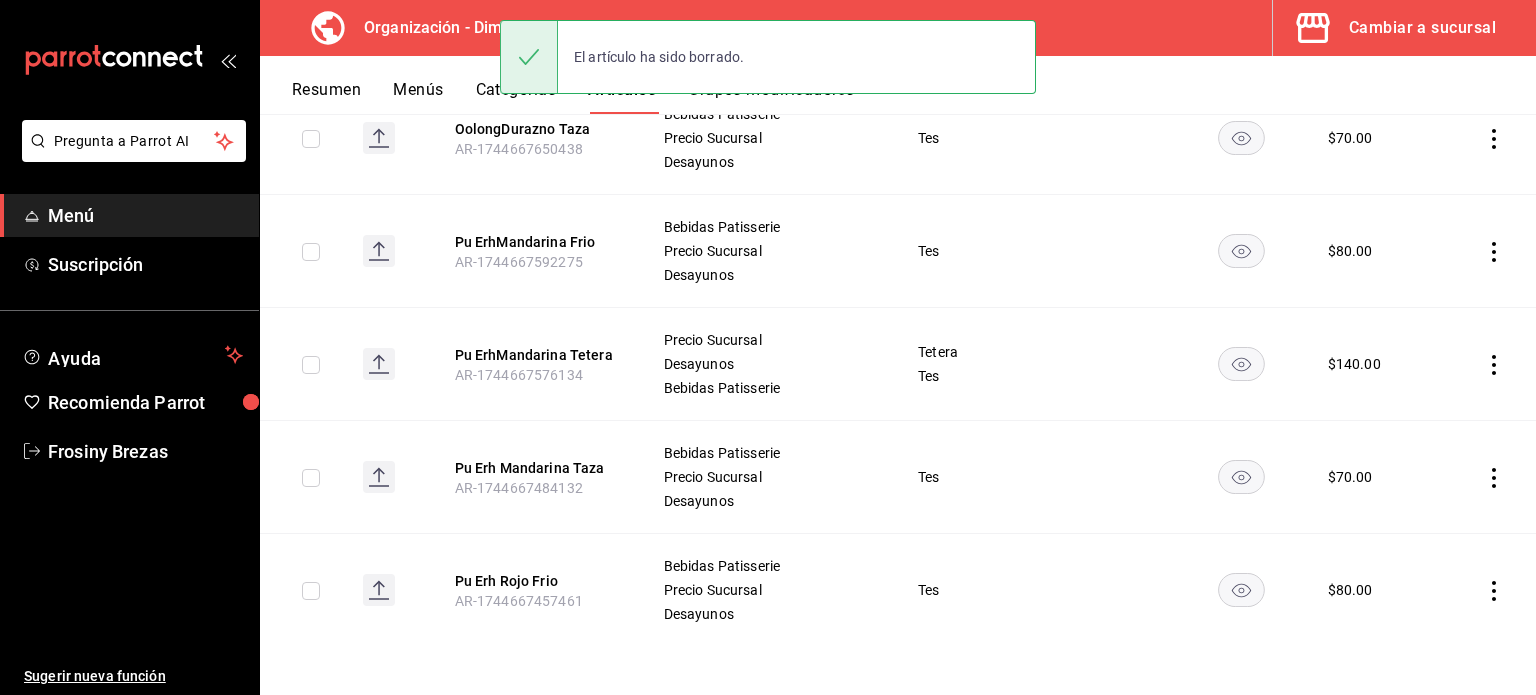 scroll, scrollTop: 2553, scrollLeft: 0, axis: vertical 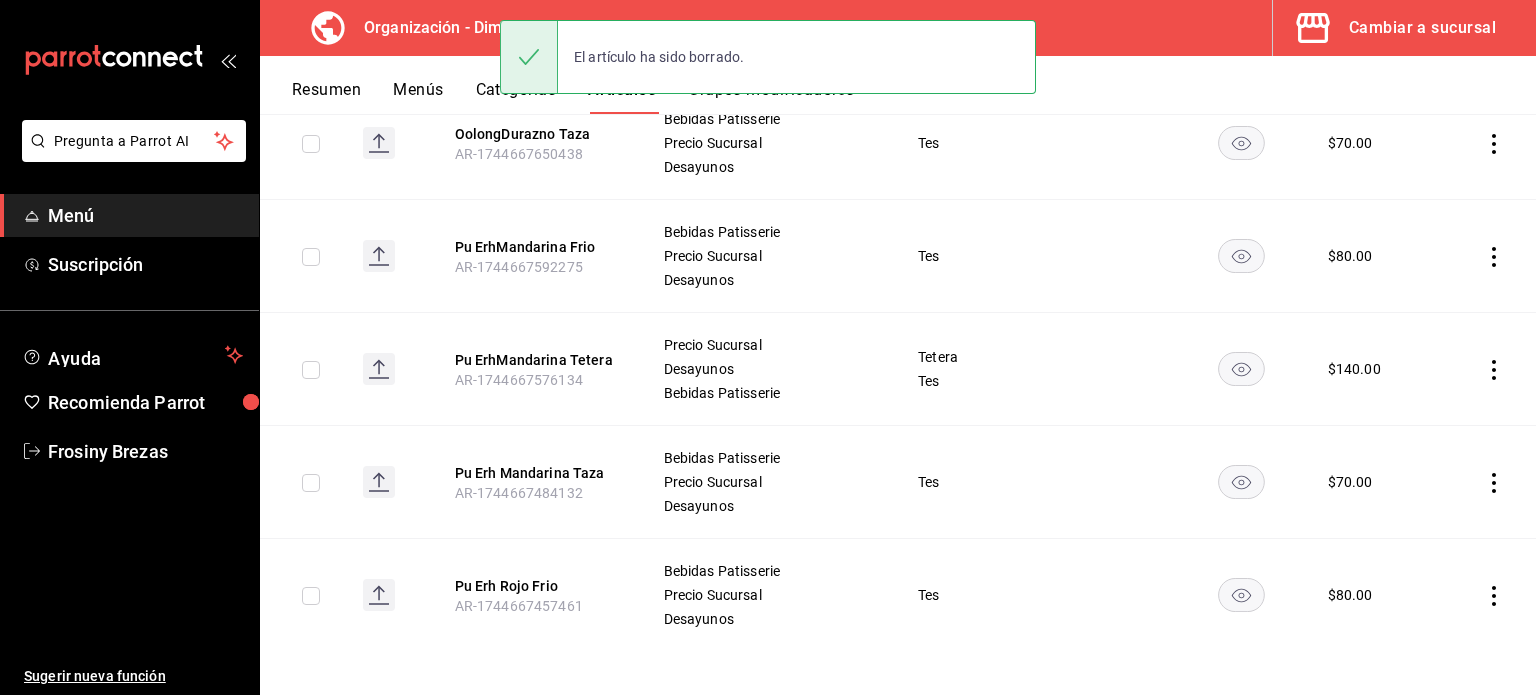 click 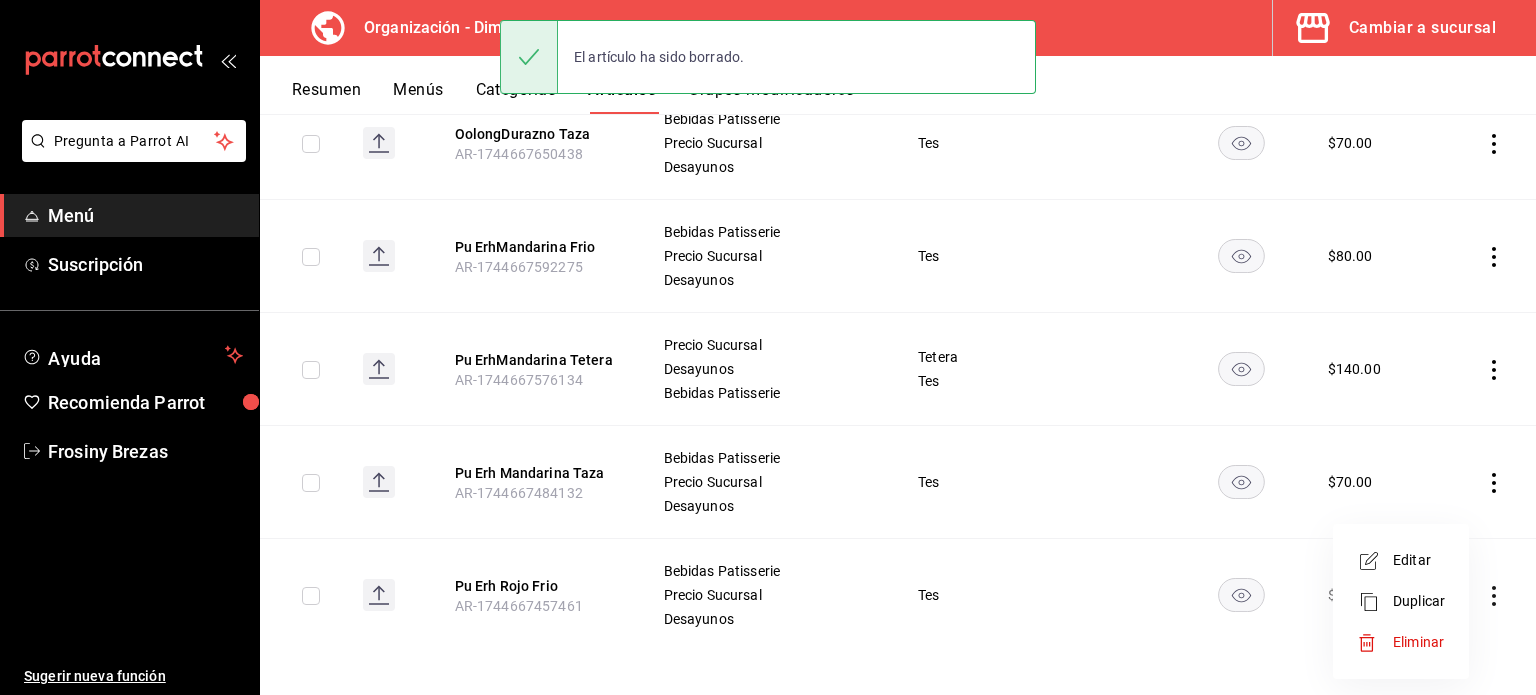click on "Eliminar" at bounding box center [1401, 642] 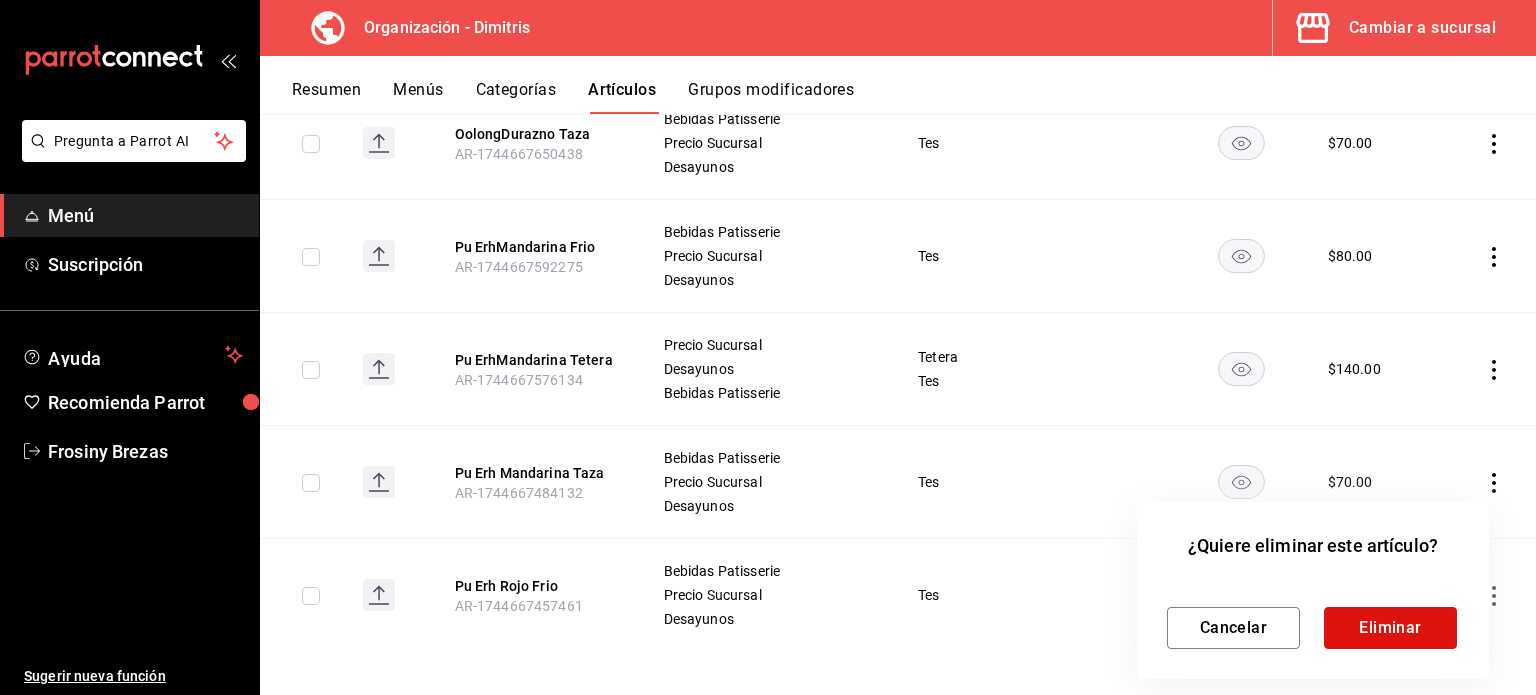 click on "Eliminar" at bounding box center (1390, 628) 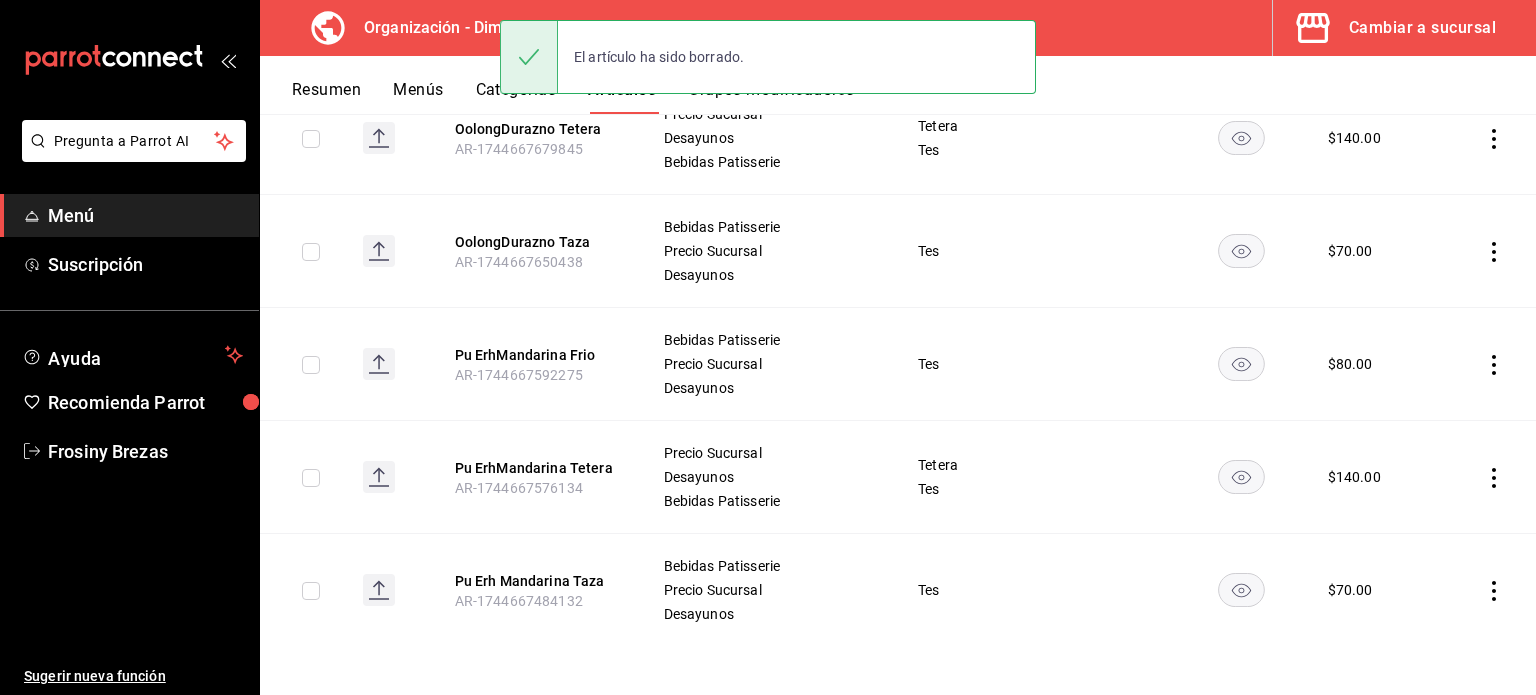 scroll, scrollTop: 2440, scrollLeft: 0, axis: vertical 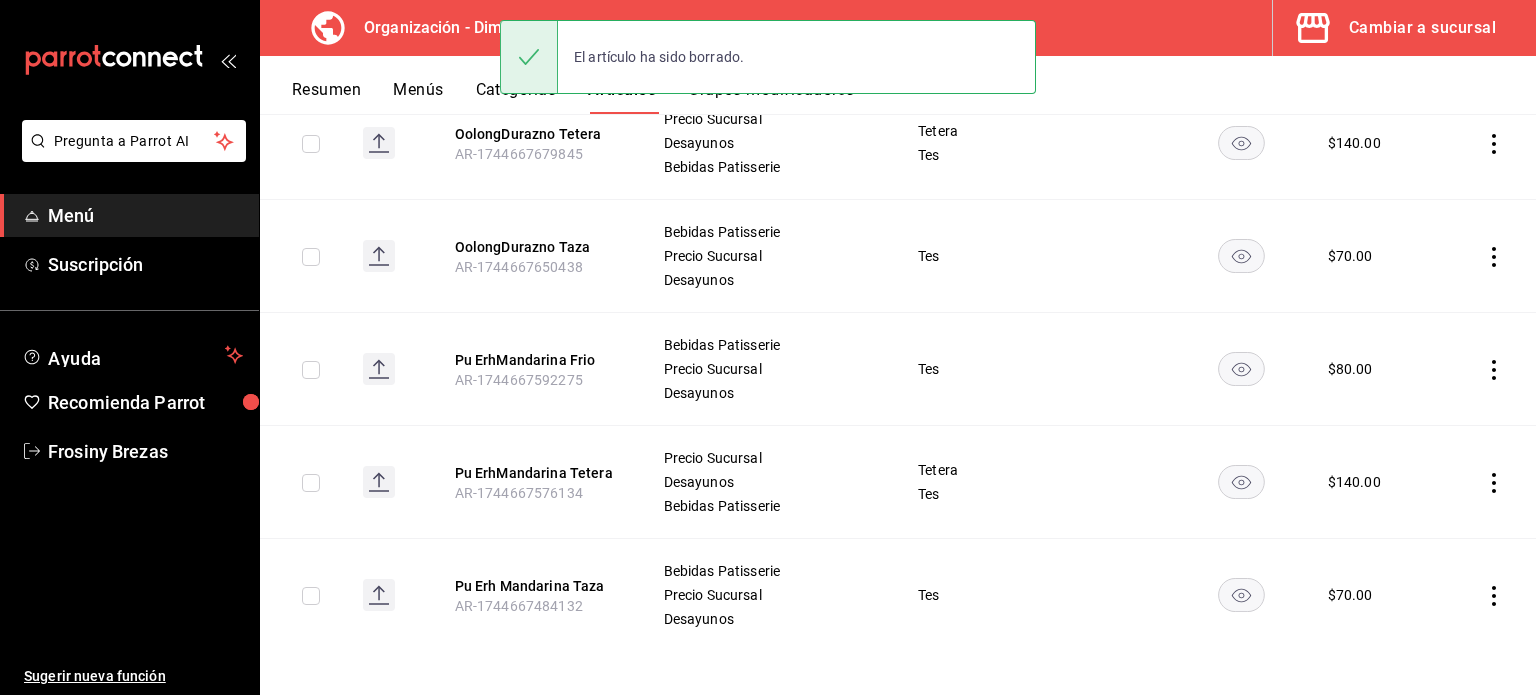 click 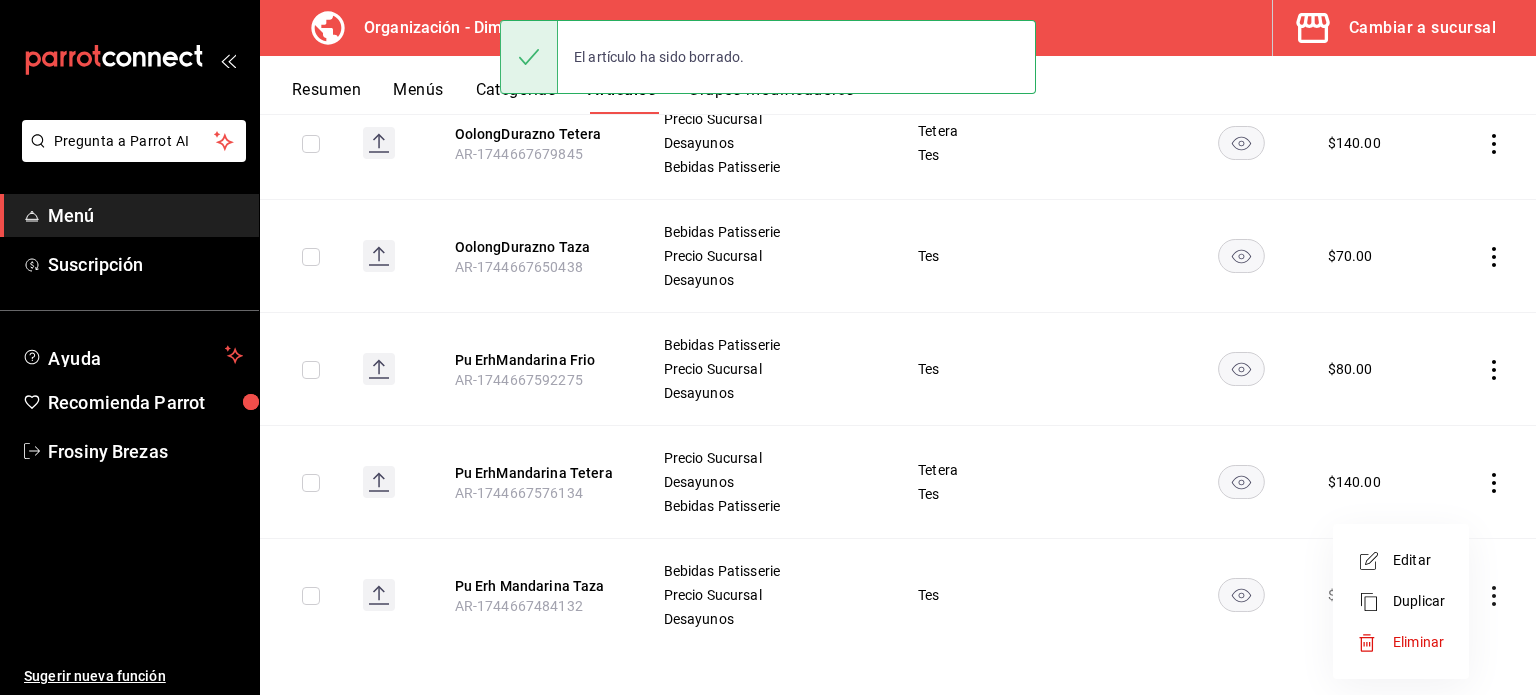 click on "Eliminar" at bounding box center (1401, 642) 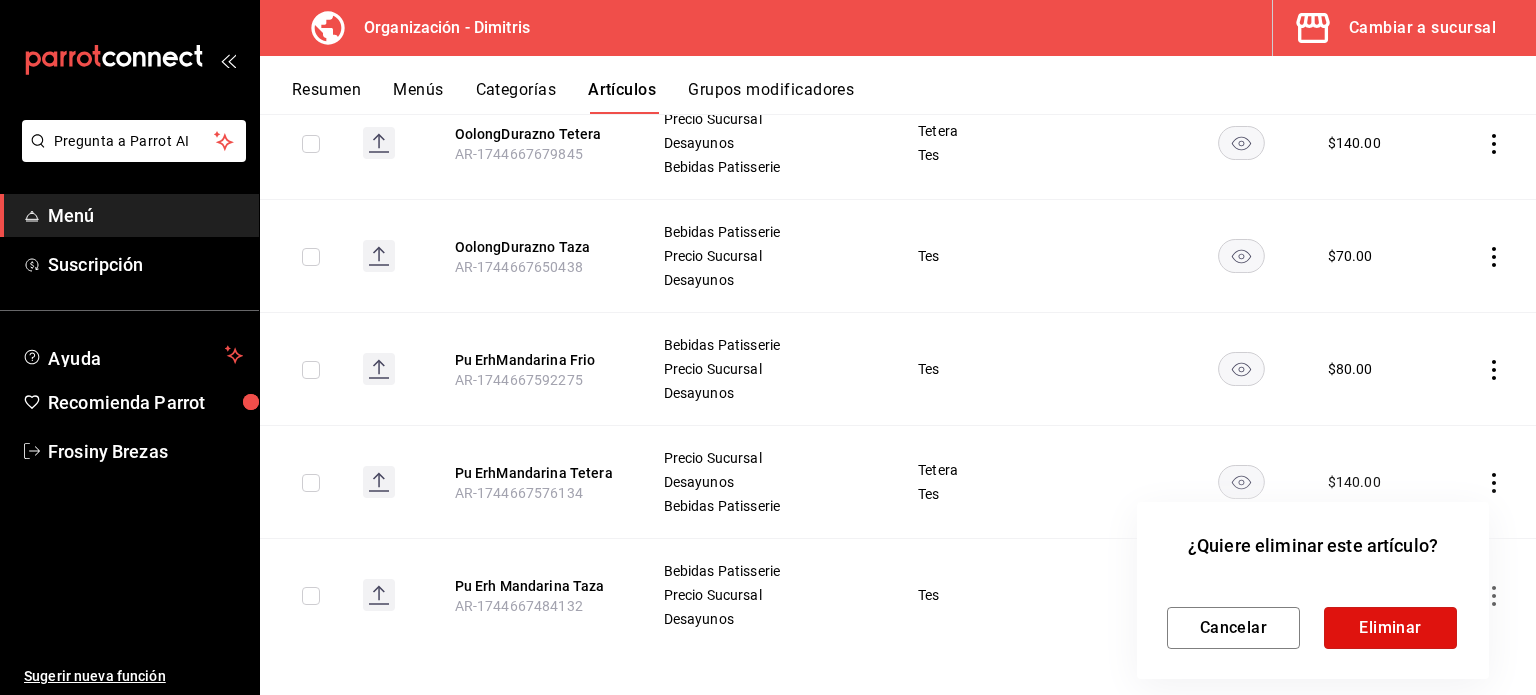 click on "Eliminar" at bounding box center (1390, 628) 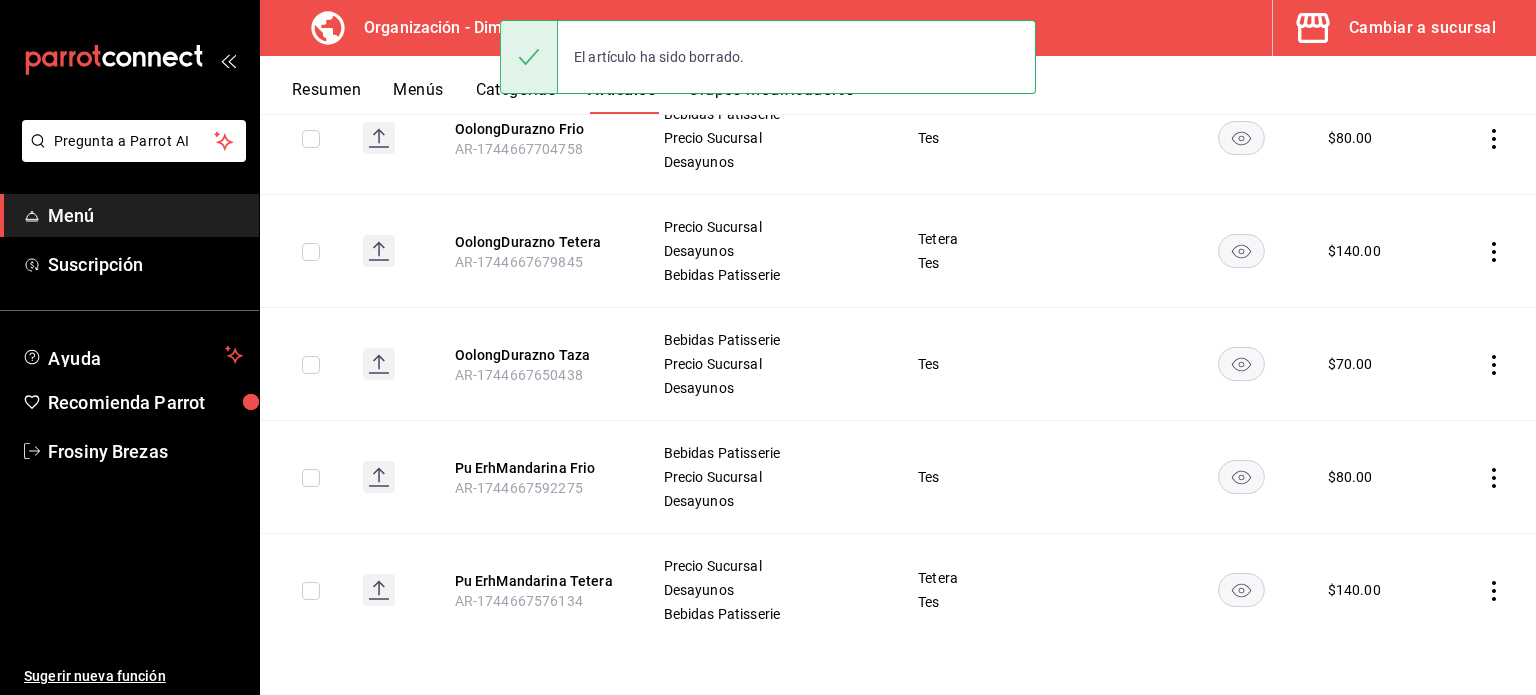 scroll, scrollTop: 2328, scrollLeft: 0, axis: vertical 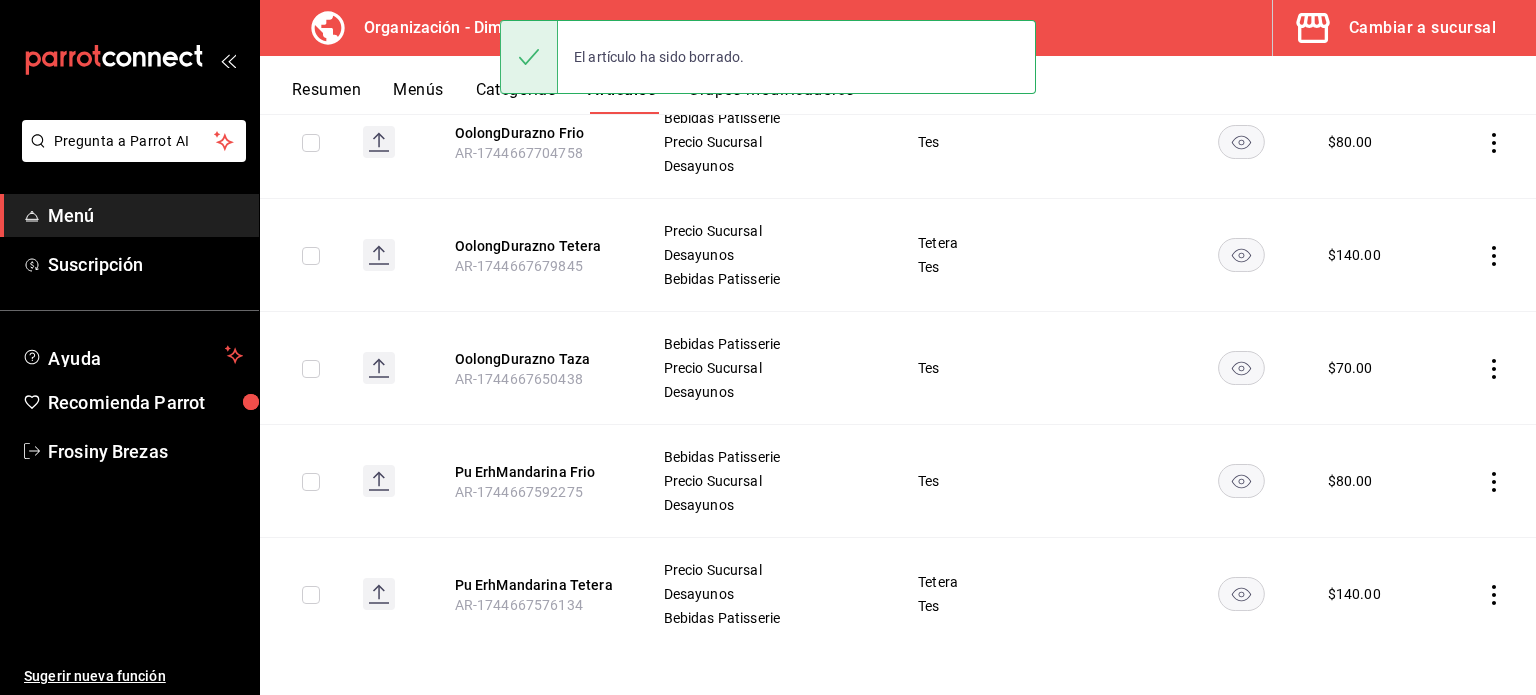 click 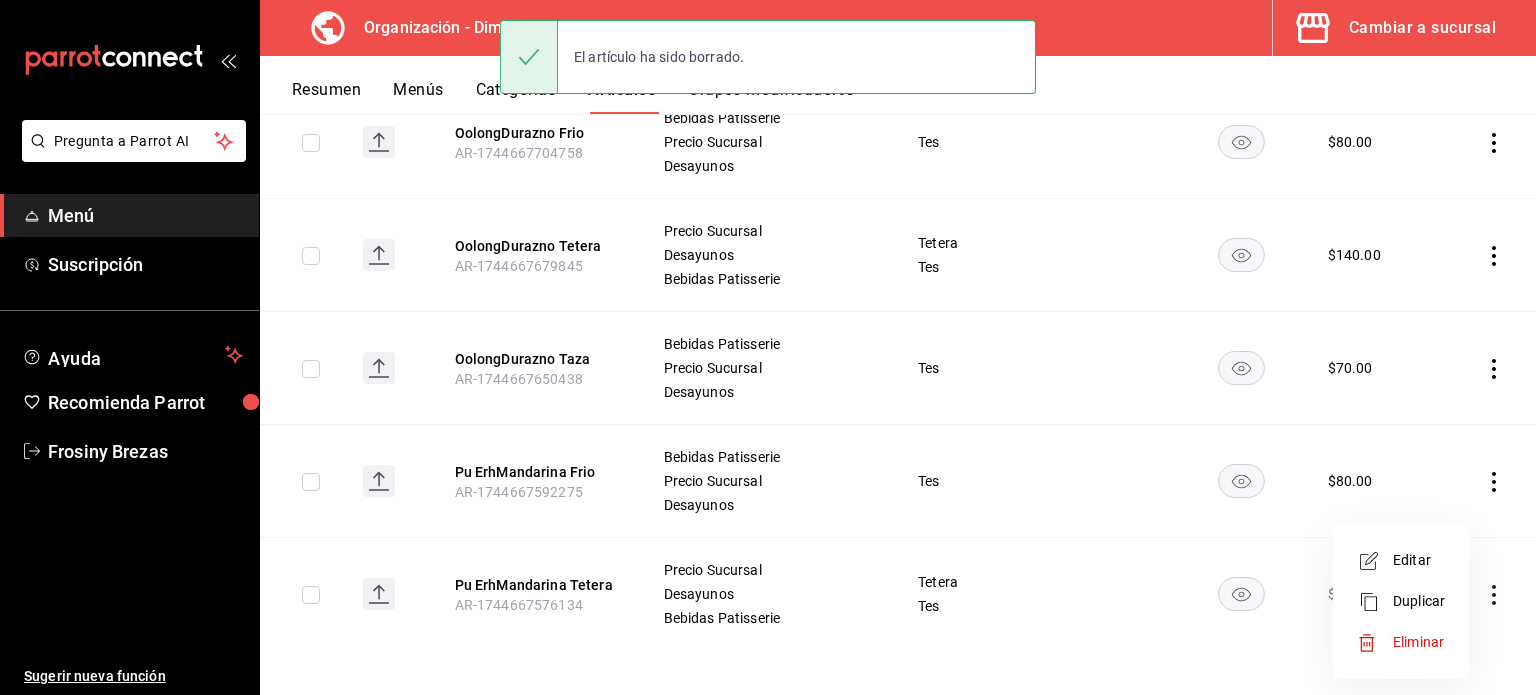 click on "Eliminar" at bounding box center [1418, 642] 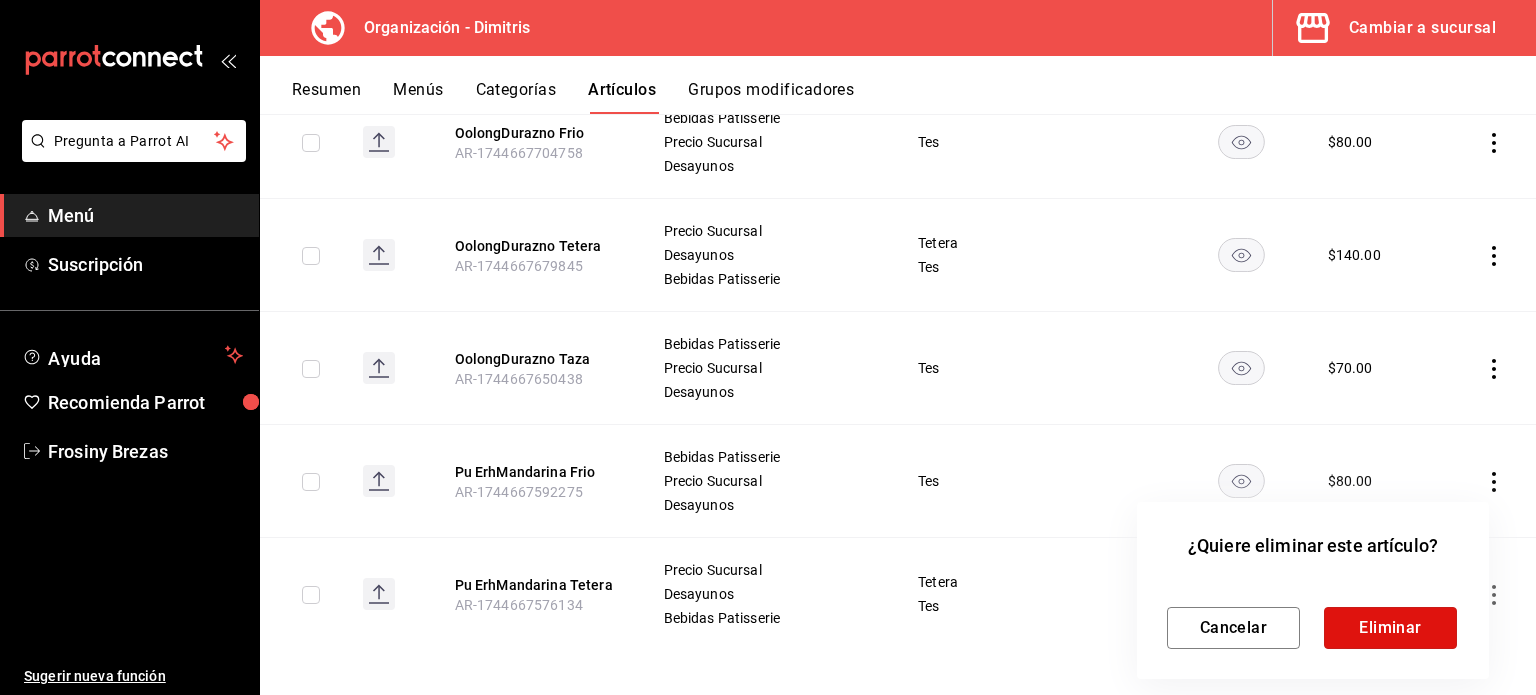 click on "Eliminar" at bounding box center [1390, 628] 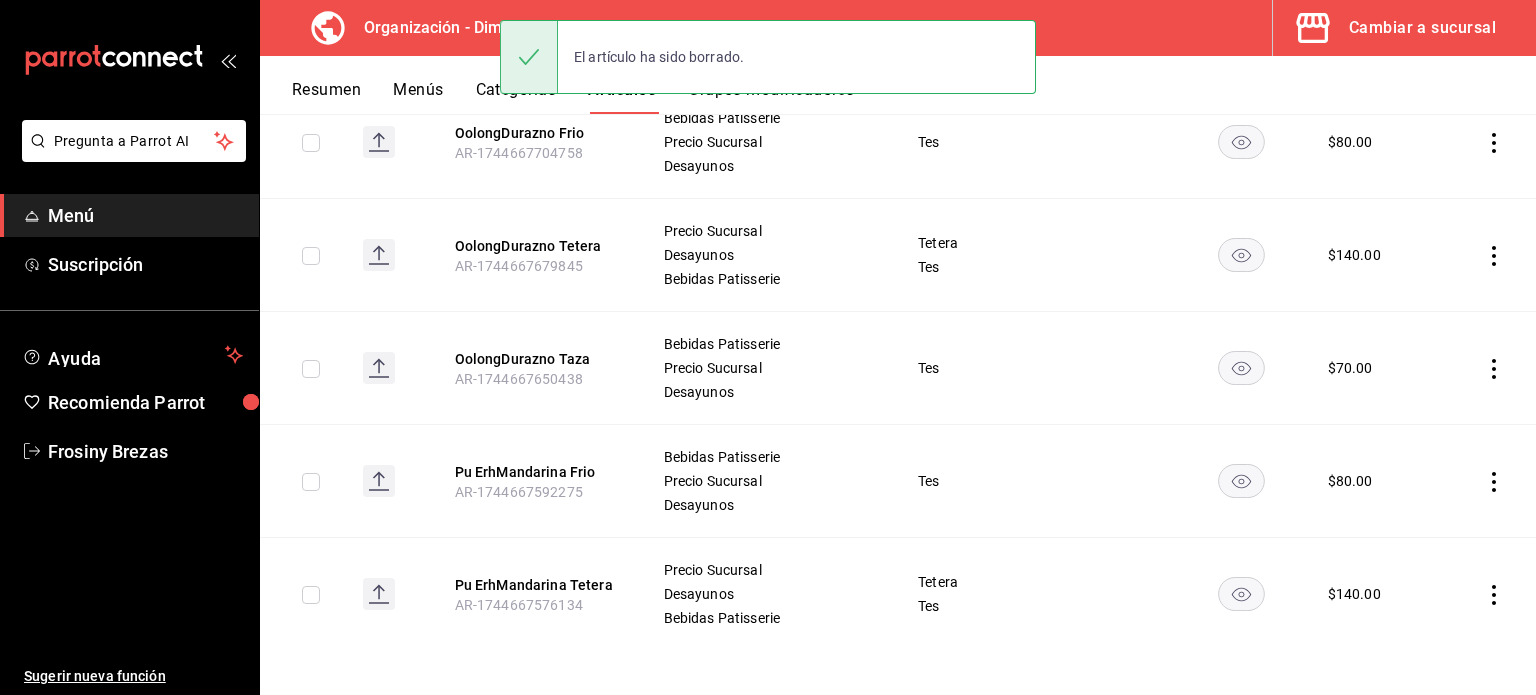 scroll, scrollTop: 2215, scrollLeft: 0, axis: vertical 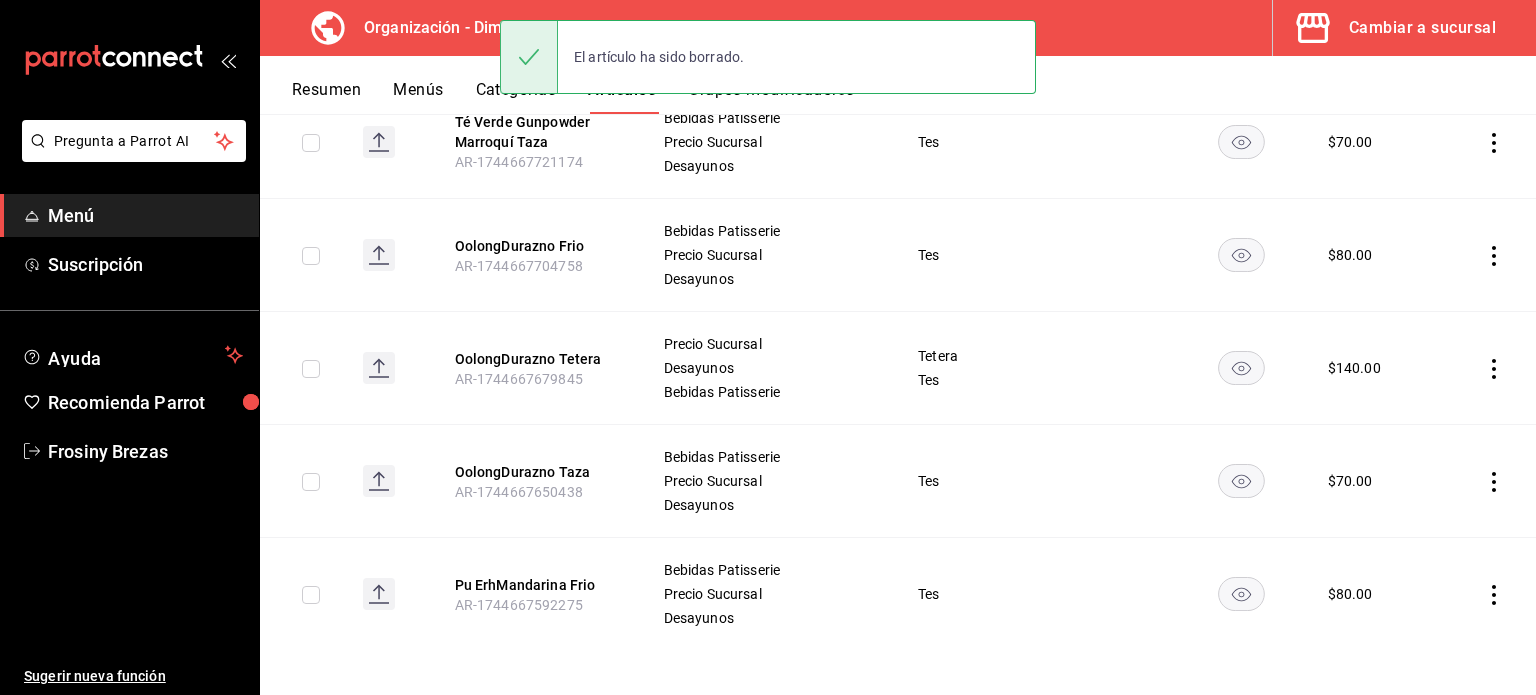 click 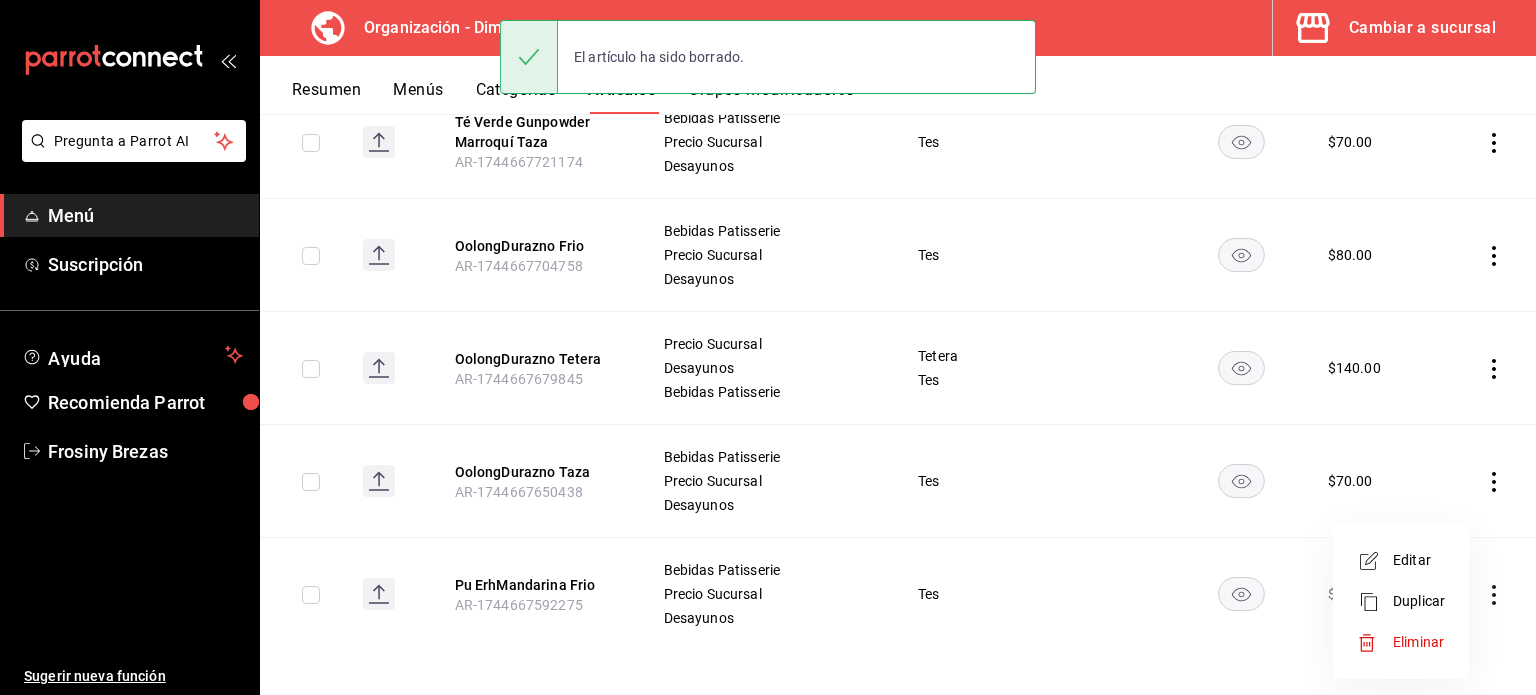 click on "Eliminar" at bounding box center [1418, 642] 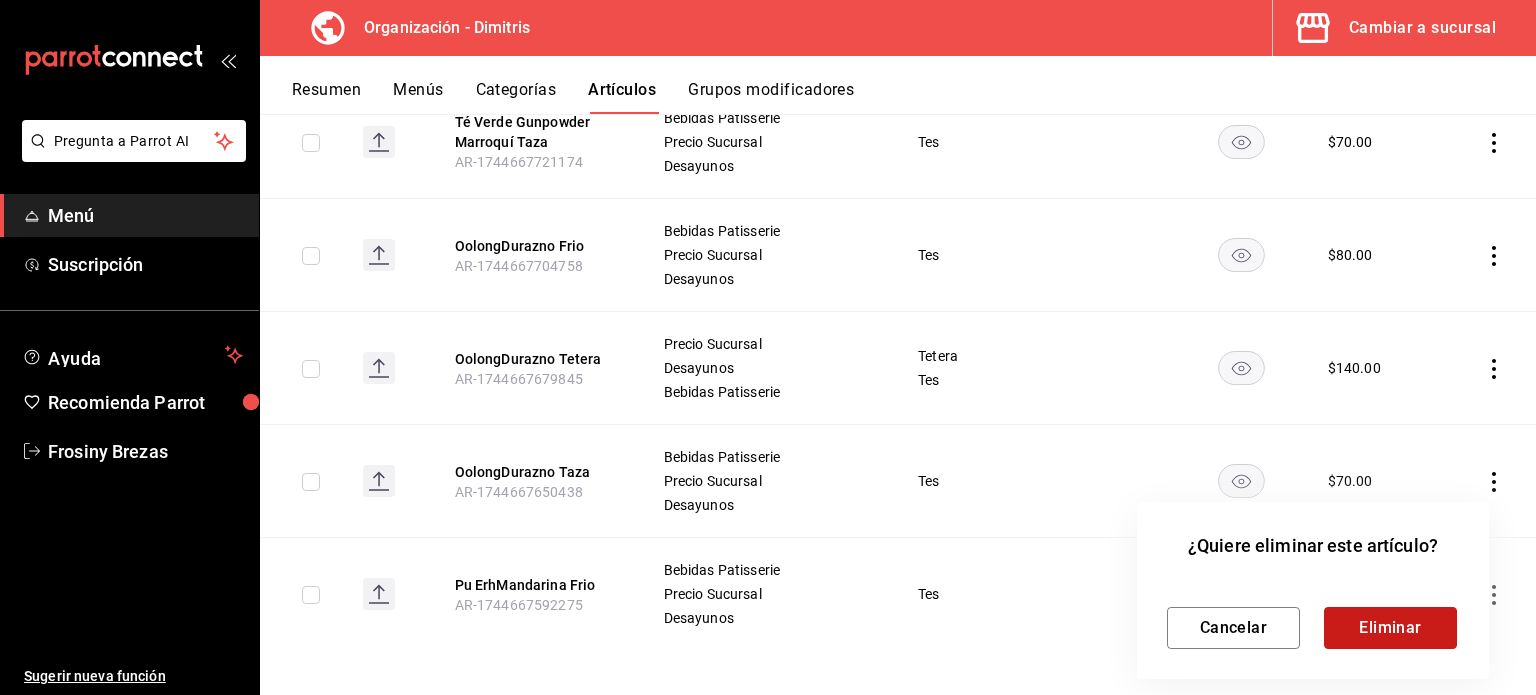 click on "Eliminar" at bounding box center [1390, 628] 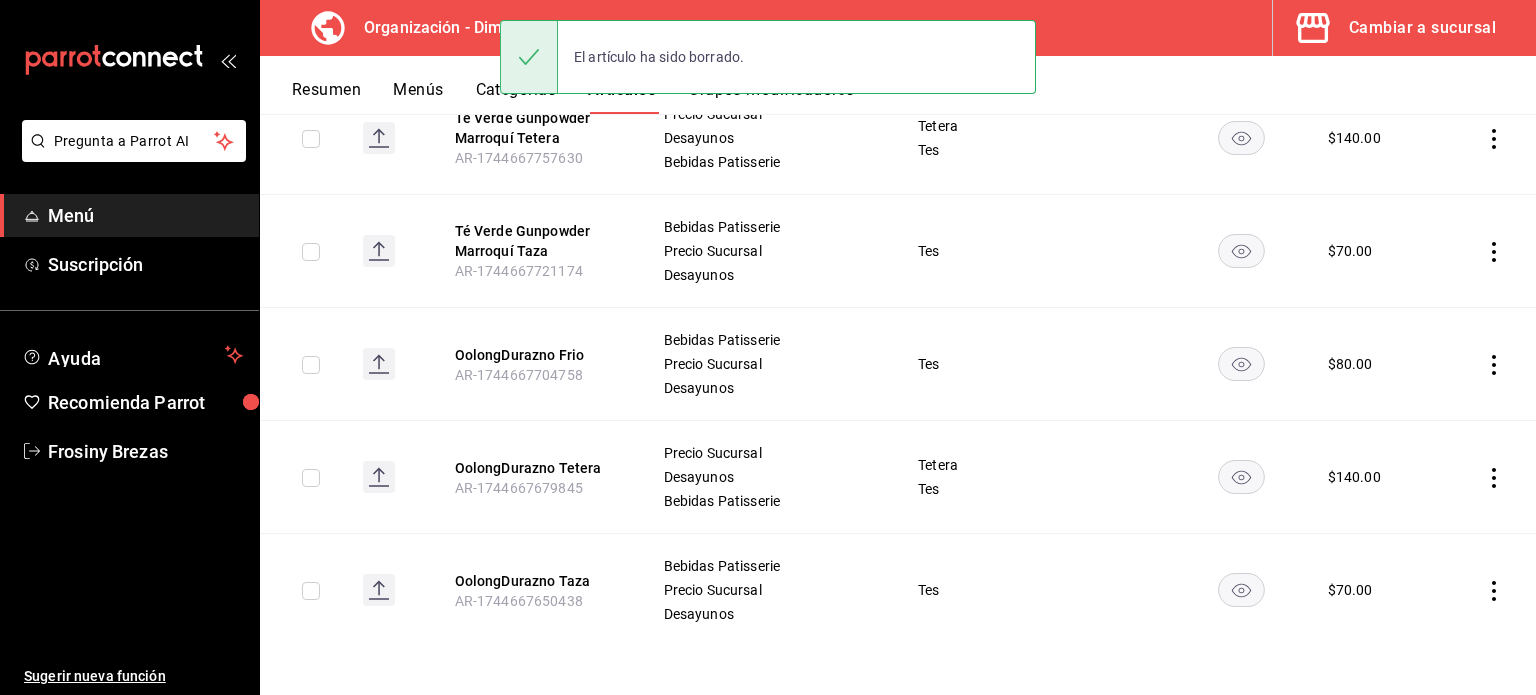 scroll, scrollTop: 2102, scrollLeft: 0, axis: vertical 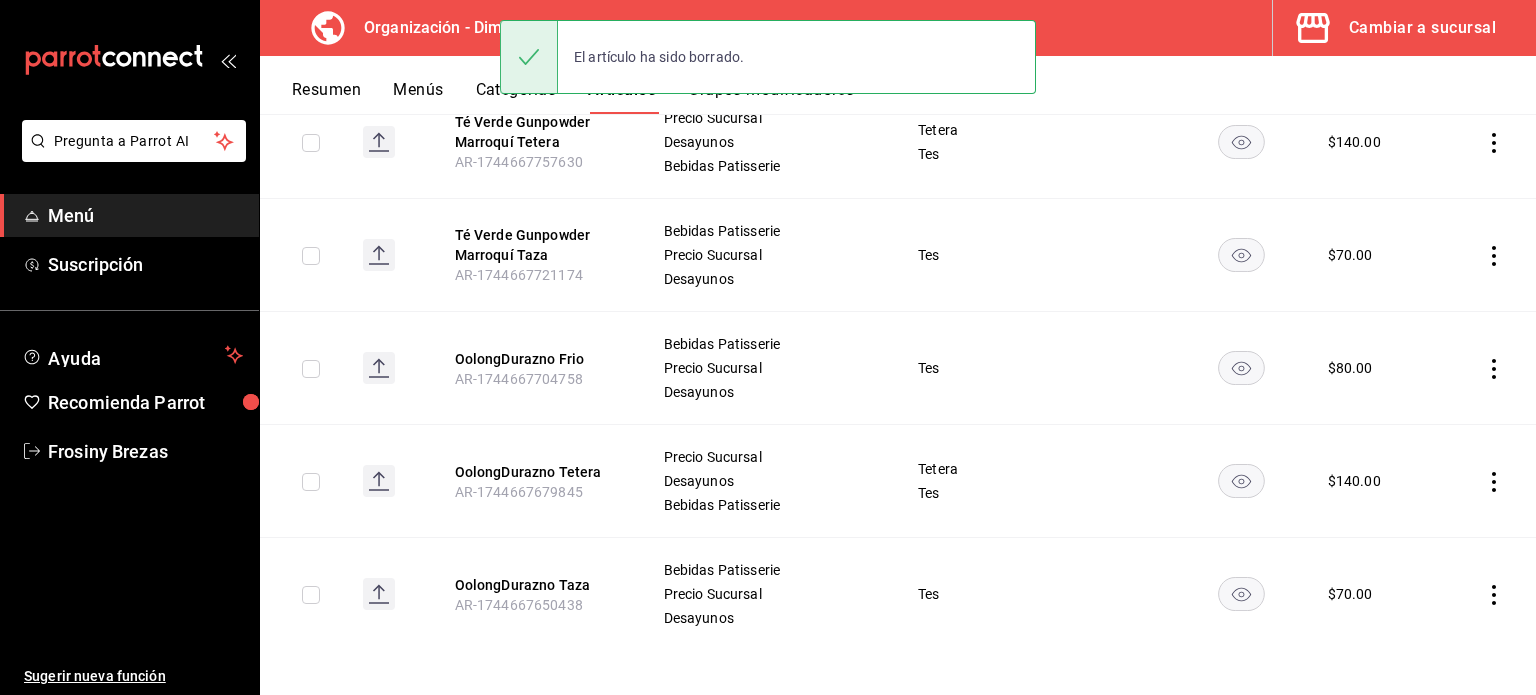 click 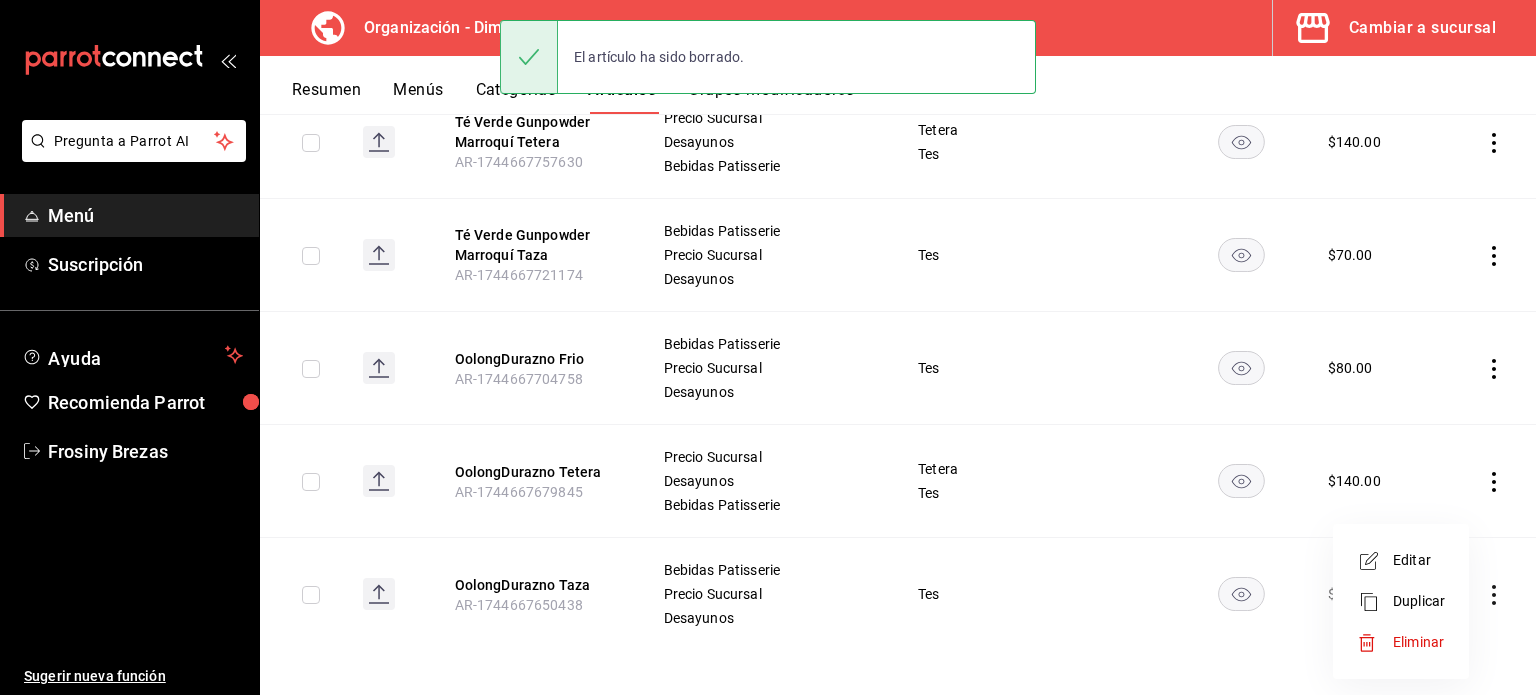 click on "Eliminar" at bounding box center [1418, 642] 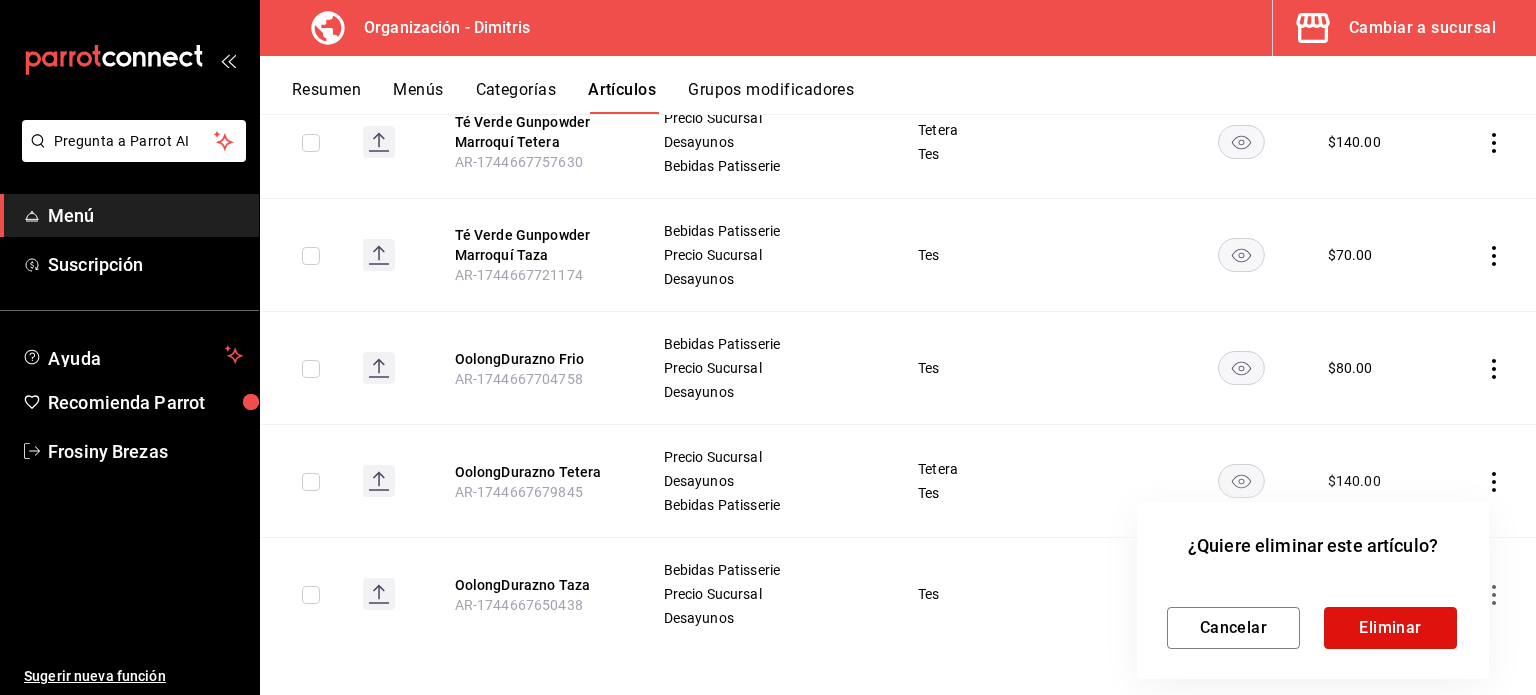 click on "Eliminar" at bounding box center [1390, 628] 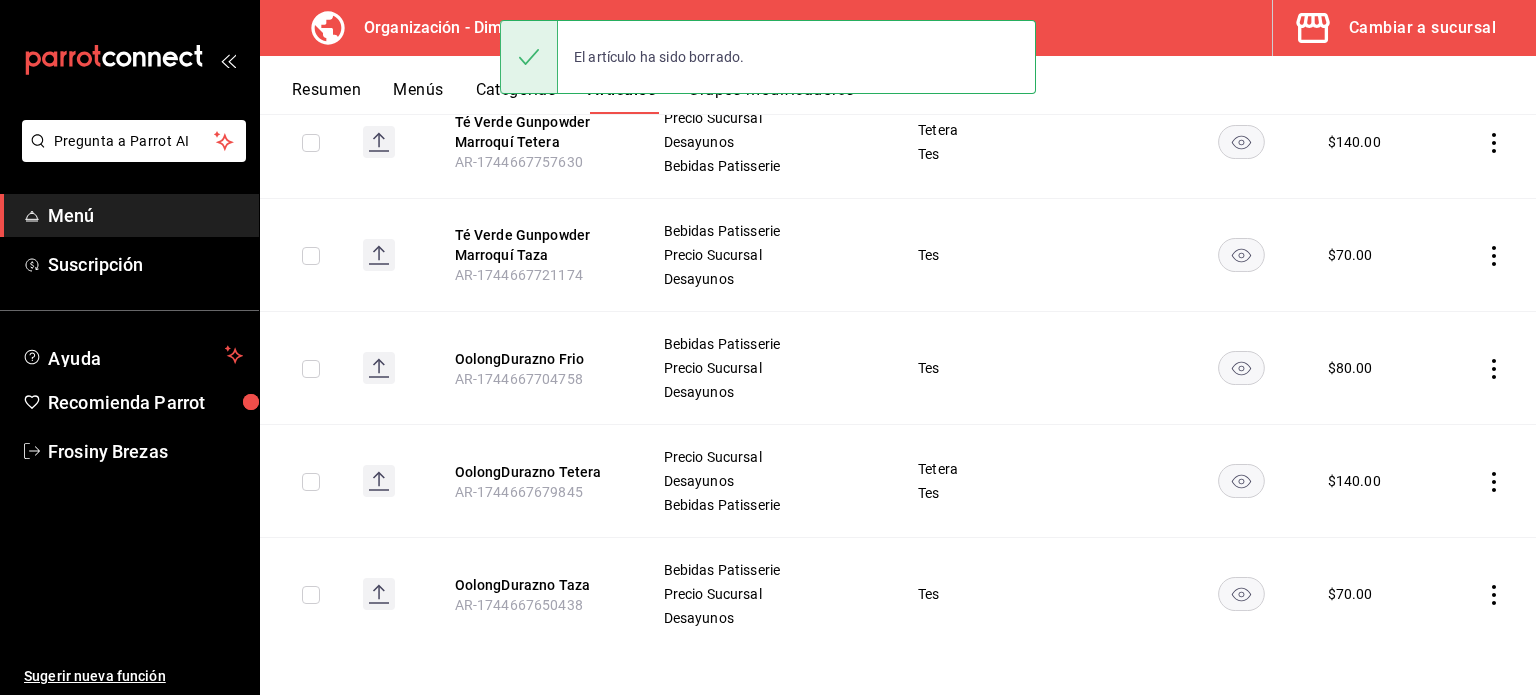 scroll, scrollTop: 1989, scrollLeft: 0, axis: vertical 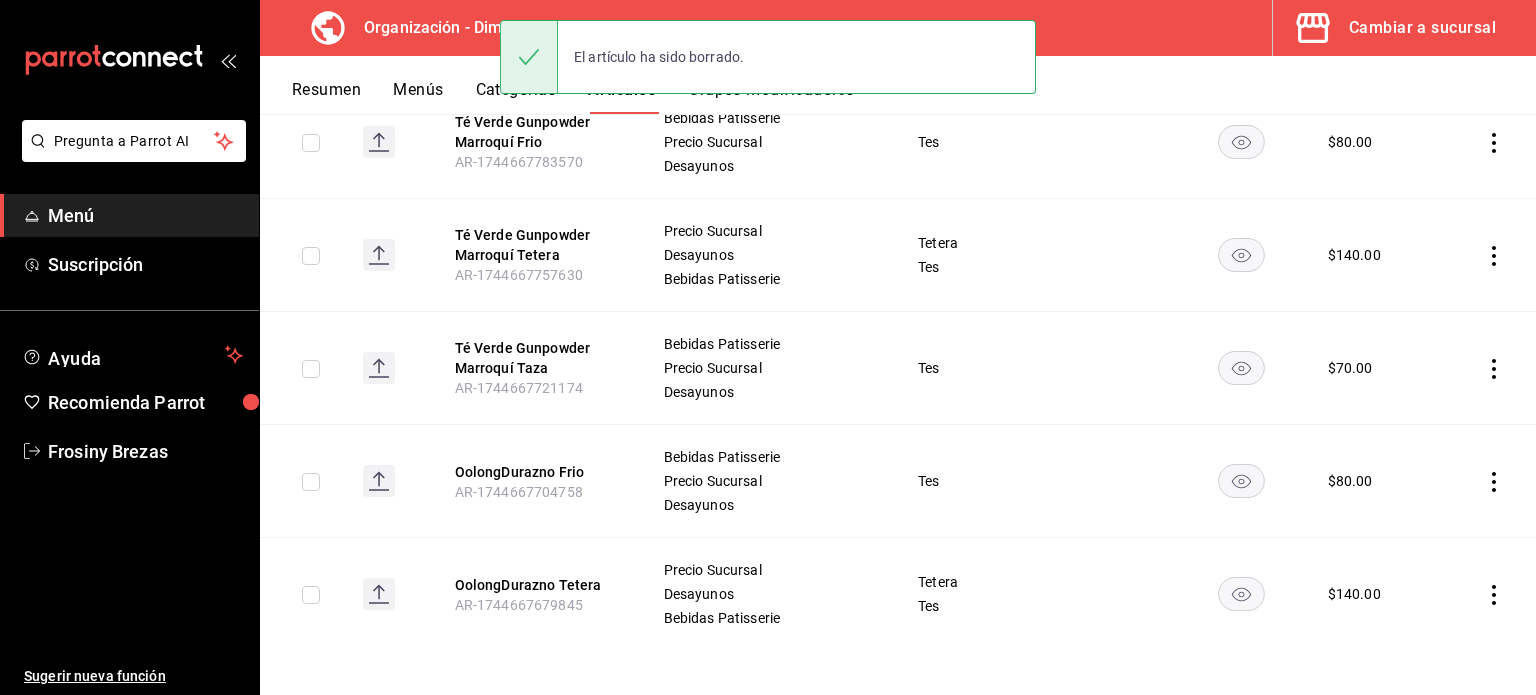 click 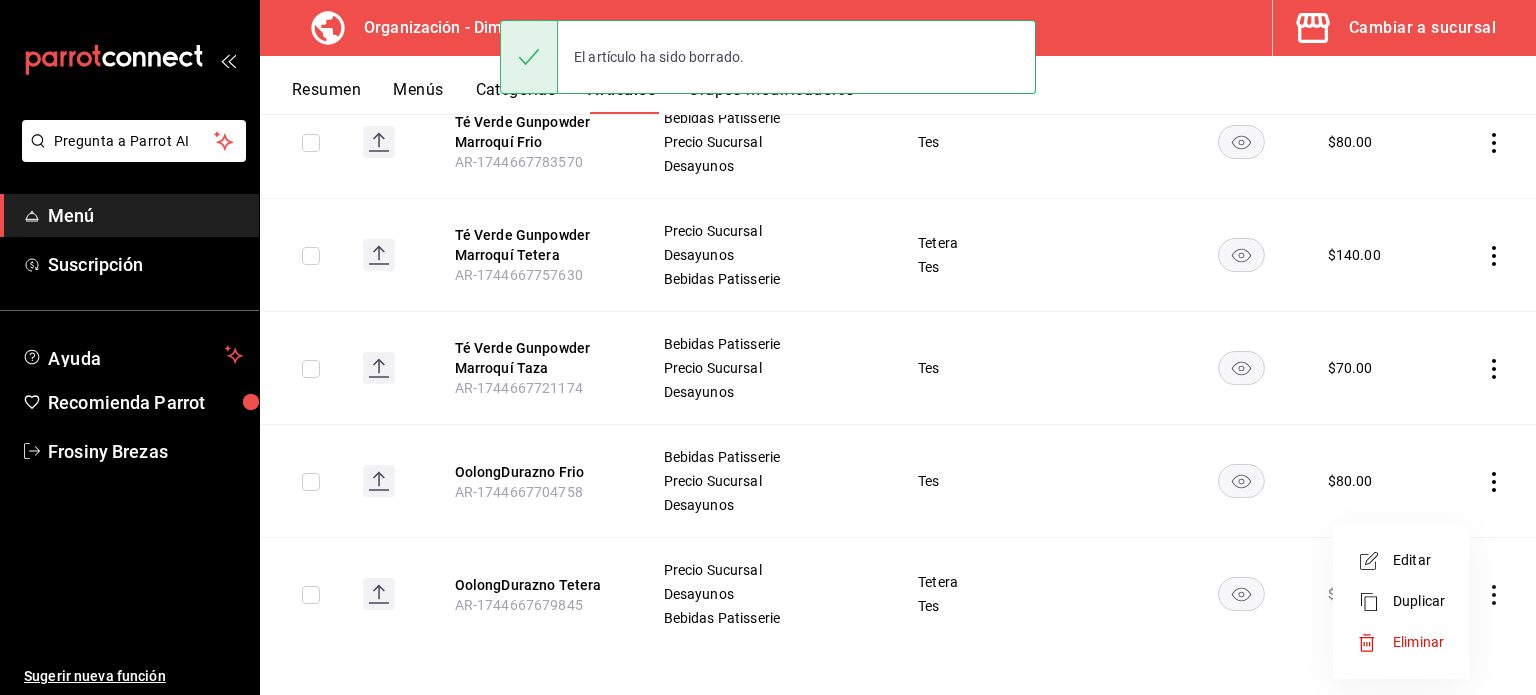 click on "Eliminar" at bounding box center [1418, 642] 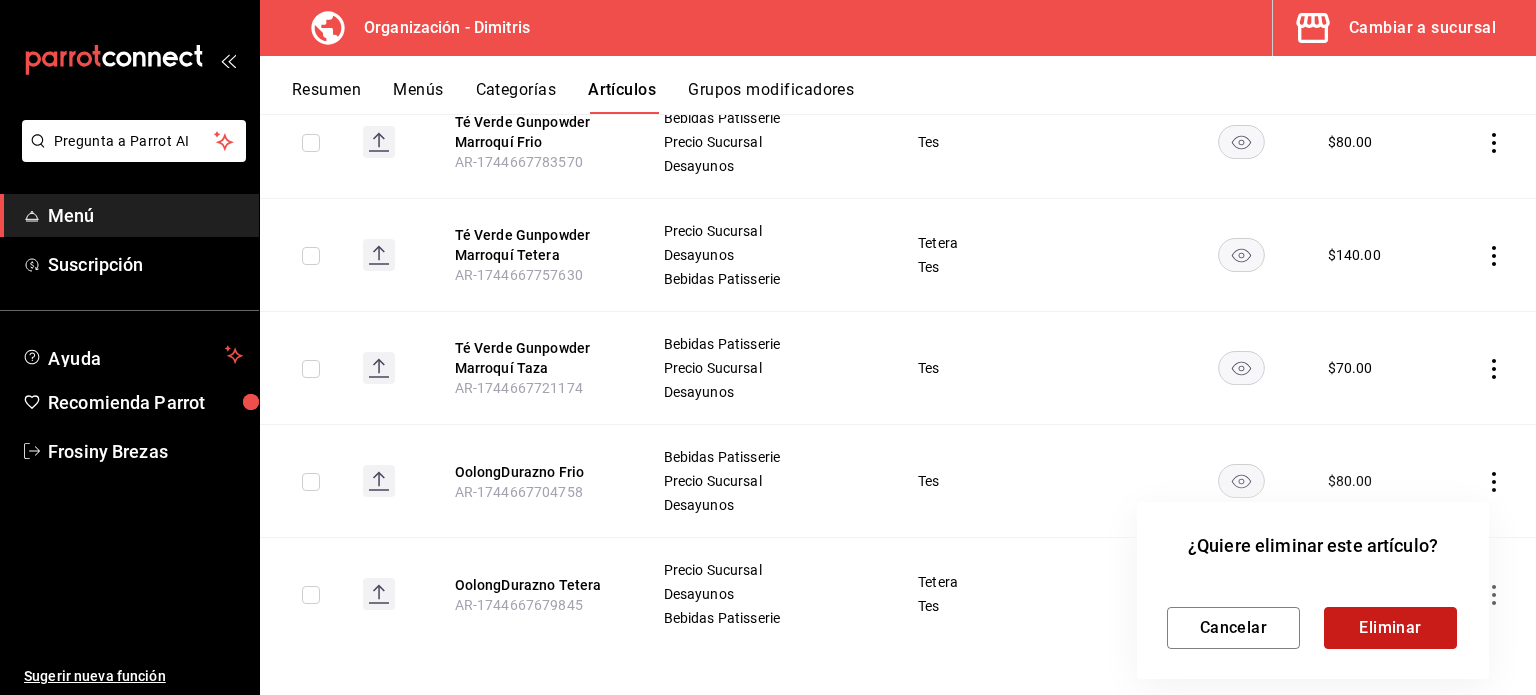 click on "Eliminar" at bounding box center (1390, 628) 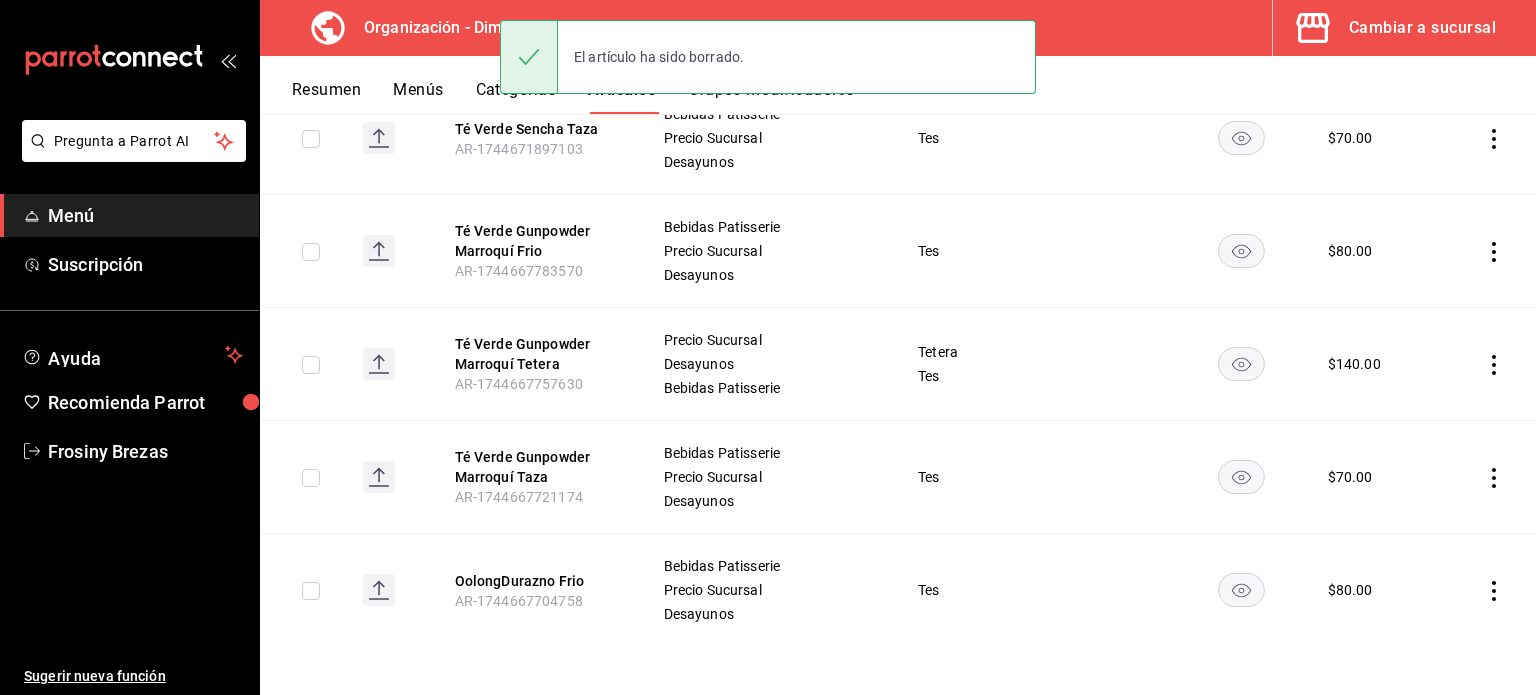 scroll, scrollTop: 1876, scrollLeft: 0, axis: vertical 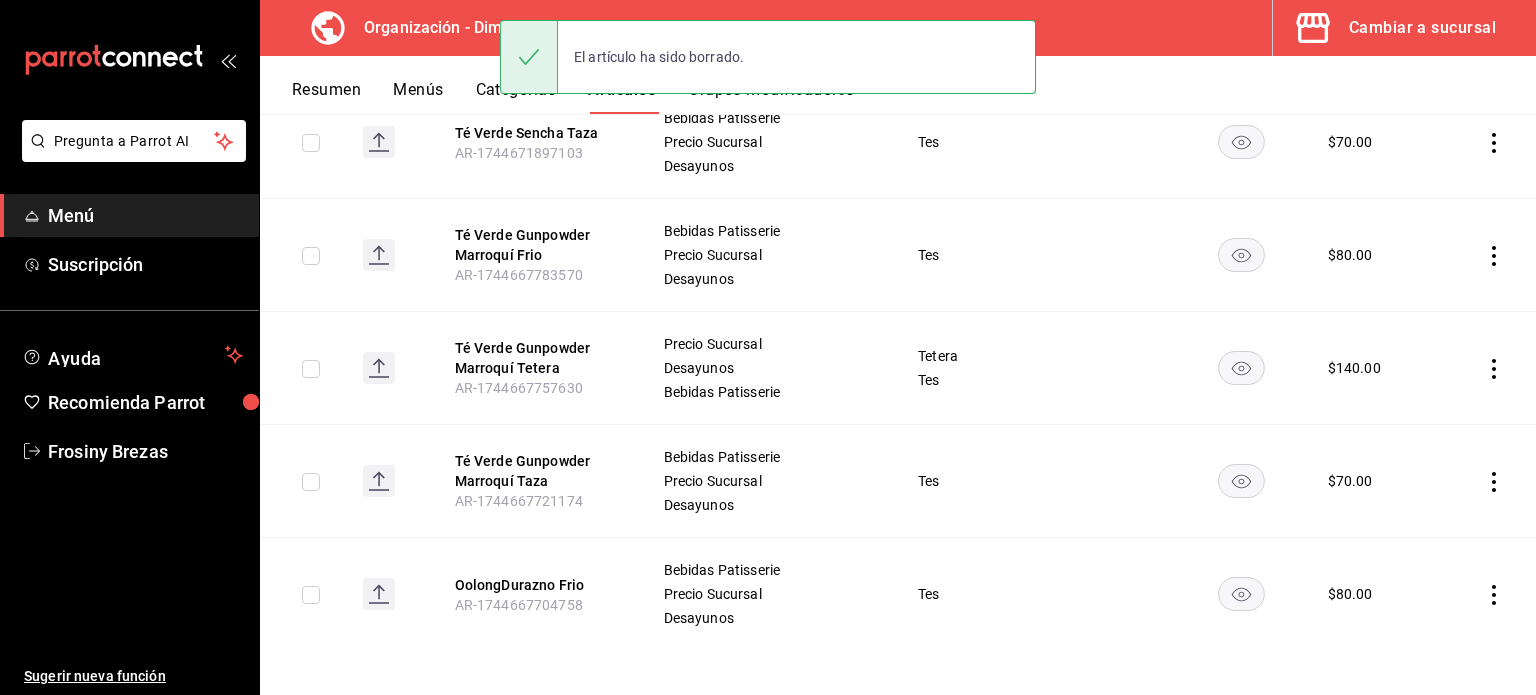 click 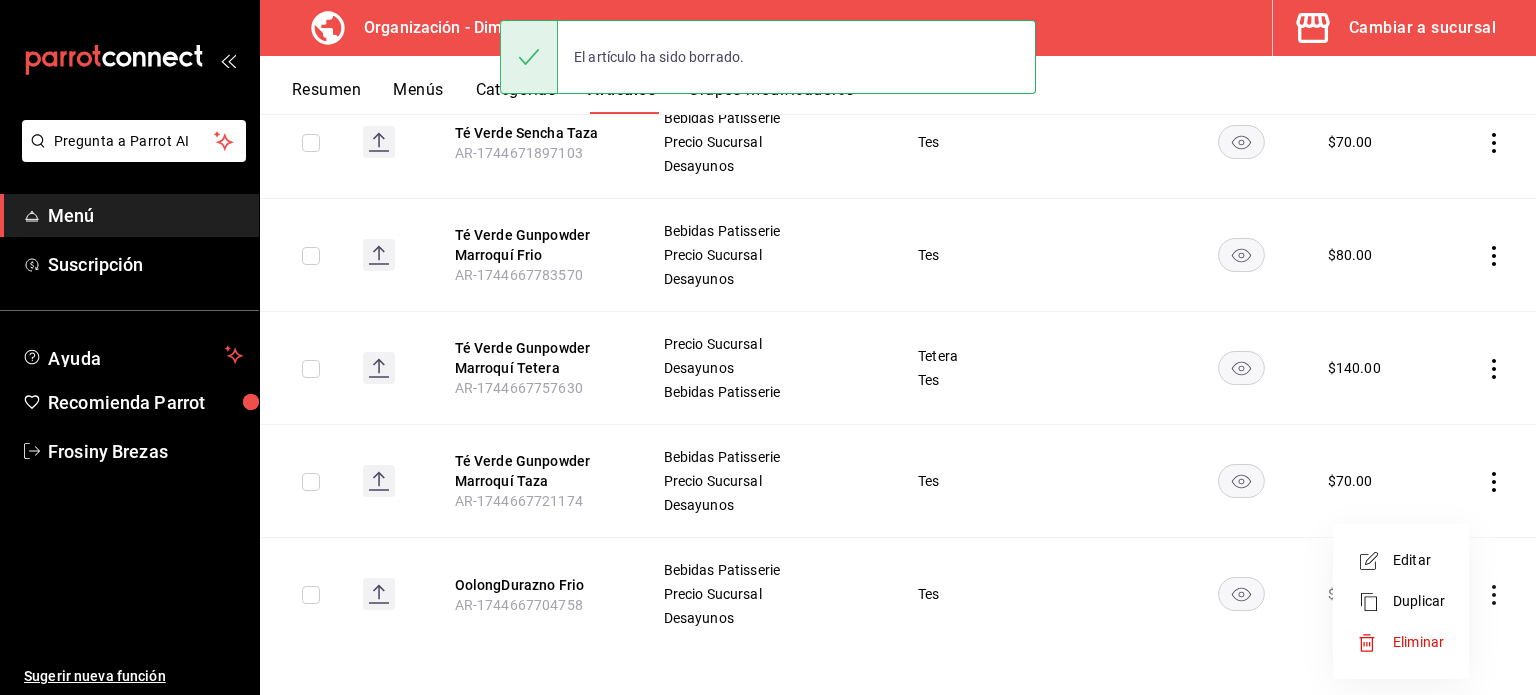 click on "Eliminar" at bounding box center (1419, 642) 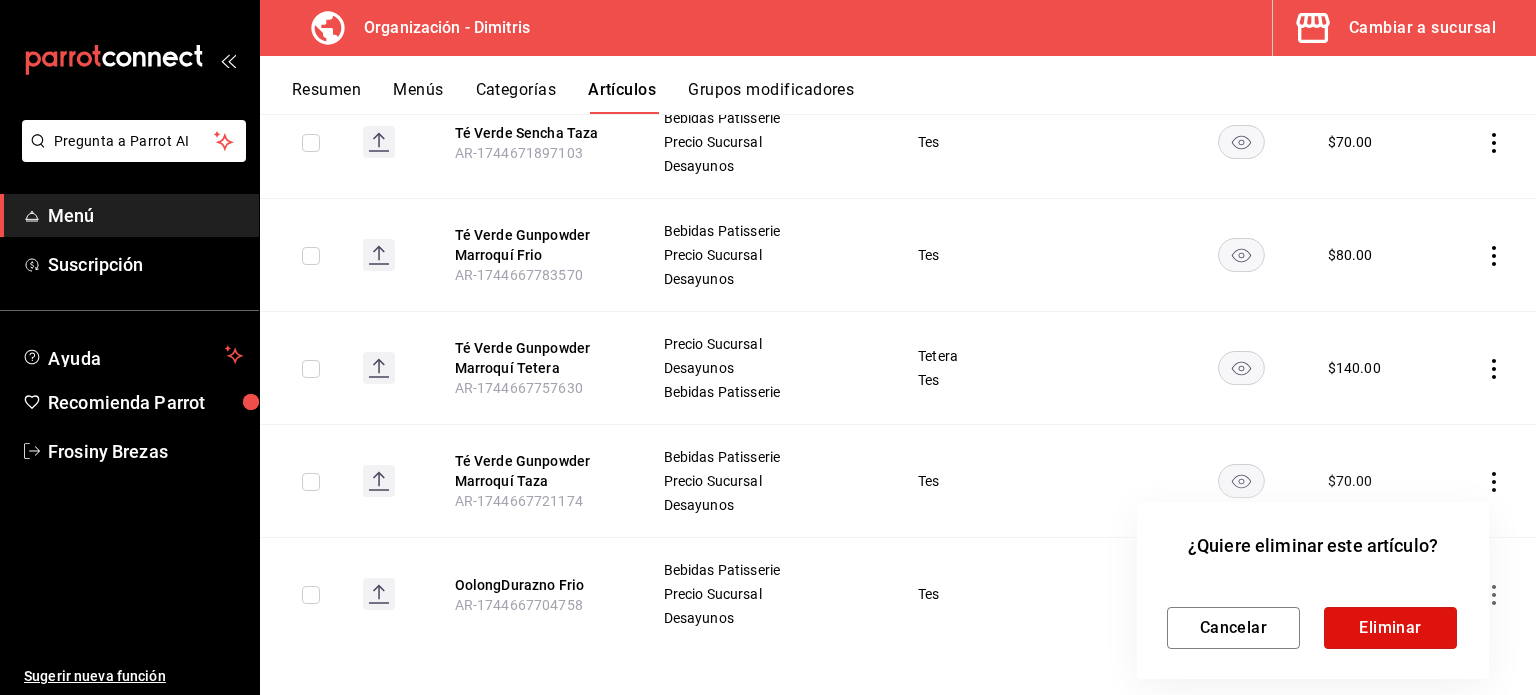 click on "Eliminar" at bounding box center (1390, 628) 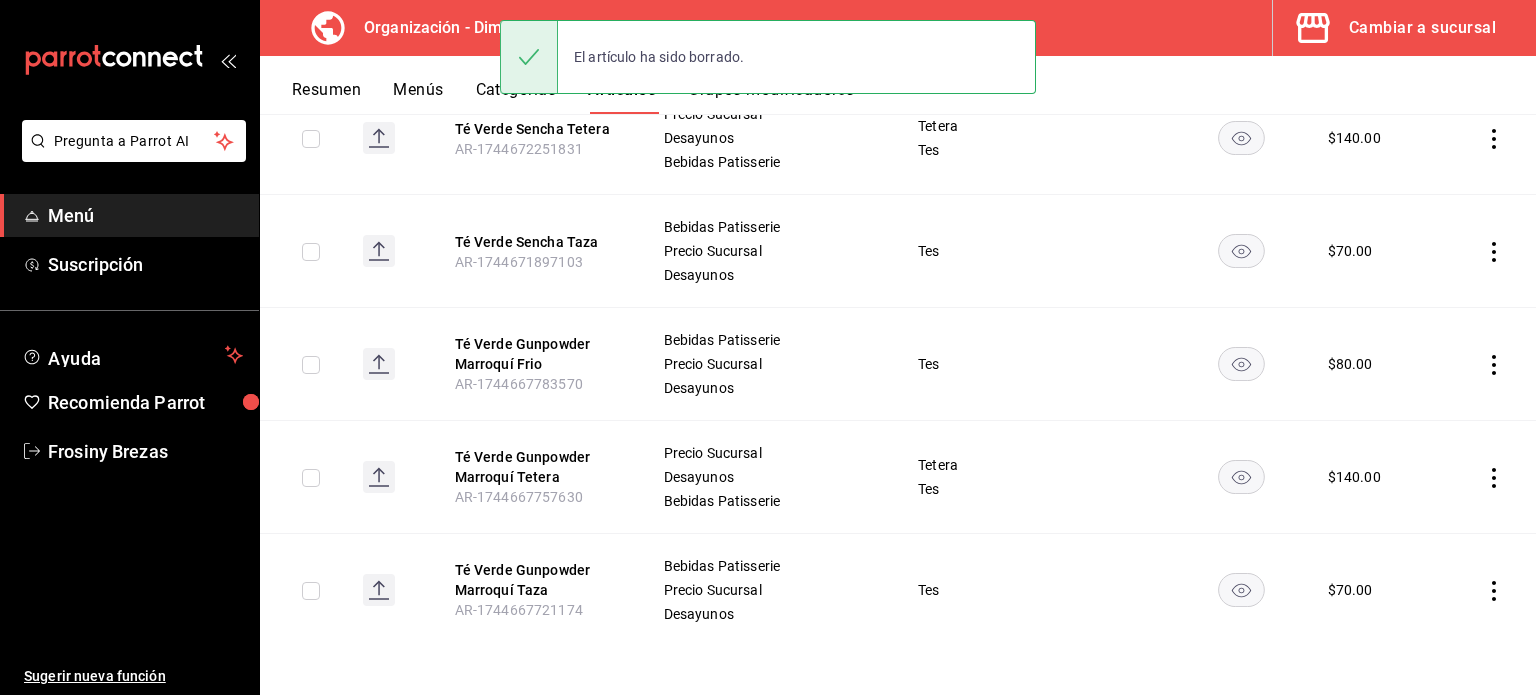 scroll, scrollTop: 1764, scrollLeft: 0, axis: vertical 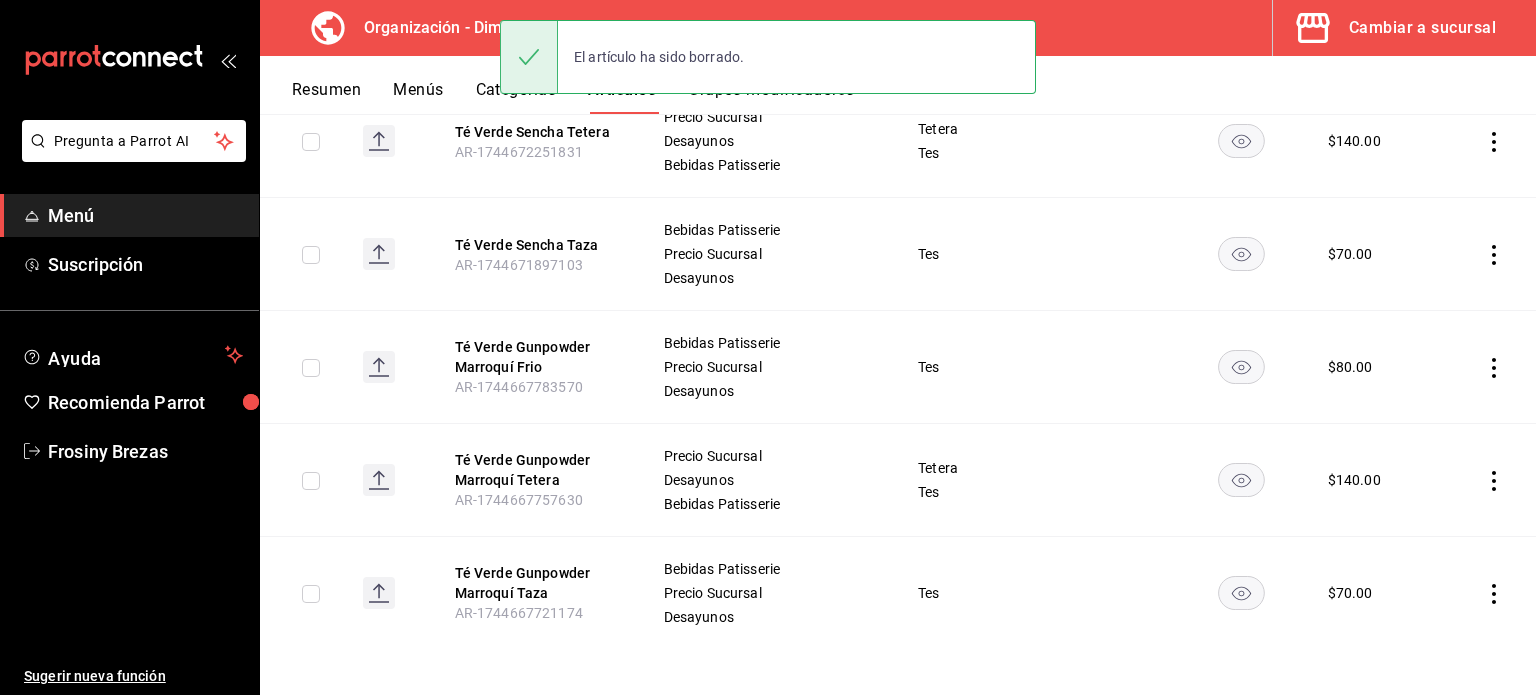 click 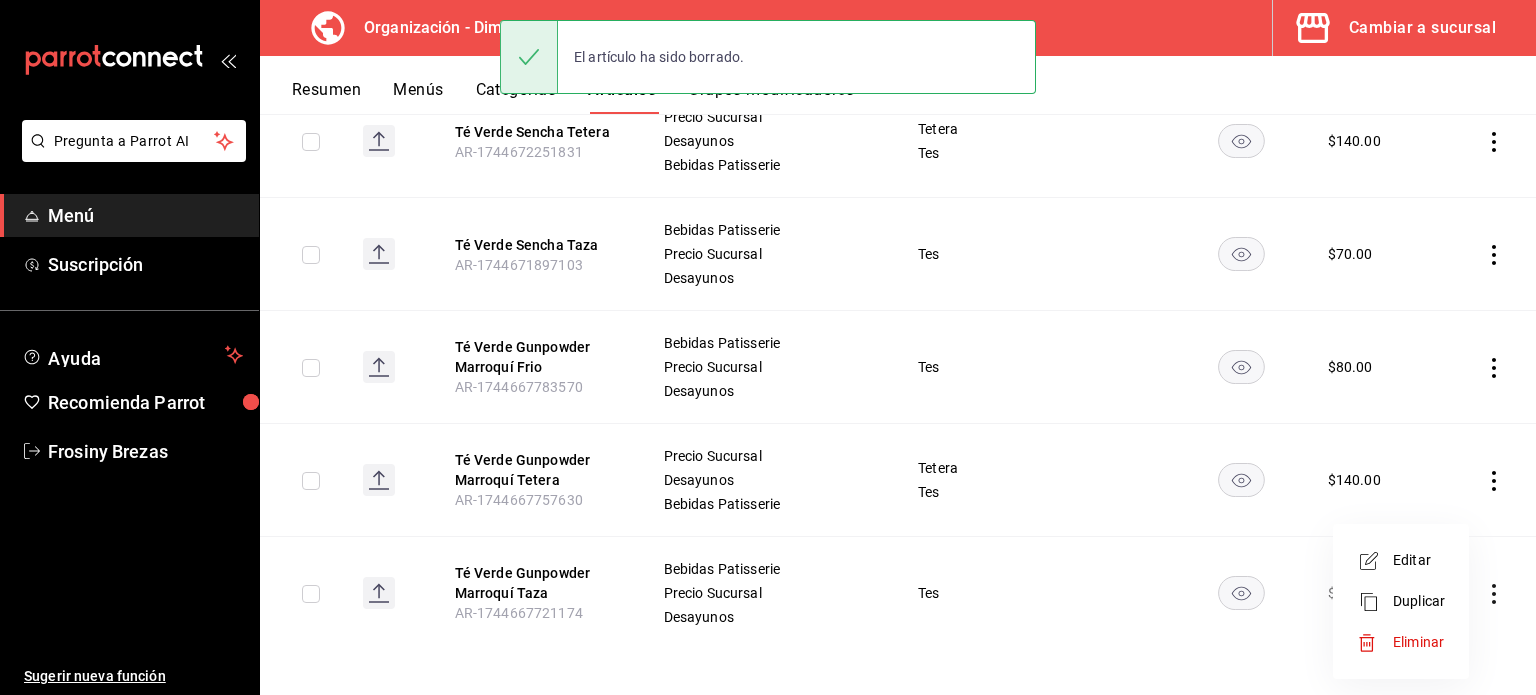 click on "Eliminar" at bounding box center (1401, 642) 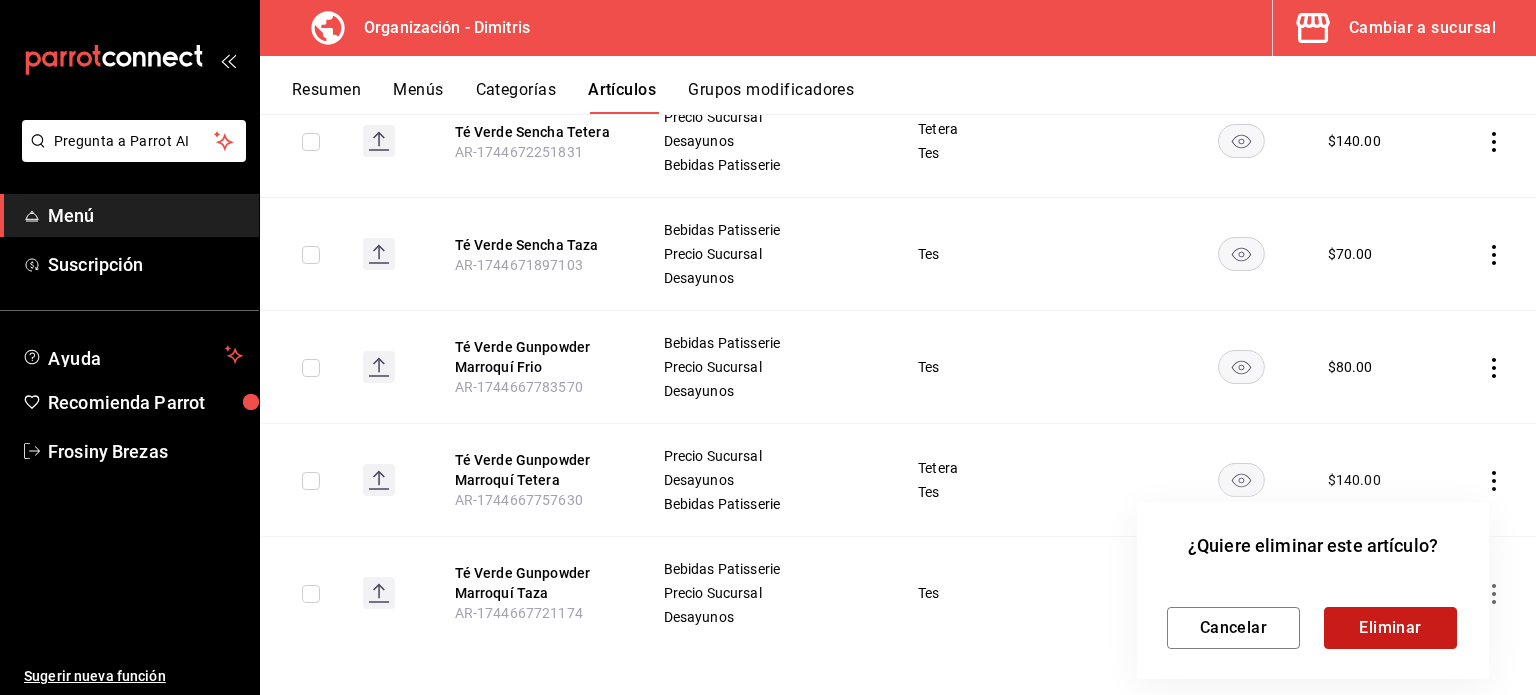 click on "Eliminar" at bounding box center (1390, 628) 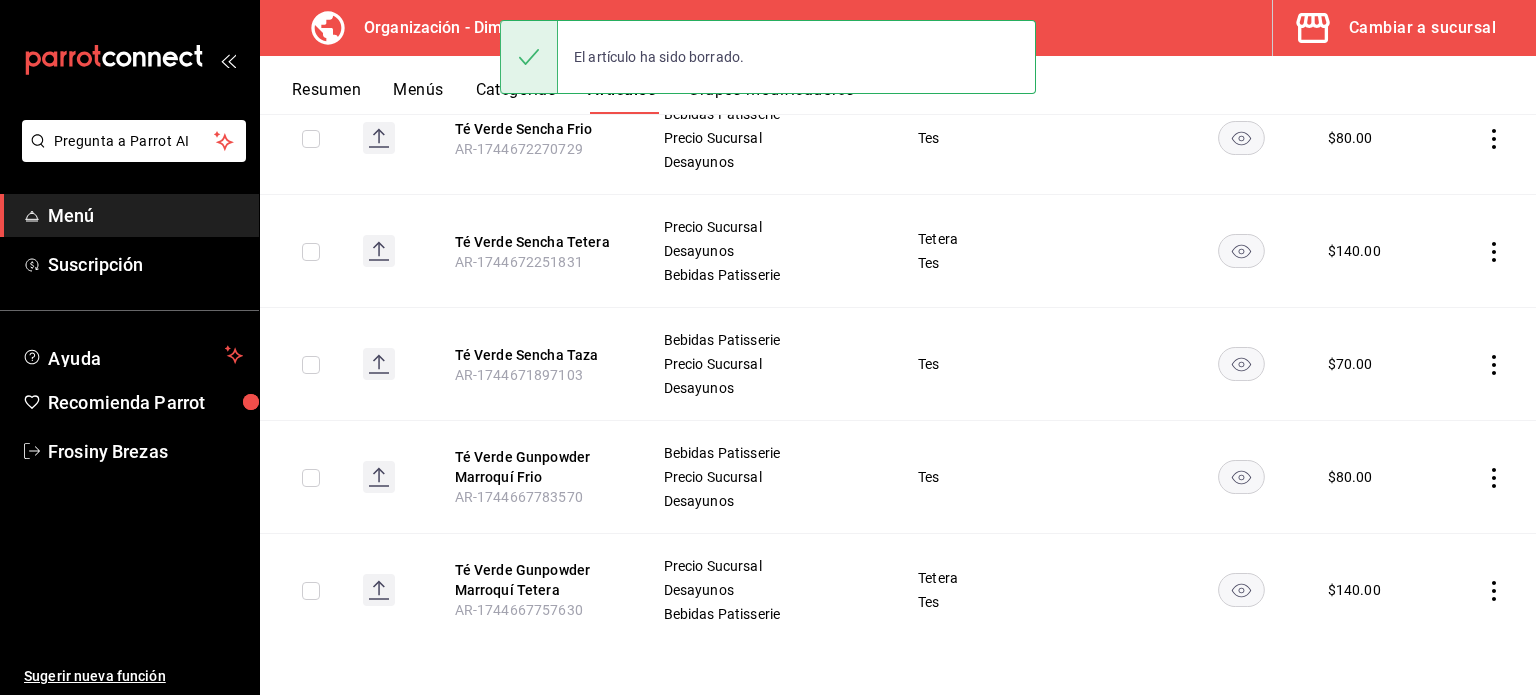 scroll, scrollTop: 1651, scrollLeft: 0, axis: vertical 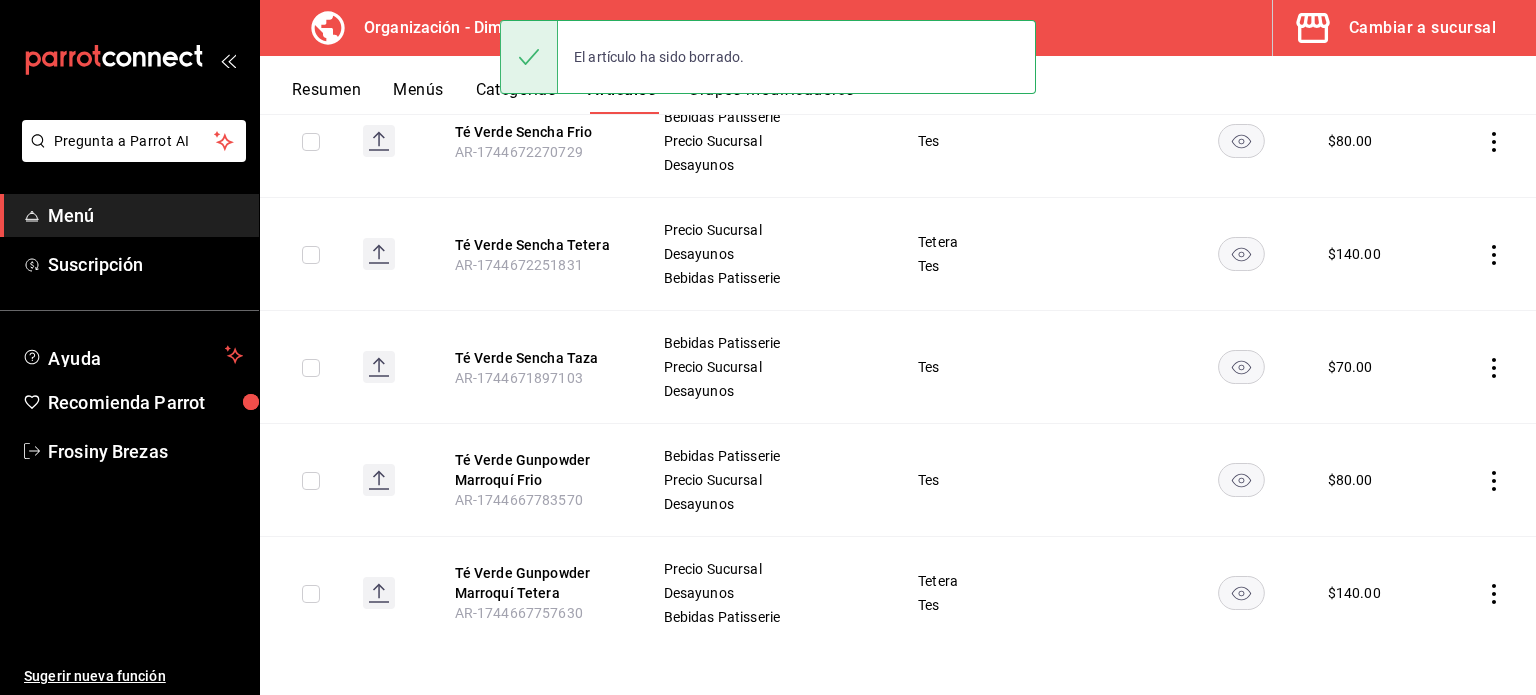 click 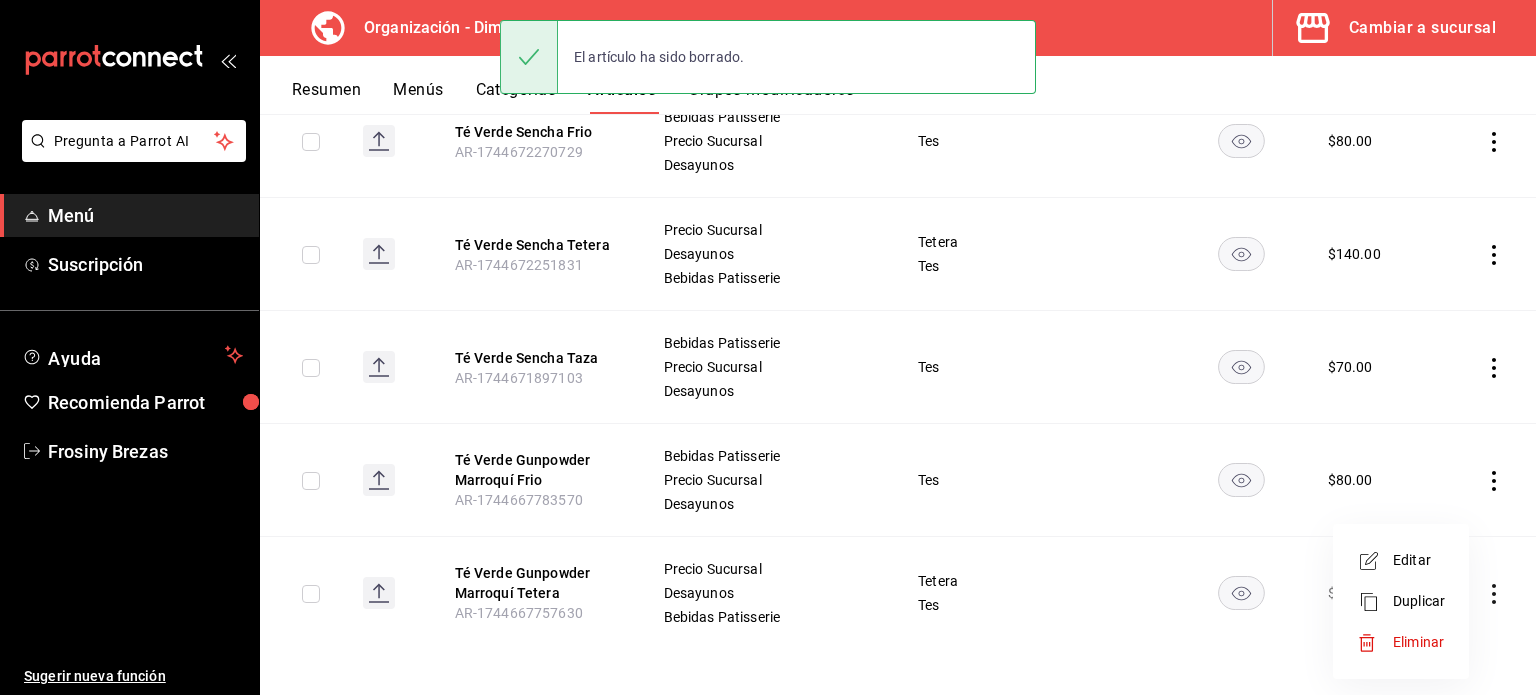 click on "Eliminar" at bounding box center (1418, 642) 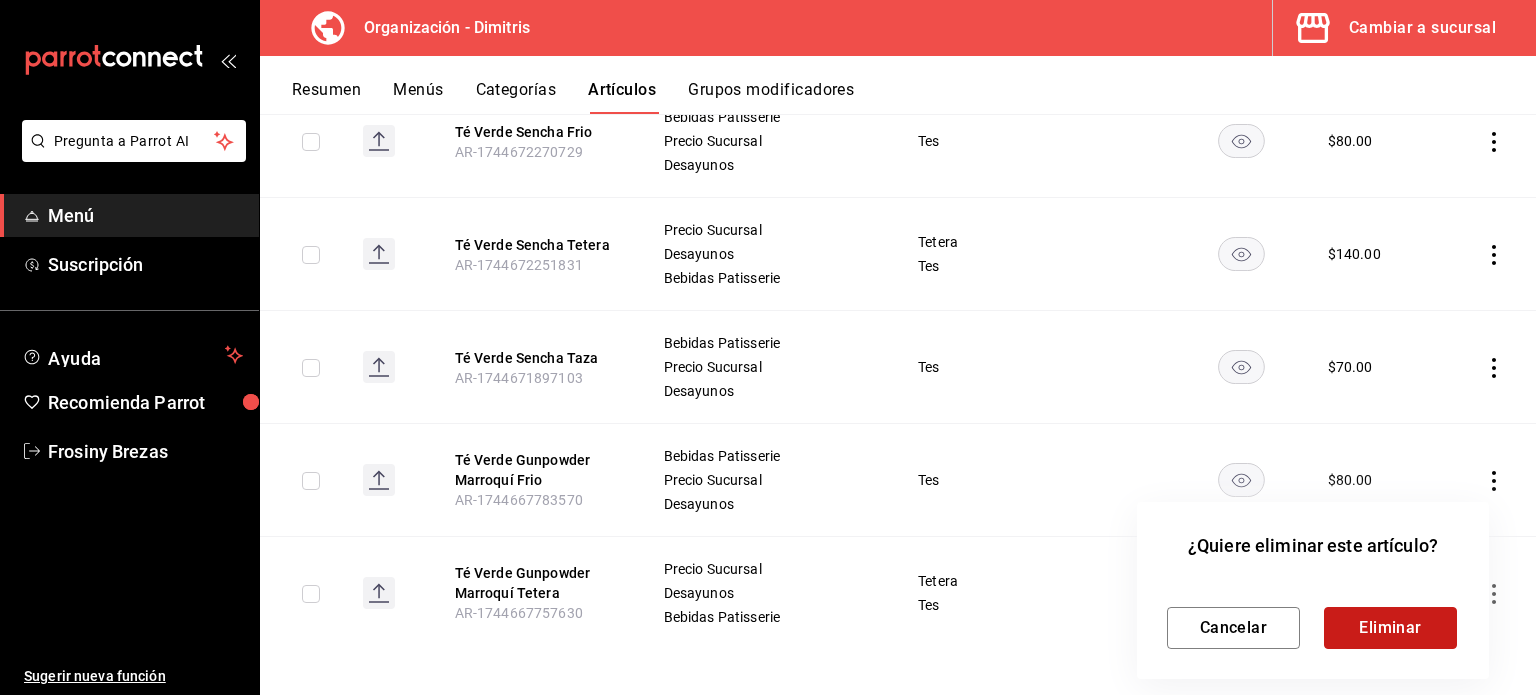click on "Eliminar" at bounding box center [1390, 628] 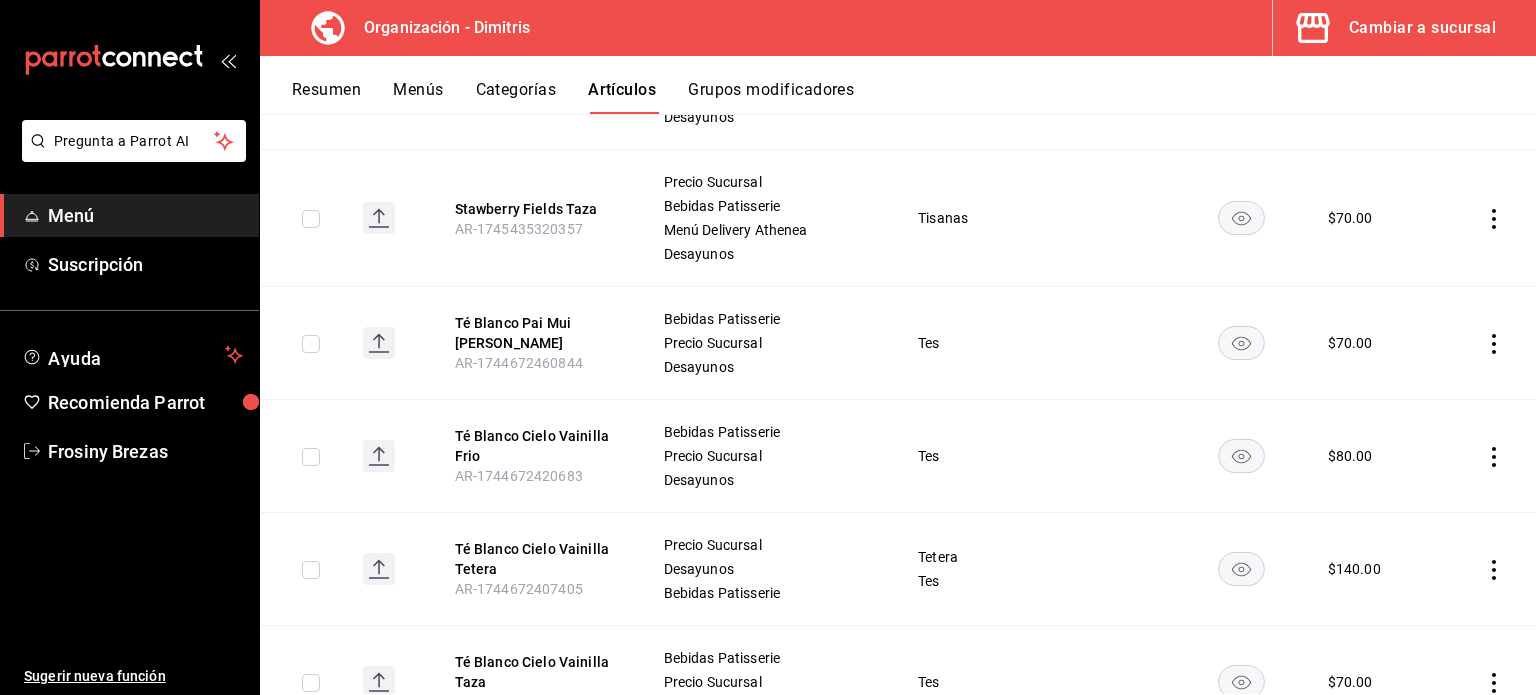 scroll, scrollTop: 0, scrollLeft: 0, axis: both 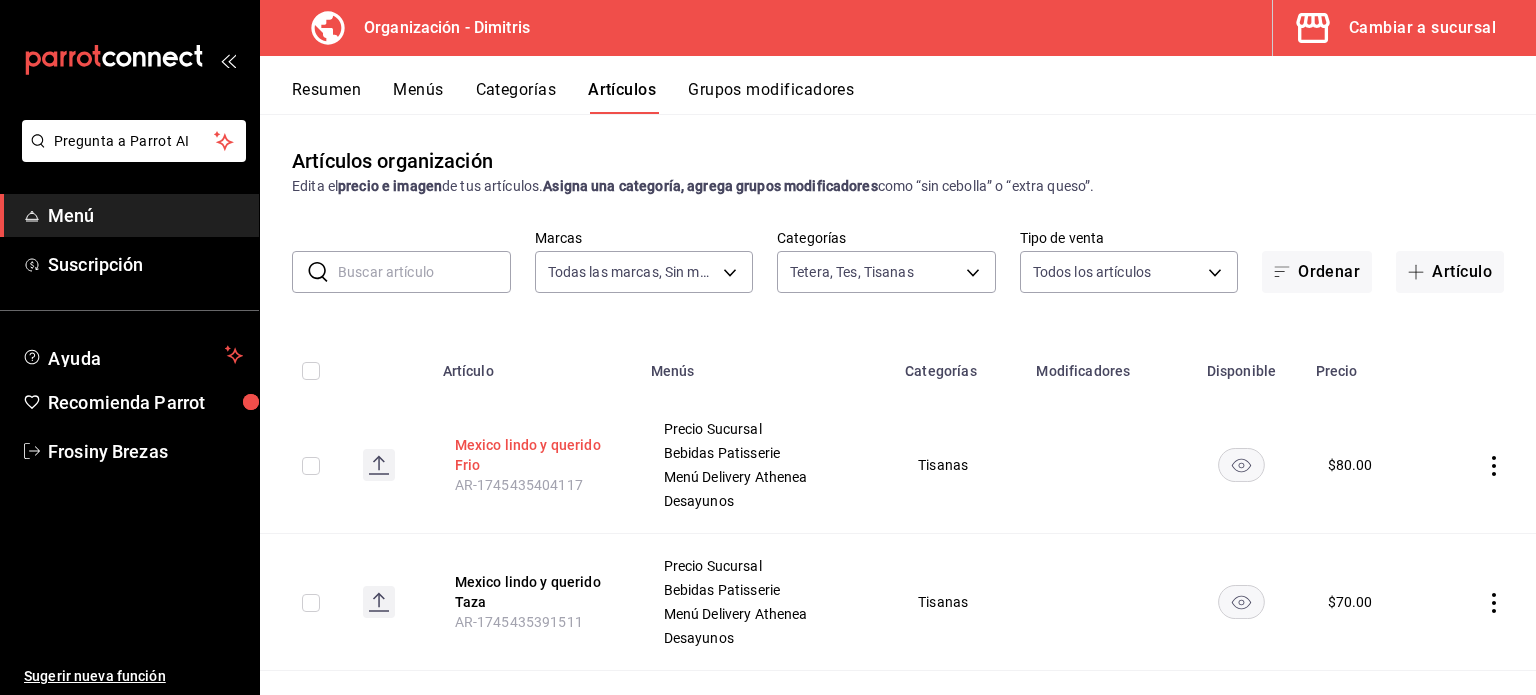 click on "Mexico lindo y querido Frio" at bounding box center [535, 455] 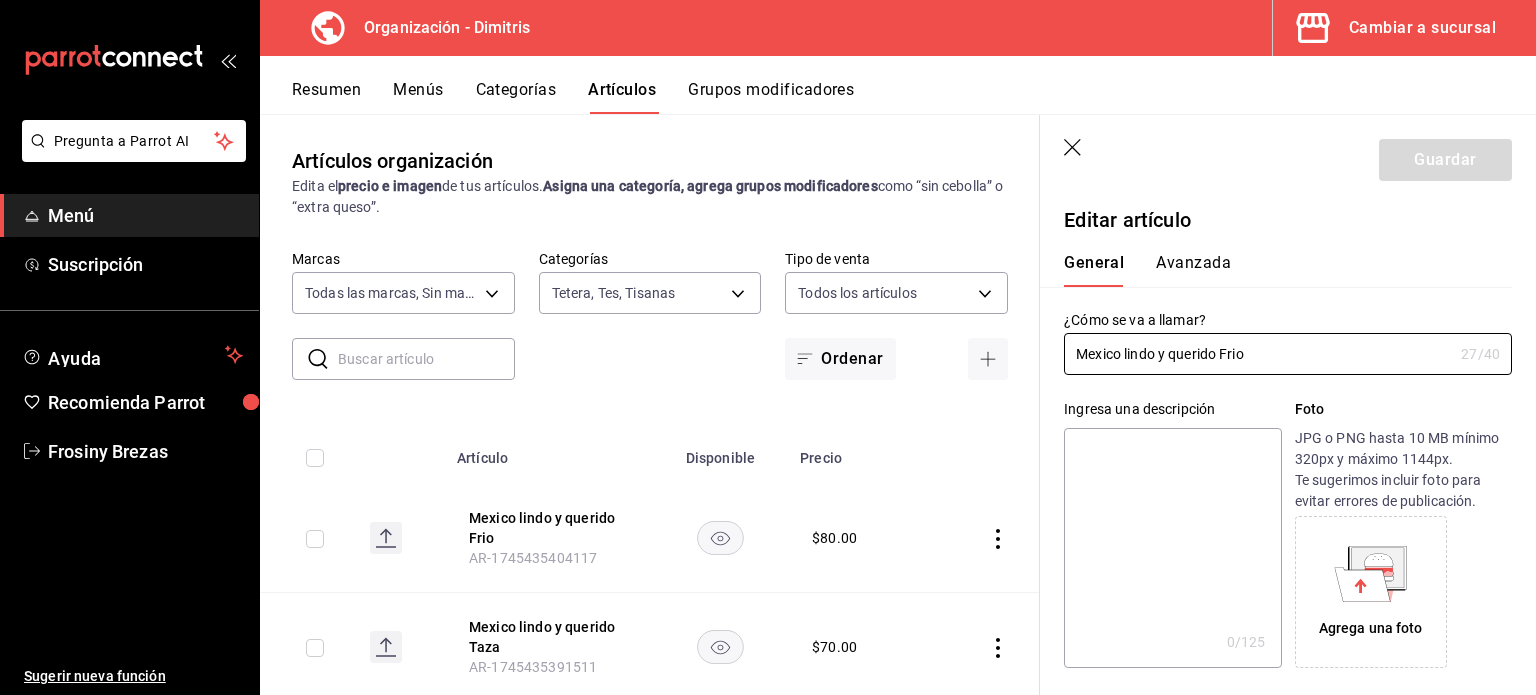 drag, startPoint x: 1253, startPoint y: 360, endPoint x: 953, endPoint y: 388, distance: 301.30383 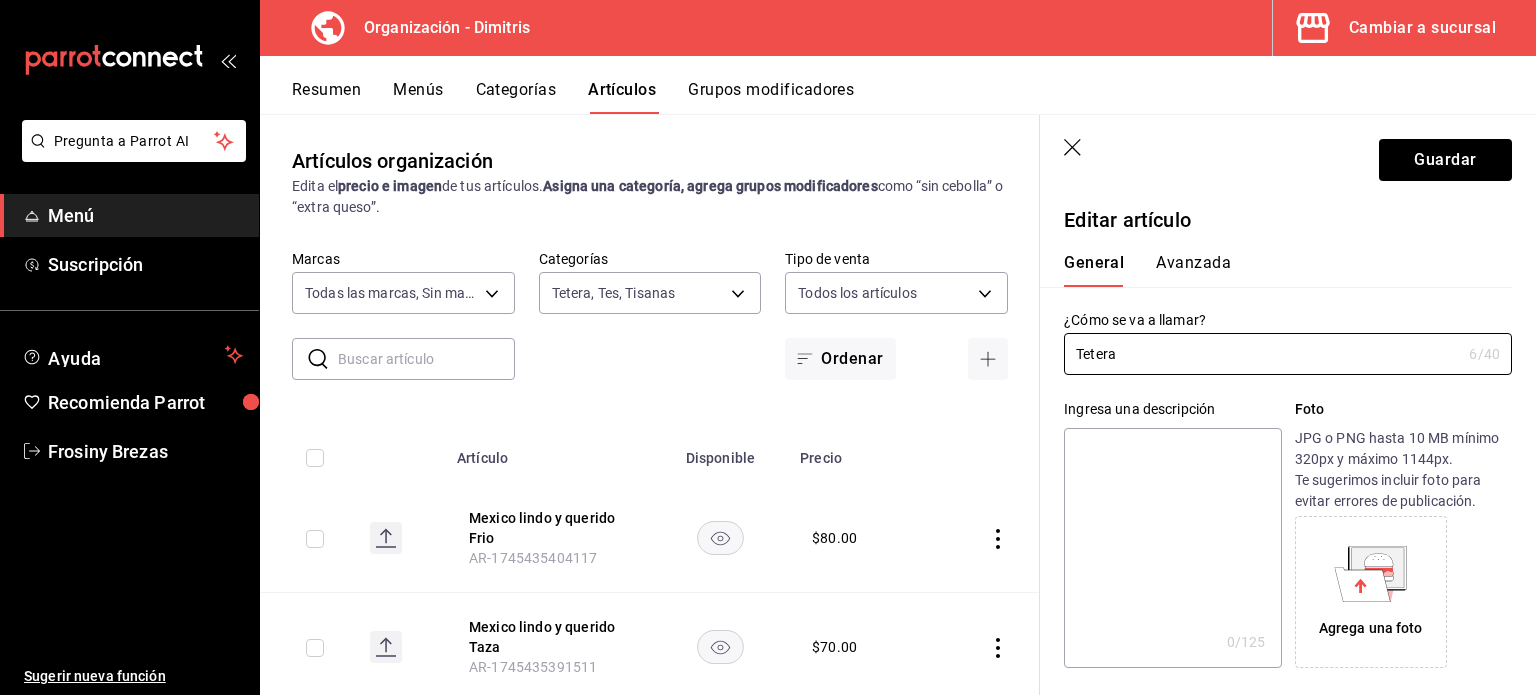 type on "Tetera" 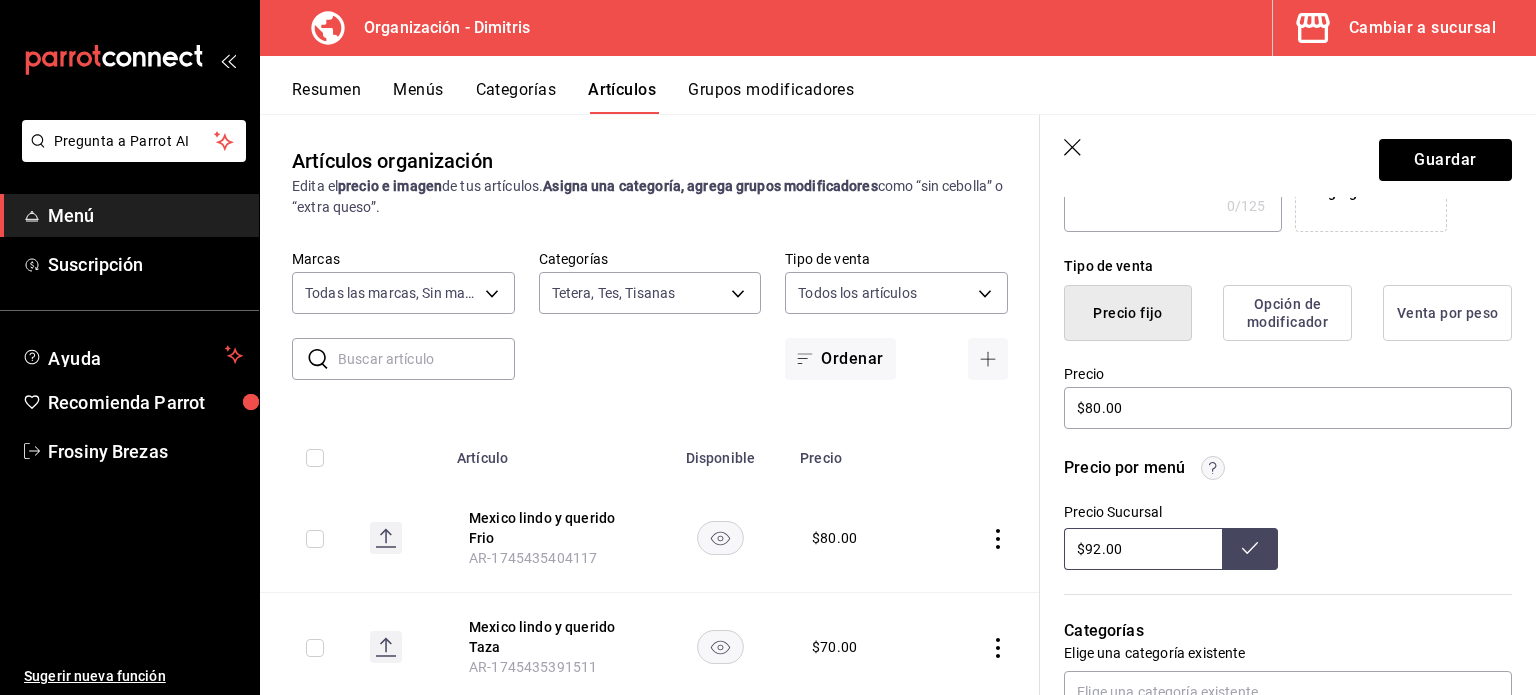 scroll, scrollTop: 472, scrollLeft: 0, axis: vertical 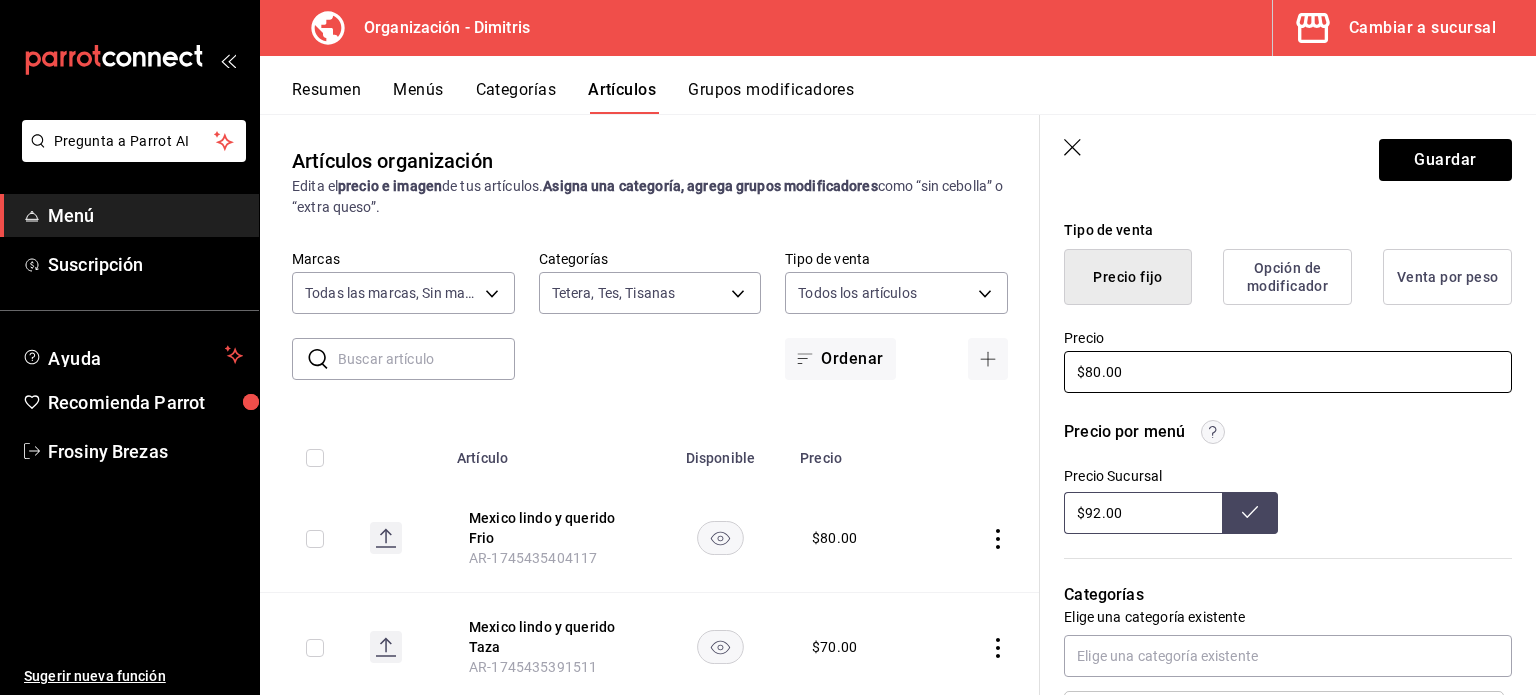 click on "$80.00" at bounding box center (1288, 372) 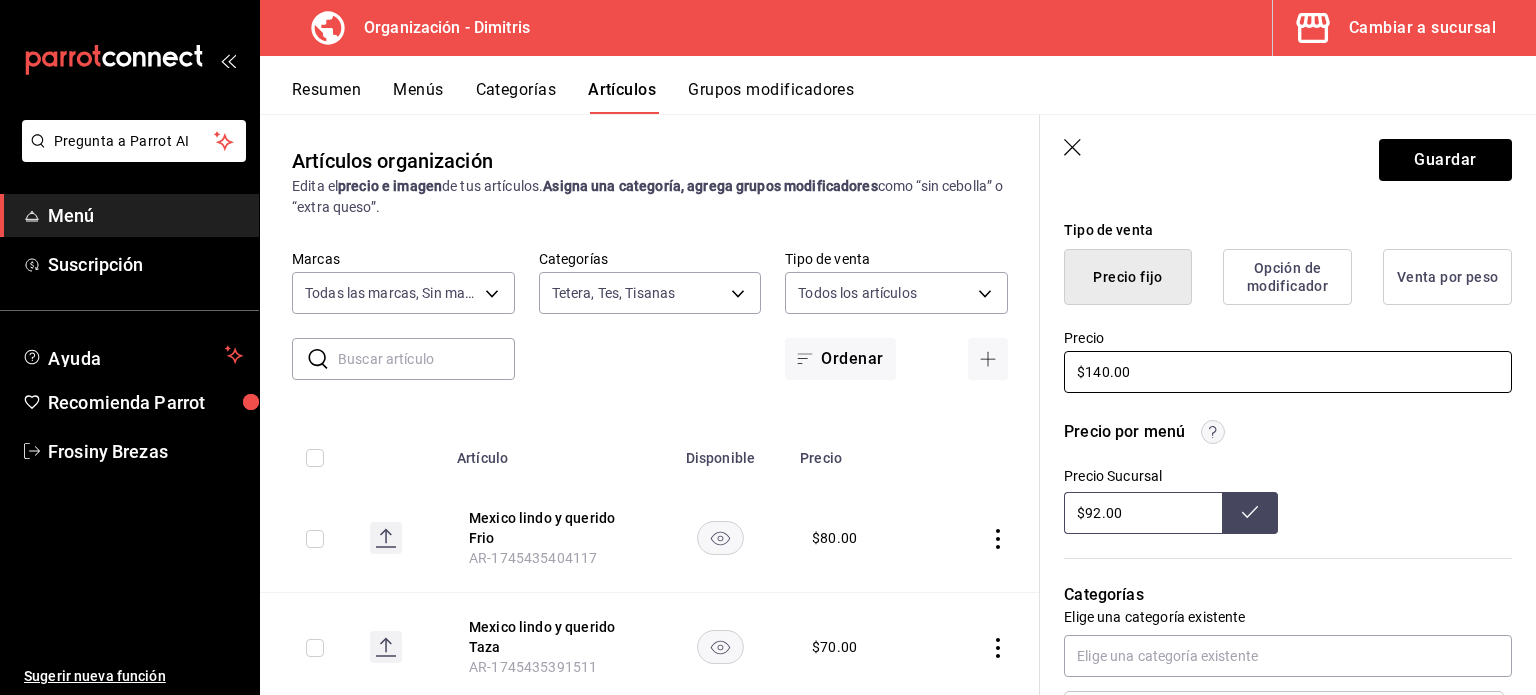type on "$140.00" 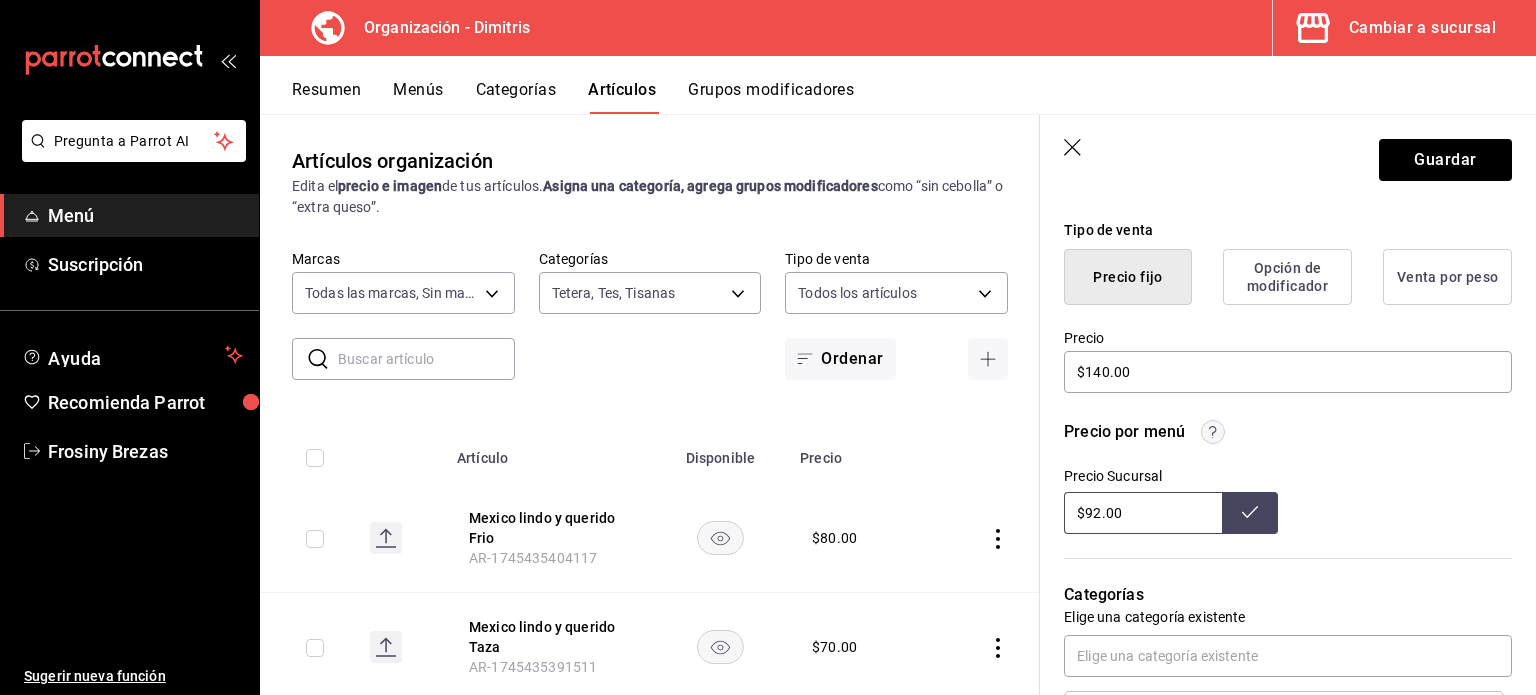 click on "Precio Sucursal $92.00" at bounding box center [1288, 501] 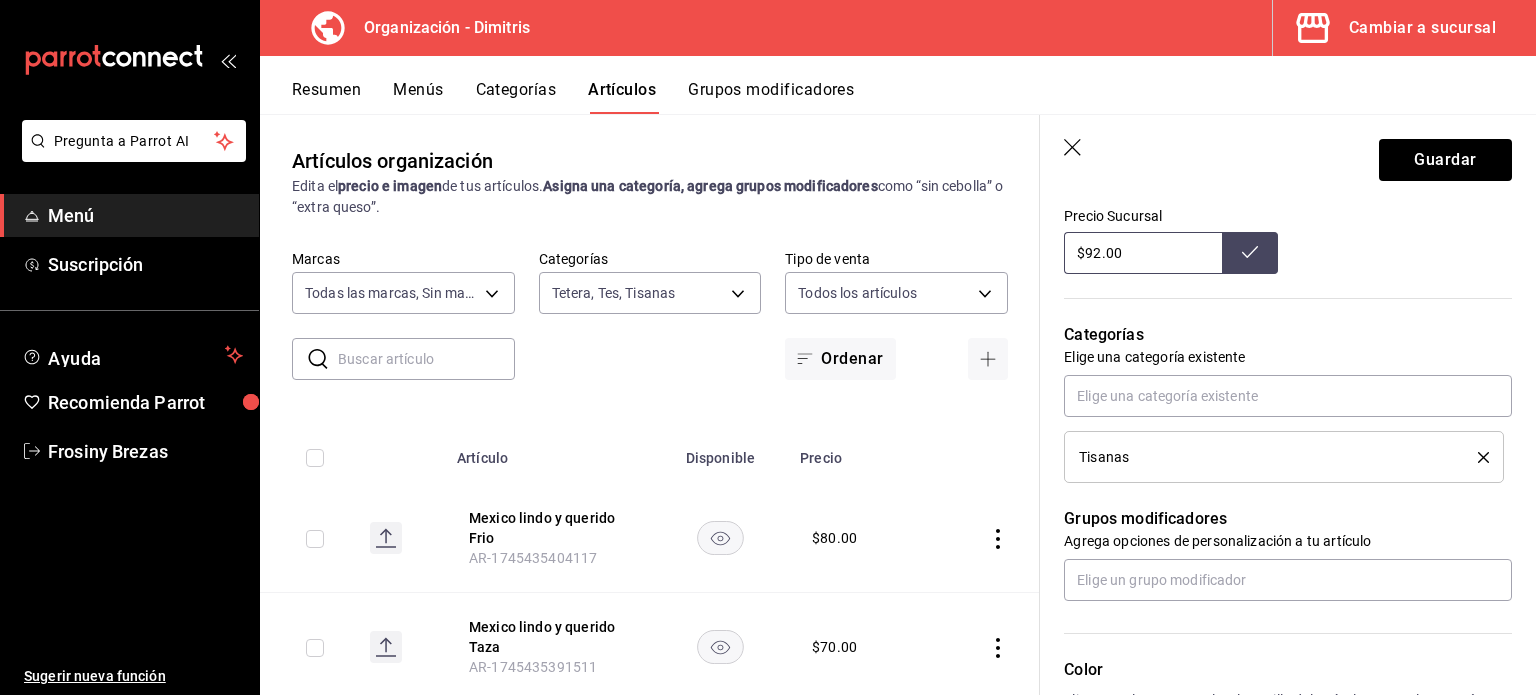 scroll, scrollTop: 732, scrollLeft: 0, axis: vertical 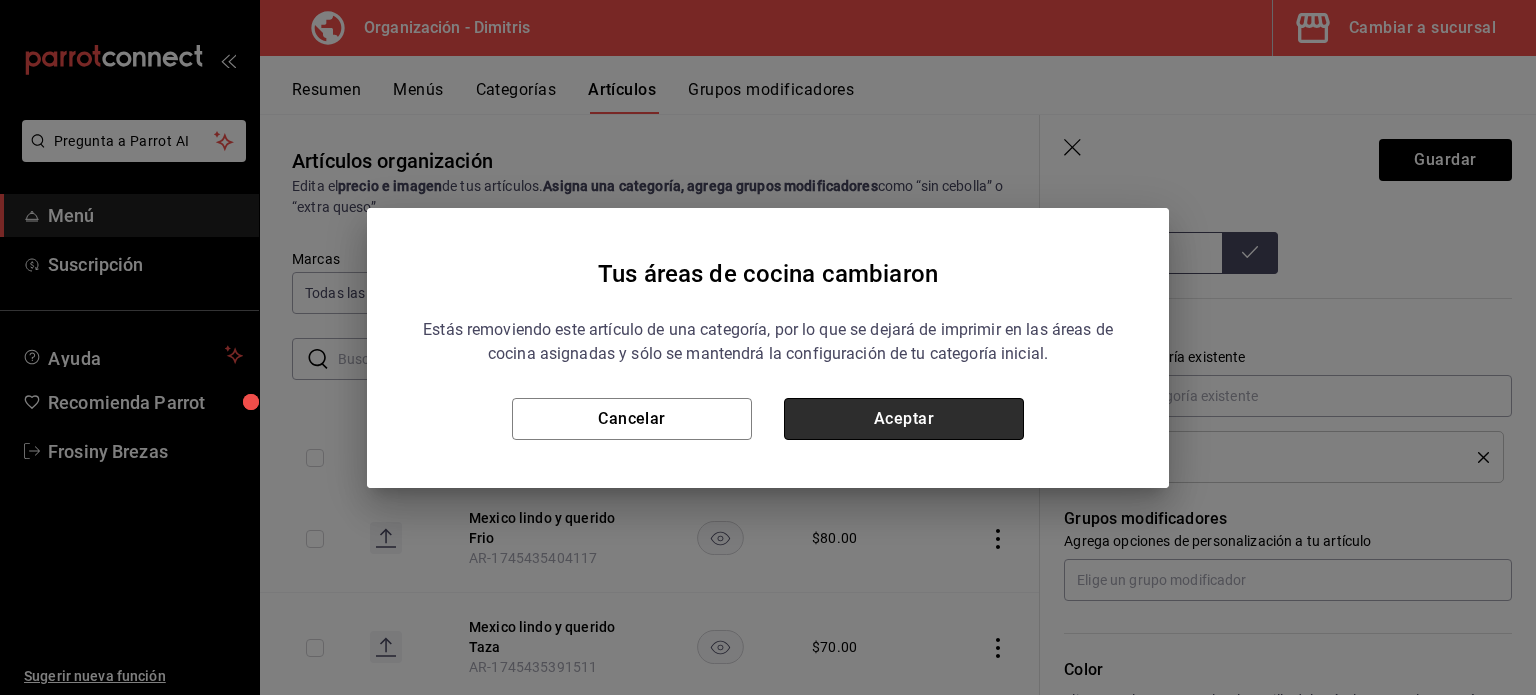 click on "Aceptar" at bounding box center [904, 419] 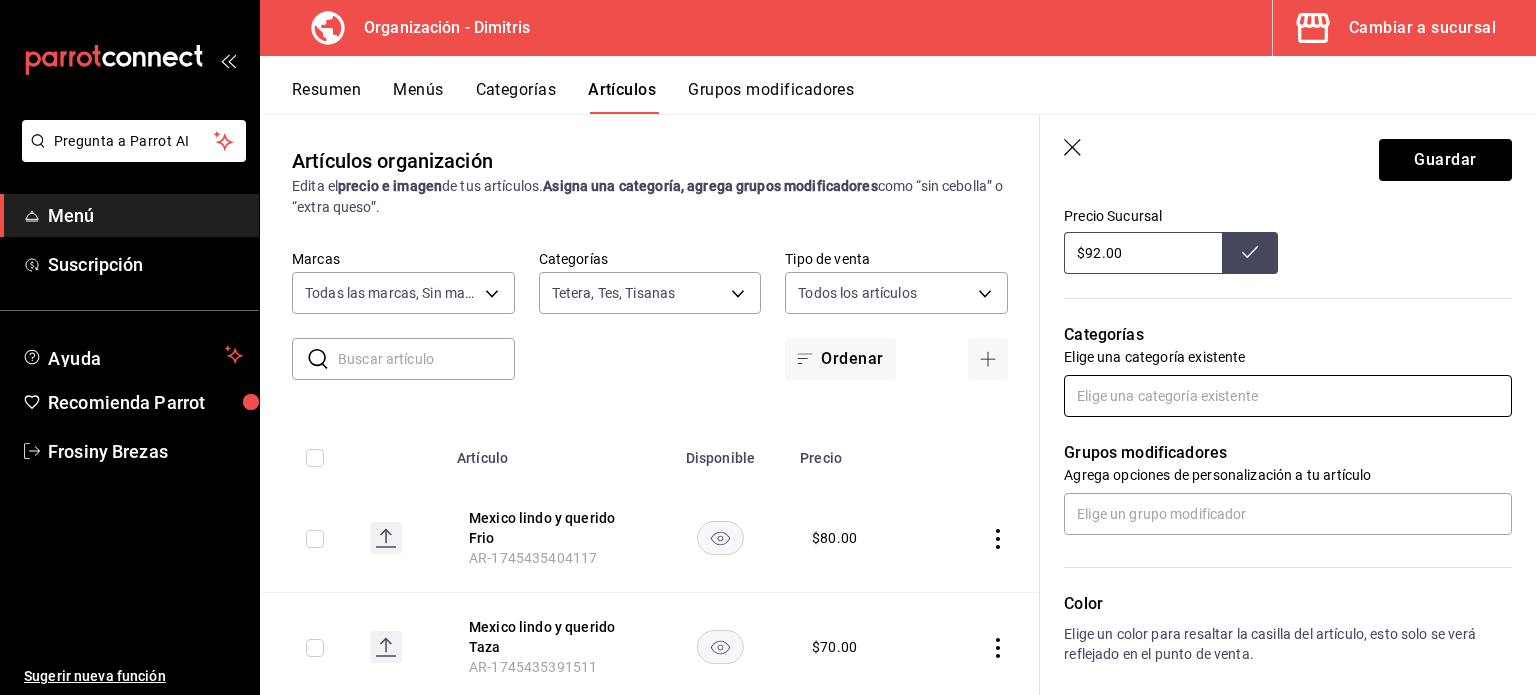 click at bounding box center [1288, 396] 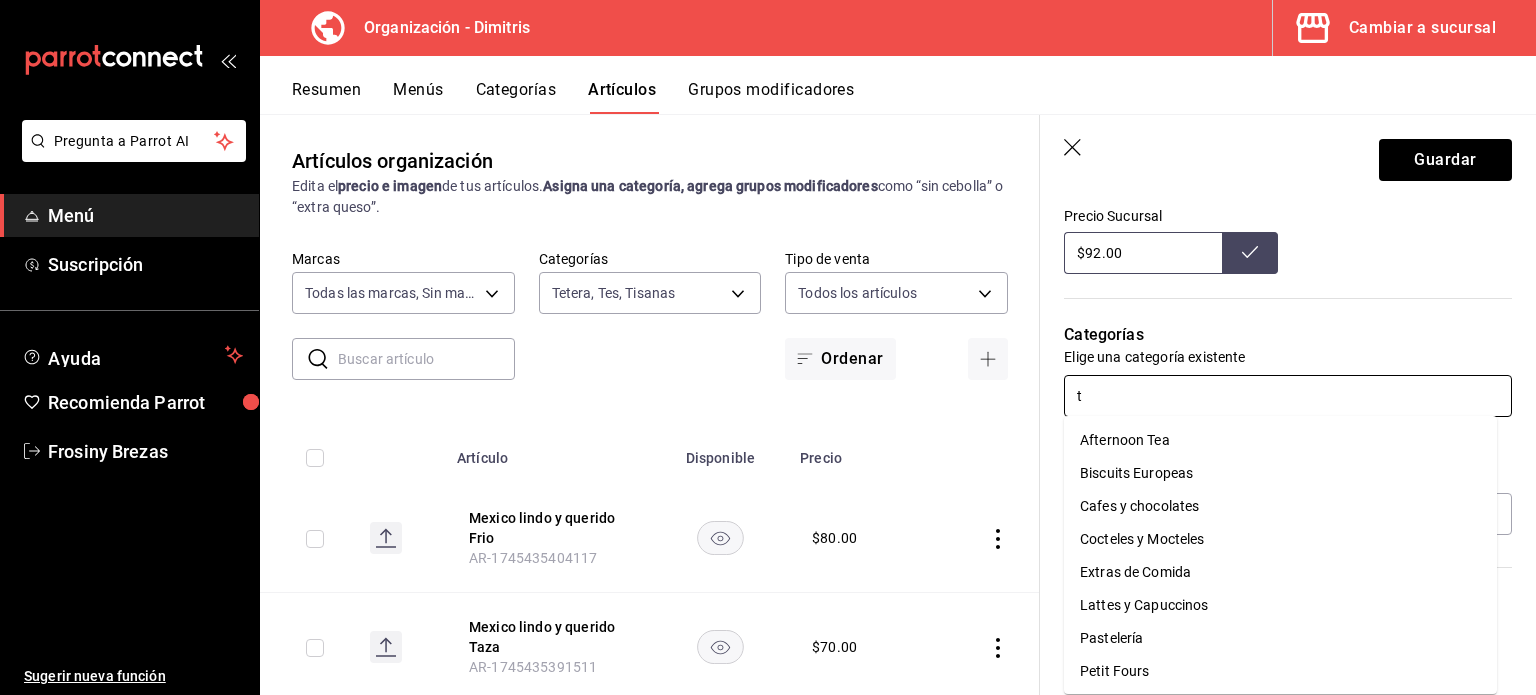 type on "te" 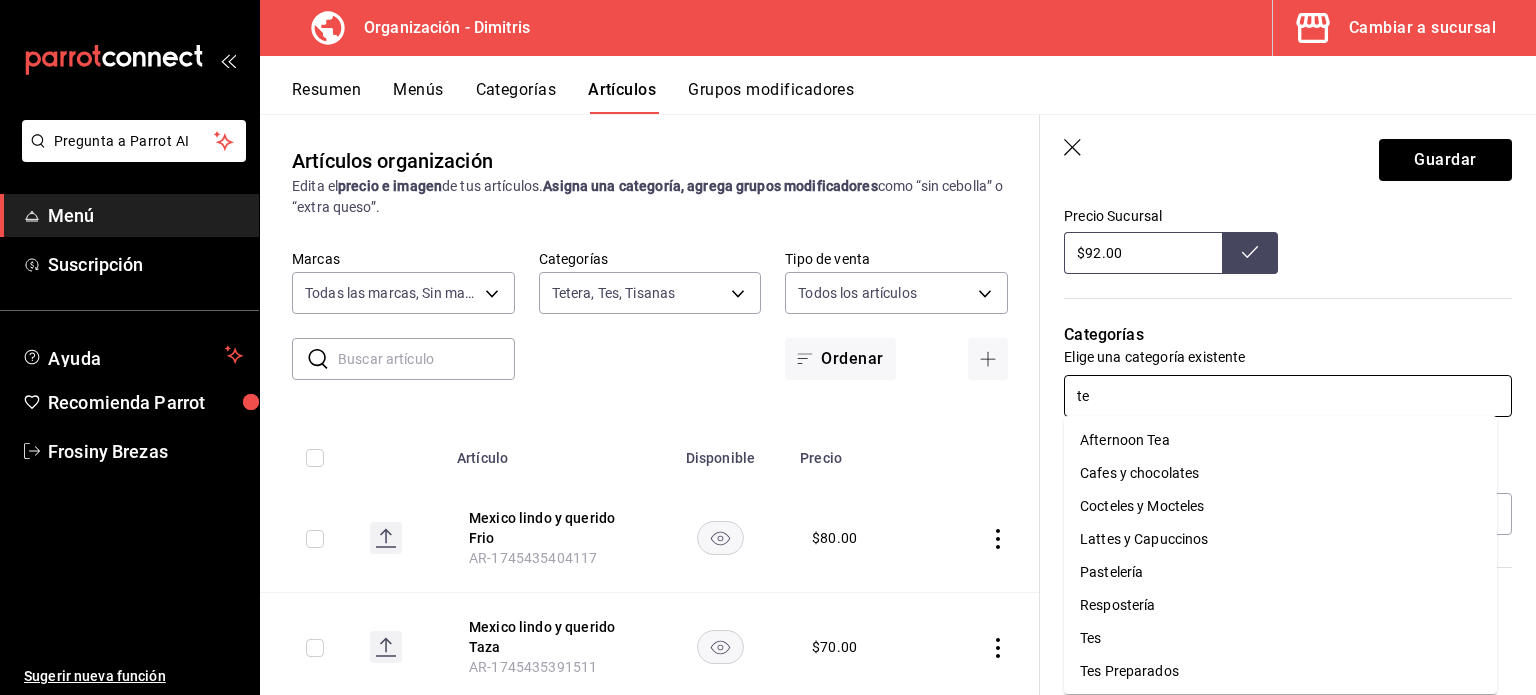 click on "Tes" at bounding box center (1280, 638) 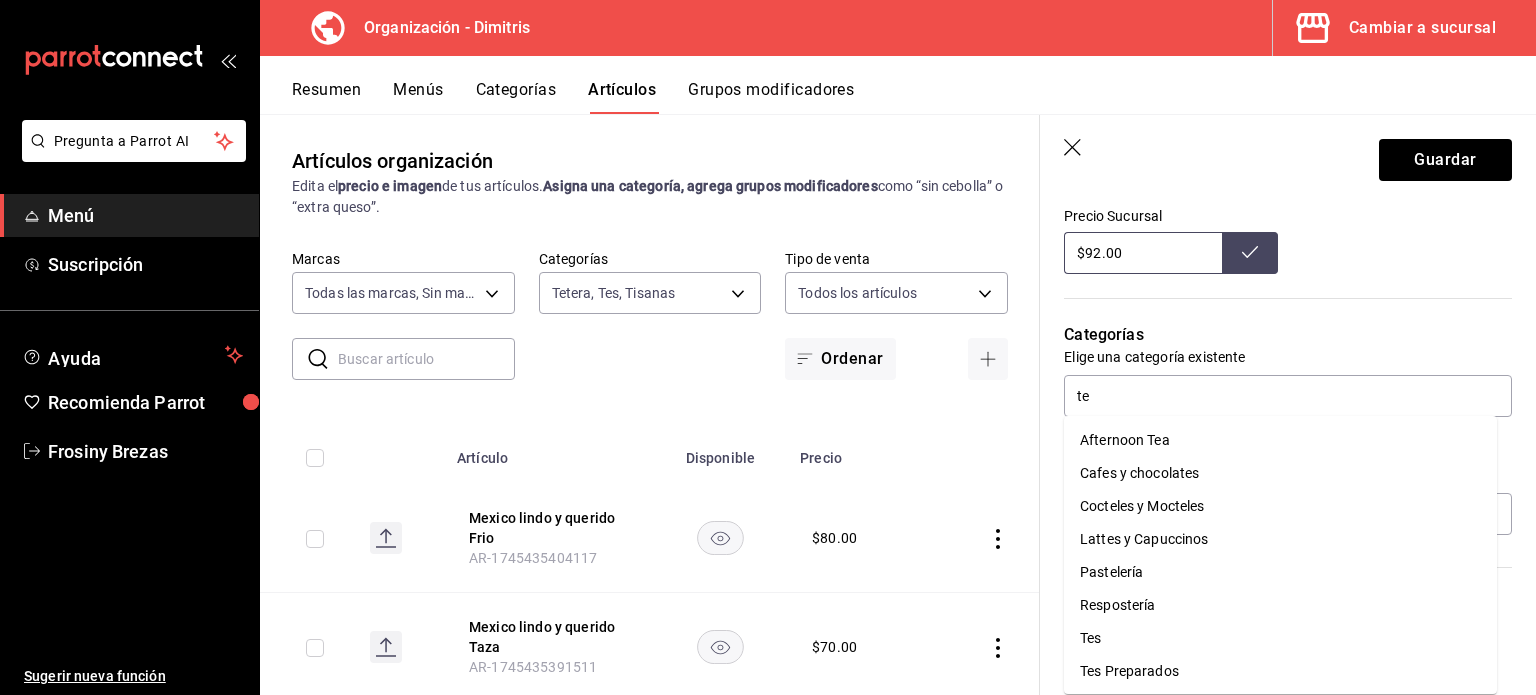 type 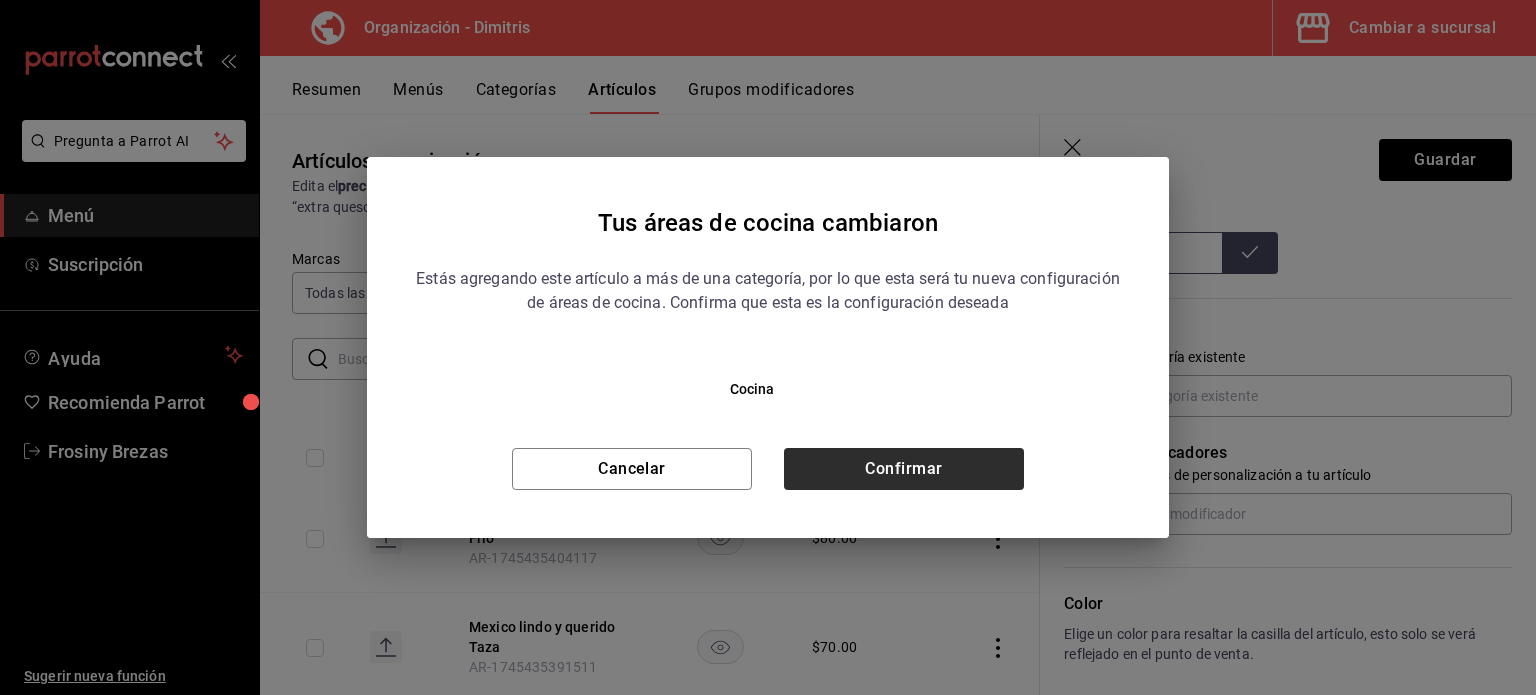 drag, startPoint x: 916, startPoint y: 443, endPoint x: 921, endPoint y: 467, distance: 24.5153 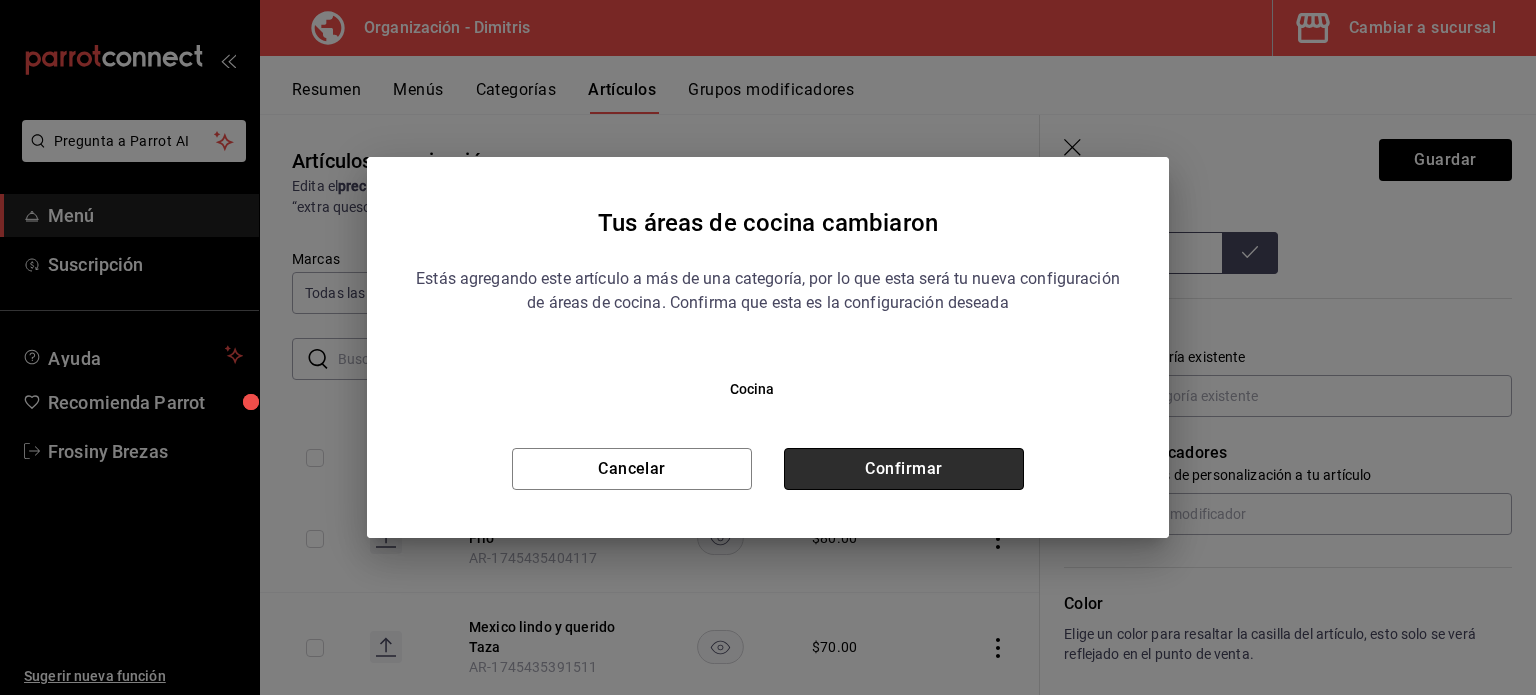 click on "Confirmar" at bounding box center [904, 469] 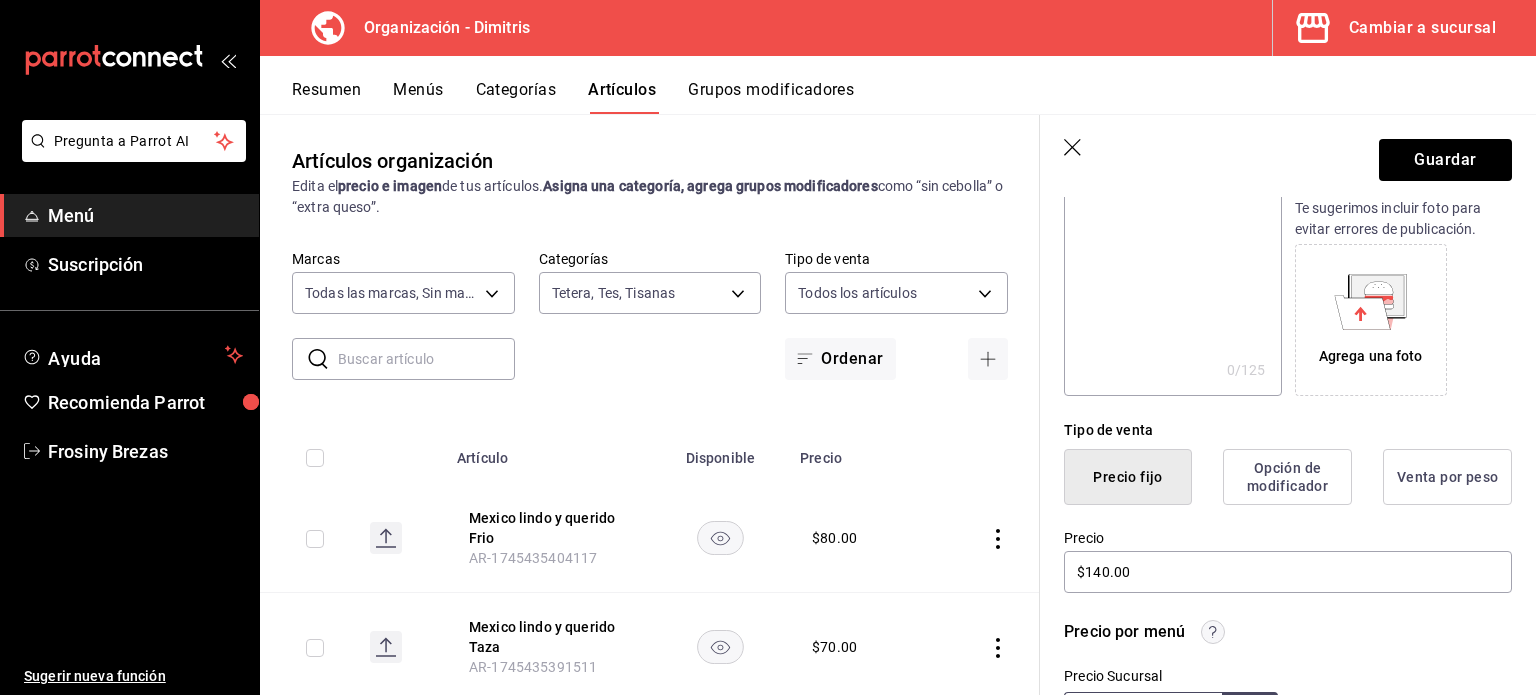 scroll, scrollTop: 0, scrollLeft: 0, axis: both 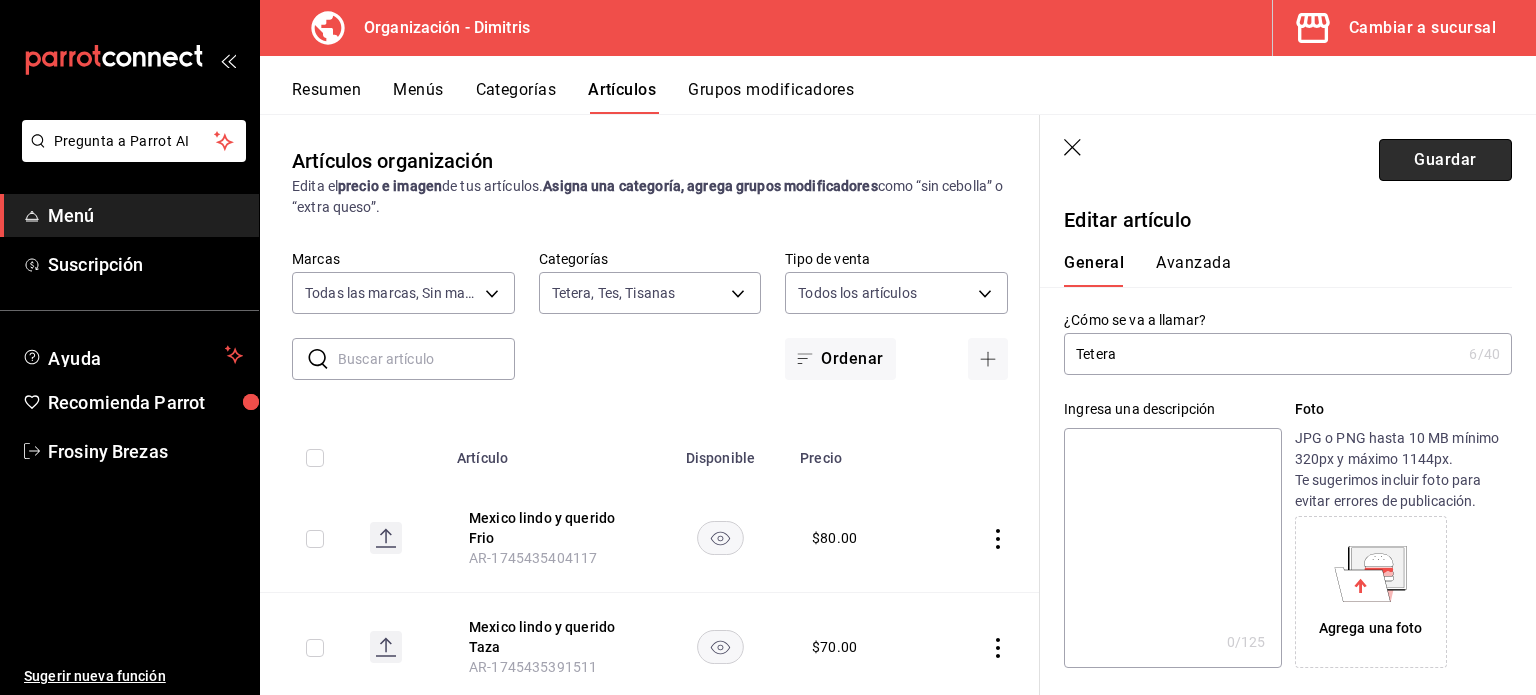 click on "Guardar" at bounding box center (1445, 160) 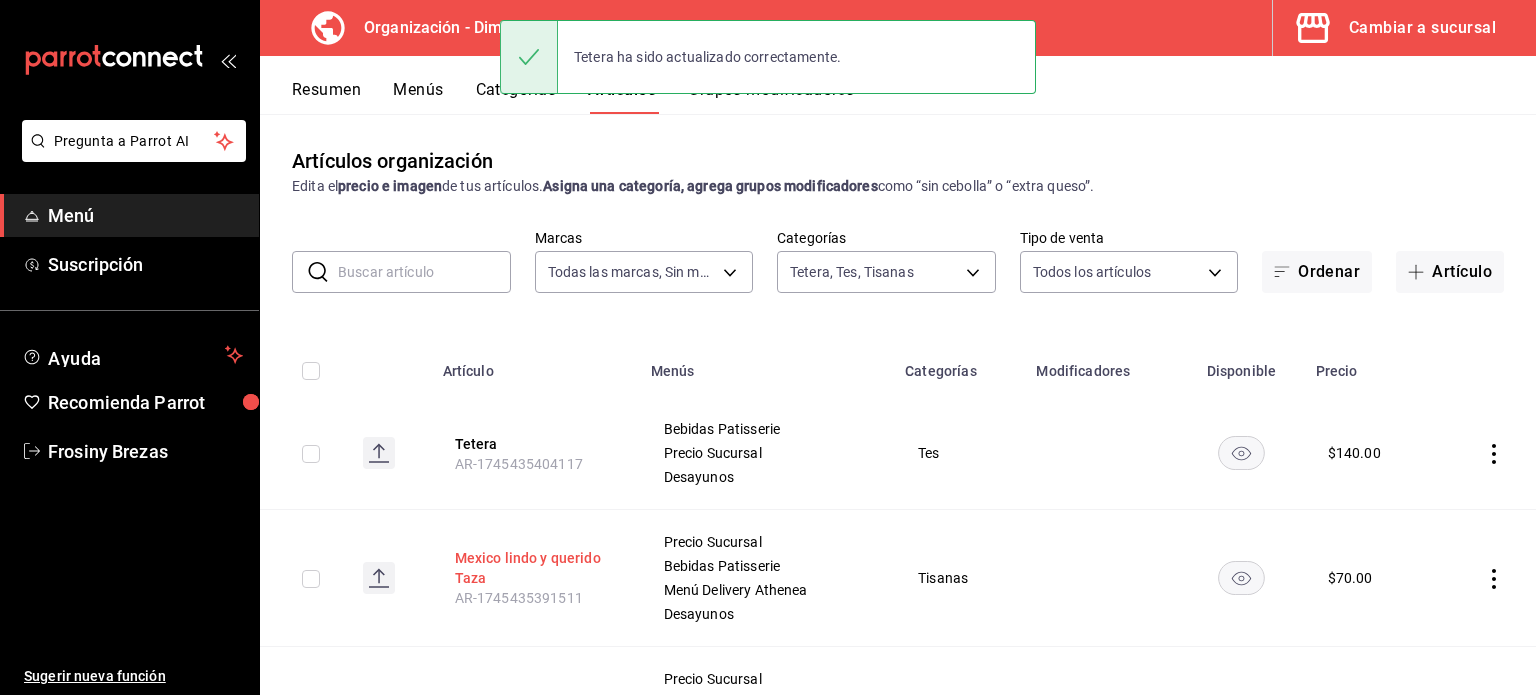 click on "Mexico lindo y querido Taza" at bounding box center (535, 568) 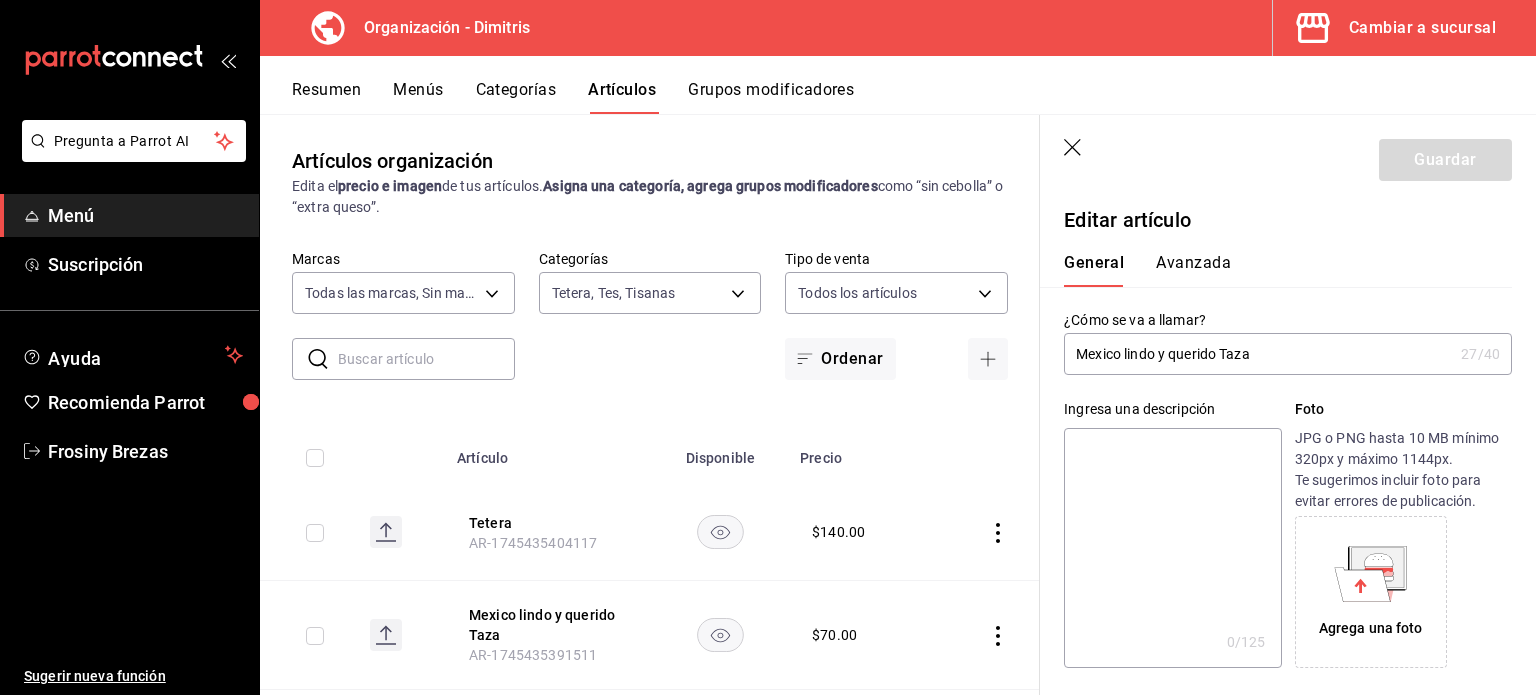 click on "Mexico lindo y querido Taza" at bounding box center [1258, 354] 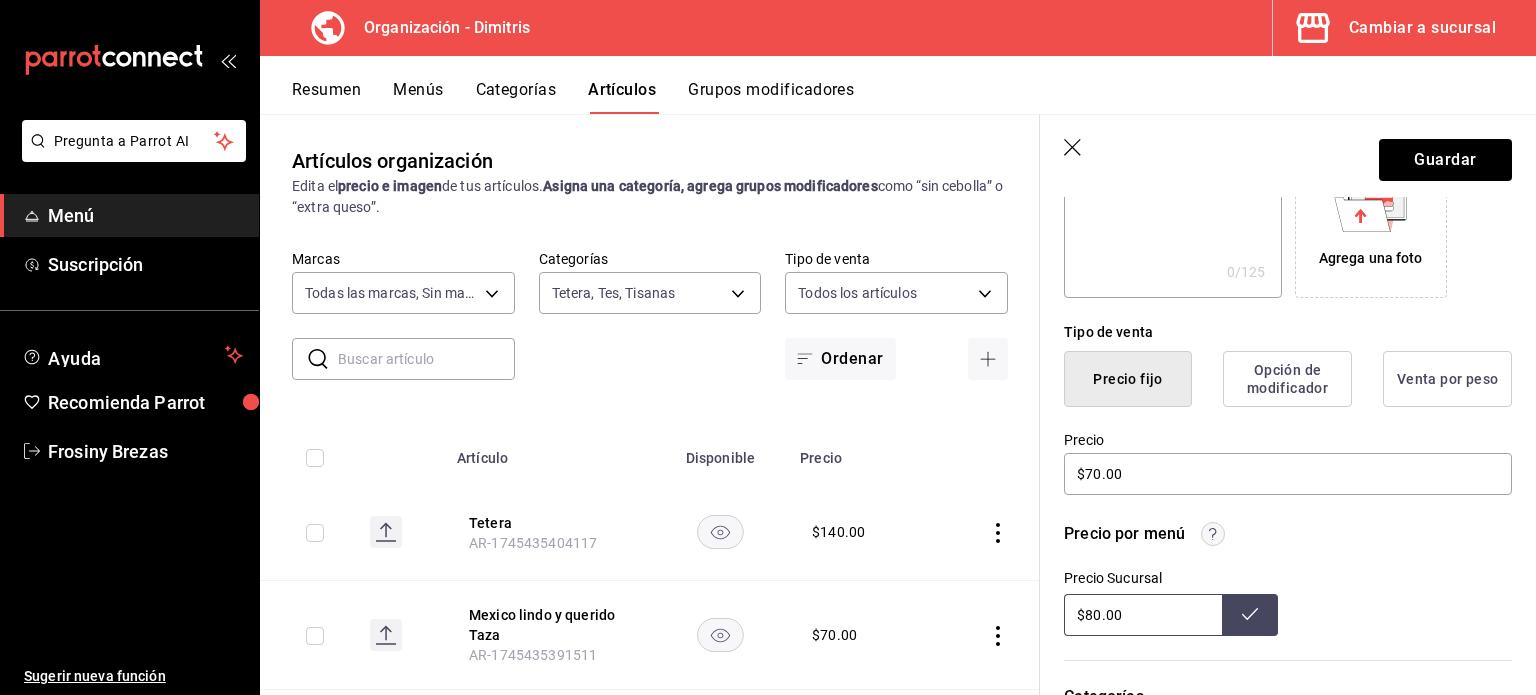 scroll, scrollTop: 400, scrollLeft: 0, axis: vertical 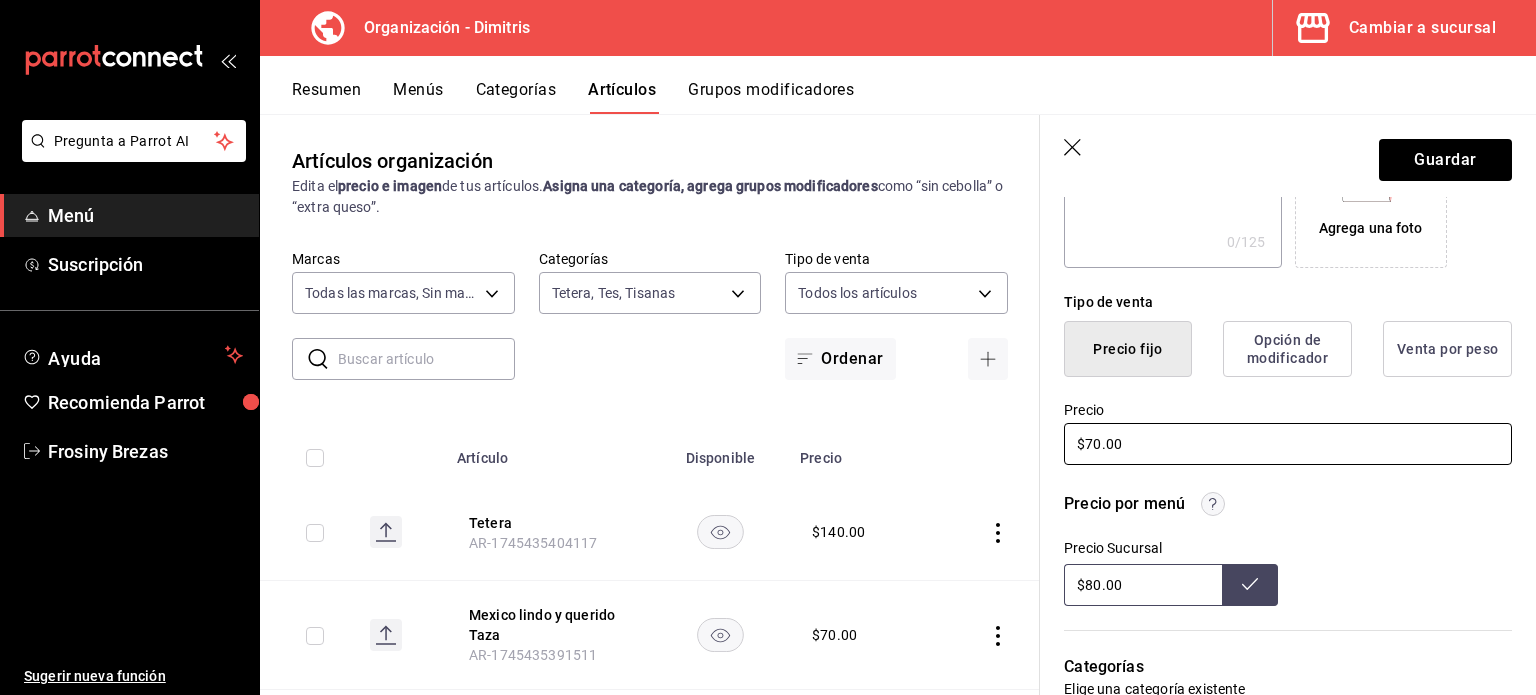 type on "Te Caliente" 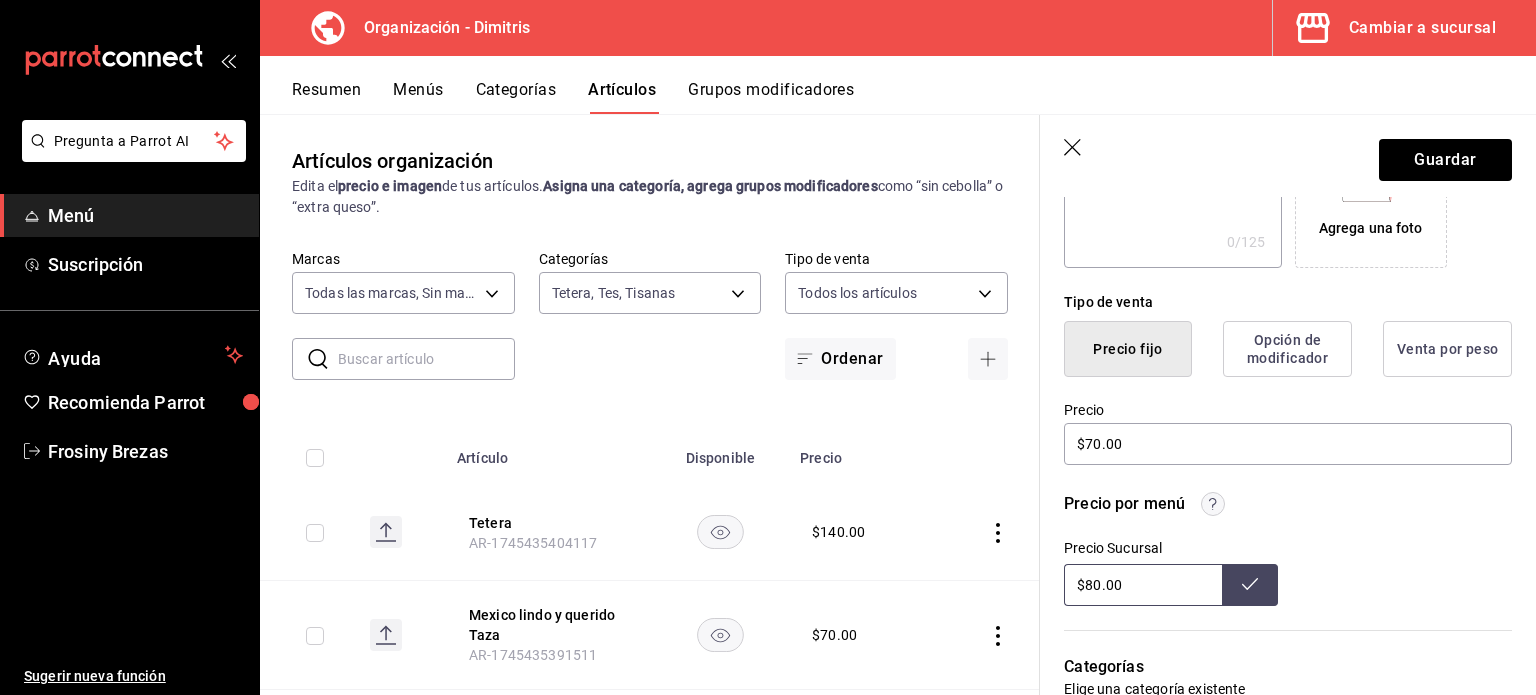 click on "Precio Sucursal $80.00" at bounding box center [1288, 573] 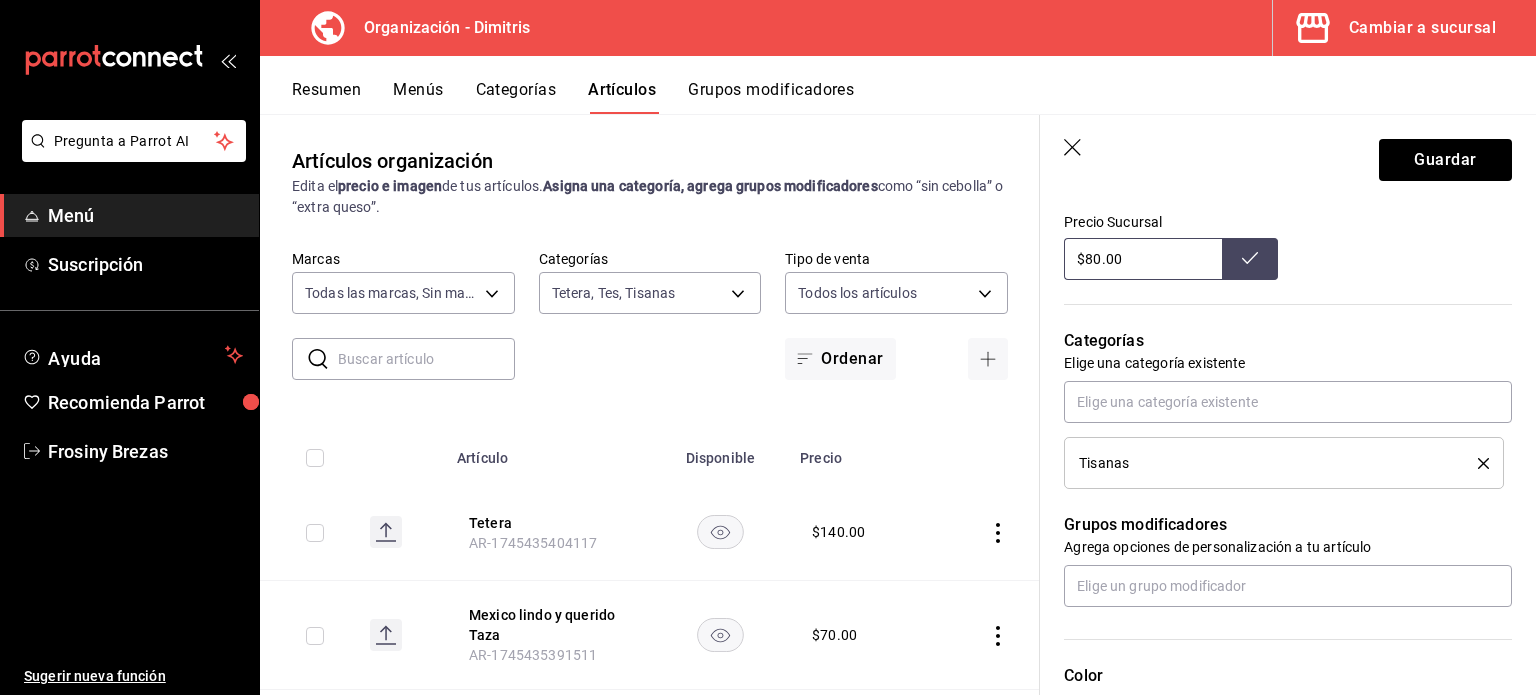 scroll, scrollTop: 728, scrollLeft: 0, axis: vertical 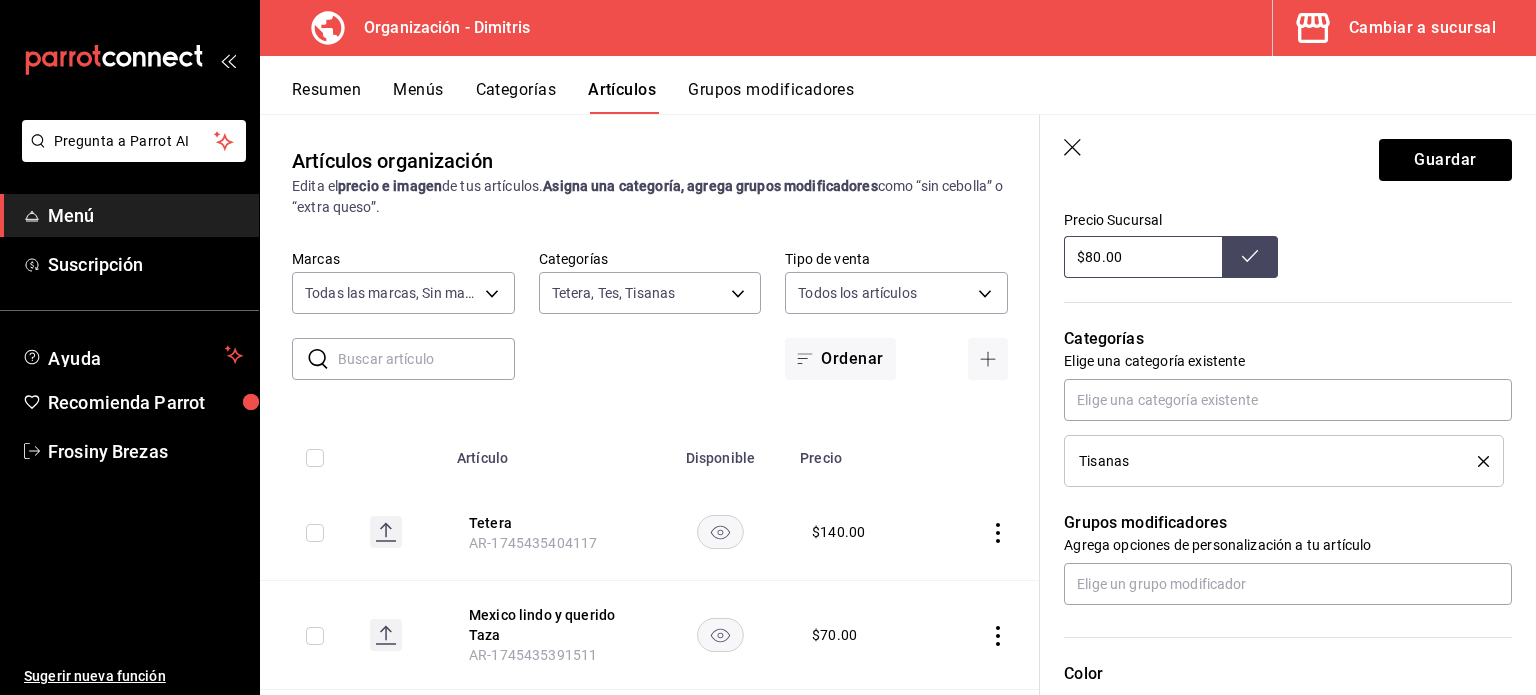 click 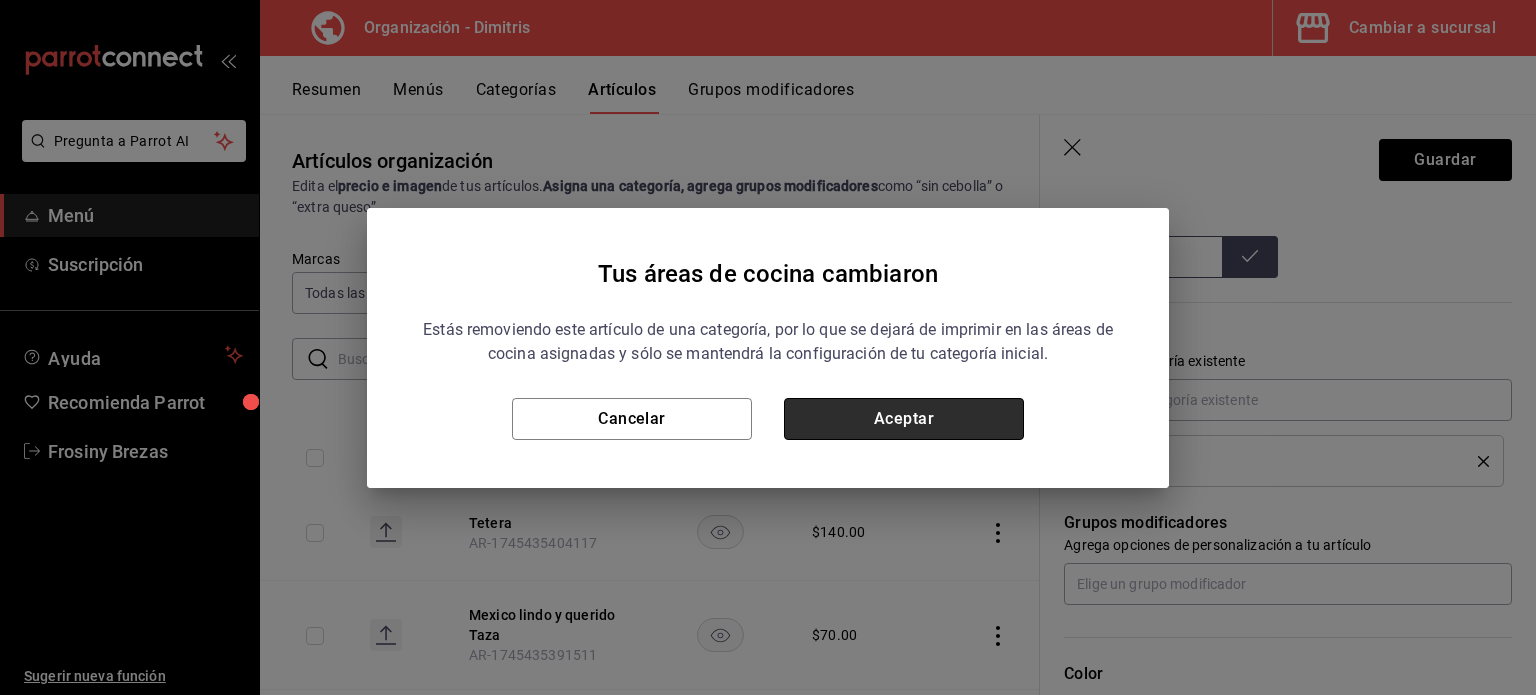 click on "Aceptar" at bounding box center (904, 419) 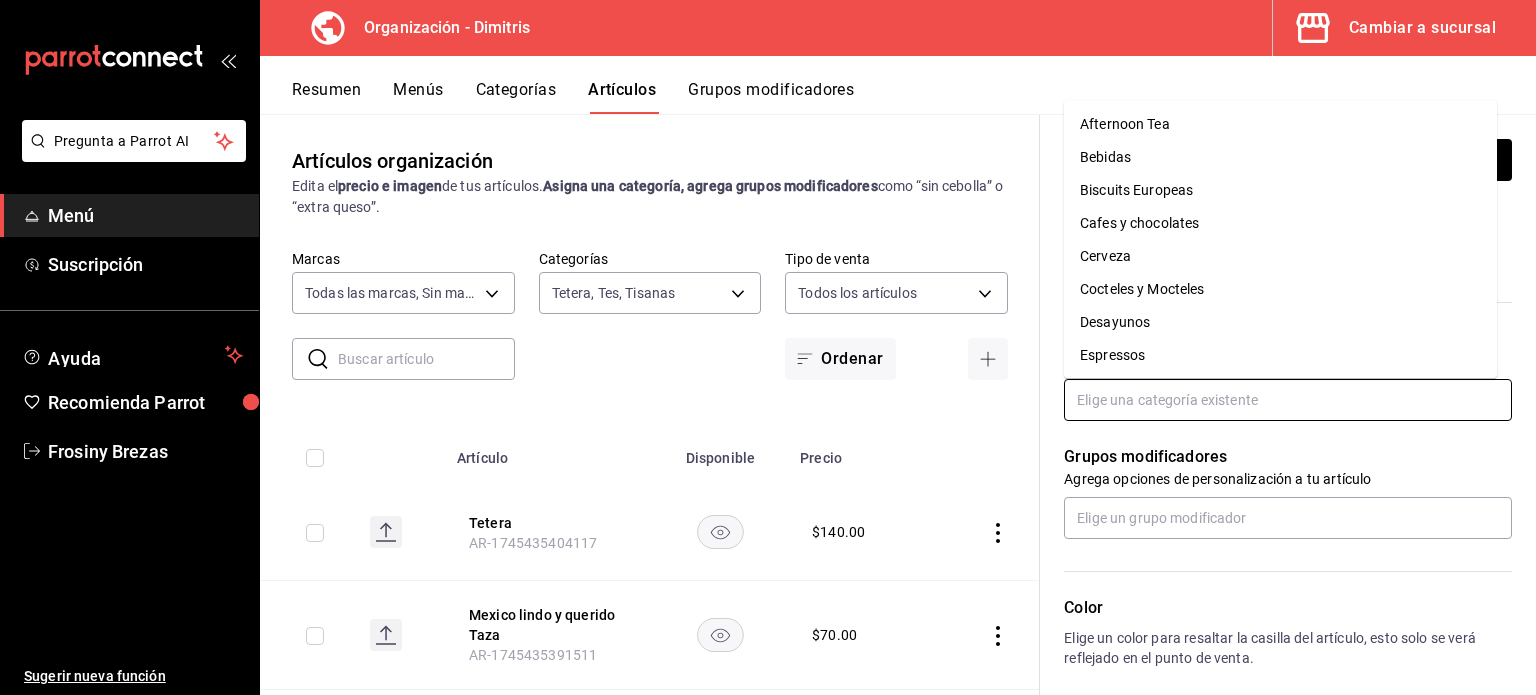 click at bounding box center (1288, 400) 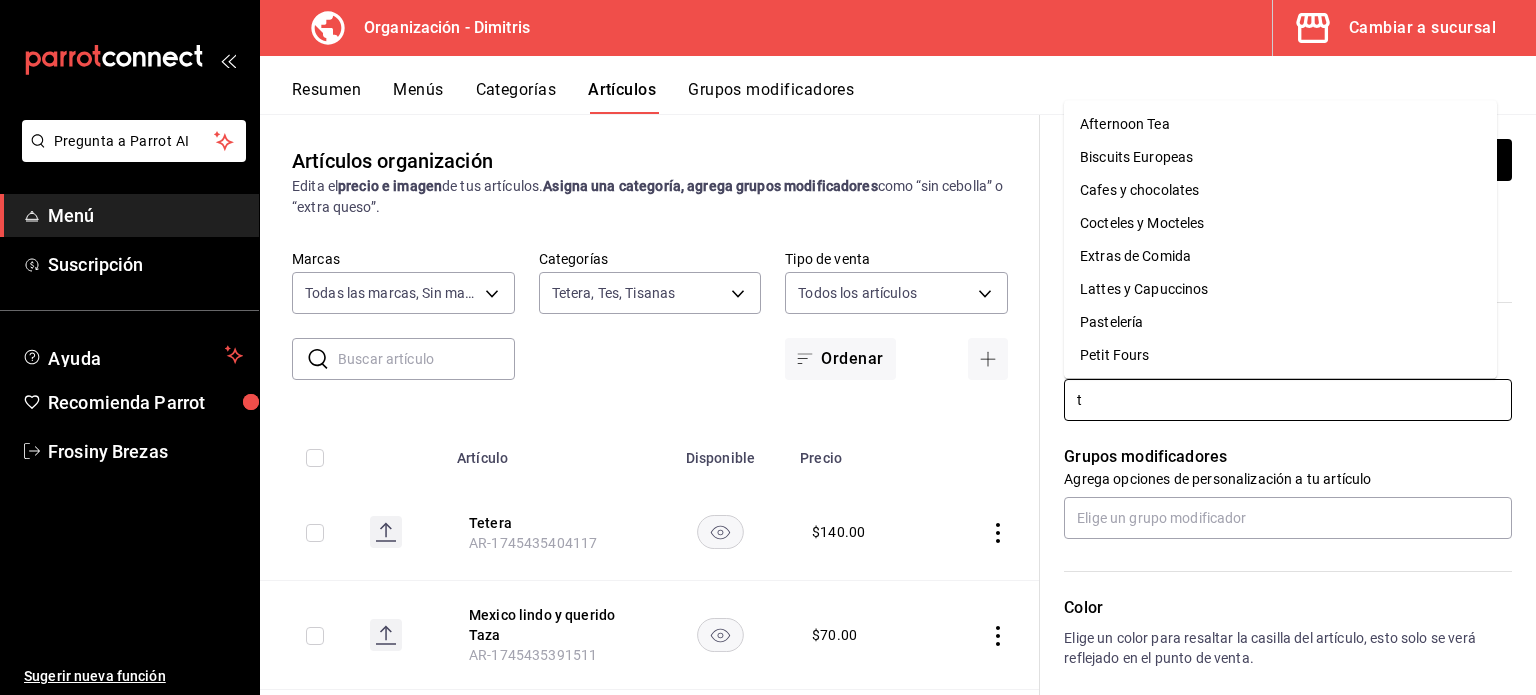 type on "te" 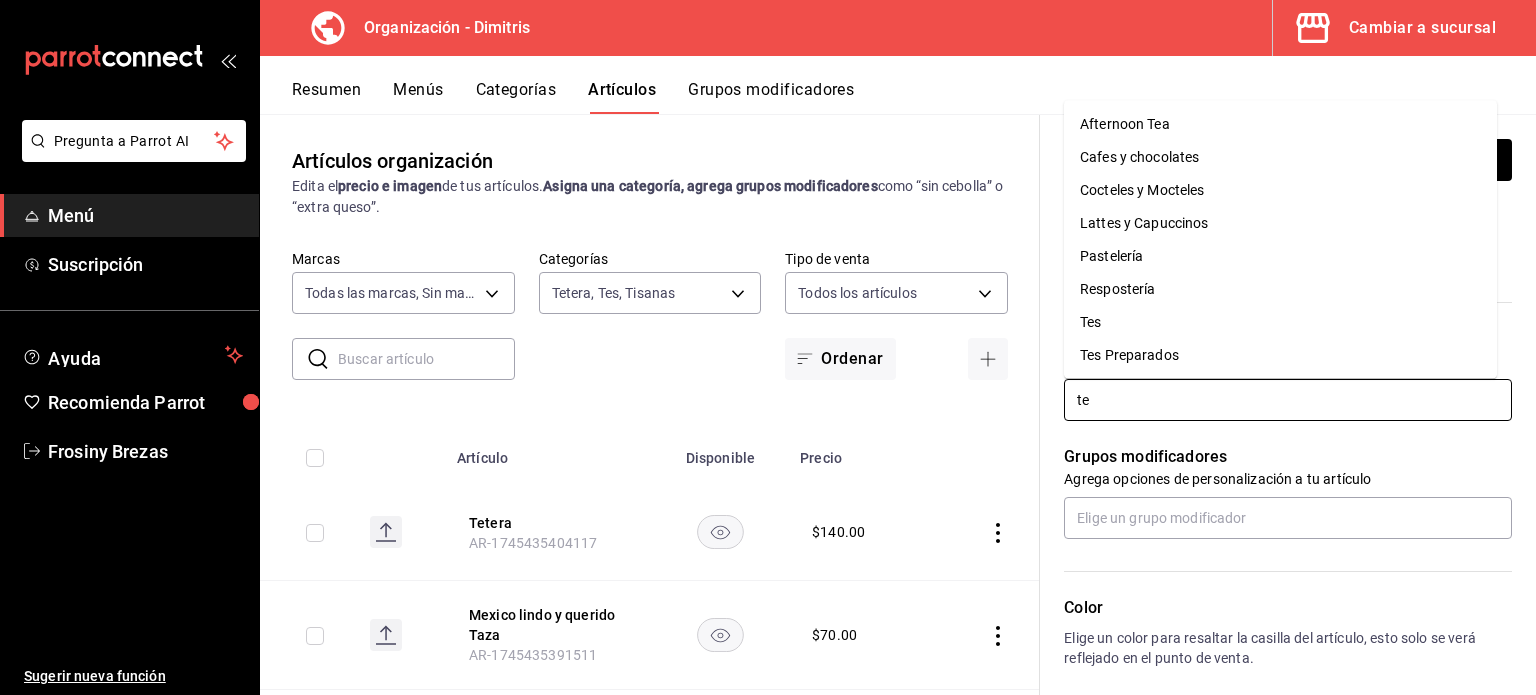 click on "Tes" at bounding box center (1280, 322) 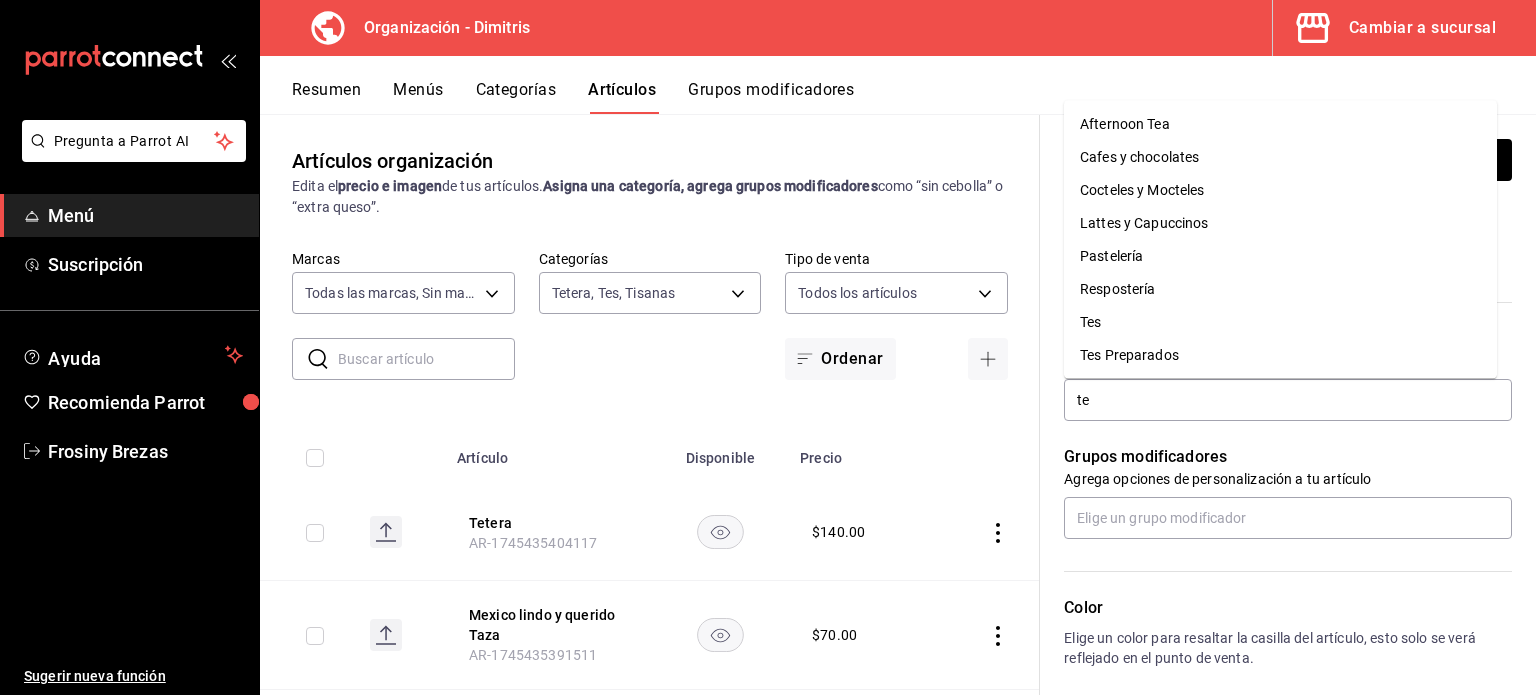 type 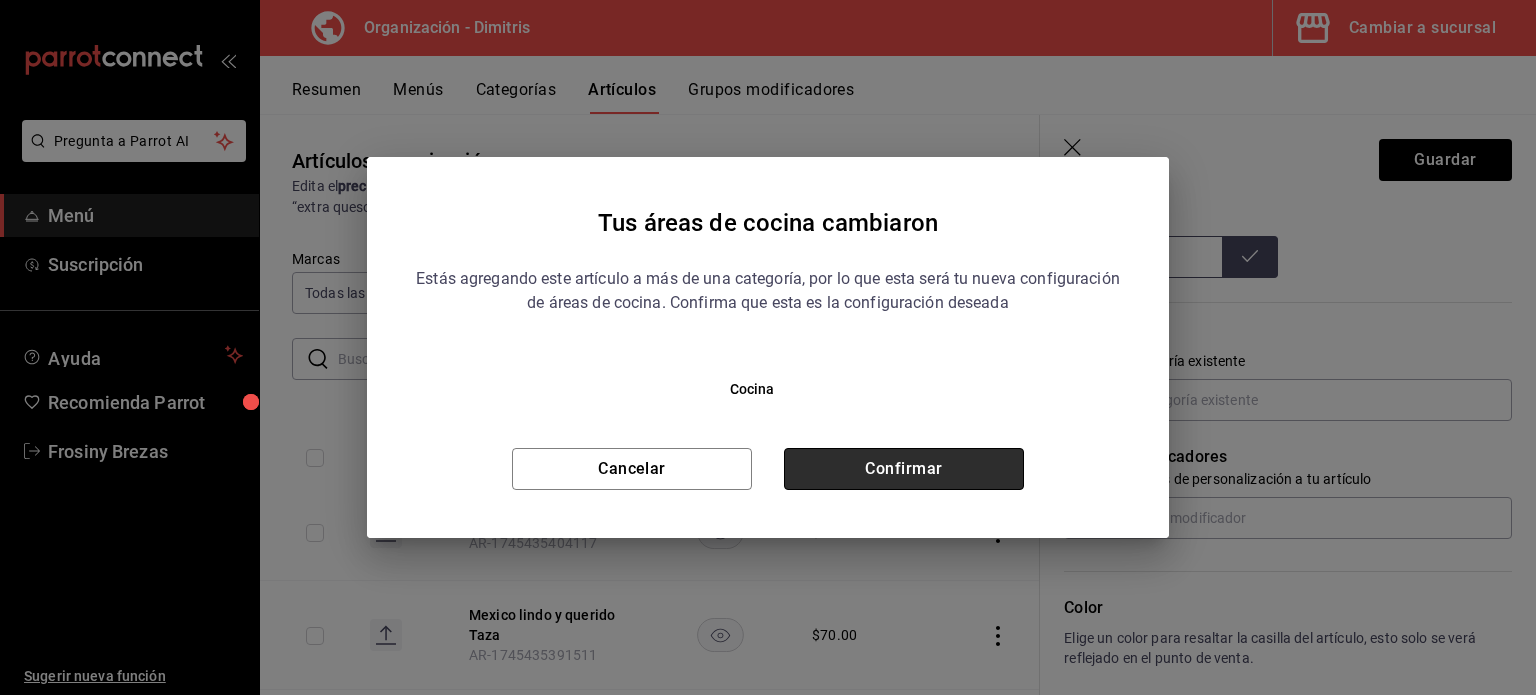 click on "Confirmar" at bounding box center [904, 469] 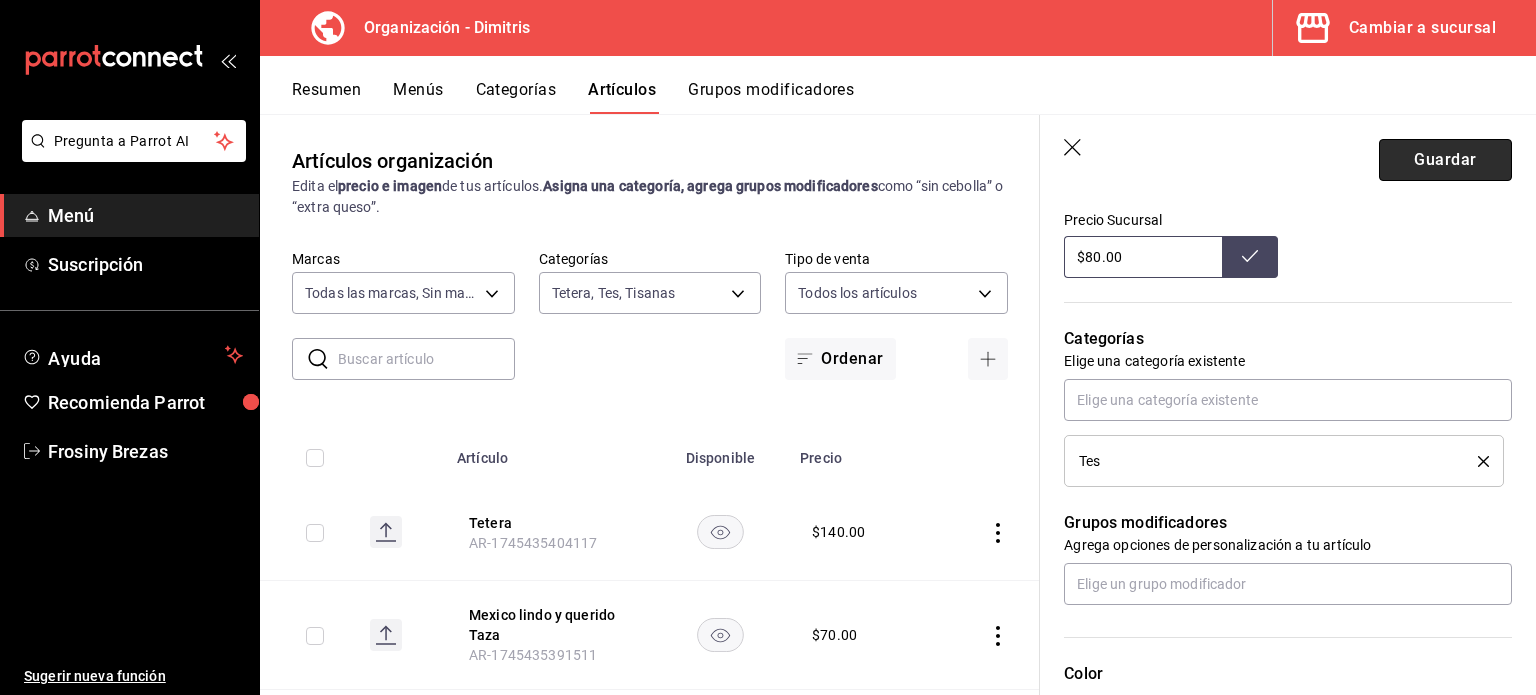 click on "Guardar" at bounding box center (1445, 160) 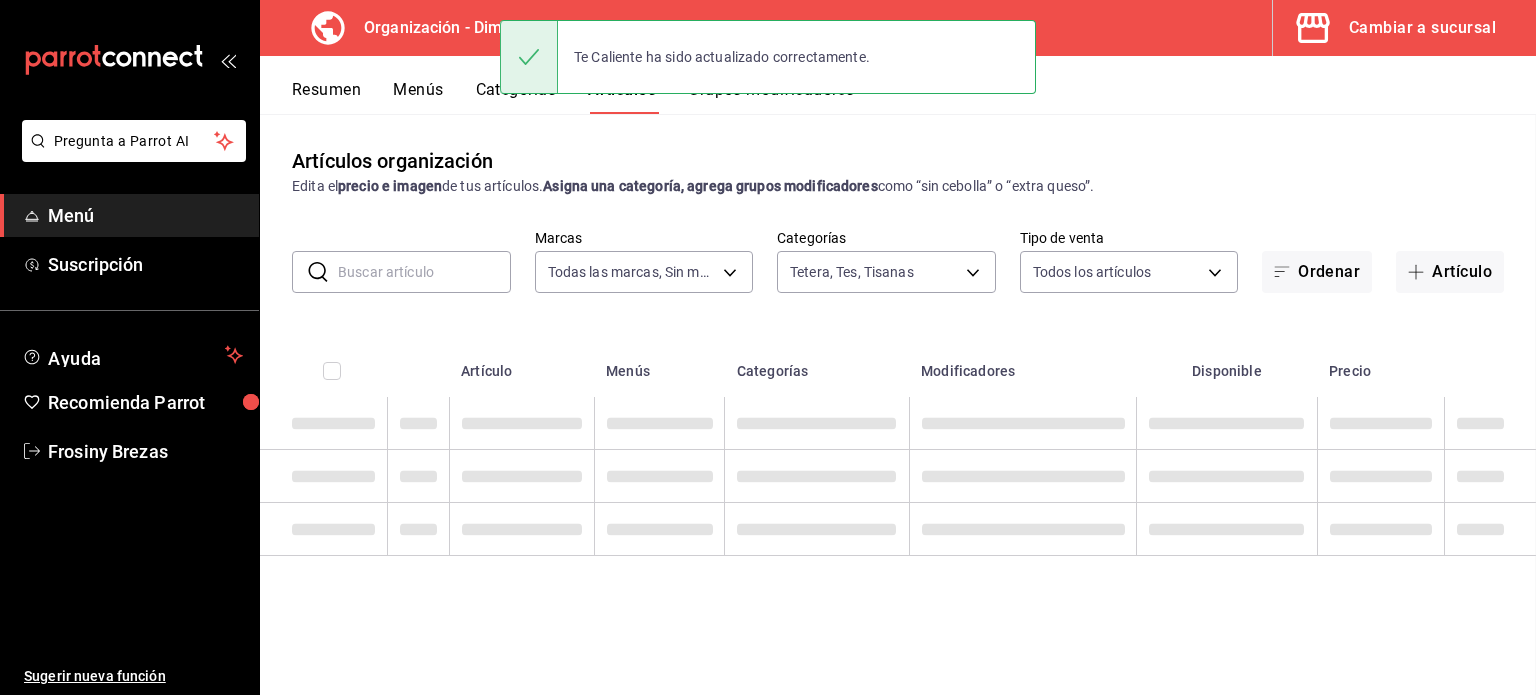 scroll, scrollTop: 0, scrollLeft: 0, axis: both 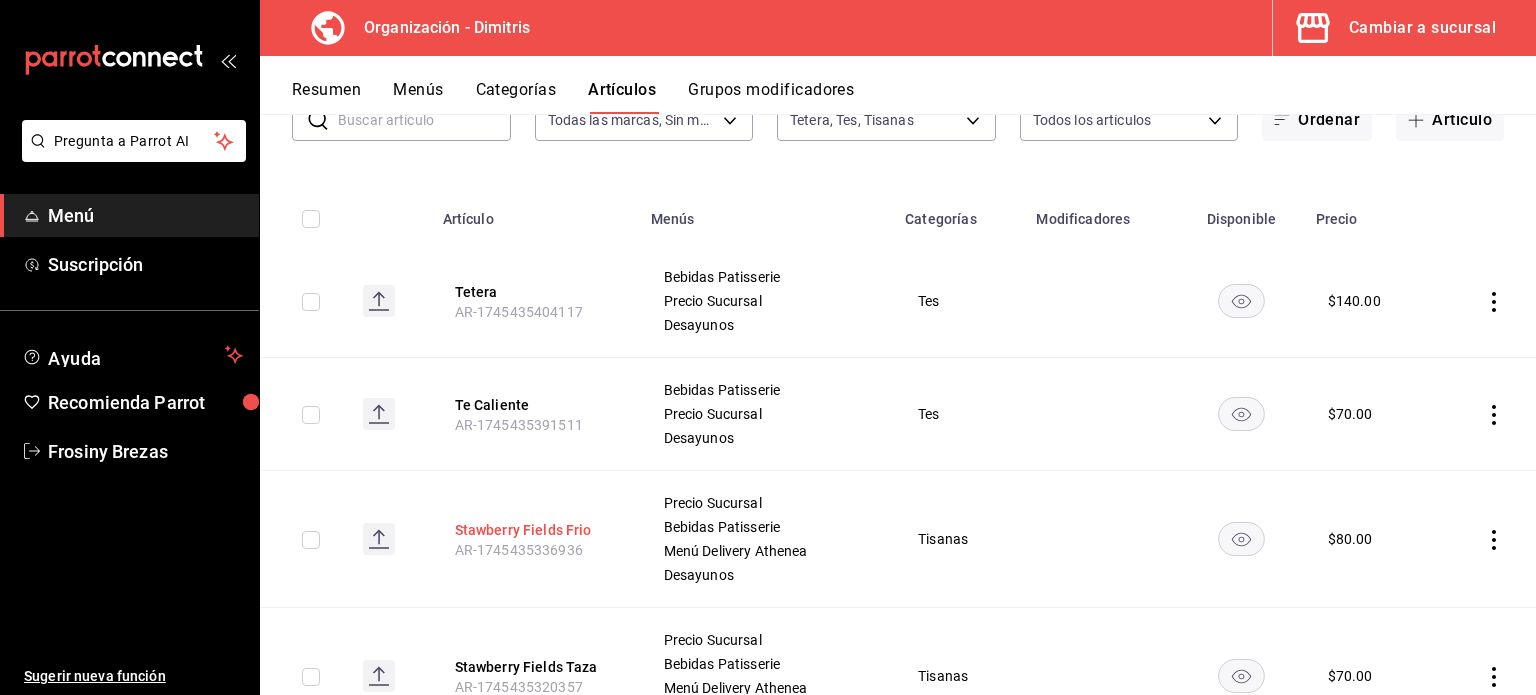 click on "Stawberry Fields Frio" at bounding box center (535, 530) 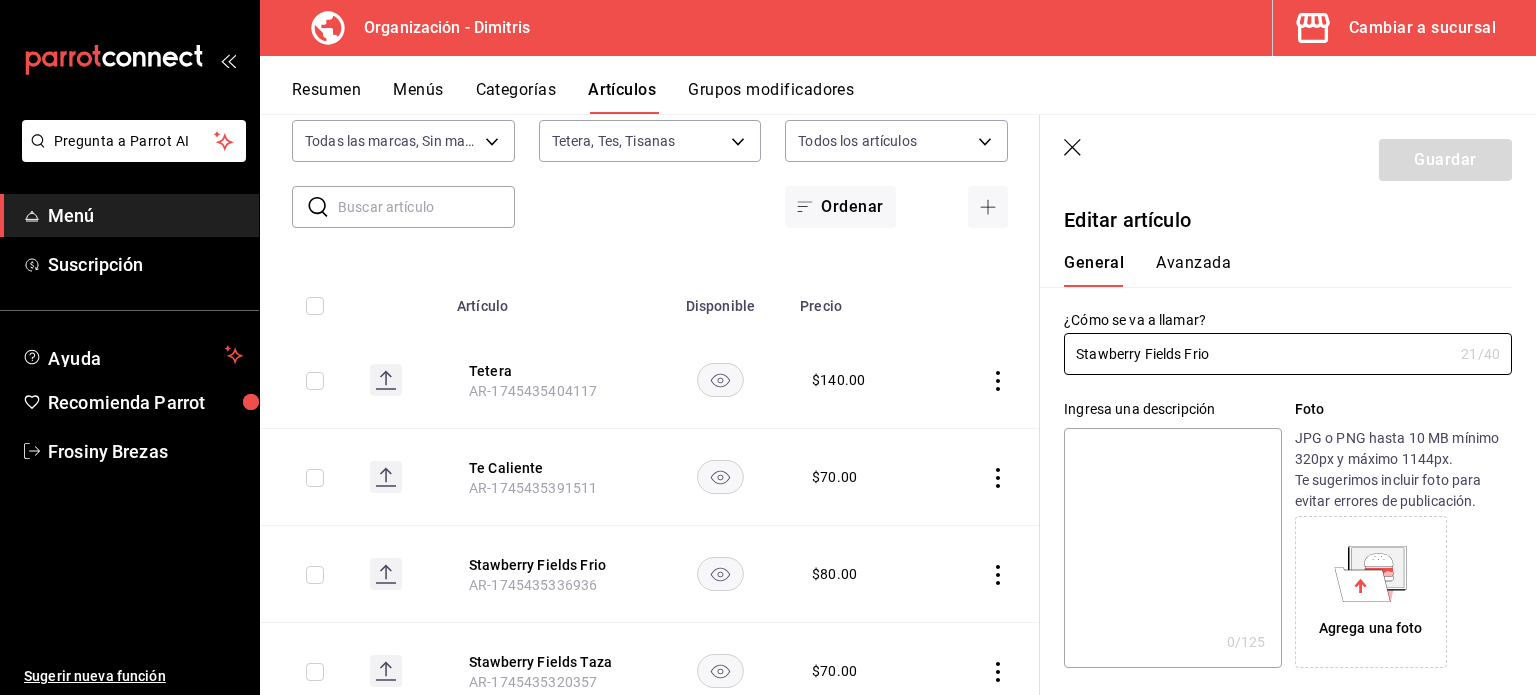 drag, startPoint x: 1205, startPoint y: 353, endPoint x: 928, endPoint y: 391, distance: 279.59436 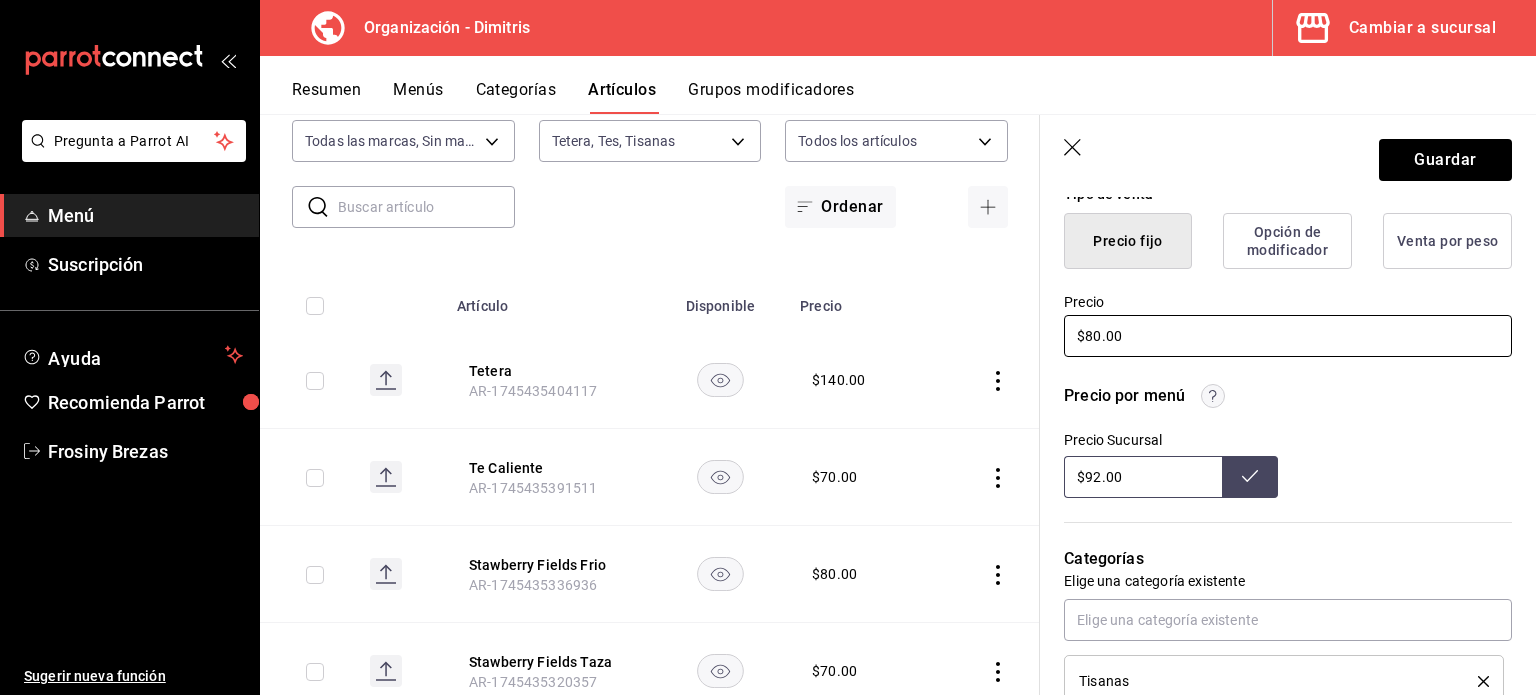 scroll, scrollTop: 580, scrollLeft: 0, axis: vertical 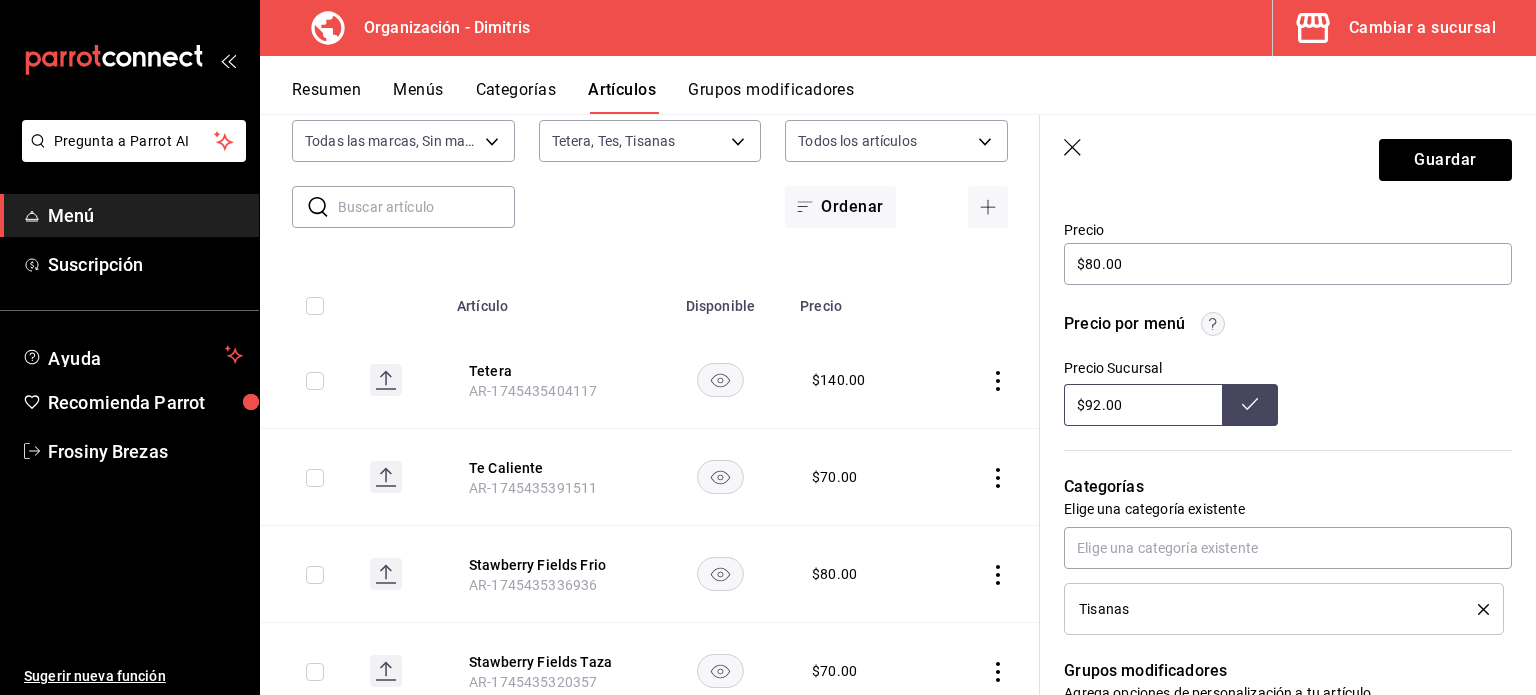 type on "Te Frio" 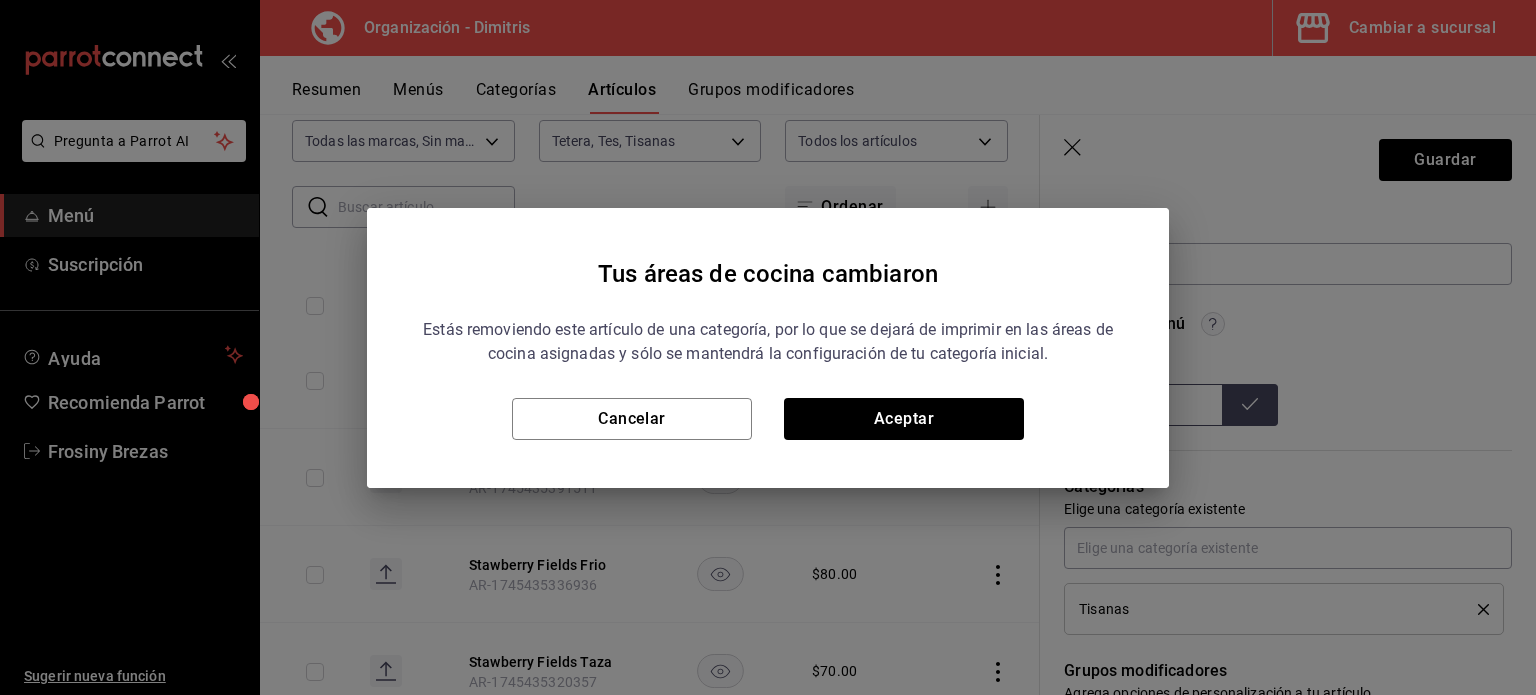 click on "Estás removiendo este artículo de una categoría, por lo que se dejará de imprimir en las áreas de cocina asignadas y sólo se mantendrá la configuración de tu categoría inicial. Cancelar Aceptar" at bounding box center (768, 371) 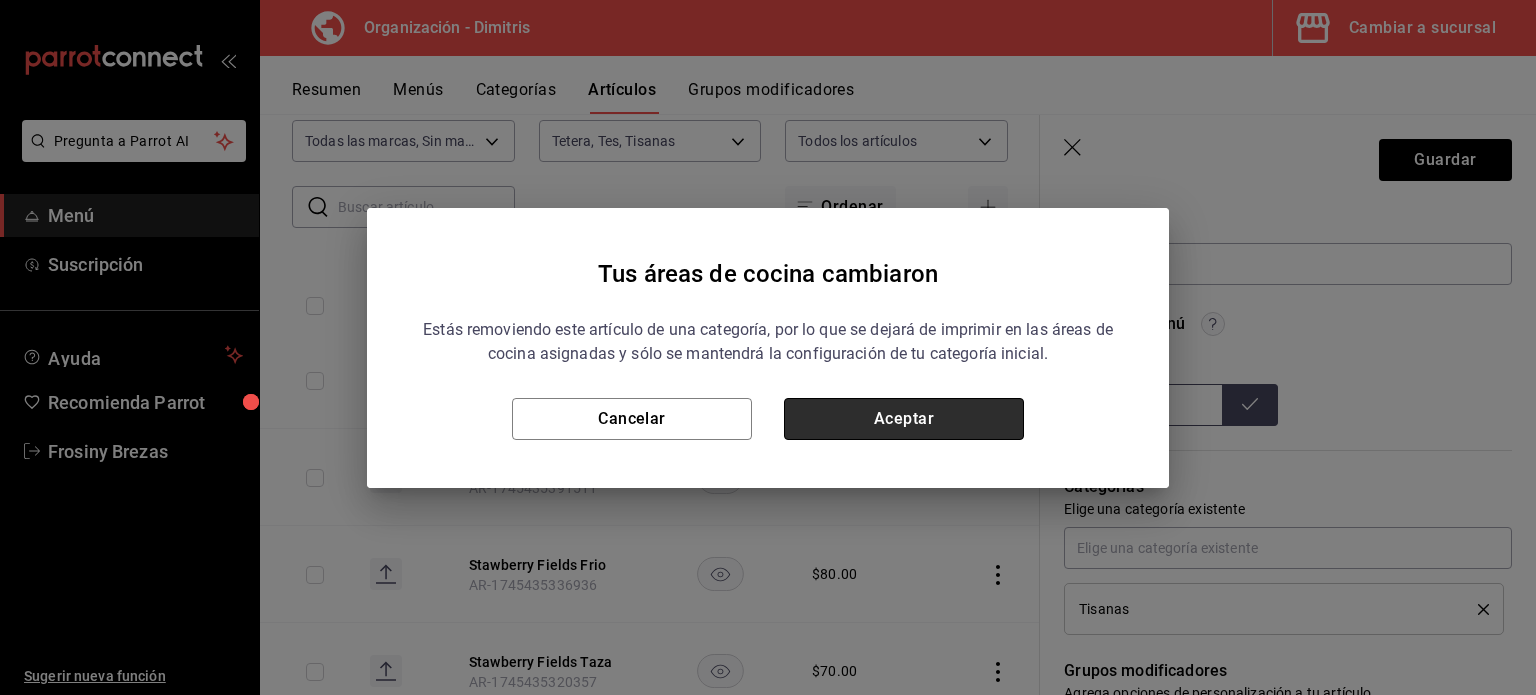 click on "Aceptar" at bounding box center [904, 419] 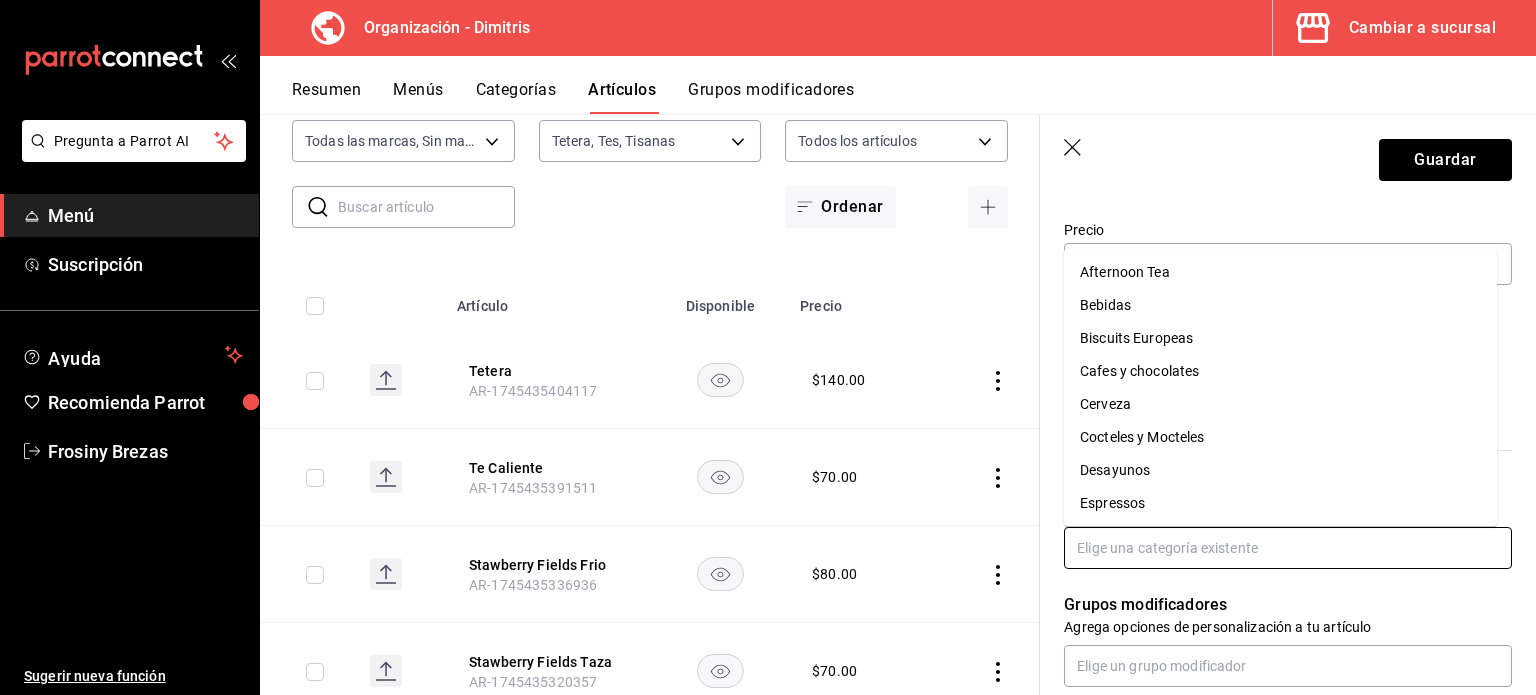 click at bounding box center (1288, 548) 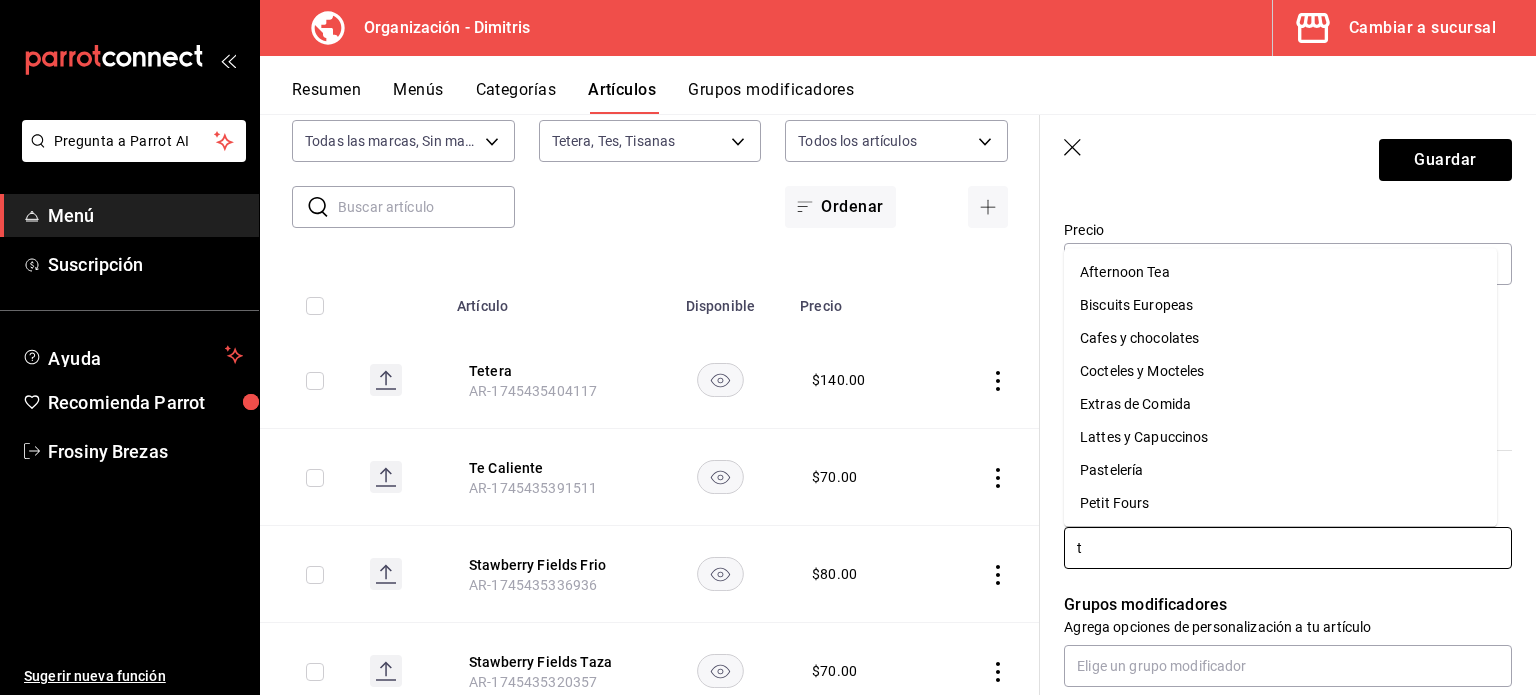 type on "te" 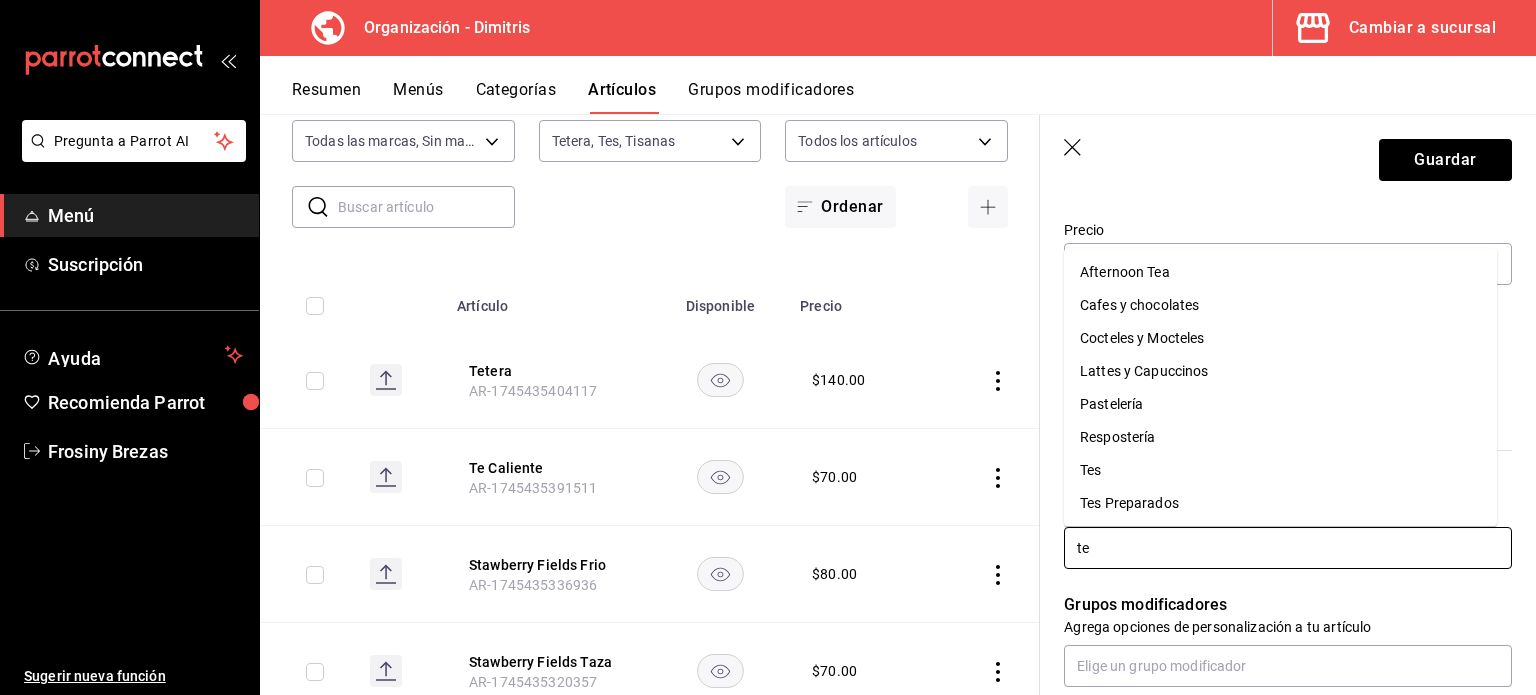 click on "Tes" at bounding box center [1280, 470] 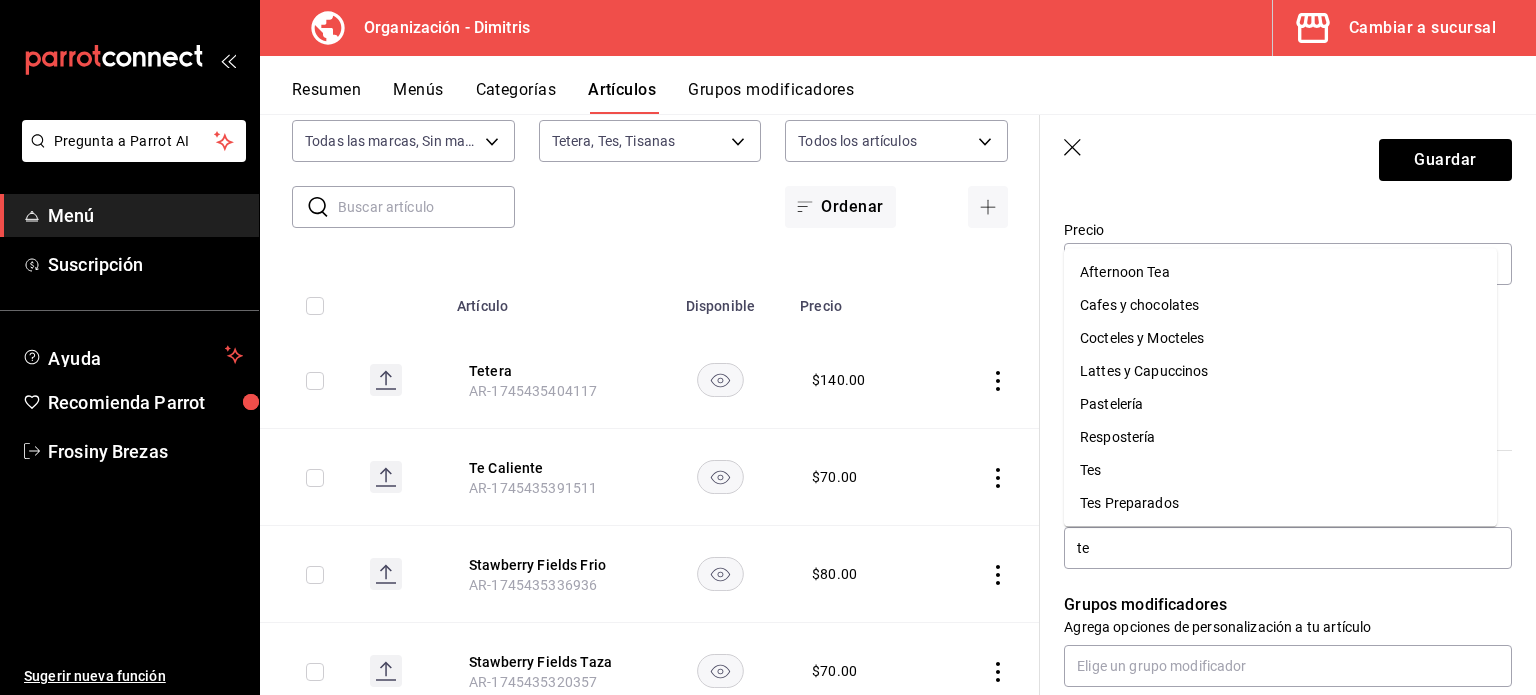 type 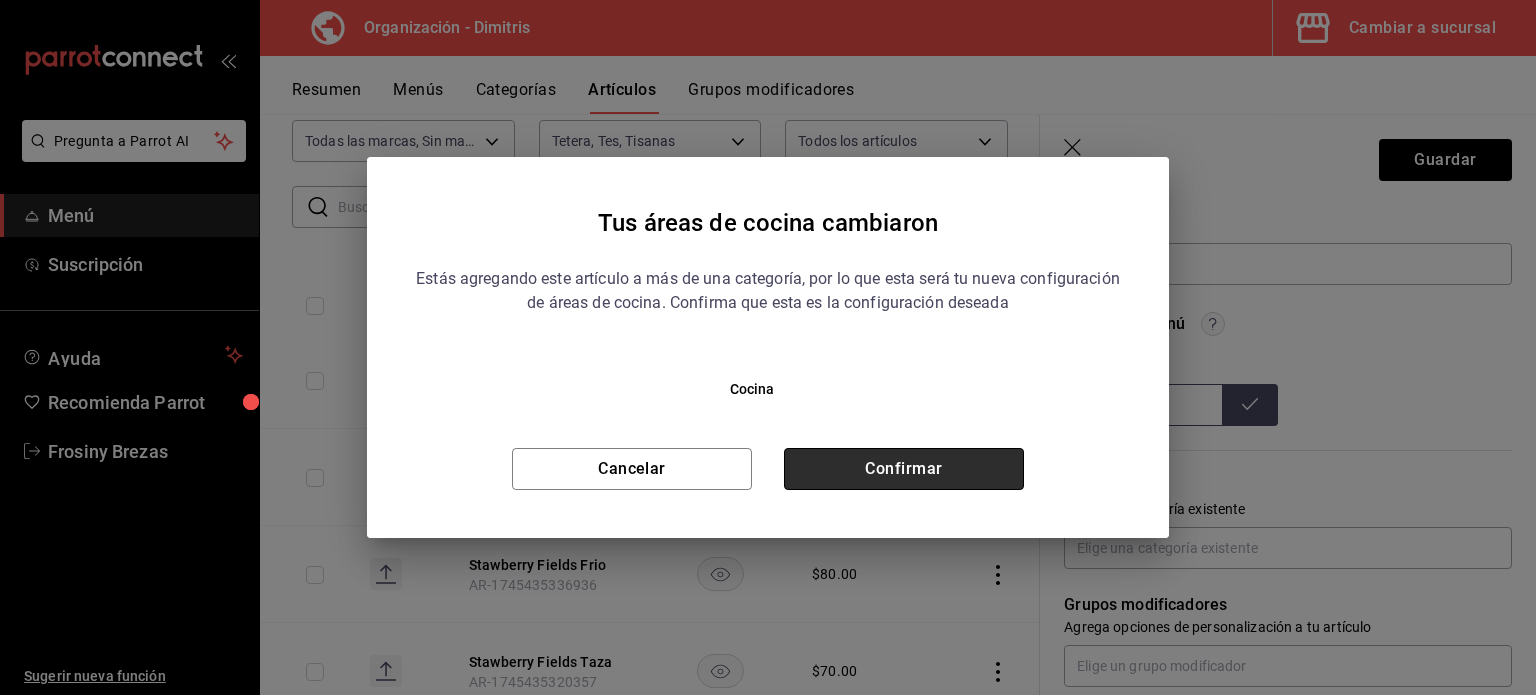click on "Confirmar" at bounding box center (904, 469) 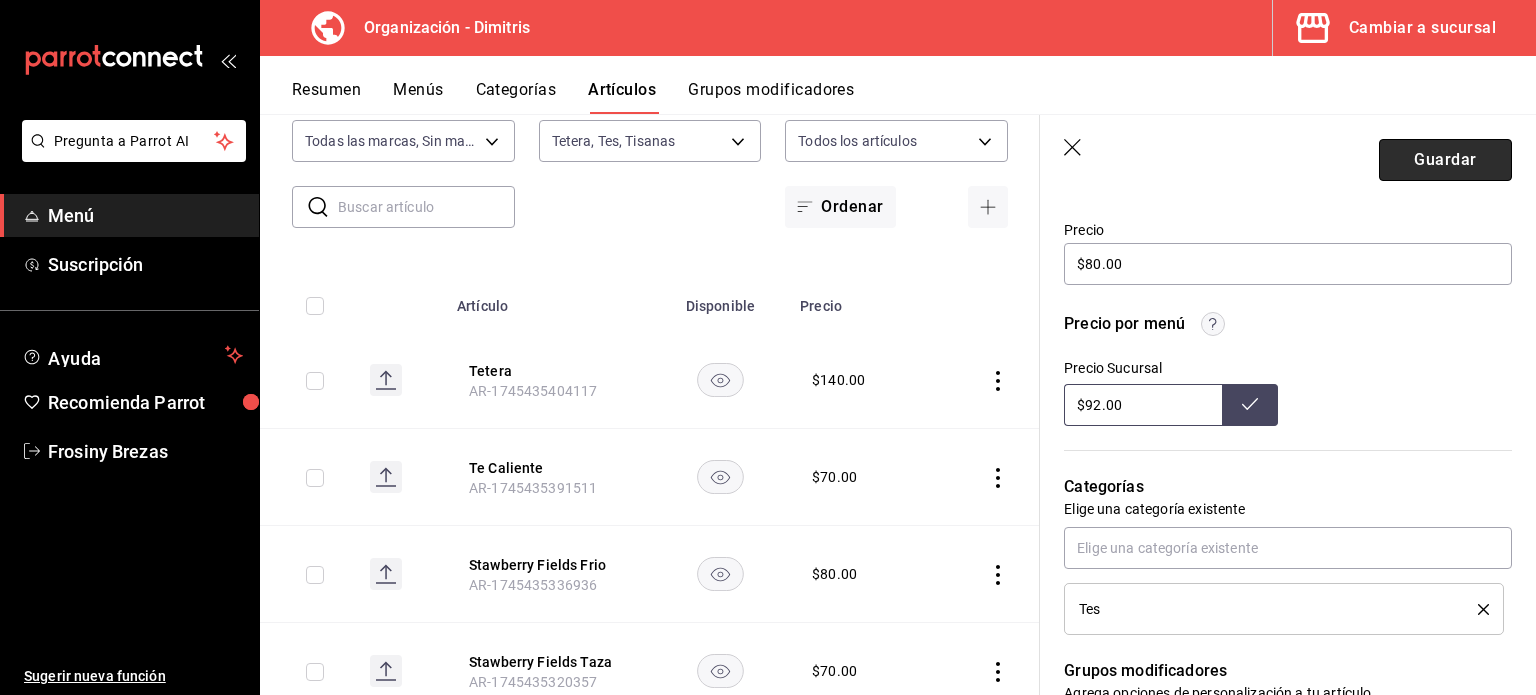 click on "Guardar" at bounding box center [1445, 160] 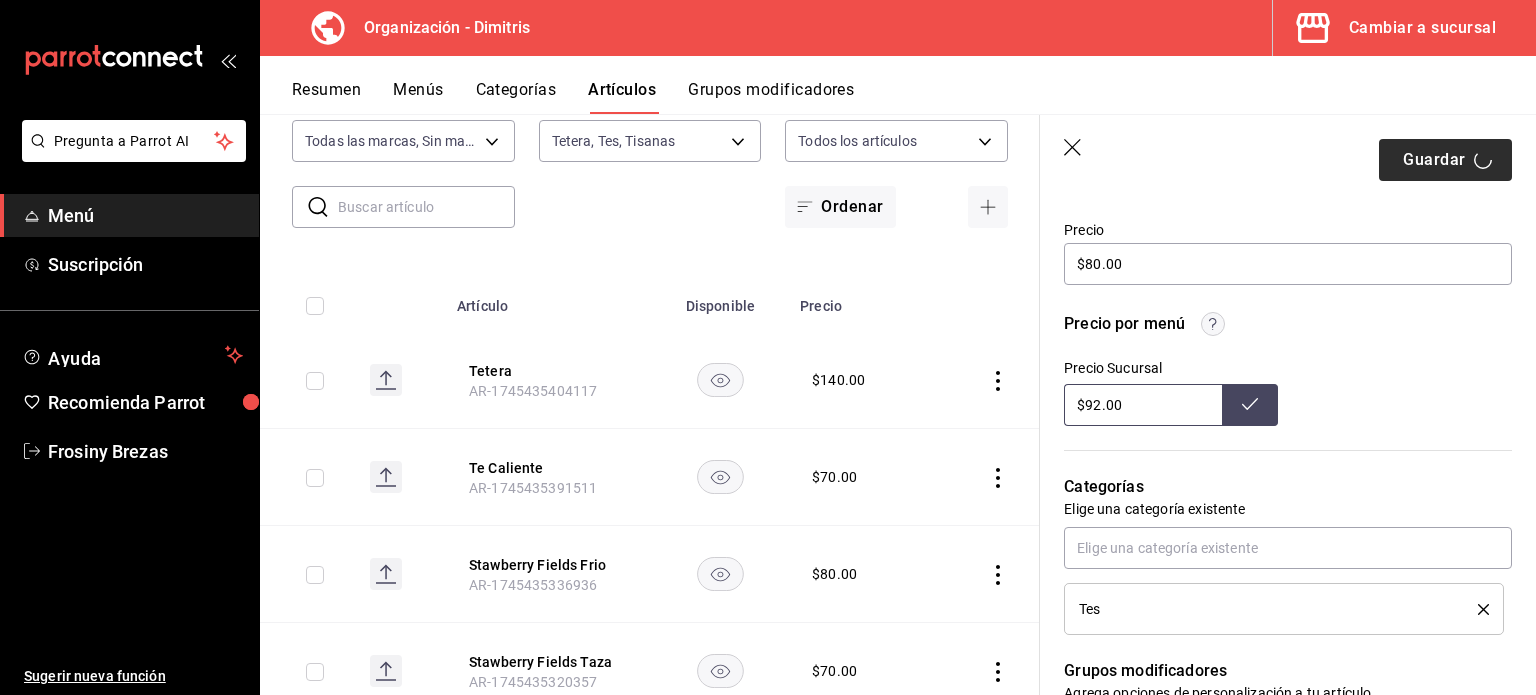 scroll, scrollTop: 0, scrollLeft: 0, axis: both 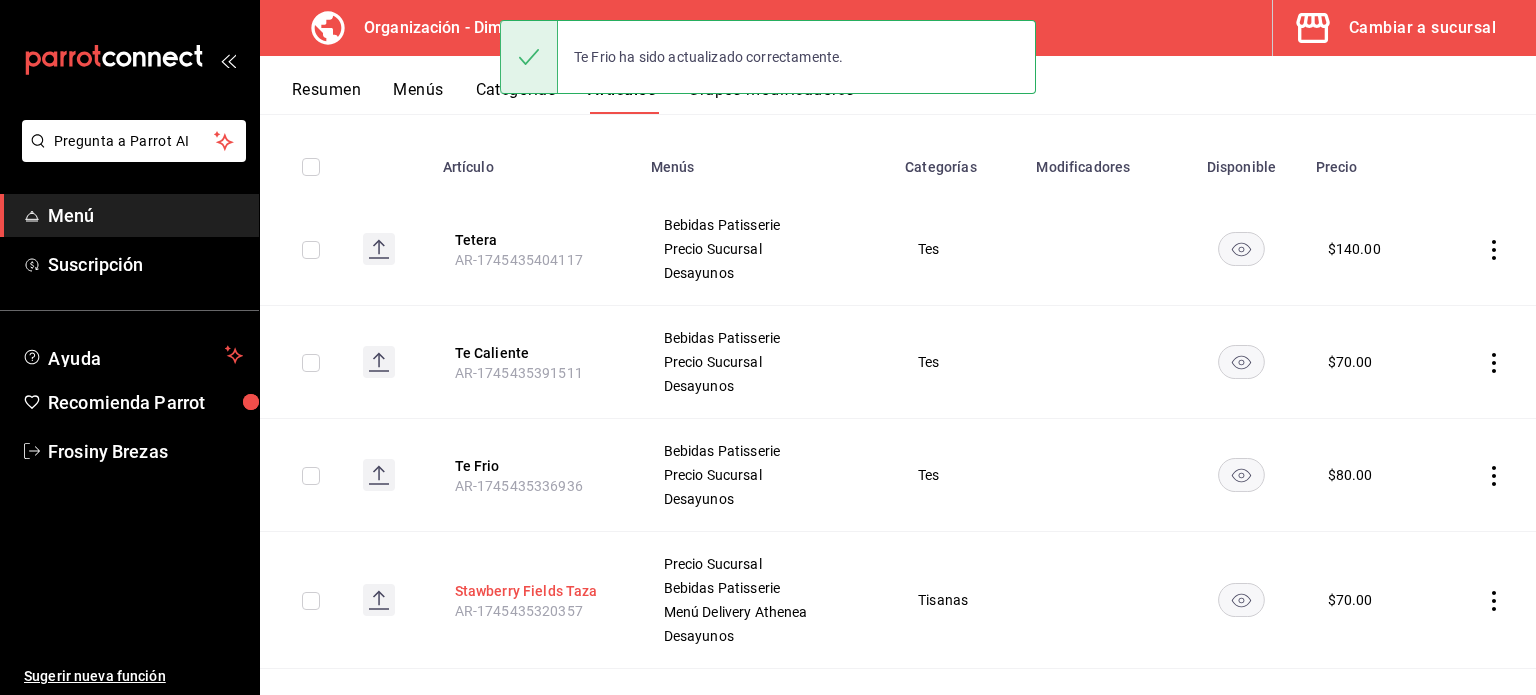 click on "Stawberry Fields Taza" at bounding box center (535, 591) 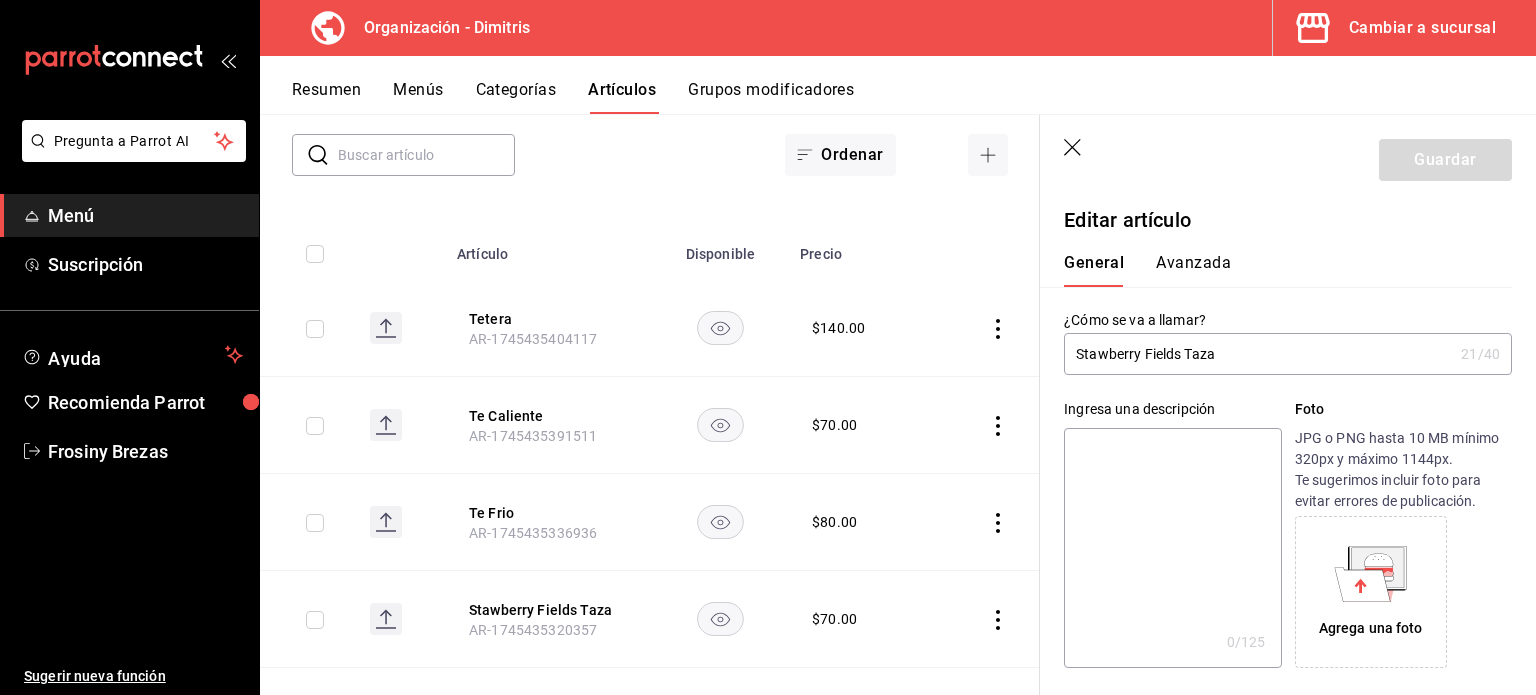 click on "Stawberry Fields Taza" at bounding box center (1258, 354) 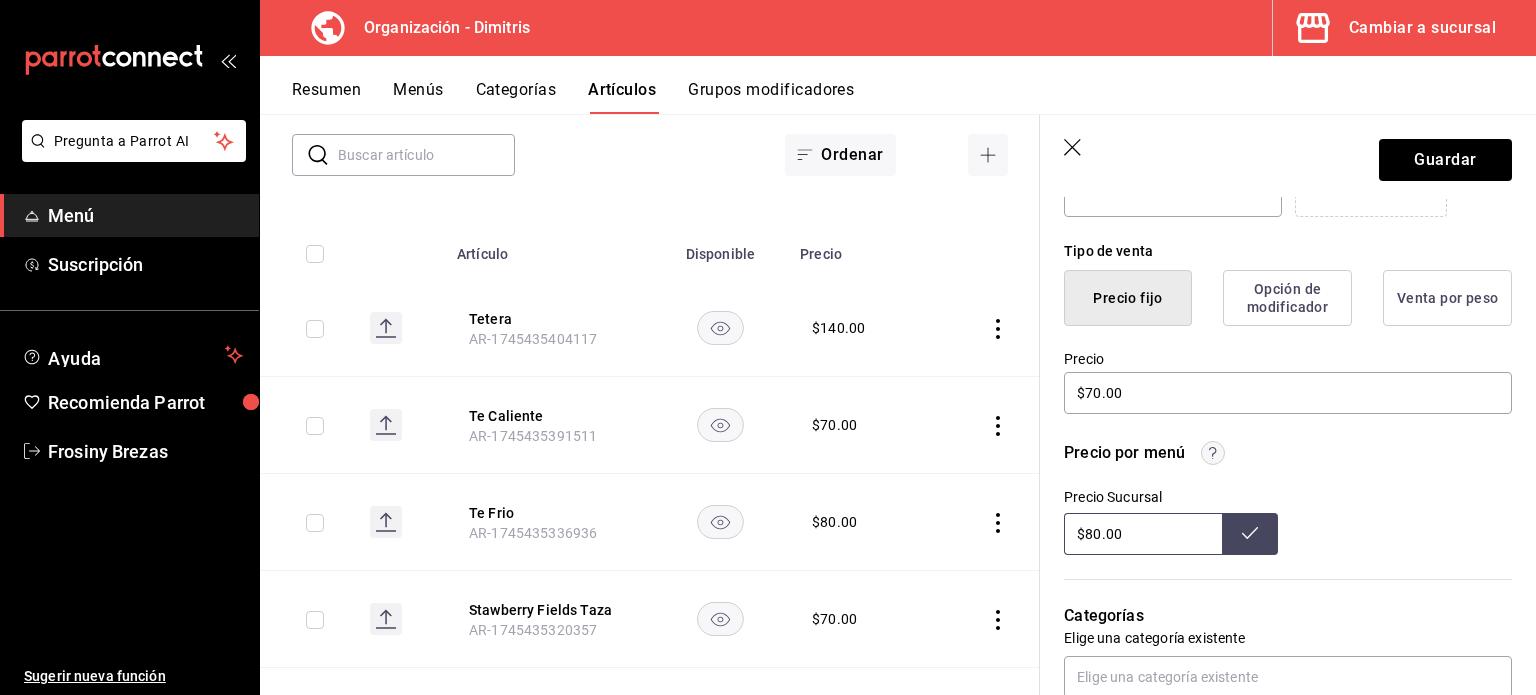 scroll, scrollTop: 452, scrollLeft: 0, axis: vertical 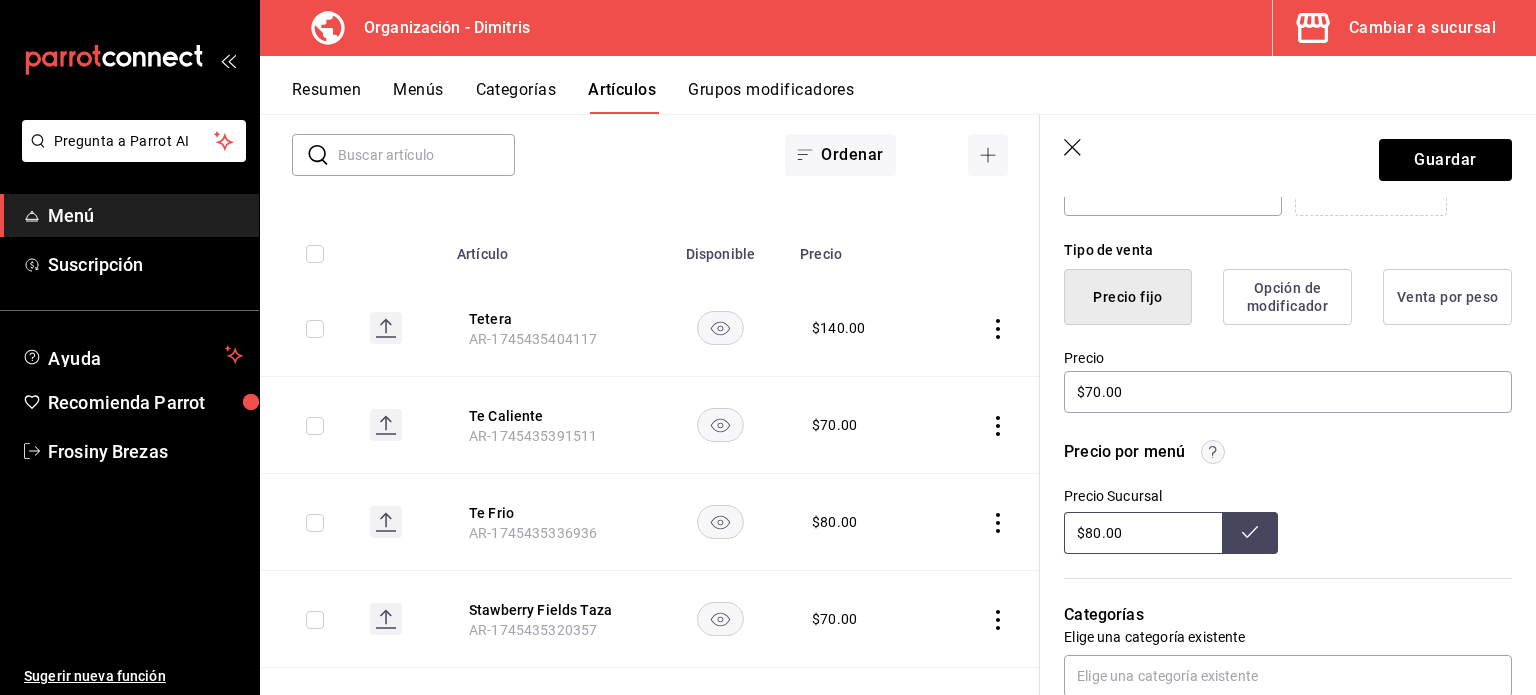 type on "Te a granel" 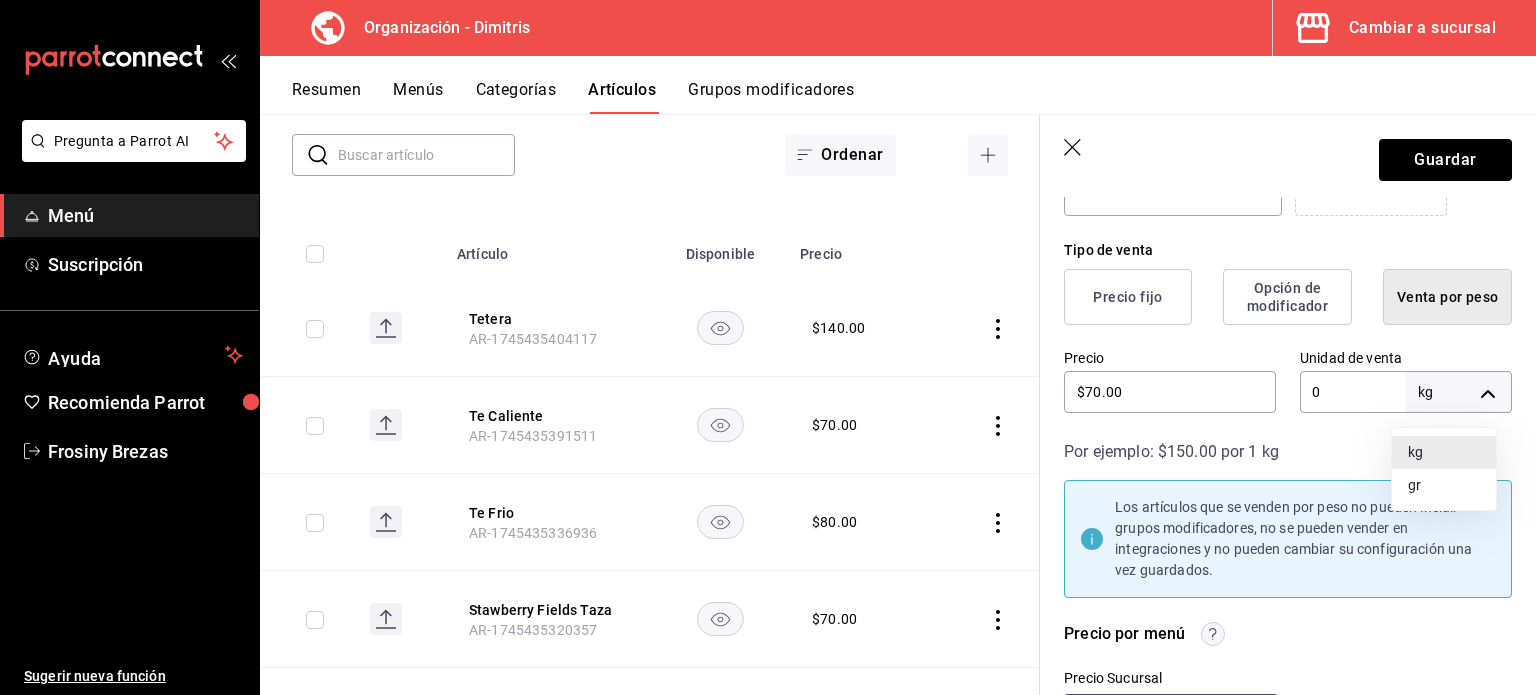 click on "Pregunta a Parrot AI Menú   Suscripción   Ayuda Recomienda Parrot   Frosiny Brezas   Sugerir nueva función   Organización - [PERSON_NAME] a sucursal Resumen Menús Categorías Artículos Grupos modificadores Artículos organización Edita el  precio e imagen  de tus artículos.  Asigna una categoría, agrega grupos modificadores  como “sin cebolla” o “extra queso”. ​ ​ Marcas Todas las marcas, Sin marca 317daab7-dfab-4307-9e12-935137646369 Categorías Tetera, Tes, Tisanas a455e16b-2e40-4f66-b15a-c998014acdb1,da36efa4-89aa-47a3-b034-a6fbbb47968c,46d1d0c0-bd85-4ab4-b5e4-89bcd3db72d9 Tipo de venta Todos los artículos ALL Ordenar Artículo Disponible Precio Tetera AR-1745435404117 $ 140.00 Te Caliente AR-1745435391511 $ 70.00 Te Frio AR-1745435336936 $ 80.00 Stawberry Fields Taza AR-1745435320357 $ 70.00 Té Blanco Pai Mui Tan Taza AR-1744672460844 $ 70.00 Té Blanco Cielo Vainilla Frio AR-1744672420683 $ 80.00 Té Blanco Cielo Vainilla Tetera AR-1744672407405 $ 140.00 AR-1744672387361 $ 70.00" at bounding box center (768, 347) 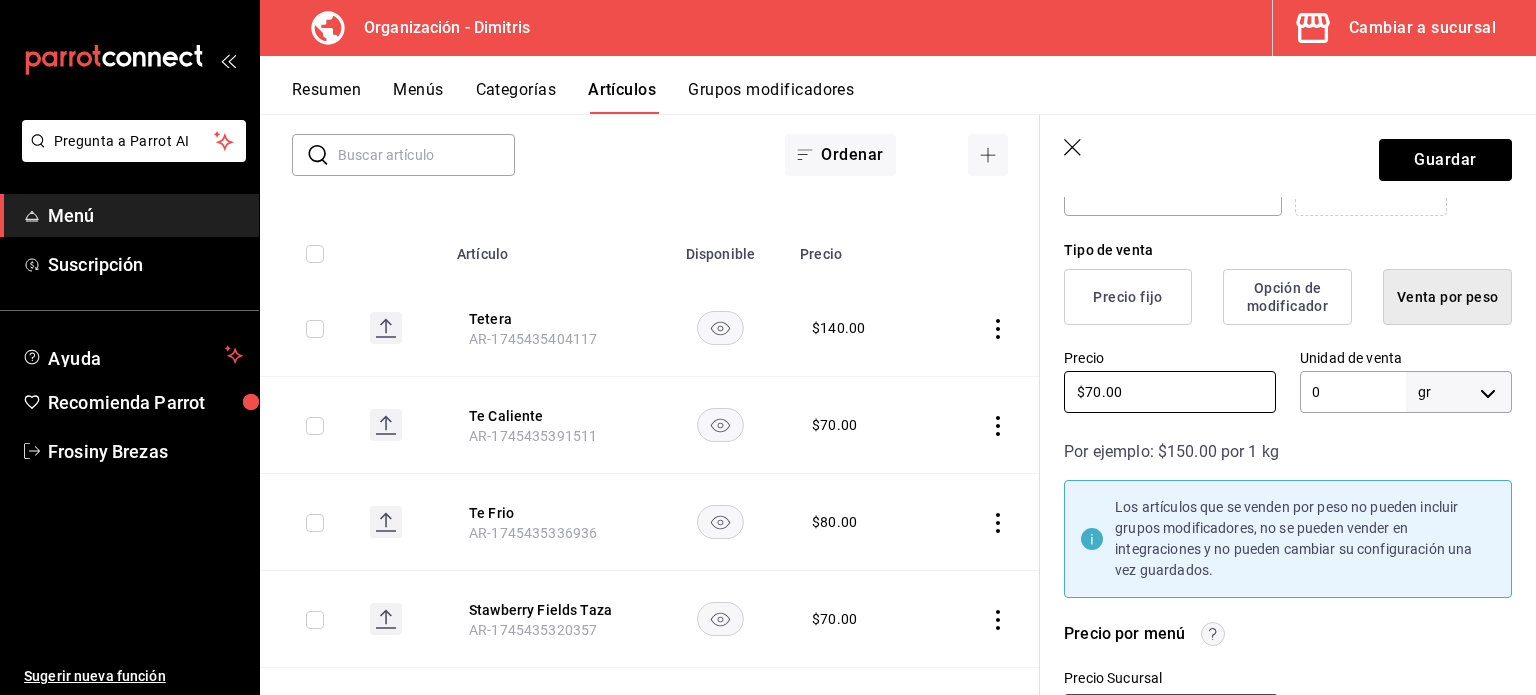 click on "$70.00" at bounding box center (1170, 392) 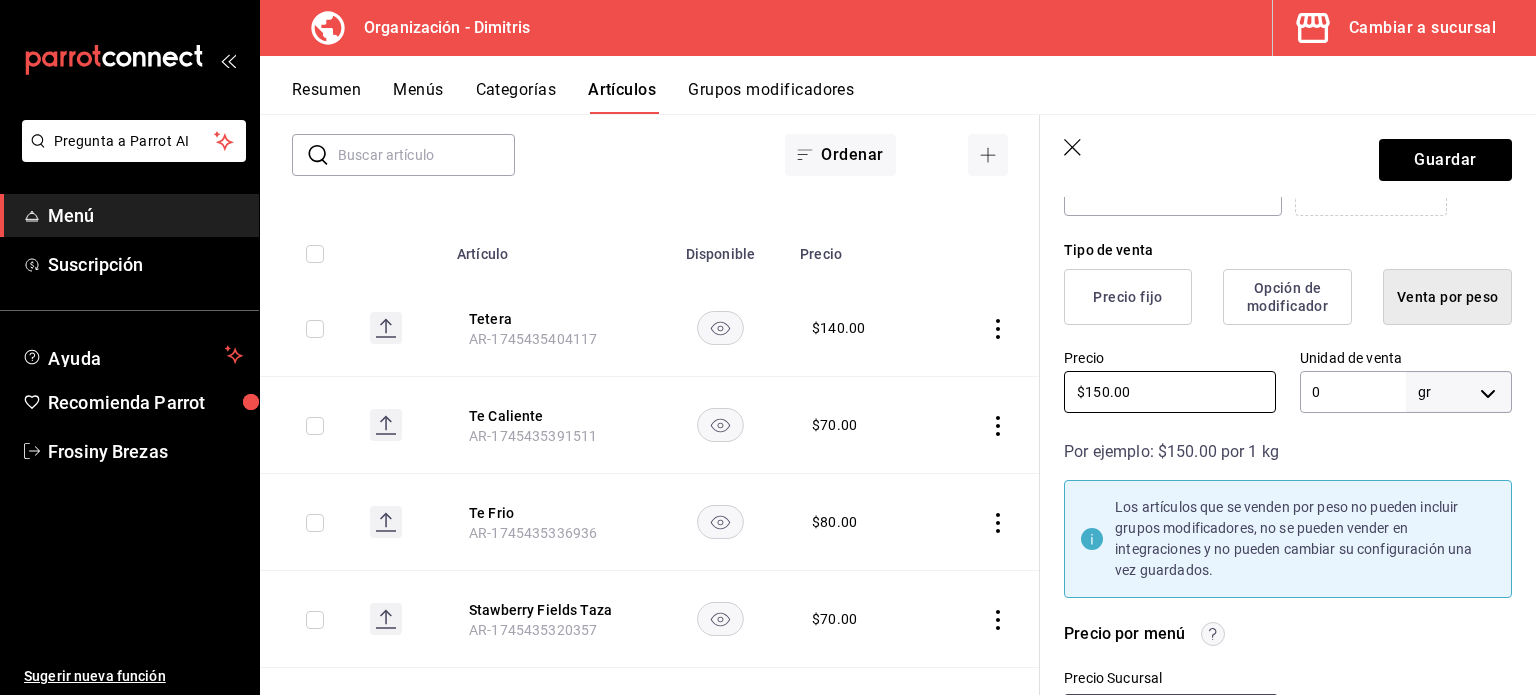 type on "$150.00" 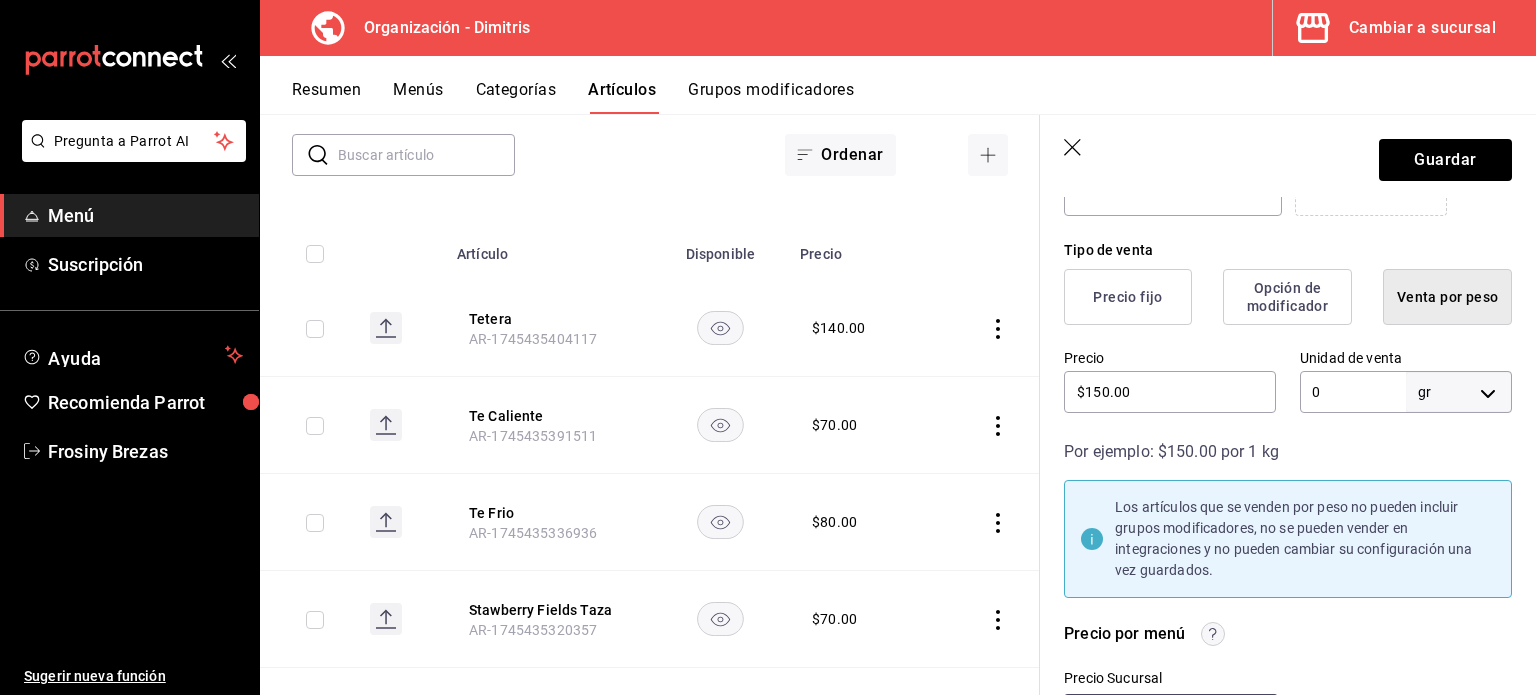 click on "0" at bounding box center [1353, 392] 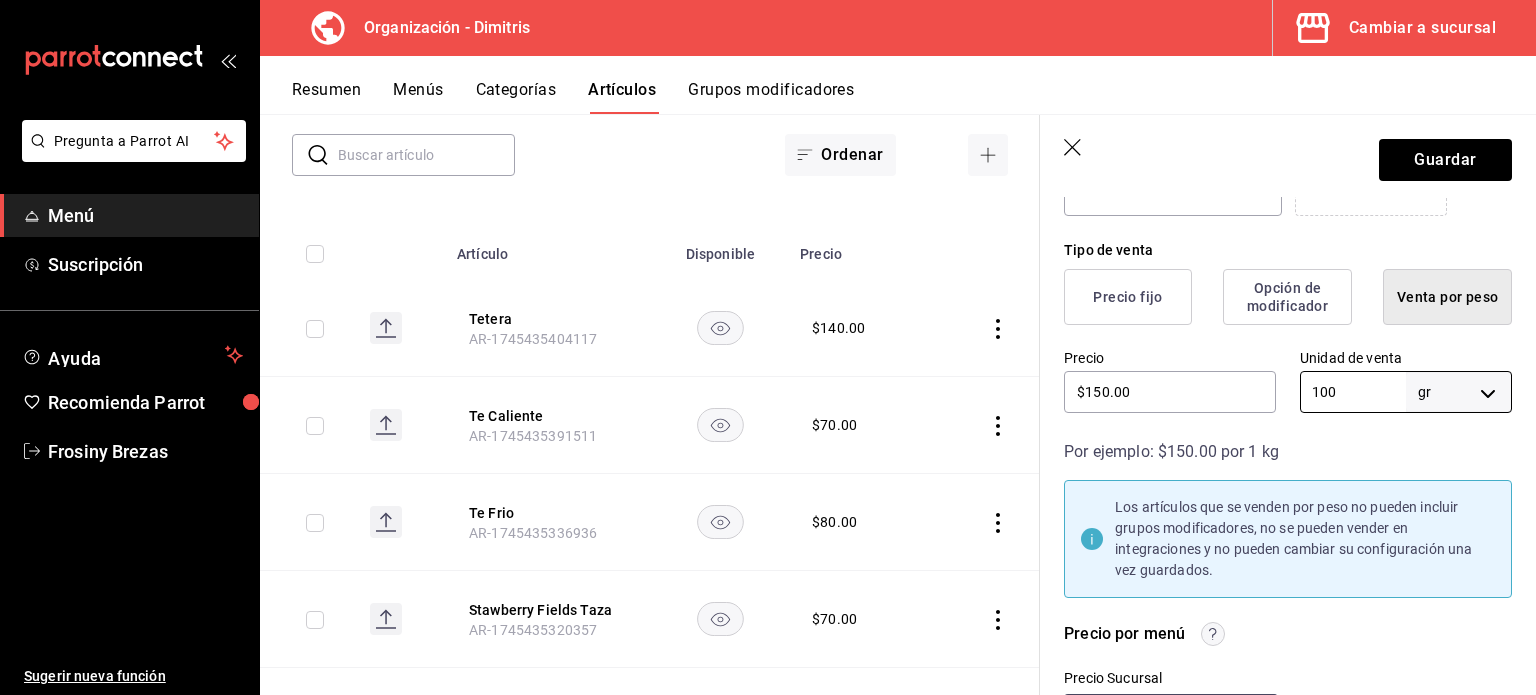 type on "100" 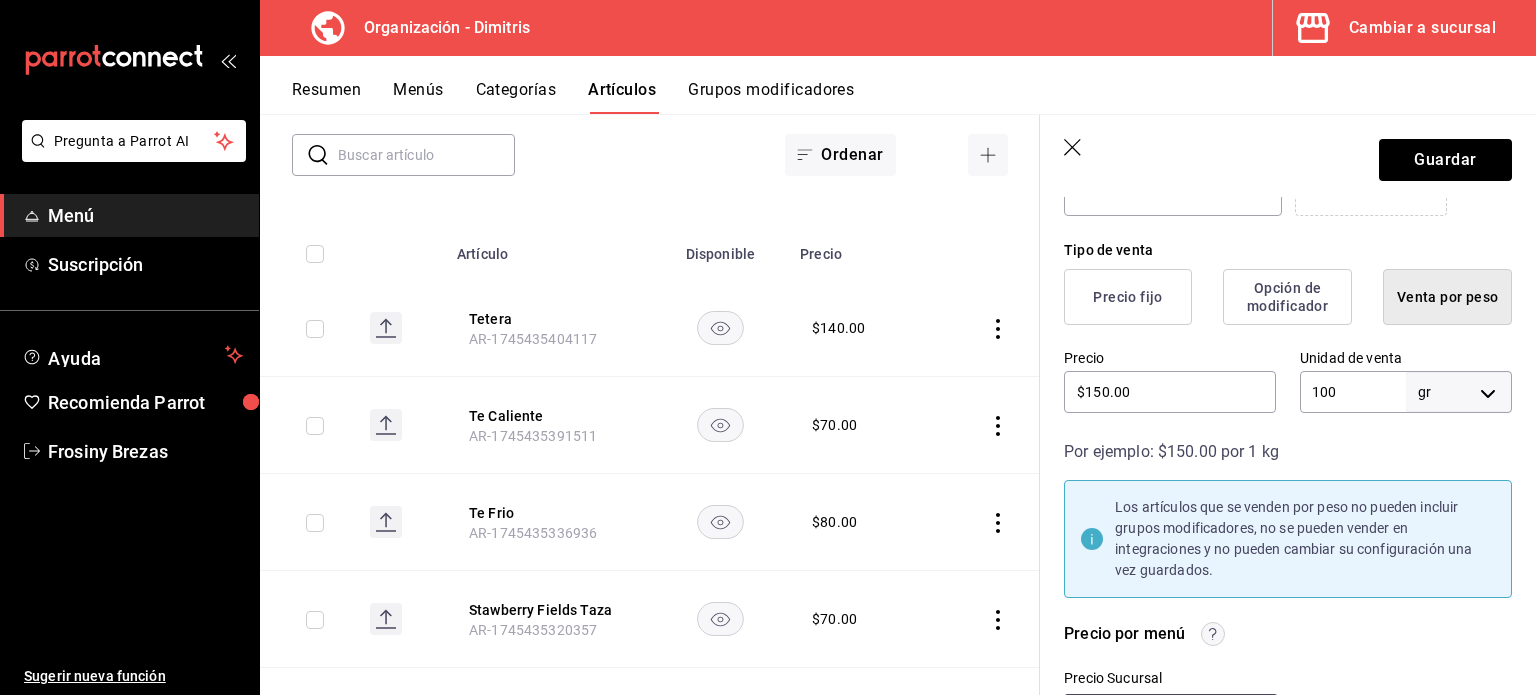 click 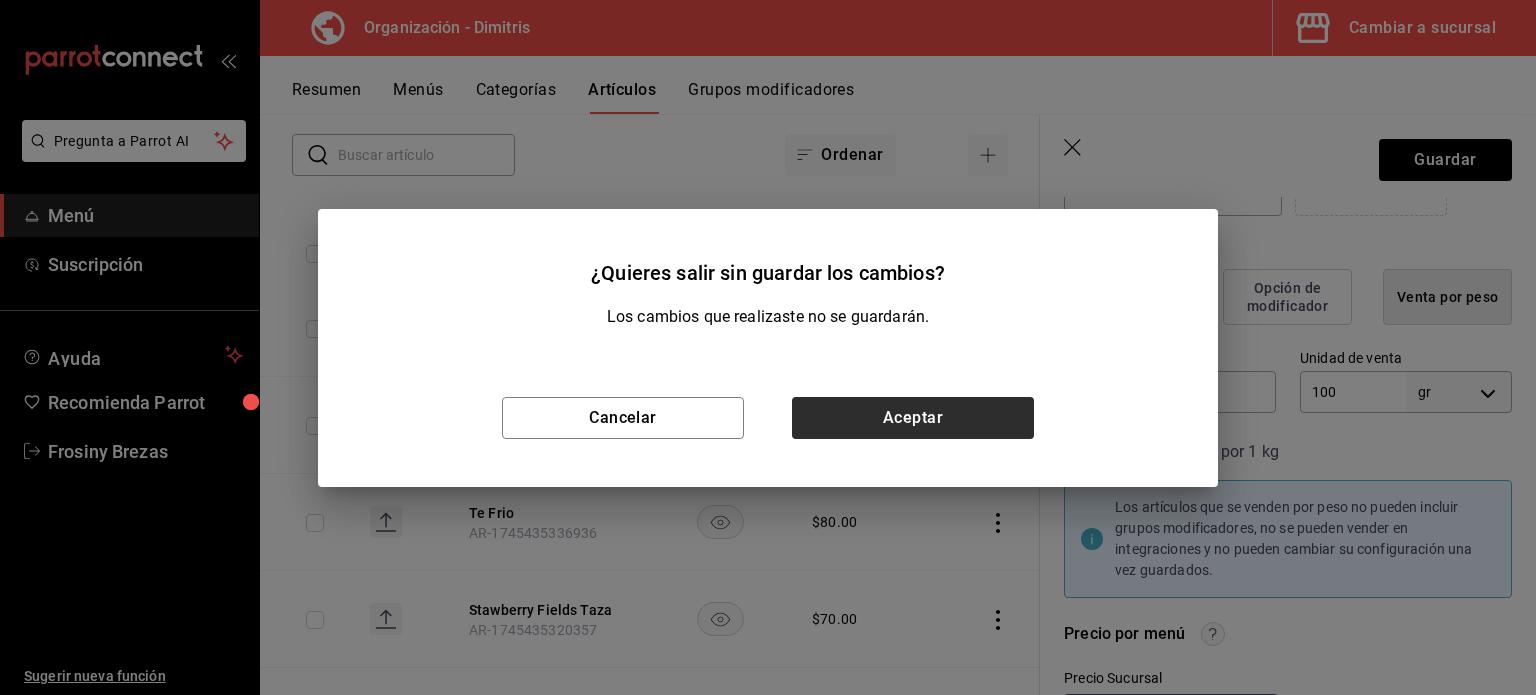 drag, startPoint x: 881, startPoint y: 439, endPoint x: 893, endPoint y: 425, distance: 18.439089 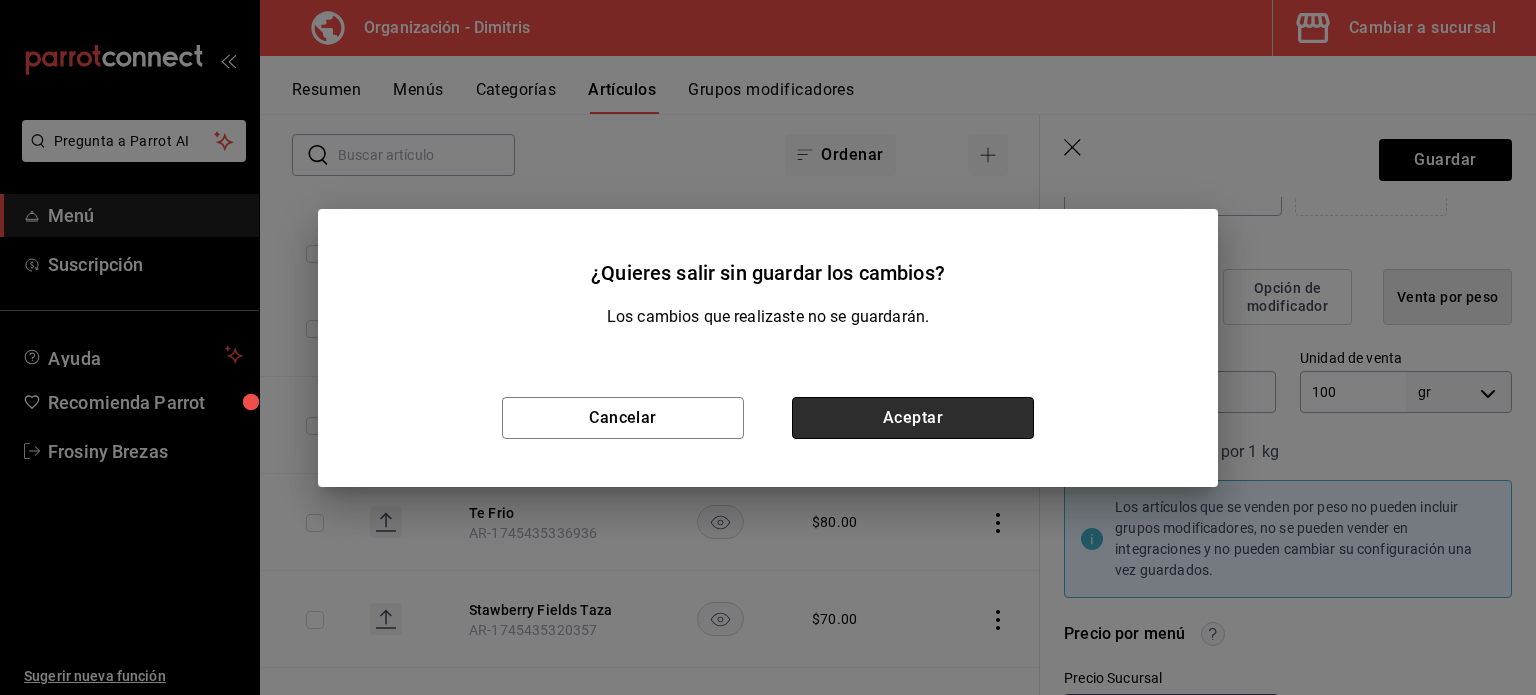 click on "Aceptar" at bounding box center [913, 418] 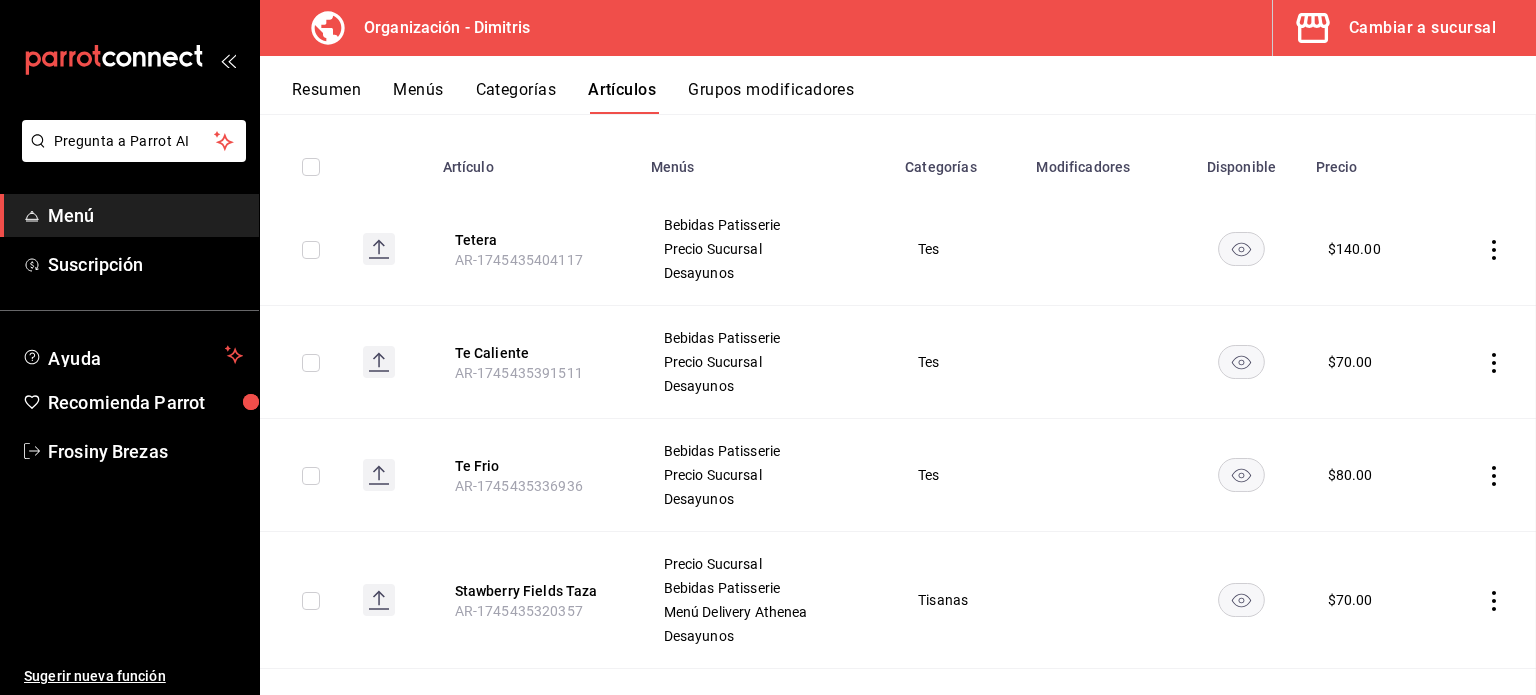 scroll, scrollTop: 138, scrollLeft: 0, axis: vertical 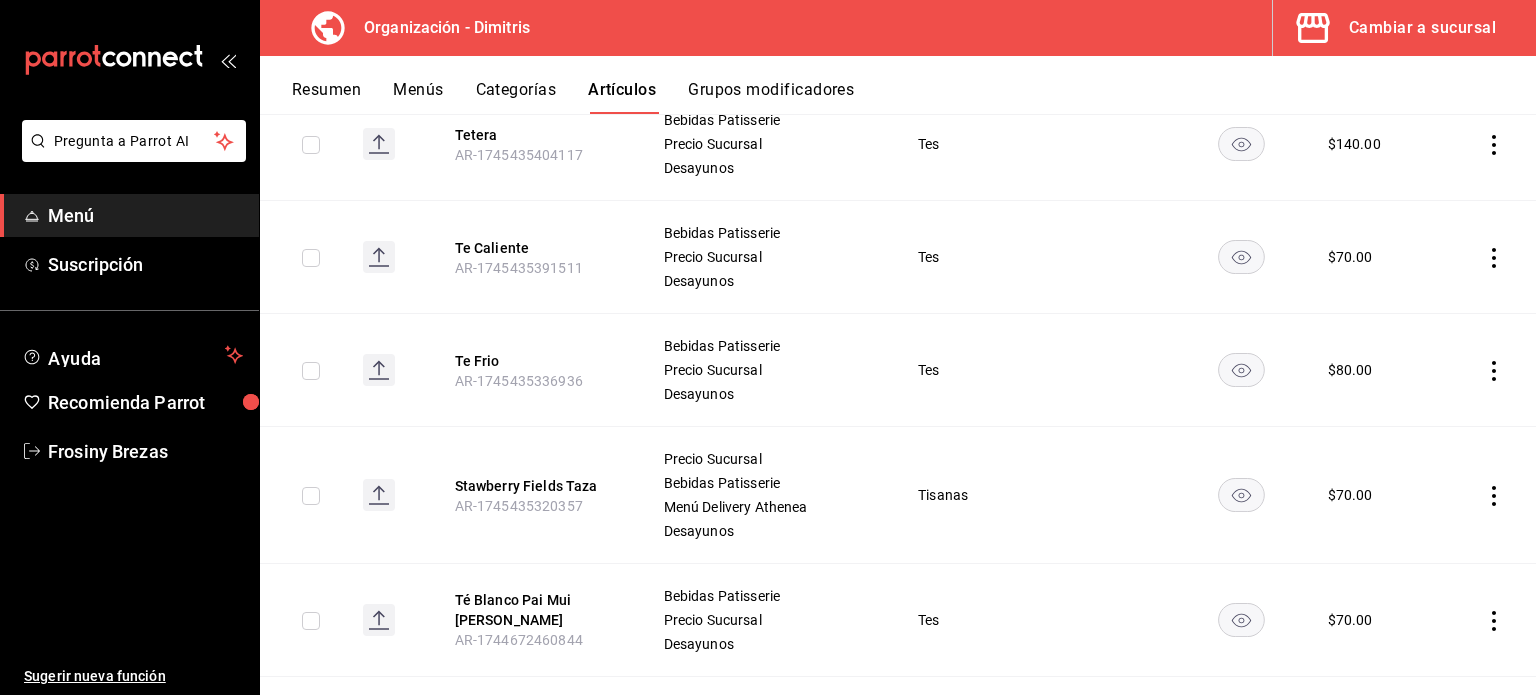 click 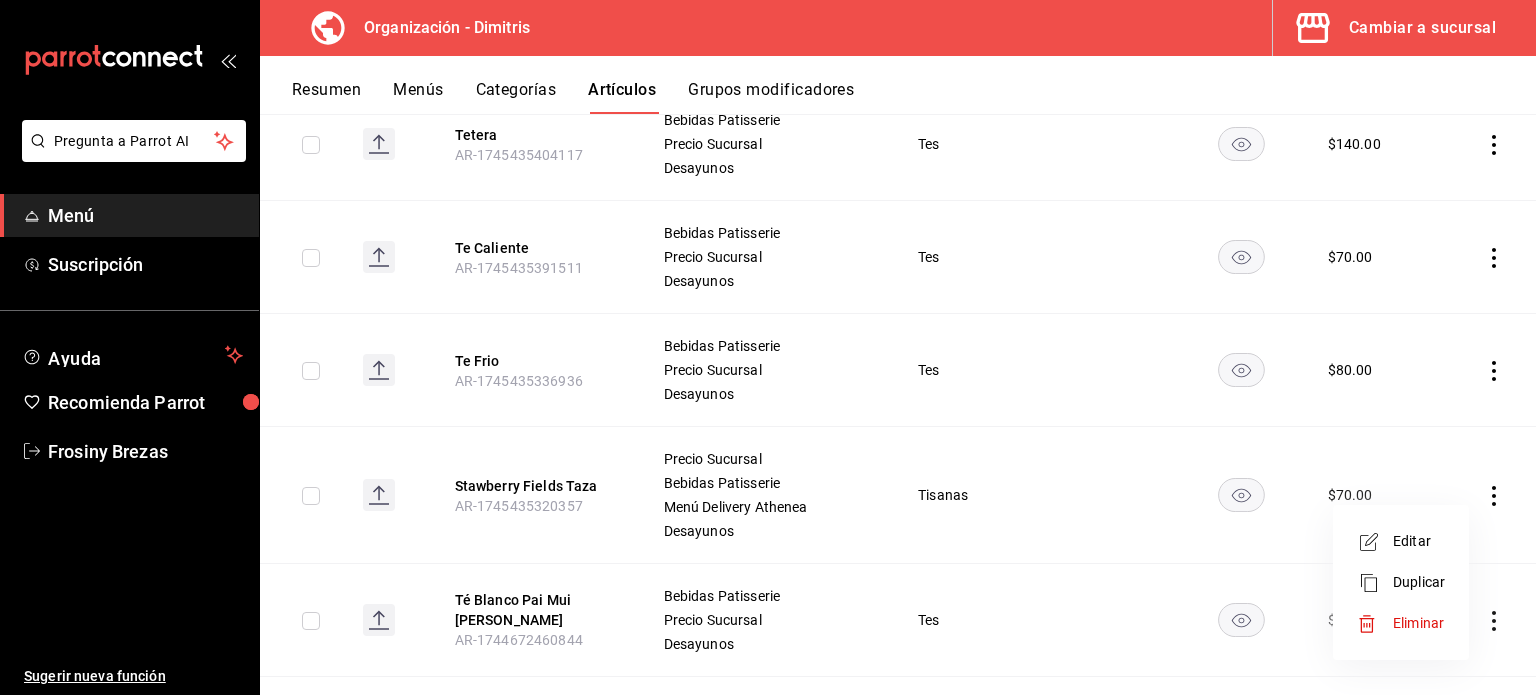 click on "Eliminar" at bounding box center [1418, 623] 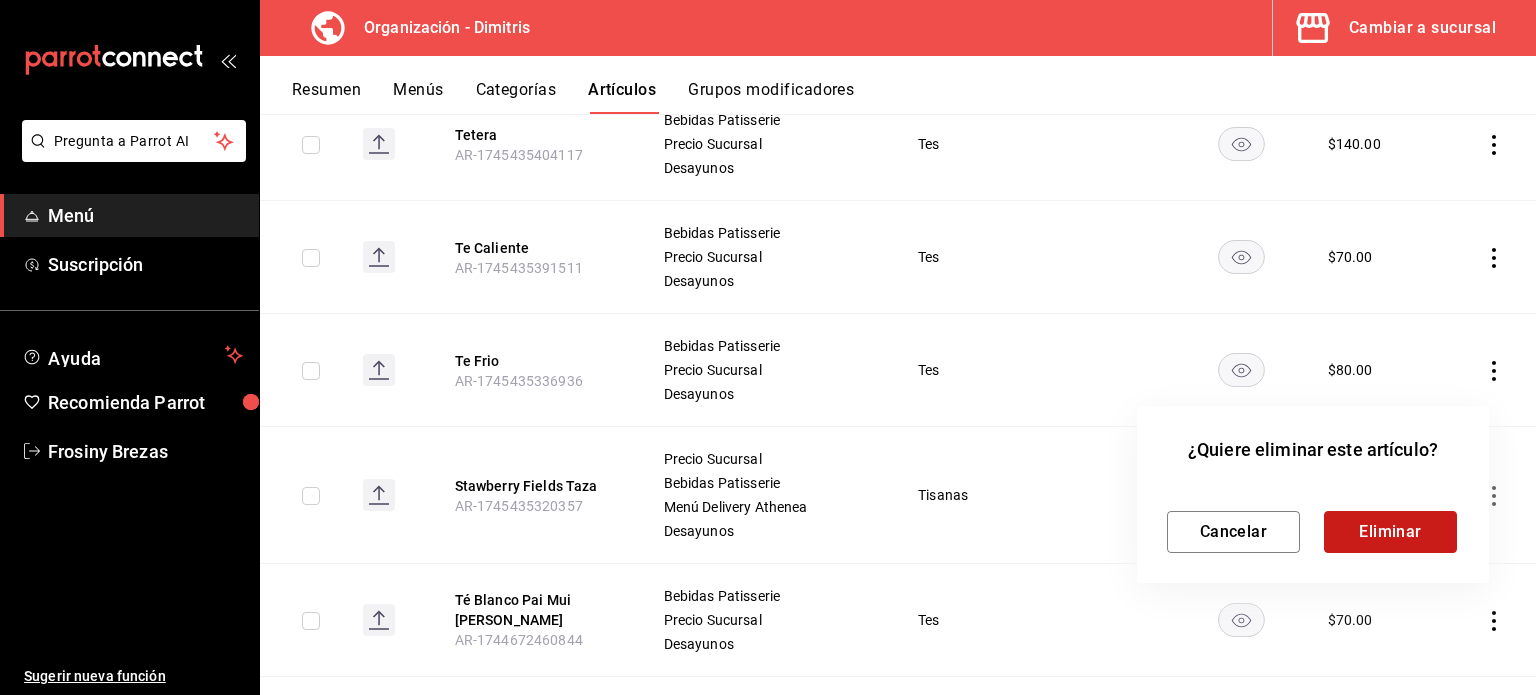 click on "Eliminar" at bounding box center (1390, 532) 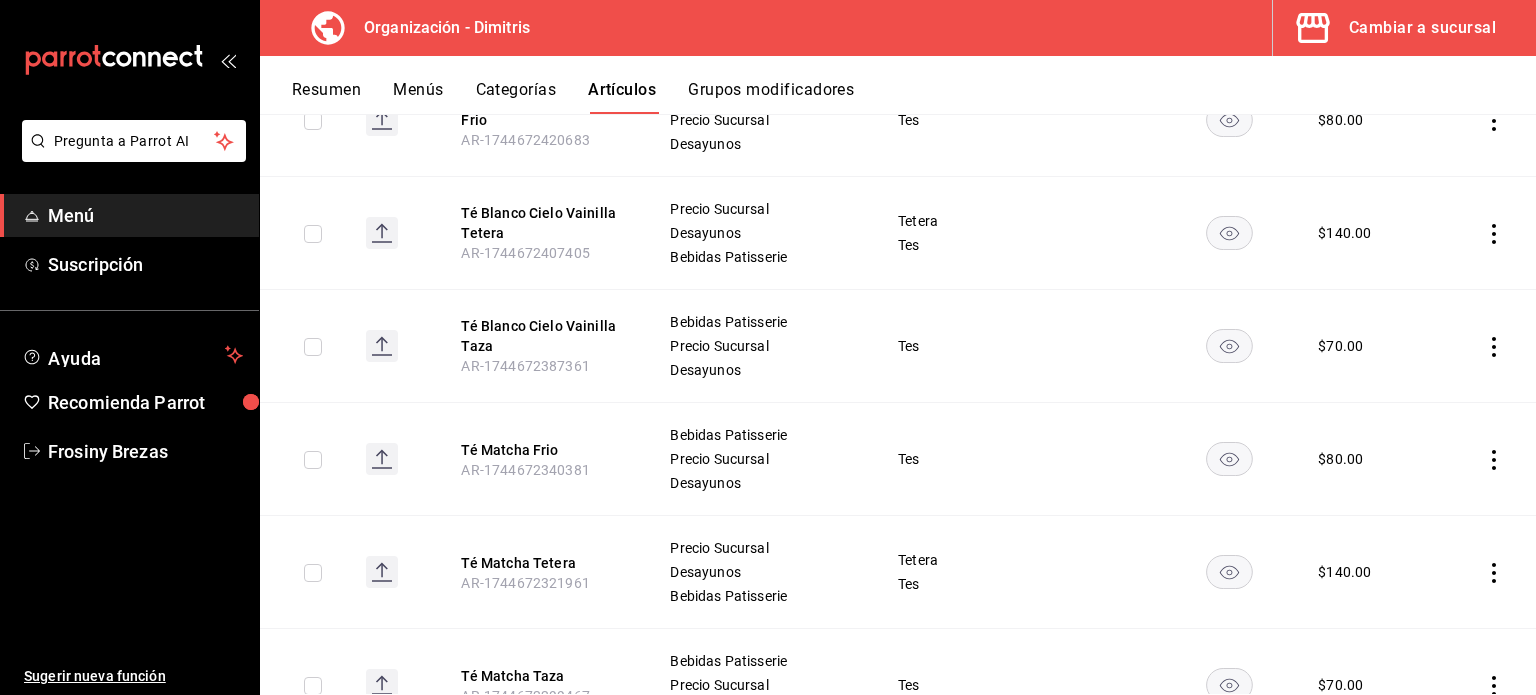 scroll, scrollTop: 0, scrollLeft: 0, axis: both 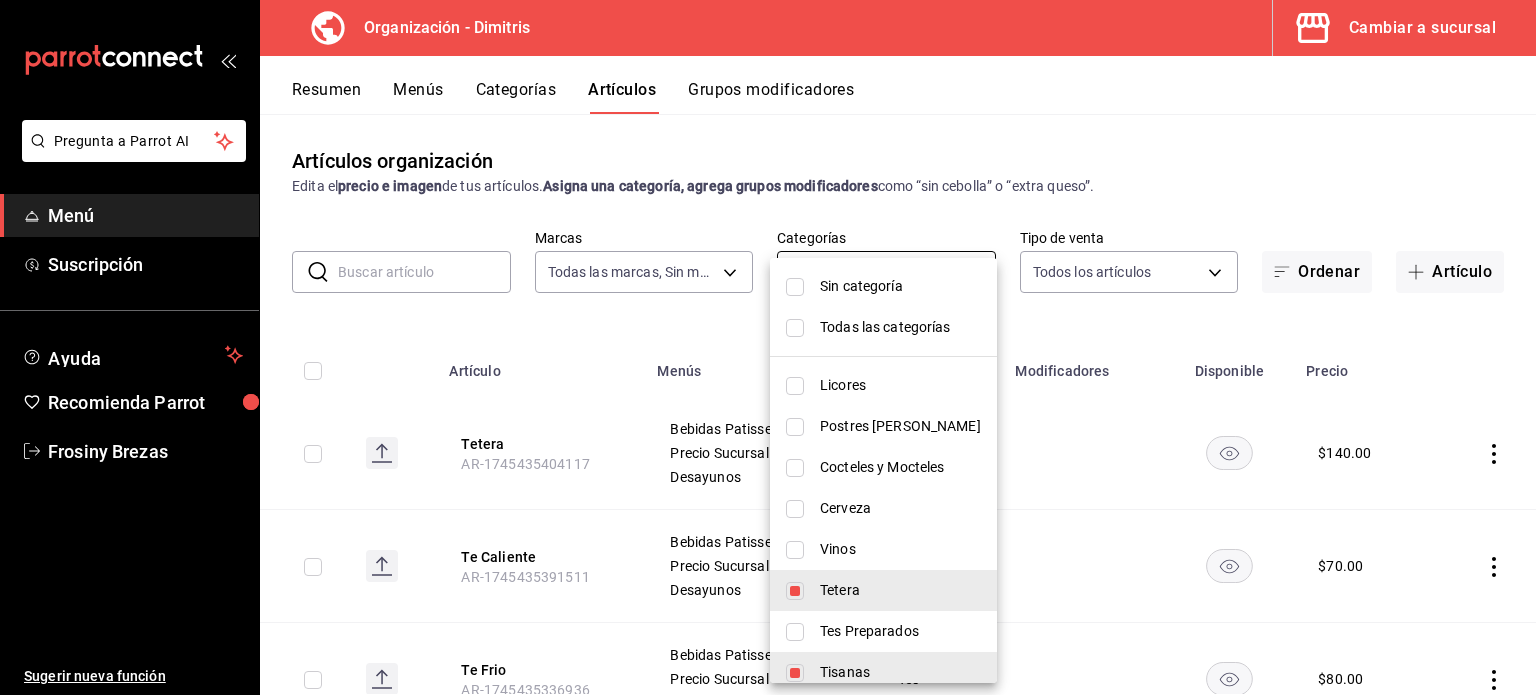click on "Pregunta a Parrot AI Menú   Suscripción   Ayuda Recomienda Parrot   Frosiny Brezas   Sugerir nueva función   Organización - [PERSON_NAME] a sucursal Resumen Menús Categorías Artículos Grupos modificadores Artículos organización Edita el  precio e imagen  de tus artículos.  Asigna una categoría, agrega grupos modificadores  como “sin cebolla” o “extra queso”. ​ ​ Marcas Todas las marcas, Sin marca 317daab7-dfab-4307-9e12-935137646369 Categorías Tetera, Tes, Tisanas a455e16b-2e40-4f66-b15a-c998014acdb1,da36efa4-89aa-47a3-b034-a6fbbb47968c,46d1d0c0-bd85-4ab4-b5e4-89bcd3db72d9 Tipo de venta Todos los artículos ALL Ordenar Artículo Artículo Menús Categorías Modificadores Disponible Precio Tetera AR-1745435404117 Bebidas Patisserie Precio Sucursal Desayunos Tes $ 140.00 Te Caliente AR-1745435391511 Bebidas Patisserie Precio Sucursal Desayunos Tes $ 70.00 Te Frio AR-1745435336936 Bebidas [PERSON_NAME] Desayunos Tes $ 80.00 Té Blanco Pai Mui Tan Taza AR-1744672460844 Tes" at bounding box center [768, 347] 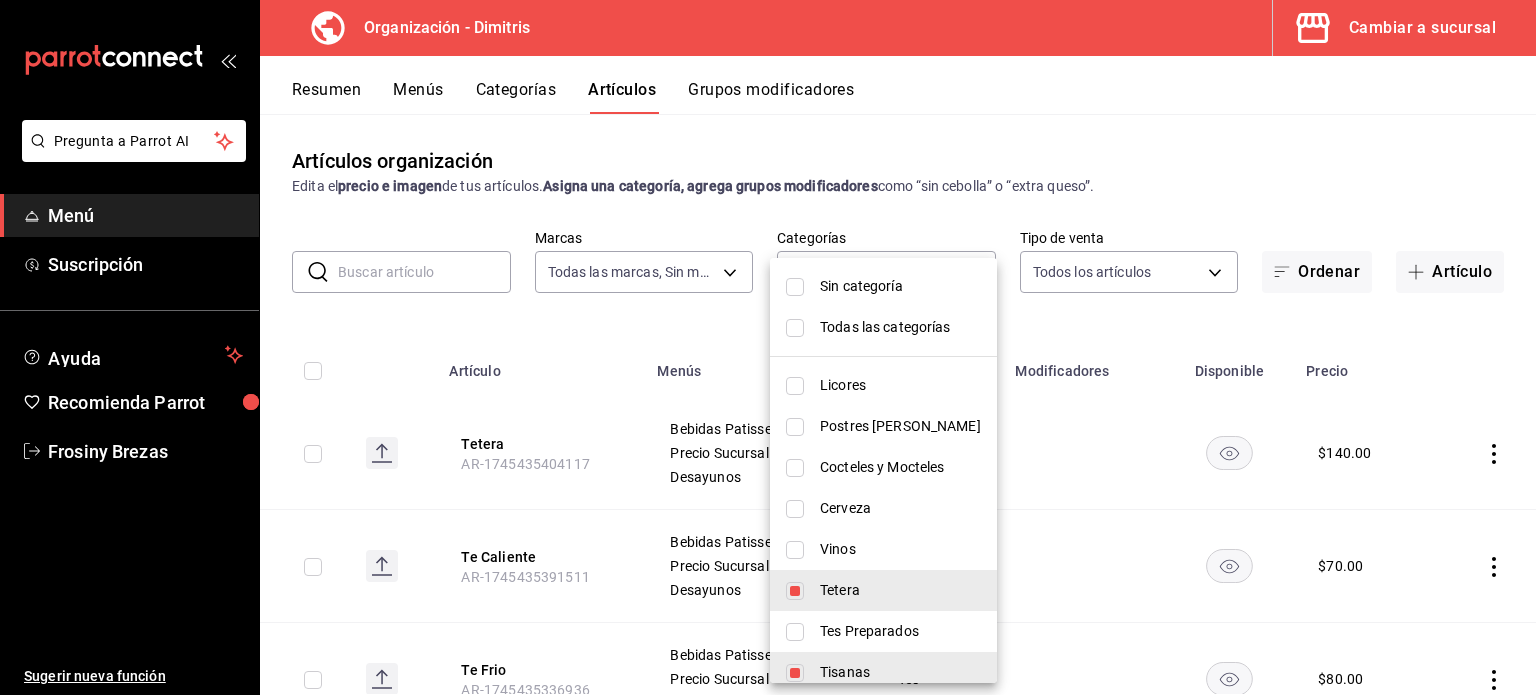 click at bounding box center [768, 347] 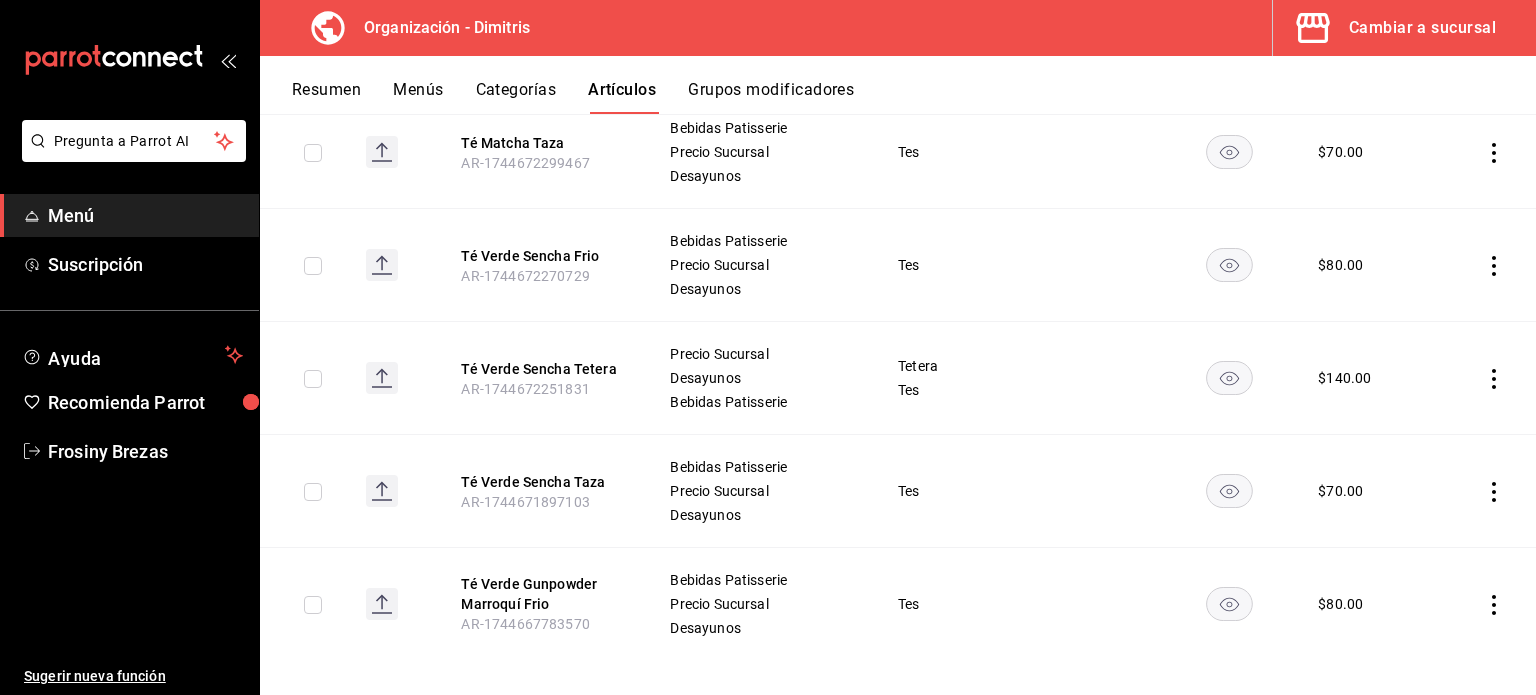 scroll, scrollTop: 1328, scrollLeft: 0, axis: vertical 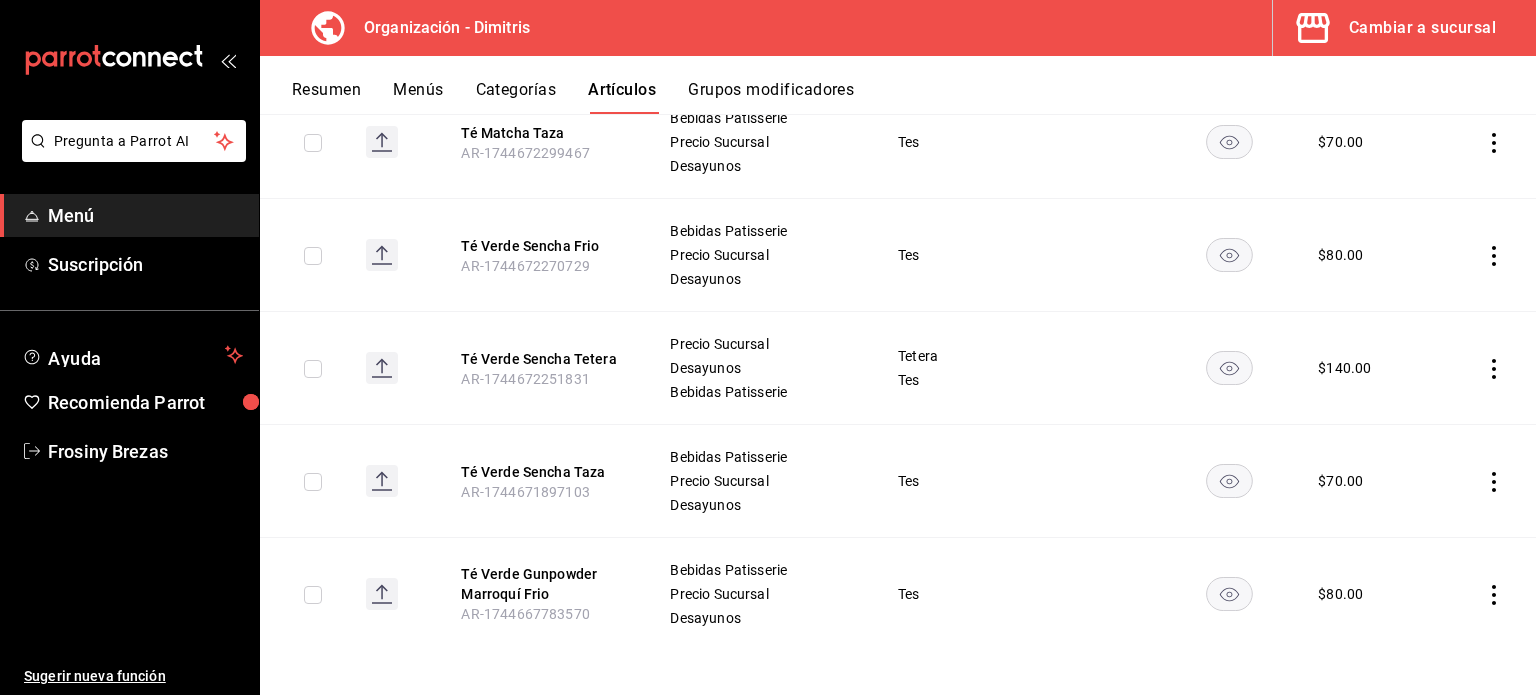 click 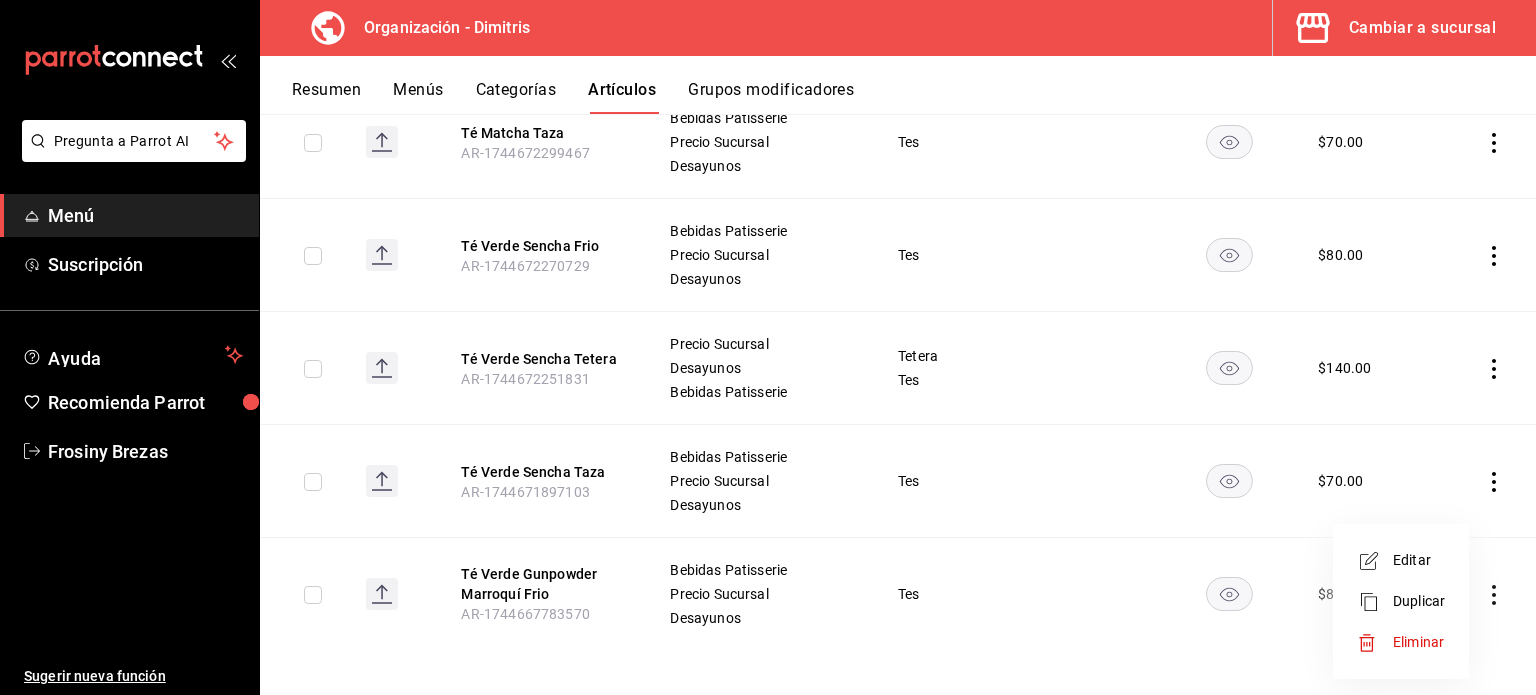 click on "Eliminar" at bounding box center [1418, 642] 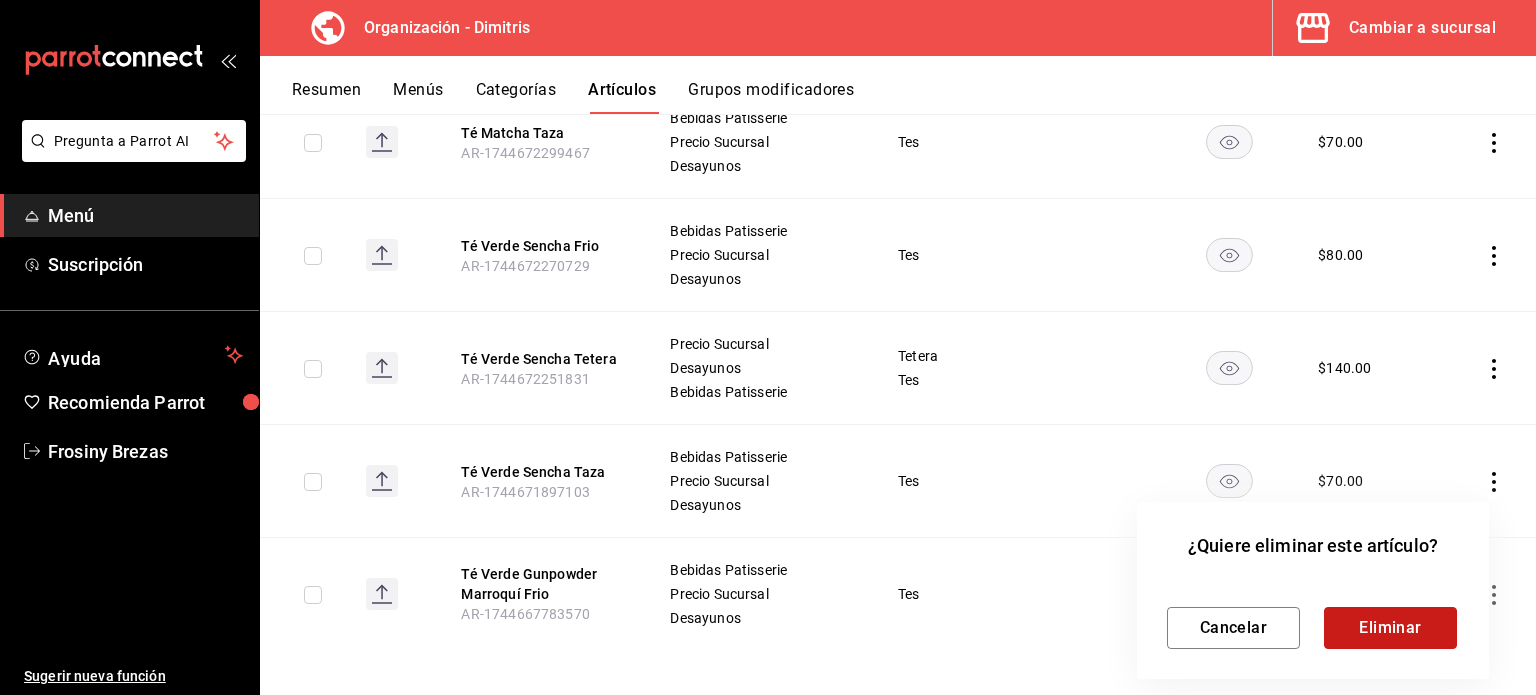 click on "Eliminar" at bounding box center (1390, 628) 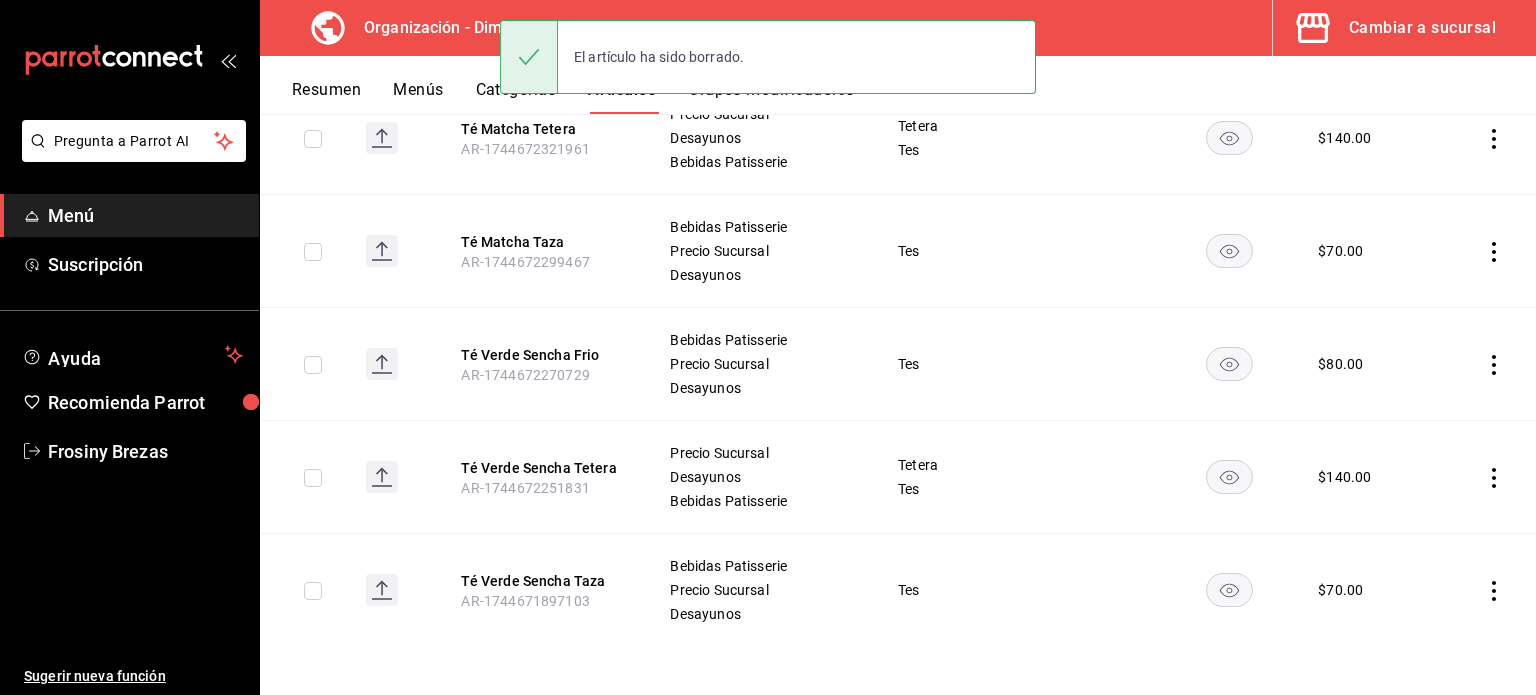 scroll, scrollTop: 1216, scrollLeft: 0, axis: vertical 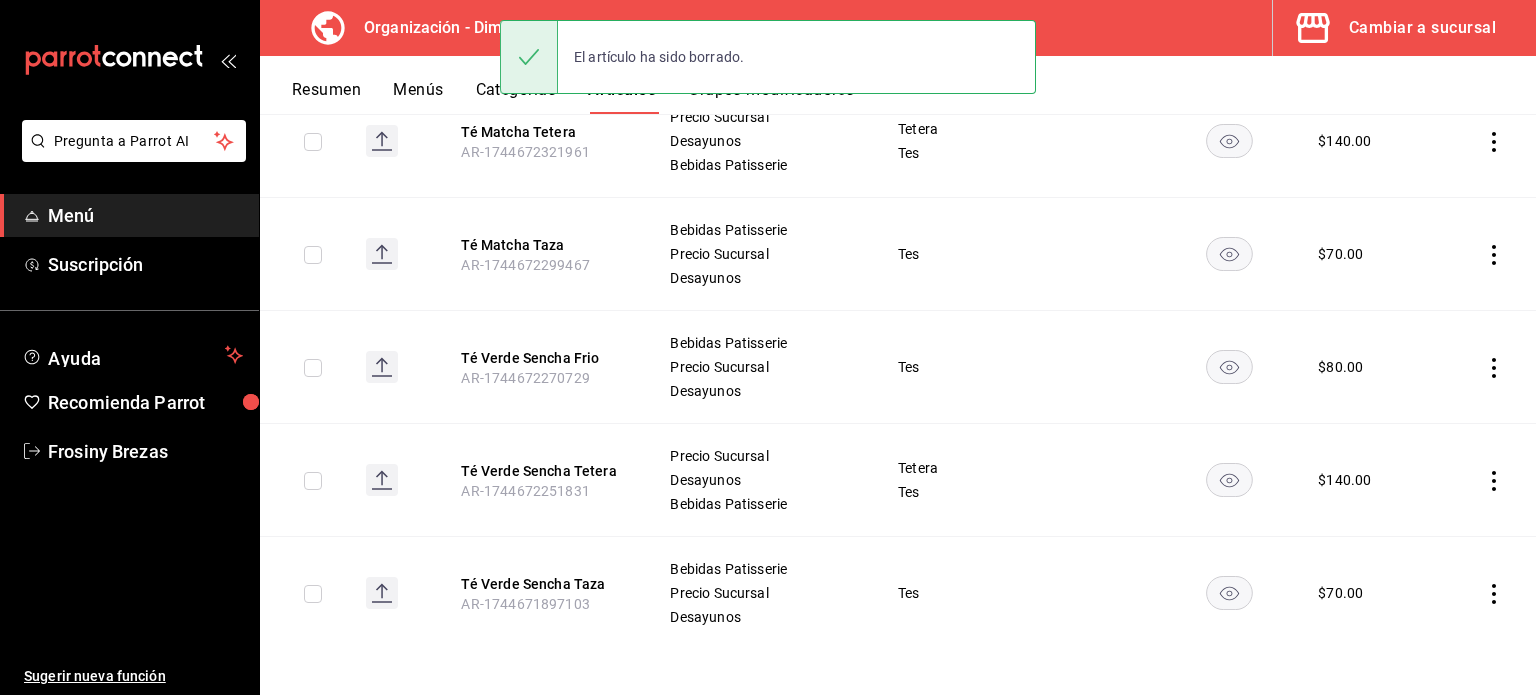 click at bounding box center [1484, 593] 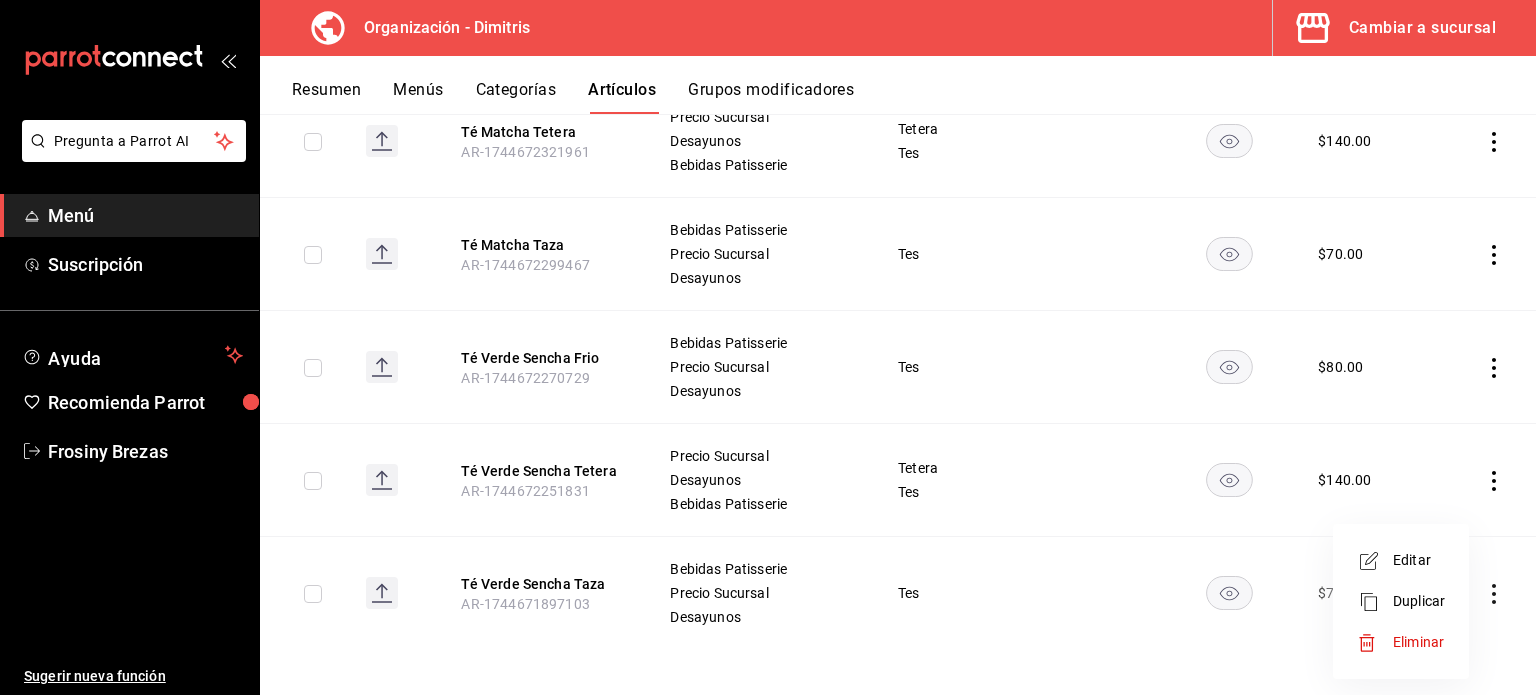 click on "Eliminar" at bounding box center (1418, 642) 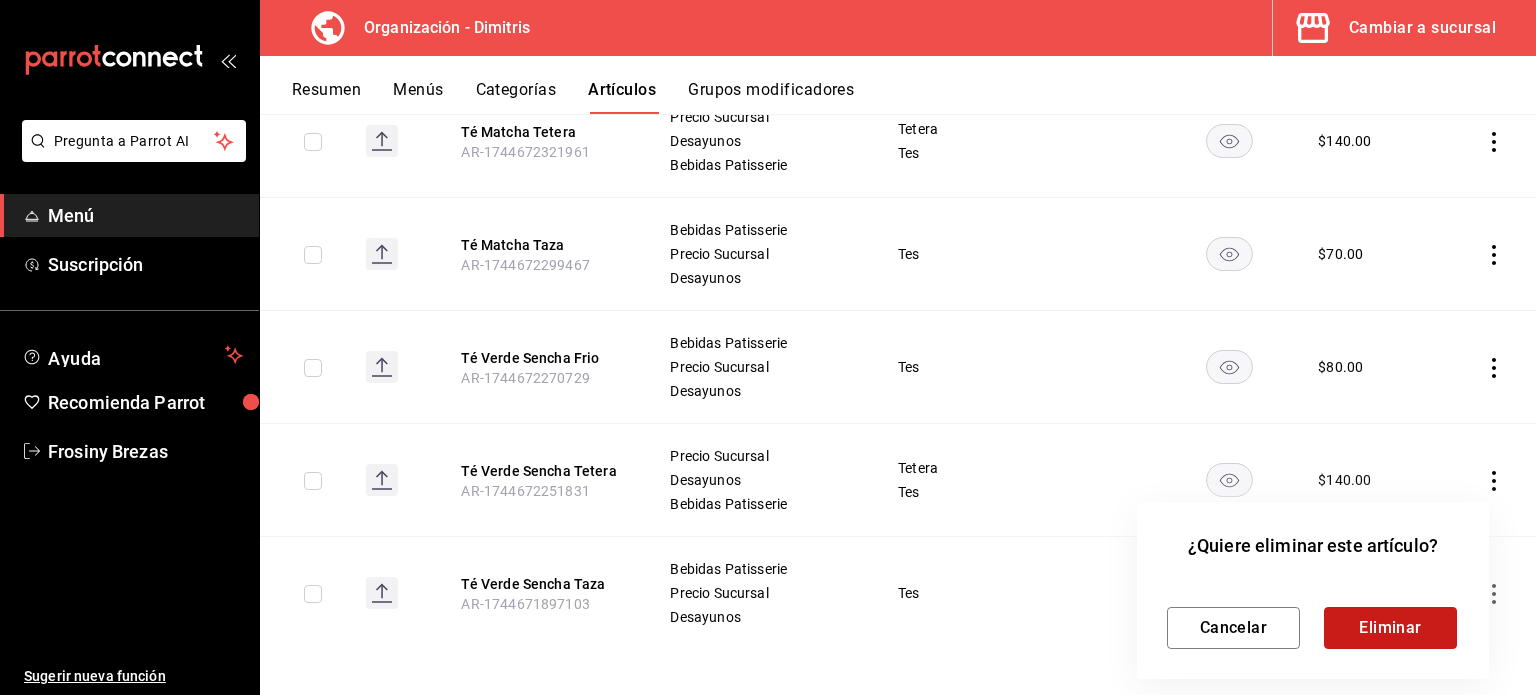 click on "Eliminar" at bounding box center [1390, 628] 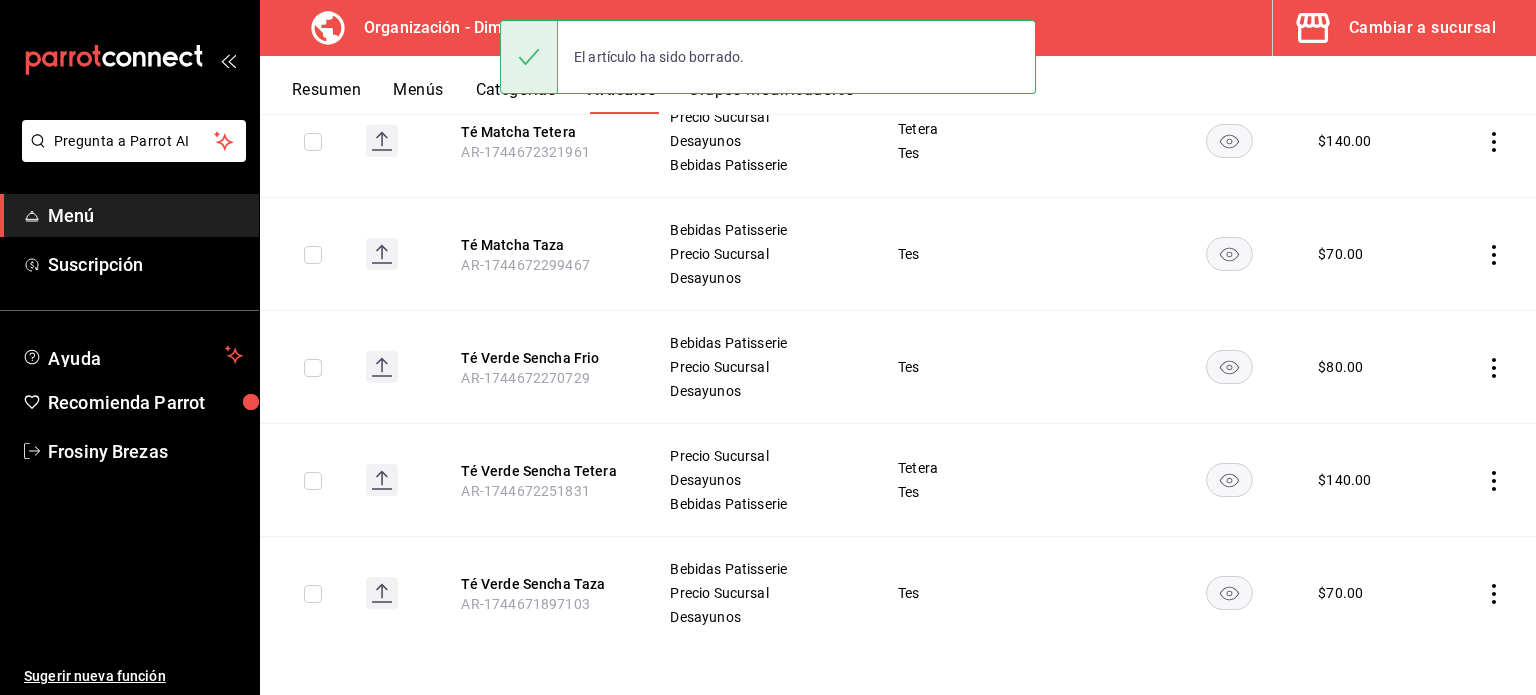 scroll, scrollTop: 1104, scrollLeft: 0, axis: vertical 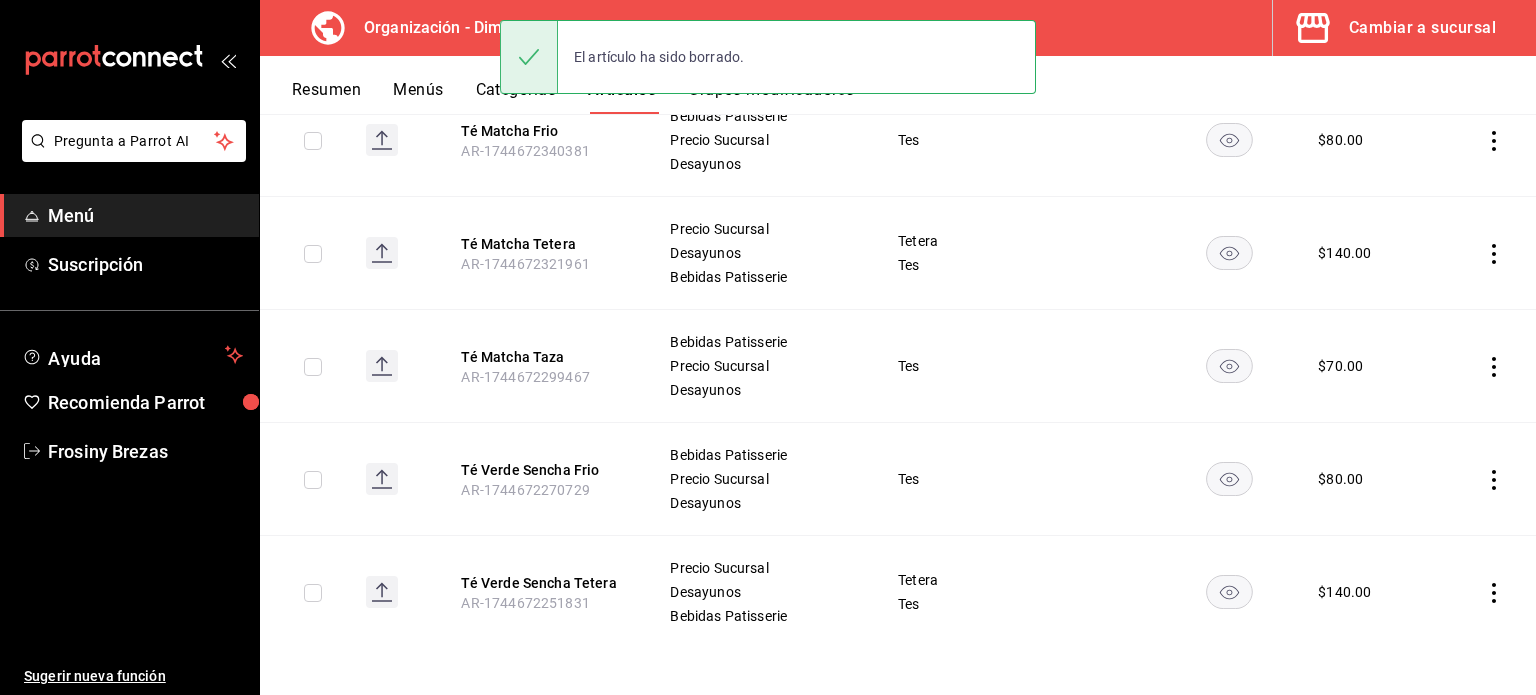 click 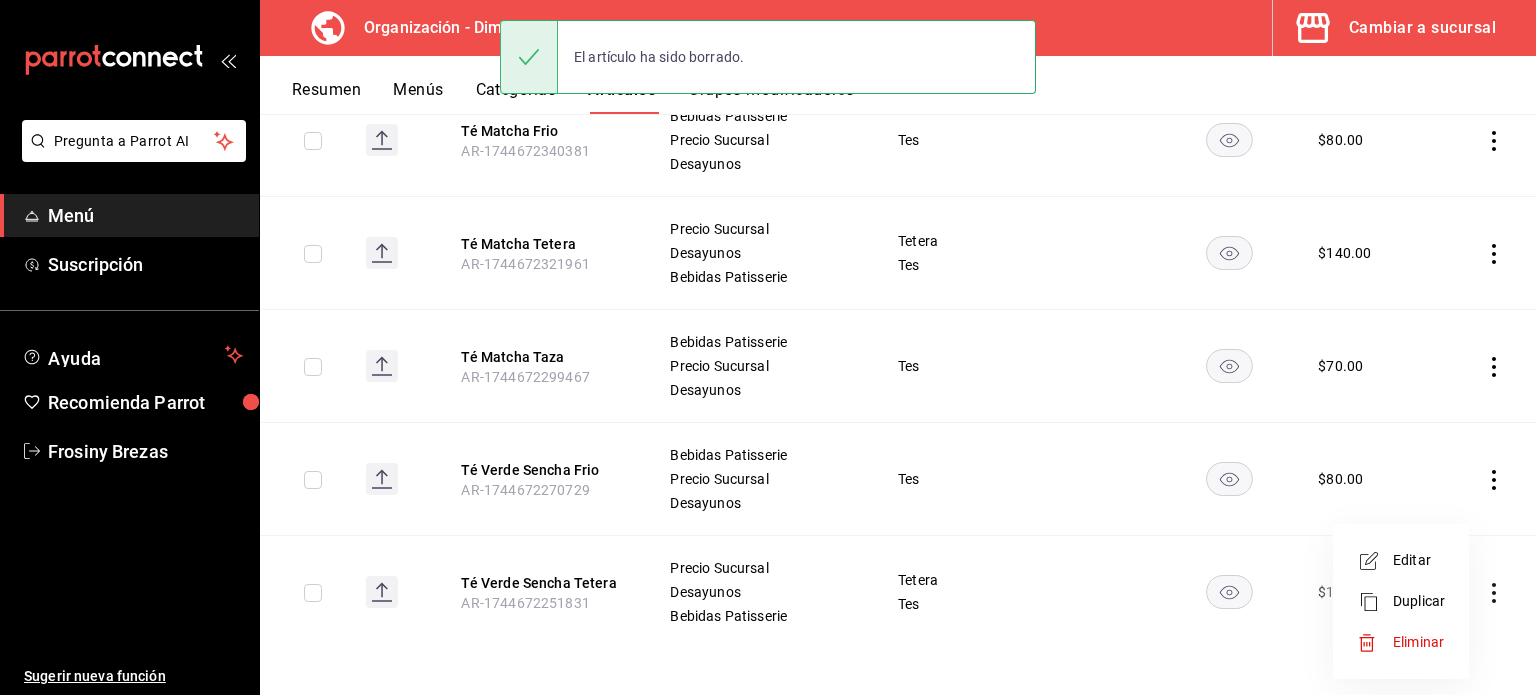 click on "Eliminar" at bounding box center [1401, 642] 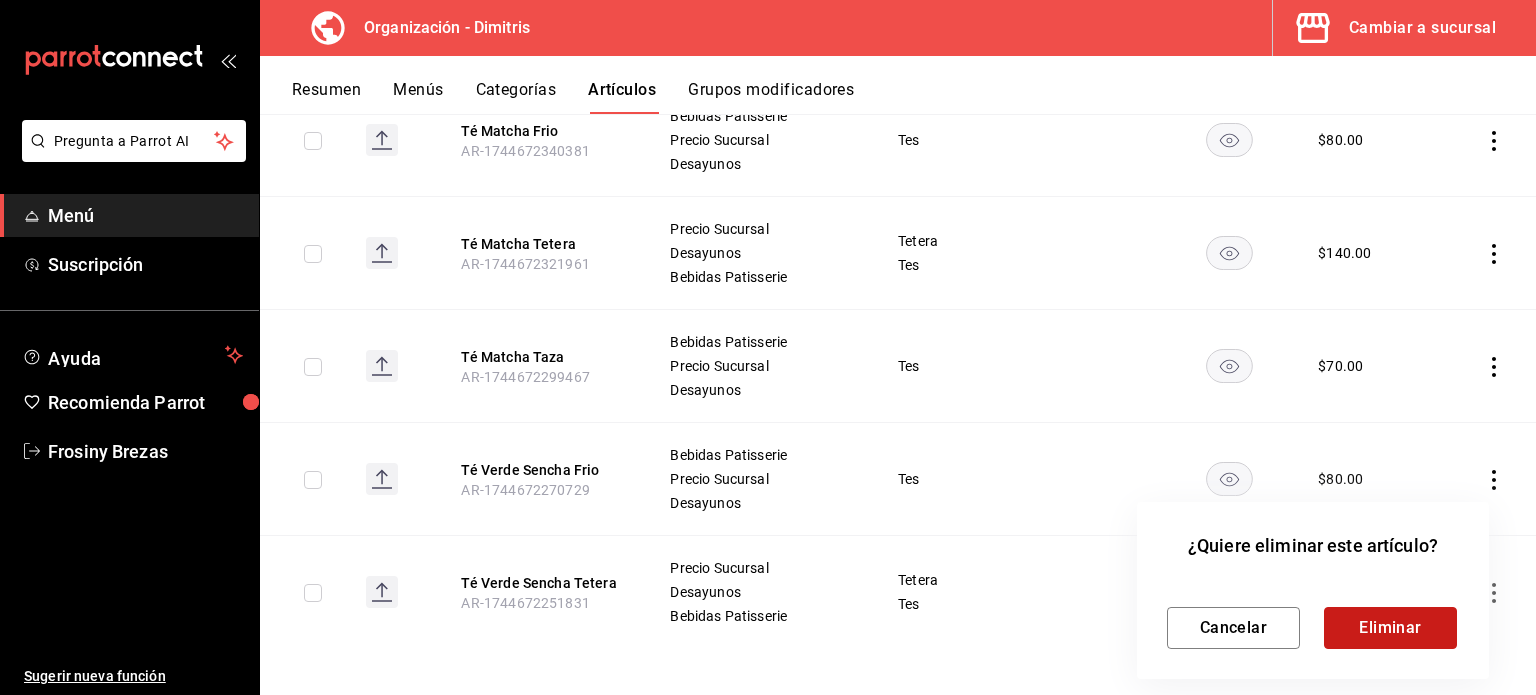 click on "Eliminar" at bounding box center (1390, 628) 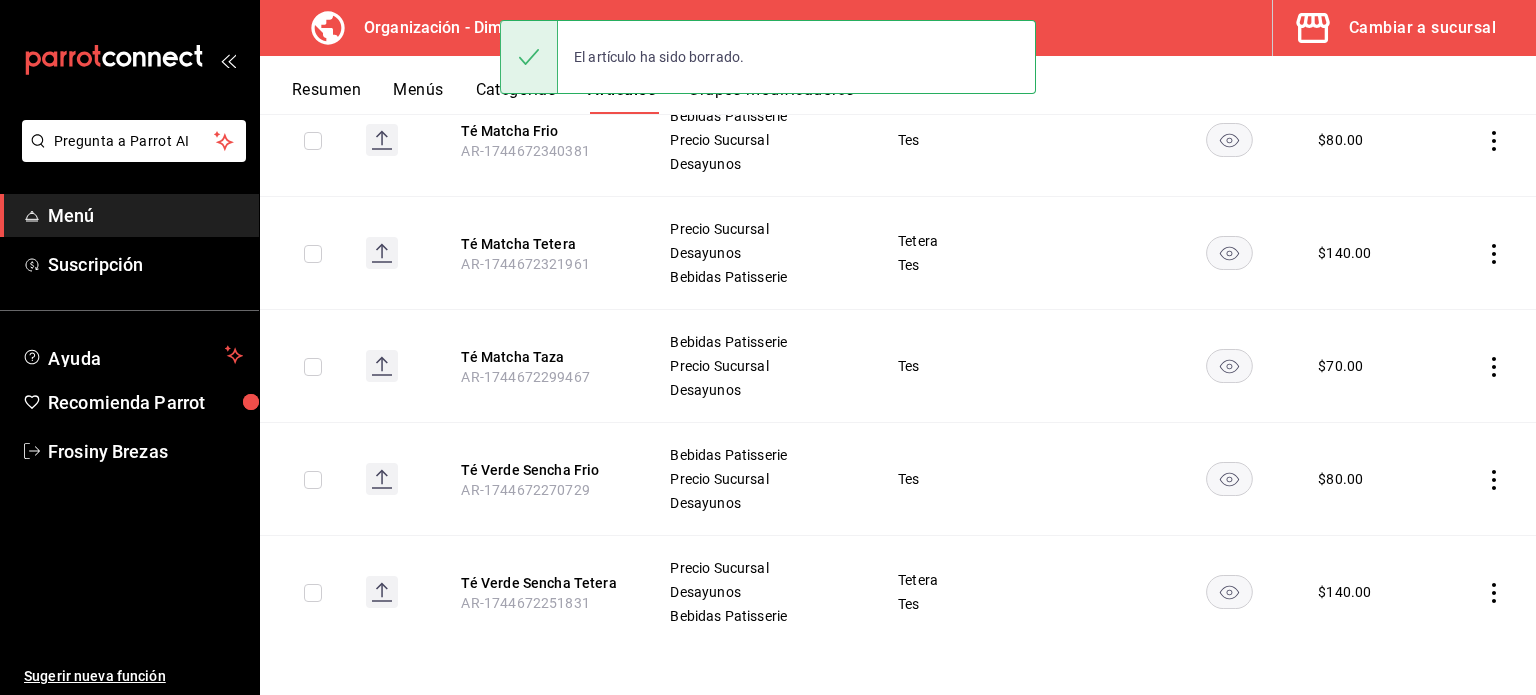 scroll, scrollTop: 991, scrollLeft: 0, axis: vertical 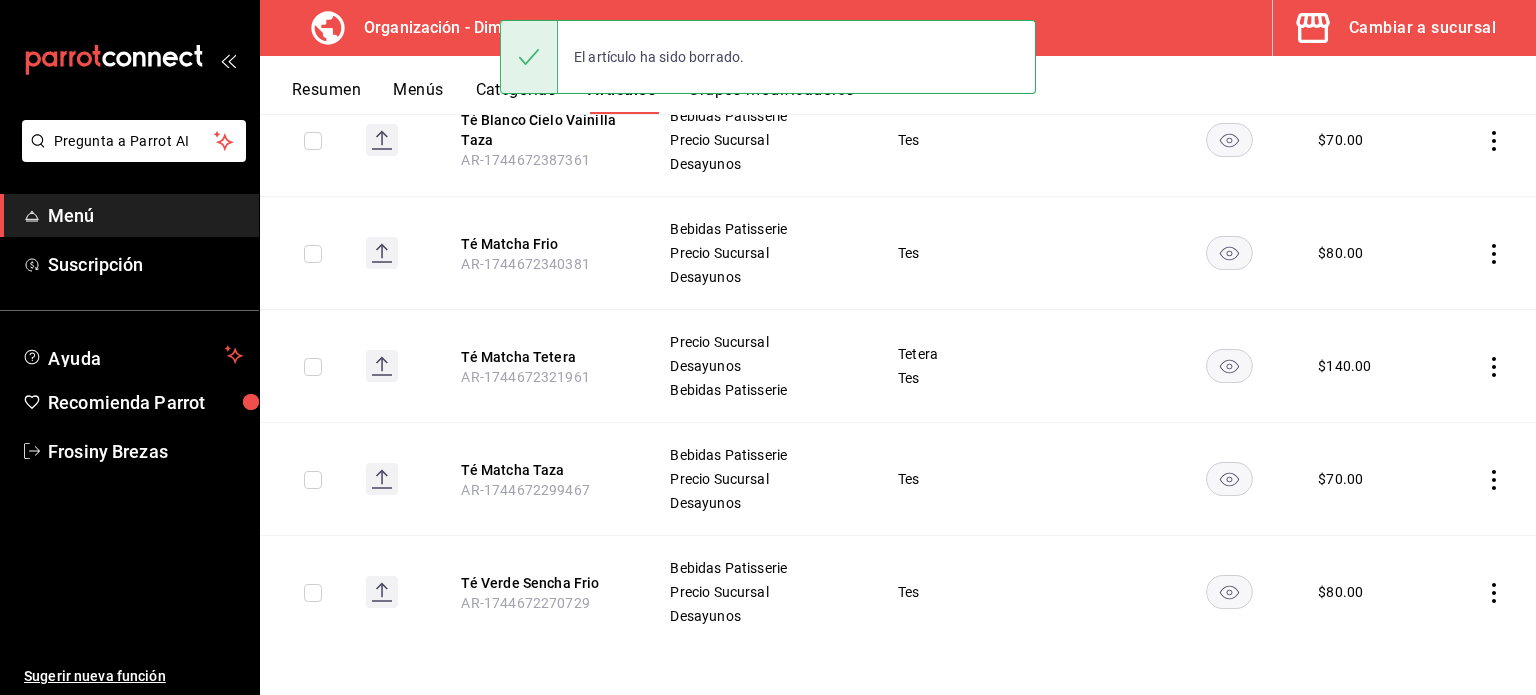 click 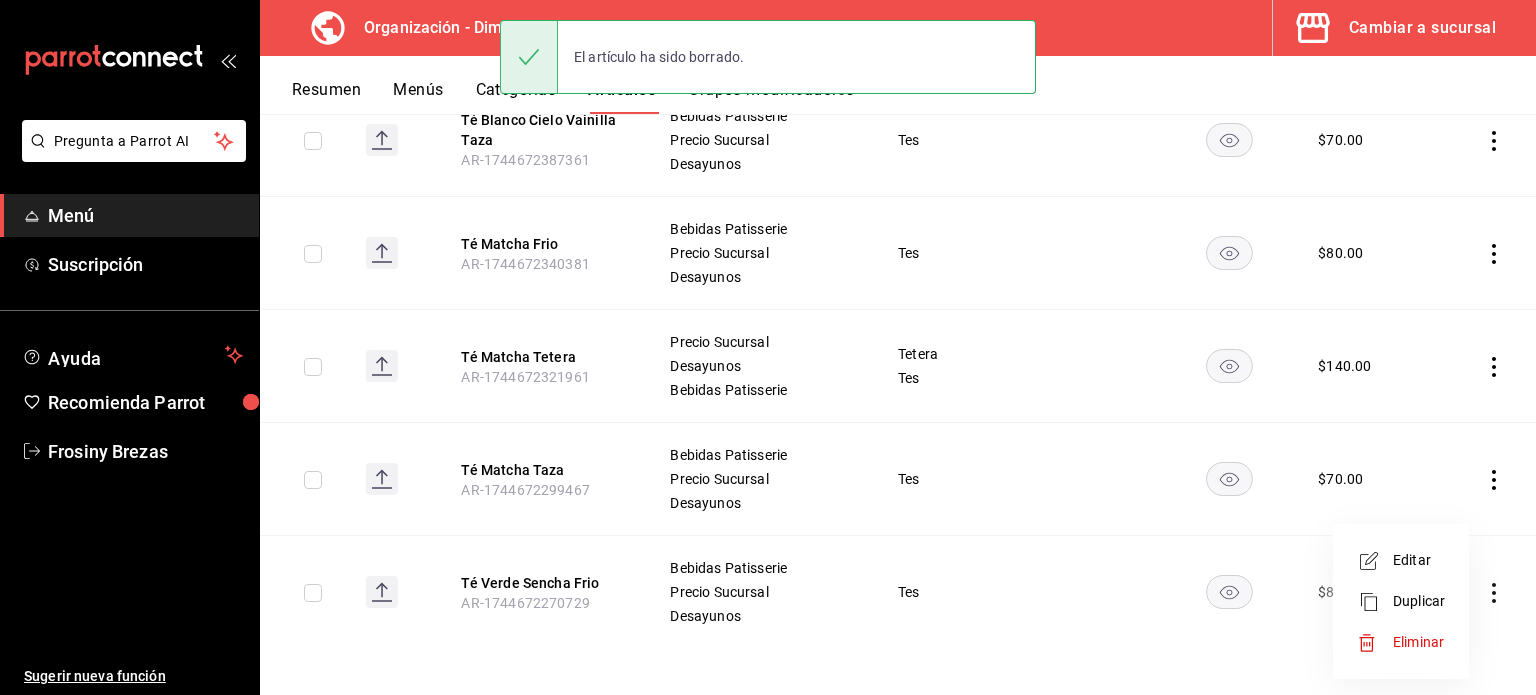 click on "Eliminar" at bounding box center [1418, 642] 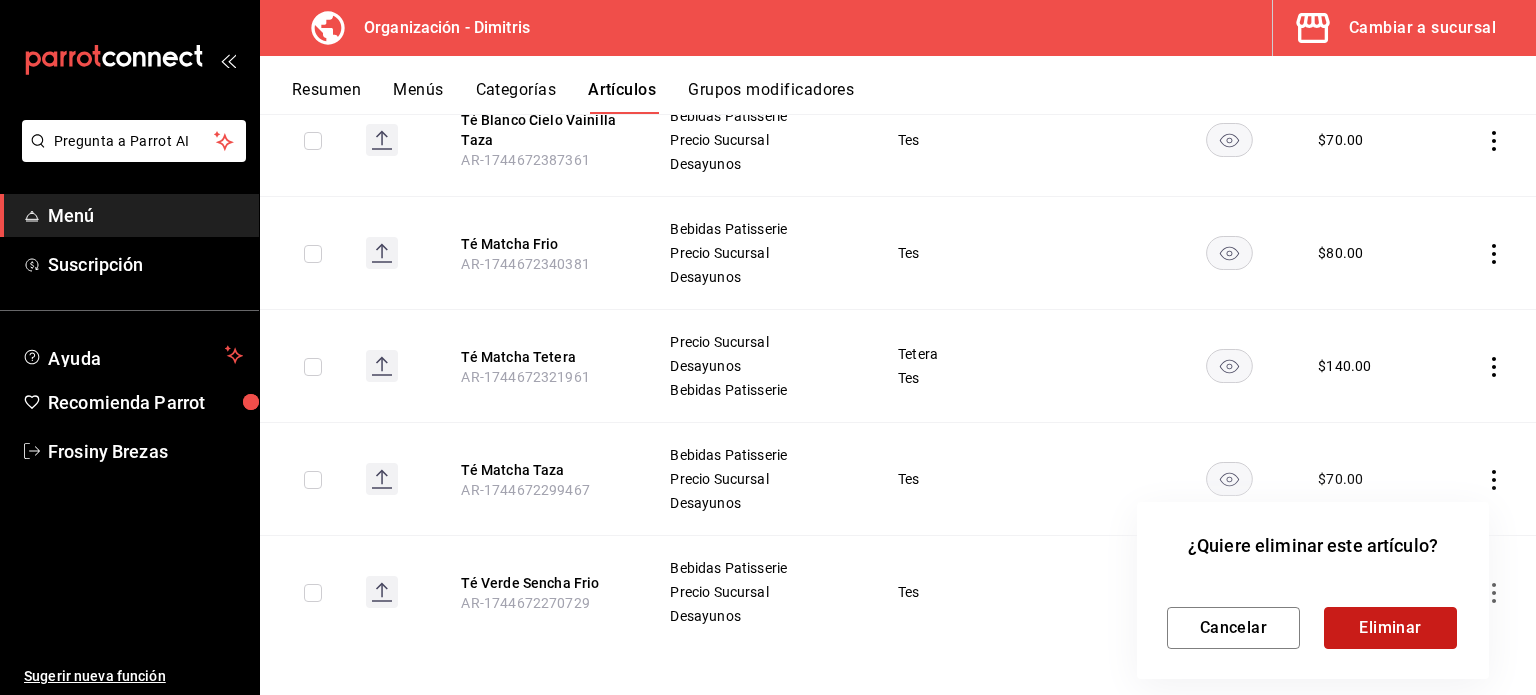 click on "Eliminar" at bounding box center (1390, 628) 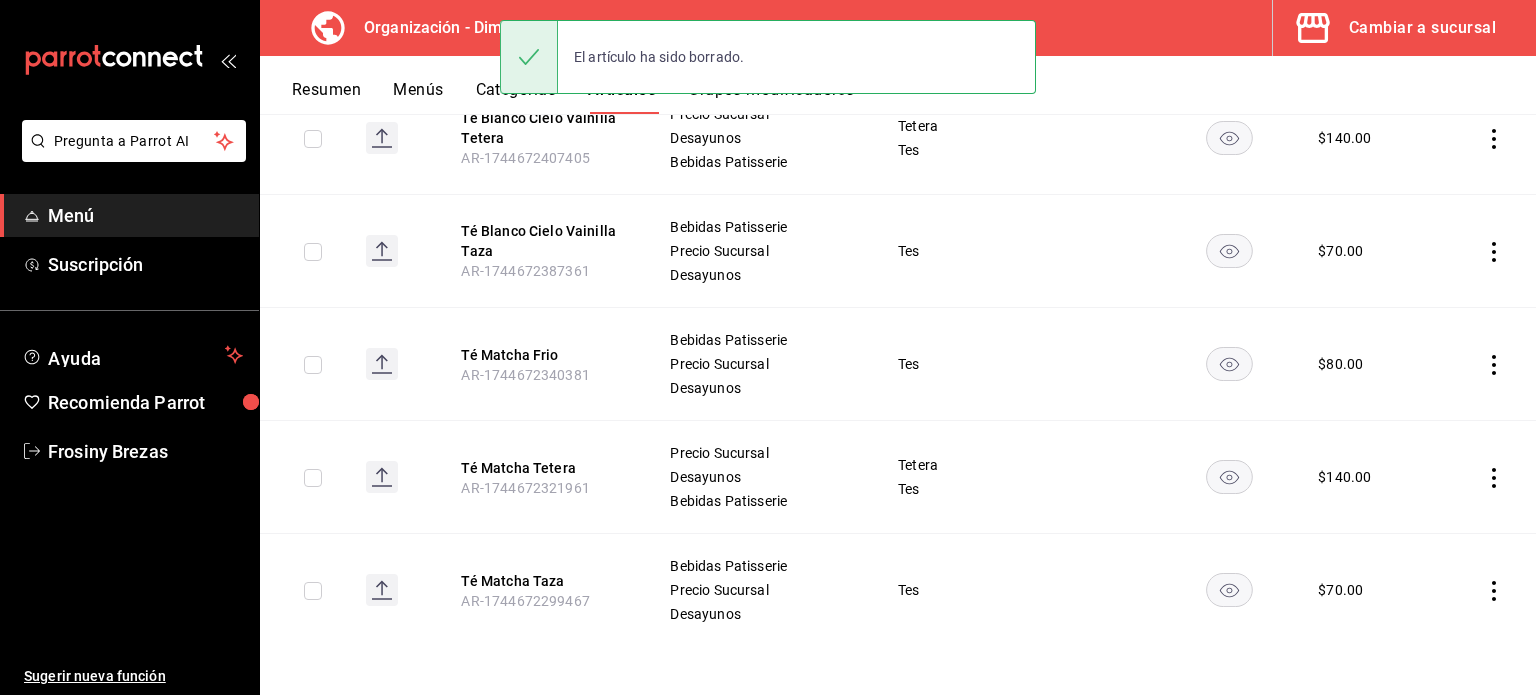 scroll, scrollTop: 878, scrollLeft: 0, axis: vertical 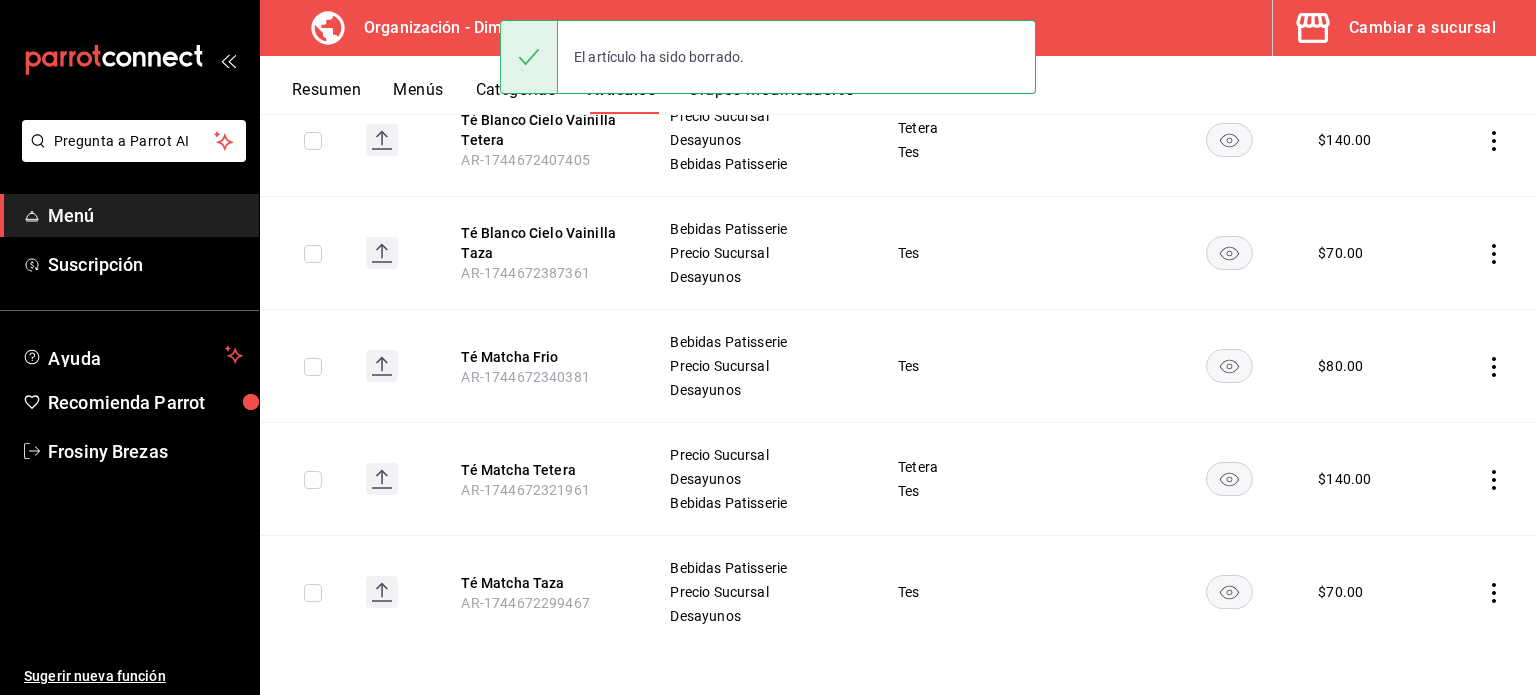 click 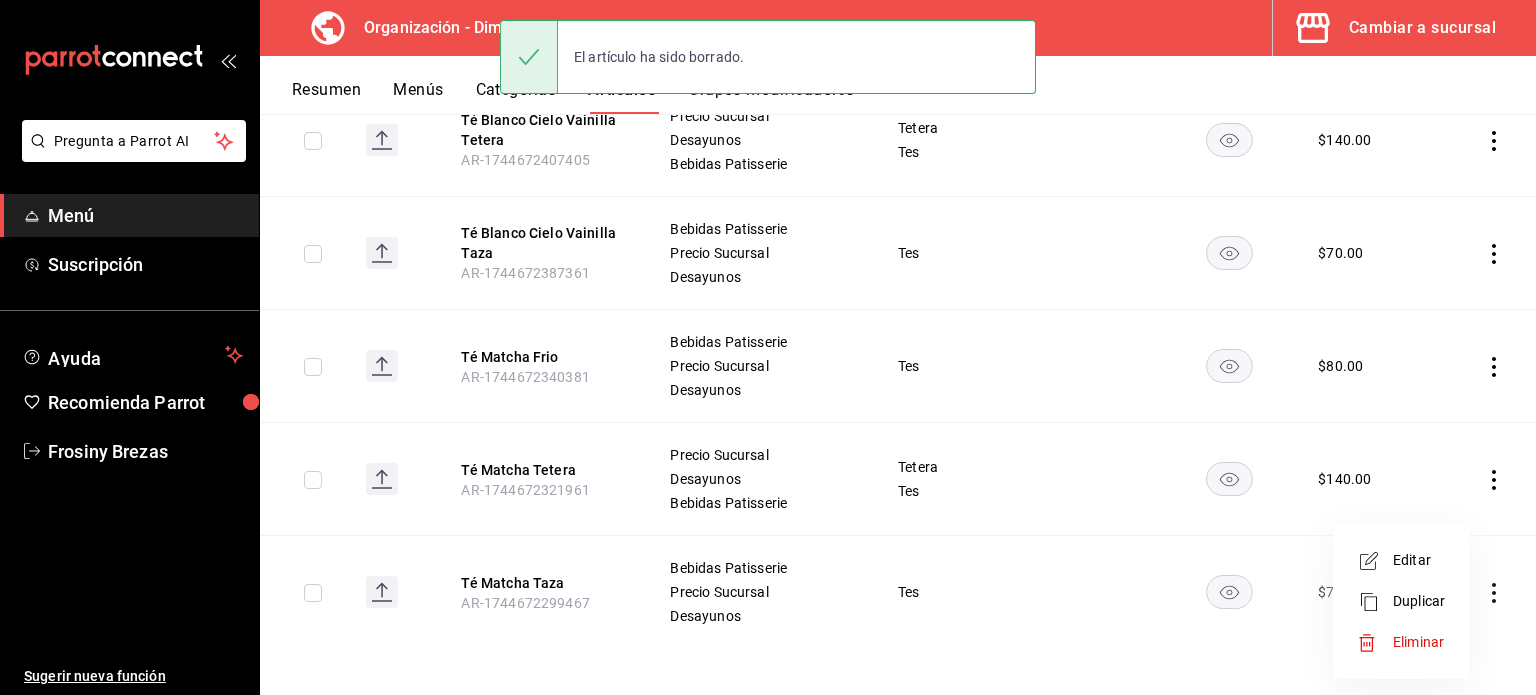 click on "Eliminar" at bounding box center [1418, 642] 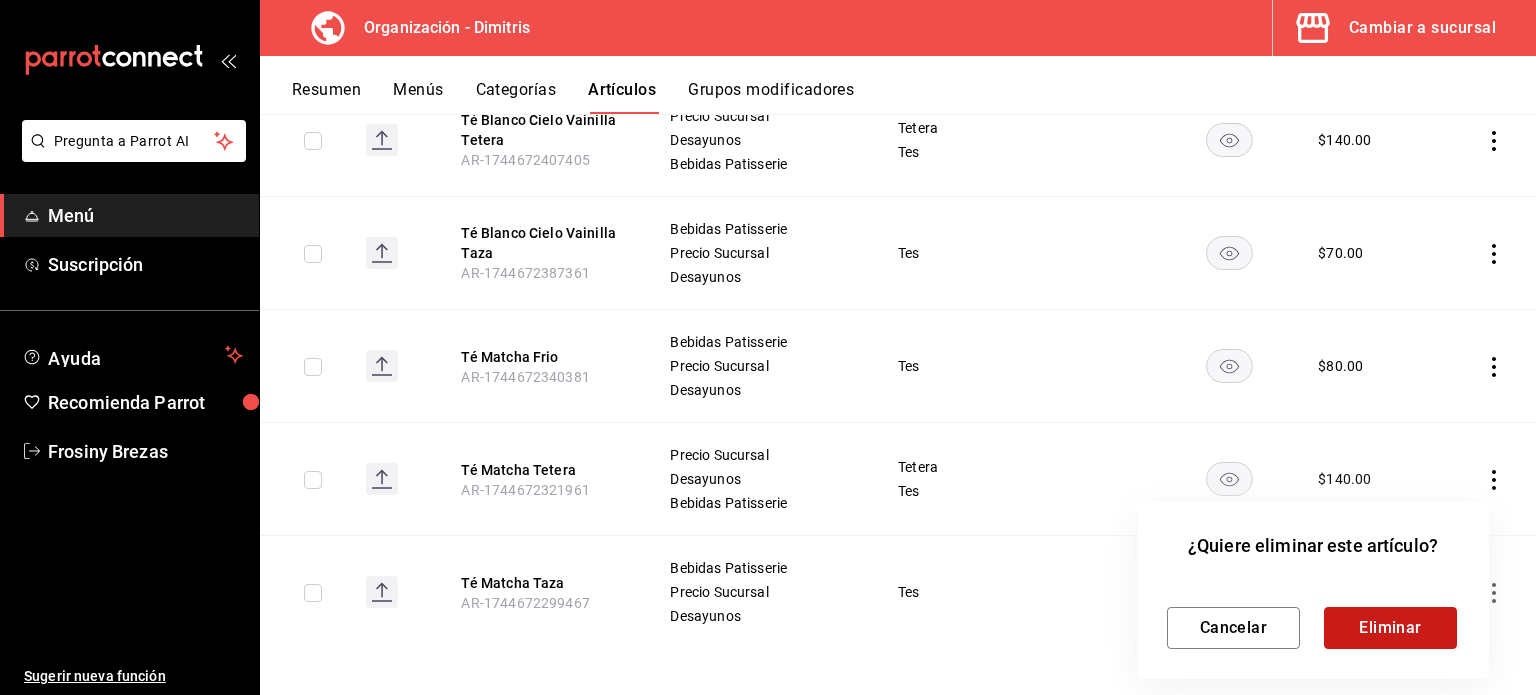 click on "Eliminar" at bounding box center (1390, 628) 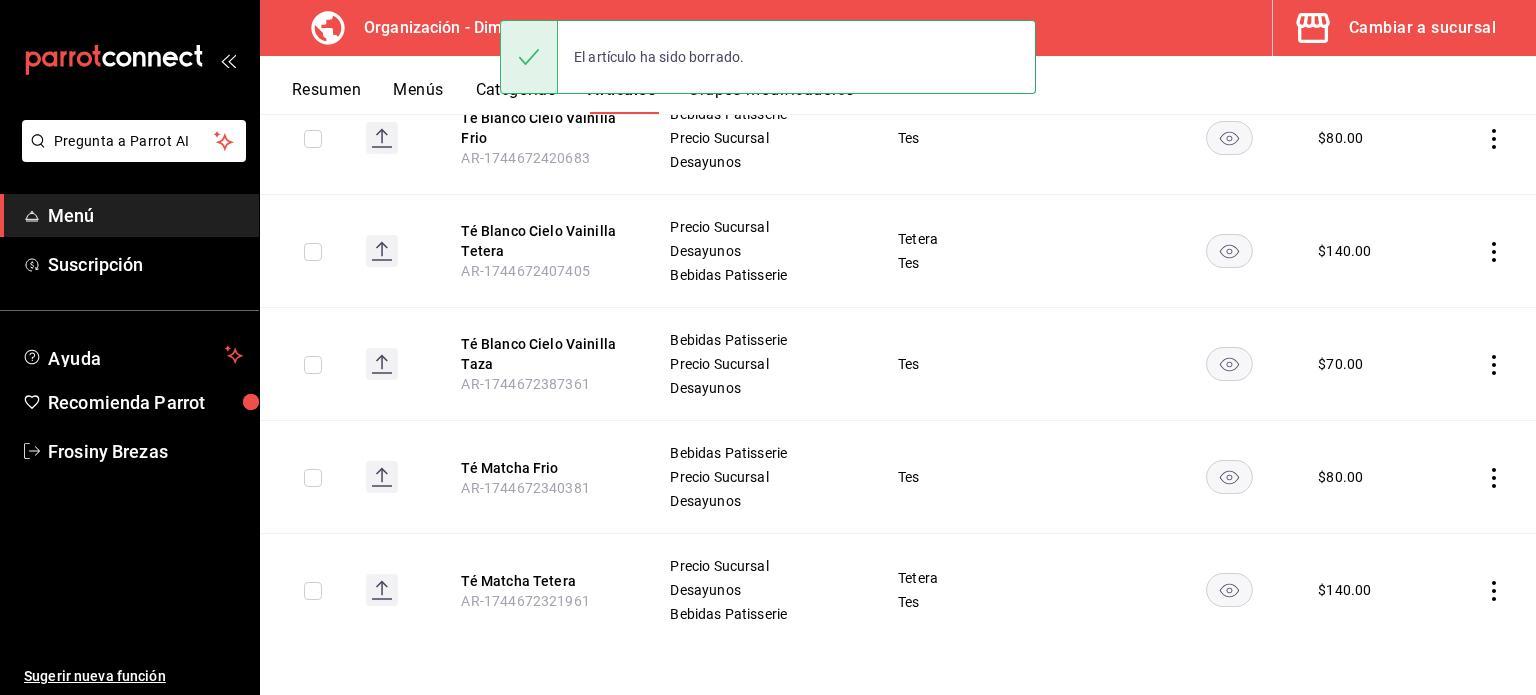 scroll, scrollTop: 765, scrollLeft: 0, axis: vertical 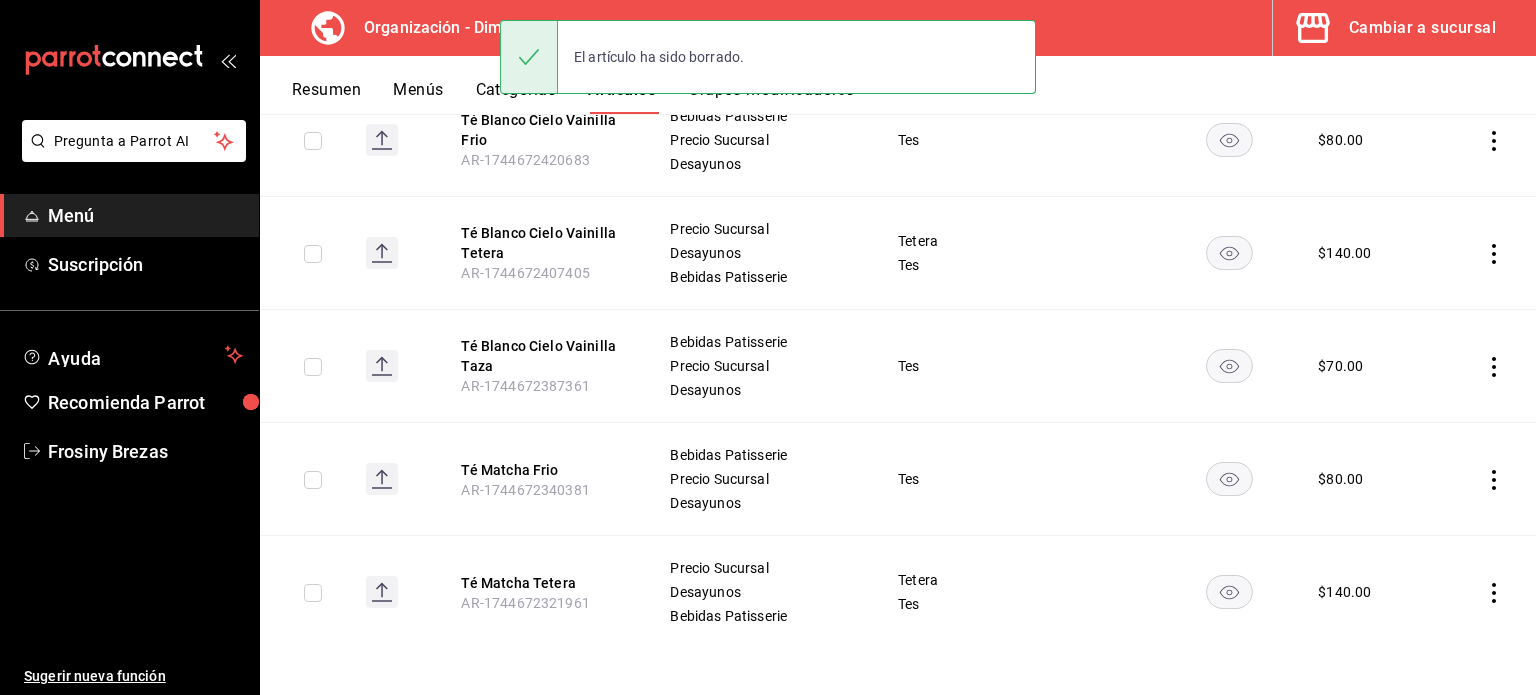 click 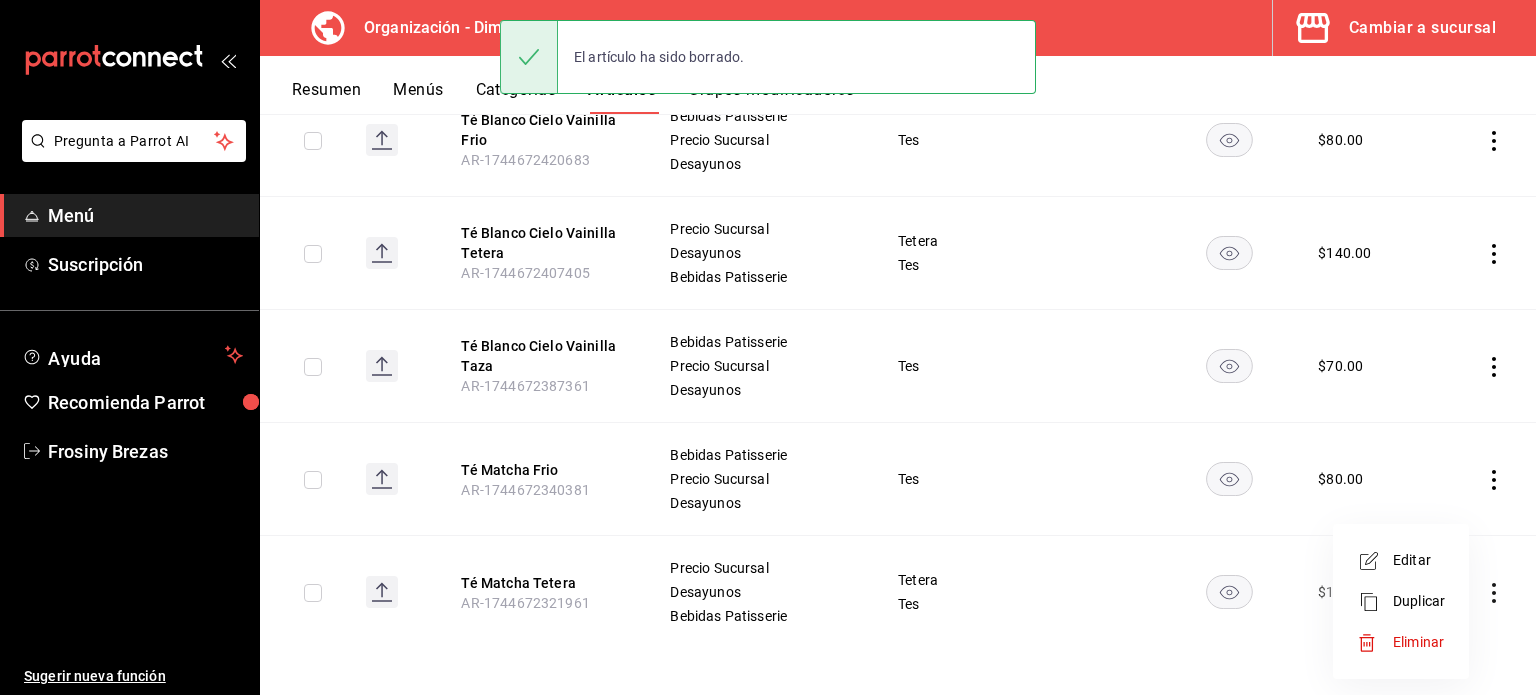 click on "Eliminar" at bounding box center (1418, 642) 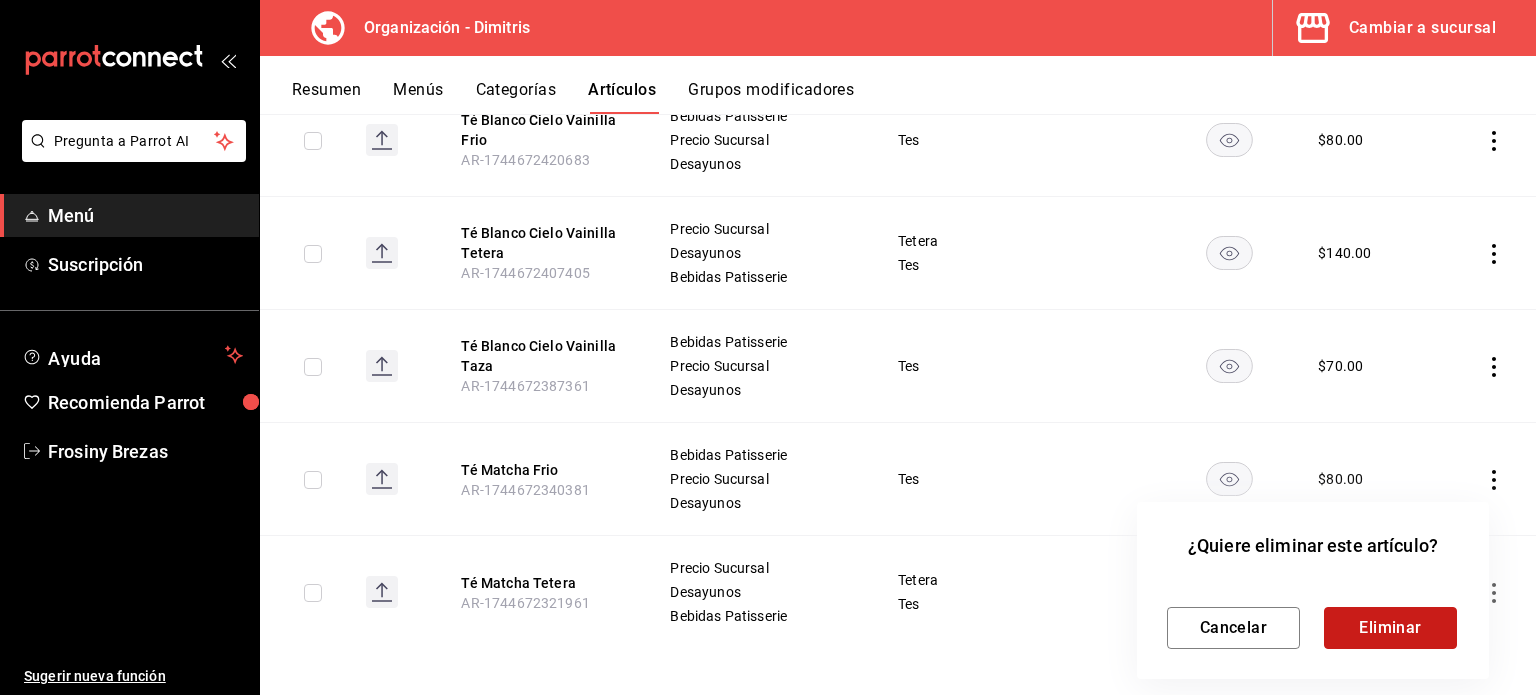 click on "Eliminar" at bounding box center (1390, 628) 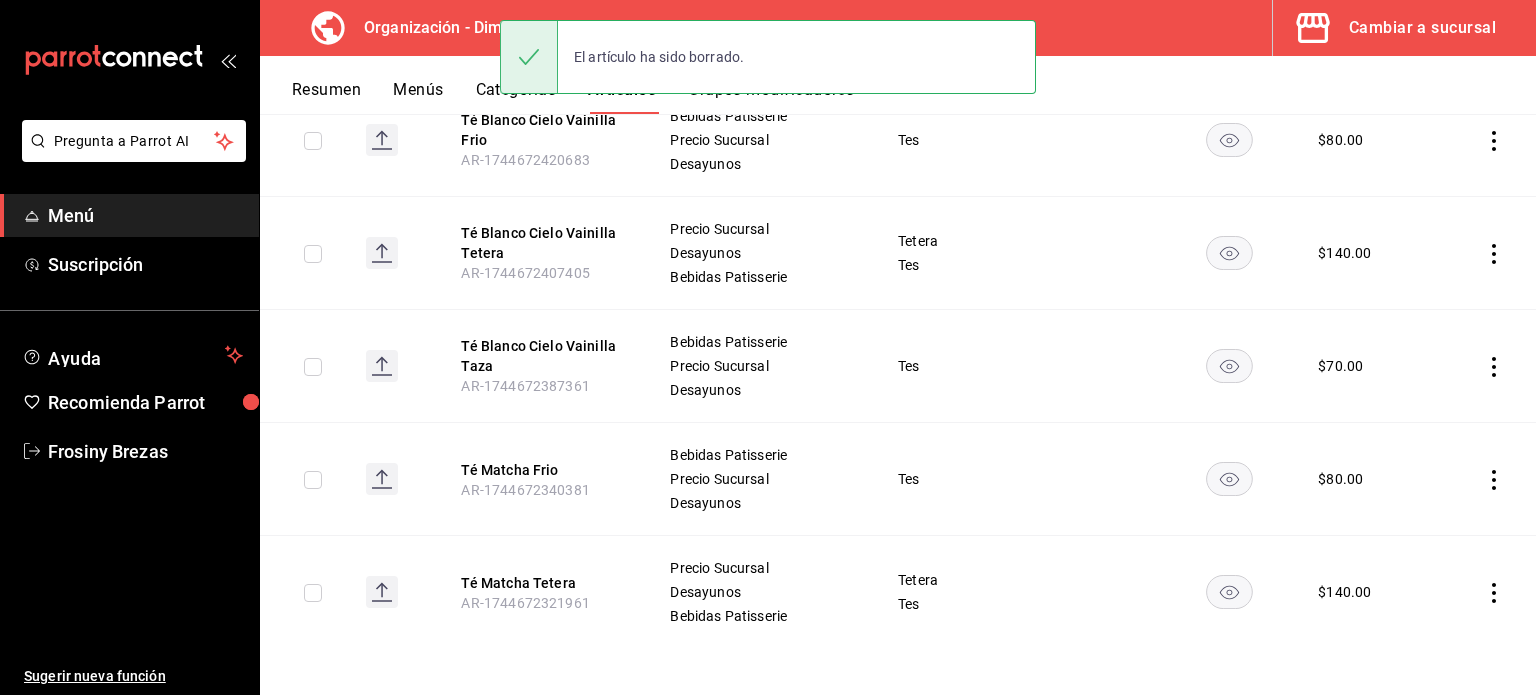 scroll, scrollTop: 652, scrollLeft: 0, axis: vertical 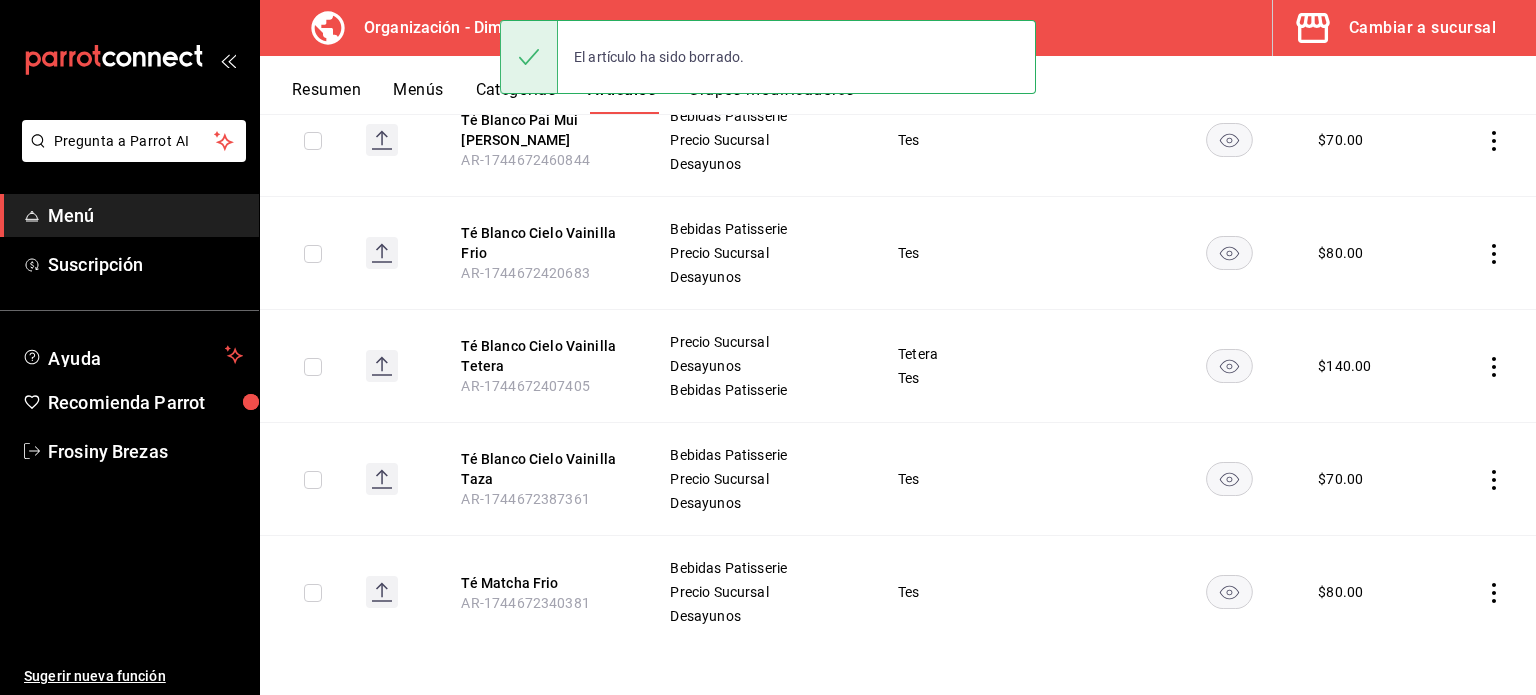 click 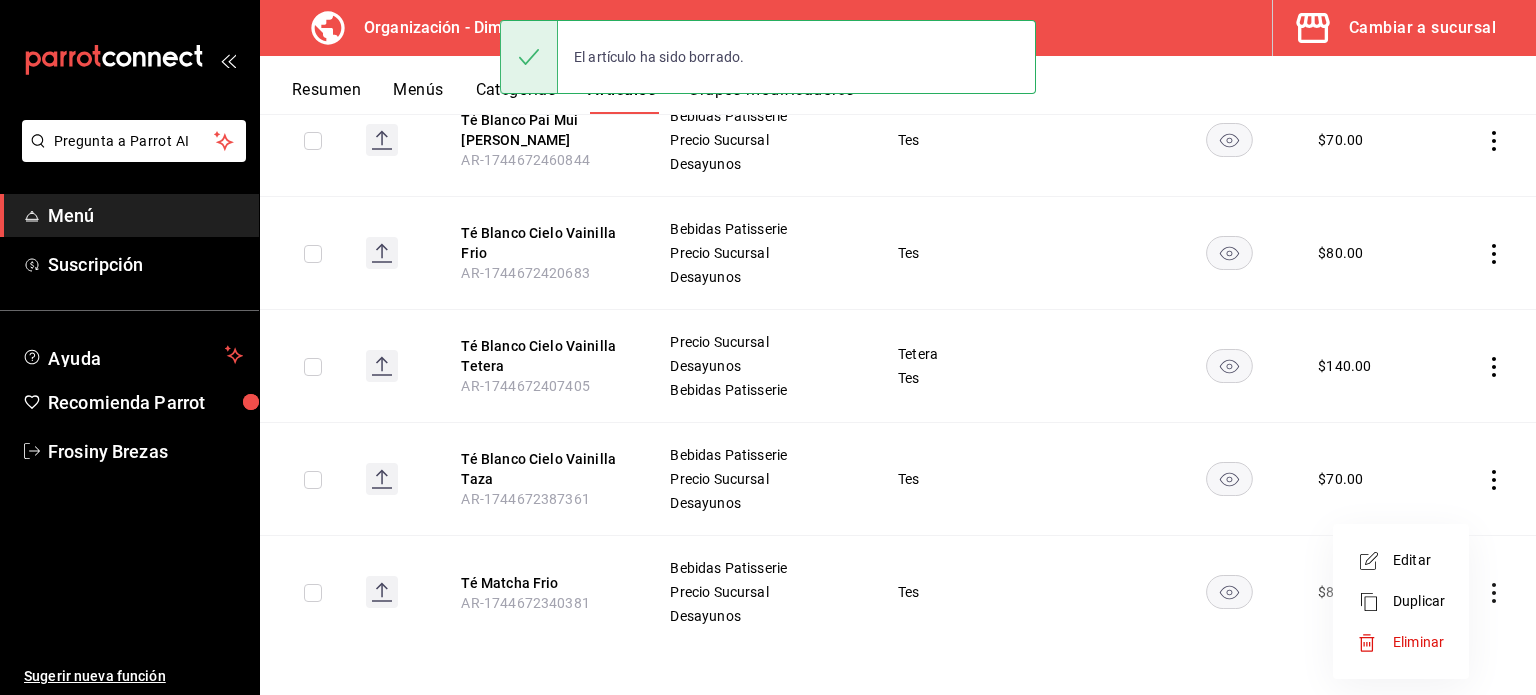 click on "Eliminar" at bounding box center (1418, 642) 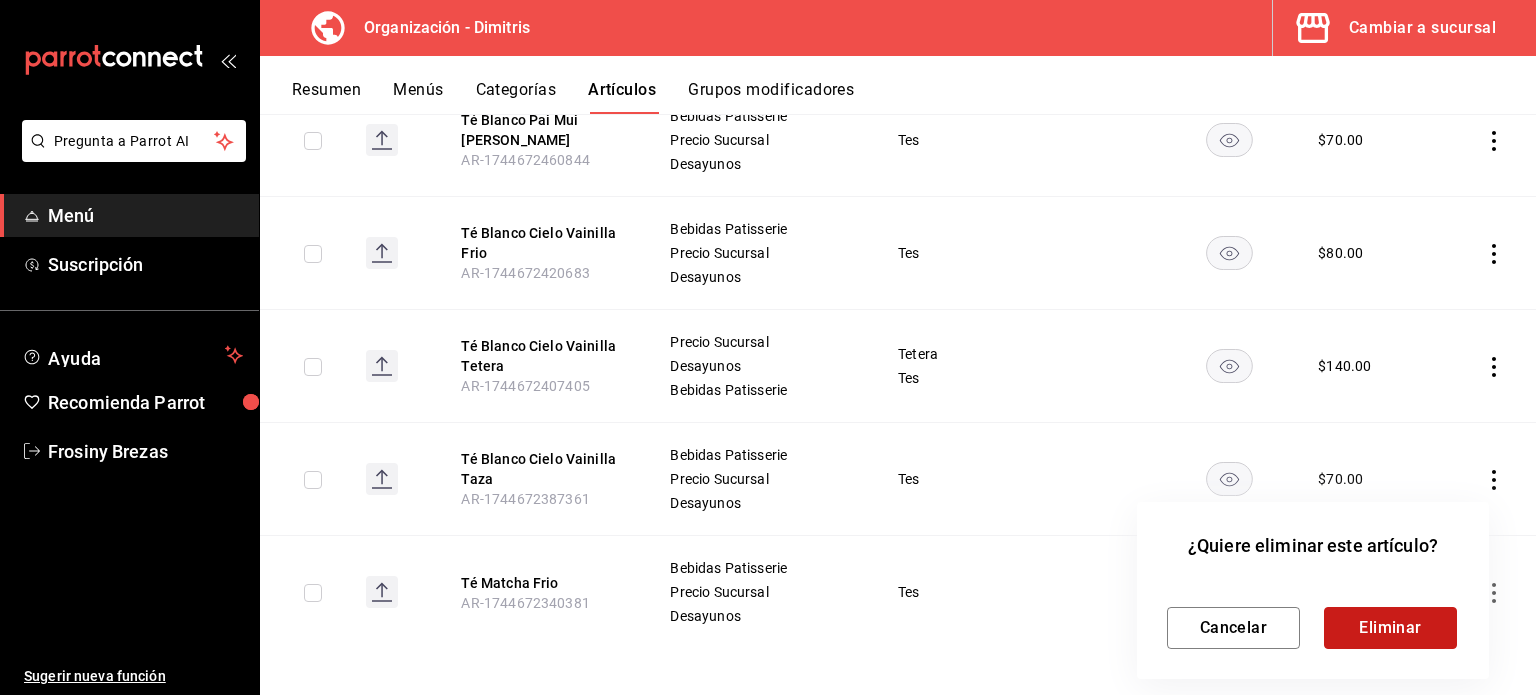 click on "Eliminar" at bounding box center [1390, 628] 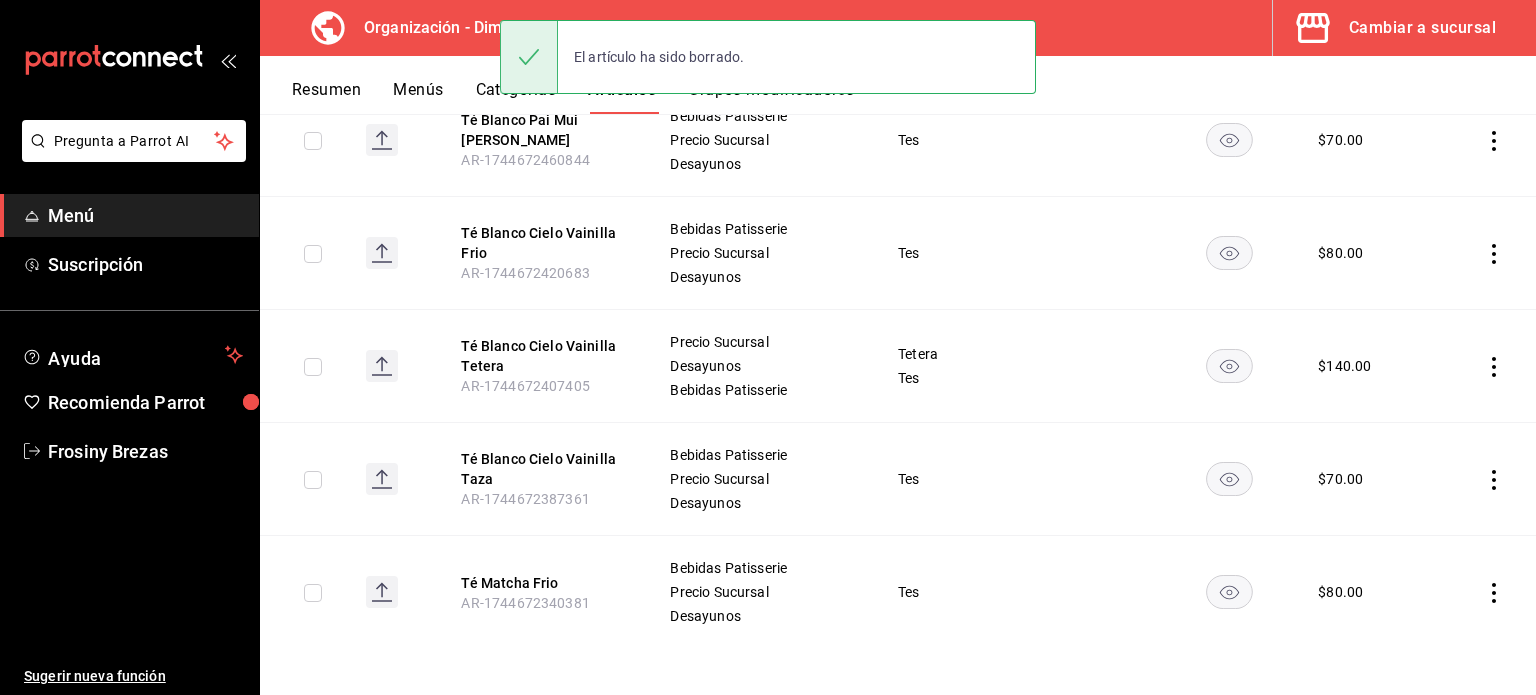 scroll, scrollTop: 540, scrollLeft: 0, axis: vertical 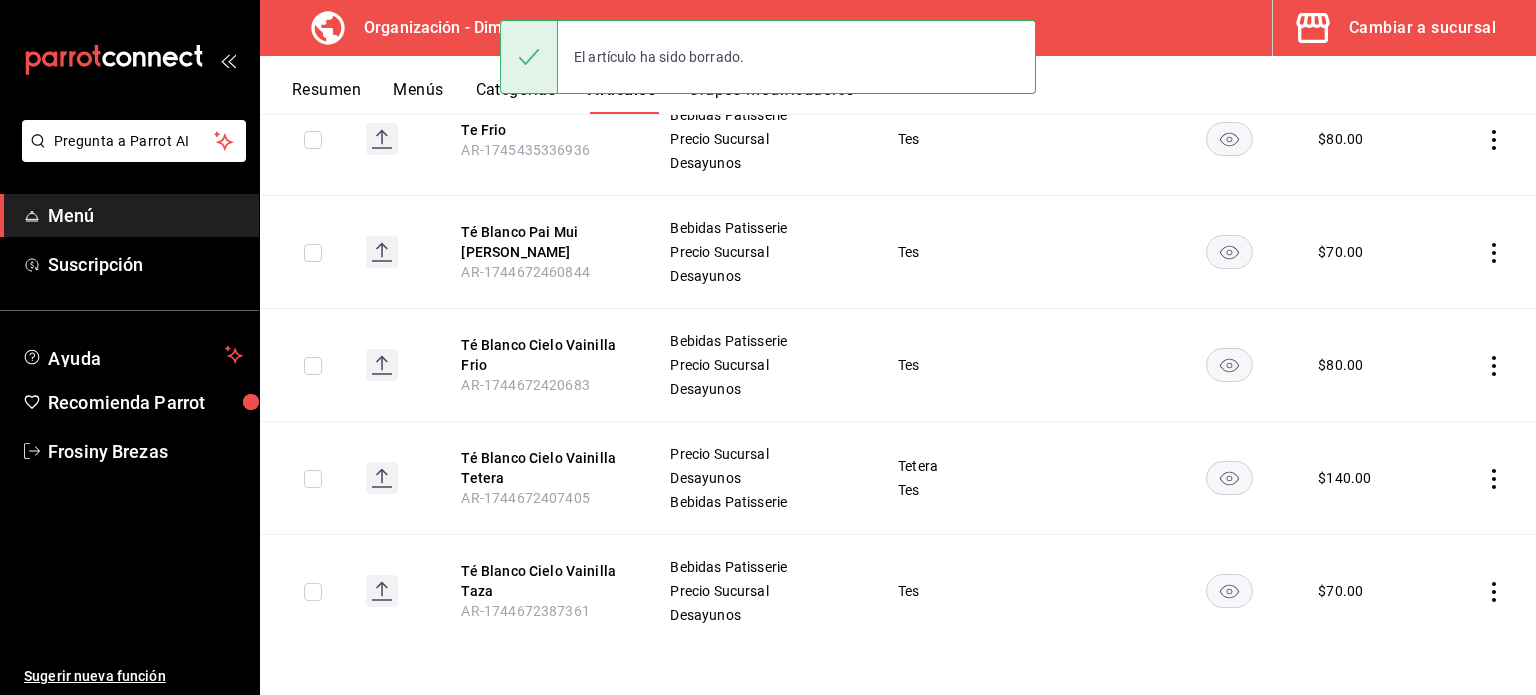 click 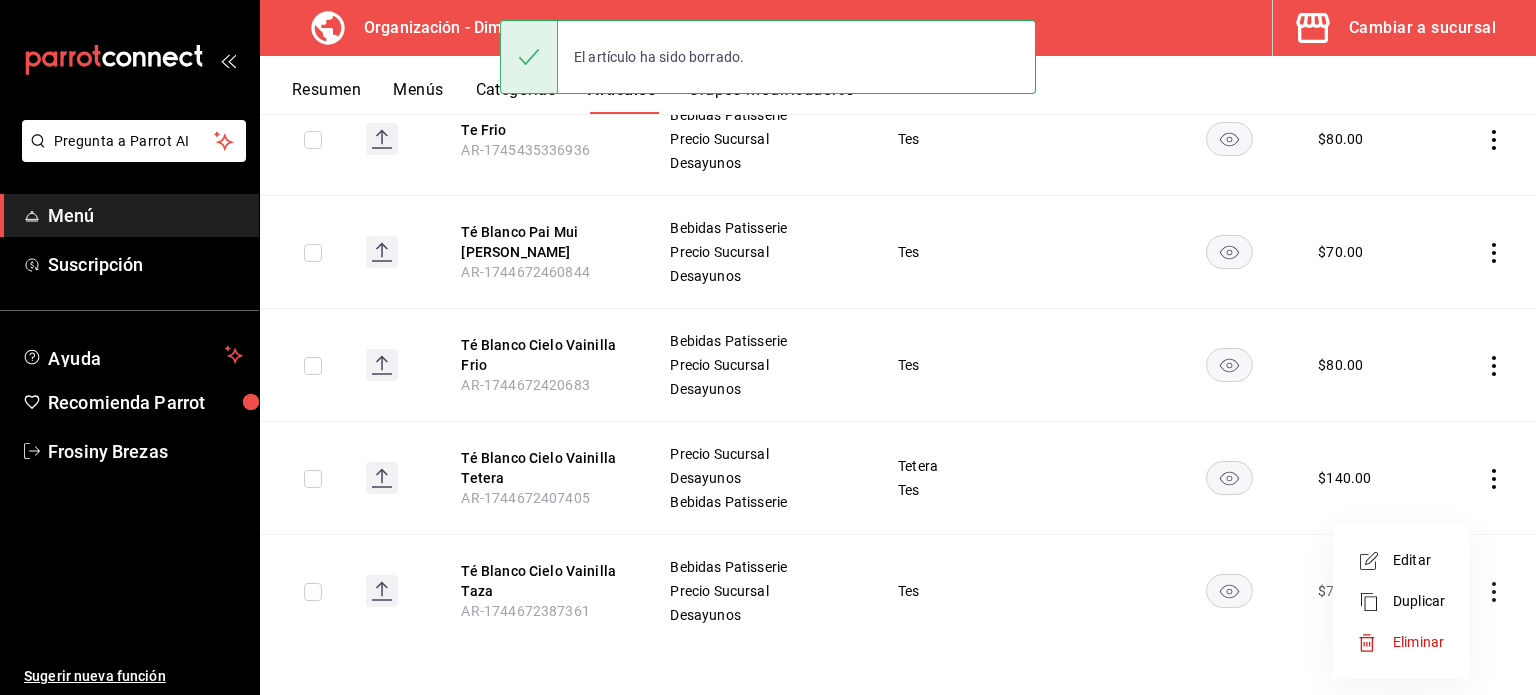 click on "Eliminar" at bounding box center [1418, 642] 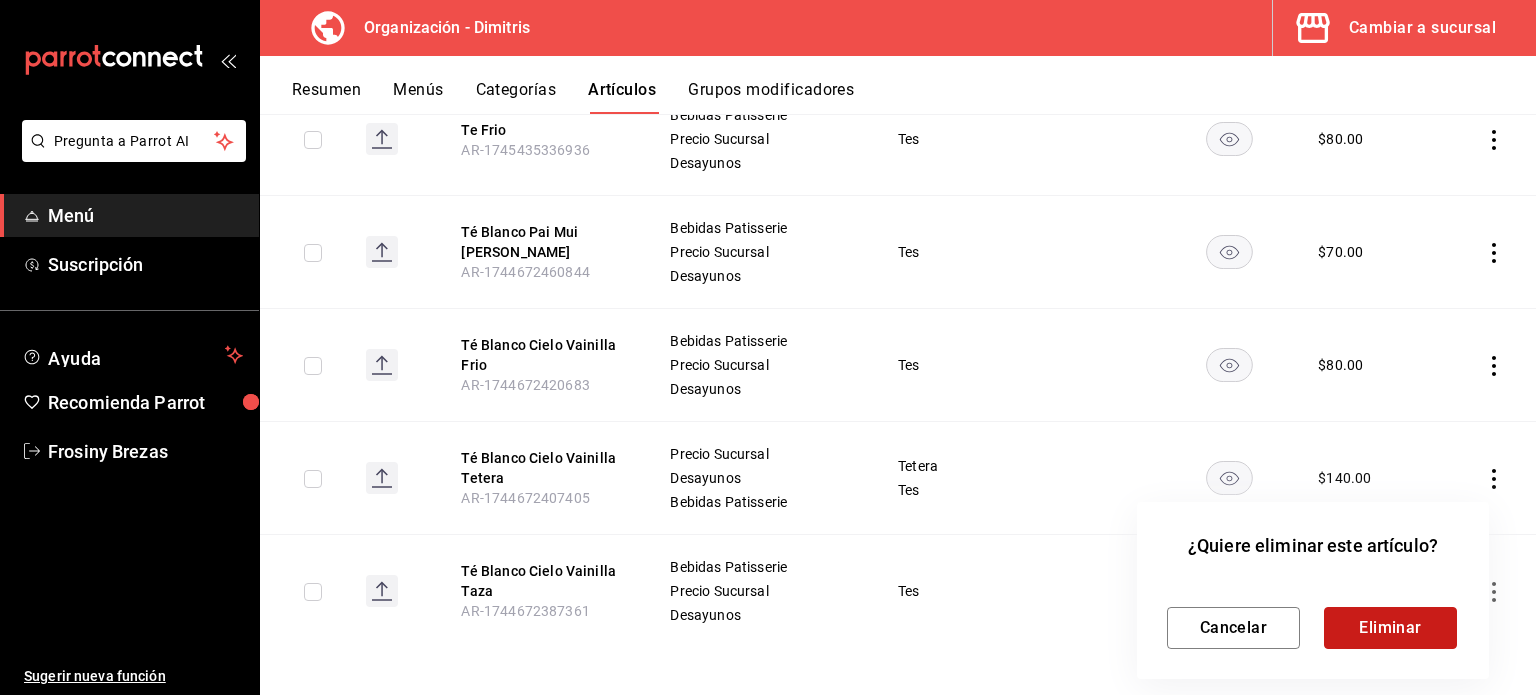click on "Eliminar" at bounding box center (1390, 628) 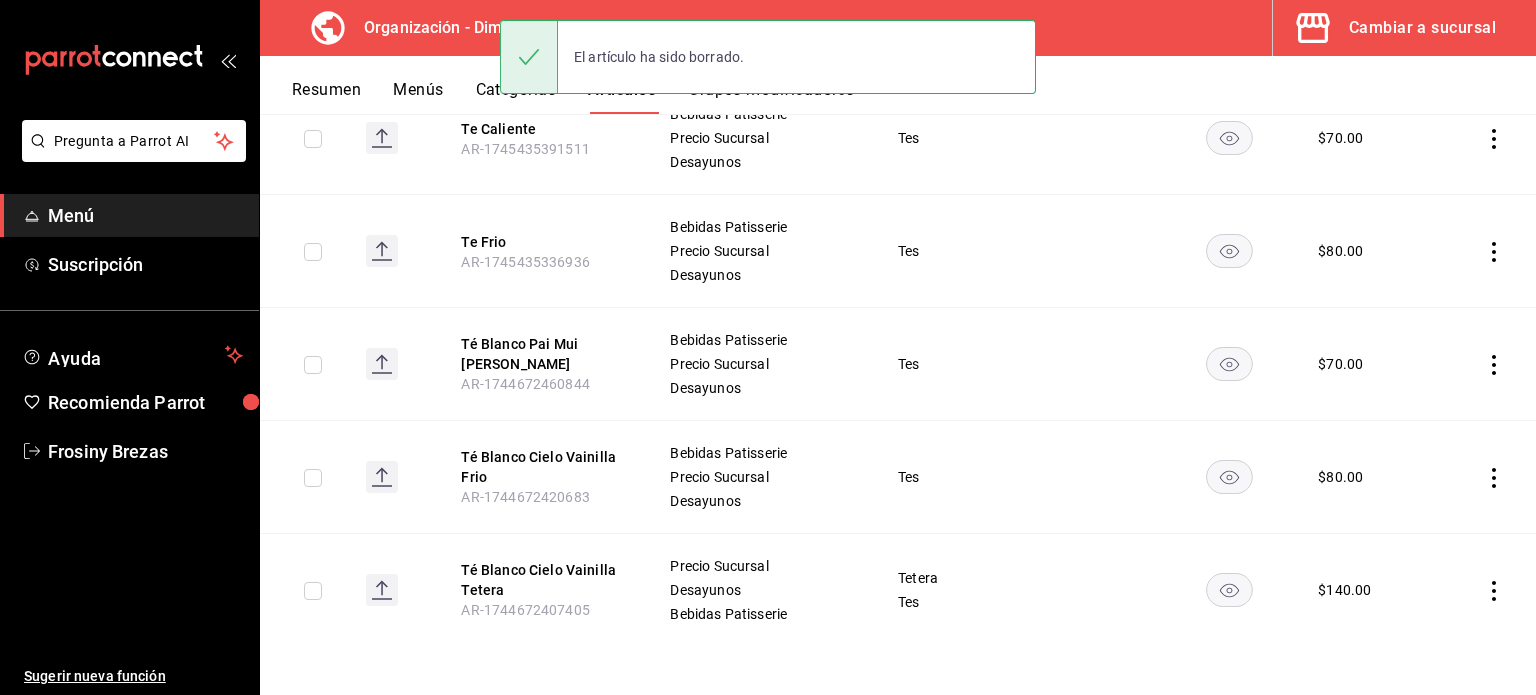 scroll, scrollTop: 427, scrollLeft: 0, axis: vertical 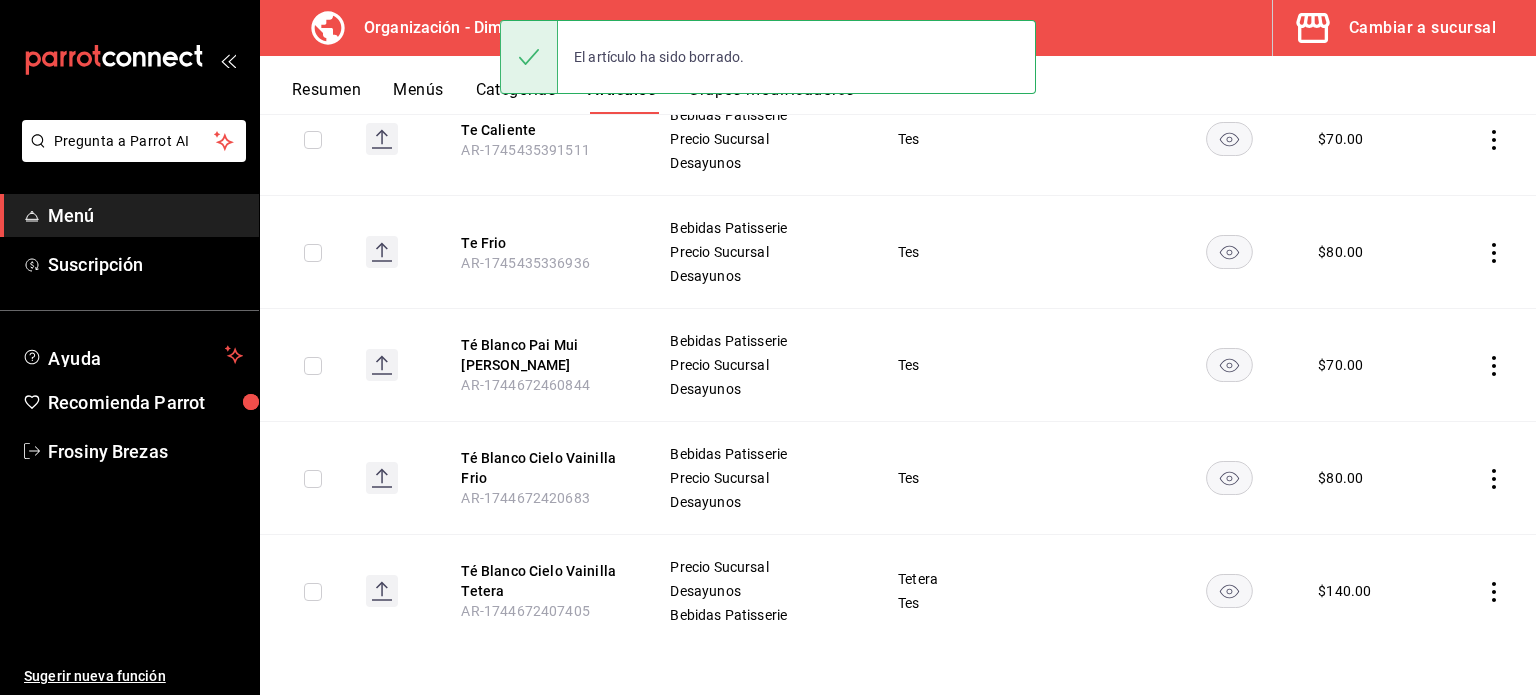 click 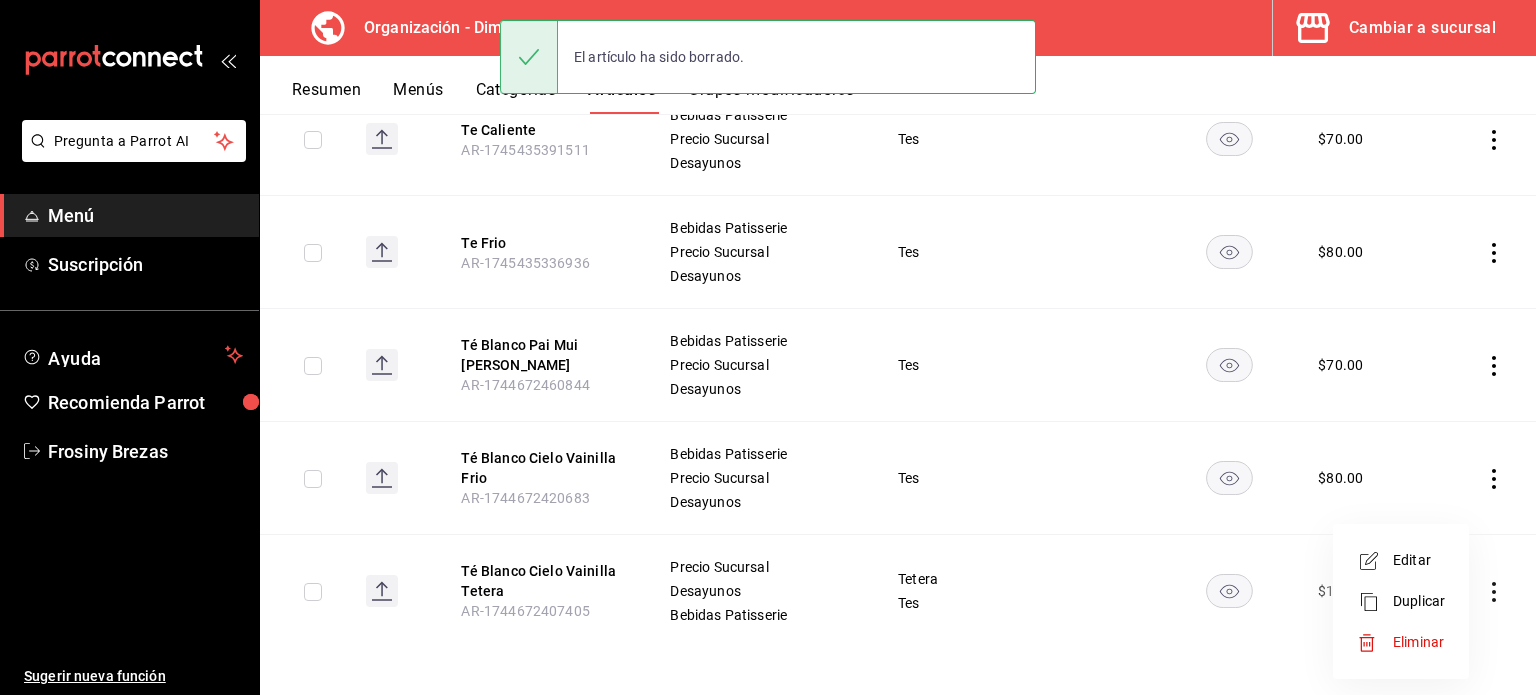 click on "Eliminar" at bounding box center (1418, 642) 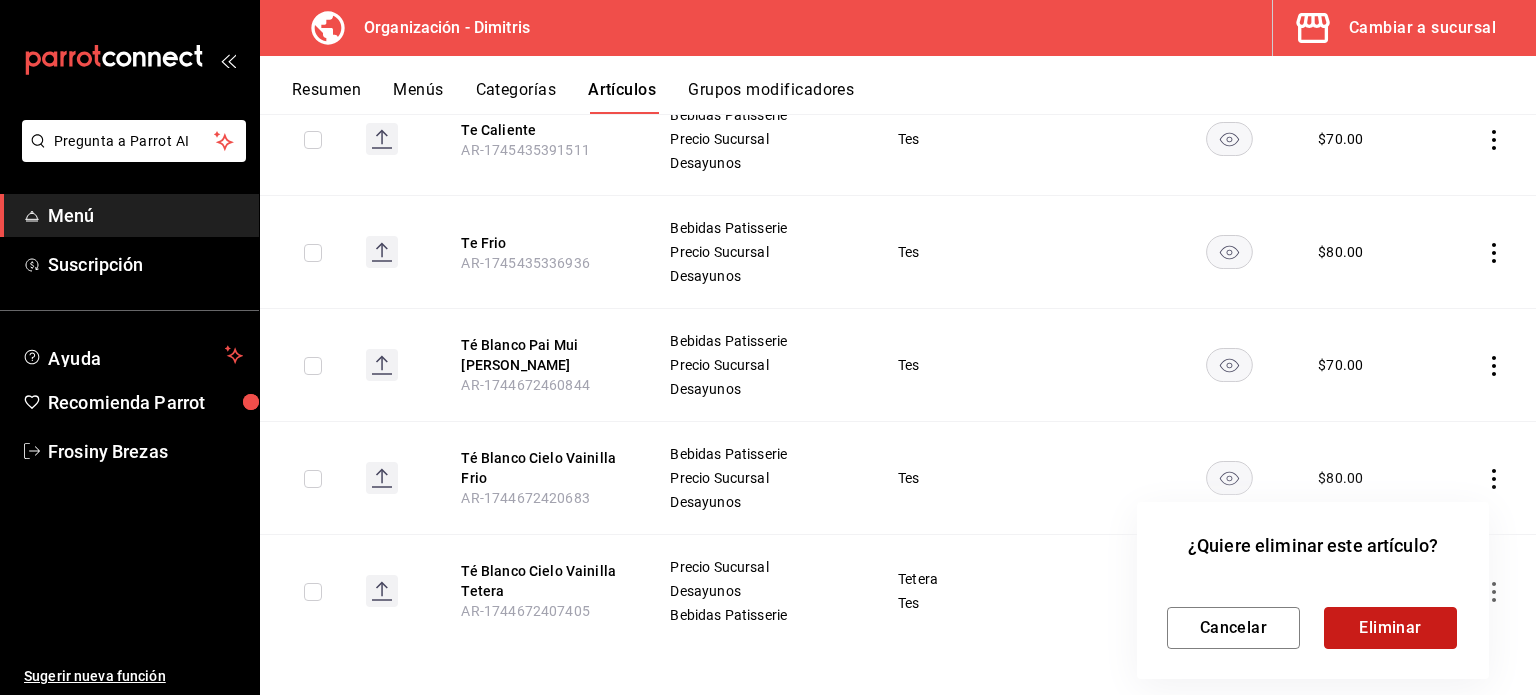click on "Eliminar" at bounding box center (1390, 628) 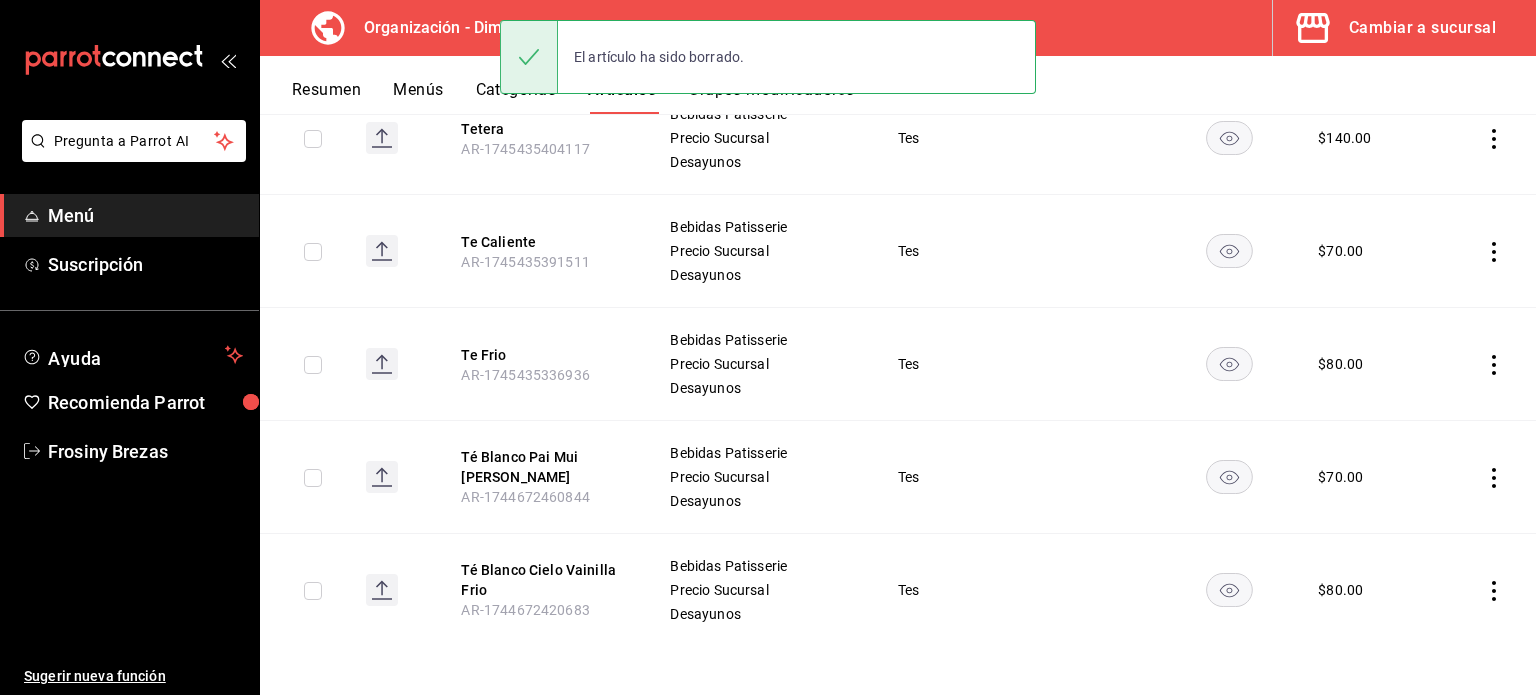 scroll, scrollTop: 314, scrollLeft: 0, axis: vertical 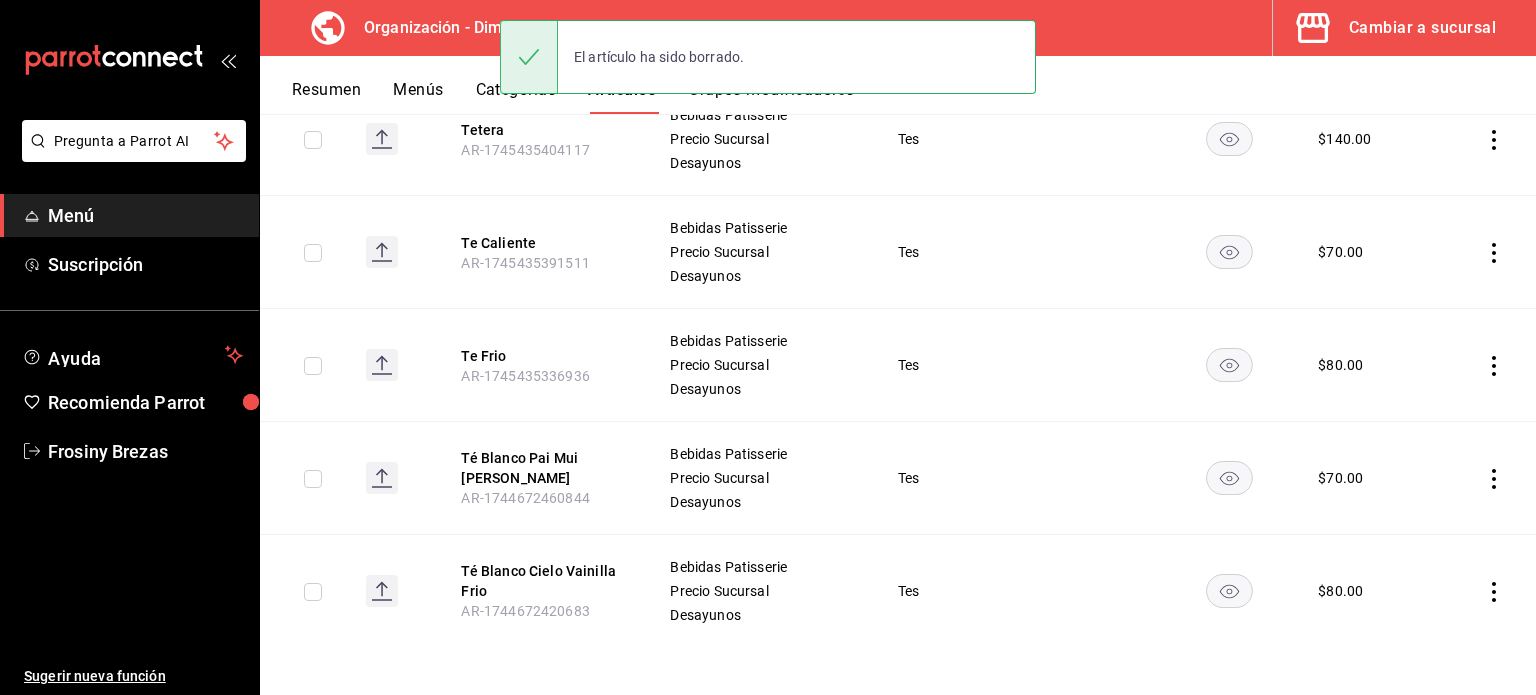 click 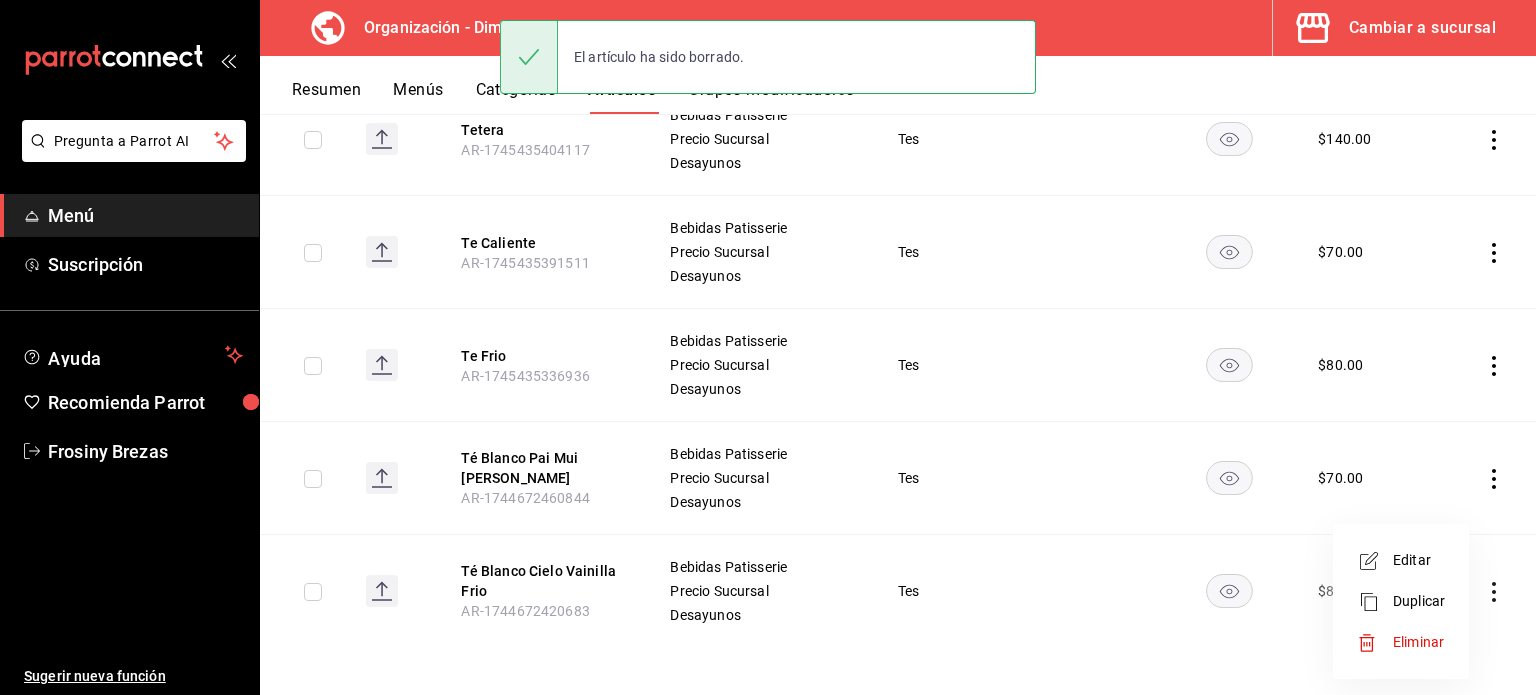 click on "Eliminar" at bounding box center [1418, 642] 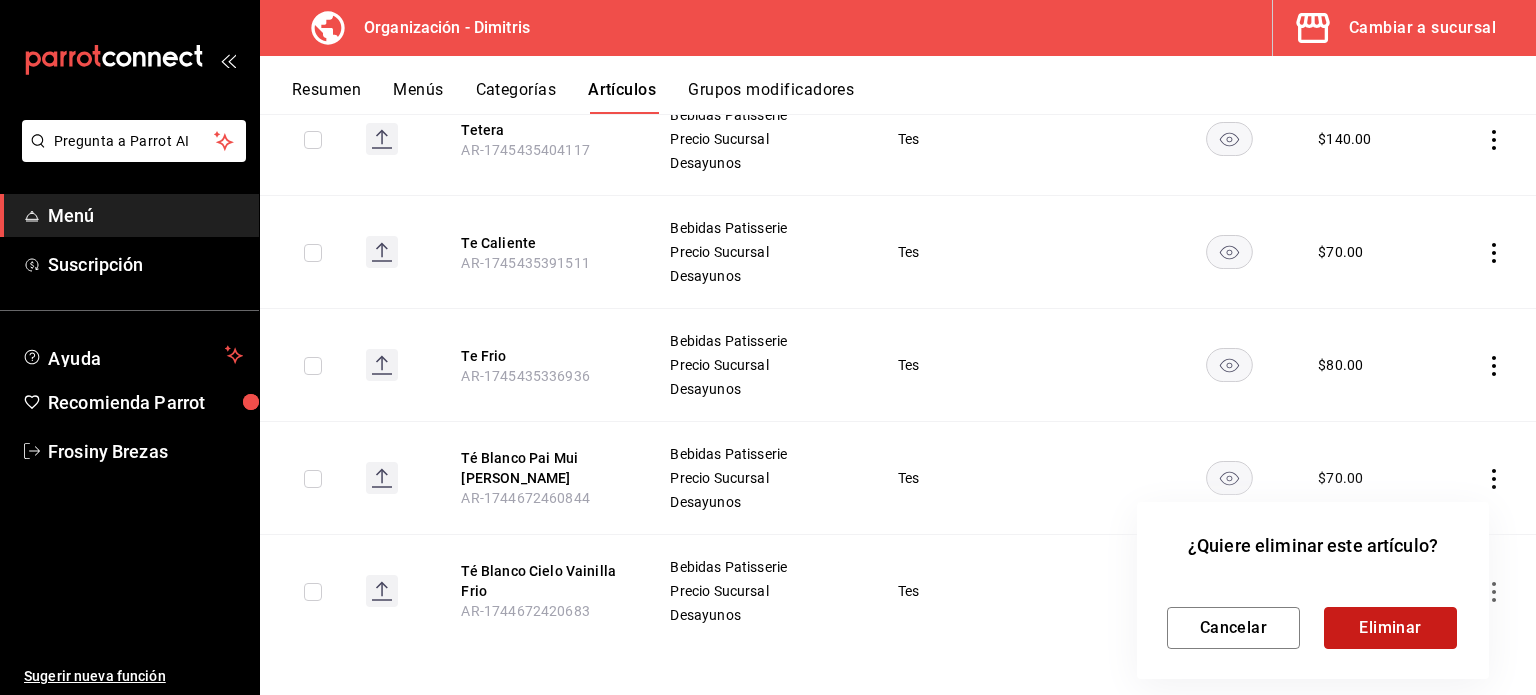 click on "Eliminar" at bounding box center [1390, 628] 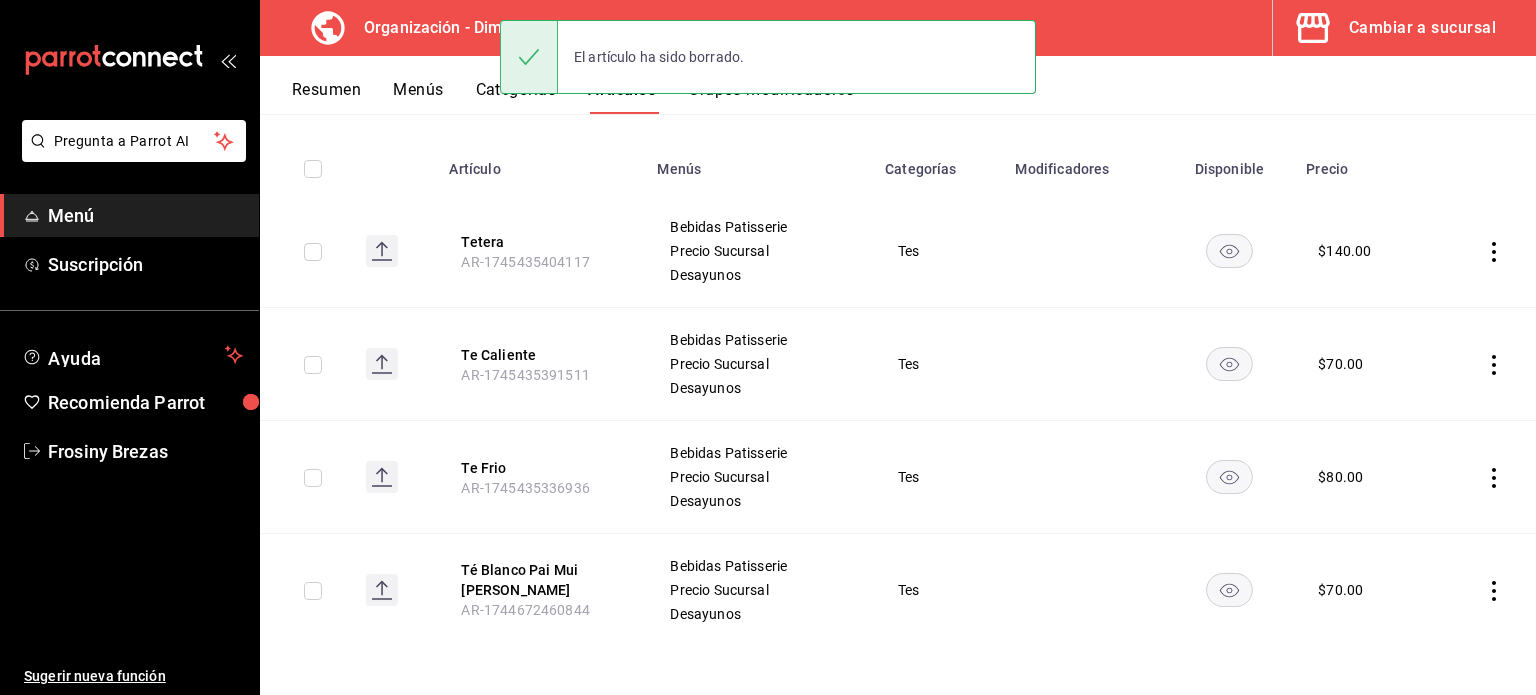 scroll, scrollTop: 201, scrollLeft: 0, axis: vertical 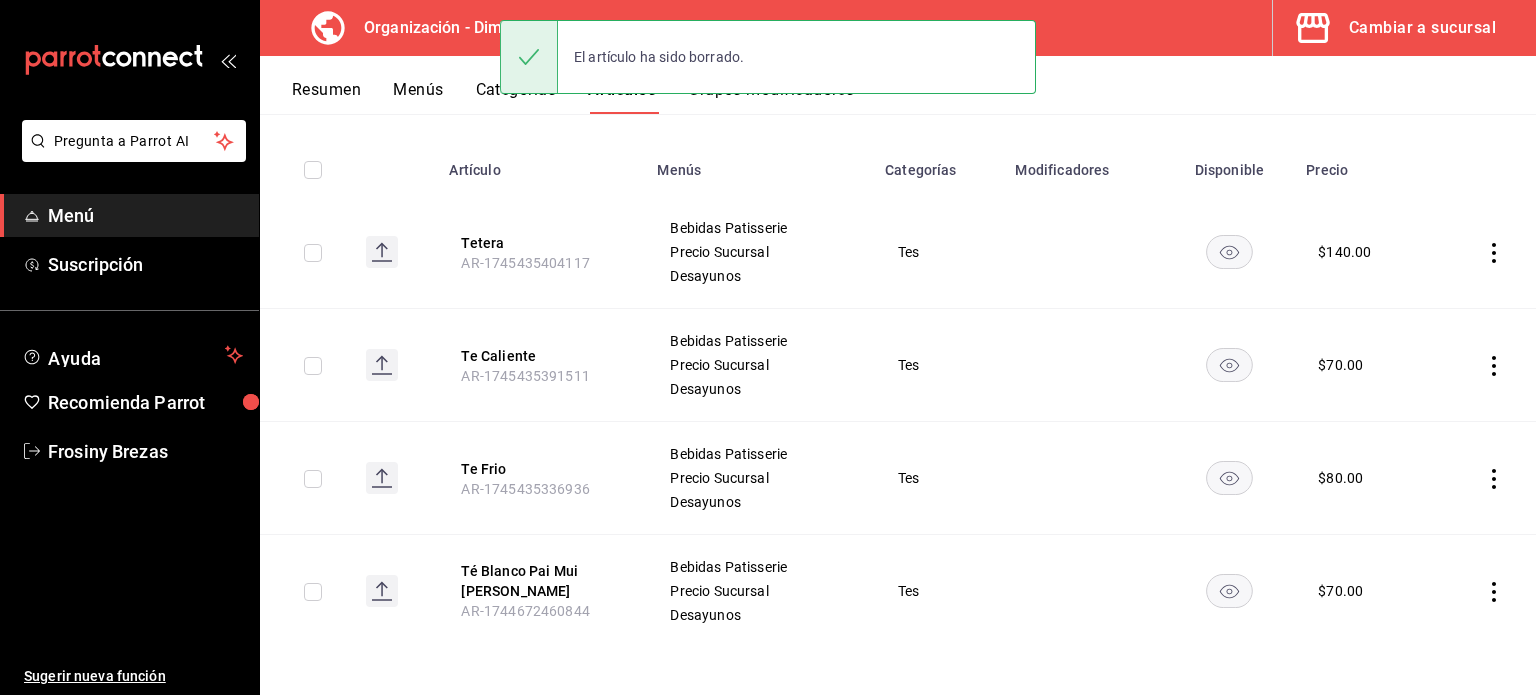 click 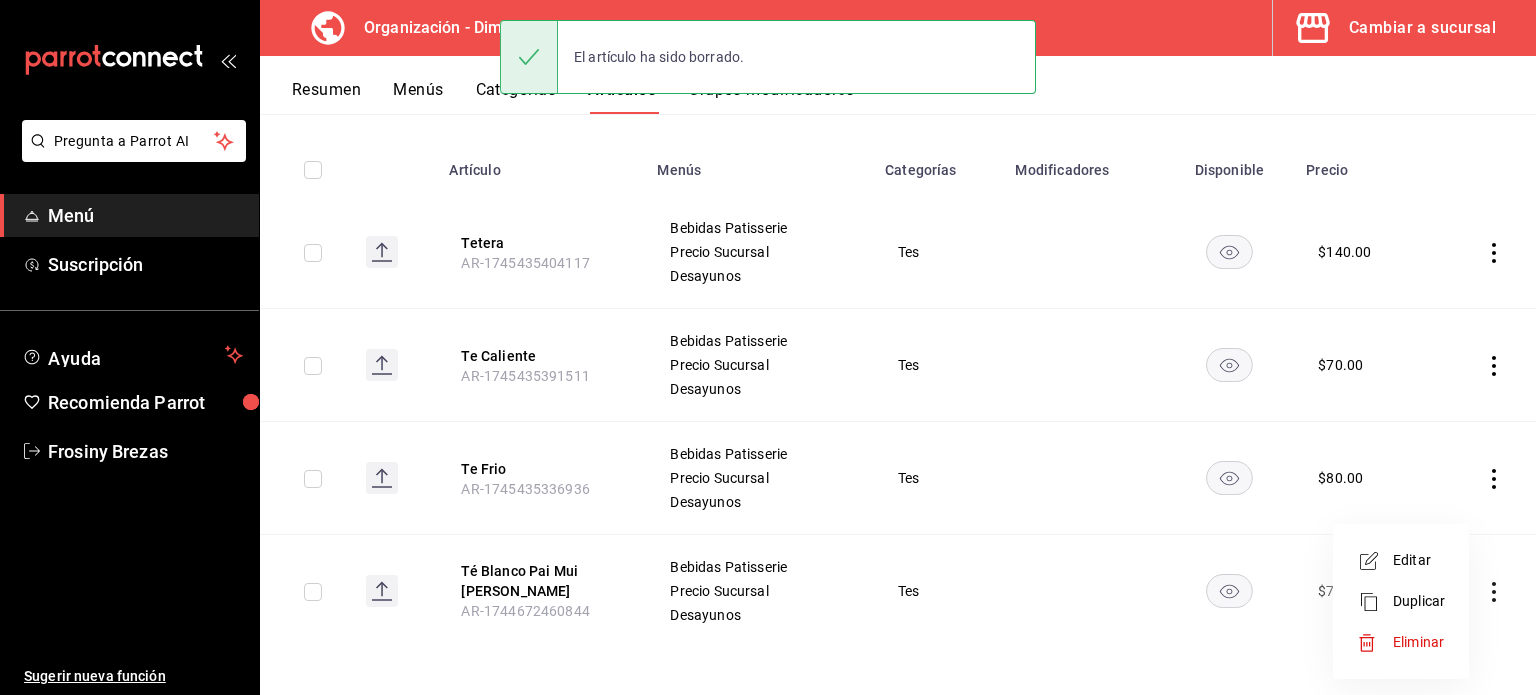 click on "Eliminar" at bounding box center (1419, 642) 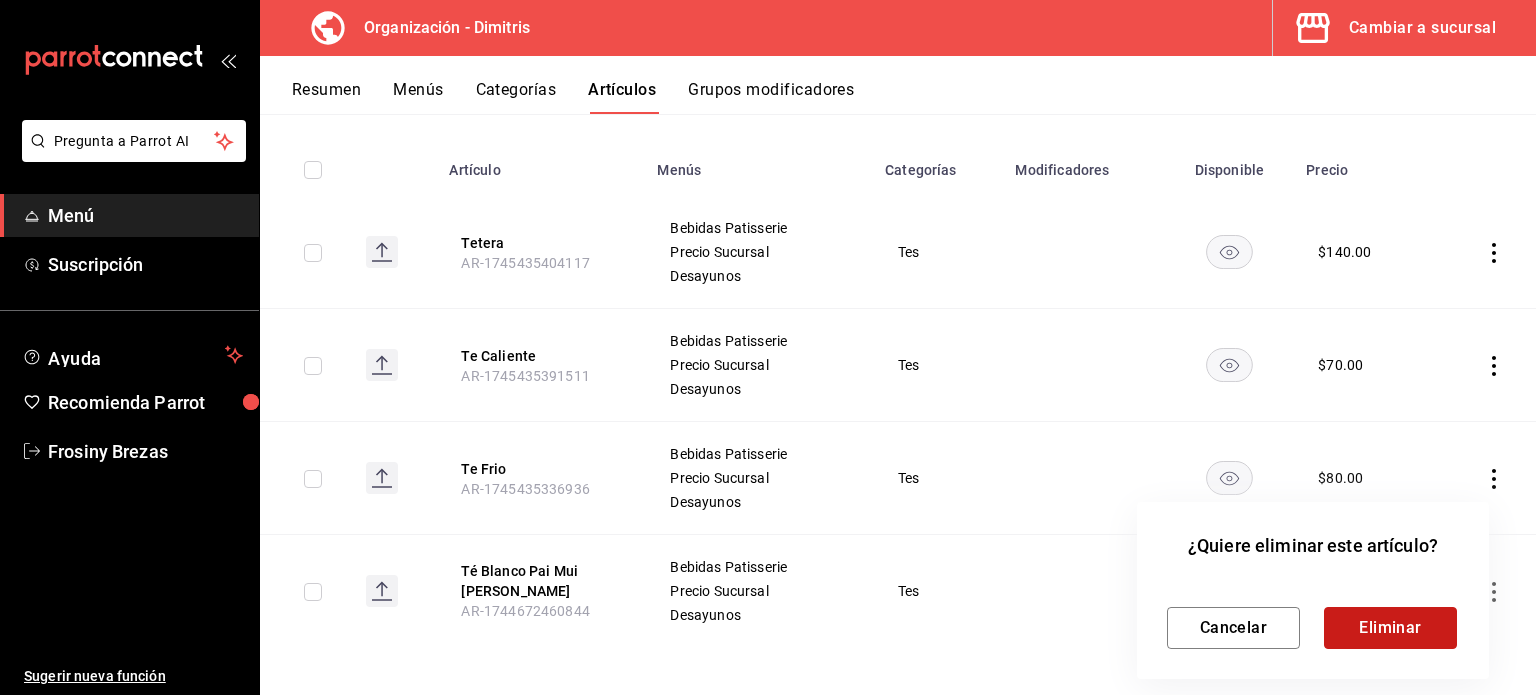 click on "Eliminar" at bounding box center [1390, 628] 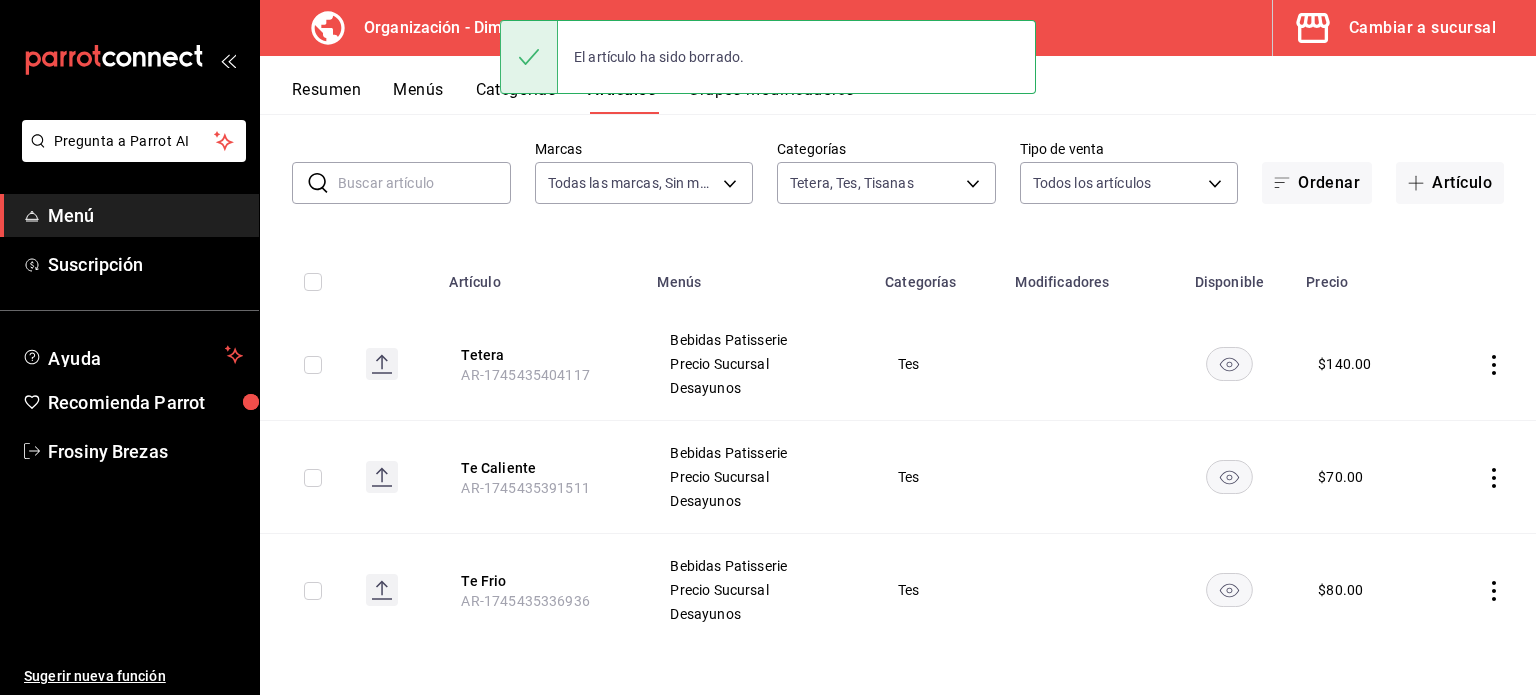 scroll, scrollTop: 88, scrollLeft: 0, axis: vertical 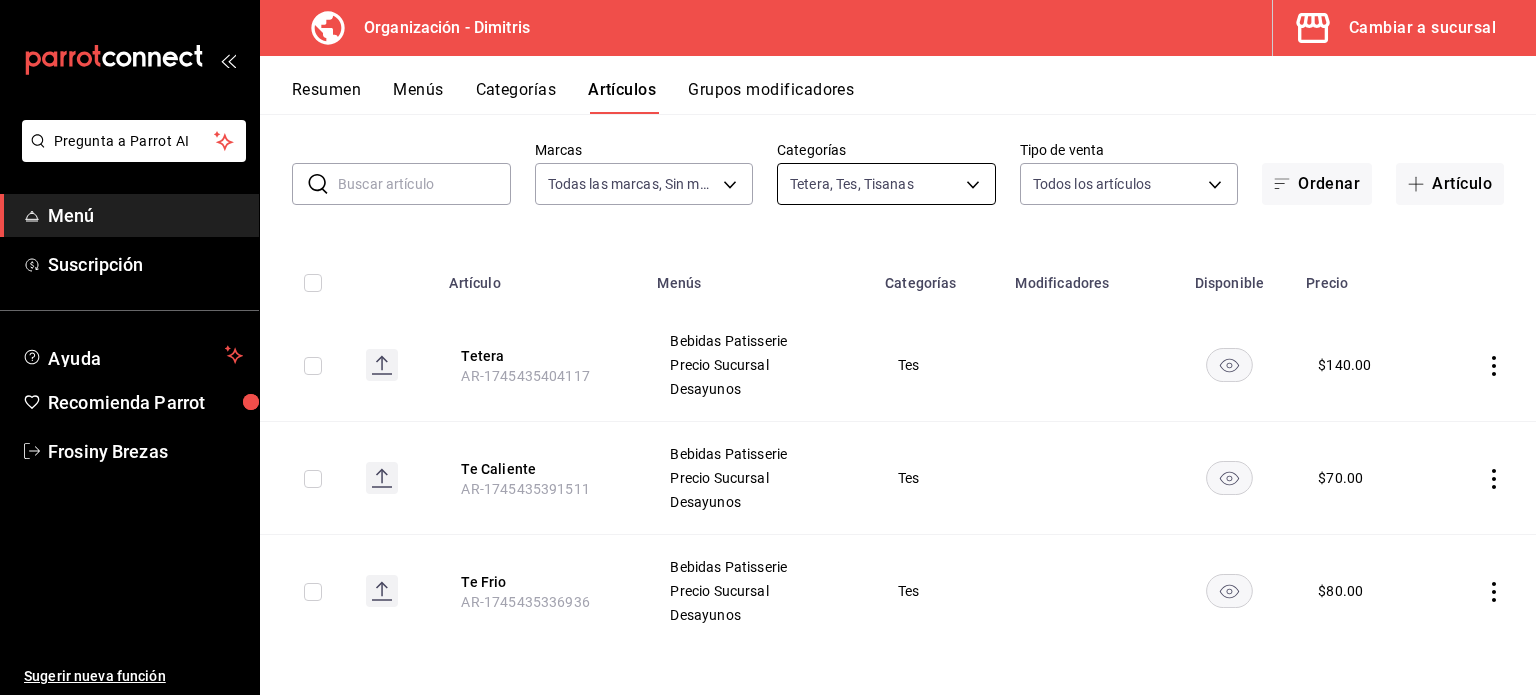 click on "Pregunta a Parrot AI Menú   Suscripción   Ayuda Recomienda Parrot   Frosiny Brezas   Sugerir nueva función   Organización - [PERSON_NAME] a sucursal Resumen Menús Categorías Artículos Grupos modificadores Artículos organización Edita el  precio e imagen  de tus artículos.  Asigna una categoría, agrega grupos modificadores  como “sin cebolla” o “extra queso”. ​ ​ Marcas Todas las marcas, Sin marca 317daab7-dfab-4307-9e12-935137646369 Categorías Tetera, Tes, Tisanas a455e16b-2e40-4f66-b15a-c998014acdb1,da36efa4-89aa-47a3-b034-a6fbbb47968c,46d1d0c0-bd85-4ab4-b5e4-89bcd3db72d9 Tipo de venta Todos los artículos ALL Ordenar Artículo Artículo Menús Categorías Modificadores Disponible Precio Tetera AR-1745435404117 Bebidas Patisserie Precio Sucursal Desayunos Tes $ 140.00 Te Caliente AR-1745435391511 Bebidas Patisserie Precio Sucursal Desayunos Tes $ 70.00 Te Frio AR-1745435336936 Bebidas Patisserie Precio Sucursal Desayunos Tes $ 80.00 Guardar El artículo ha sido borrado. Ir a video" at bounding box center (768, 347) 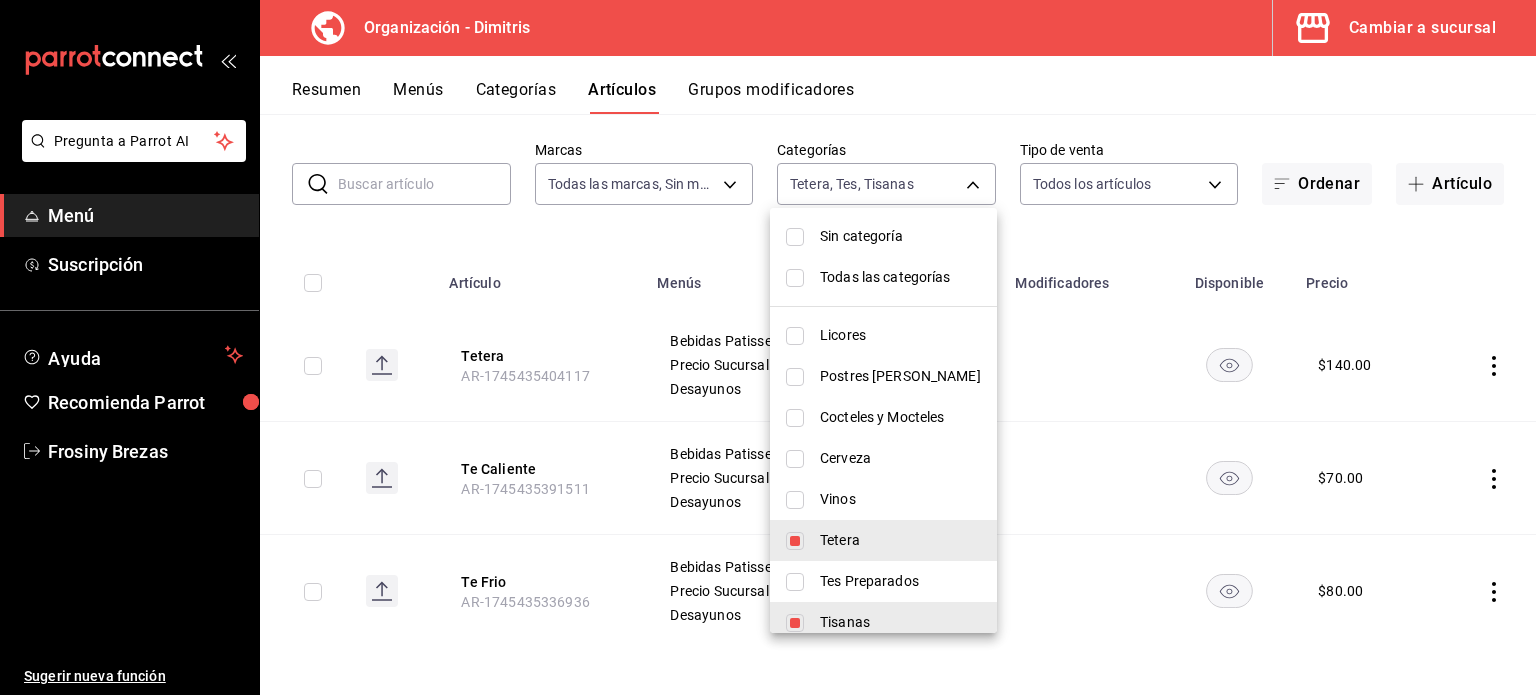 click at bounding box center [795, 582] 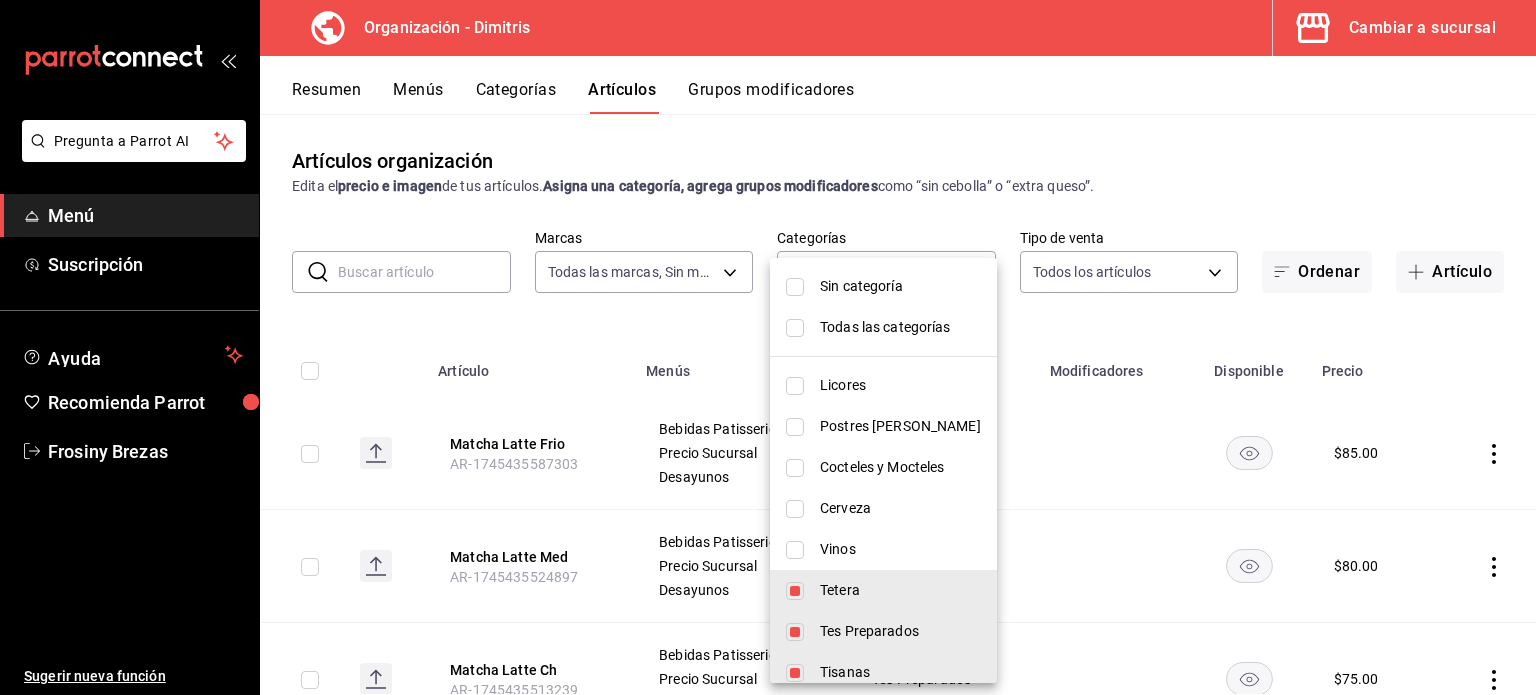 click at bounding box center (768, 347) 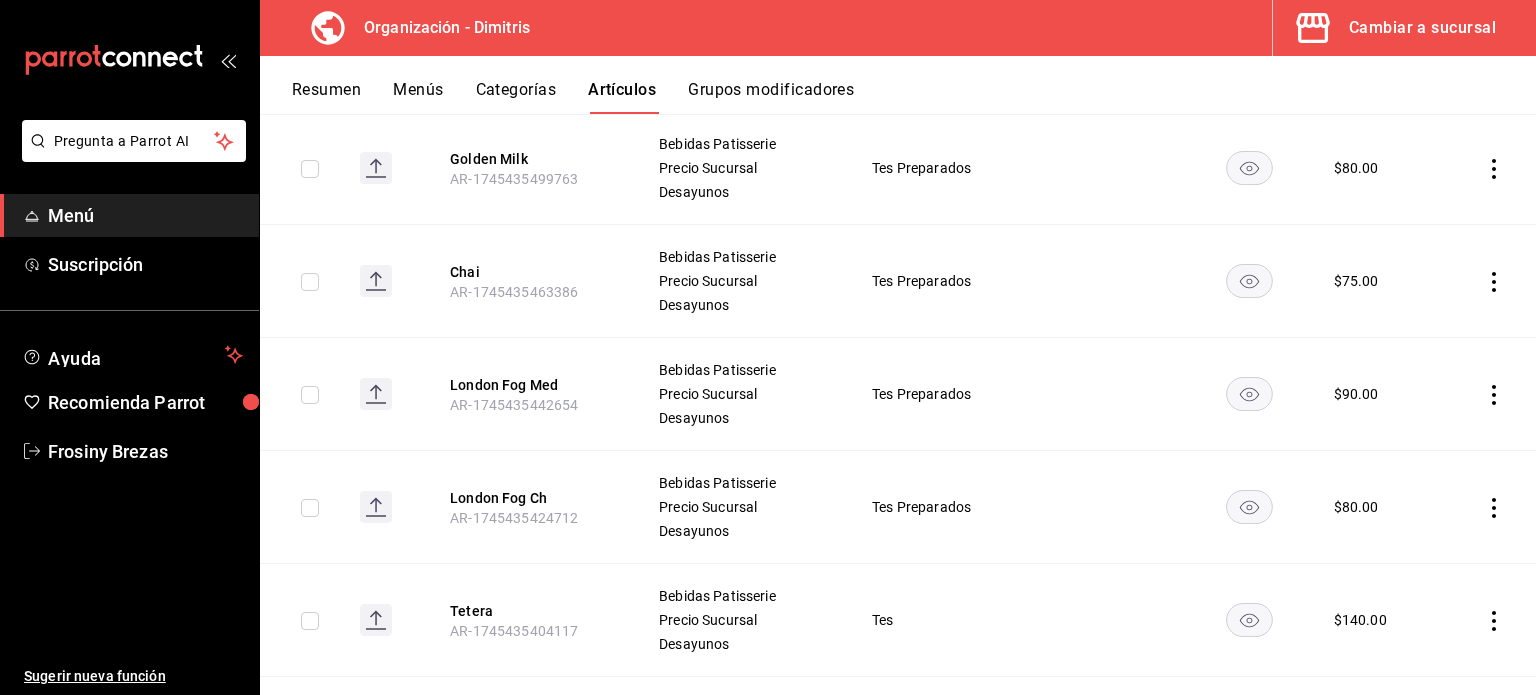 scroll, scrollTop: 636, scrollLeft: 0, axis: vertical 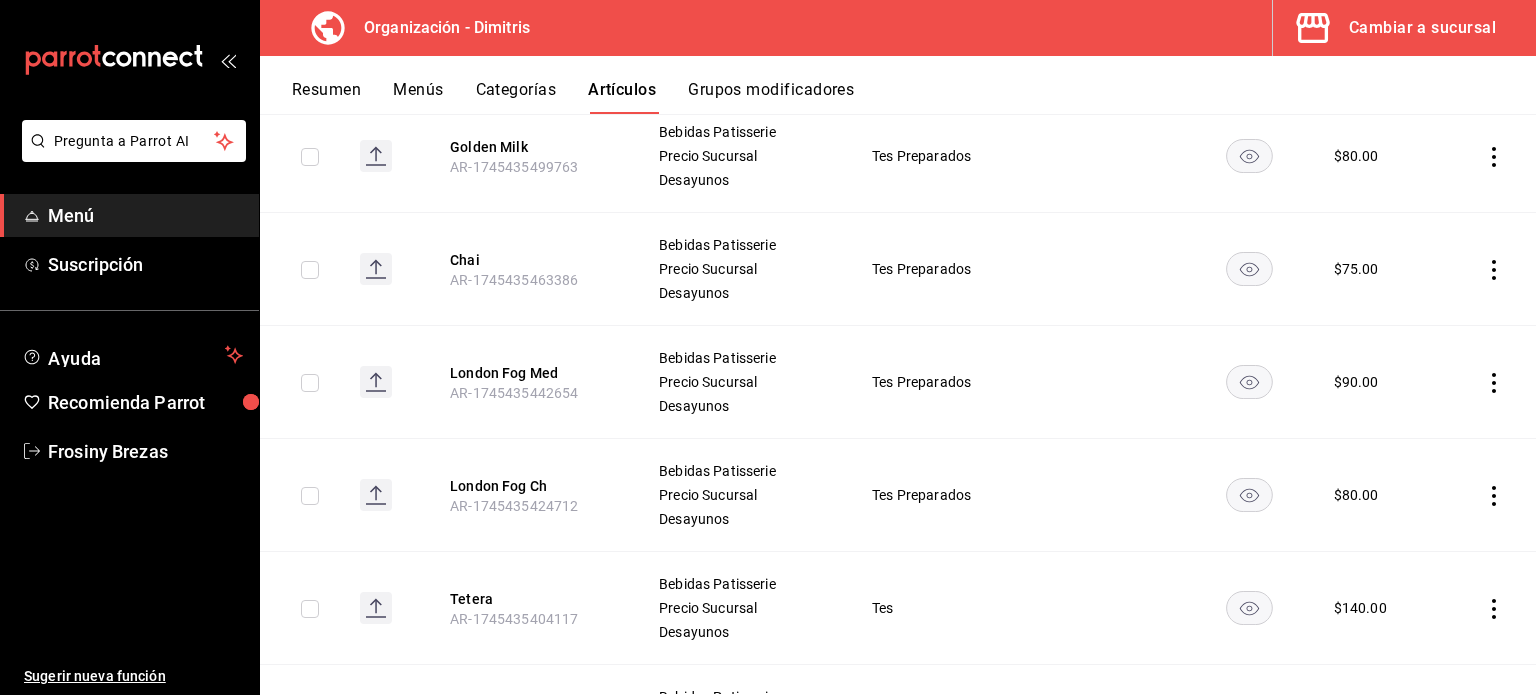 click 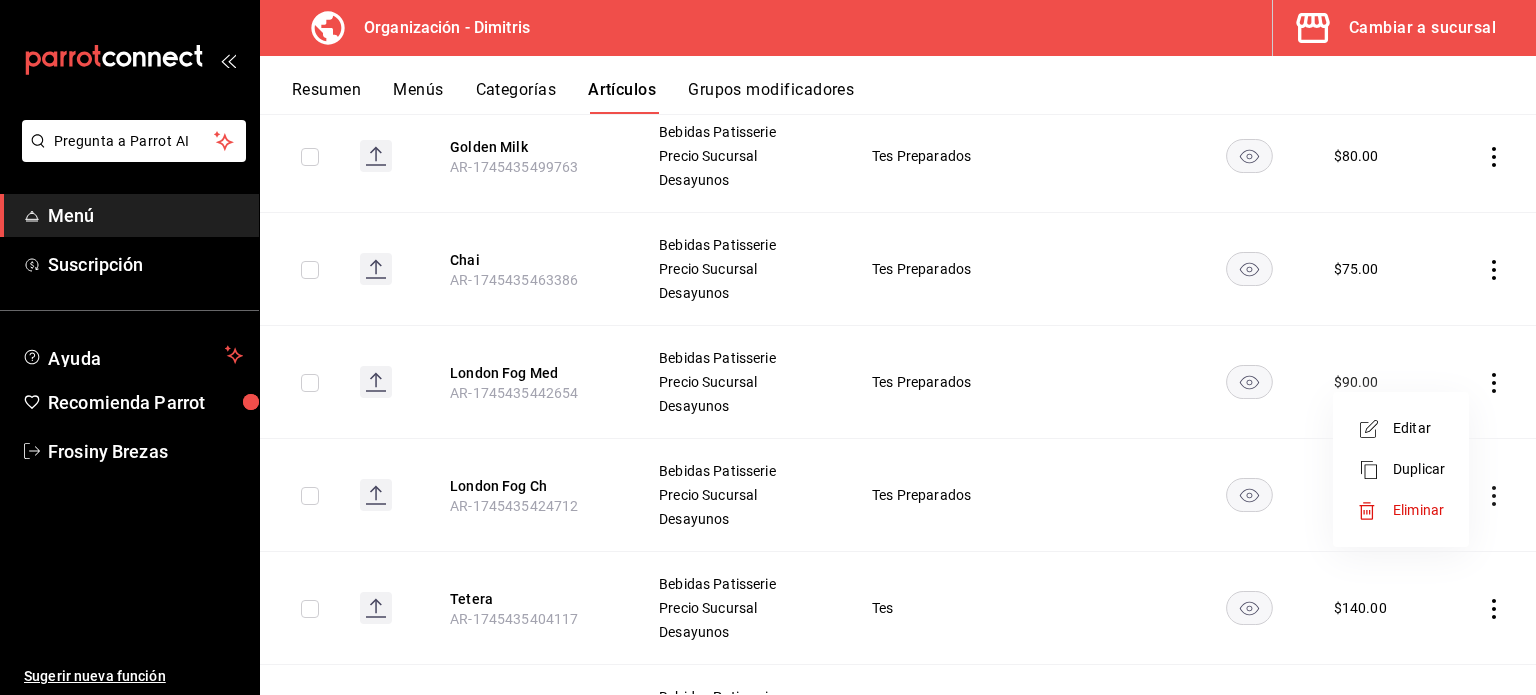 click on "Eliminar" at bounding box center [1418, 510] 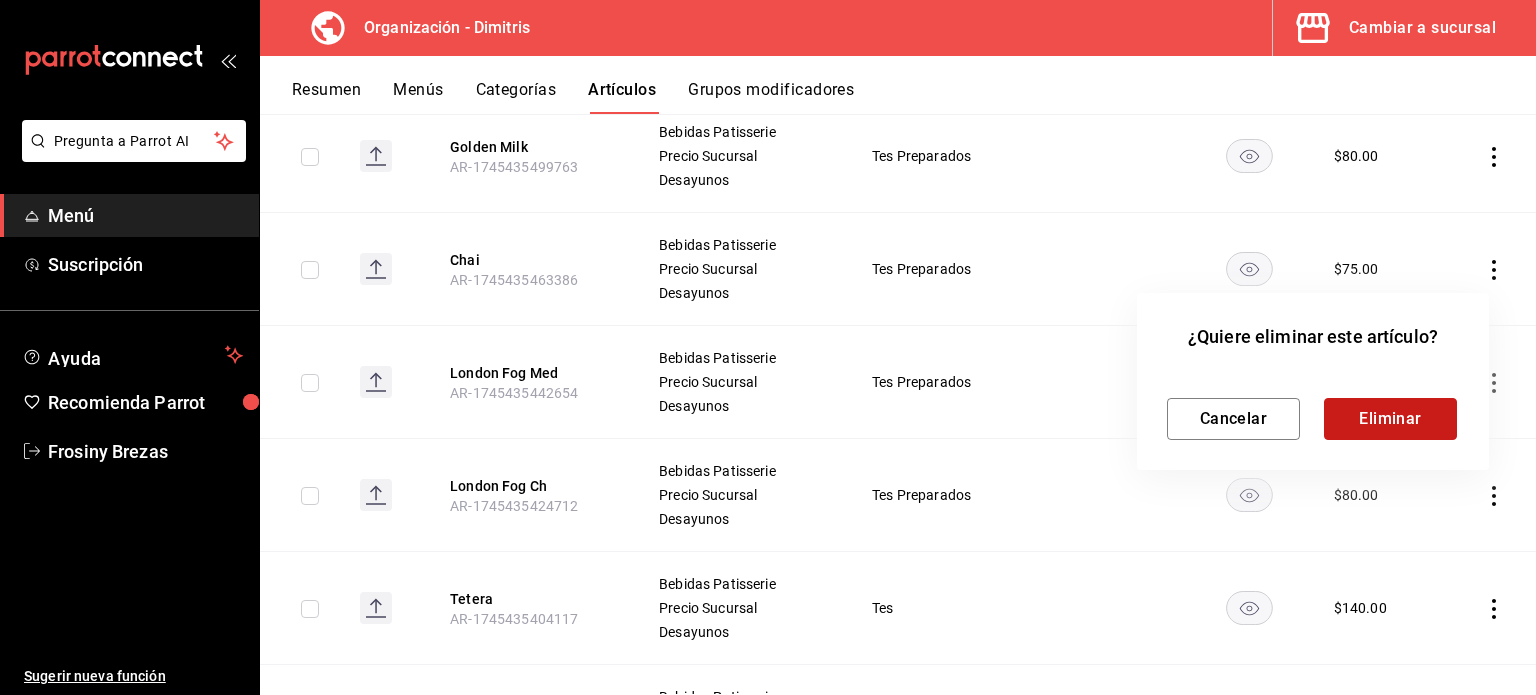 click on "Eliminar" at bounding box center (1390, 419) 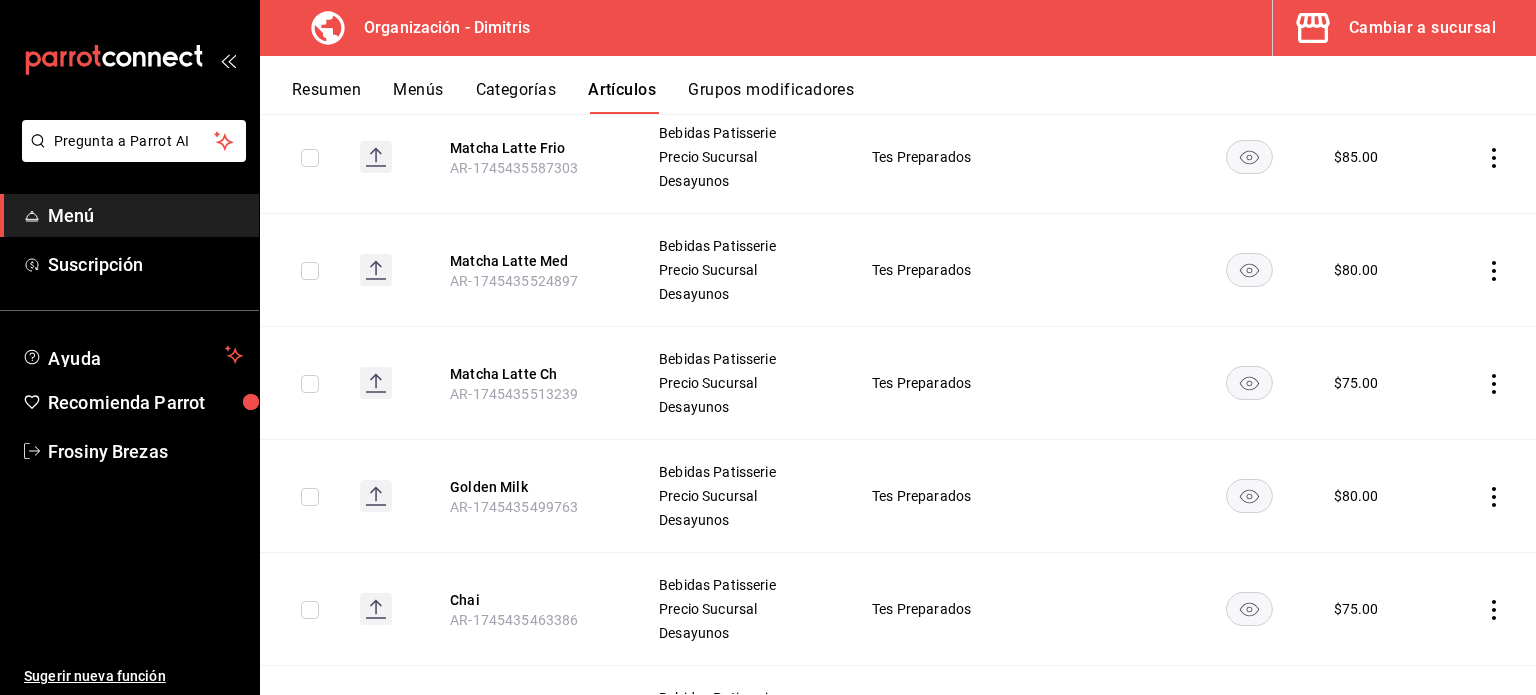scroll, scrollTop: 295, scrollLeft: 0, axis: vertical 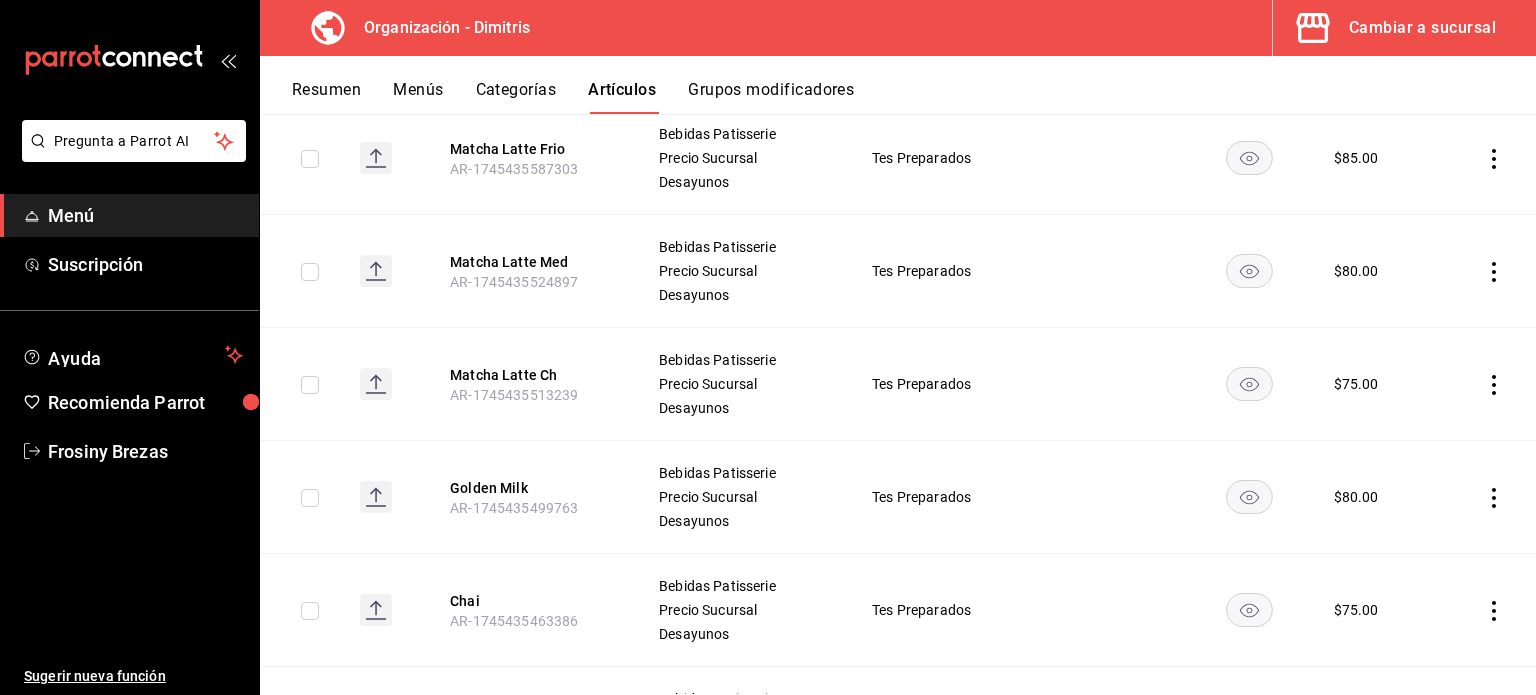 click 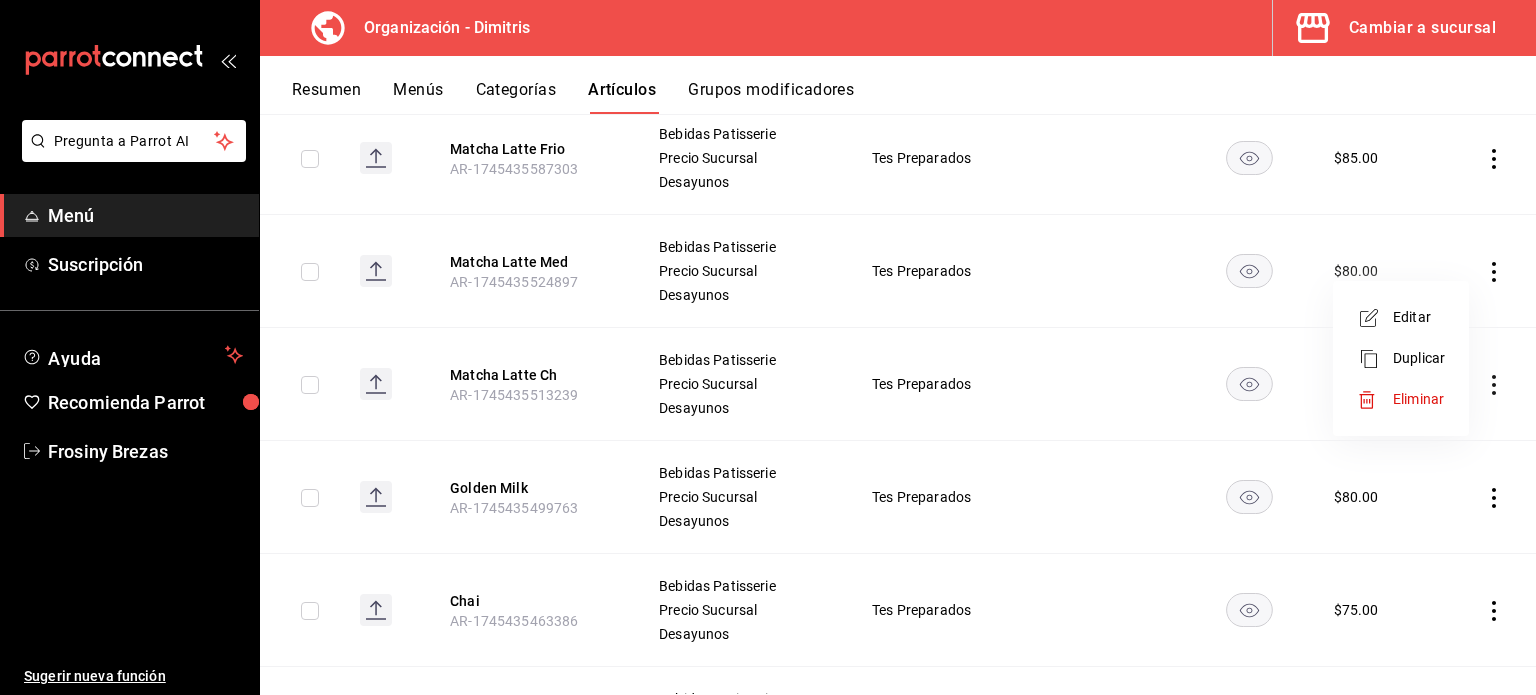 click on "Eliminar" at bounding box center [1419, 399] 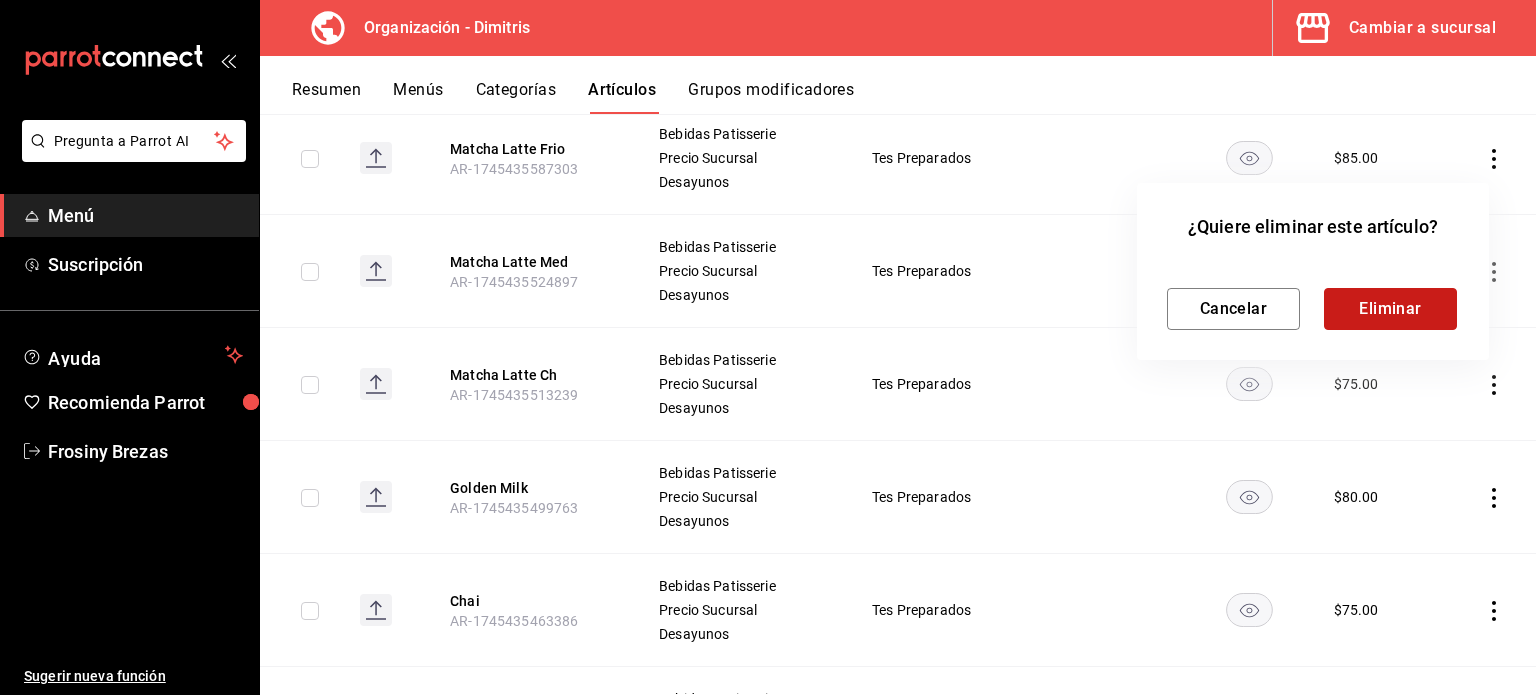 click on "Eliminar" at bounding box center (1390, 309) 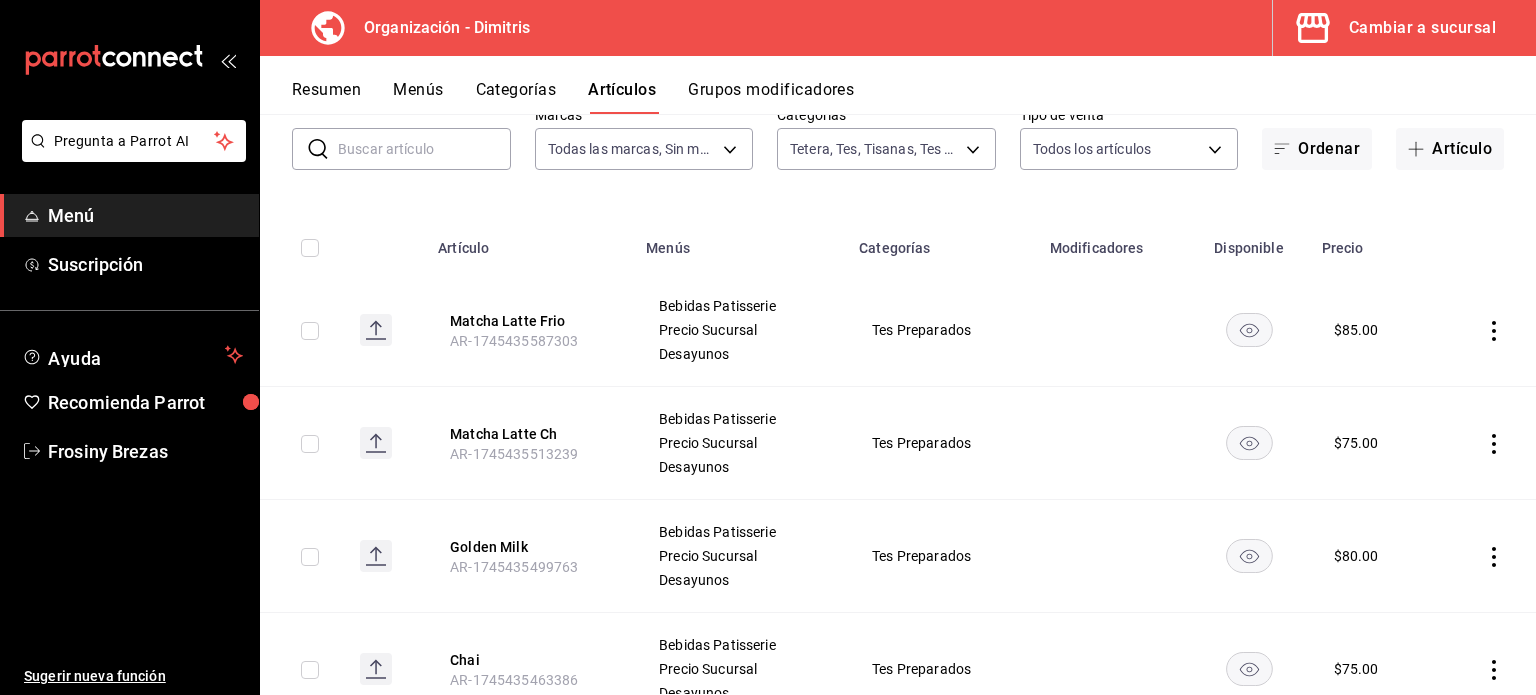 scroll, scrollTop: 124, scrollLeft: 0, axis: vertical 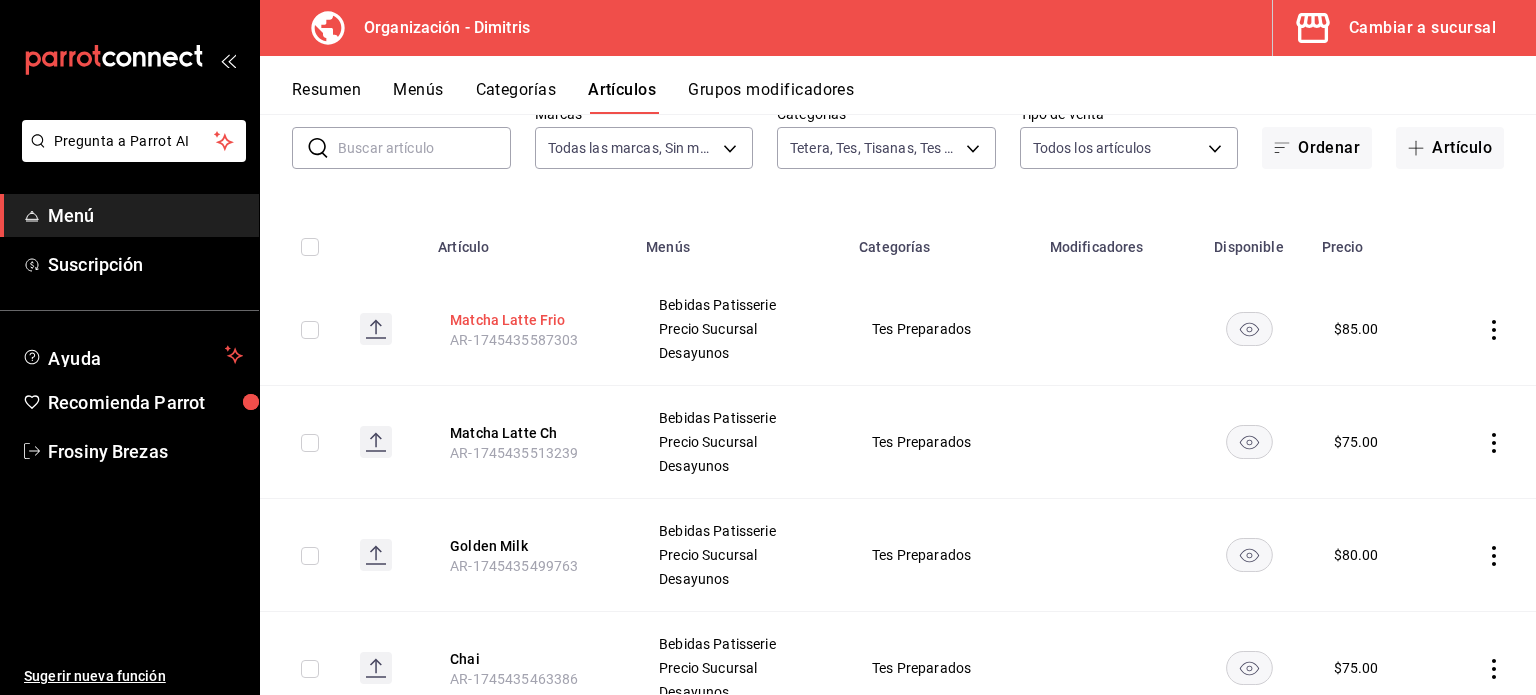 click on "Matcha Latte Frio" at bounding box center [530, 320] 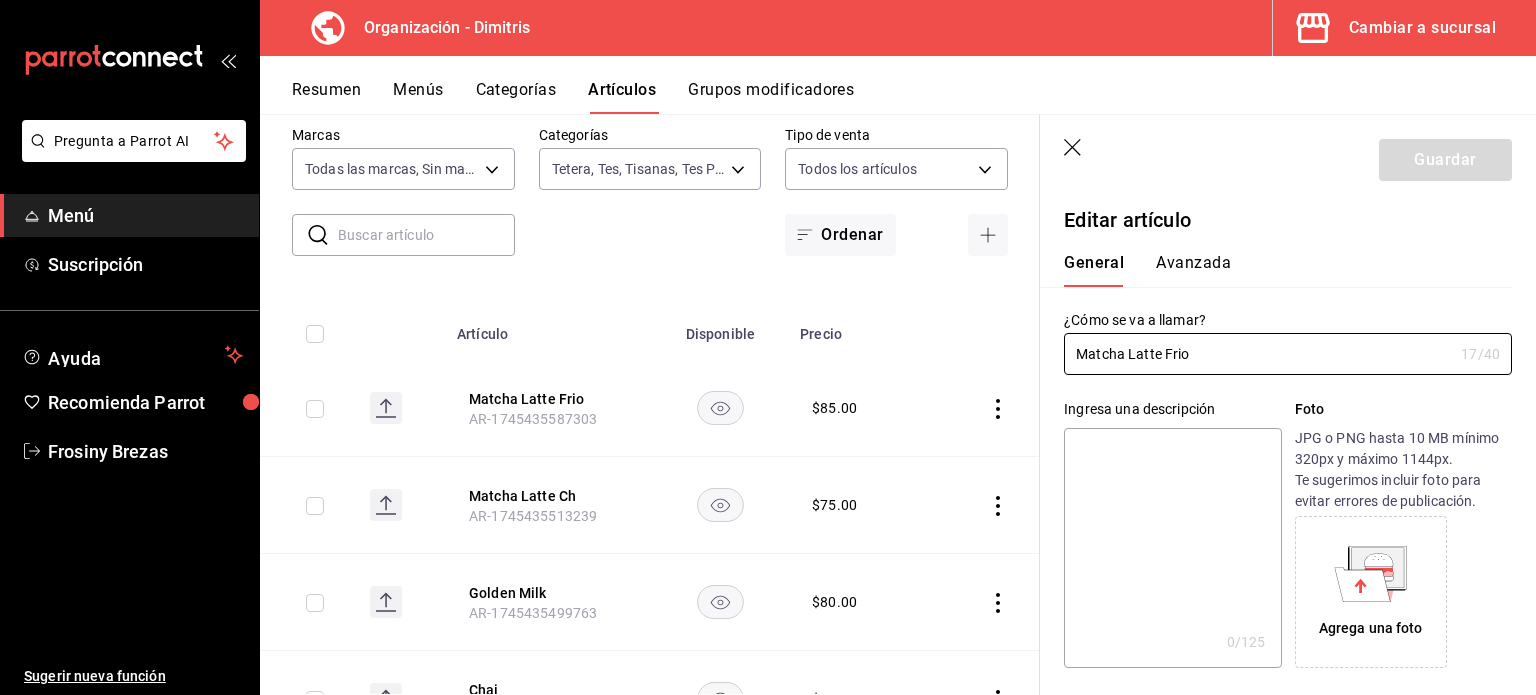 type on "$85.00" 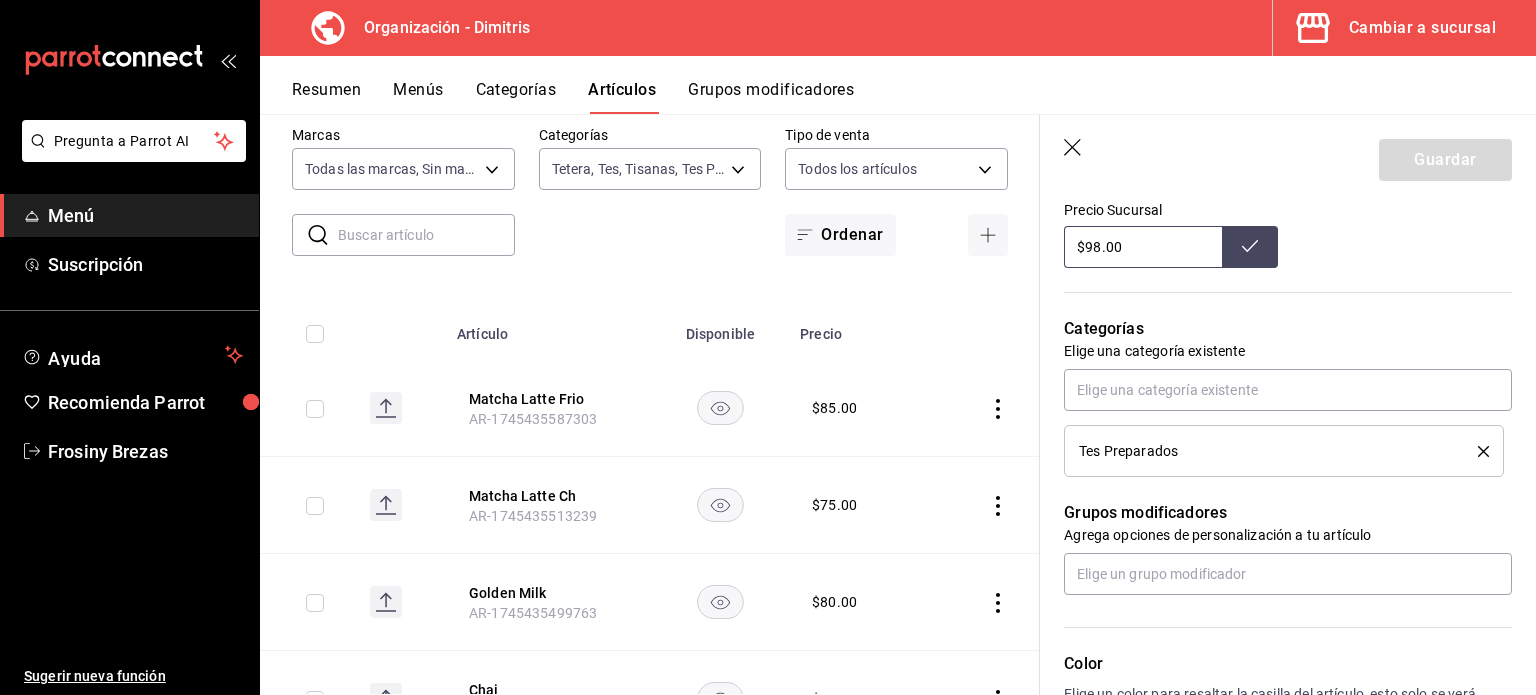 scroll, scrollTop: 740, scrollLeft: 0, axis: vertical 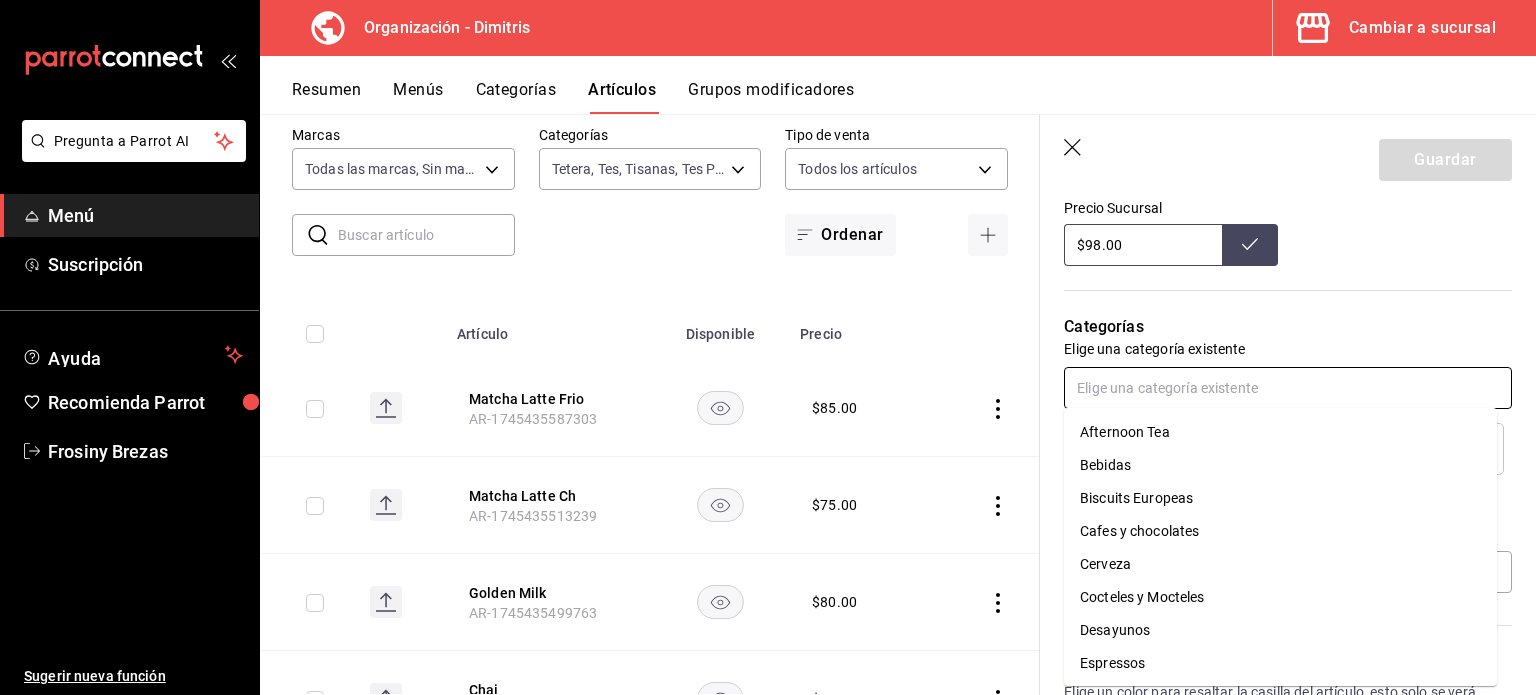 click at bounding box center [1288, 388] 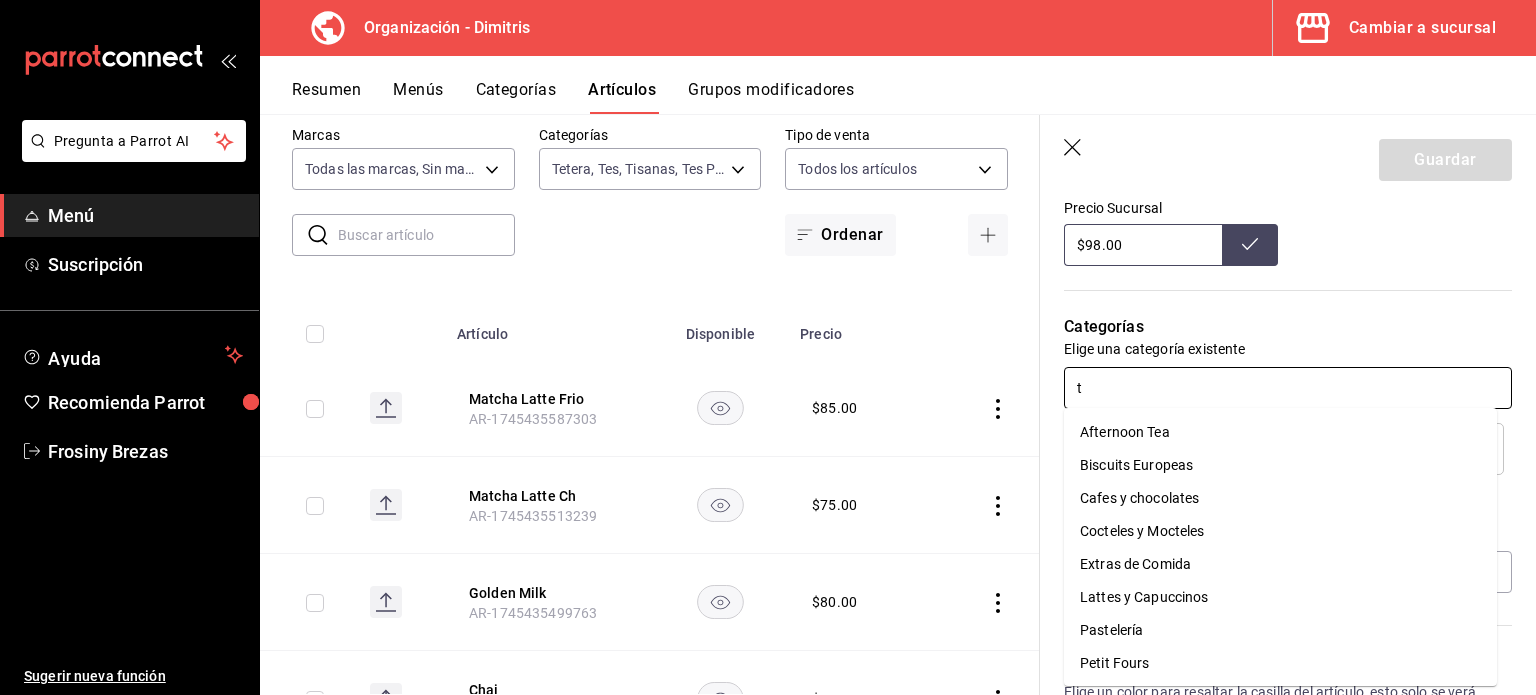 type on "te" 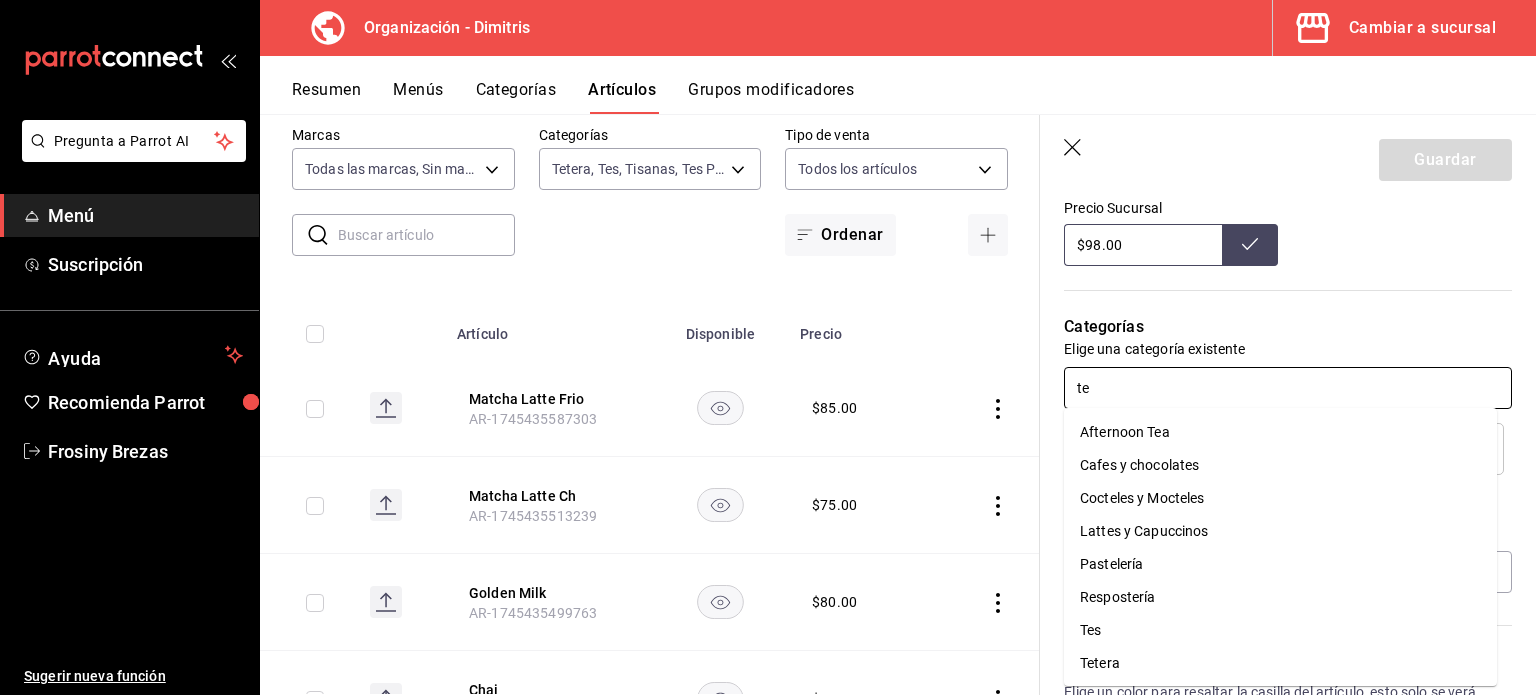 click on "Tes" at bounding box center (1280, 630) 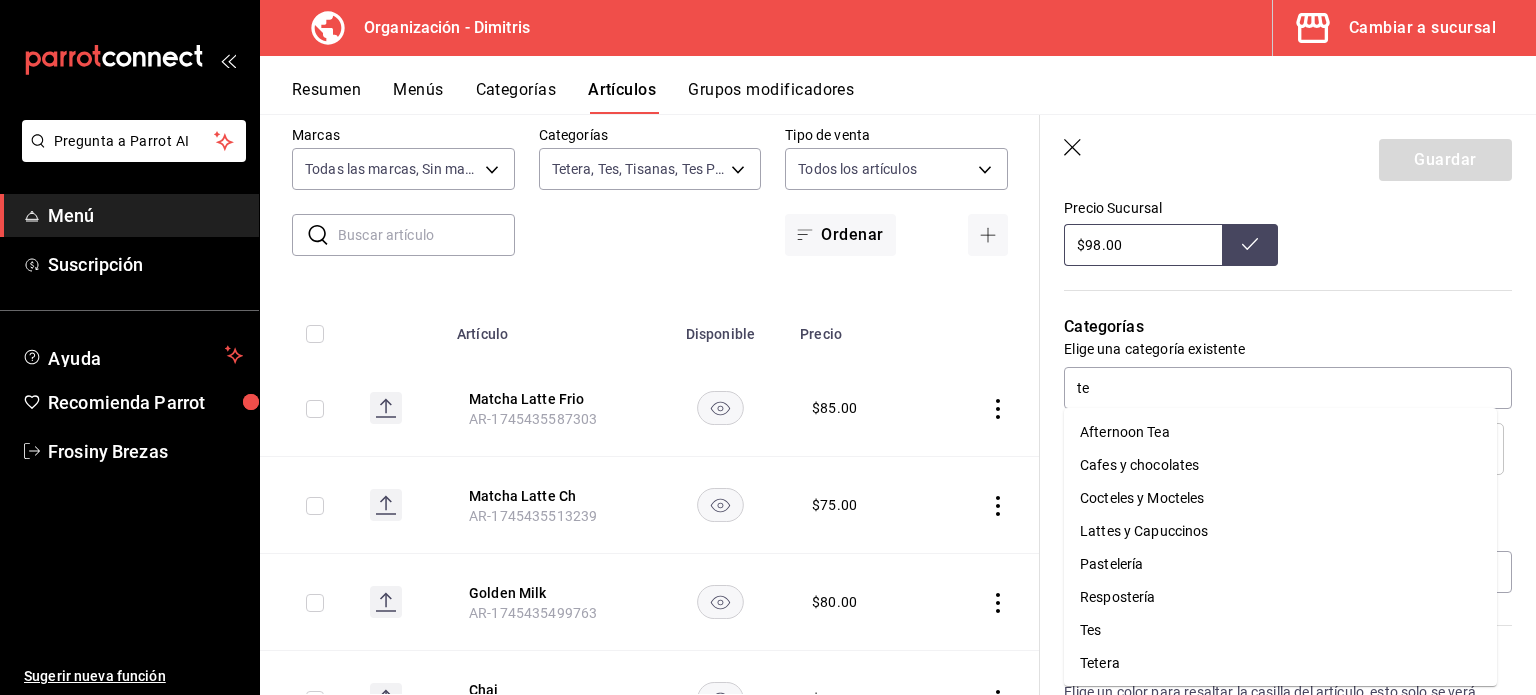 type 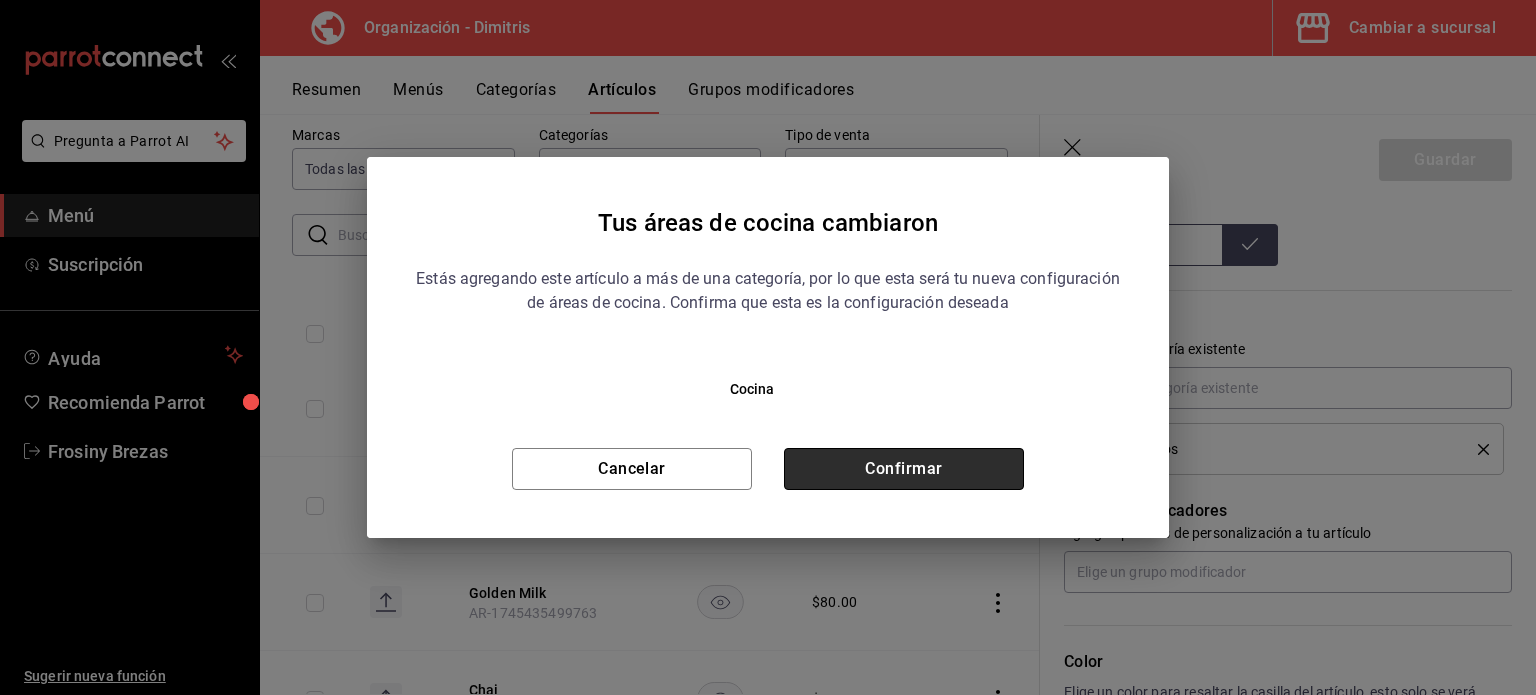click on "Confirmar" at bounding box center [904, 469] 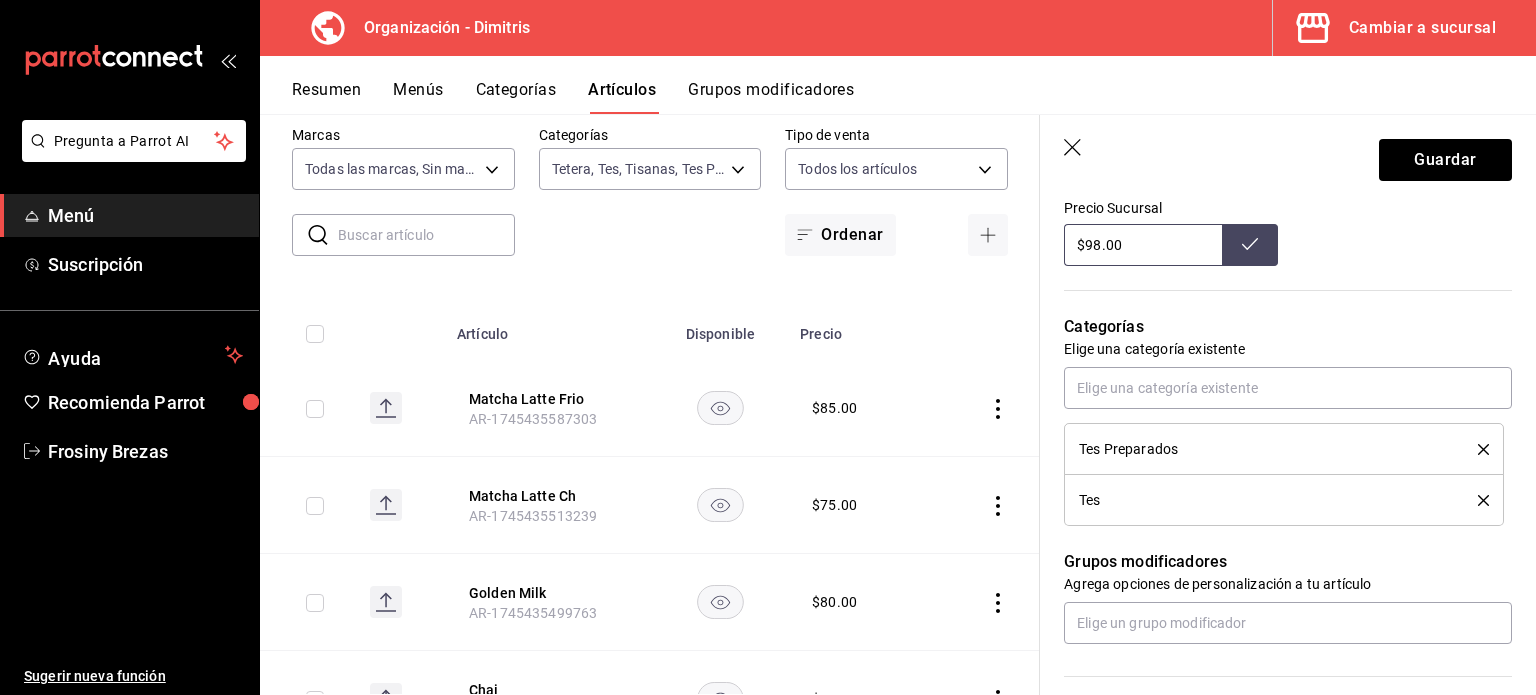 click 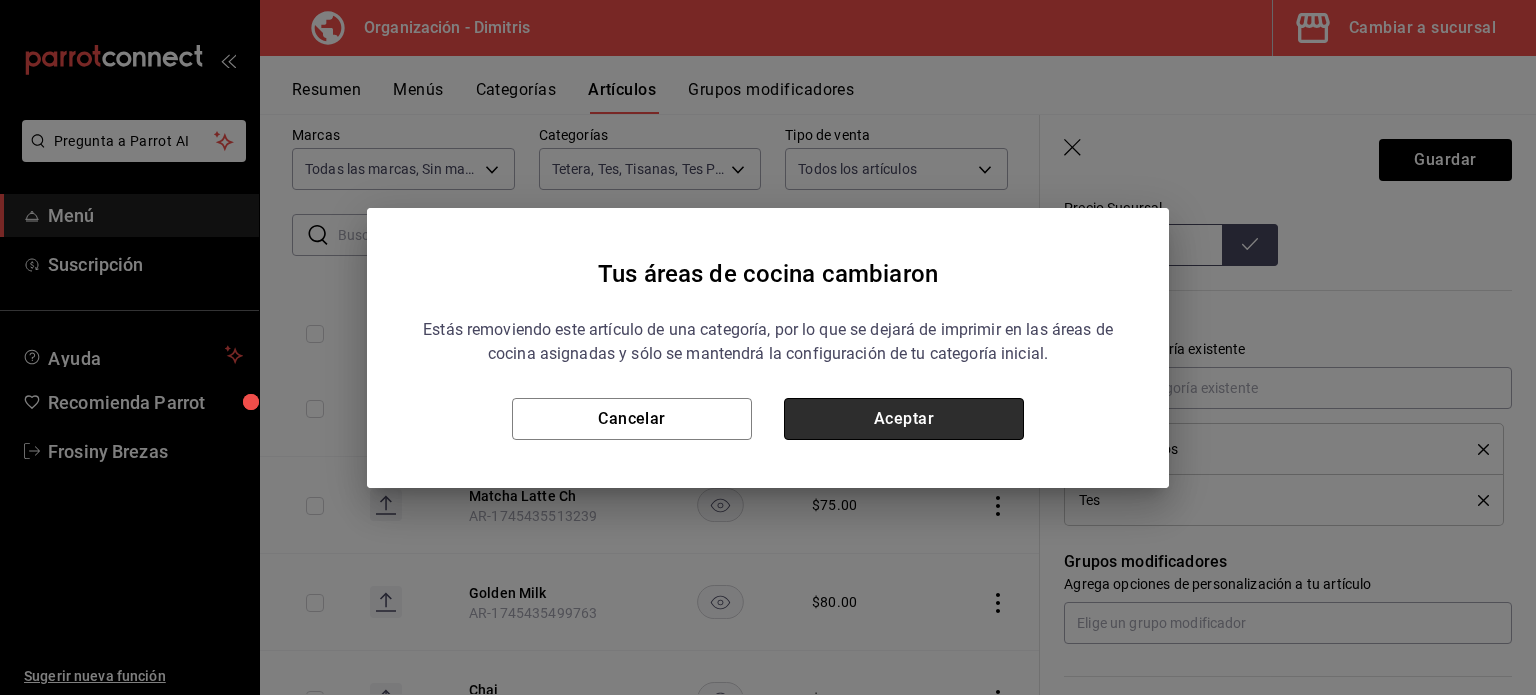 click on "Aceptar" at bounding box center [904, 419] 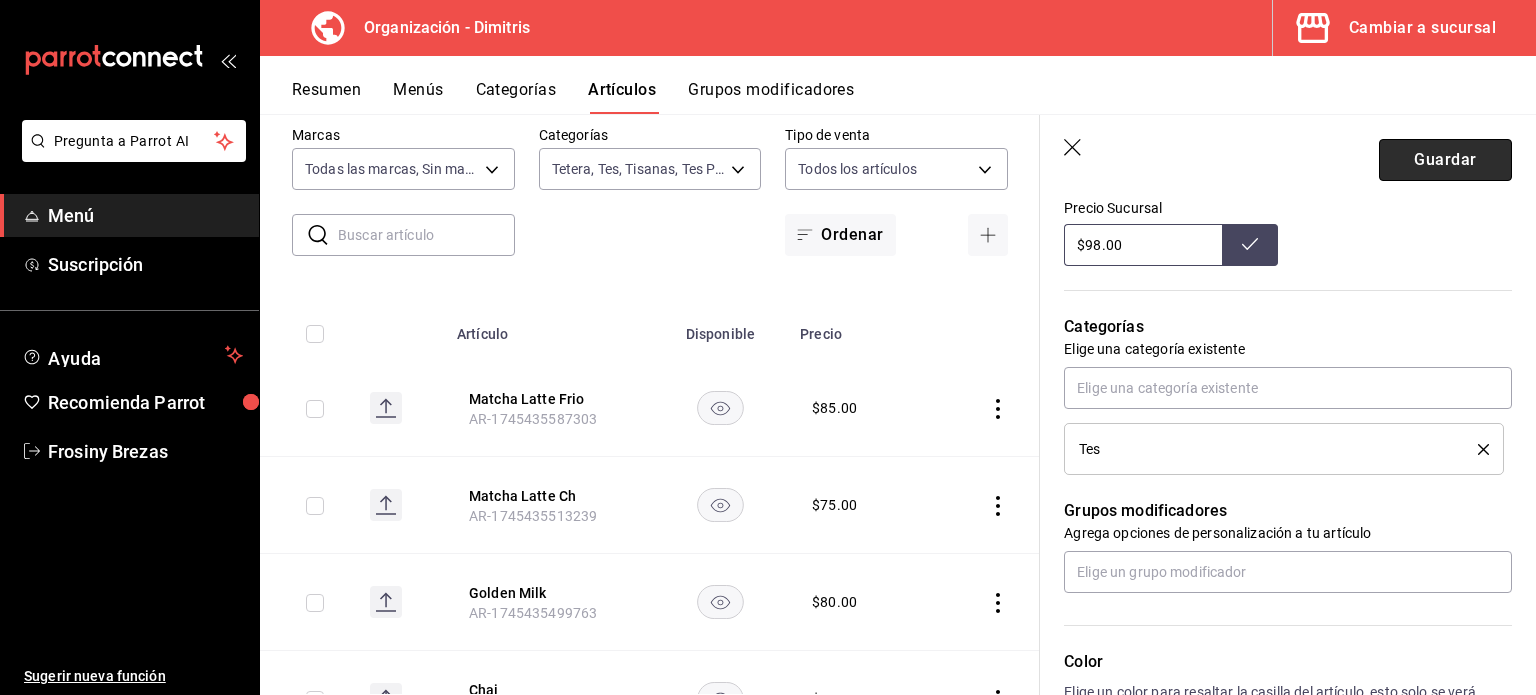click on "Guardar" at bounding box center (1445, 160) 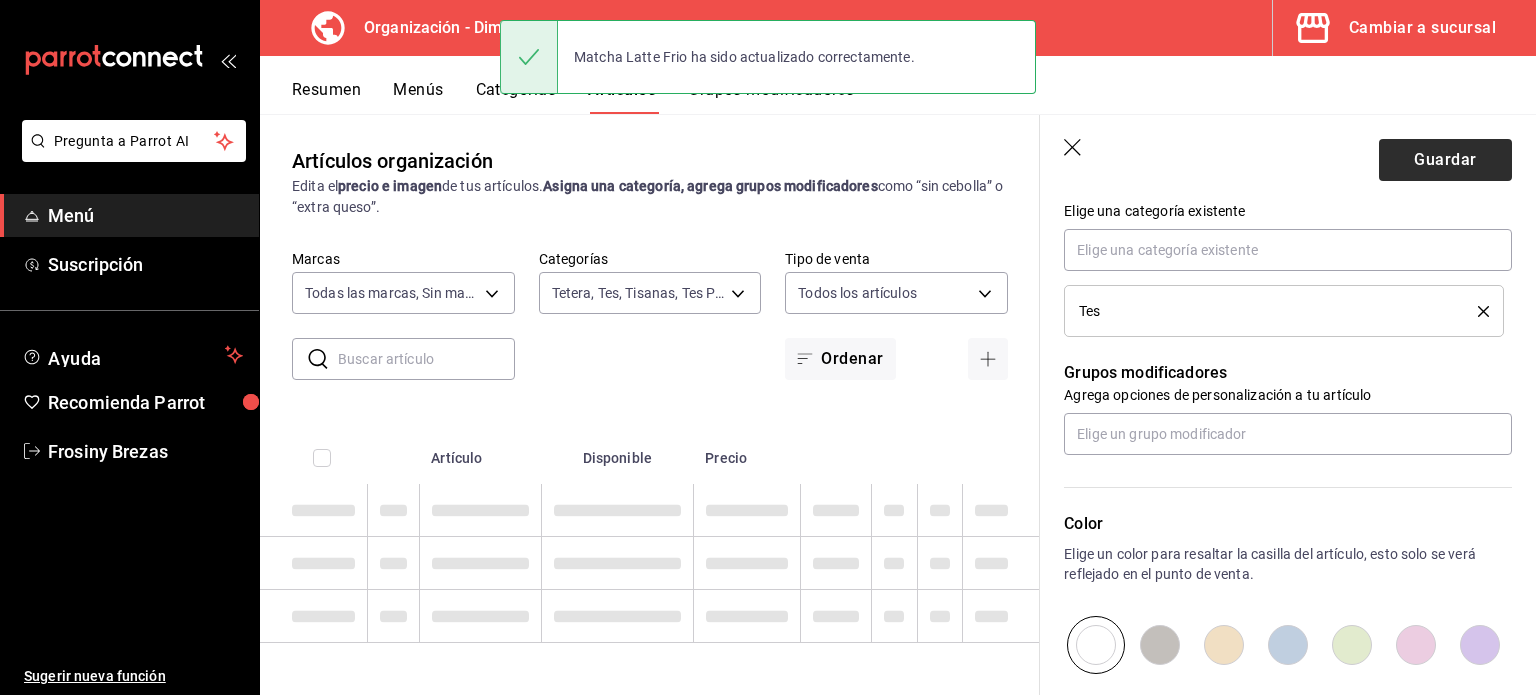 scroll, scrollTop: 0, scrollLeft: 0, axis: both 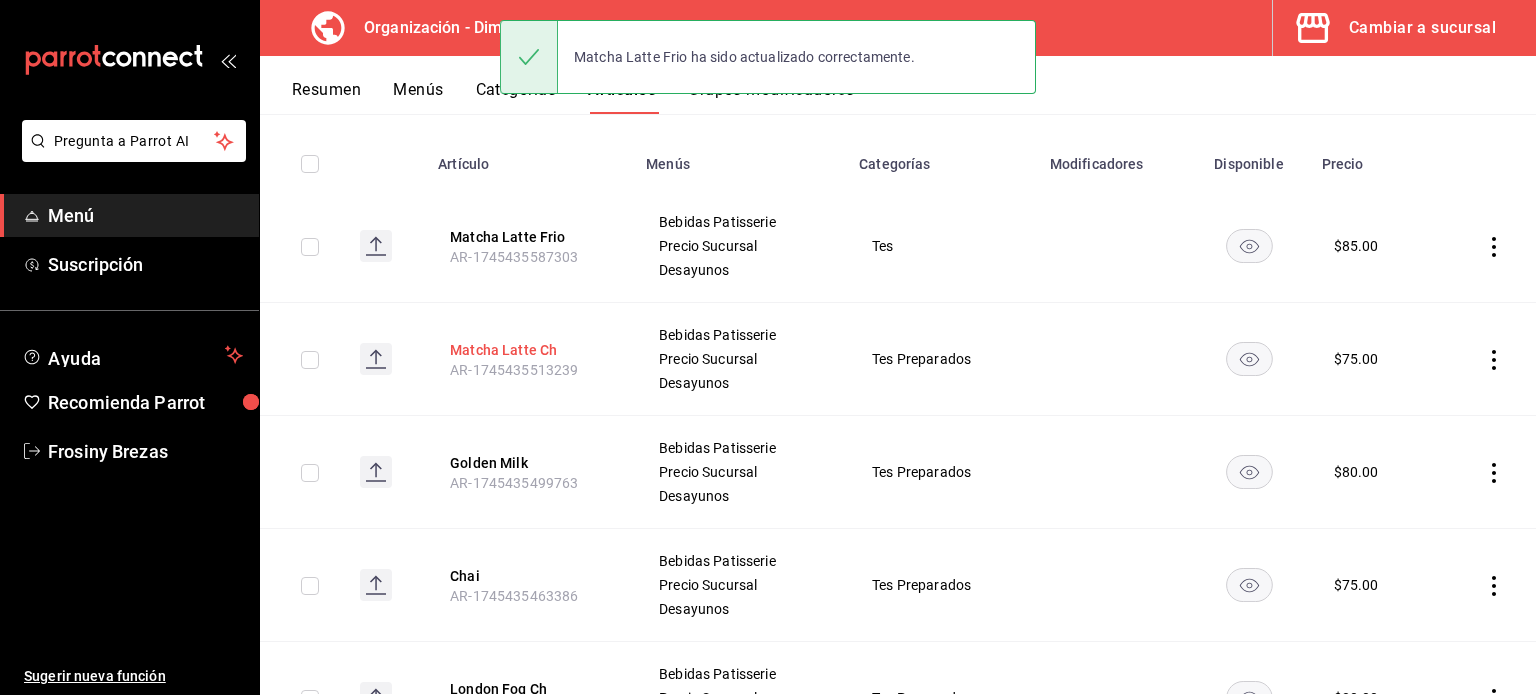 click on "Matcha Latte Ch" at bounding box center (530, 350) 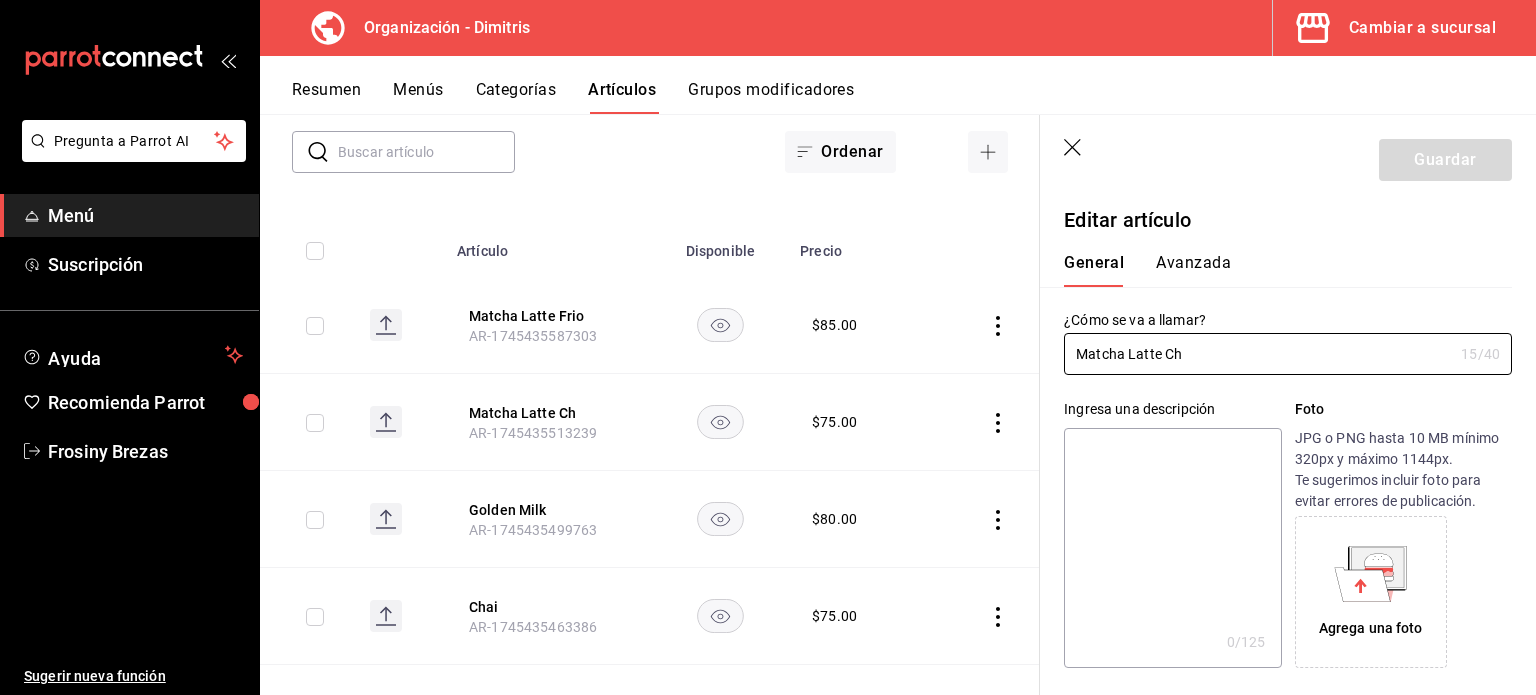 type on "$75.00" 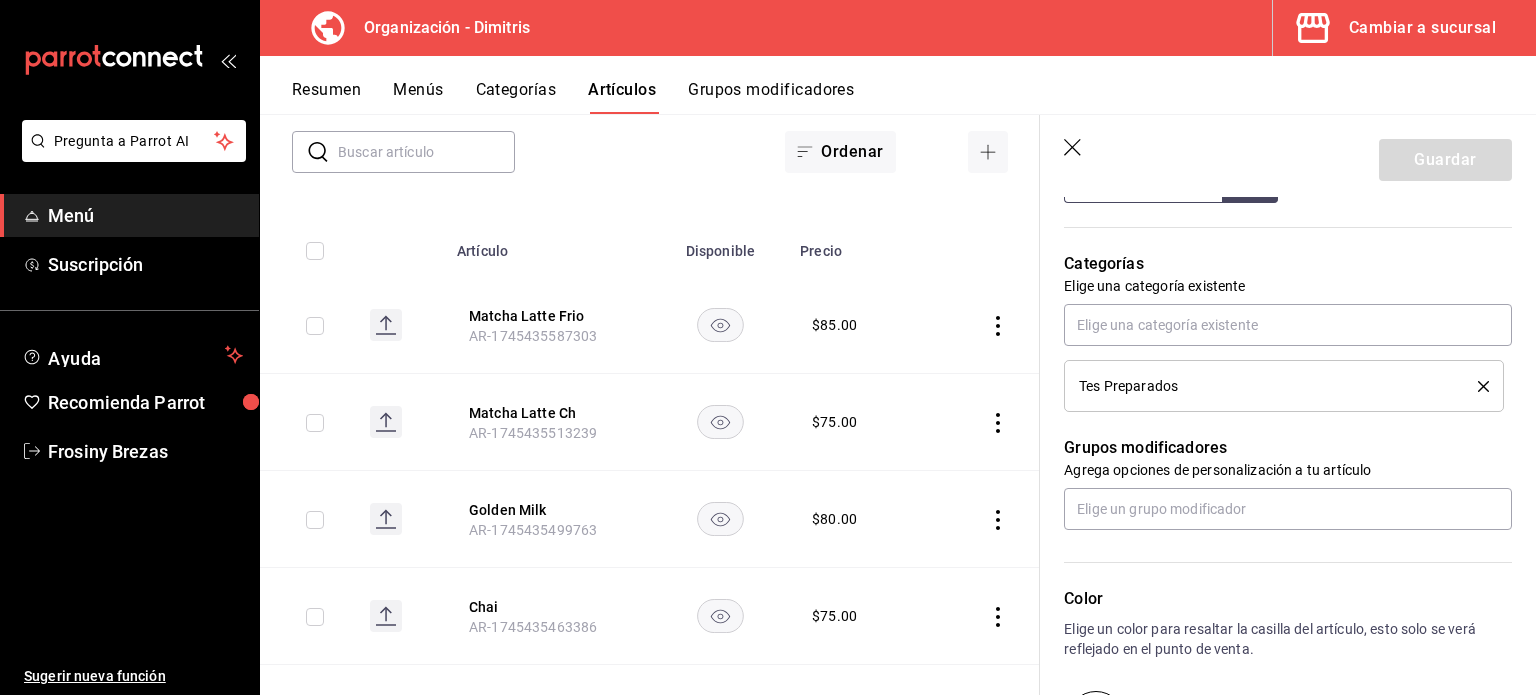scroll, scrollTop: 804, scrollLeft: 0, axis: vertical 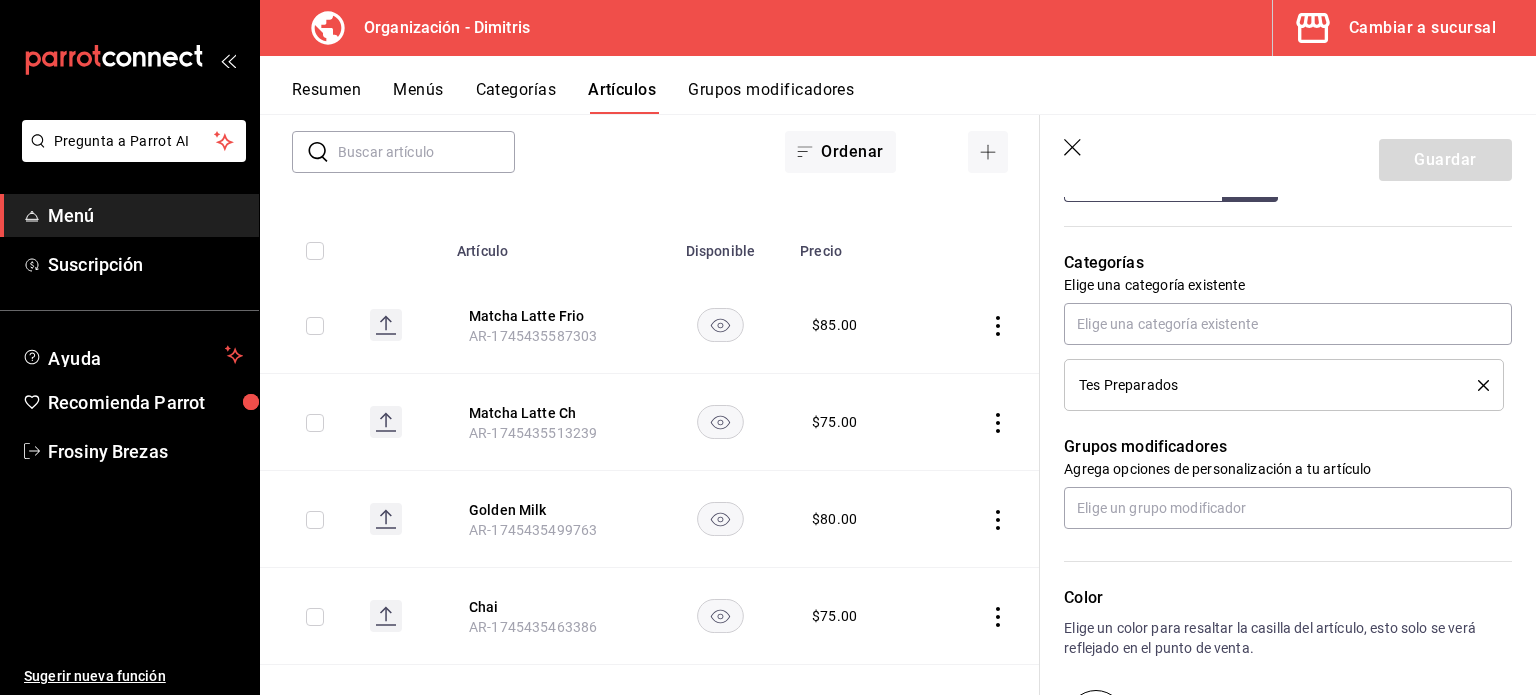 click 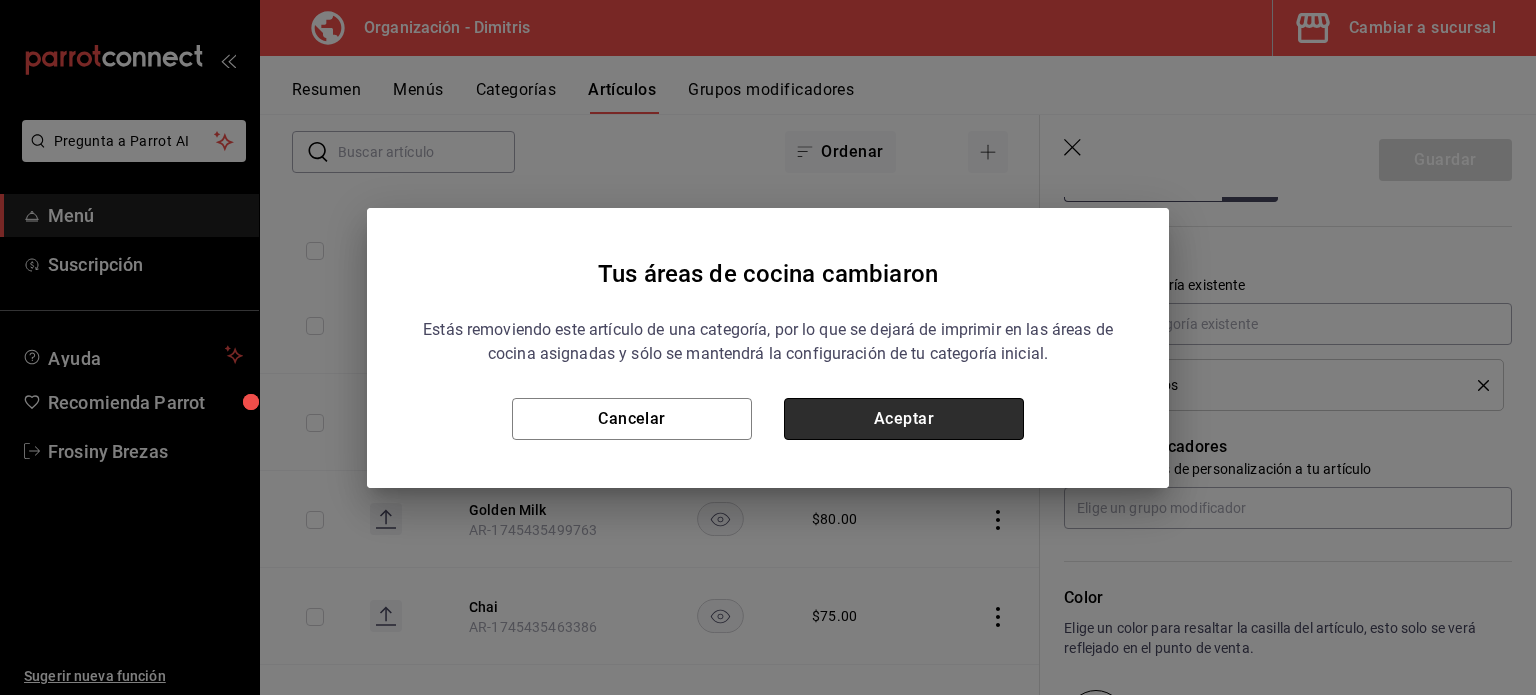 click on "Aceptar" at bounding box center (904, 419) 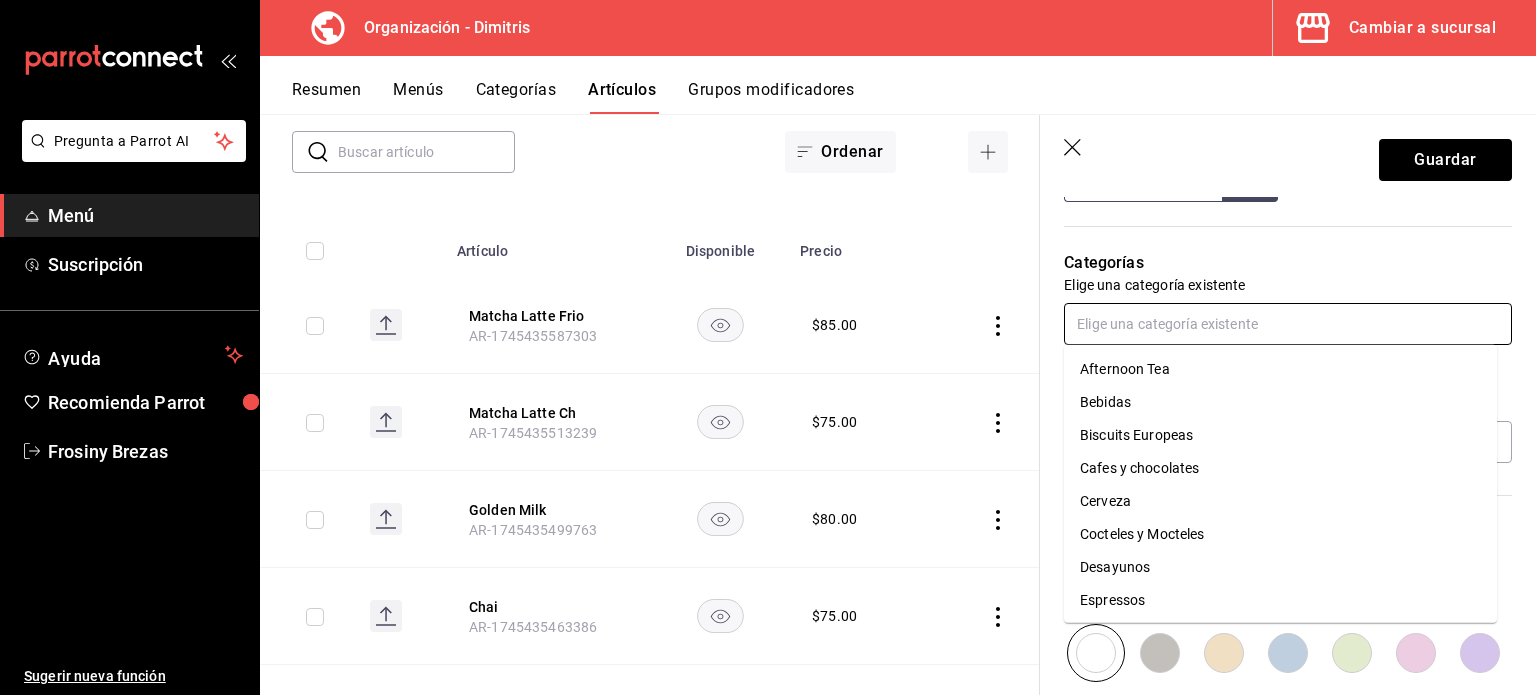click at bounding box center (1288, 324) 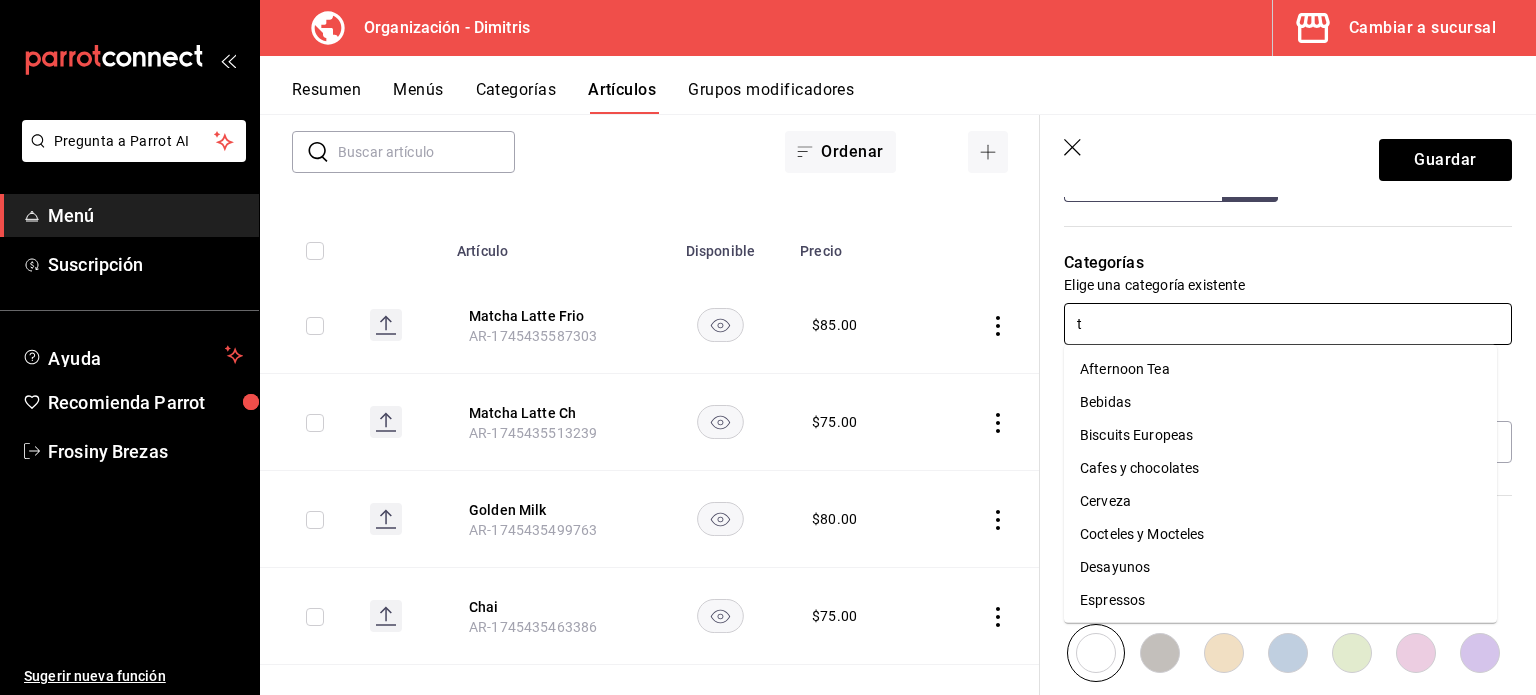 type on "te" 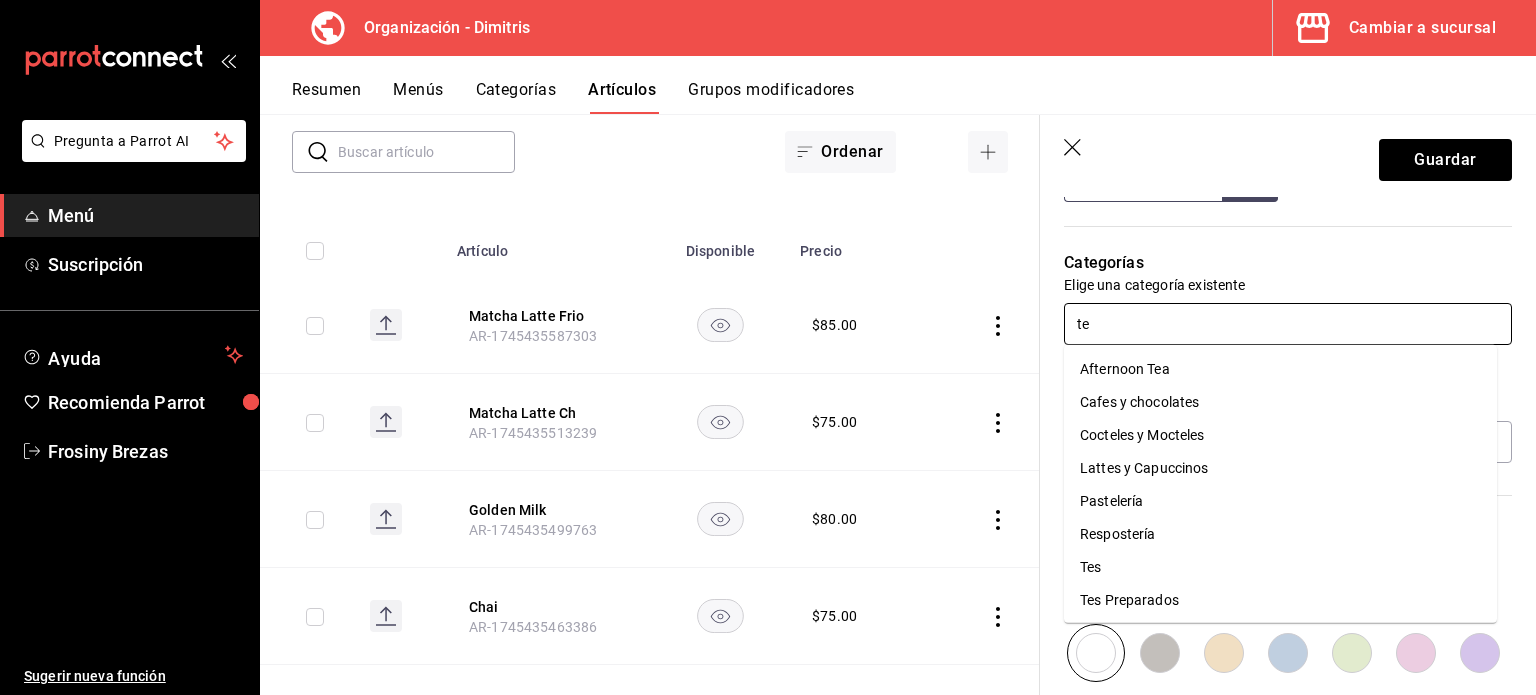 click on "Tes" at bounding box center (1280, 567) 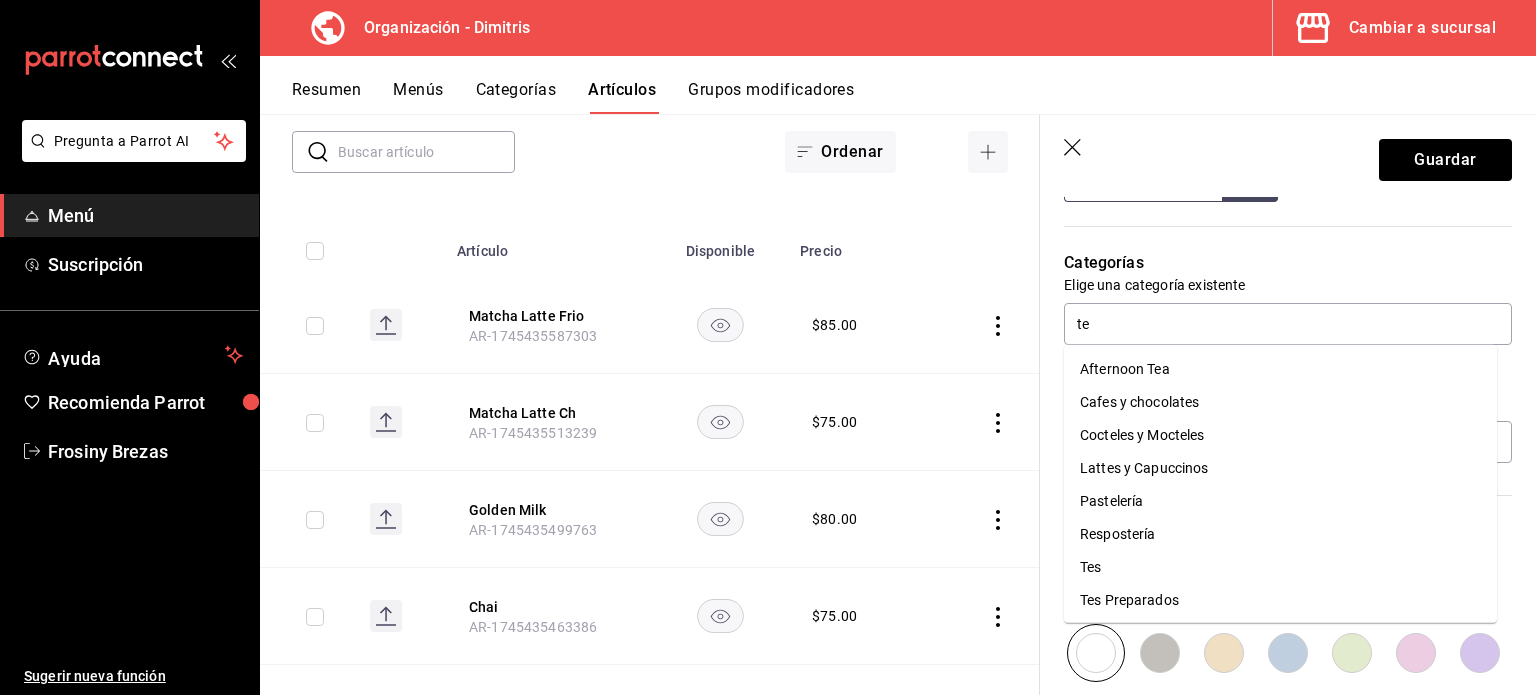 type 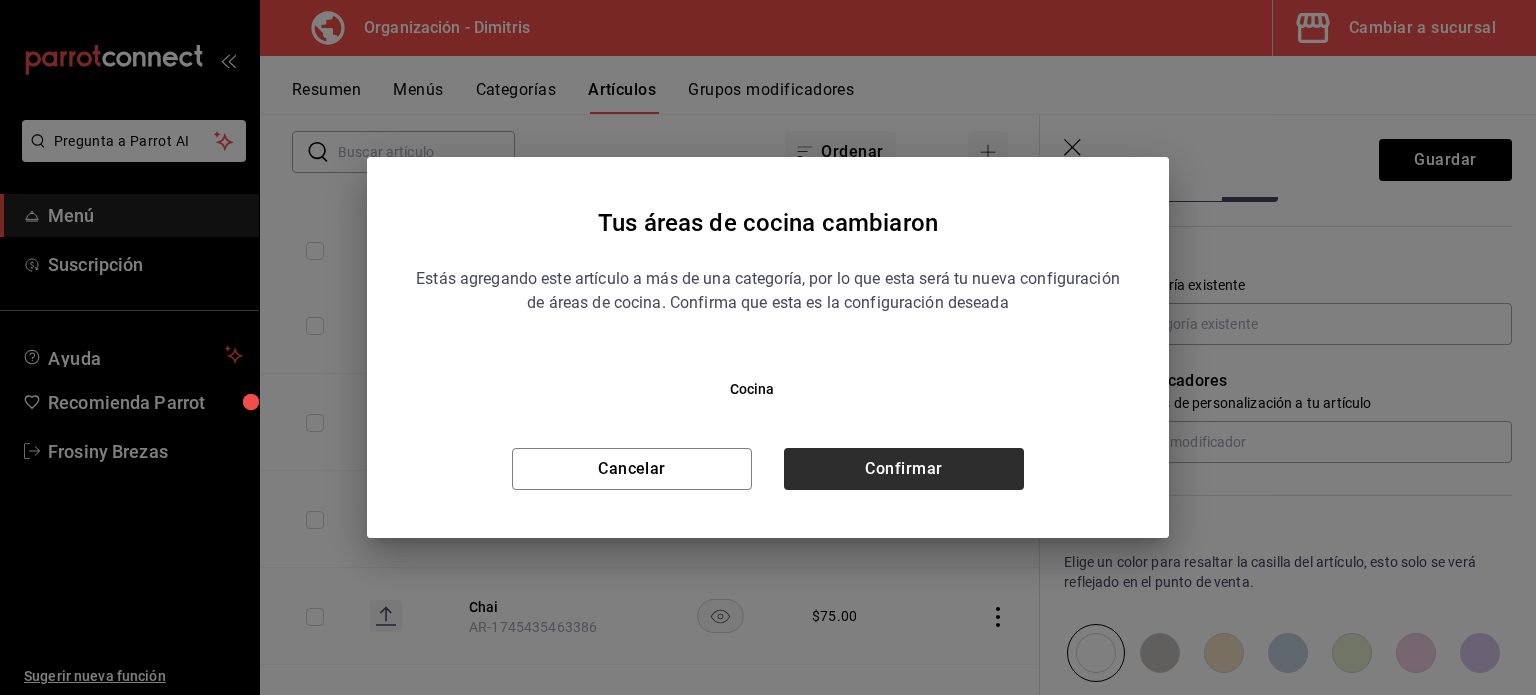 drag, startPoint x: 988, startPoint y: 499, endPoint x: 980, endPoint y: 483, distance: 17.888544 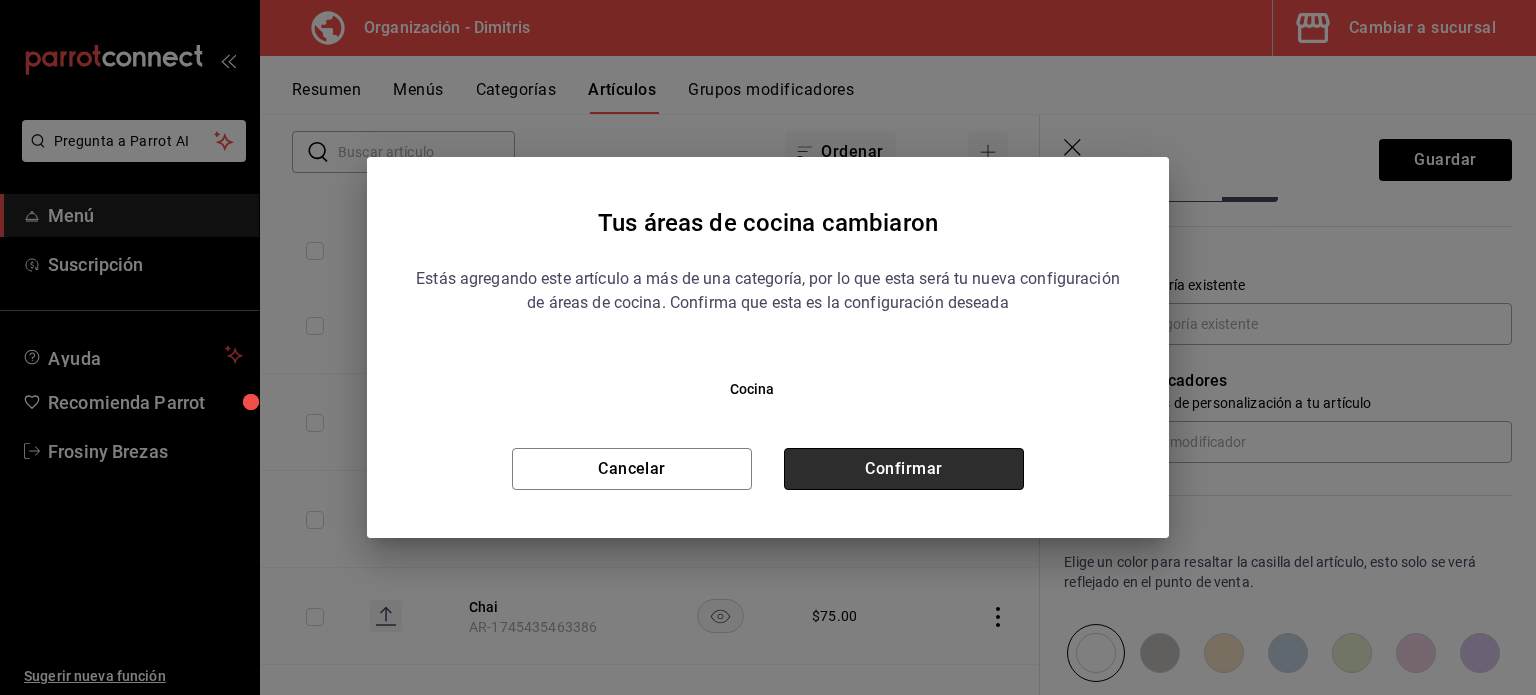 click on "Confirmar" at bounding box center [904, 469] 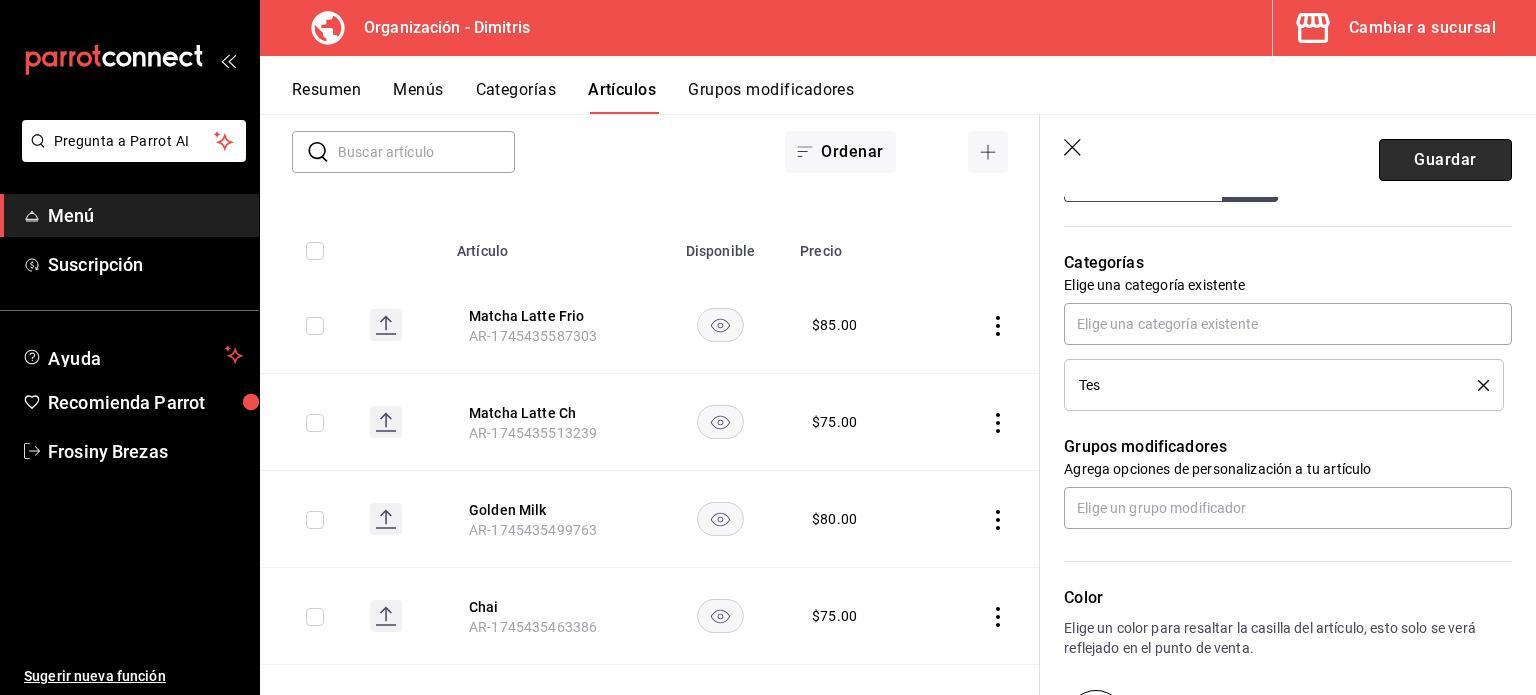 click on "Guardar" at bounding box center [1445, 160] 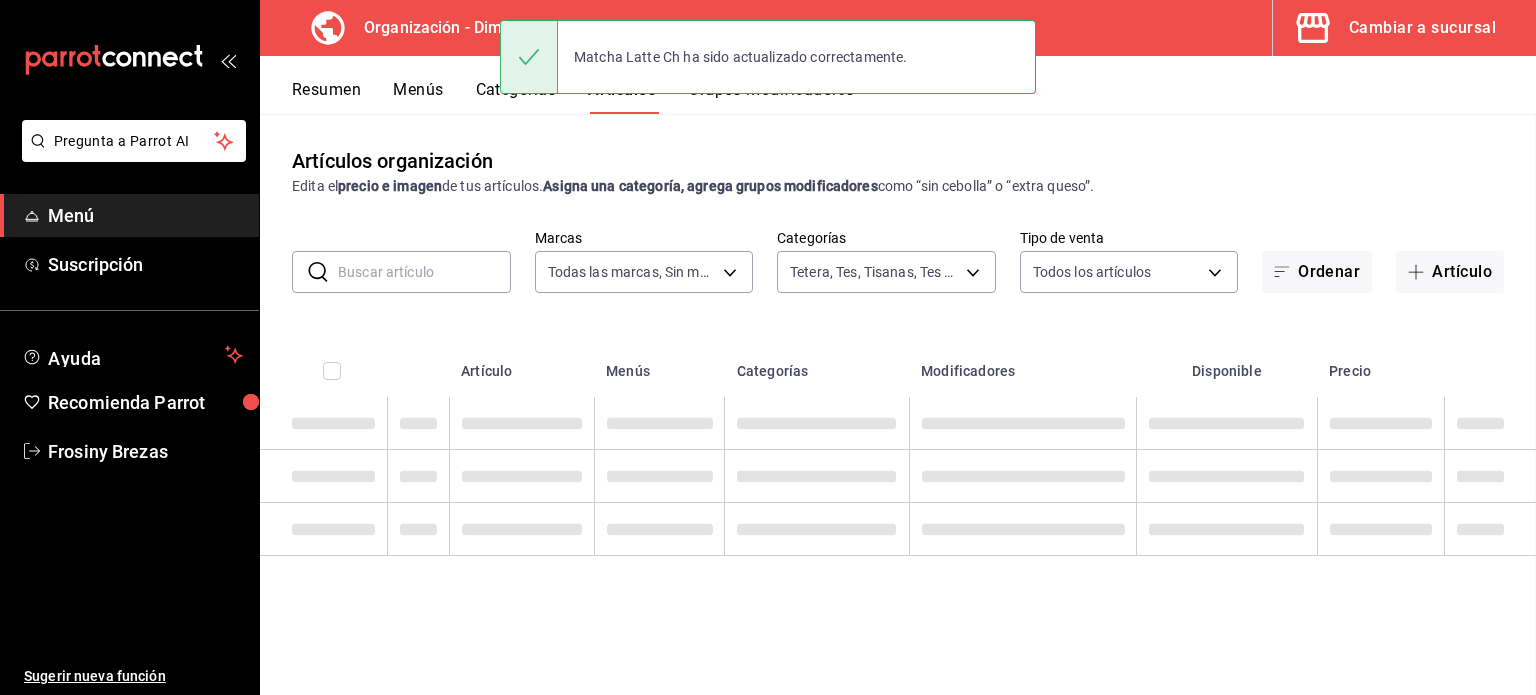 scroll, scrollTop: 0, scrollLeft: 0, axis: both 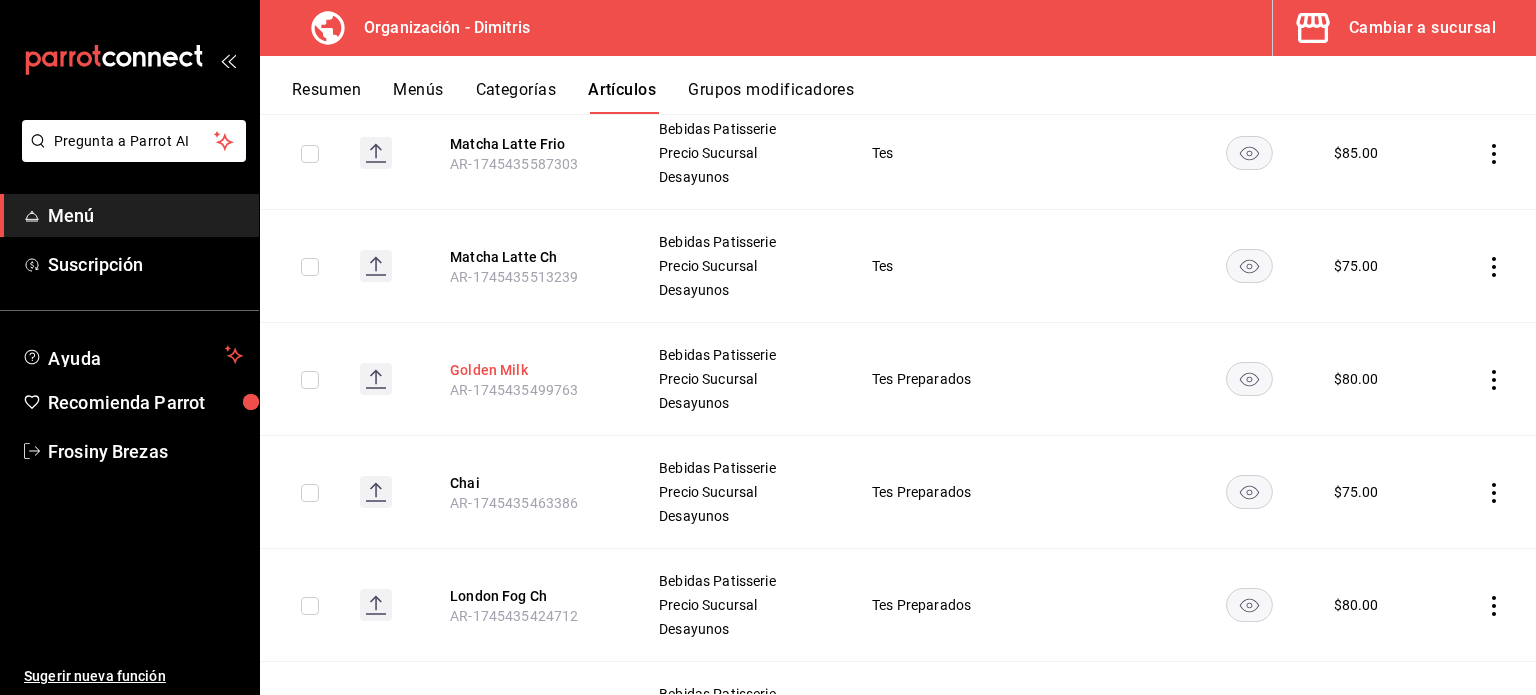 click on "Golden Milk" at bounding box center (530, 370) 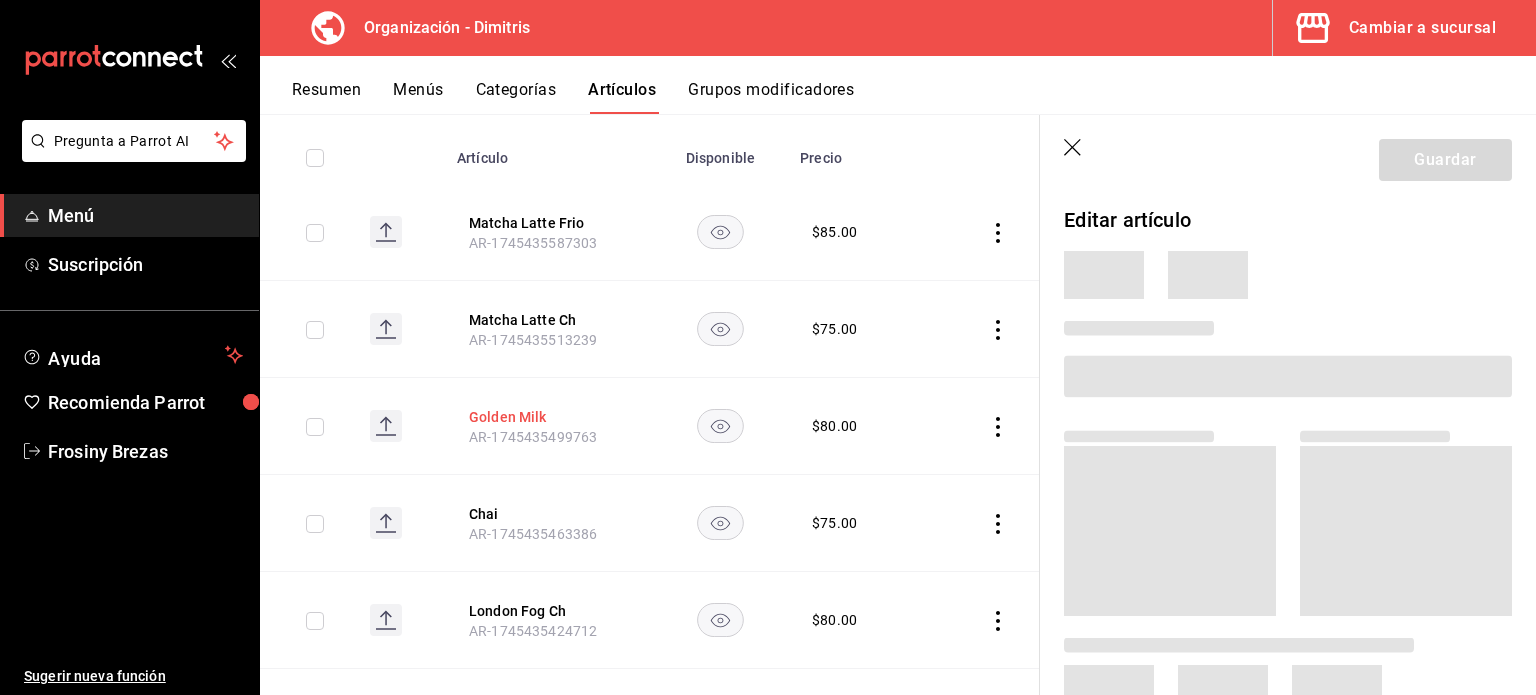scroll, scrollTop: 292, scrollLeft: 0, axis: vertical 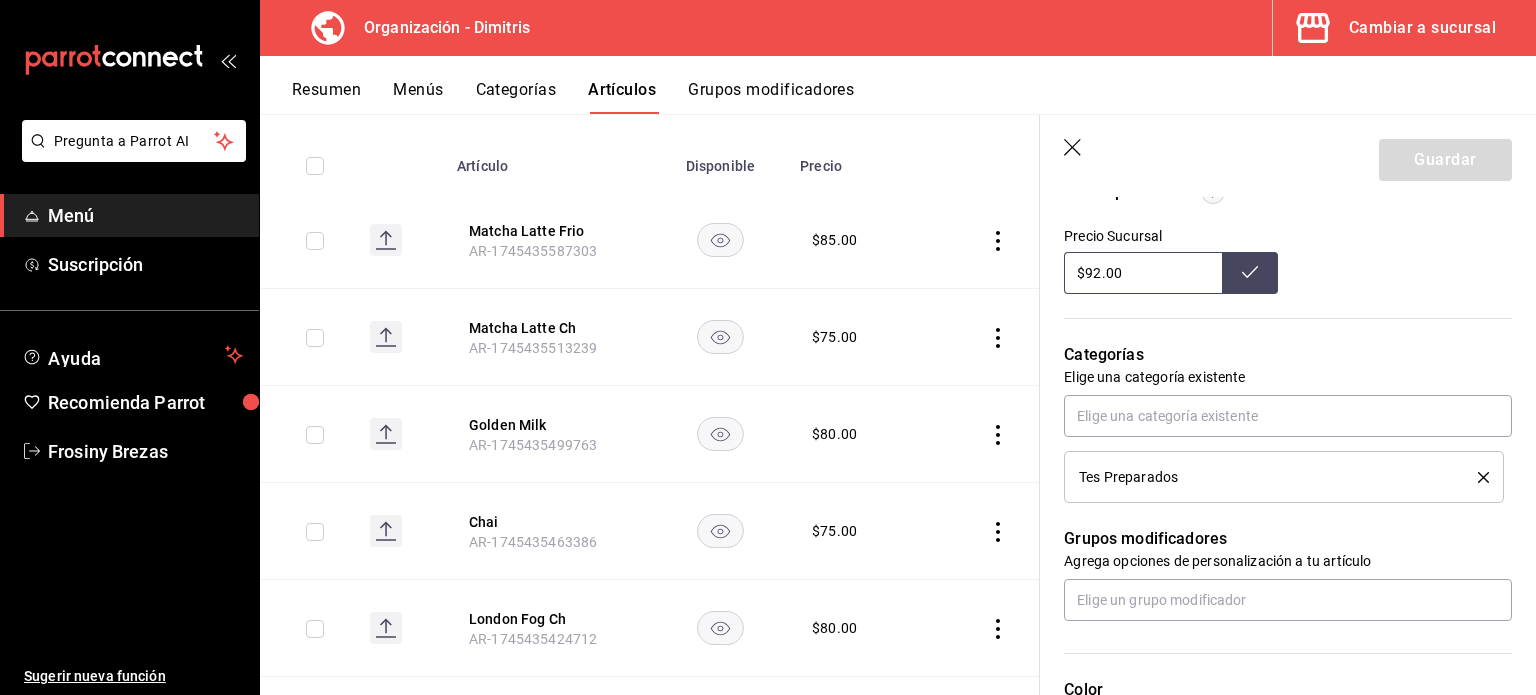 click 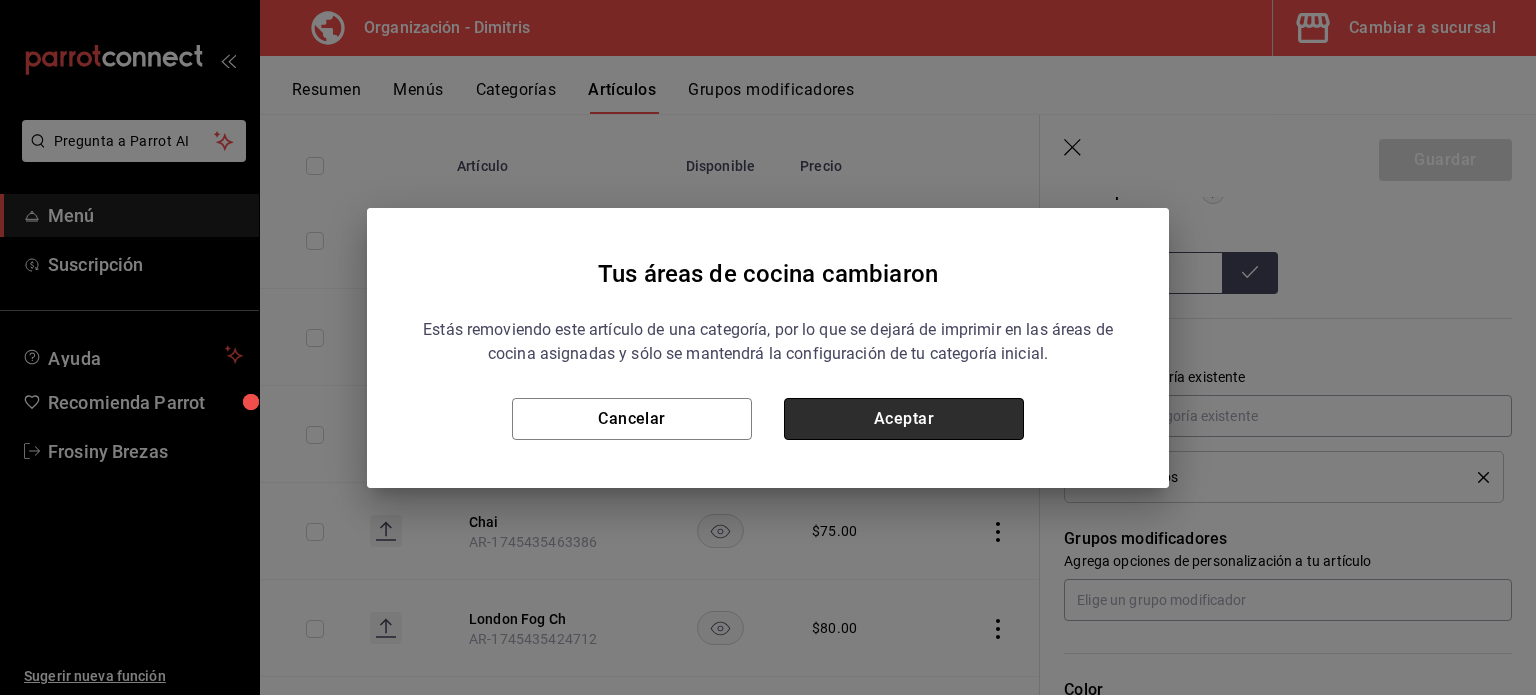 click on "Aceptar" at bounding box center (904, 419) 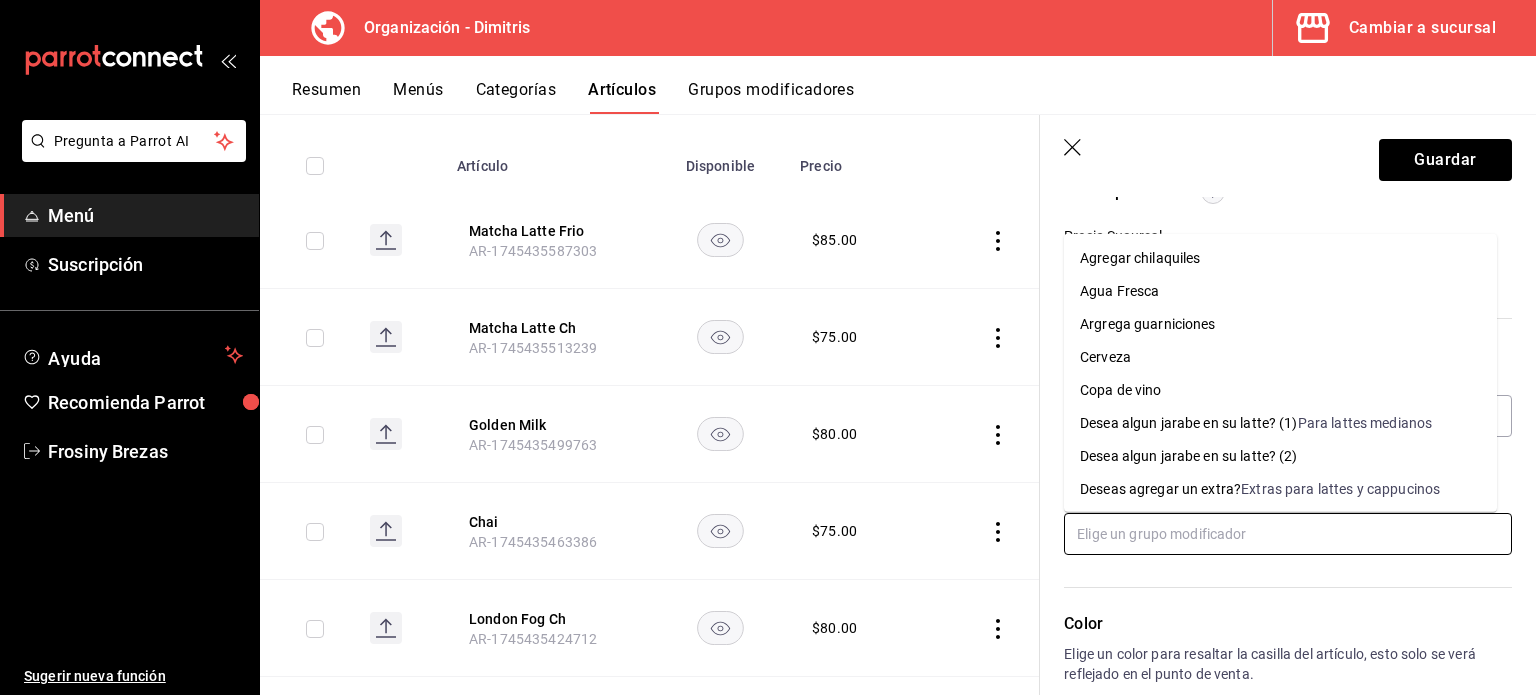 click at bounding box center [1288, 534] 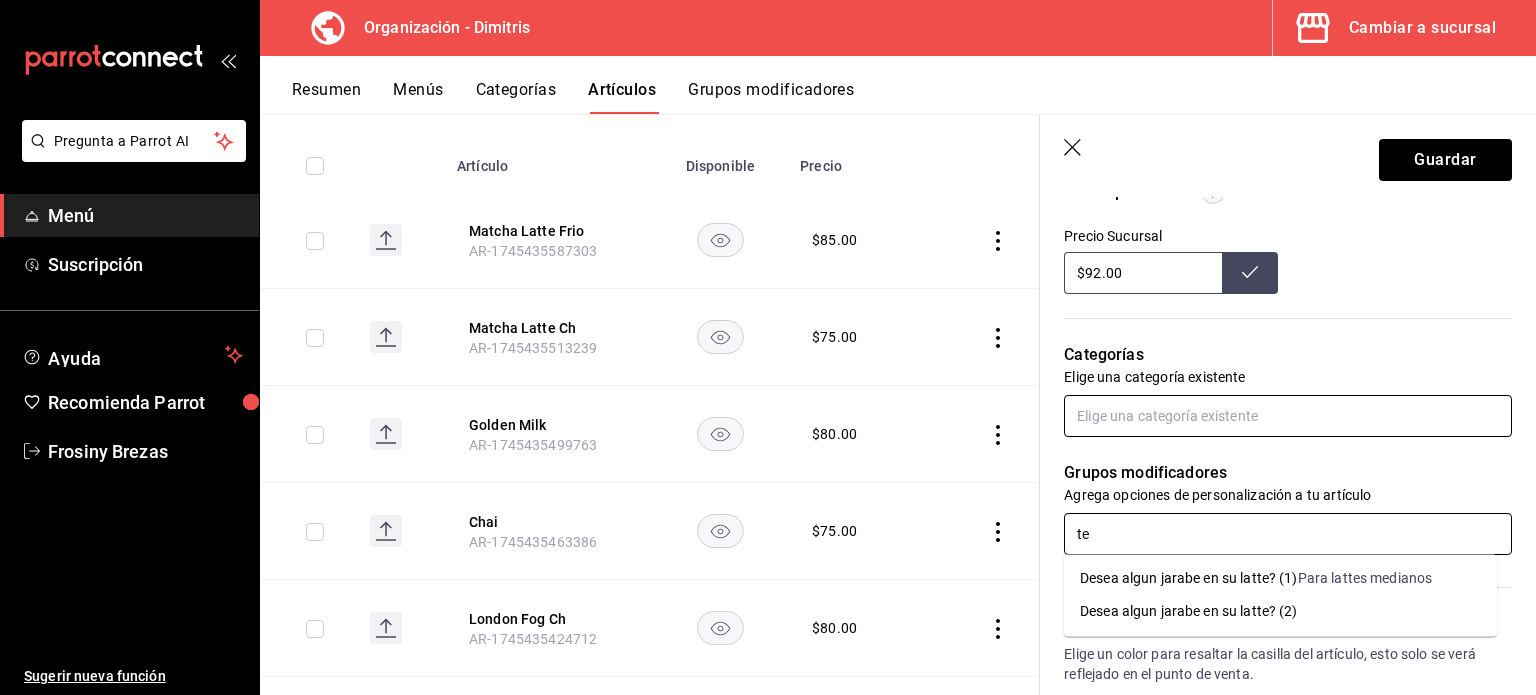 type on "te" 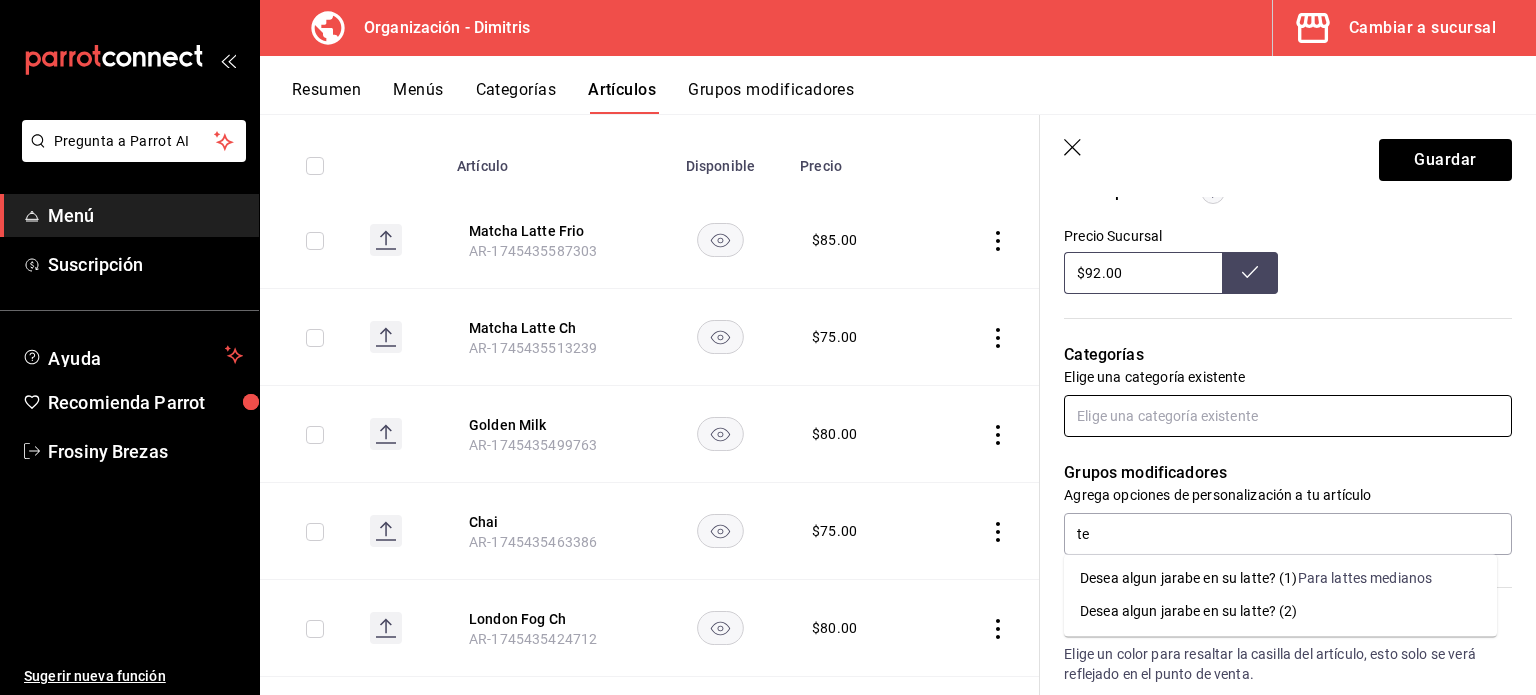type 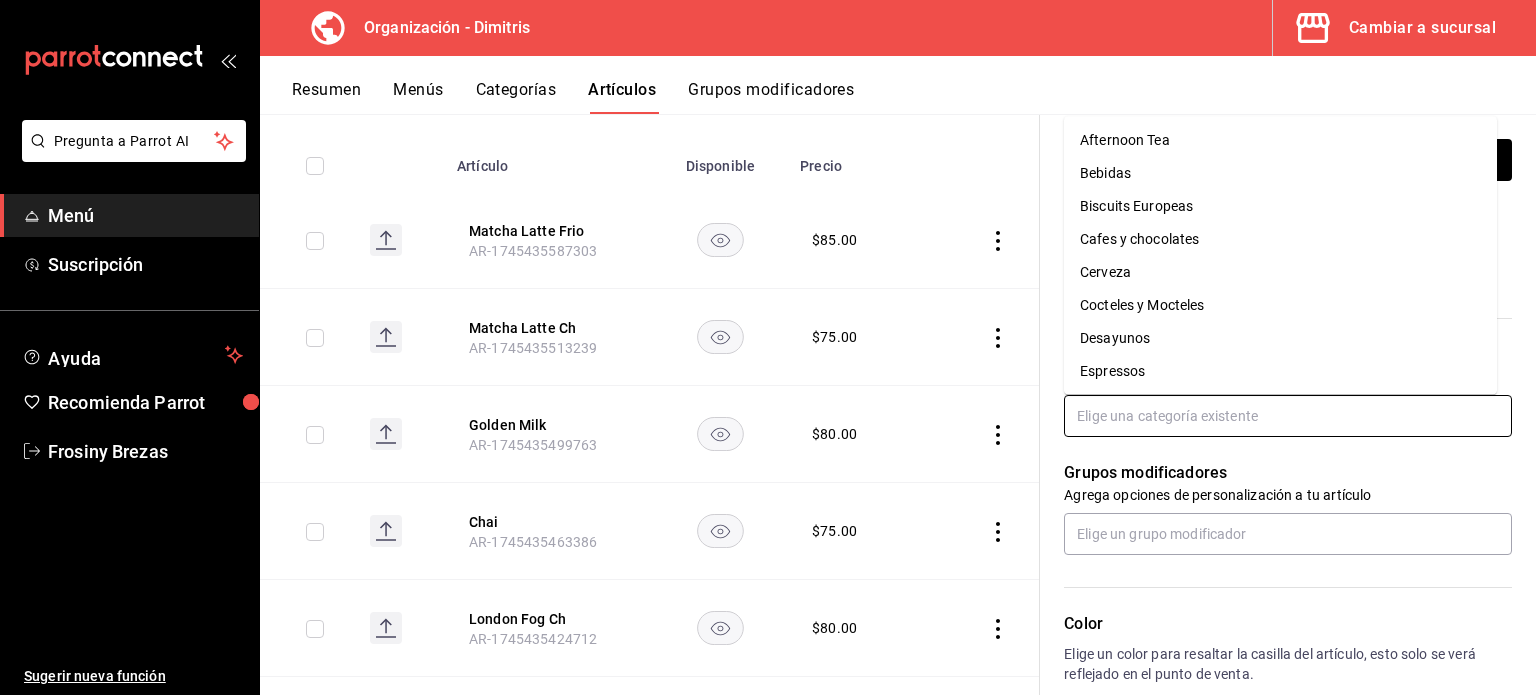 click at bounding box center (1288, 416) 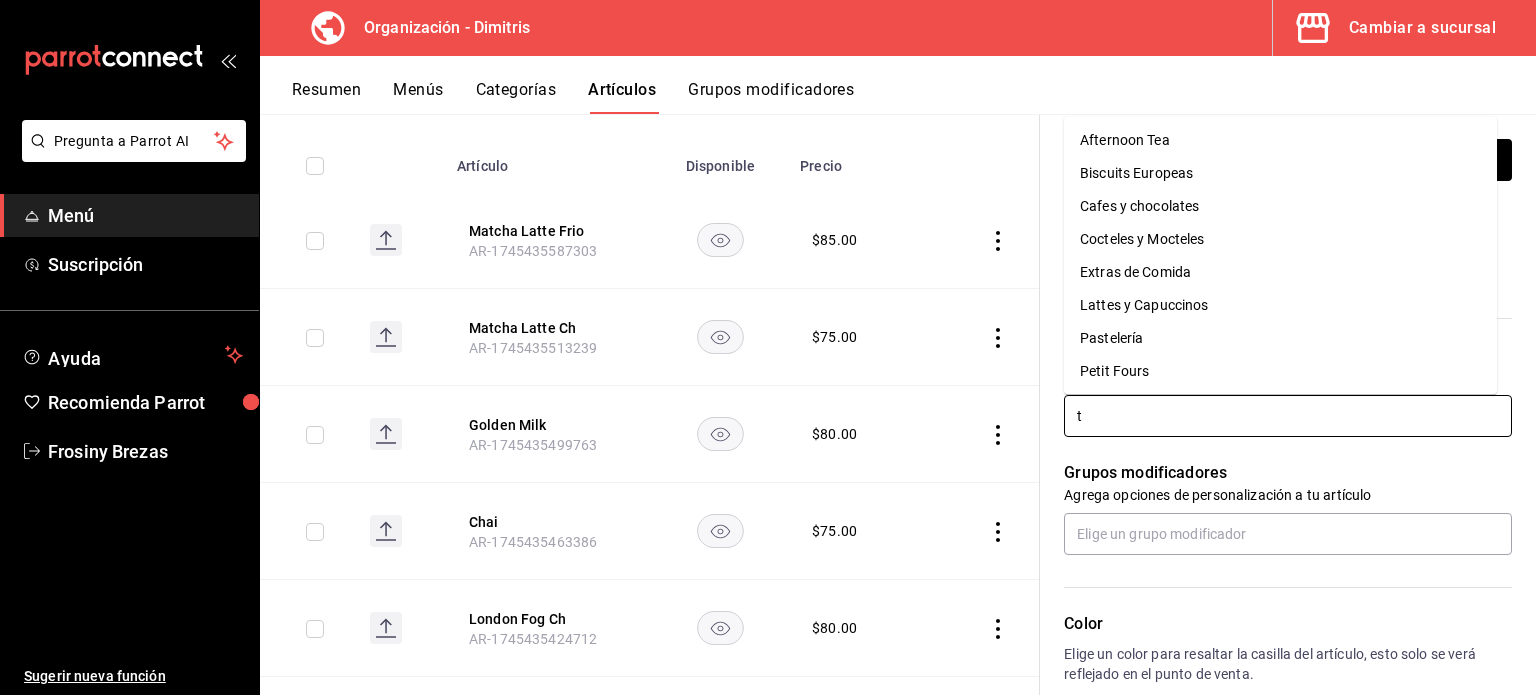 type on "te" 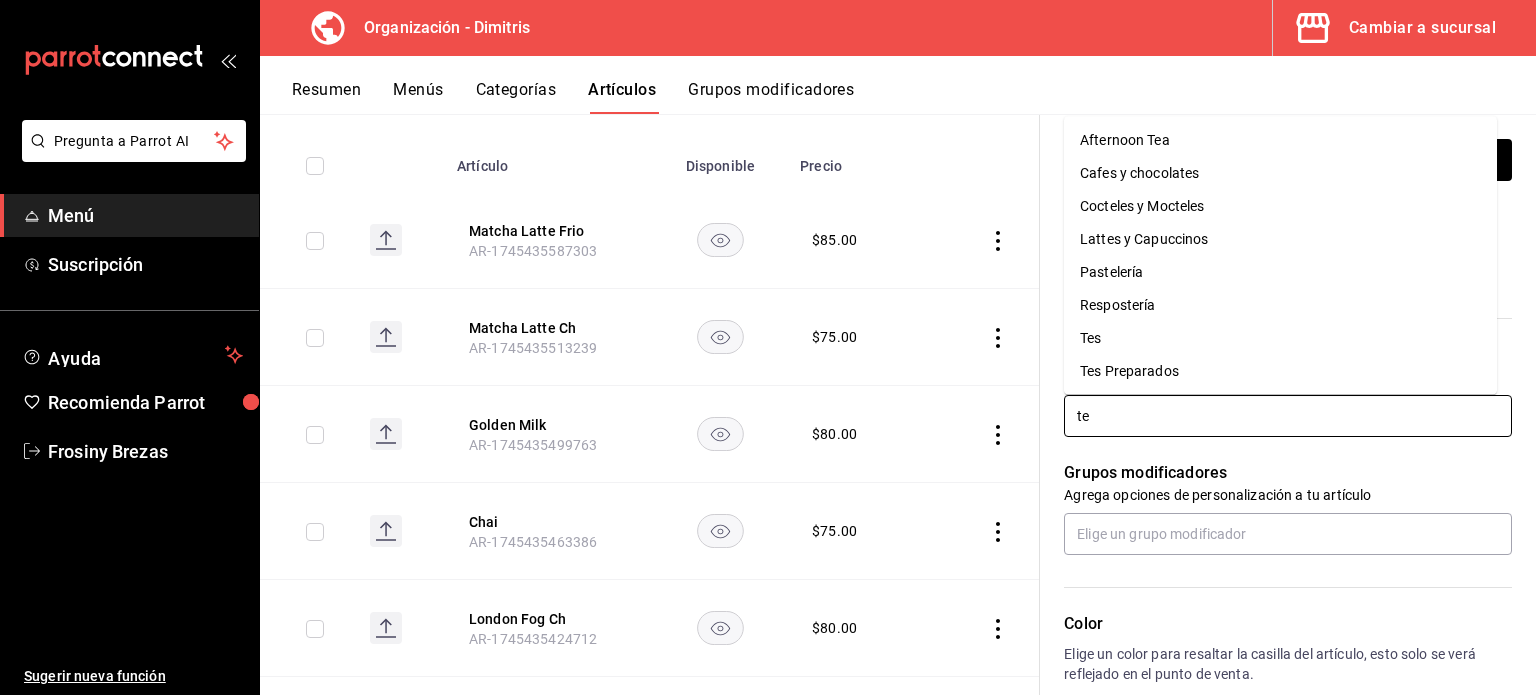 click on "Tes" at bounding box center (1280, 338) 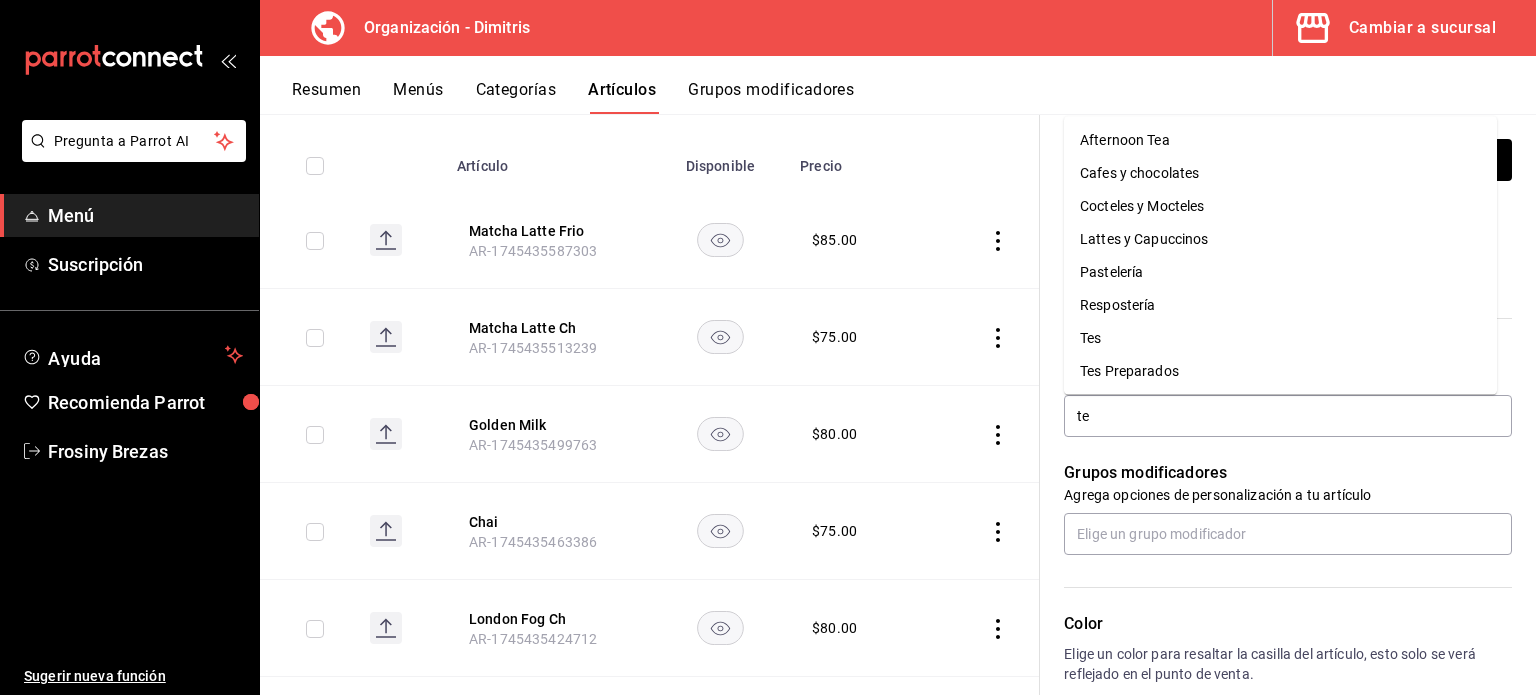 type 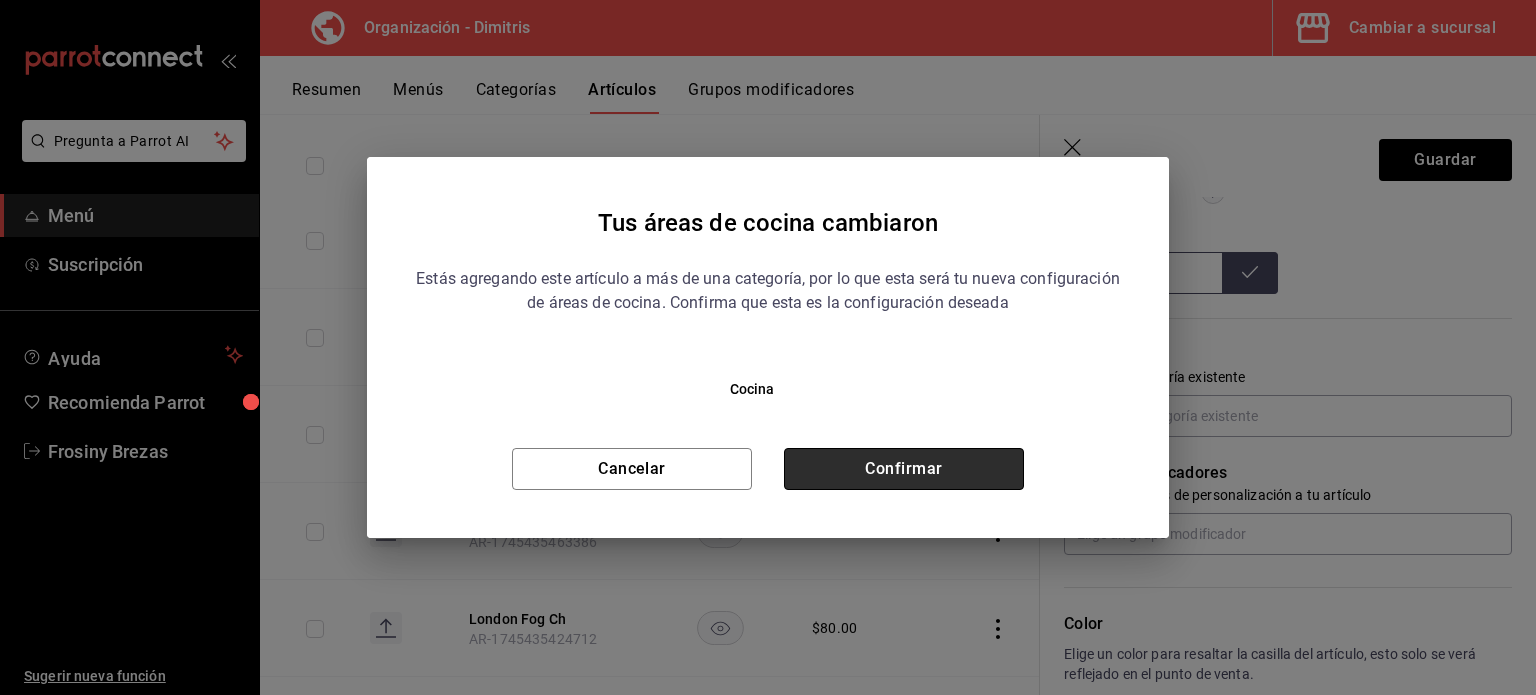 click on "Confirmar" at bounding box center [904, 469] 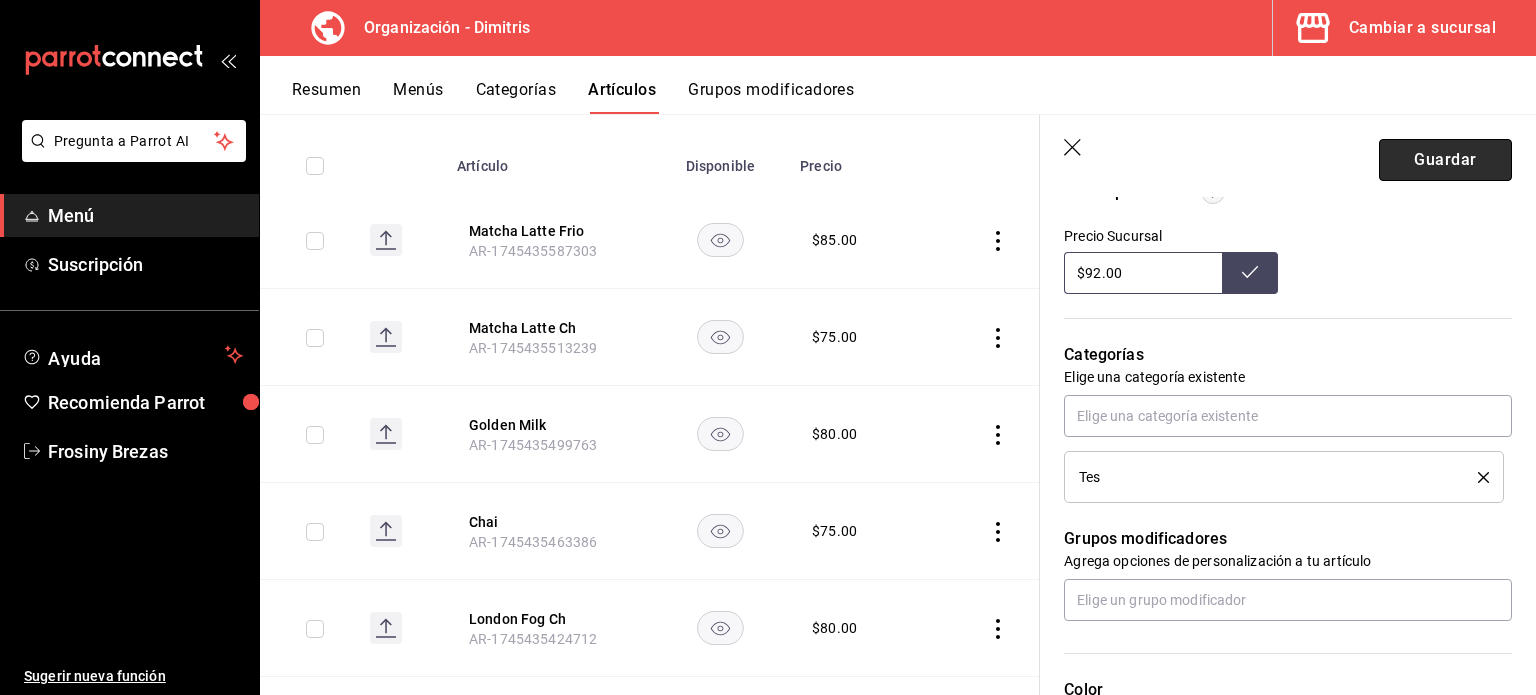 click on "Guardar" at bounding box center [1445, 160] 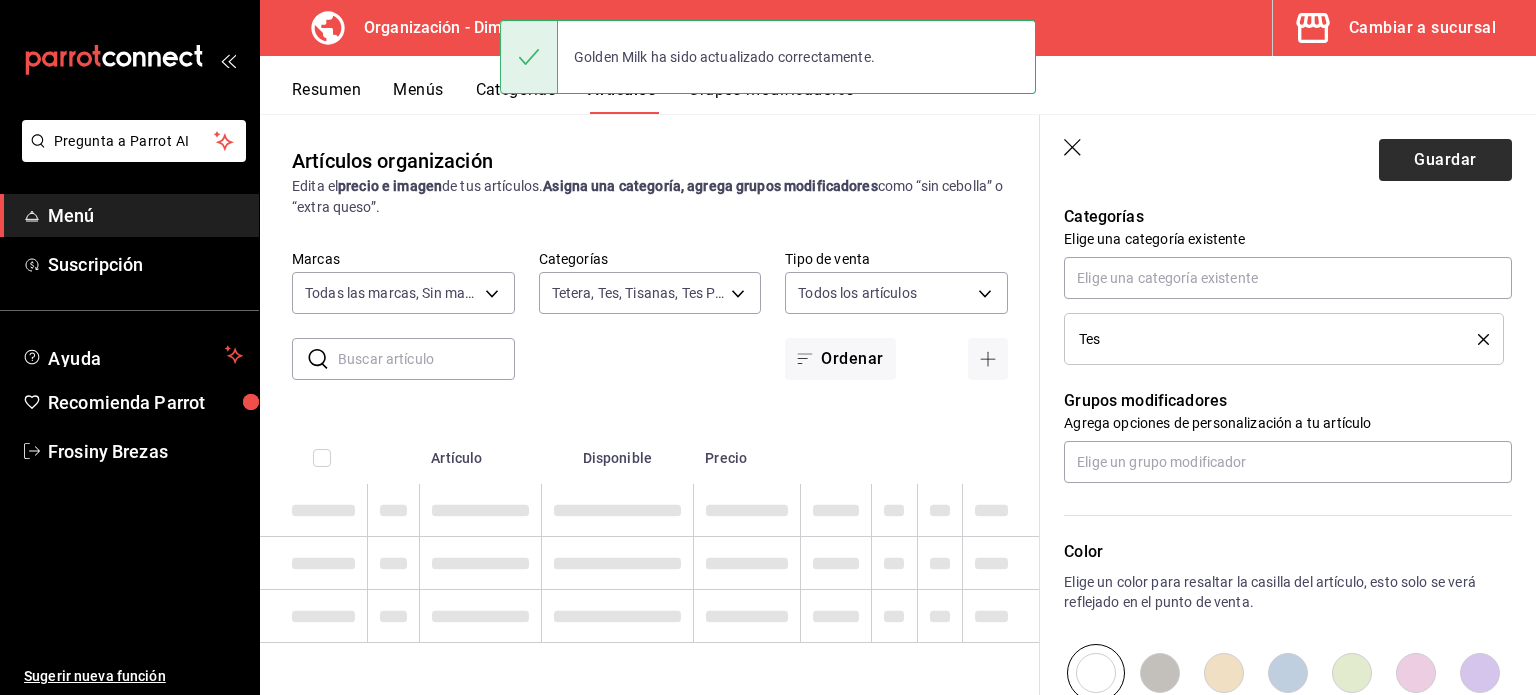 scroll, scrollTop: 0, scrollLeft: 0, axis: both 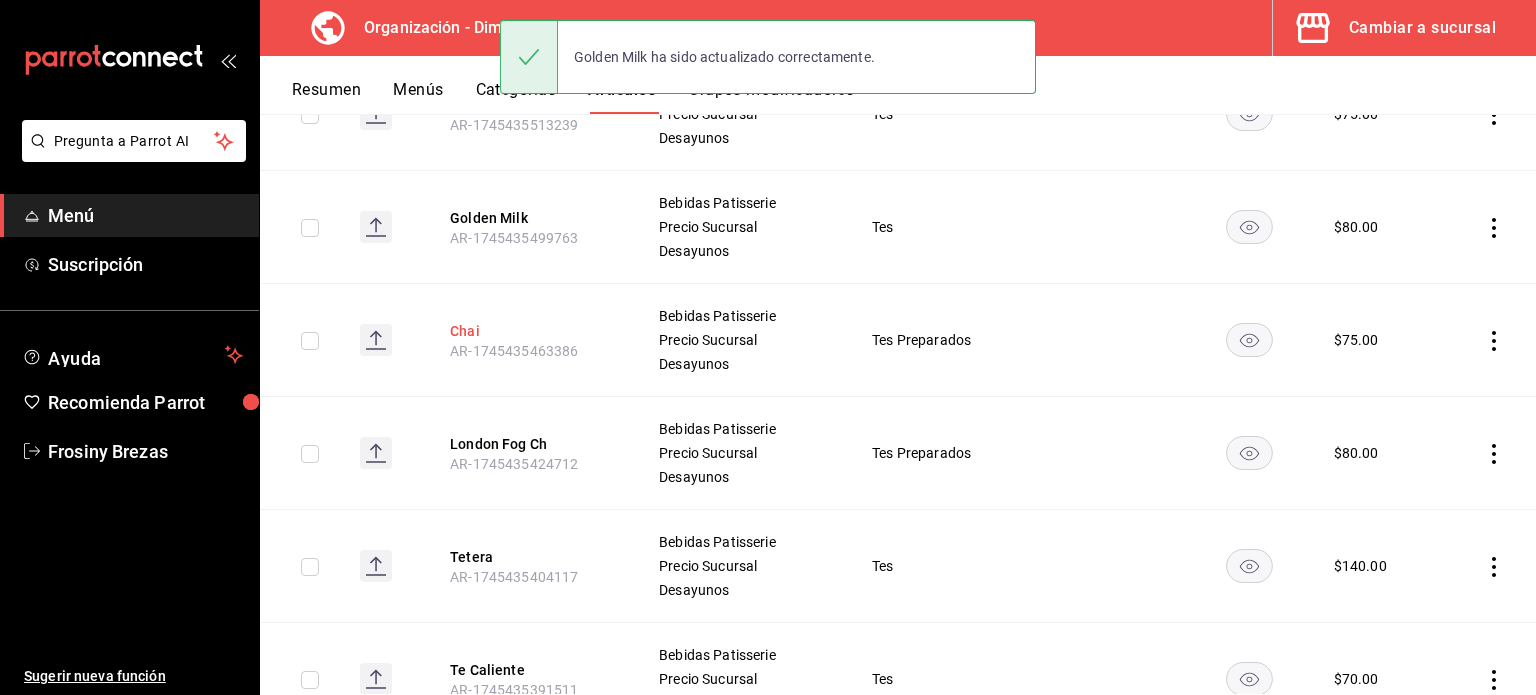 click on "Chai" at bounding box center [530, 331] 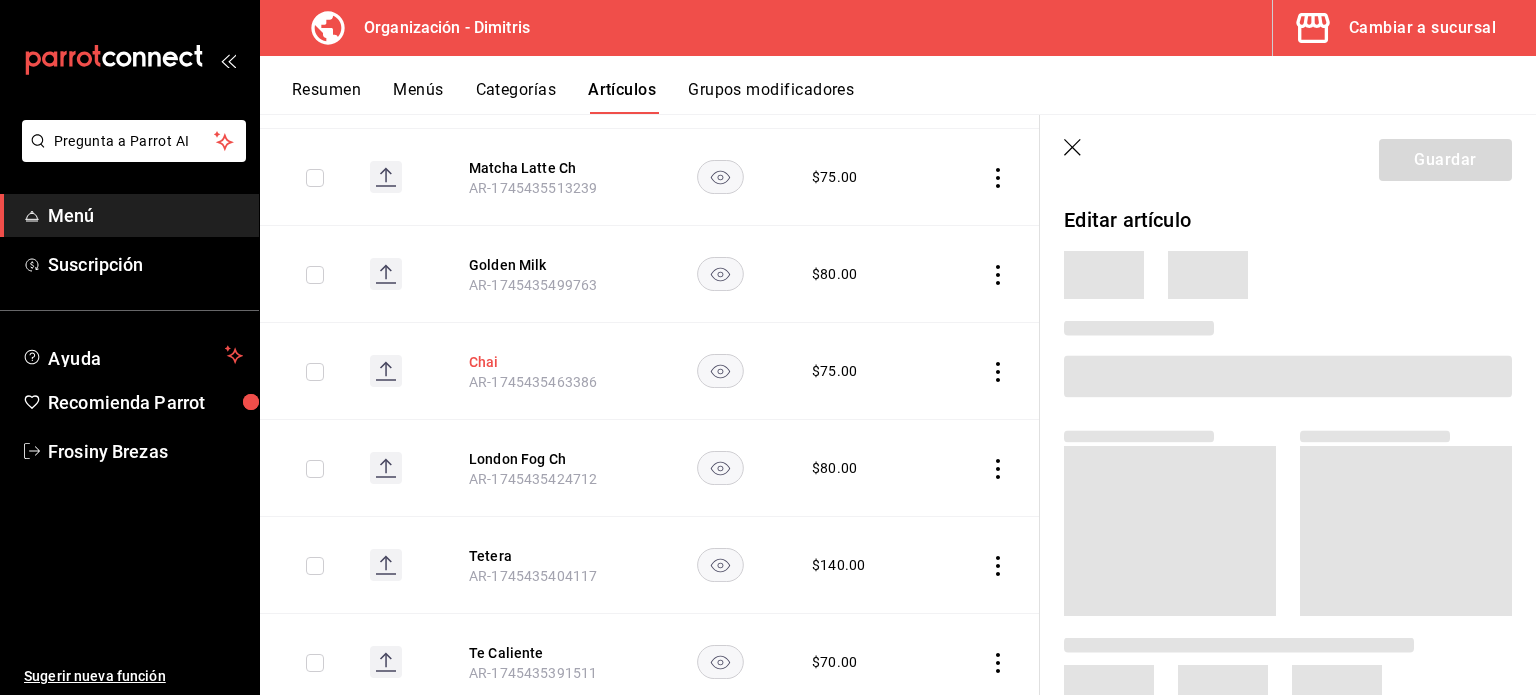 scroll, scrollTop: 428, scrollLeft: 0, axis: vertical 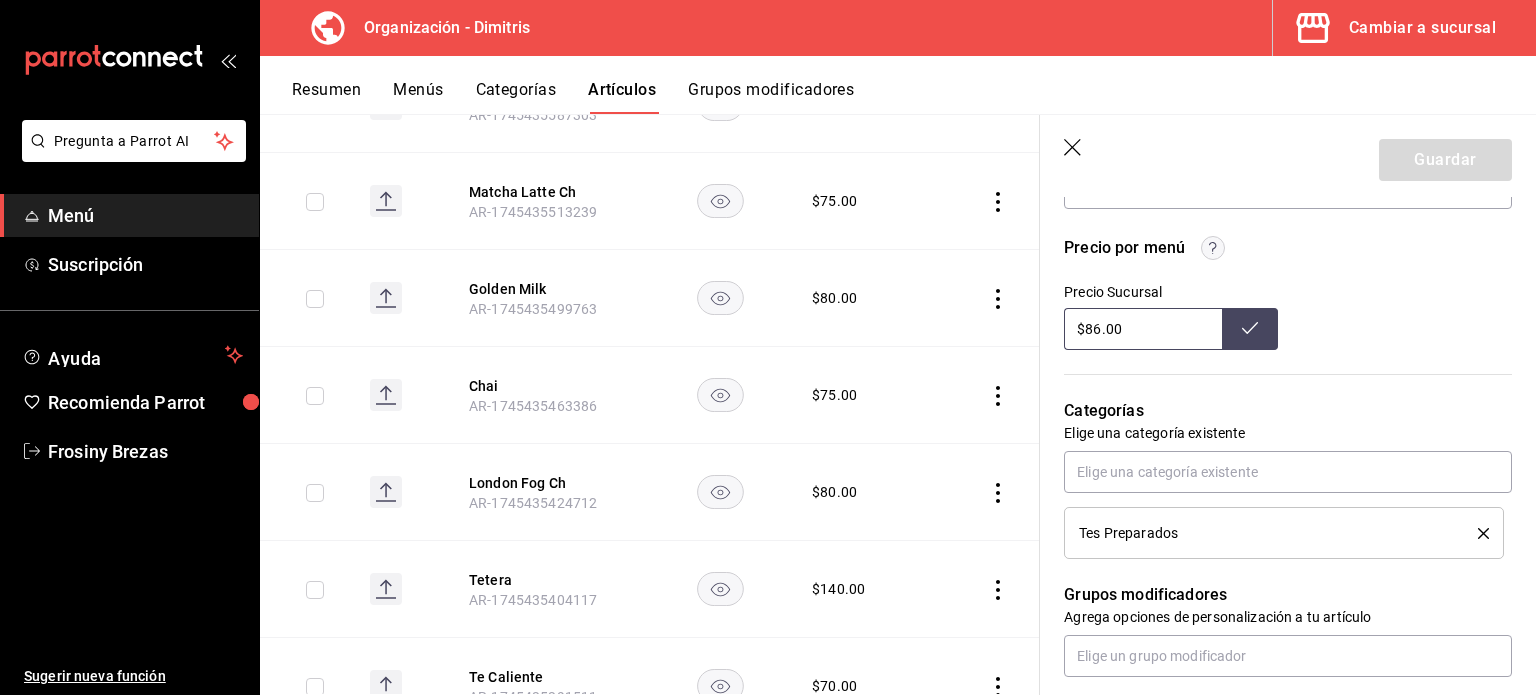 click on "Tes Preparados" at bounding box center [1284, 533] 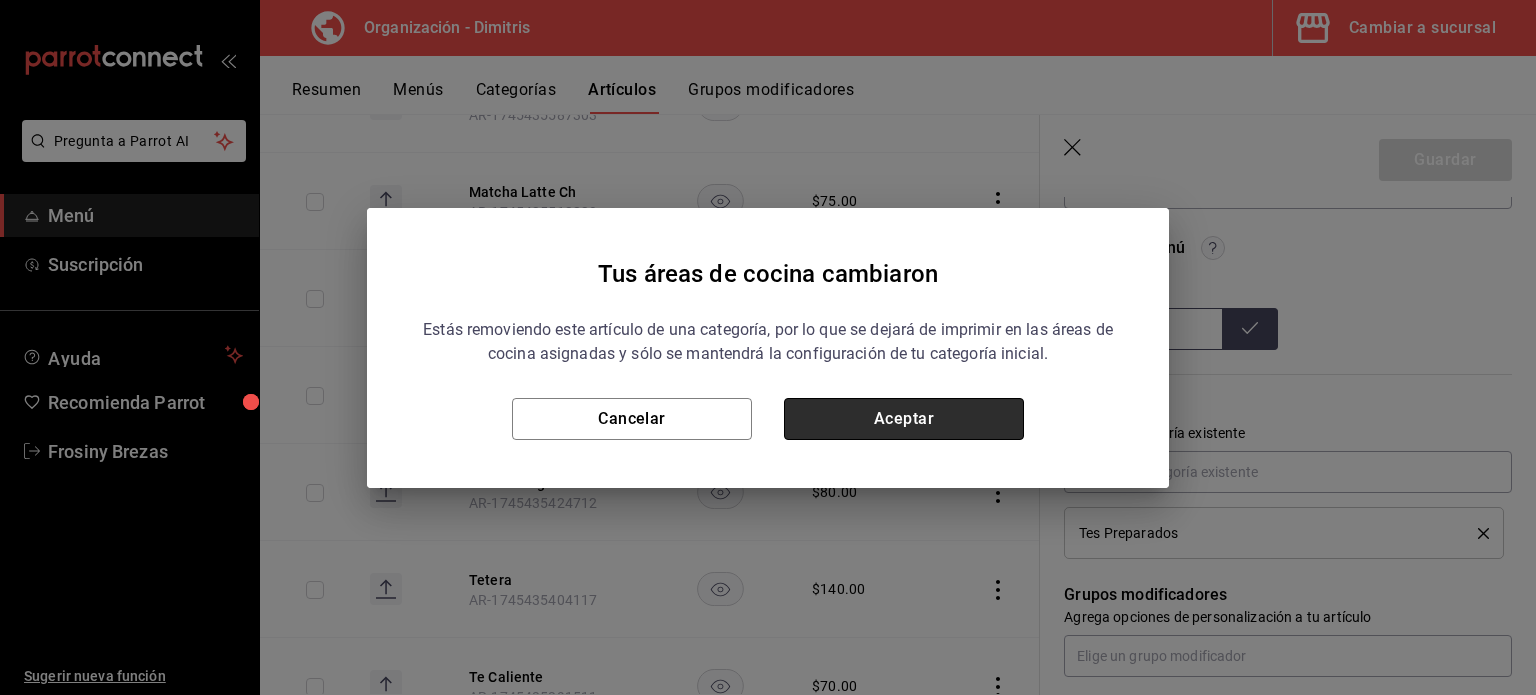 click on "Aceptar" at bounding box center (904, 419) 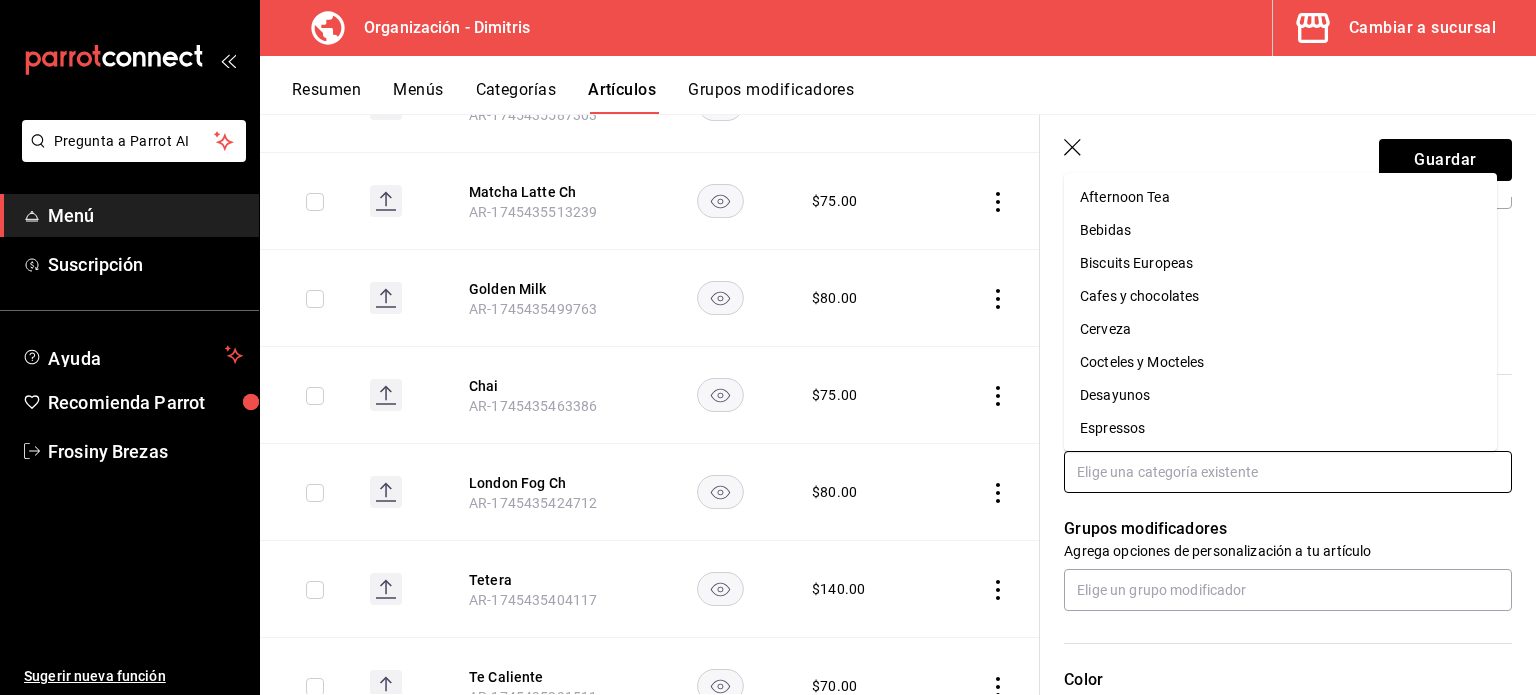 click at bounding box center (1288, 472) 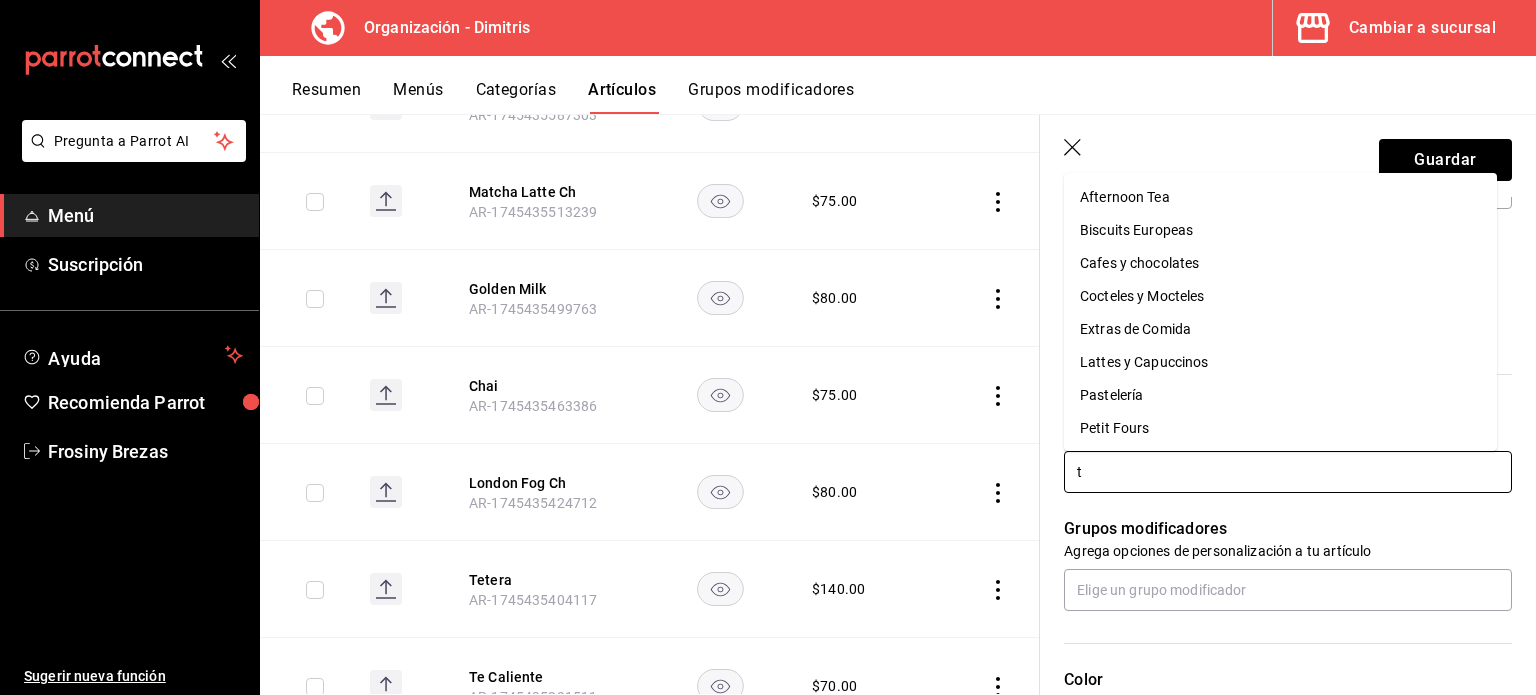 type on "te" 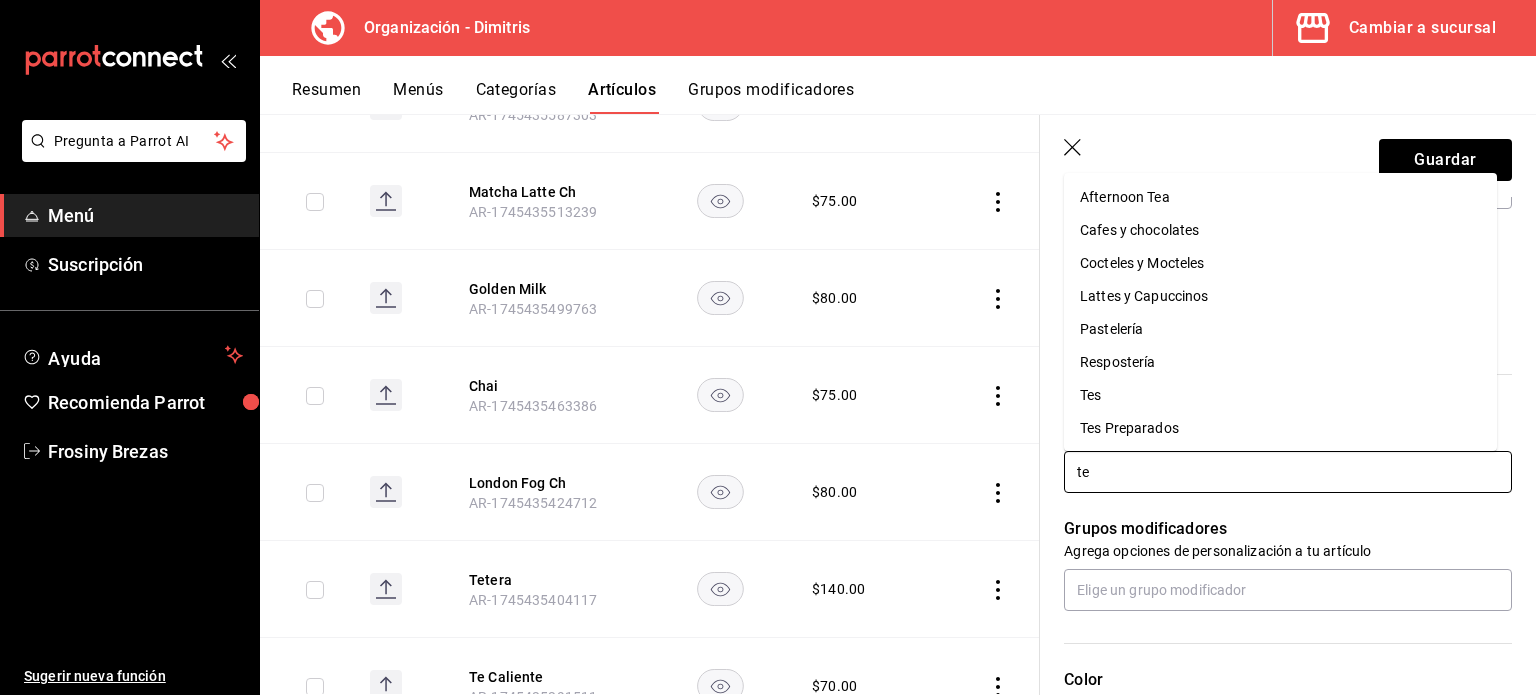 click on "Tes" at bounding box center (1280, 395) 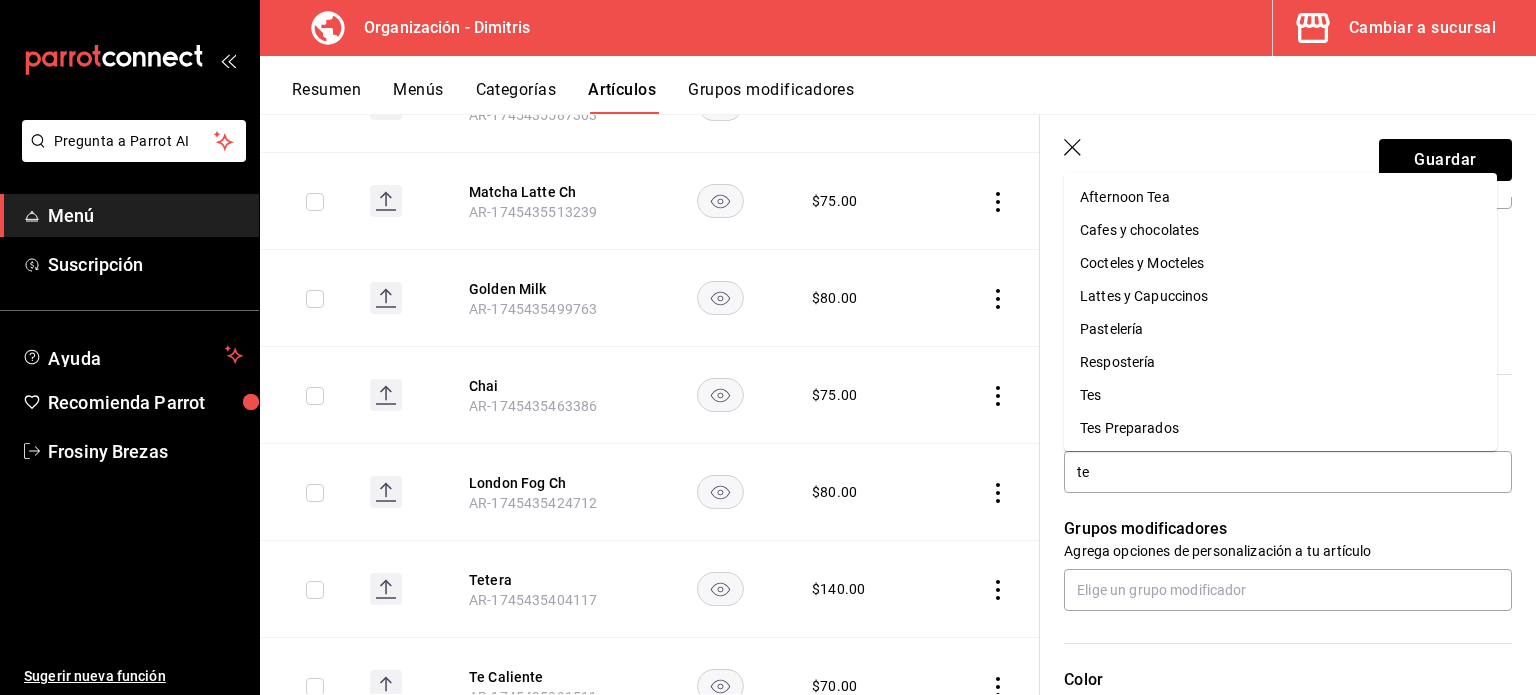 type 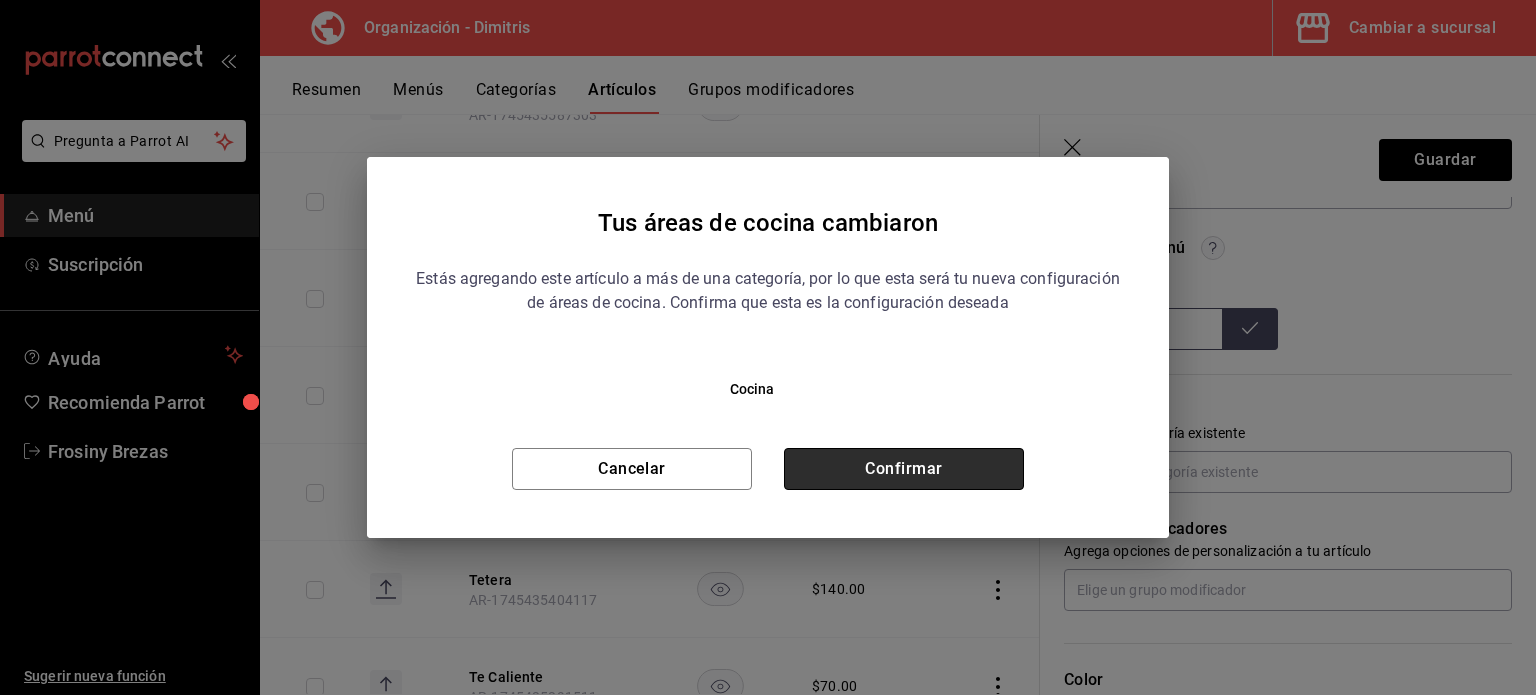 click on "Confirmar" at bounding box center (904, 469) 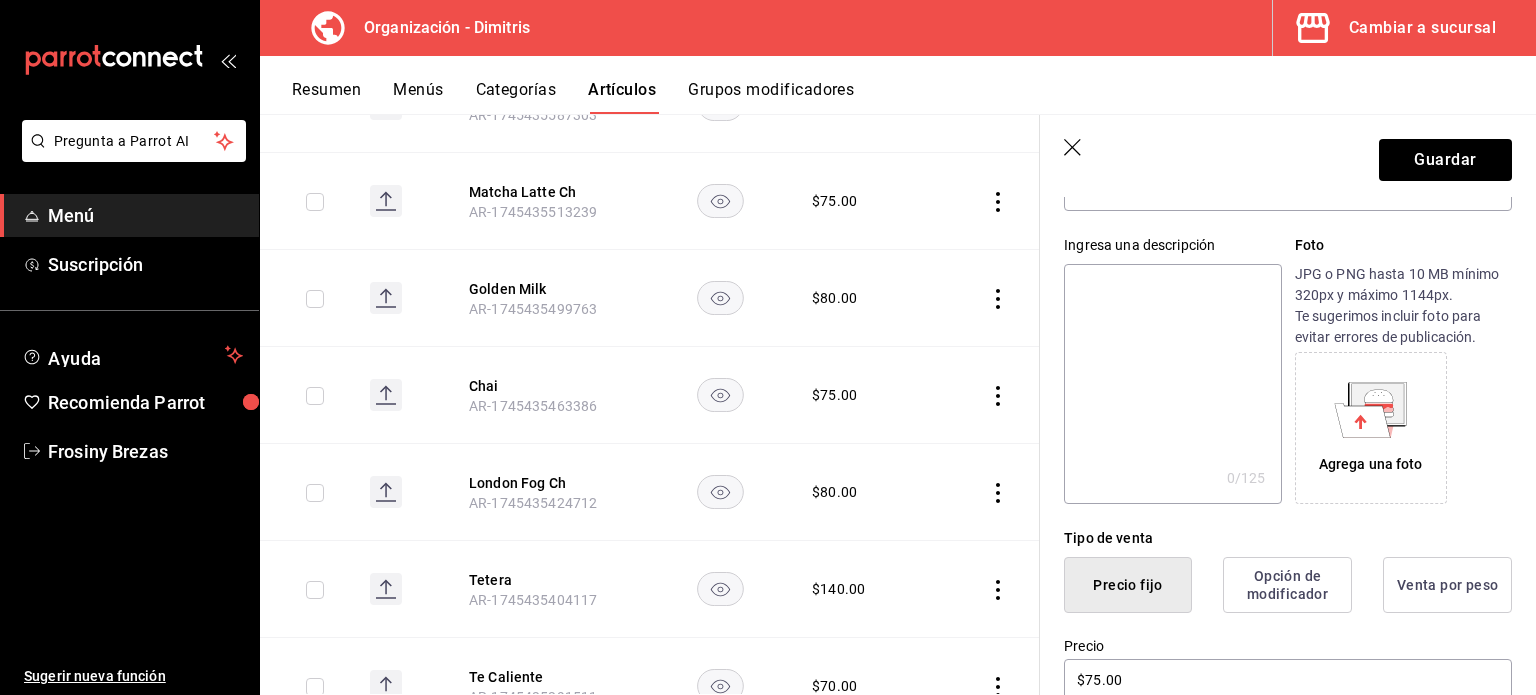 scroll, scrollTop: 0, scrollLeft: 0, axis: both 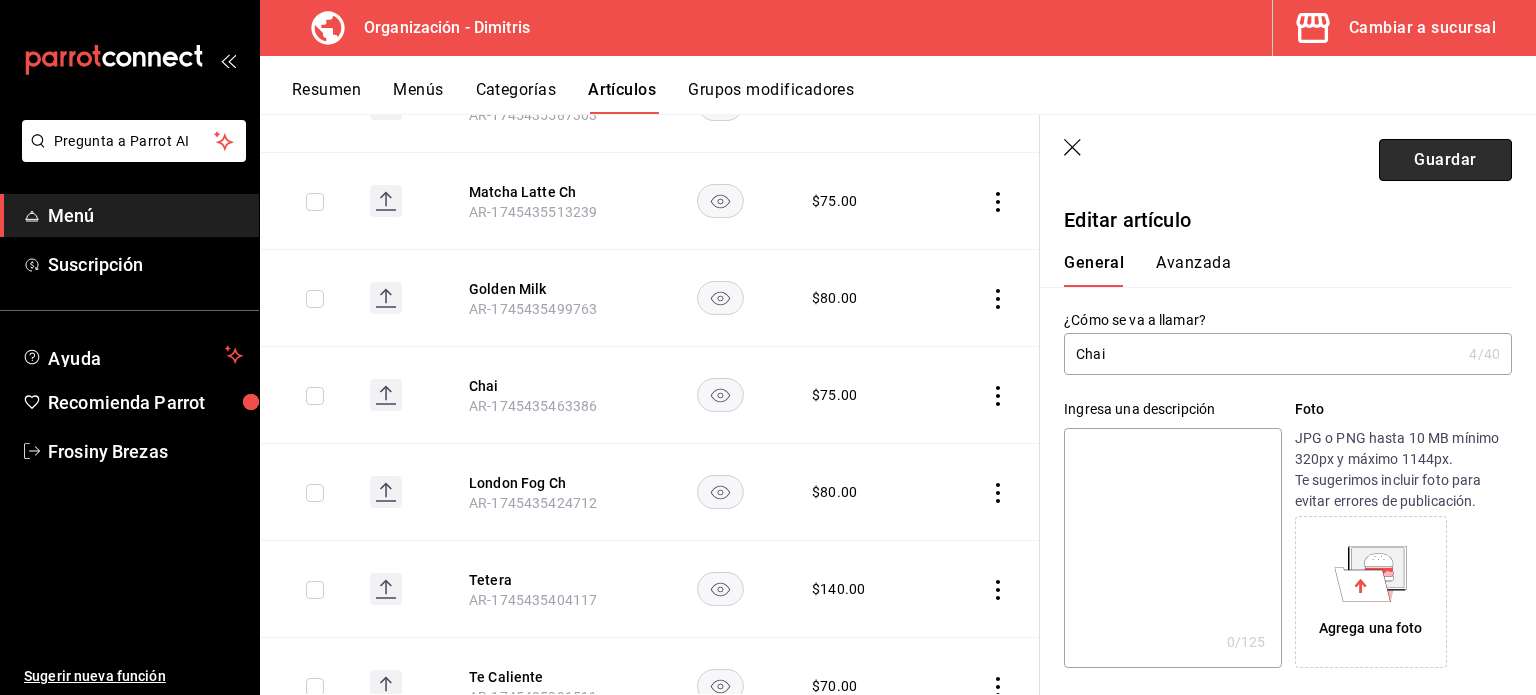 click on "Guardar" at bounding box center [1445, 160] 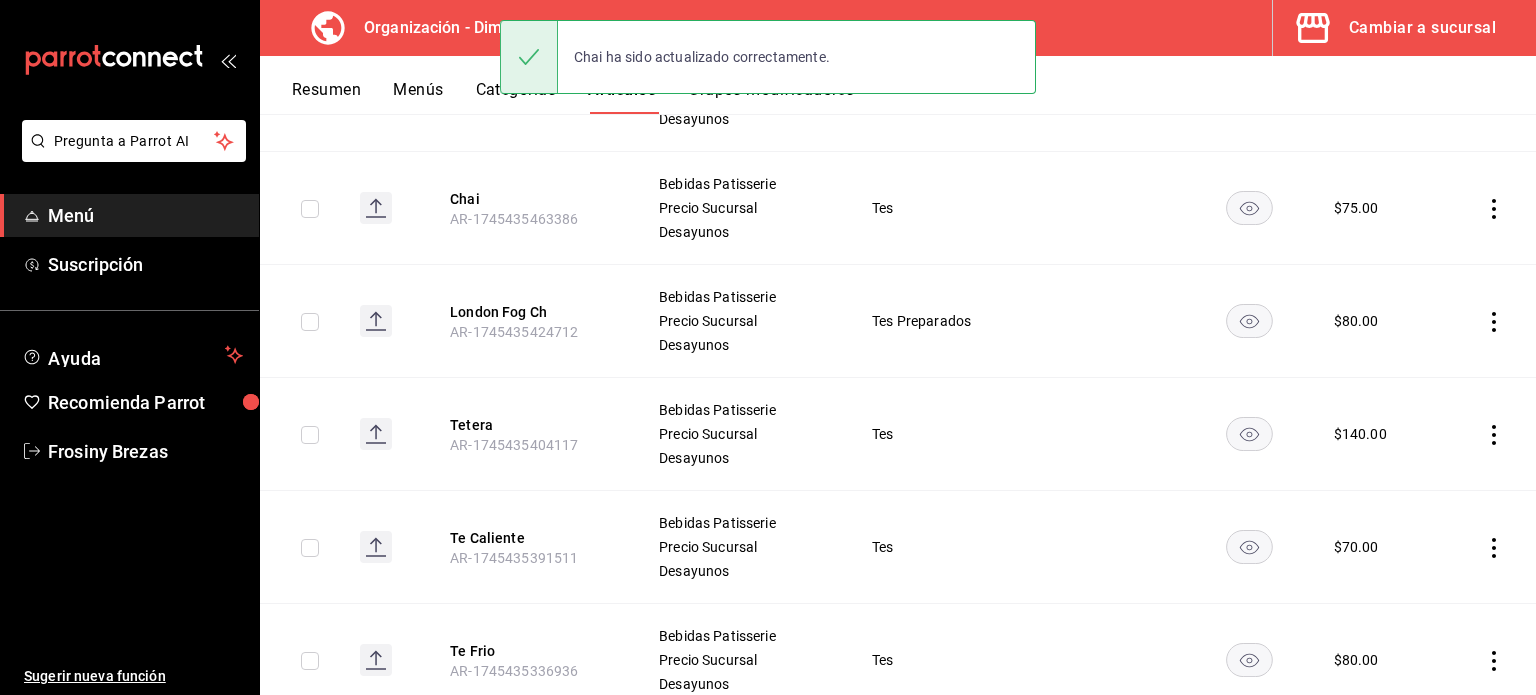 scroll, scrollTop: 602, scrollLeft: 0, axis: vertical 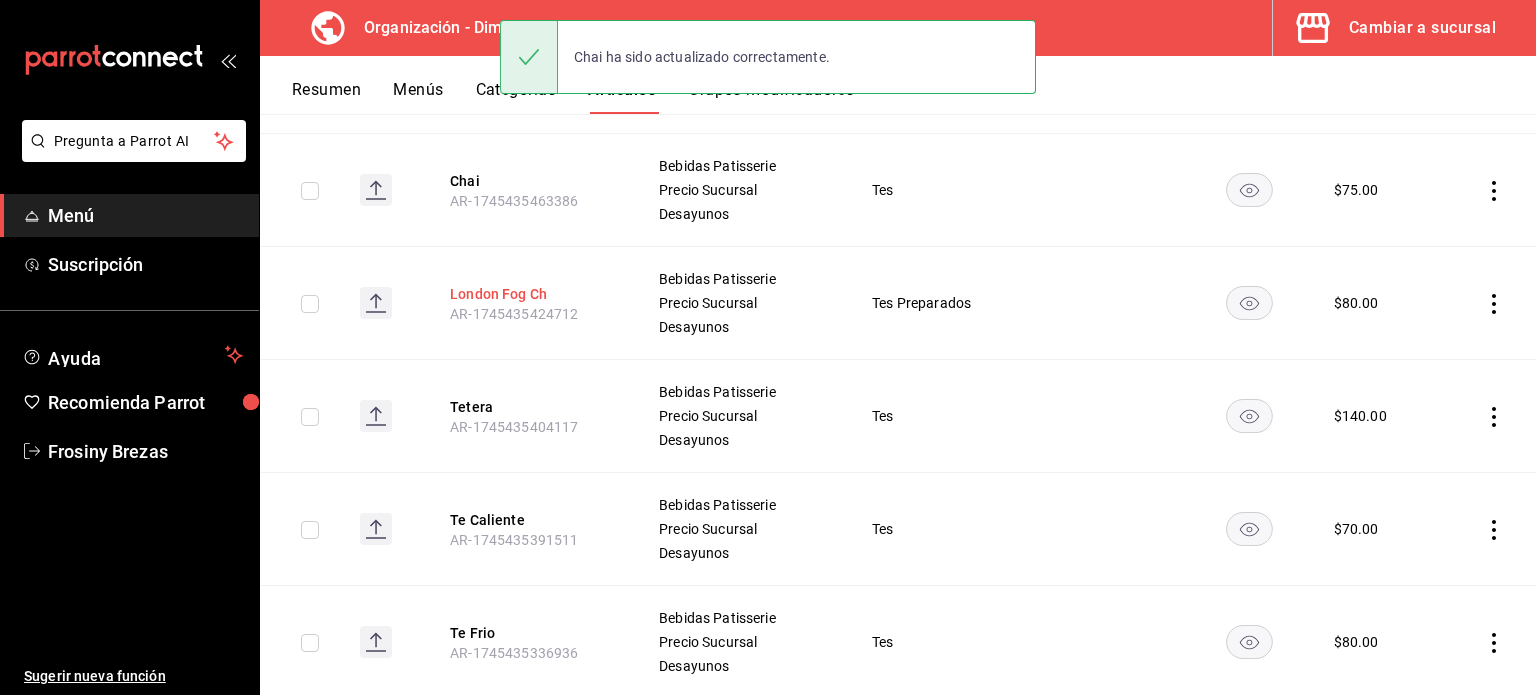 click on "London Fog Ch" at bounding box center (530, 294) 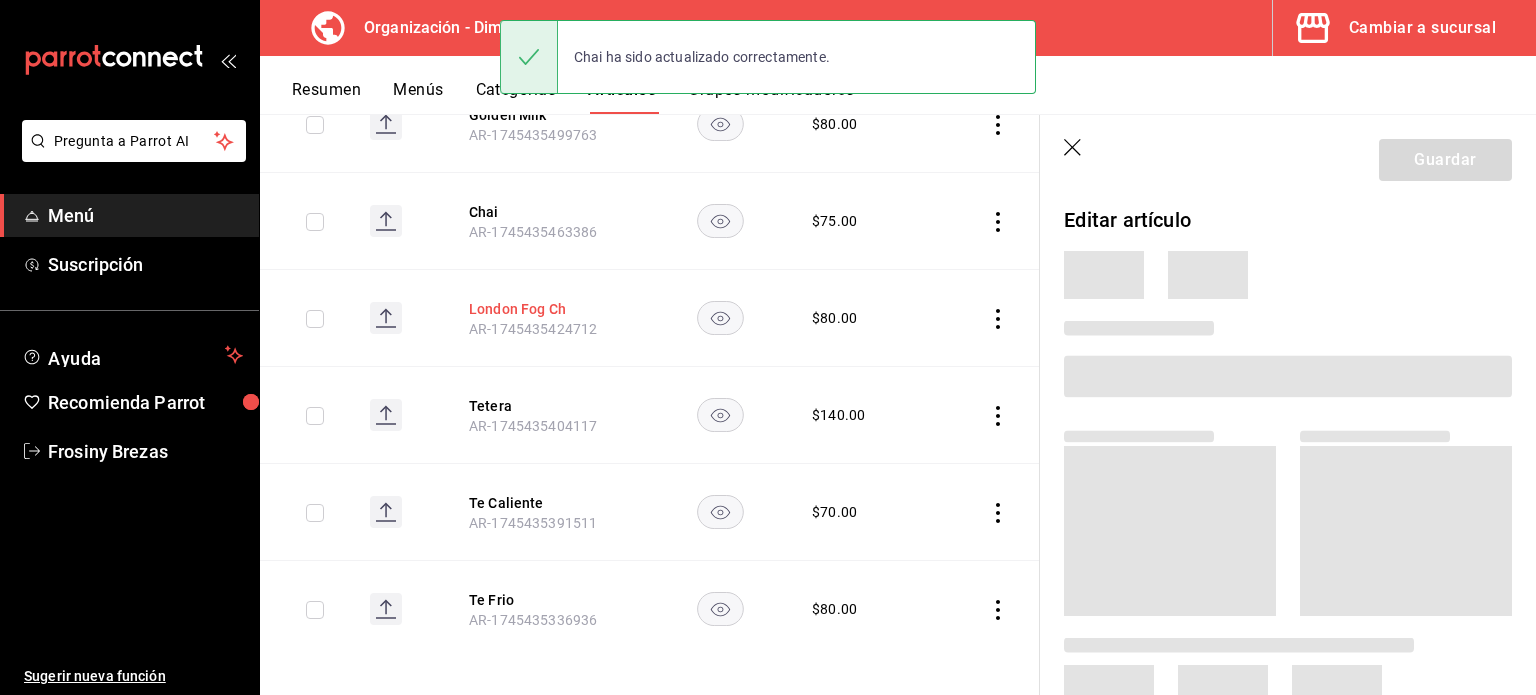 scroll, scrollTop: 524, scrollLeft: 0, axis: vertical 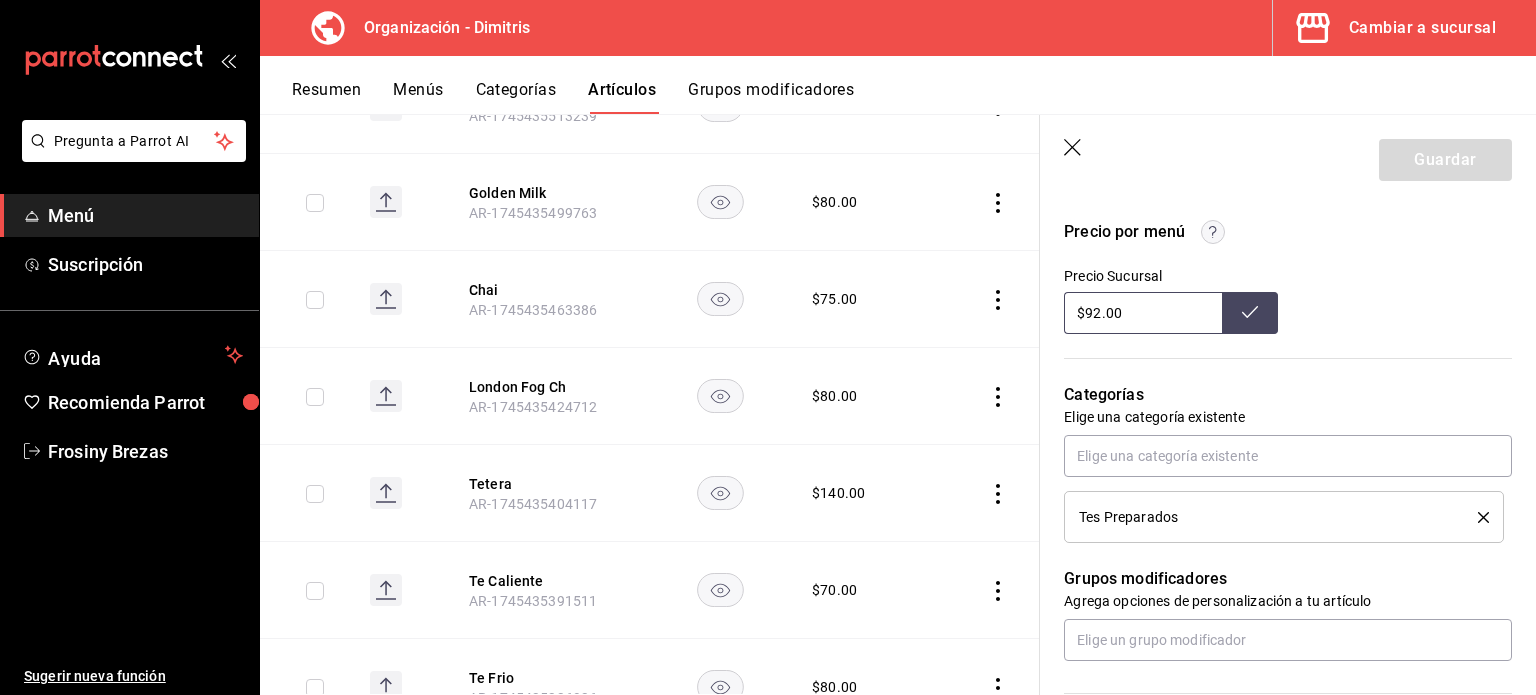 click on "Tes Preparados" at bounding box center [1284, 517] 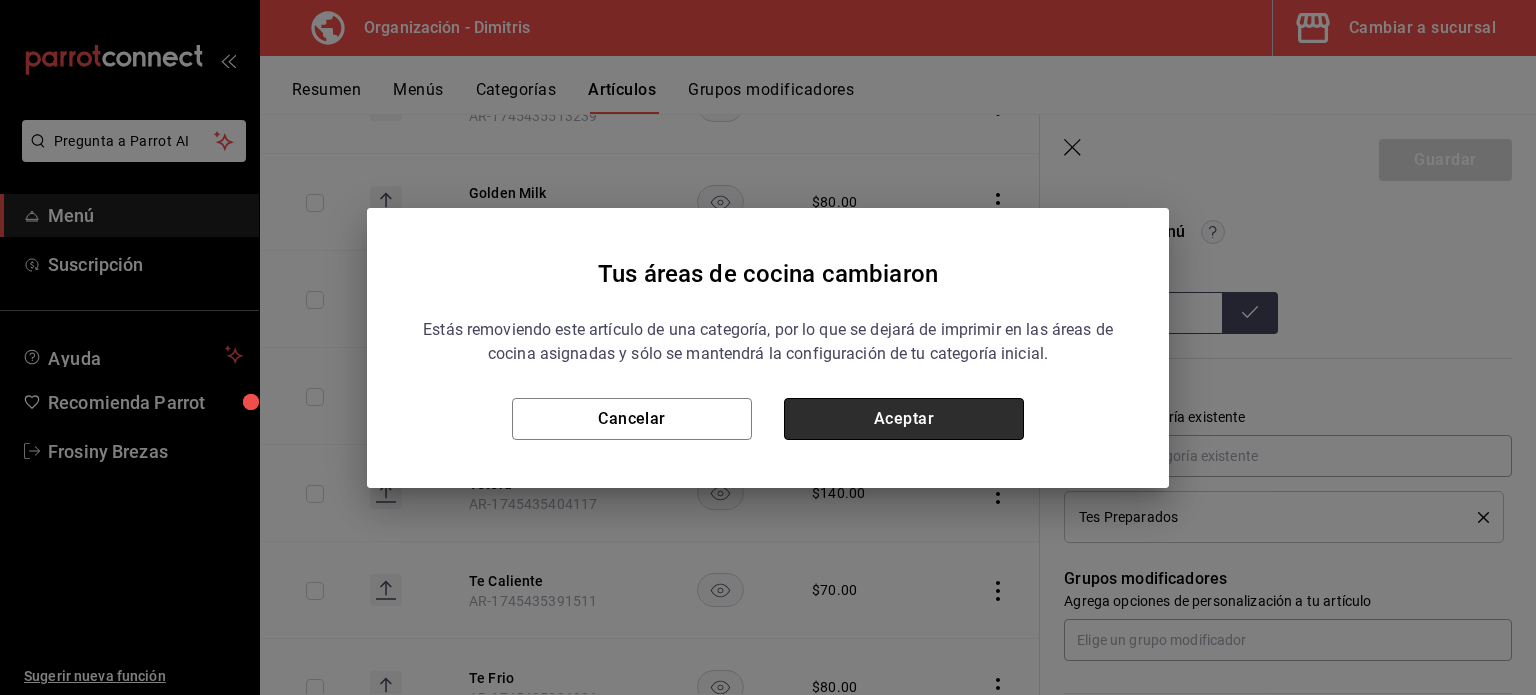click on "Aceptar" at bounding box center (904, 419) 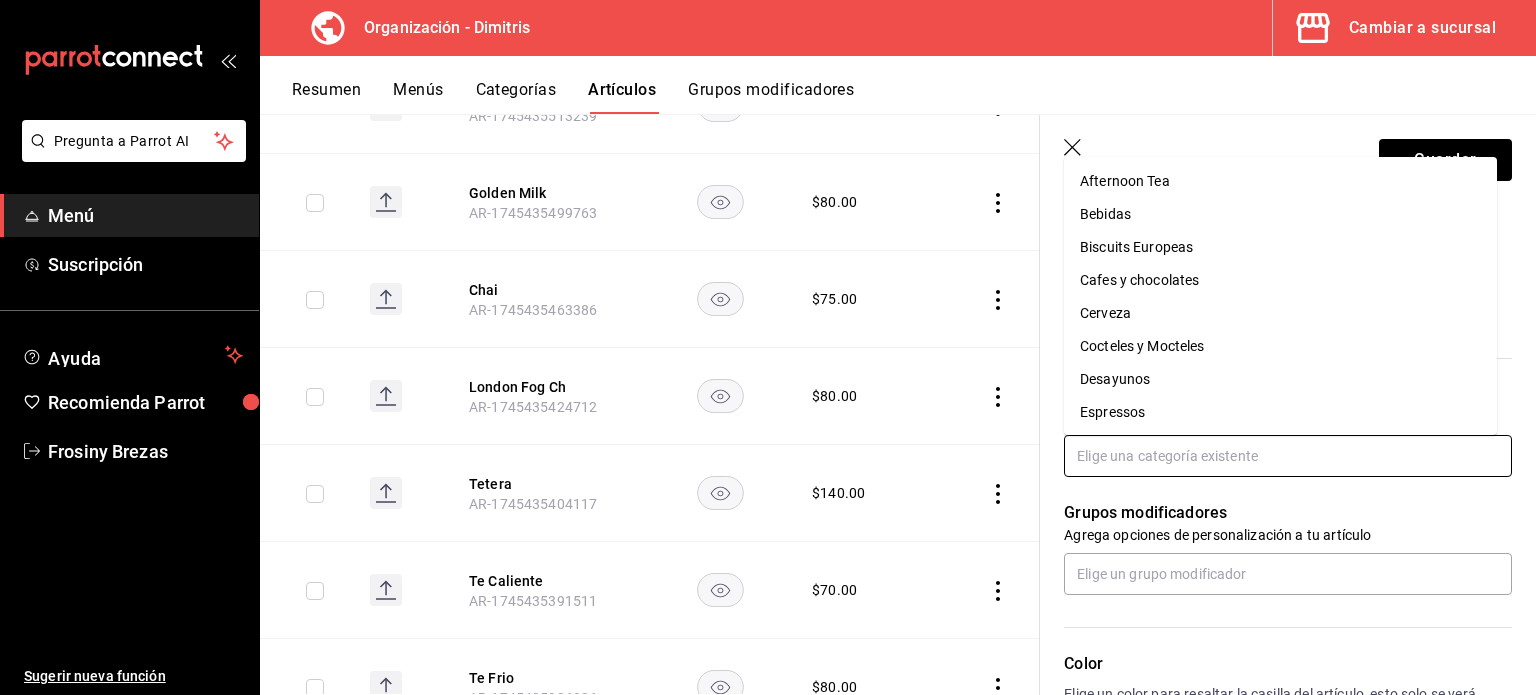 click at bounding box center (1288, 456) 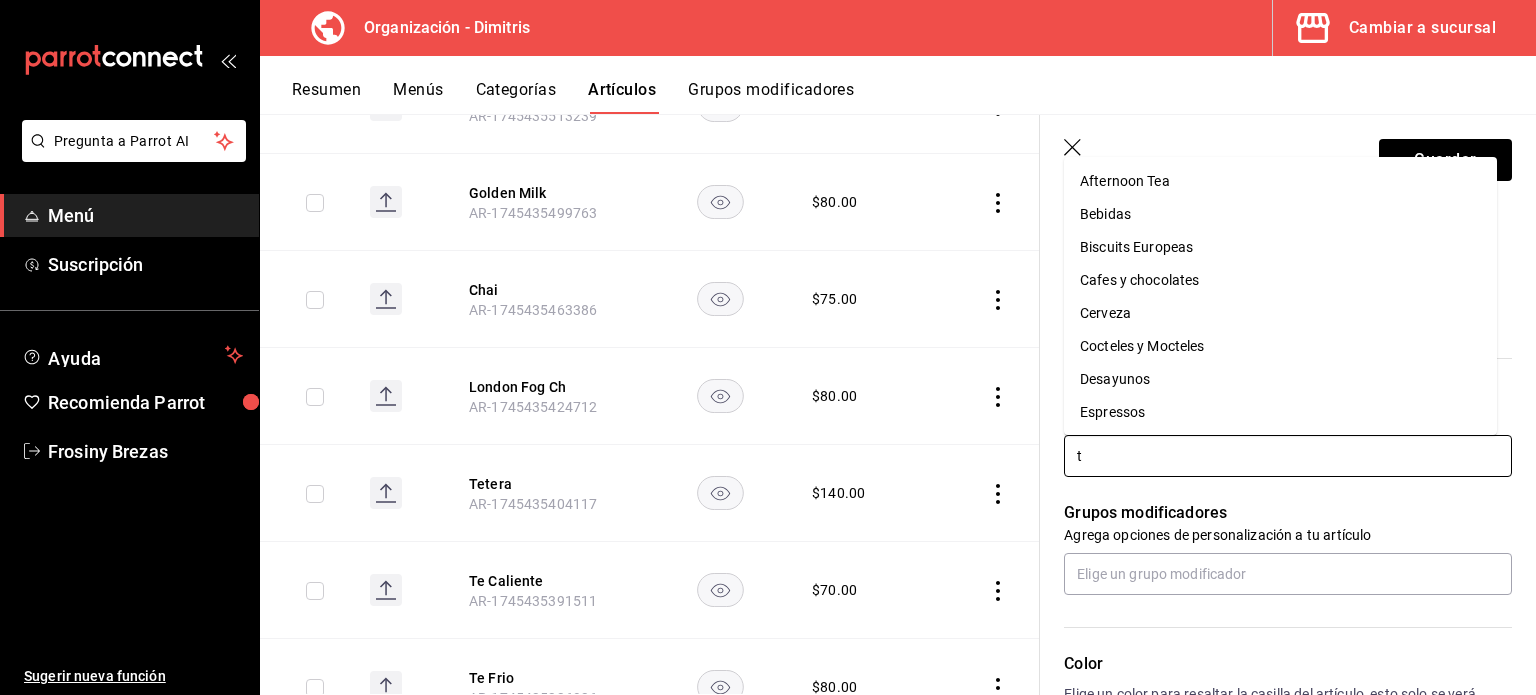 type on "te" 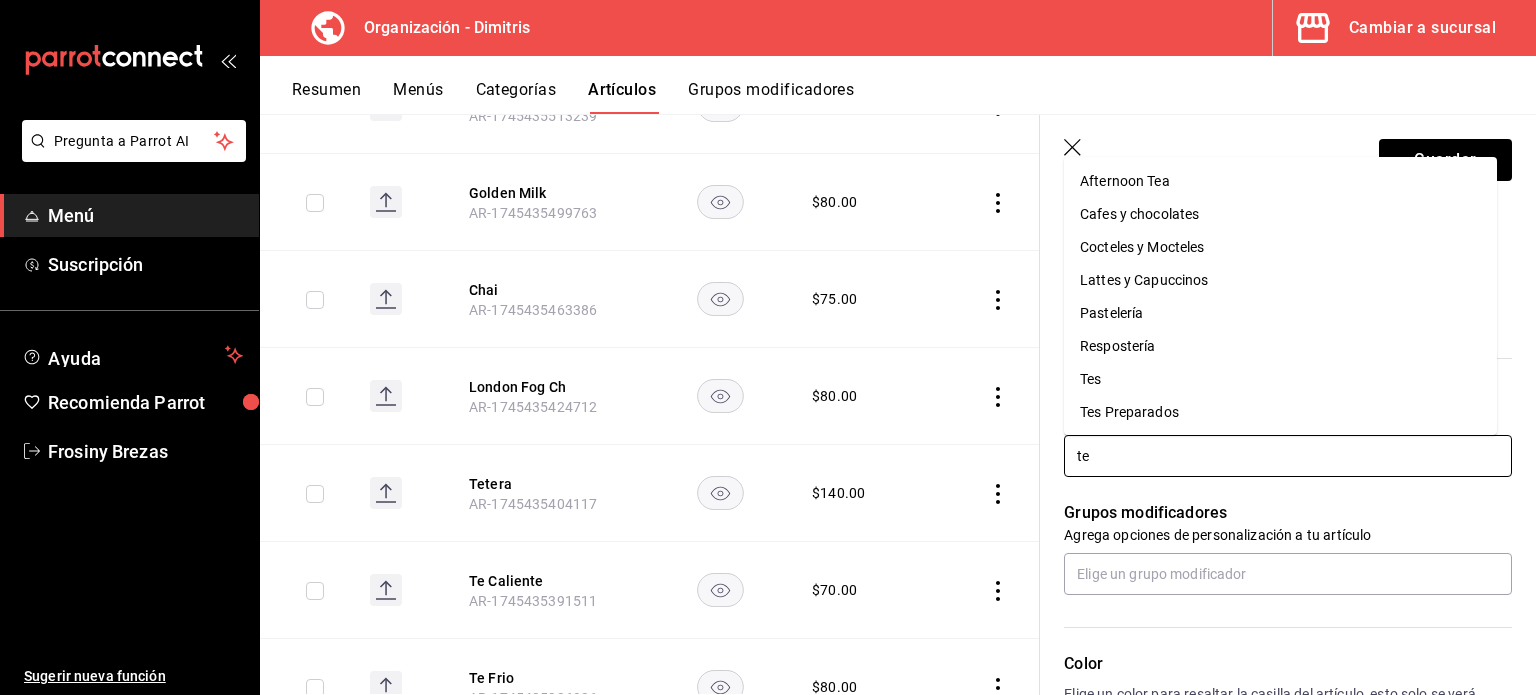 click on "Tes" at bounding box center (1280, 379) 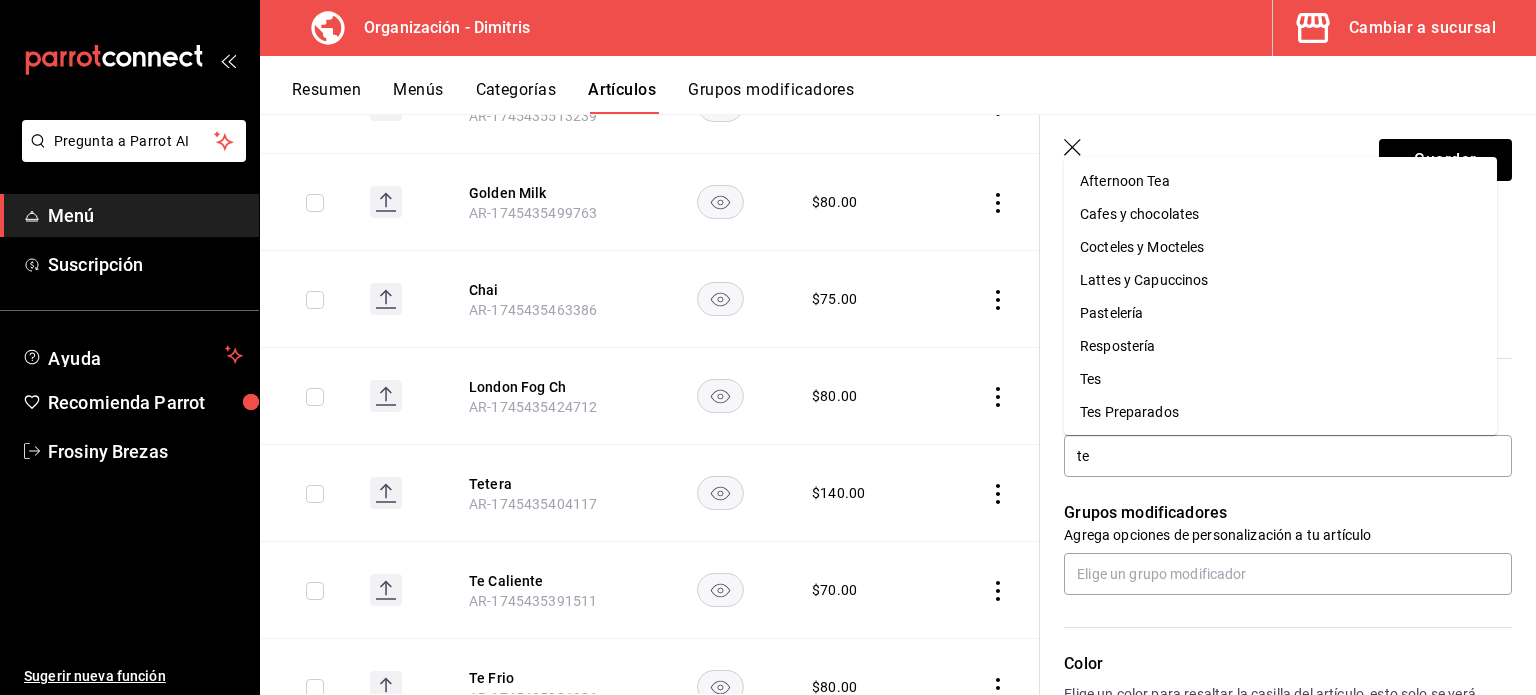 type 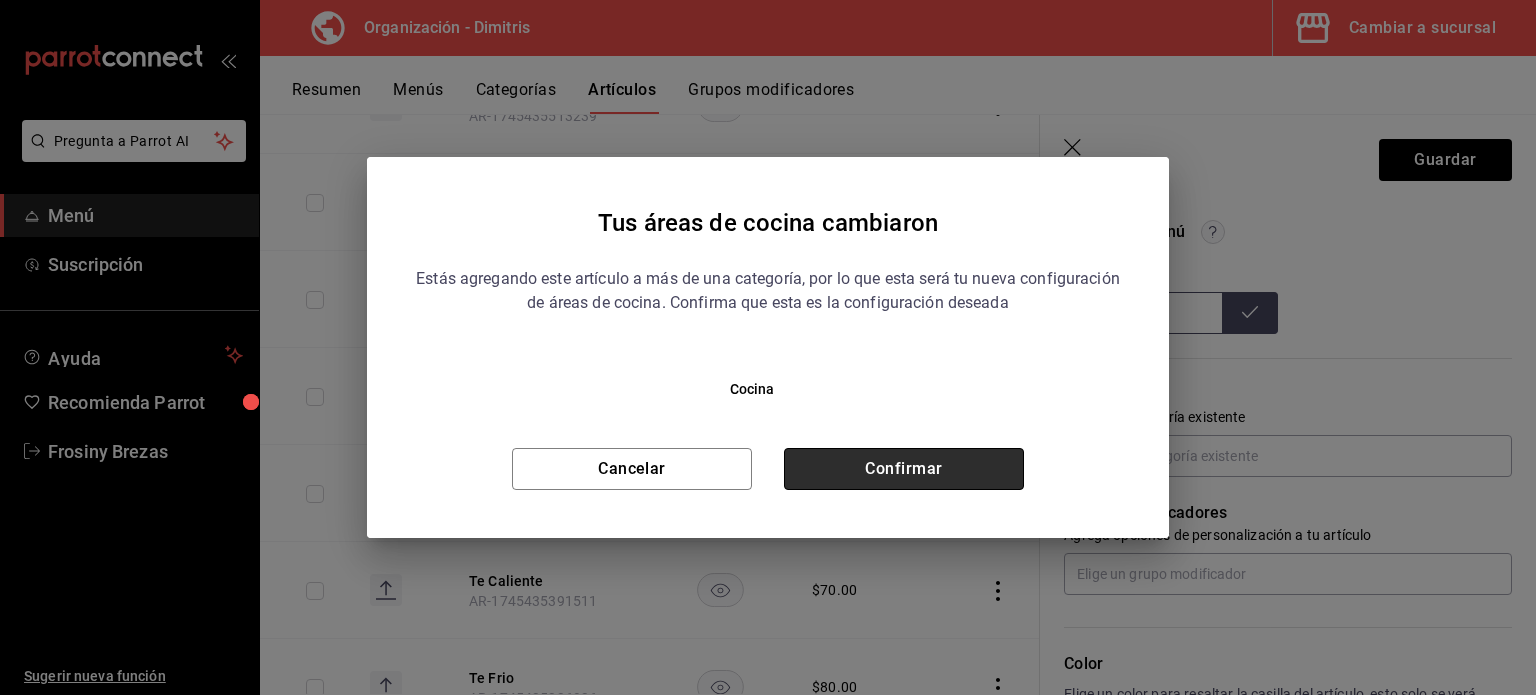 click on "Confirmar" at bounding box center (904, 469) 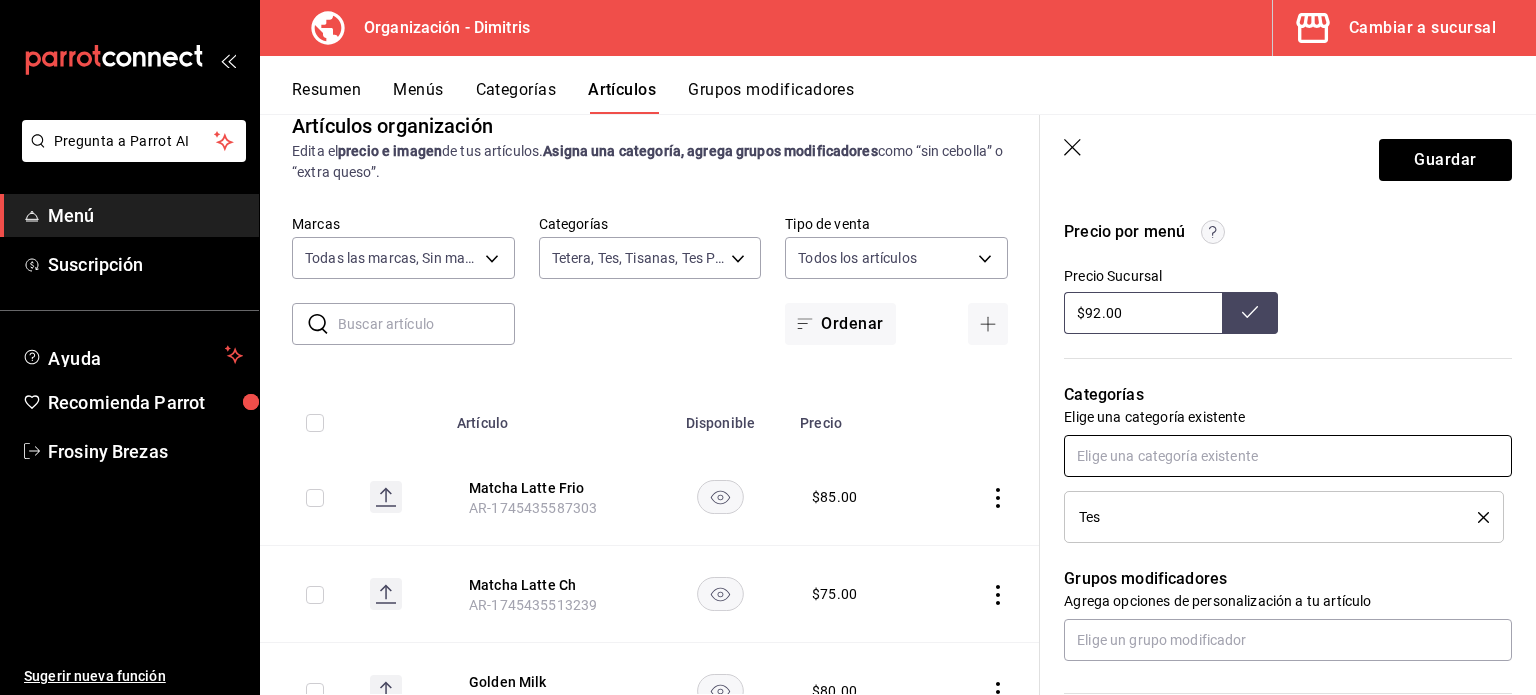 scroll, scrollTop: 0, scrollLeft: 0, axis: both 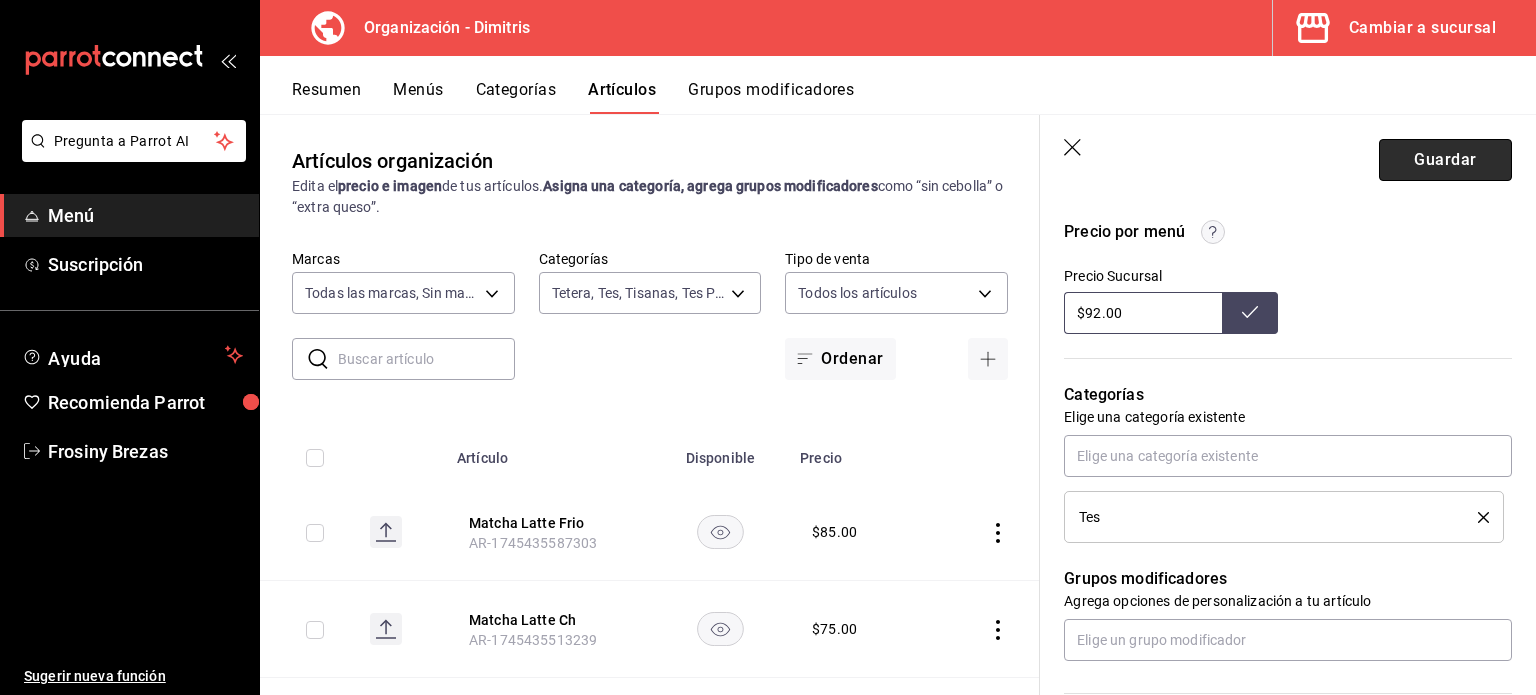 click on "Guardar" at bounding box center (1445, 160) 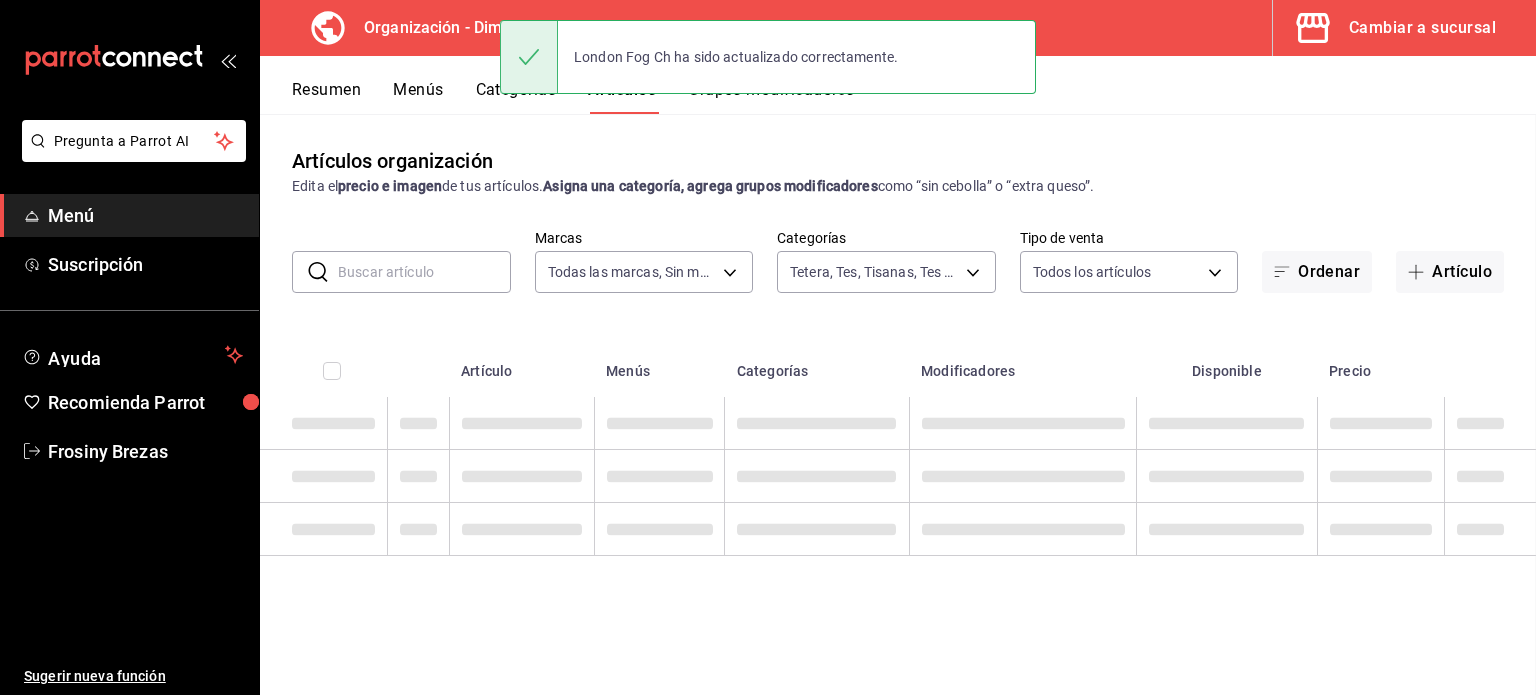 scroll, scrollTop: 0, scrollLeft: 0, axis: both 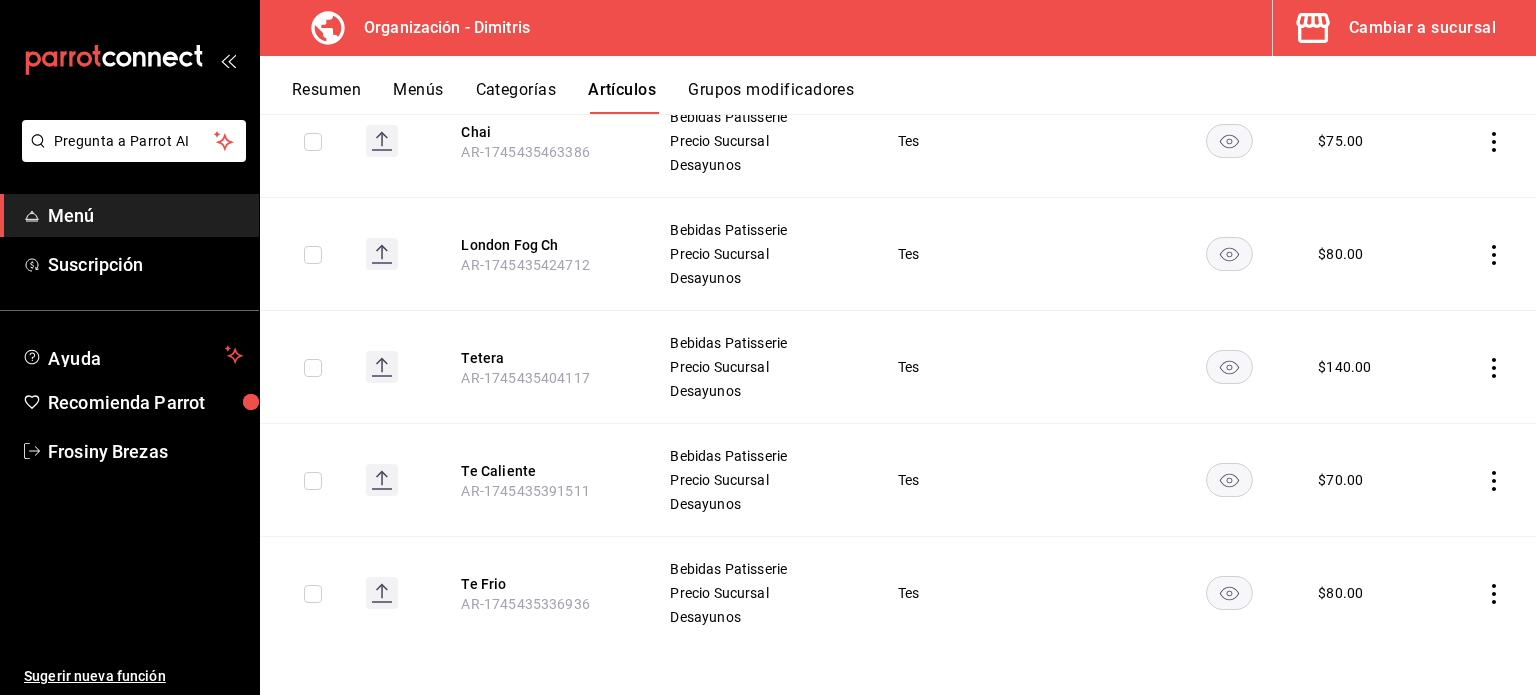 click on "Categorías" at bounding box center (516, 97) 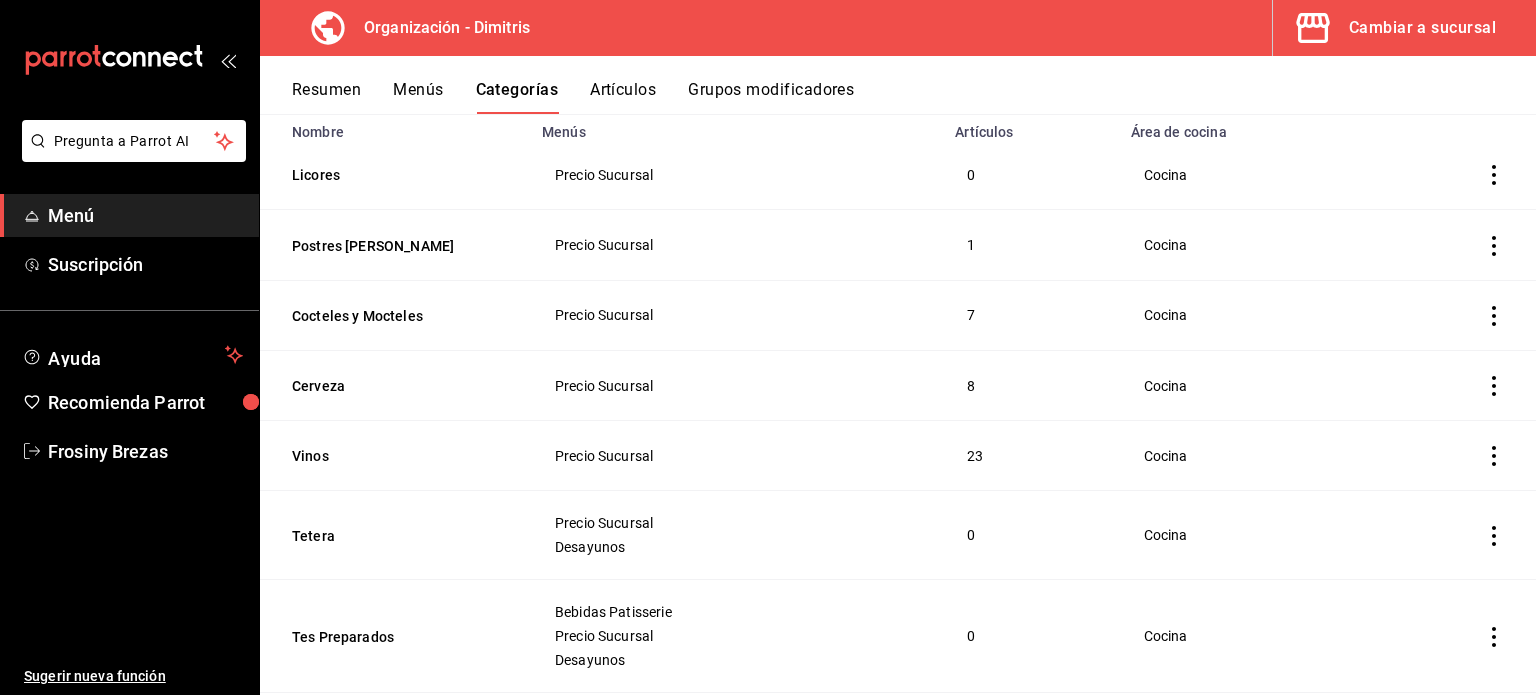 scroll, scrollTop: 176, scrollLeft: 0, axis: vertical 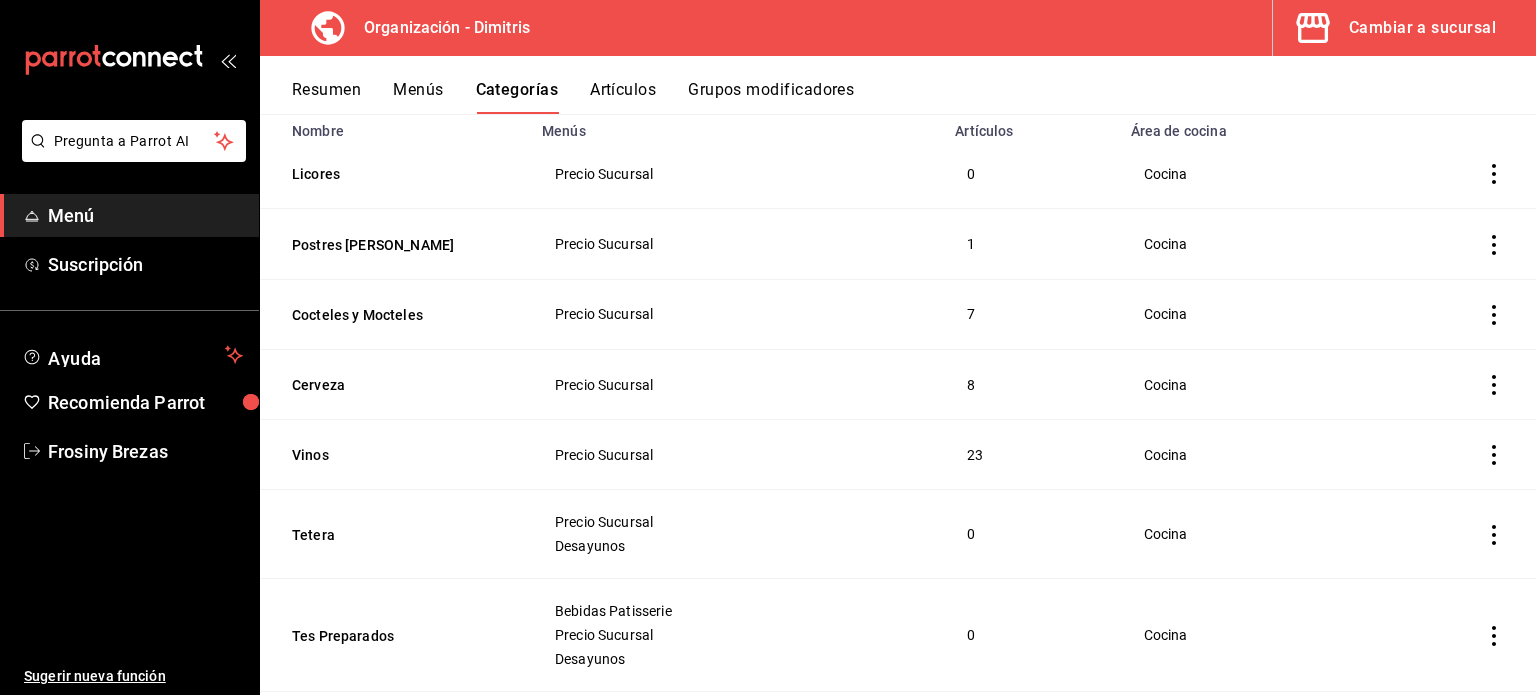 click 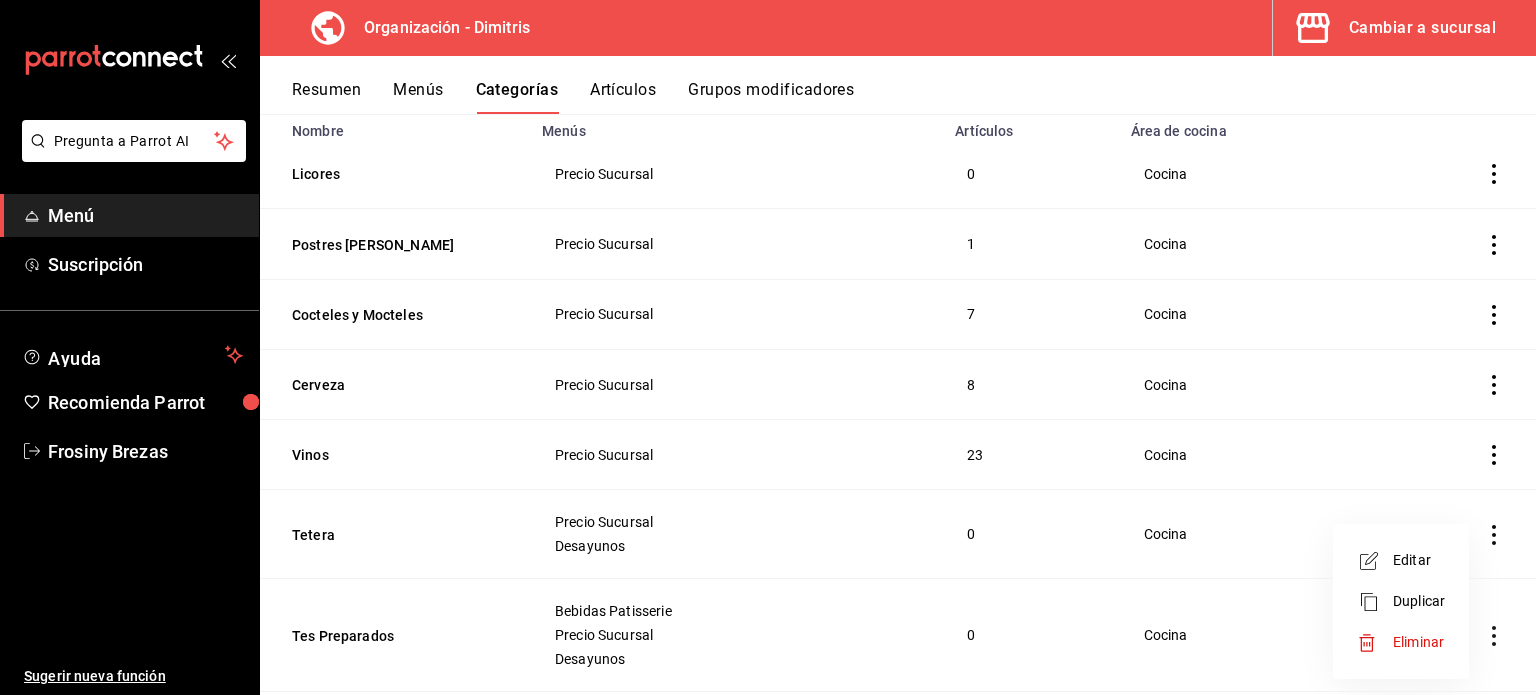 click on "Eliminar" at bounding box center [1418, 642] 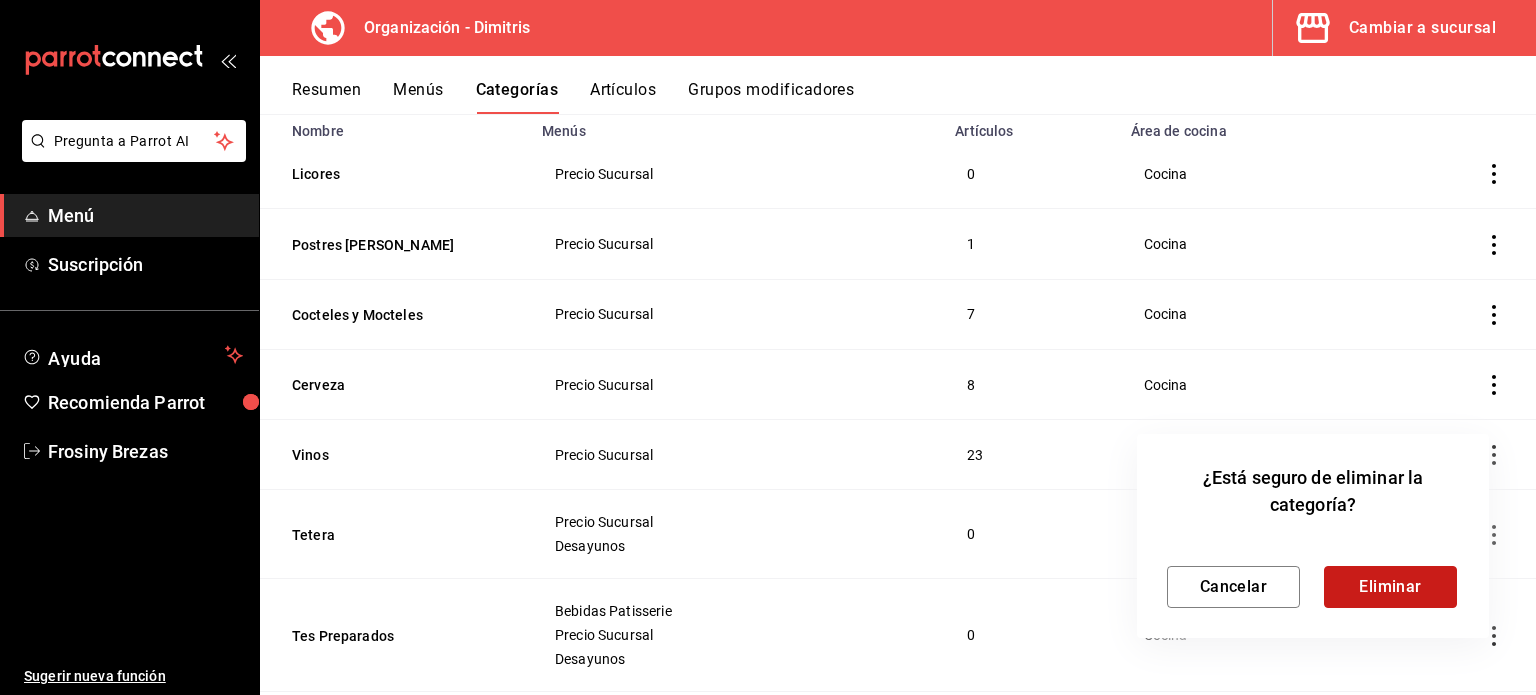 click on "Eliminar" at bounding box center [1390, 587] 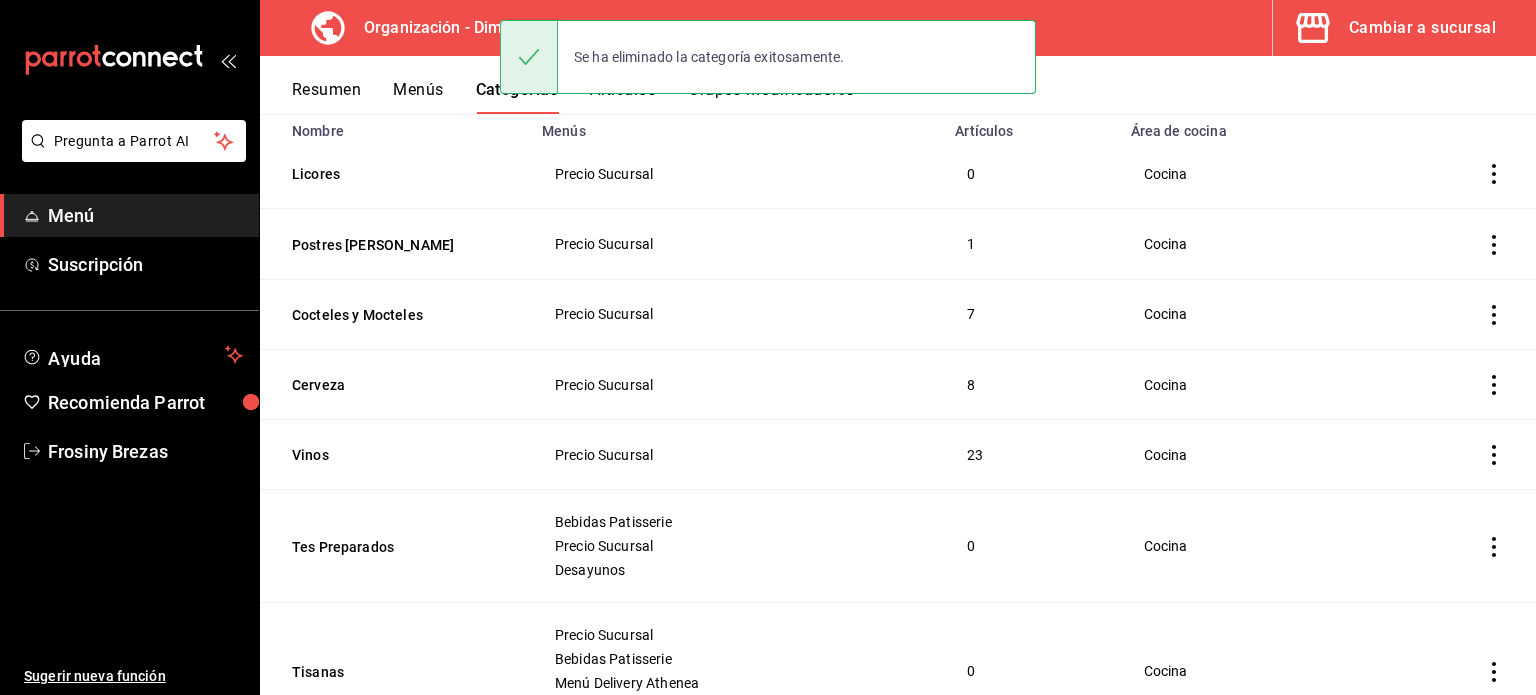 click 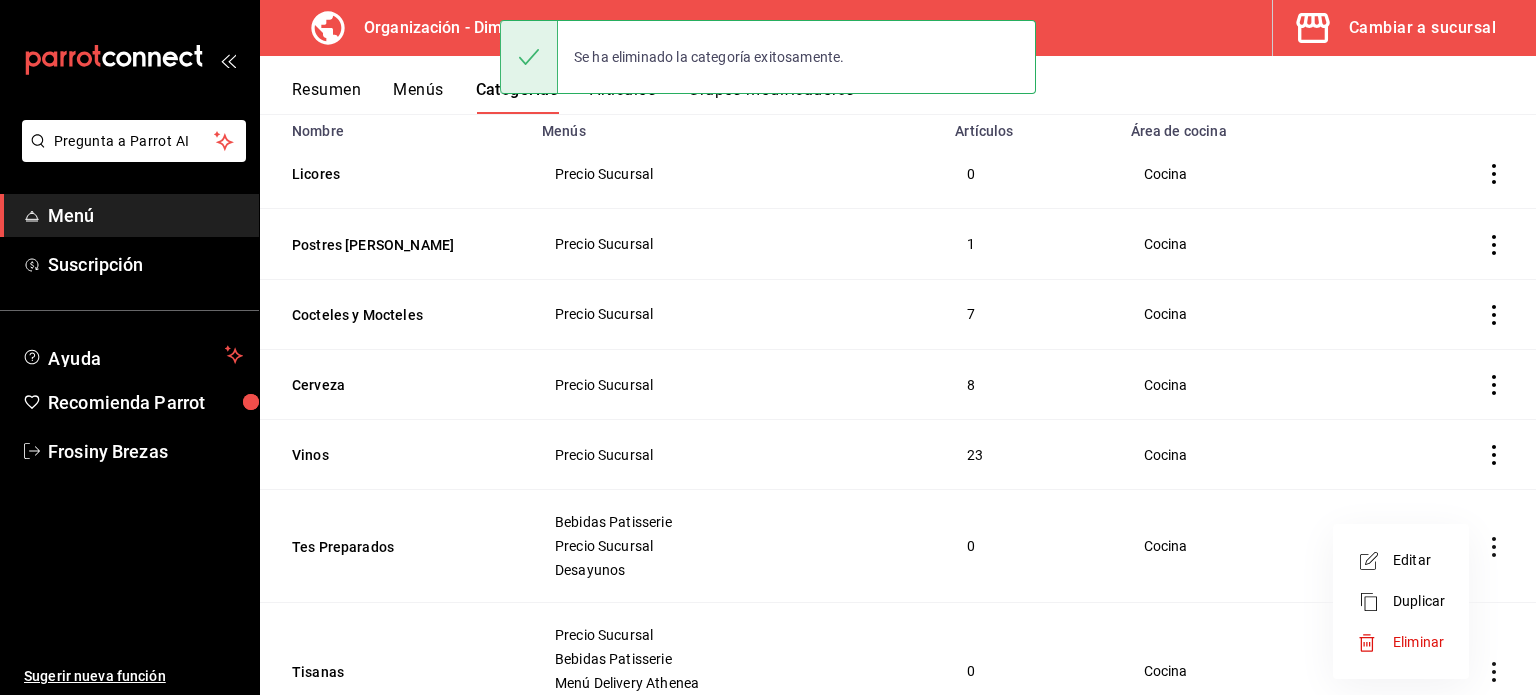 click on "Eliminar" at bounding box center [1418, 642] 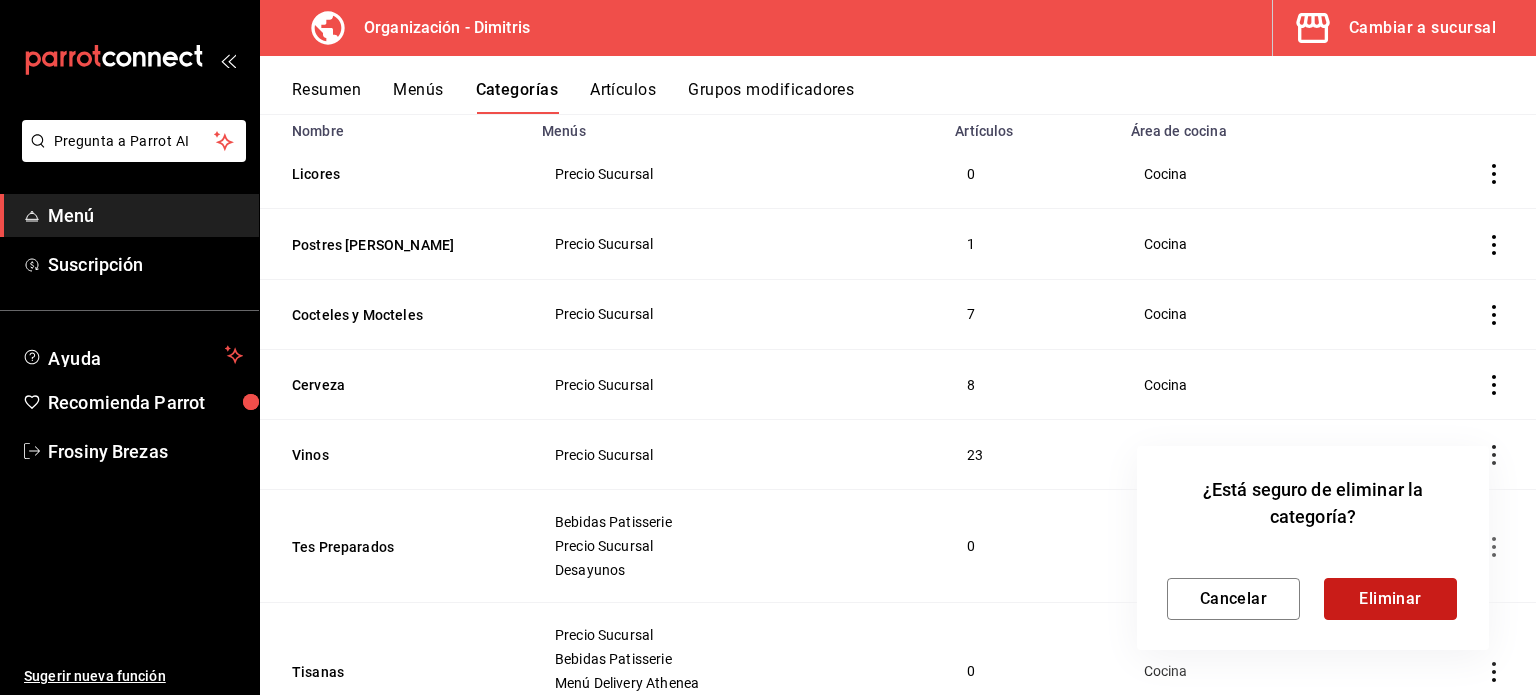 click on "Eliminar" at bounding box center (1390, 599) 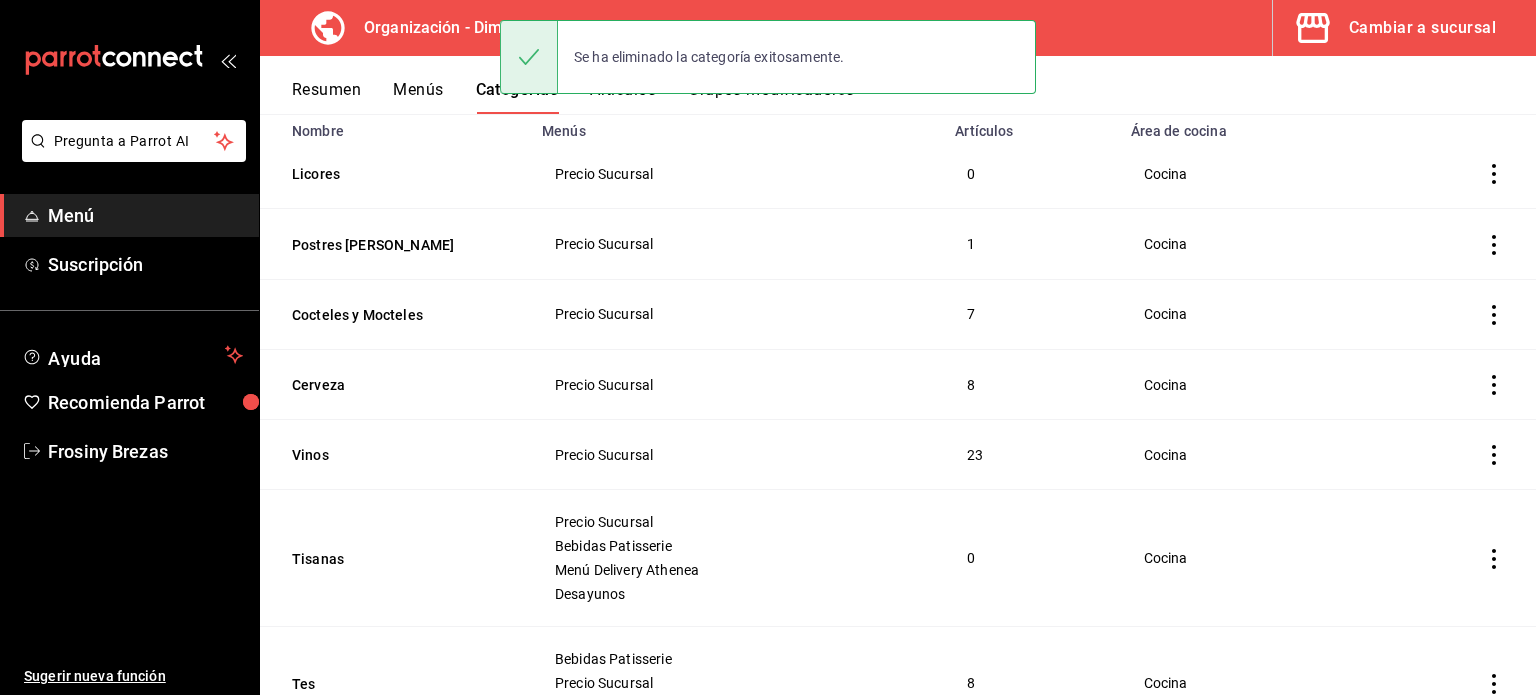 click 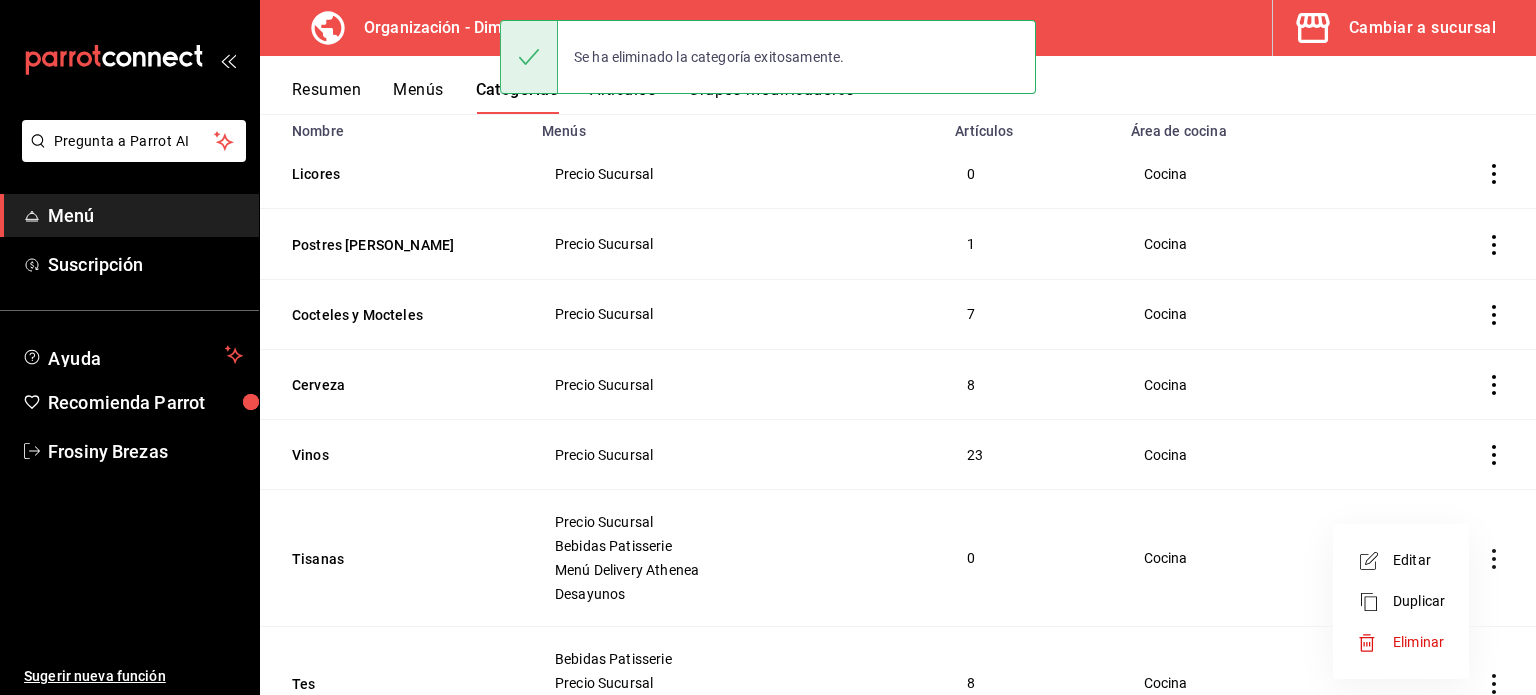 click on "Eliminar" at bounding box center [1418, 642] 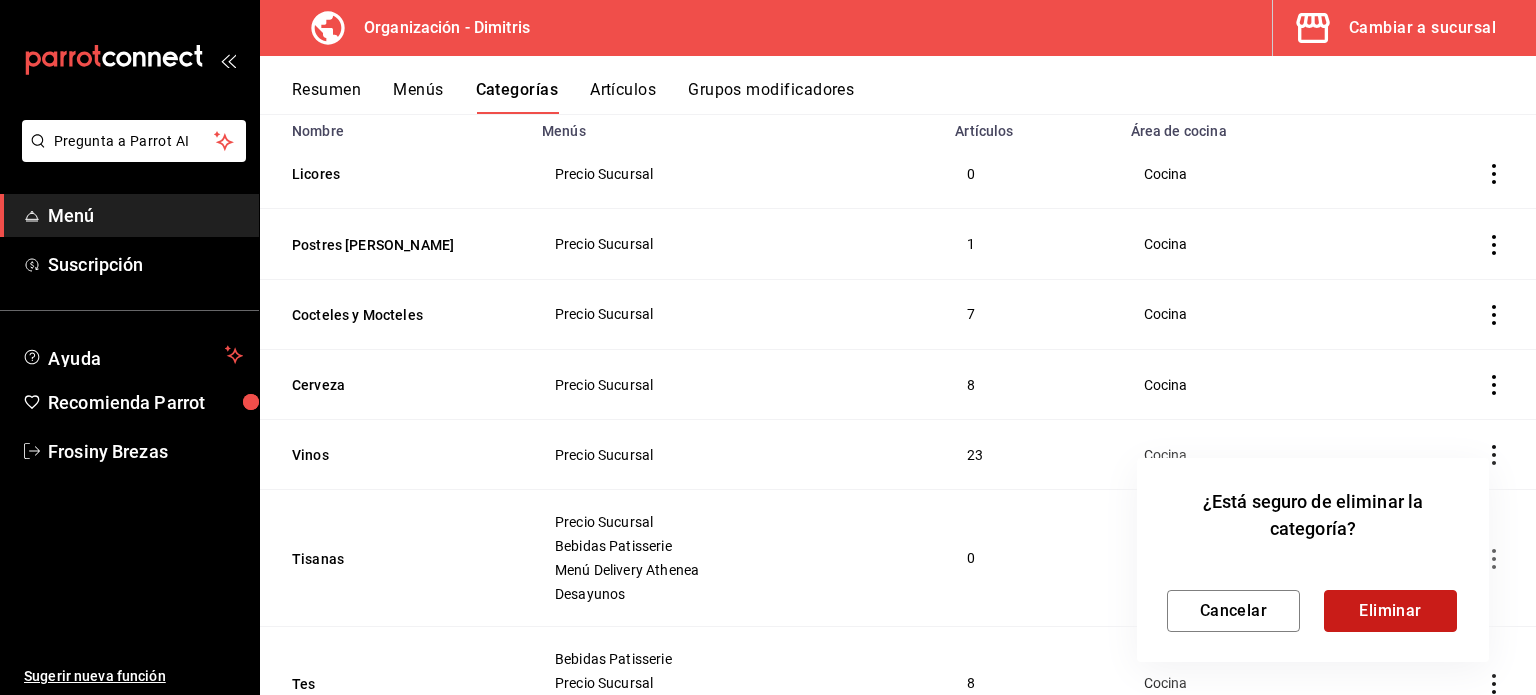 click on "Eliminar" at bounding box center (1390, 611) 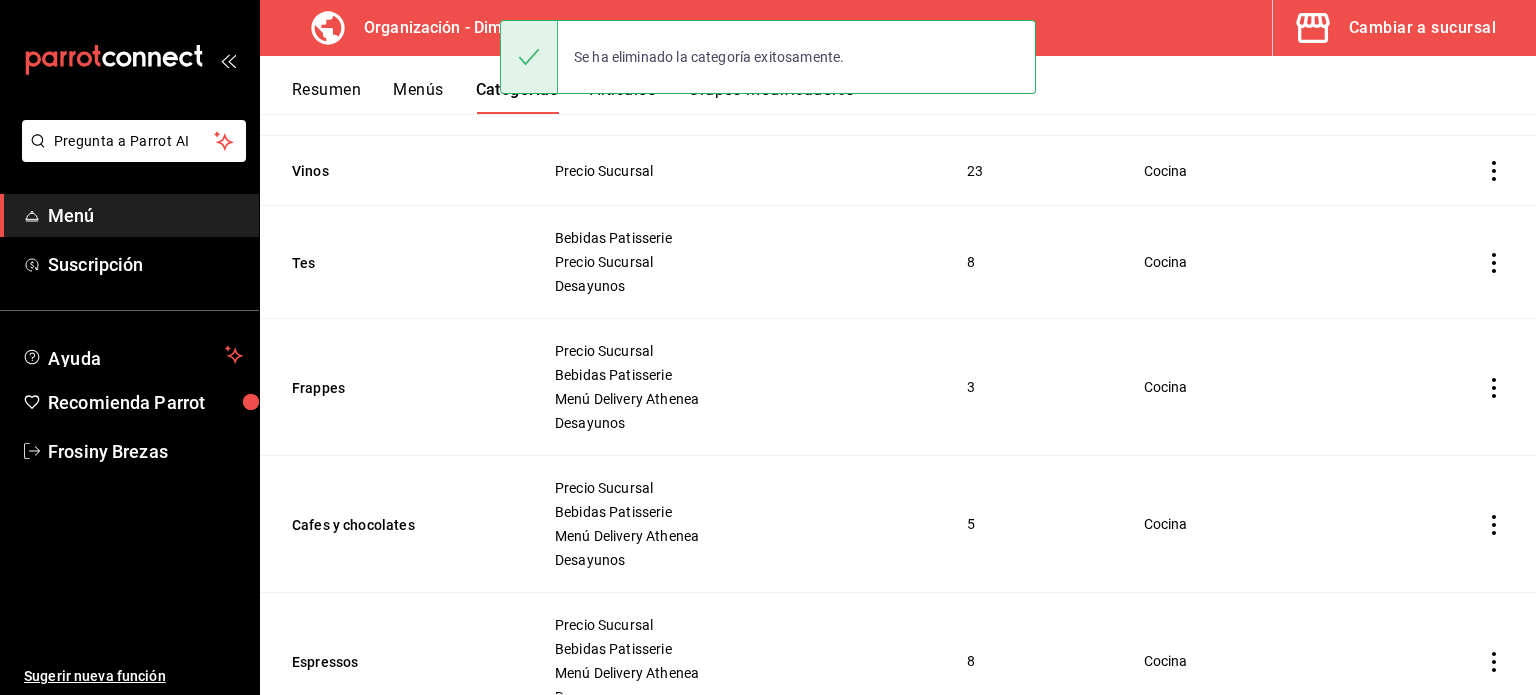 scroll, scrollTop: 462, scrollLeft: 0, axis: vertical 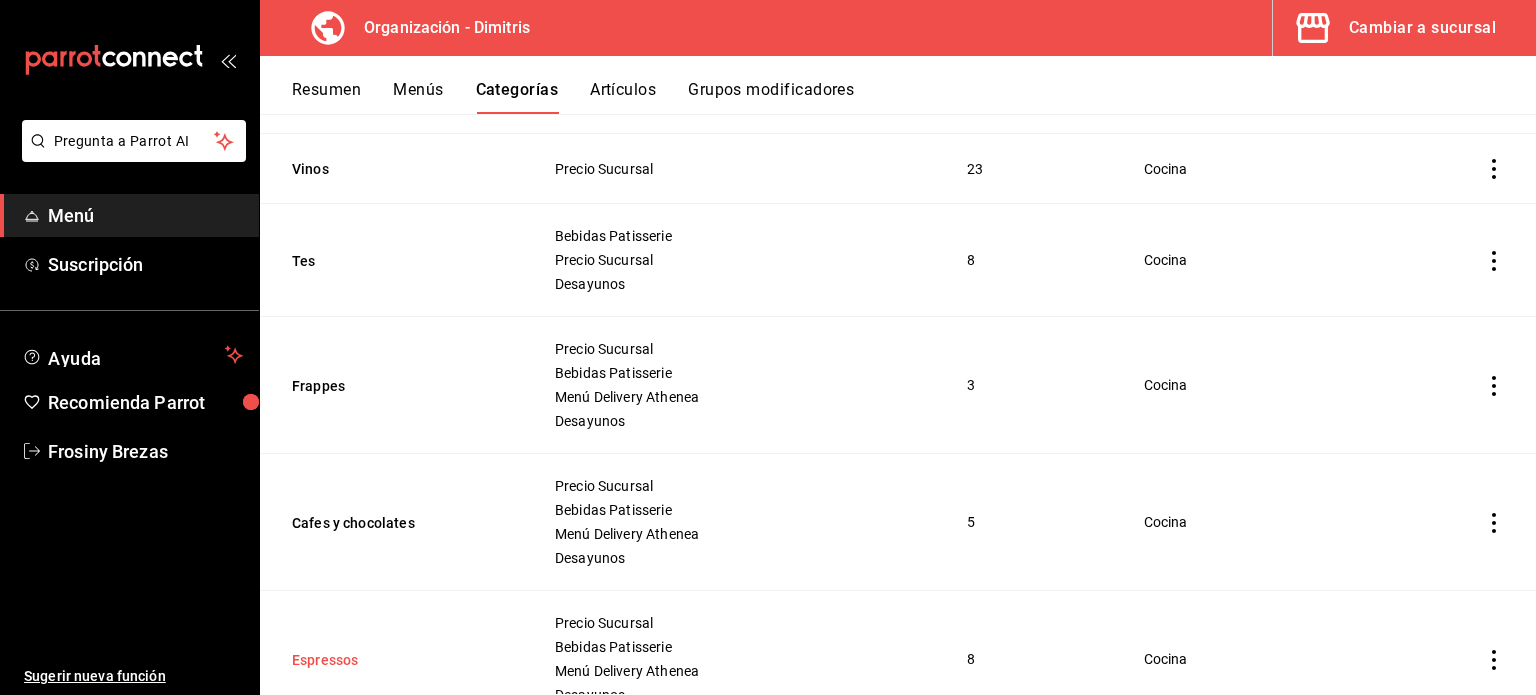 click on "Espressos" at bounding box center [392, 660] 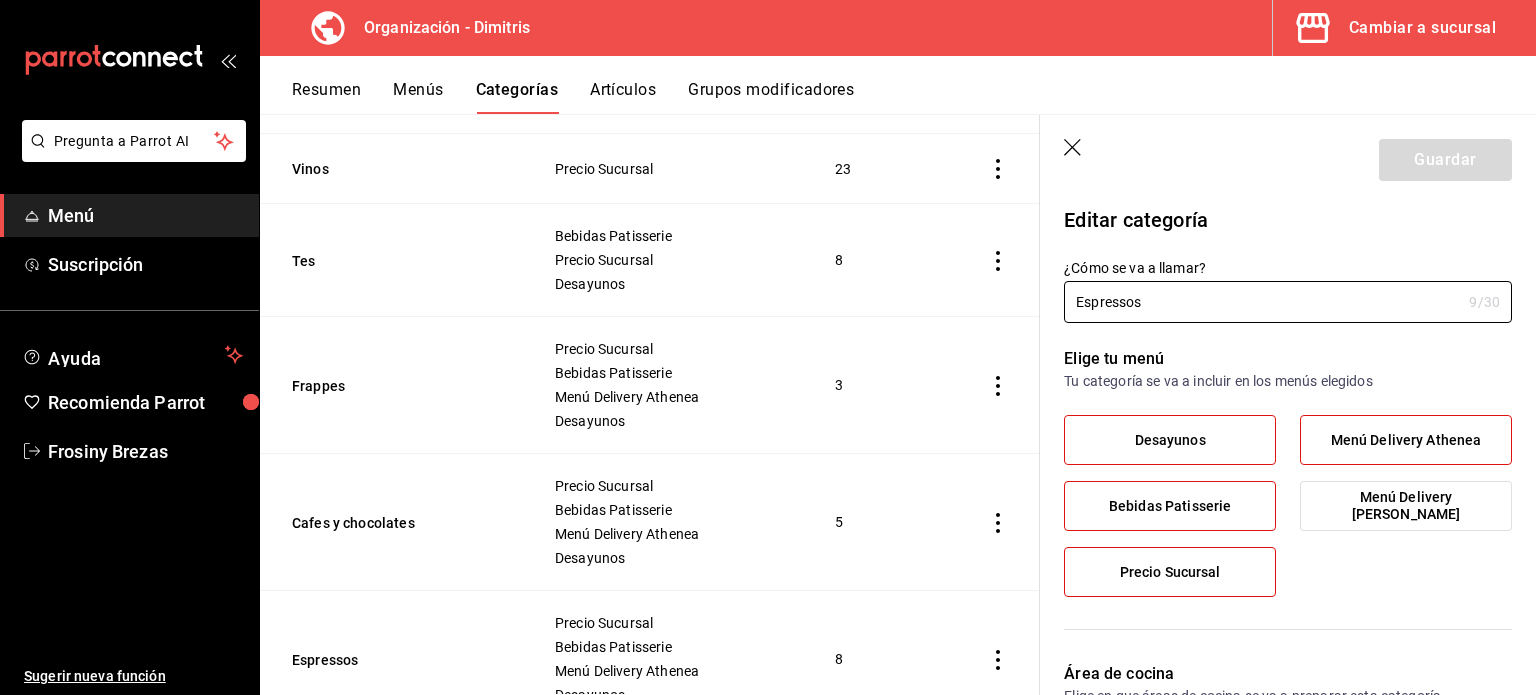 click 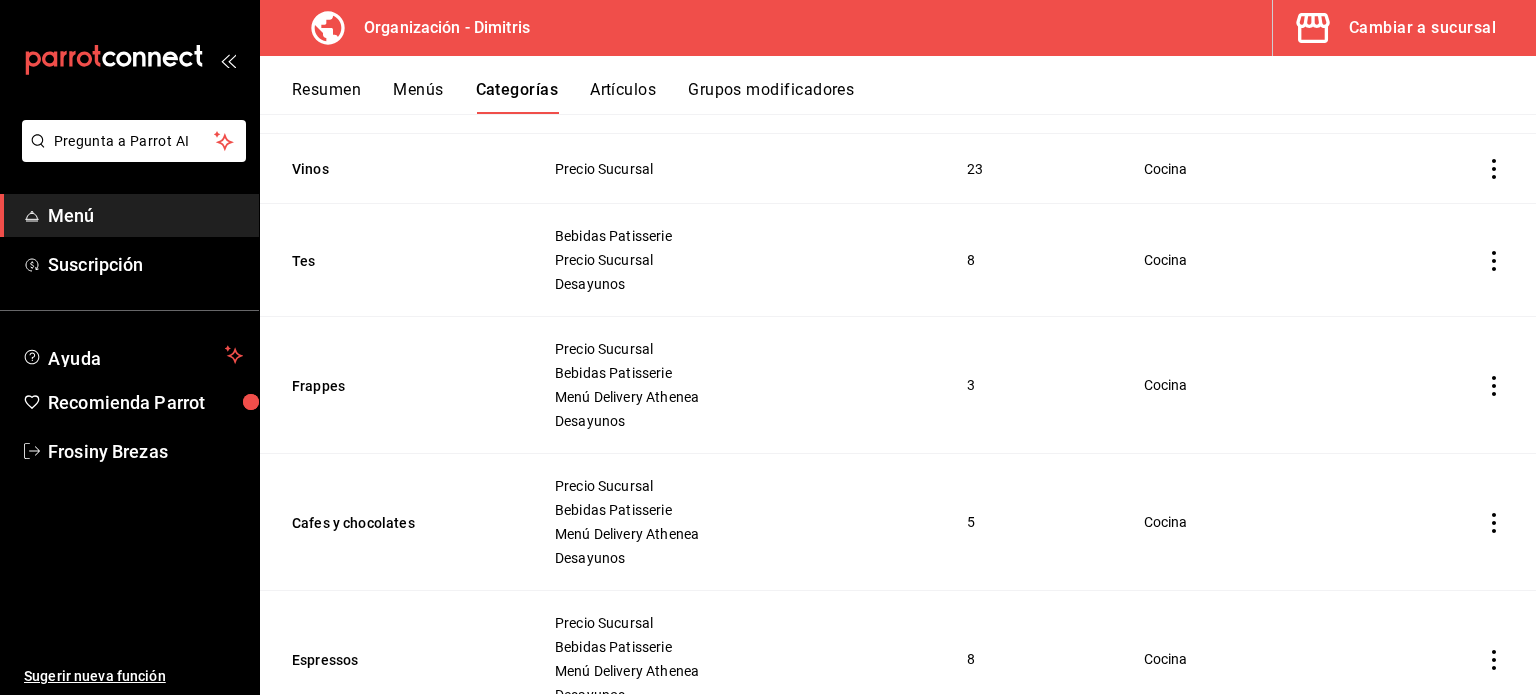 click on "Artículos" at bounding box center (623, 97) 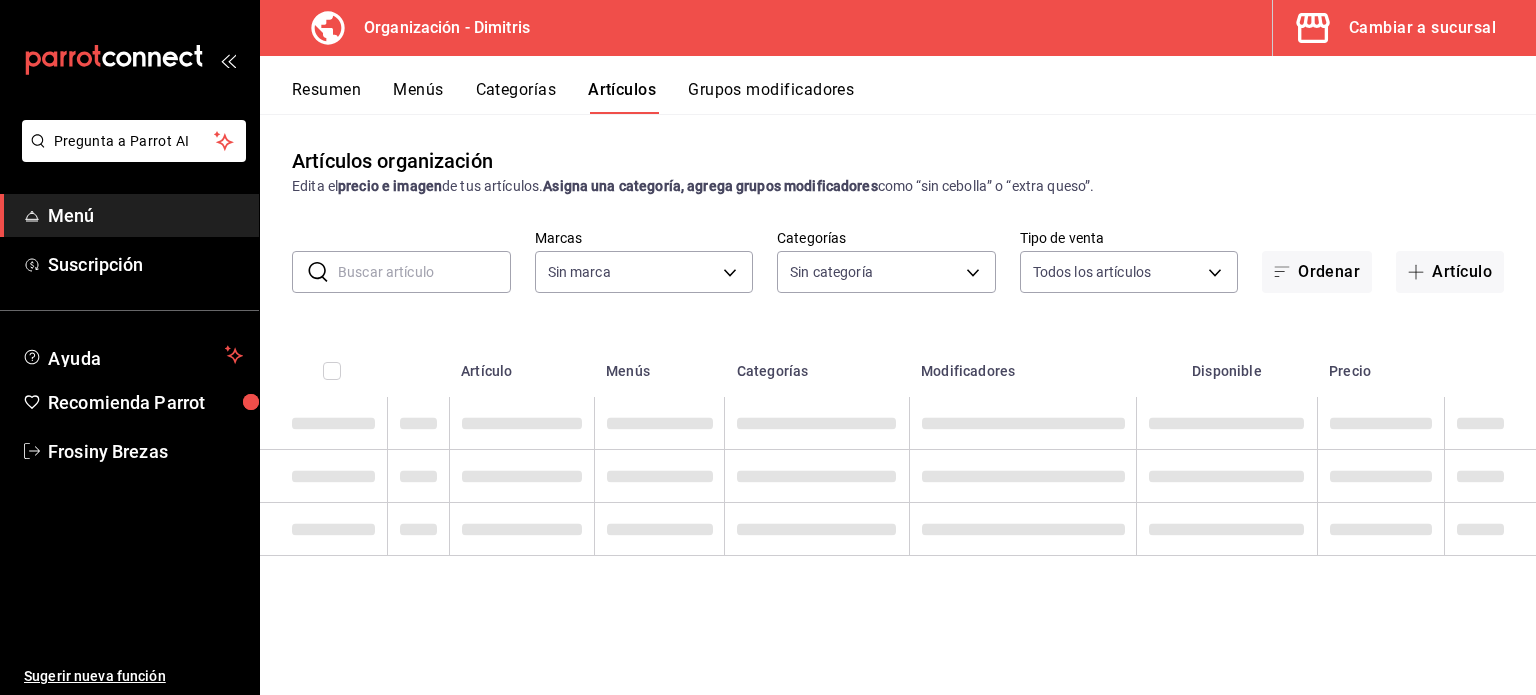 type on "317daab7-dfab-4307-9e12-935137646369" 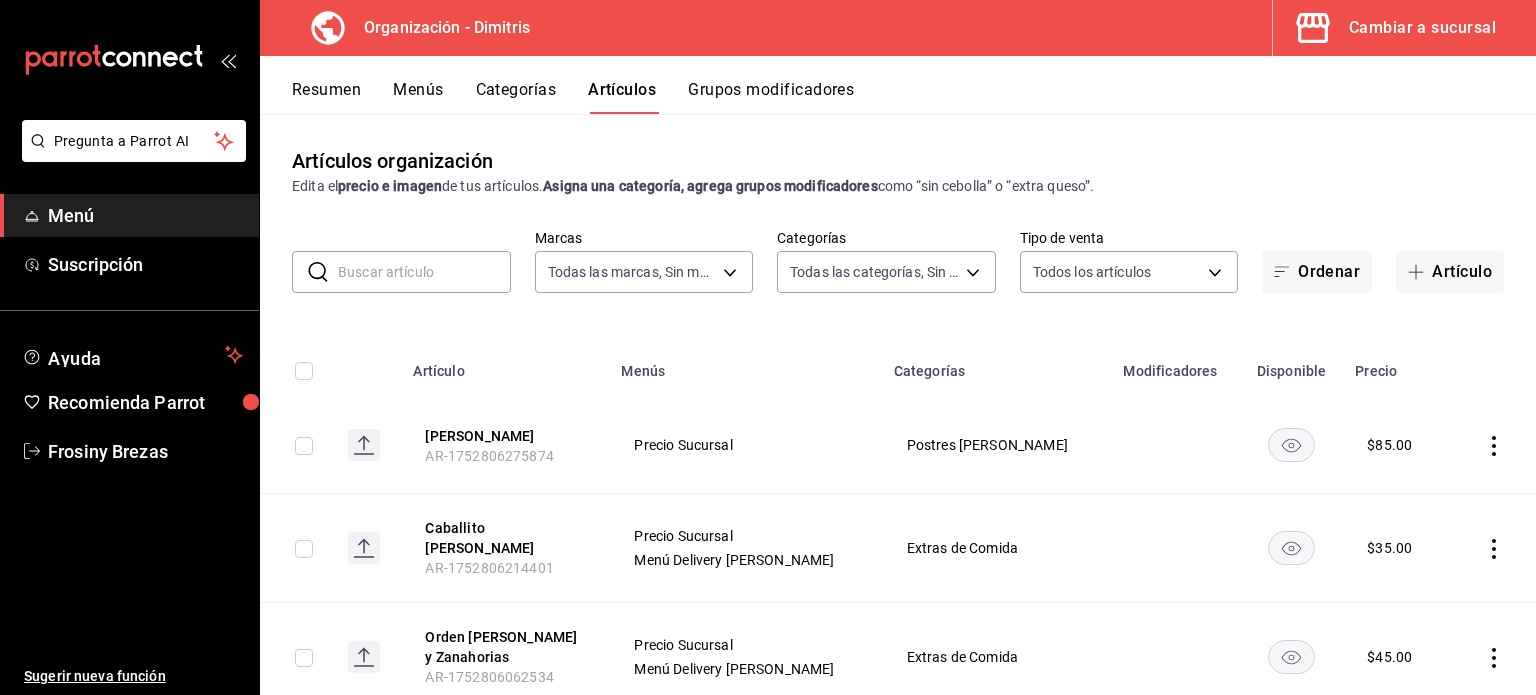 type on "fad5bf19-ac35-4369-abfc-26ce97a05b06,1a0e4e48-3a83-4d7b-81fd-4b5db3218b24,fc7252e9-a0c7-4e96-982c-86d52aa01490,4ec1de2e-2df5-4c12-8a48-f7c6ba2eb845,68da7a32-9727-41d7-9ddb-261cb81b7bb4,da36efa4-89aa-47a3-b034-a6fbbb47968c,44f0bbfd-f24d-47a5-a329-dcb28d76051f,6b79480d-4944-4ce0-891a-2c926ba400a6,f4ecddd5-fd11-44dc-a589-b99ae6985e49,21027e48-eda7-4d11-9826-52dfe6081b69,6d328890-9b7e-4aeb-82bf-0af503d072c3,e7e8a046-2a99-411b-a00c-1bd311824103,b179bbaf-4f87-48e1-bfab-f5dbe5d08cae,3cdfe50e-f20a-46d3-8a3f-aeb4e443c98c,44725bc1-c9e9-428c-b893-b3e86918f769,8599deb9-a153-419f-98ee-2e21726d45e7,bccba6a2-d5b6-4283-bd66-42a6c448dffd,cf1d47a0-1a27-4371-b514-066ff1872a5a,551f6721-024e-44fe-9092-f68803f94f45,a9658a4d-c010-42e3-b6ba-270031aa9a01,a3066e3e-a1a7-4fe1-8b8b-9ba6f71bd17b,63605a43-aca2-4ae5-8d38-d3cb60e65b9e,d17a3a09-abd5-4a56-8f48-6a797c9b727f,97f3e529-5f89-48c0-aabe-4a2be5462459,97bd5fd0-f871-4a03-991b-154a0768f2bc" 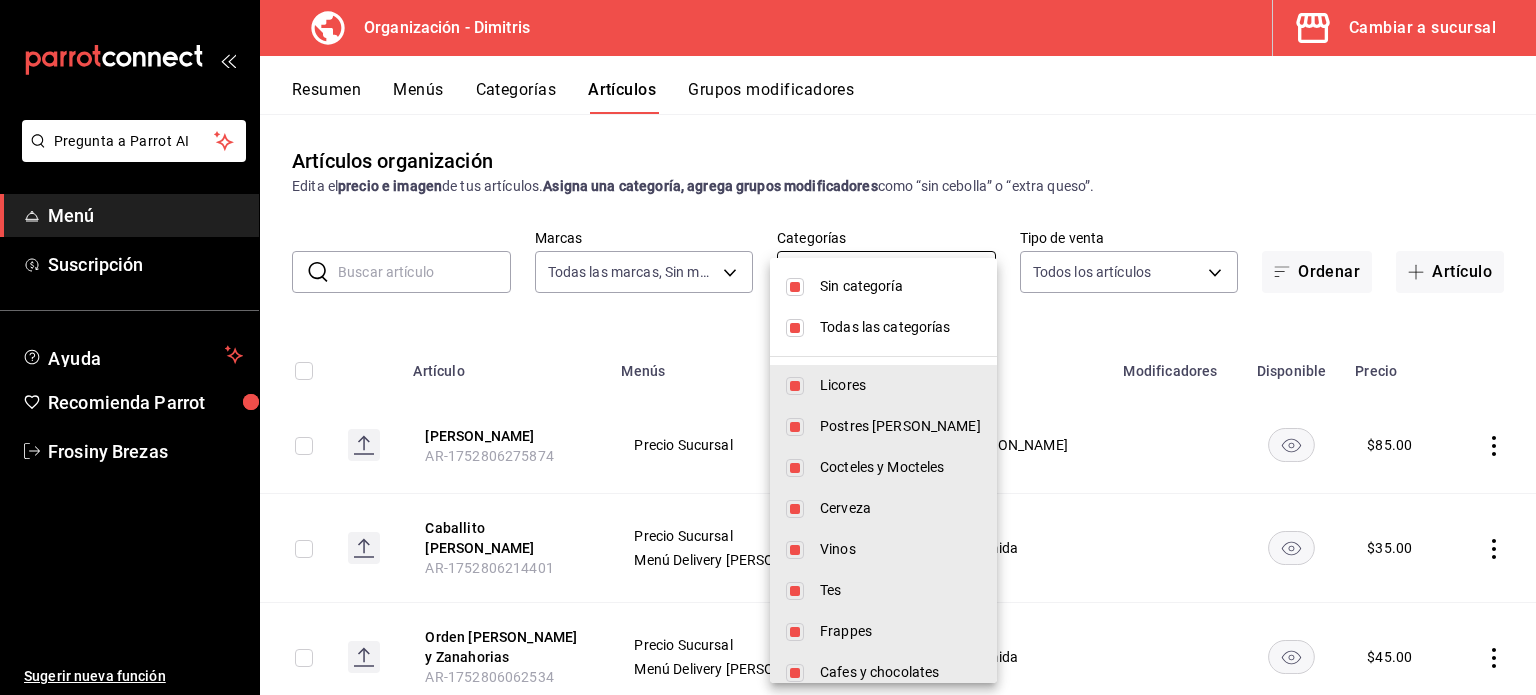 click on "Pregunta a Parrot AI Menú   Suscripción   Ayuda Recomienda Parrot   Frosiny Brezas   Sugerir nueva función   Organización - [PERSON_NAME] a sucursal Resumen Menús Categorías Artículos Grupos modificadores Artículos organización Edita el  precio e imagen  de tus artículos.  Asigna una categoría, agrega grupos modificadores  como “sin cebolla” o “extra queso”. ​ ​ Marcas Todas las marcas, Sin marca 317daab7-dfab-4307-9e12-935137646369 Categorías Todas las categorías, Sin categoría Tipo de venta Todos los artículos ALL Ordenar Artículo Artículo Menús Categorías Modificadores Disponible Precio Yogurt Griego AR-1752806275874 Precio Sucursal Postres [PERSON_NAME] $ 85.00 Caballito [PERSON_NAME] AR-1752806214401 Precio Sucursal Menú Delivery [PERSON_NAME] Extras de Comida $ 35.00 Orden [PERSON_NAME] y Zanahorias AR-1752806062534 Precio Sucursal Menú Delivery [PERSON_NAME] Extras de Comida $ 45.00 Crudites AR-1752805979563 Precio Sucursal Menú Delivery Dimitris Extras de Comida $ 45.00 Peperonccini $ $ $" at bounding box center [768, 347] 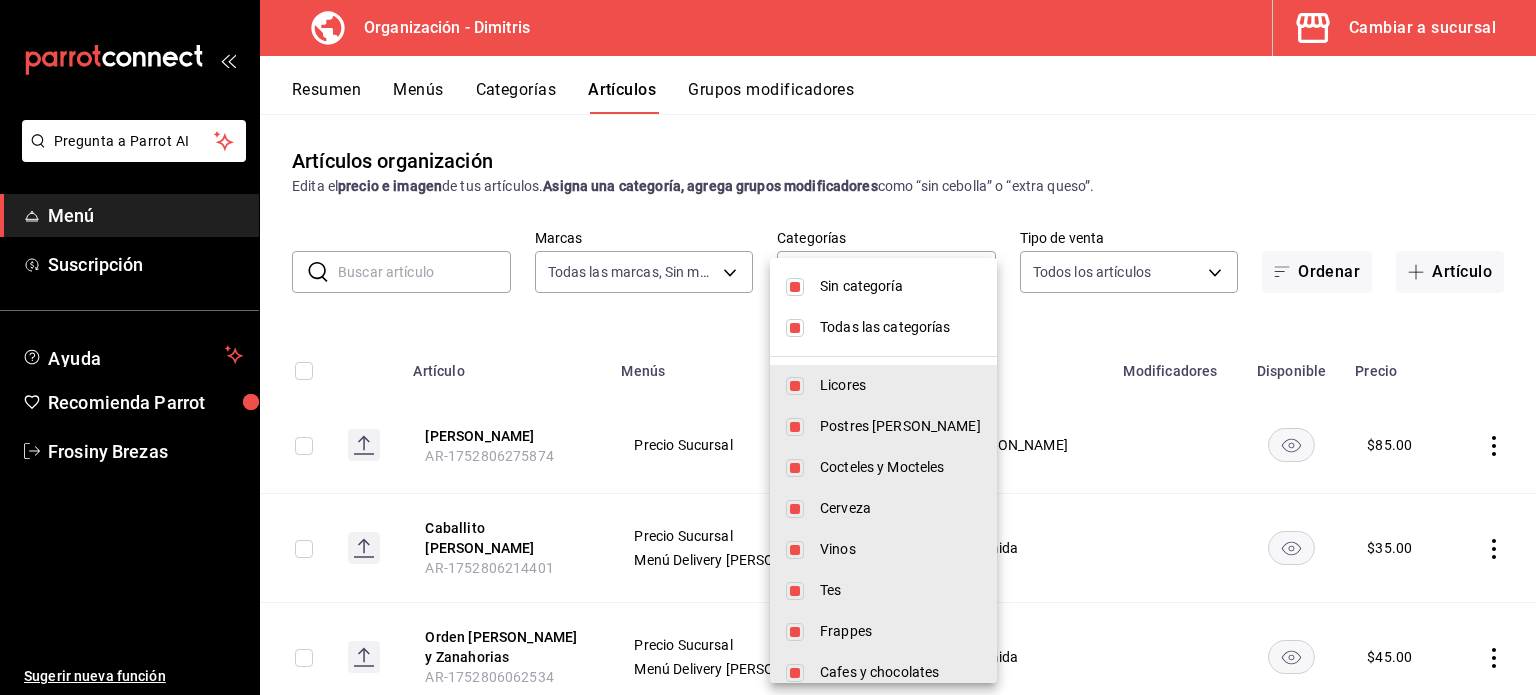 click on "Sin categoría" at bounding box center [883, 286] 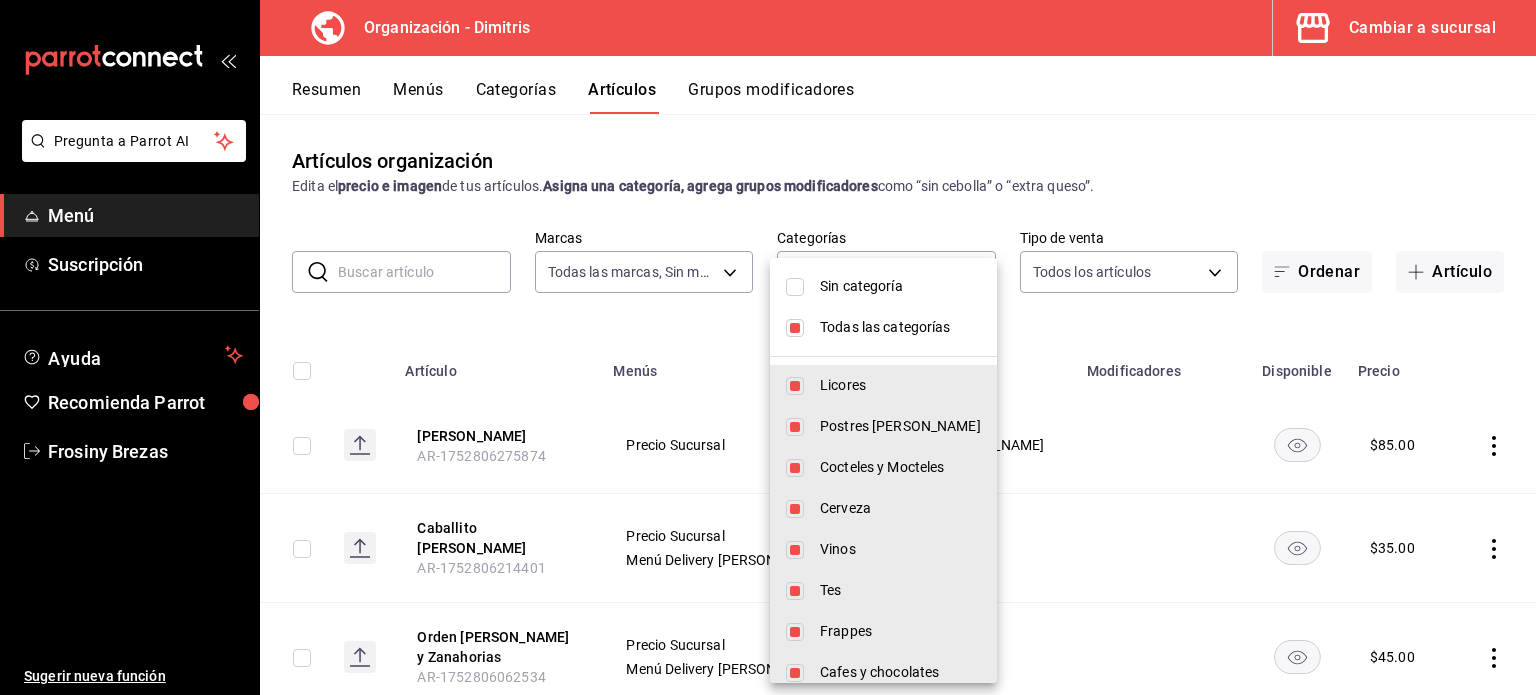 click at bounding box center [795, 328] 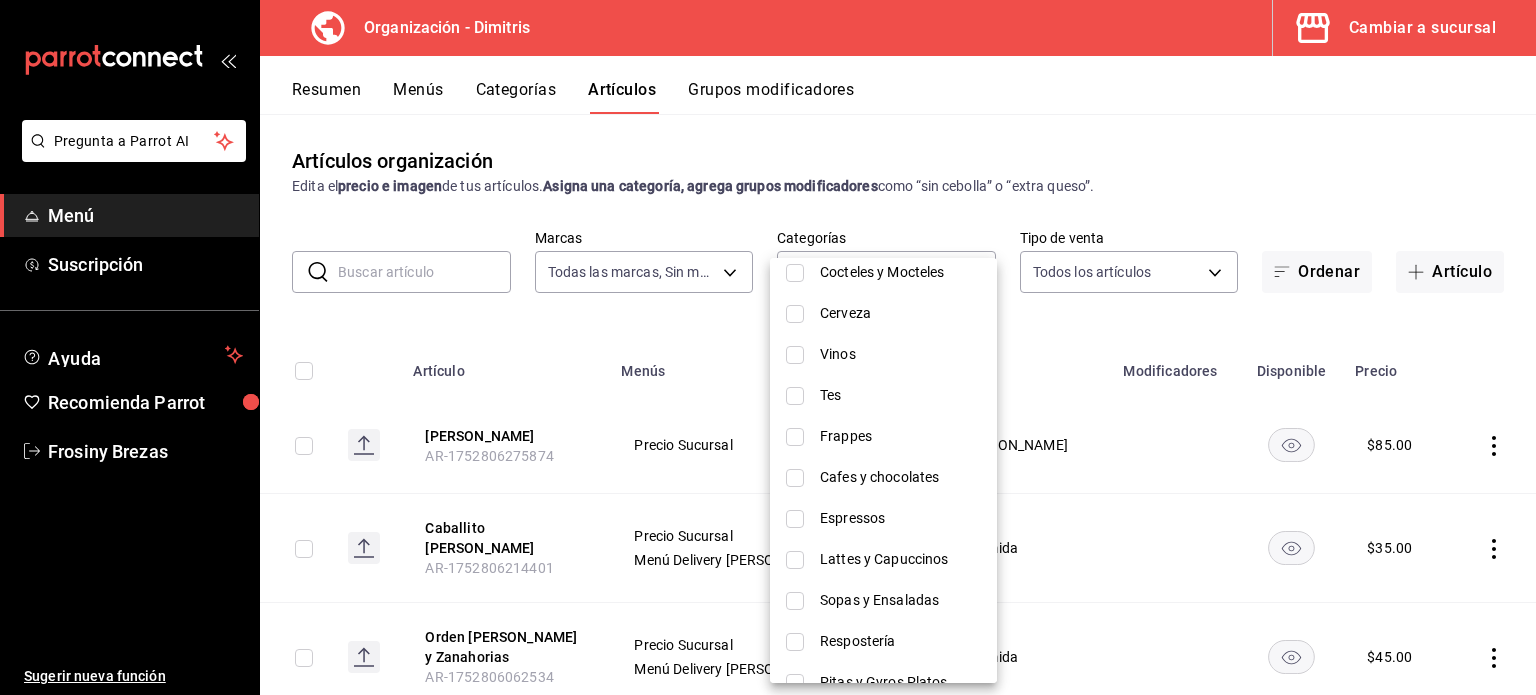 scroll, scrollTop: 196, scrollLeft: 0, axis: vertical 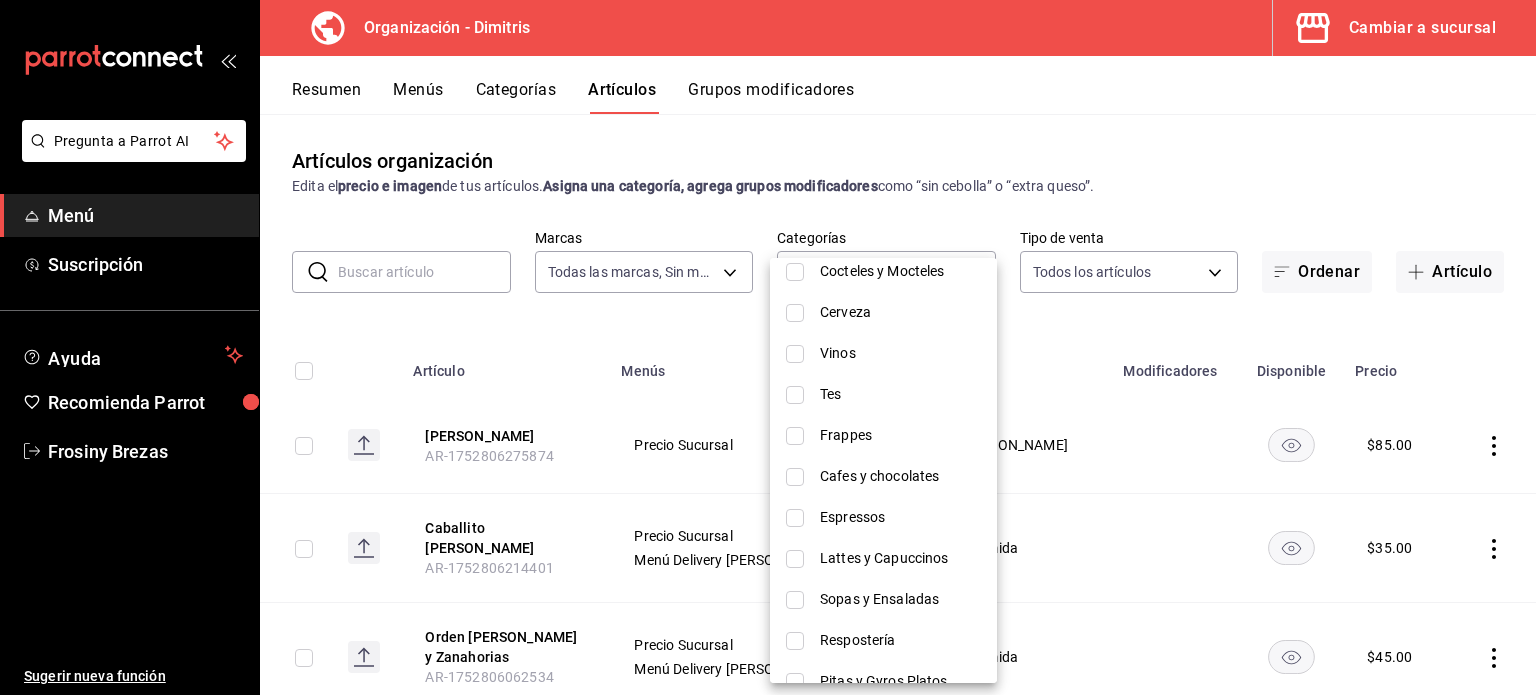 click at bounding box center [795, 477] 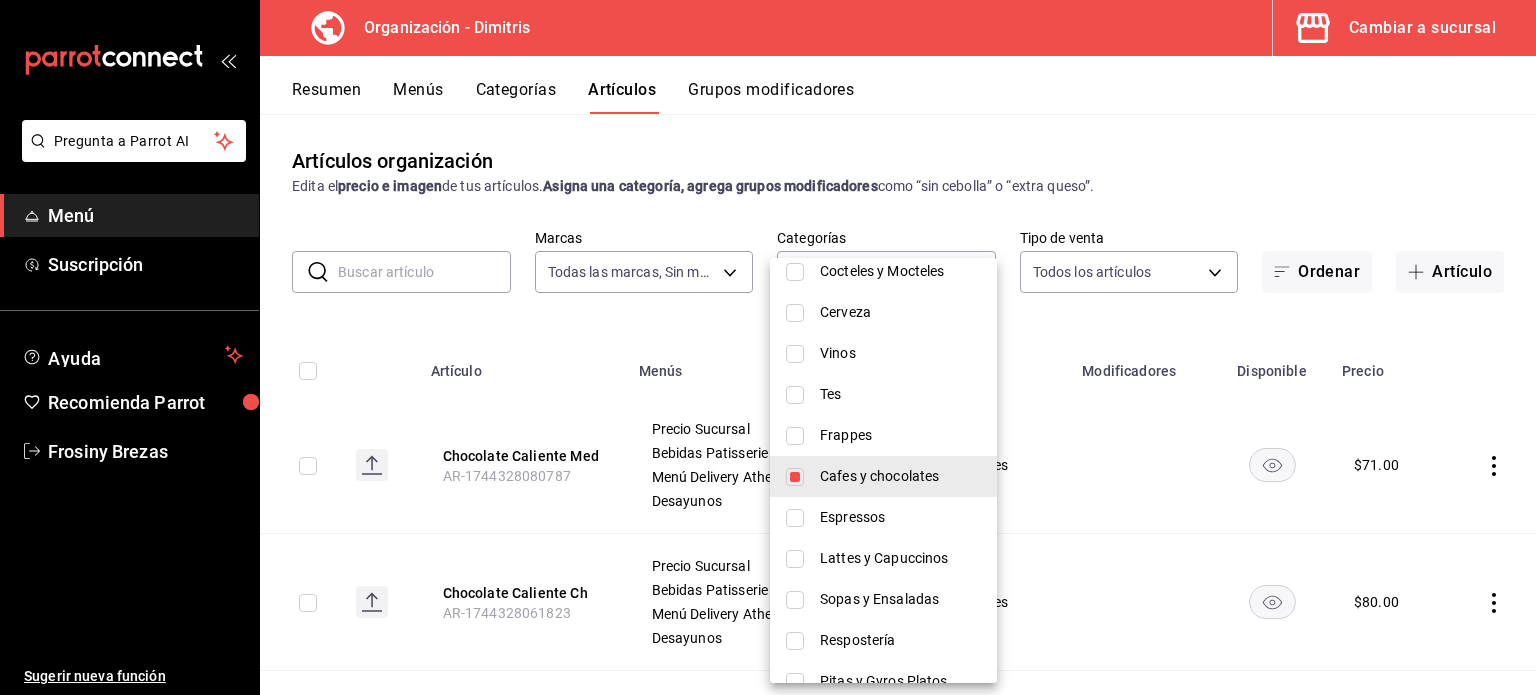 click at bounding box center [795, 518] 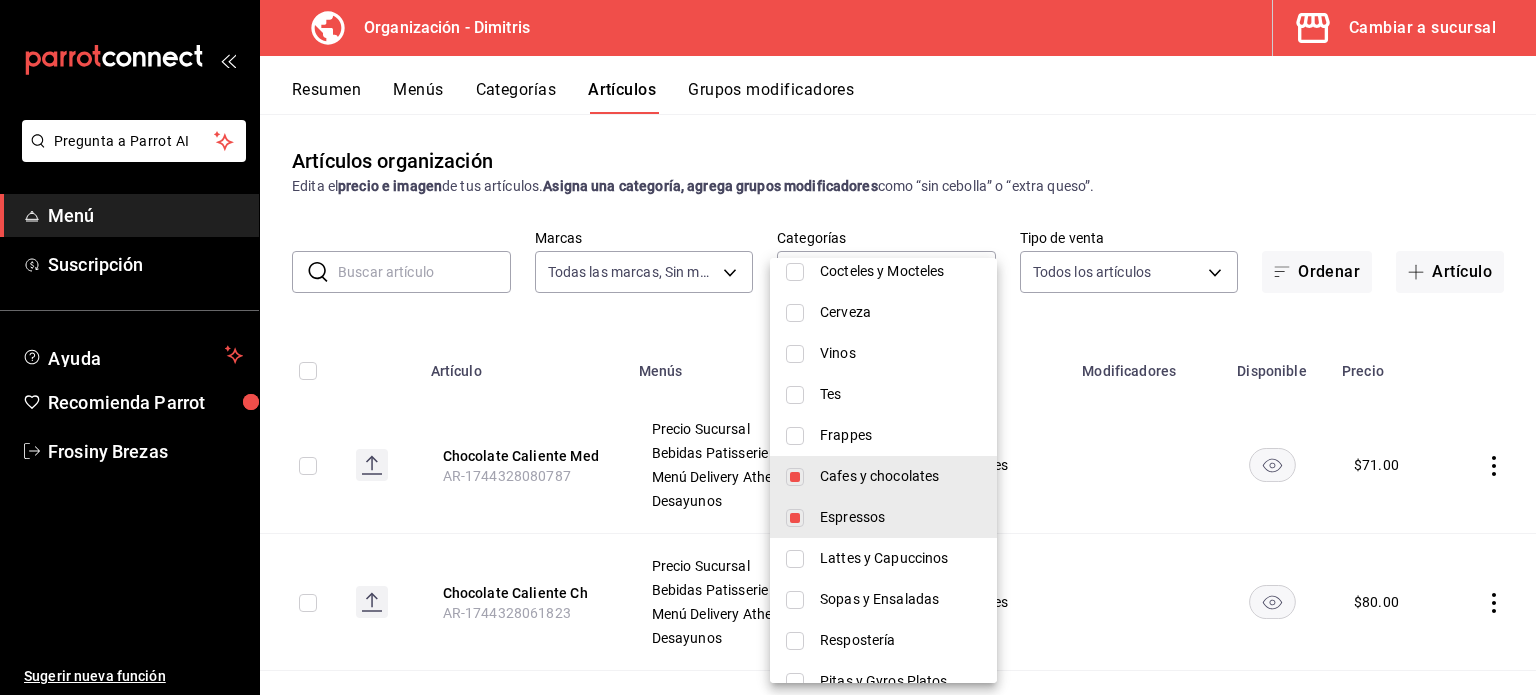 click at bounding box center (795, 559) 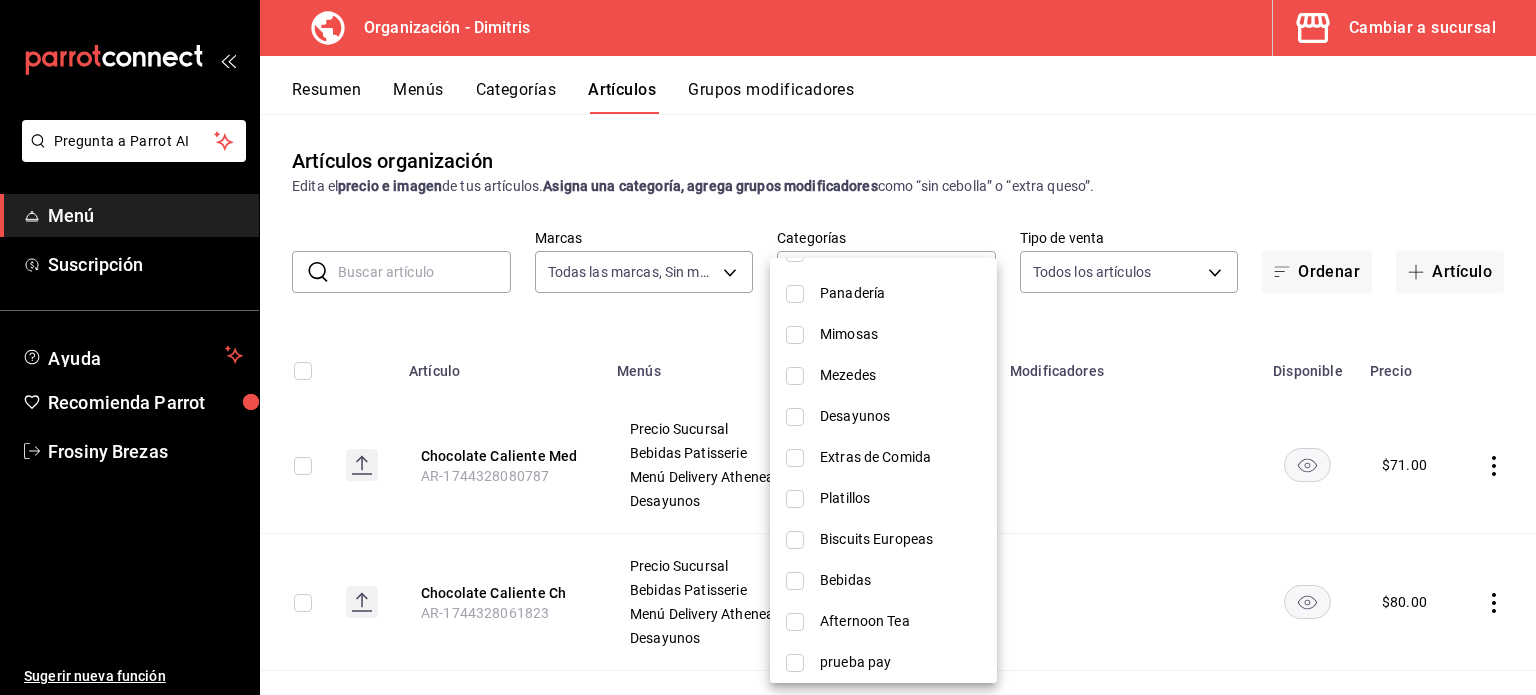 scroll, scrollTop: 714, scrollLeft: 0, axis: vertical 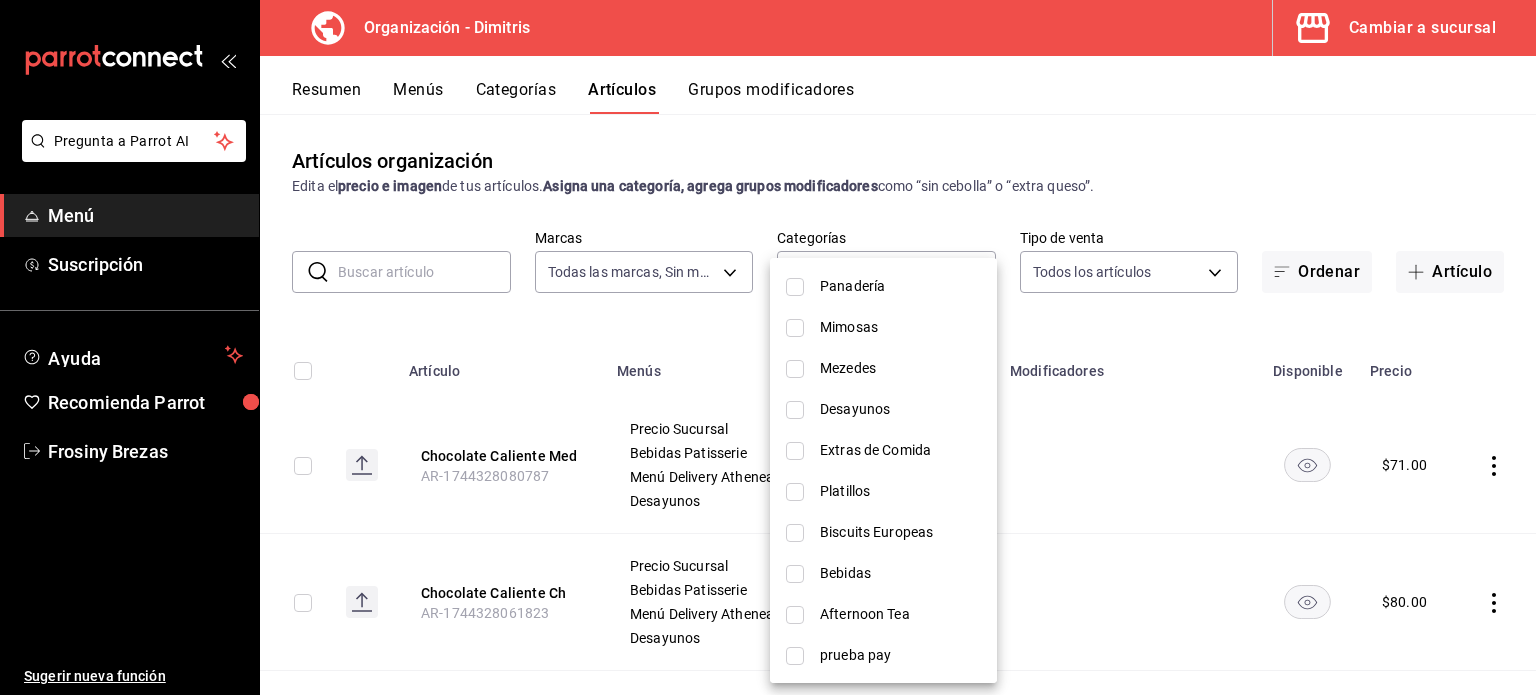 click at bounding box center (768, 347) 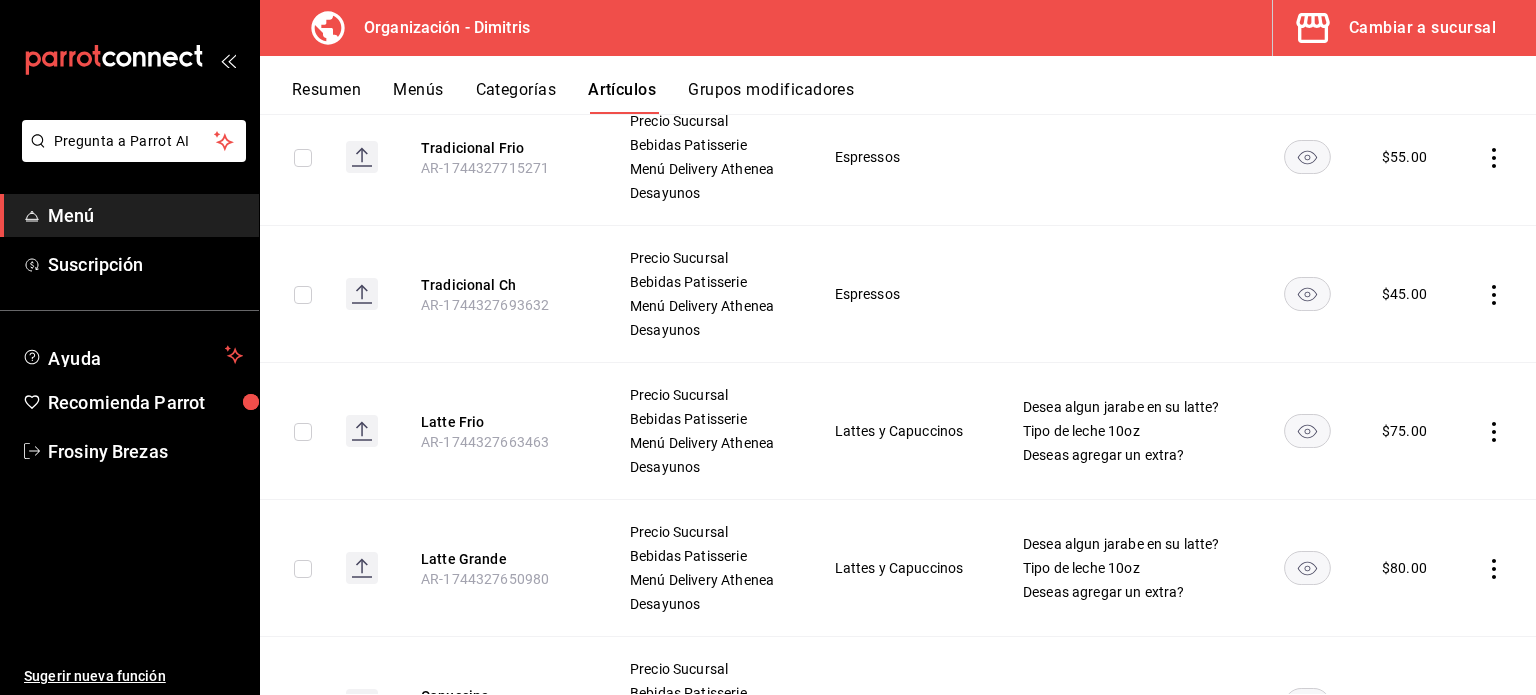 scroll, scrollTop: 1812, scrollLeft: 0, axis: vertical 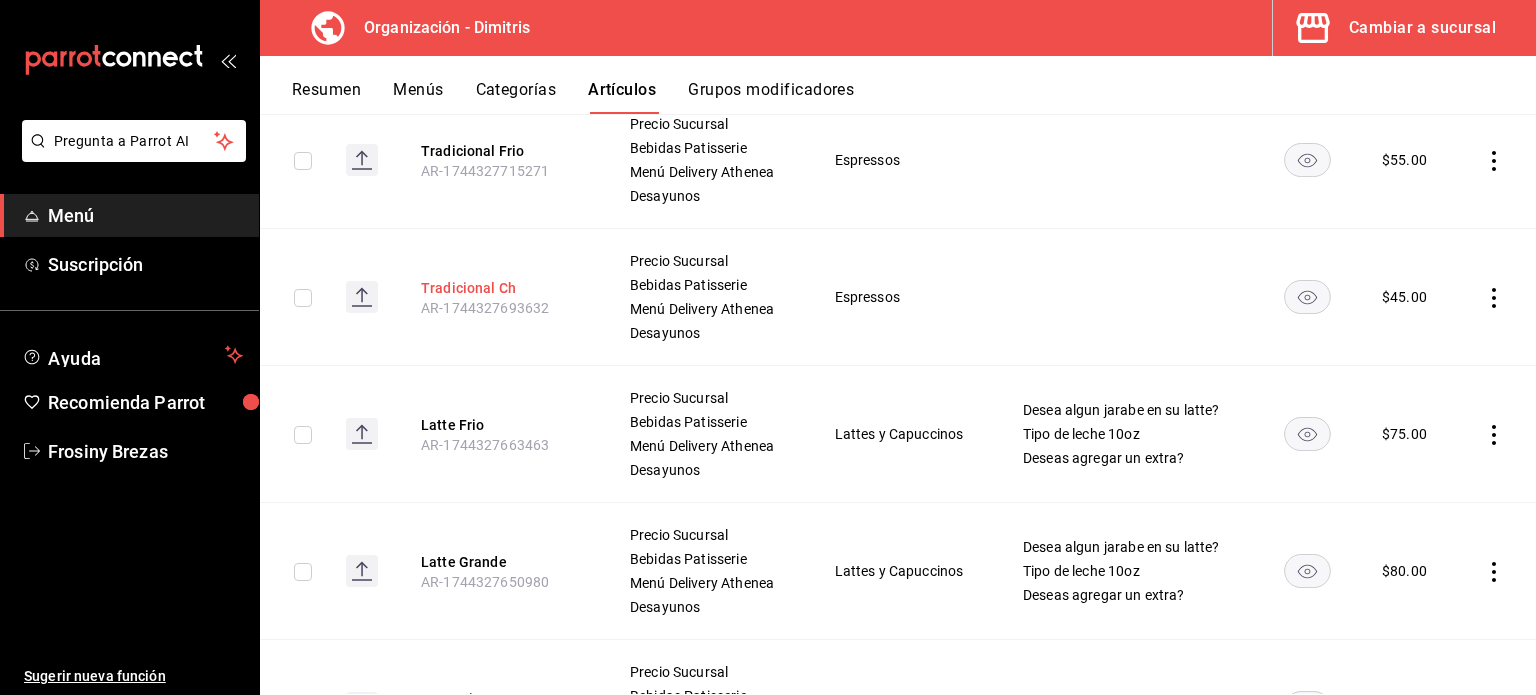 click on "Tradicional Ch" at bounding box center [501, 288] 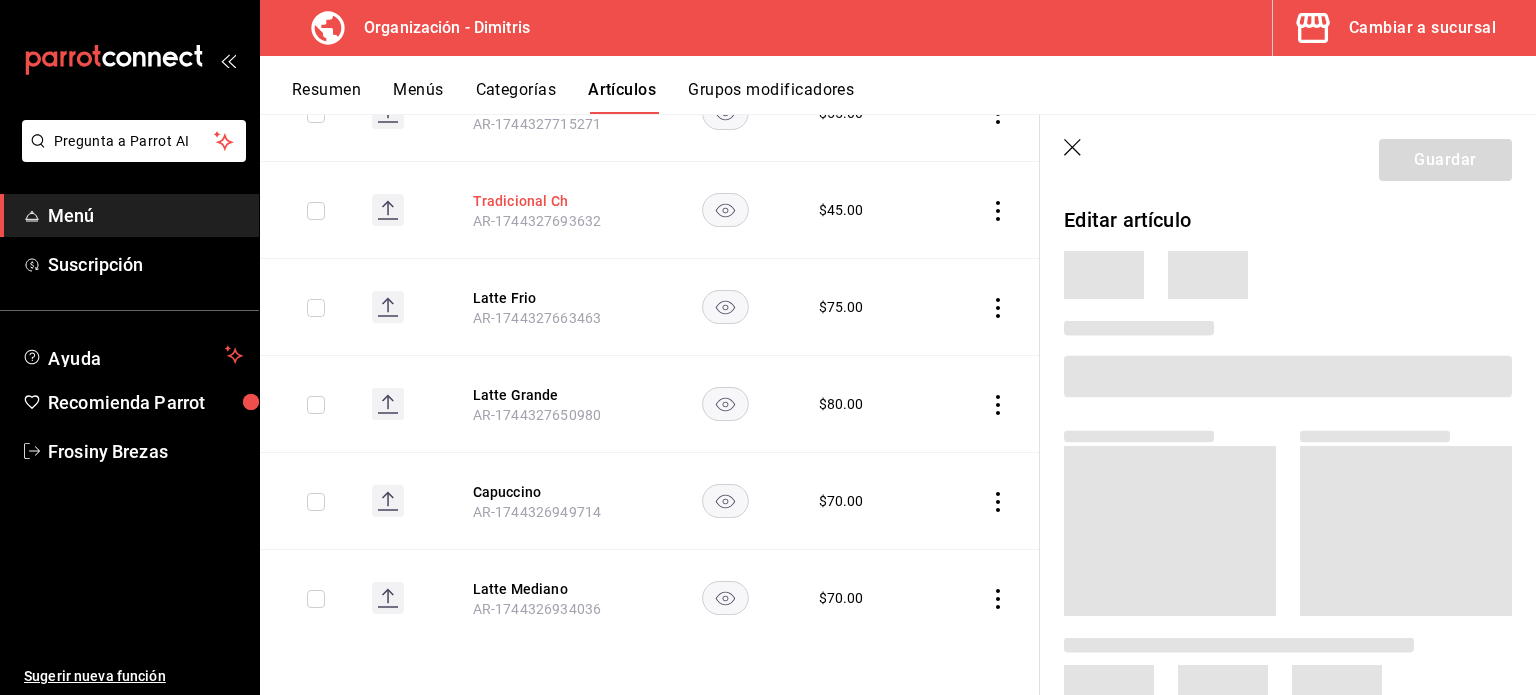 scroll, scrollTop: 1364, scrollLeft: 0, axis: vertical 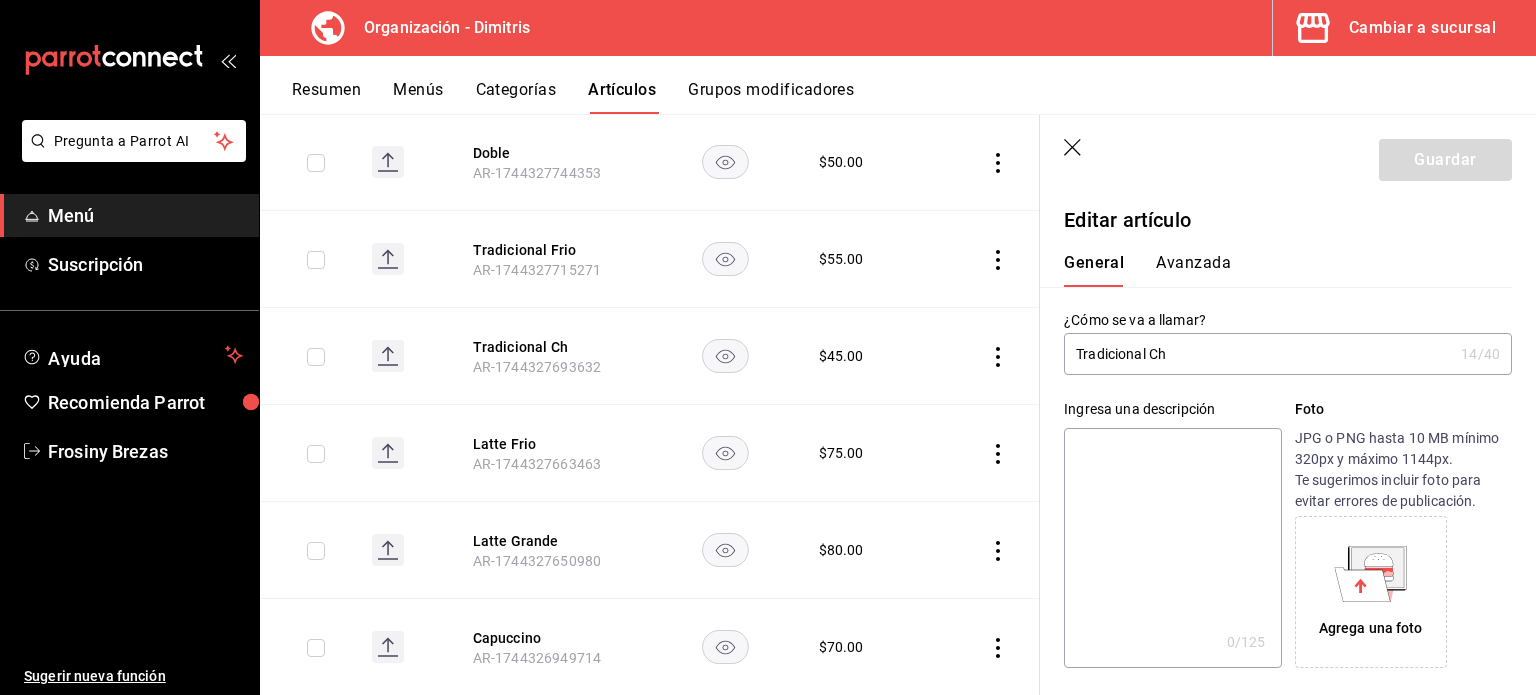 click on "Tradicional Ch" at bounding box center [1258, 354] 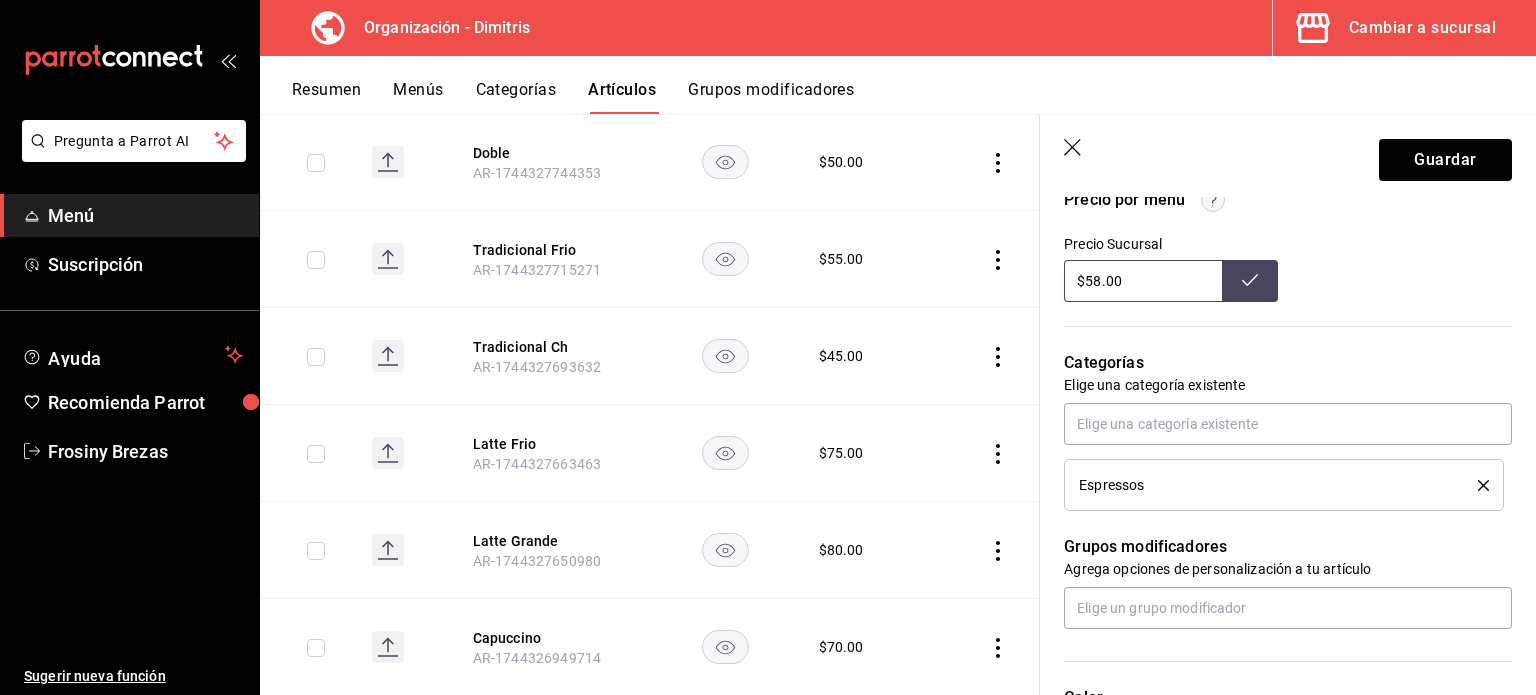 scroll, scrollTop: 710, scrollLeft: 0, axis: vertical 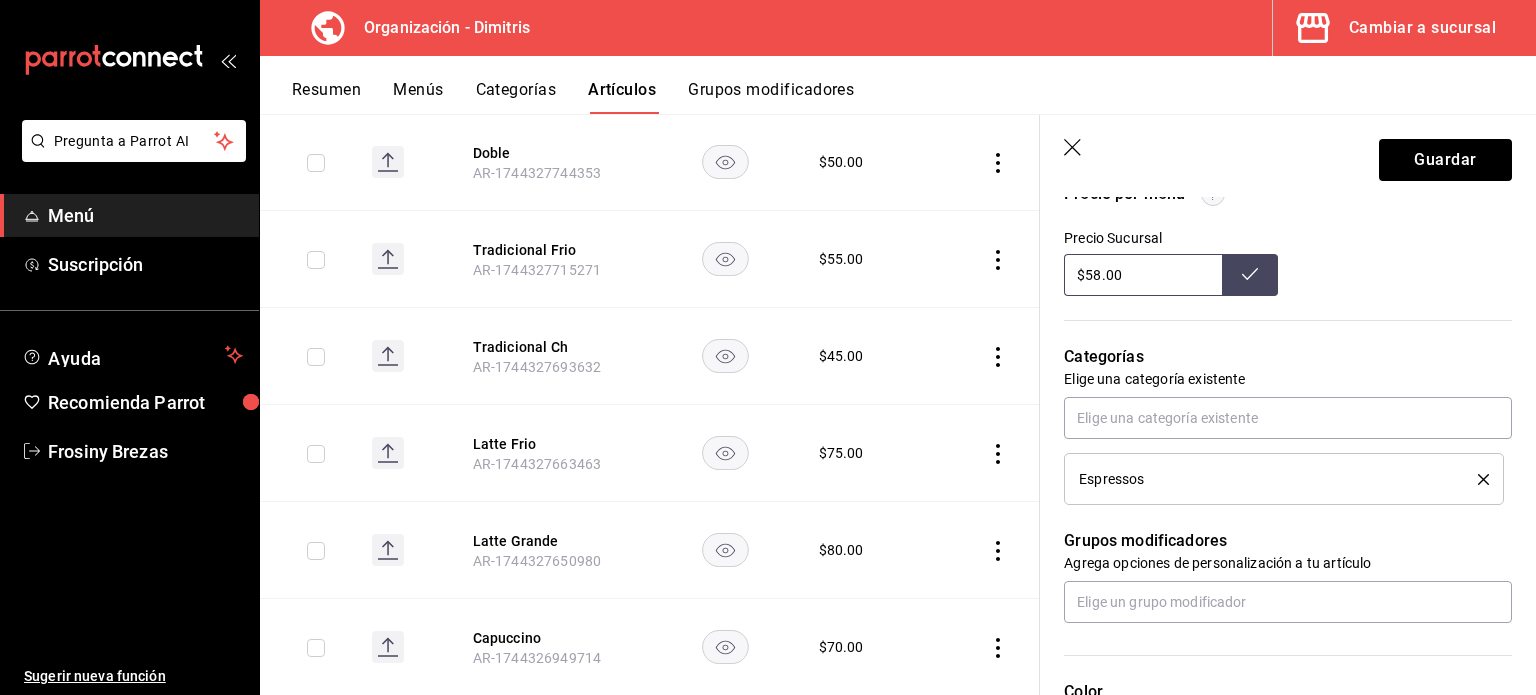 type on "Espresso" 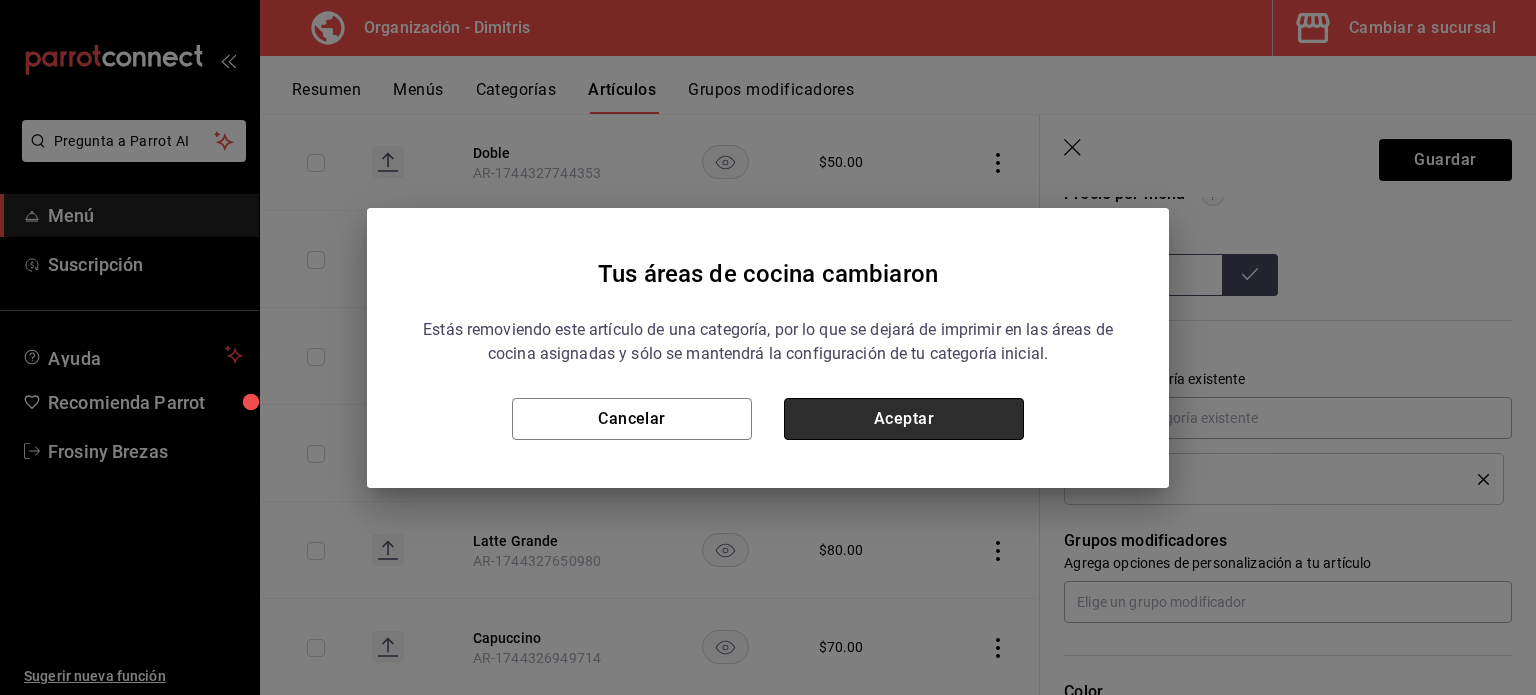click on "Aceptar" at bounding box center [904, 419] 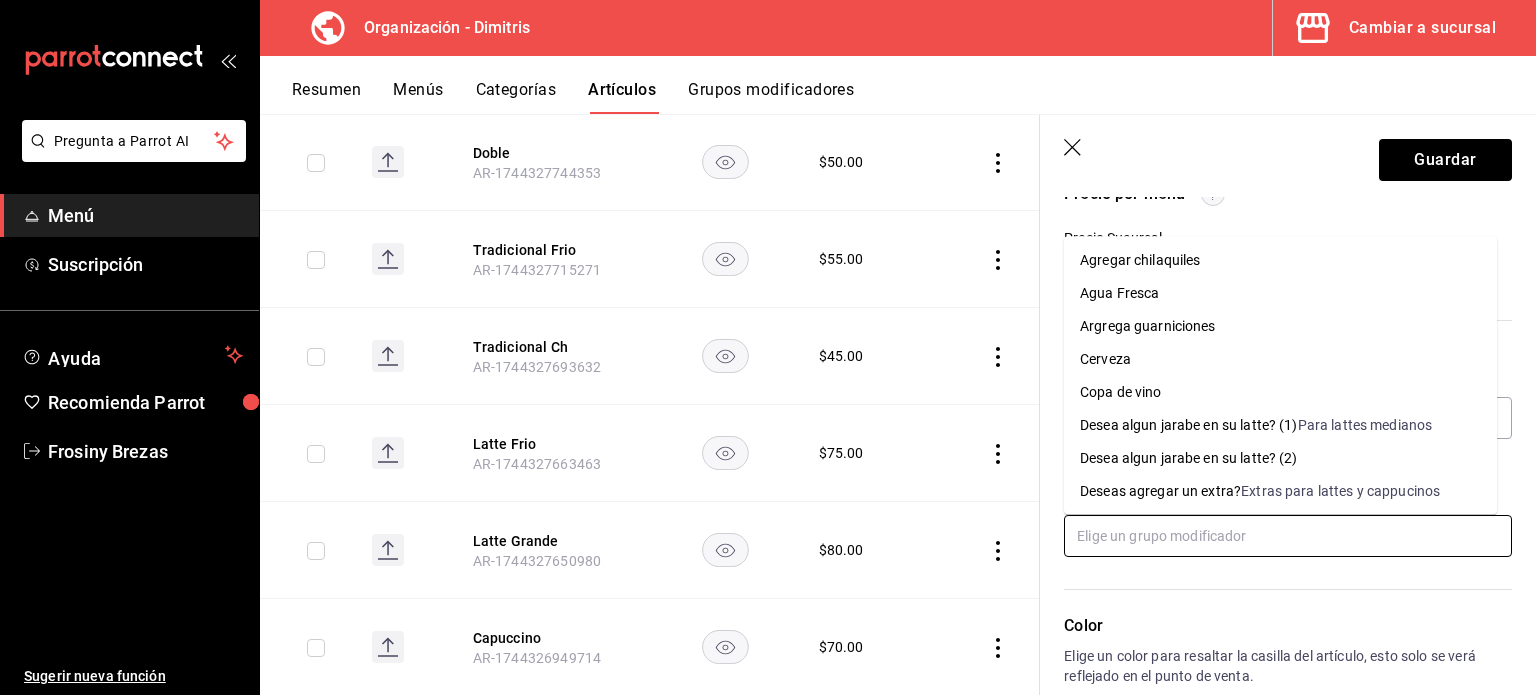click at bounding box center [1288, 536] 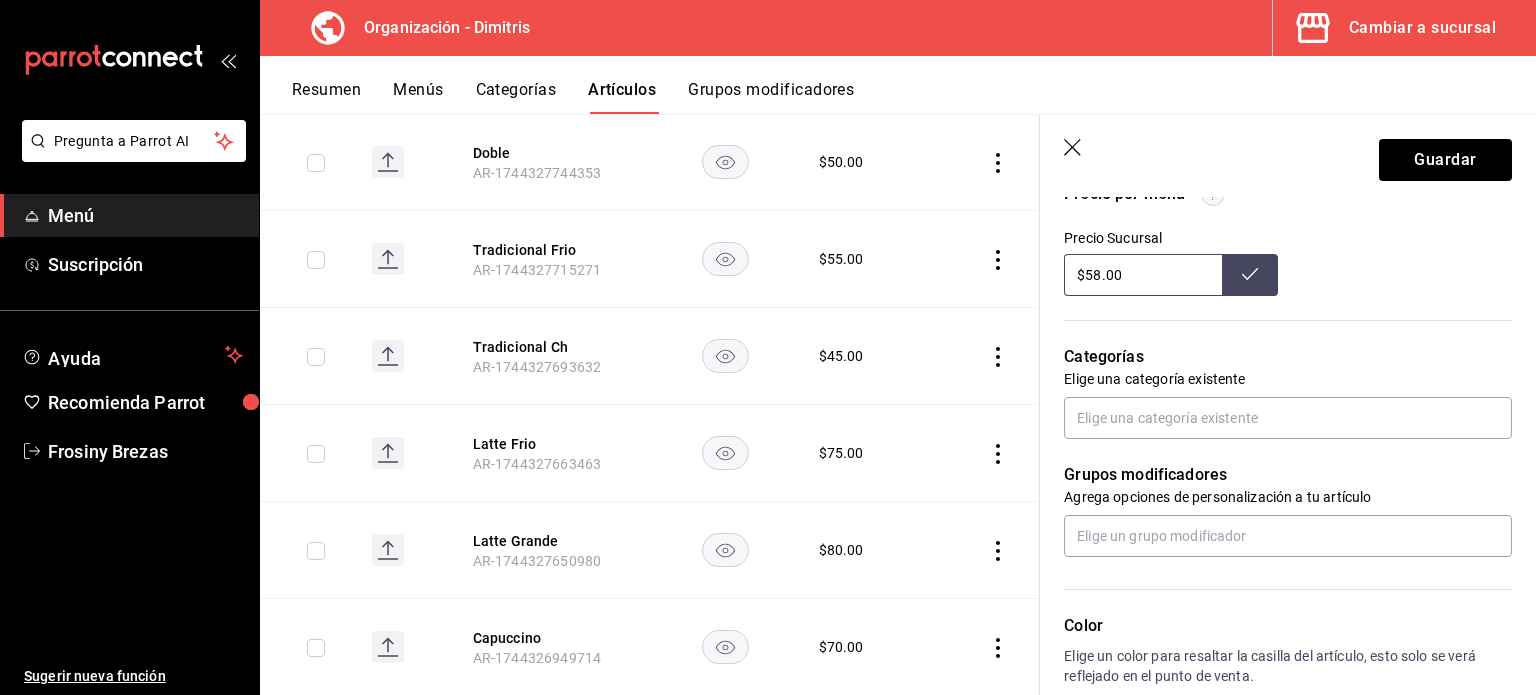 click on "Color Elige un color para resaltar la casilla del artículo, esto solo se verá reflejado en el punto de venta." at bounding box center [1276, 666] 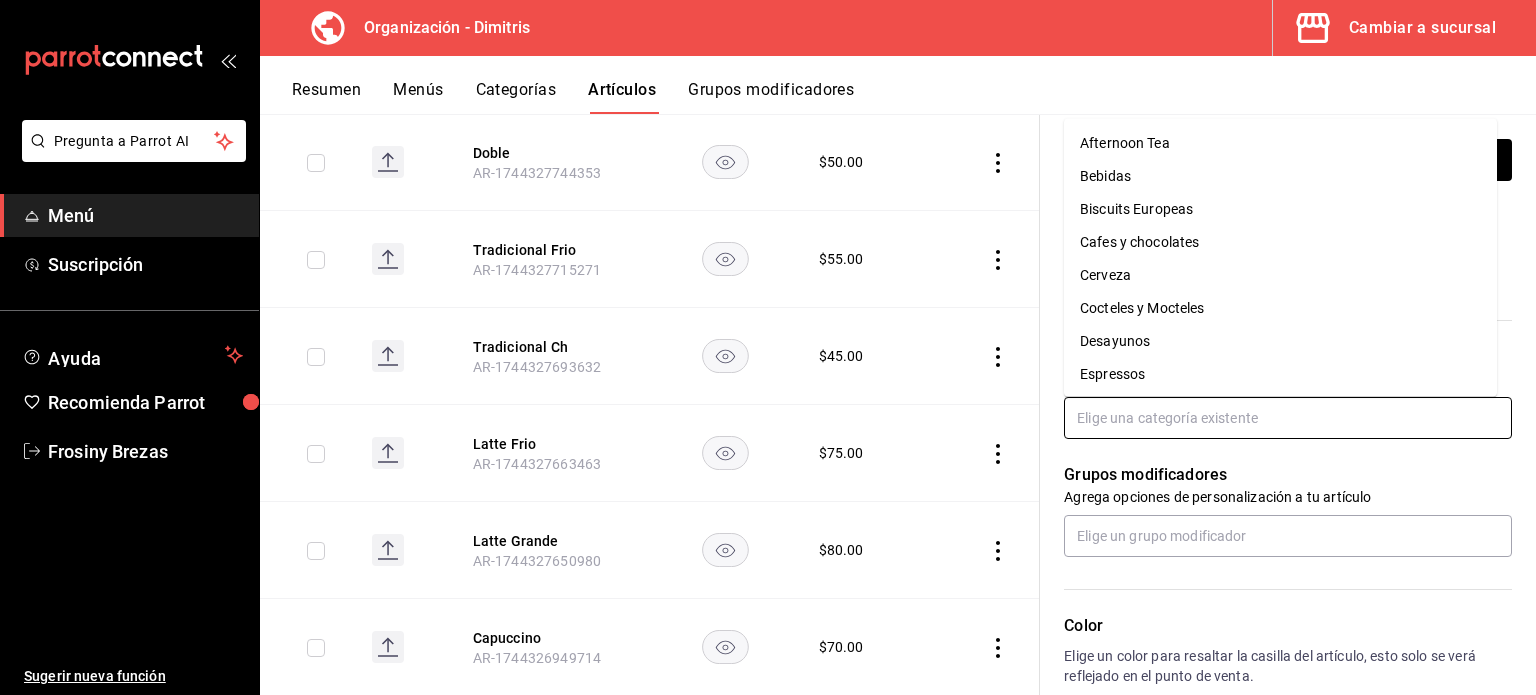 click at bounding box center (1288, 418) 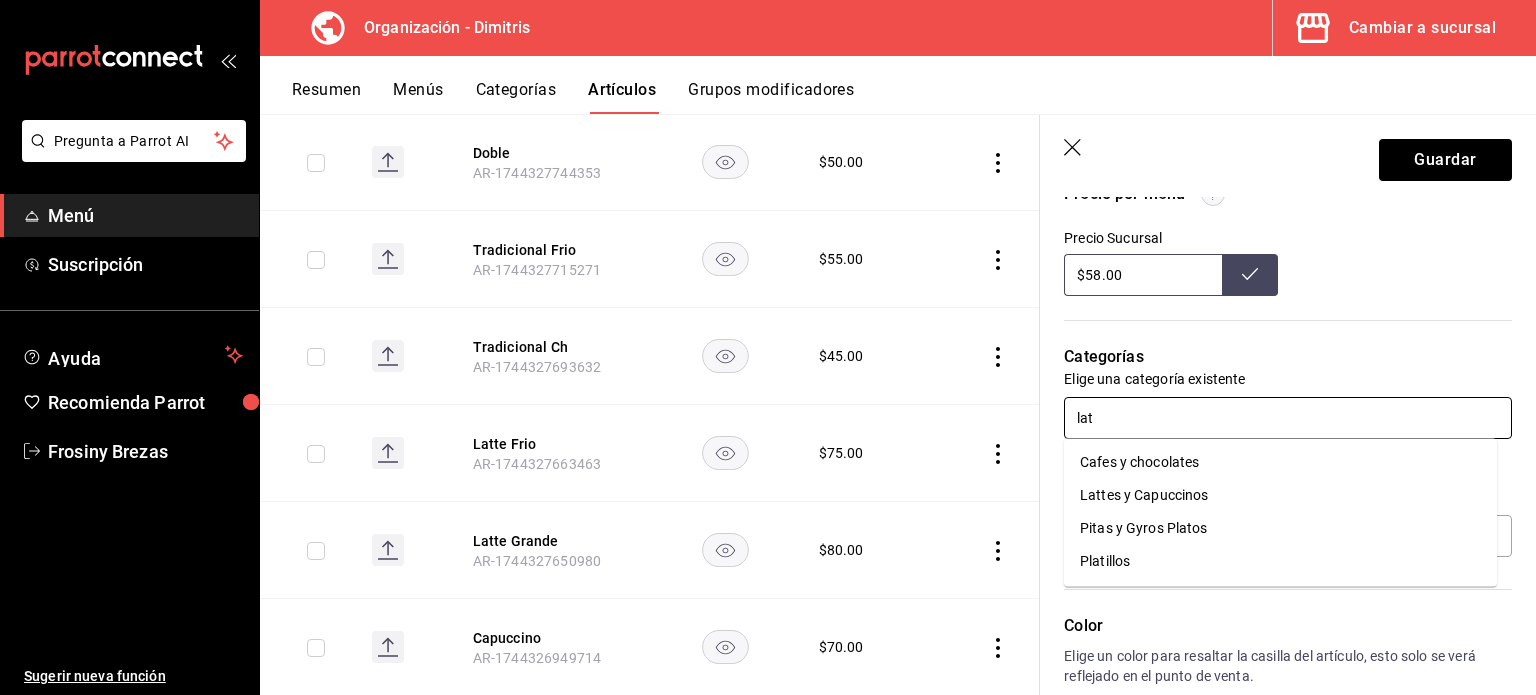type on "latt" 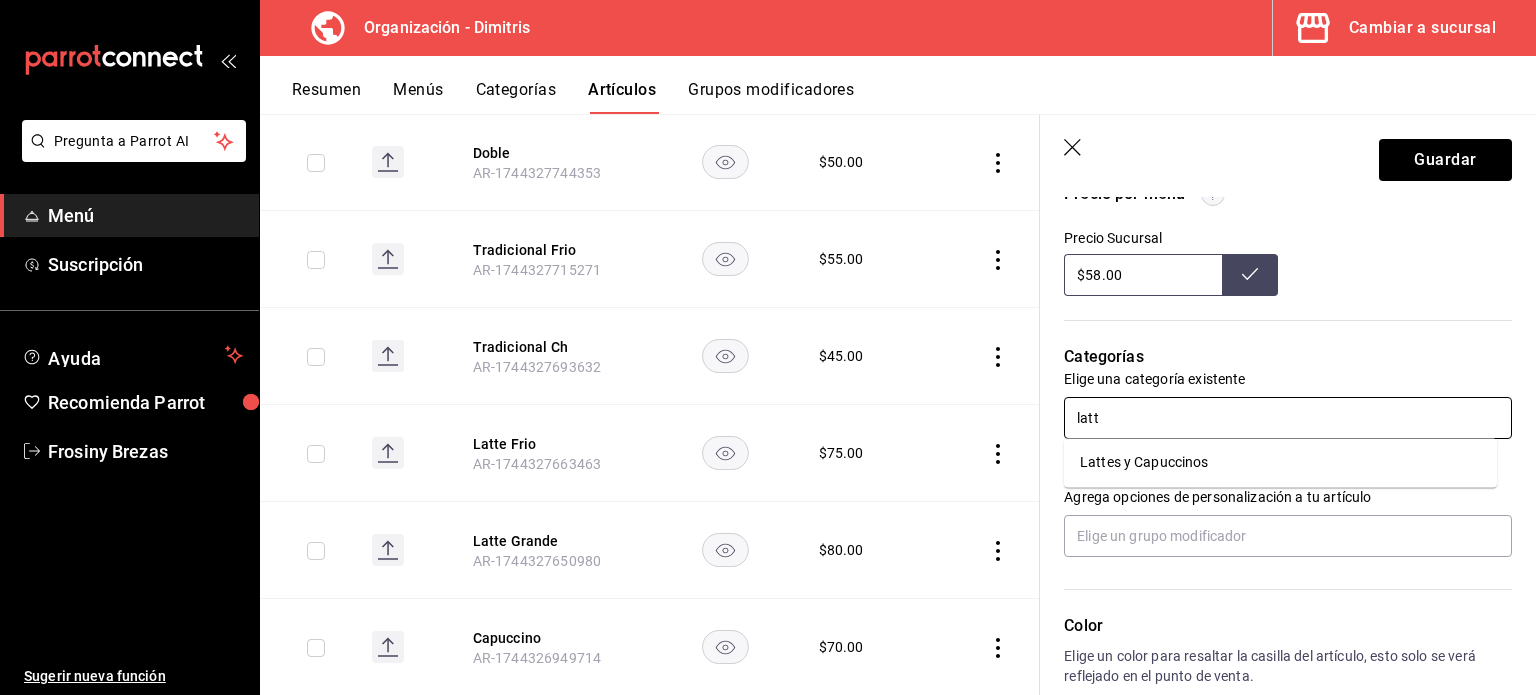 click on "Lattes y Capuccinos" at bounding box center [1280, 462] 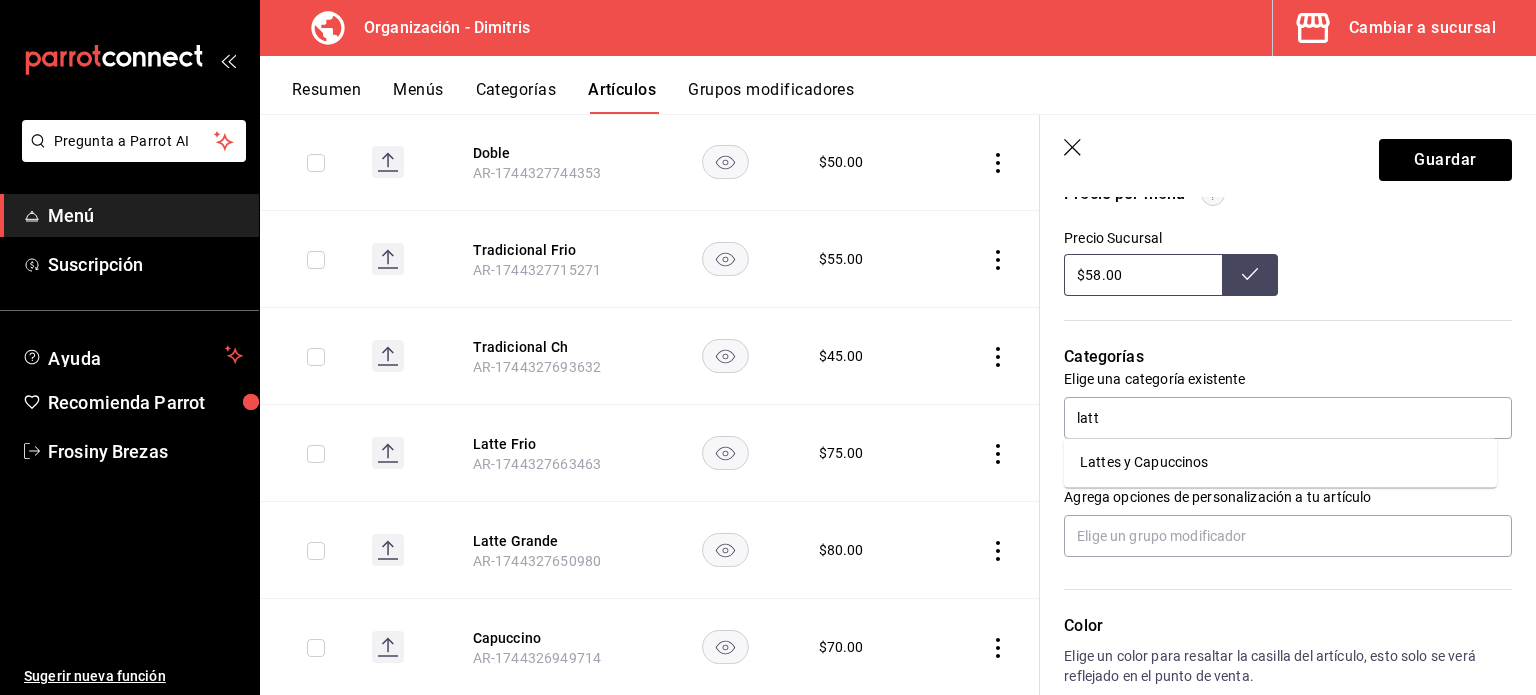 type 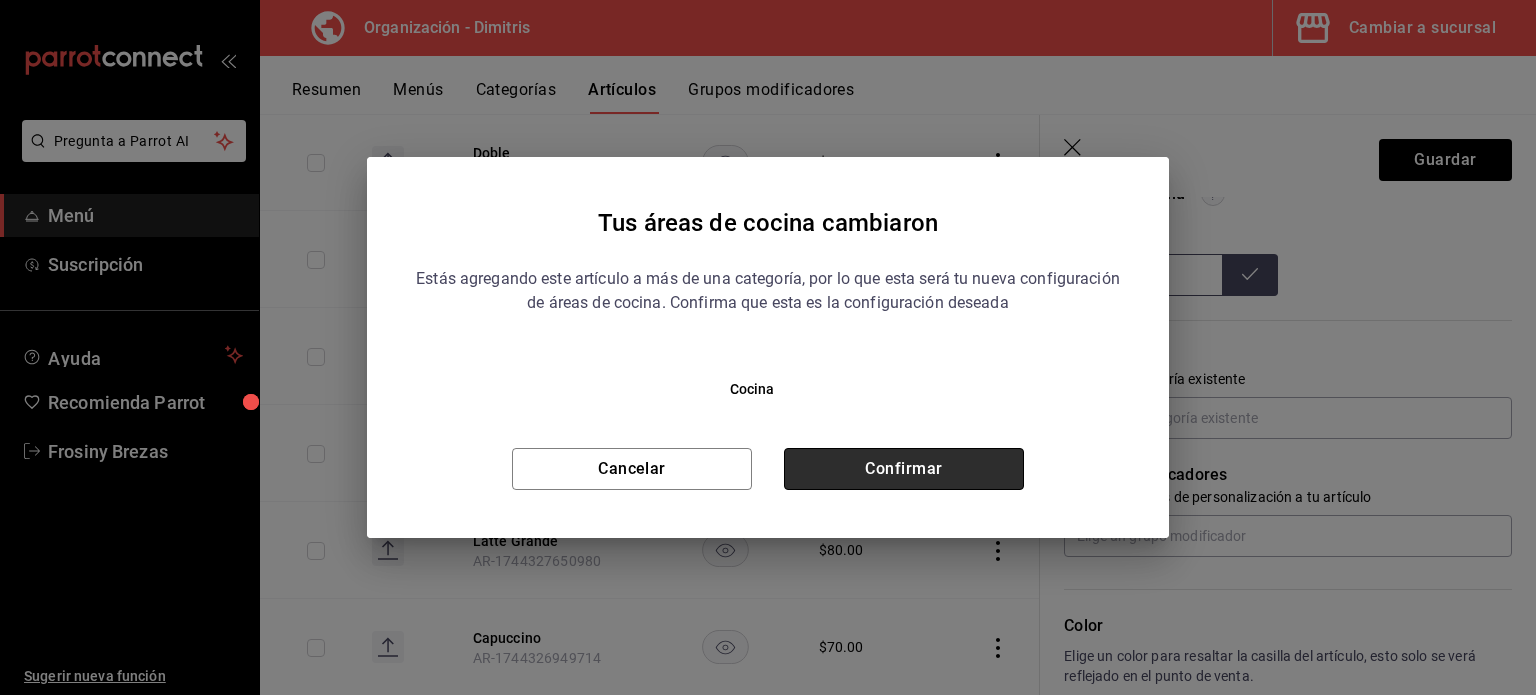 click on "Confirmar" at bounding box center (904, 469) 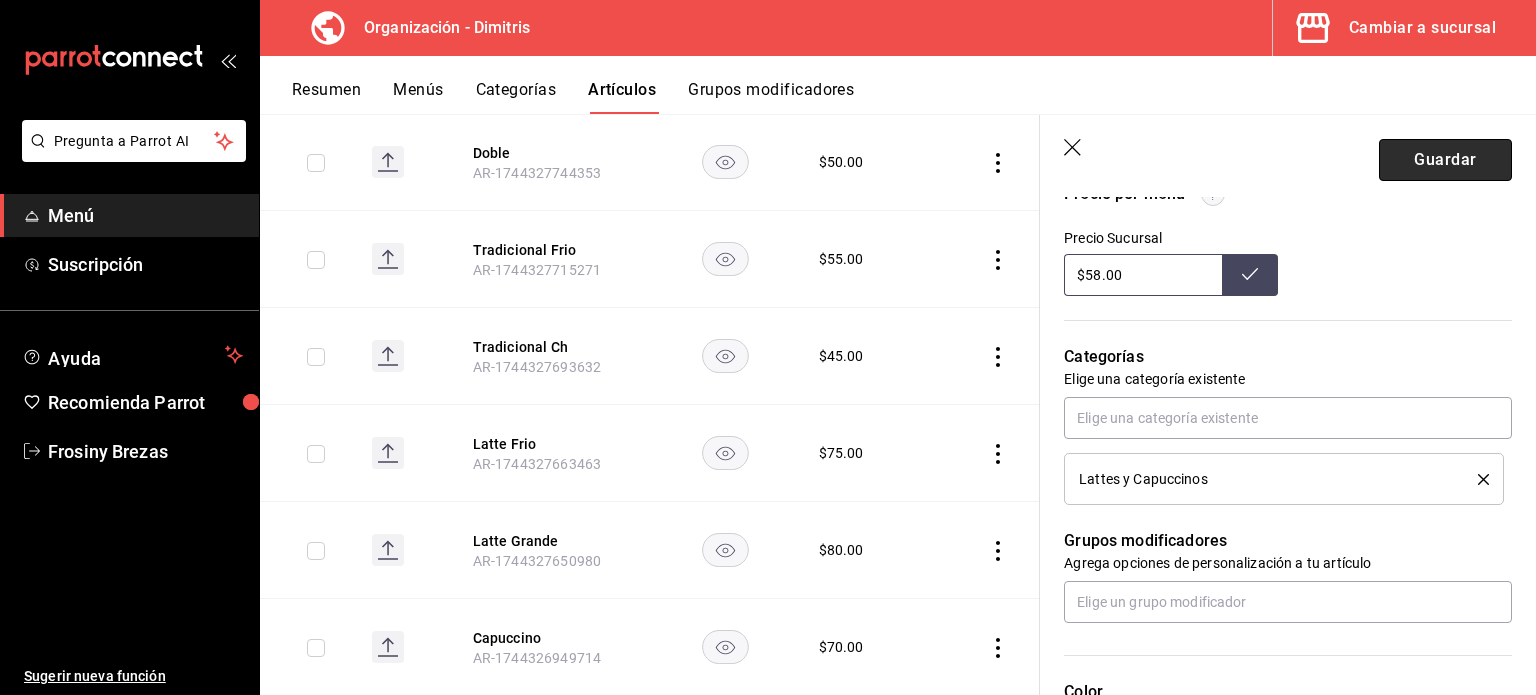 click on "Guardar" at bounding box center (1445, 160) 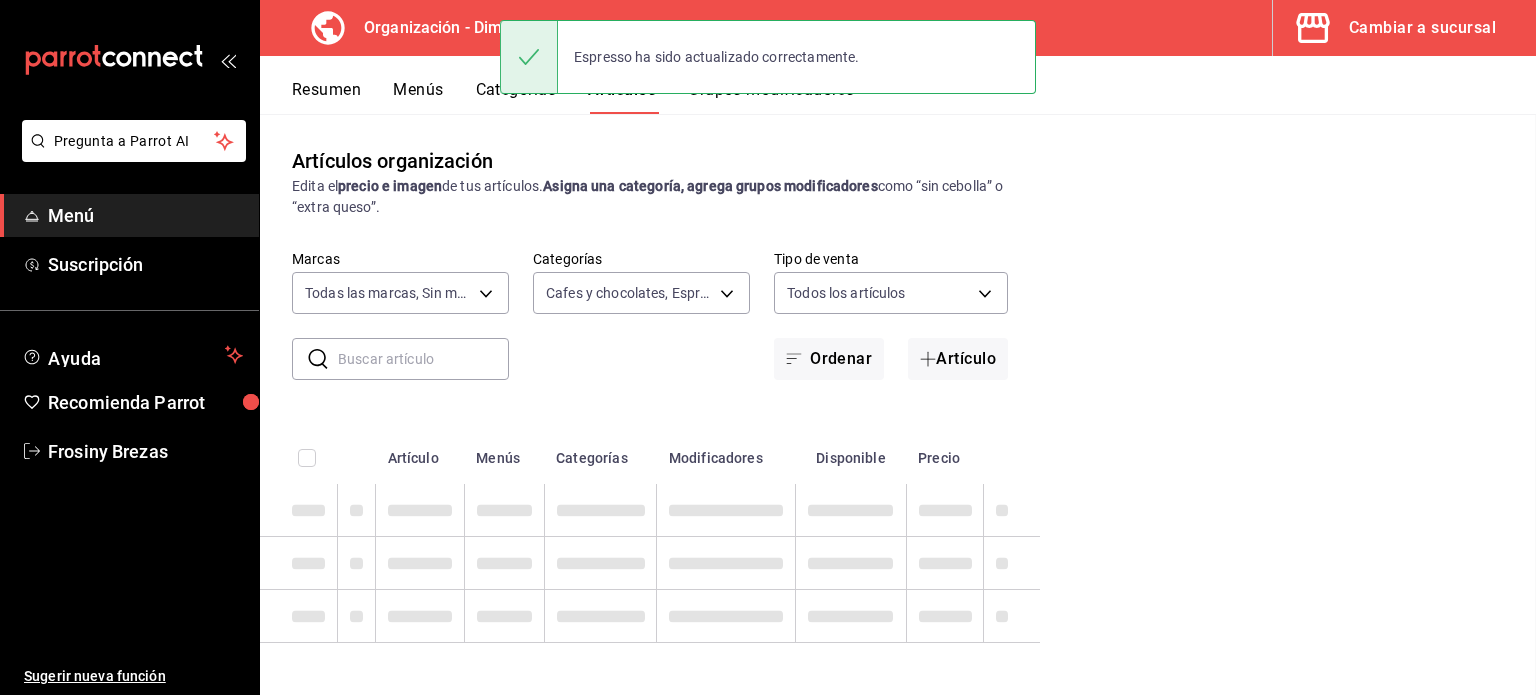 scroll, scrollTop: 0, scrollLeft: 0, axis: both 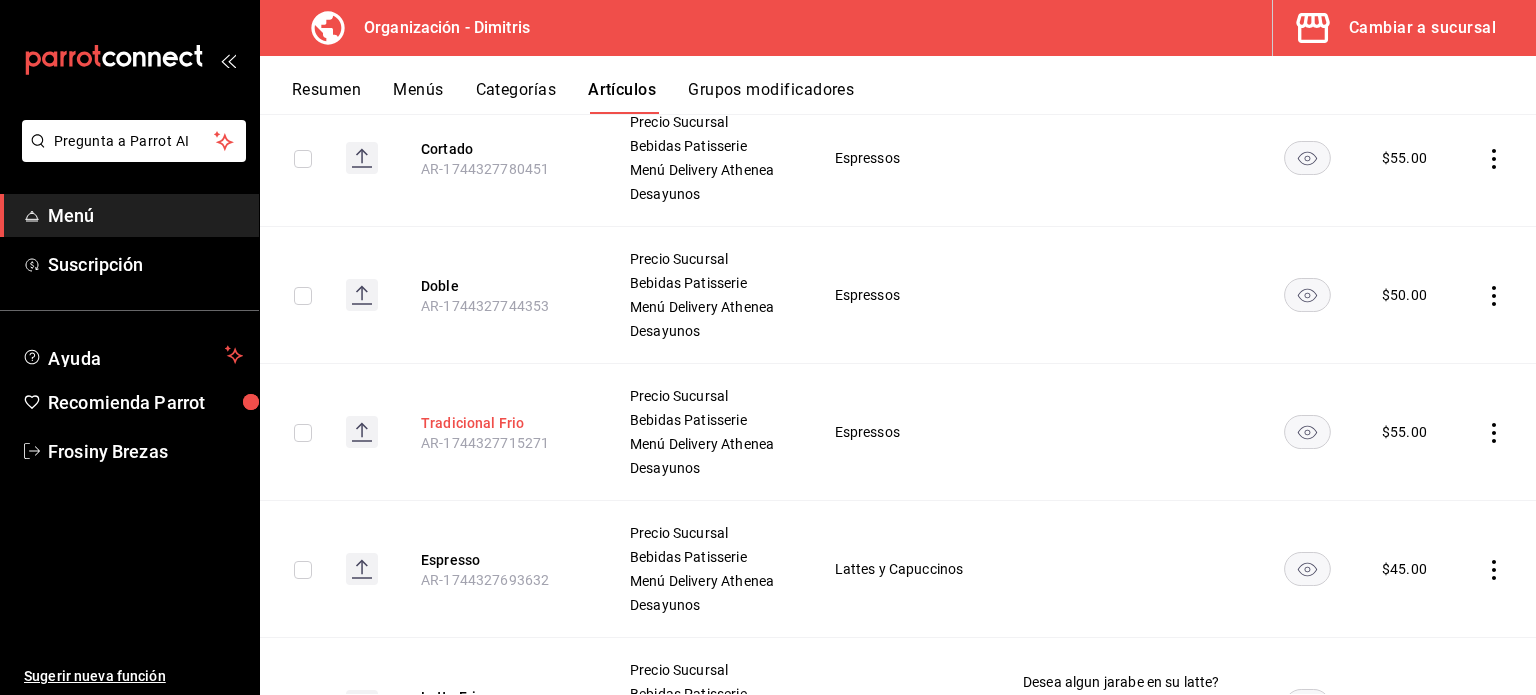 click on "Tradicional Frio" at bounding box center [501, 423] 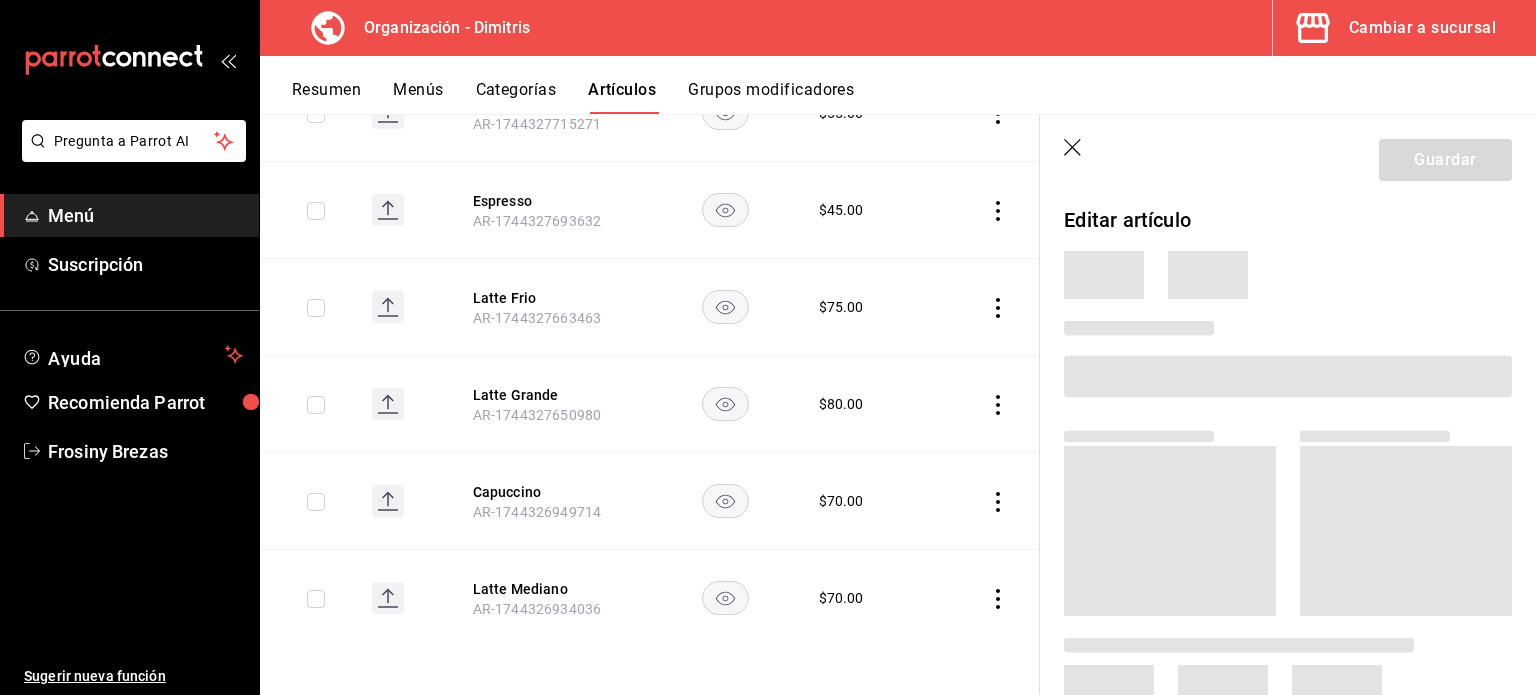 scroll, scrollTop: 1172, scrollLeft: 0, axis: vertical 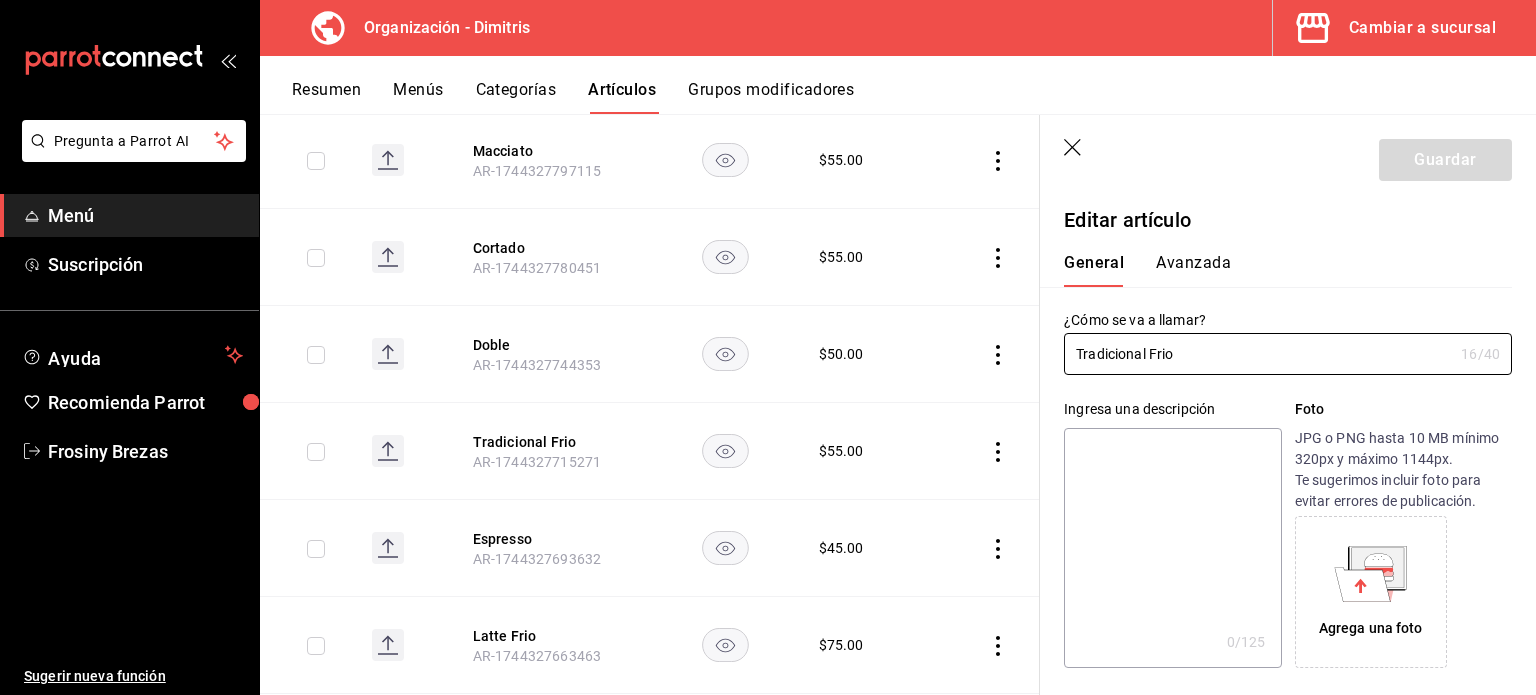 drag, startPoint x: 1218, startPoint y: 343, endPoint x: 958, endPoint y: 383, distance: 263.05893 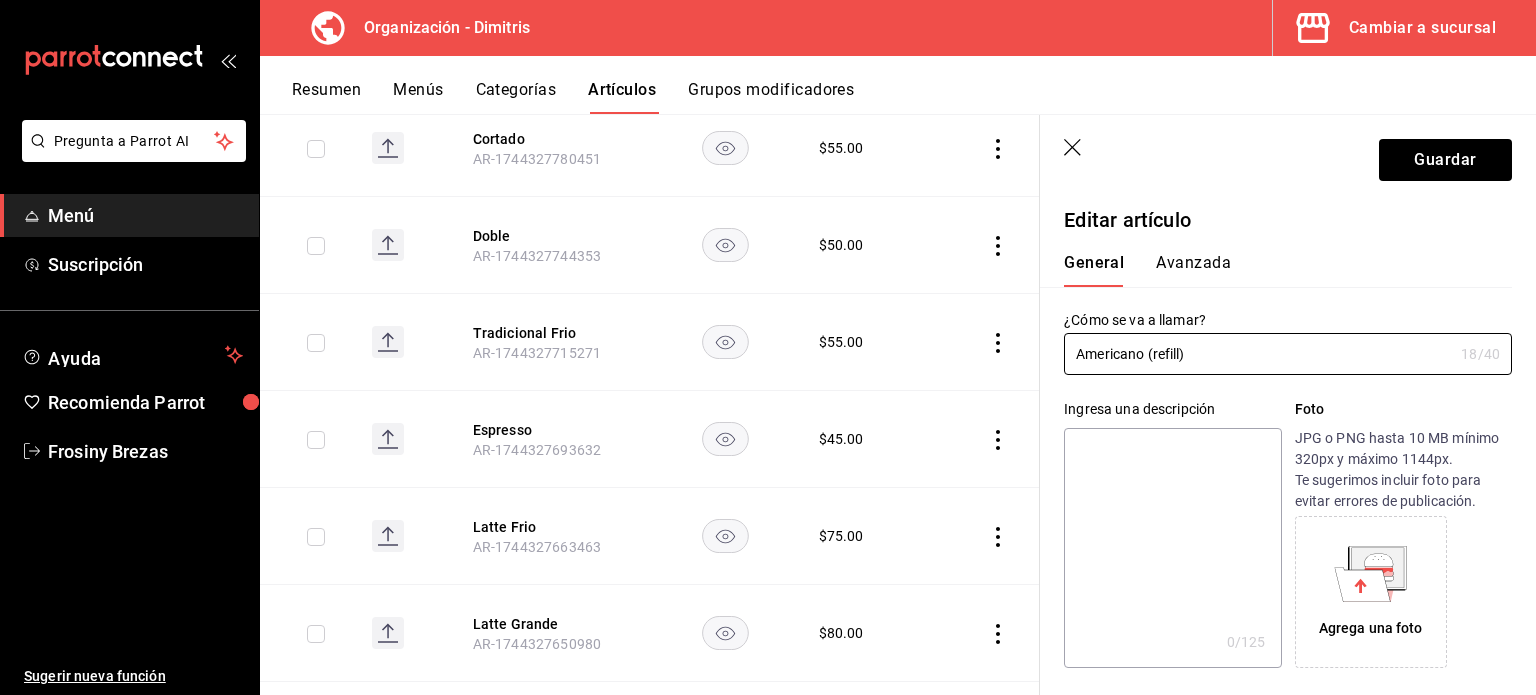 scroll, scrollTop: 1279, scrollLeft: 0, axis: vertical 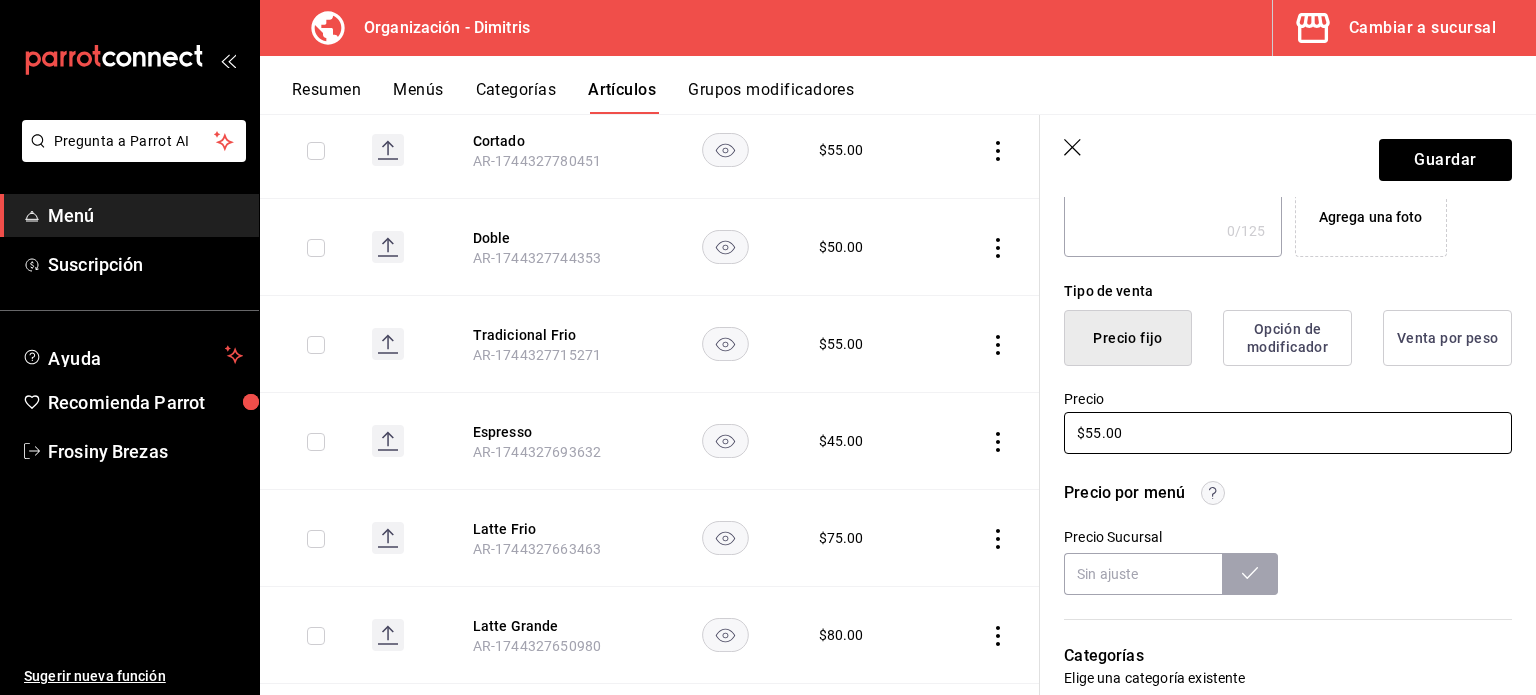 type on "Americano (refill)" 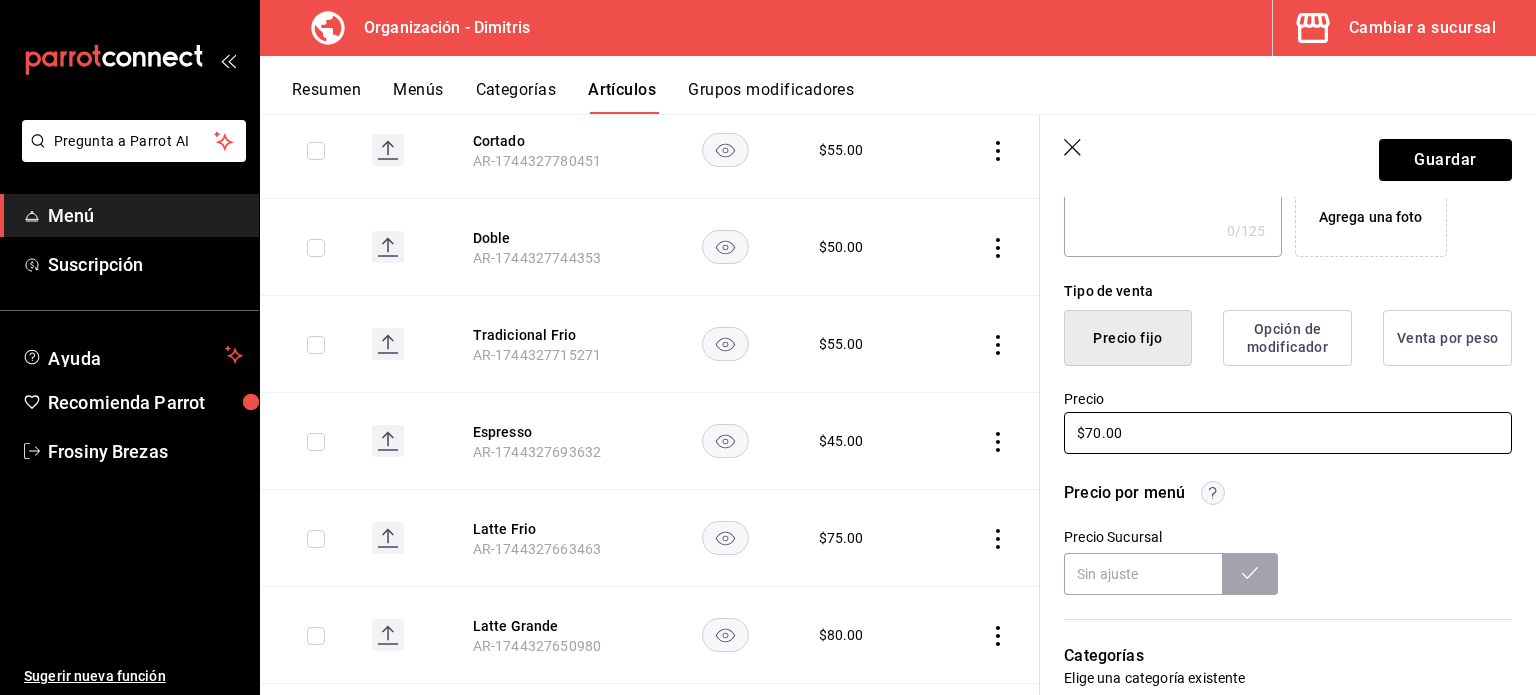 scroll, scrollTop: 718, scrollLeft: 0, axis: vertical 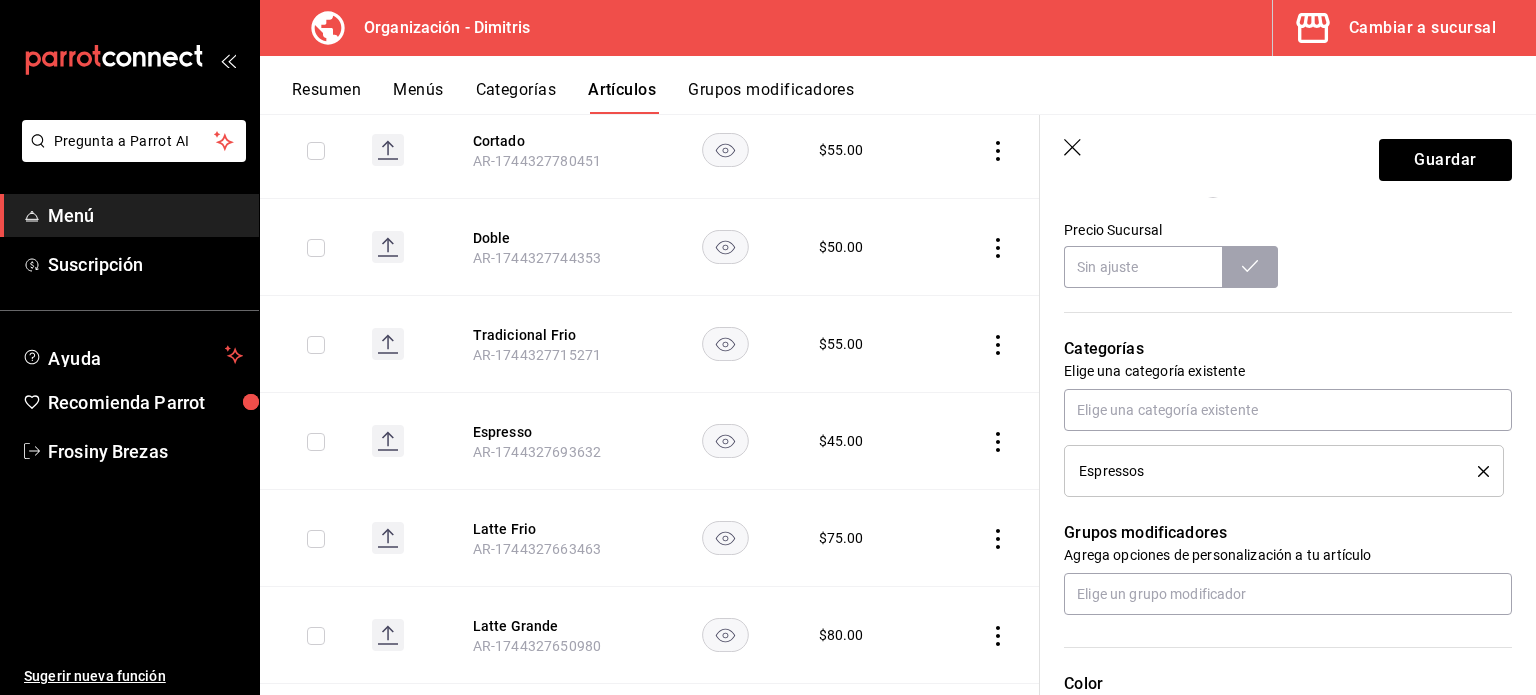type on "$70.00" 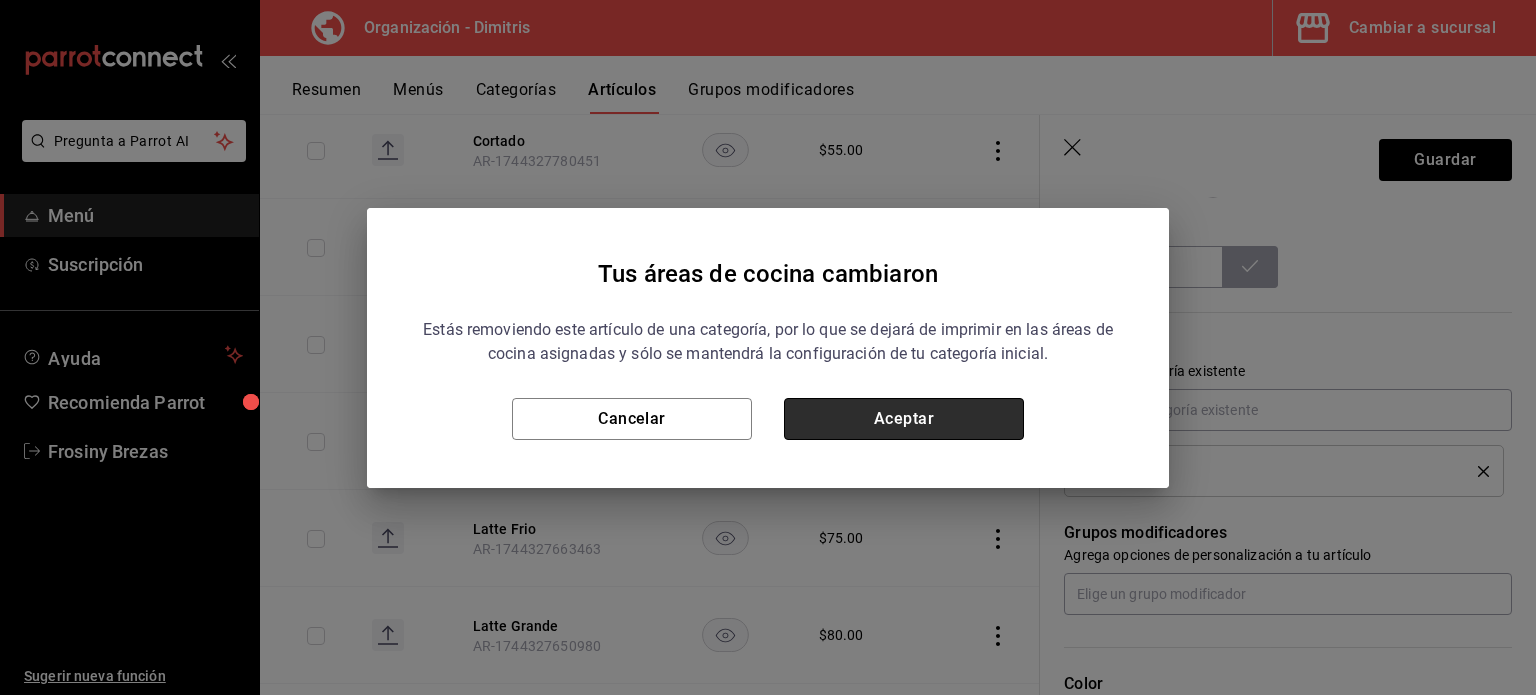 click on "Aceptar" at bounding box center [904, 419] 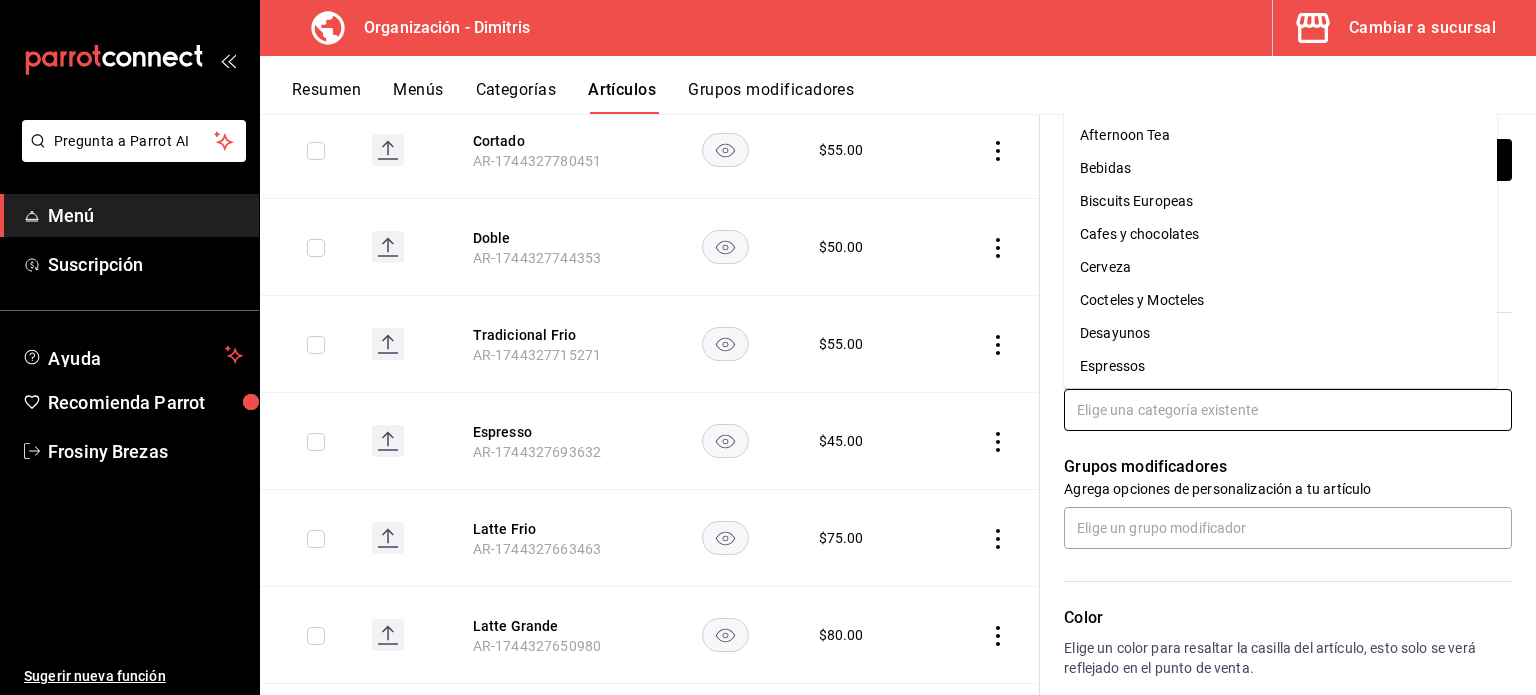 click at bounding box center [1288, 410] 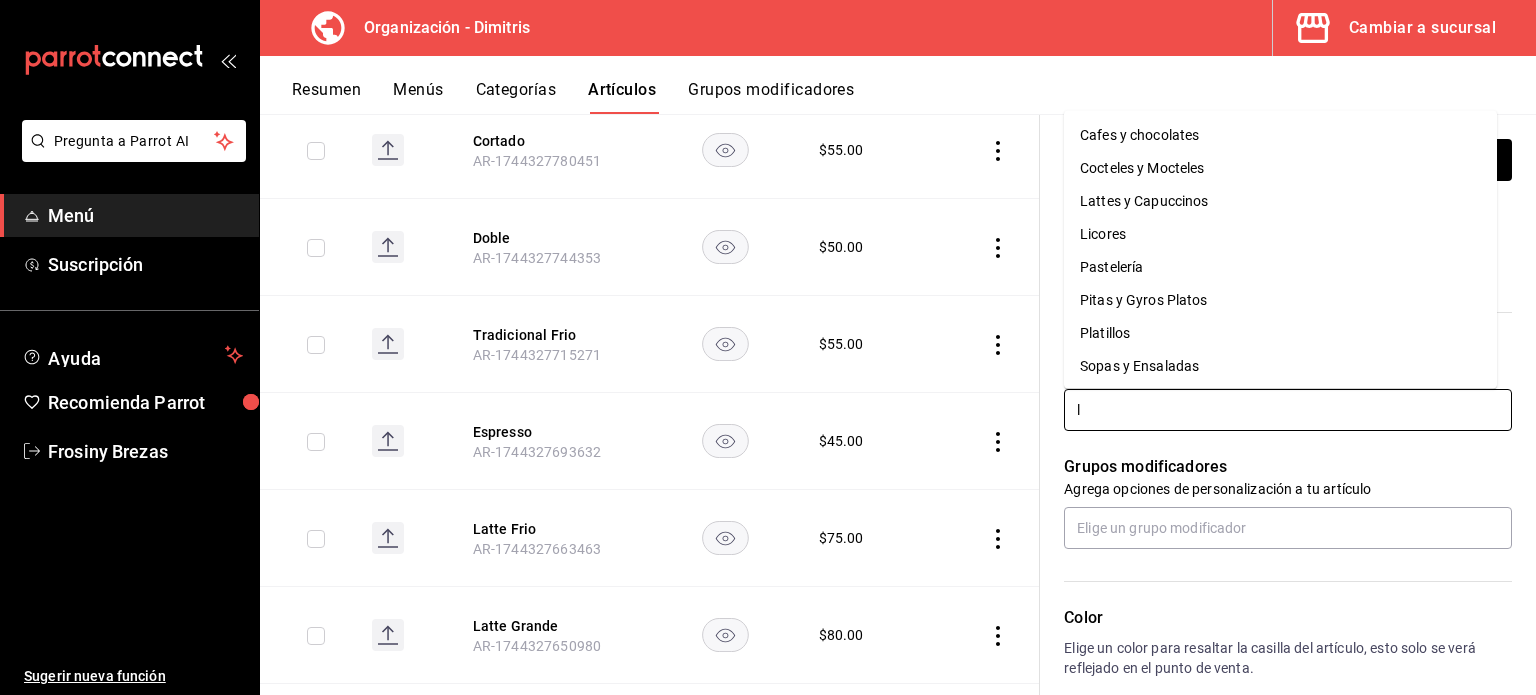 type on "la" 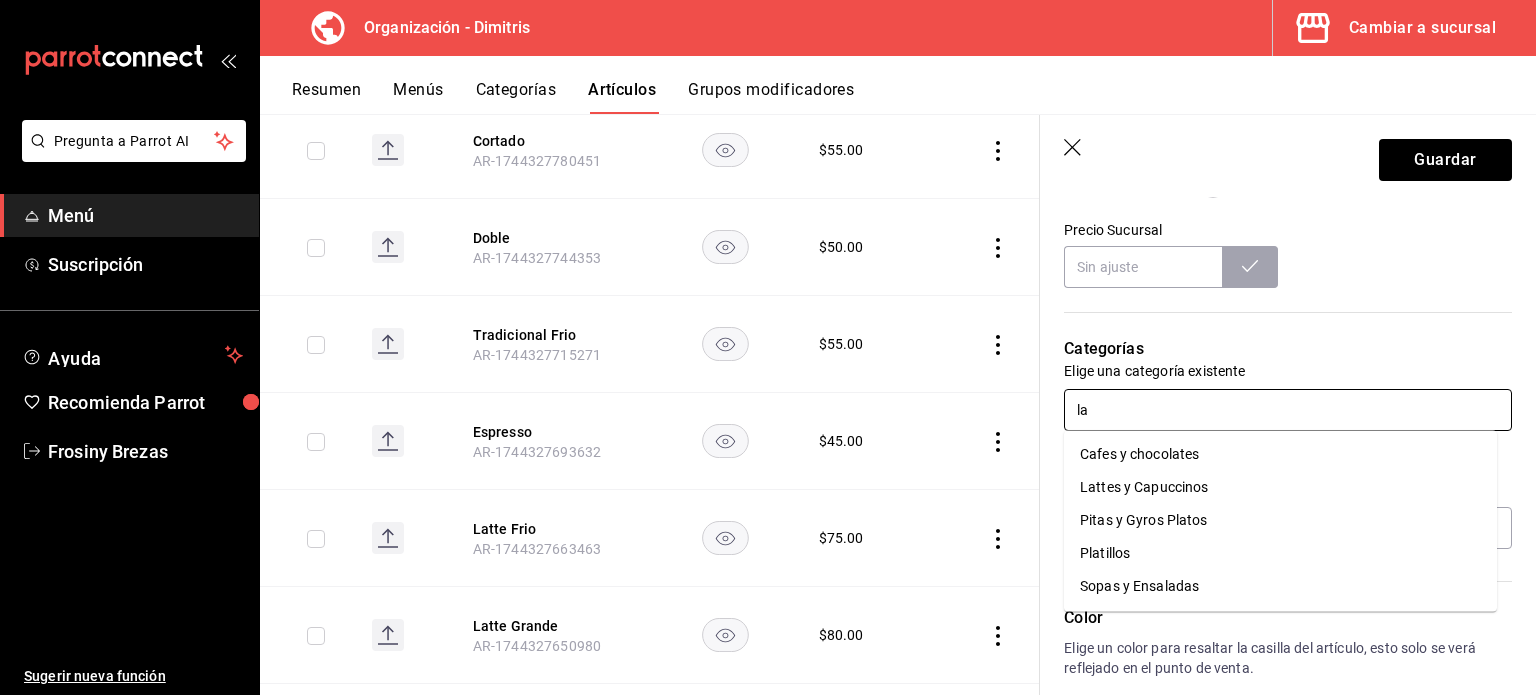 click on "Lattes y Capuccinos" at bounding box center [1280, 487] 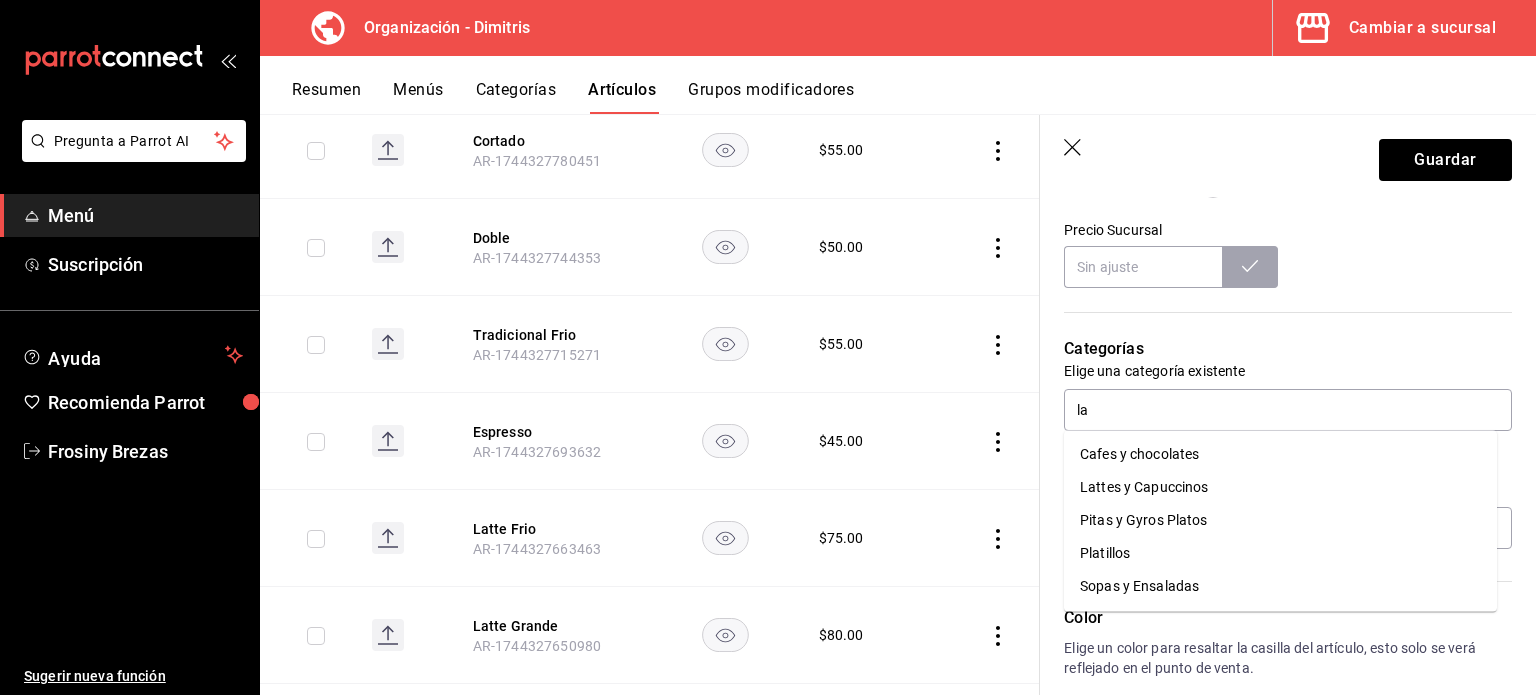 type 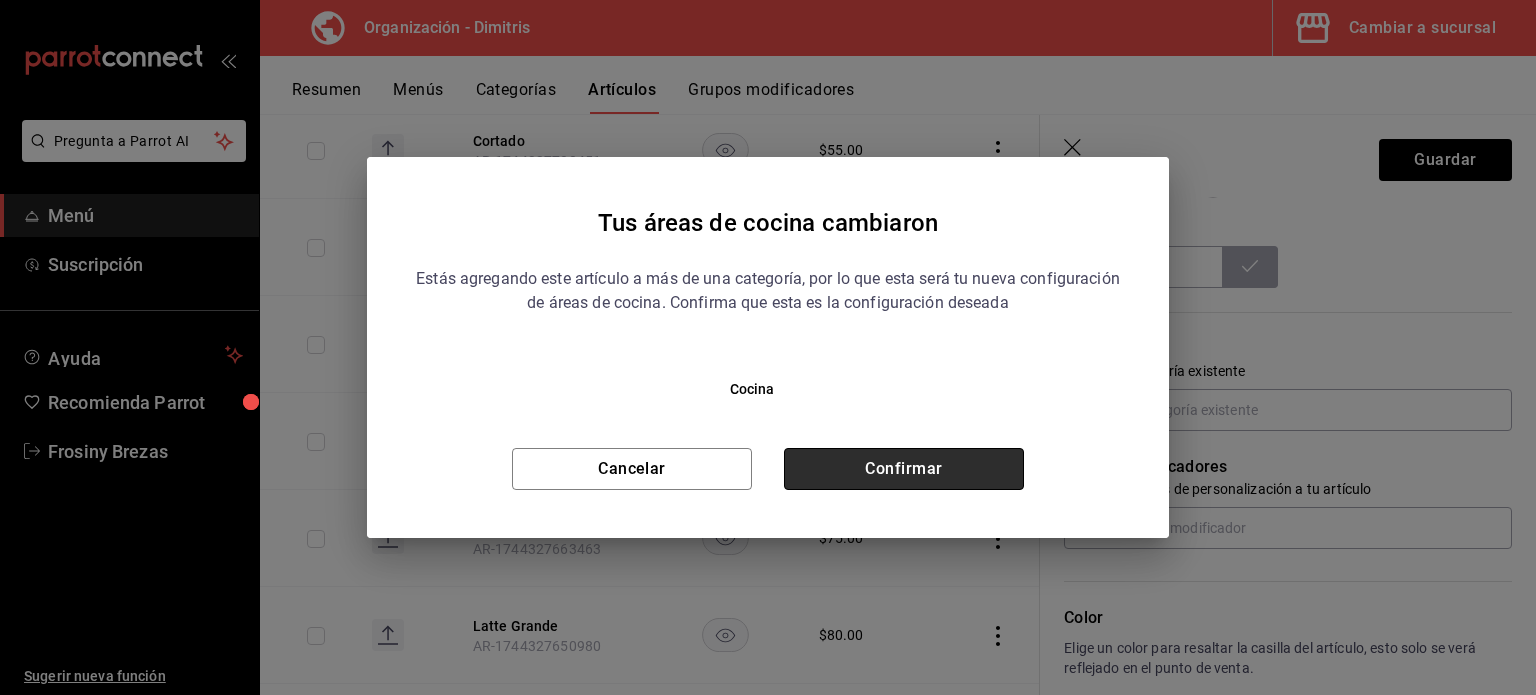 click on "Confirmar" at bounding box center (904, 469) 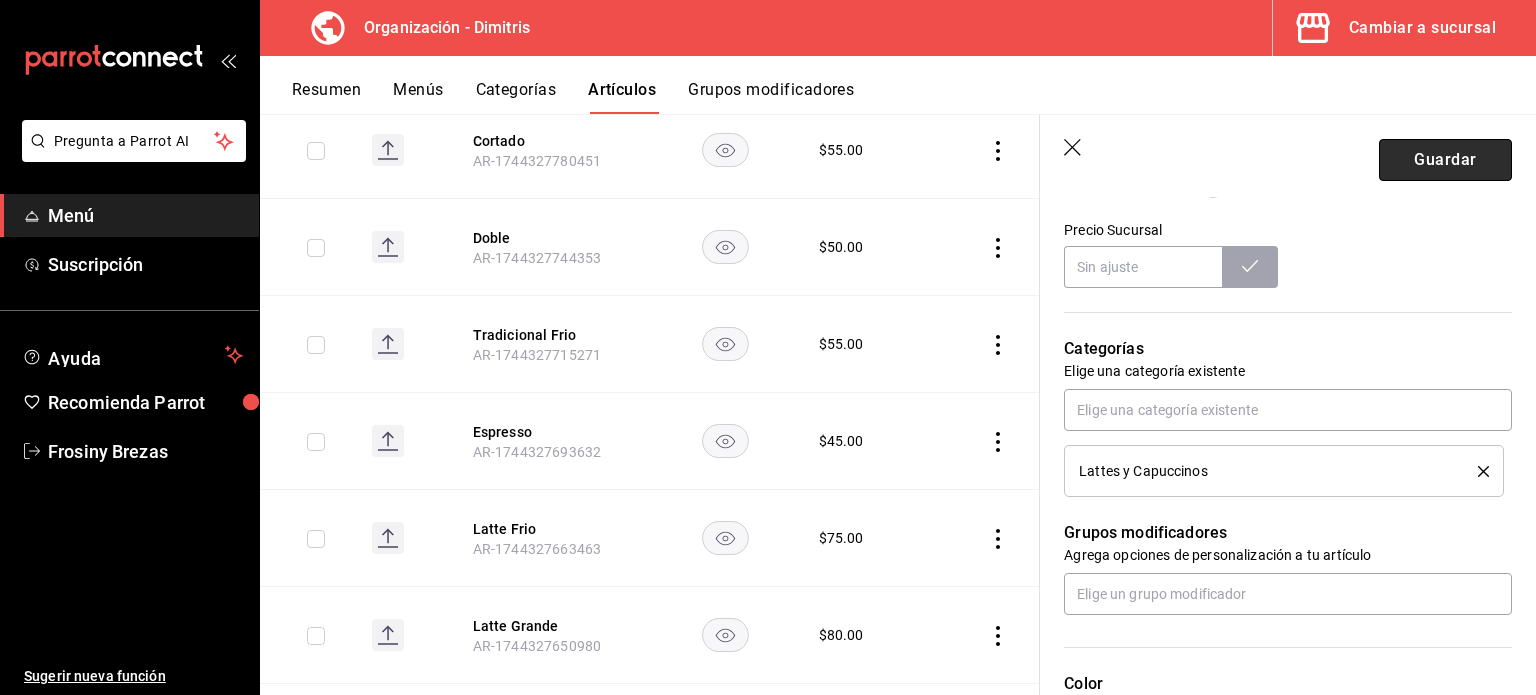 click on "Guardar" at bounding box center [1445, 160] 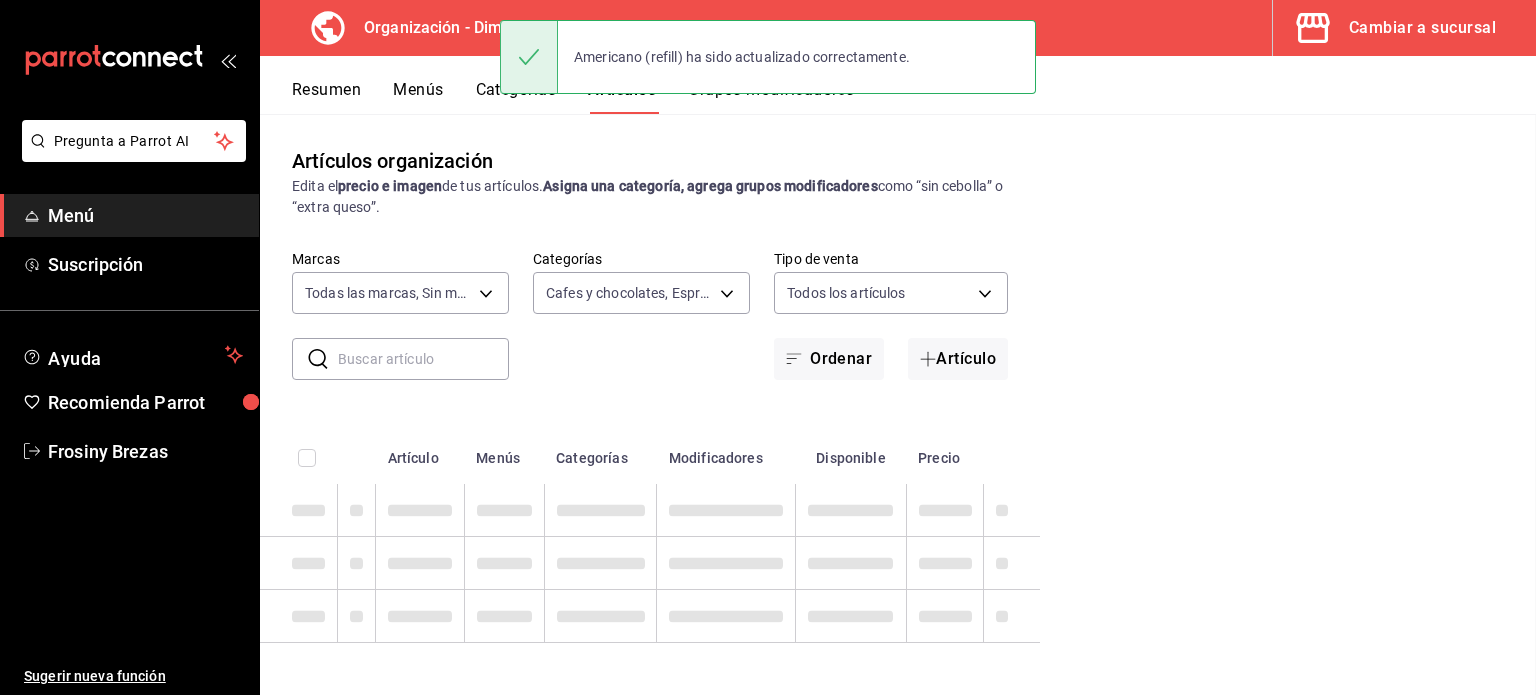 scroll, scrollTop: 0, scrollLeft: 0, axis: both 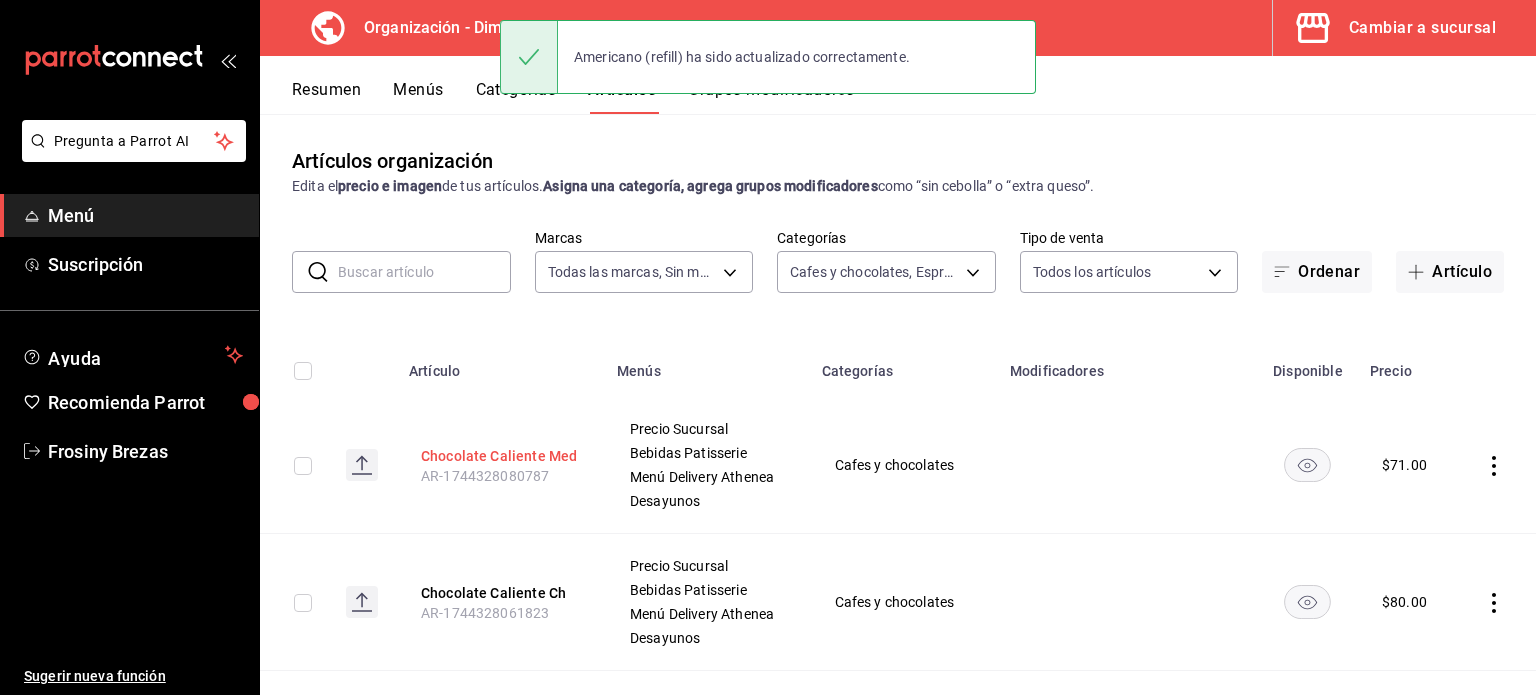 click on "Chocolate Caliente Med" at bounding box center [501, 456] 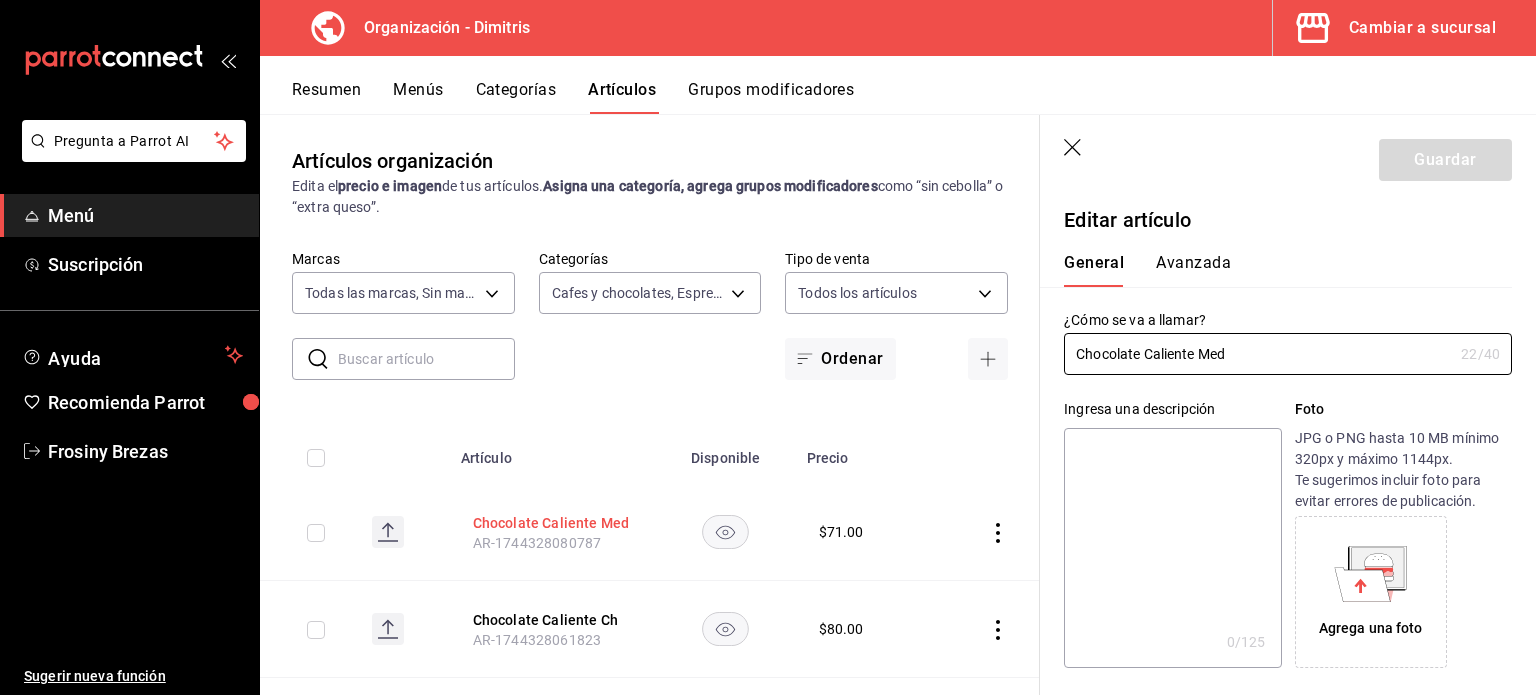 type on "$71.00" 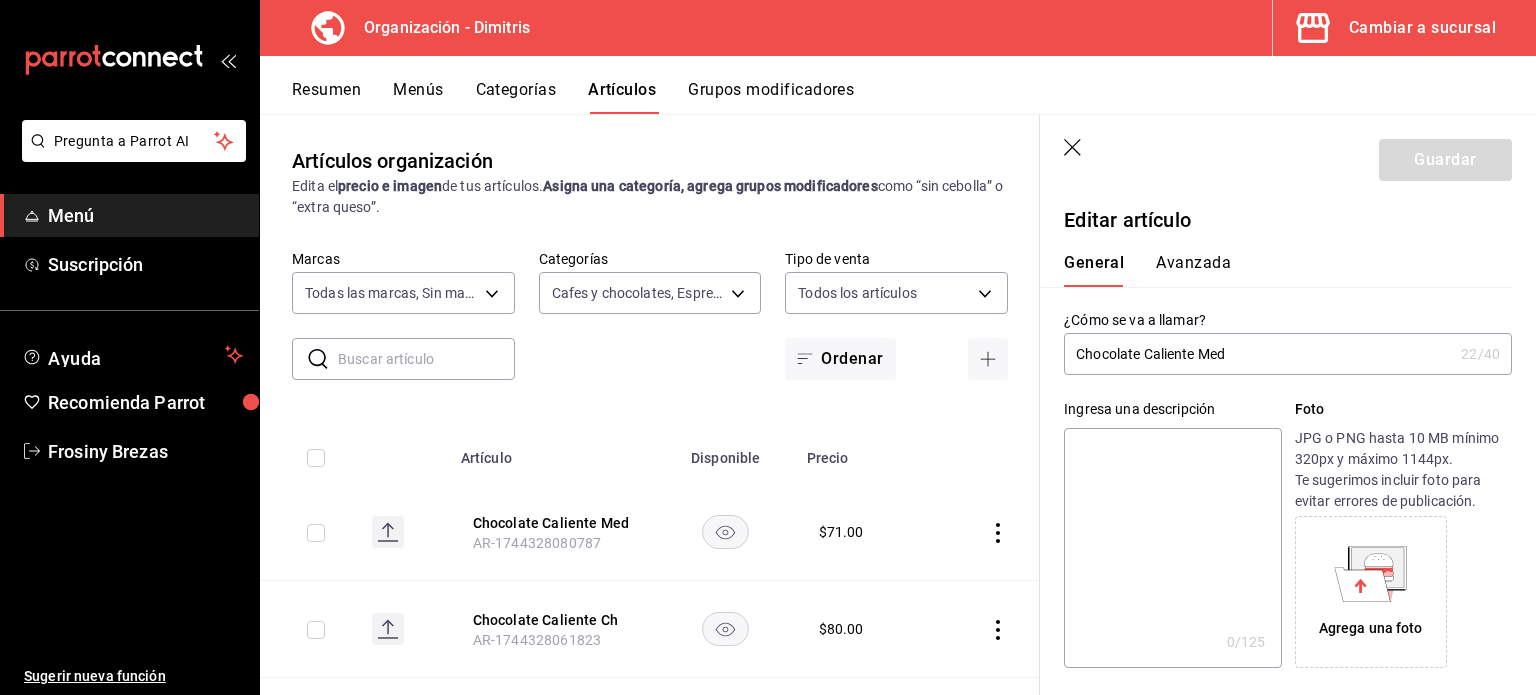 click on "Chocolate Caliente Med" at bounding box center (1258, 354) 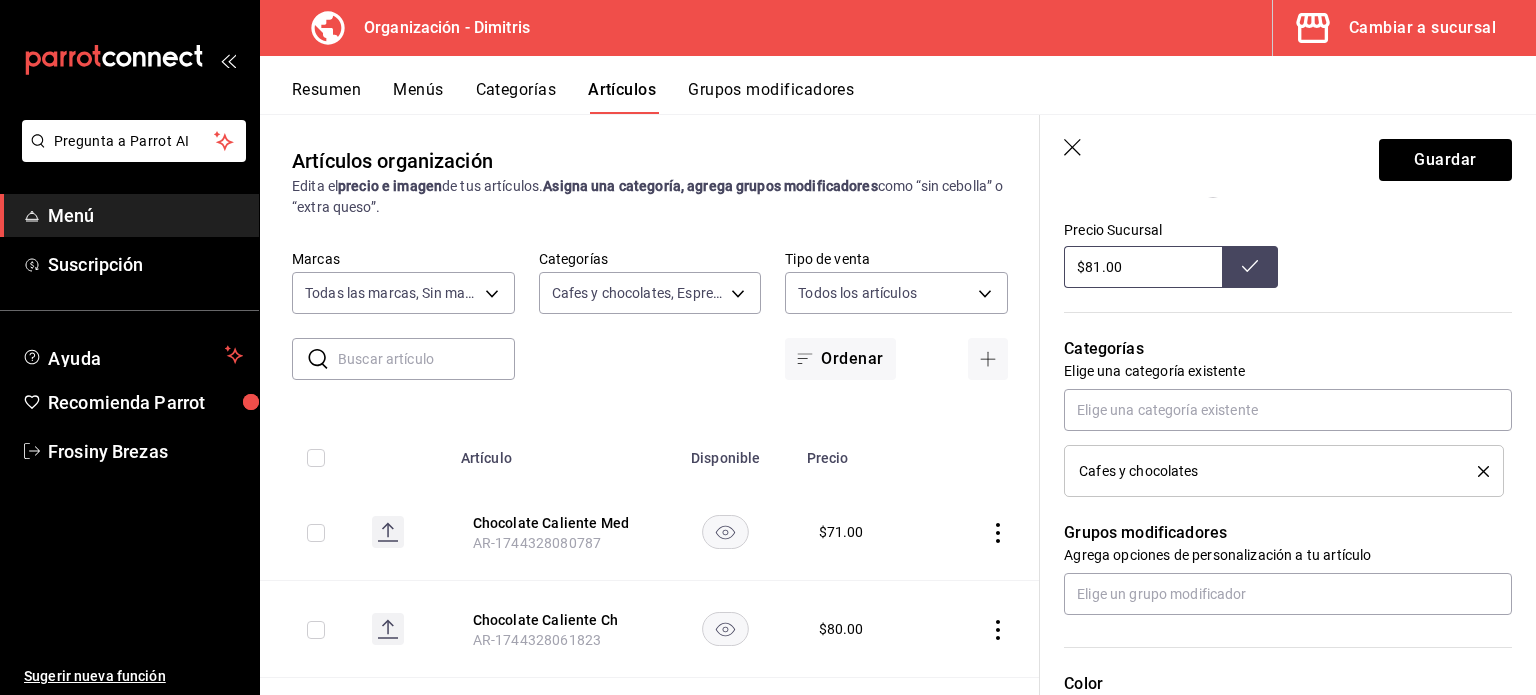 scroll, scrollTop: 752, scrollLeft: 0, axis: vertical 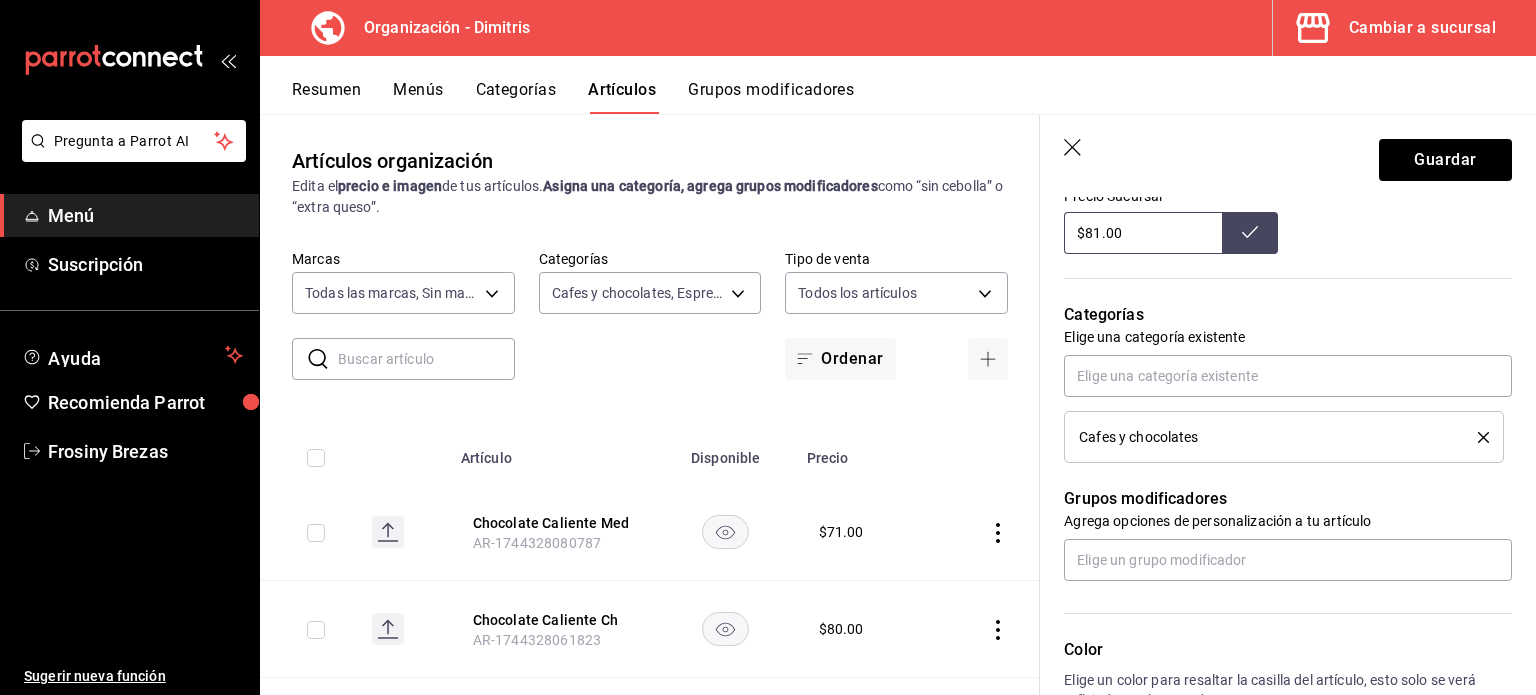 type on "Chocolate Caliente" 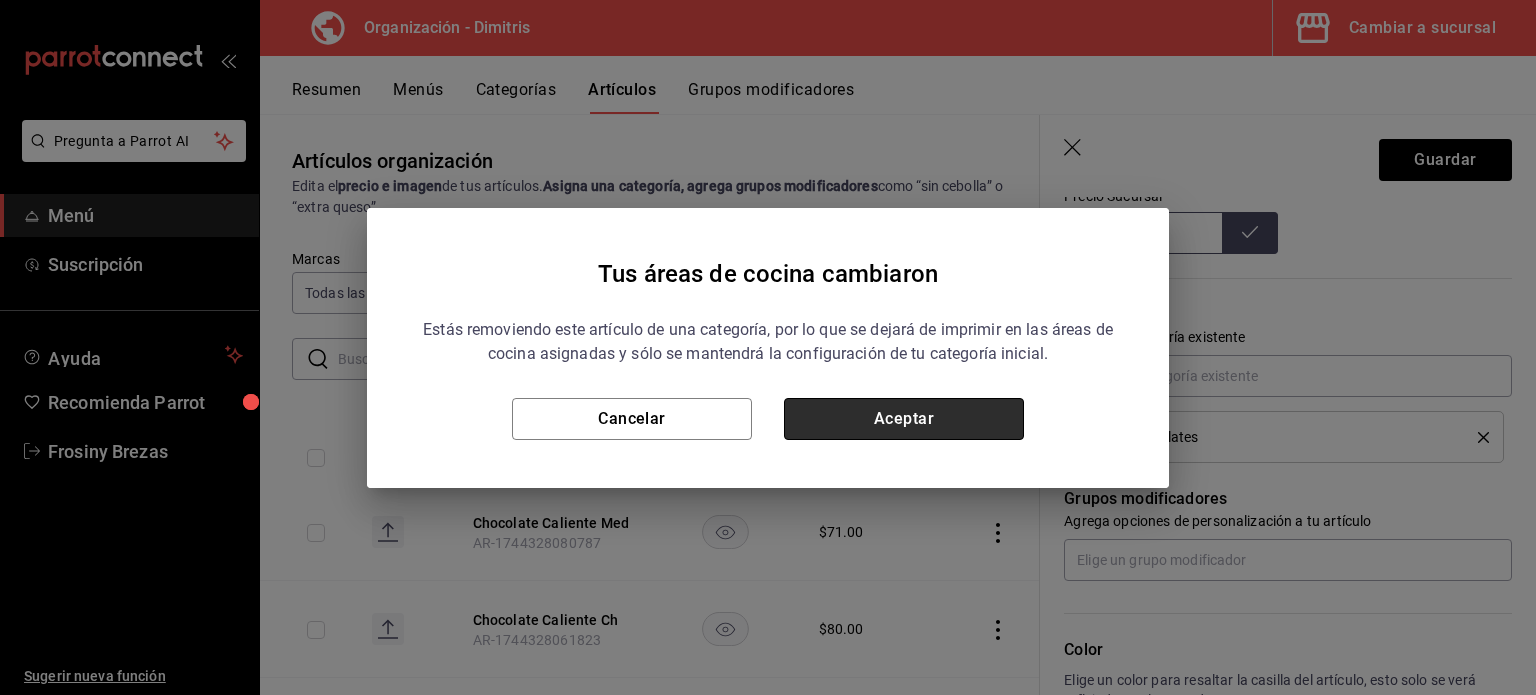 click on "Aceptar" at bounding box center (904, 419) 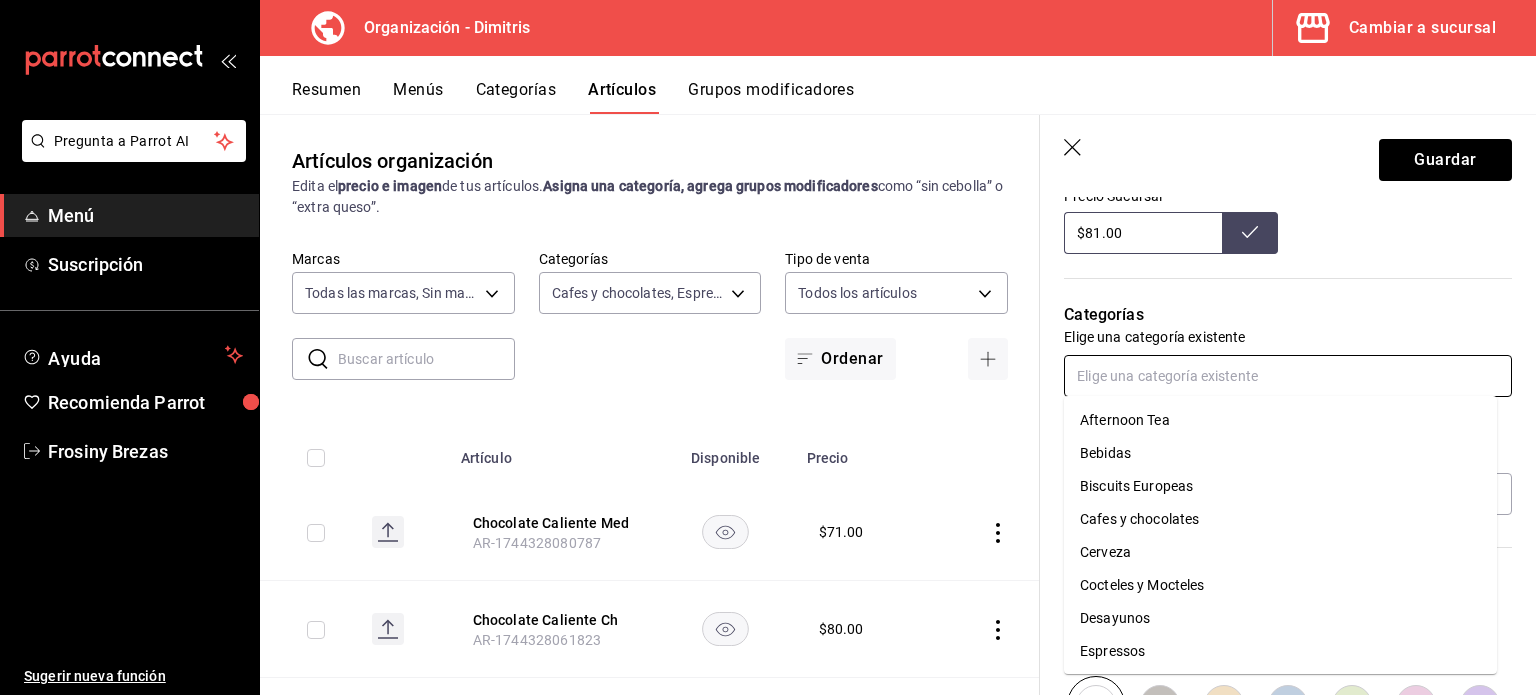click at bounding box center [1288, 376] 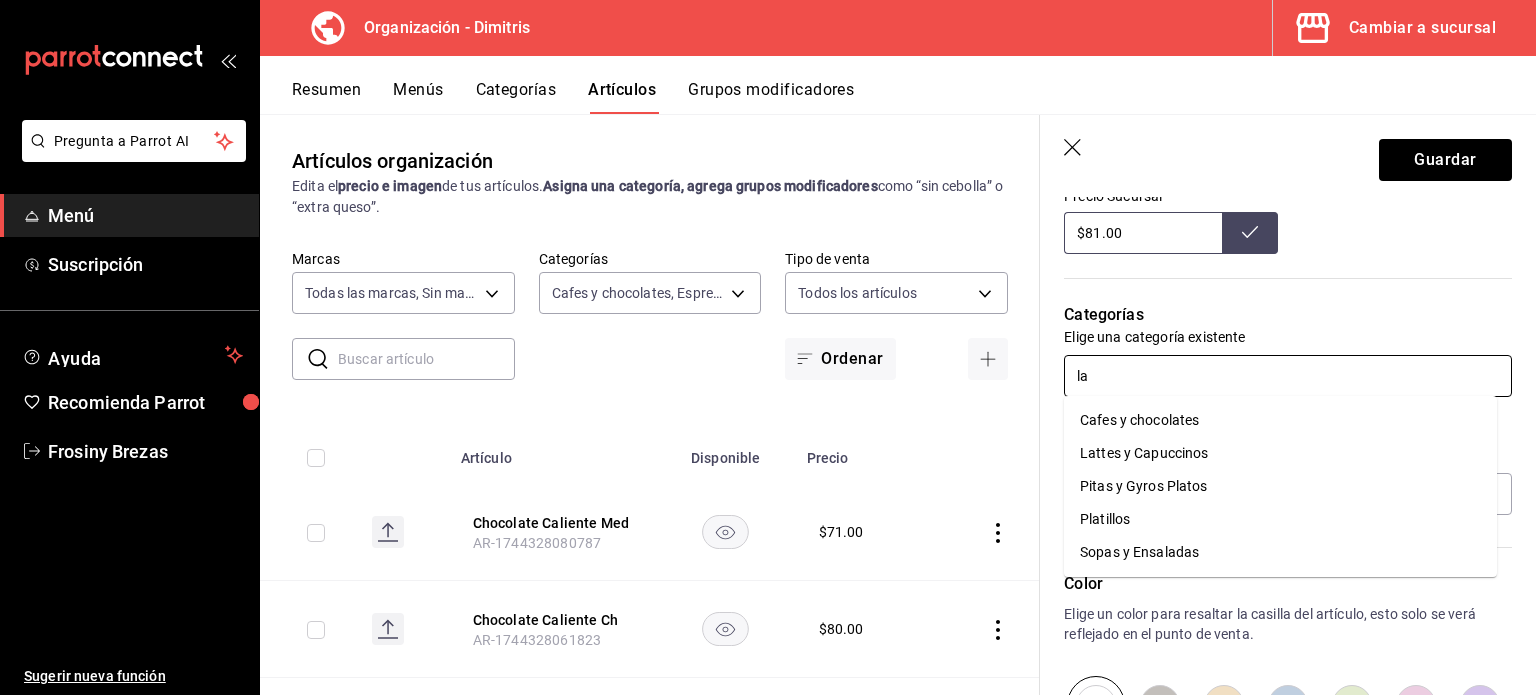 type on "lat" 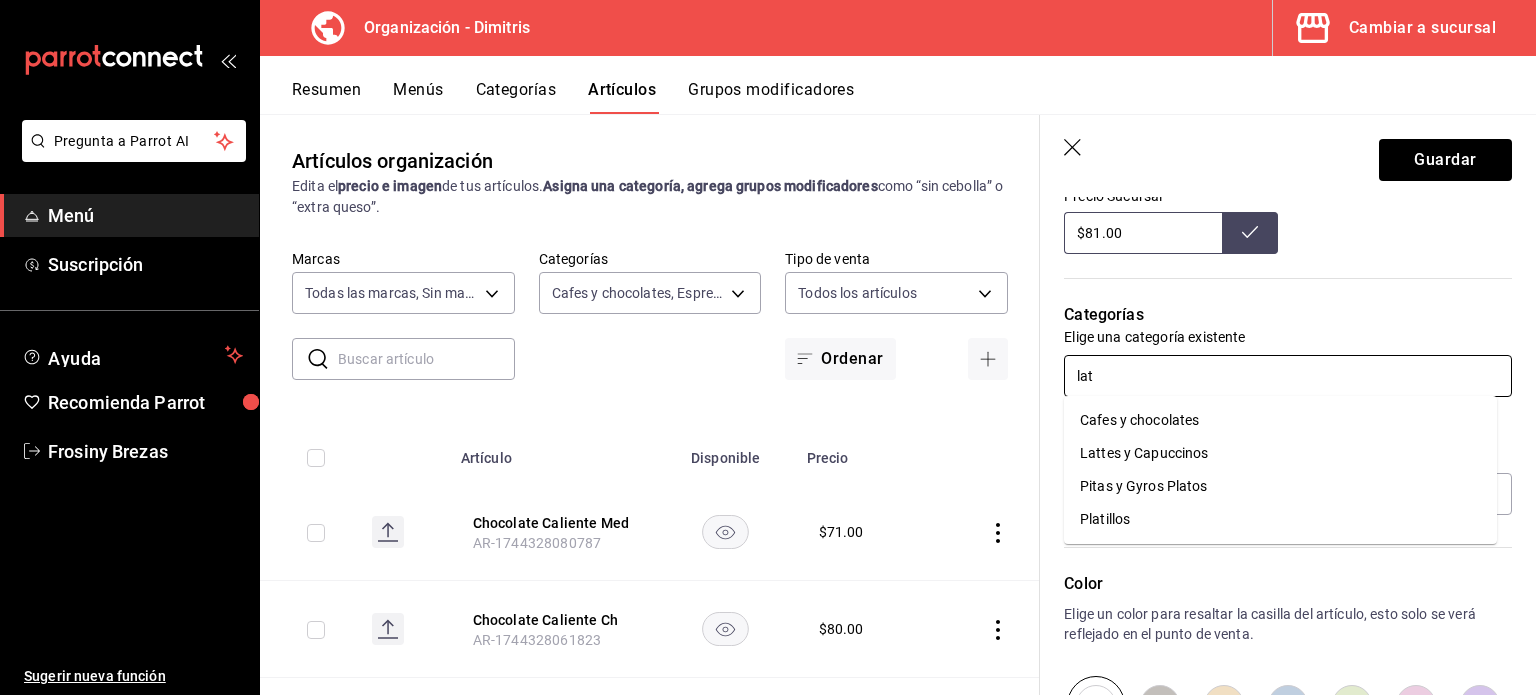 click on "Lattes y Capuccinos" at bounding box center [1280, 453] 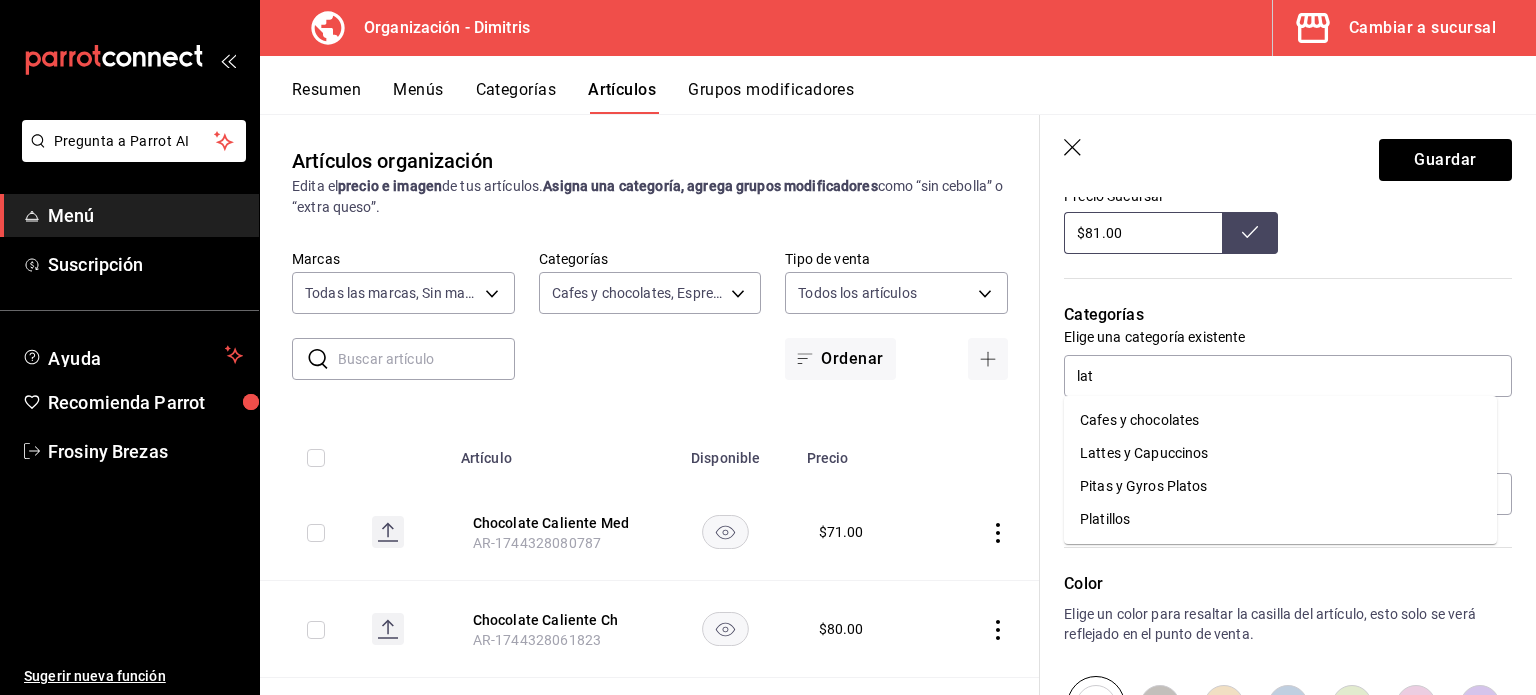 type 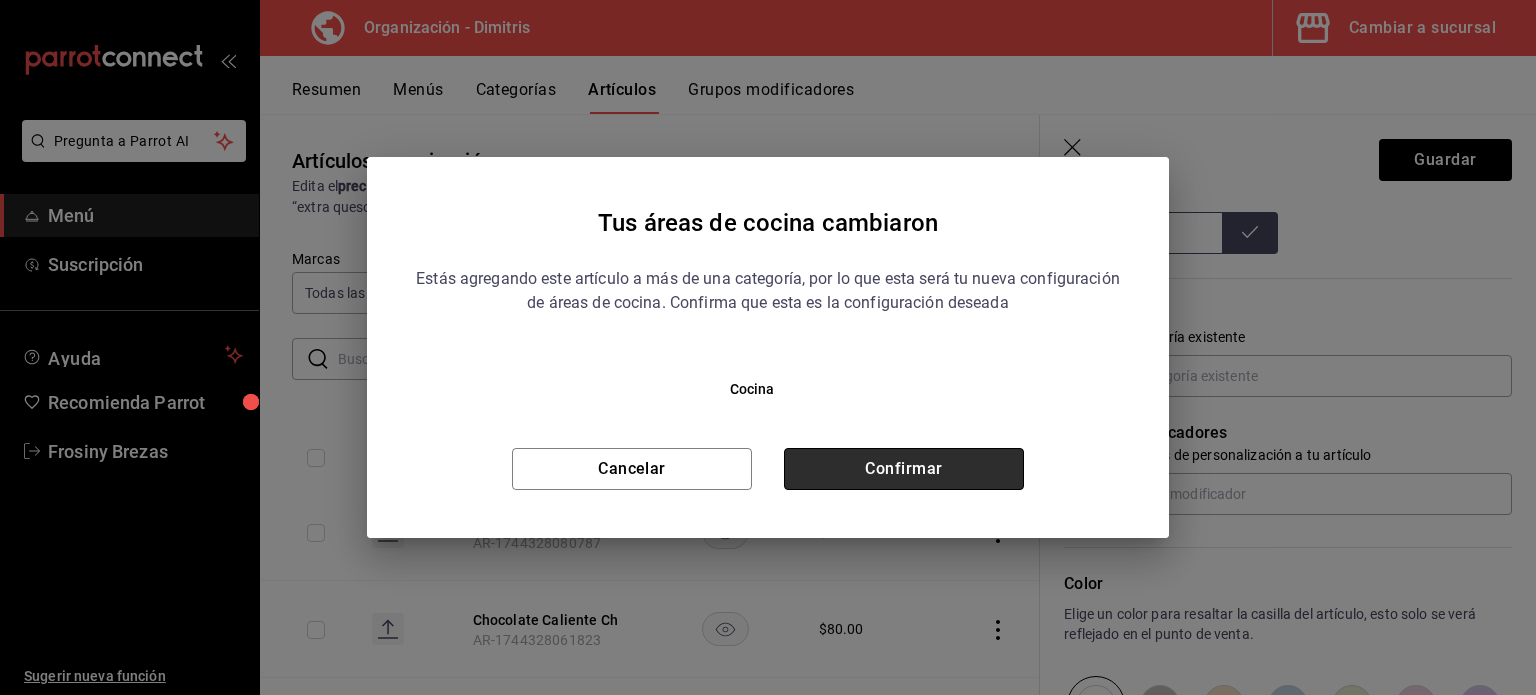 click on "Confirmar" at bounding box center [904, 469] 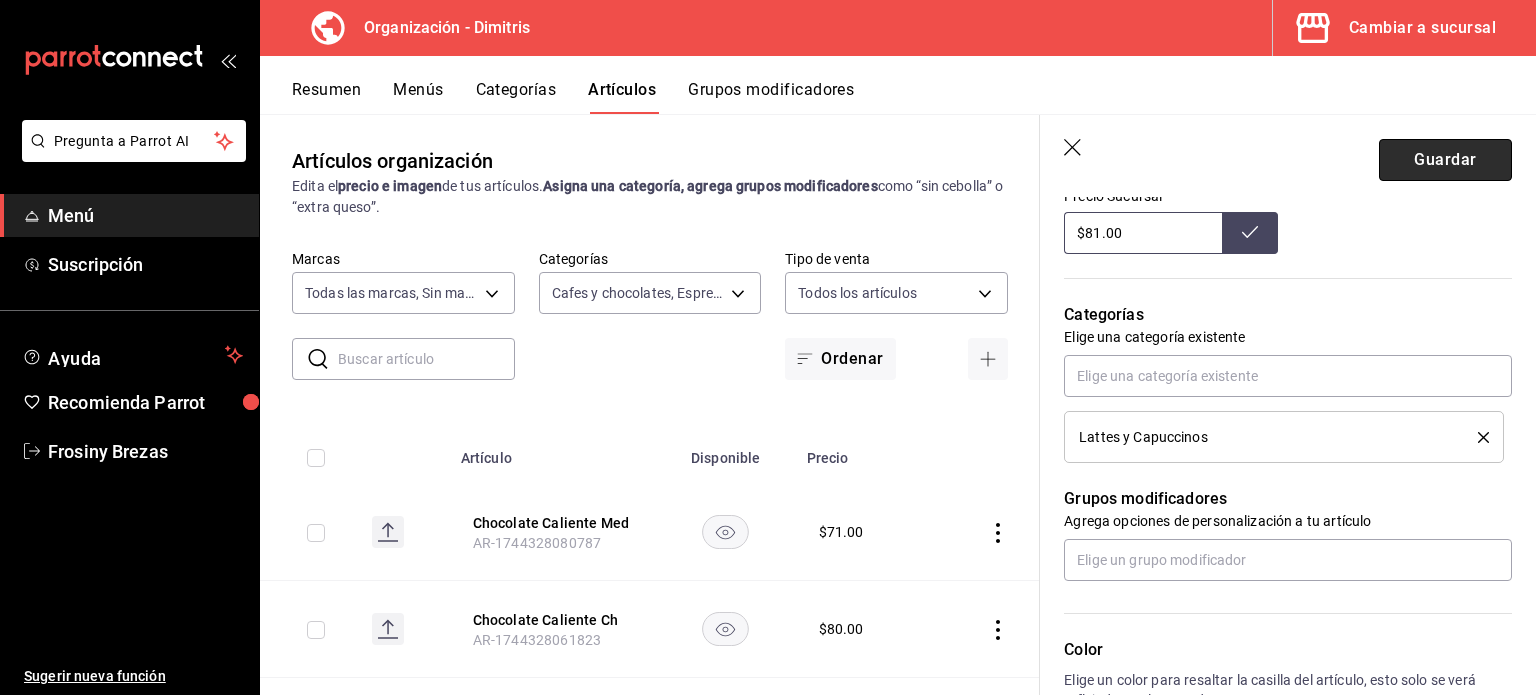 click on "Guardar" at bounding box center (1445, 160) 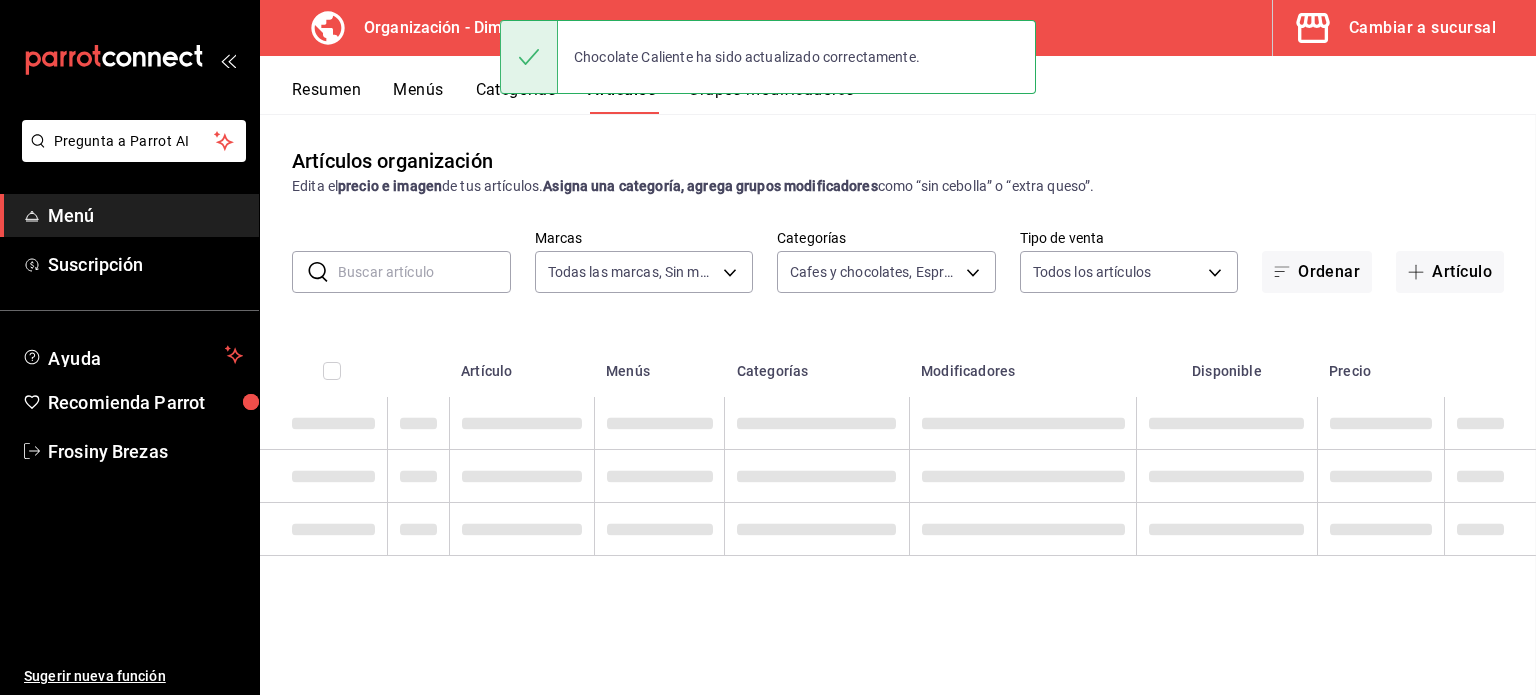 scroll, scrollTop: 0, scrollLeft: 0, axis: both 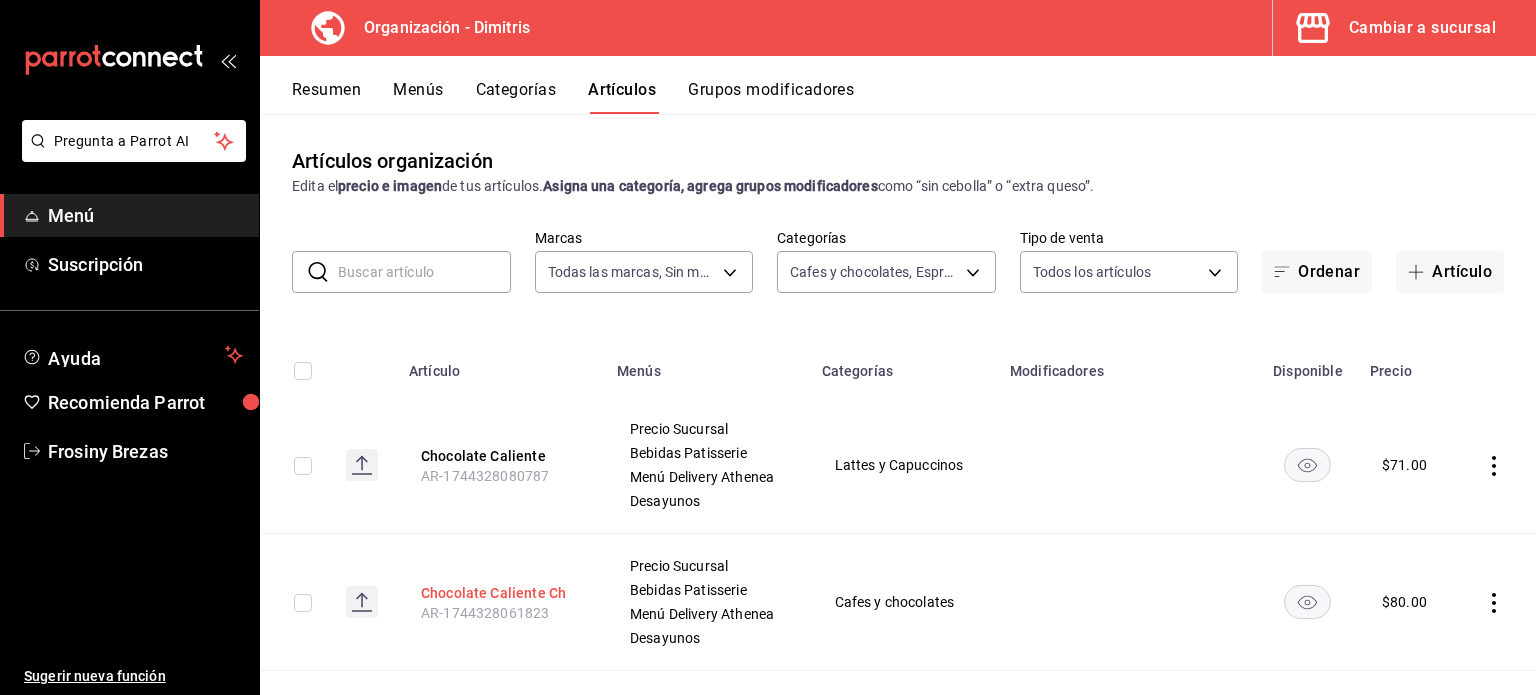 click on "Chocolate Caliente Ch" at bounding box center [501, 593] 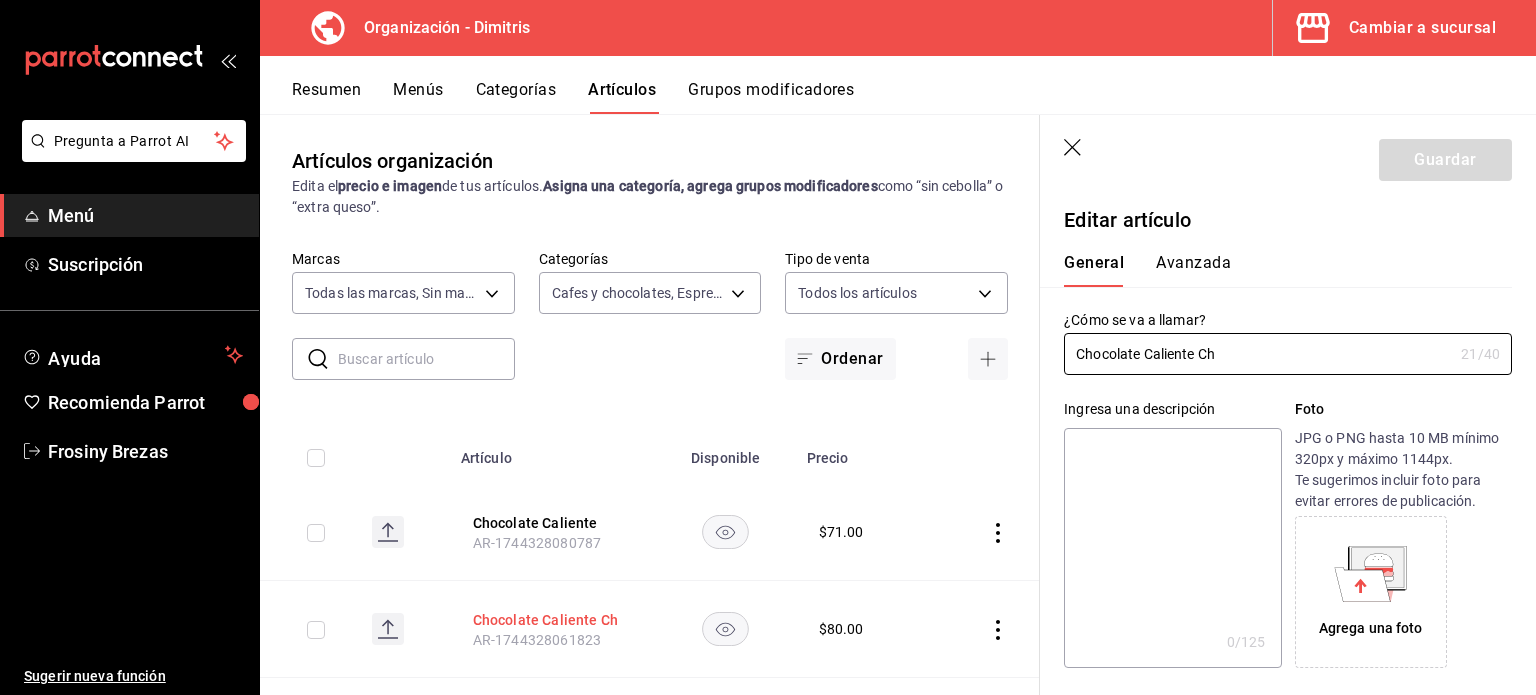 type on "$80.00" 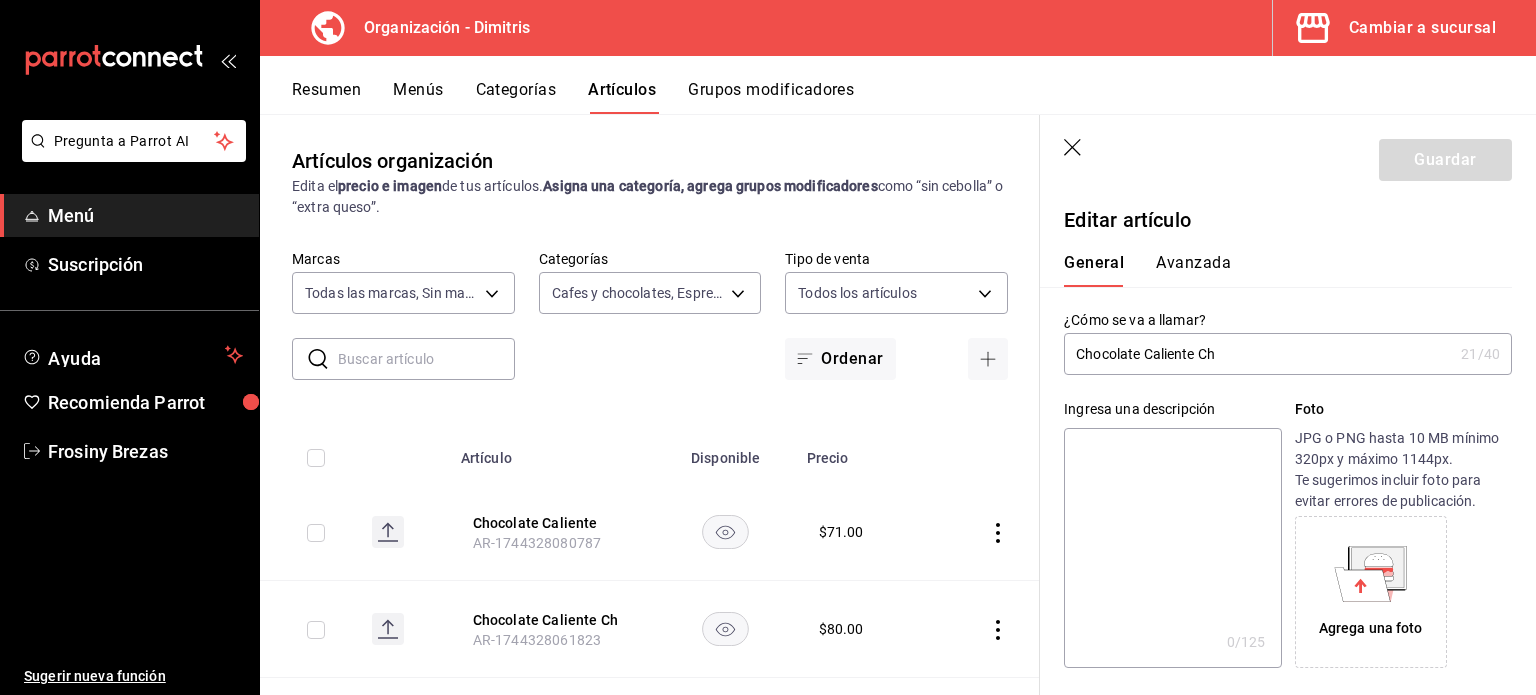 drag, startPoint x: 1223, startPoint y: 351, endPoint x: 1147, endPoint y: 354, distance: 76.05919 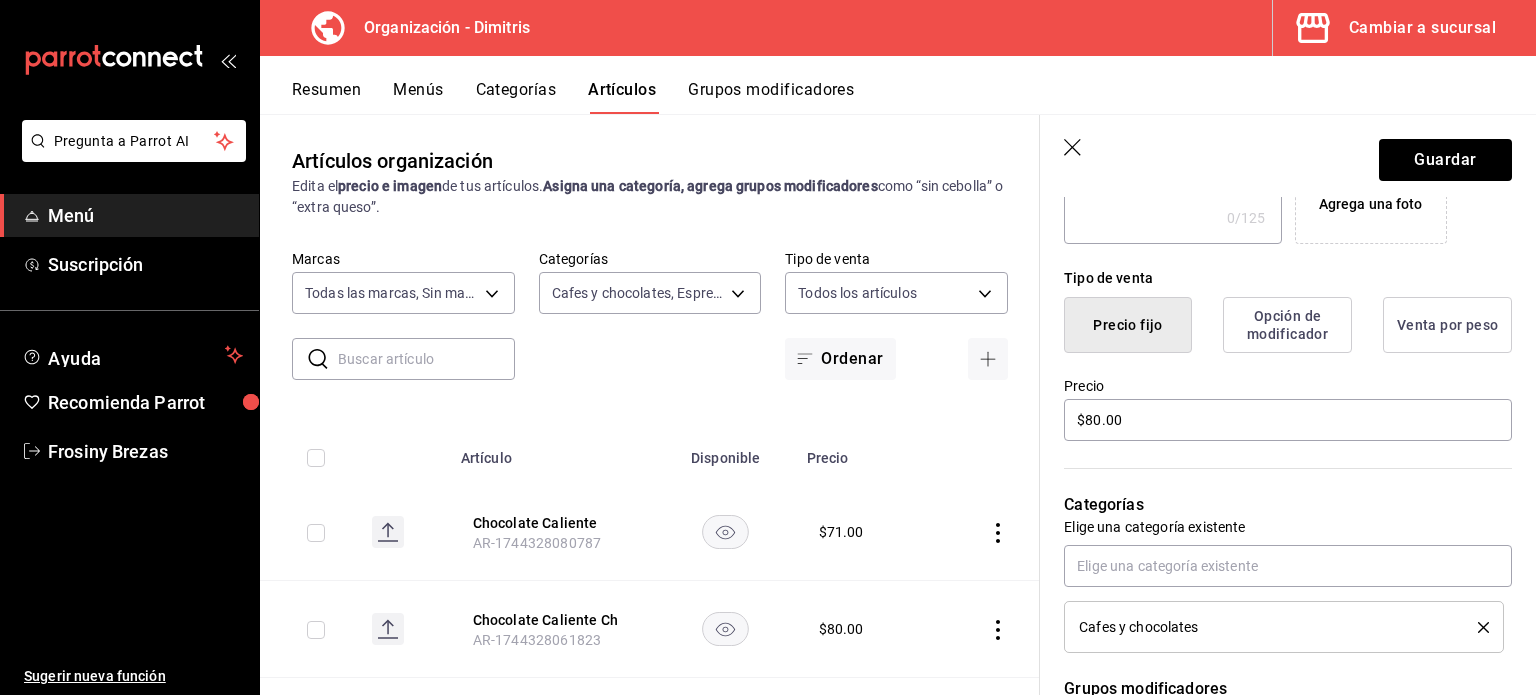 scroll, scrollTop: 496, scrollLeft: 0, axis: vertical 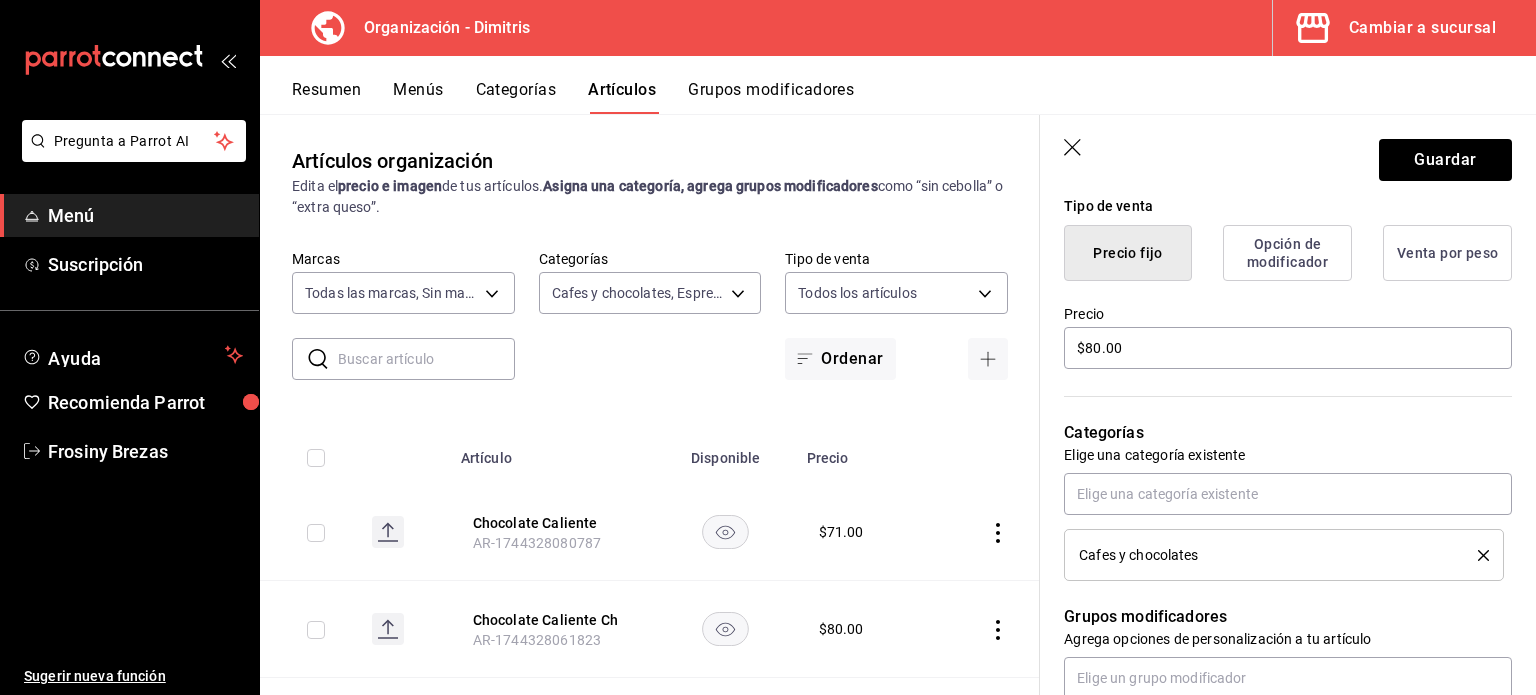 type on "Chocolate Frio" 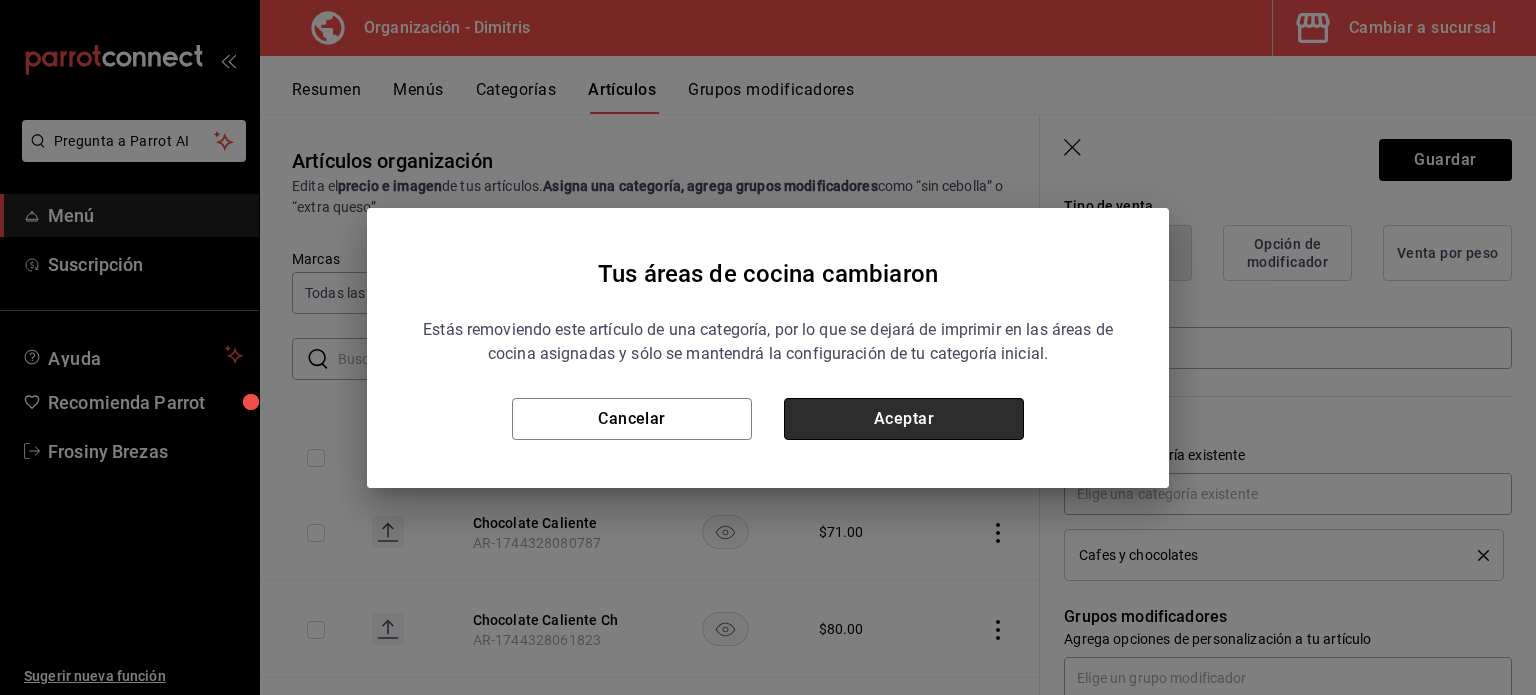 click on "Aceptar" at bounding box center [904, 419] 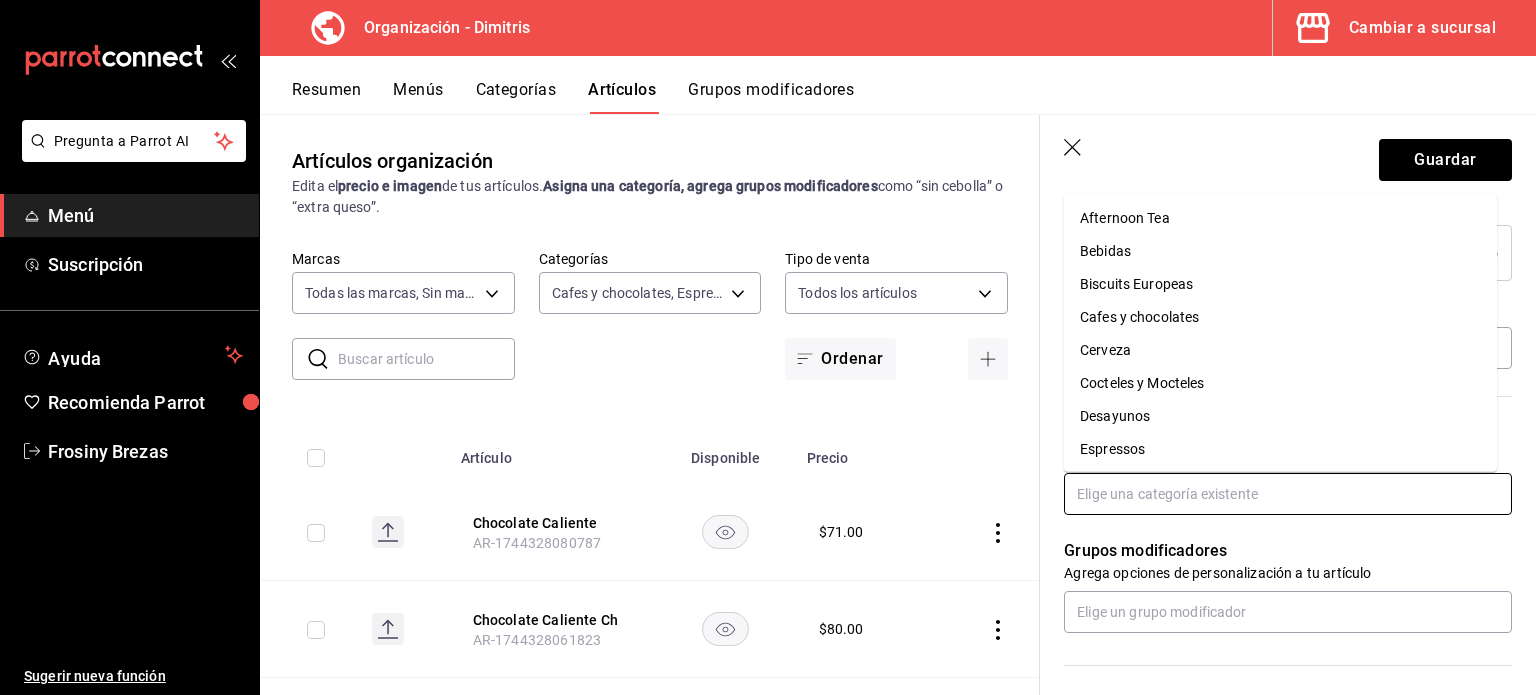 click at bounding box center [1288, 494] 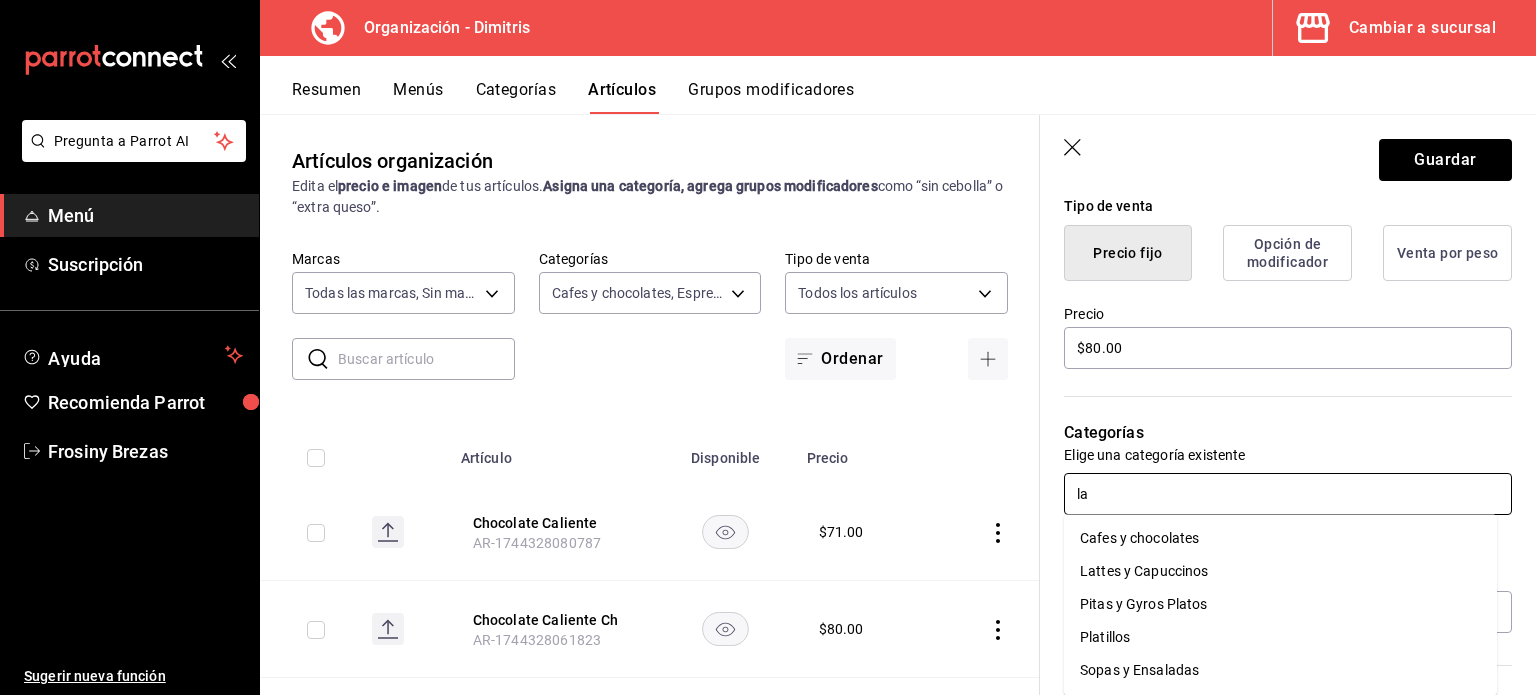type on "lat" 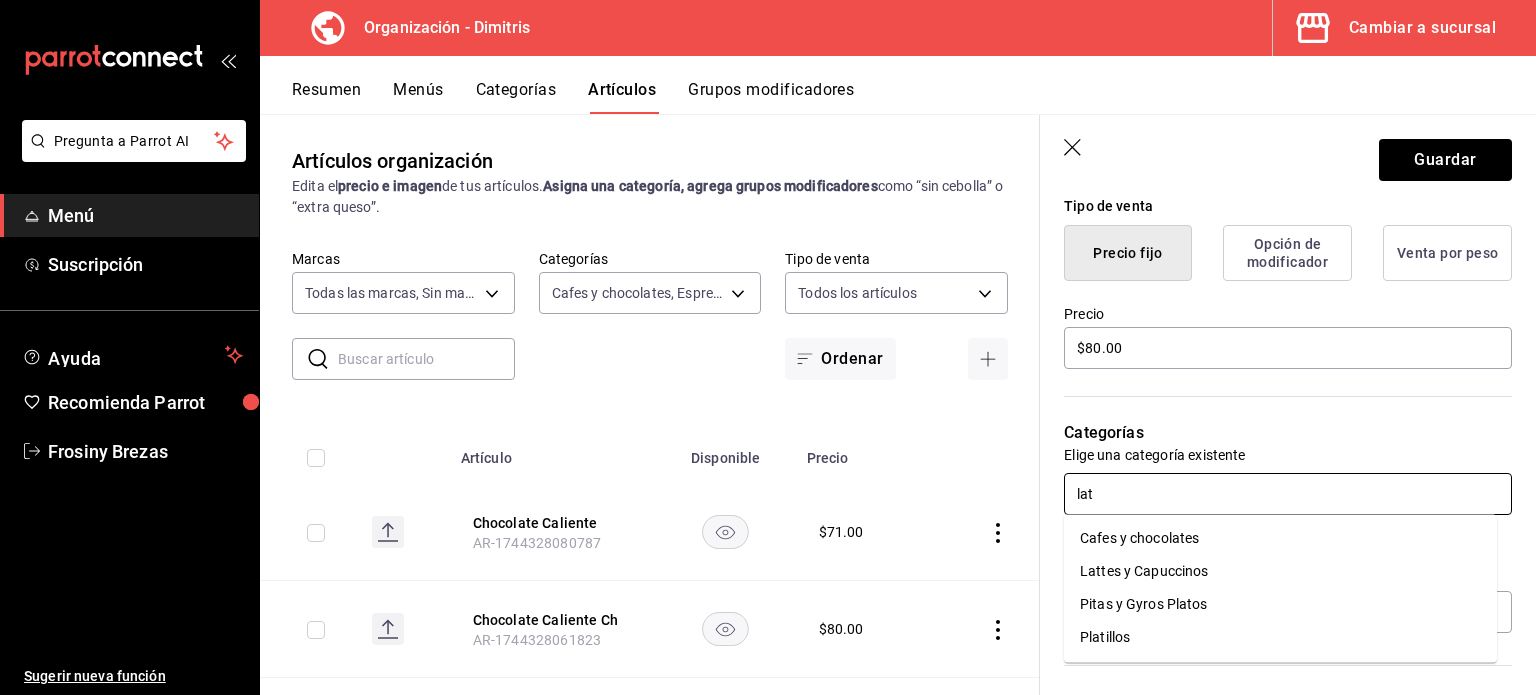 click on "Lattes y Capuccinos" at bounding box center (1280, 571) 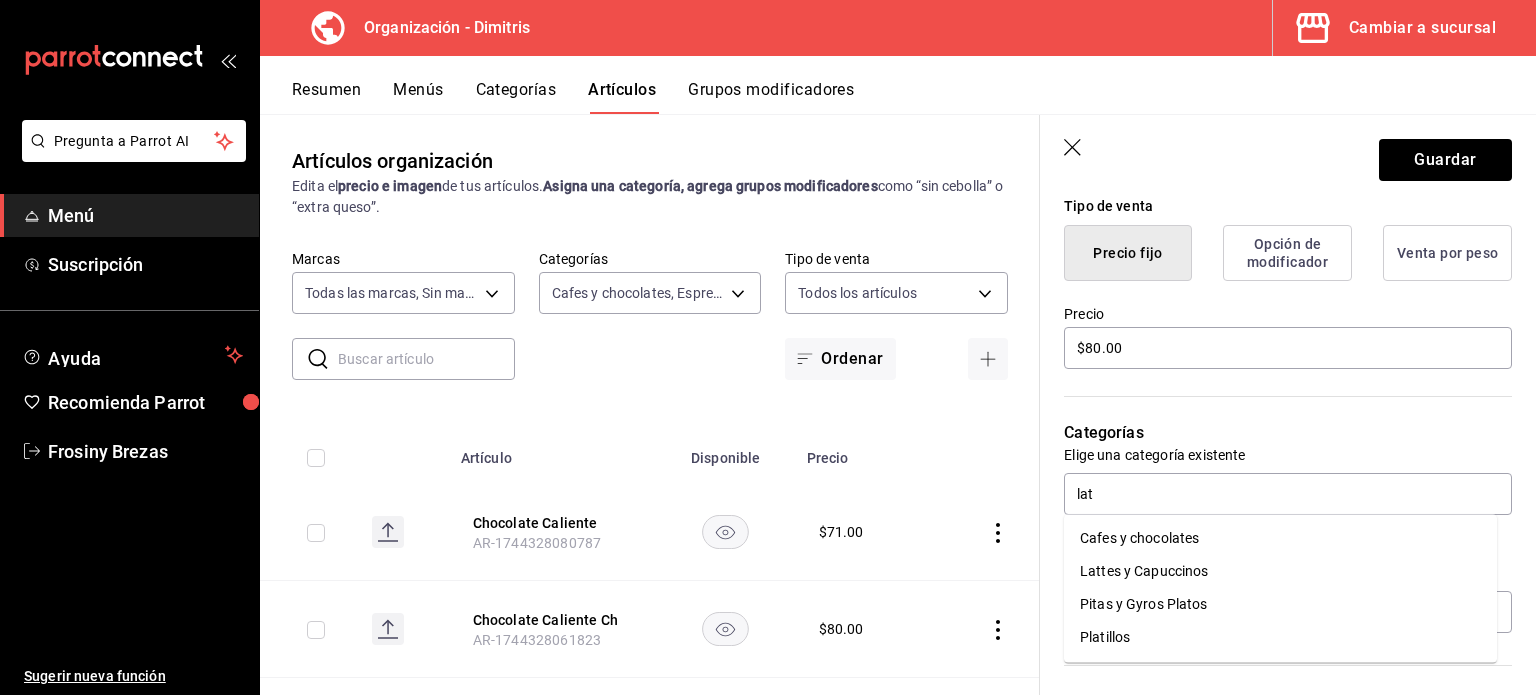 type 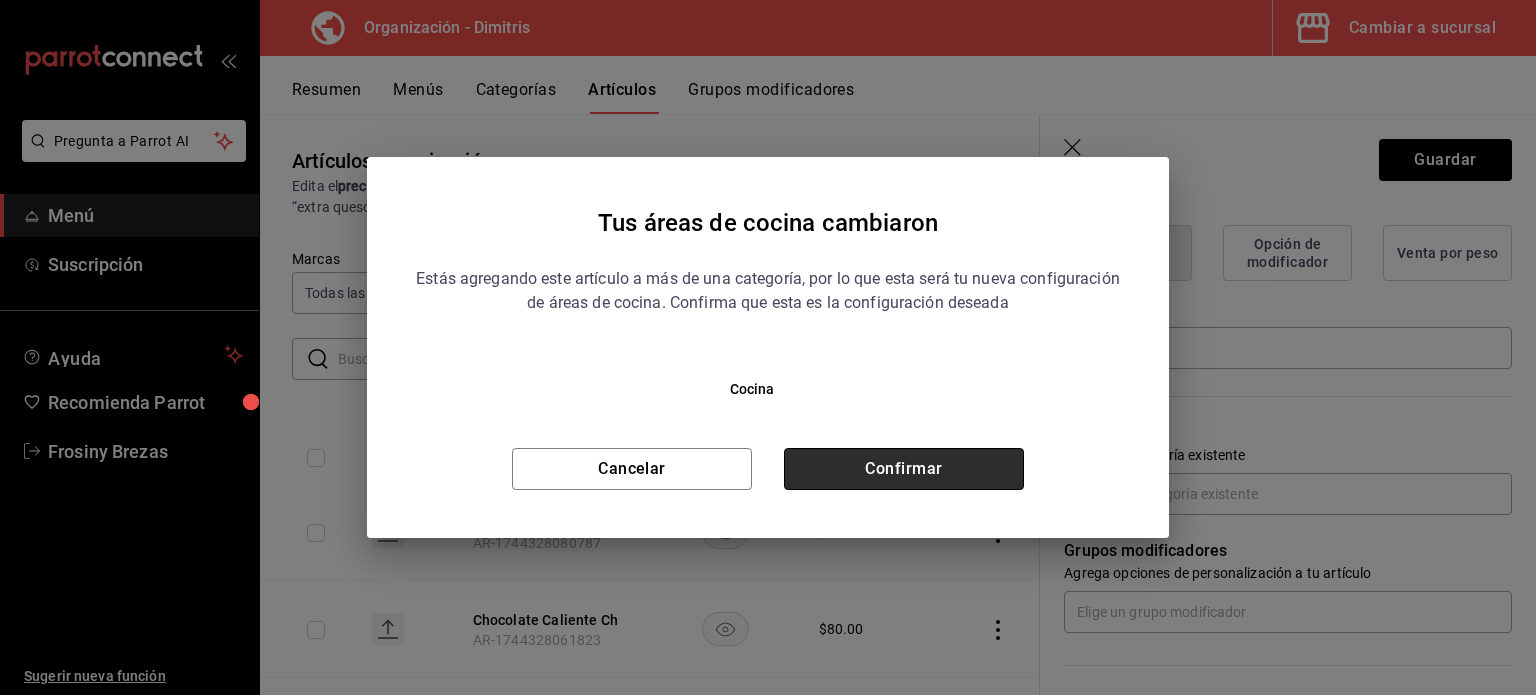 click on "Confirmar" at bounding box center (904, 469) 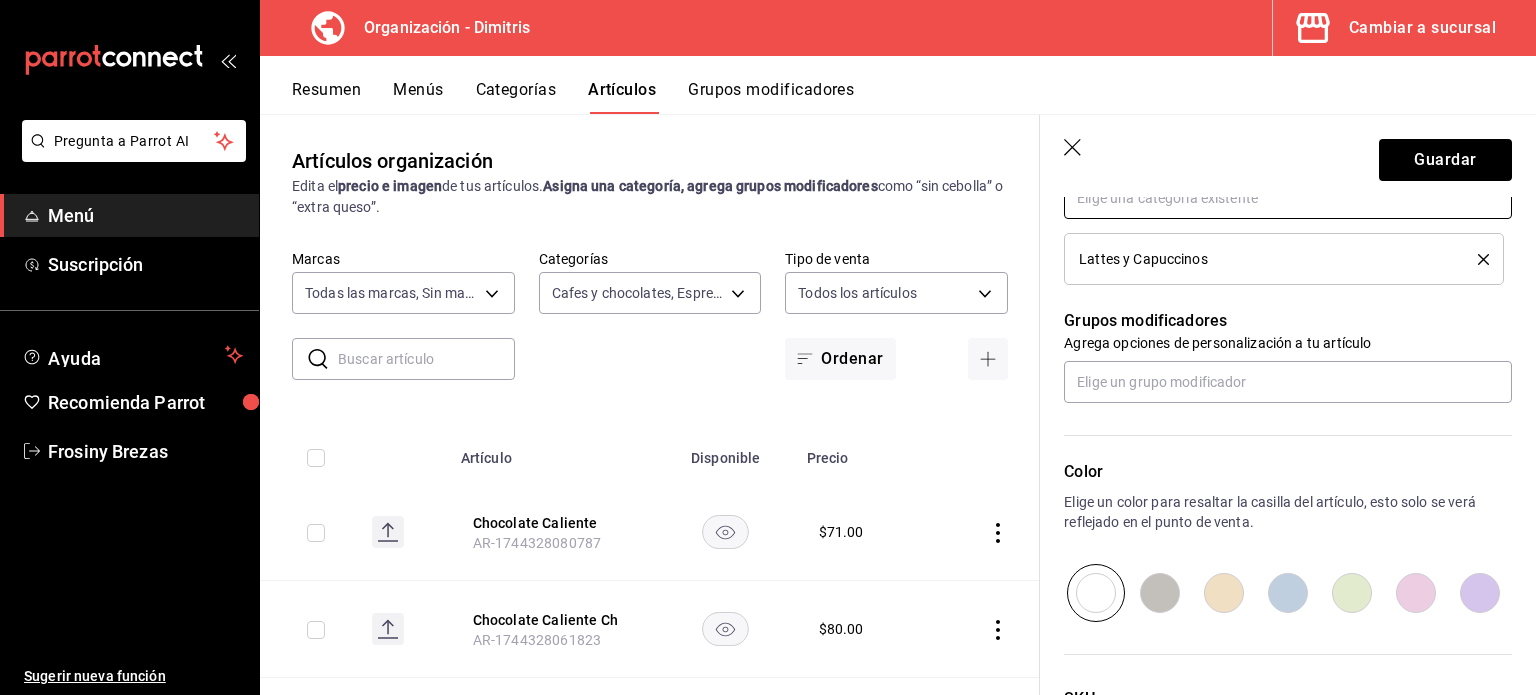 scroll, scrollTop: 800, scrollLeft: 0, axis: vertical 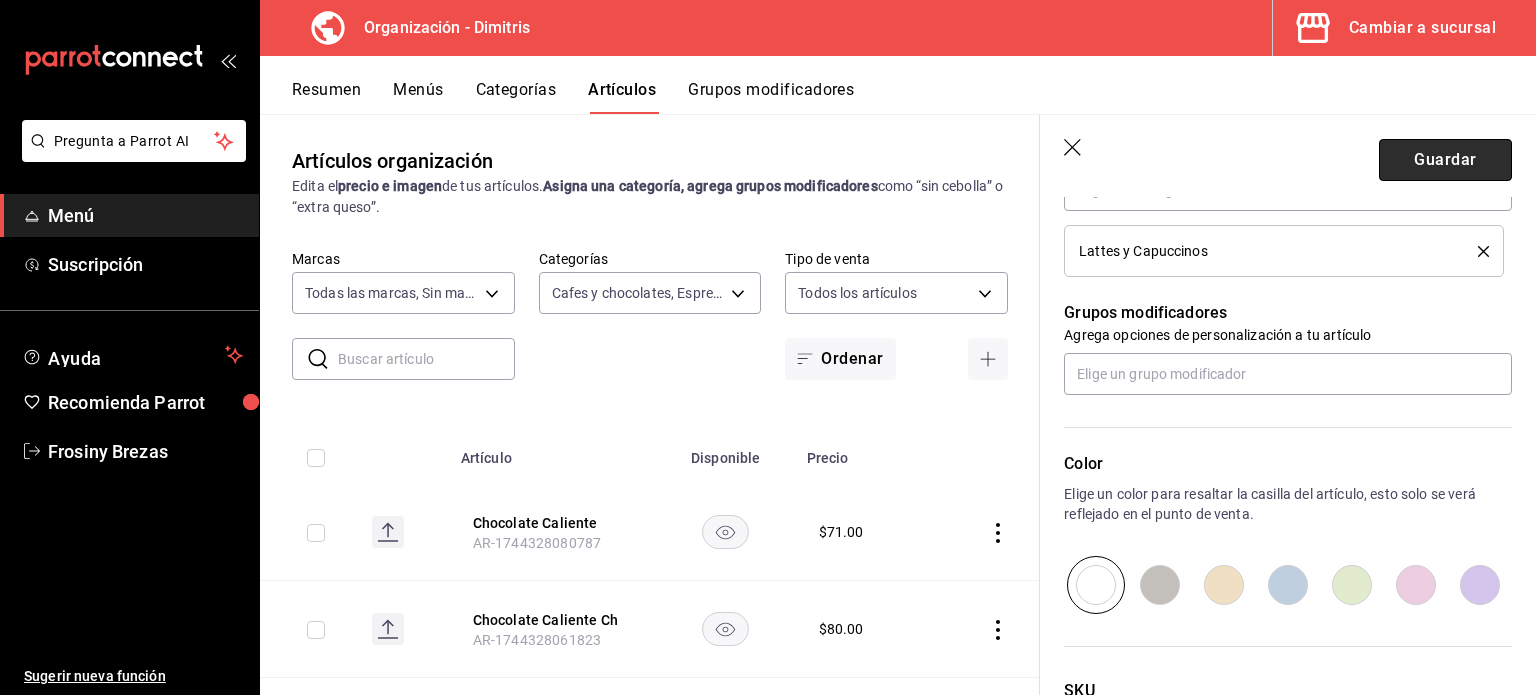 click on "Guardar" at bounding box center (1445, 160) 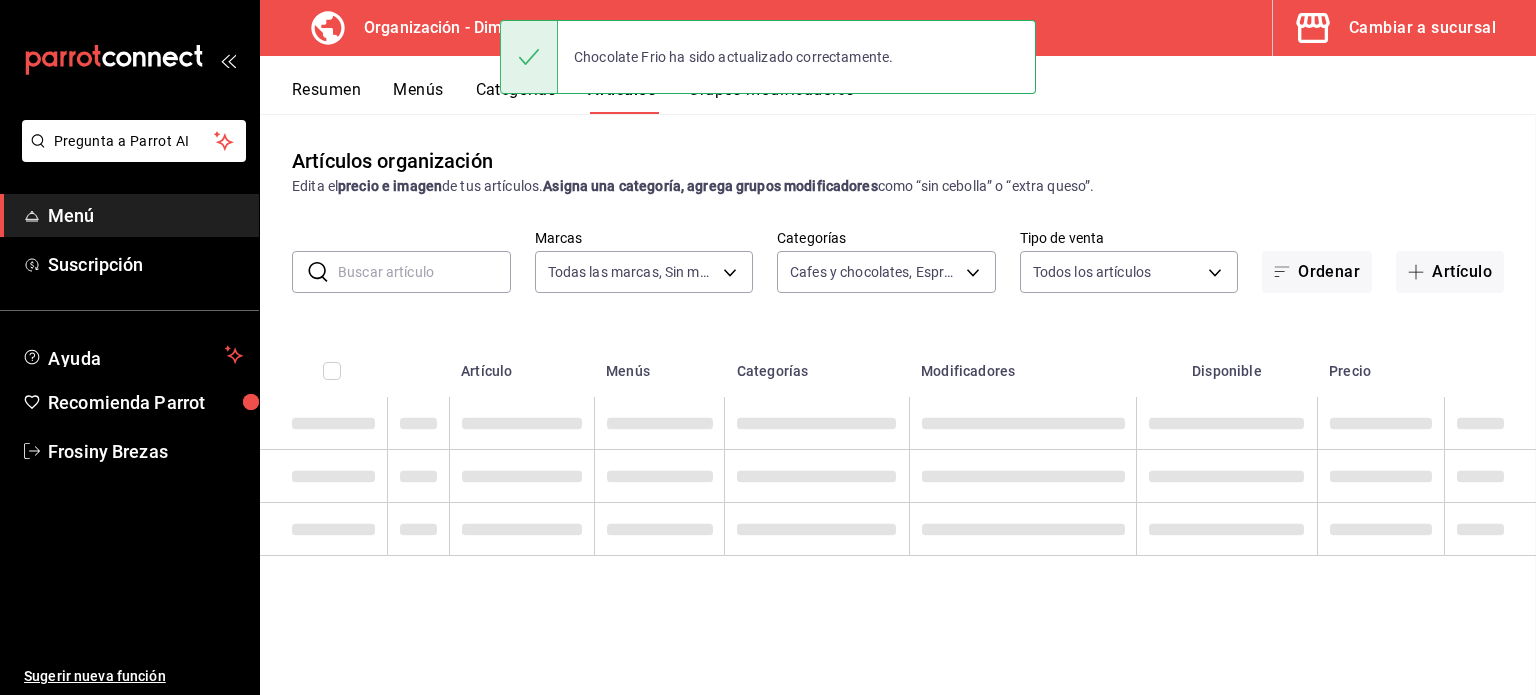 scroll, scrollTop: 0, scrollLeft: 0, axis: both 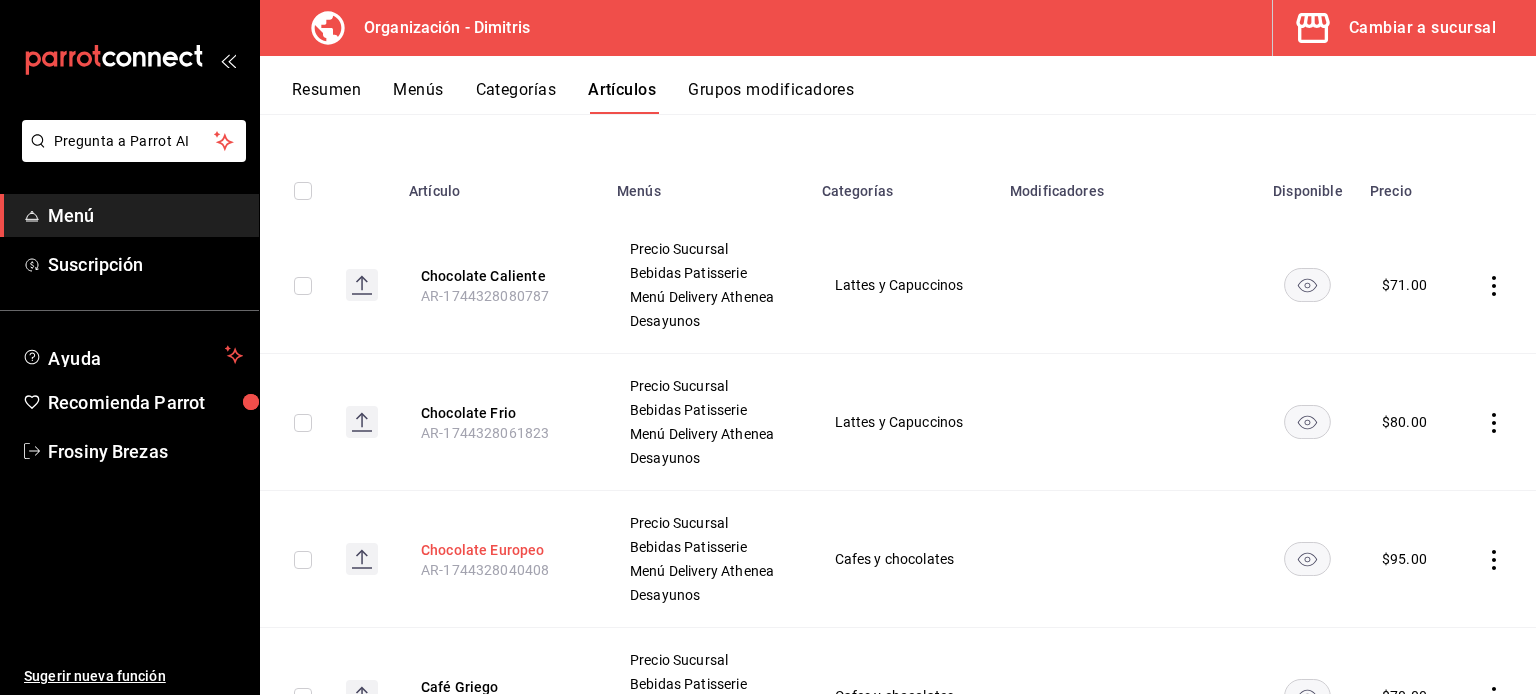 click on "Chocolate Europeo" at bounding box center [501, 550] 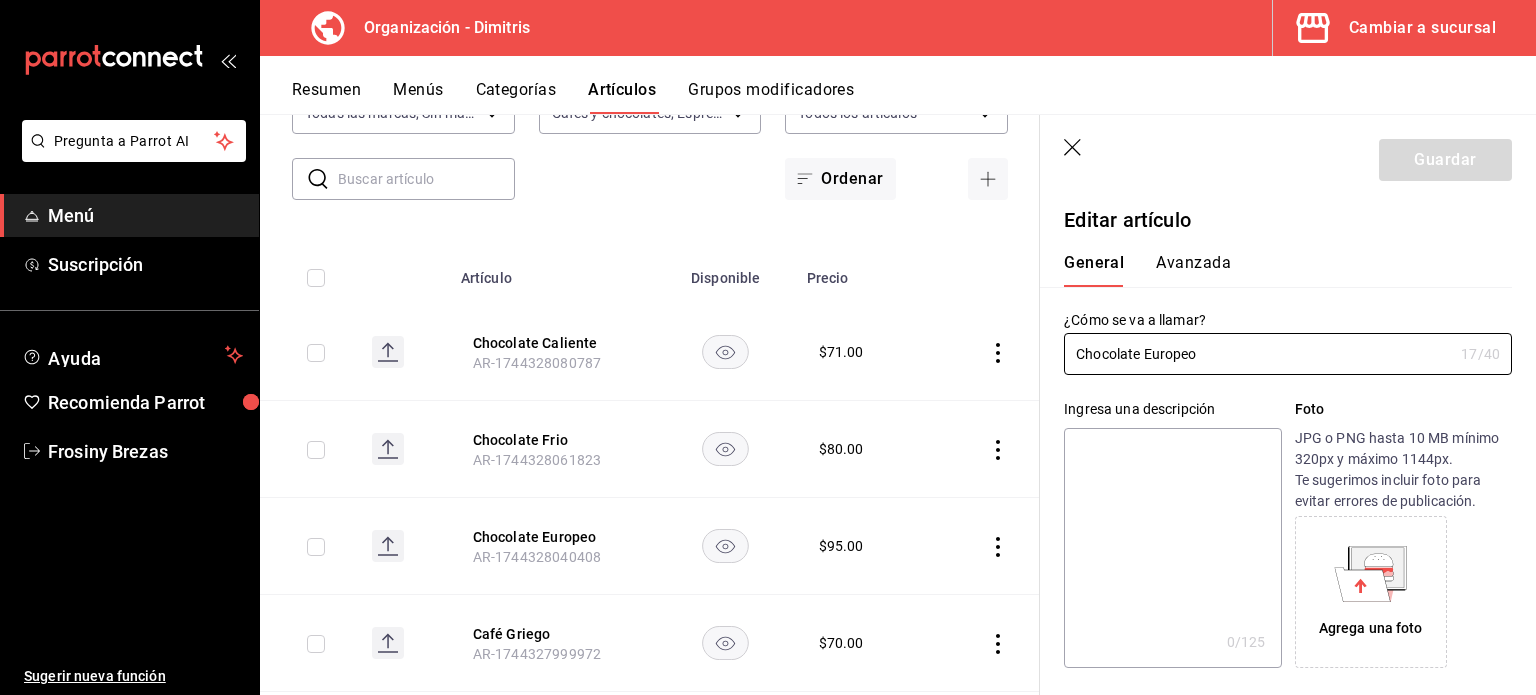 type on "$95.00" 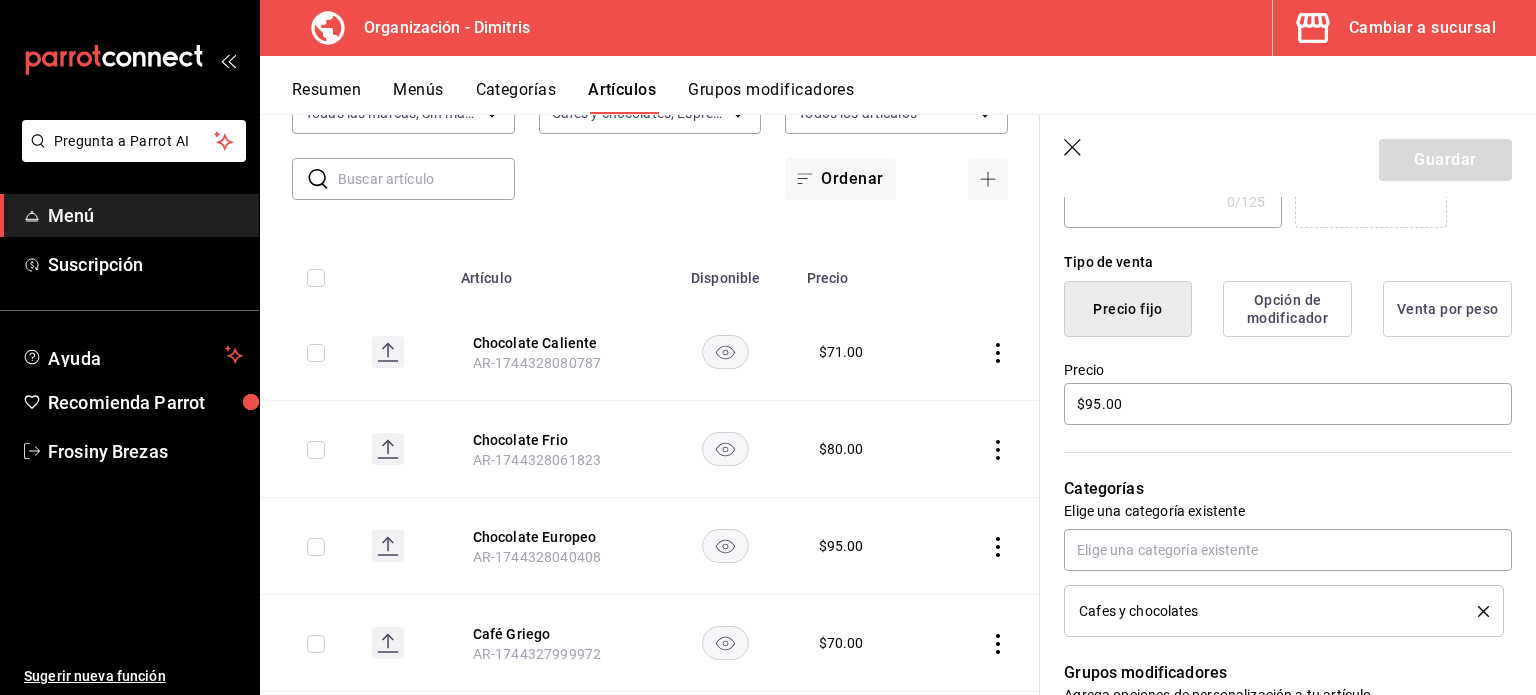 scroll, scrollTop: 544, scrollLeft: 0, axis: vertical 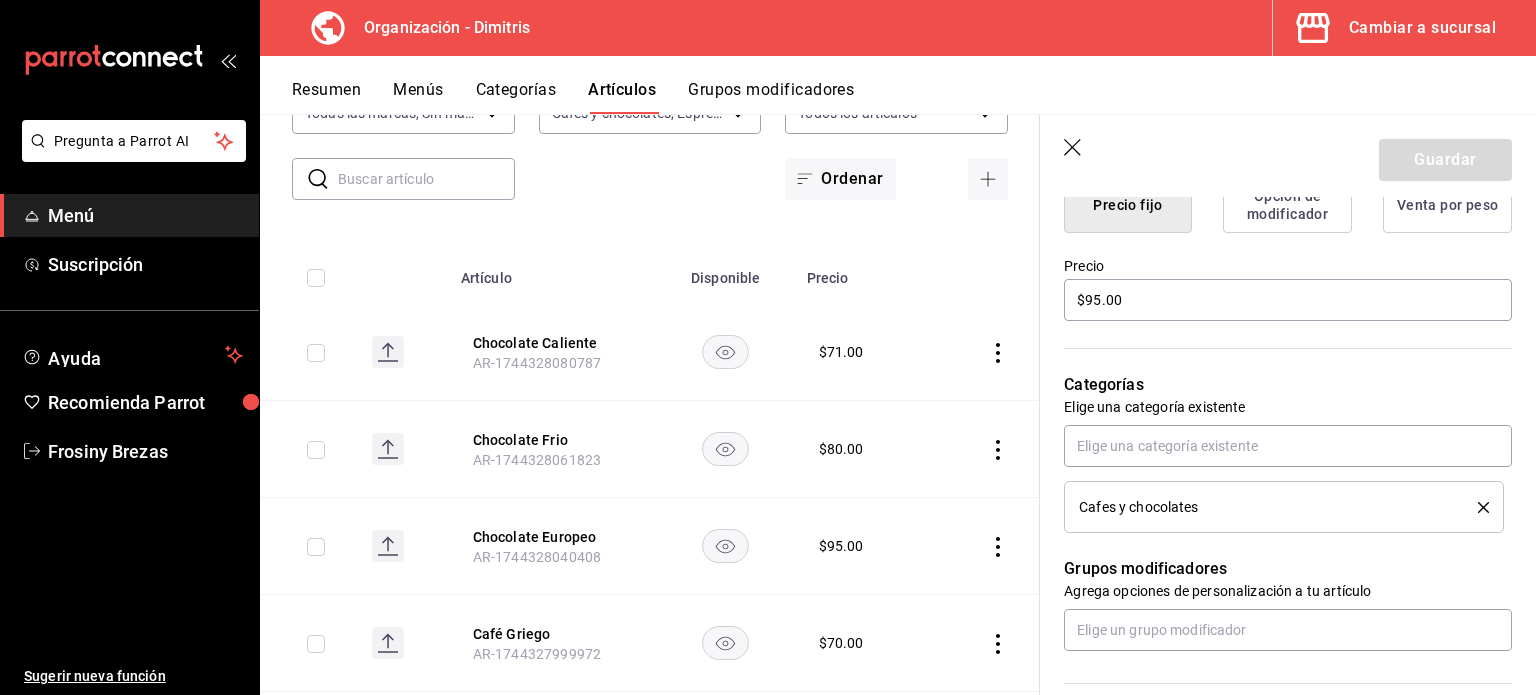 click 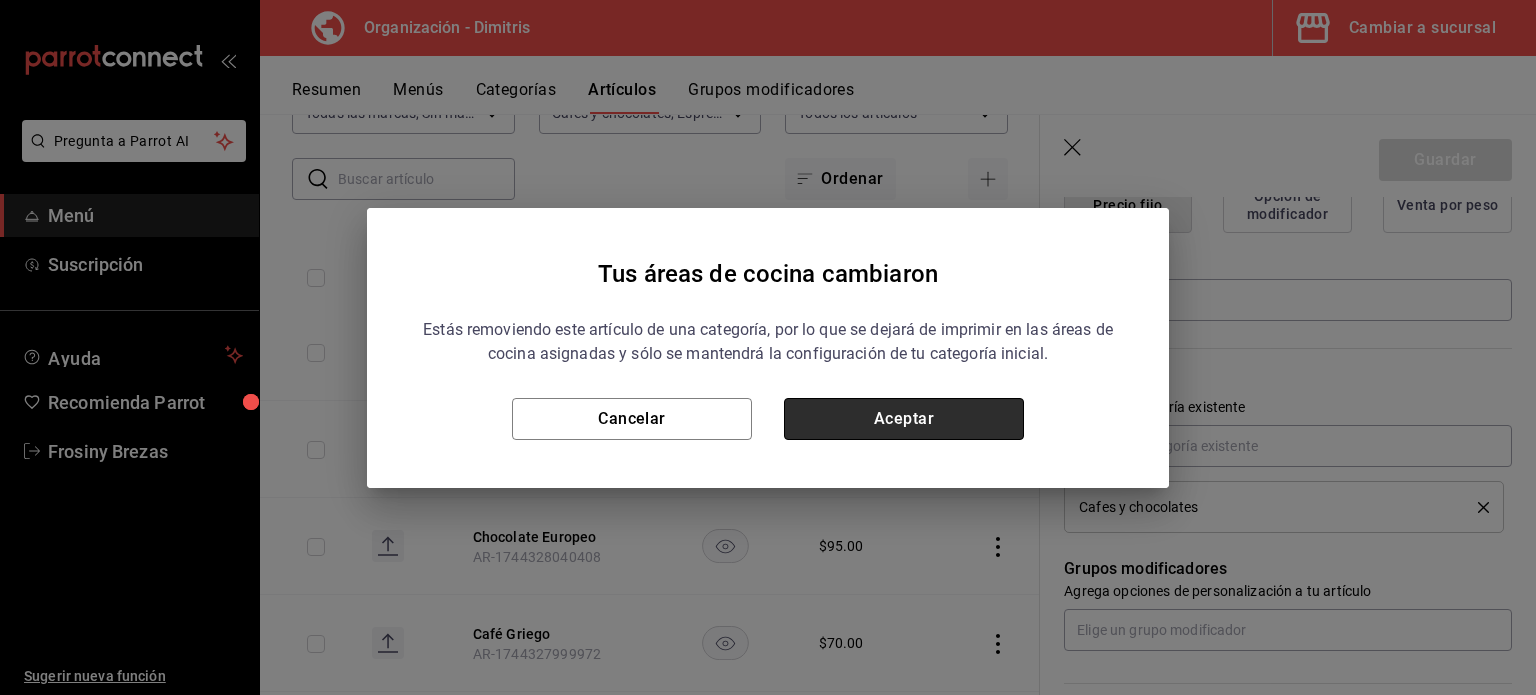 click on "Aceptar" at bounding box center [904, 419] 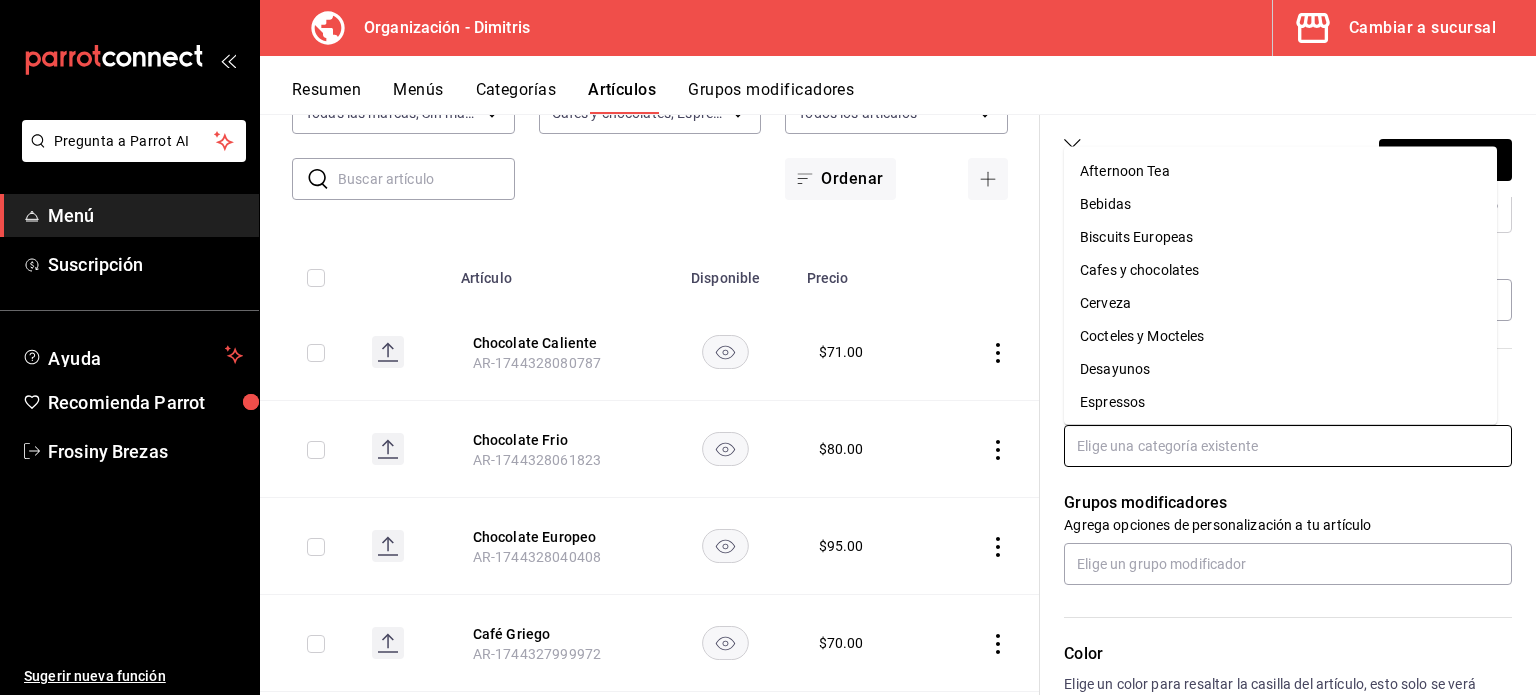 click at bounding box center [1288, 446] 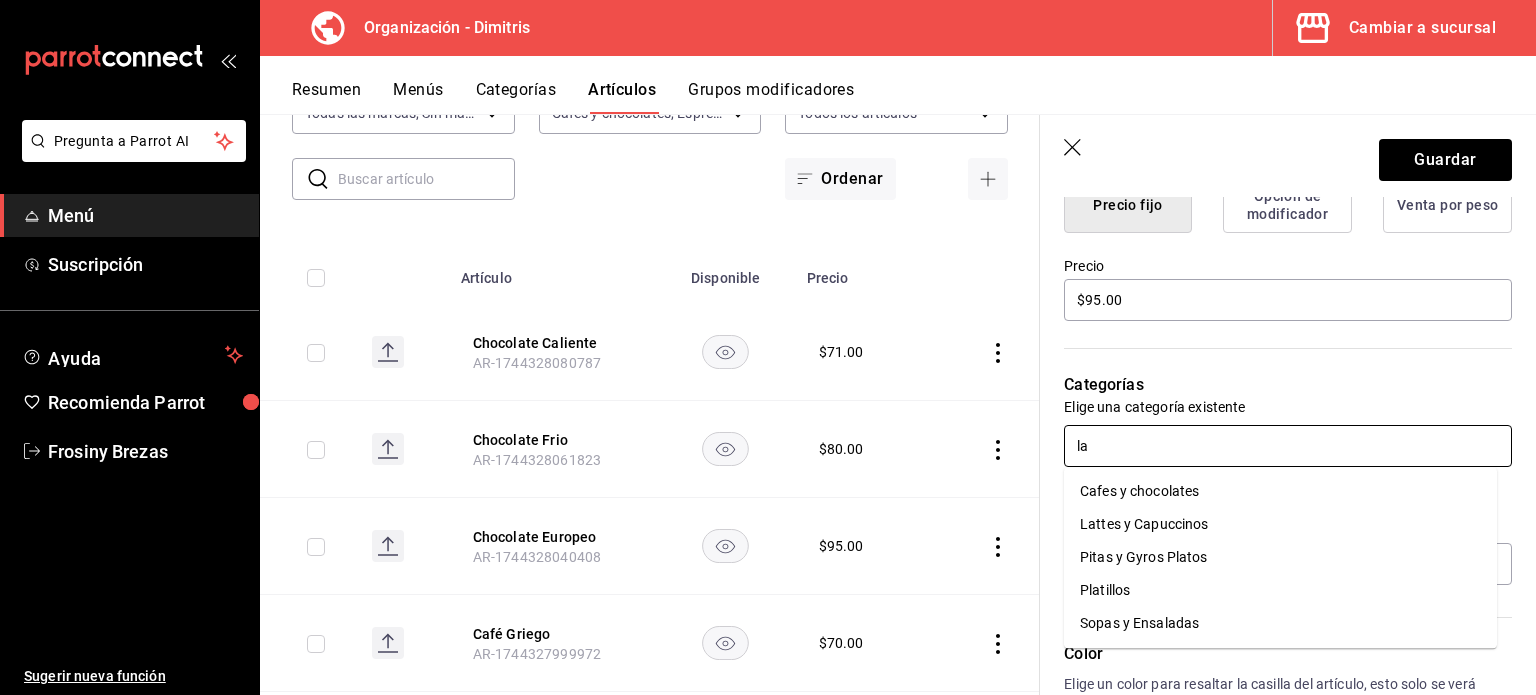 type on "lat" 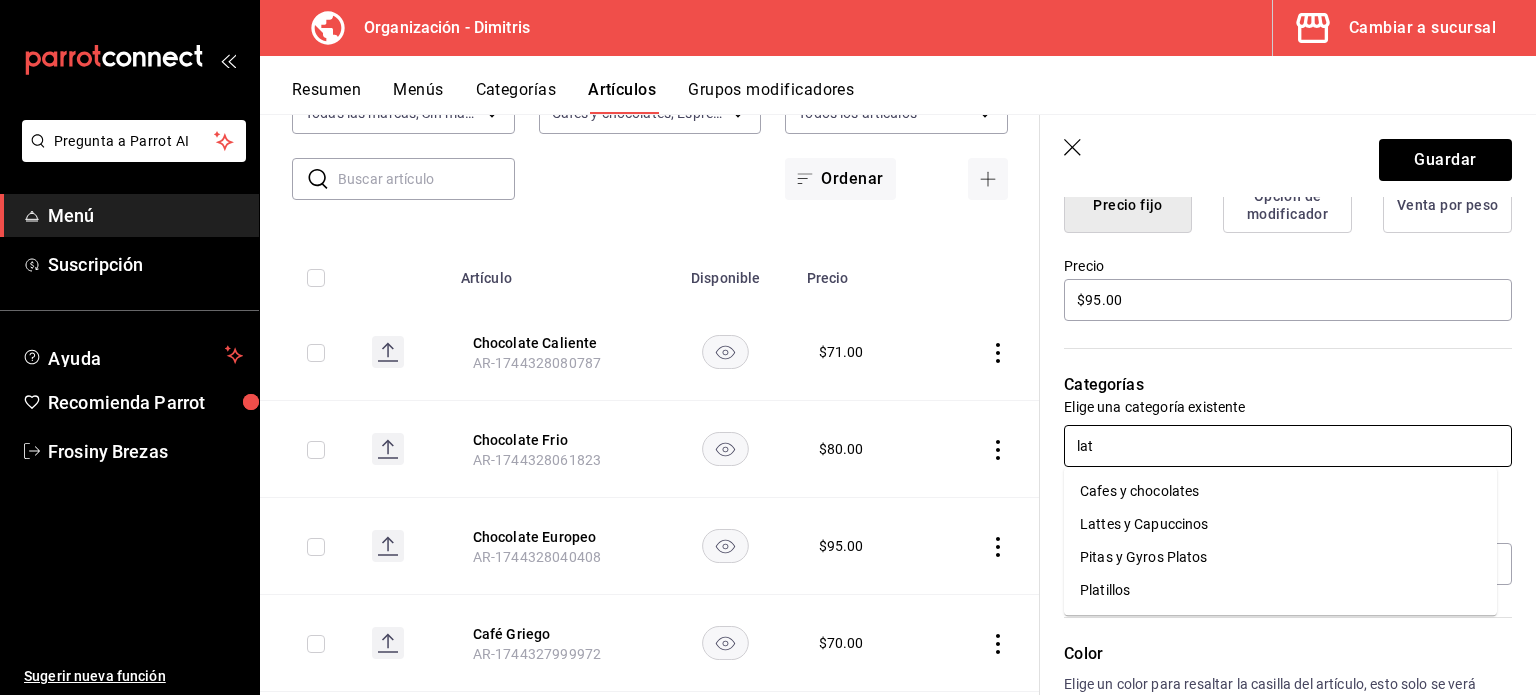 click on "Lattes y Capuccinos" at bounding box center (1280, 524) 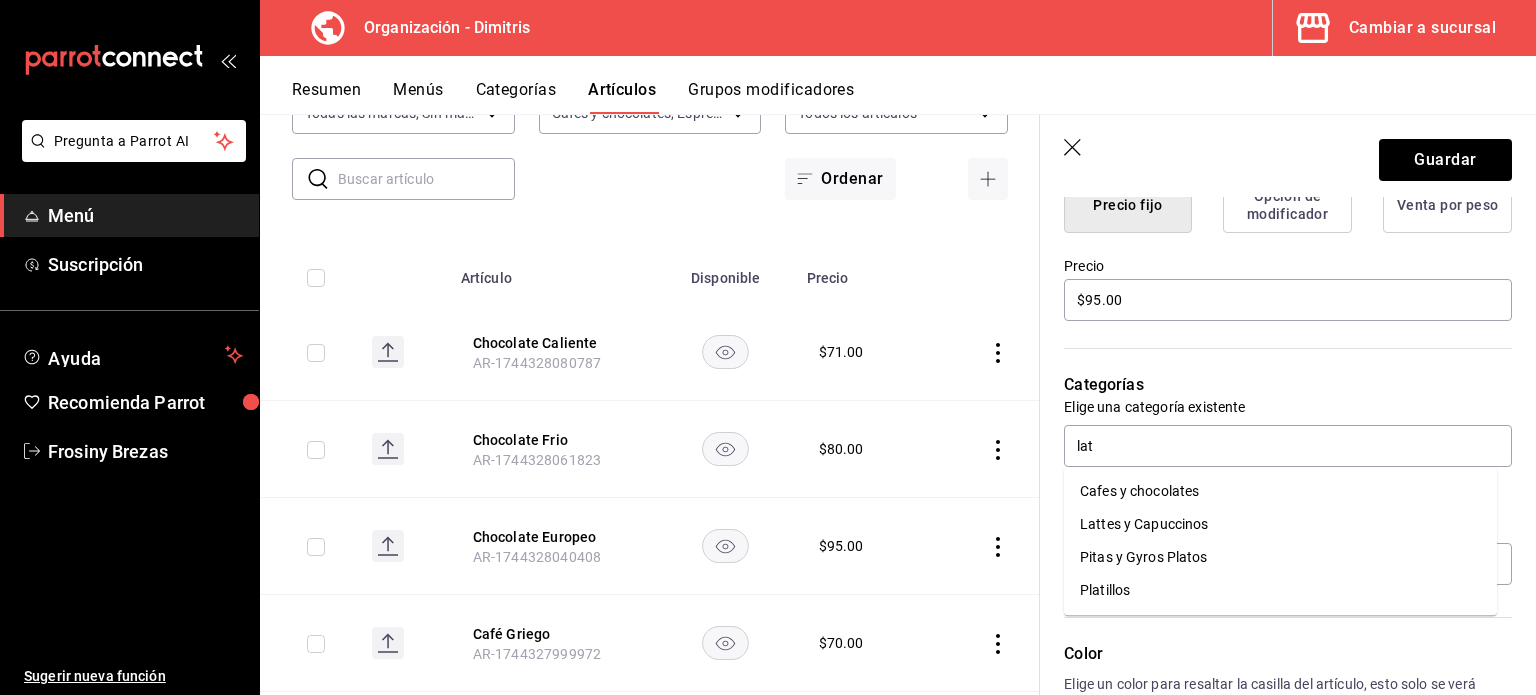 type 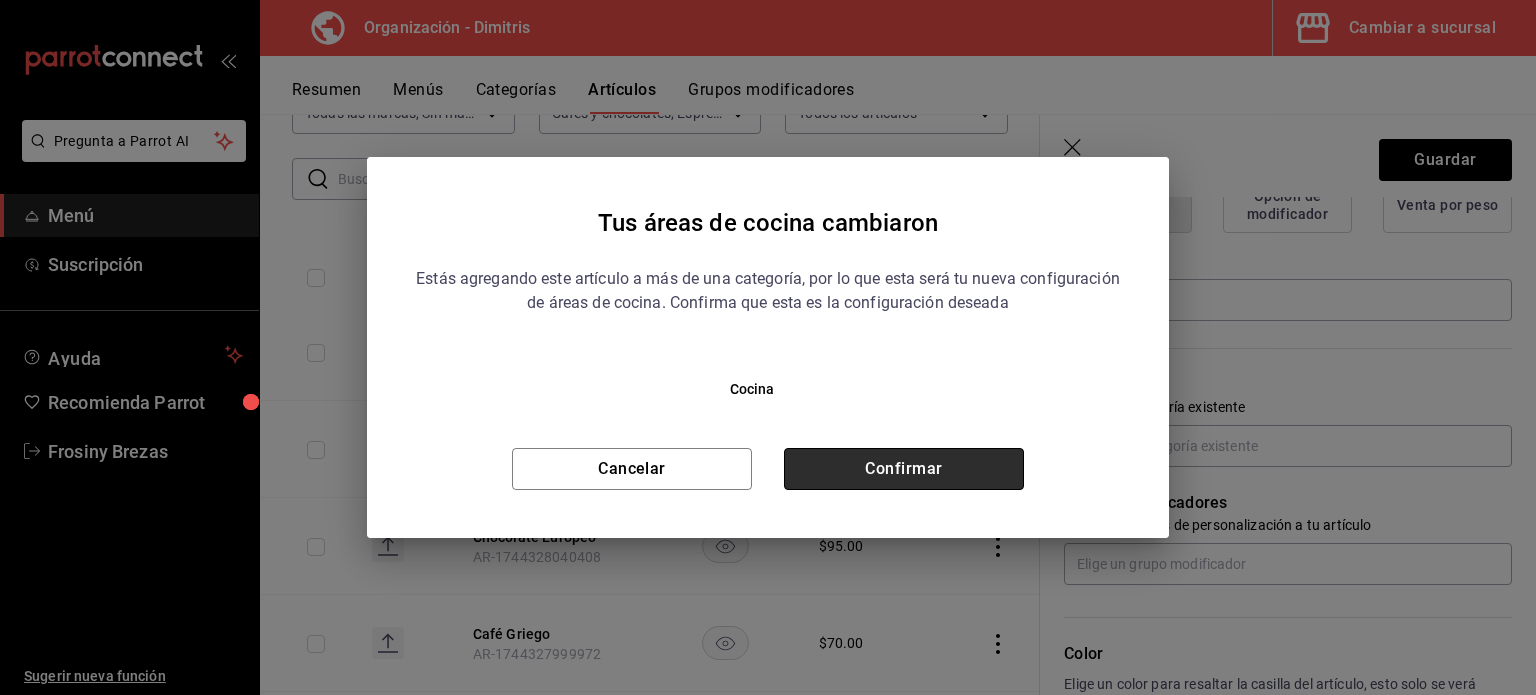click on "Confirmar" at bounding box center (904, 469) 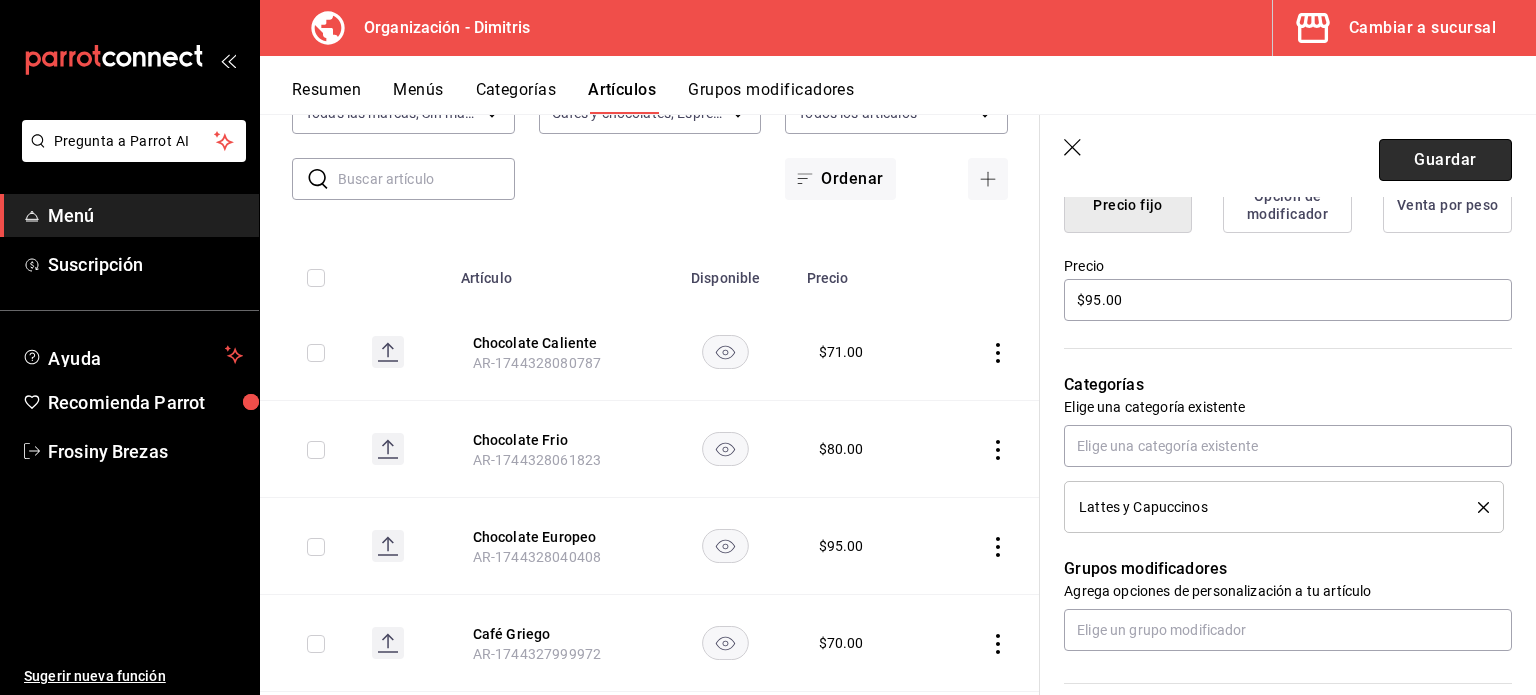 click on "Guardar" at bounding box center [1445, 160] 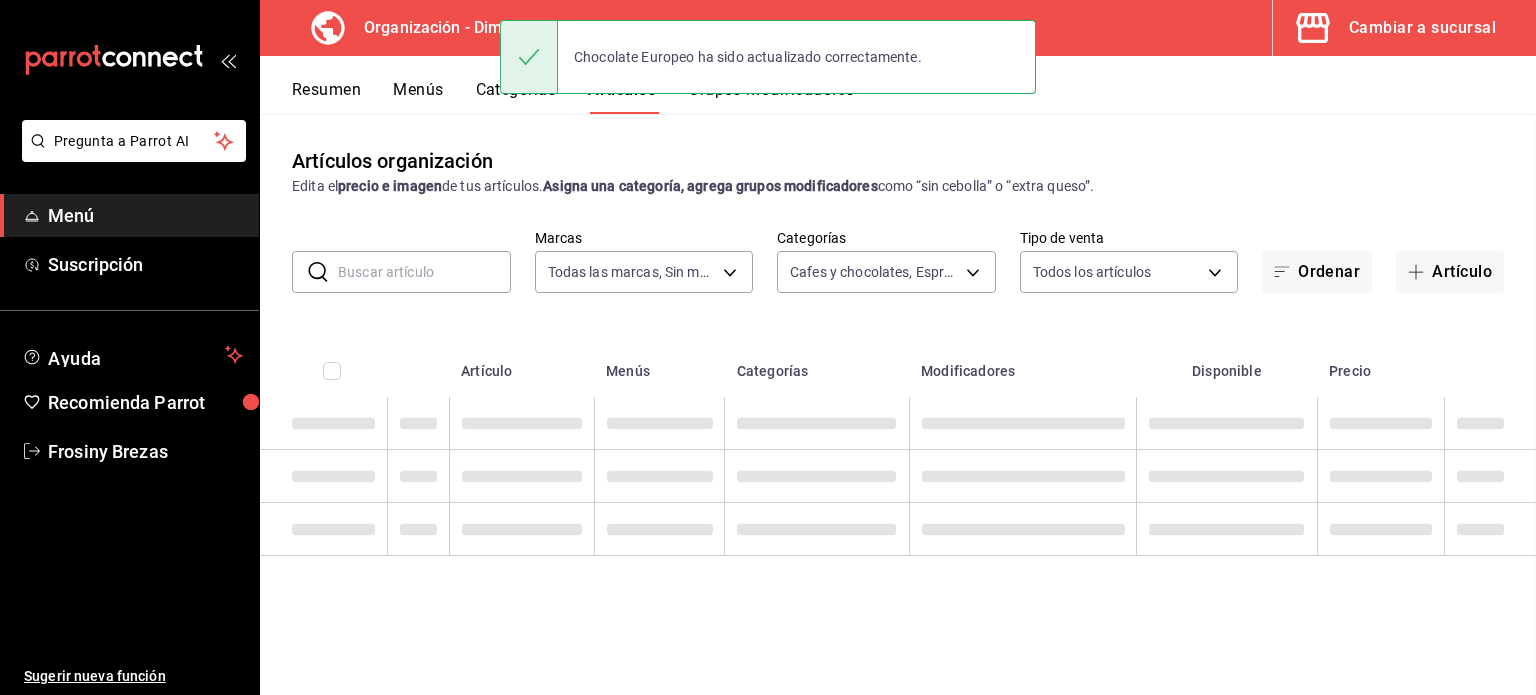 scroll, scrollTop: 0, scrollLeft: 0, axis: both 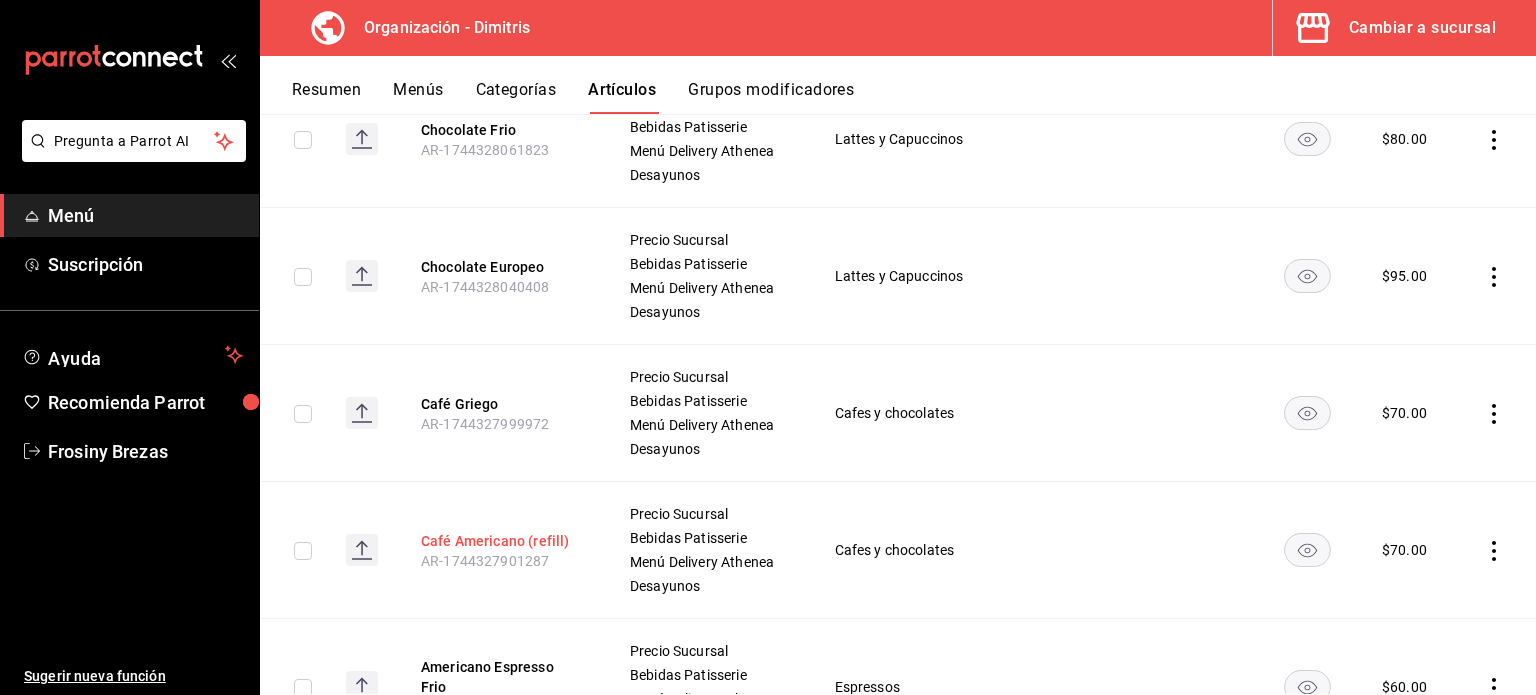 click on "Café Americano (refill)" at bounding box center (501, 541) 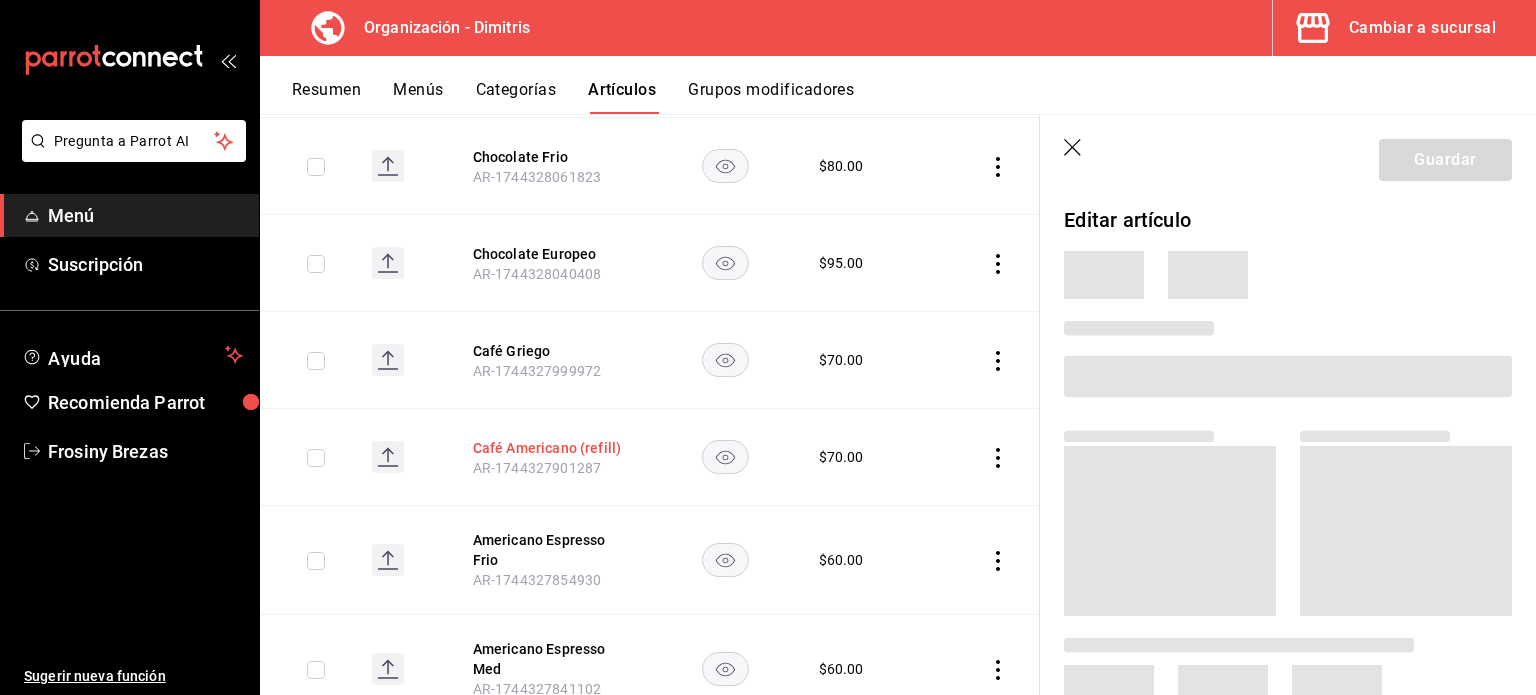 scroll, scrollTop: 403, scrollLeft: 0, axis: vertical 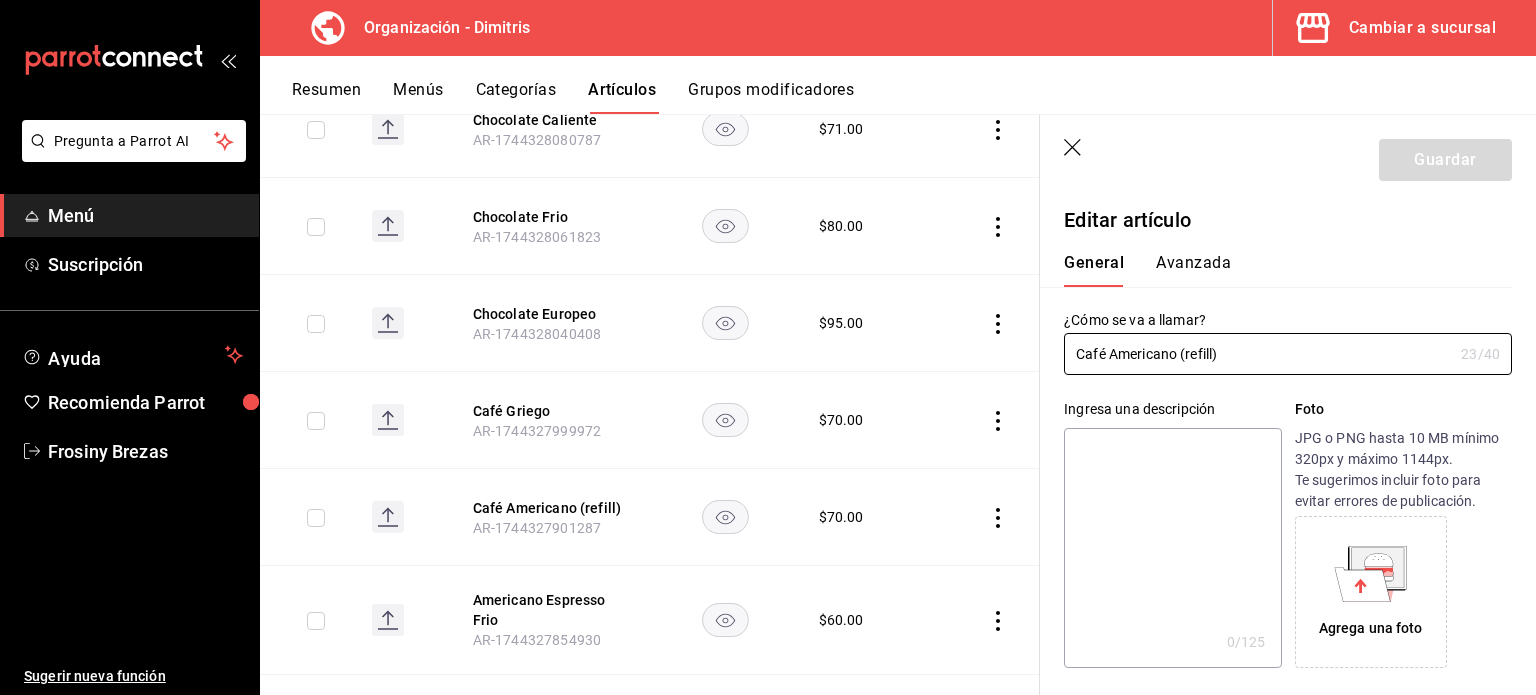 drag, startPoint x: 1221, startPoint y: 353, endPoint x: 1032, endPoint y: 382, distance: 191.21193 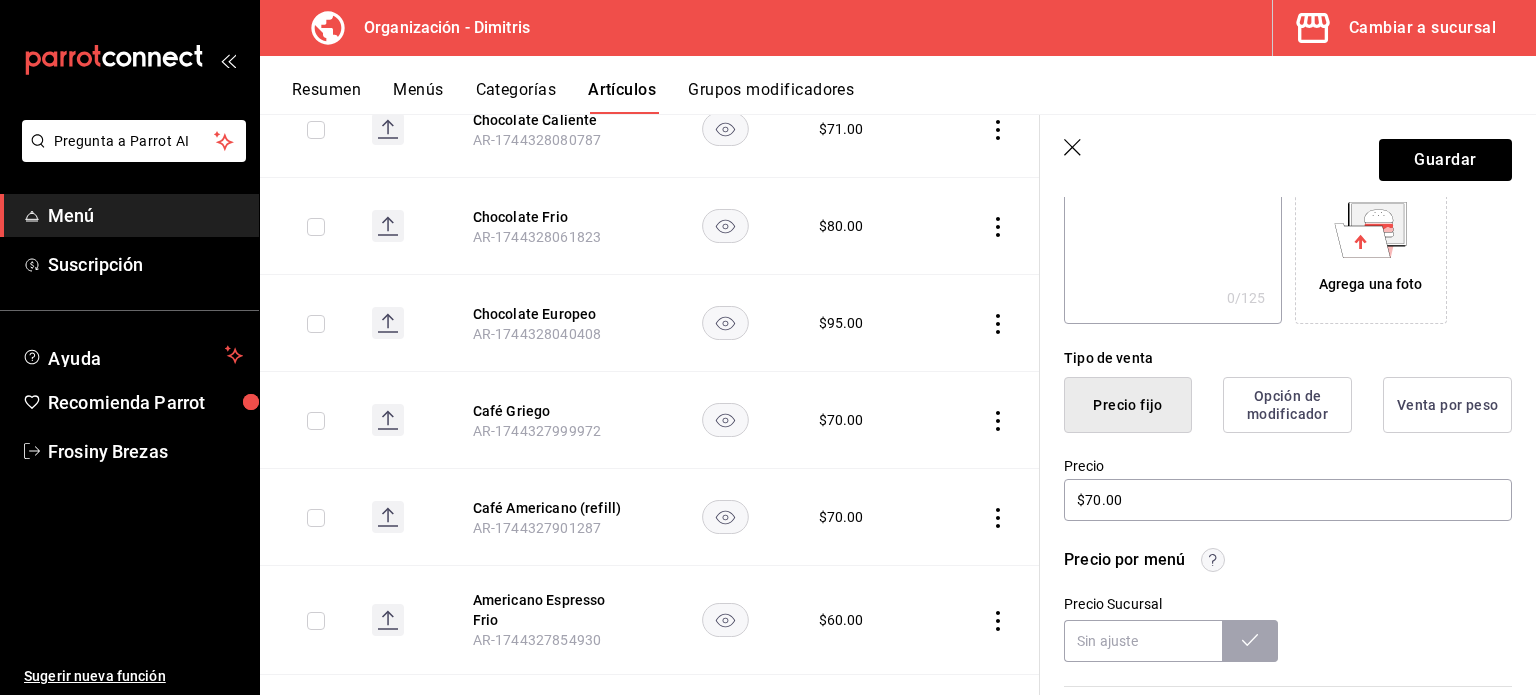 scroll, scrollTop: 352, scrollLeft: 0, axis: vertical 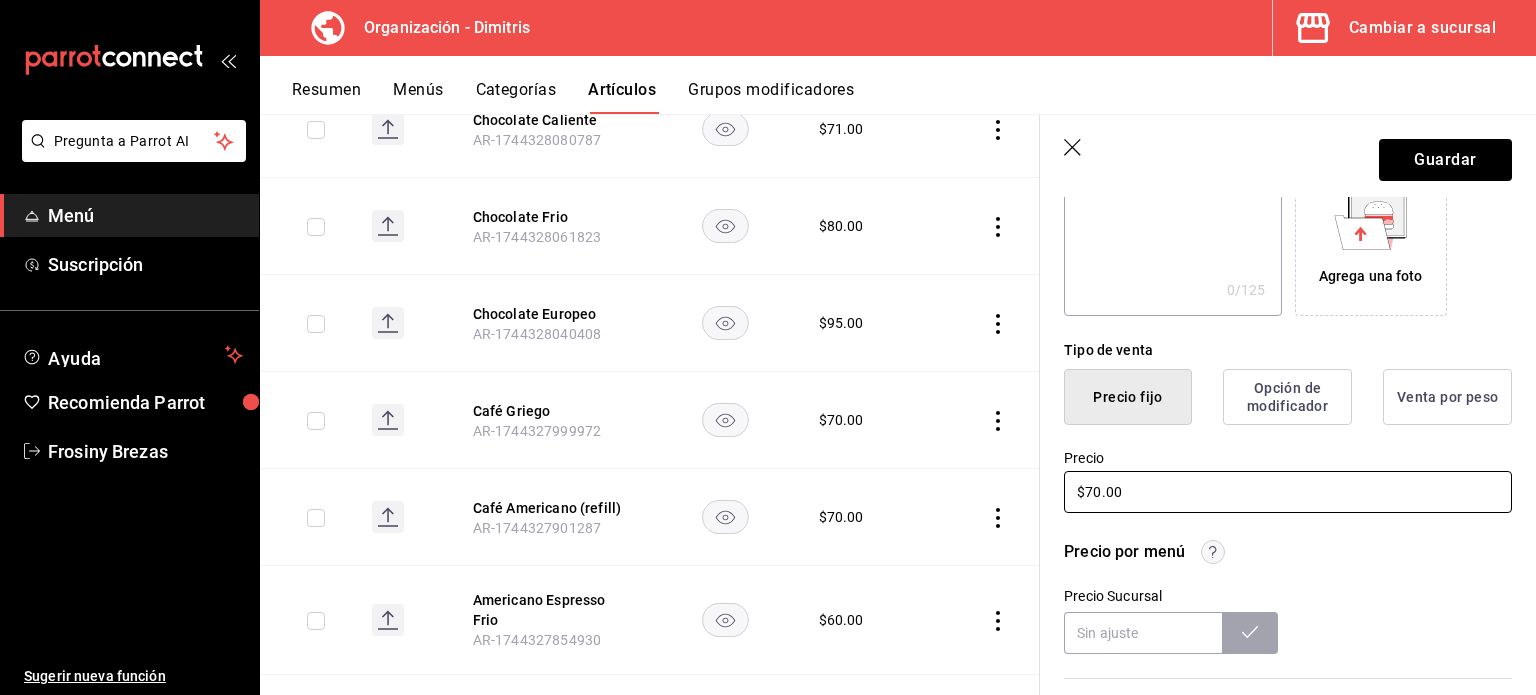 type on "Espresso Americano" 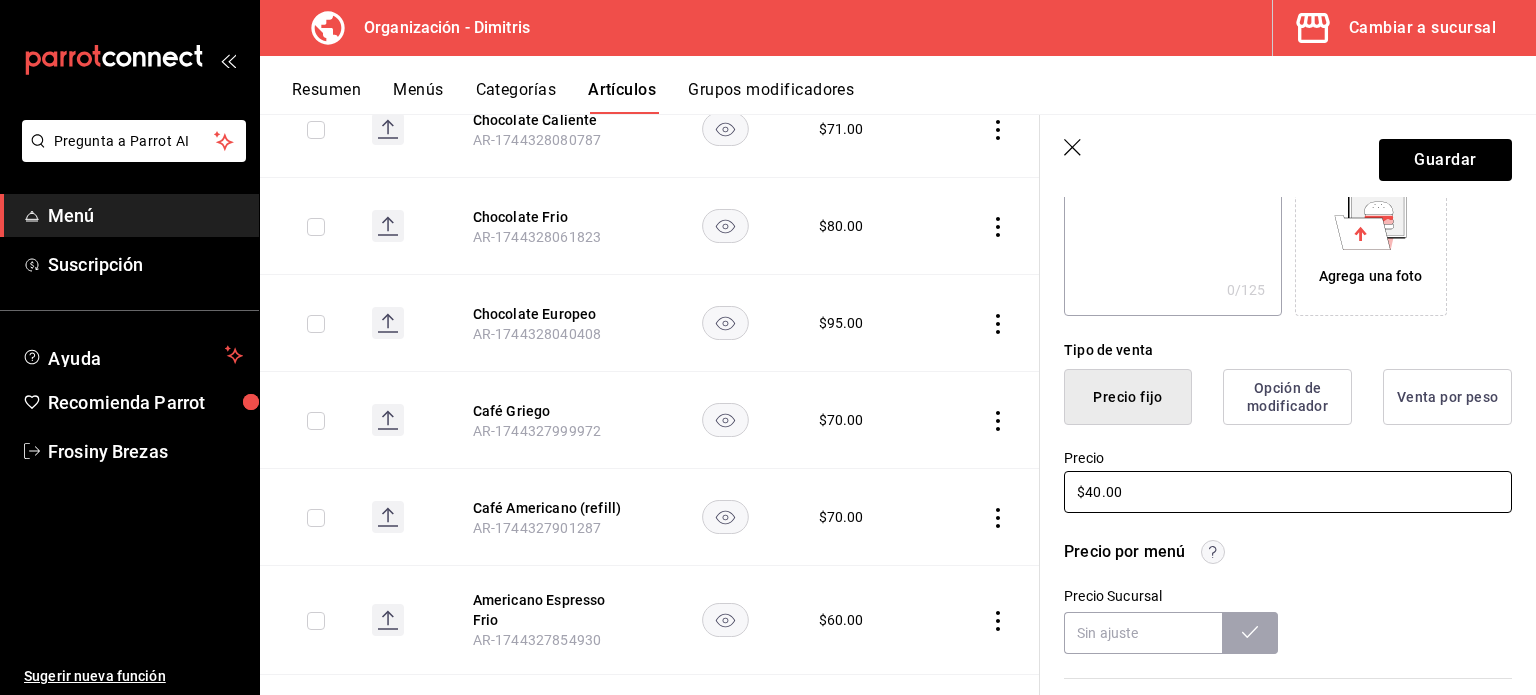 type on "$4.00" 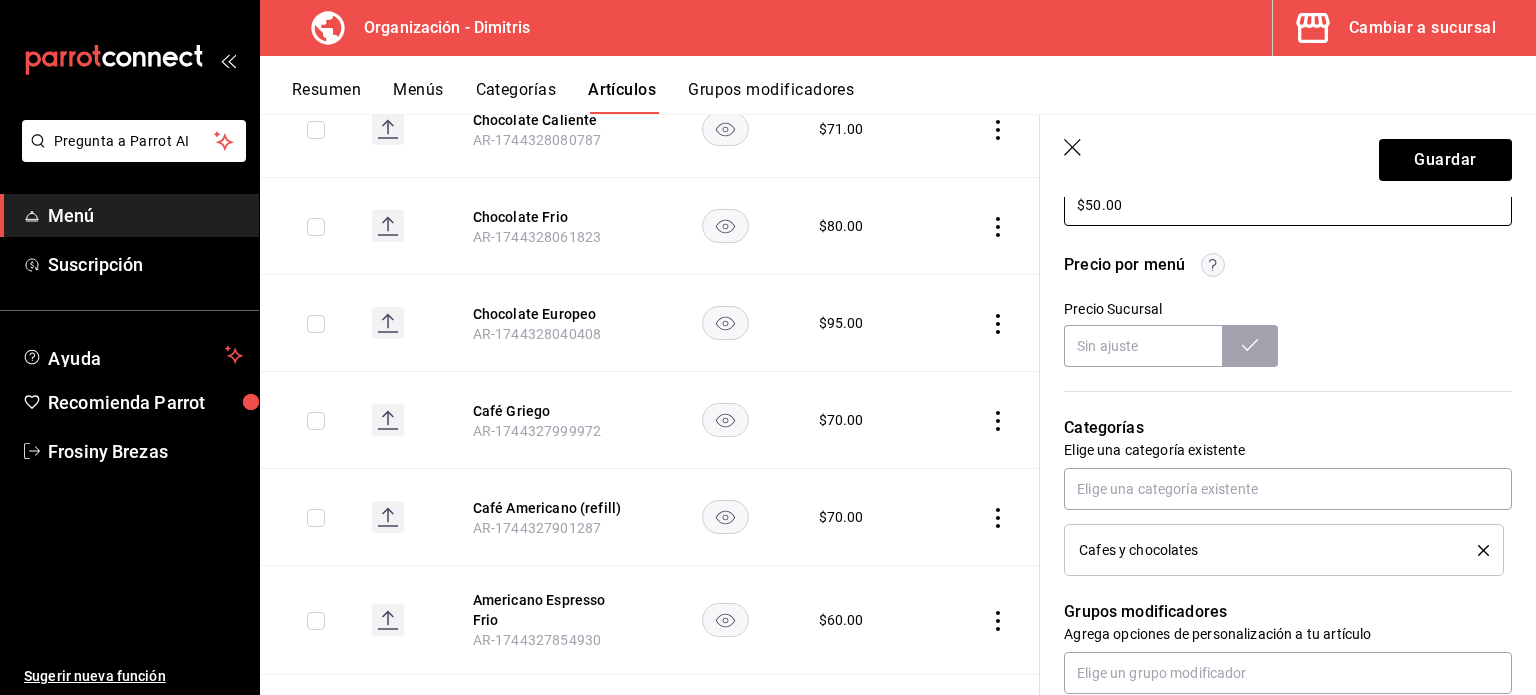 scroll, scrollTop: 640, scrollLeft: 0, axis: vertical 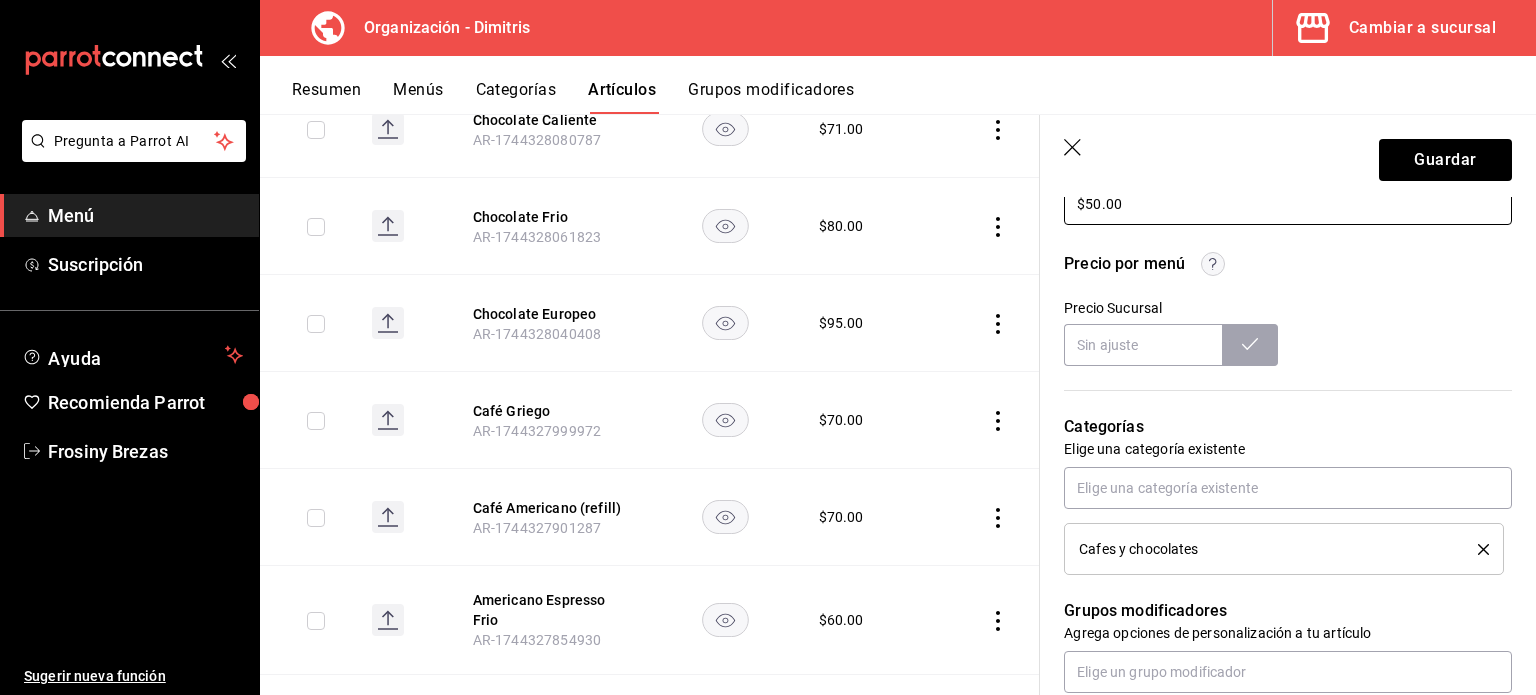 type on "$50.00" 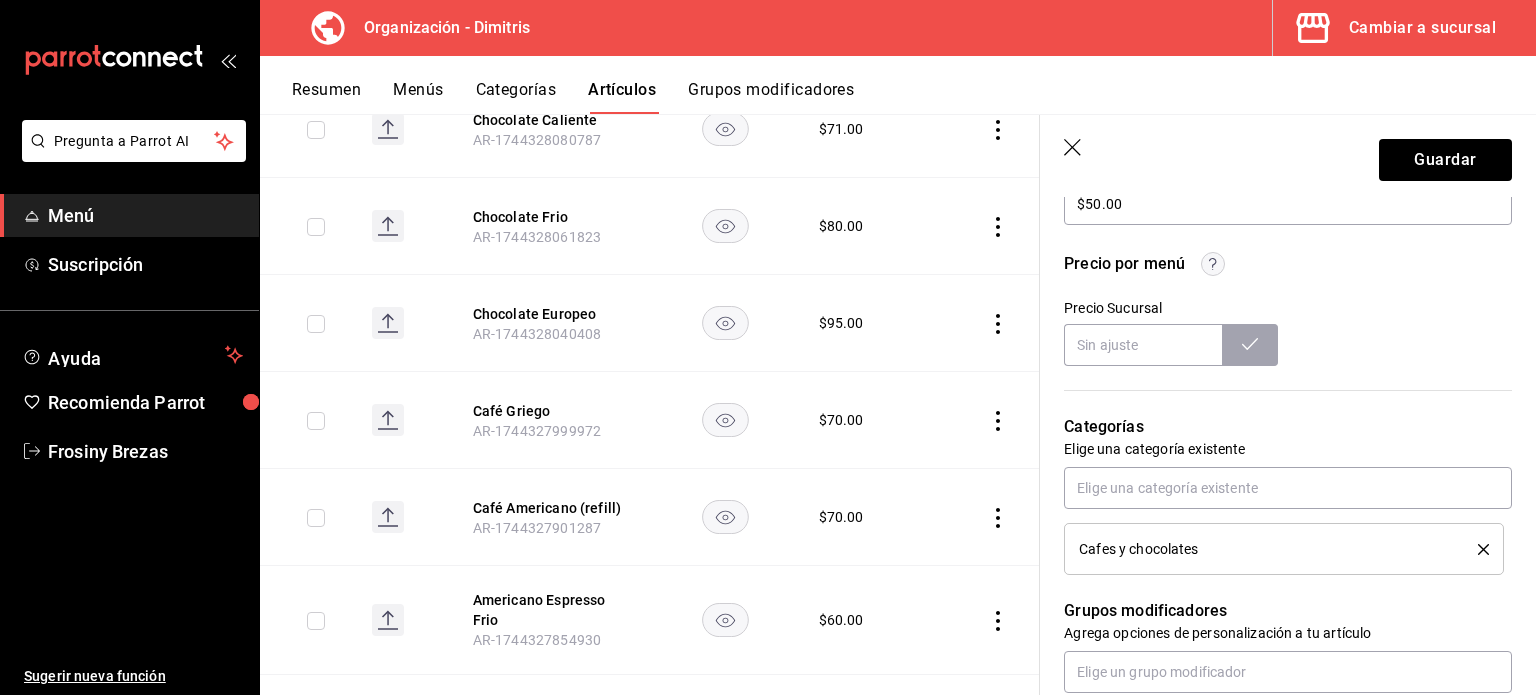 click 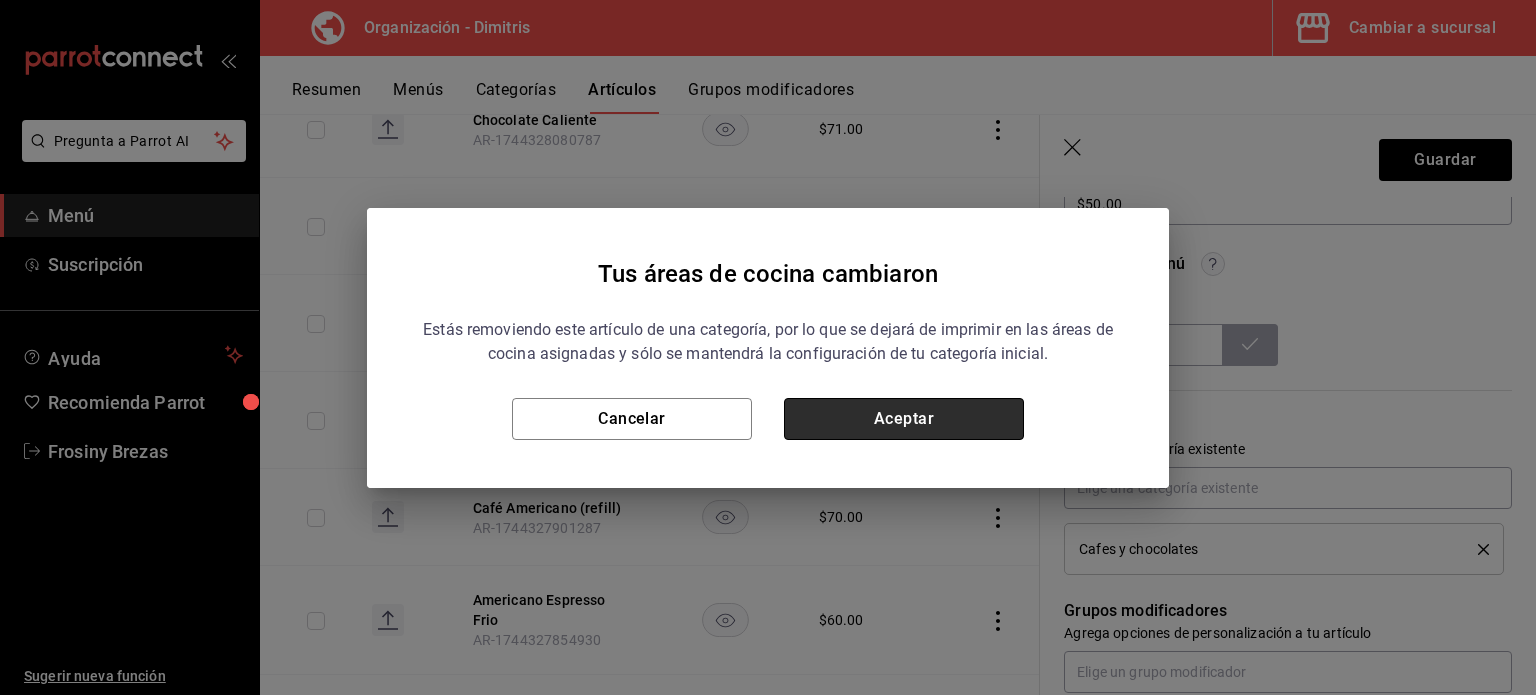 click on "Aceptar" at bounding box center (904, 419) 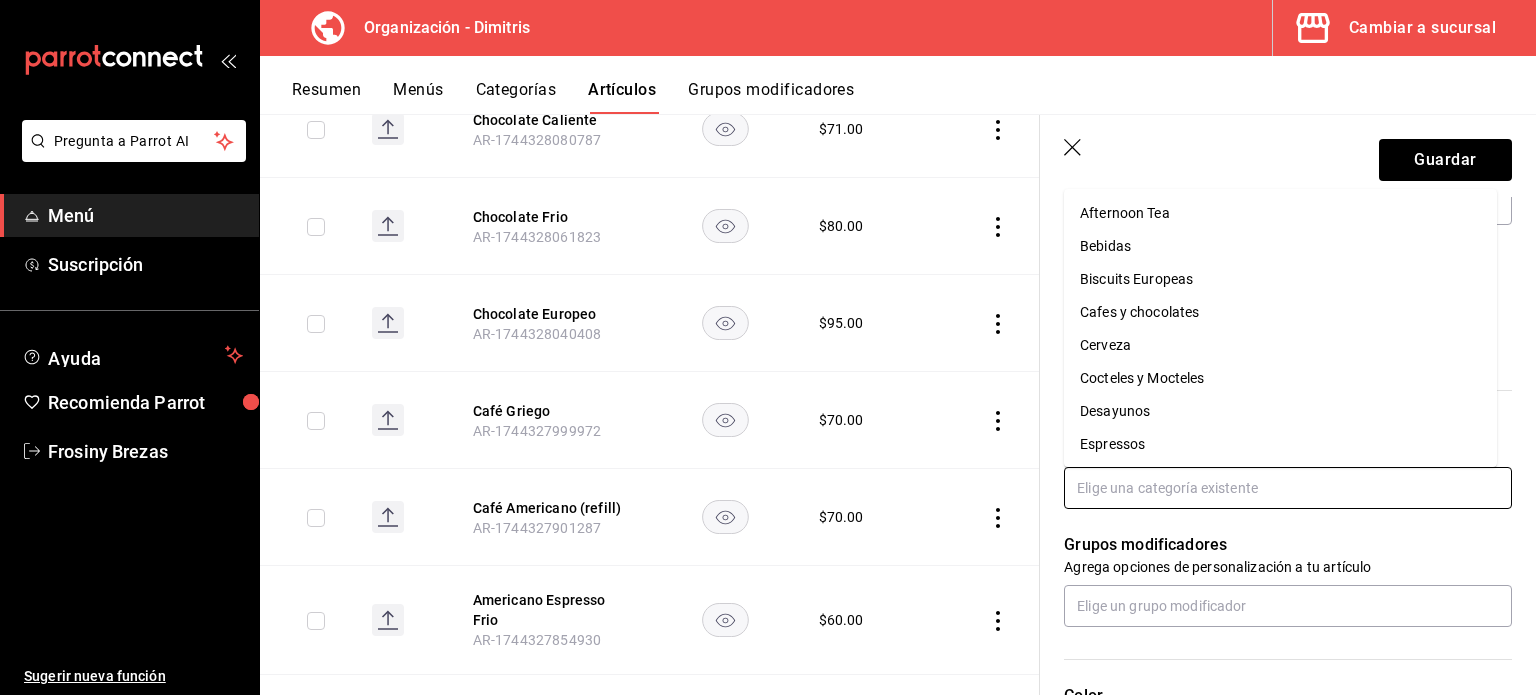 click at bounding box center [1288, 488] 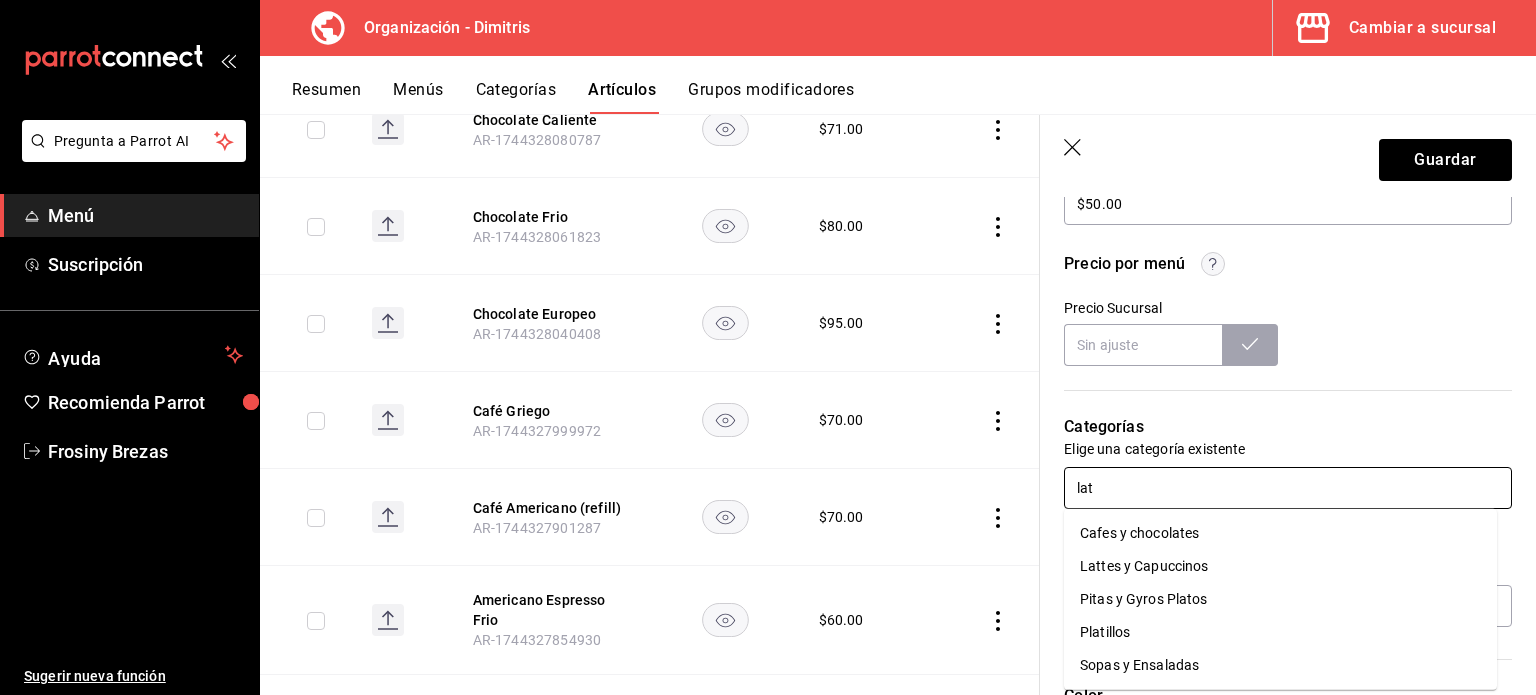 type on "latt" 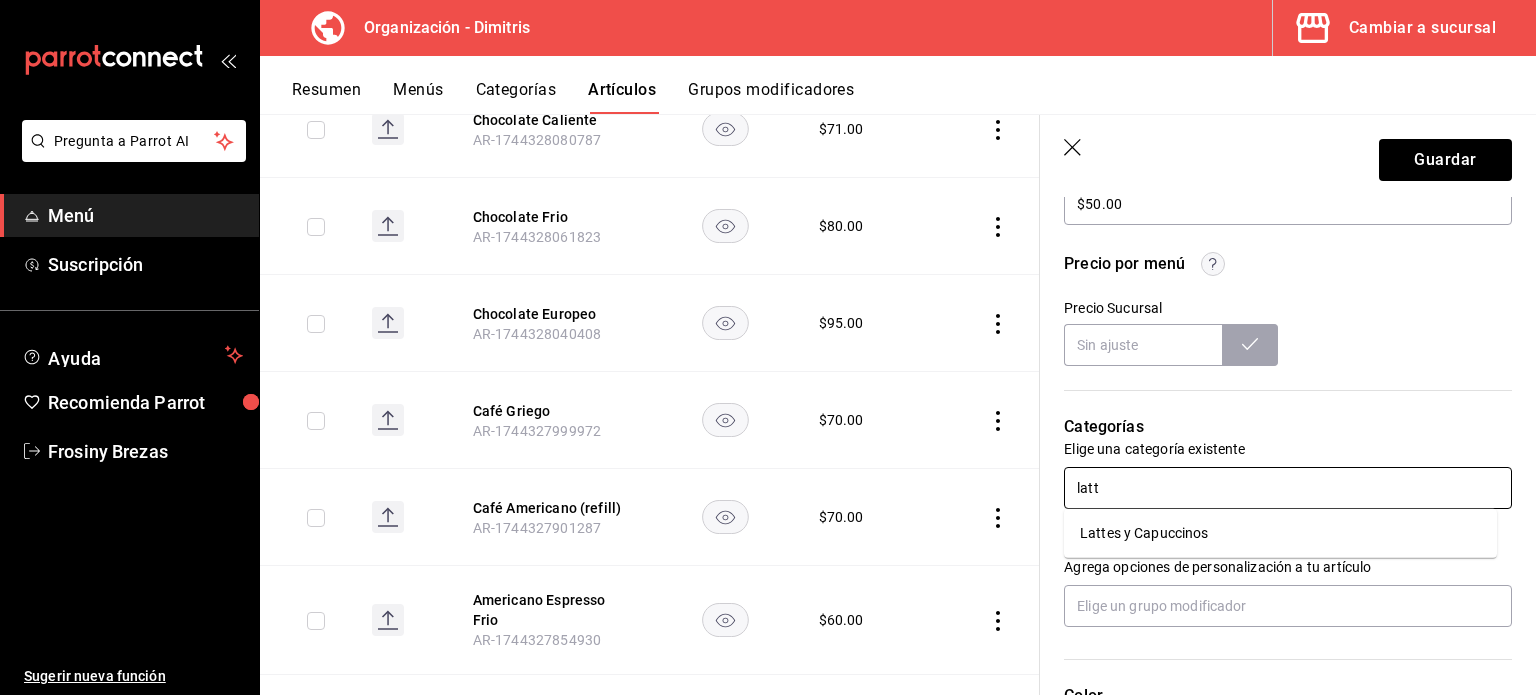 click on "Lattes y Capuccinos" at bounding box center (1280, 533) 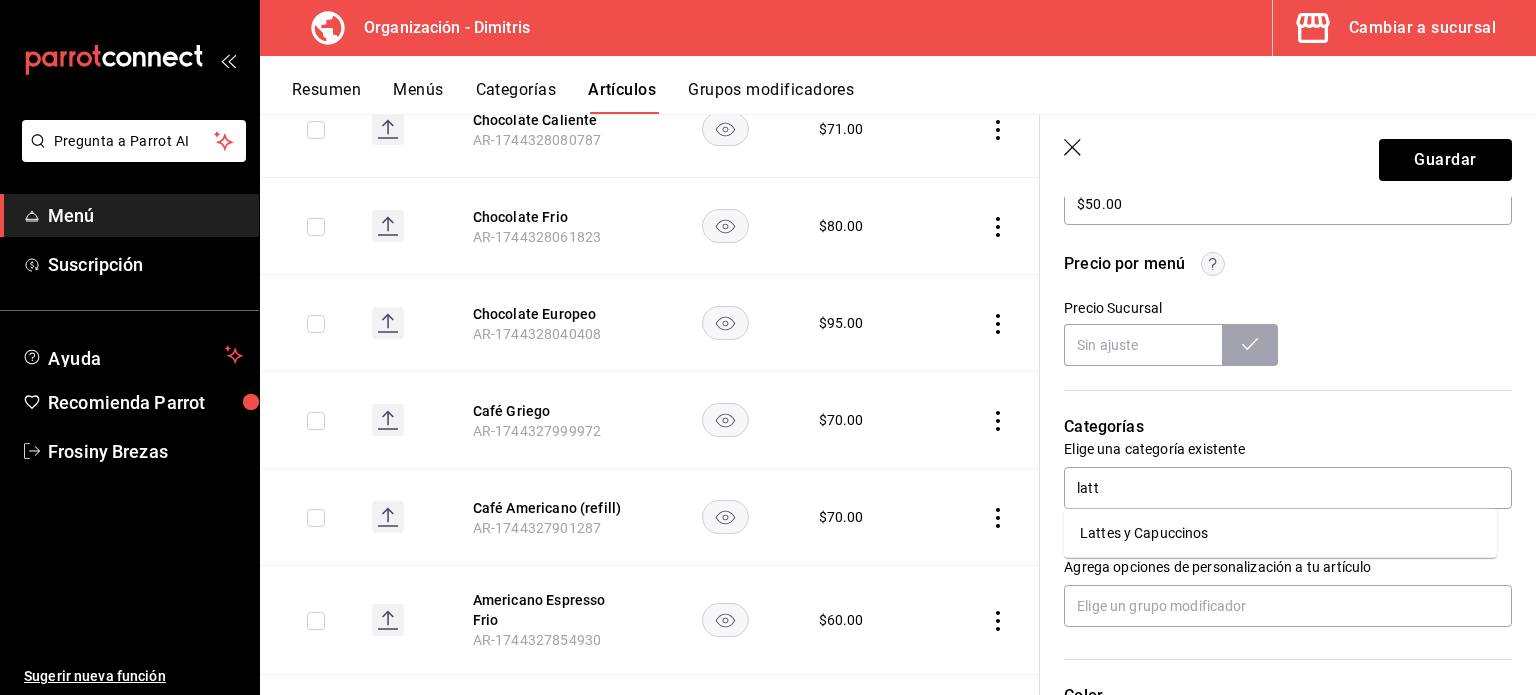 type 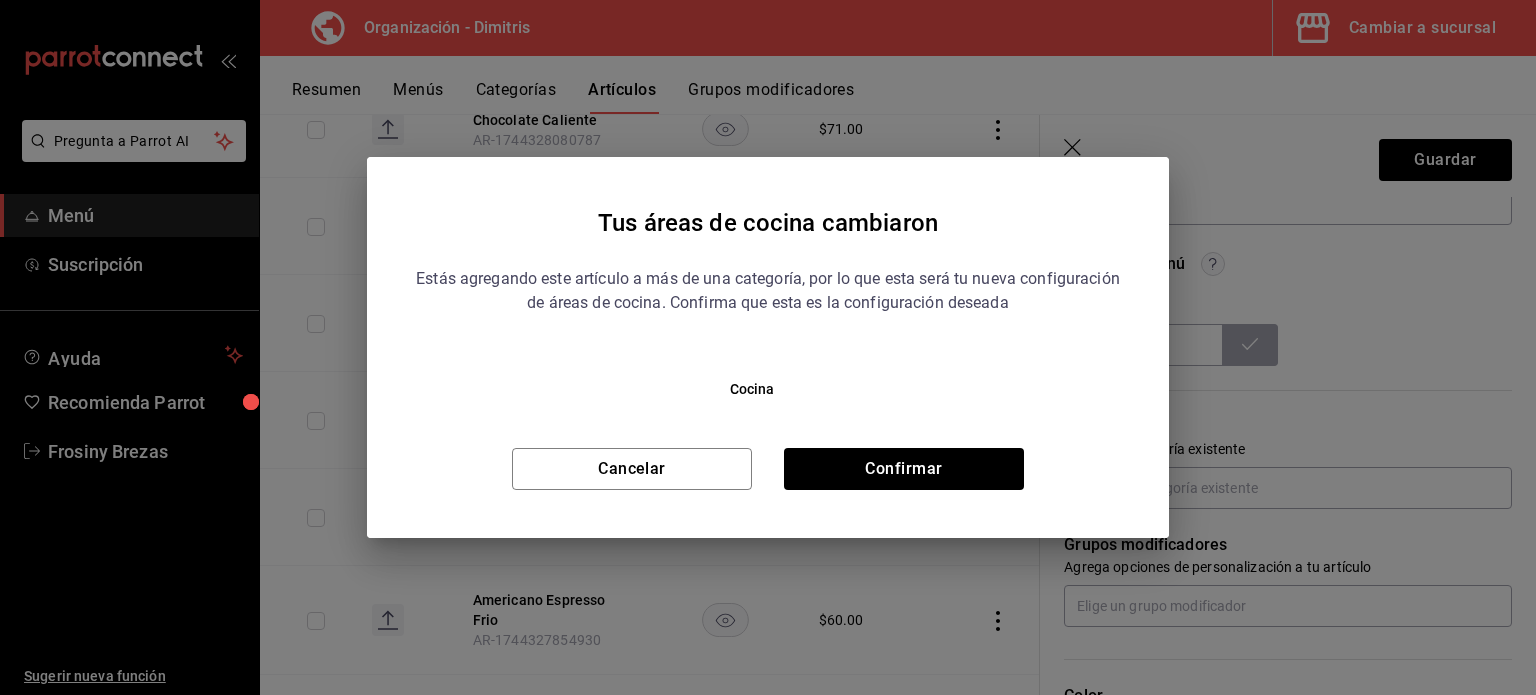 click on "Estás agregando este artículo a más de una categoría, por lo que esta será tu nueva configuración de áreas de cocina. Confirma que esta es la configuración deseada Cocina Cancelar Confirmar" at bounding box center (768, 370) 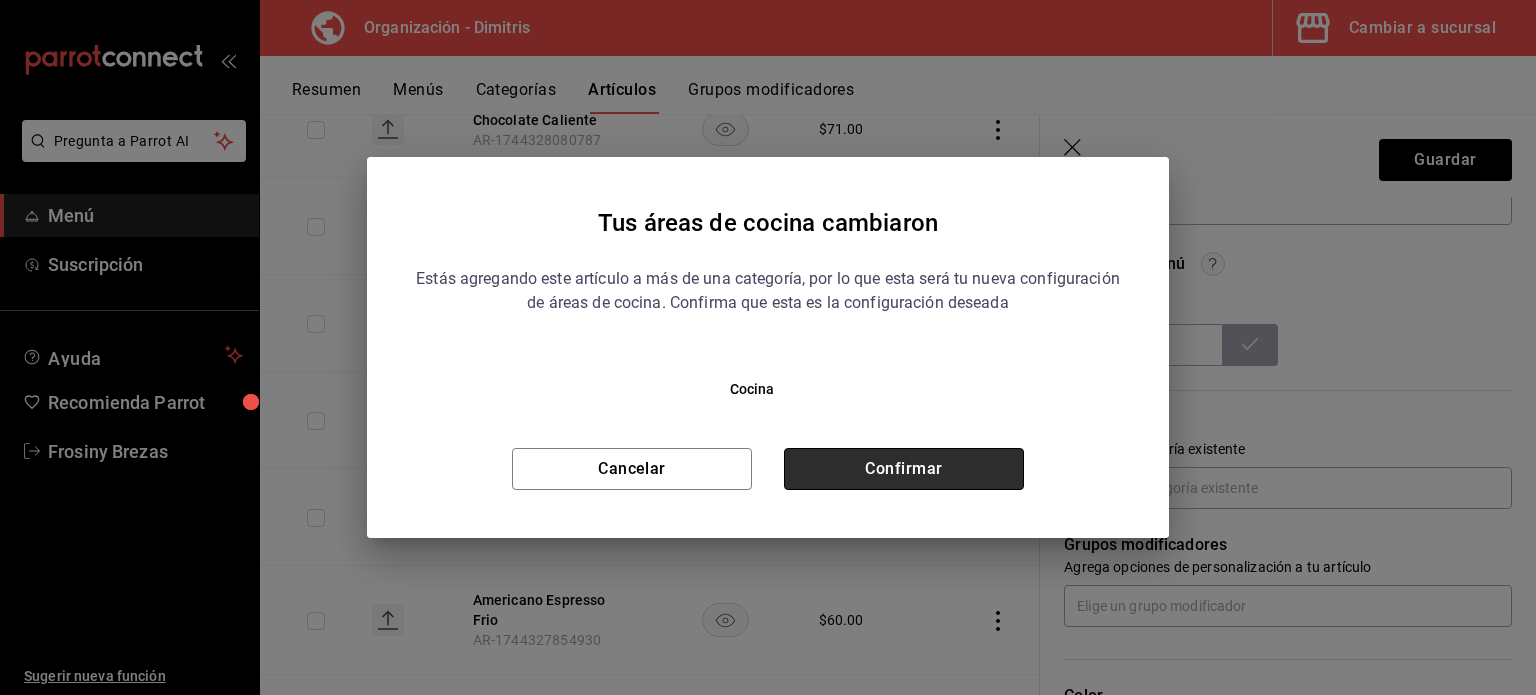 click on "Confirmar" at bounding box center [904, 469] 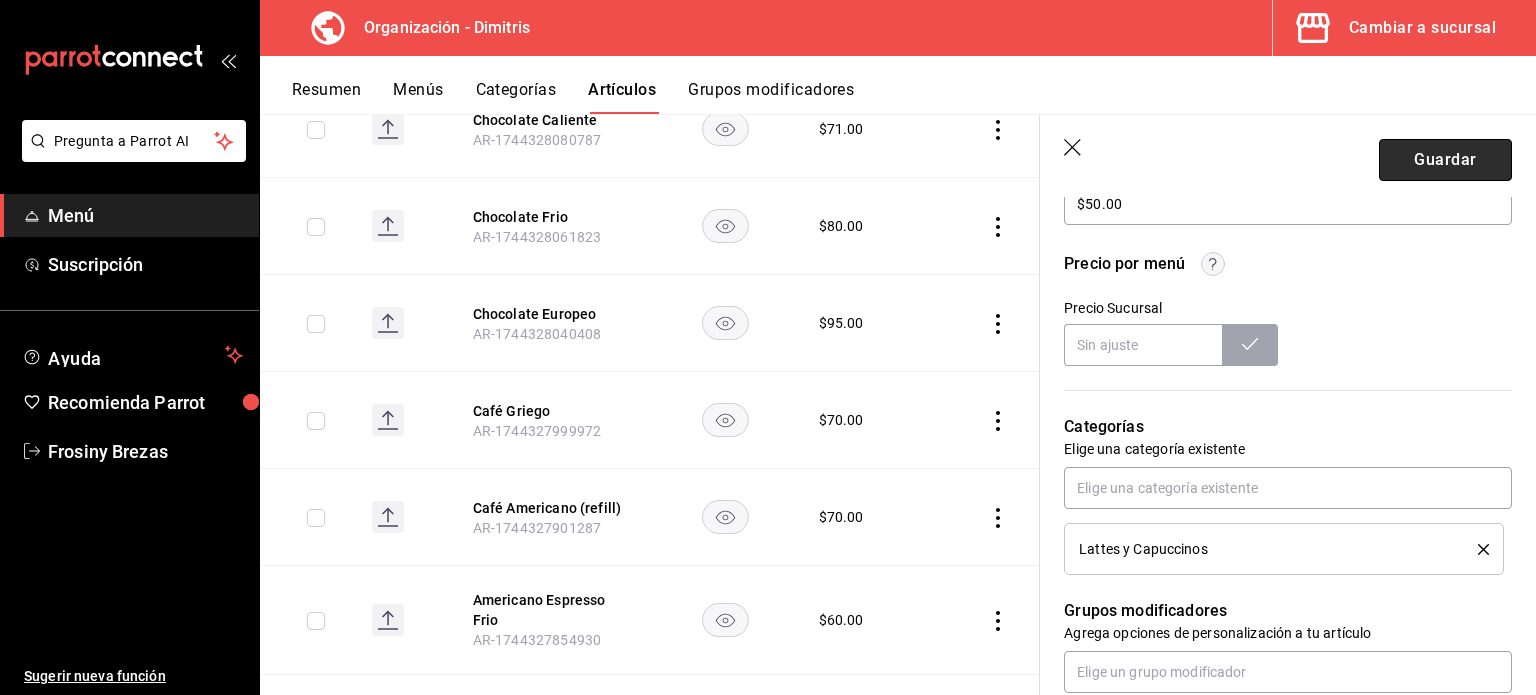 click on "Guardar" at bounding box center (1445, 160) 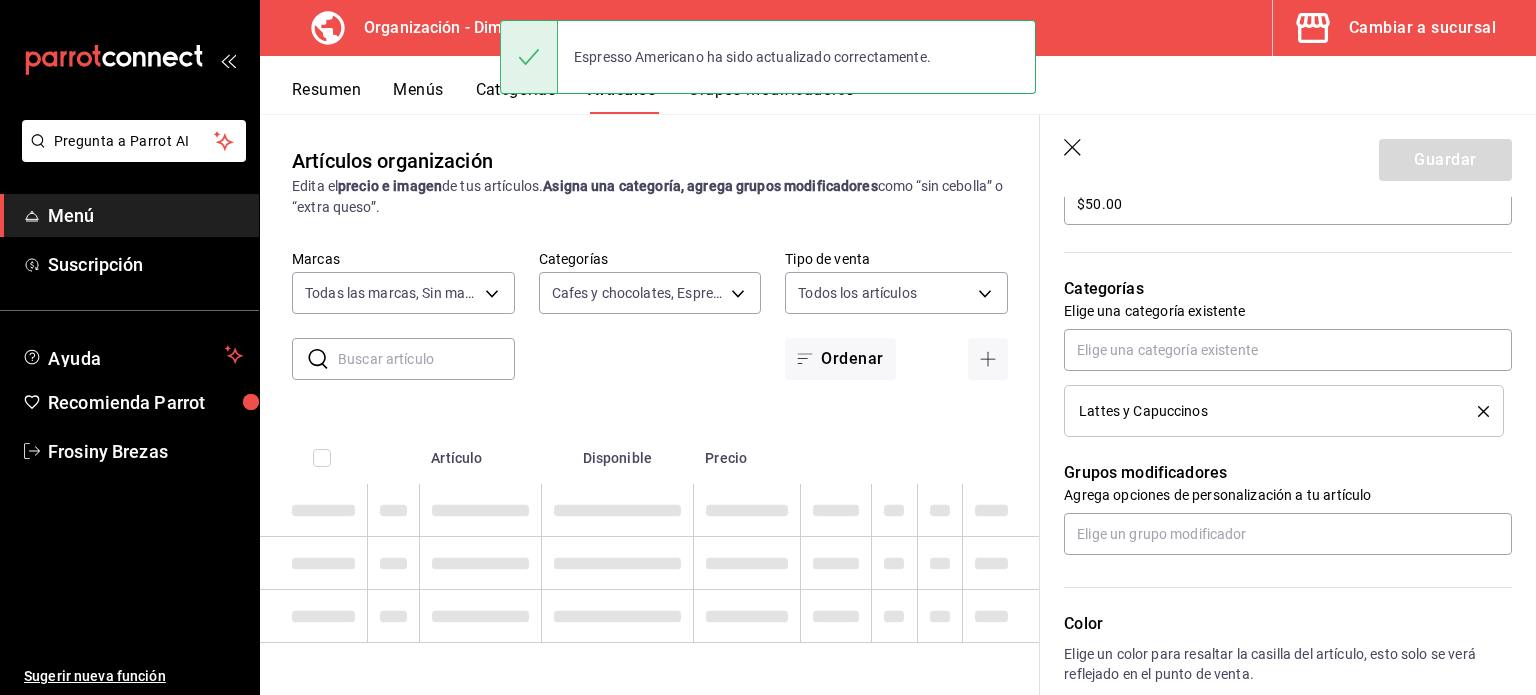 scroll, scrollTop: 0, scrollLeft: 0, axis: both 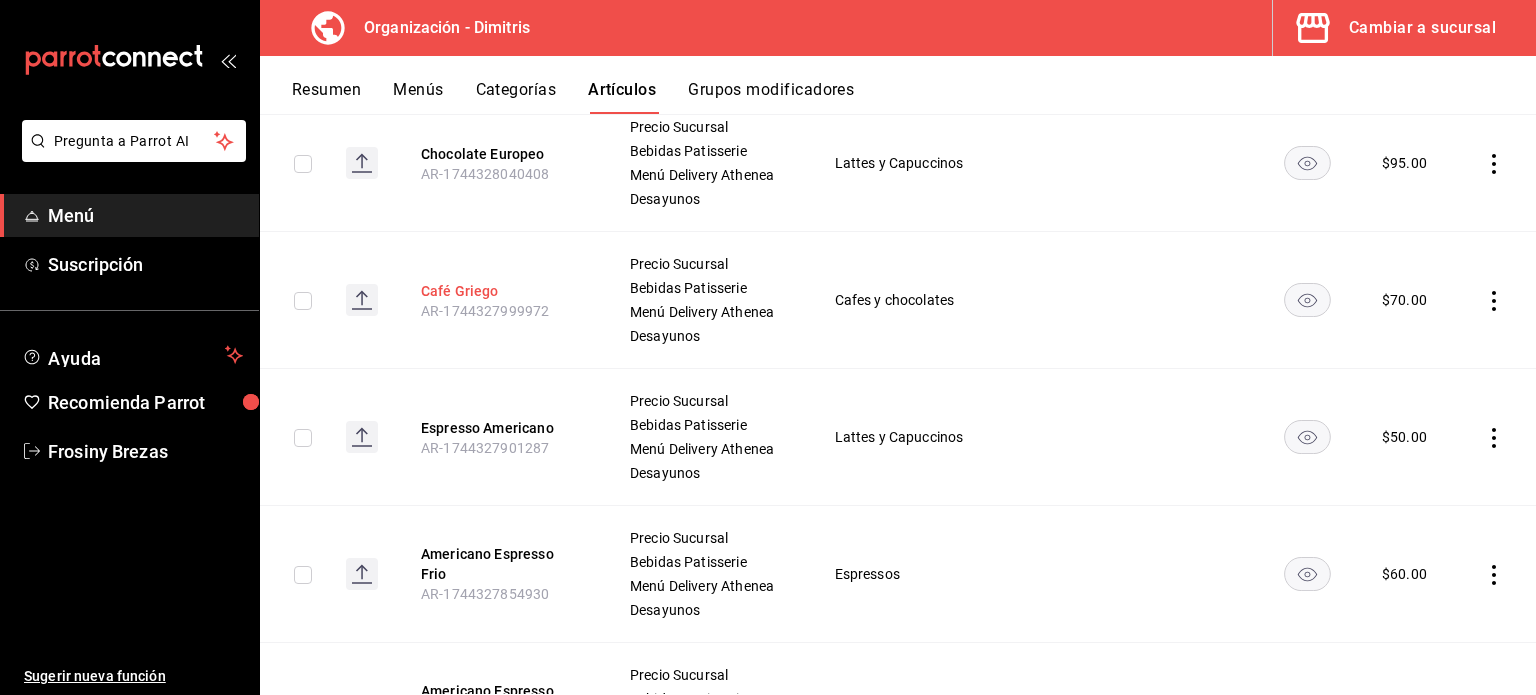 click on "Café Griego" at bounding box center (501, 291) 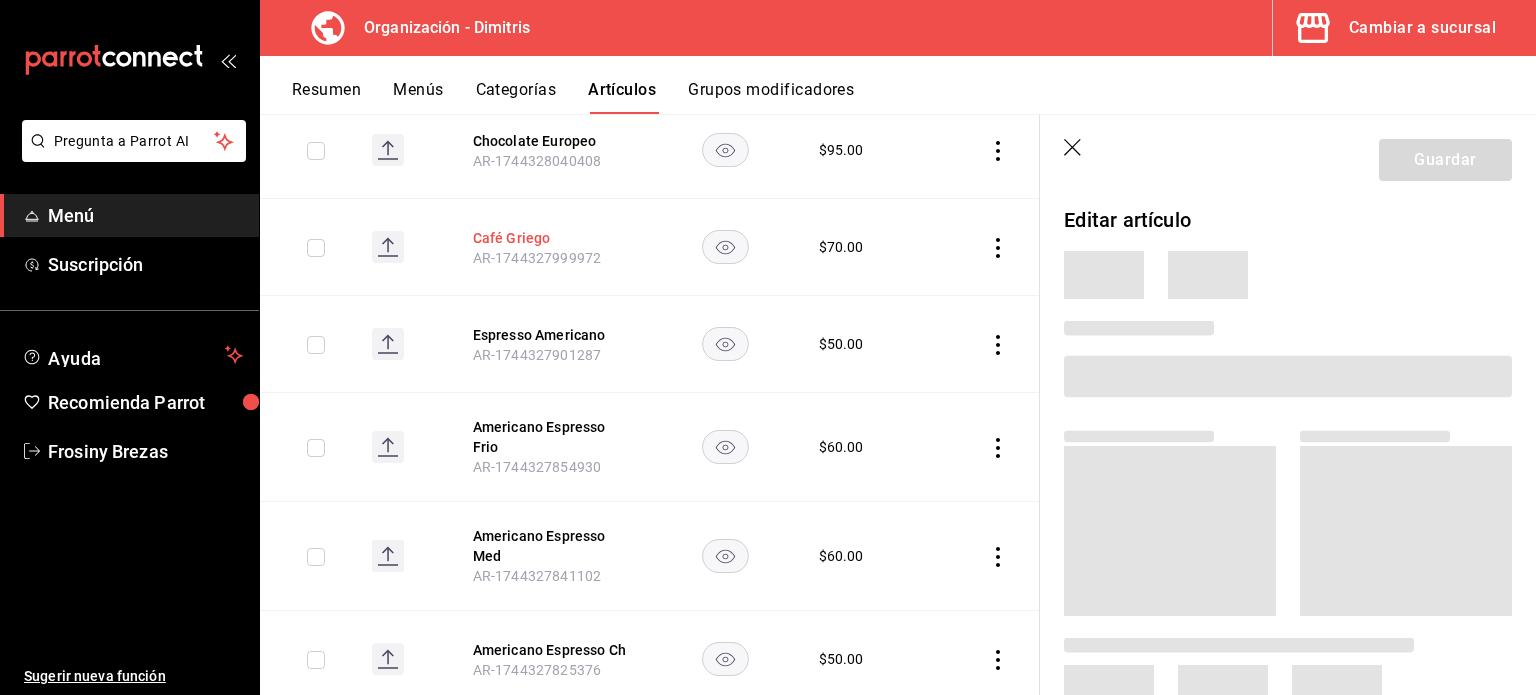 scroll, scrollTop: 476, scrollLeft: 0, axis: vertical 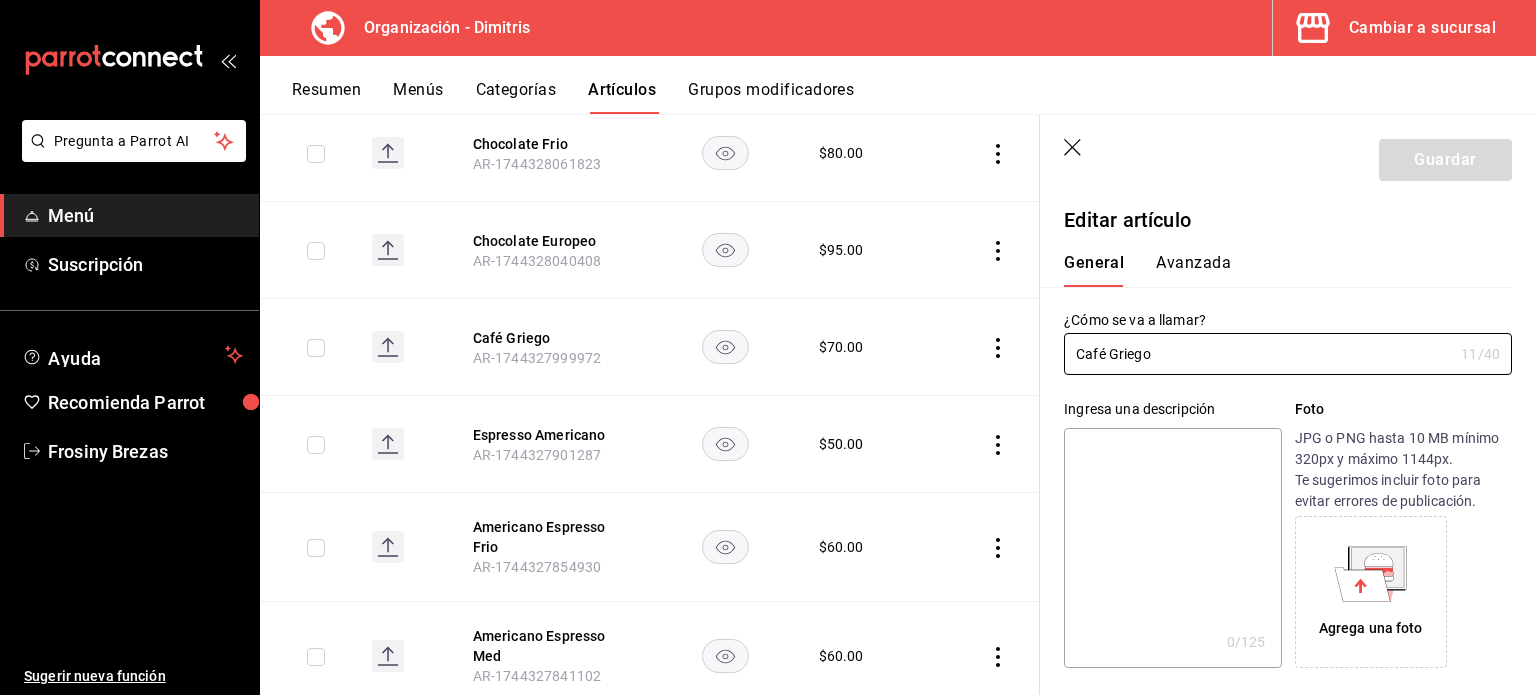 type on "$70.00" 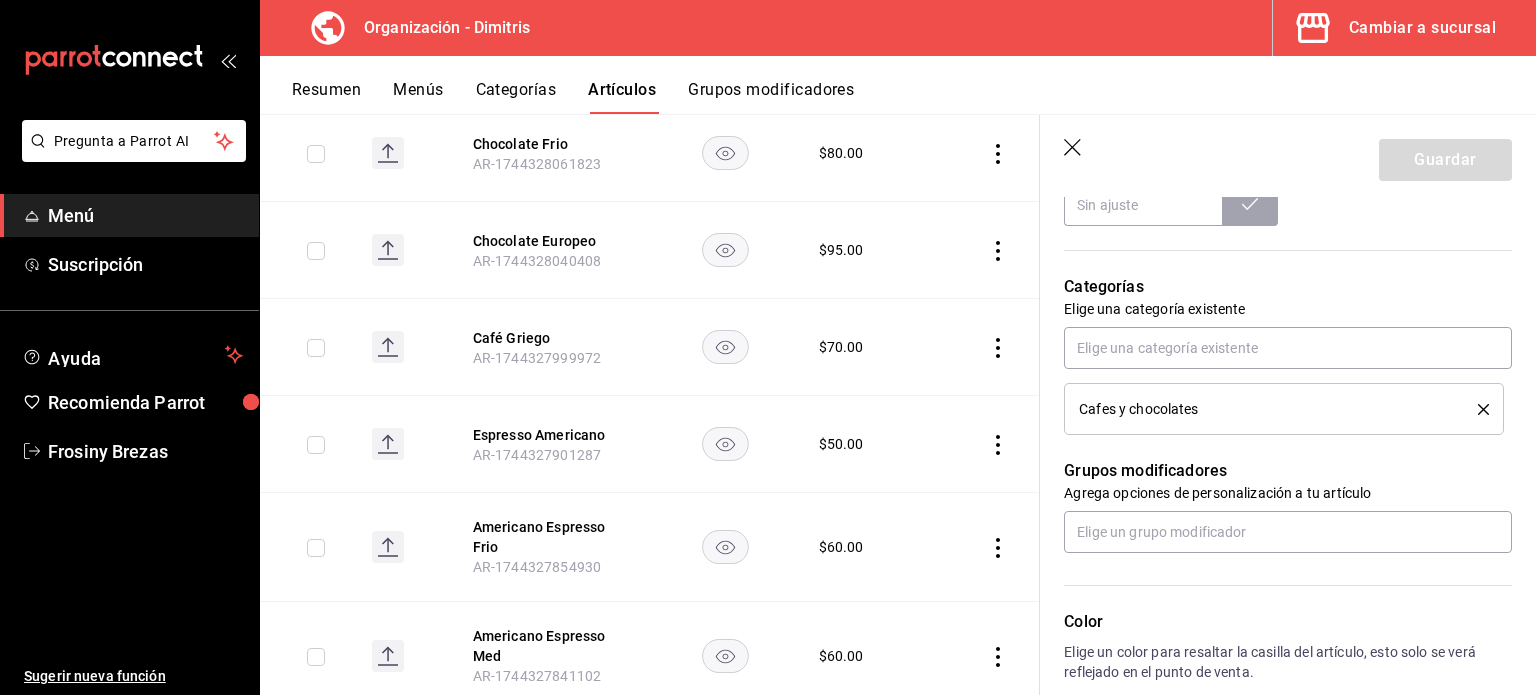 scroll, scrollTop: 780, scrollLeft: 0, axis: vertical 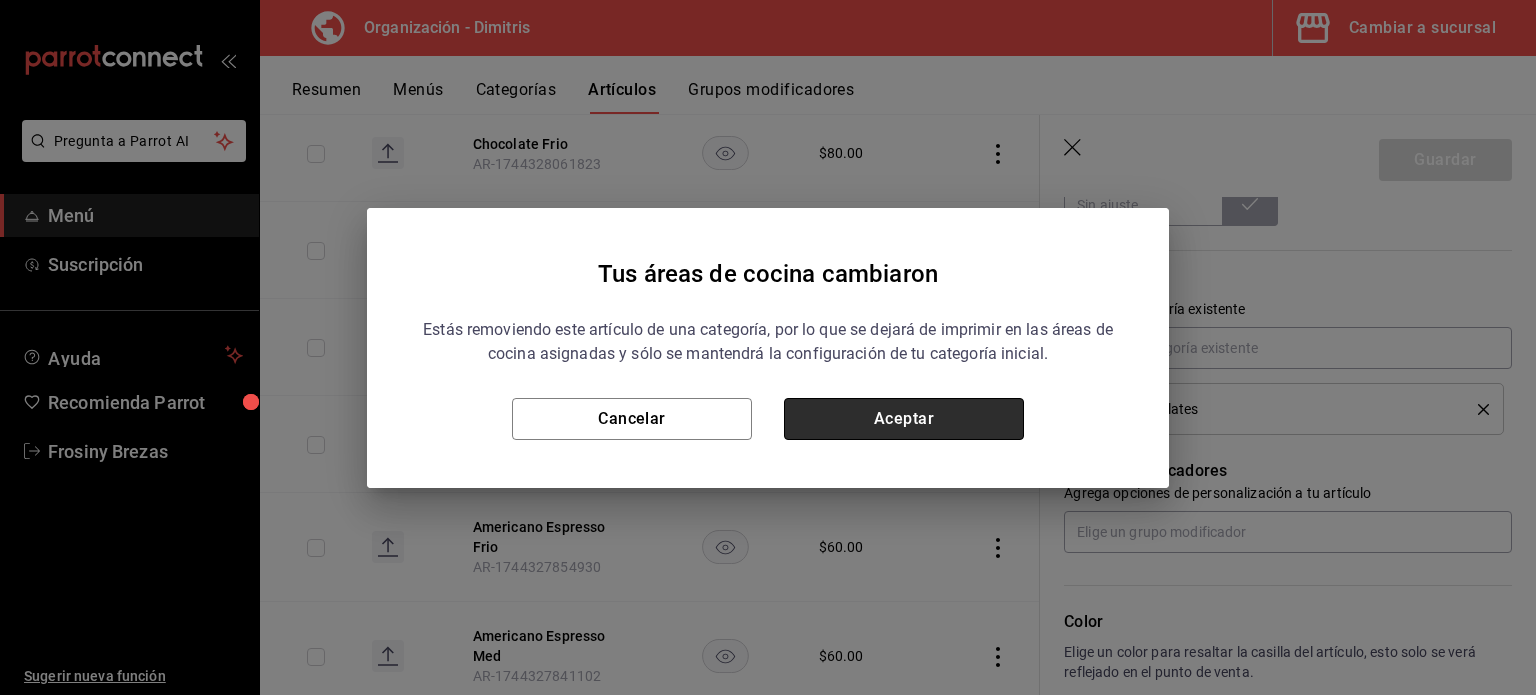 click on "Aceptar" at bounding box center (904, 419) 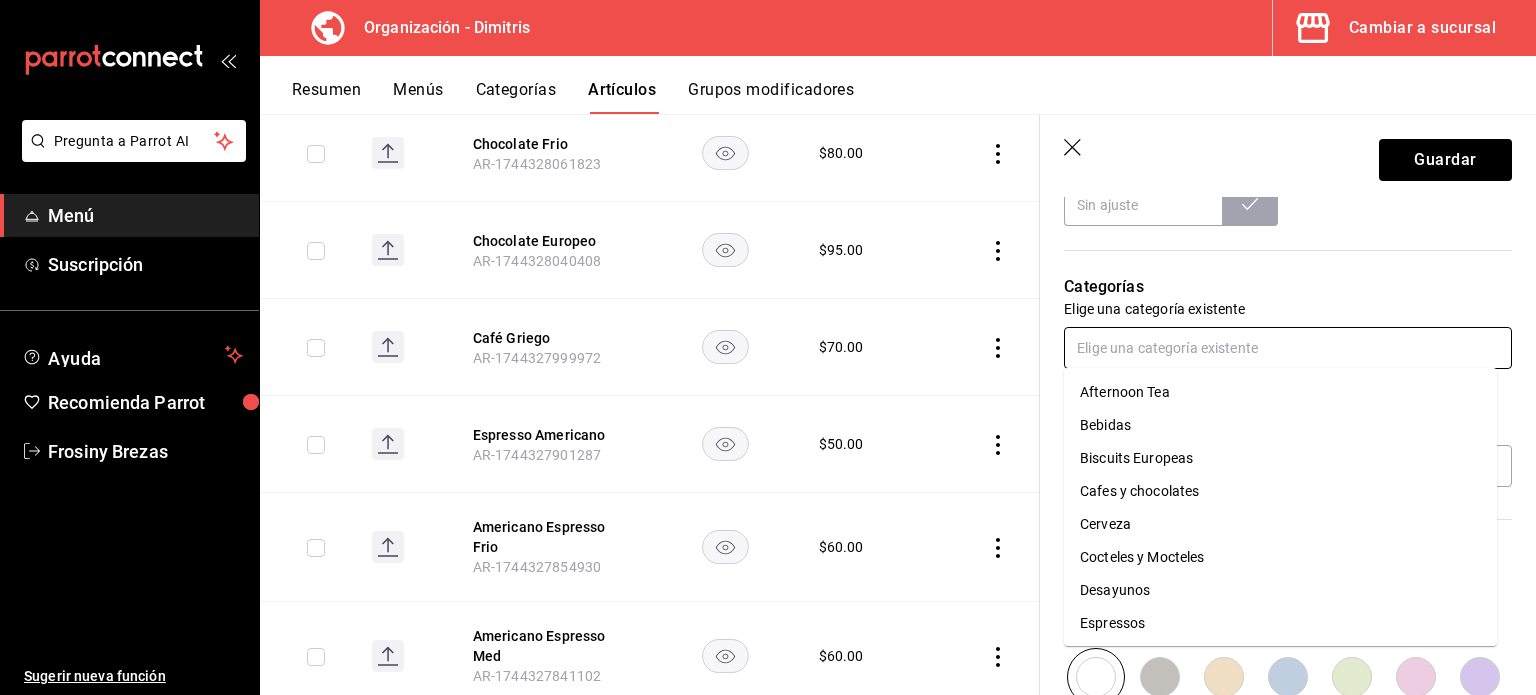 click at bounding box center [1288, 348] 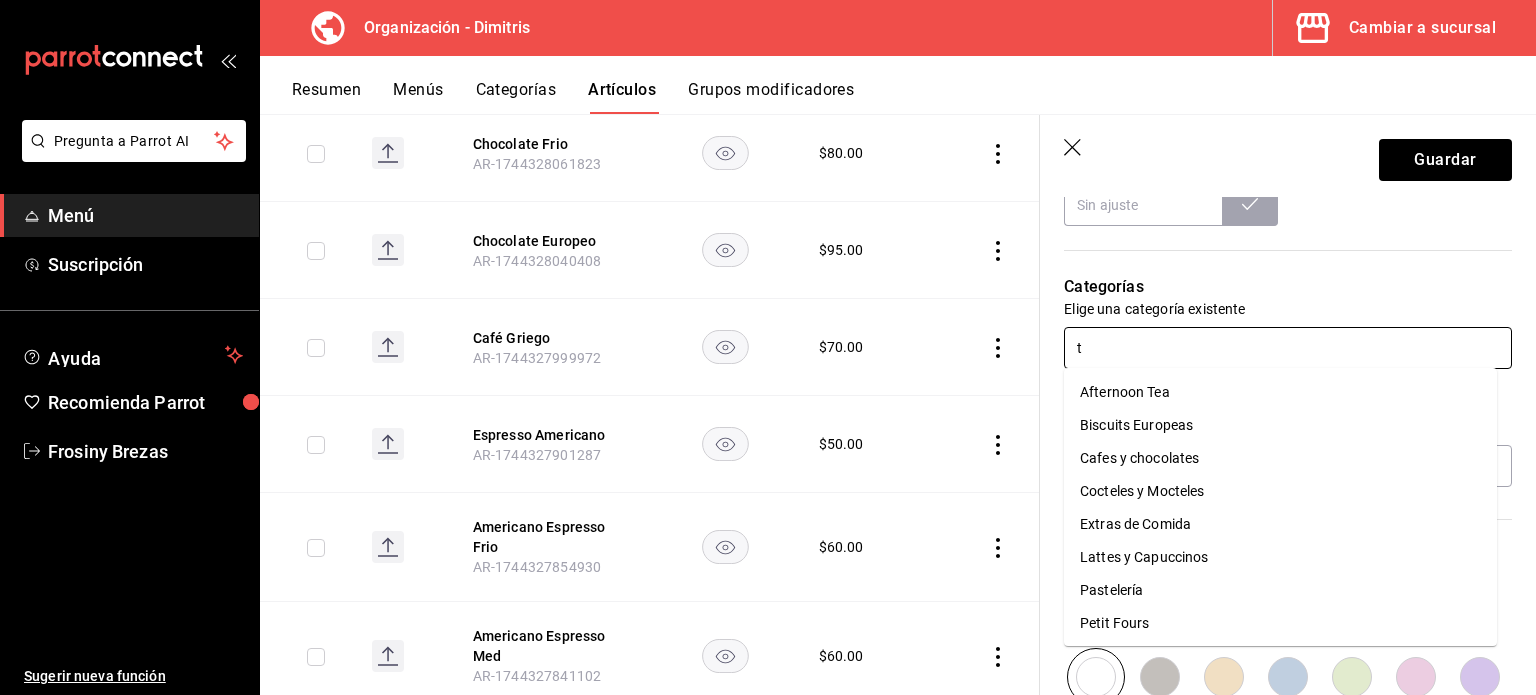type on "te" 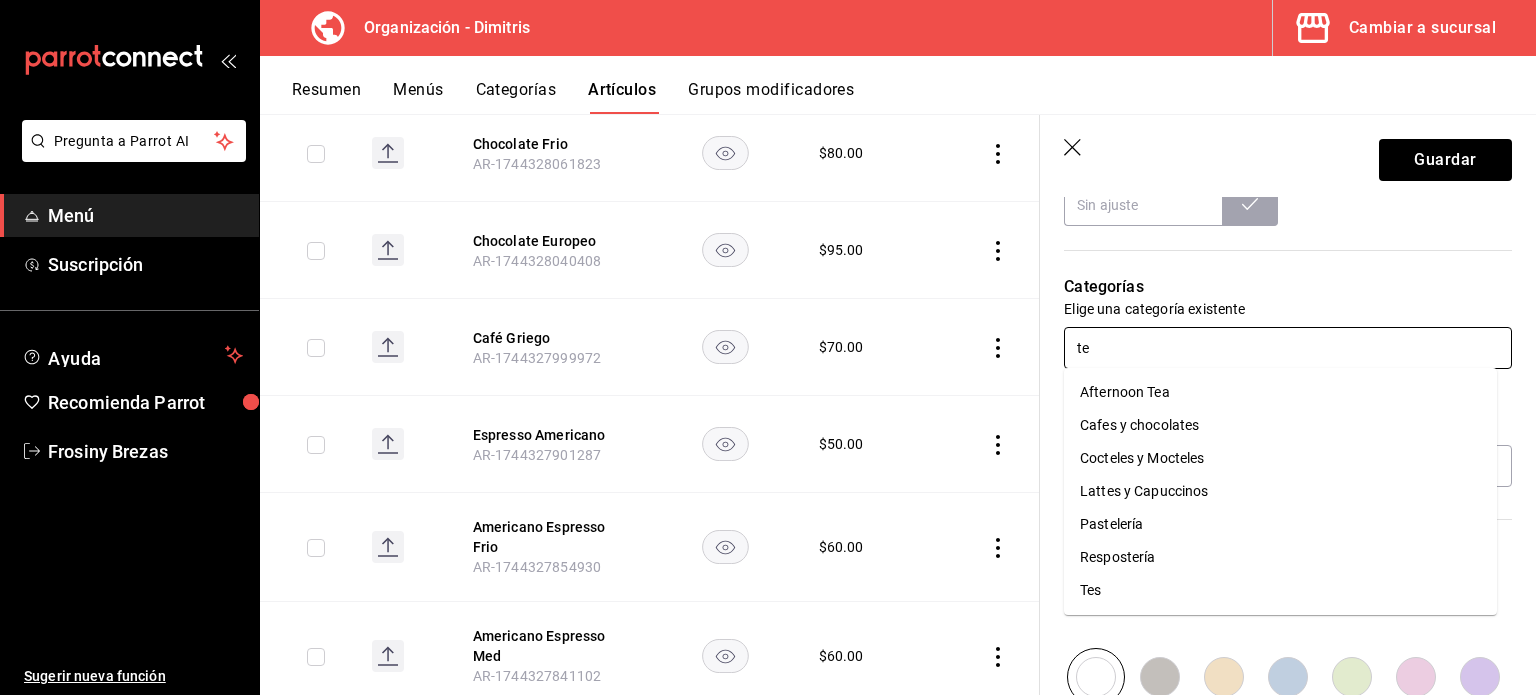 click on "Tes" at bounding box center [1280, 590] 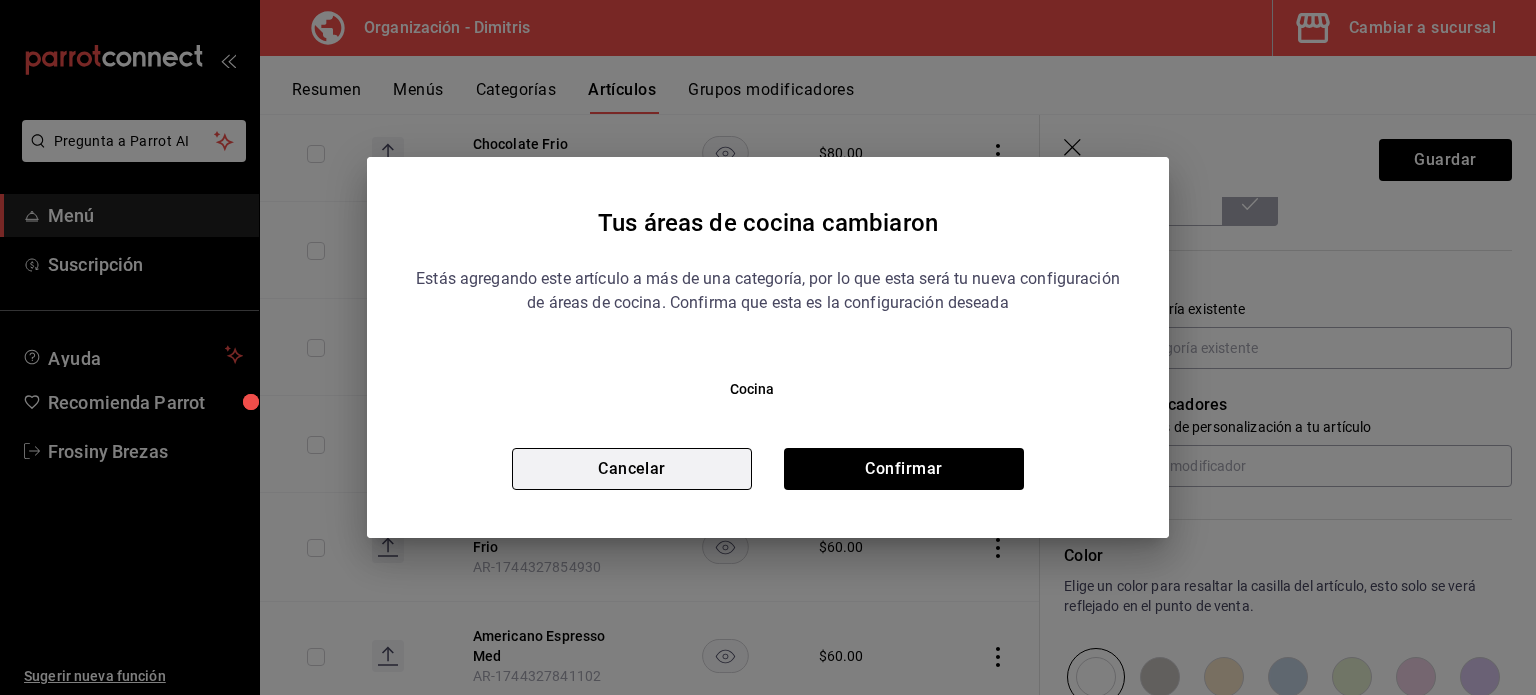 click on "Cancelar" at bounding box center (632, 469) 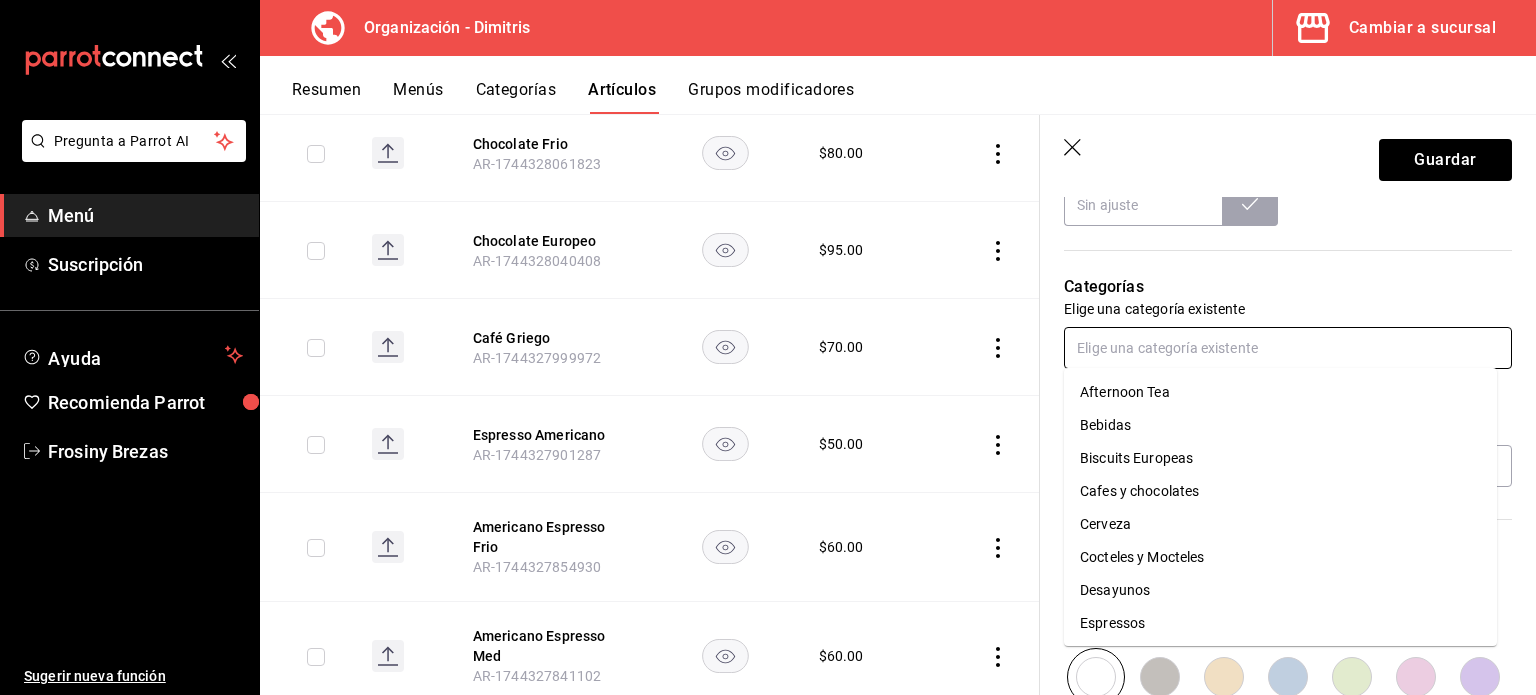 click at bounding box center [1288, 348] 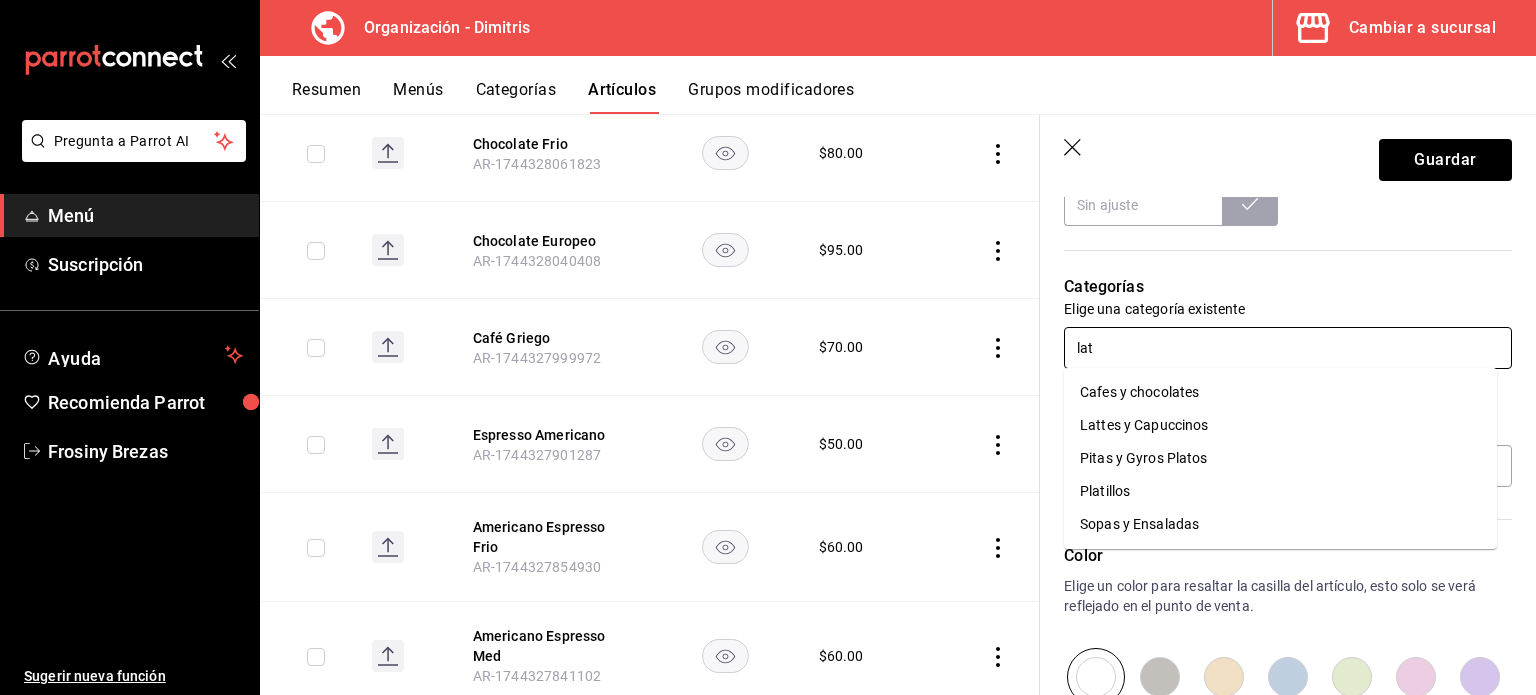type on "latt" 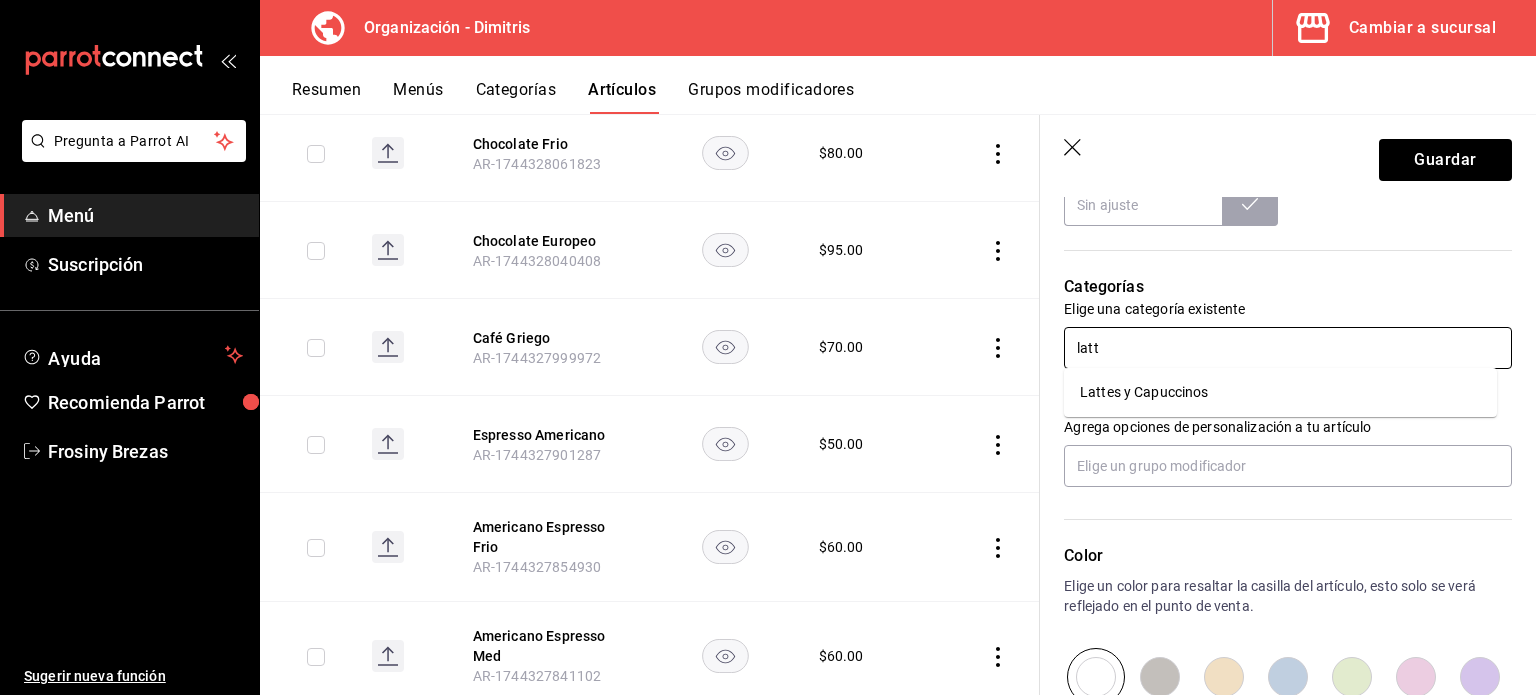 click on "Lattes y Capuccinos" at bounding box center [1280, 392] 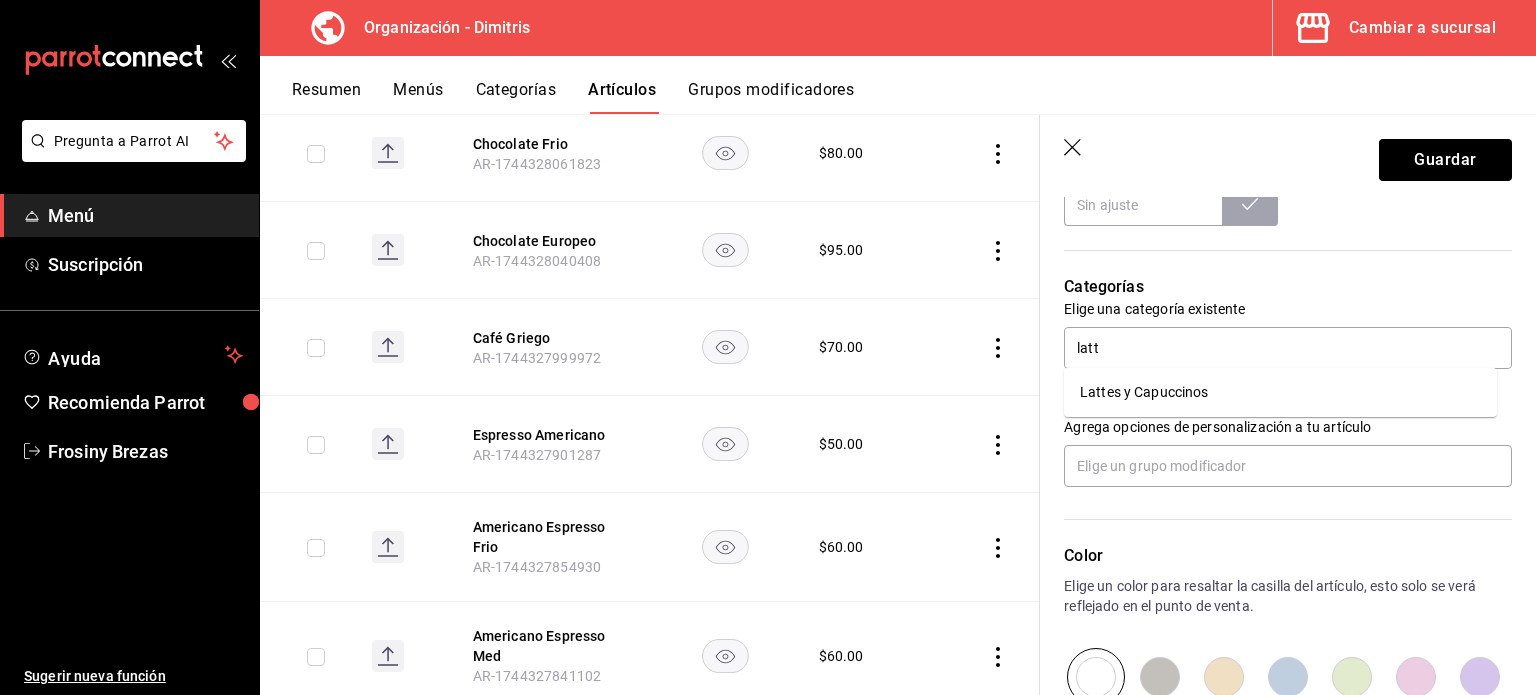 type 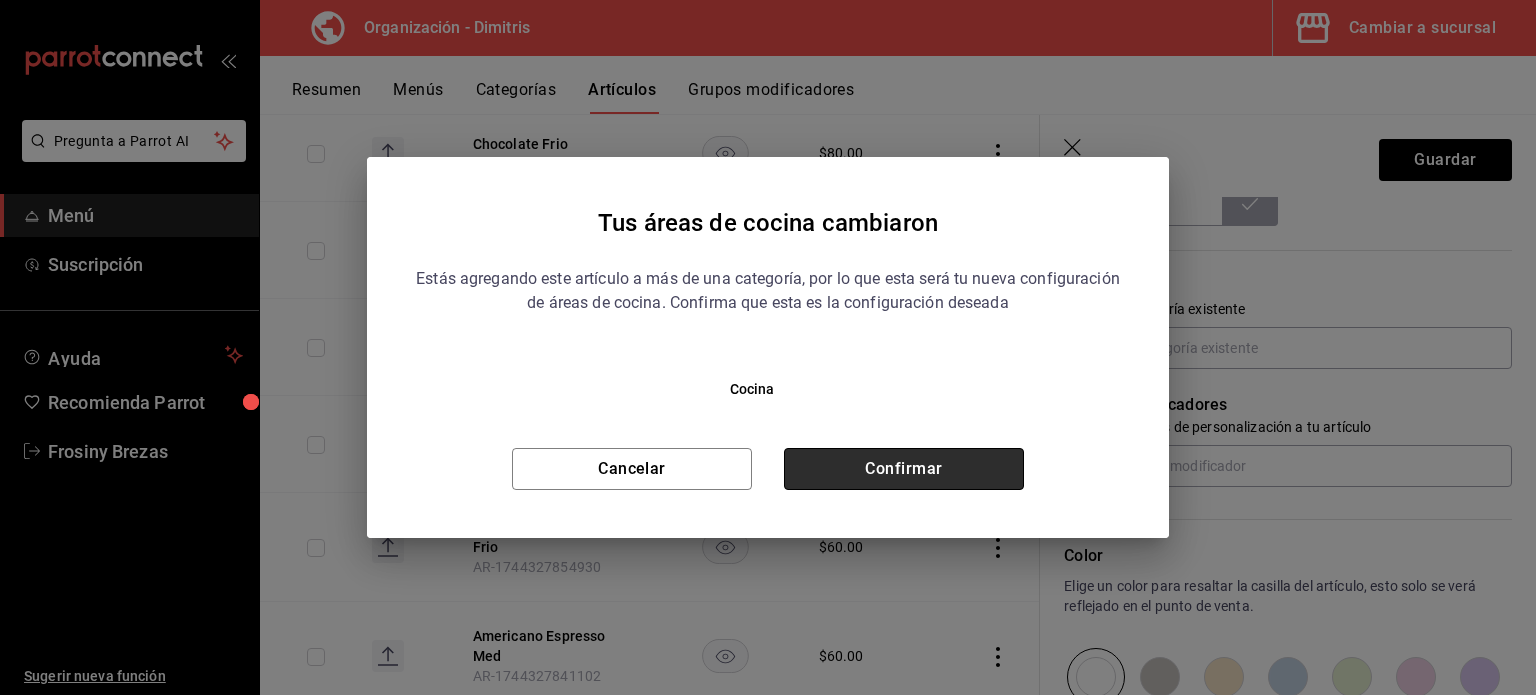 click on "Confirmar" at bounding box center [904, 469] 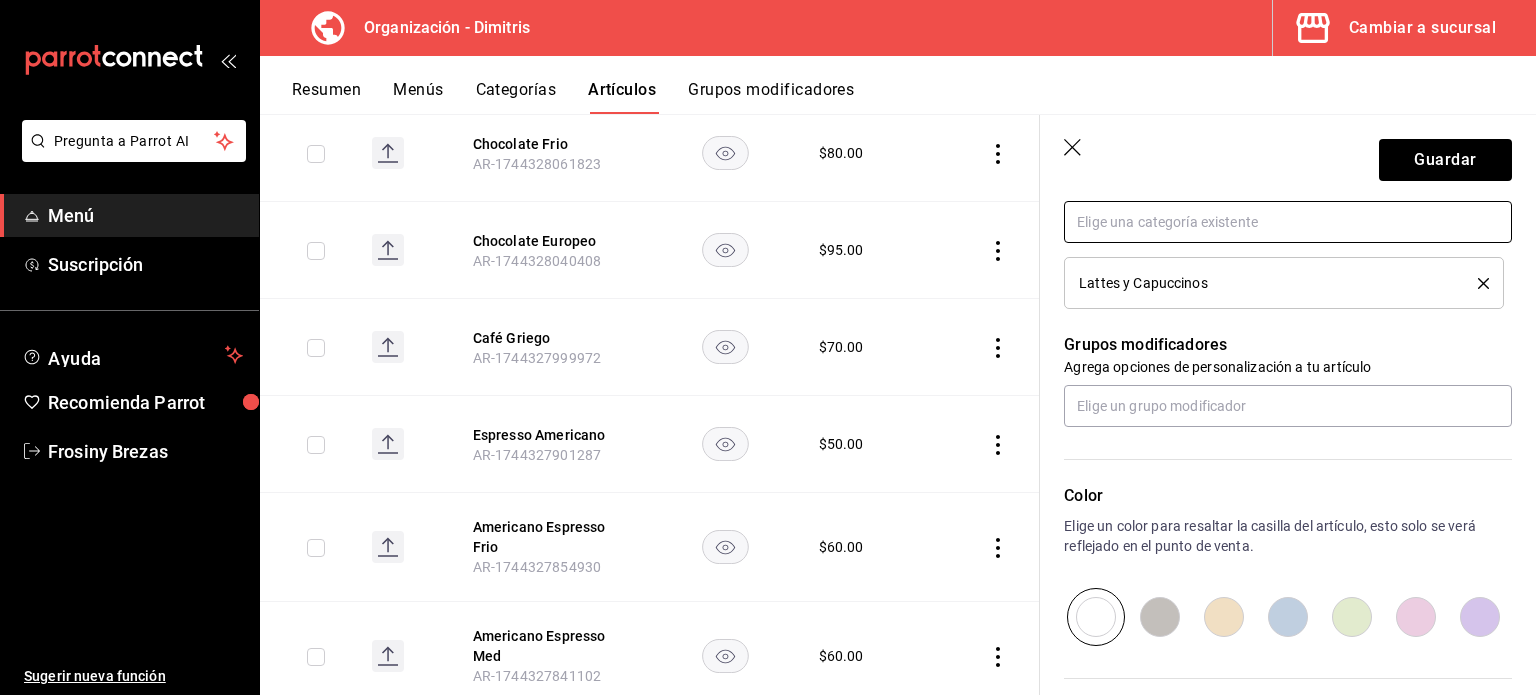 scroll, scrollTop: 902, scrollLeft: 0, axis: vertical 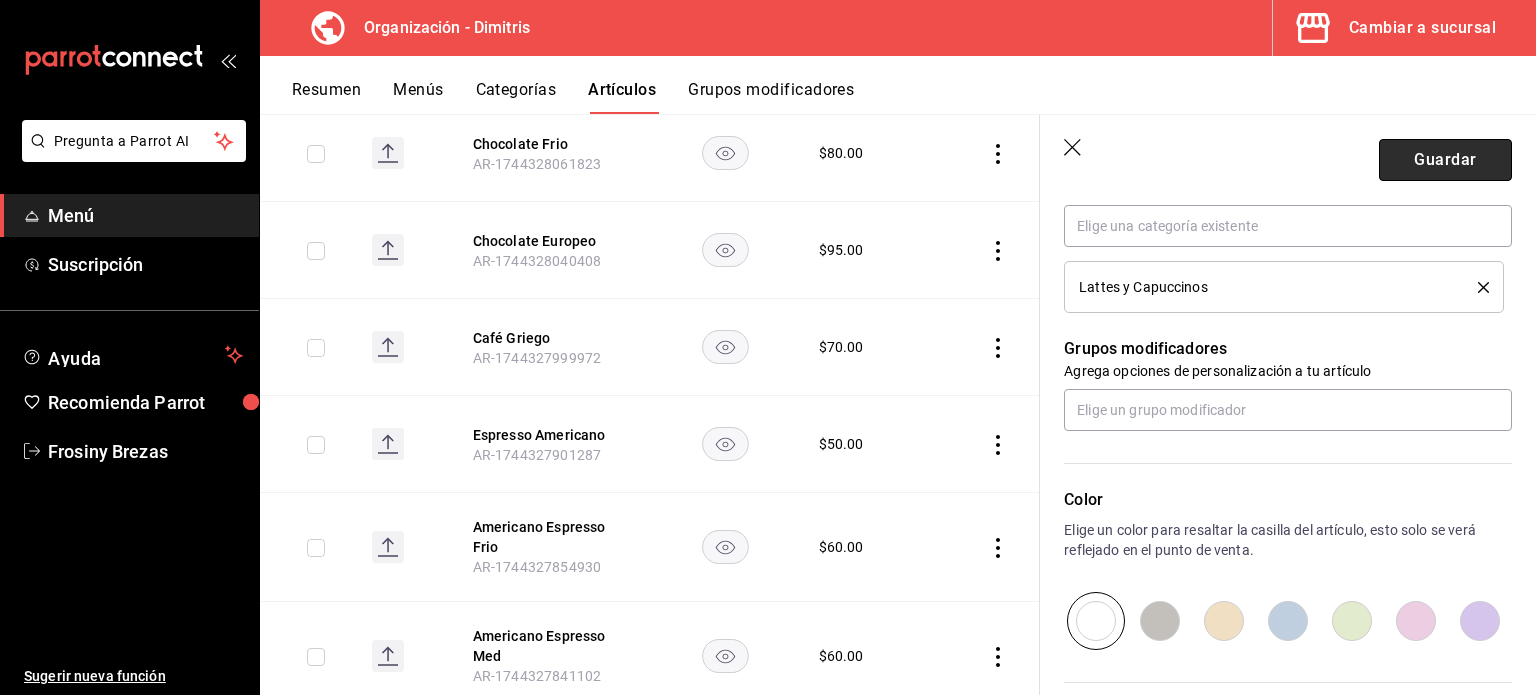 click on "Guardar" at bounding box center [1445, 160] 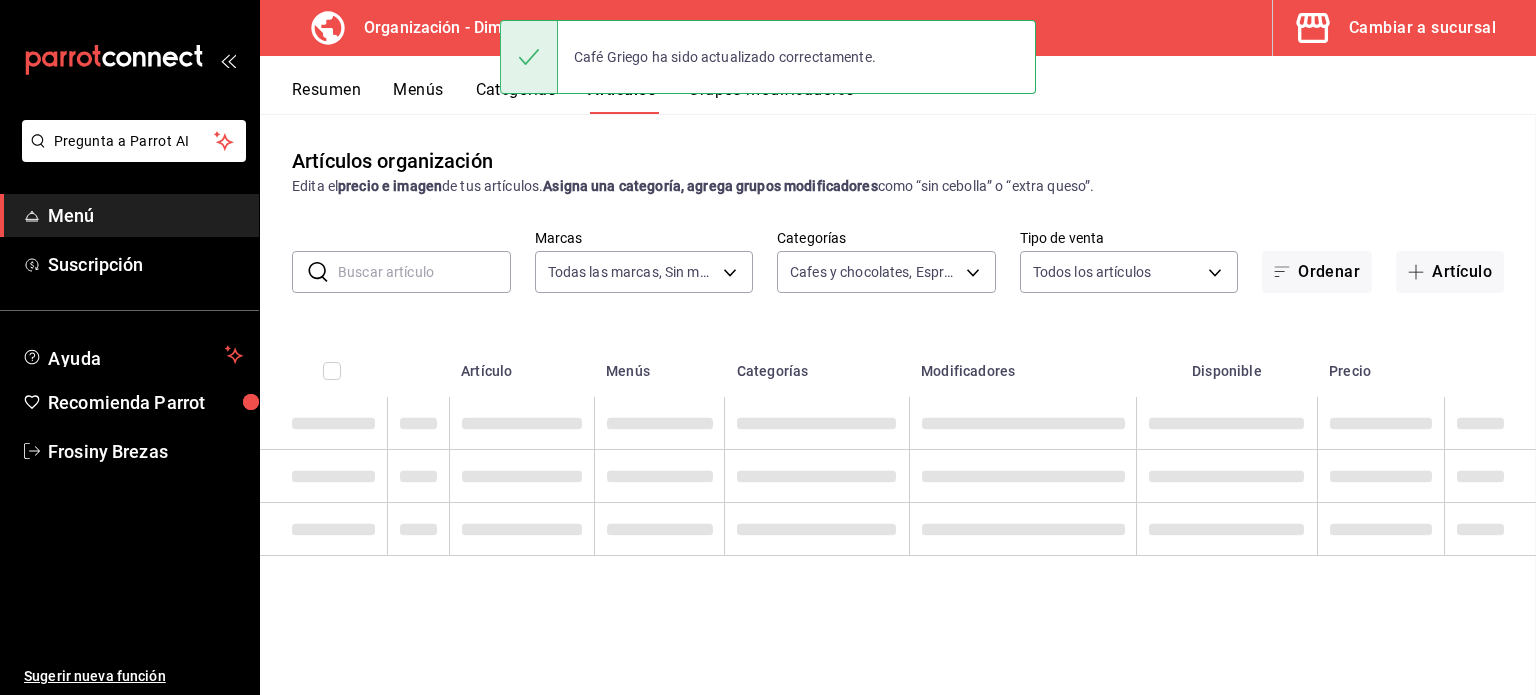 scroll, scrollTop: 0, scrollLeft: 0, axis: both 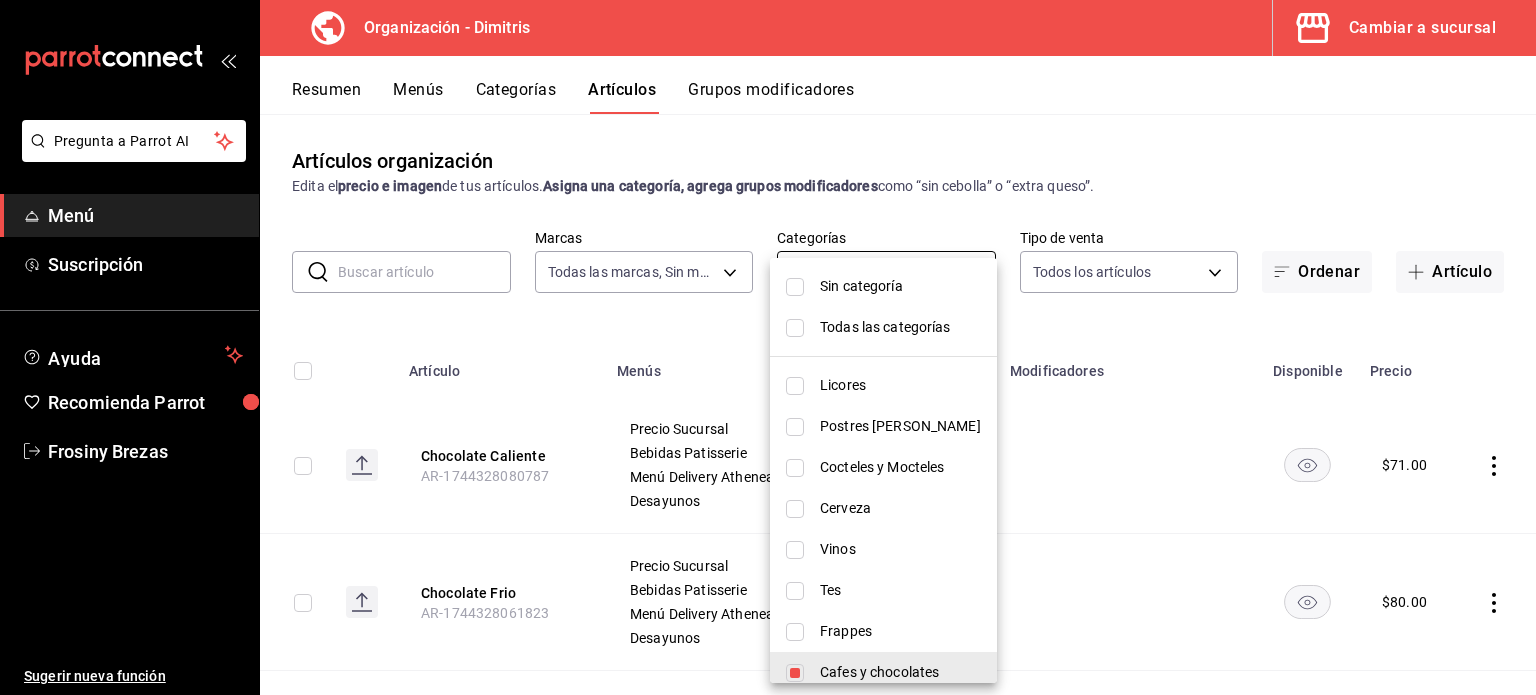 click on "Pregunta a Parrot AI Menú   Suscripción   Ayuda Recomienda Parrot   Frosiny Brezas   Sugerir nueva función   Organización - [PERSON_NAME] a sucursal Resumen Menús Categorías Artículos Grupos modificadores Artículos organización Edita el  precio e imagen  de tus artículos.  Asigna una categoría, agrega grupos modificadores  como “sin cebolla” o “extra queso”. ​ ​ Marcas Todas las marcas, Sin marca 317daab7-dfab-4307-9e12-935137646369 Categorías Cafes y chocolates, Espressos, Lattes y Capuccinos 6b79480d-4944-4ce0-891a-2c926ba400a6,f4ecddd5-fd11-44dc-a589-b99ae6985e49,21027e48-eda7-4d11-9826-52dfe6081b69 Tipo de venta Todos los artículos ALL Ordenar Artículo Artículo Menús Categorías Modificadores Disponible Precio Chocolate Caliente AR-1744328080787 Precio Sucursal Bebidas Patisserie Menú Delivery Athenea Desayunos Lattes y Capuccinos $ 71.00 Chocolate Frio AR-1744328061823 Precio Sucursal Bebidas Patisserie Menú Delivery Athenea Desayunos Lattes y Capuccinos $ 80.00 Desayunos" at bounding box center [768, 347] 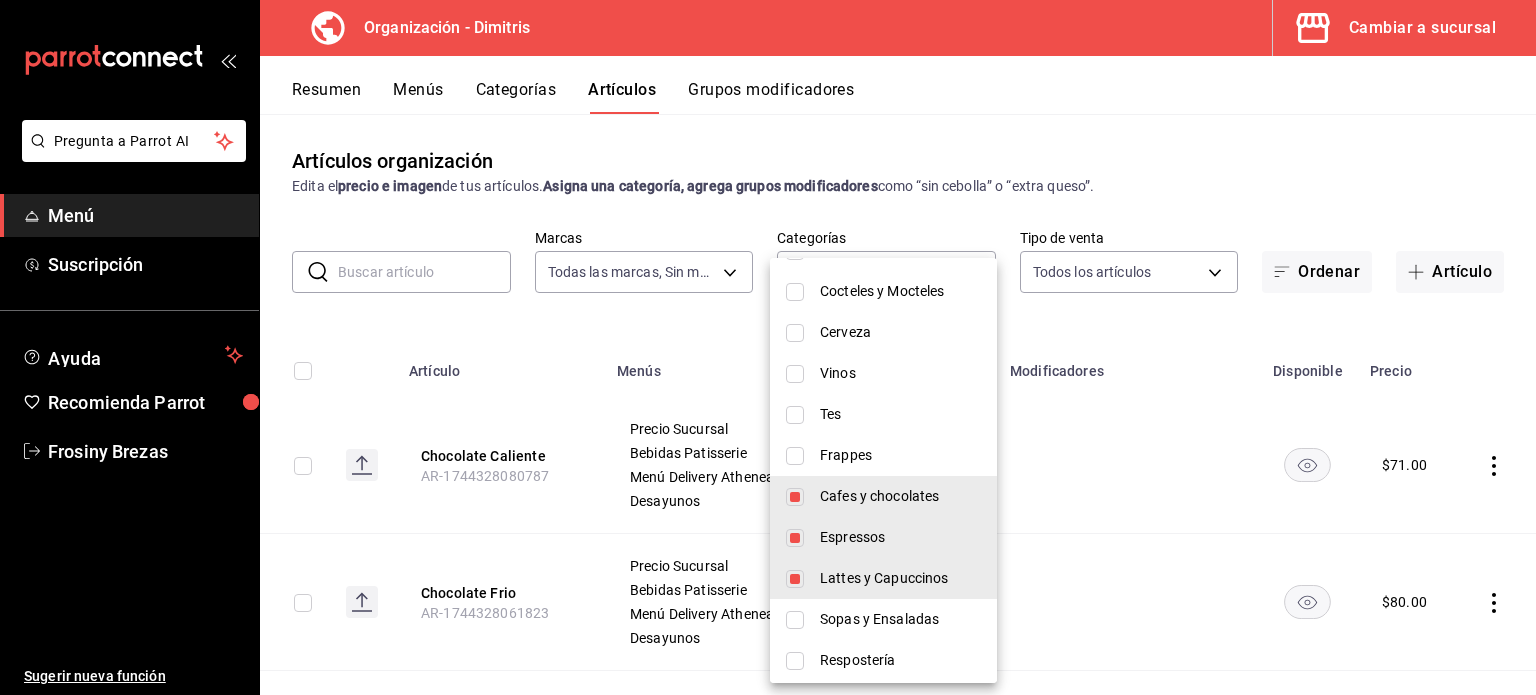 scroll, scrollTop: 176, scrollLeft: 0, axis: vertical 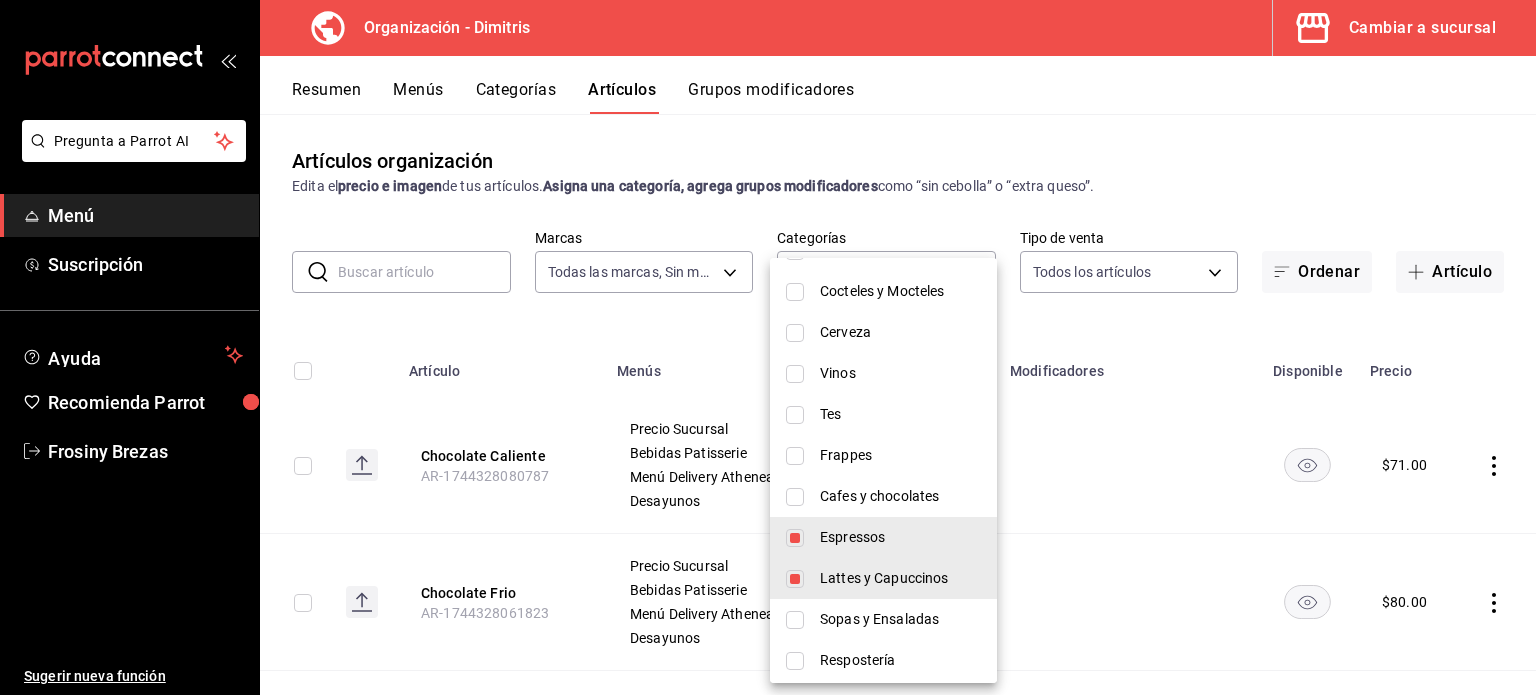 click at bounding box center (795, 538) 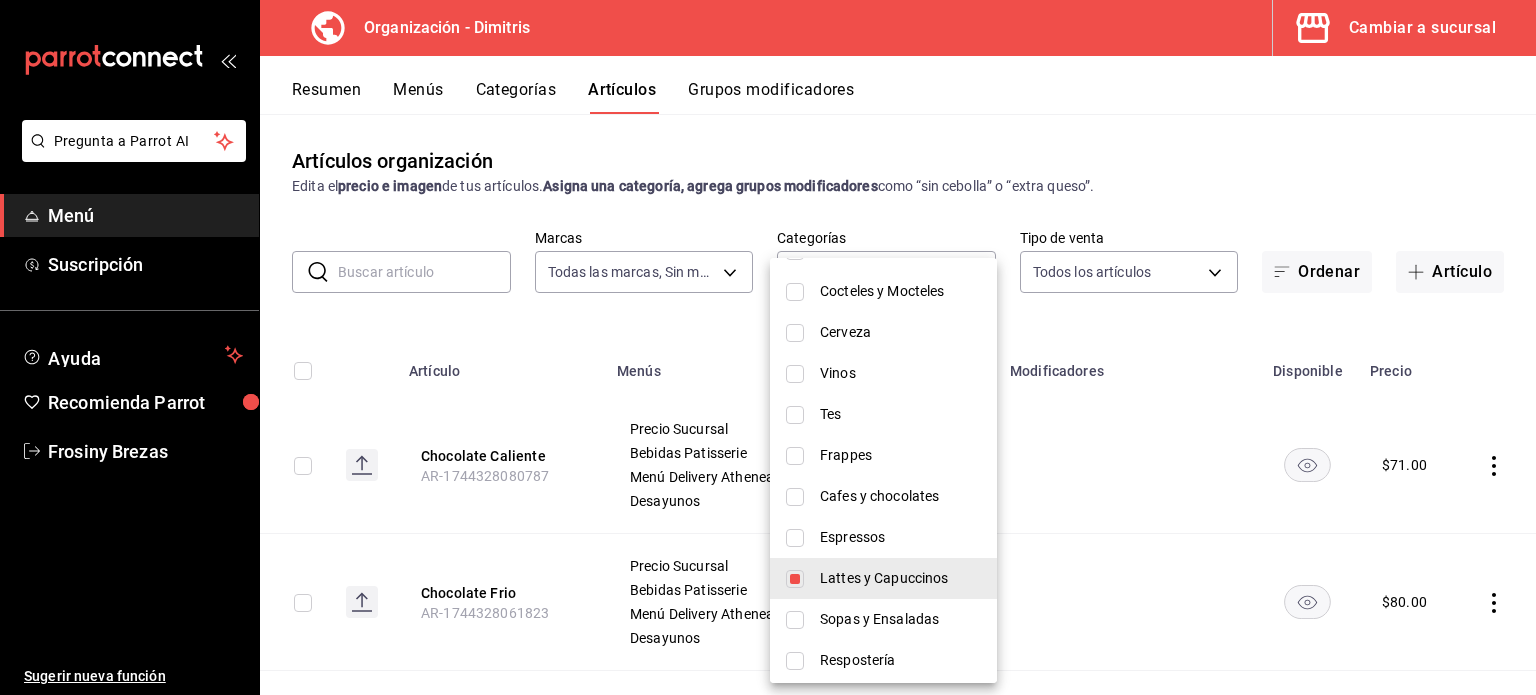 click at bounding box center (768, 347) 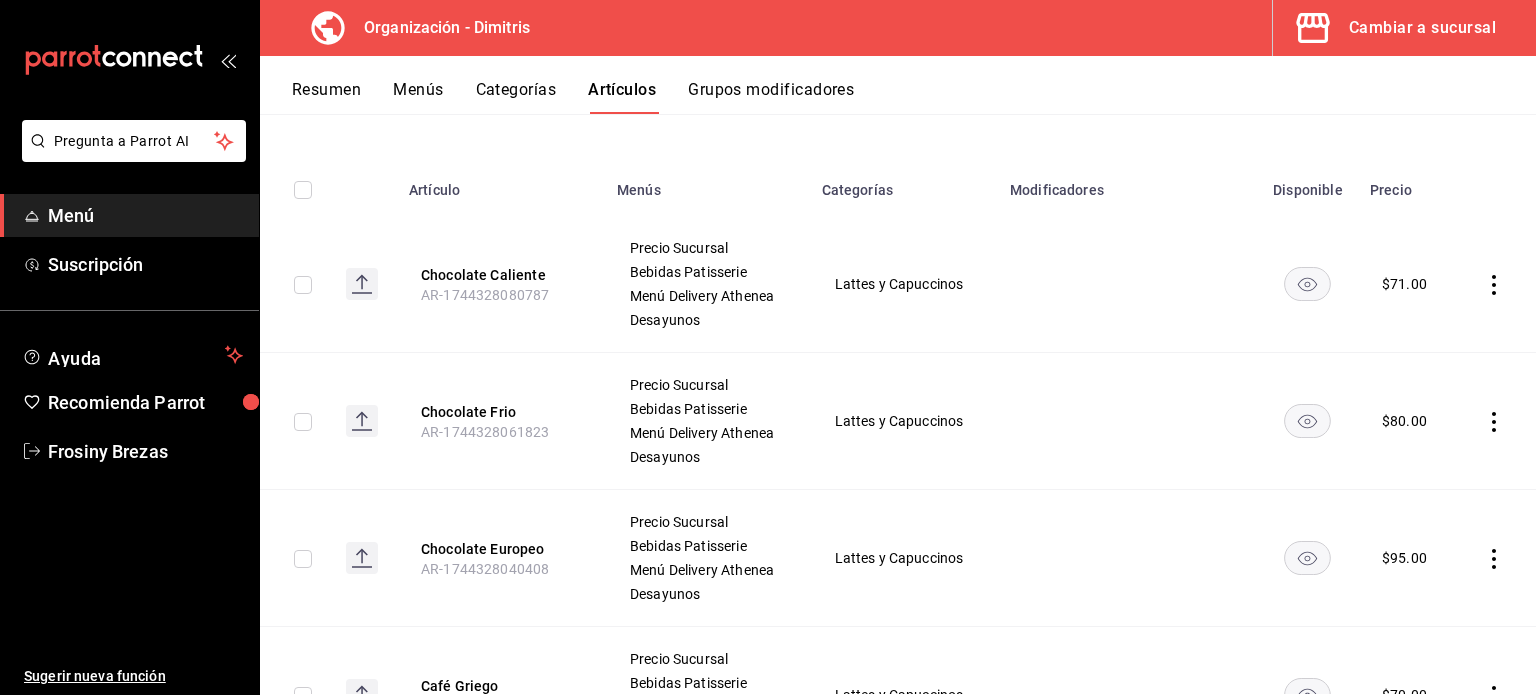 scroll, scrollTop: 0, scrollLeft: 0, axis: both 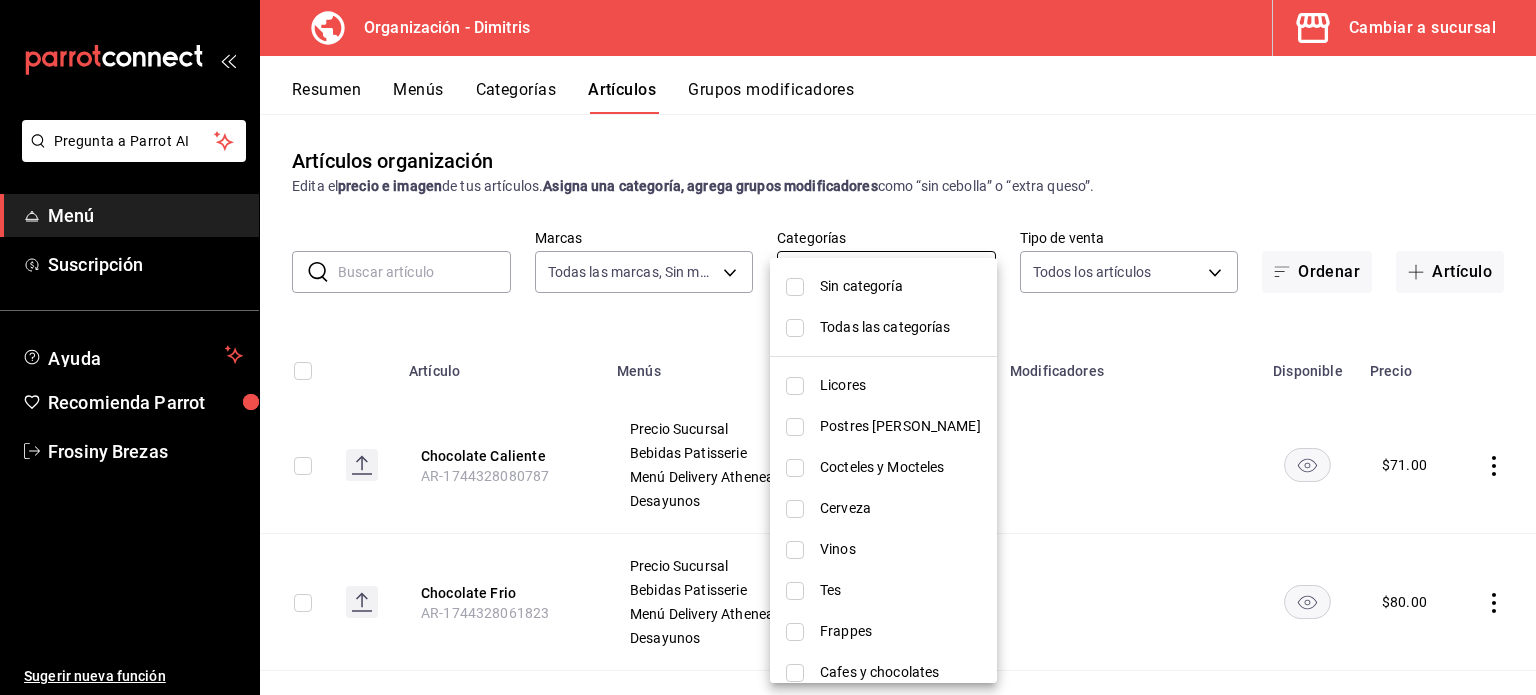 click on "Pregunta a Parrot AI Menú   Suscripción   Ayuda Recomienda Parrot   Frosiny Brezas   Sugerir nueva función   Organización - [PERSON_NAME] a sucursal Resumen Menús Categorías Artículos Grupos modificadores Artículos organización Edita el  precio e imagen  de tus artículos.  Asigna una categoría, agrega grupos modificadores  como “sin cebolla” o “extra queso”. ​ ​ Marcas Todas las marcas, Sin marca 317daab7-dfab-4307-9e12-935137646369 Categorías Lattes y Capuccinos 21027e48-eda7-4d11-9826-52dfe6081b69 Tipo de venta Todos los artículos ALL Ordenar Artículo Artículo Menús Categorías Modificadores Disponible Precio Chocolate Caliente AR-1744328080787 Precio Sucursal Bebidas Patisserie Menú Delivery Athenea Desayunos Lattes y Capuccinos $ 71.00 Chocolate Frio AR-1744328061823 Precio Sucursal Bebidas Patisserie Menú Delivery Athenea Desayunos Lattes y Capuccinos $ 80.00 Chocolate Europeo AR-1744328040408 Precio Sucursal Bebidas Patisserie Menú Delivery Athenea Desayunos $ 95.00 $ $" at bounding box center [768, 347] 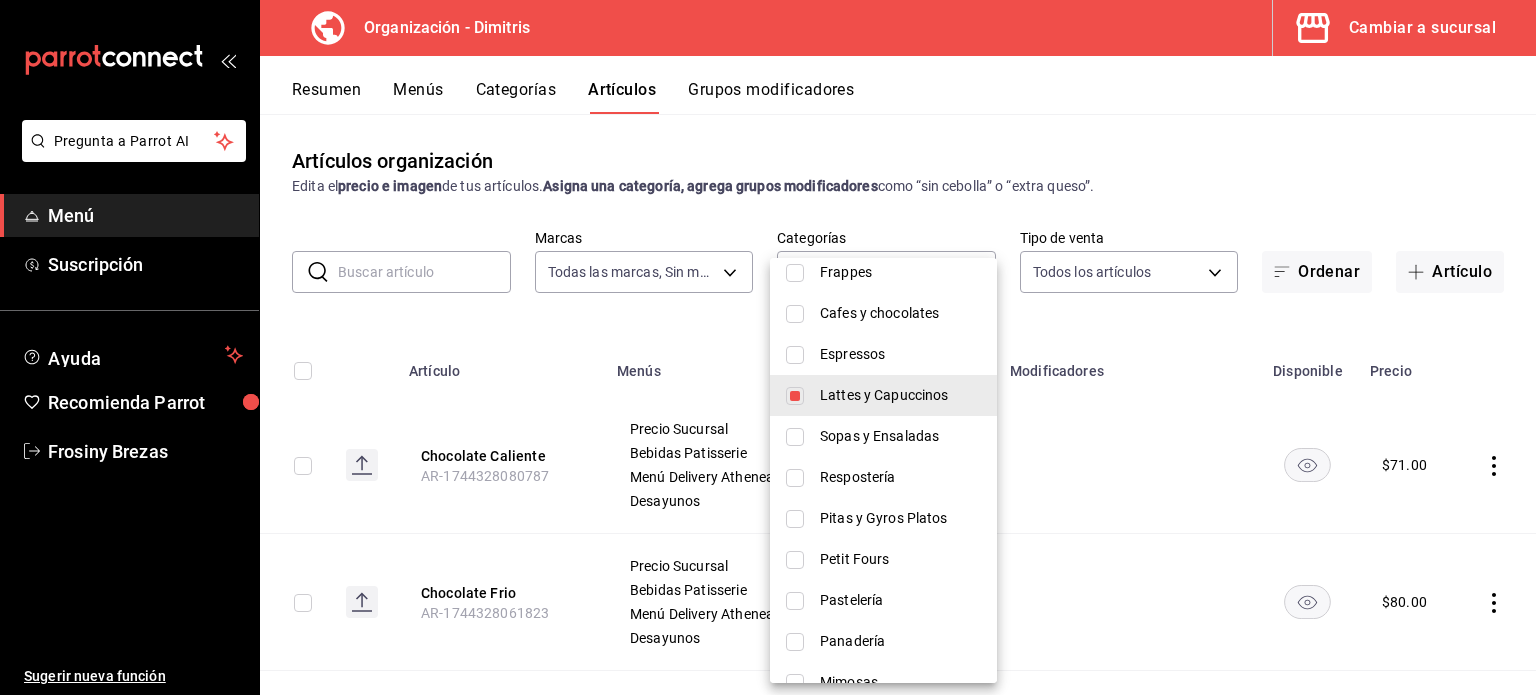 scroll, scrollTop: 359, scrollLeft: 0, axis: vertical 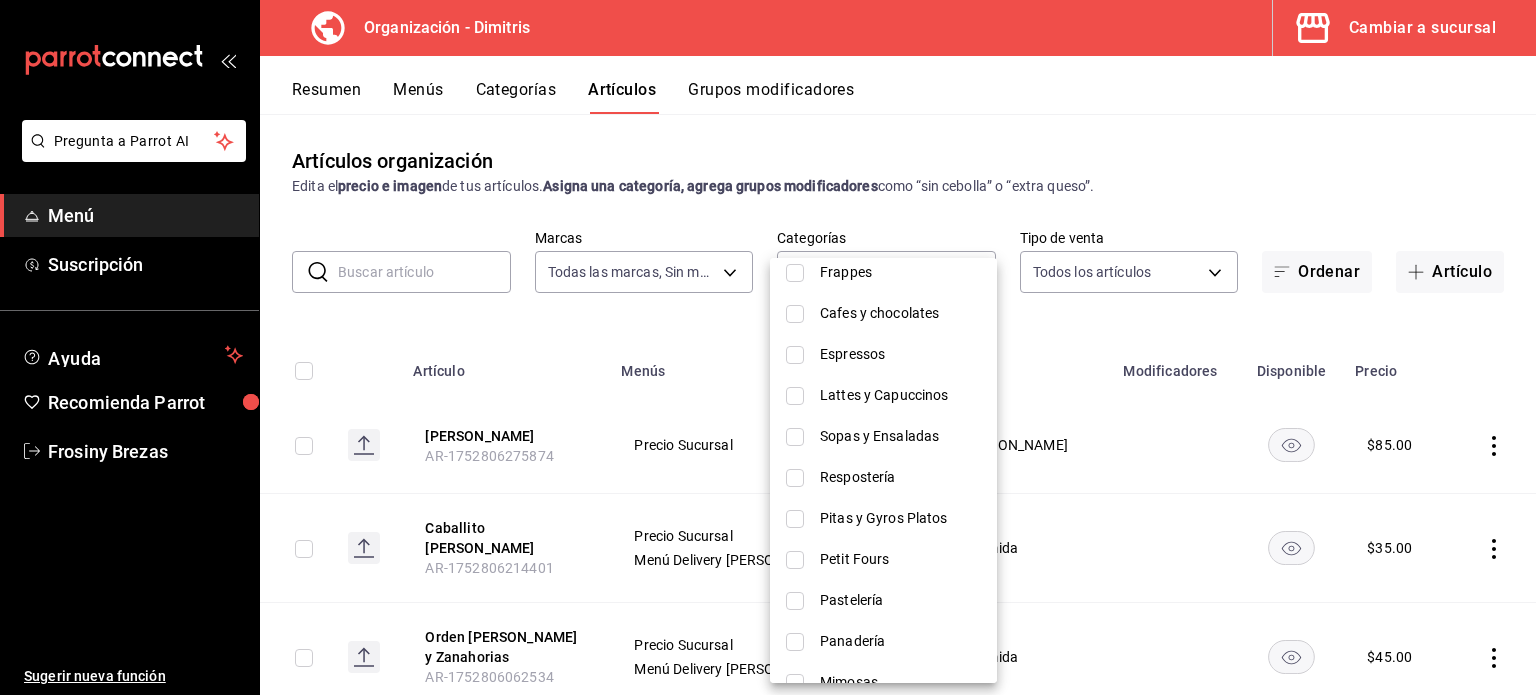 click at bounding box center [795, 314] 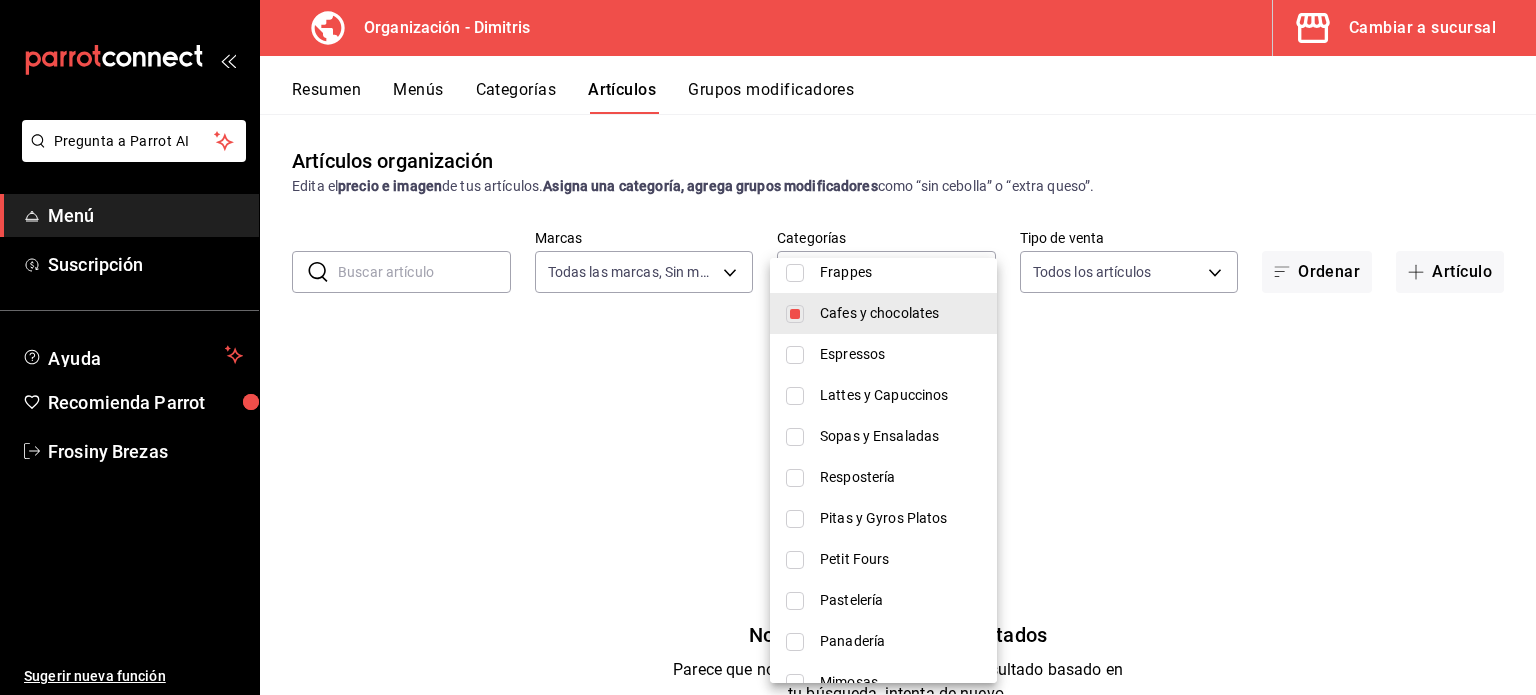 click at bounding box center (795, 355) 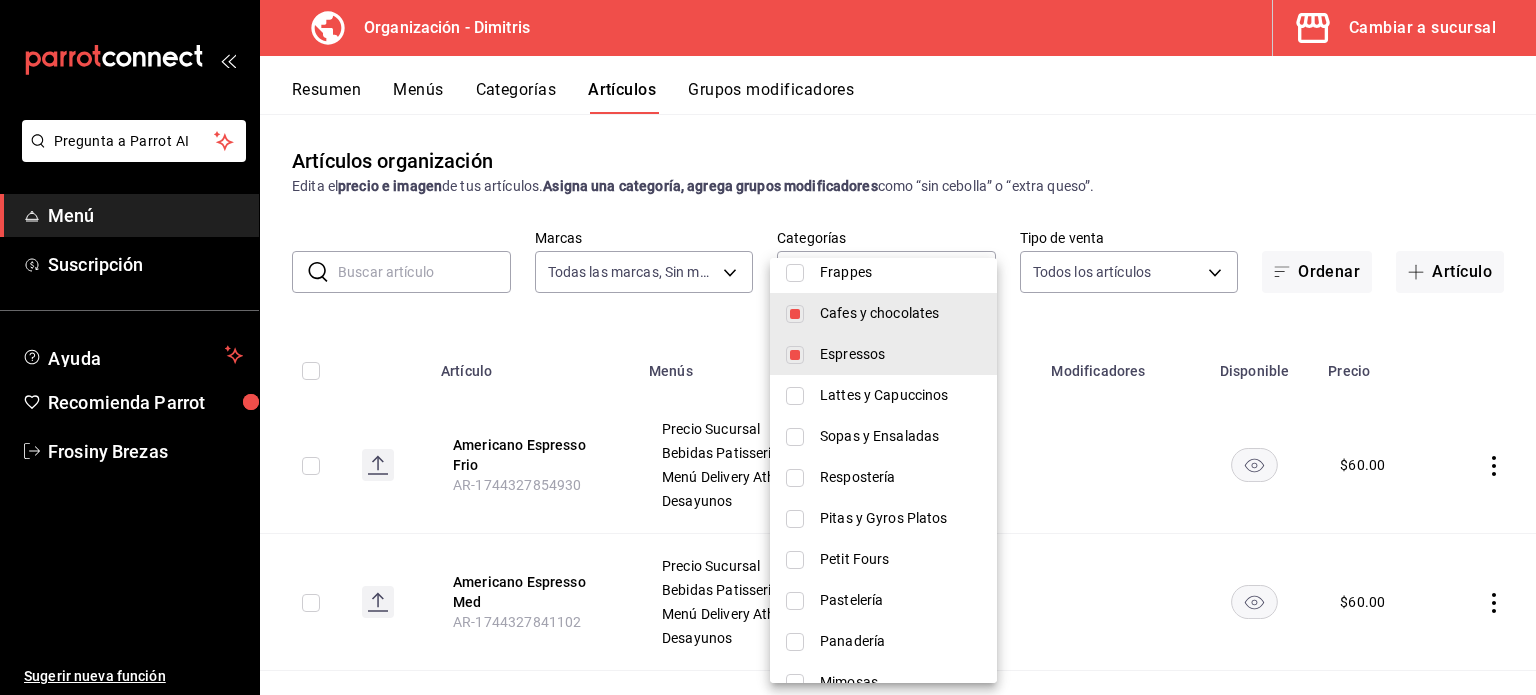 click at bounding box center [768, 347] 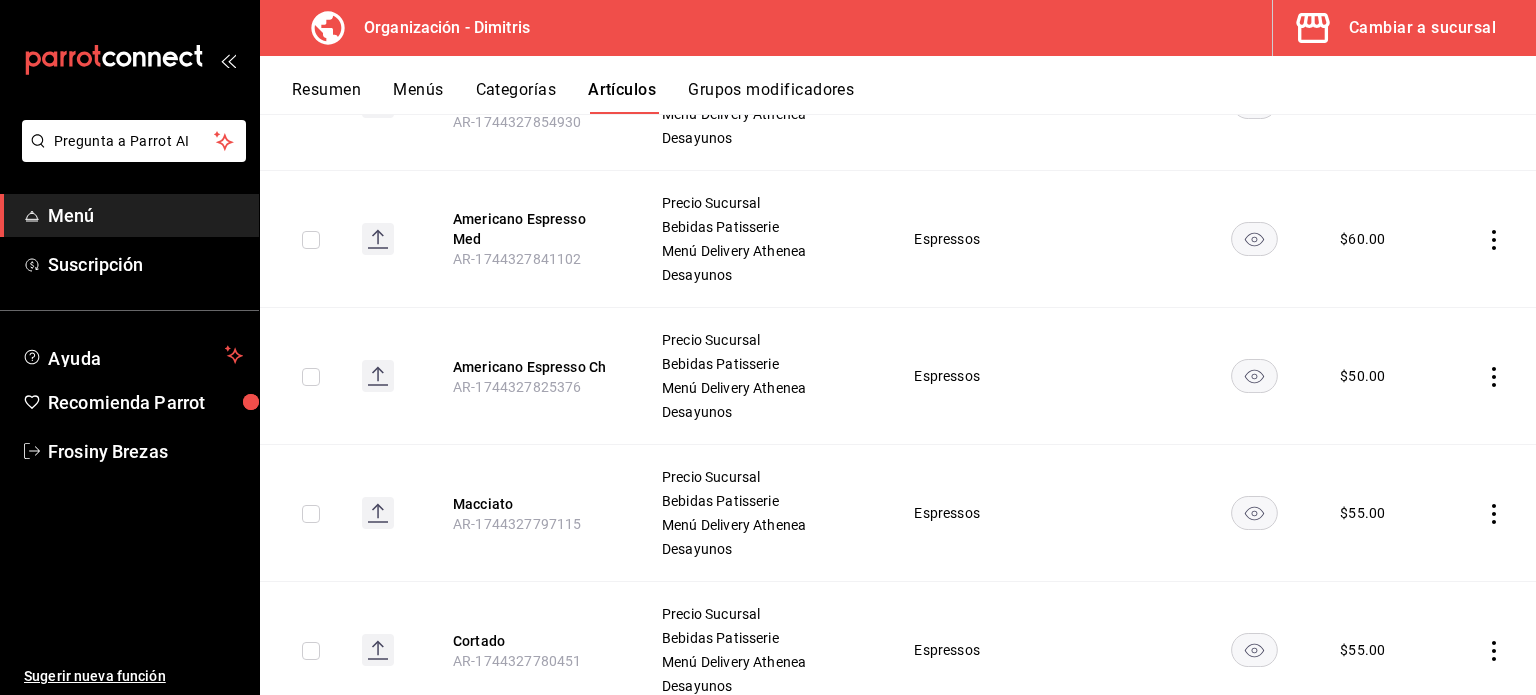 scroll, scrollTop: 570, scrollLeft: 0, axis: vertical 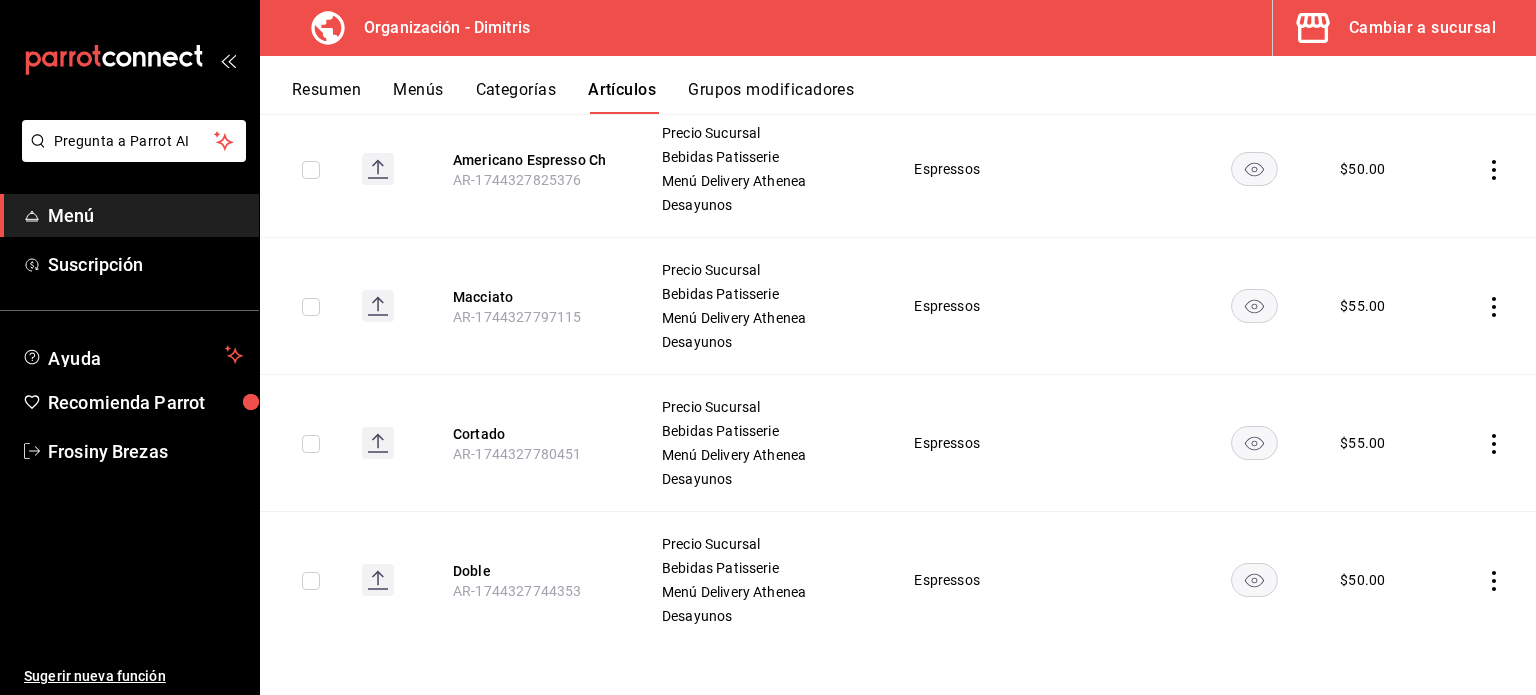 click at bounding box center (1486, 580) 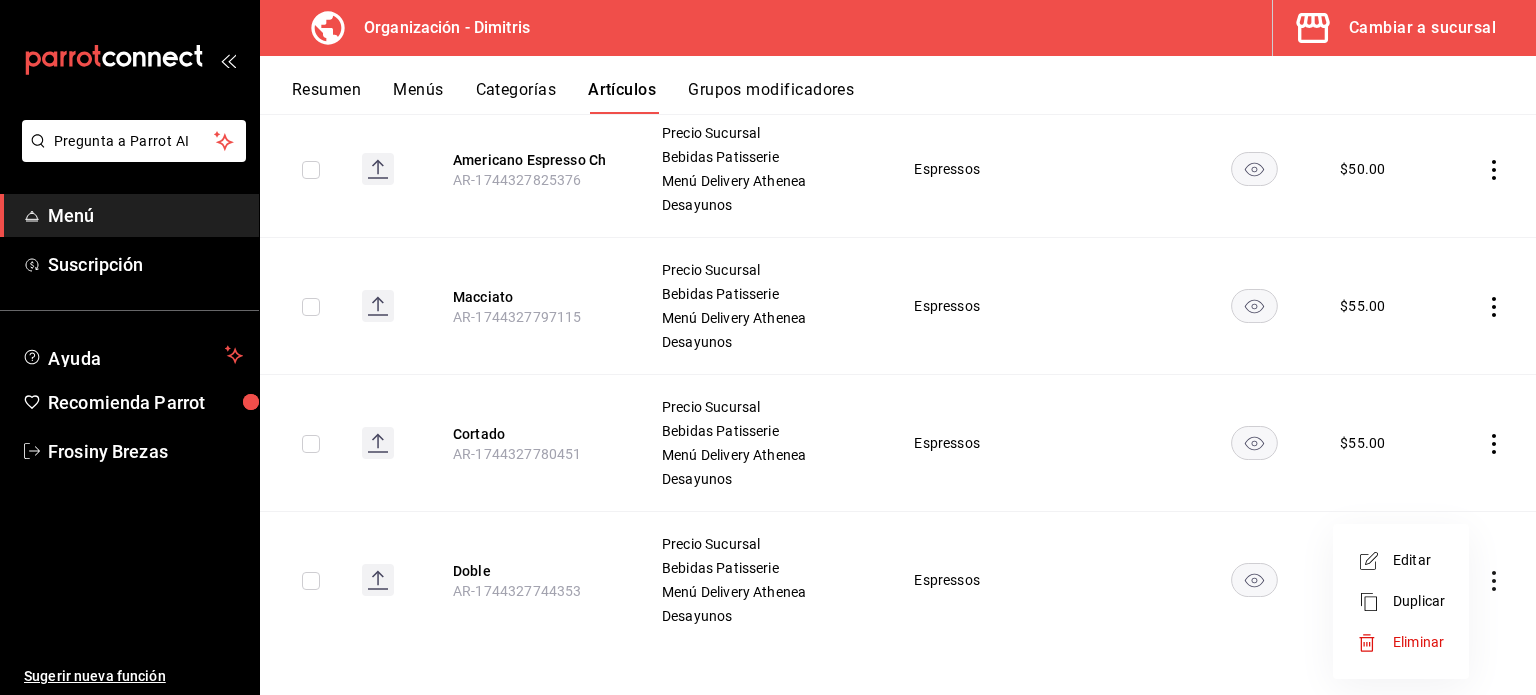 click on "Eliminar" at bounding box center [1419, 642] 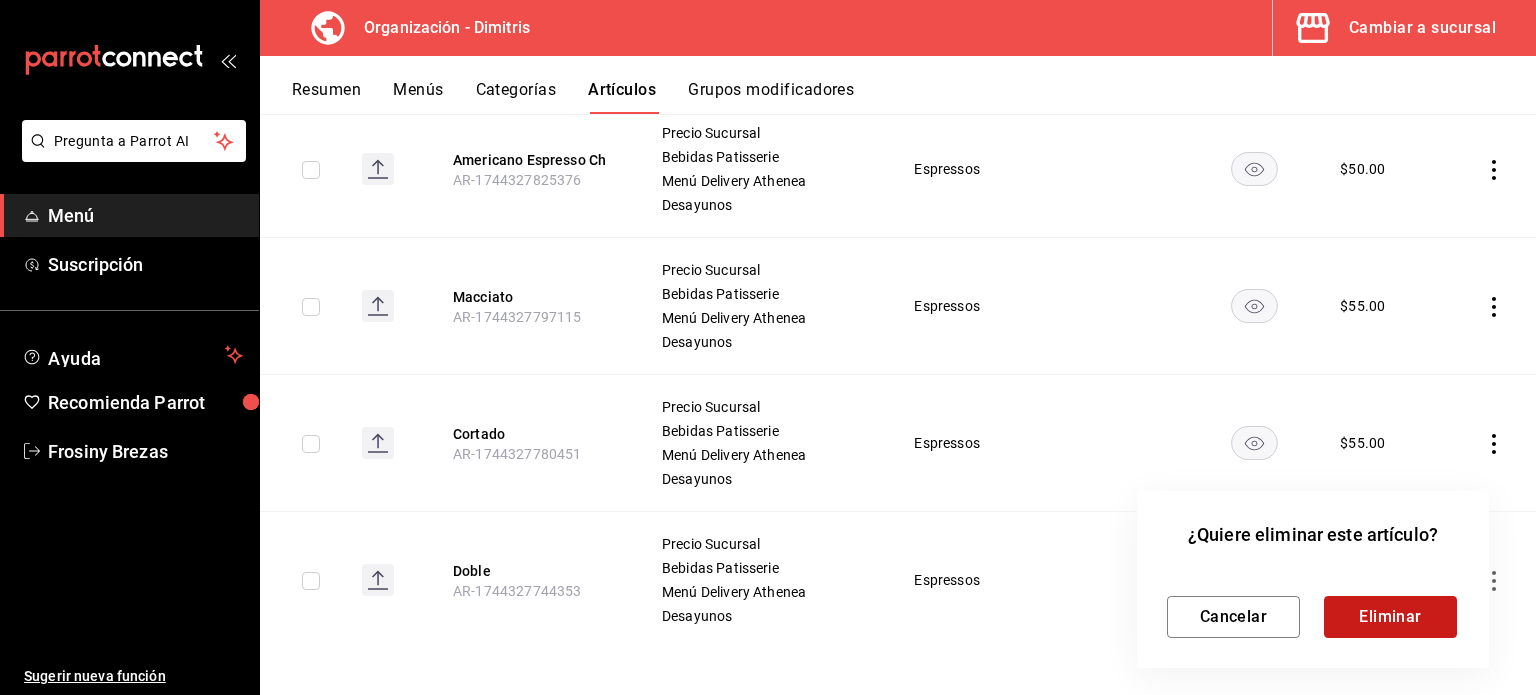 click on "Eliminar" at bounding box center [1390, 617] 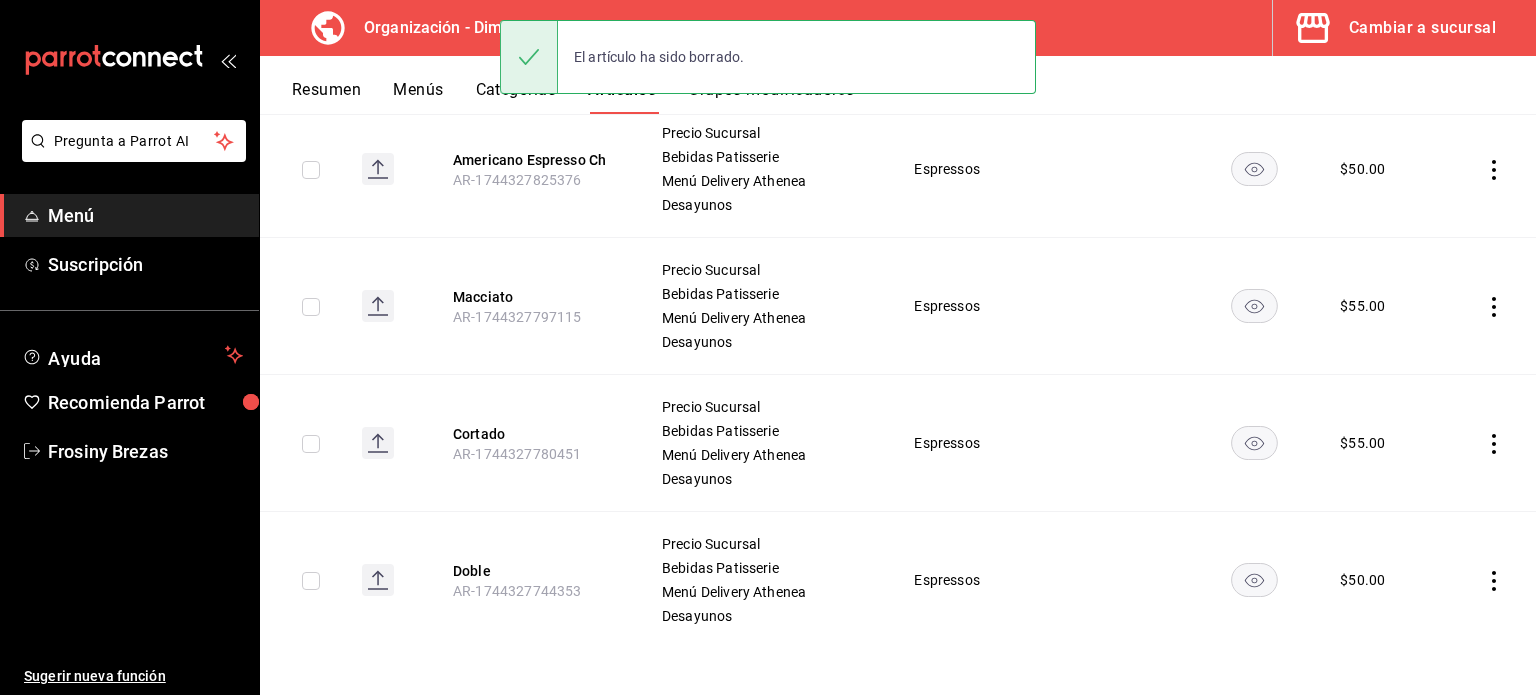scroll, scrollTop: 434, scrollLeft: 0, axis: vertical 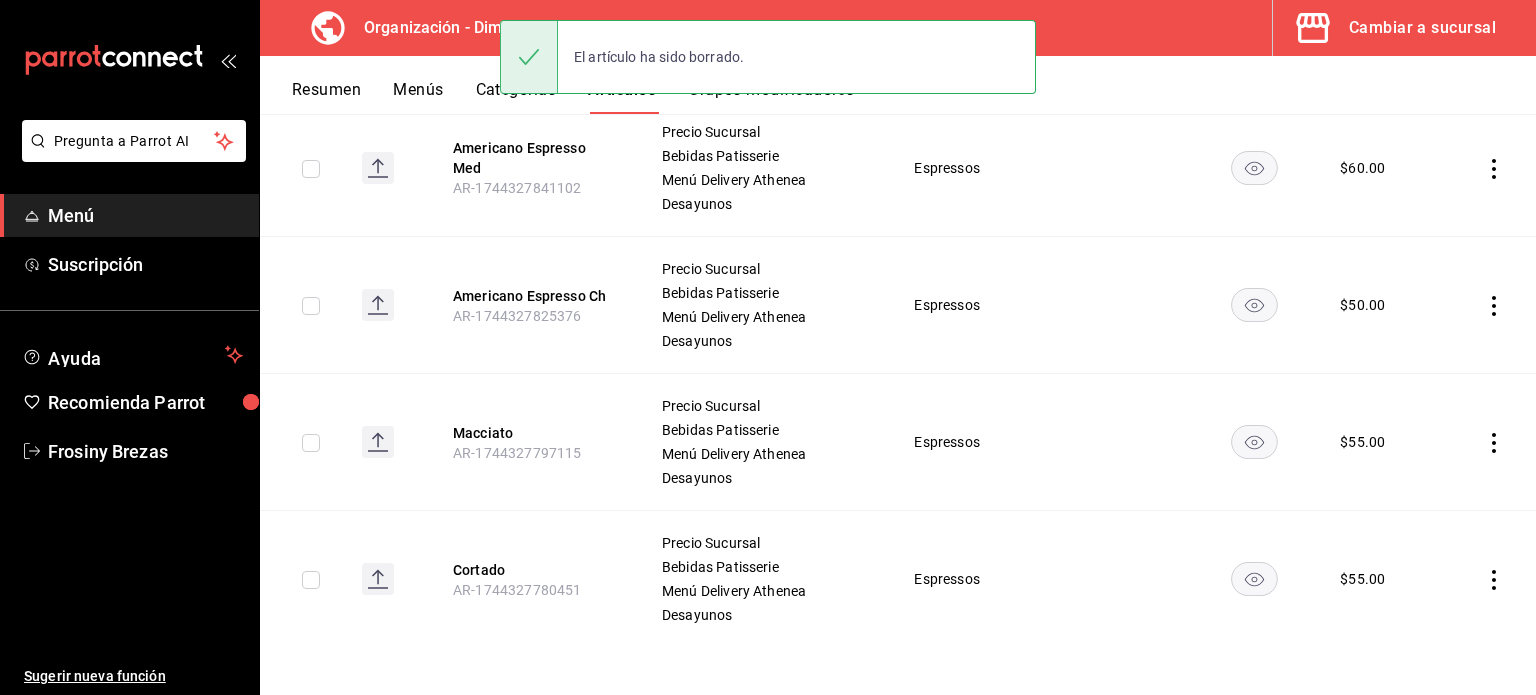 click 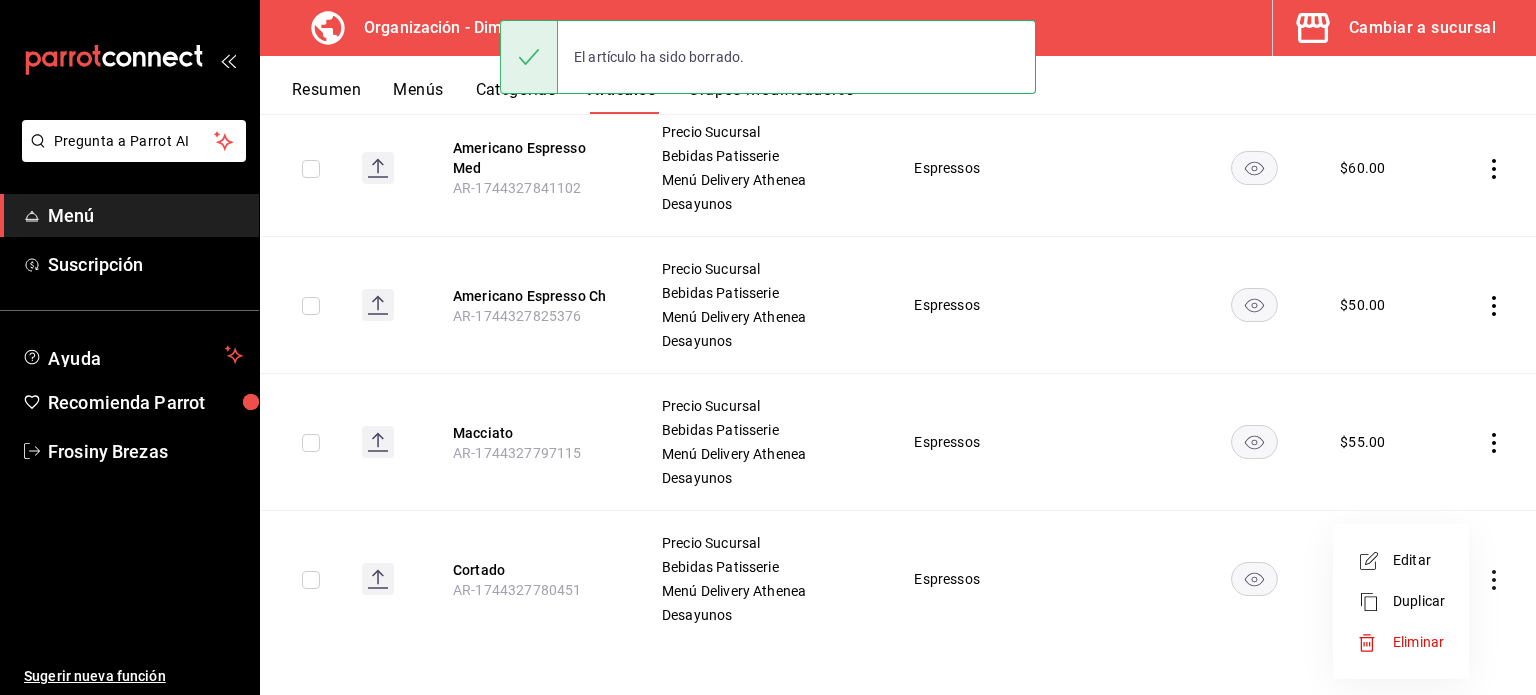click on "Eliminar" at bounding box center (1401, 642) 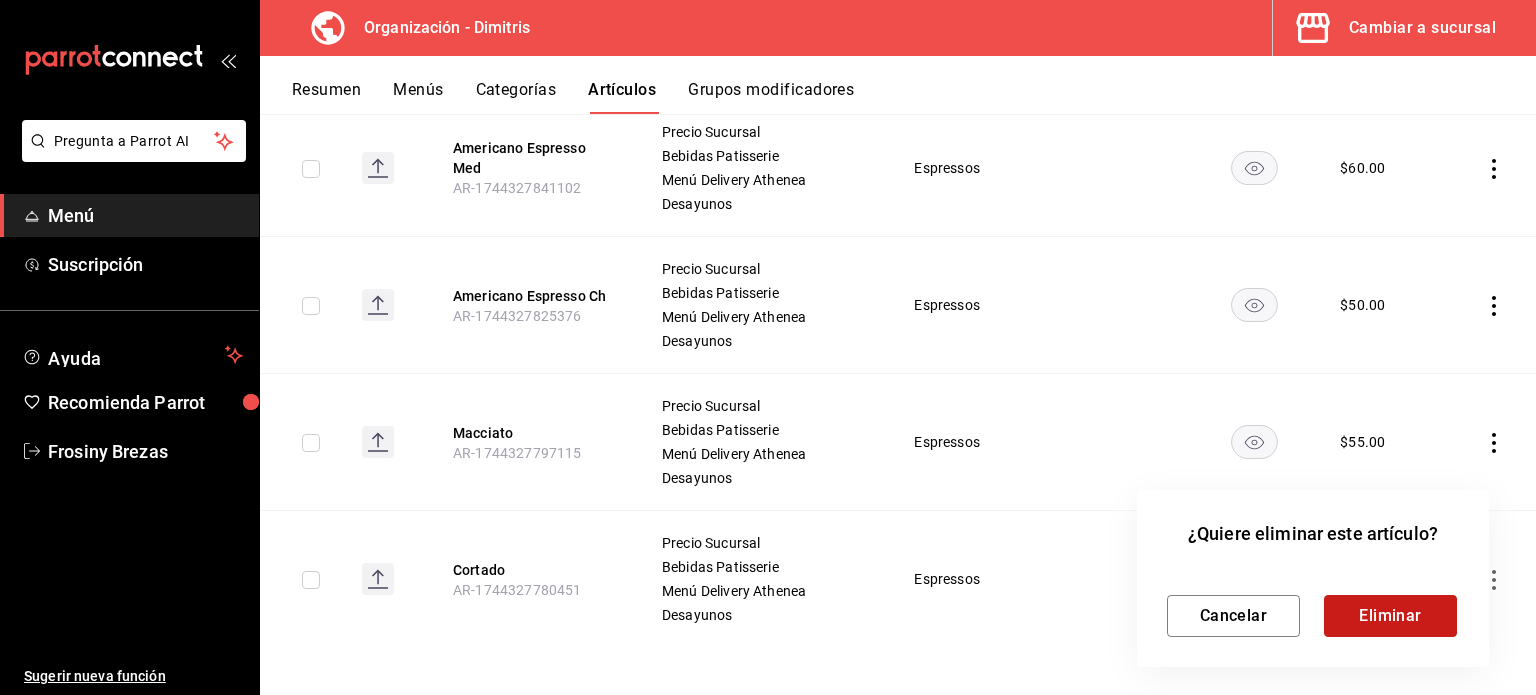 click on "Eliminar" at bounding box center [1390, 616] 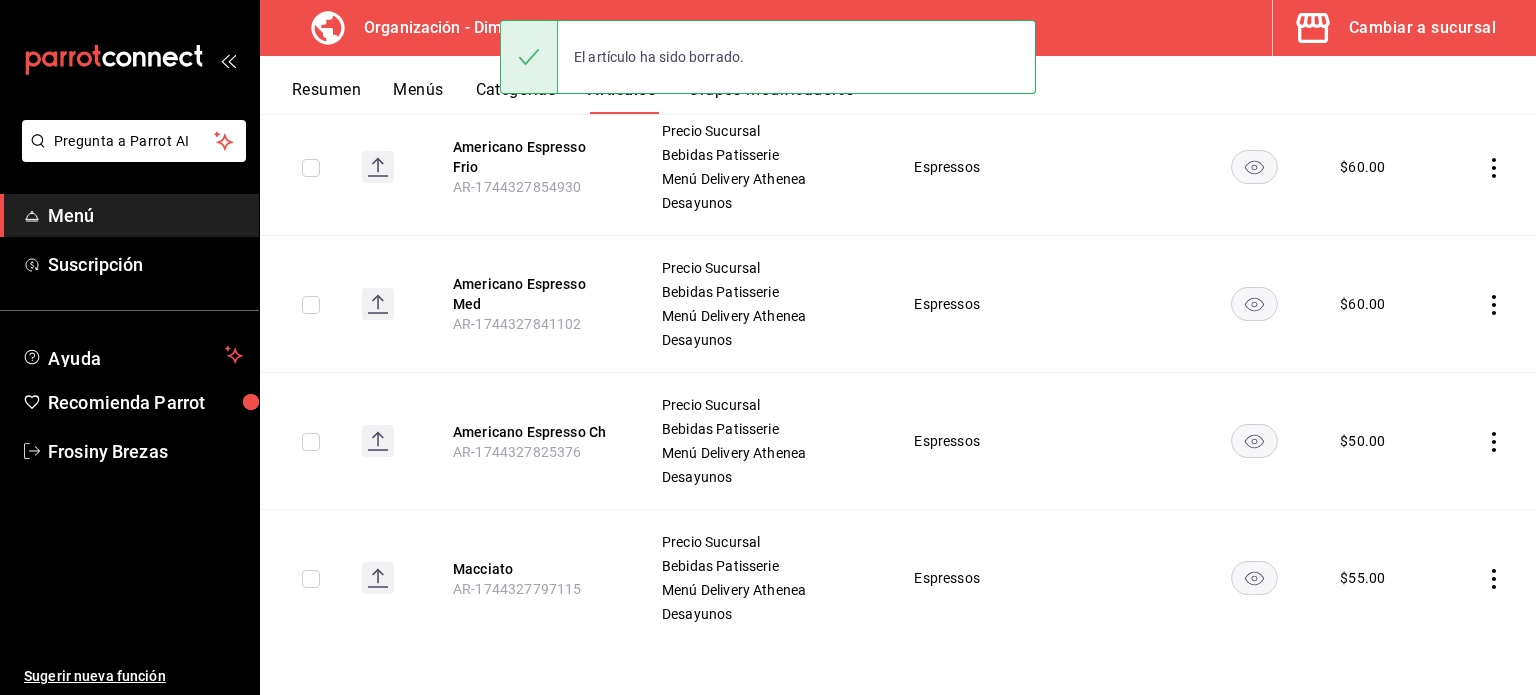 scroll, scrollTop: 297, scrollLeft: 0, axis: vertical 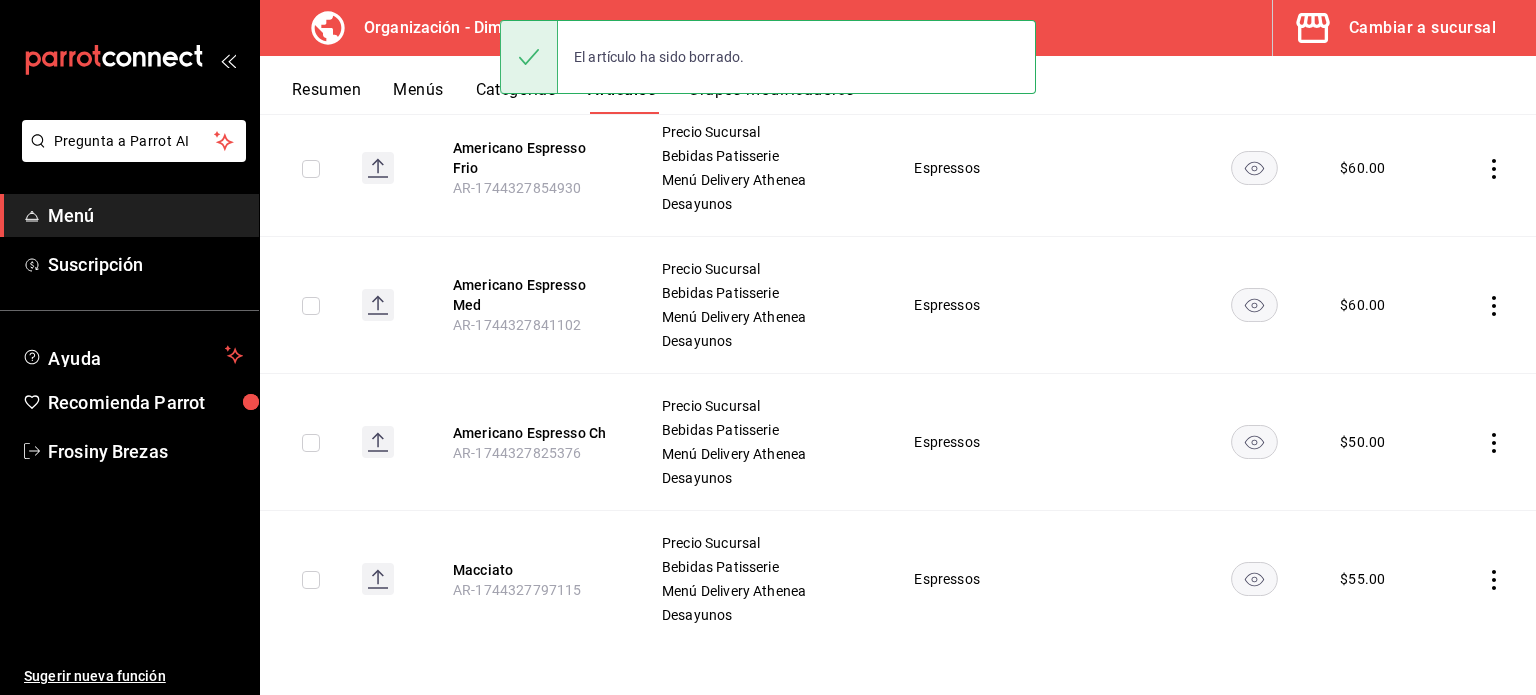 click 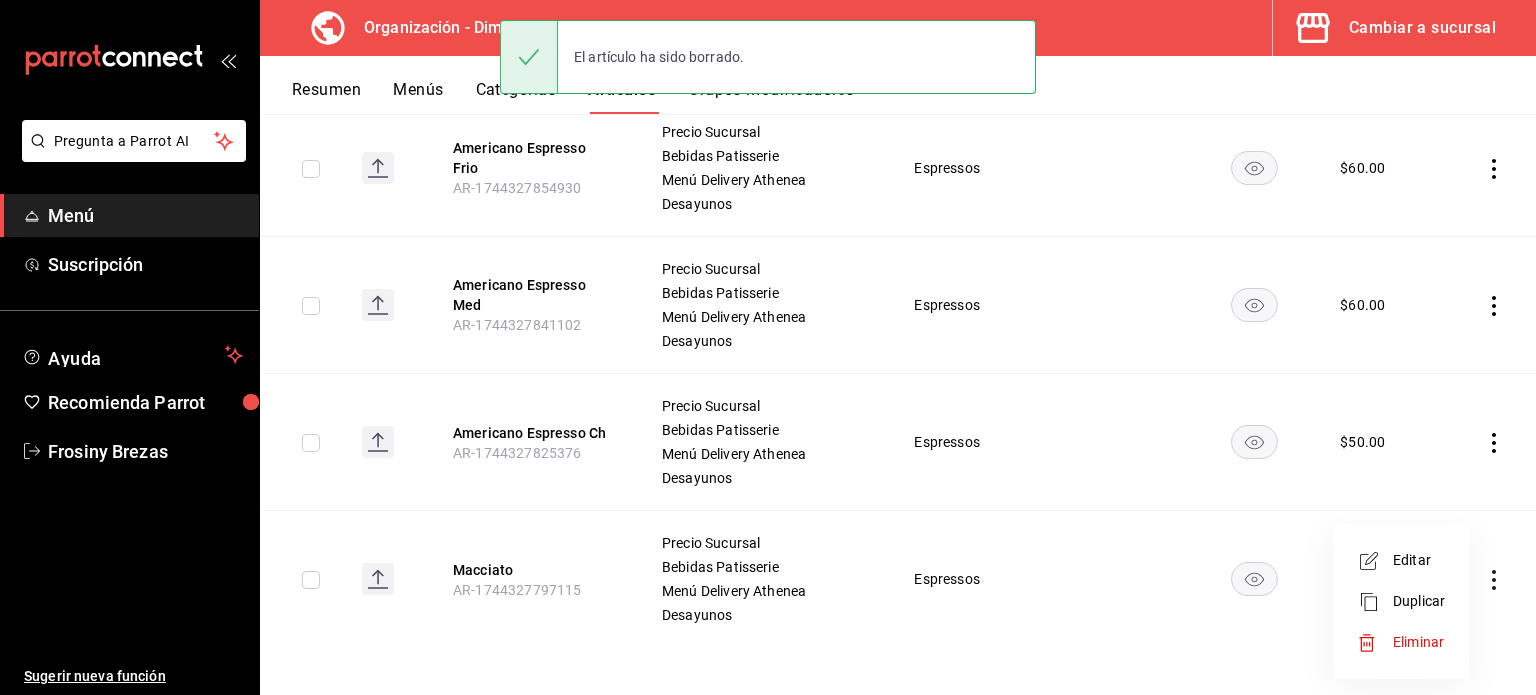 click on "Eliminar" at bounding box center (1419, 642) 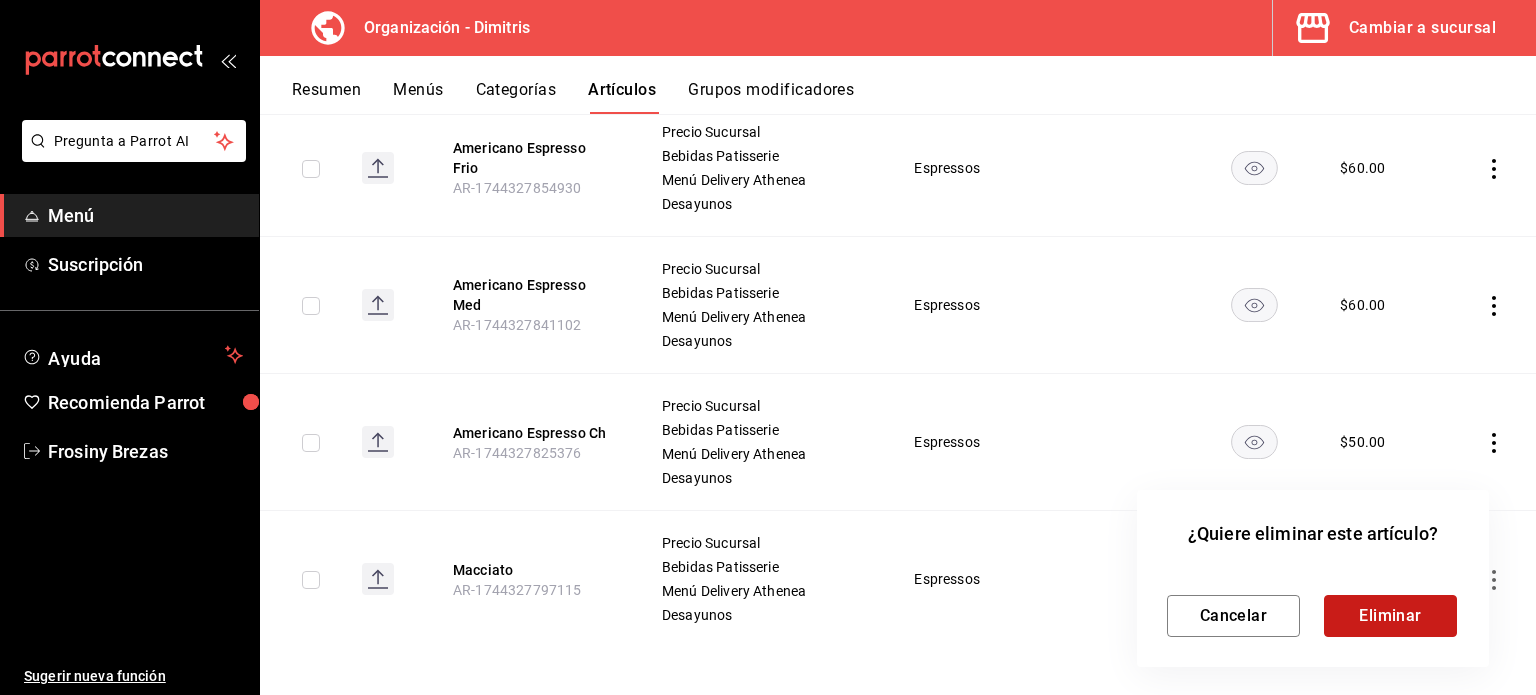 click on "Eliminar" at bounding box center (1390, 616) 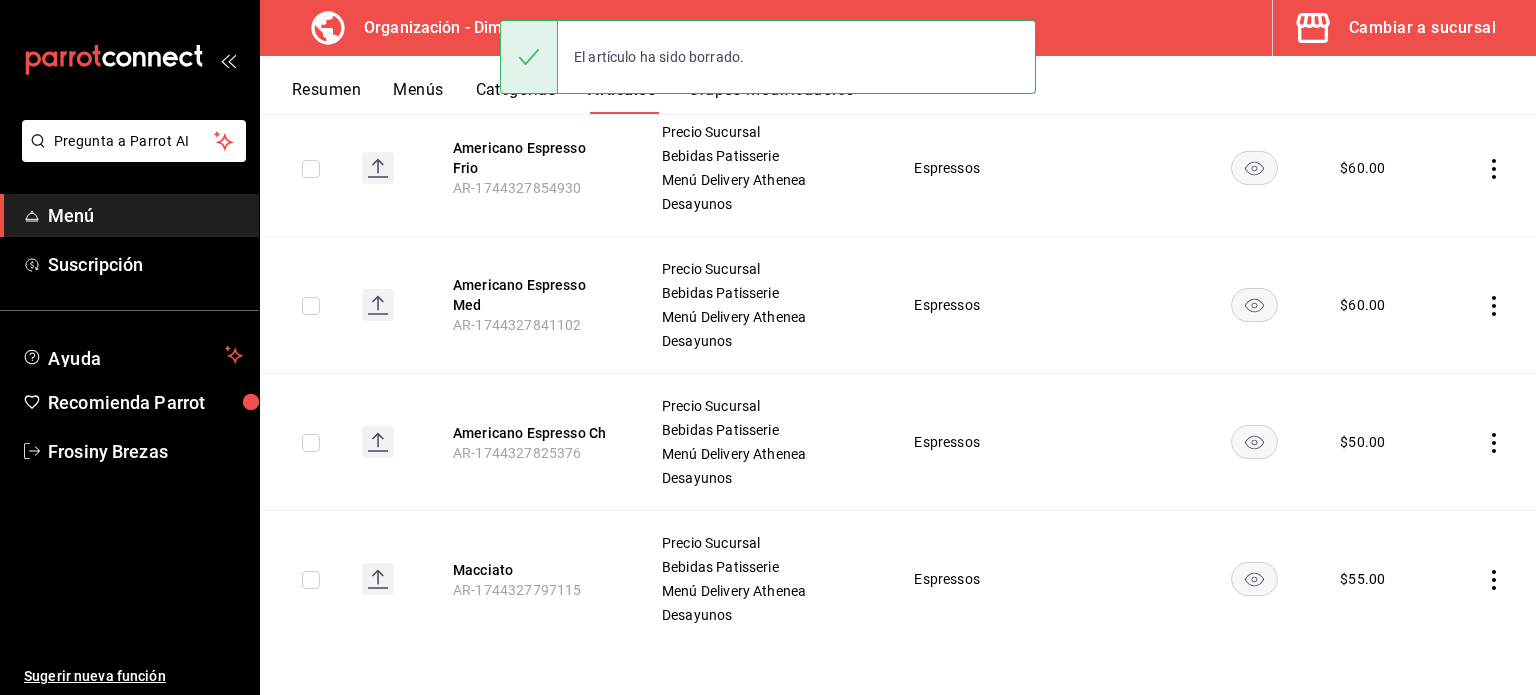 scroll, scrollTop: 160, scrollLeft: 0, axis: vertical 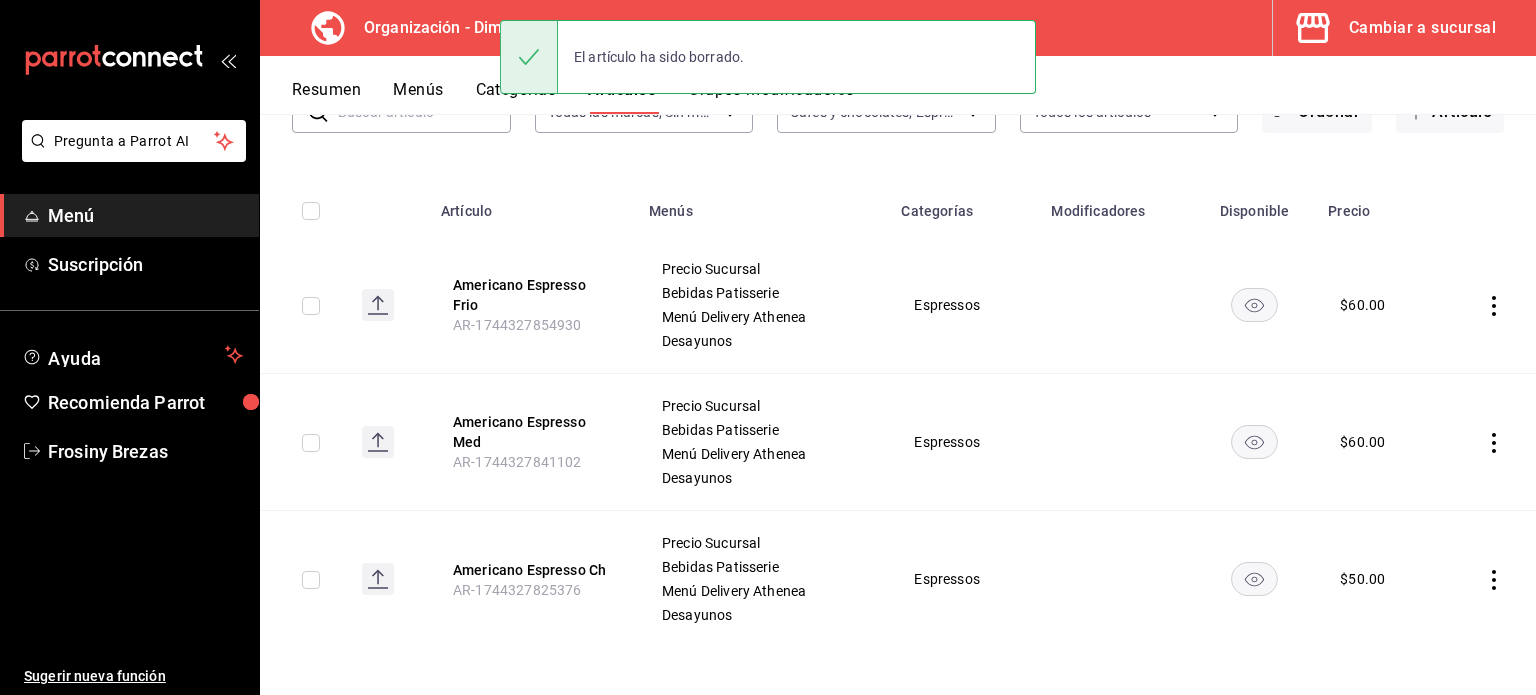 click 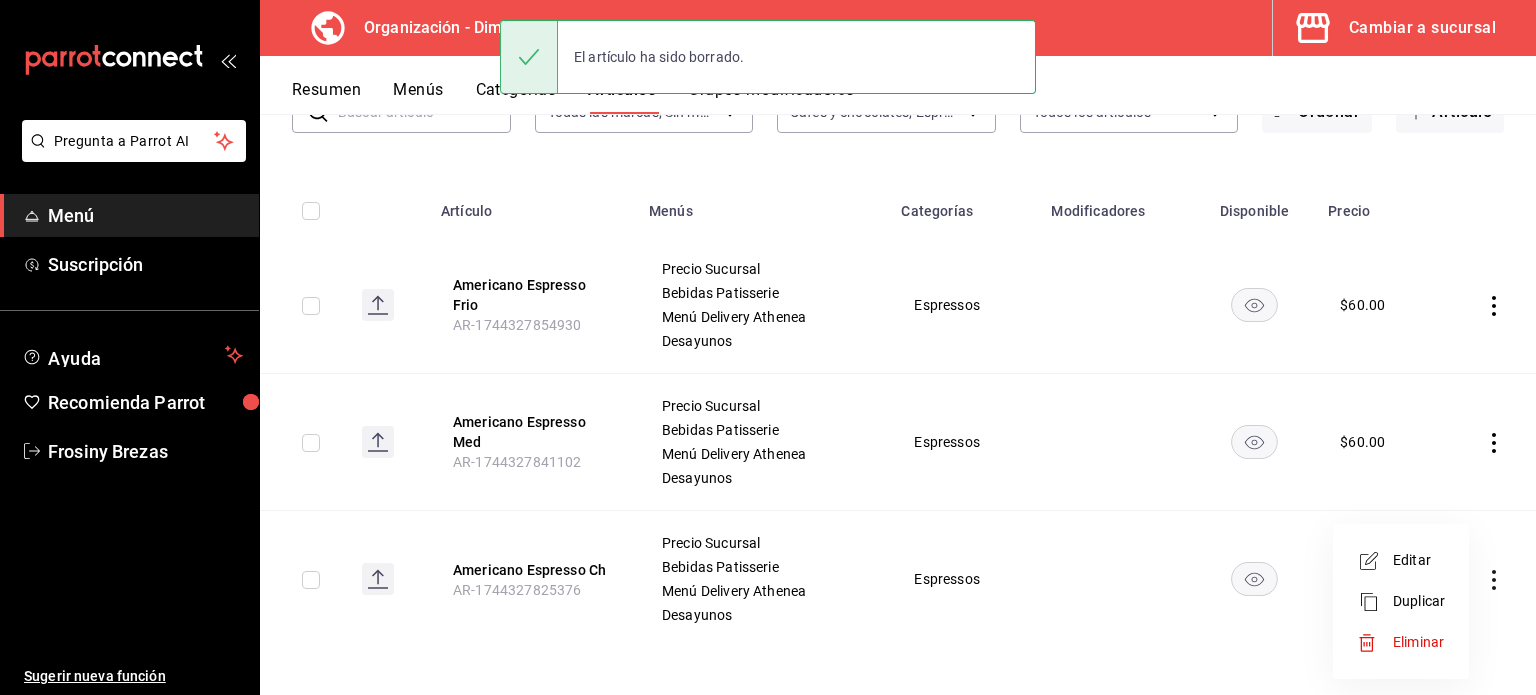 click at bounding box center (1375, 643) 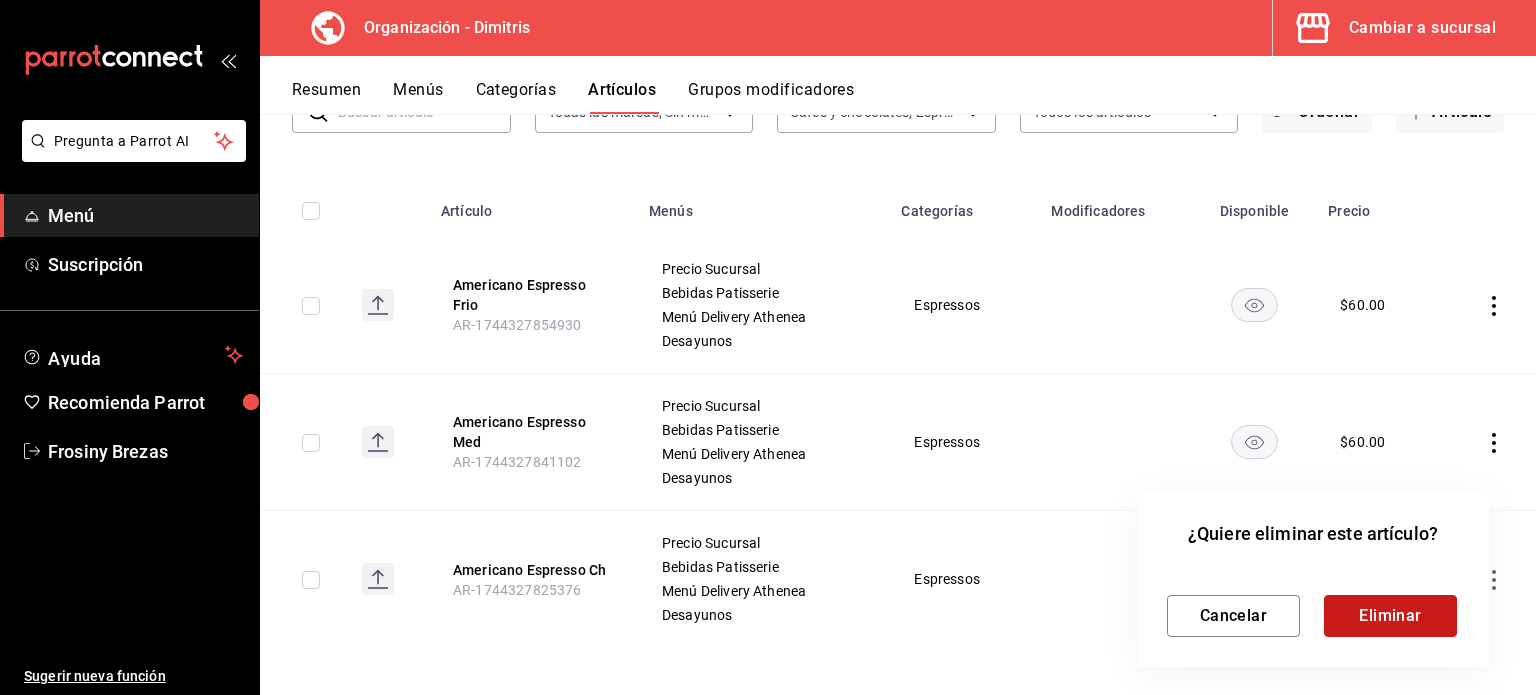 click on "Eliminar" at bounding box center (1390, 616) 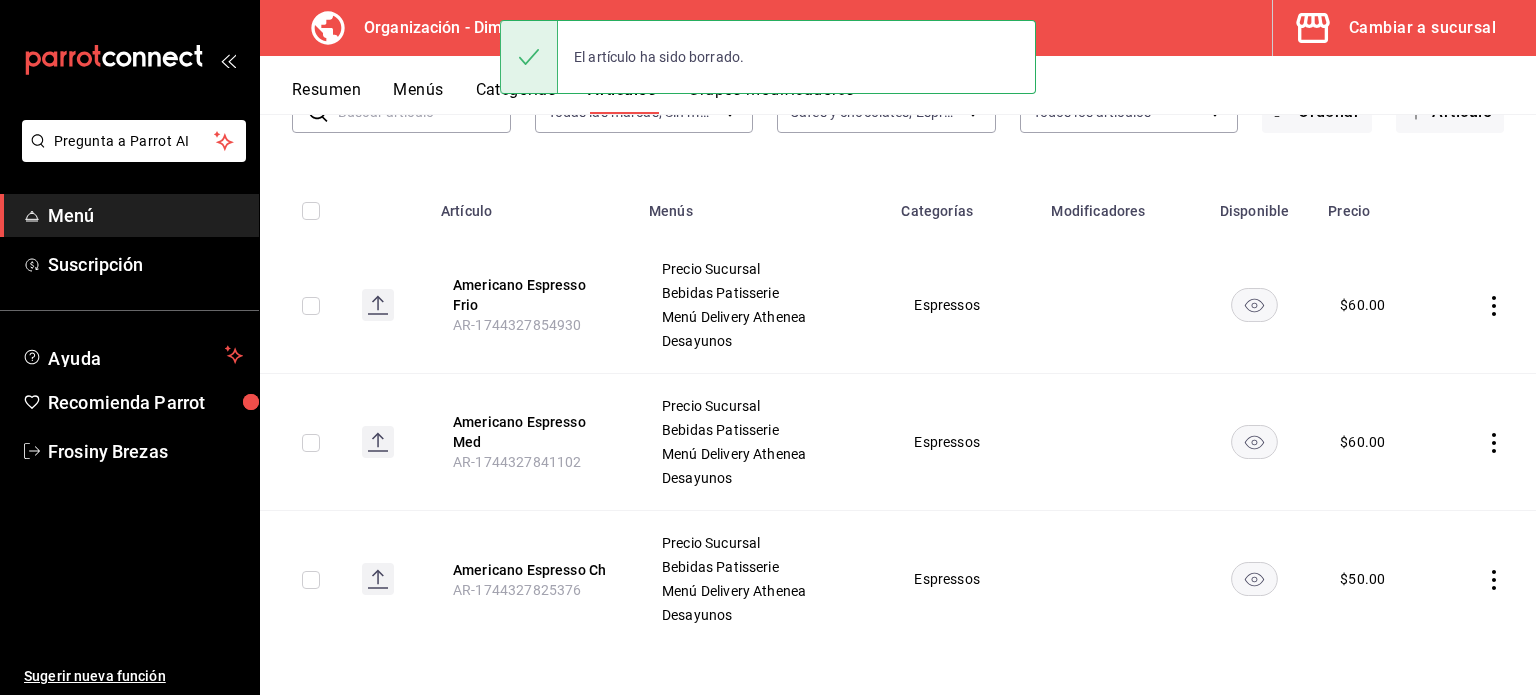 scroll, scrollTop: 24, scrollLeft: 0, axis: vertical 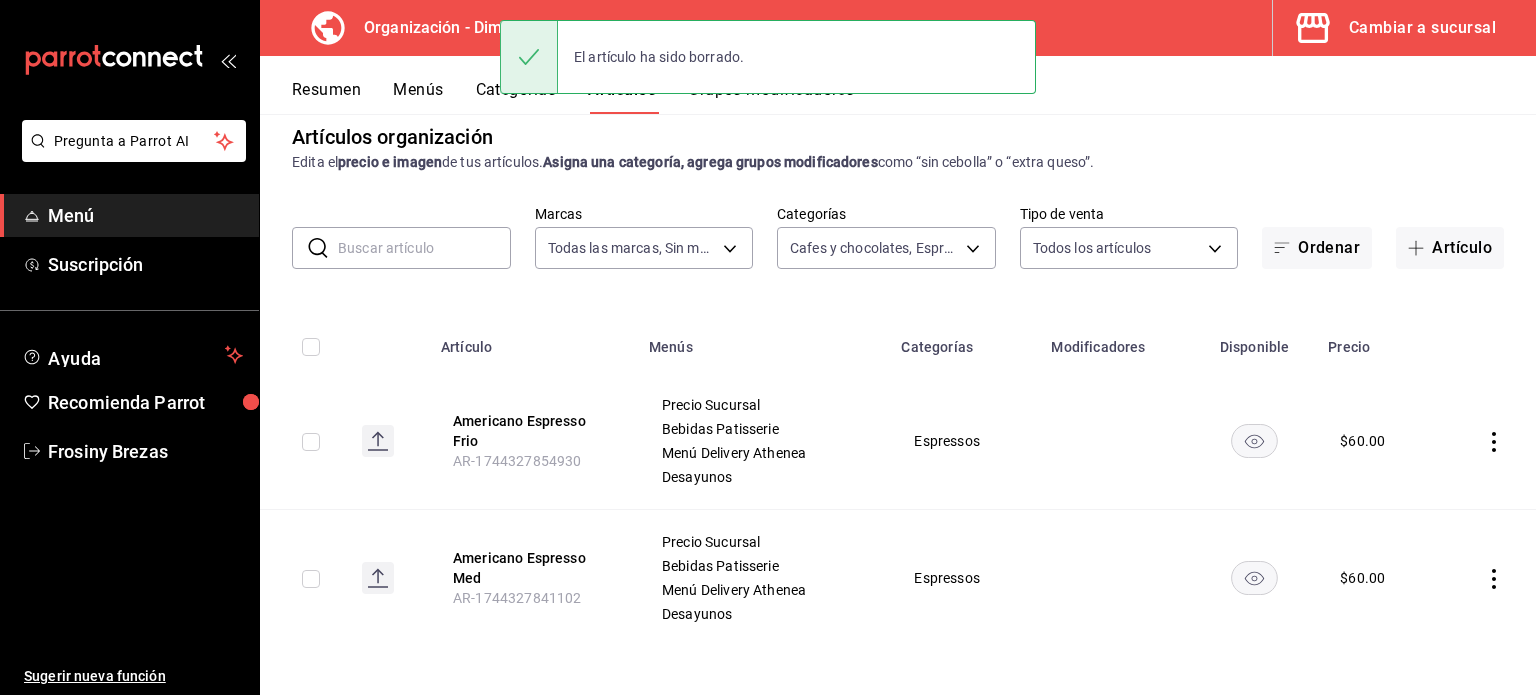 click 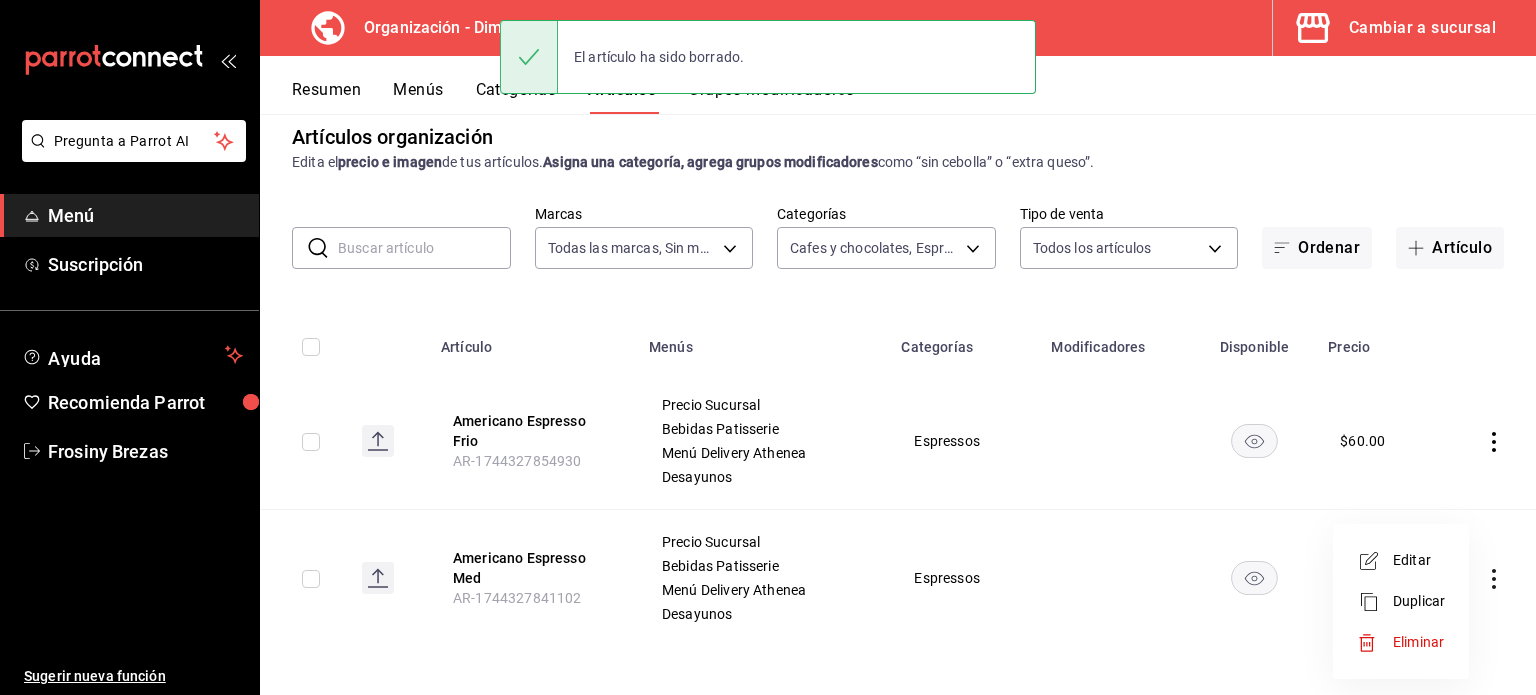 click on "Eliminar" at bounding box center [1418, 642] 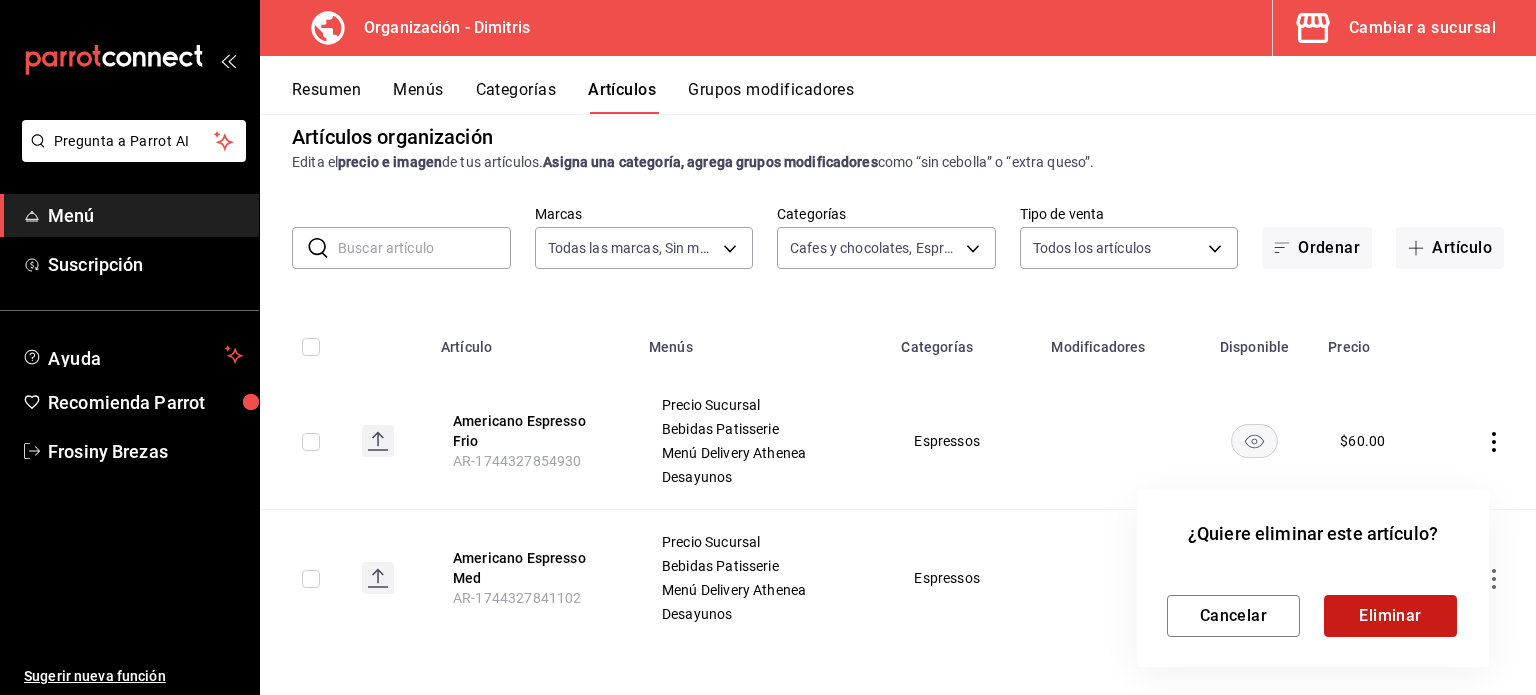 click on "Eliminar" at bounding box center (1390, 616) 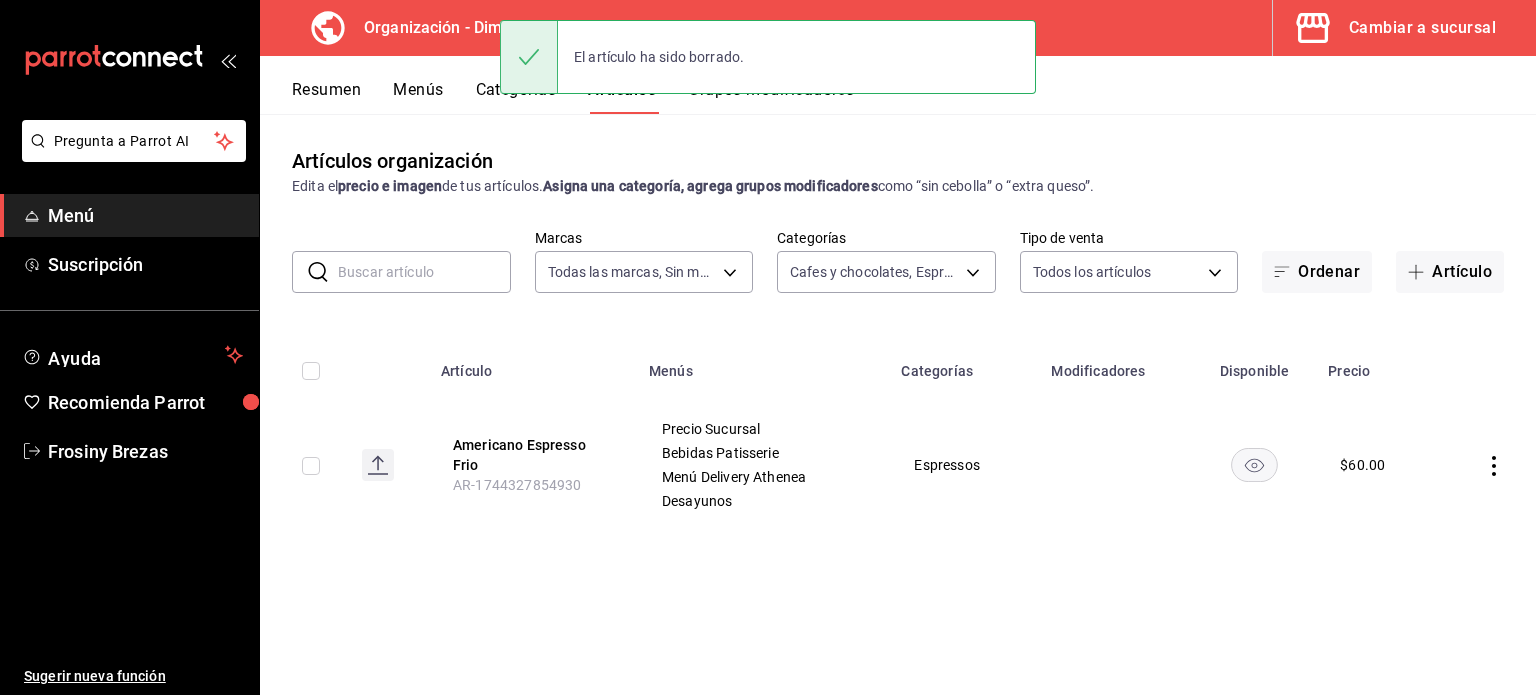 scroll, scrollTop: 0, scrollLeft: 0, axis: both 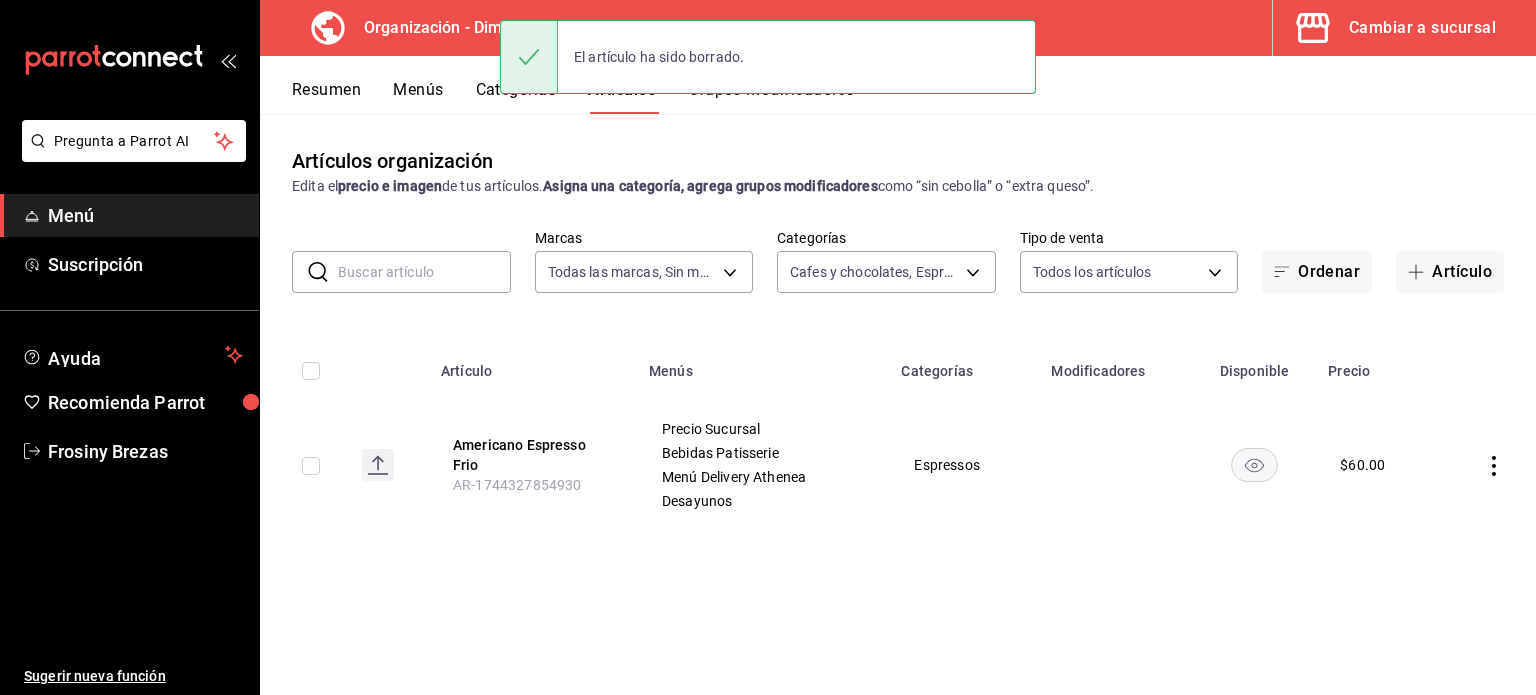 click 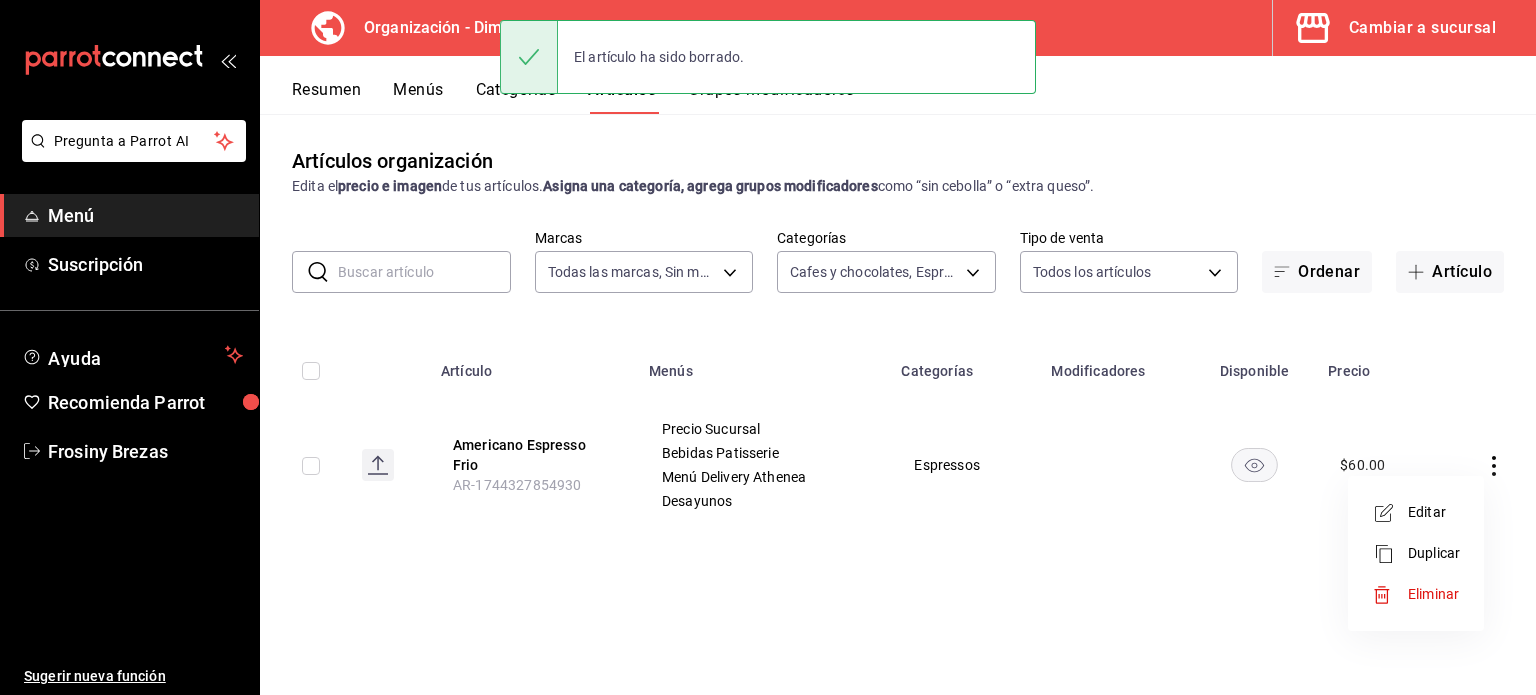 click on "Eliminar" at bounding box center [1433, 594] 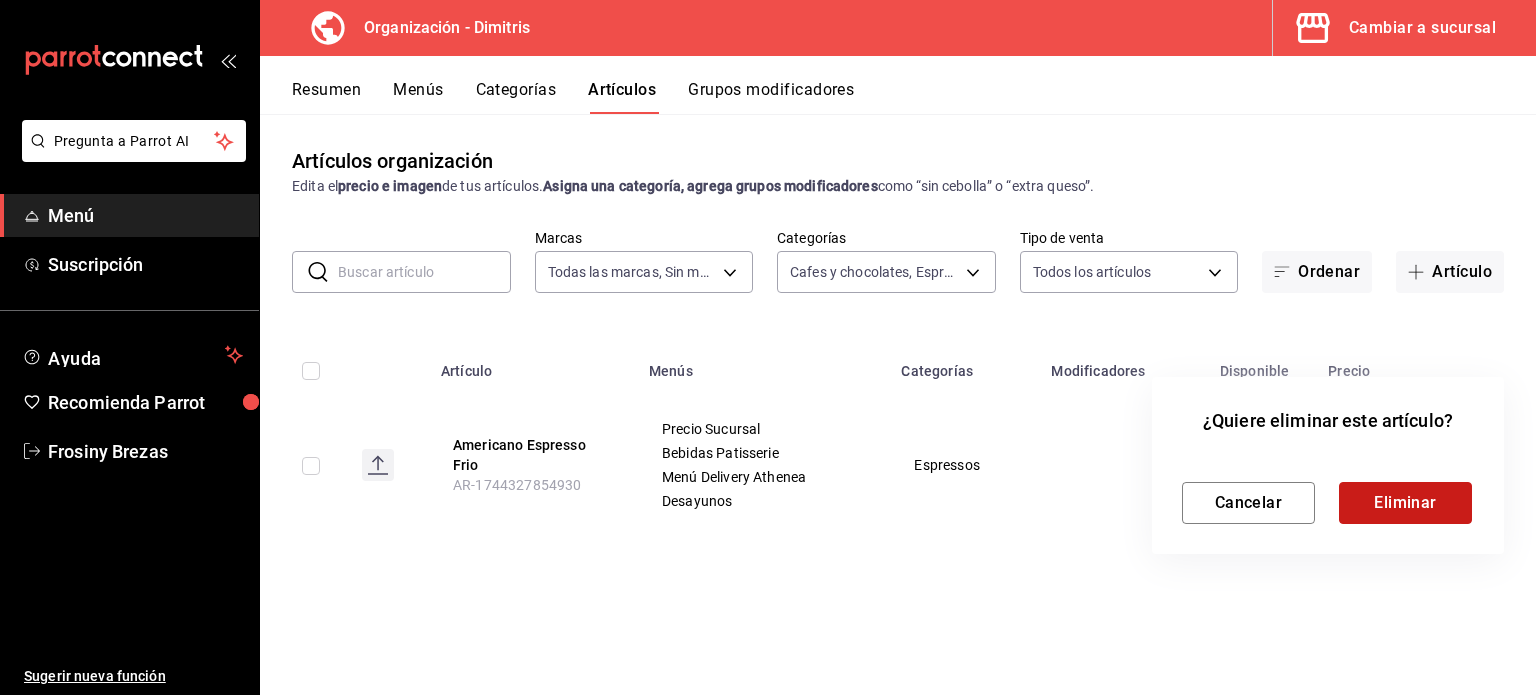click on "Eliminar" at bounding box center (1405, 503) 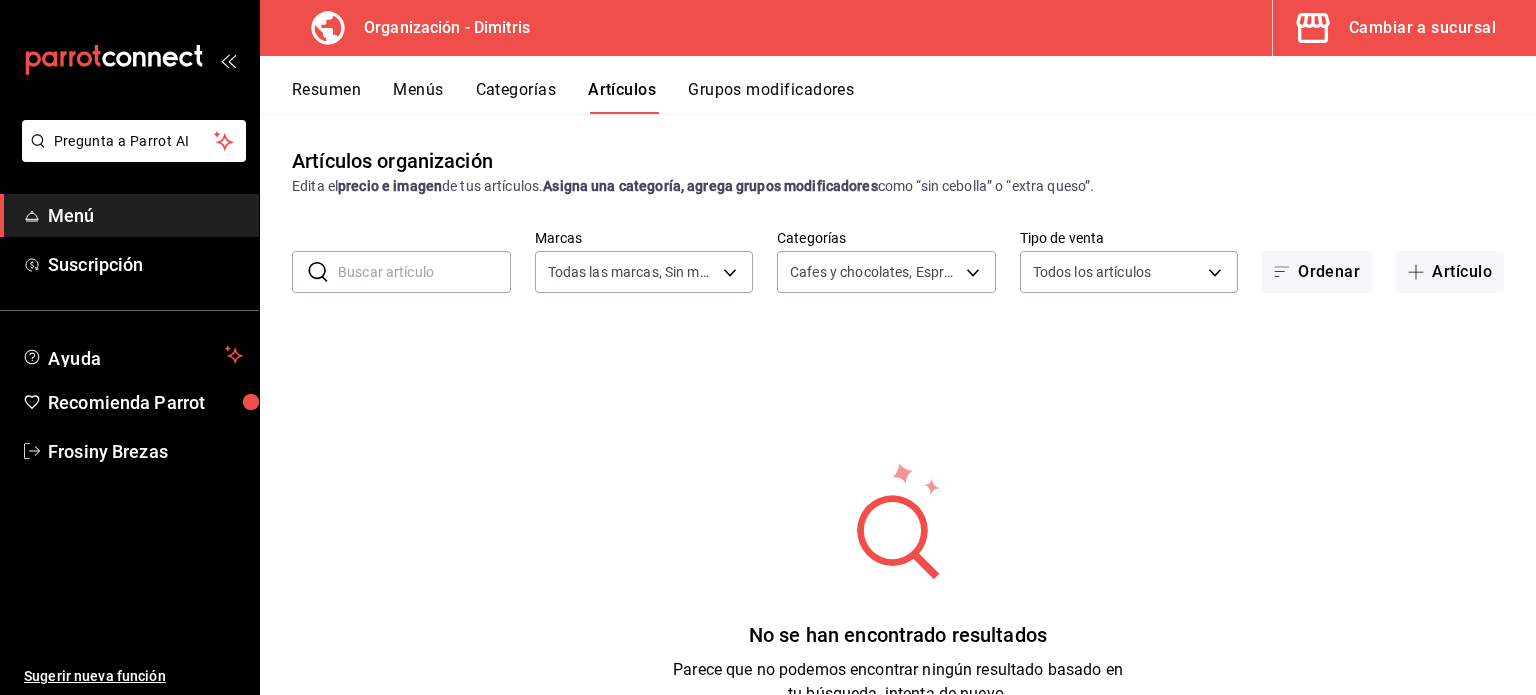 click on "Categorías" at bounding box center [516, 97] 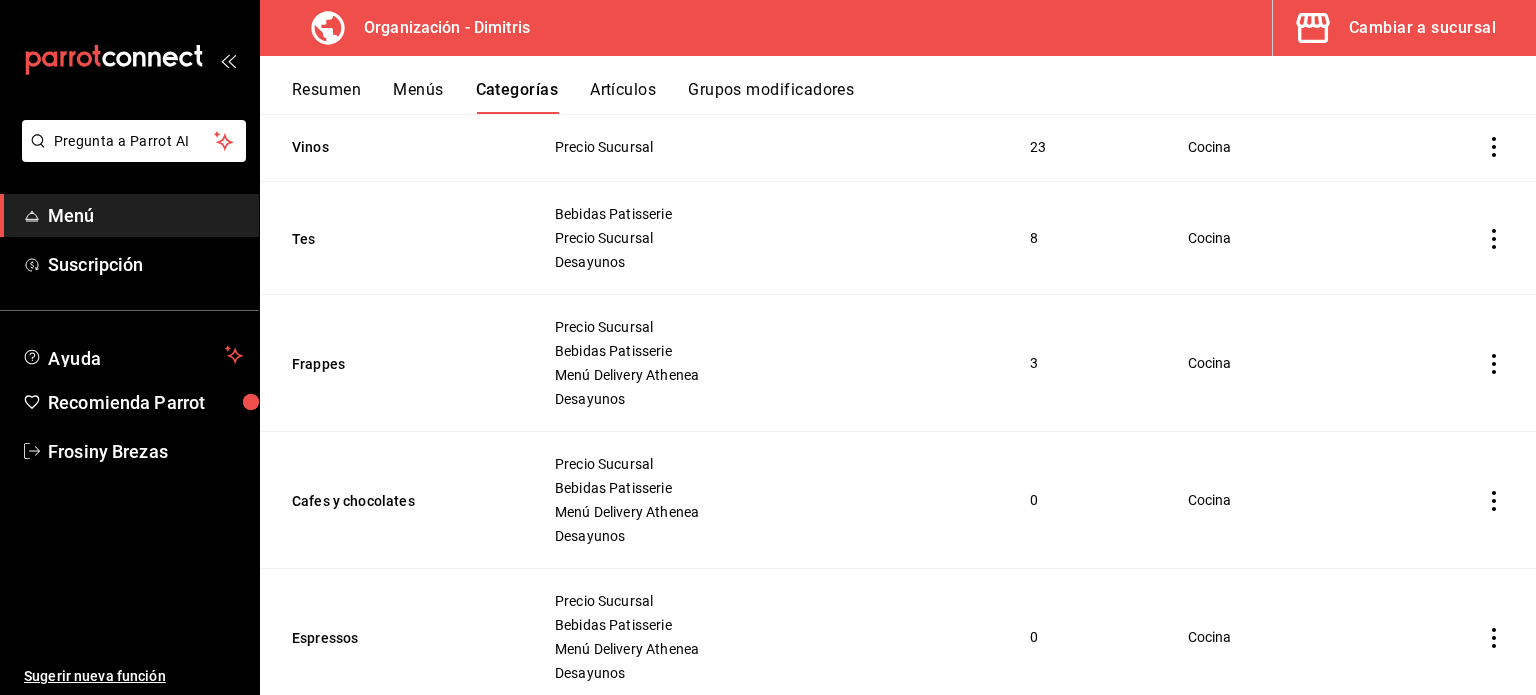 scroll, scrollTop: 486, scrollLeft: 0, axis: vertical 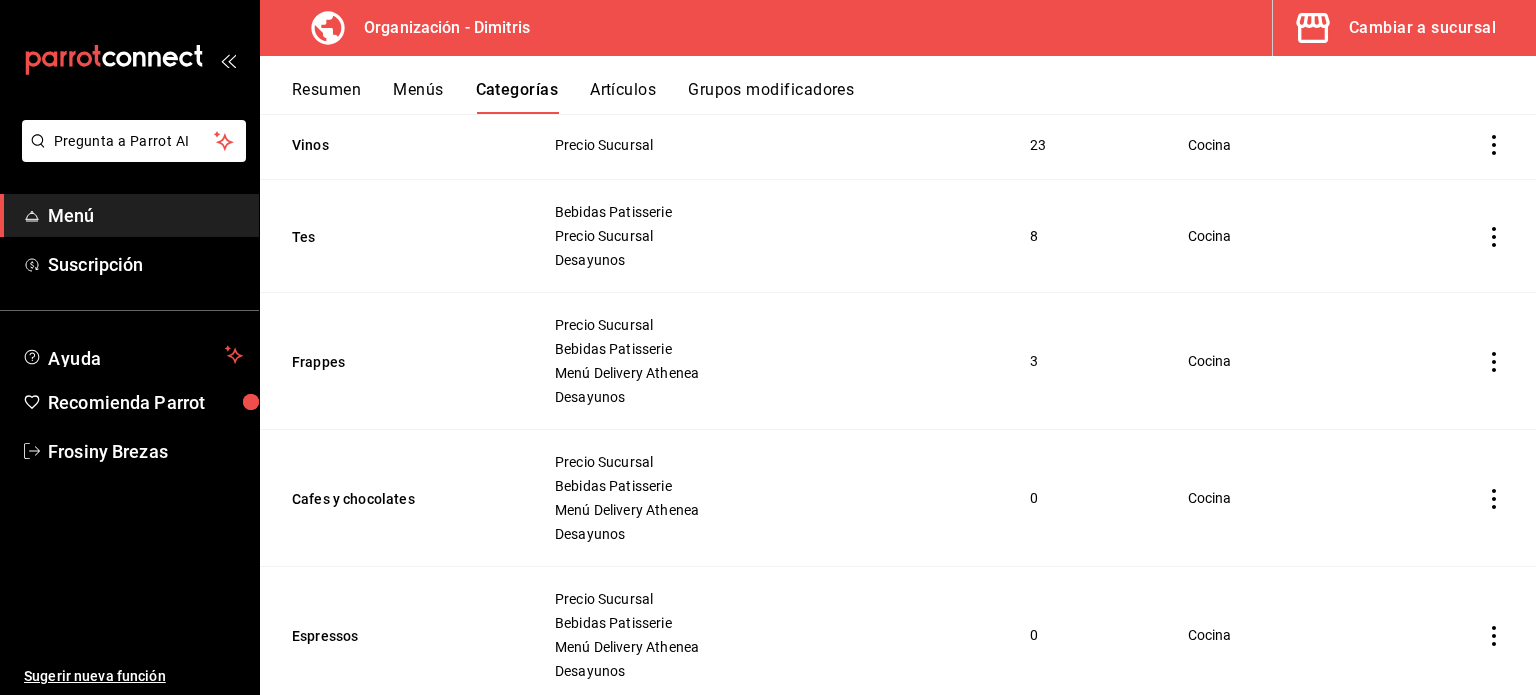 click 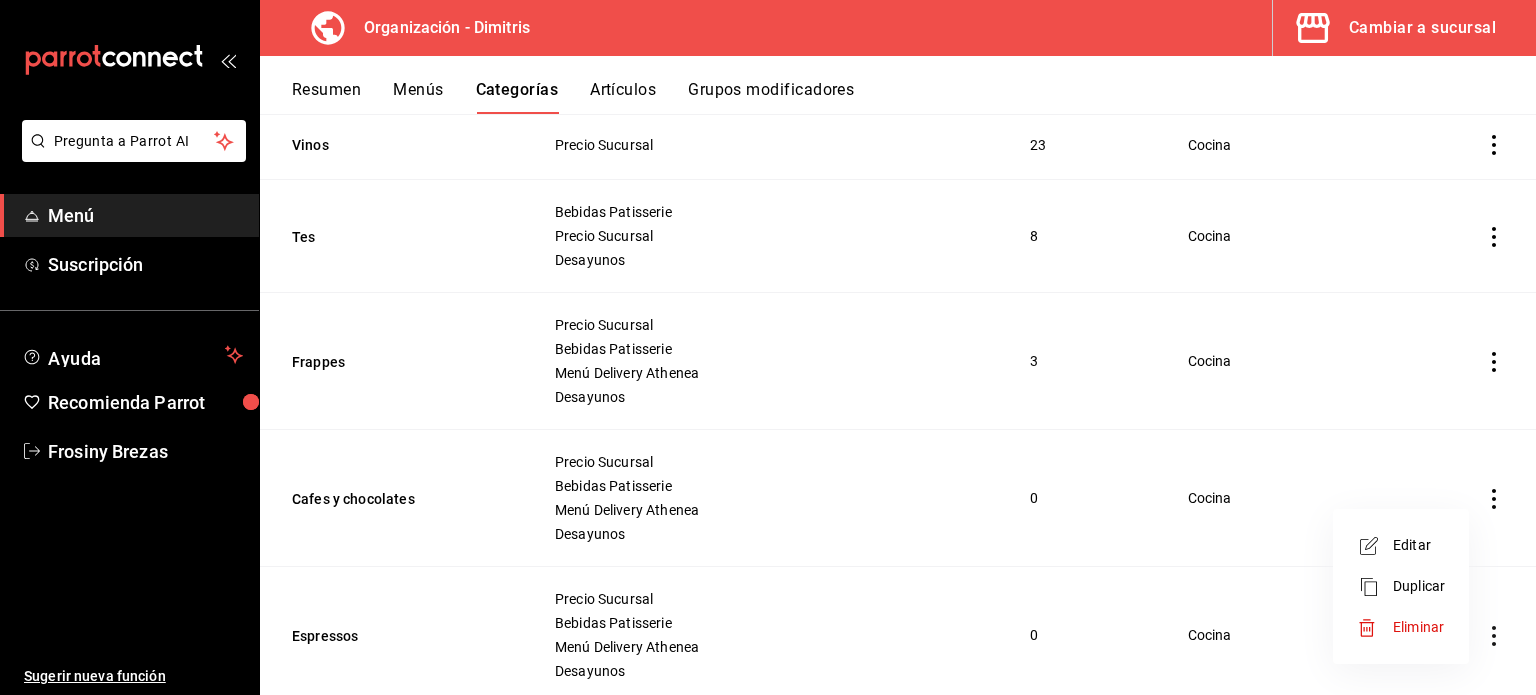 click on "Eliminar" at bounding box center (1418, 627) 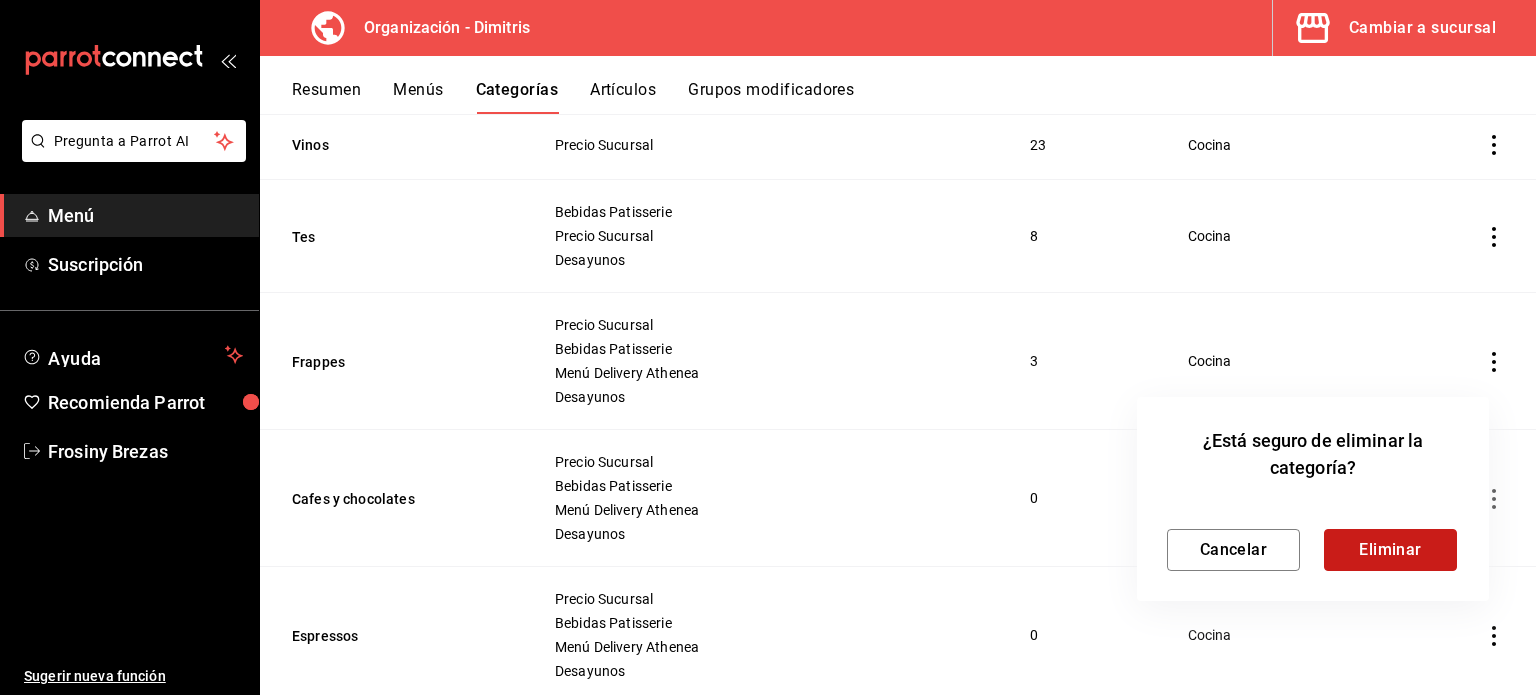 click on "Eliminar" at bounding box center [1390, 550] 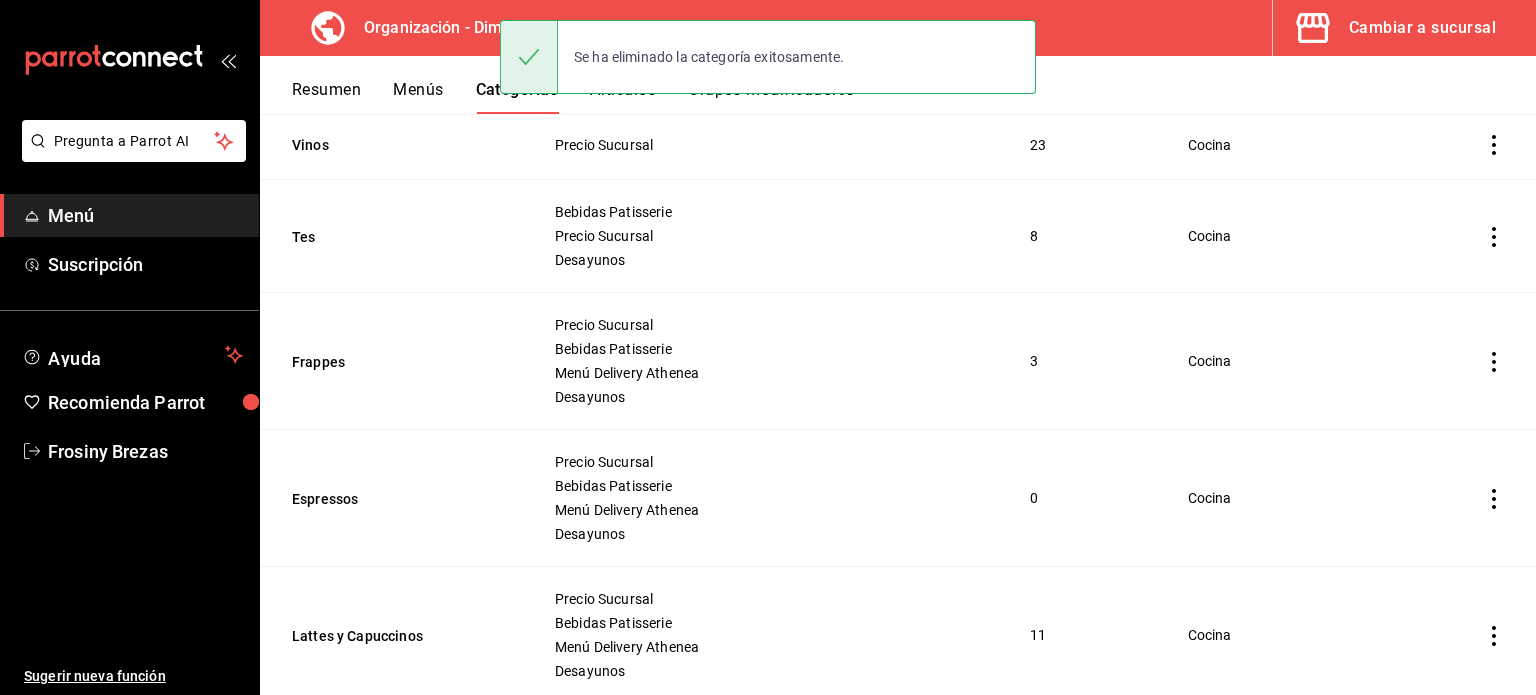 click 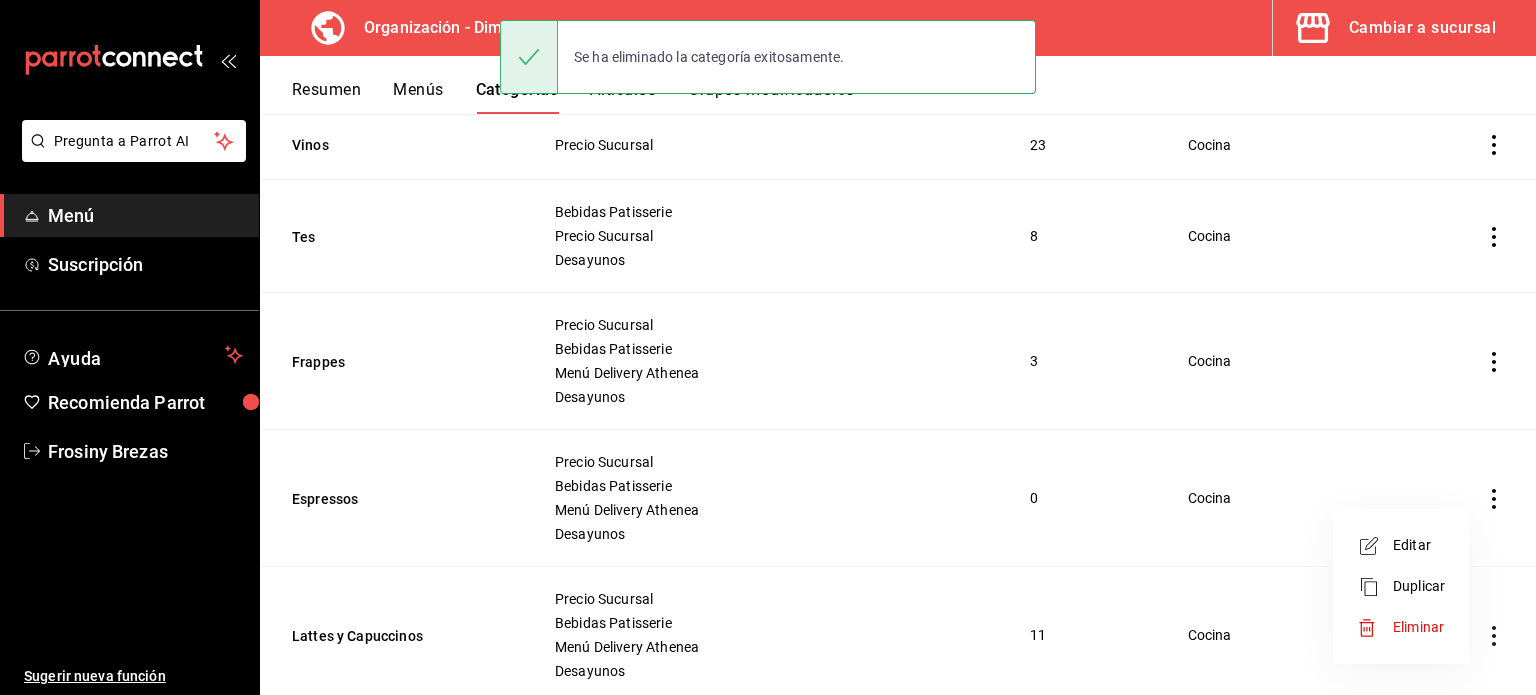 click on "Eliminar" at bounding box center [1419, 627] 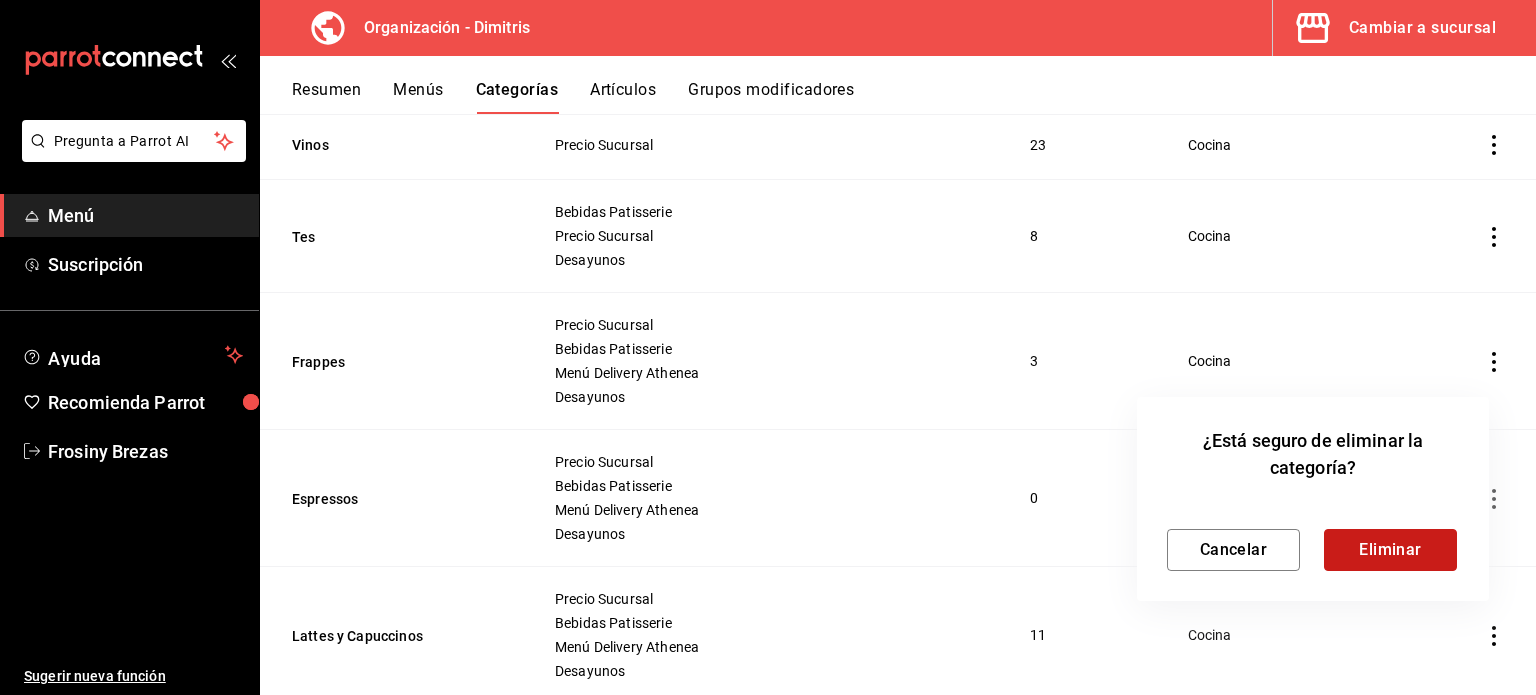 click on "Eliminar" at bounding box center (1390, 550) 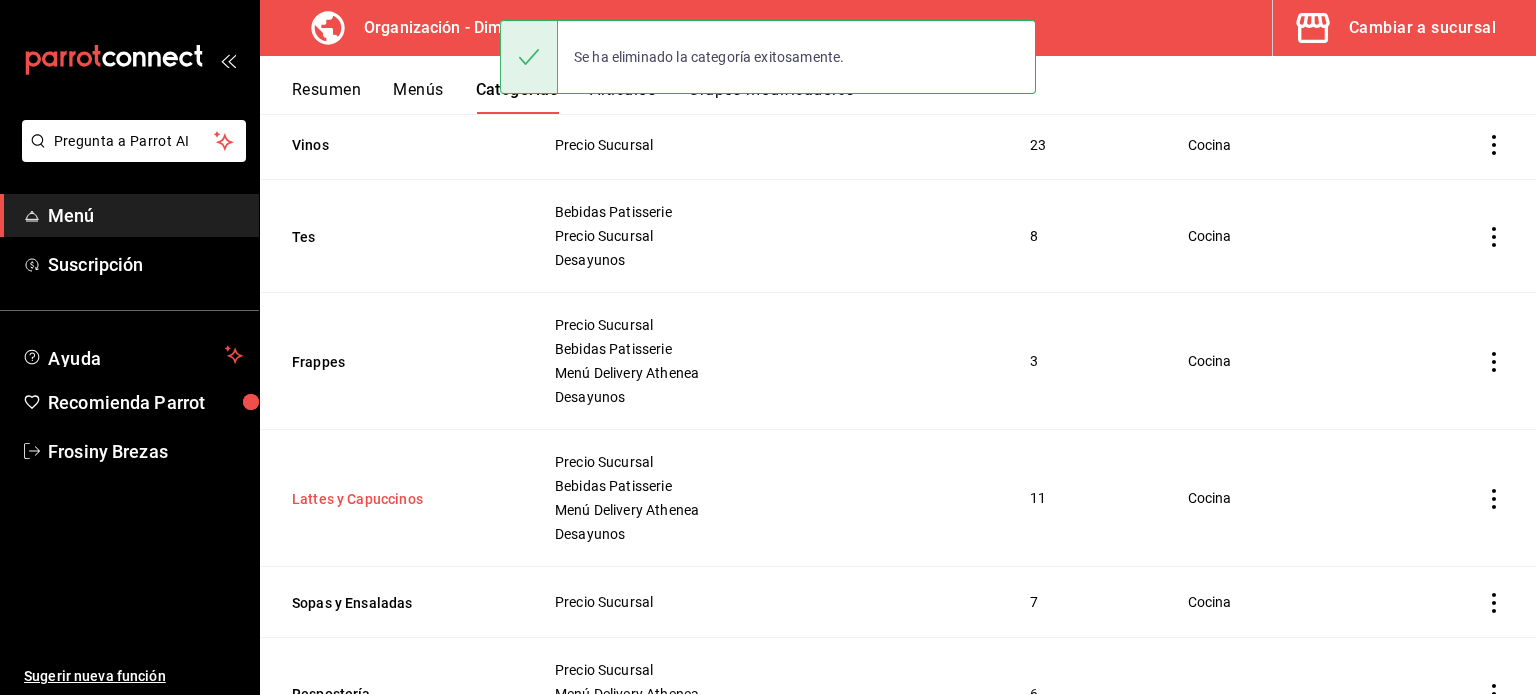 click on "Lattes y Capuccinos" at bounding box center (392, 499) 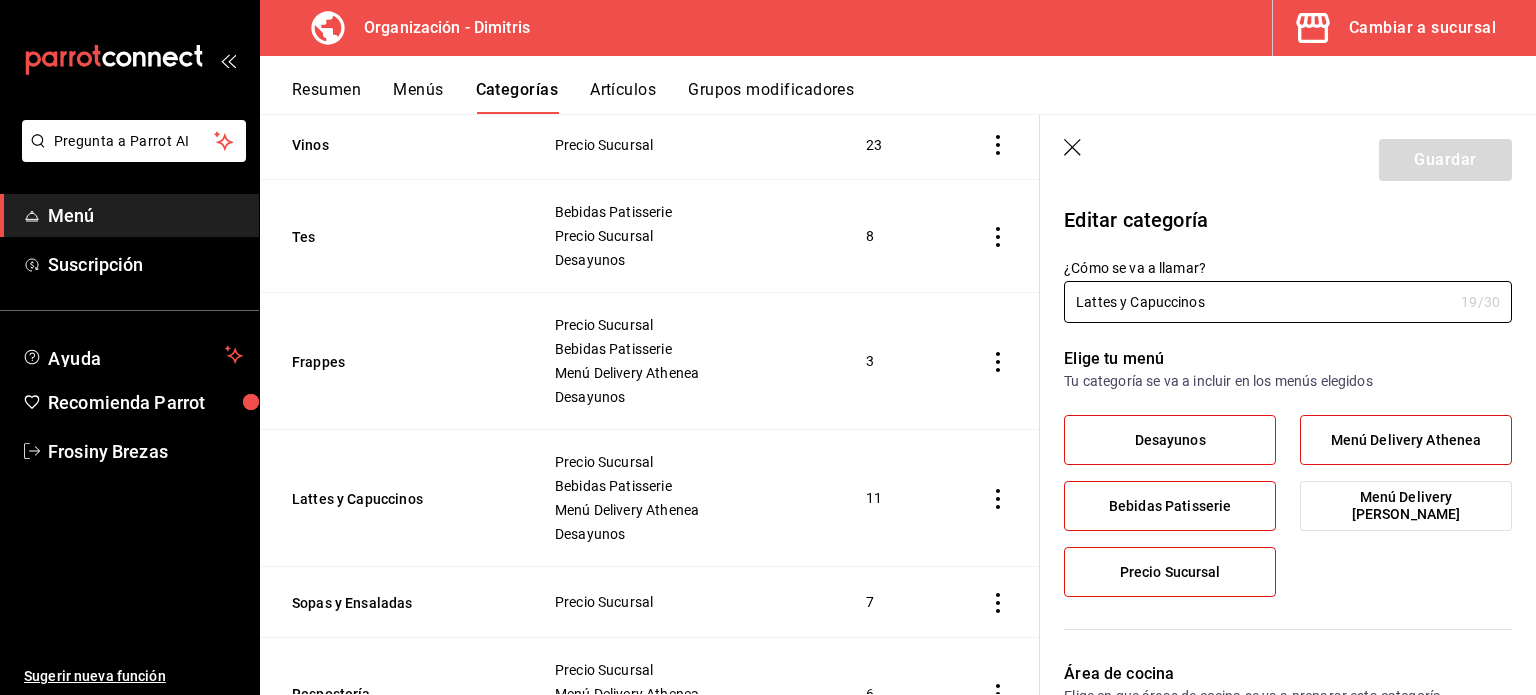 drag, startPoint x: 1202, startPoint y: 300, endPoint x: 986, endPoint y: 319, distance: 216.83405 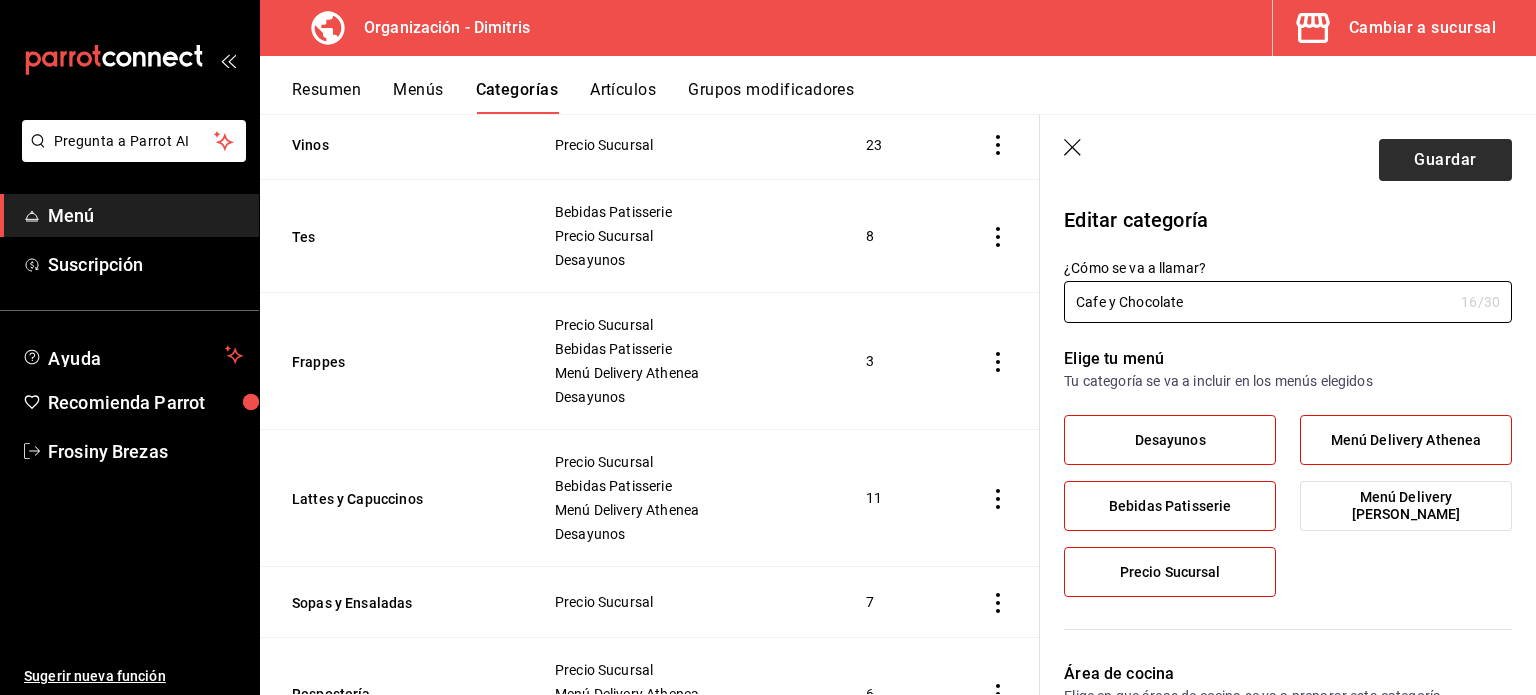 type on "Cafe y Chocolate" 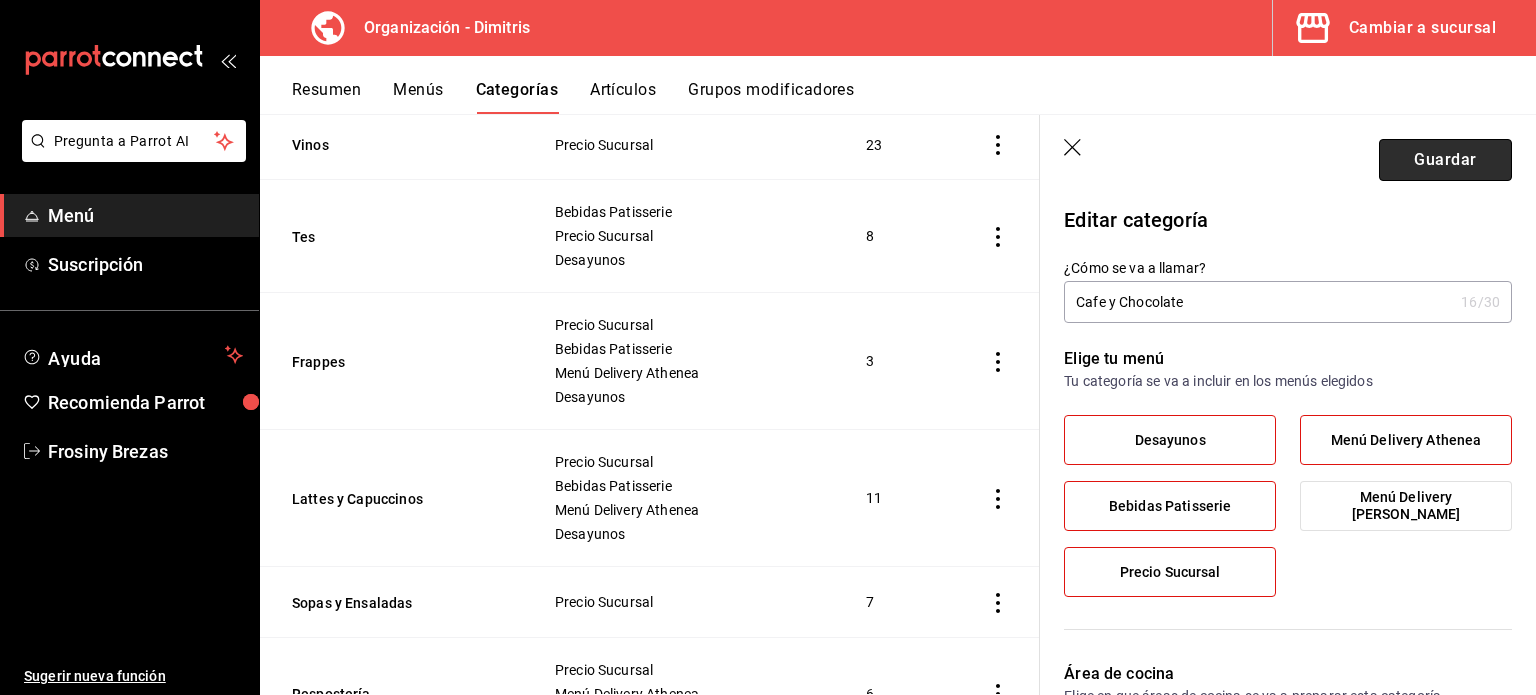 click on "Guardar" at bounding box center [1445, 160] 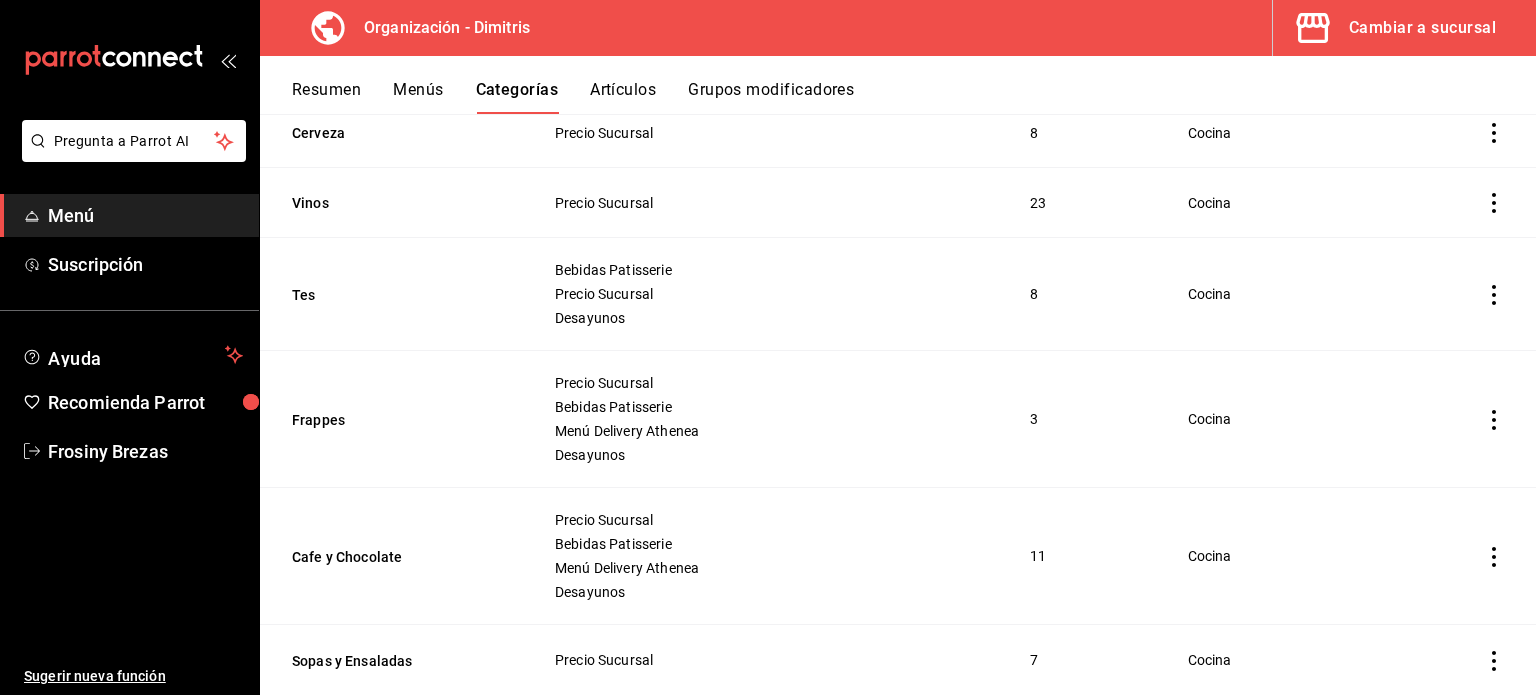 scroll, scrollTop: 428, scrollLeft: 0, axis: vertical 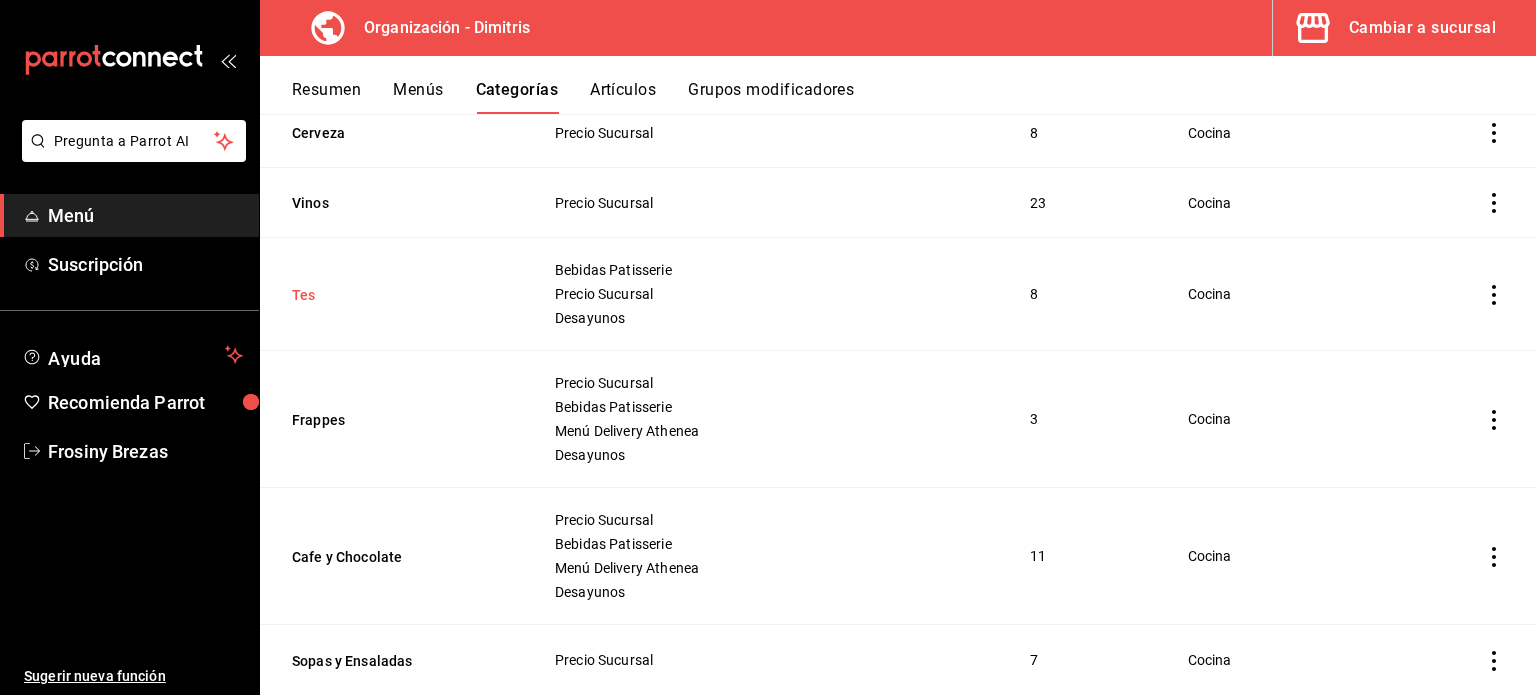 click on "Tes" at bounding box center [392, 295] 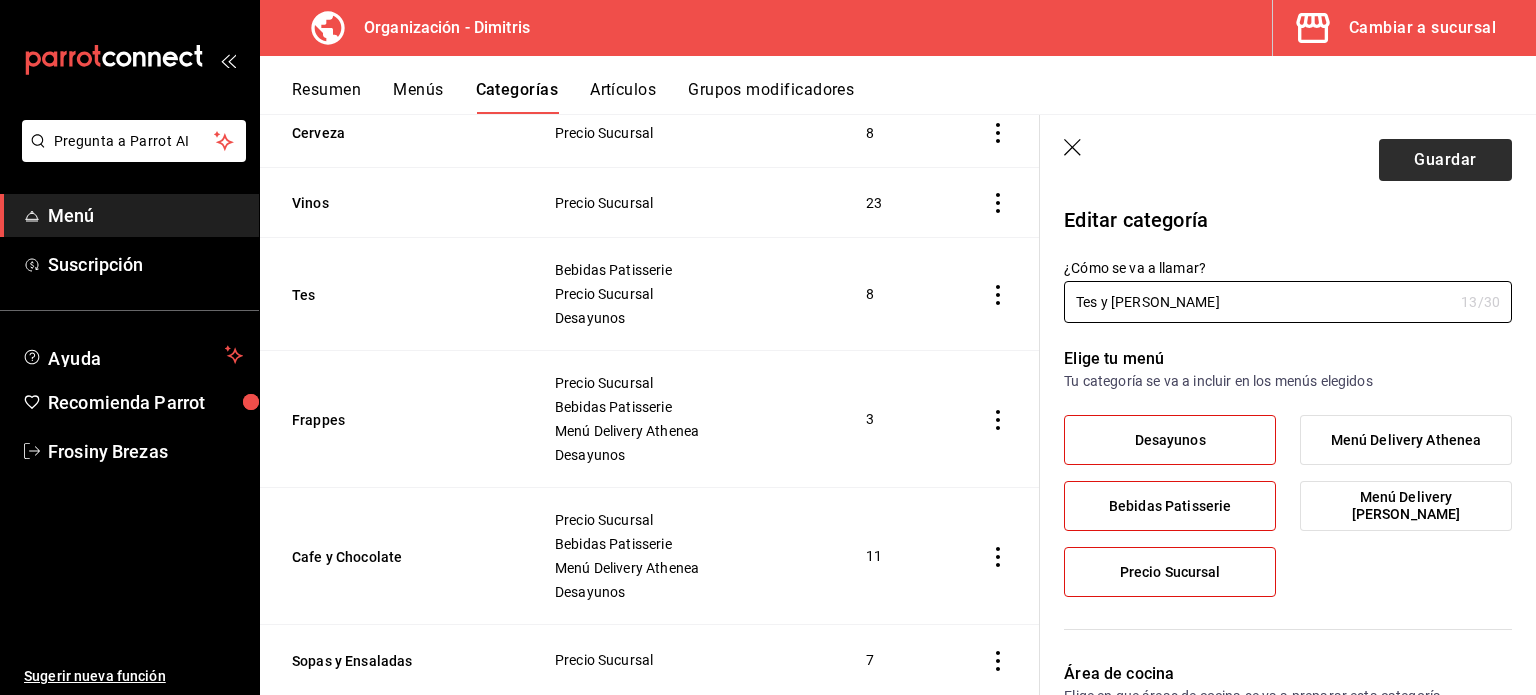 type on "Tes y [PERSON_NAME]" 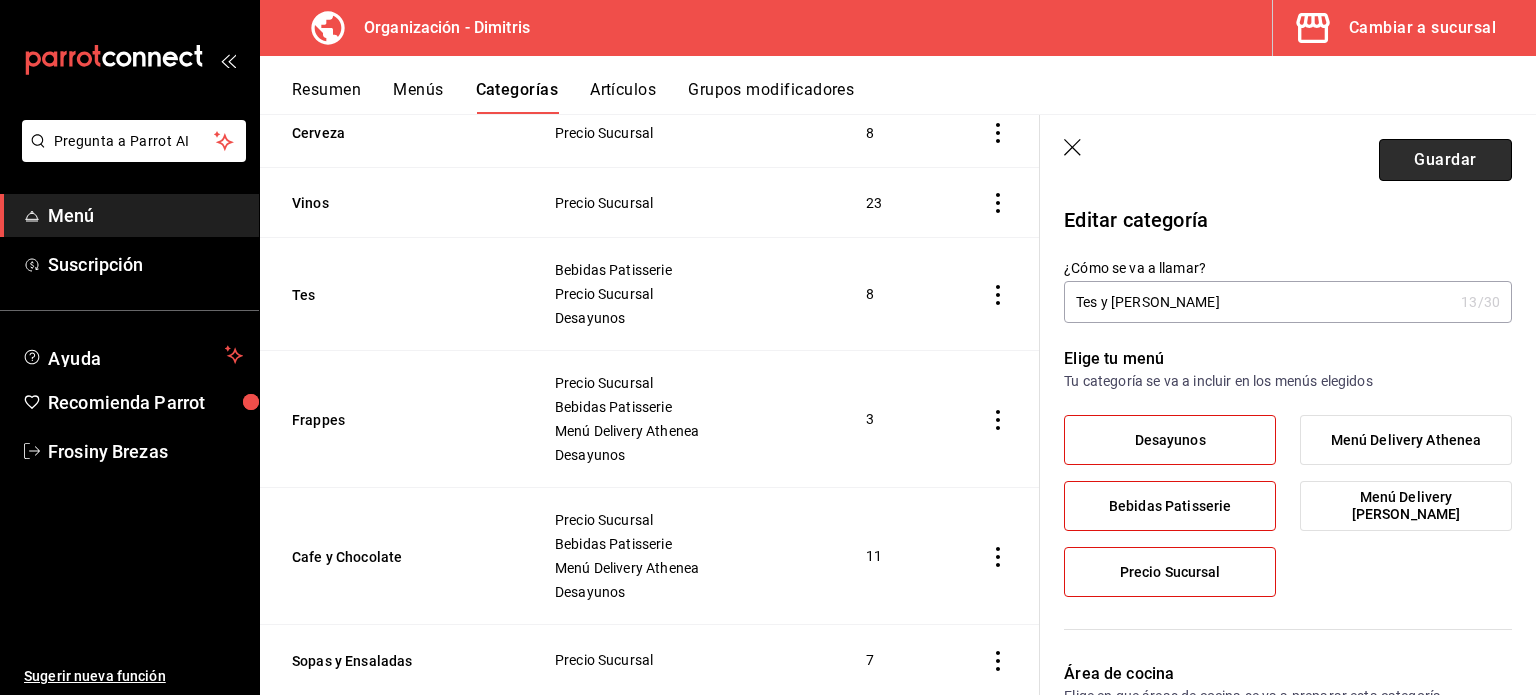 click on "Guardar" at bounding box center (1445, 160) 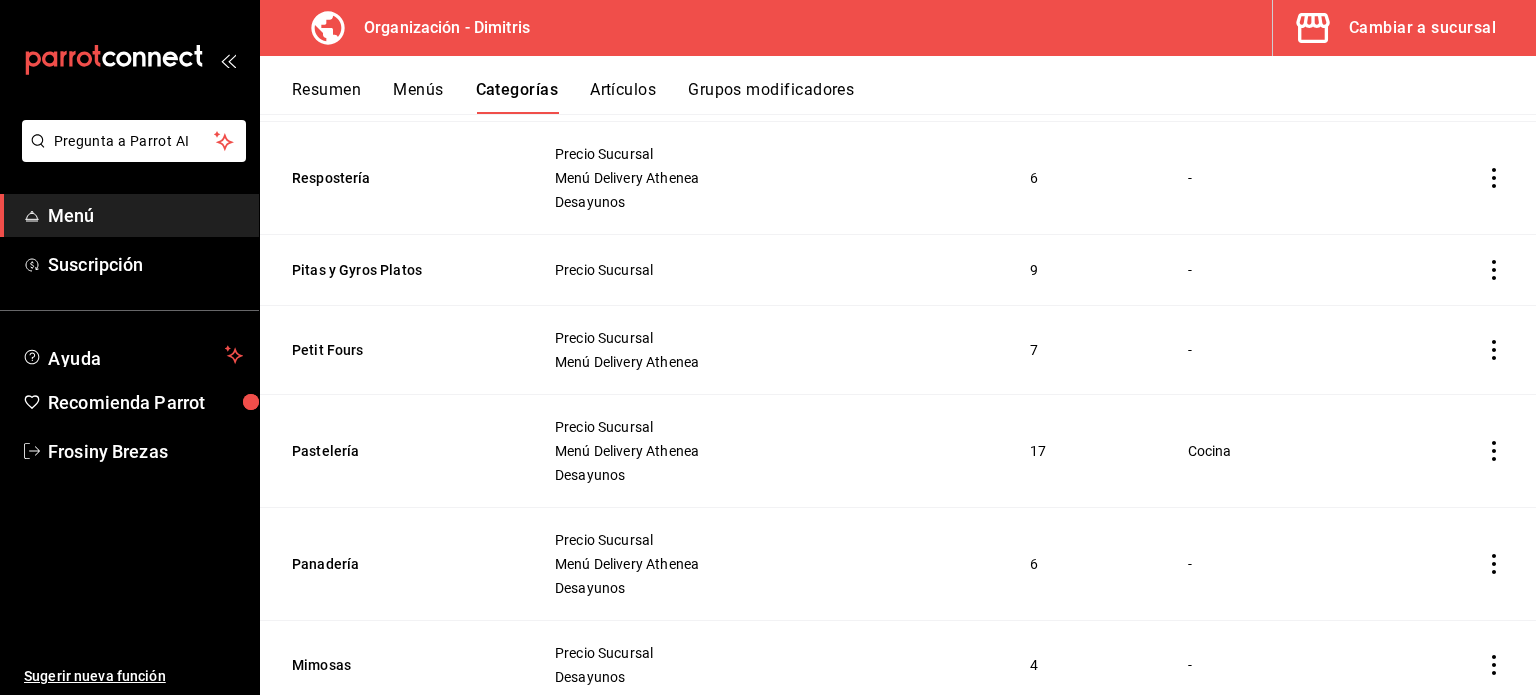 scroll, scrollTop: 1012, scrollLeft: 0, axis: vertical 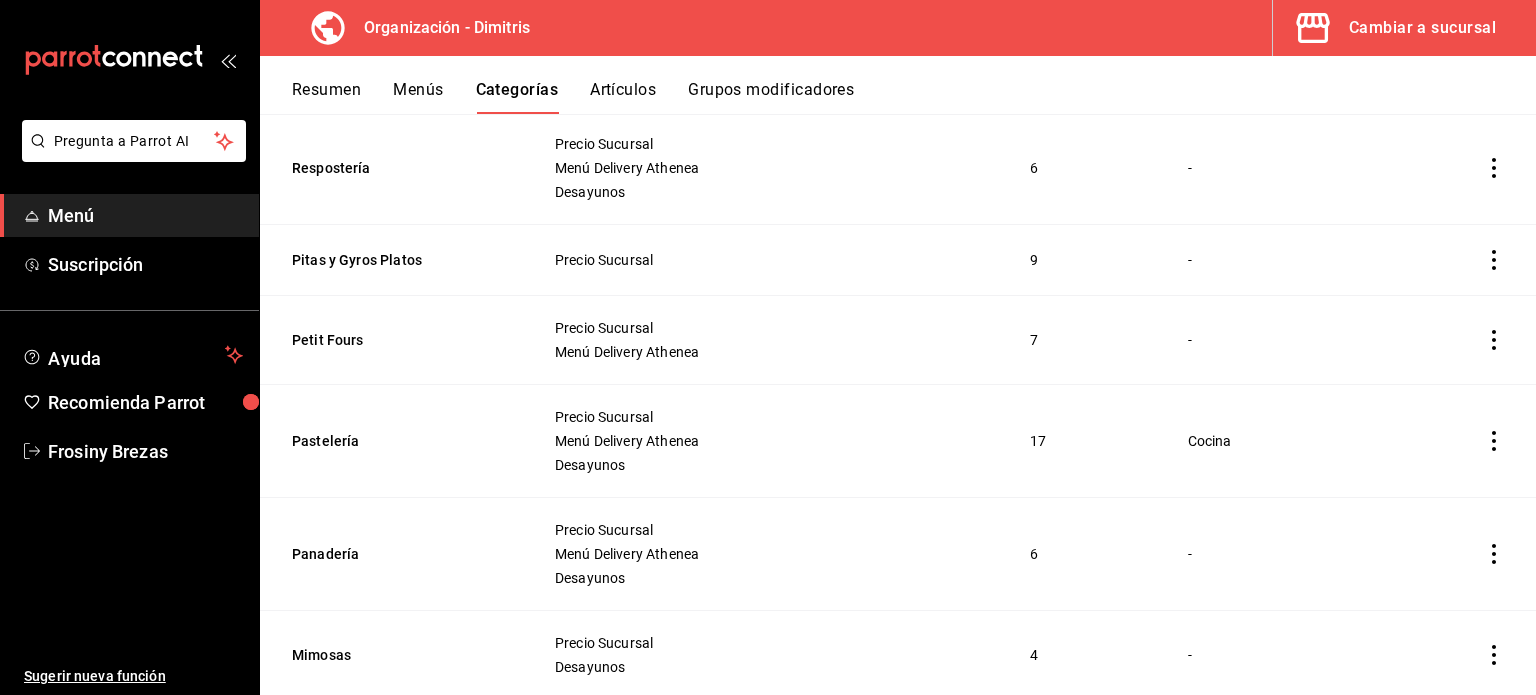 click on "Artículos" at bounding box center (623, 97) 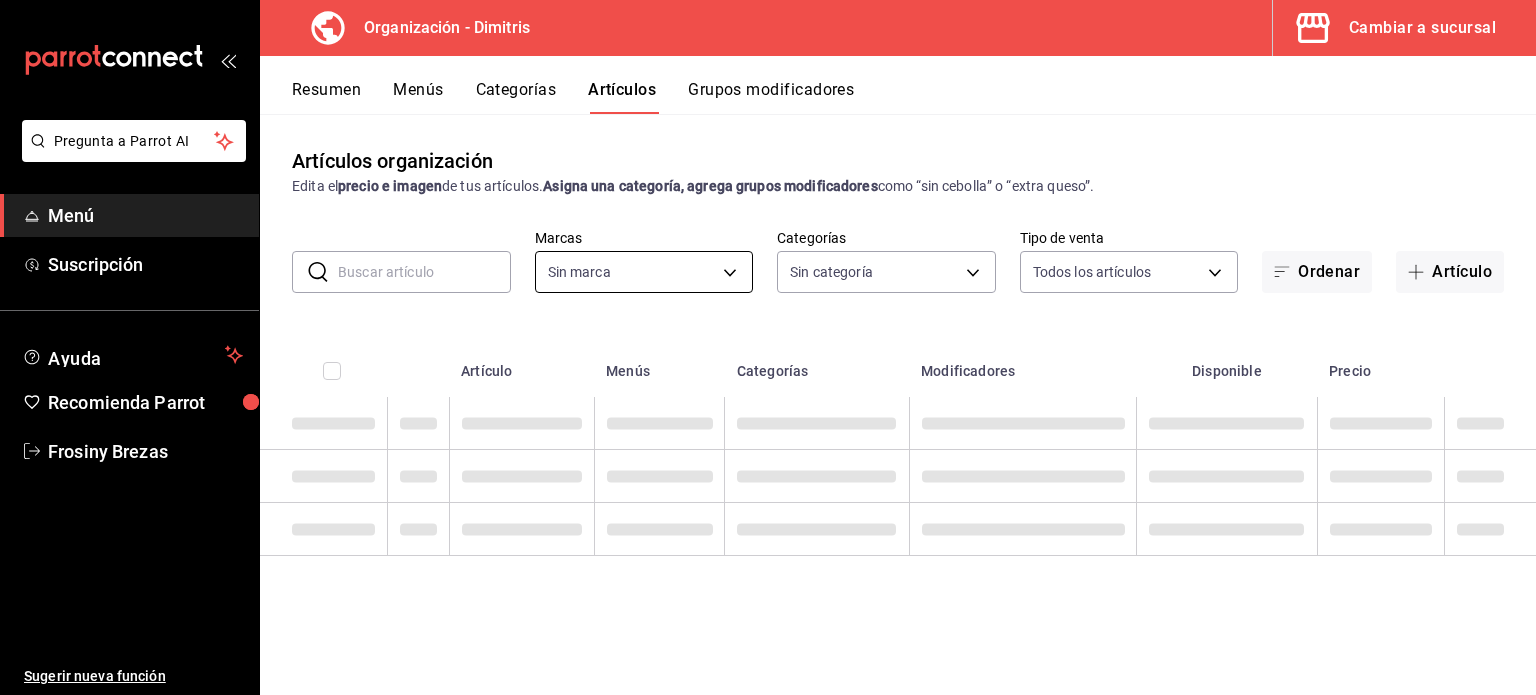 type on "317daab7-dfab-4307-9e12-935137646369" 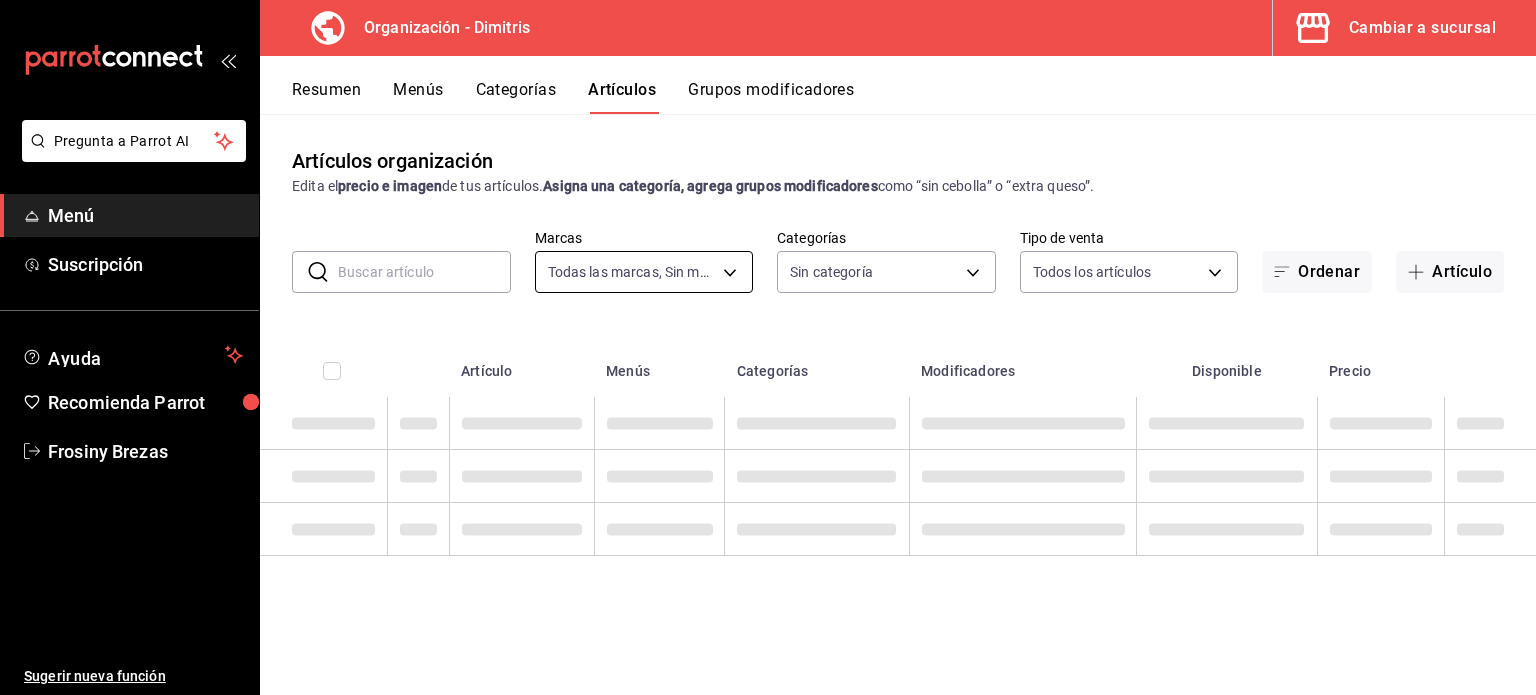 type on "fad5bf19-ac35-4369-abfc-26ce97a05b06,1a0e4e48-3a83-4d7b-81fd-4b5db3218b24,fc7252e9-a0c7-4e96-982c-86d52aa01490,4ec1de2e-2df5-4c12-8a48-f7c6ba2eb845,68da7a32-9727-41d7-9ddb-261cb81b7bb4,da36efa4-89aa-47a3-b034-a6fbbb47968c,44f0bbfd-f24d-47a5-a329-dcb28d76051f,21027e48-eda7-4d11-9826-52dfe6081b69,6d328890-9b7e-4aeb-82bf-0af503d072c3,e7e8a046-2a99-411b-a00c-1bd311824103,b179bbaf-4f87-48e1-bfab-f5dbe5d08cae,3cdfe50e-f20a-46d3-8a3f-aeb4e443c98c,44725bc1-c9e9-428c-b893-b3e86918f769,8599deb9-a153-419f-98ee-2e21726d45e7,bccba6a2-d5b6-4283-bd66-42a6c448dffd,cf1d47a0-1a27-4371-b514-066ff1872a5a,551f6721-024e-44fe-9092-f68803f94f45,a9658a4d-c010-42e3-b6ba-270031aa9a01,a3066e3e-a1a7-4fe1-8b8b-9ba6f71bd17b,63605a43-aca2-4ae5-8d38-d3cb60e65b9e,d17a3a09-abd5-4a56-8f48-6a797c9b727f,97f3e529-5f89-48c0-aabe-4a2be5462459,97bd5fd0-f871-4a03-991b-154a0768f2bc" 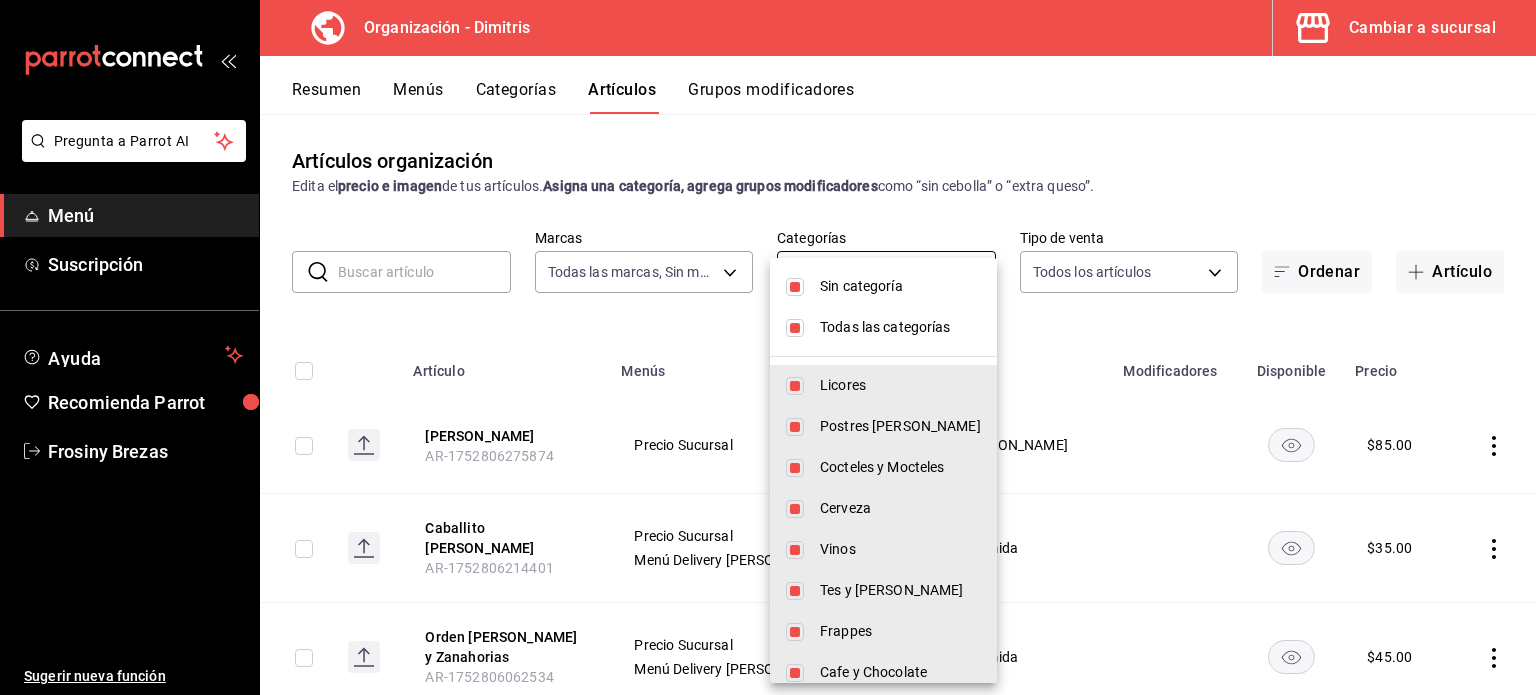 click on "Pregunta a Parrot AI Menú   Suscripción   Ayuda Recomienda Parrot   Frosiny Brezas   Sugerir nueva función   Organización - [PERSON_NAME] a sucursal Resumen Menús Categorías Artículos Grupos modificadores Artículos organización Edita el  precio e imagen  de tus artículos.  Asigna una categoría, agrega grupos modificadores  como “sin cebolla” o “extra queso”. ​ ​ Marcas Todas las marcas, Sin marca 317daab7-dfab-4307-9e12-935137646369 Categorías Todas las categorías, Sin categoría Tipo de venta Todos los artículos ALL Ordenar Artículo Artículo Menús Categorías Modificadores Disponible Precio Yogurt Griego AR-1752806275874 Precio Sucursal Postres [PERSON_NAME] $ 85.00 Caballito [PERSON_NAME] AR-1752806214401 Precio Sucursal Menú Delivery [PERSON_NAME] Extras de Comida $ 35.00 Orden [PERSON_NAME] y Zanahorias AR-1752806062534 Precio Sucursal Menú Delivery [PERSON_NAME] Extras de Comida $ 45.00 Crudites AR-1752805979563 Precio Sucursal Menú Delivery Dimitris Extras de Comida $ 45.00 Peperonccini $ $ $" at bounding box center (768, 347) 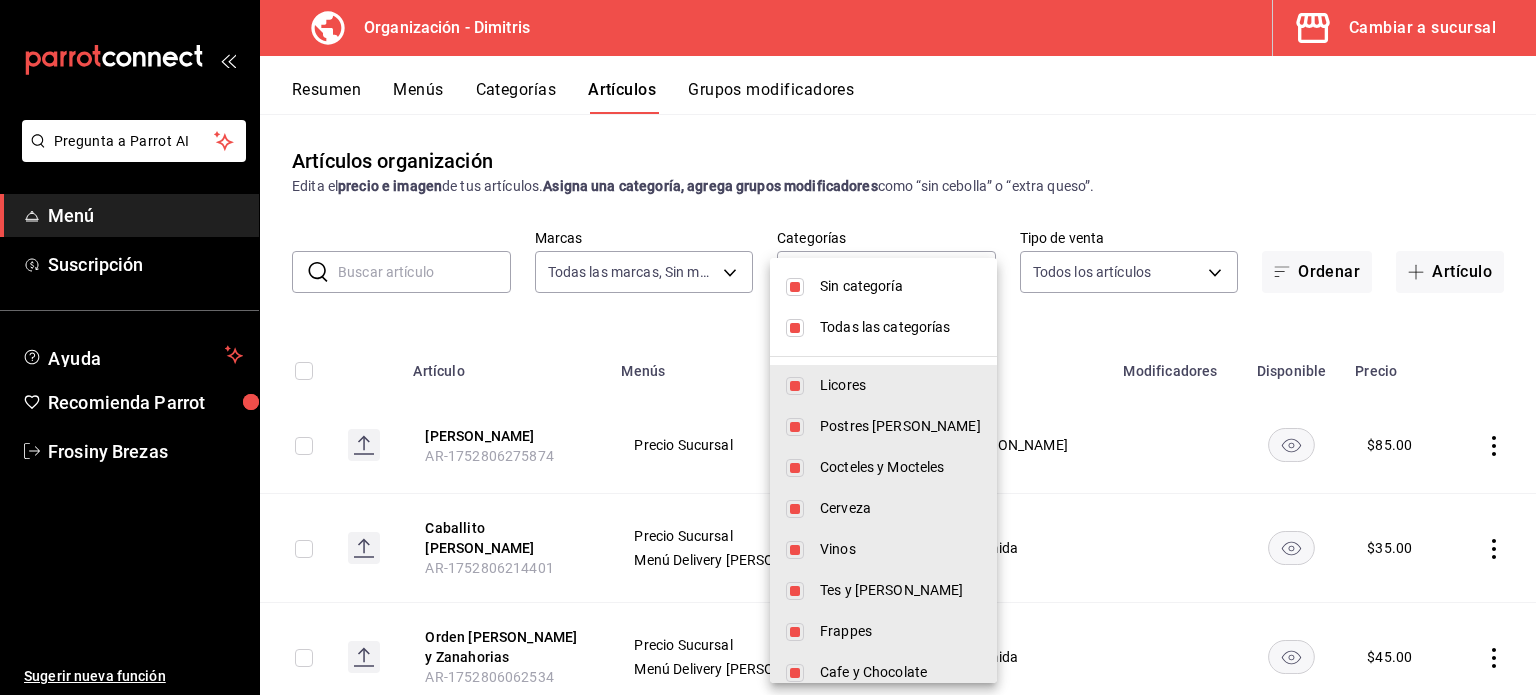 click at bounding box center [795, 287] 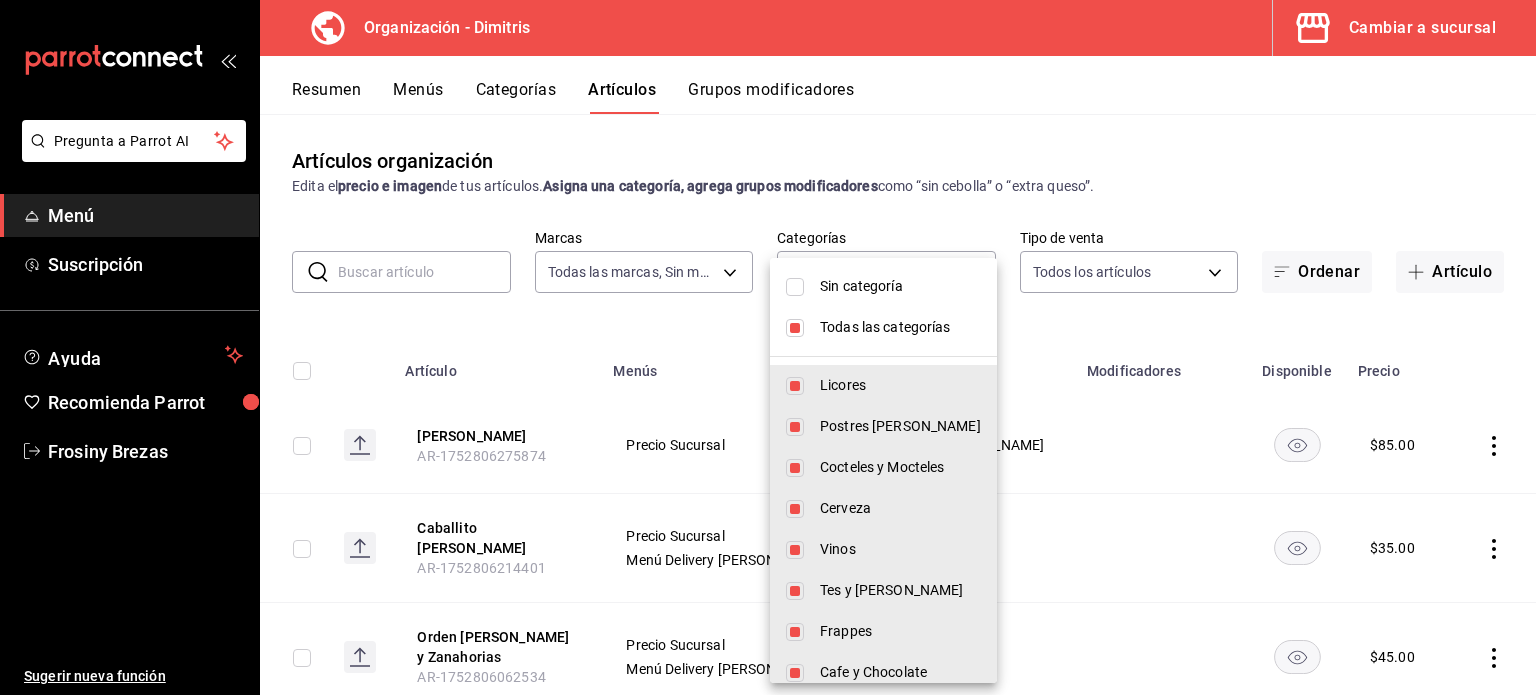 click on "Todas las categorías" at bounding box center (883, 327) 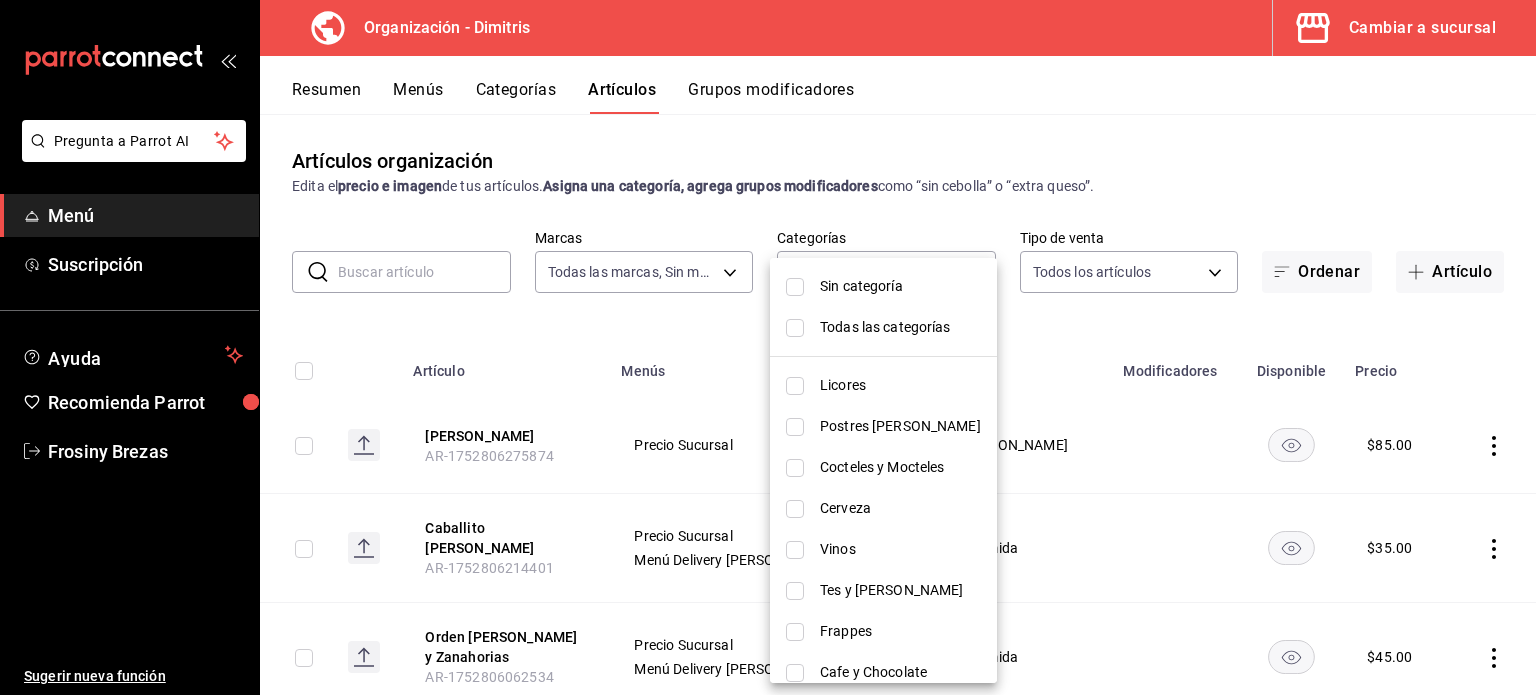 scroll, scrollTop: 632, scrollLeft: 0, axis: vertical 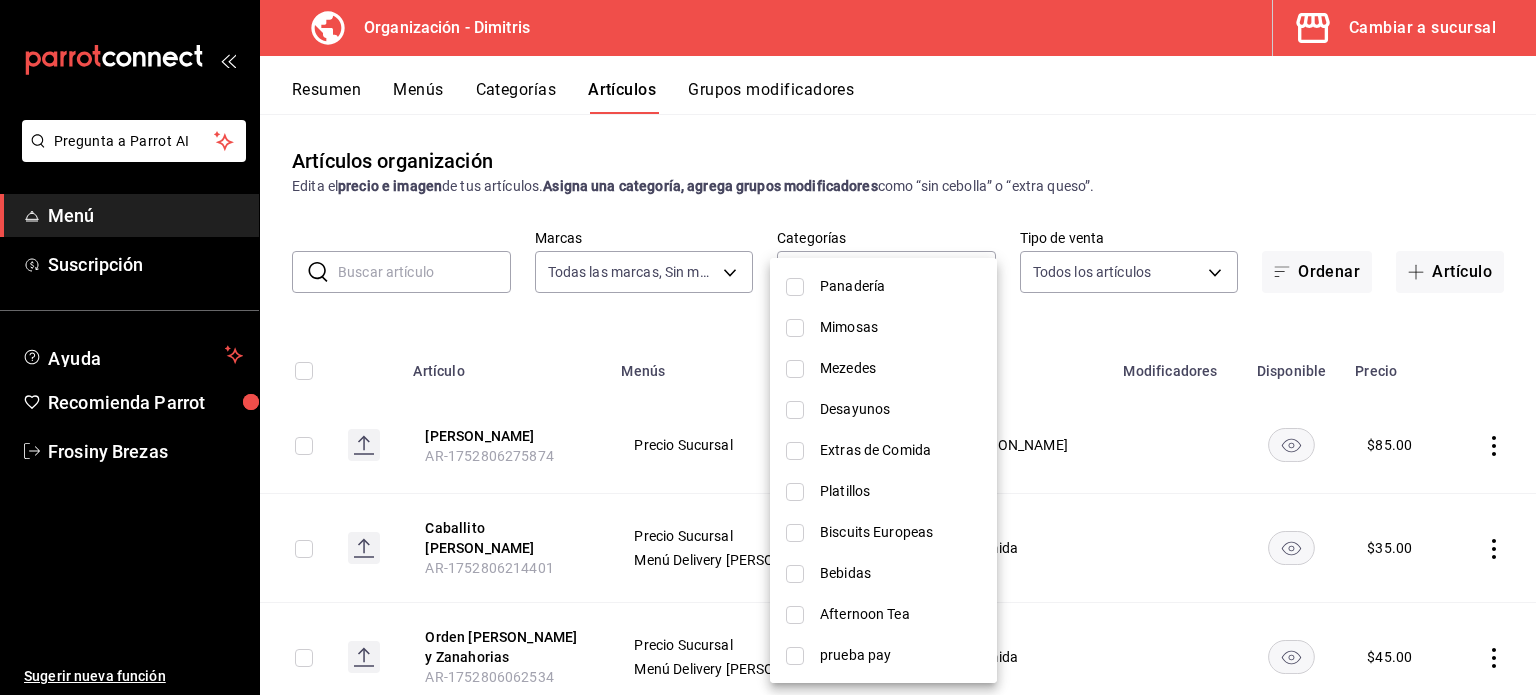 click at bounding box center [795, 328] 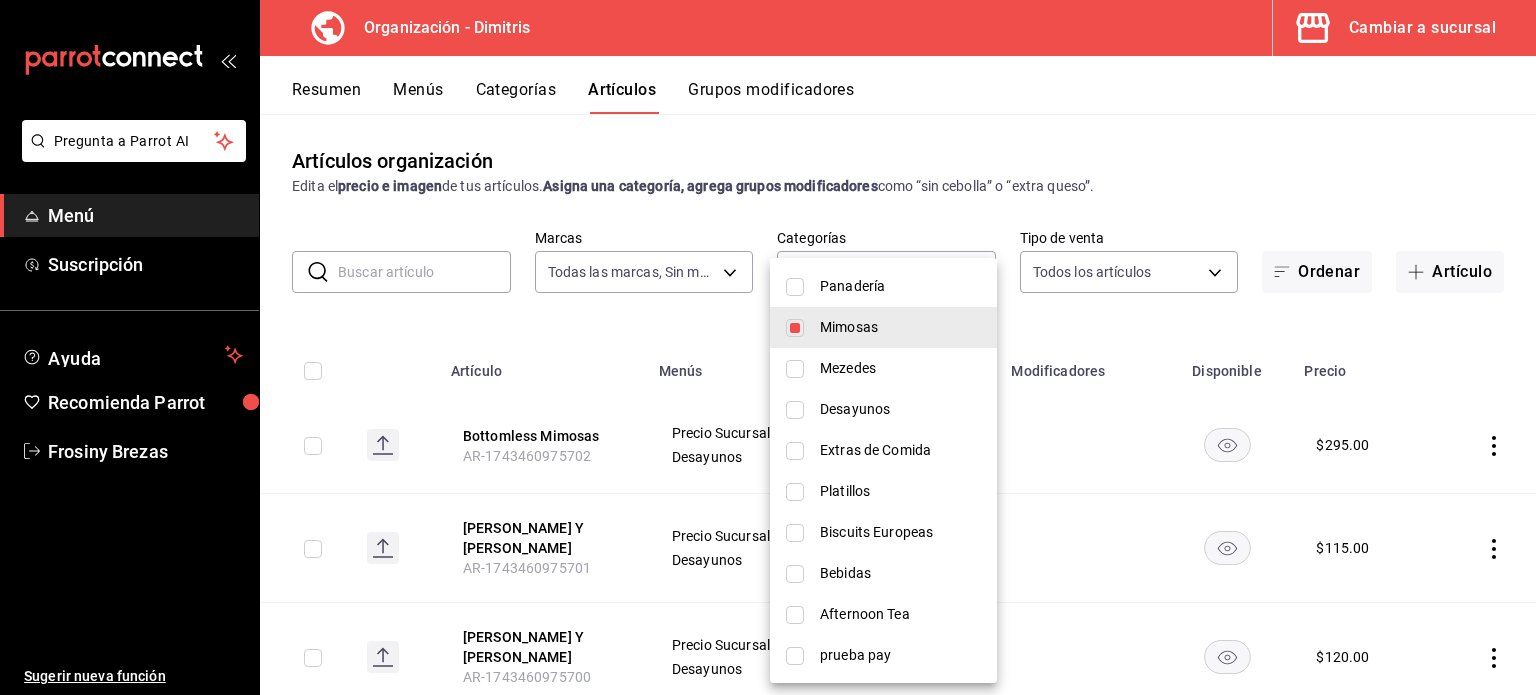 click at bounding box center [768, 347] 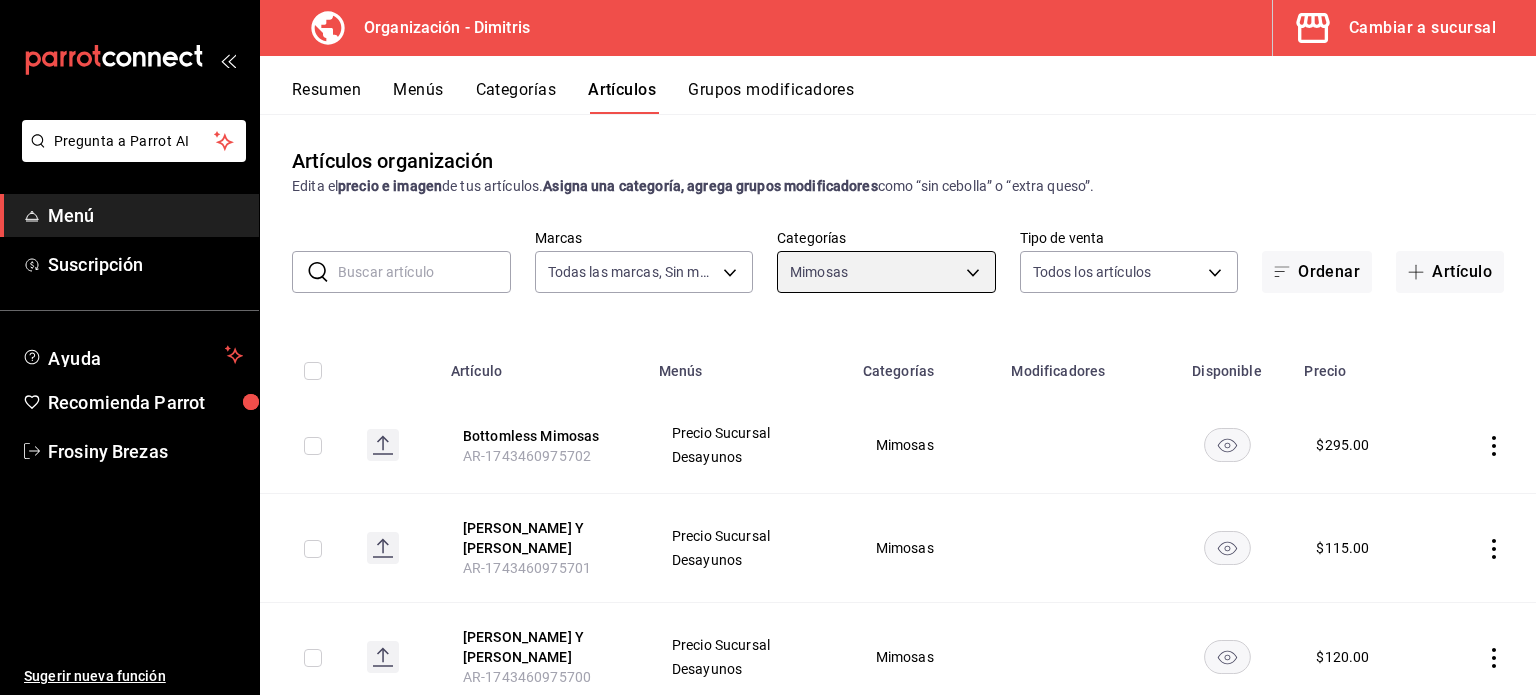 scroll, scrollTop: 148, scrollLeft: 0, axis: vertical 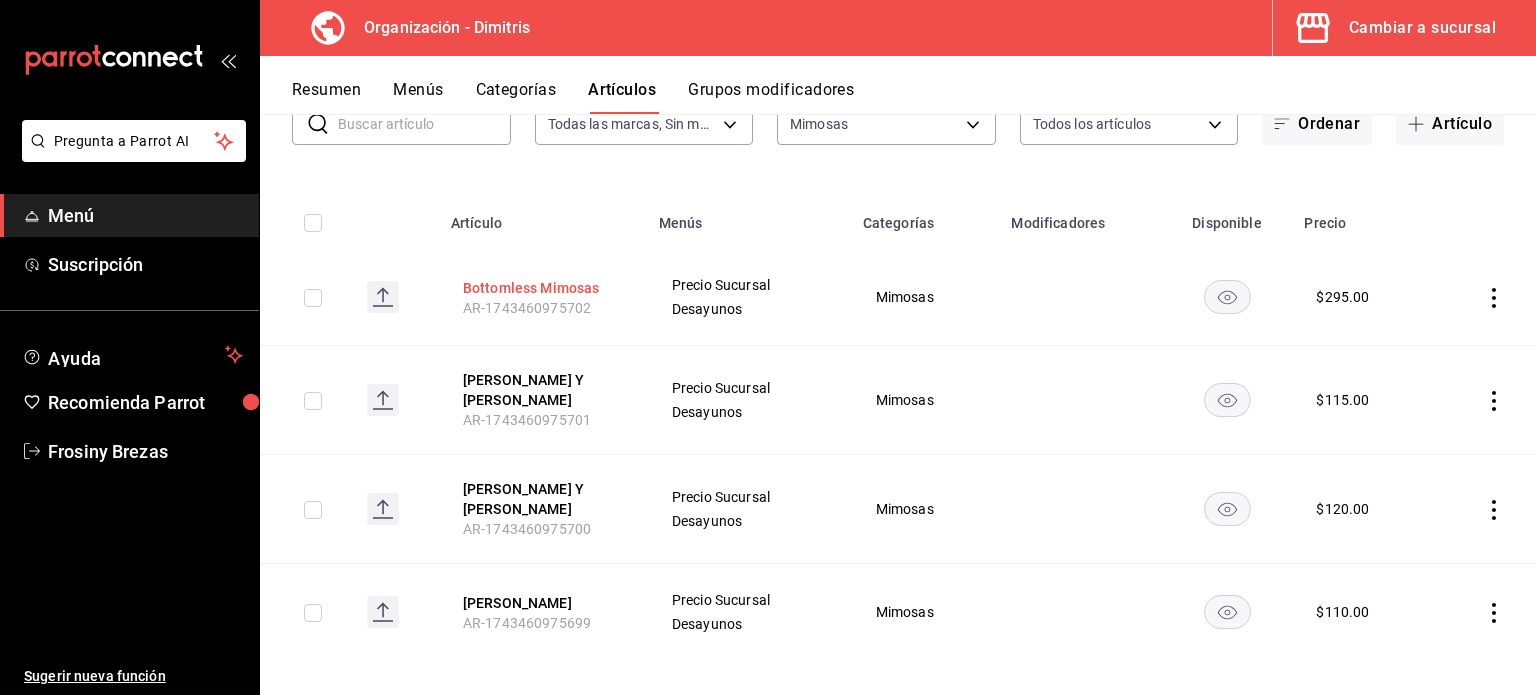 click on "Bottomless Mimosas" at bounding box center [543, 288] 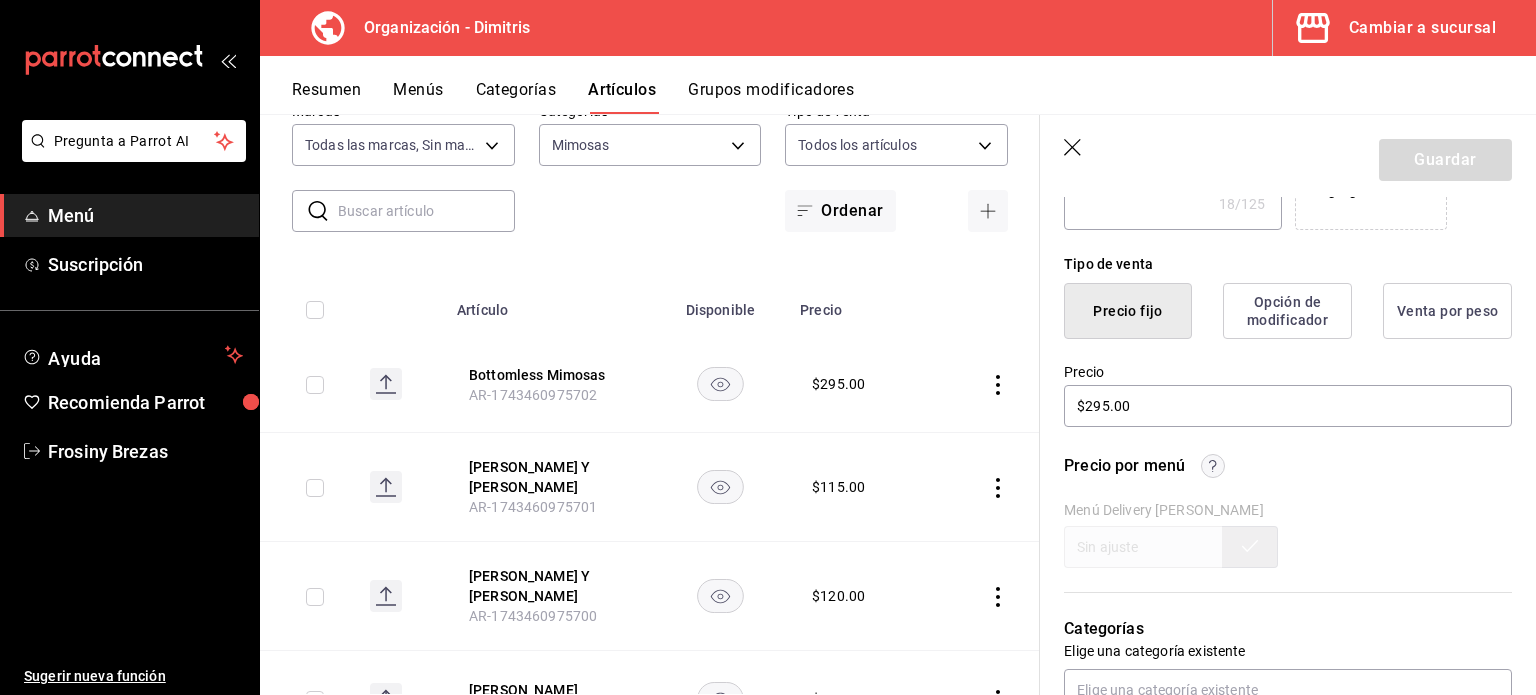 scroll, scrollTop: 660, scrollLeft: 0, axis: vertical 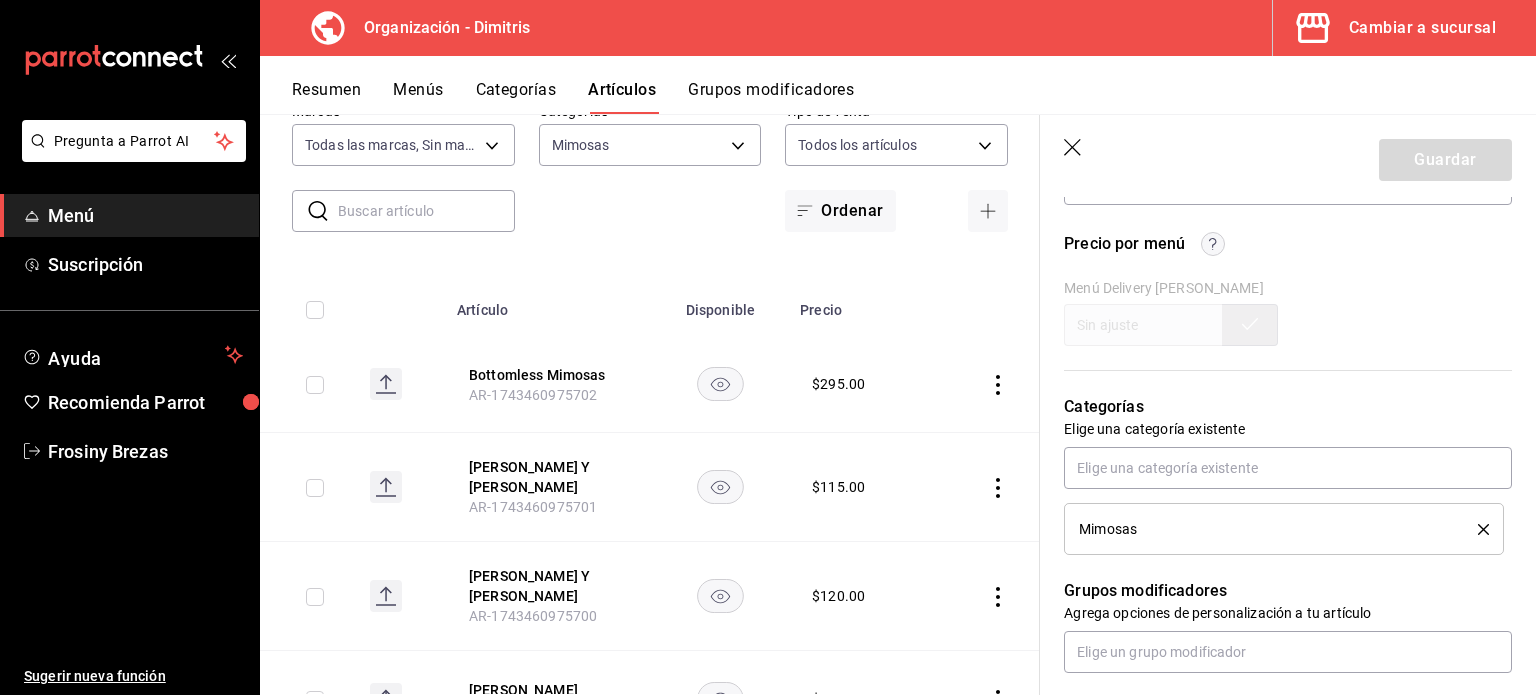 click 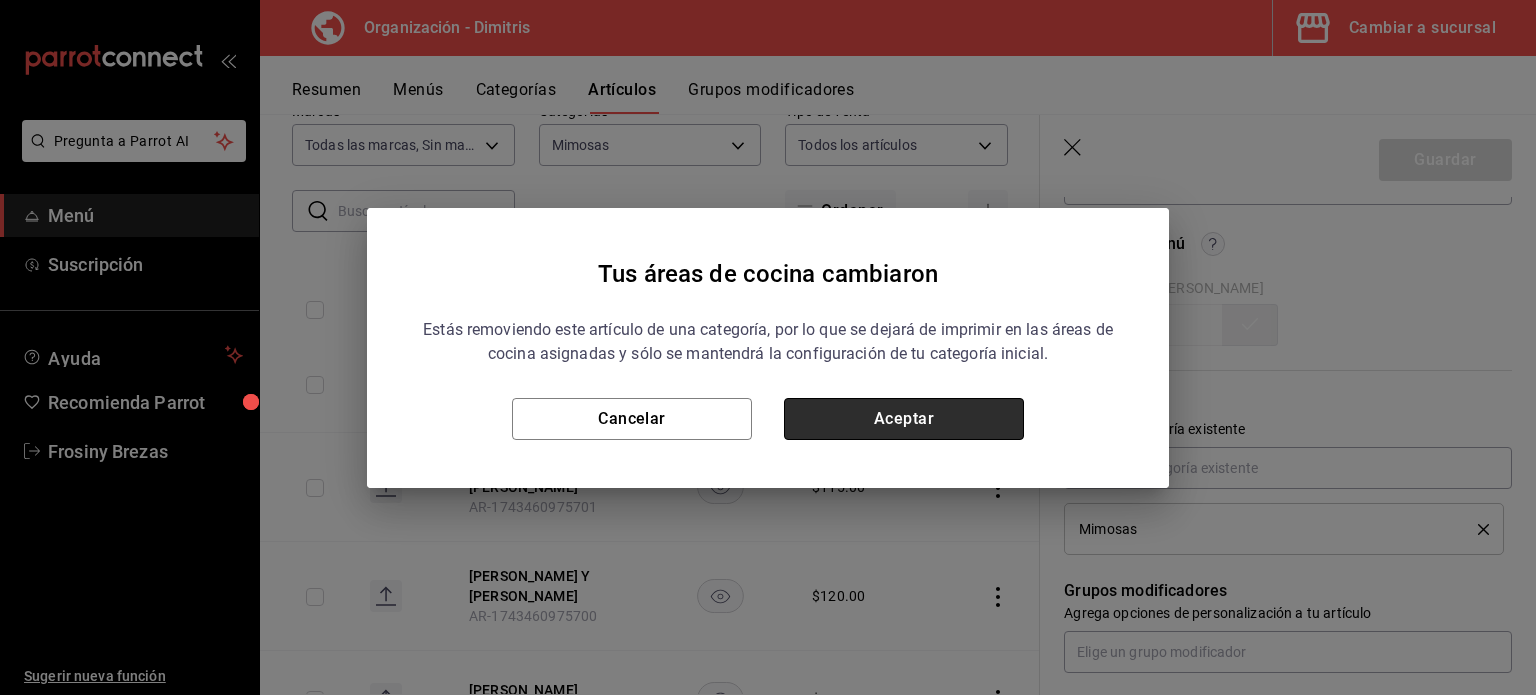 click on "Aceptar" at bounding box center (904, 419) 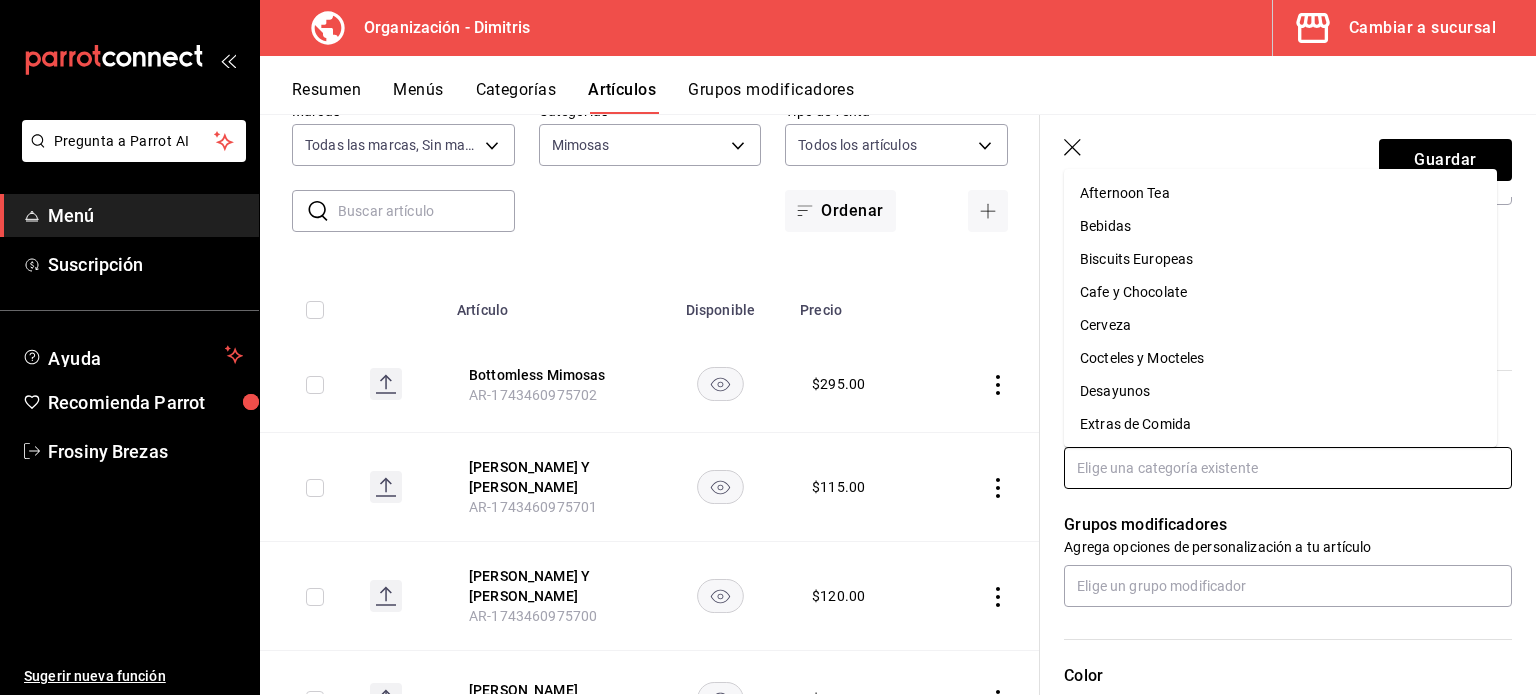 click at bounding box center (1288, 468) 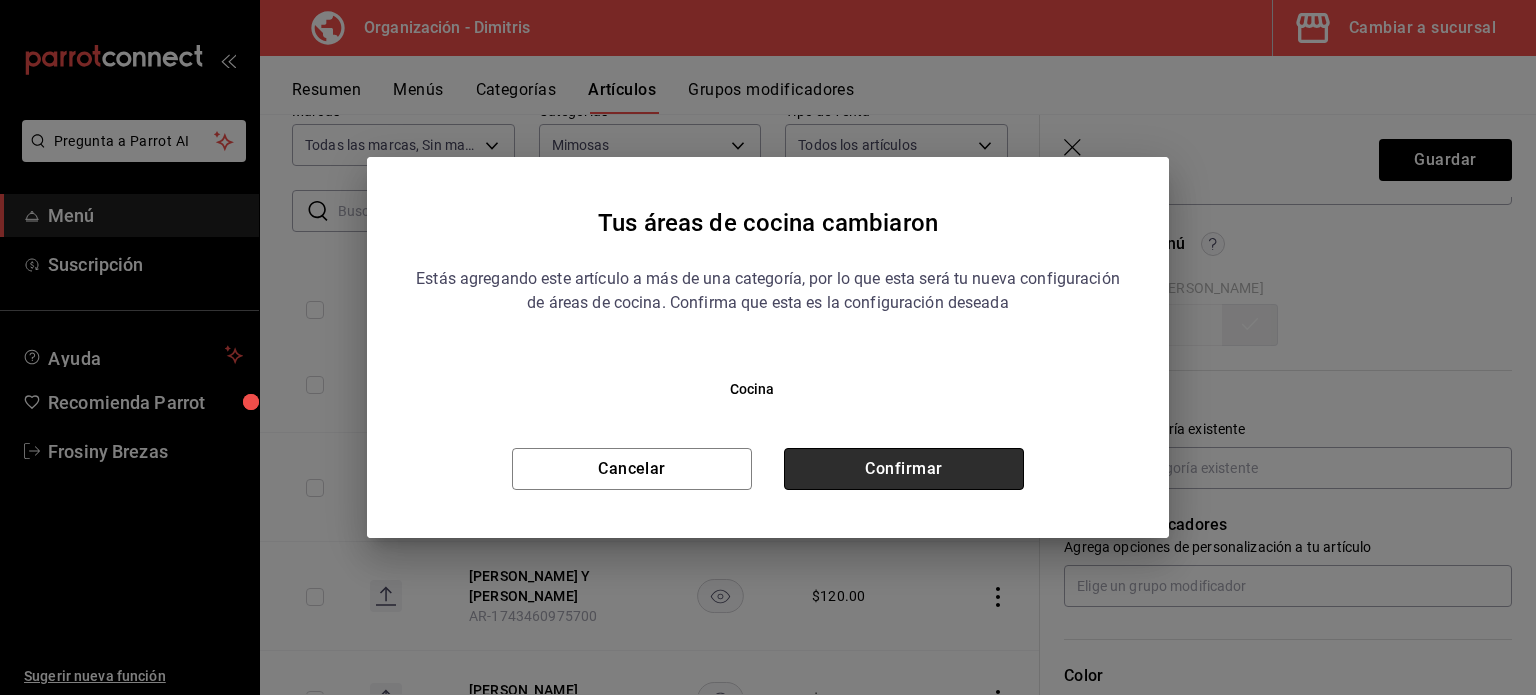 click on "Confirmar" at bounding box center (904, 469) 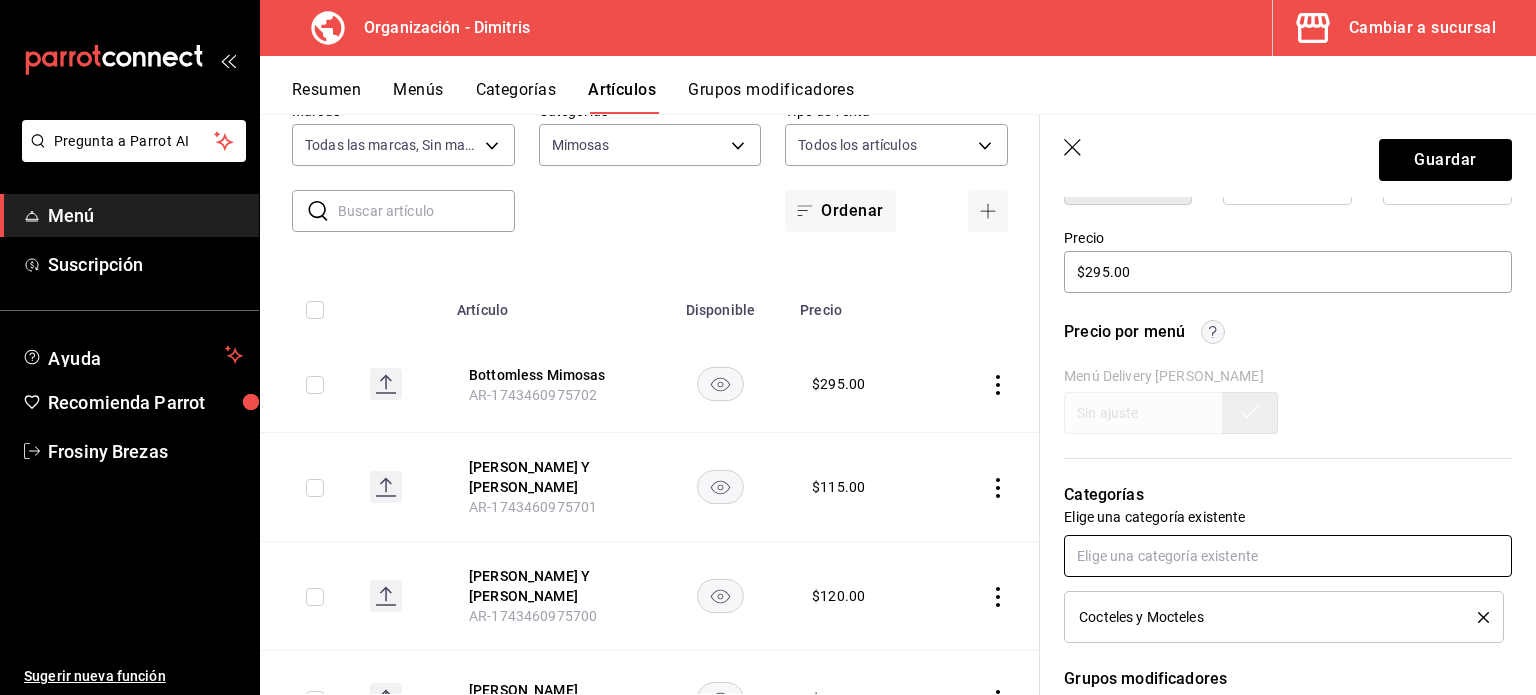 scroll, scrollTop: 579, scrollLeft: 0, axis: vertical 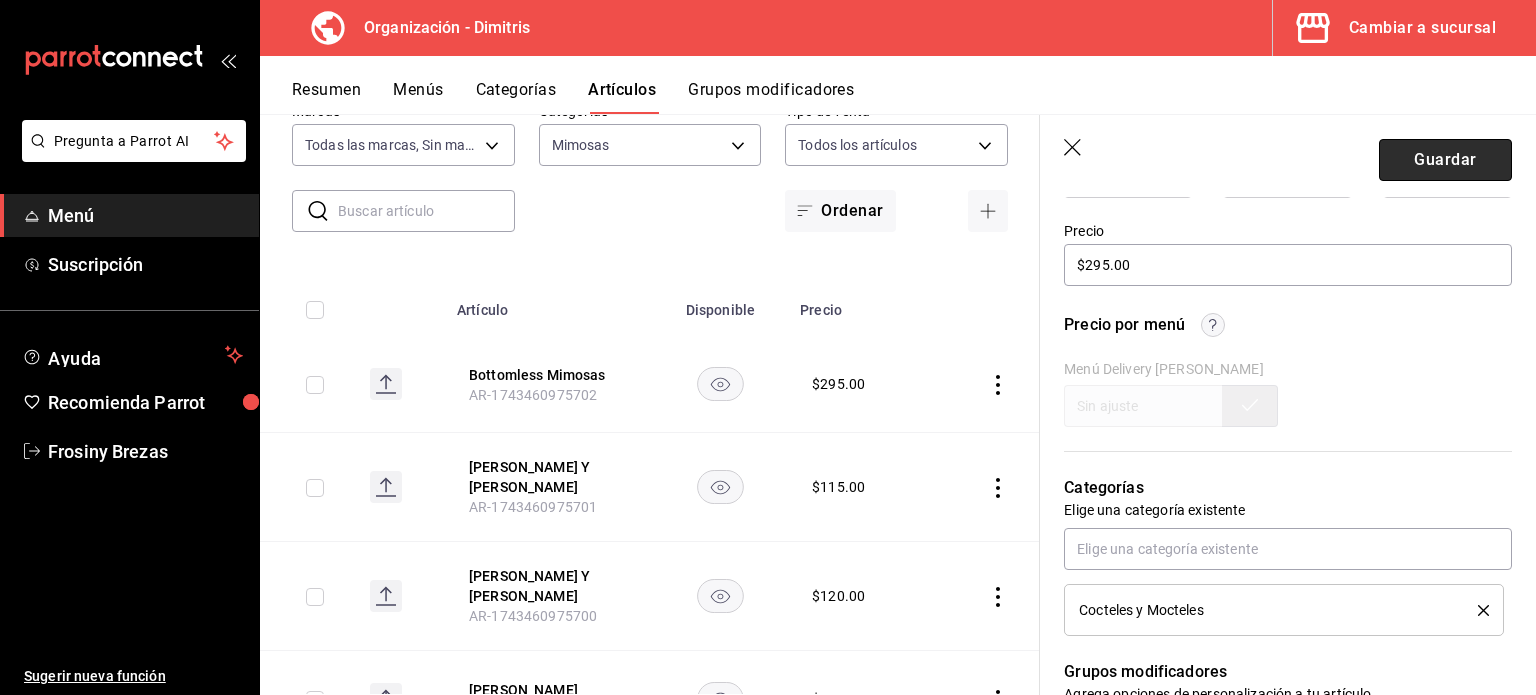 click on "Guardar" at bounding box center [1445, 160] 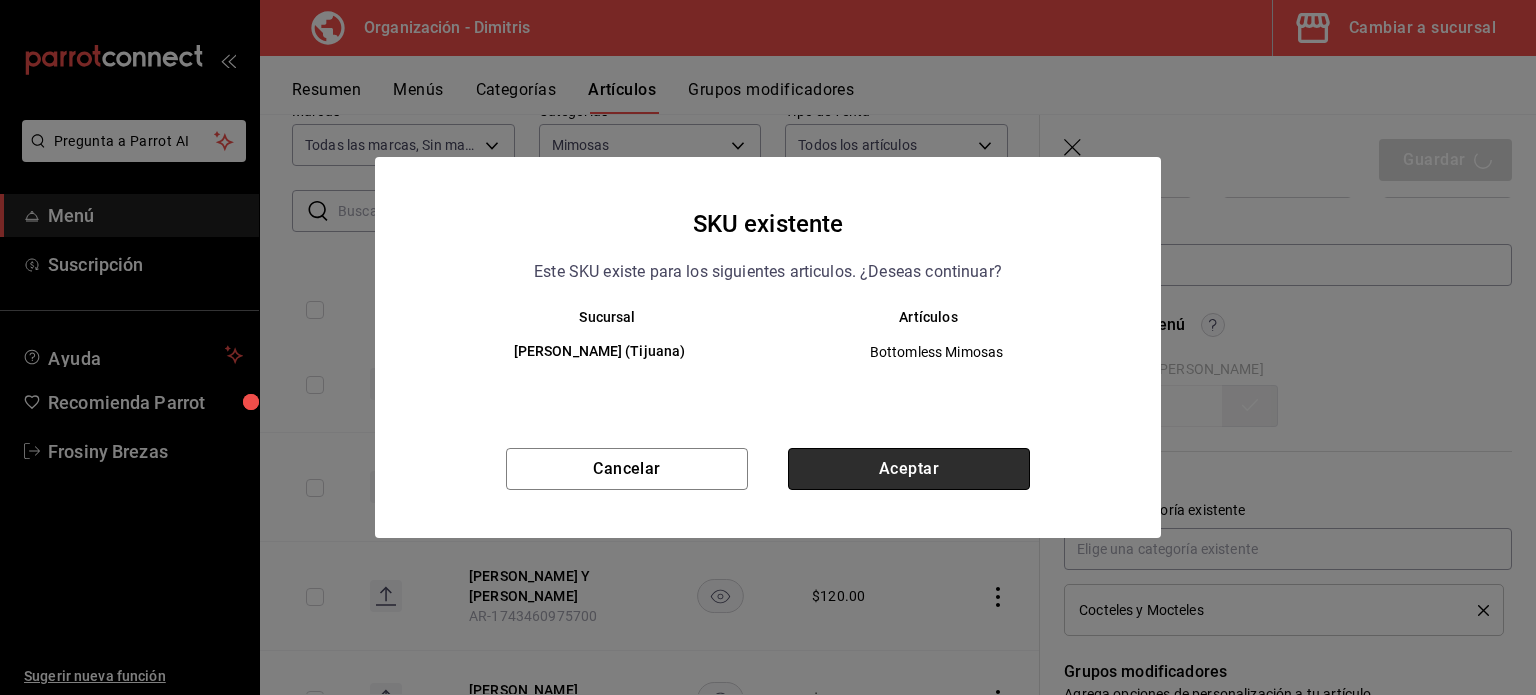 click on "Aceptar" at bounding box center (909, 469) 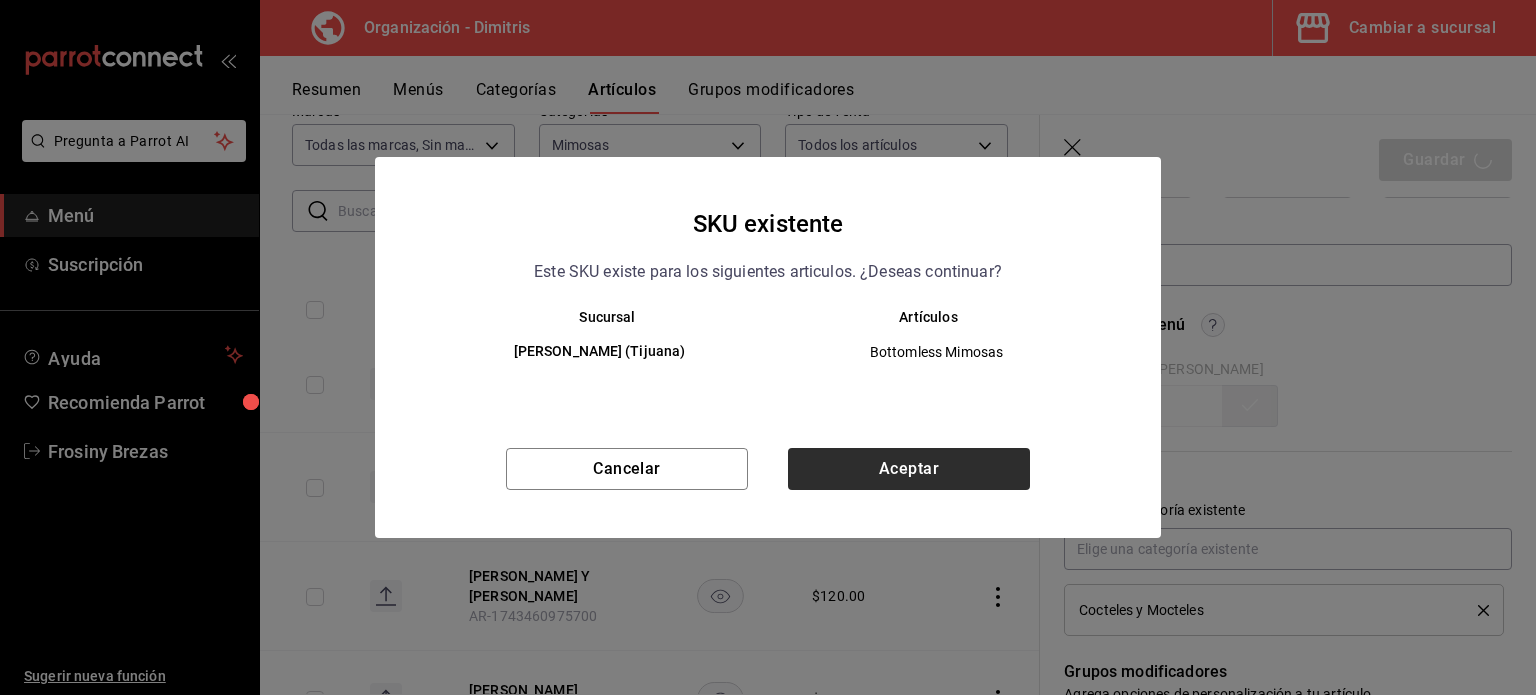 type on "x" 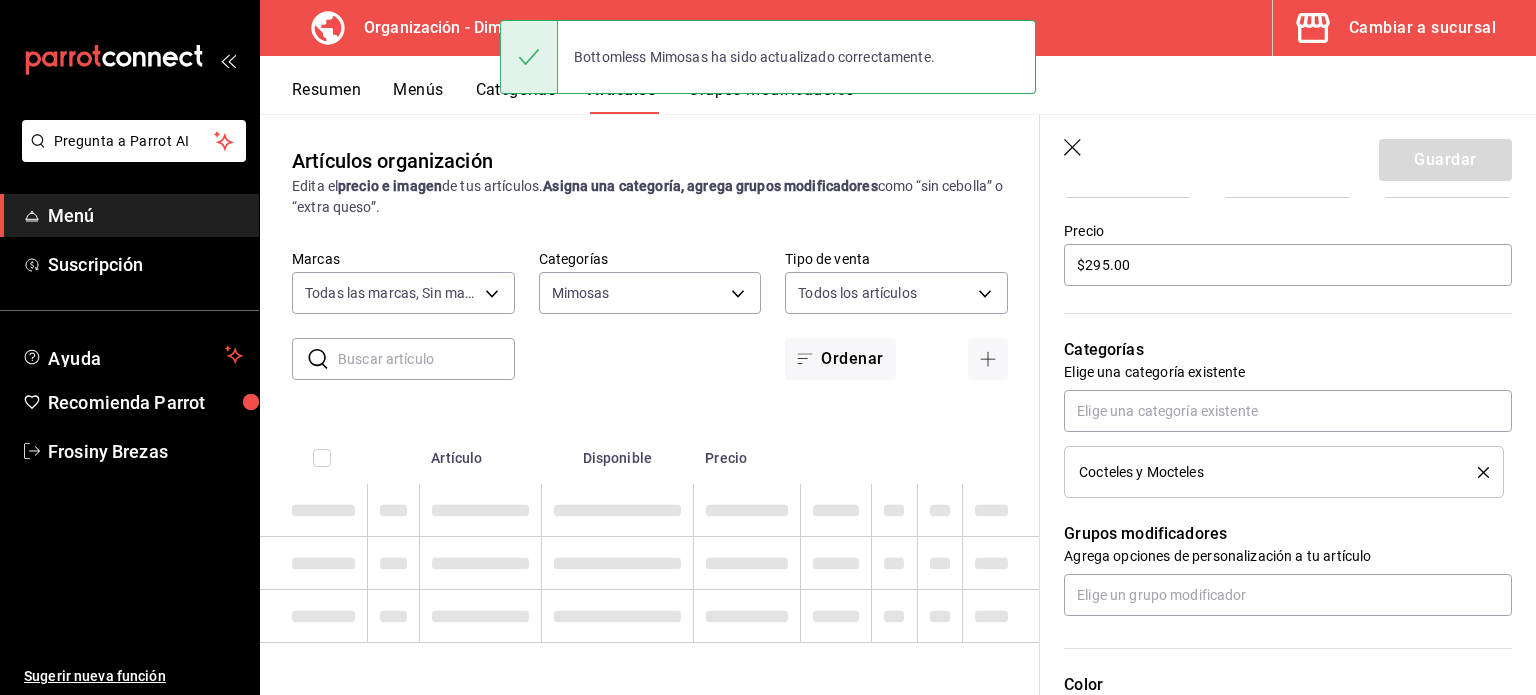 scroll, scrollTop: 0, scrollLeft: 0, axis: both 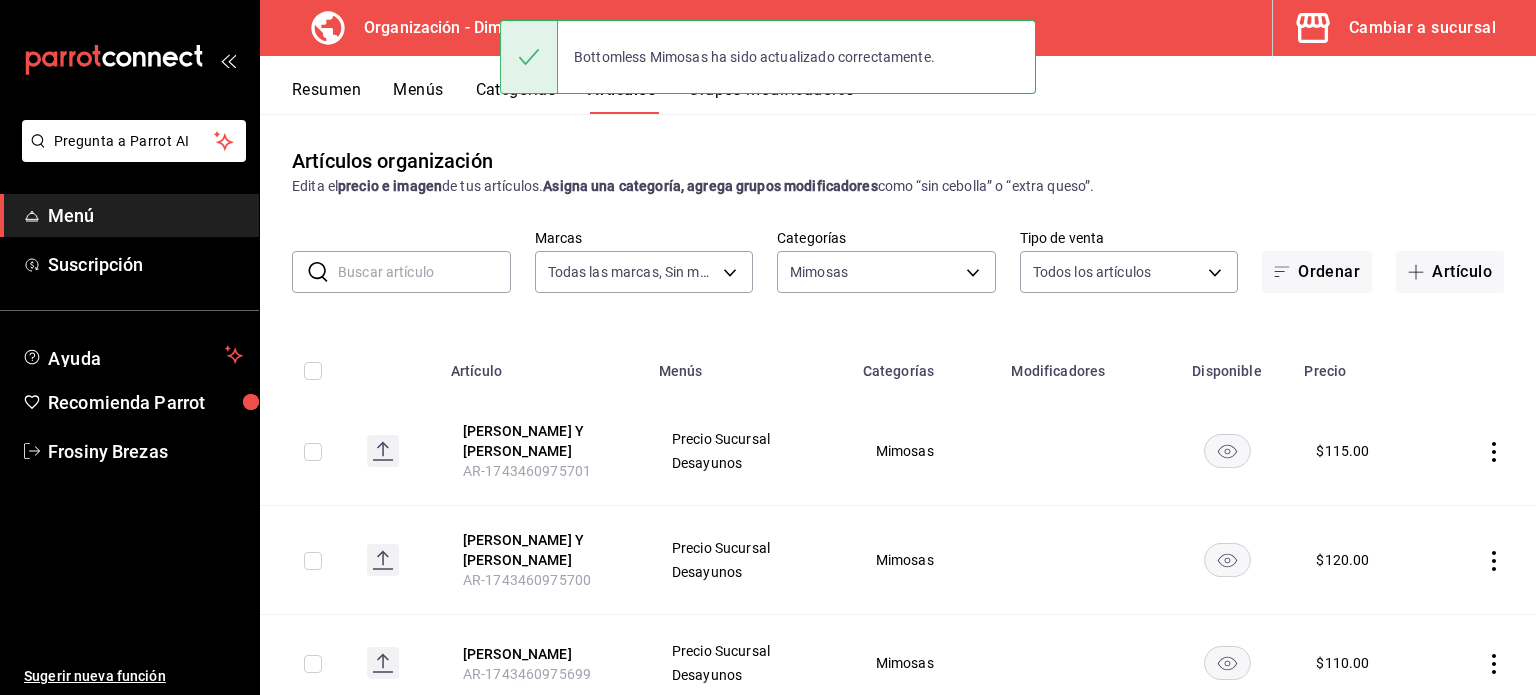 click 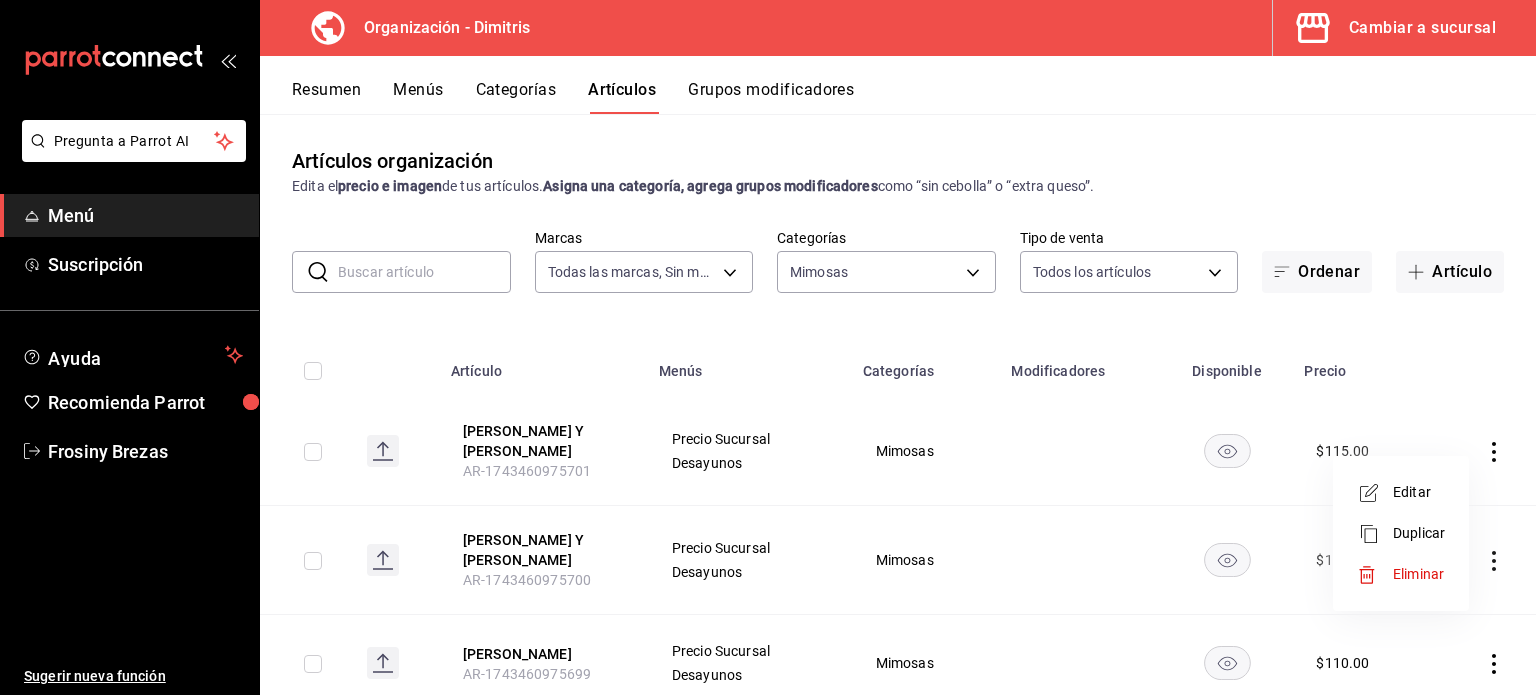 click at bounding box center [768, 347] 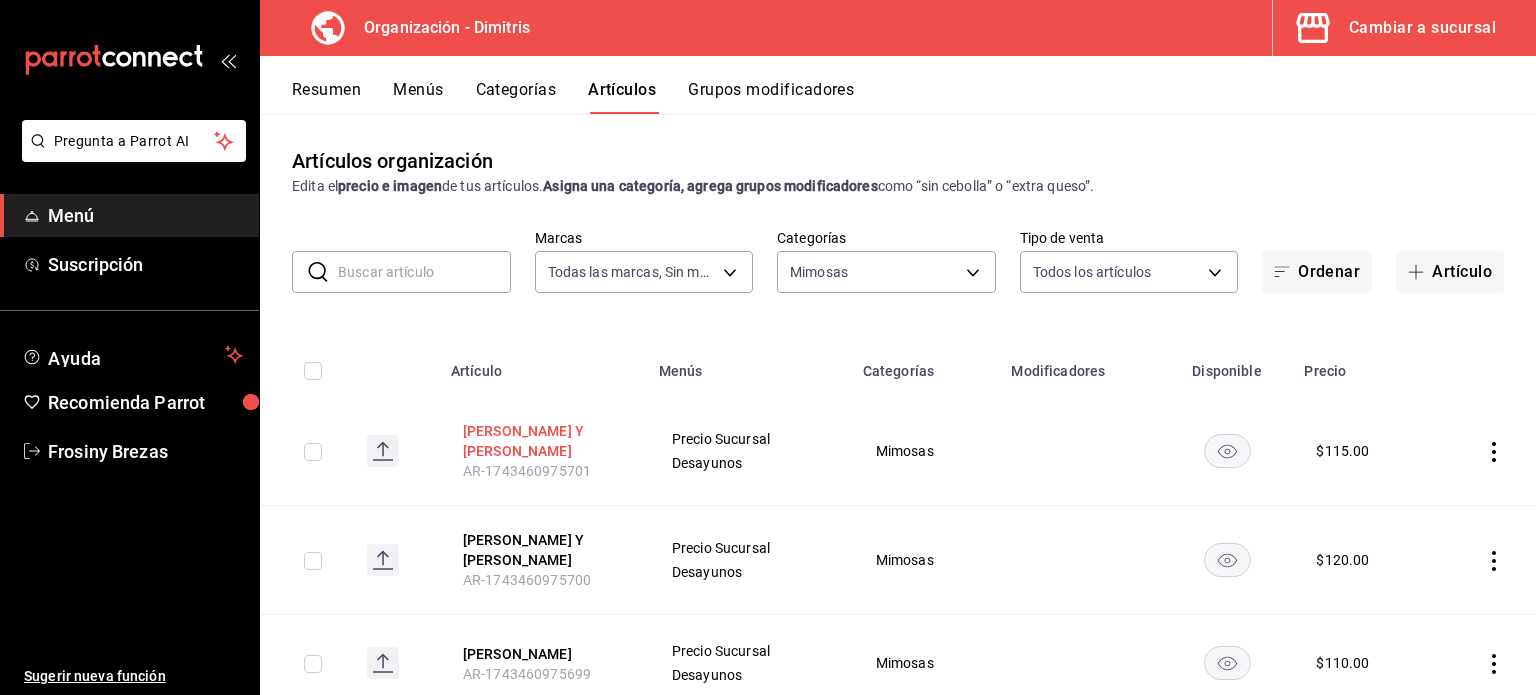 click on "[PERSON_NAME] Y [PERSON_NAME]" at bounding box center (543, 441) 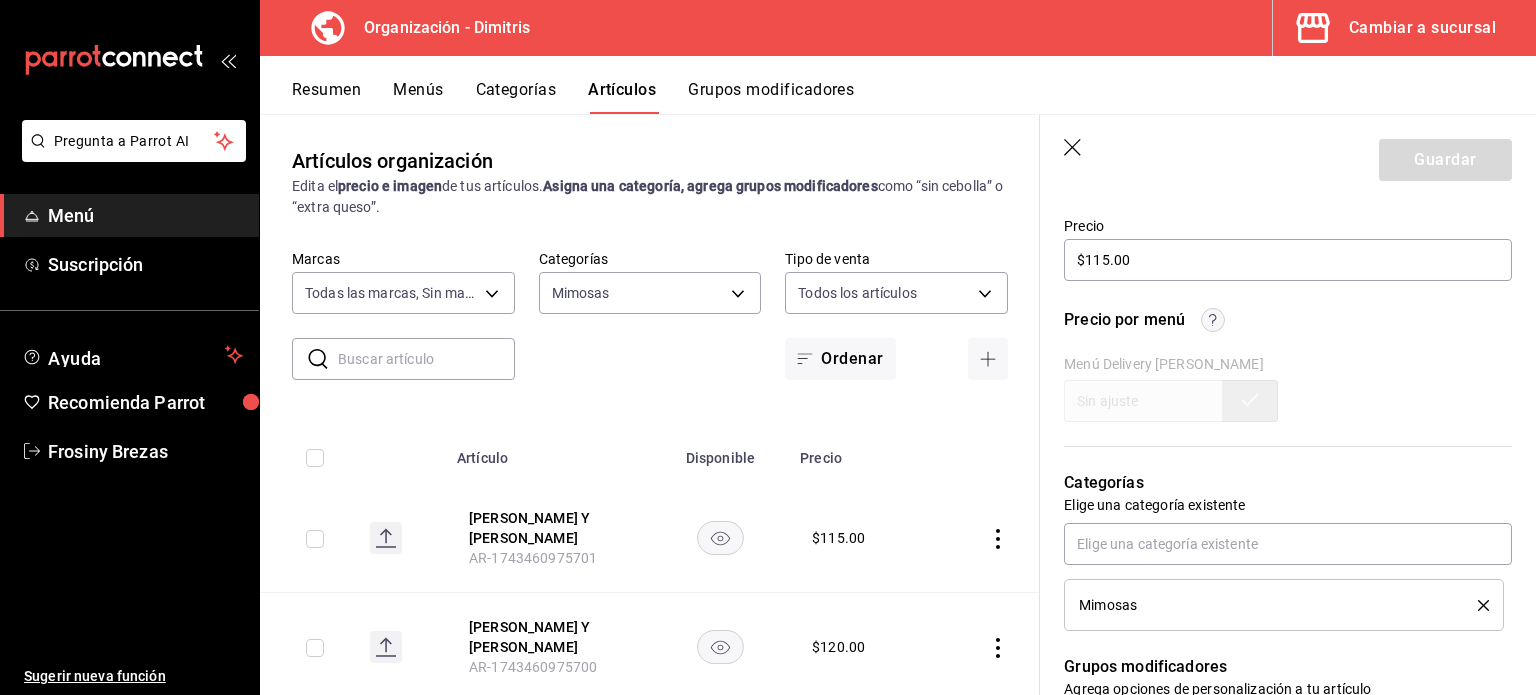 scroll, scrollTop: 584, scrollLeft: 0, axis: vertical 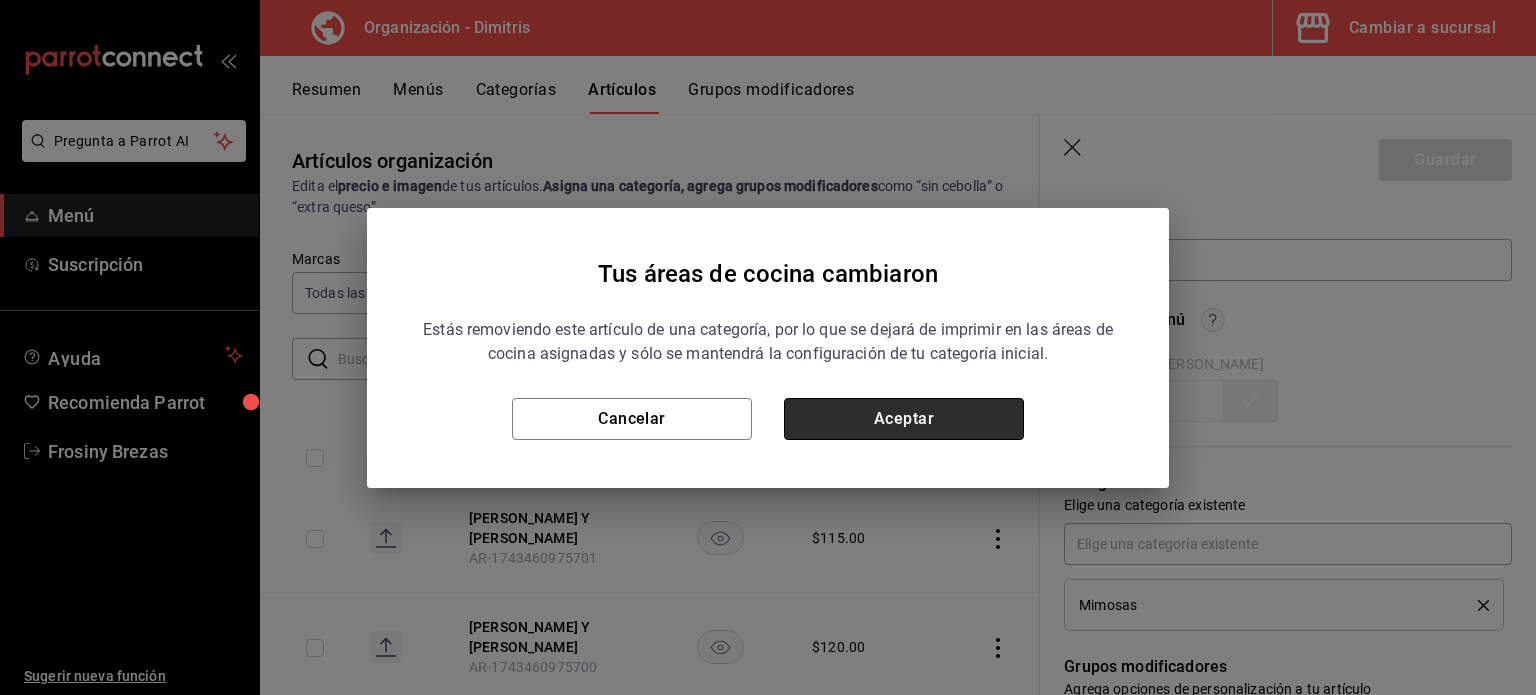 click on "Aceptar" at bounding box center [904, 419] 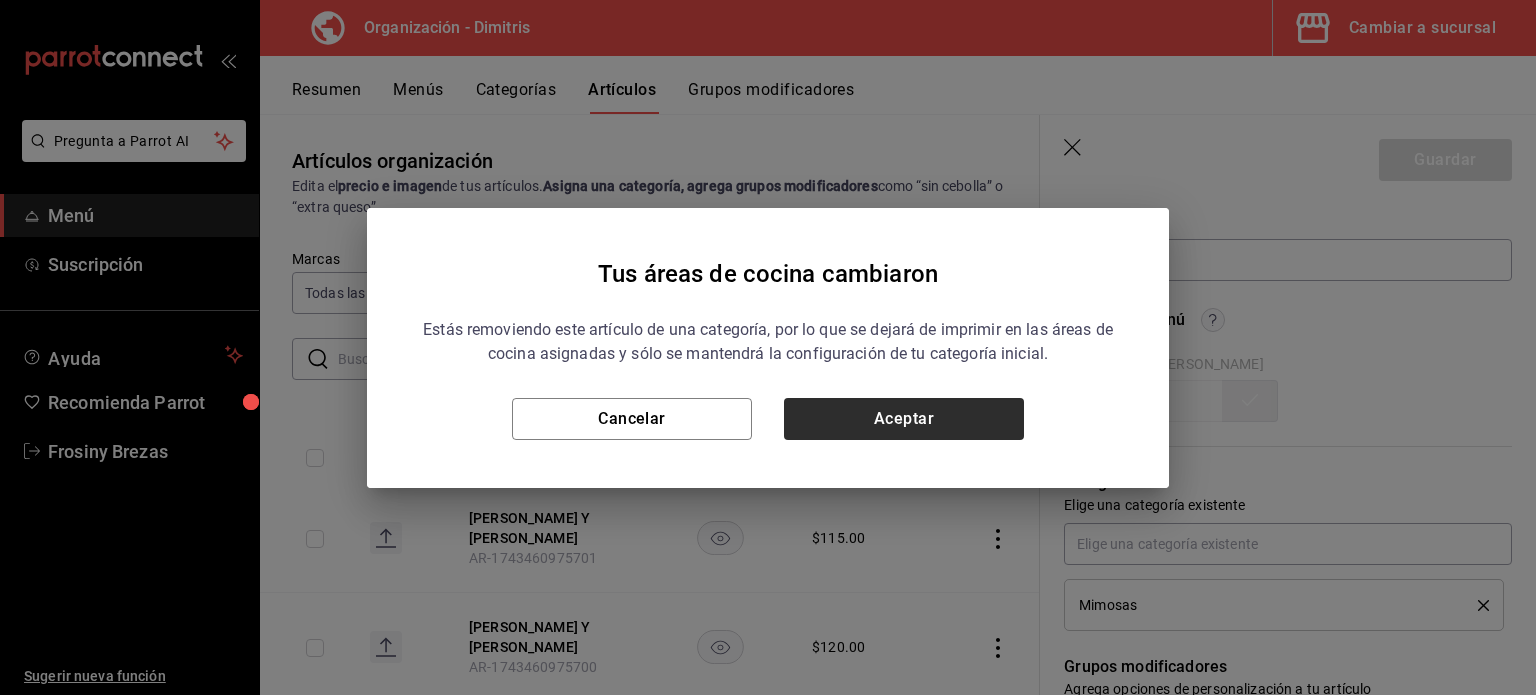 type on "x" 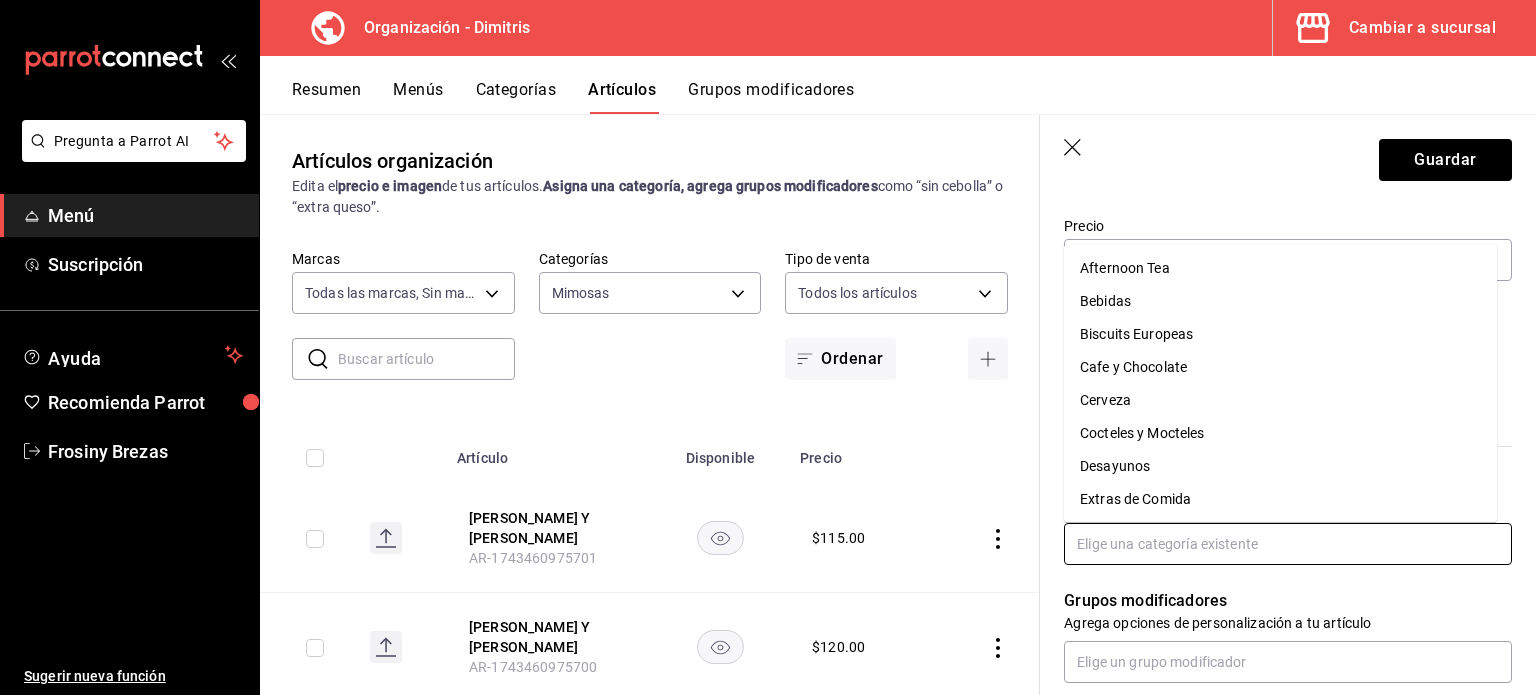 click at bounding box center (1288, 544) 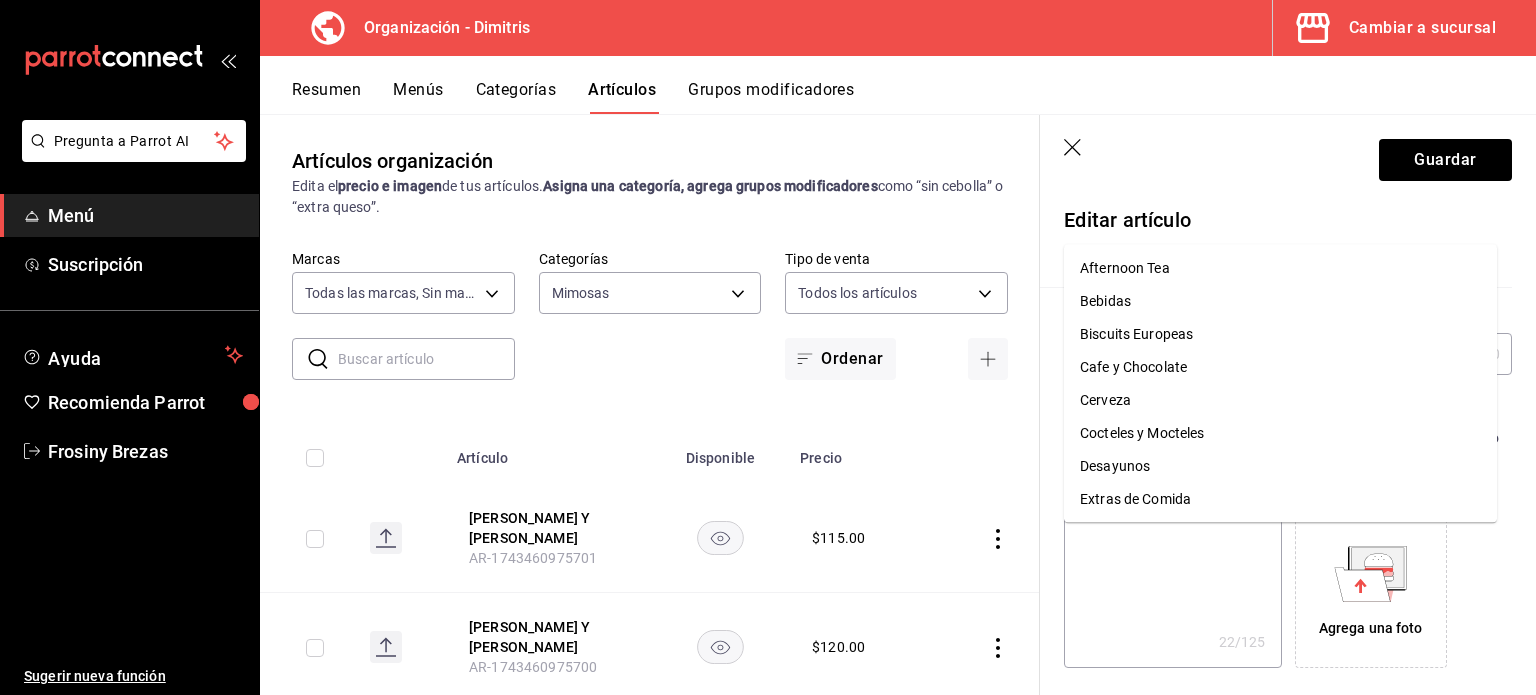scroll, scrollTop: 0, scrollLeft: 0, axis: both 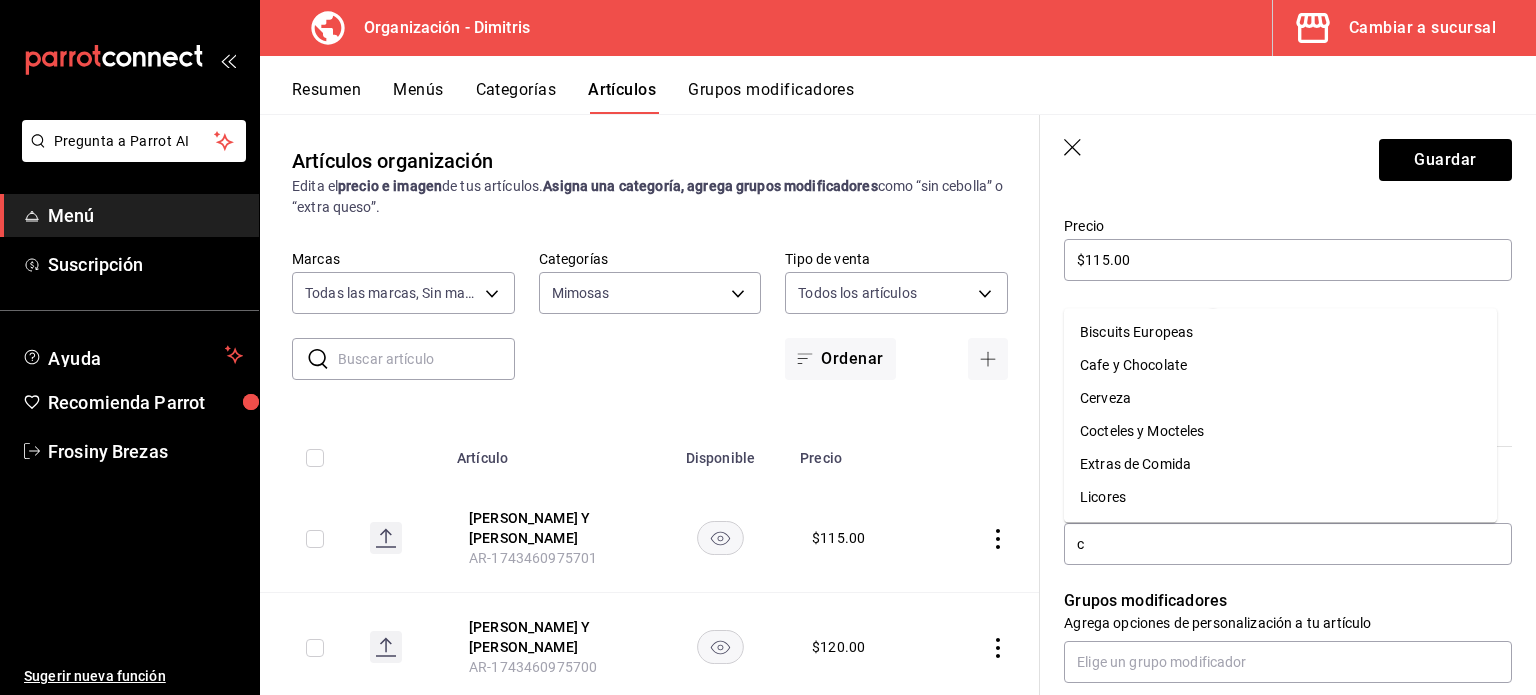 type on "co" 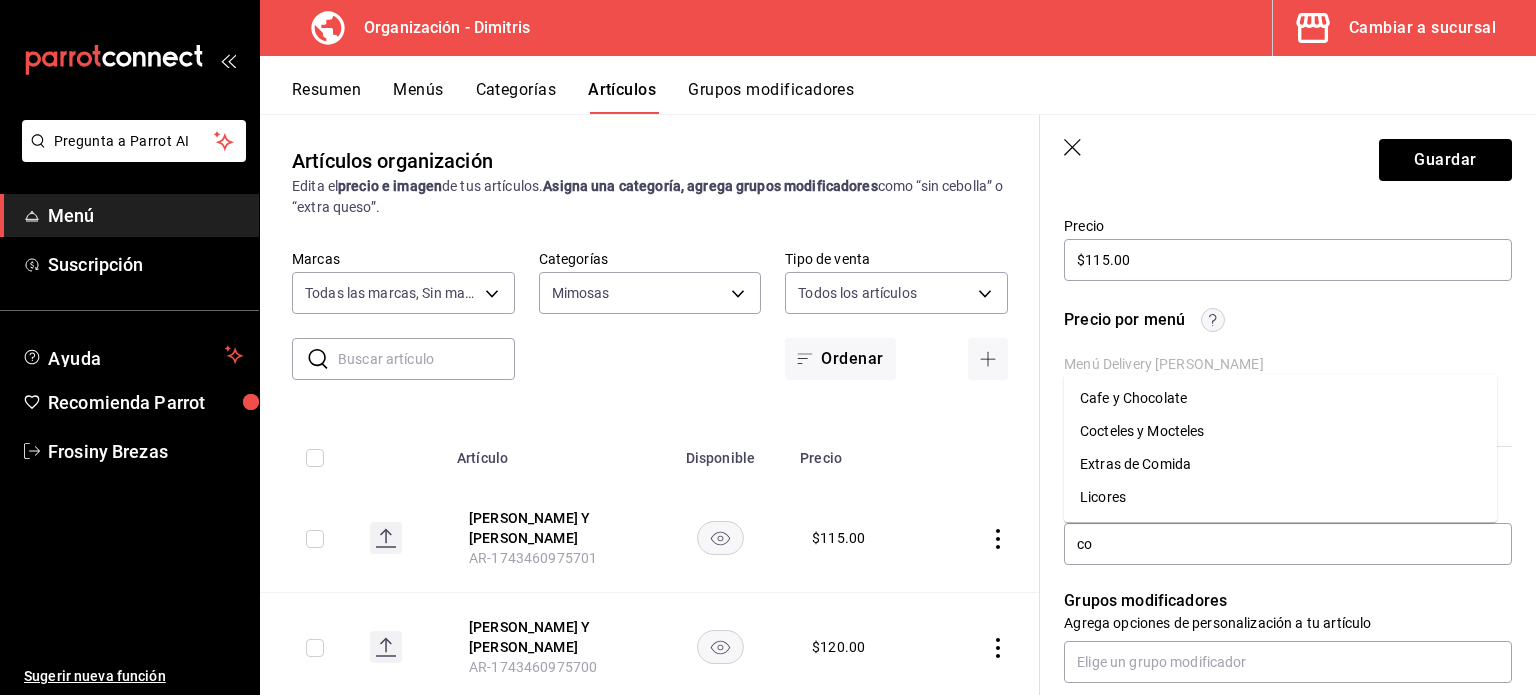 click on "Cocteles y Mocteles" at bounding box center (1280, 431) 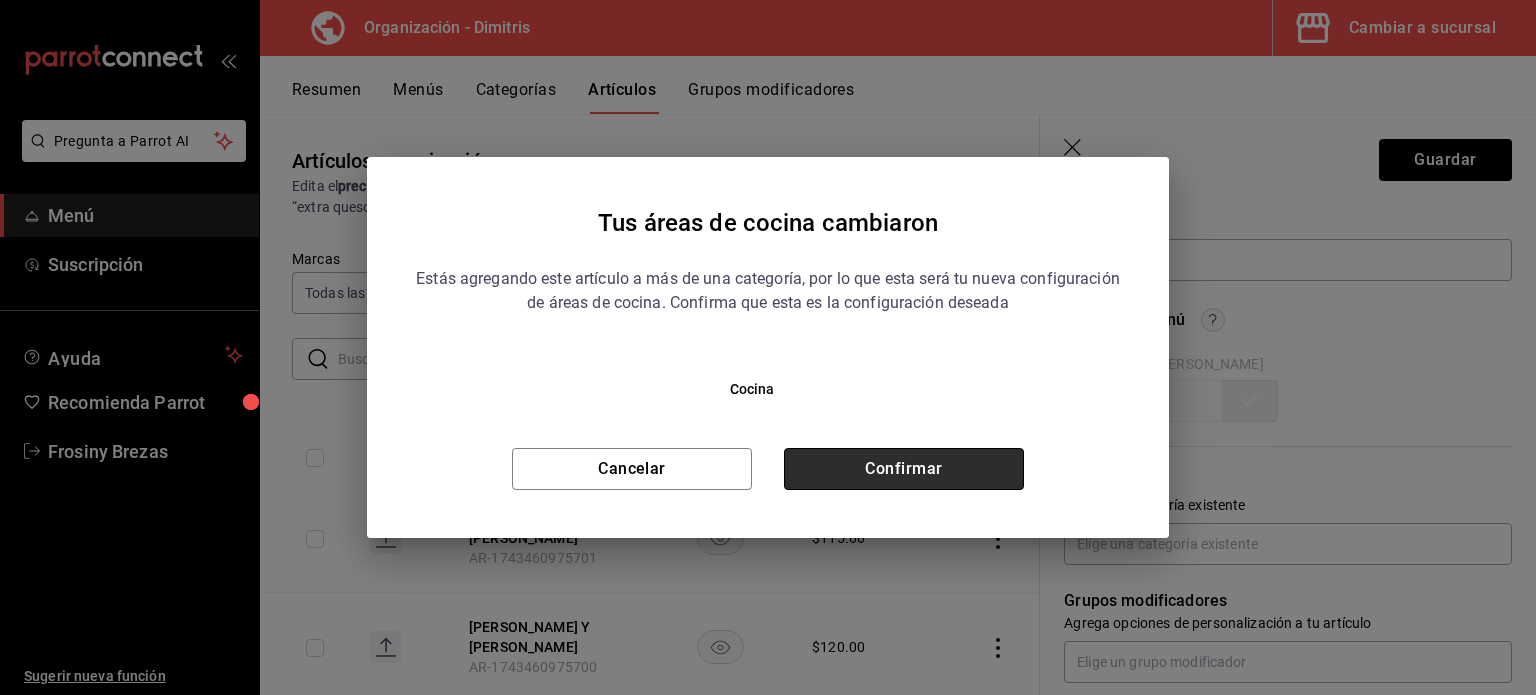 click on "Confirmar" at bounding box center (904, 469) 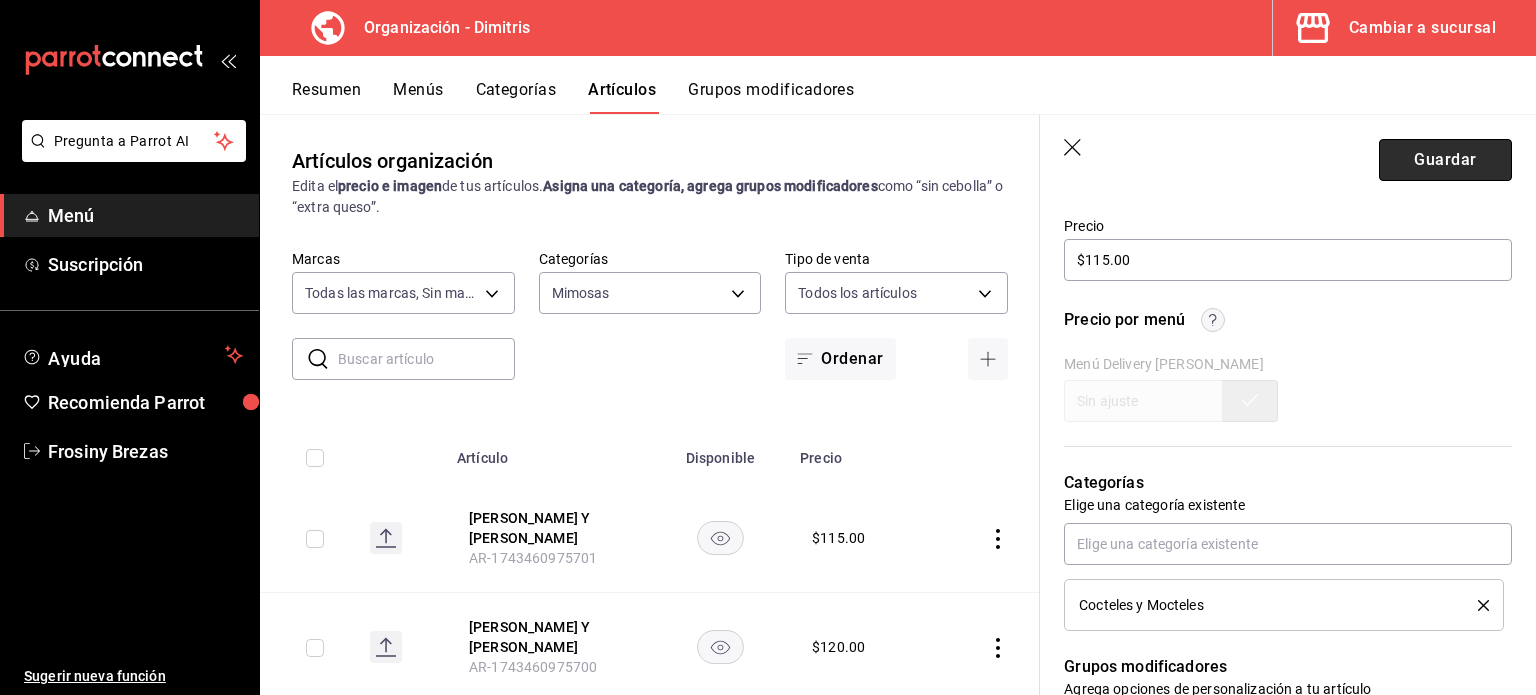 click on "Guardar" at bounding box center (1445, 160) 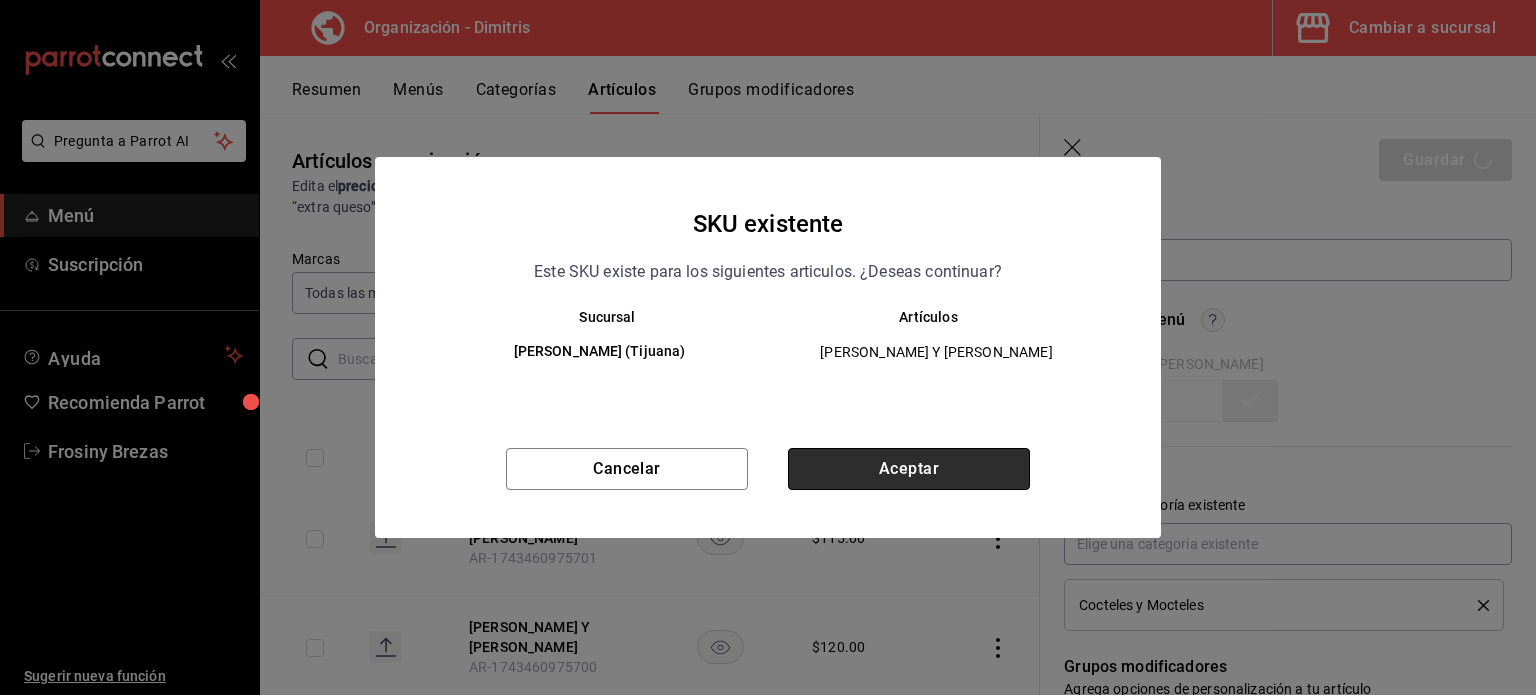 click on "Aceptar" at bounding box center [909, 469] 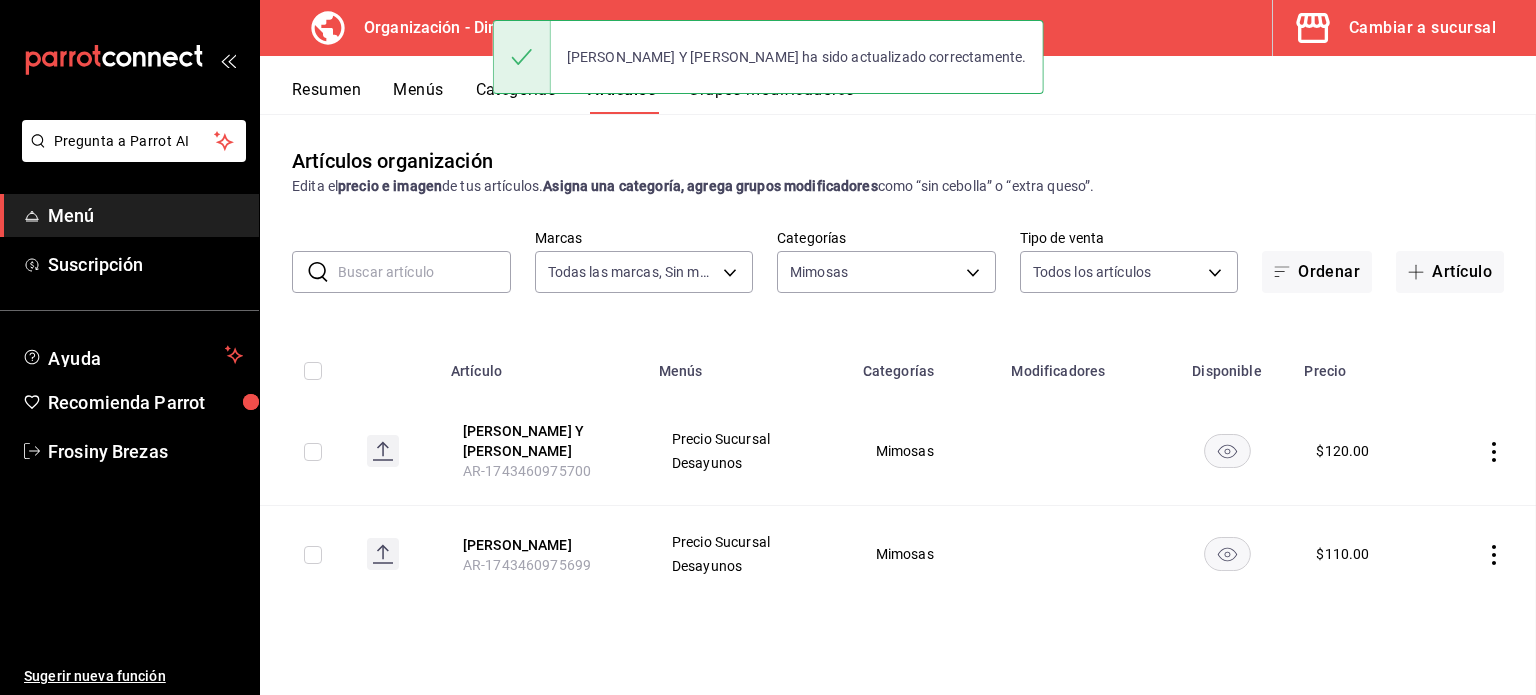 scroll, scrollTop: 0, scrollLeft: 0, axis: both 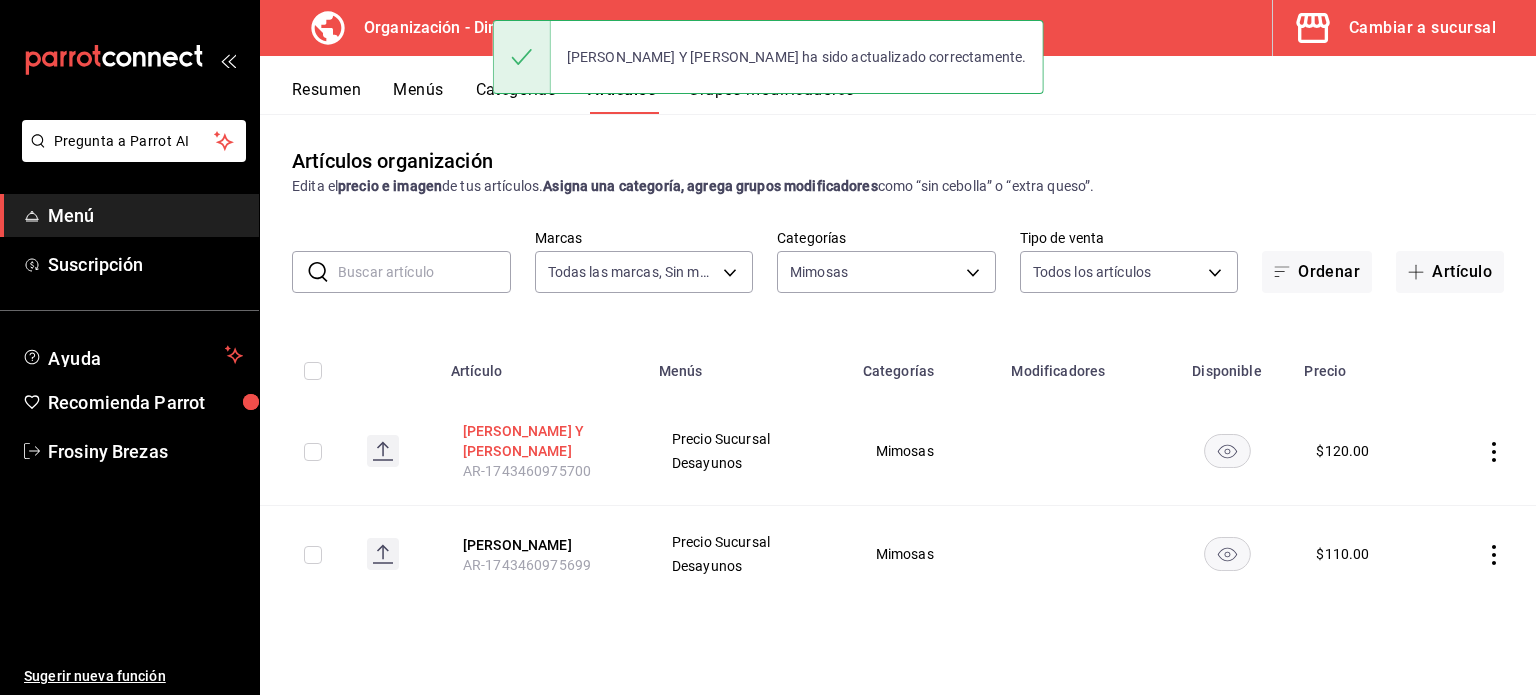 click on "[PERSON_NAME] Y [PERSON_NAME]" at bounding box center [543, 441] 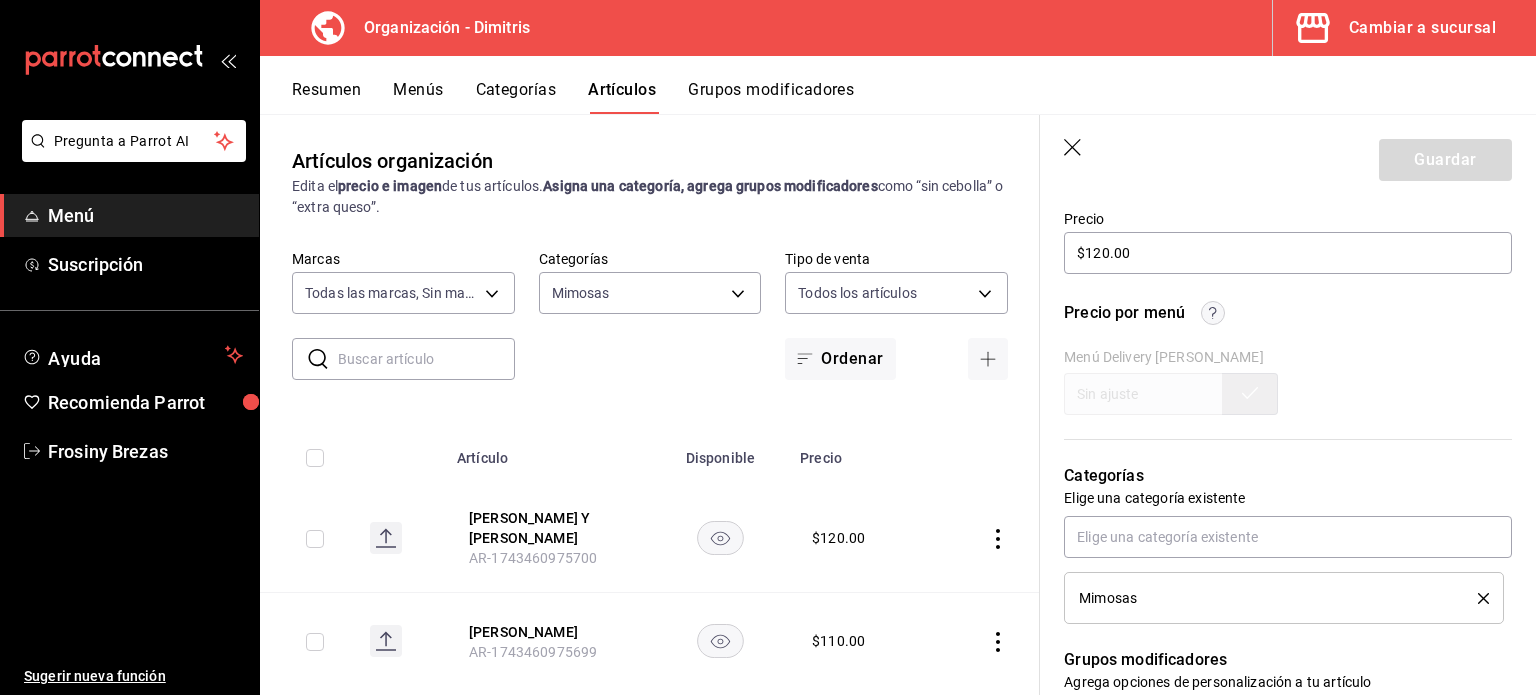 scroll, scrollTop: 636, scrollLeft: 0, axis: vertical 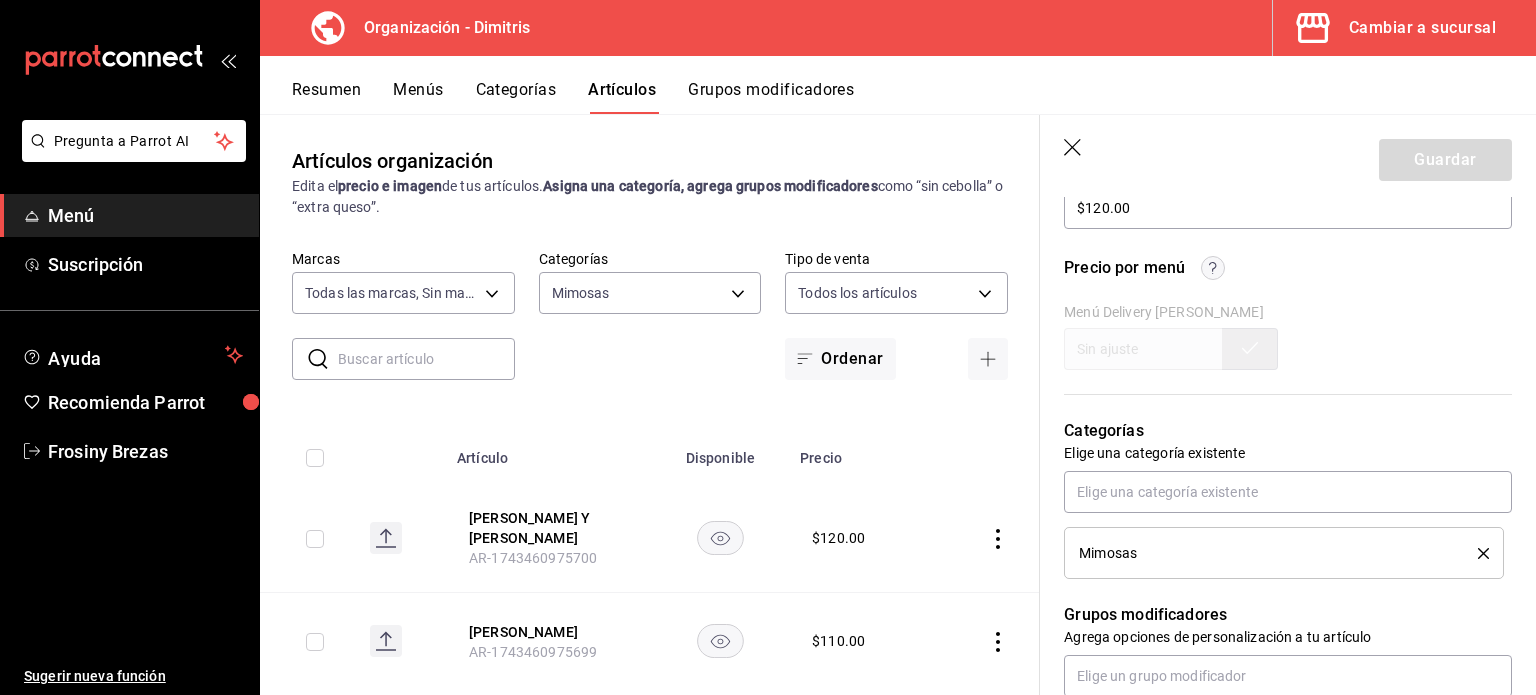 click 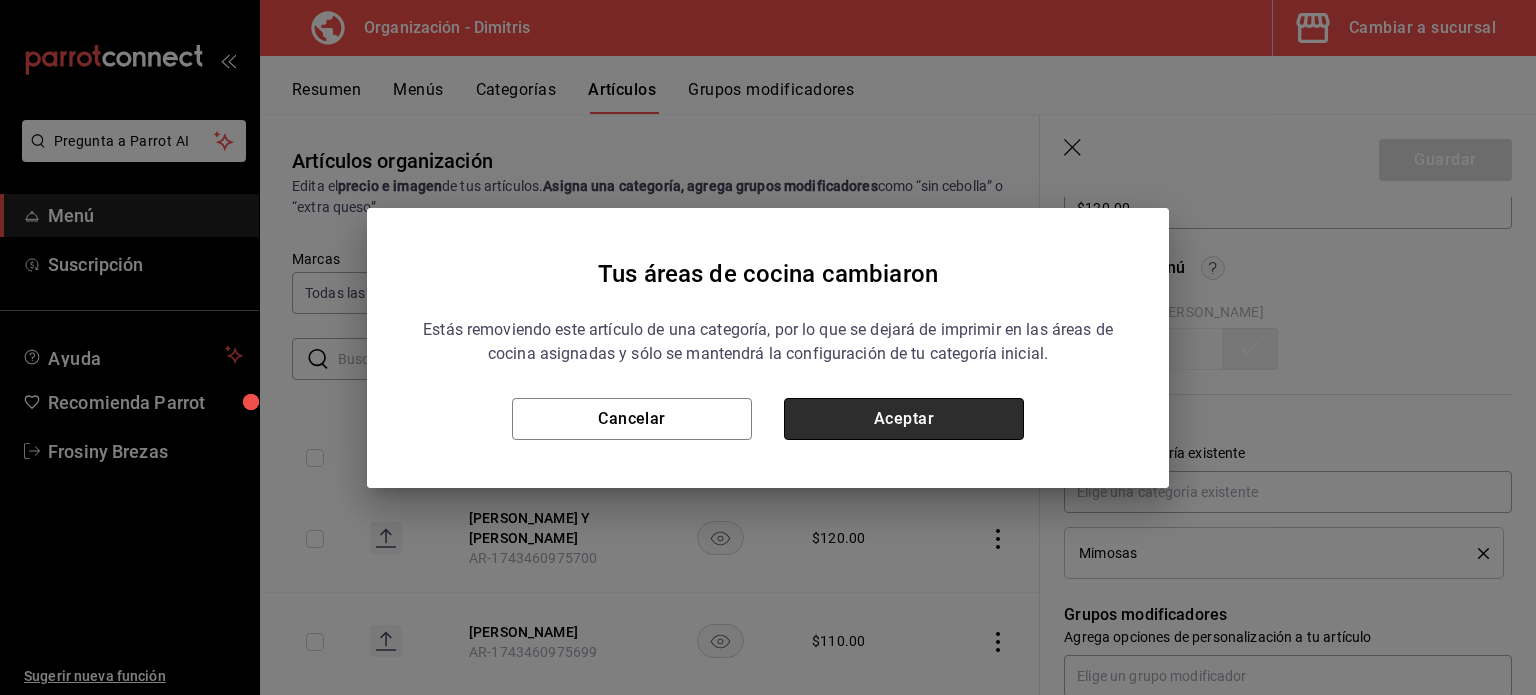 click on "Aceptar" at bounding box center (904, 419) 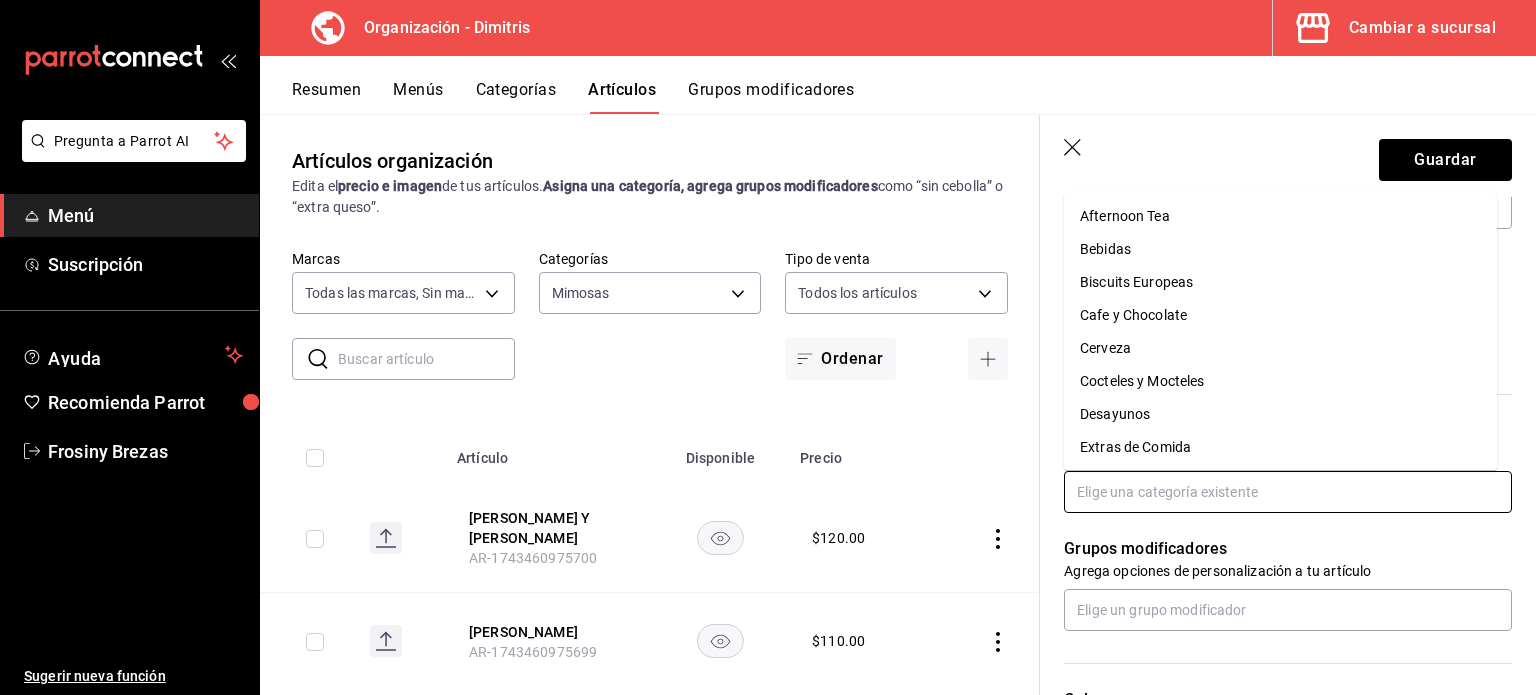 click at bounding box center [1288, 492] 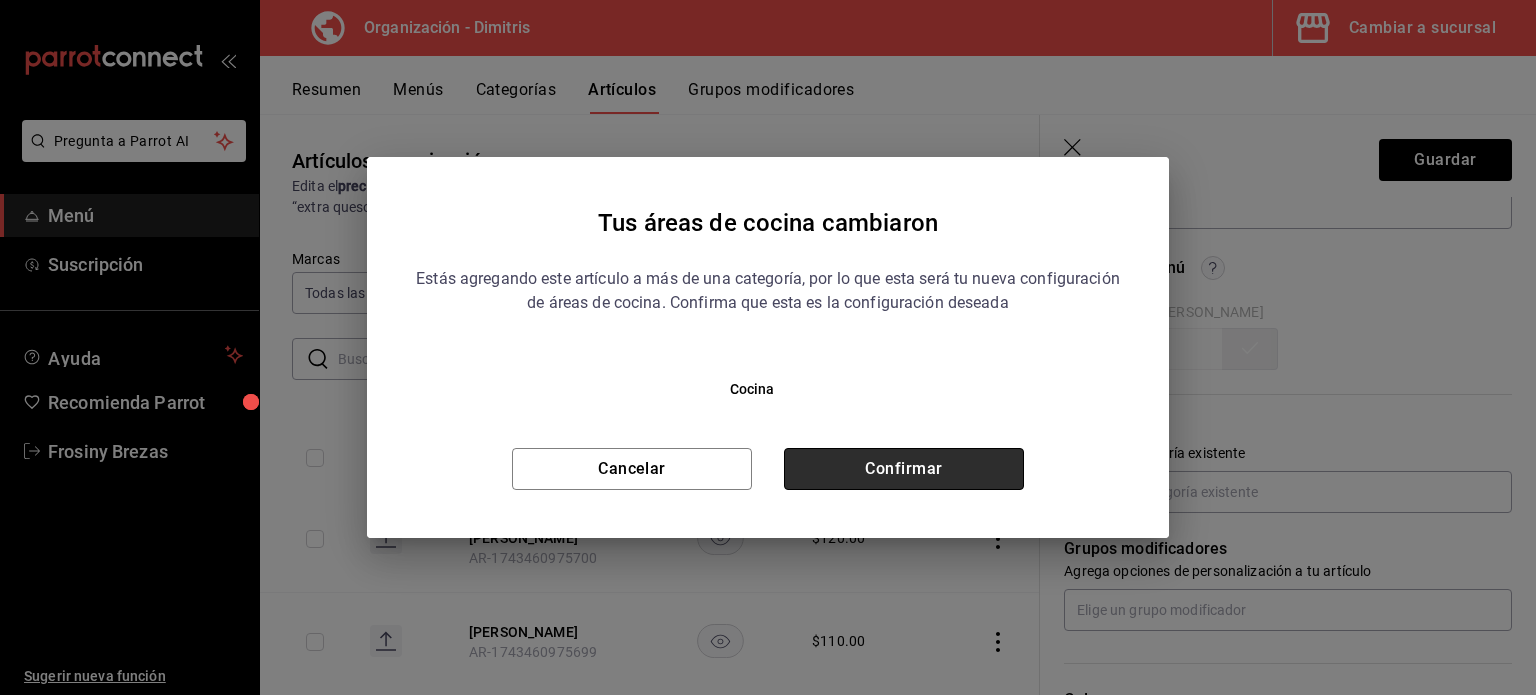 click on "Confirmar" at bounding box center (904, 469) 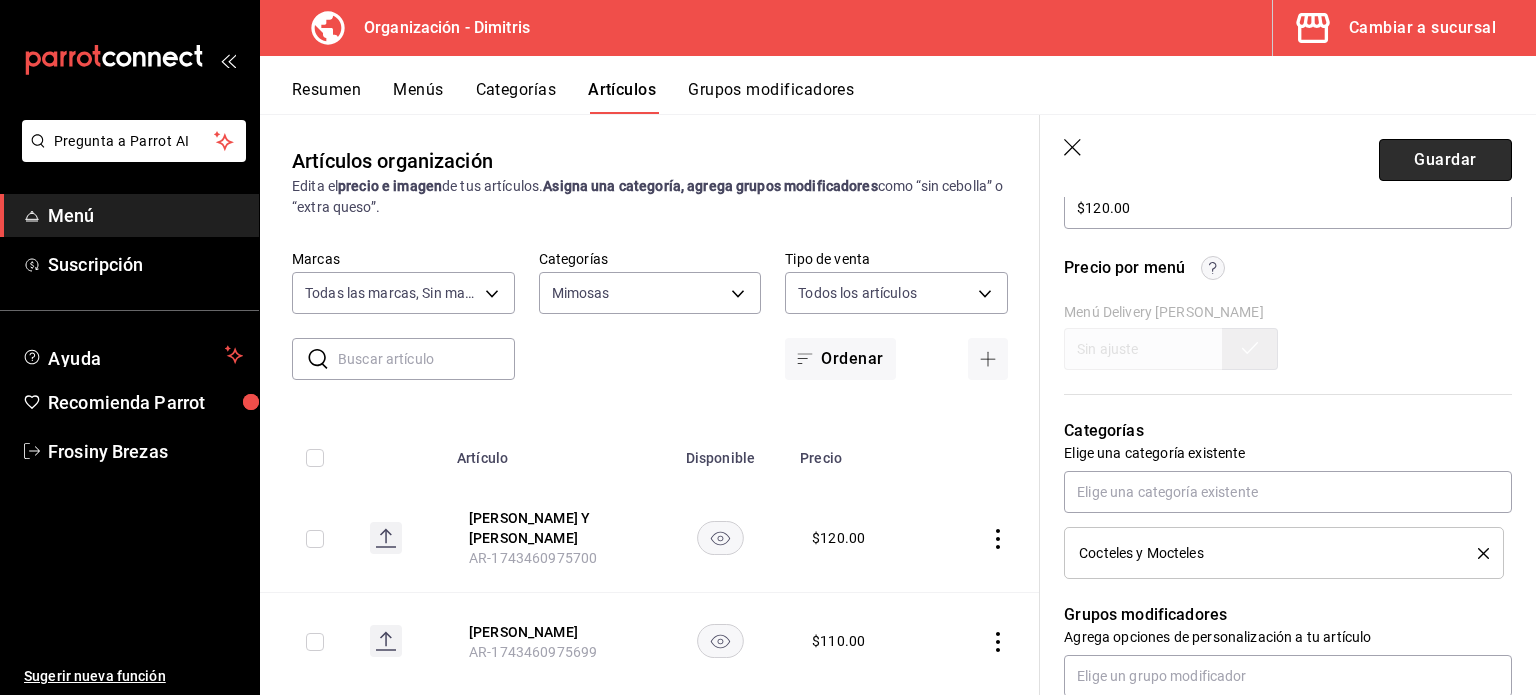 click on "Guardar" at bounding box center (1445, 160) 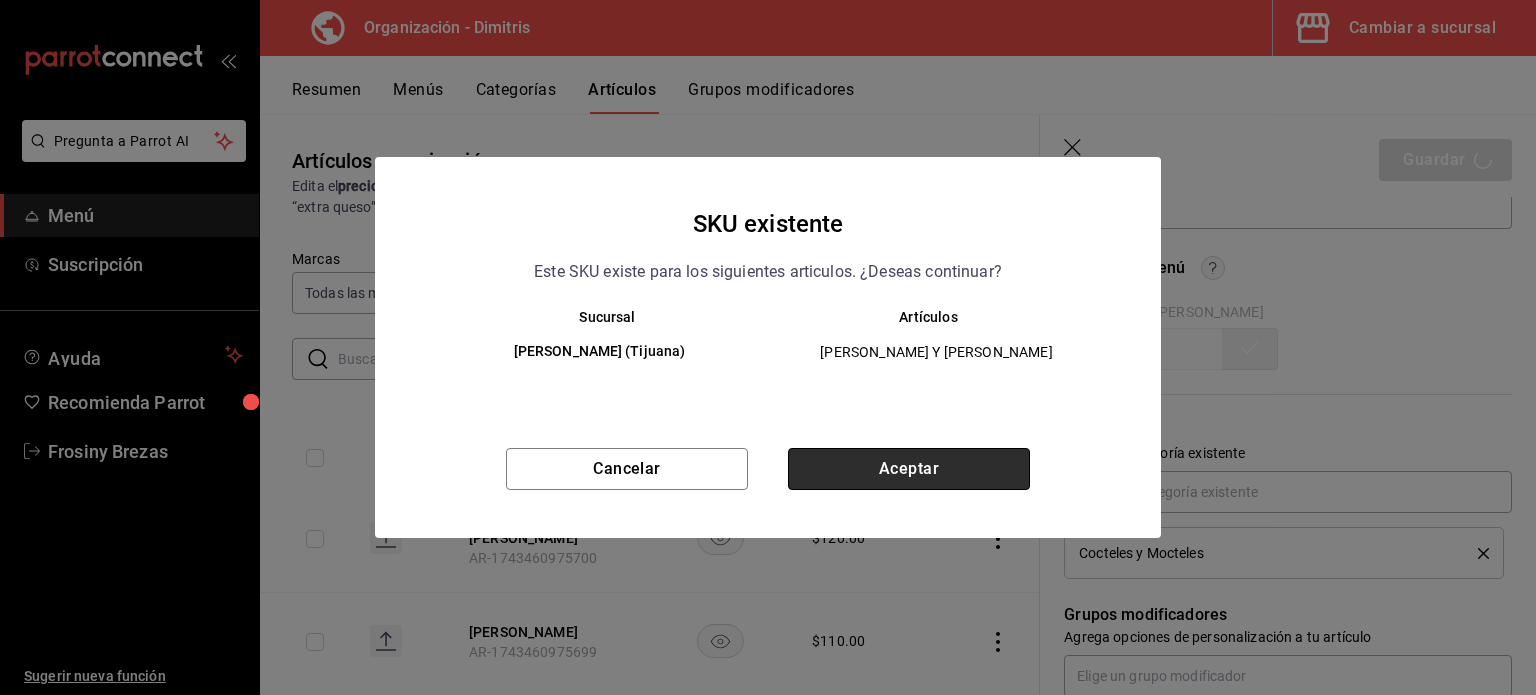 click on "Aceptar" at bounding box center (909, 469) 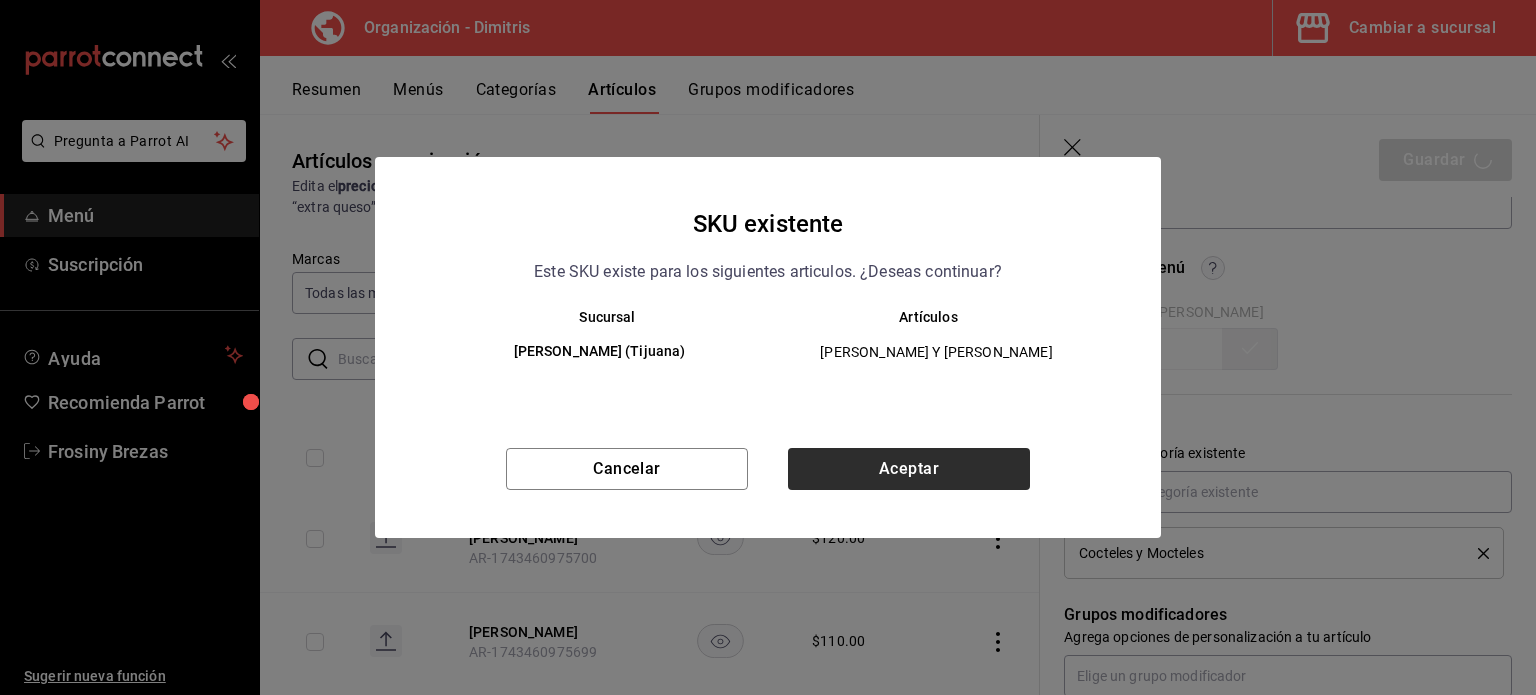 type on "x" 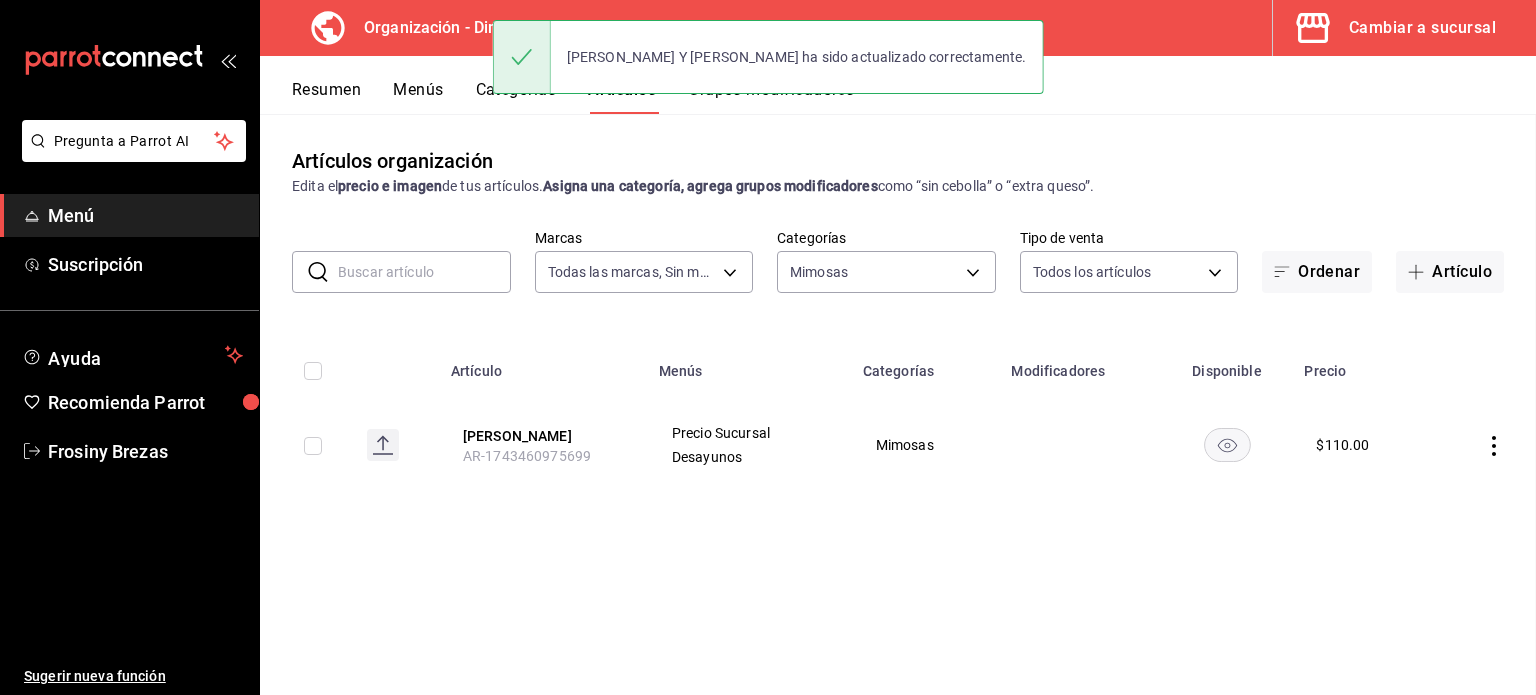 scroll, scrollTop: 0, scrollLeft: 0, axis: both 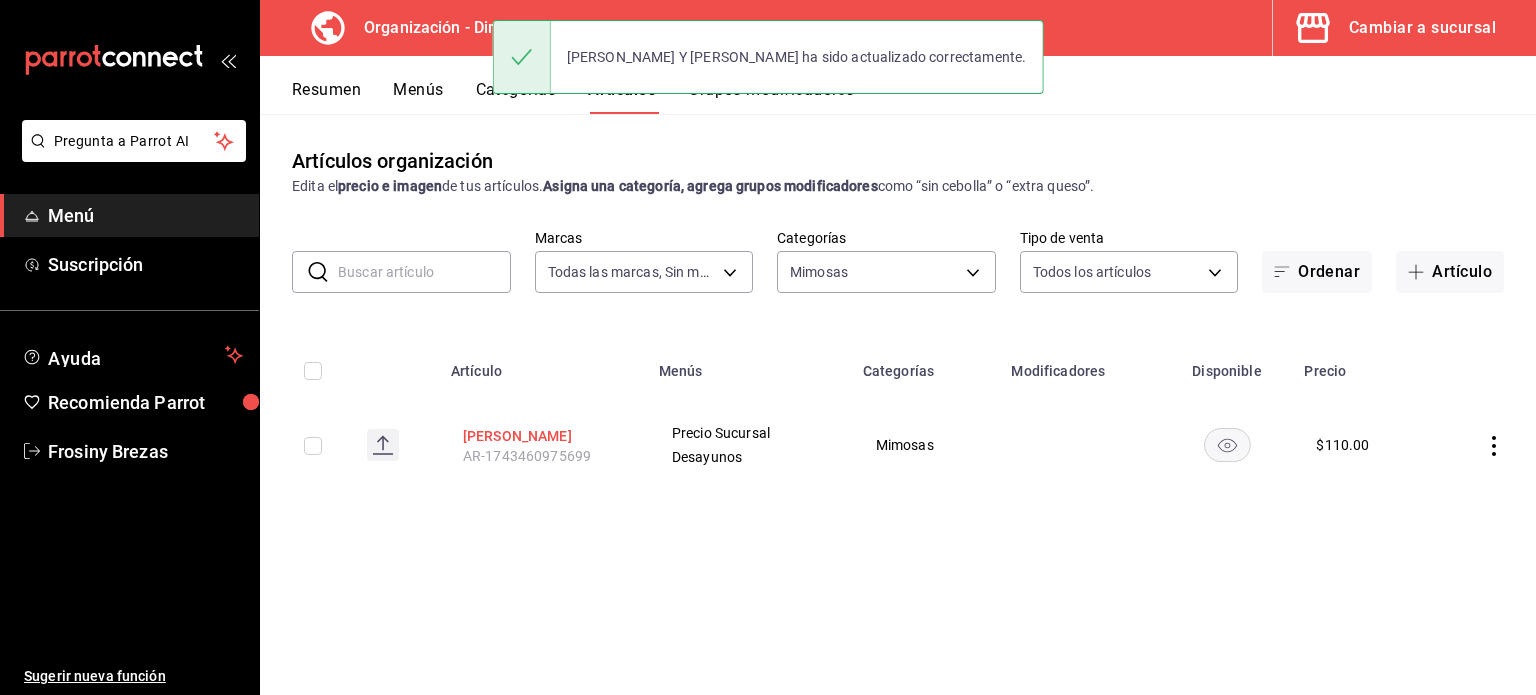 click on "[PERSON_NAME]" at bounding box center [543, 436] 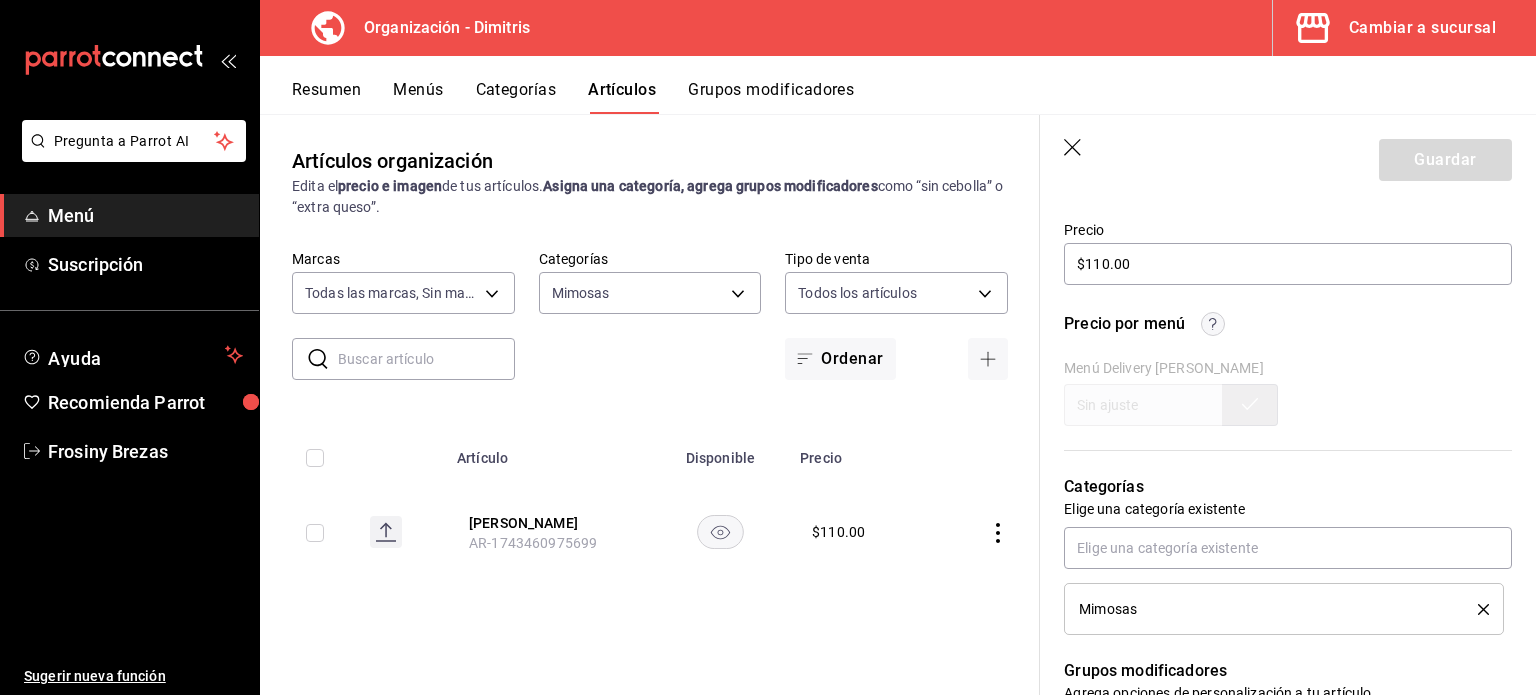 scroll, scrollTop: 582, scrollLeft: 0, axis: vertical 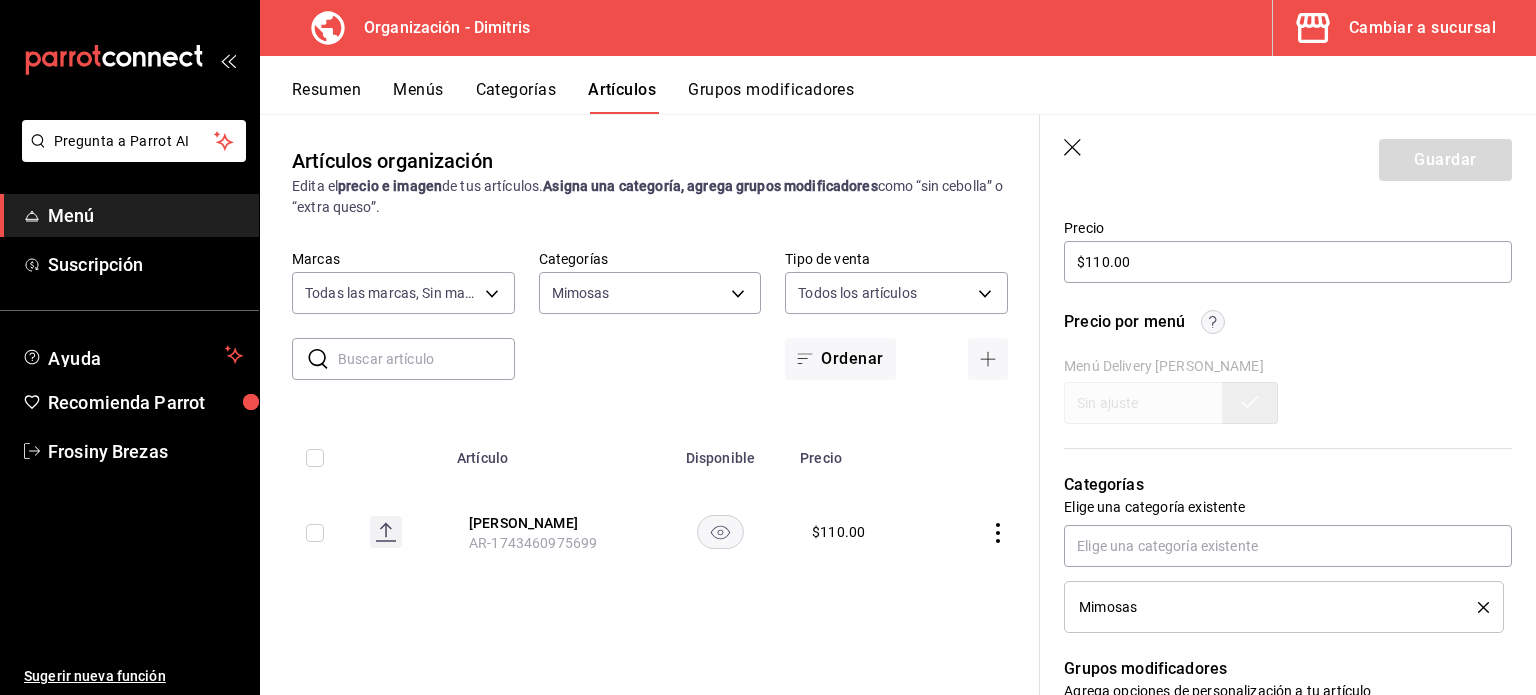 click 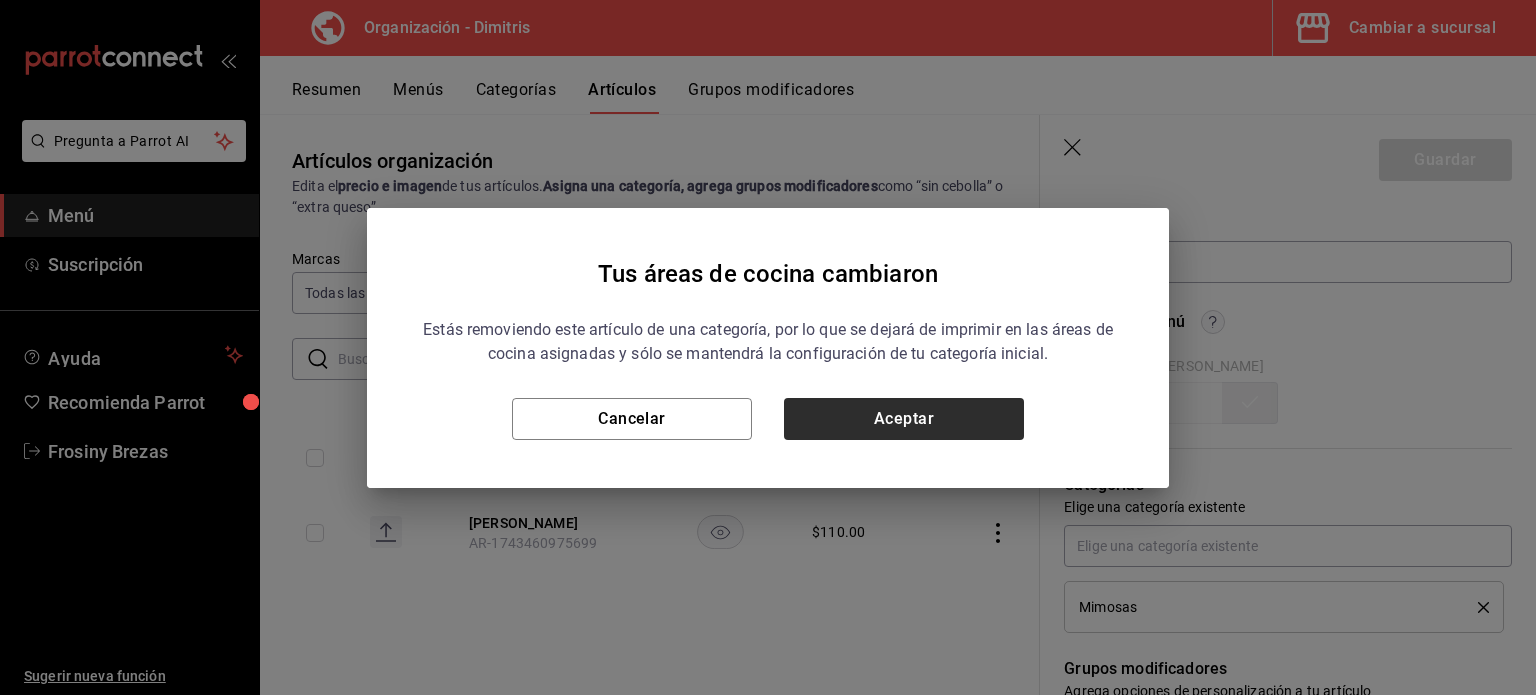 drag, startPoint x: 996, startPoint y: 449, endPoint x: 987, endPoint y: 427, distance: 23.769728 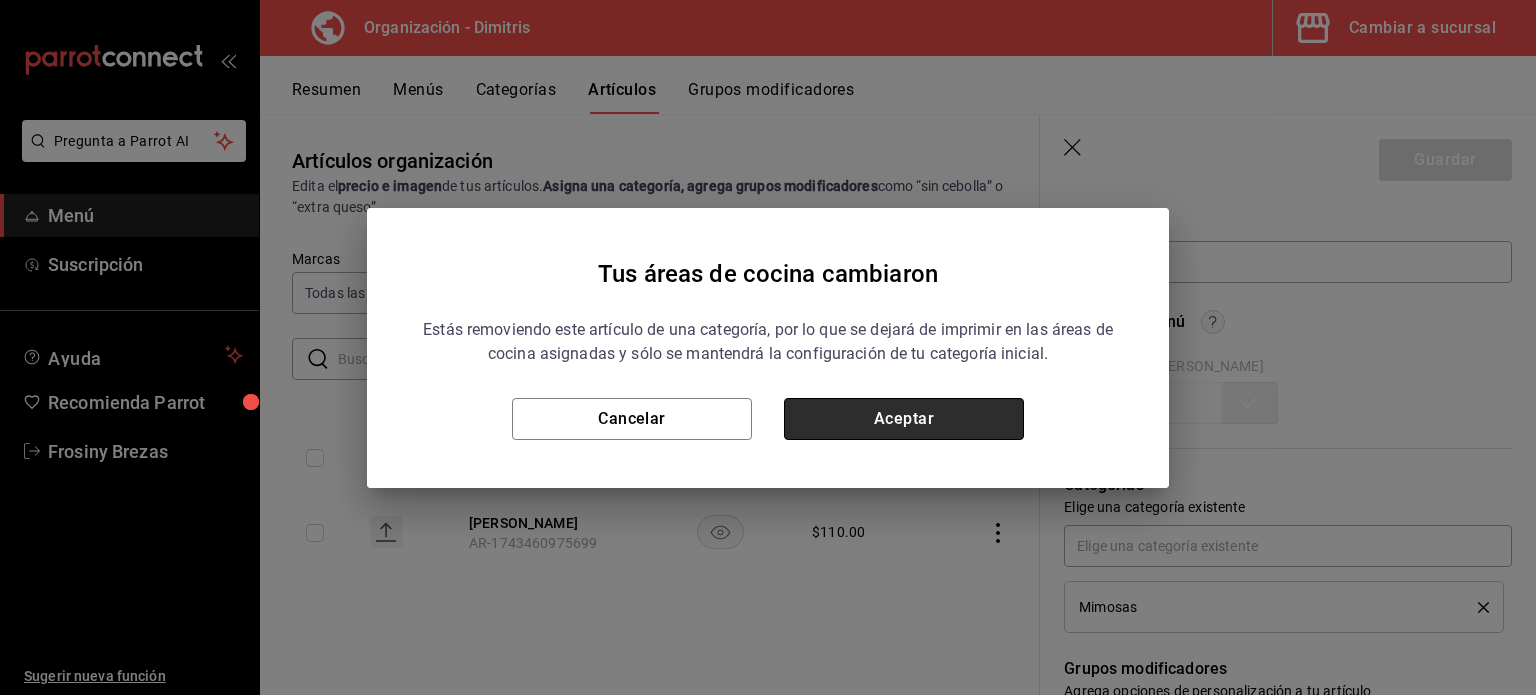 click on "Aceptar" at bounding box center (904, 419) 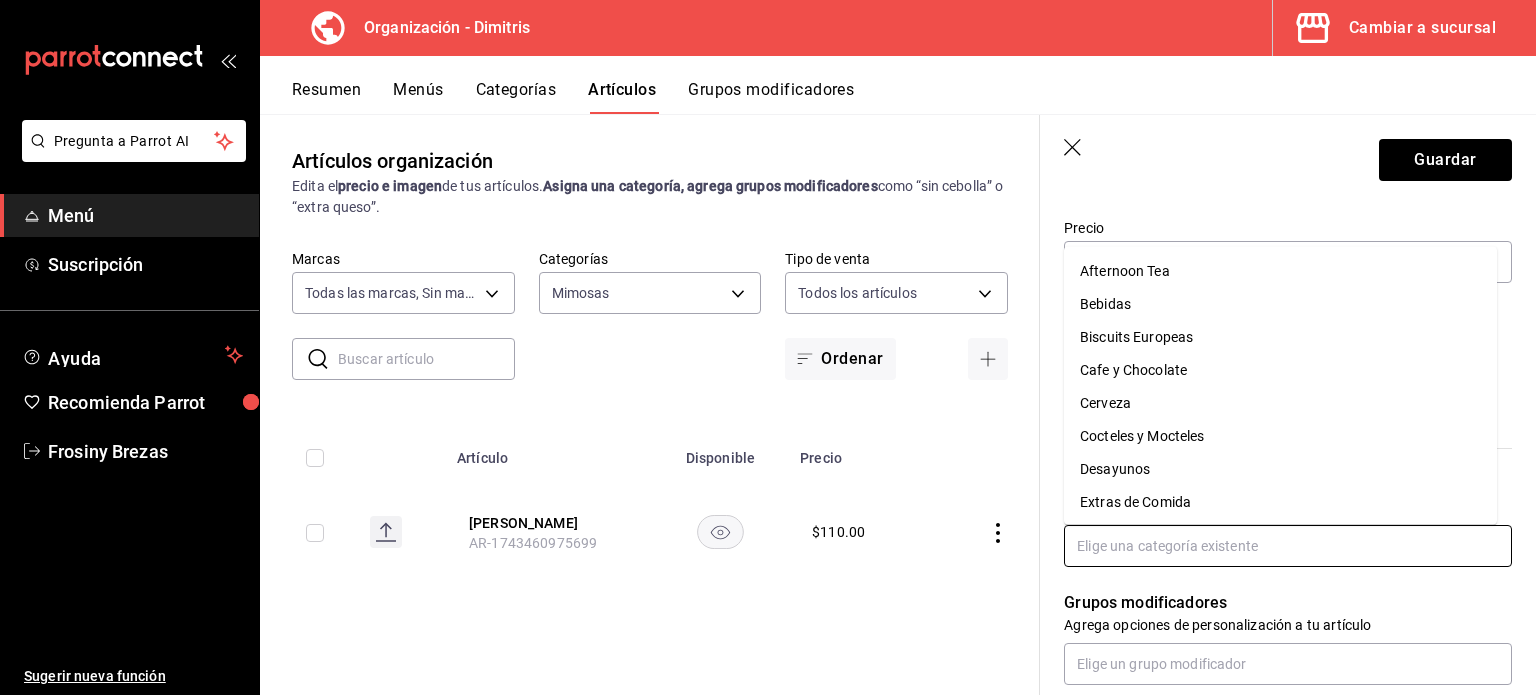click at bounding box center (1288, 546) 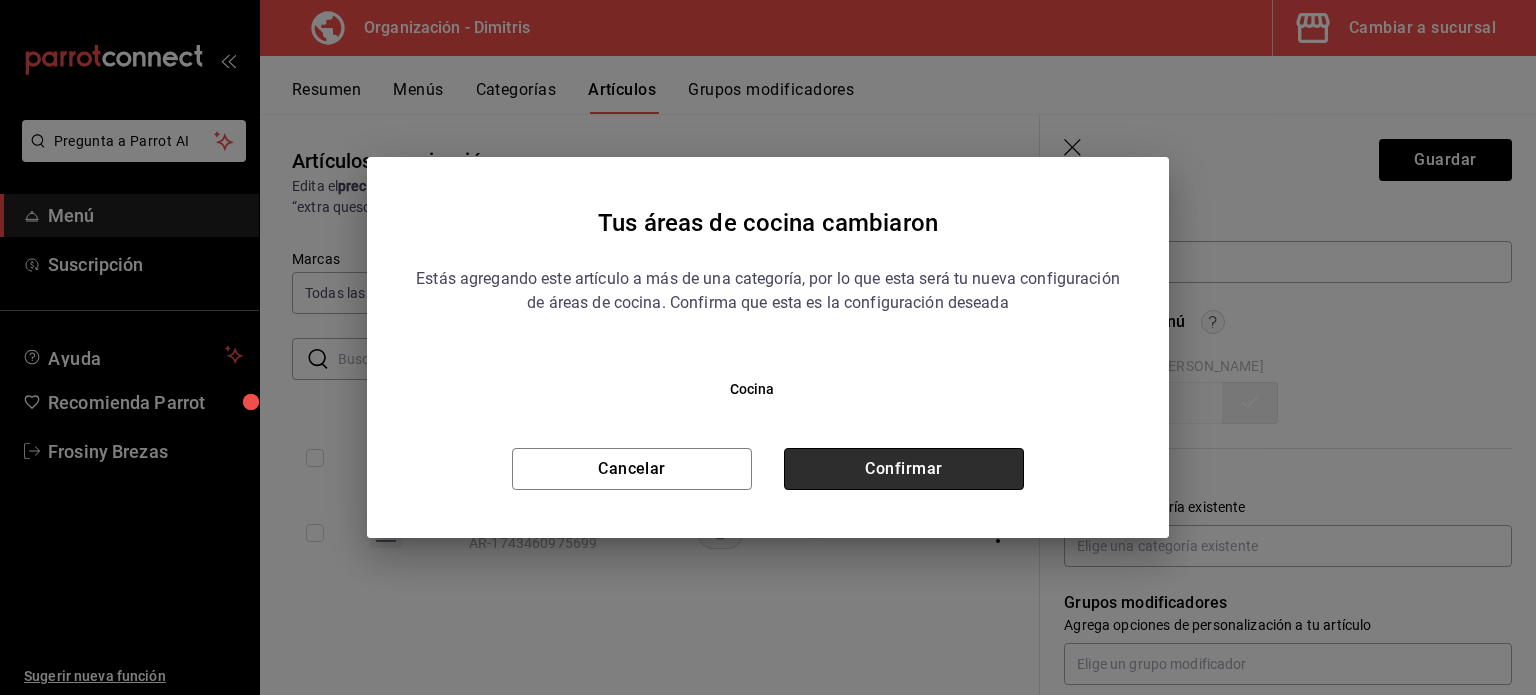 click on "Confirmar" at bounding box center (904, 469) 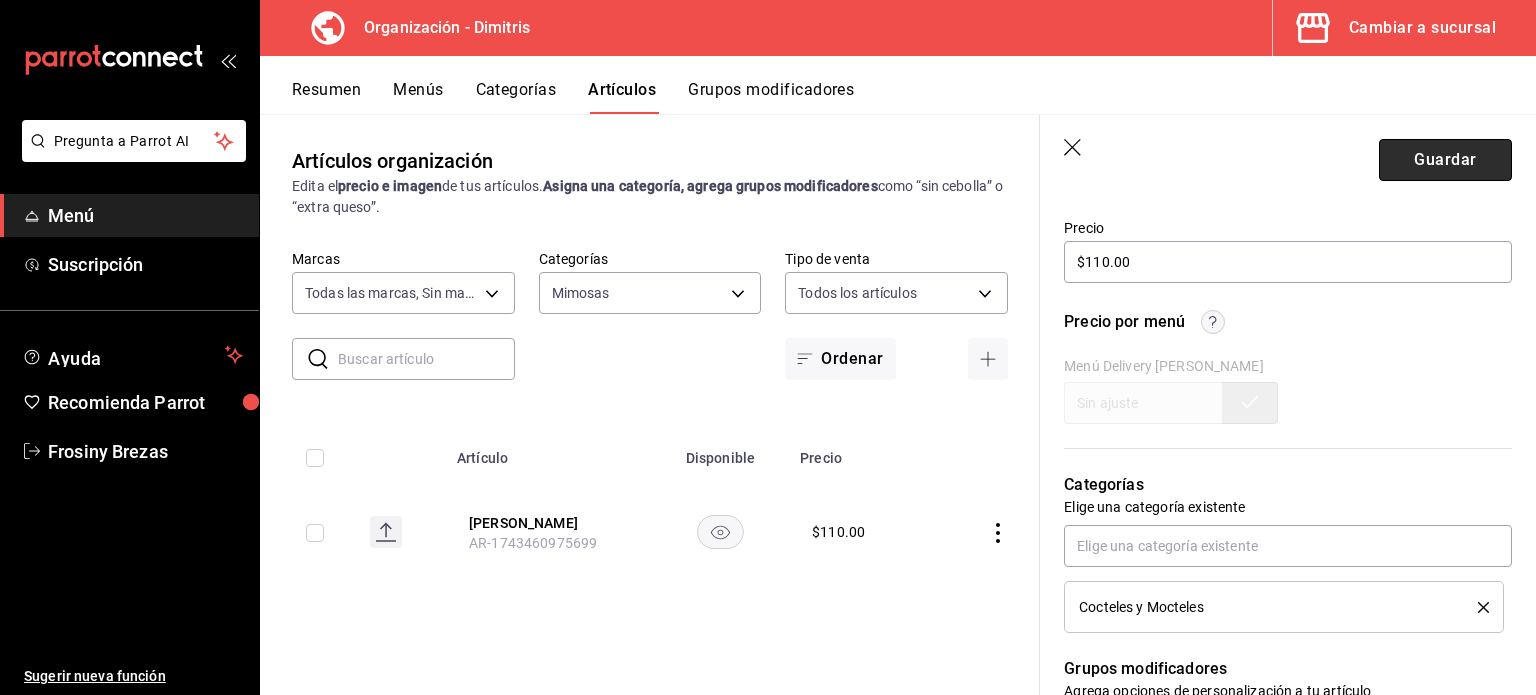 click on "Guardar" at bounding box center (1445, 160) 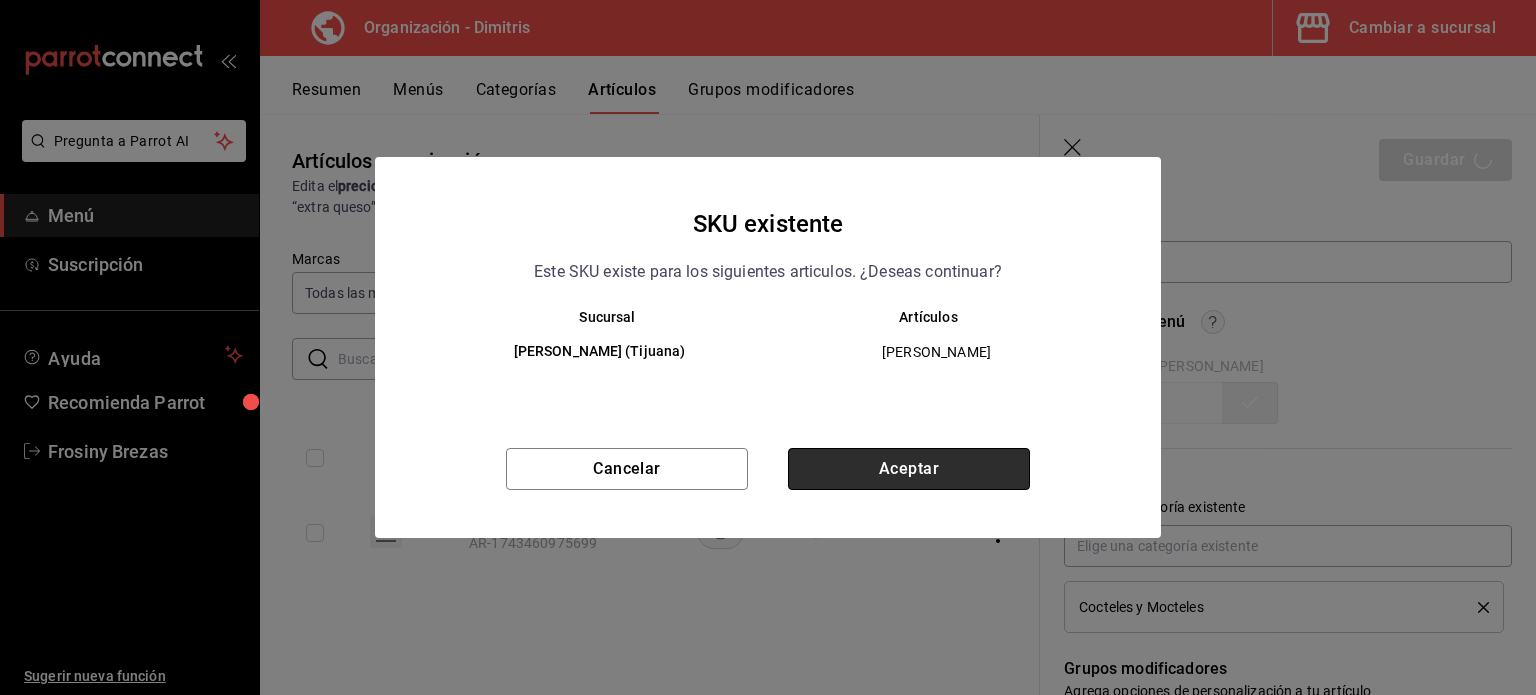 click on "Aceptar" at bounding box center [909, 469] 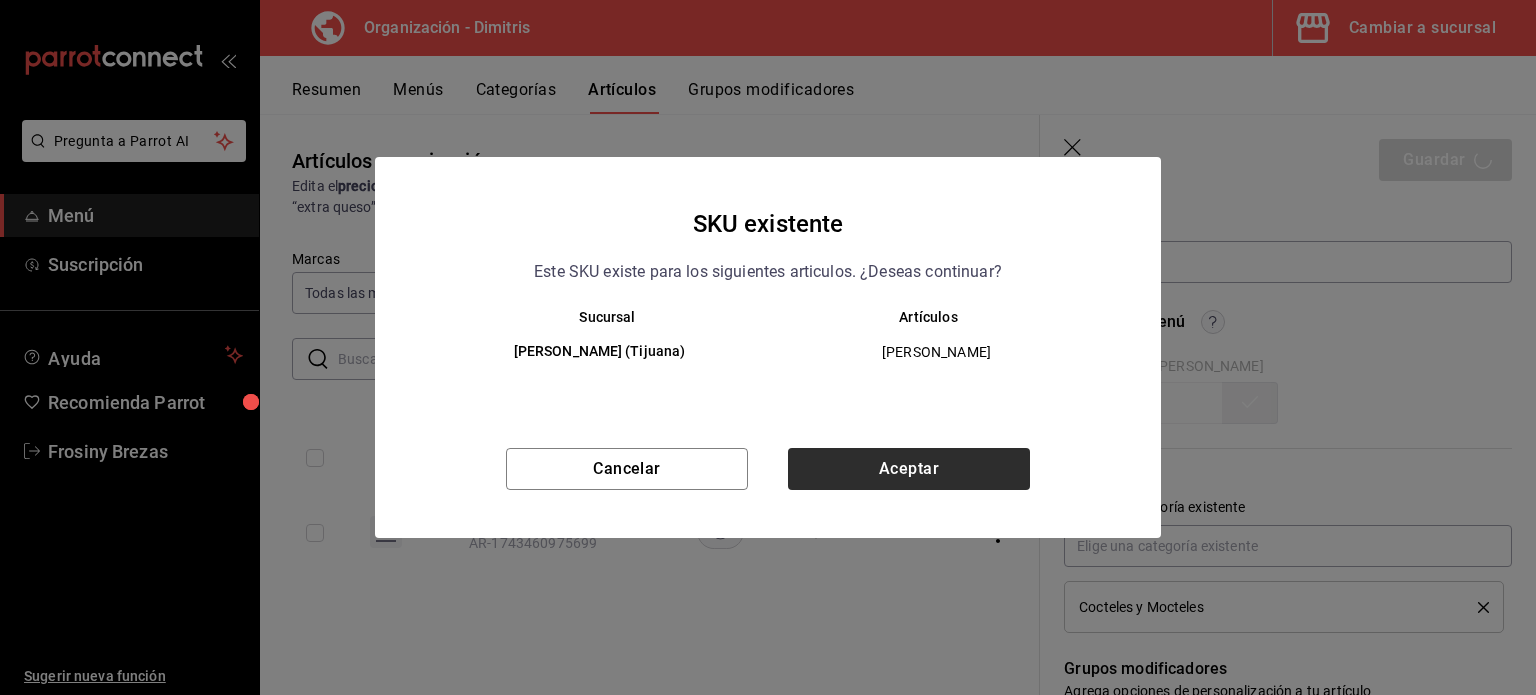 type on "x" 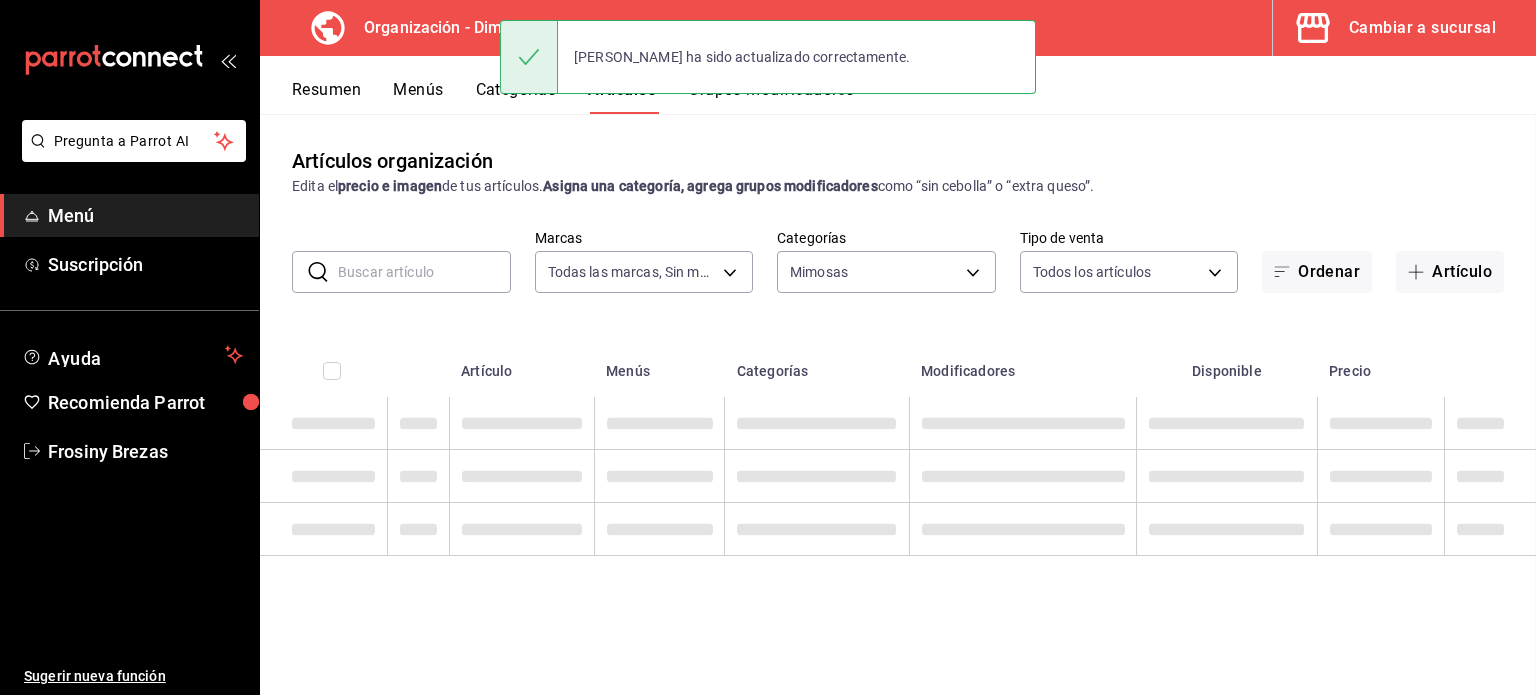 scroll, scrollTop: 0, scrollLeft: 0, axis: both 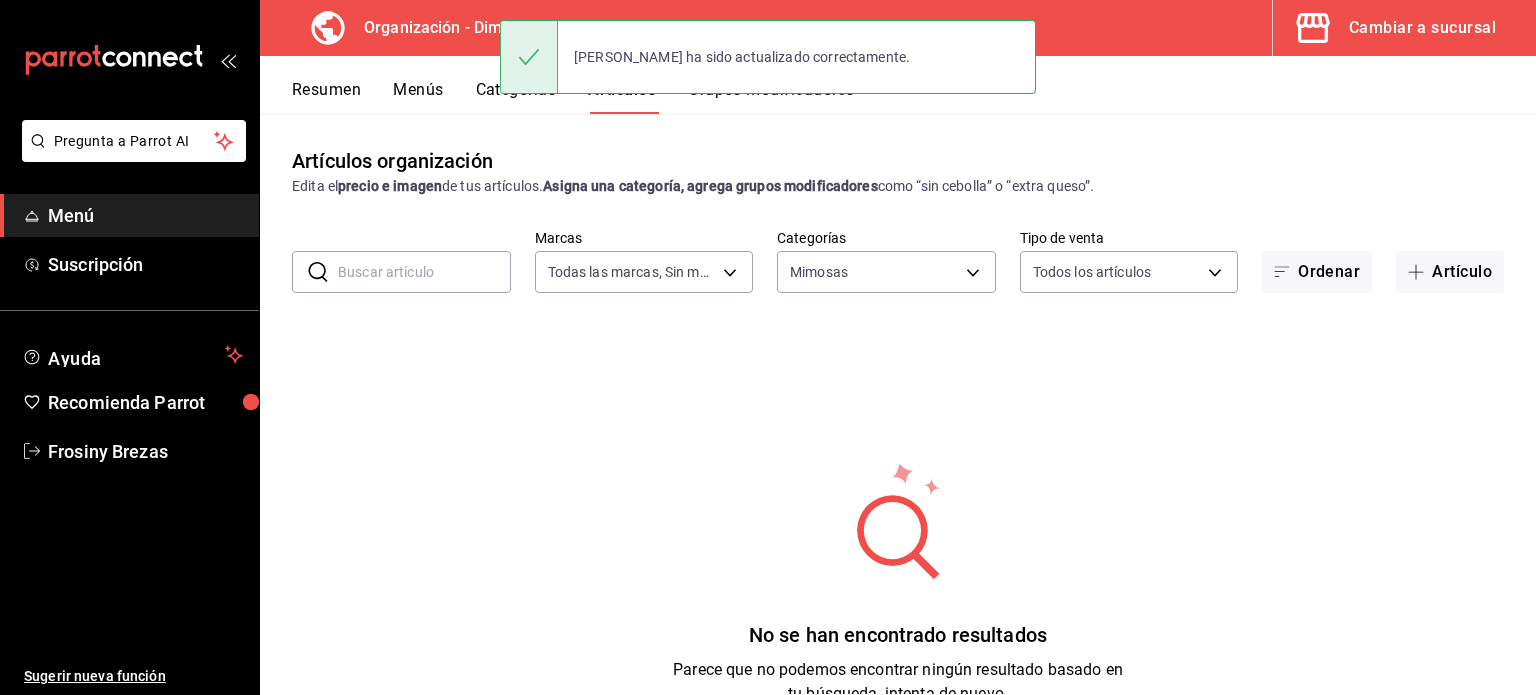 click on "Categorías" at bounding box center [516, 97] 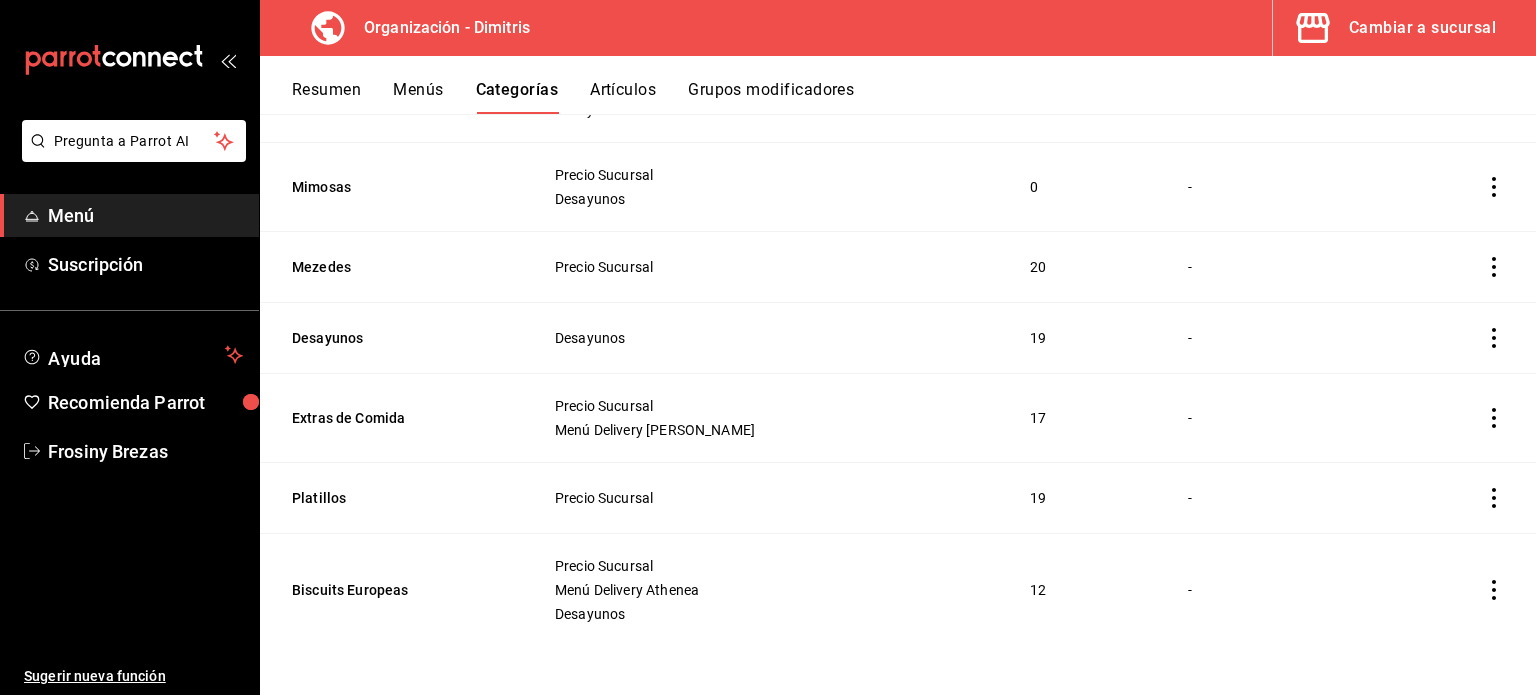 scroll, scrollTop: 1478, scrollLeft: 0, axis: vertical 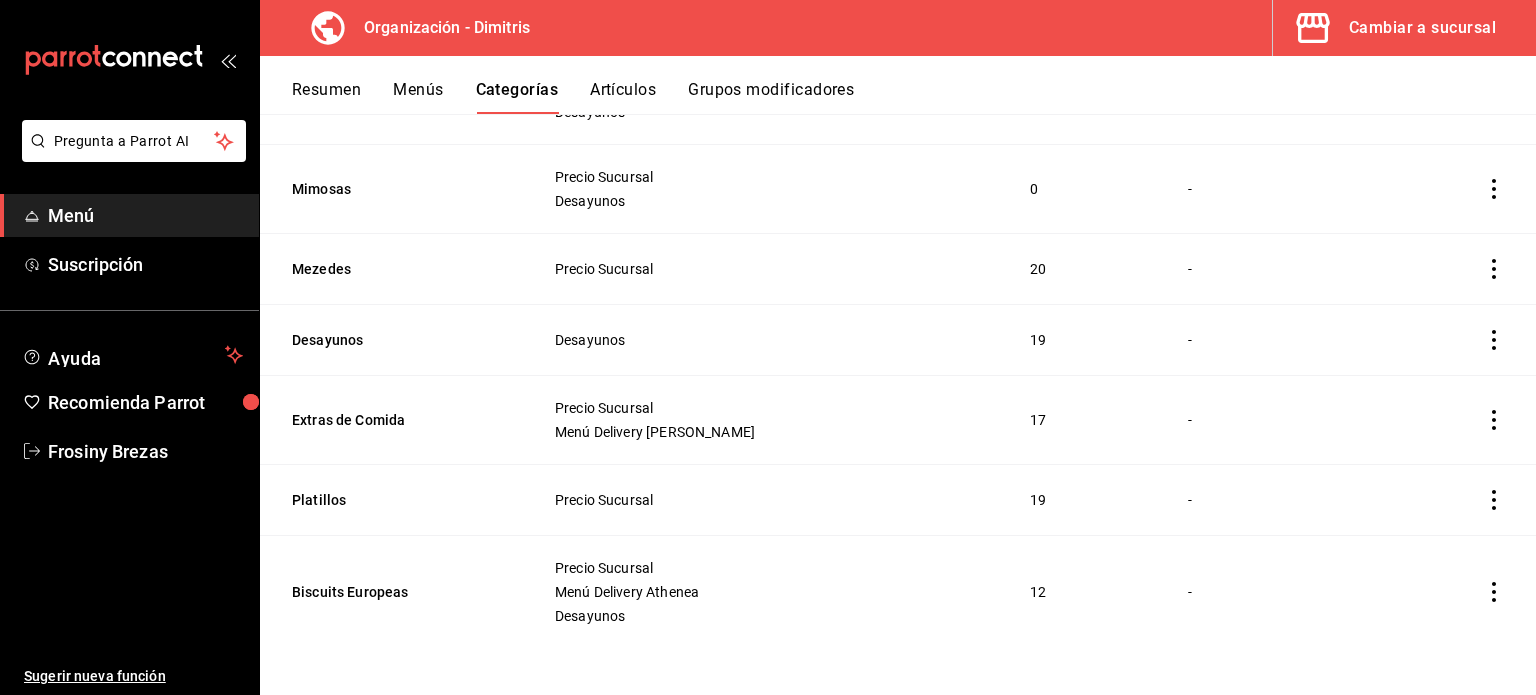 click 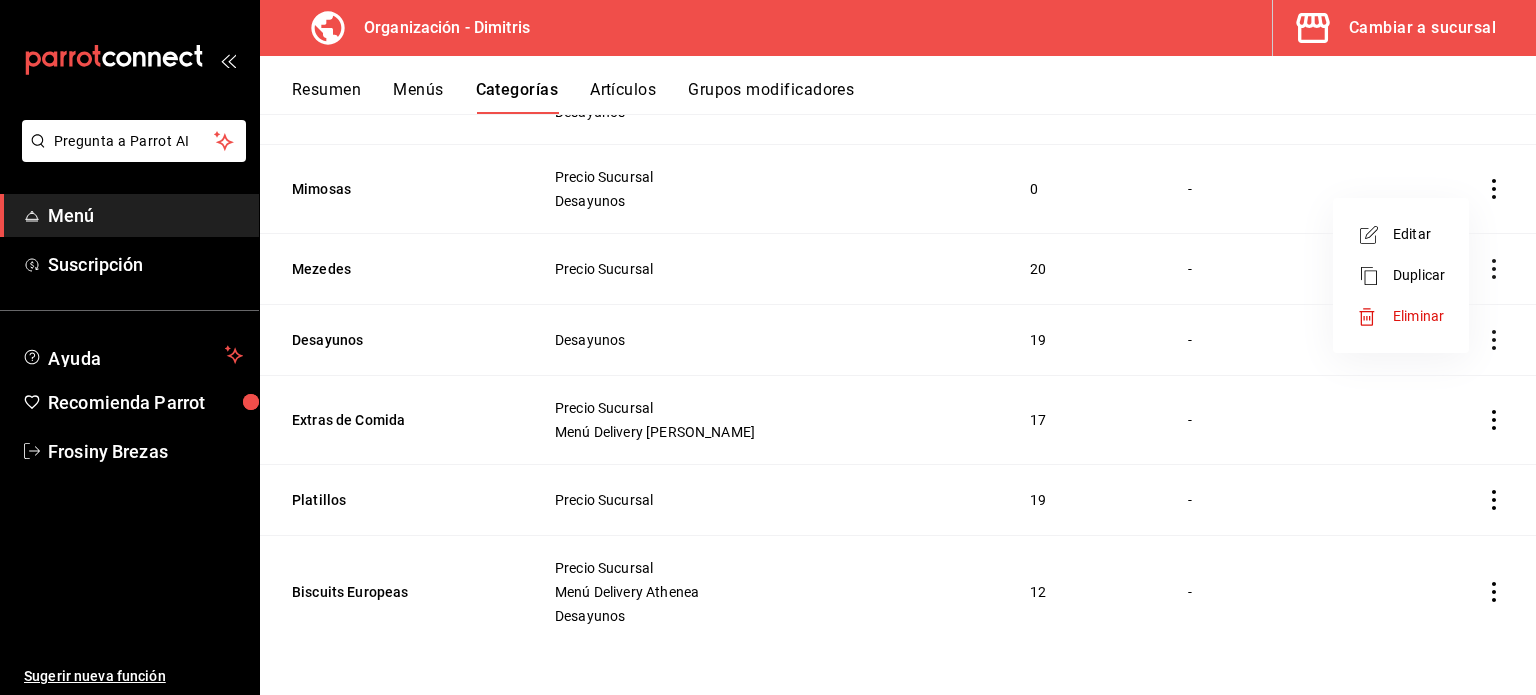 click on "Eliminar" at bounding box center (1419, 316) 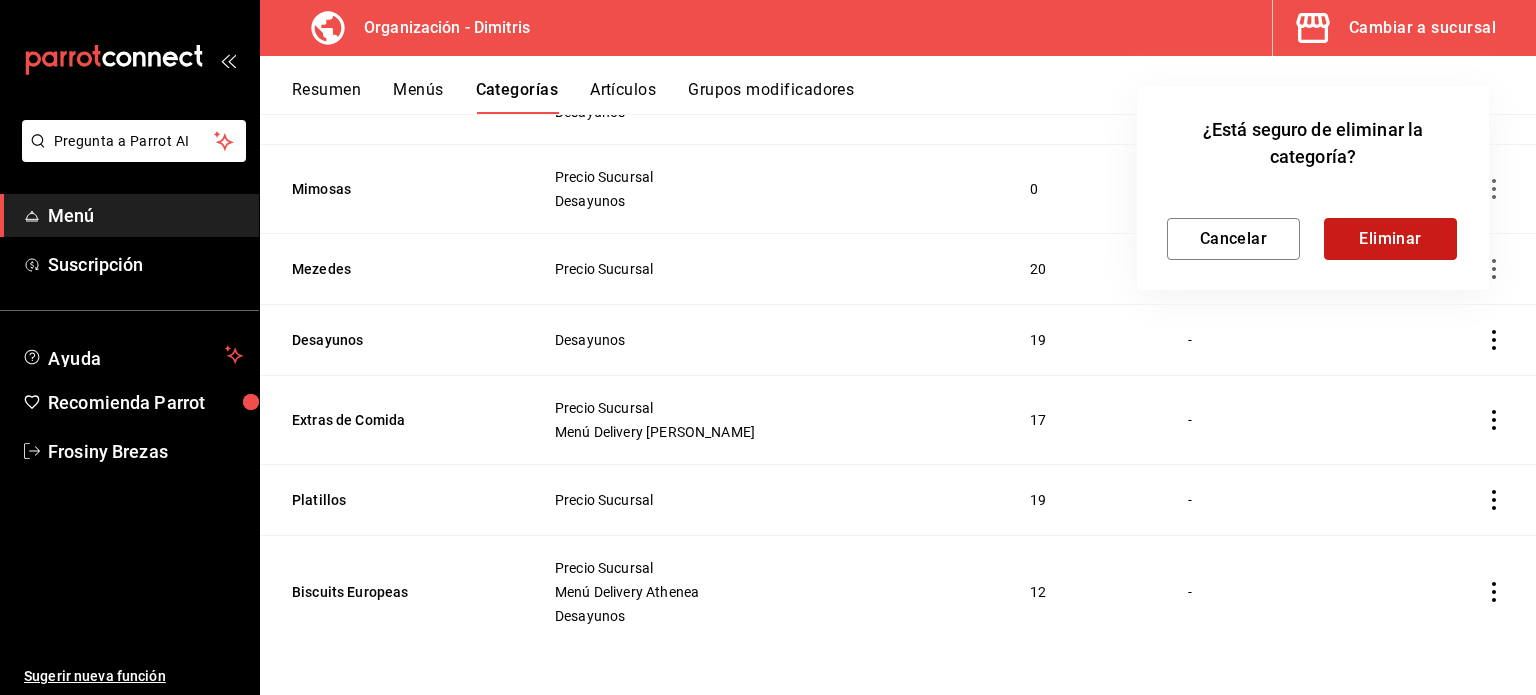 click on "Eliminar" at bounding box center [1390, 239] 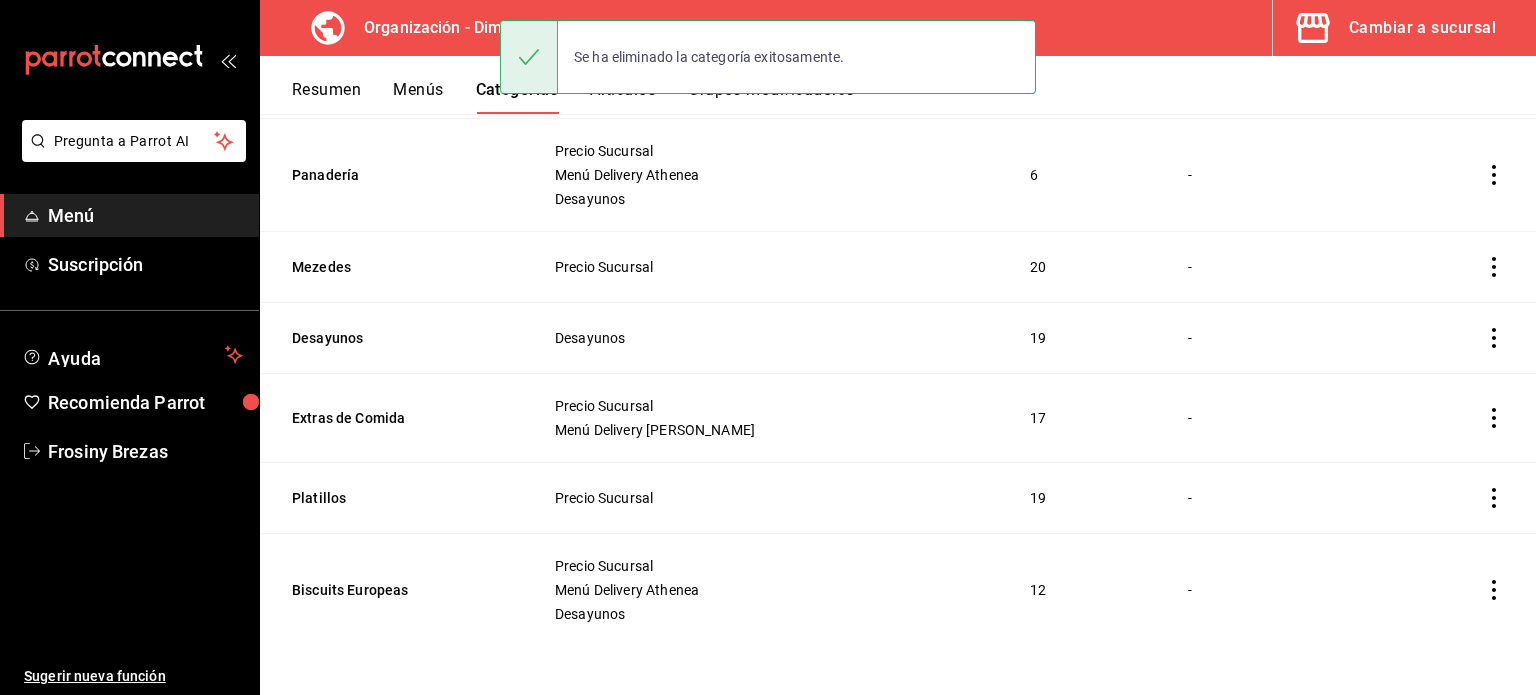 scroll, scrollTop: 1389, scrollLeft: 0, axis: vertical 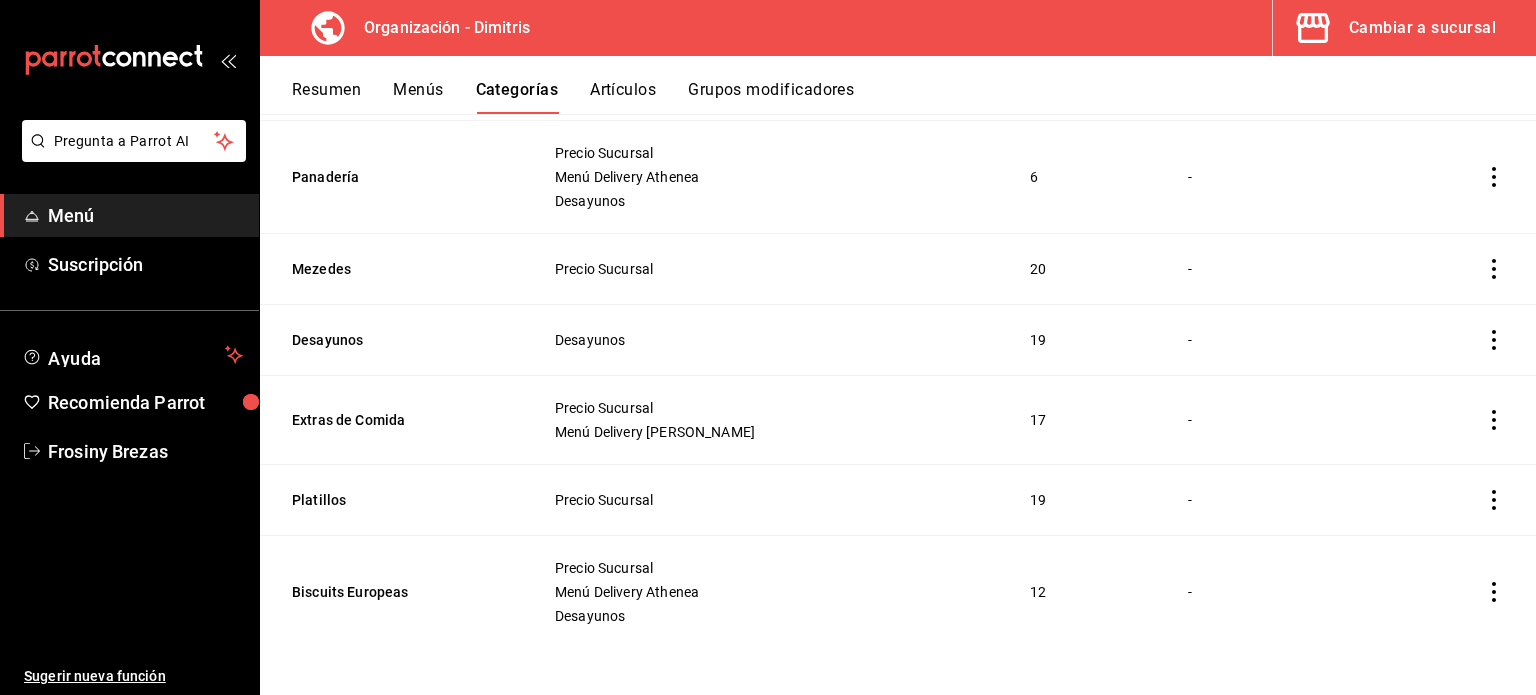 click on "Artículos" at bounding box center [623, 97] 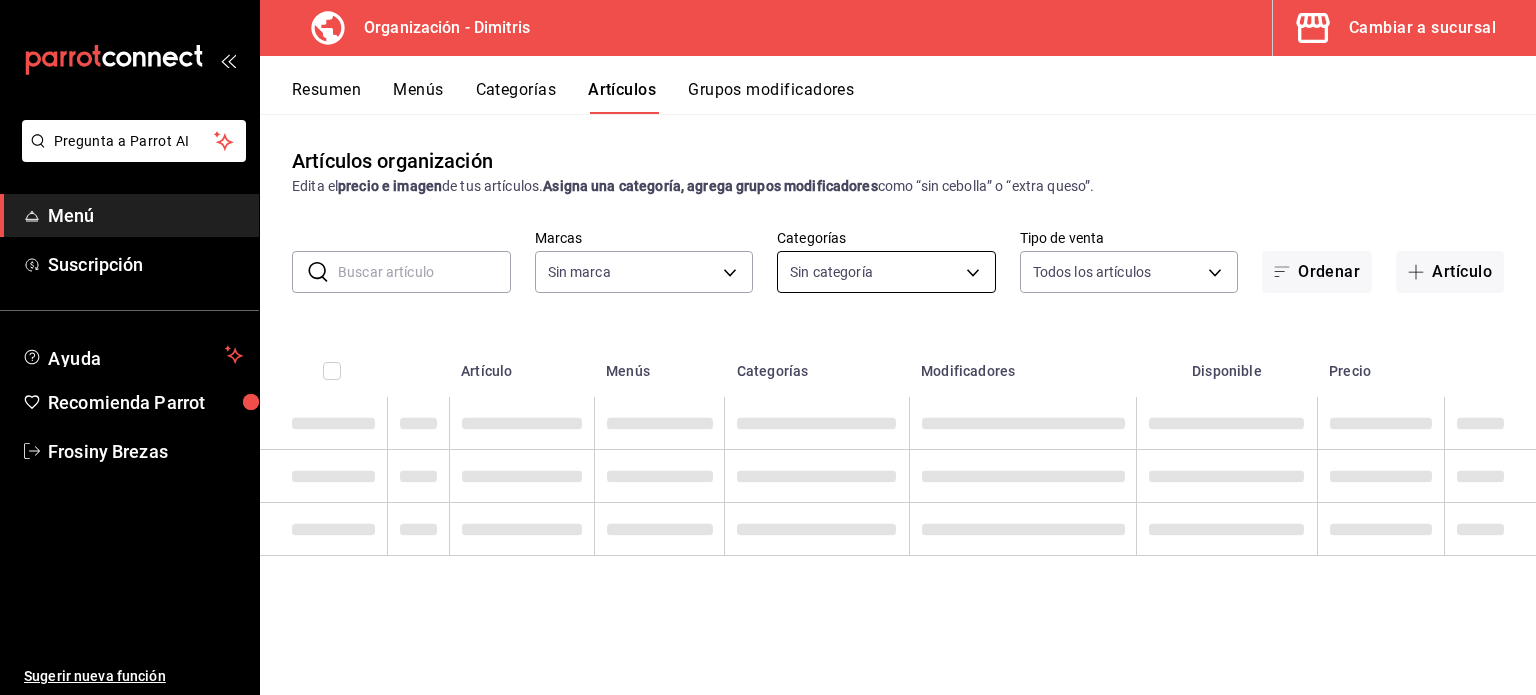 type on "317daab7-dfab-4307-9e12-935137646369" 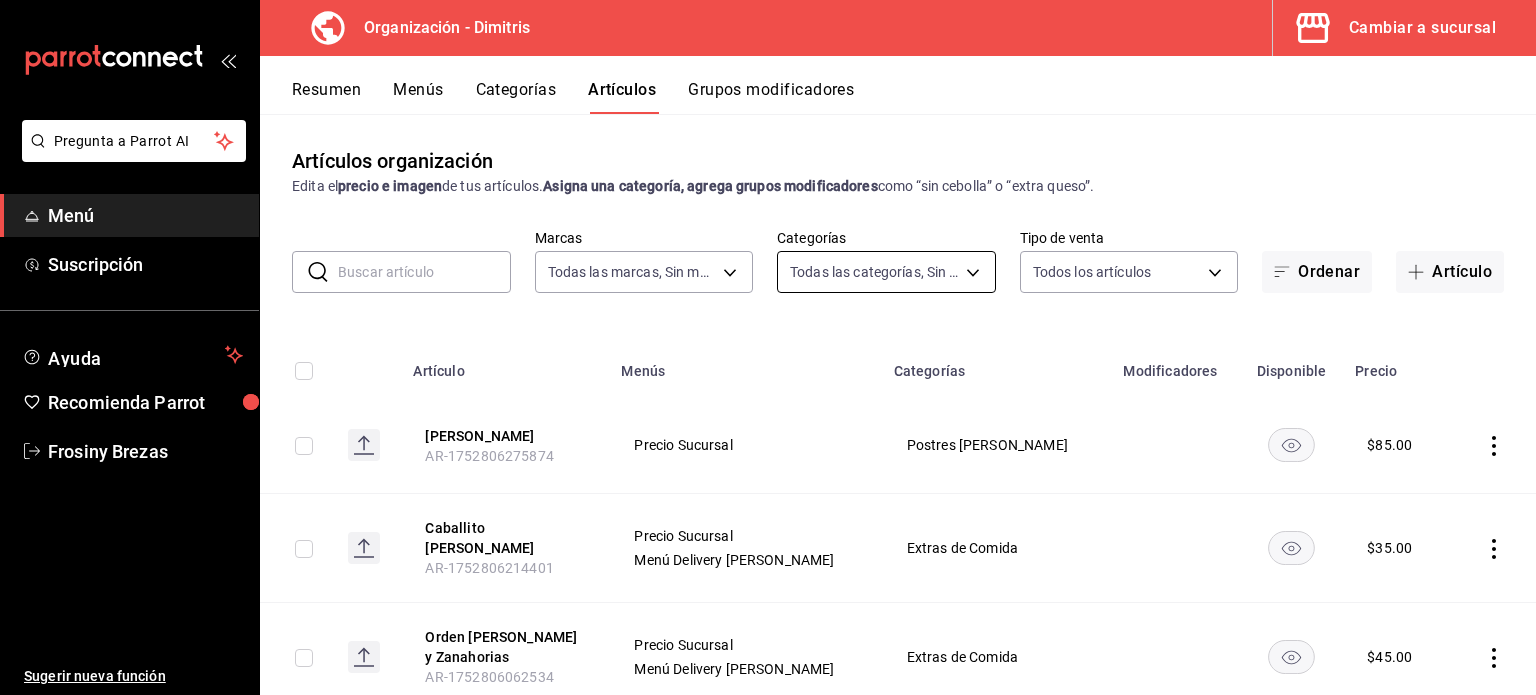 type on "fad5bf19-ac35-4369-abfc-26ce97a05b06,1a0e4e48-3a83-4d7b-81fd-4b5db3218b24,fc7252e9-a0c7-4e96-982c-86d52aa01490,4ec1de2e-2df5-4c12-8a48-f7c6ba2eb845,68da7a32-9727-41d7-9ddb-261cb81b7bb4,da36efa4-89aa-47a3-b034-a6fbbb47968c,44f0bbfd-f24d-47a5-a329-dcb28d76051f,21027e48-eda7-4d11-9826-52dfe6081b69,6d328890-9b7e-4aeb-82bf-0af503d072c3,e7e8a046-2a99-411b-a00c-1bd311824103,b179bbaf-4f87-48e1-bfab-f5dbe5d08cae,3cdfe50e-f20a-46d3-8a3f-aeb4e443c98c,44725bc1-c9e9-428c-b893-b3e86918f769,8599deb9-a153-419f-98ee-2e21726d45e7,cf1d47a0-1a27-4371-b514-066ff1872a5a,551f6721-024e-44fe-9092-f68803f94f45,a9658a4d-c010-42e3-b6ba-270031aa9a01,a3066e3e-a1a7-4fe1-8b8b-9ba6f71bd17b,63605a43-aca2-4ae5-8d38-d3cb60e65b9e,d17a3a09-abd5-4a56-8f48-6a797c9b727f,97f3e529-5f89-48c0-aabe-4a2be5462459,97bd5fd0-f871-4a03-991b-154a0768f2bc" 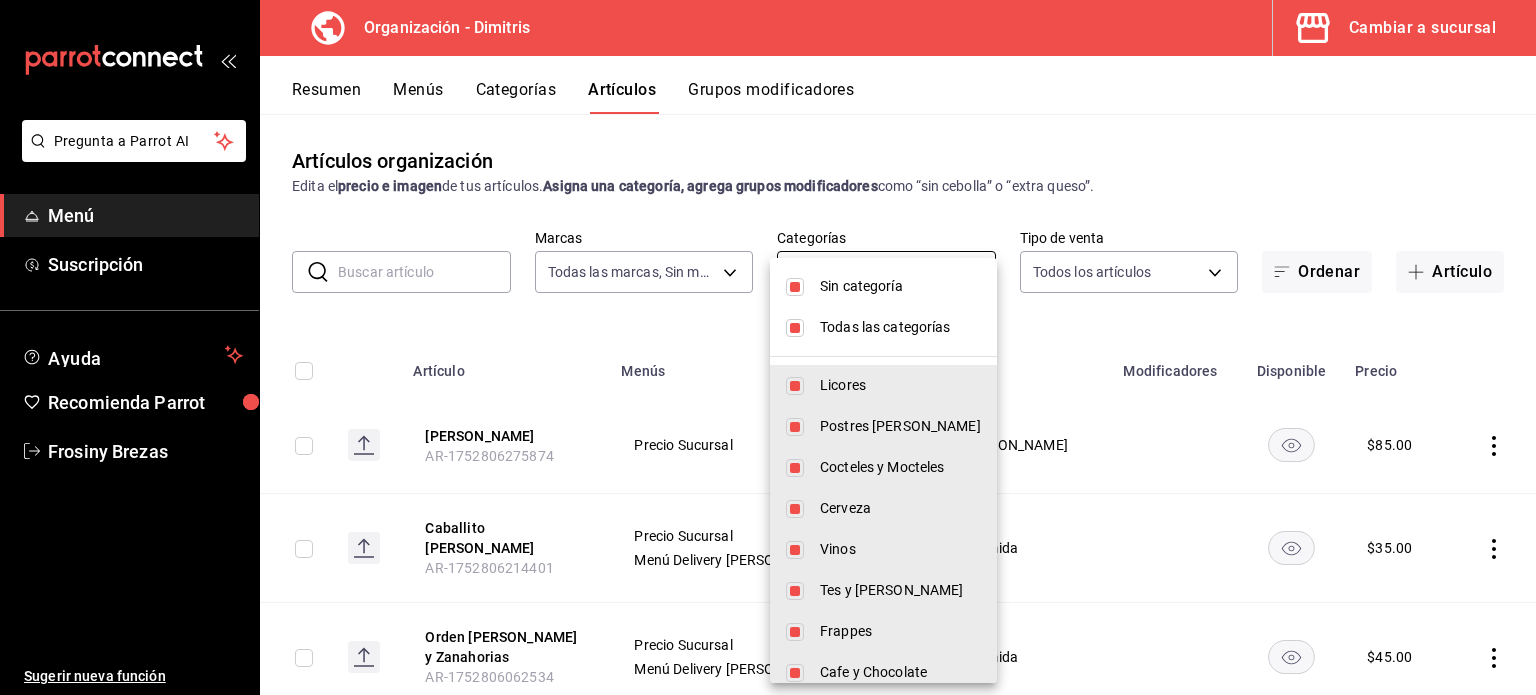 click on "Pregunta a Parrot AI Menú   Suscripción   Ayuda Recomienda Parrot   Frosiny Brezas   Sugerir nueva función   Organización - [PERSON_NAME] a sucursal Resumen Menús Categorías Artículos Grupos modificadores Artículos organización Edita el  precio e imagen  de tus artículos.  Asigna una categoría, agrega grupos modificadores  como “sin cebolla” o “extra queso”. ​ ​ Marcas Todas las marcas, Sin marca 317daab7-dfab-4307-9e12-935137646369 Categorías Todas las categorías, Sin categoría Tipo de venta Todos los artículos ALL Ordenar Artículo Artículo Menús Categorías Modificadores Disponible Precio Yogurt Griego AR-1752806275874 Precio Sucursal Postres [PERSON_NAME] $ 85.00 Caballito [PERSON_NAME] AR-1752806214401 Precio Sucursal Menú Delivery [PERSON_NAME] Extras de Comida $ 35.00 Orden [PERSON_NAME] y Zanahorias AR-1752806062534 Precio Sucursal Menú Delivery [PERSON_NAME] Extras de Comida $ 45.00 Crudites AR-1752805979563 Precio Sucursal Menú Delivery Dimitris Extras de Comida $ 45.00 Peperonccini $ $ $" at bounding box center [768, 347] 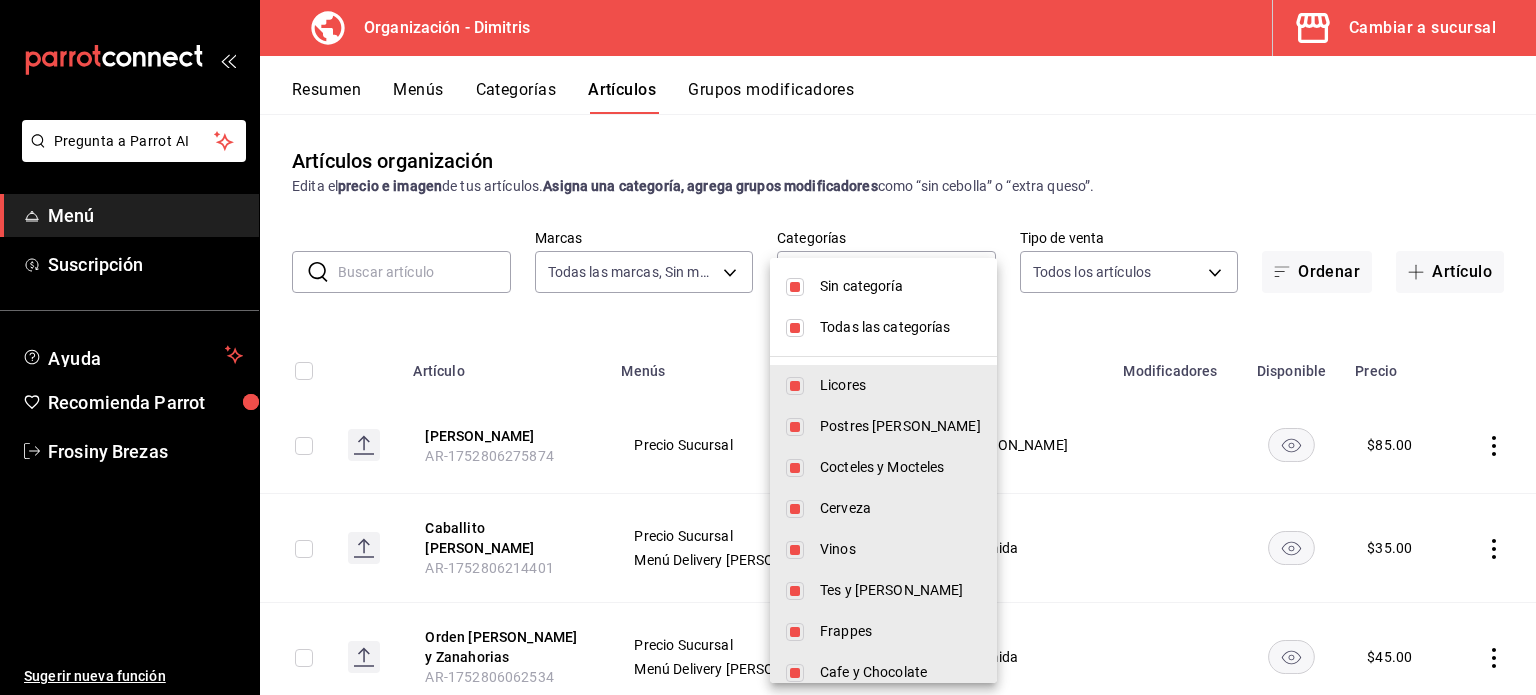 click on "Sin categoría" at bounding box center (883, 286) 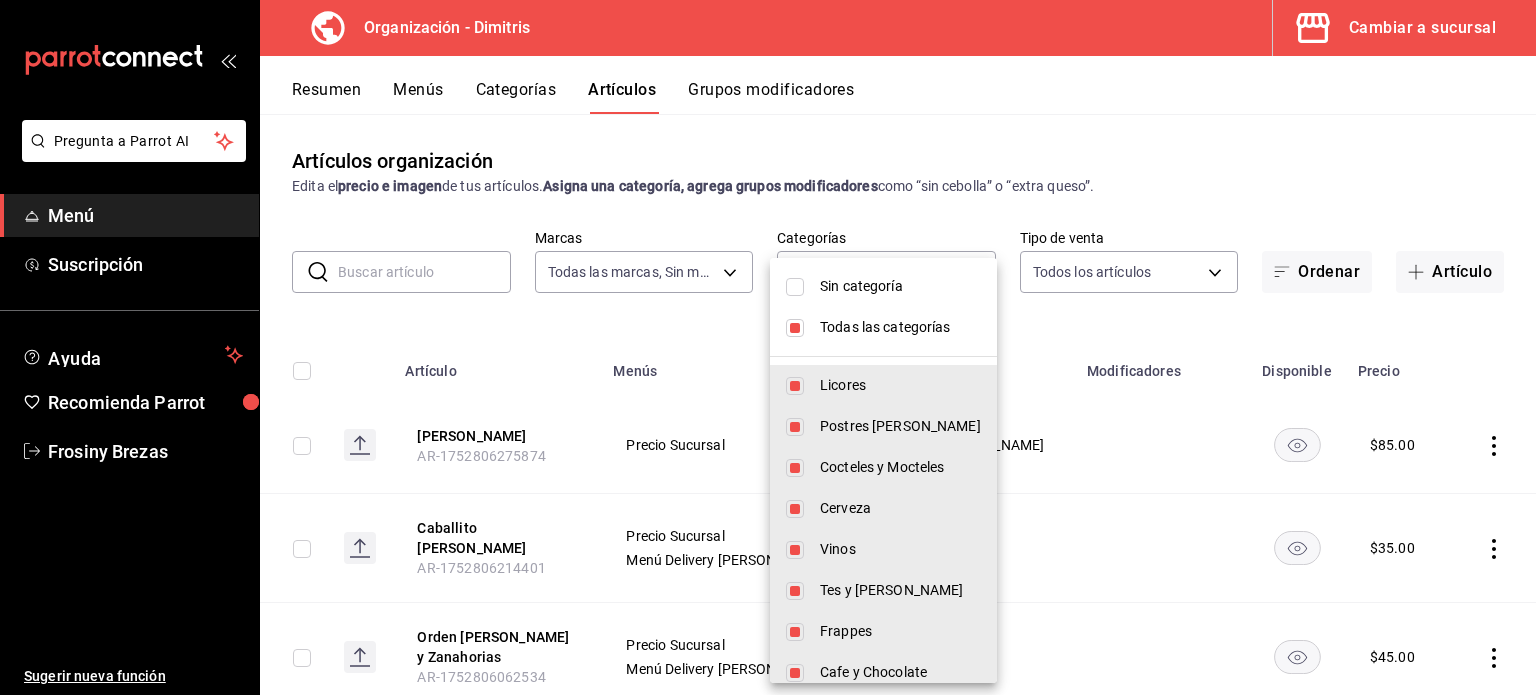 click at bounding box center (795, 328) 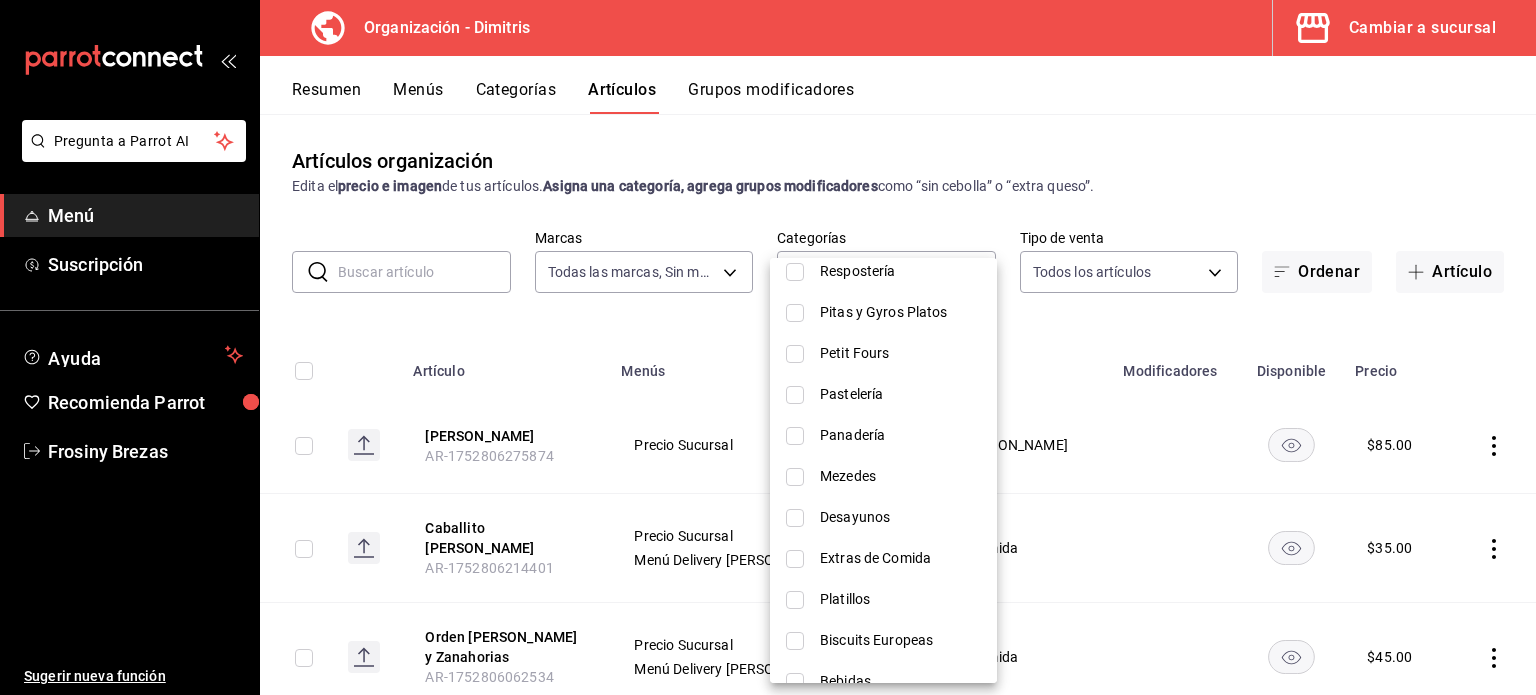 scroll, scrollTop: 484, scrollLeft: 0, axis: vertical 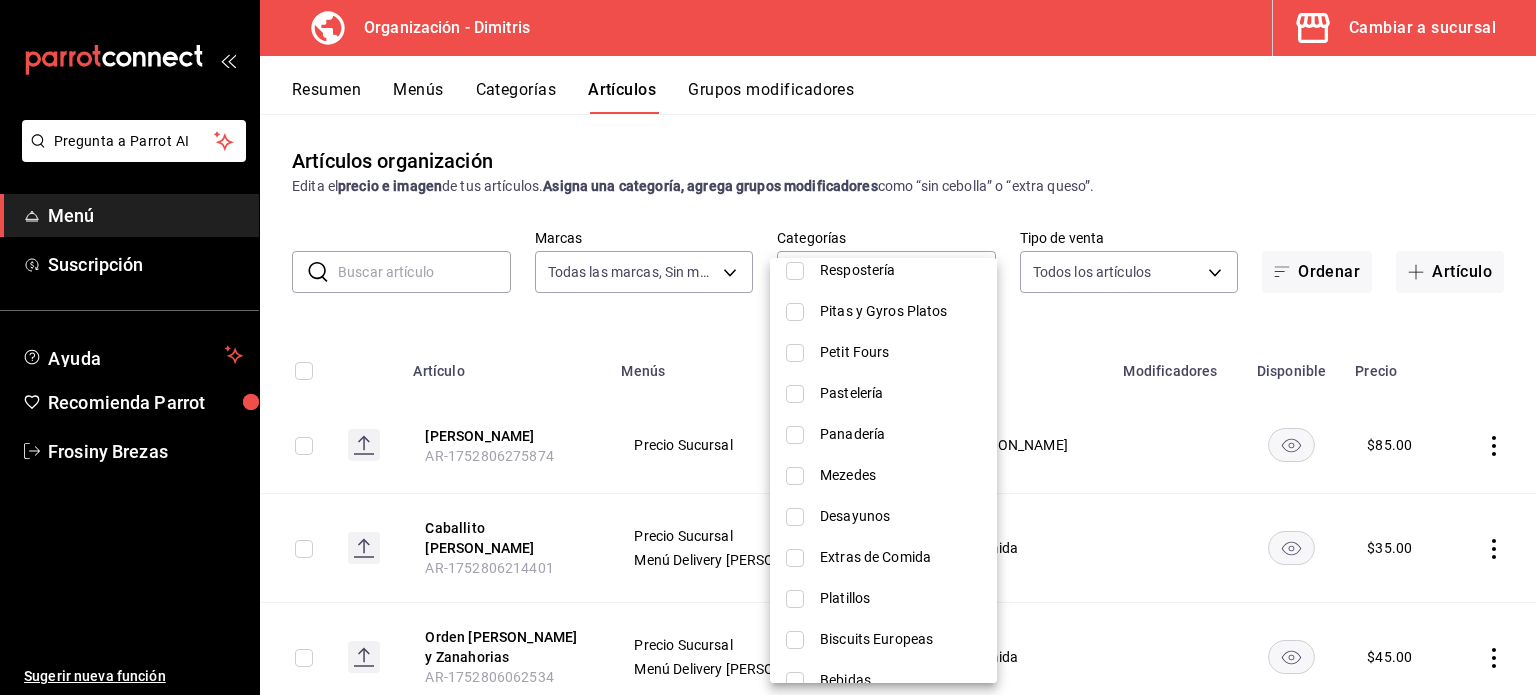 click at bounding box center [795, 435] 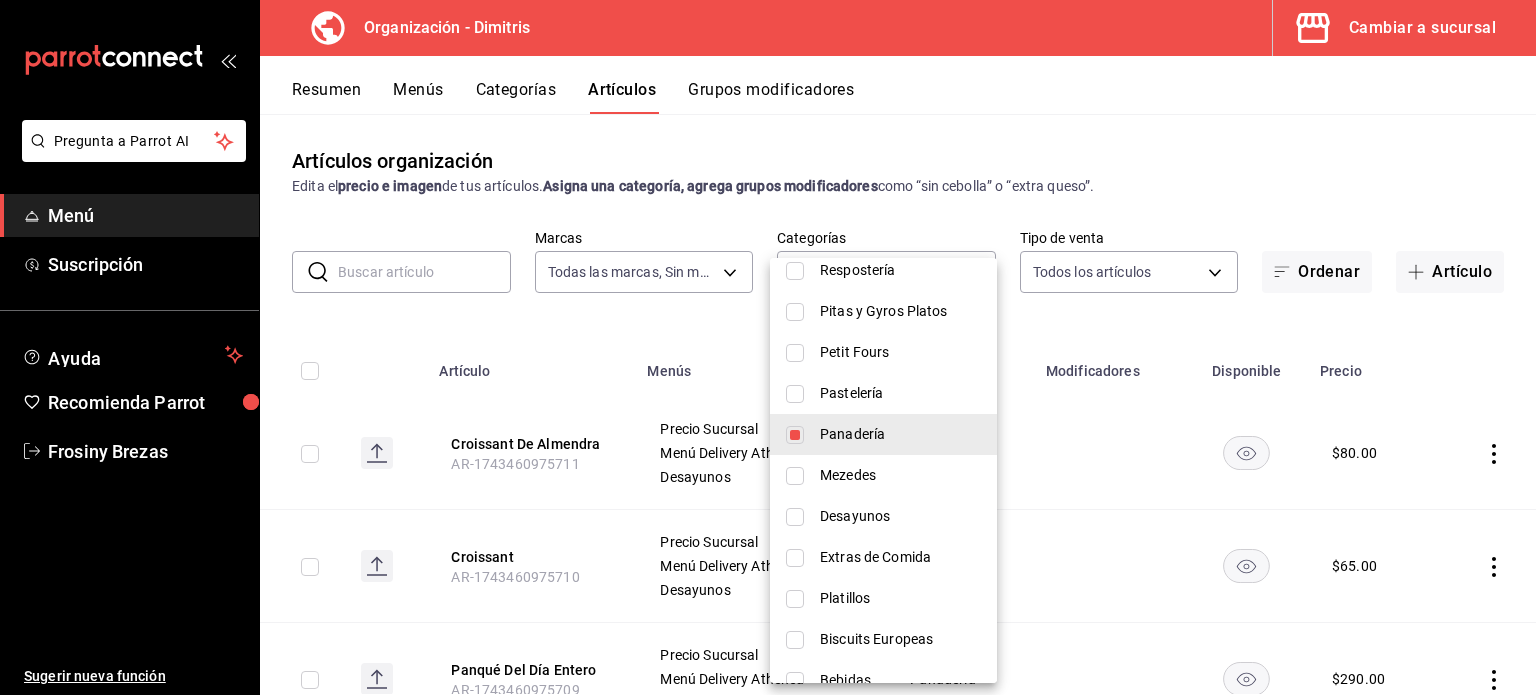 click at bounding box center (795, 640) 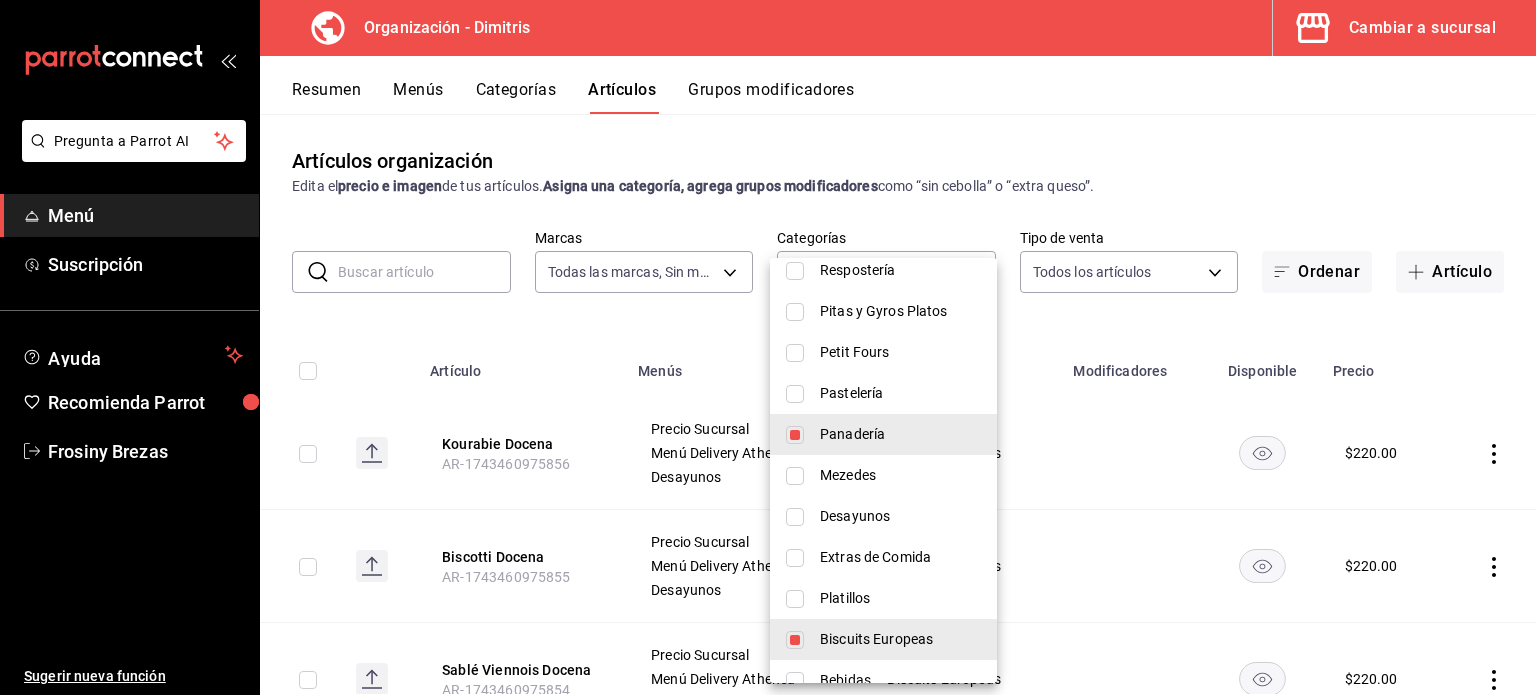 click at bounding box center (768, 347) 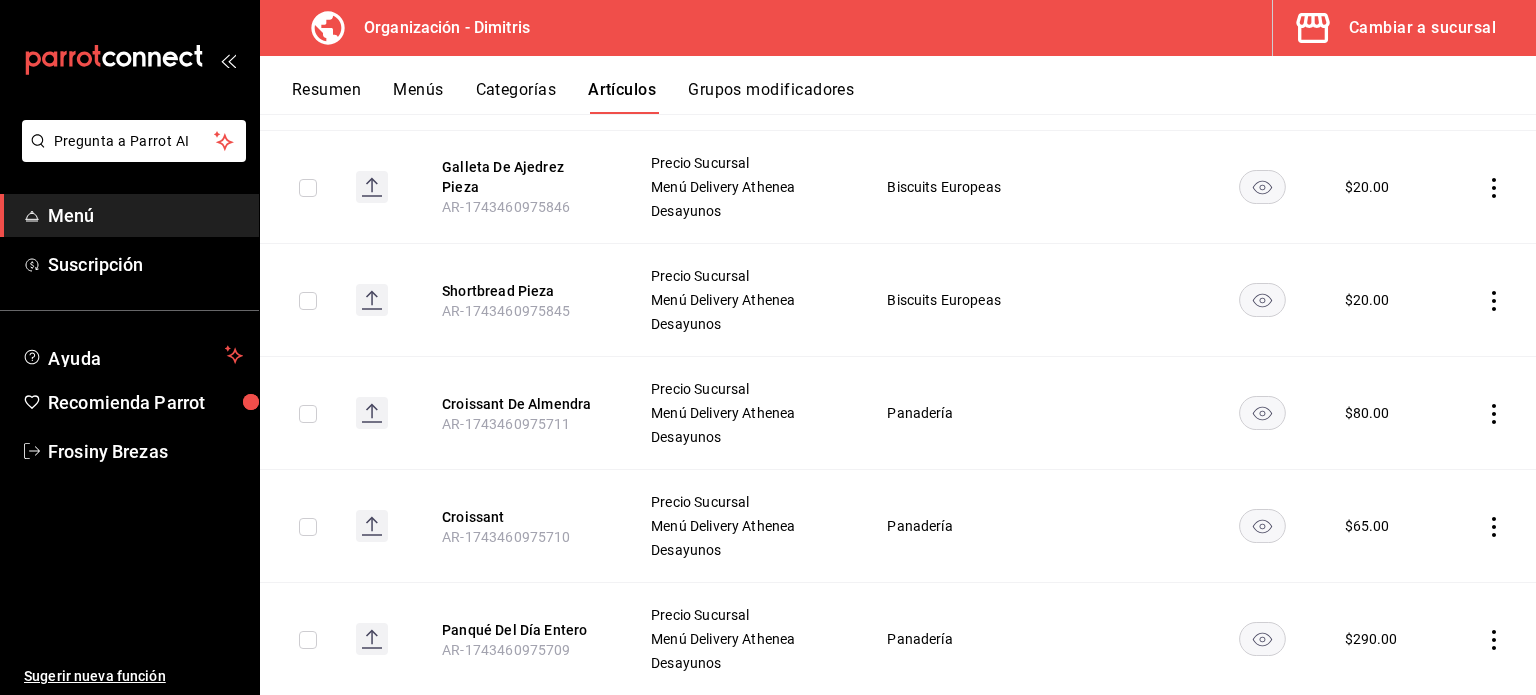scroll, scrollTop: 1398, scrollLeft: 0, axis: vertical 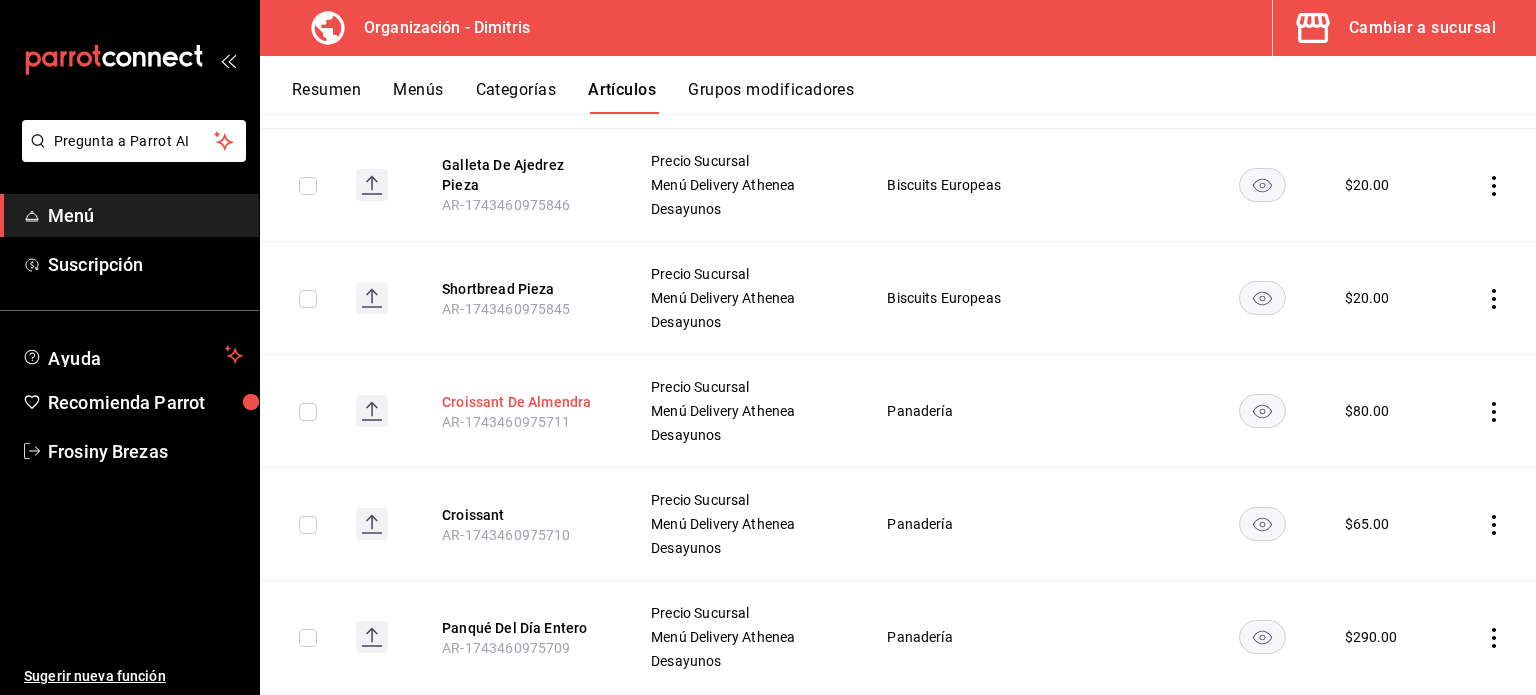 click on "Croissant De Almendra" at bounding box center (522, 402) 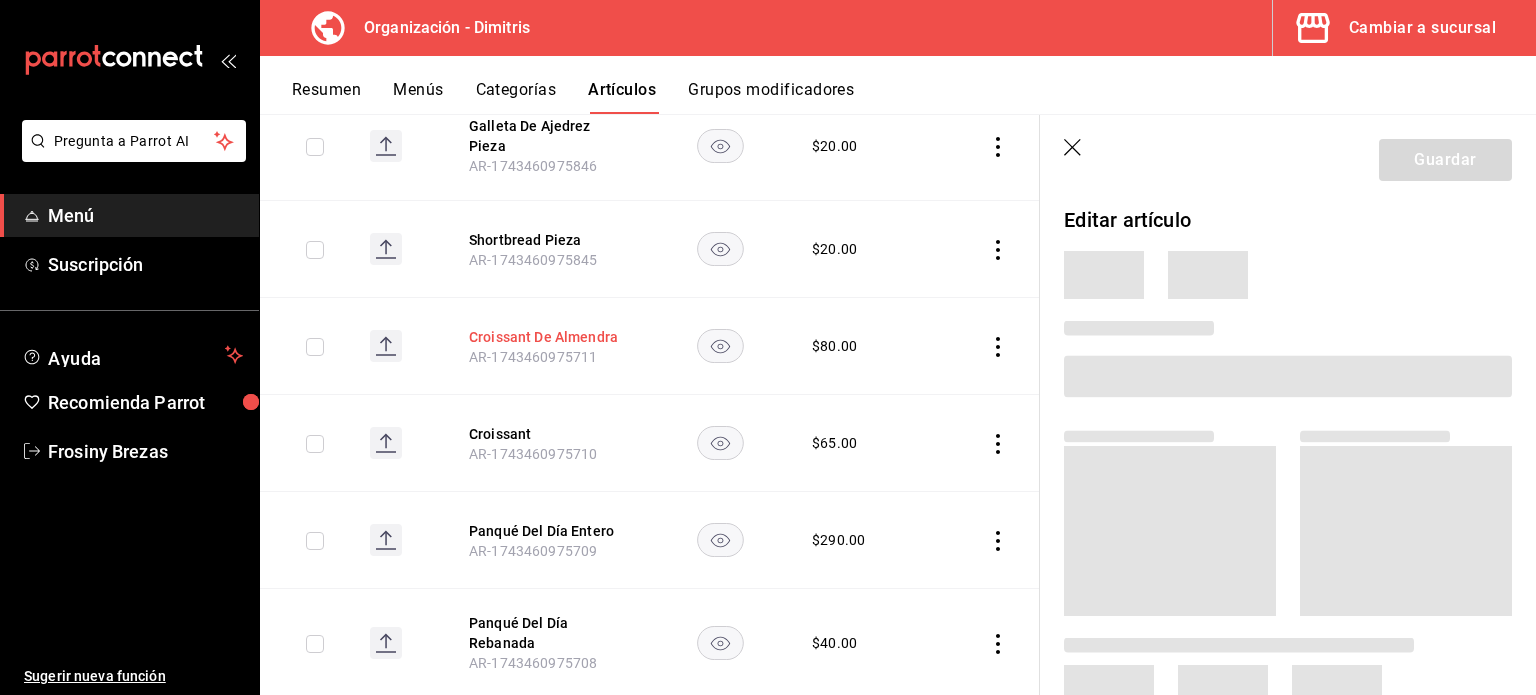 scroll, scrollTop: 1278, scrollLeft: 0, axis: vertical 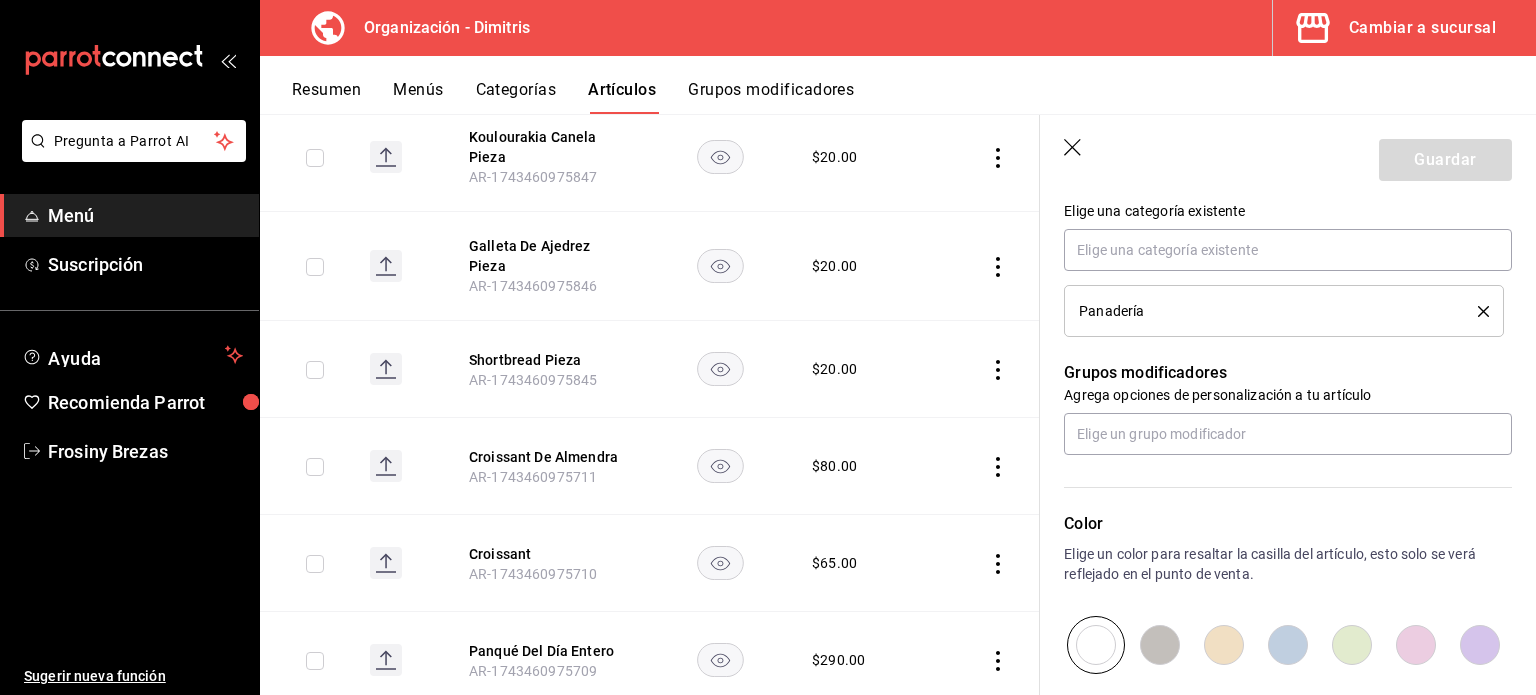 click 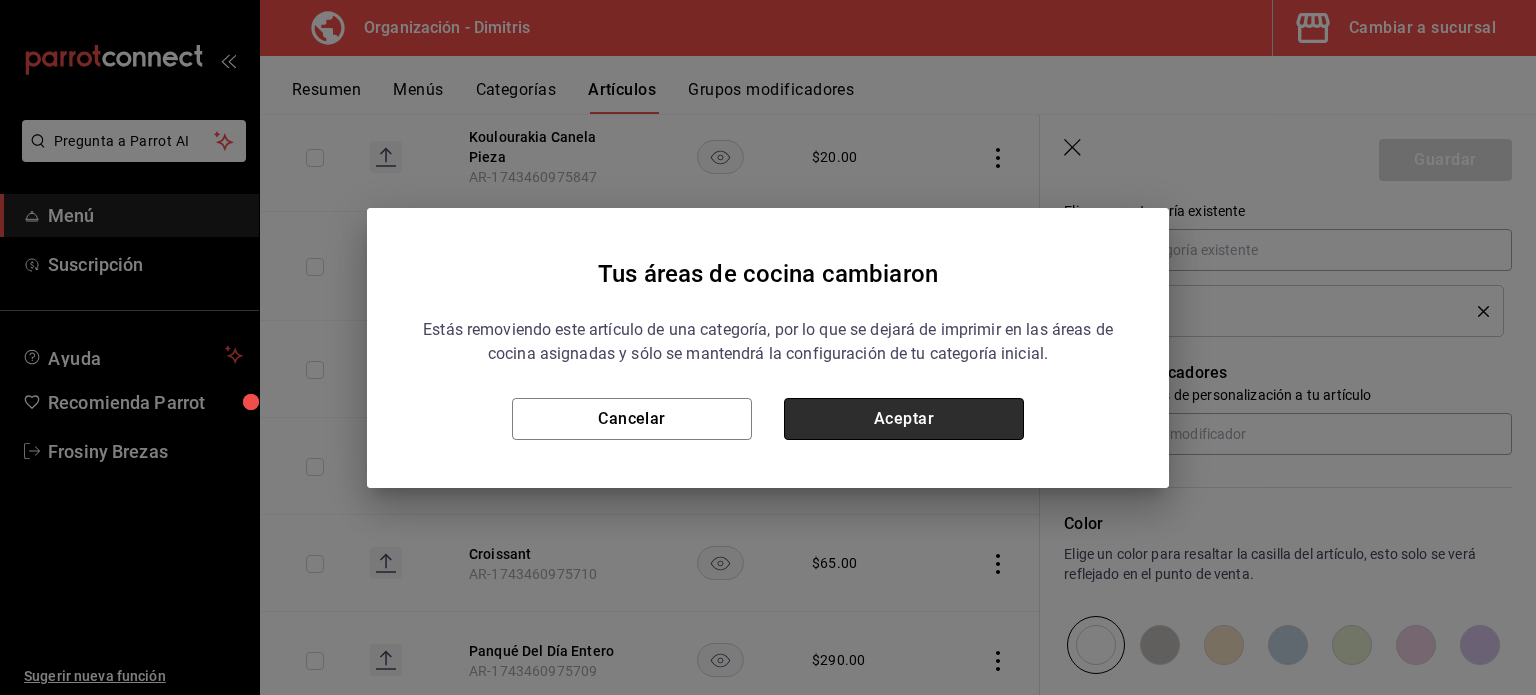 click on "Aceptar" at bounding box center (904, 419) 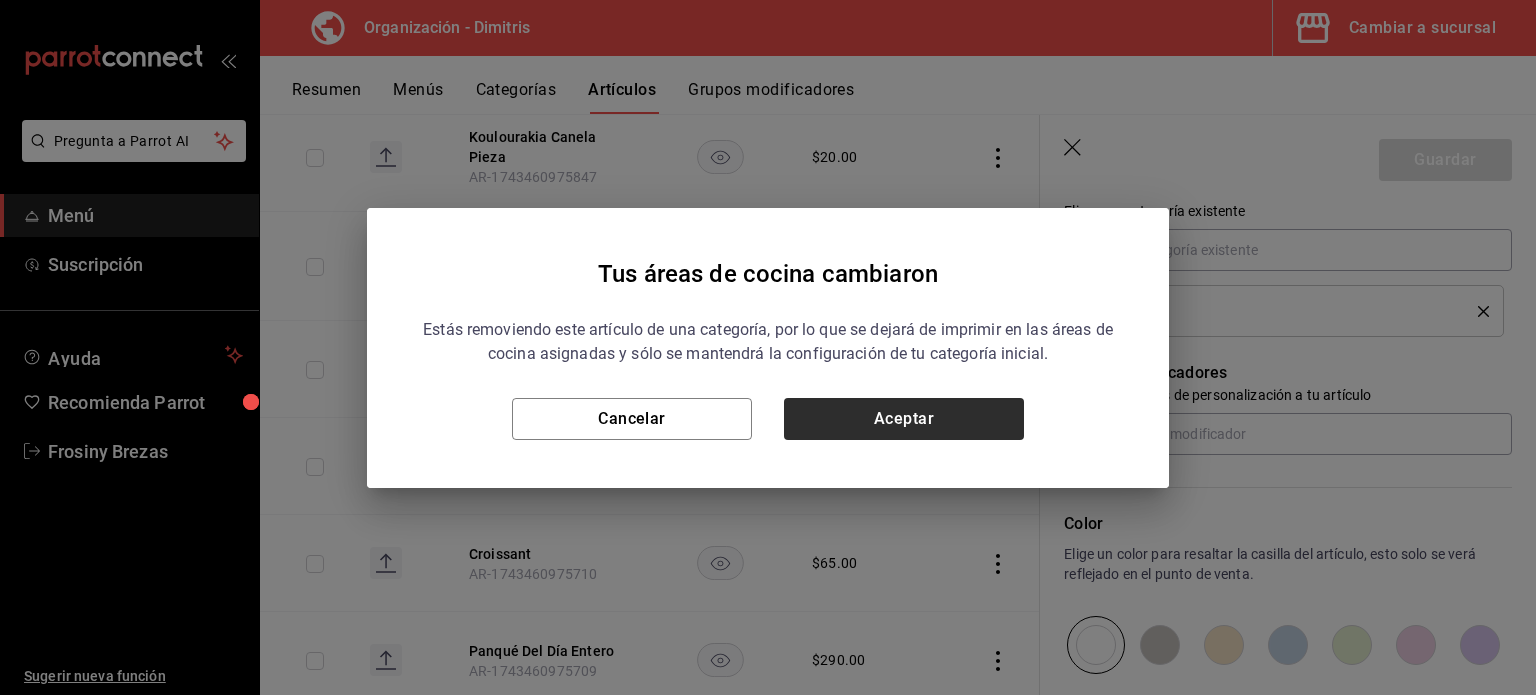 type on "x" 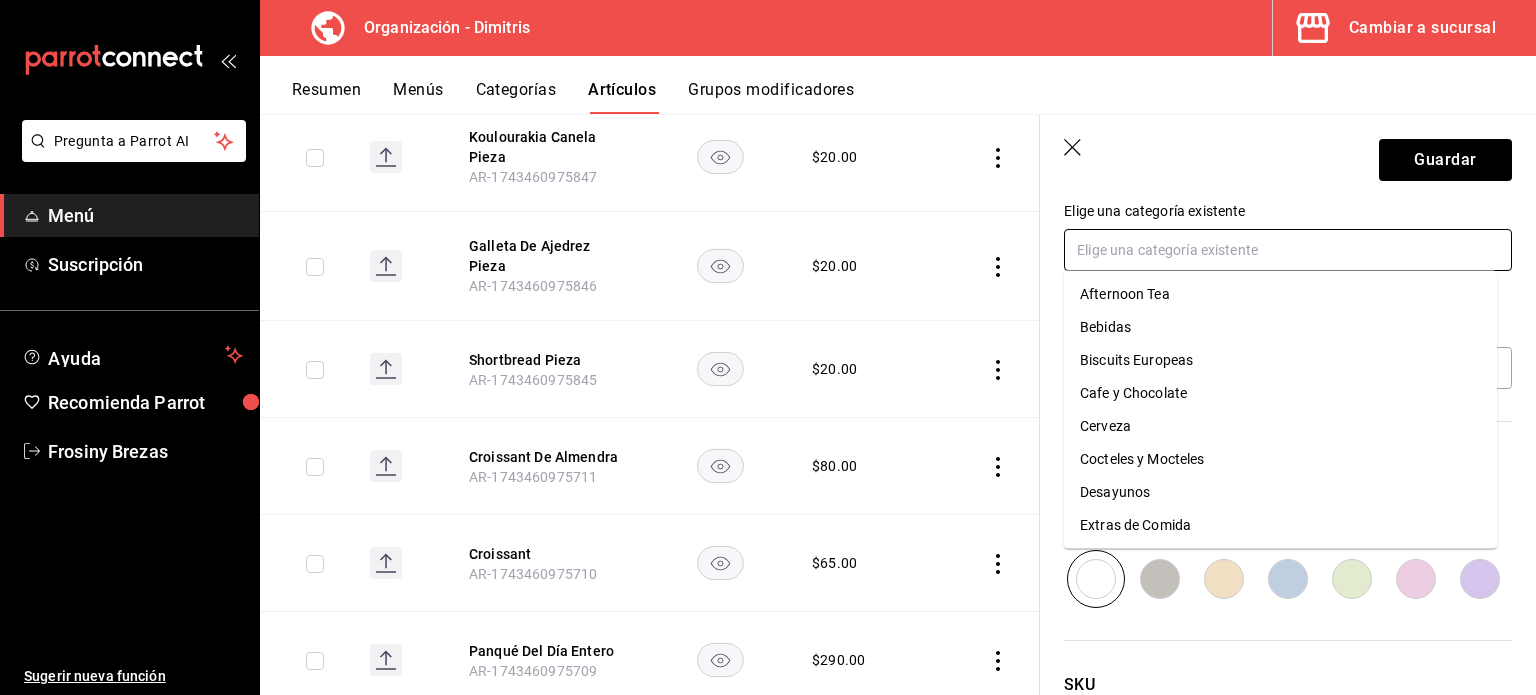 click at bounding box center [1288, 250] 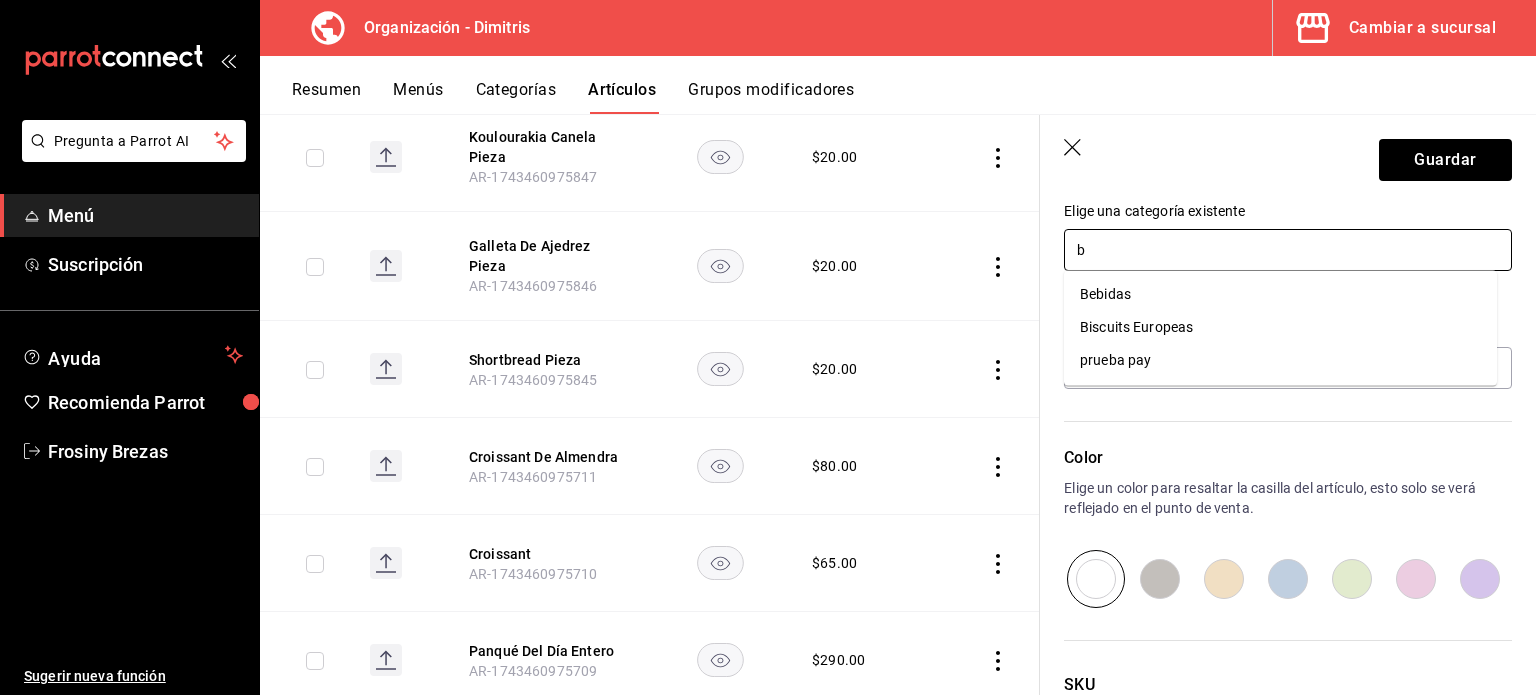click on "Biscuits Europeas" at bounding box center [1280, 327] 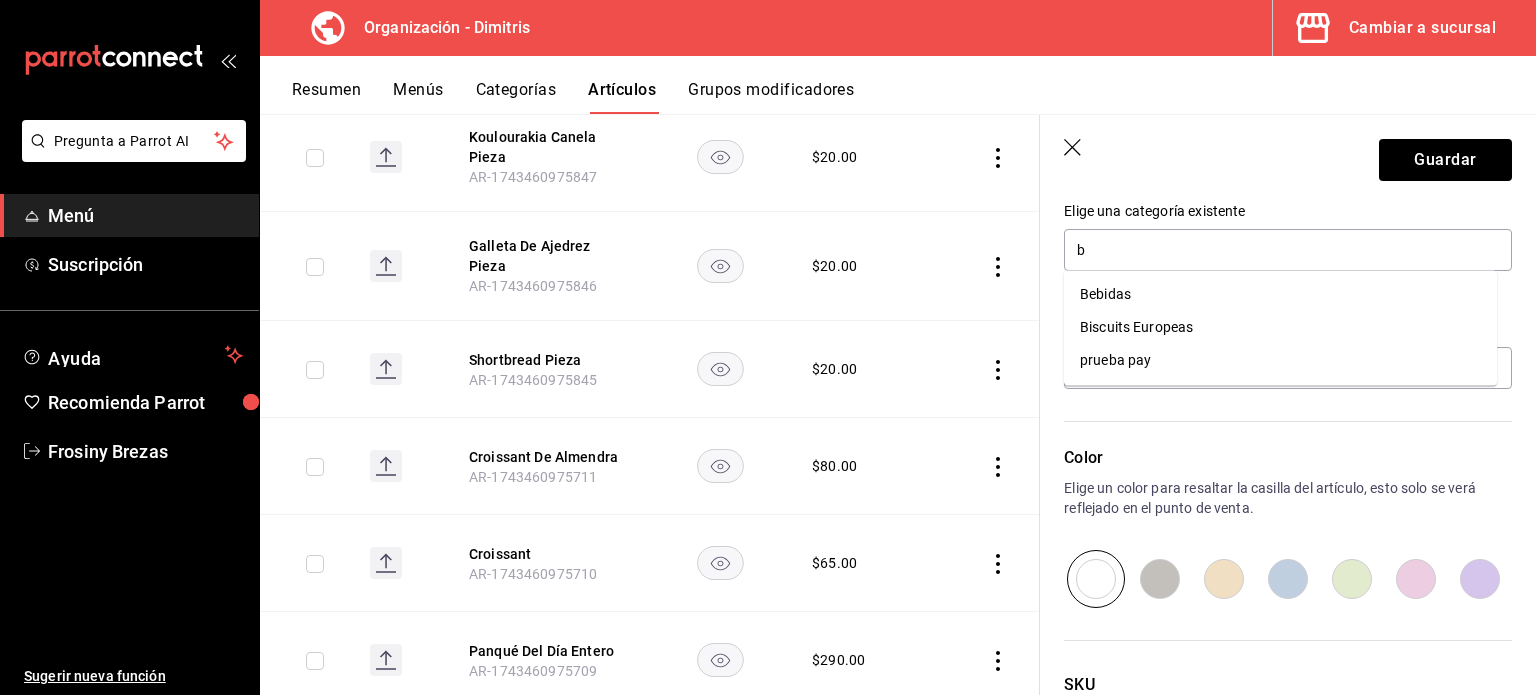 type on "x" 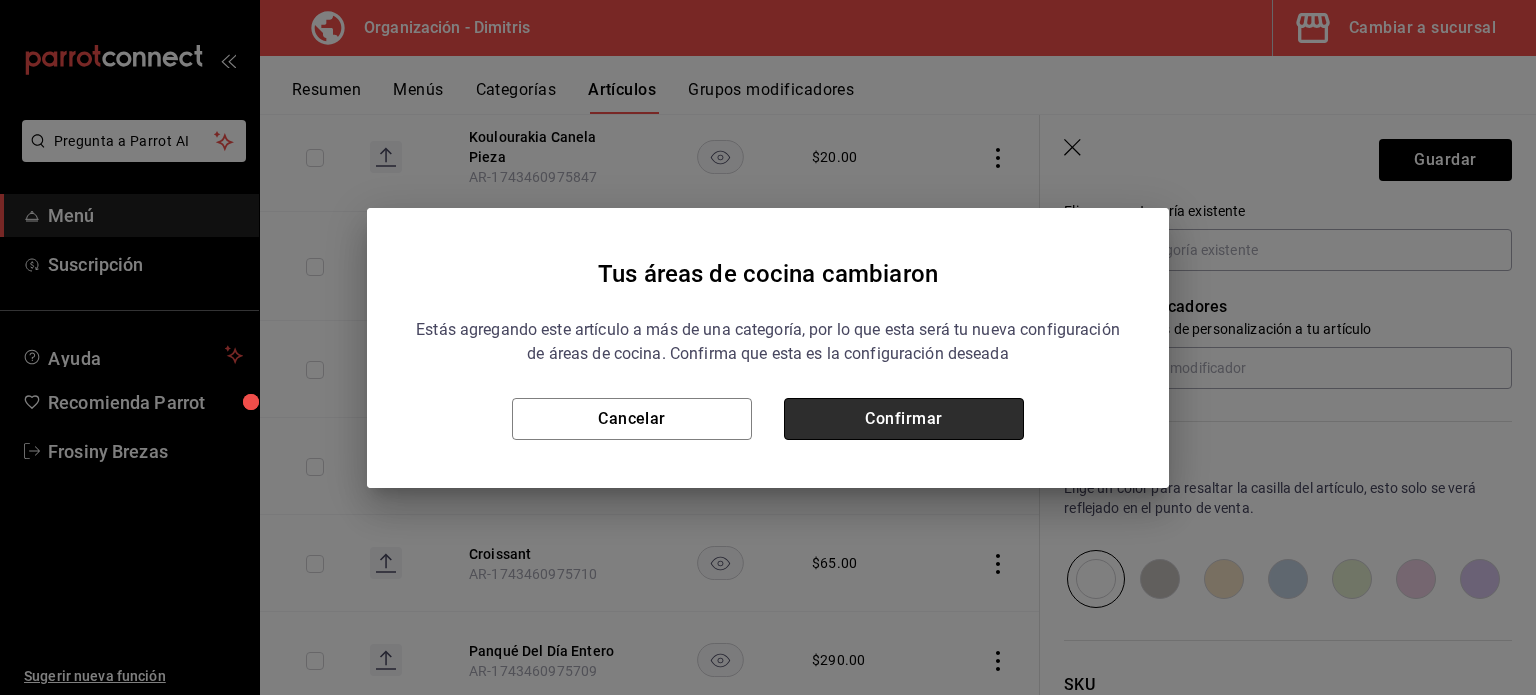 click on "Confirmar" at bounding box center [904, 419] 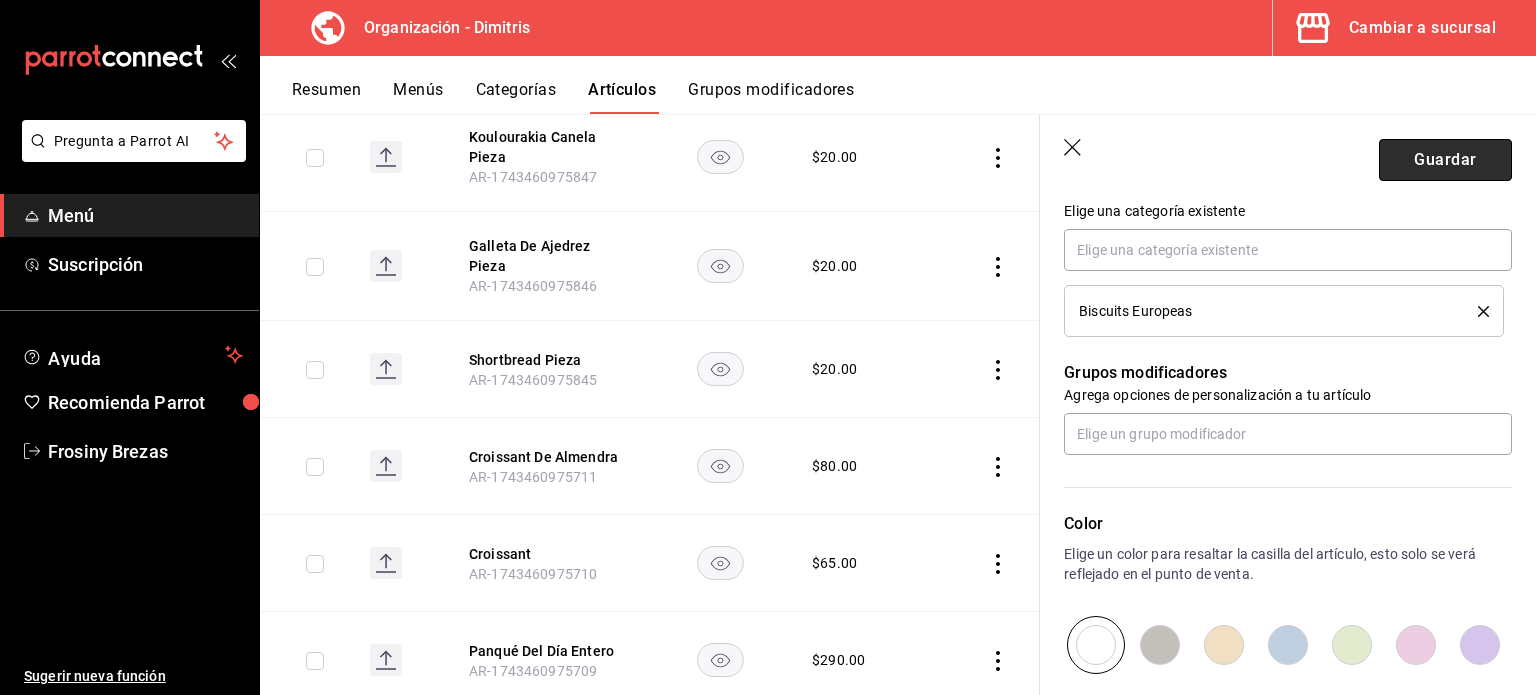 click on "Guardar" at bounding box center (1445, 160) 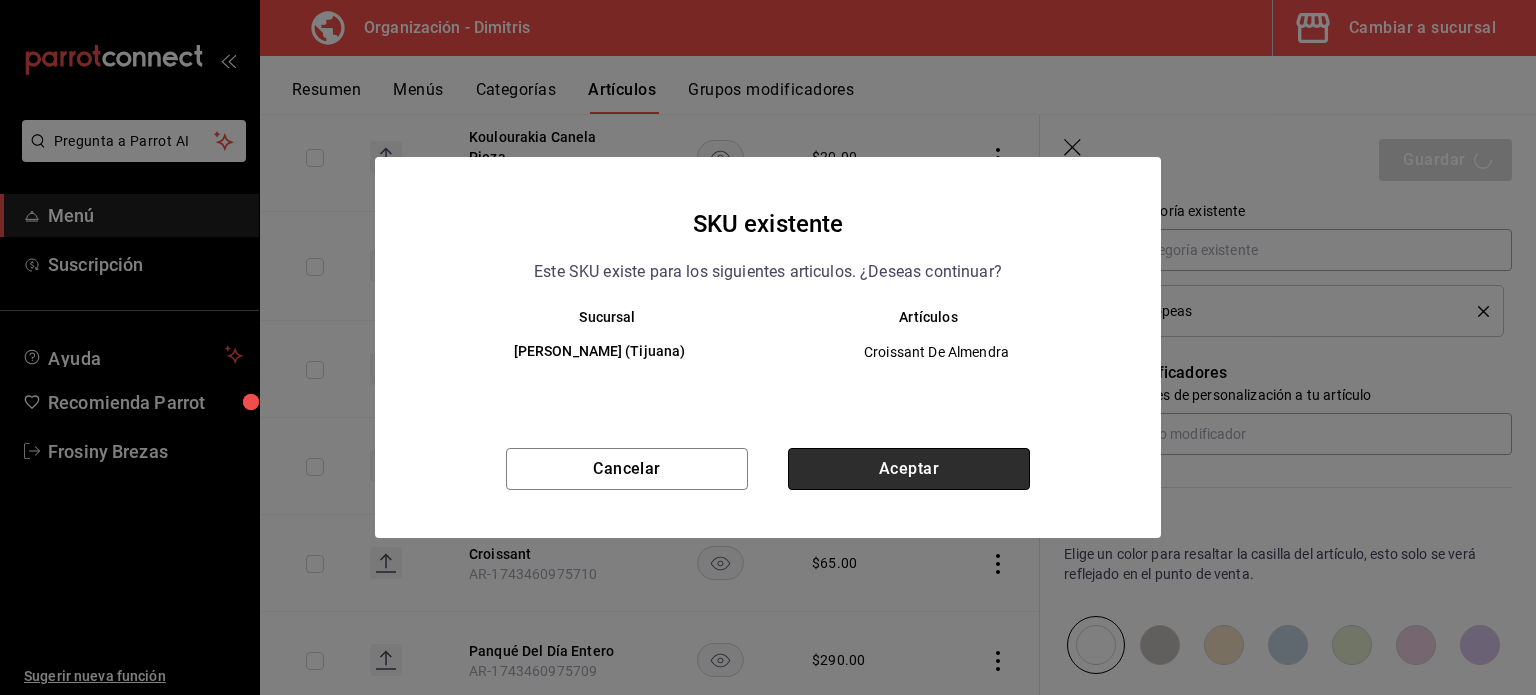 click on "Aceptar" at bounding box center [909, 469] 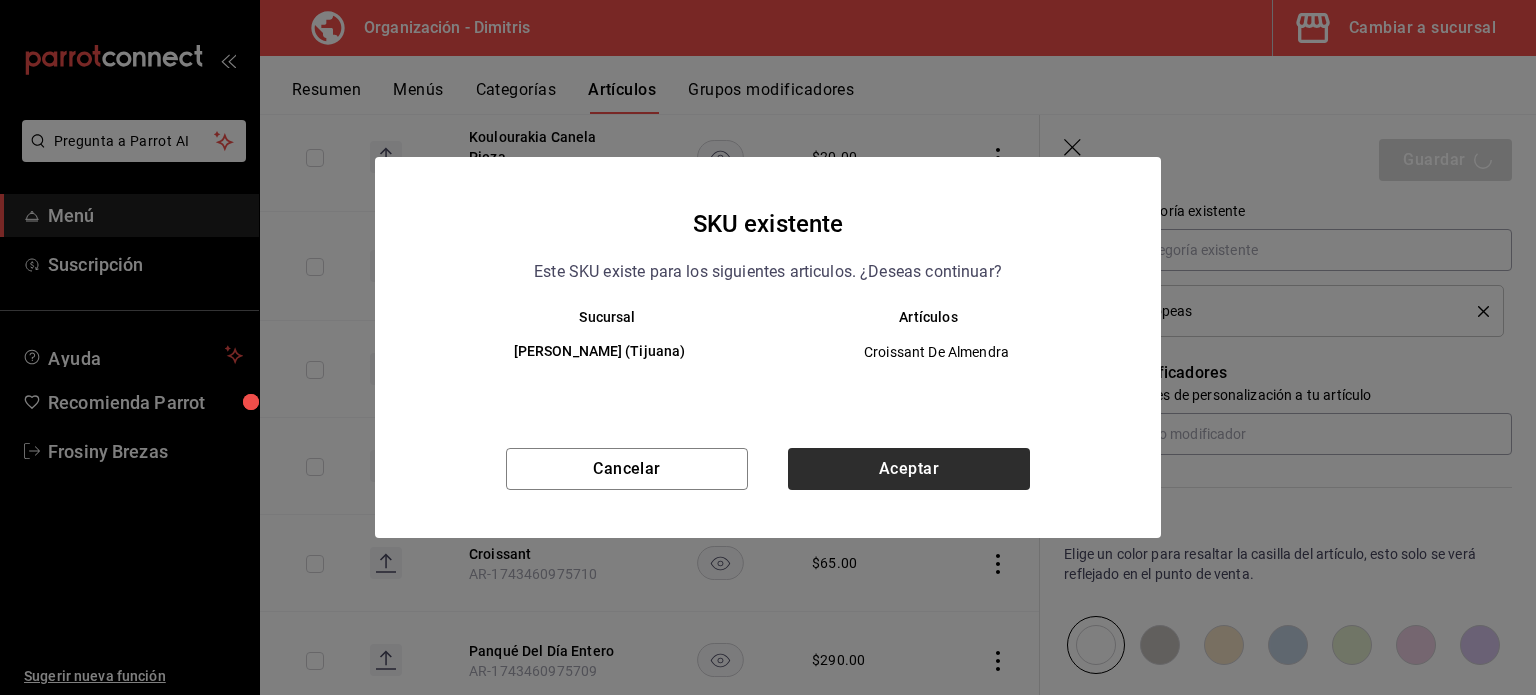 type on "x" 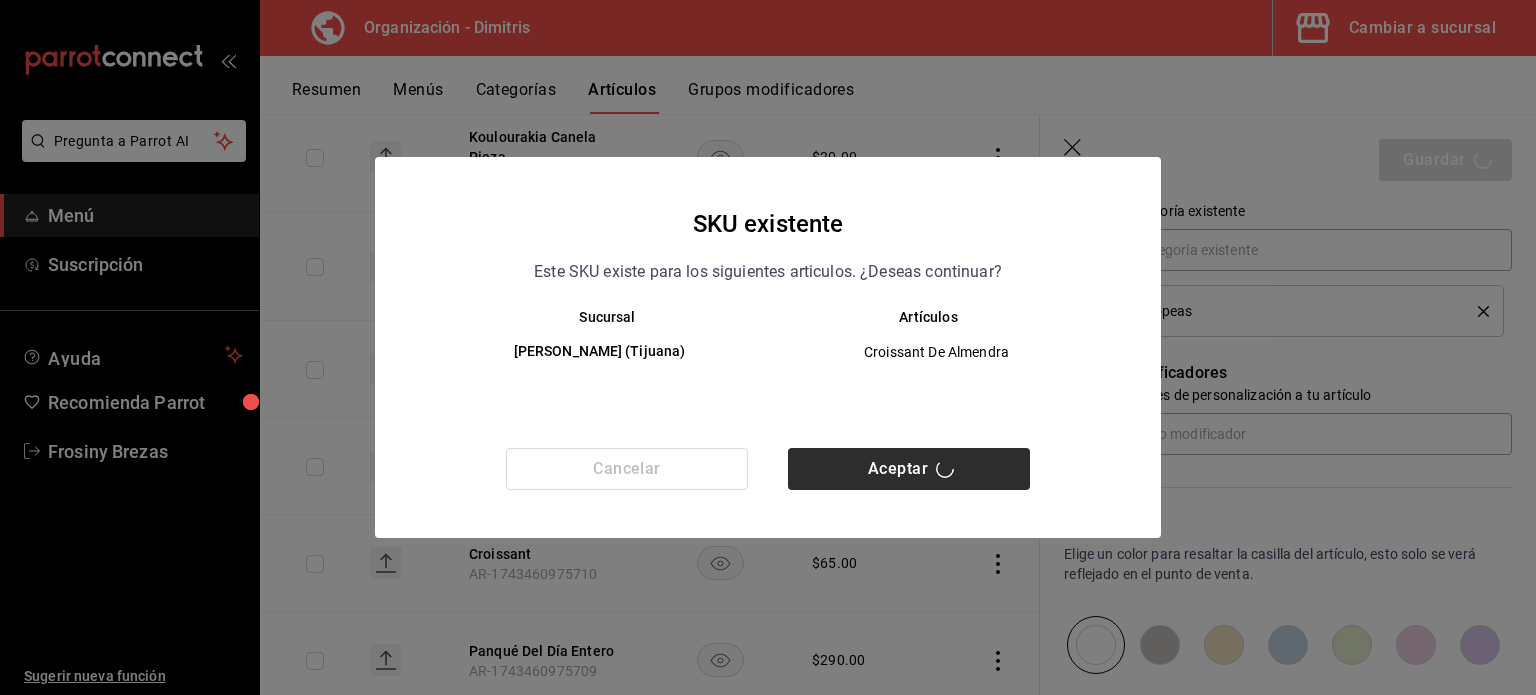 type 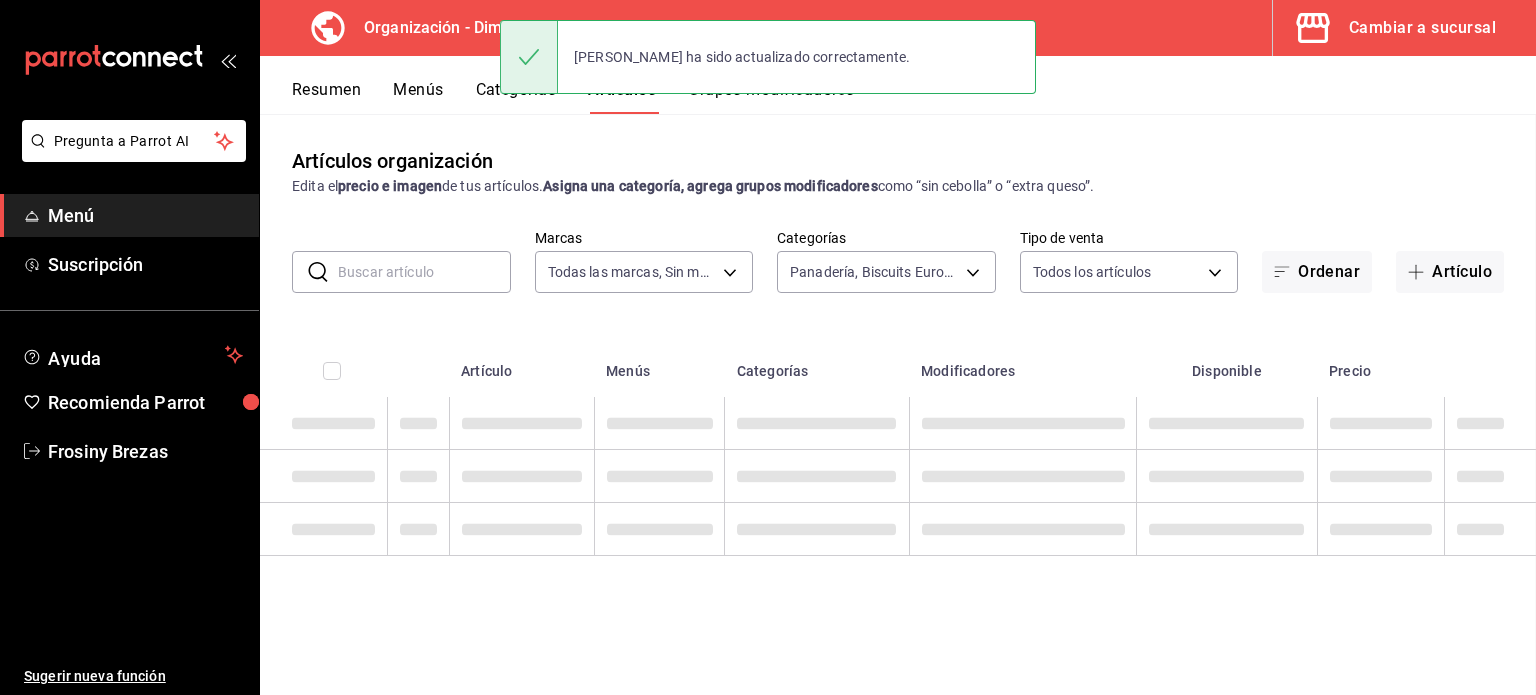 scroll, scrollTop: 0, scrollLeft: 0, axis: both 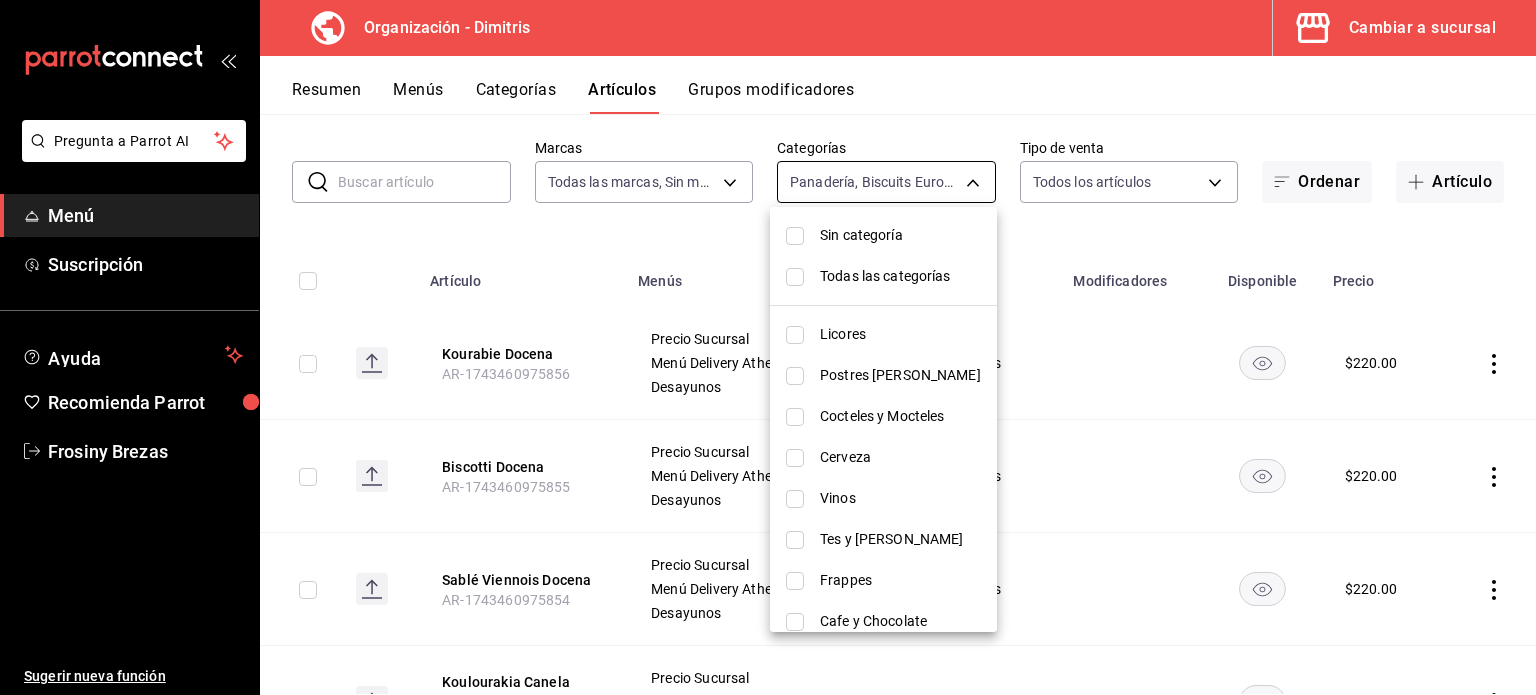 click on "Pregunta a Parrot AI Menú   Suscripción   Ayuda Recomienda Parrot   Frosiny Brezas   Sugerir nueva función   Organización - Dimitris Cambiar a sucursal Resumen Menús Categorías Artículos Grupos modificadores Artículos organización Edita el  precio e imagen  de tus artículos.  Asigna una categoría, agrega grupos modificadores  como “sin cebolla” o “extra queso”. ​ ​ Marcas Todas las marcas, Sin marca 317daab7-dfab-4307-9e12-935137646369 Categorías Panadería, Biscuits Europeas 8599deb9-a153-419f-98ee-2e21726d45e7,63605a43-aca2-4ae5-8d38-d3cb60e65b9e Tipo de venta Todos los artículos ALL Ordenar Artículo Artículo Menús Categorías Modificadores Disponible Precio Kourabie Docena AR-1743460975856 Precio Sucursal Menú Delivery Athenea Desayunos Biscuits Europeas $ 220.00 Biscotti Docena AR-1743460975855 Precio Sucursal Menú Delivery Athenea Desayunos Biscuits Europeas $ 220.00 Sablé Viennois Docena AR-1743460975854 Precio Sucursal Menú Delivery Athenea Desayunos Biscuits Europeas $" at bounding box center (768, 347) 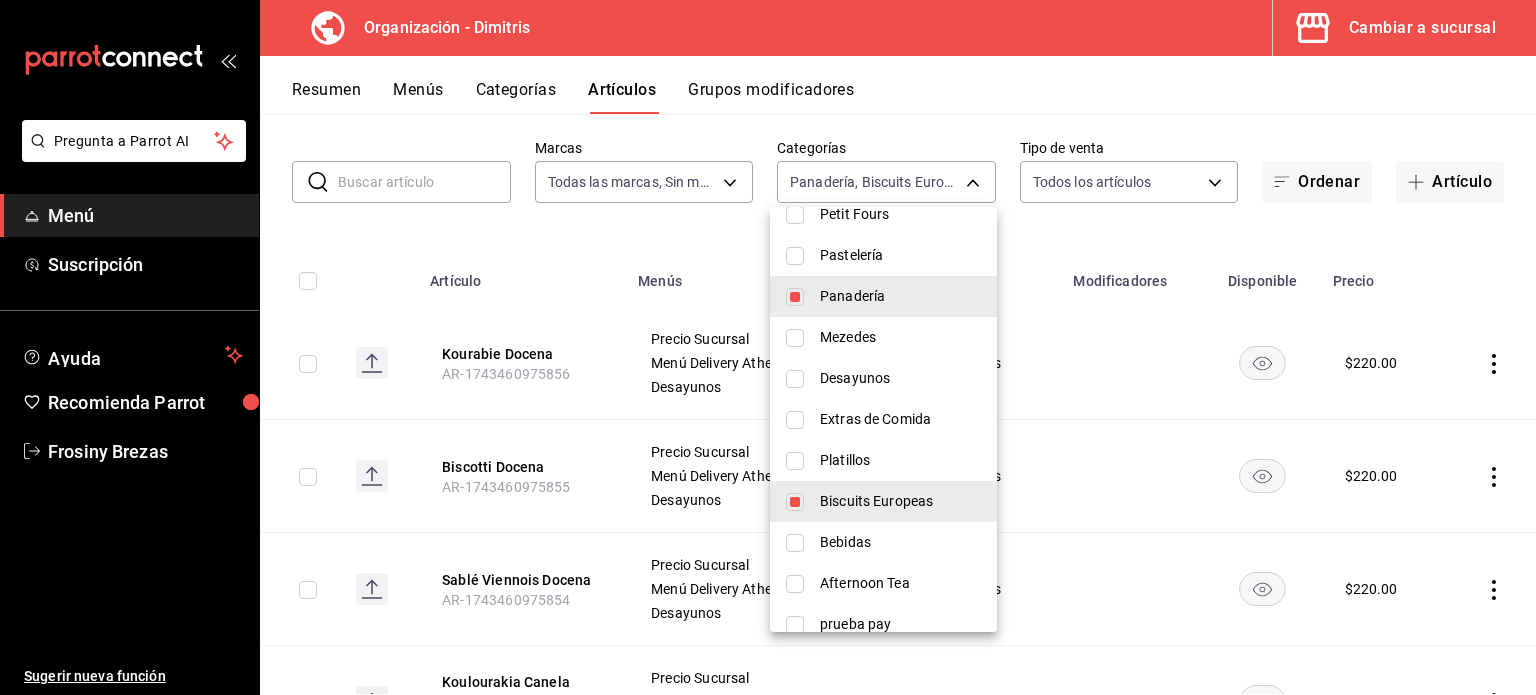scroll, scrollTop: 591, scrollLeft: 0, axis: vertical 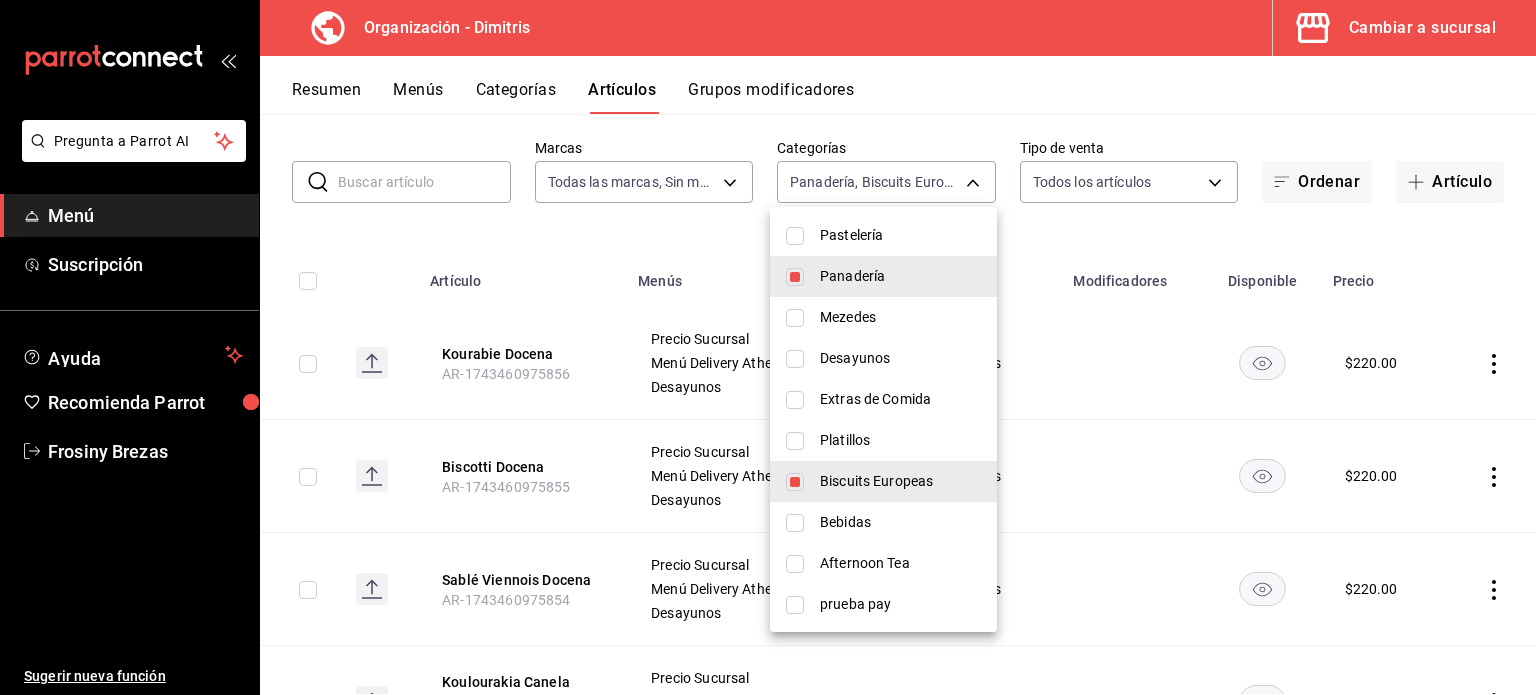 click at bounding box center [795, 482] 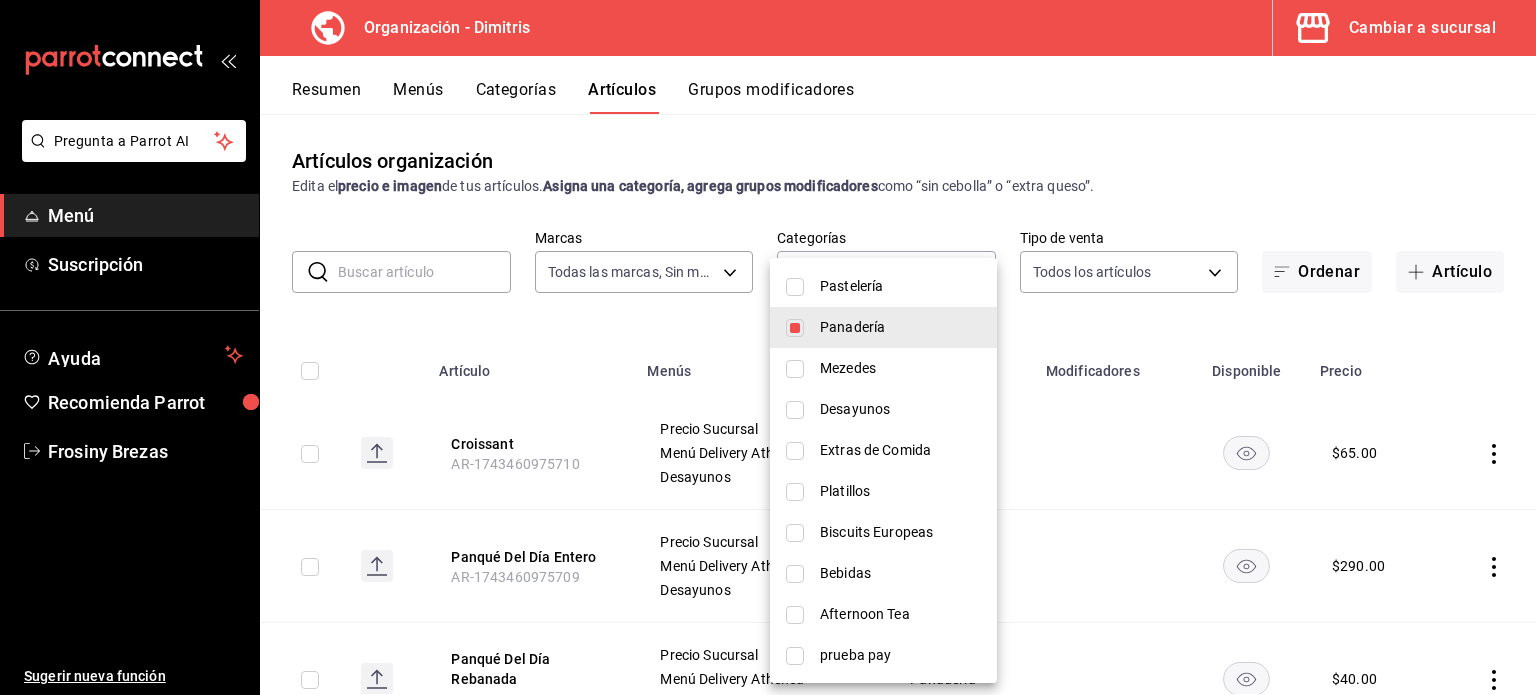 click at bounding box center [768, 347] 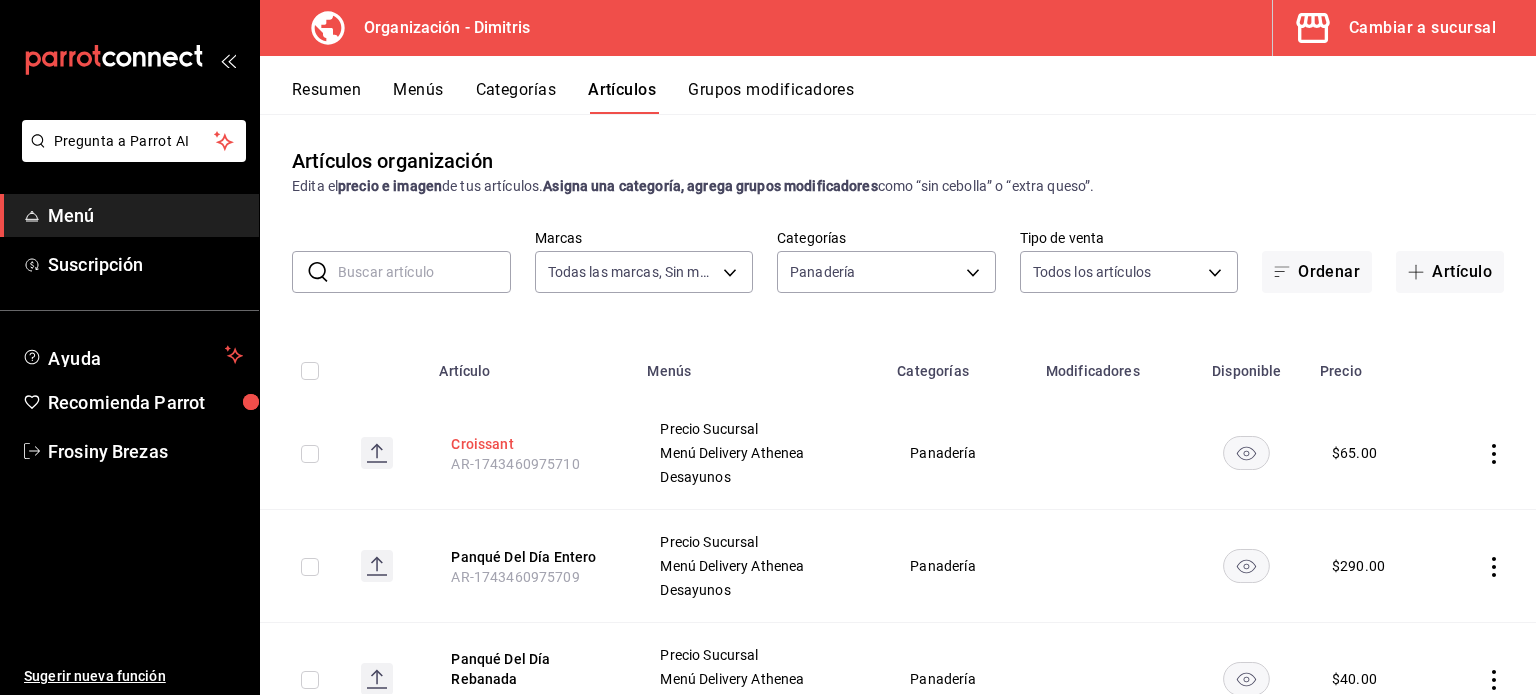 click on "Croissant" at bounding box center [531, 444] 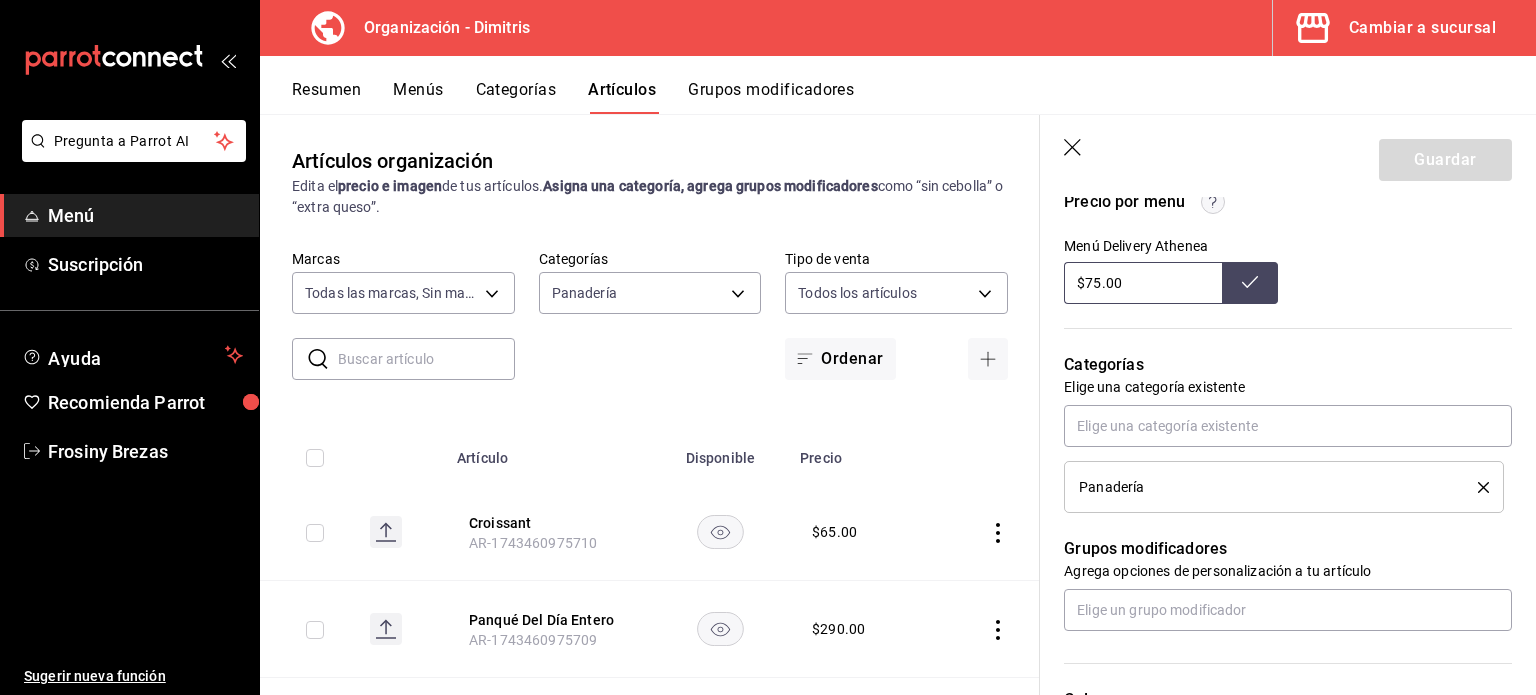 scroll, scrollTop: 704, scrollLeft: 0, axis: vertical 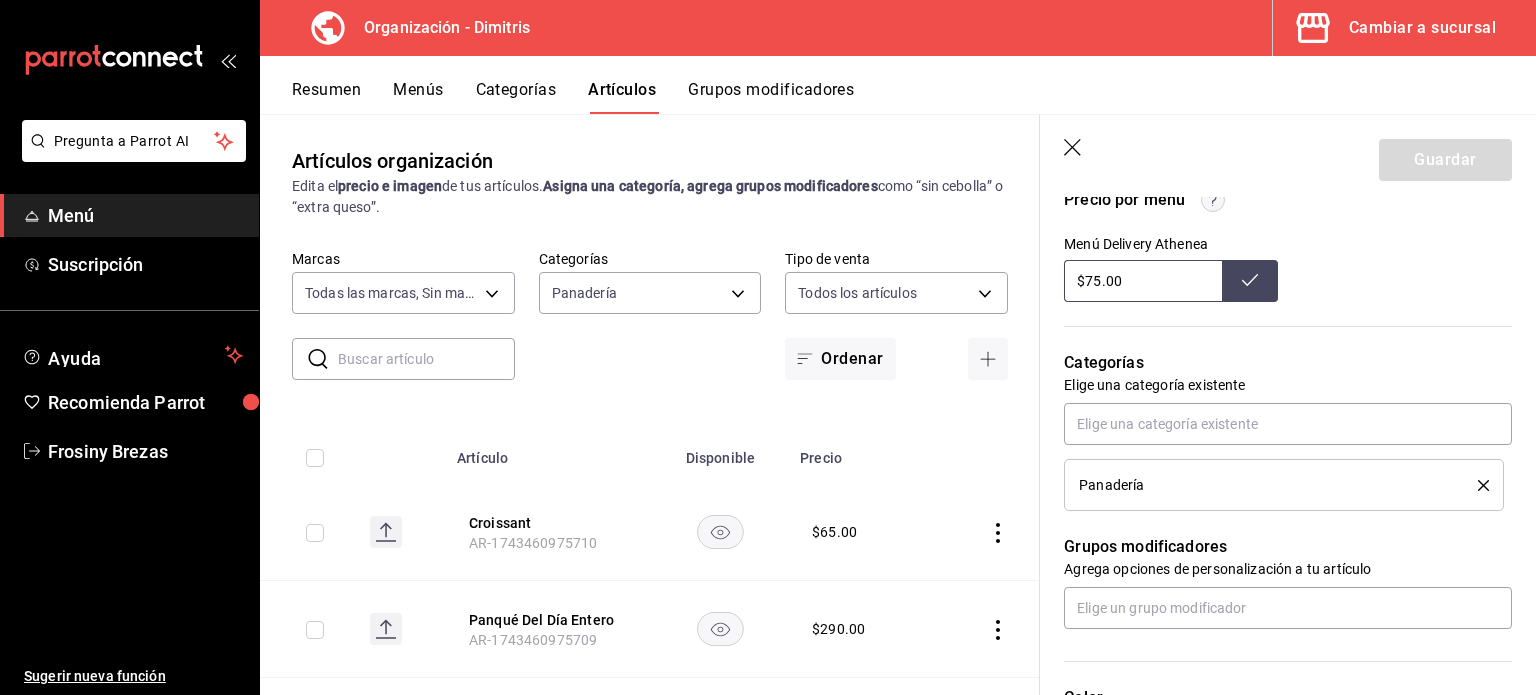 click 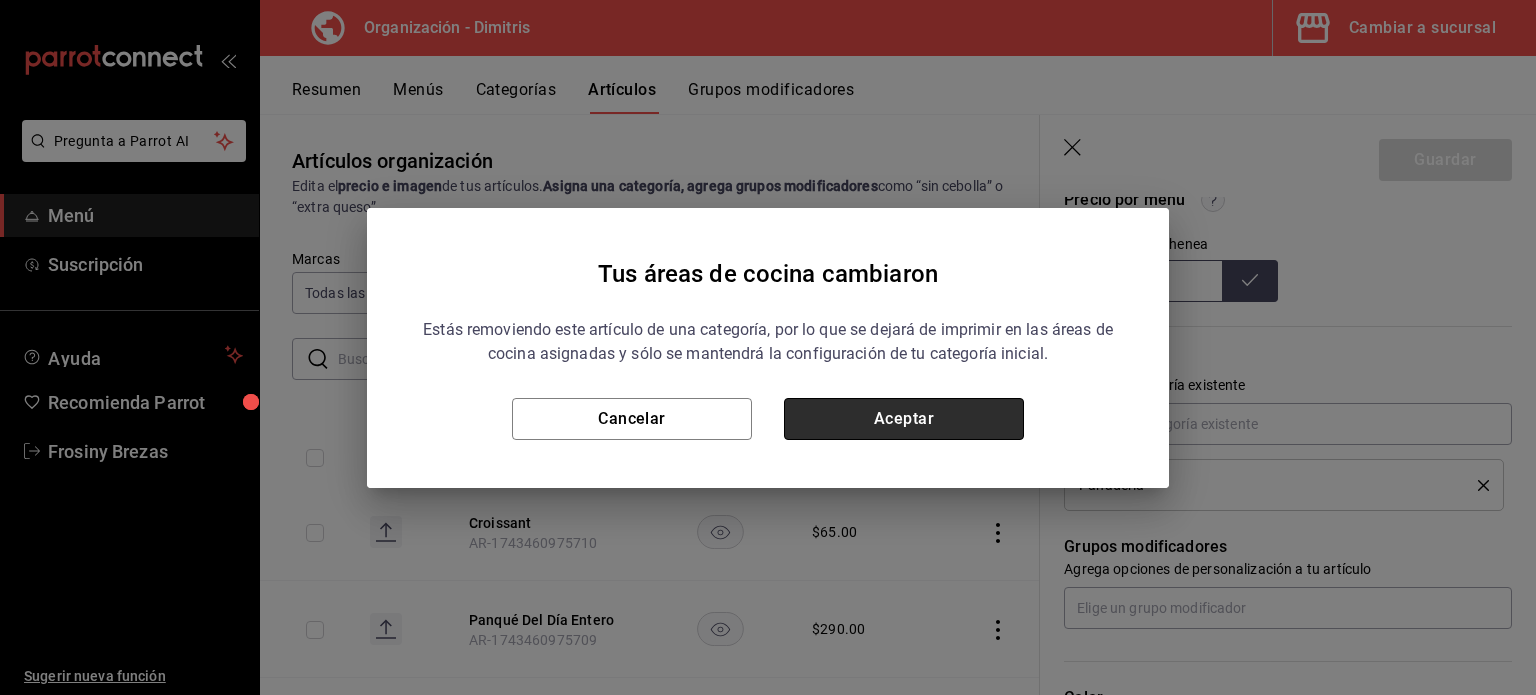 click on "Aceptar" at bounding box center (904, 419) 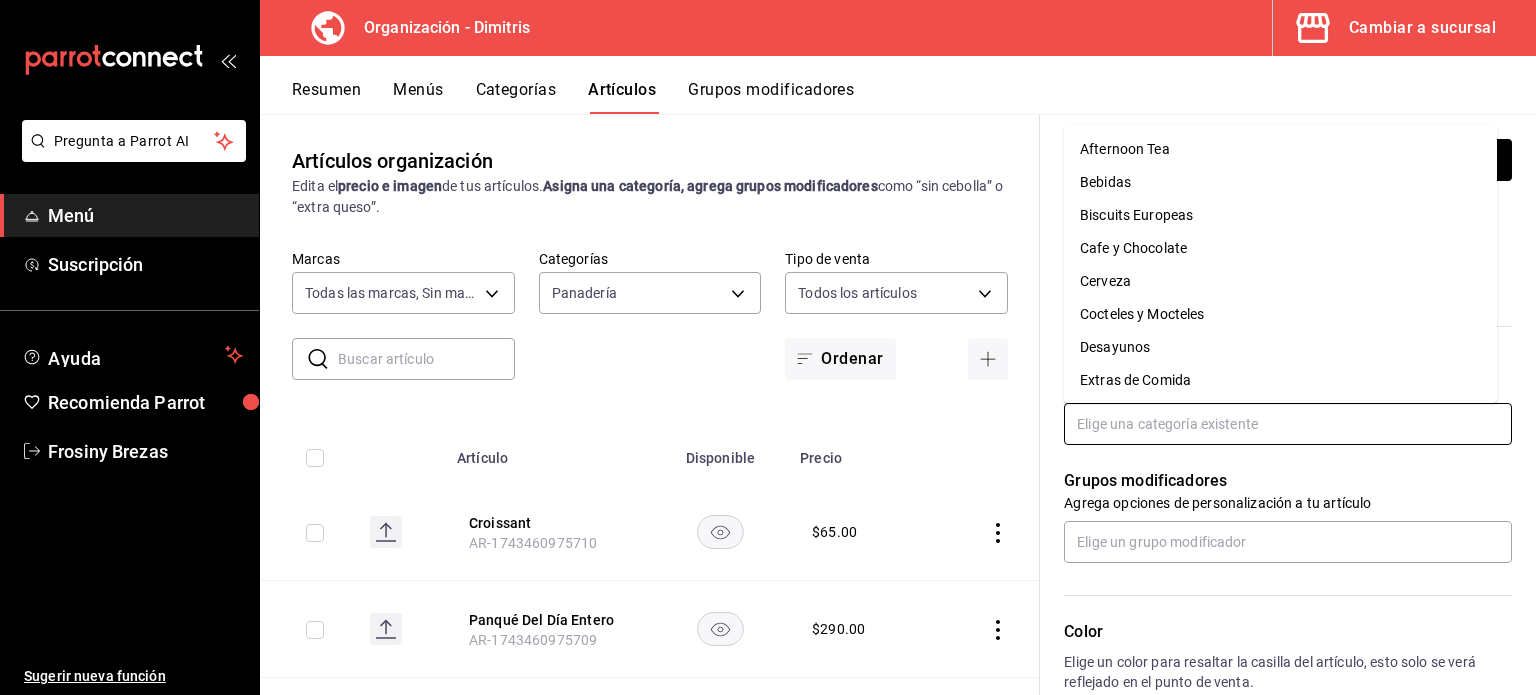 click at bounding box center (1288, 424) 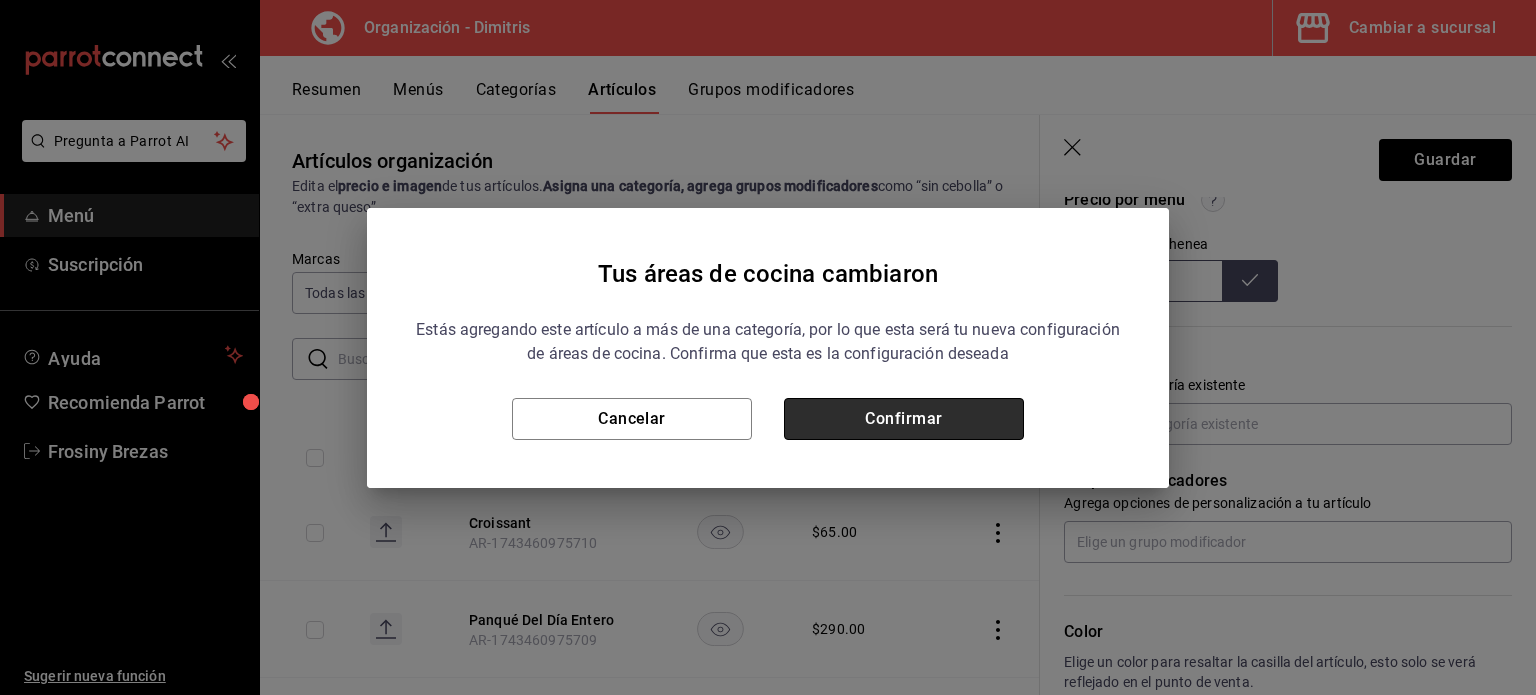 click on "Confirmar" at bounding box center (904, 419) 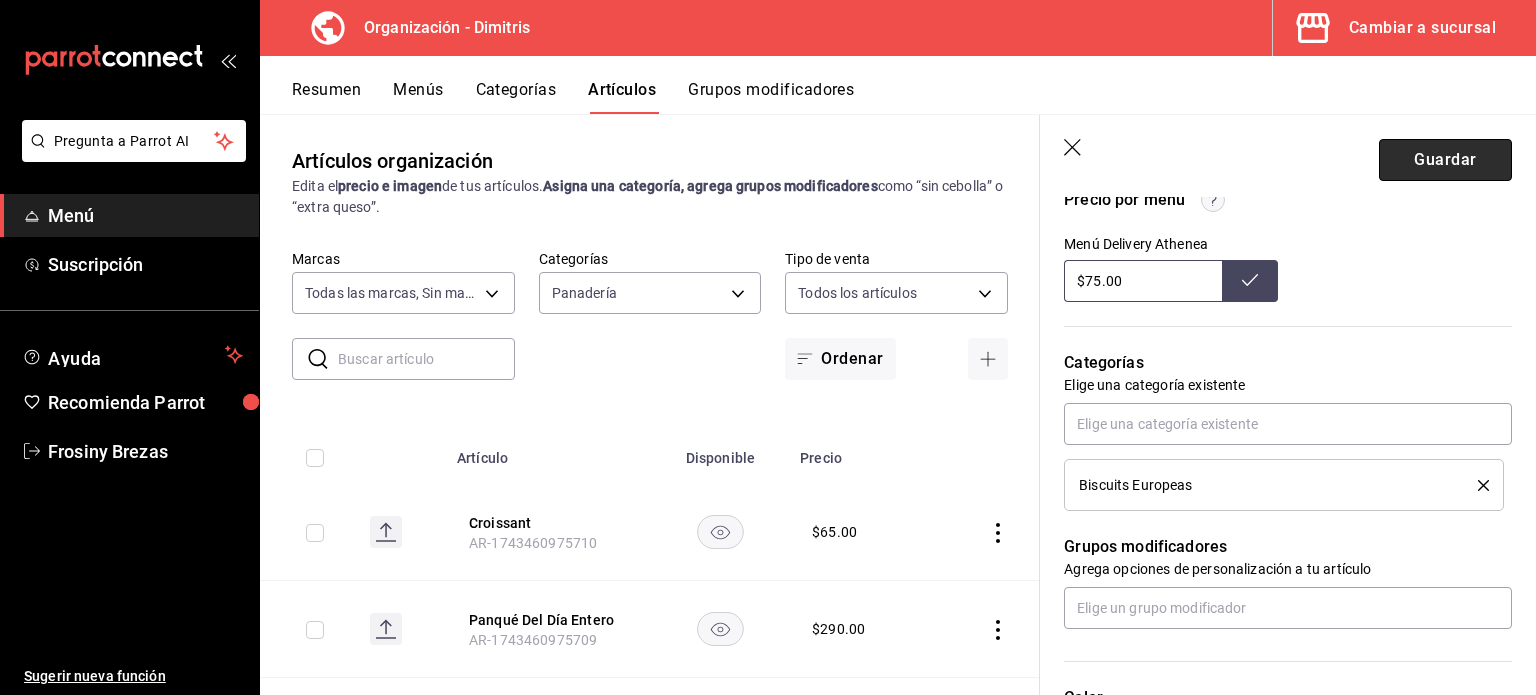 click on "Guardar" at bounding box center (1445, 160) 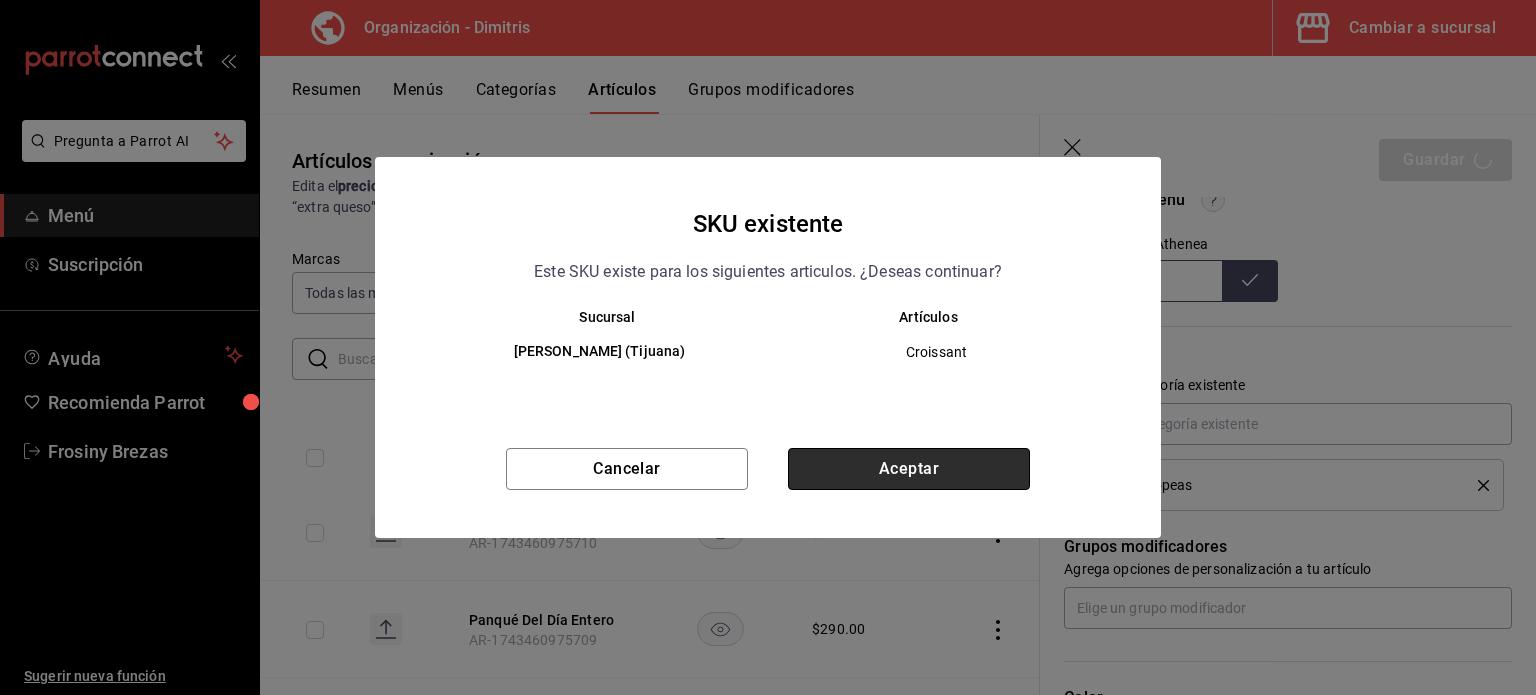 click on "Aceptar" at bounding box center [909, 469] 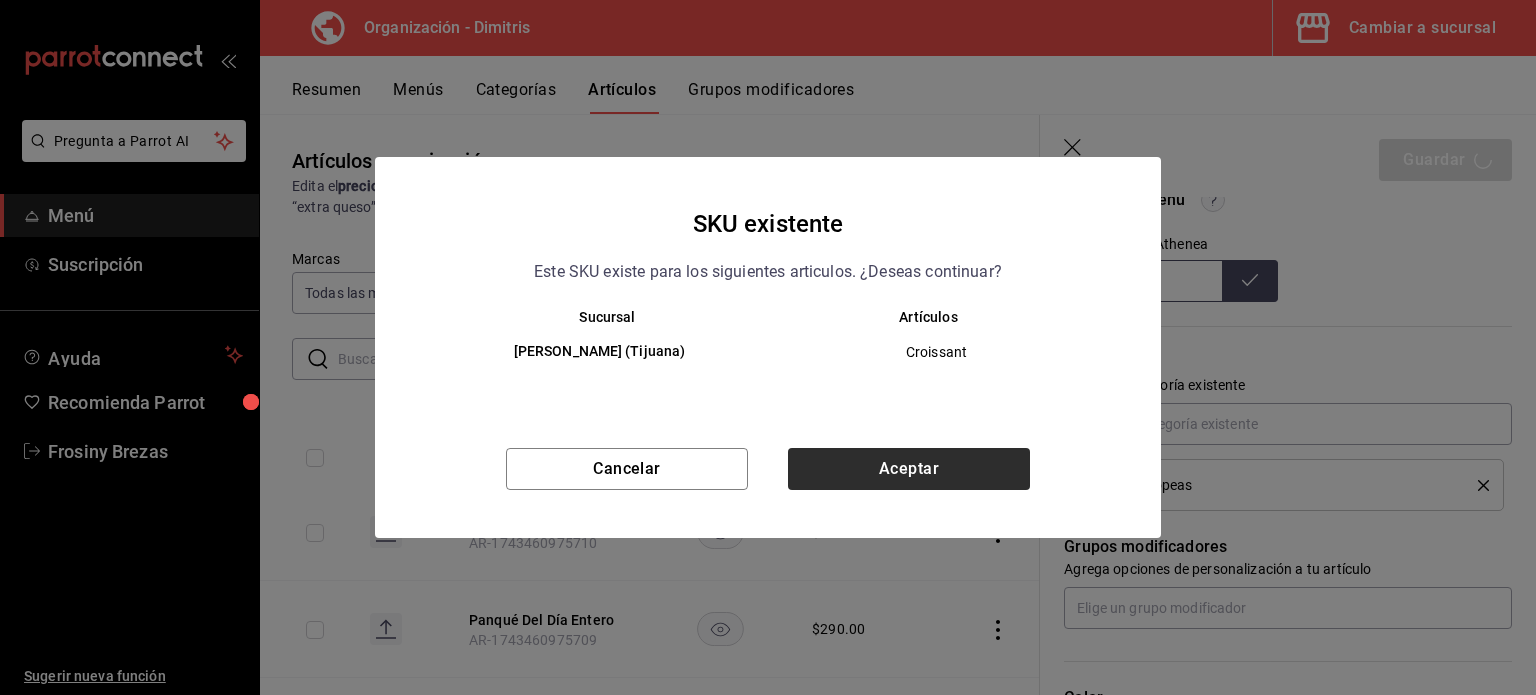 type on "x" 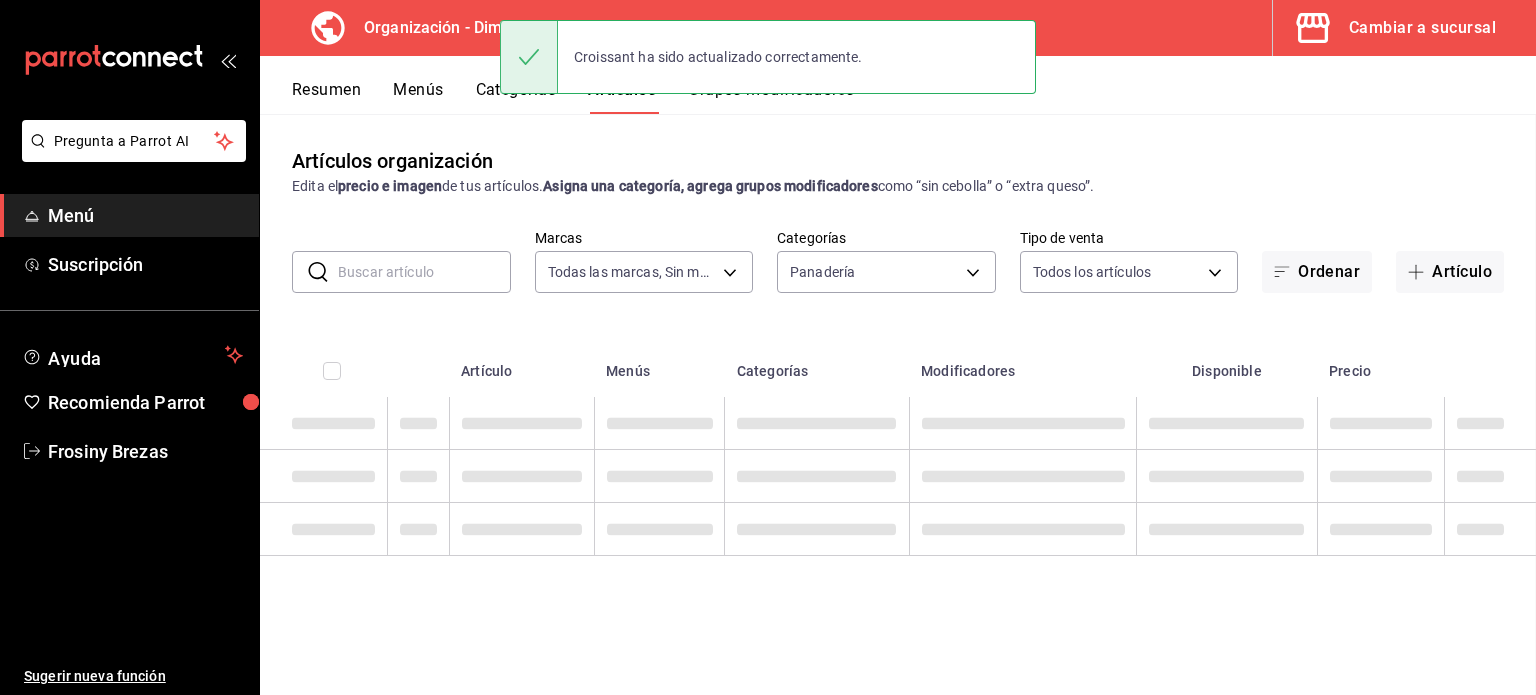scroll, scrollTop: 0, scrollLeft: 0, axis: both 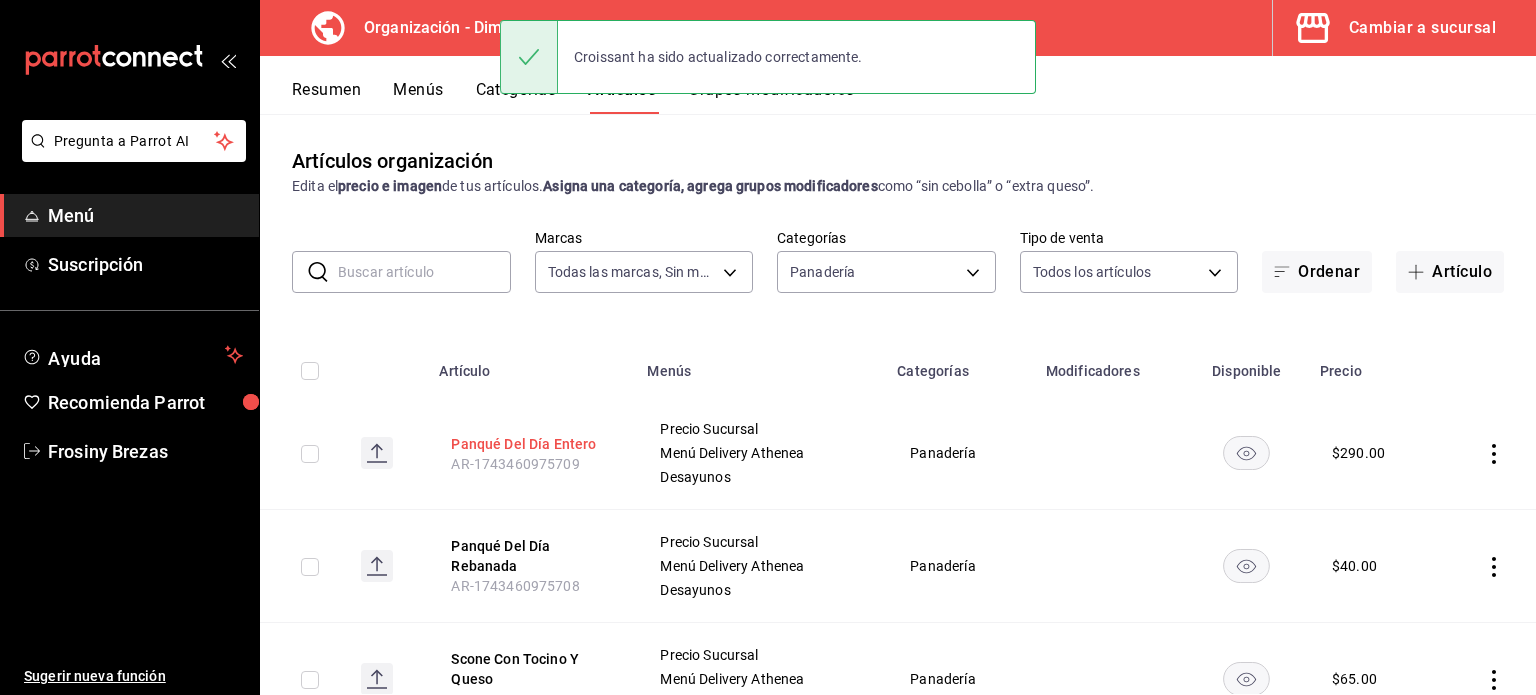 click on "Panqué Del Día Entero" at bounding box center (531, 444) 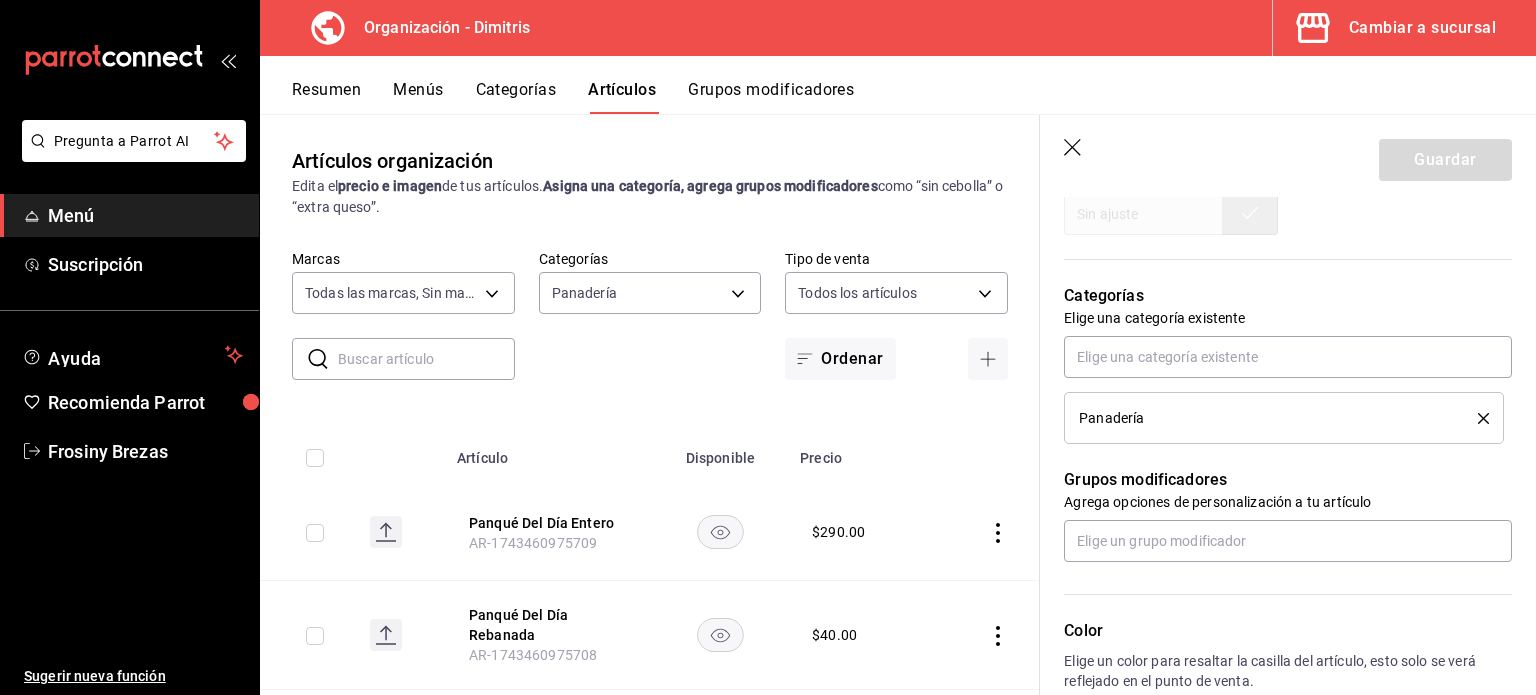 scroll, scrollTop: 772, scrollLeft: 0, axis: vertical 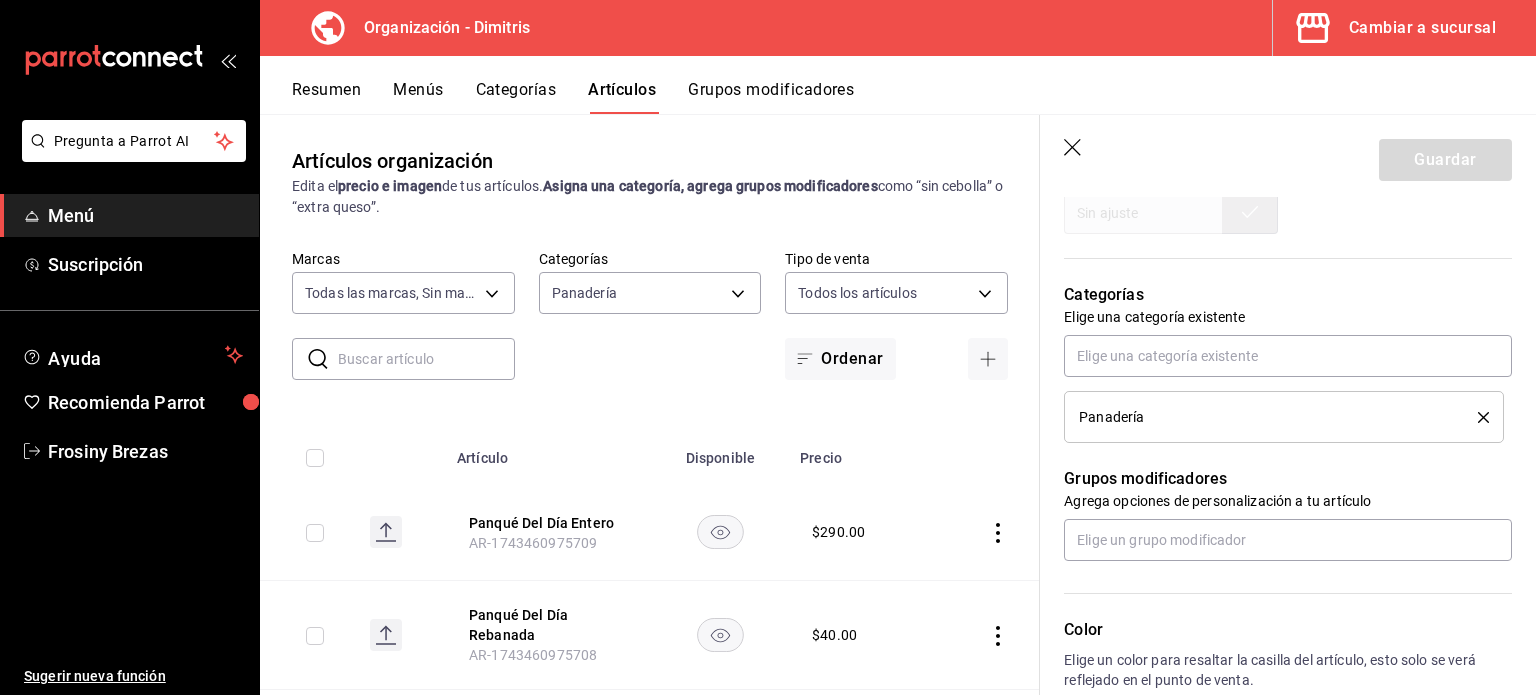 click 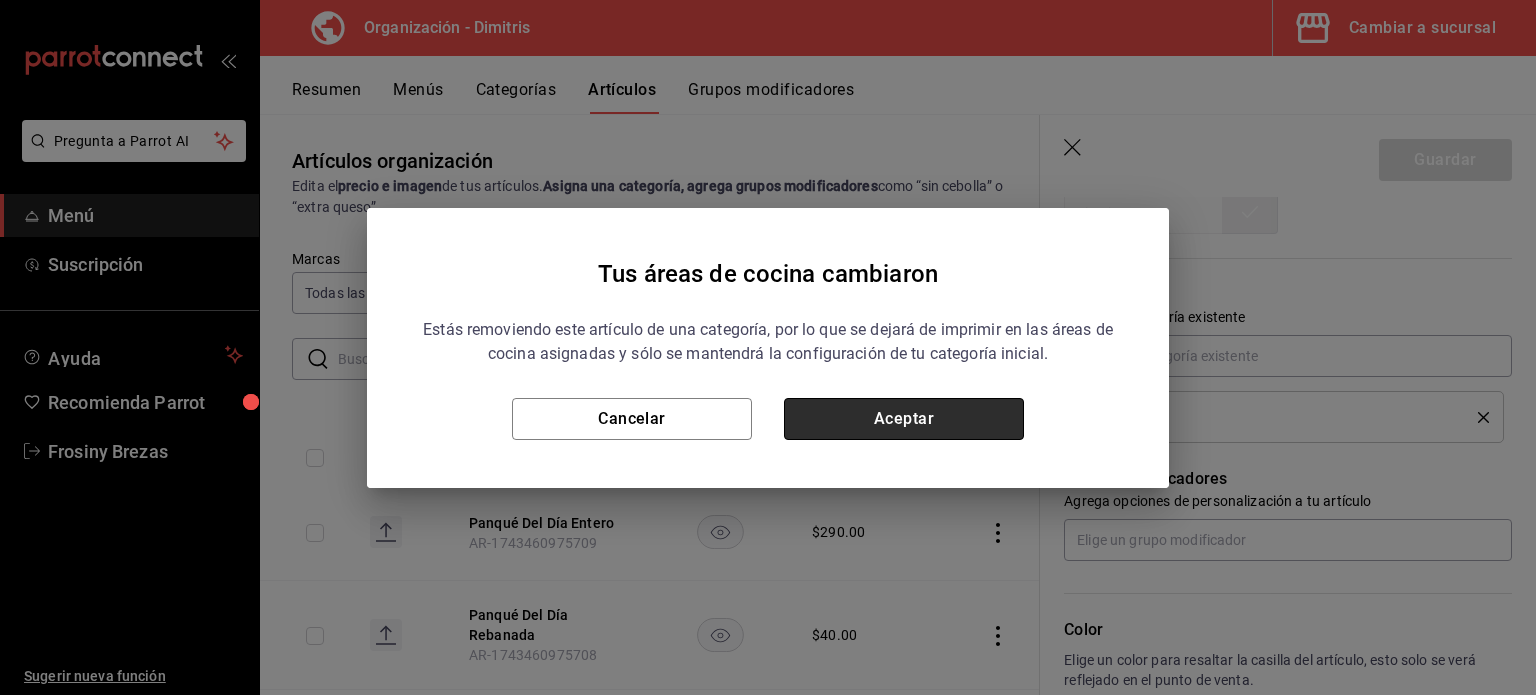 click on "Aceptar" at bounding box center (904, 419) 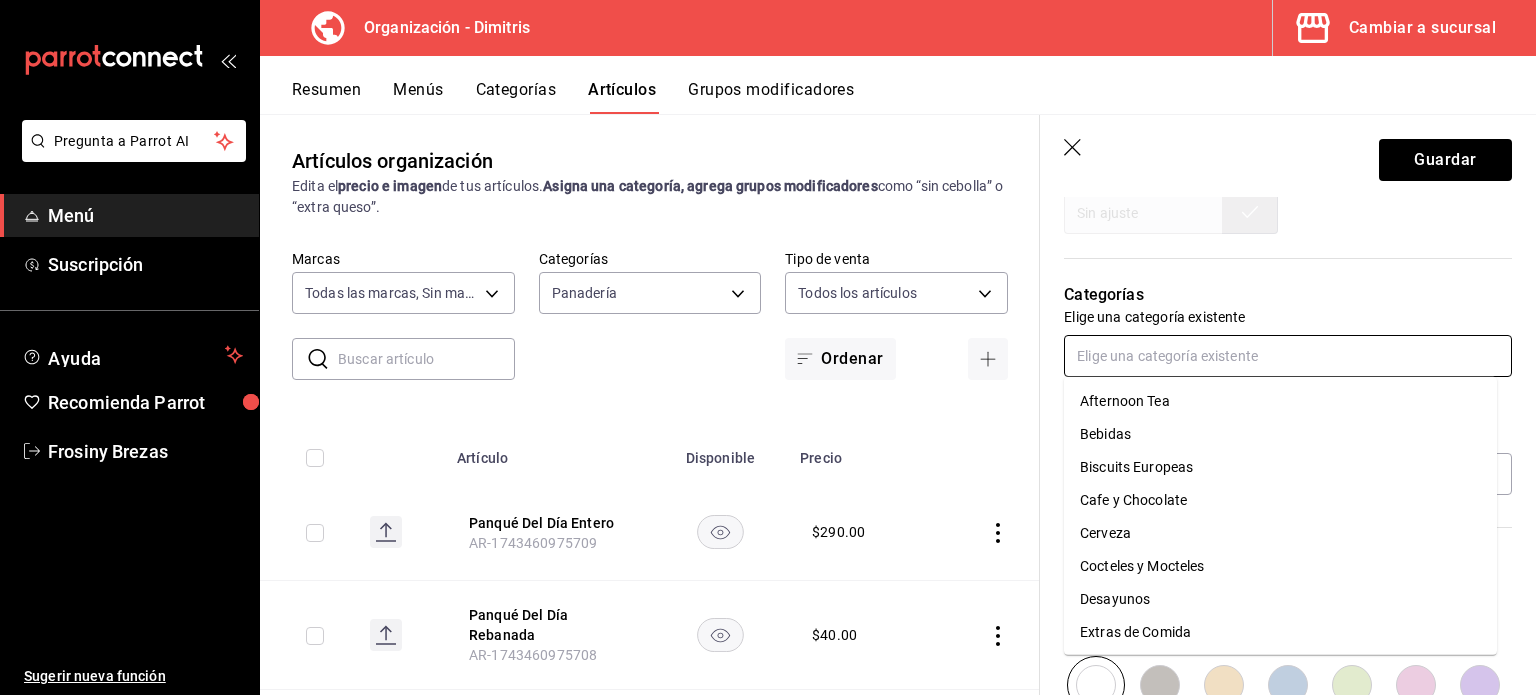 click at bounding box center [1288, 356] 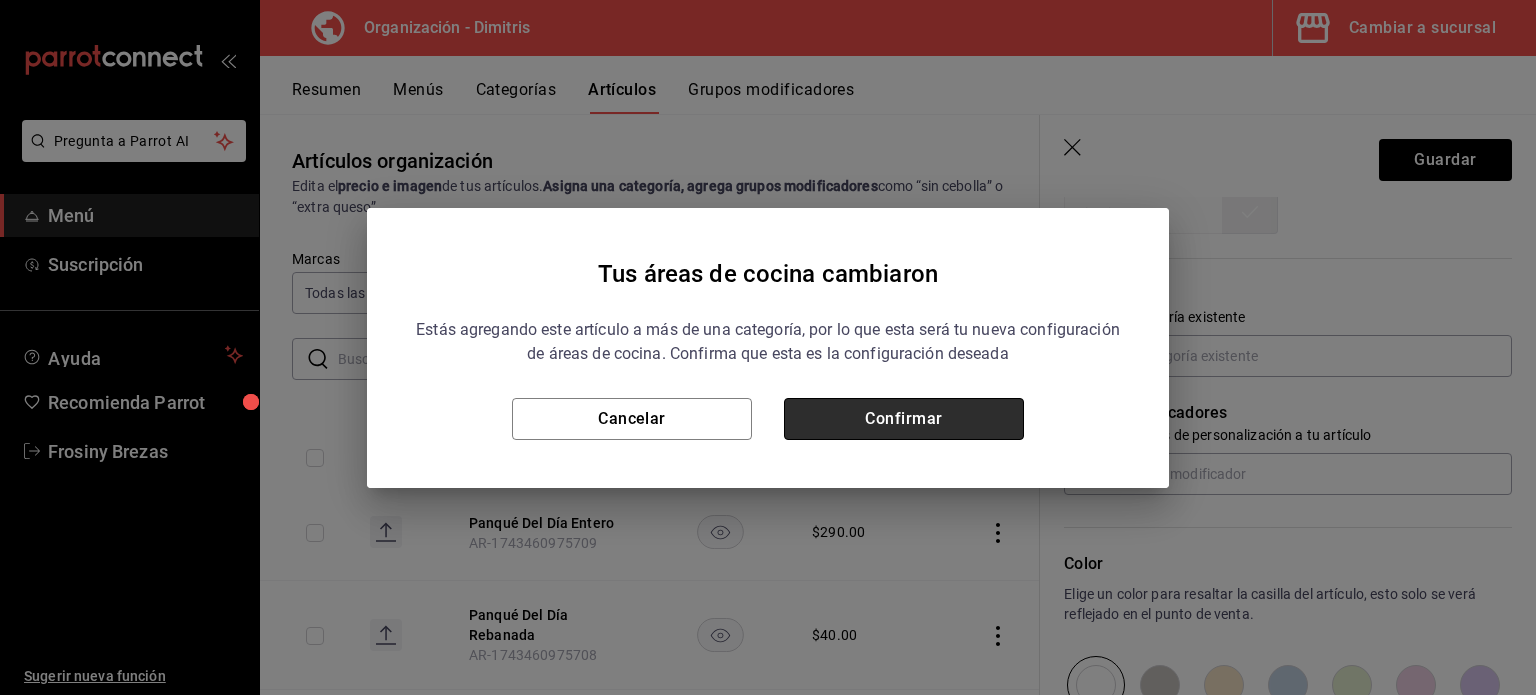 click on "Confirmar" at bounding box center (904, 419) 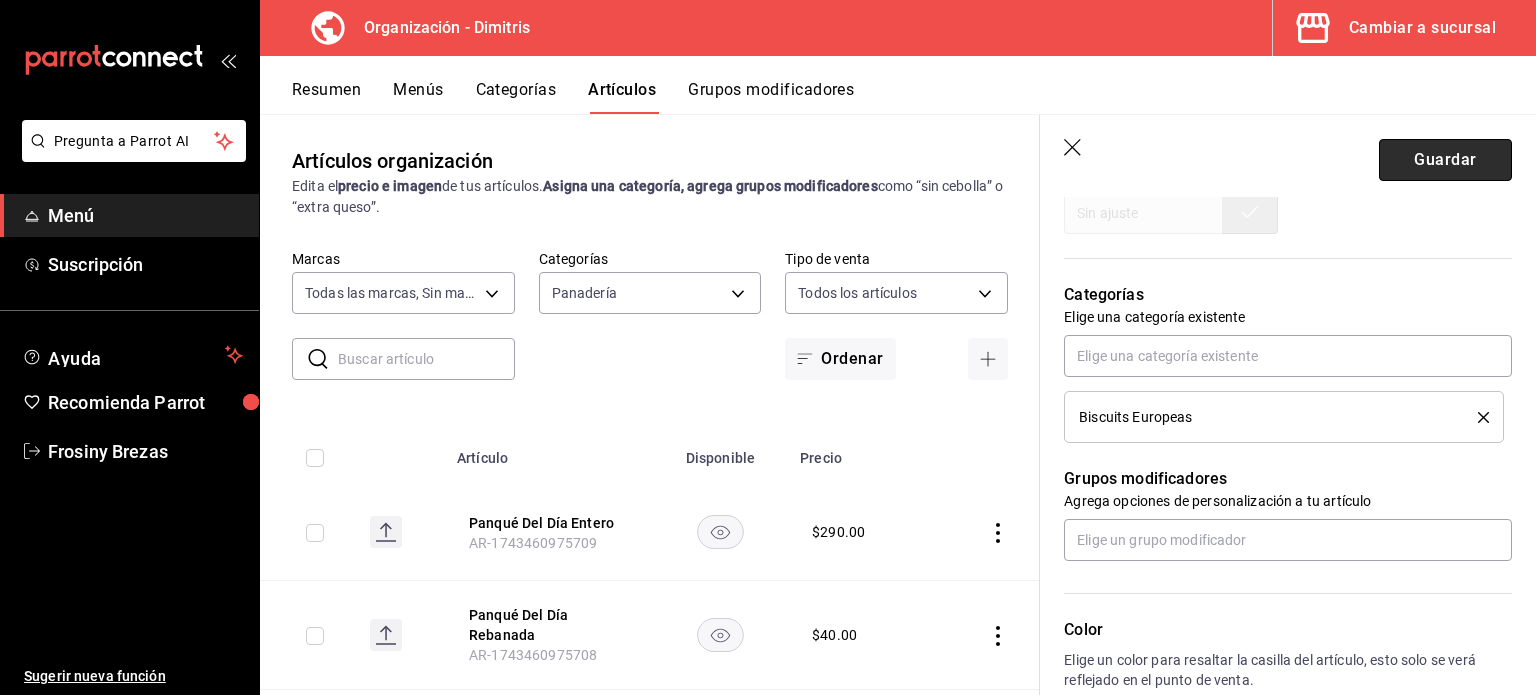 click on "Guardar" at bounding box center [1445, 160] 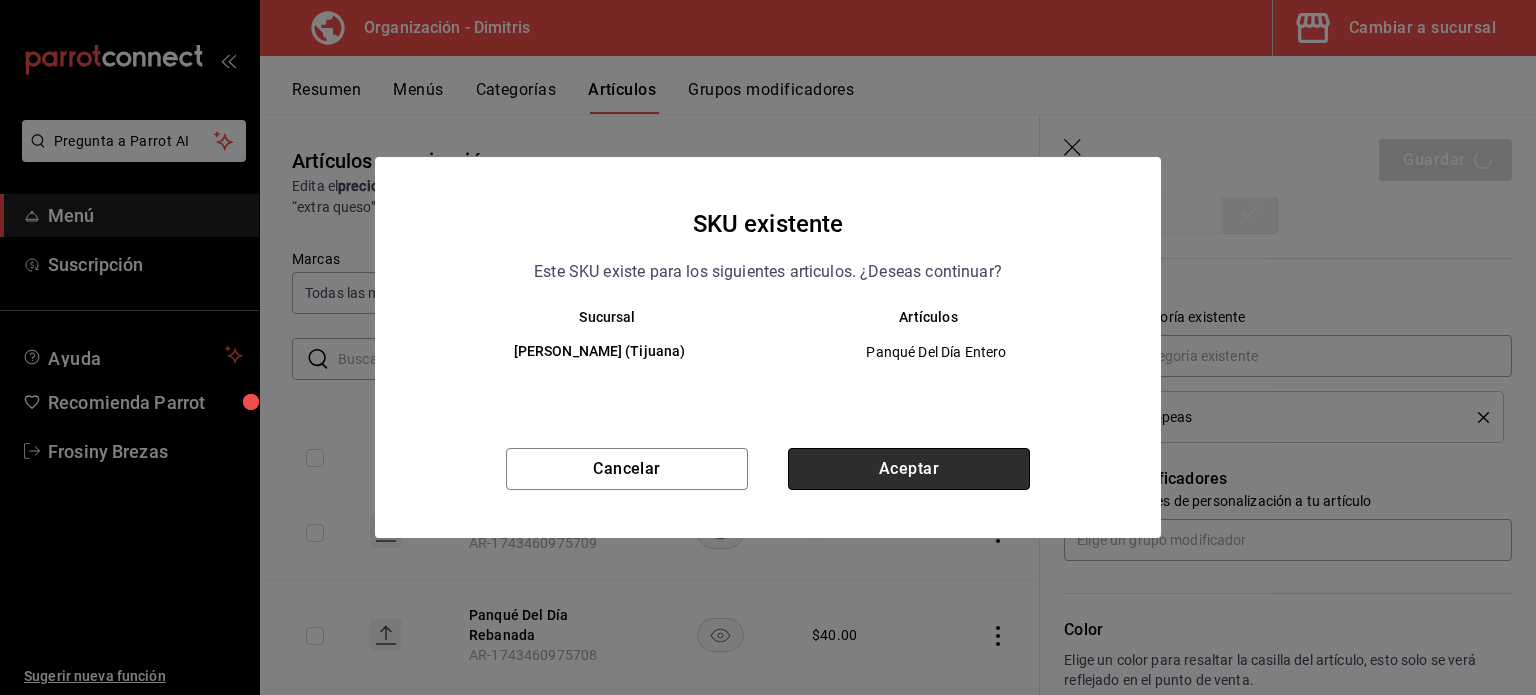 click on "Aceptar" at bounding box center (909, 469) 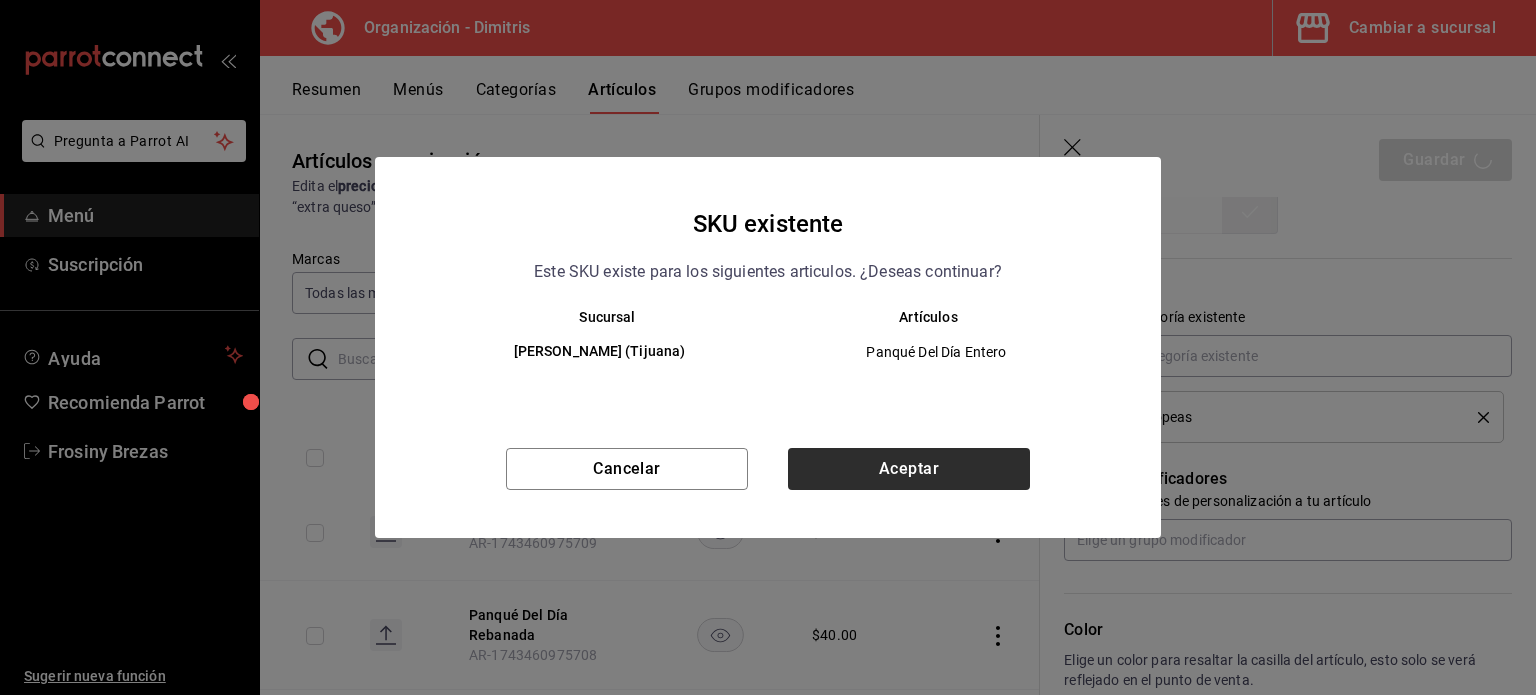 type on "x" 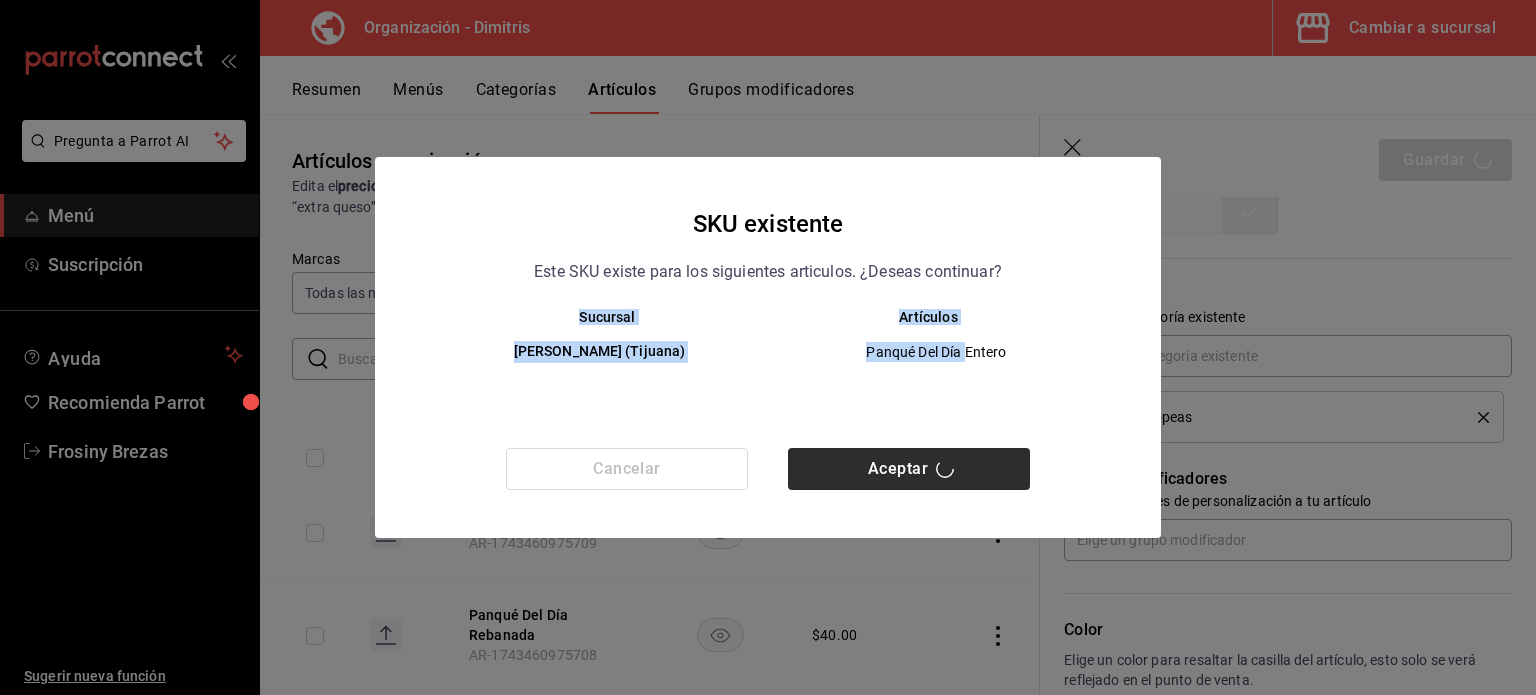 click on "Cancelar Aceptar" at bounding box center [768, 493] 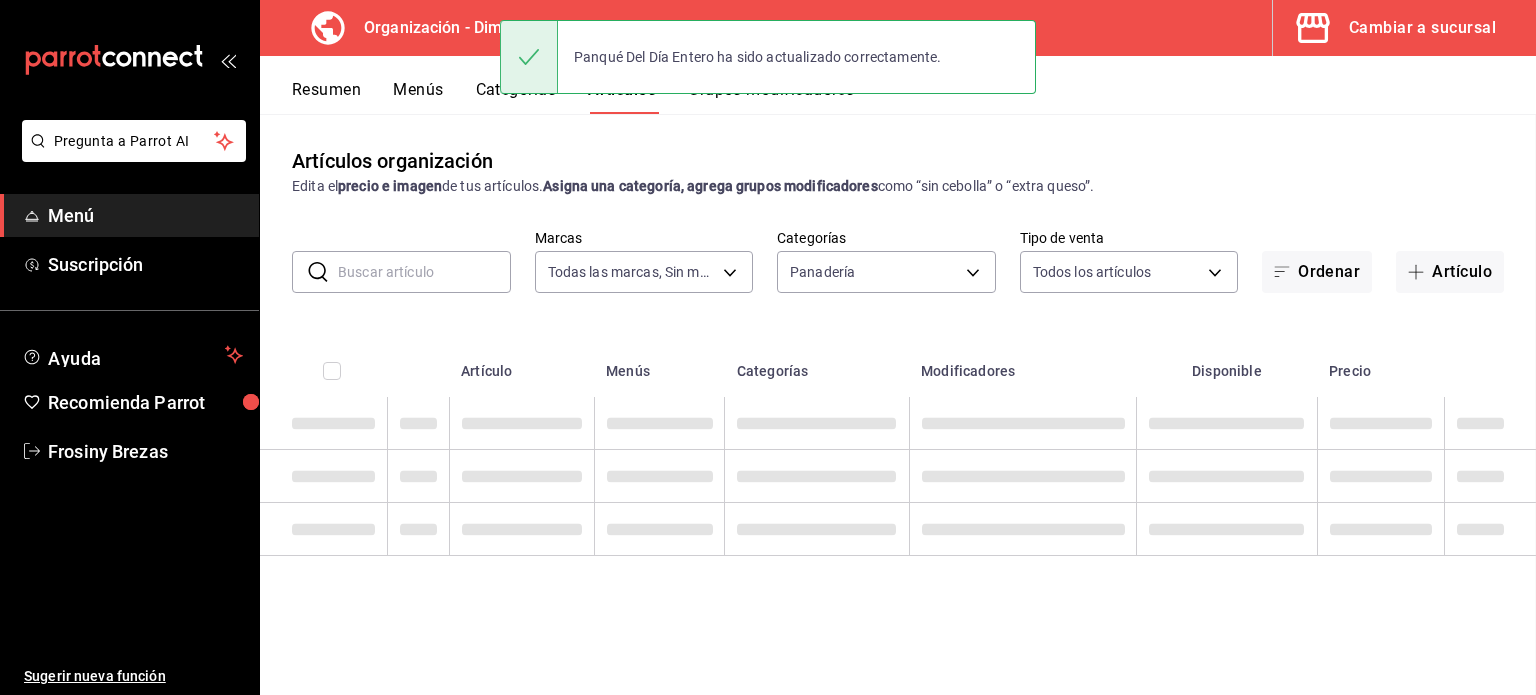 scroll, scrollTop: 0, scrollLeft: 0, axis: both 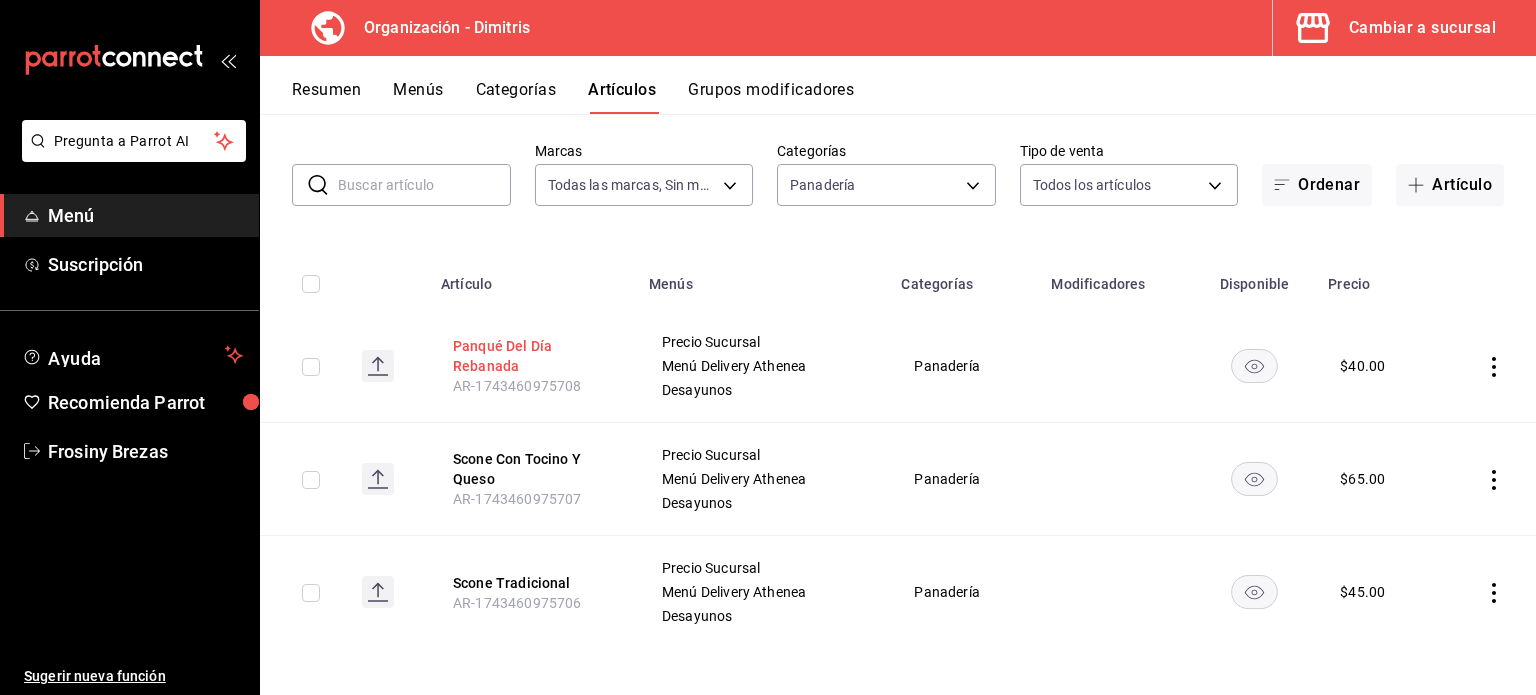 click on "Panqué Del Día Rebanada" at bounding box center (533, 356) 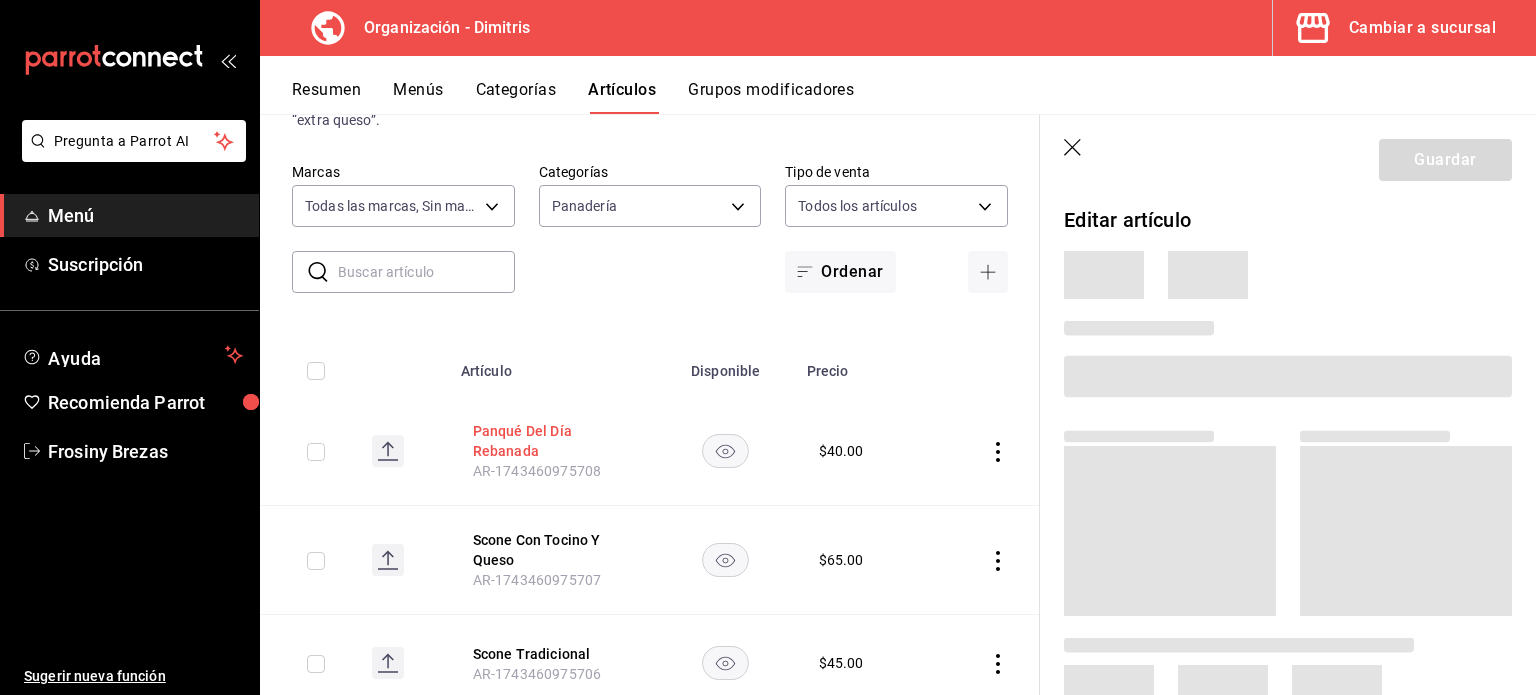 scroll, scrollTop: 64, scrollLeft: 0, axis: vertical 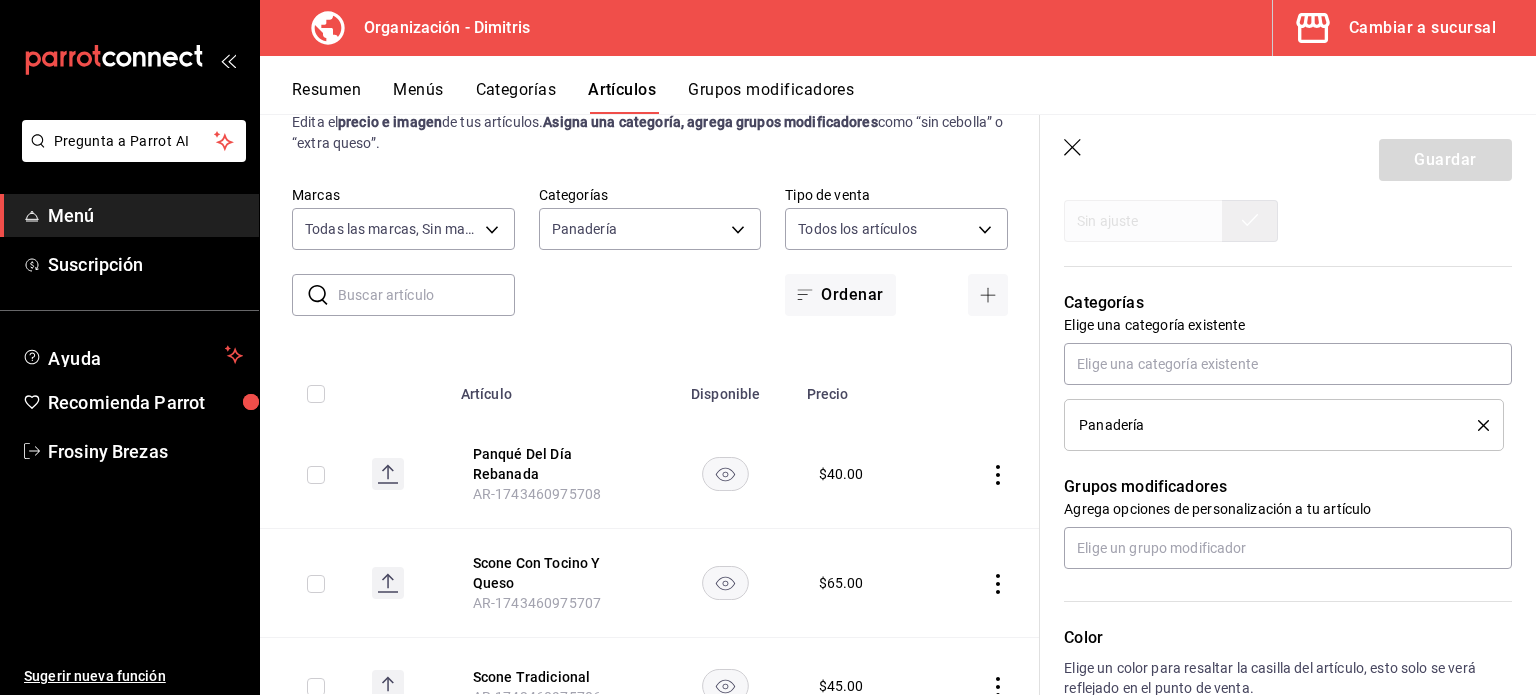 click 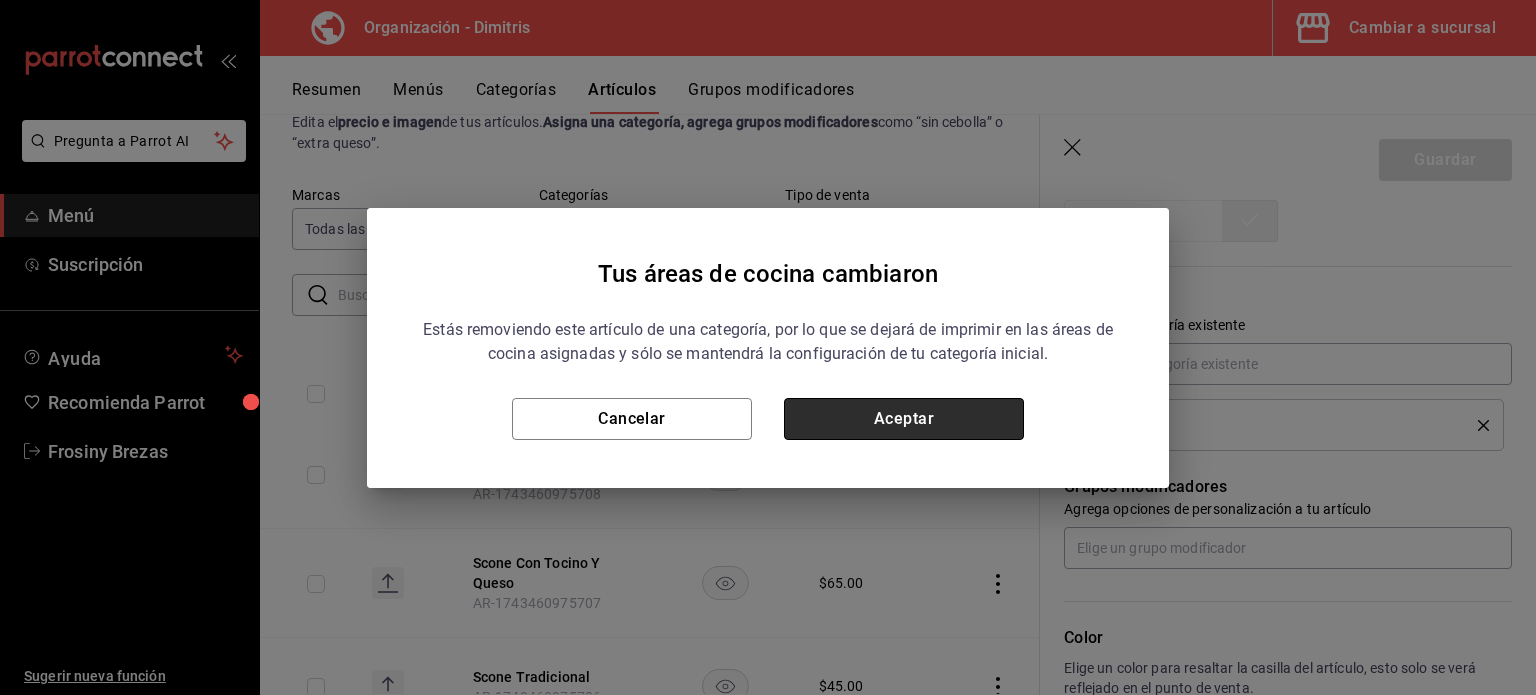 click on "Aceptar" at bounding box center [904, 419] 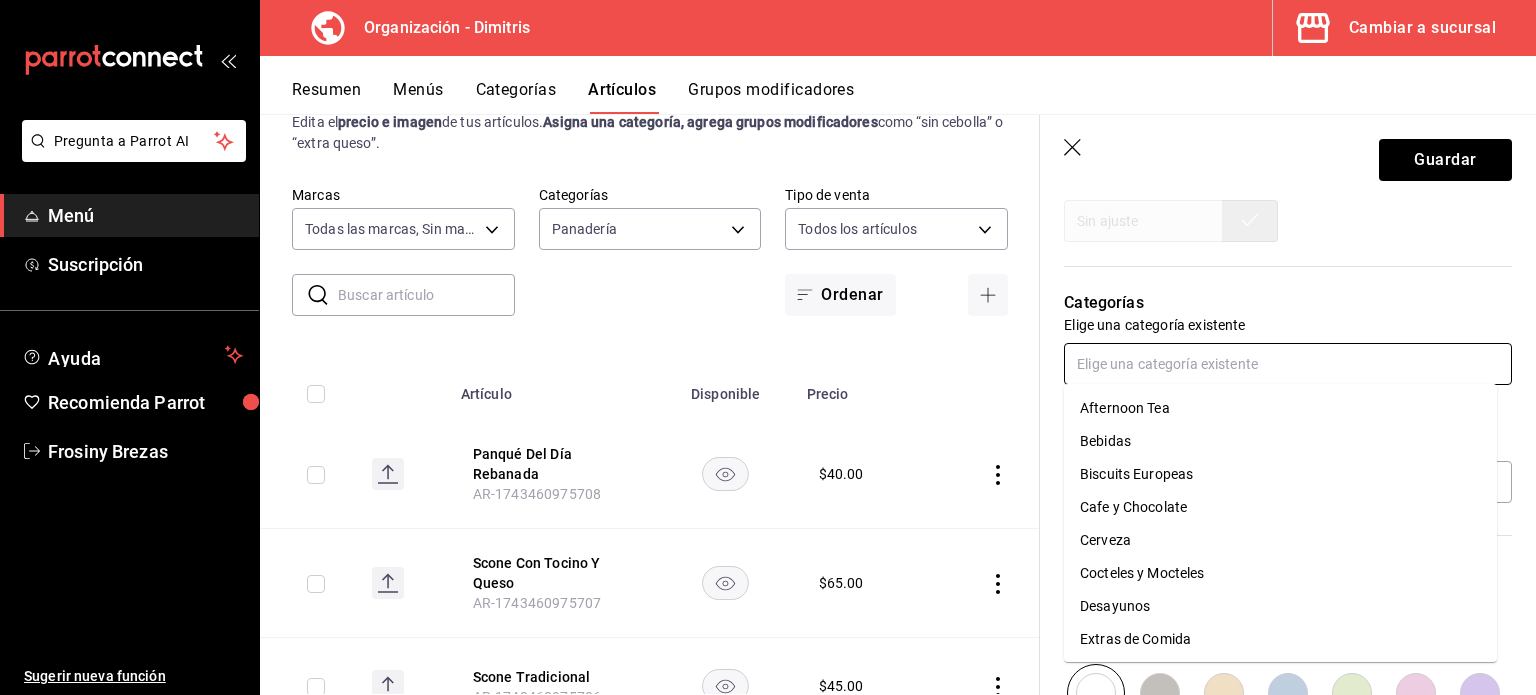 click at bounding box center [1288, 364] 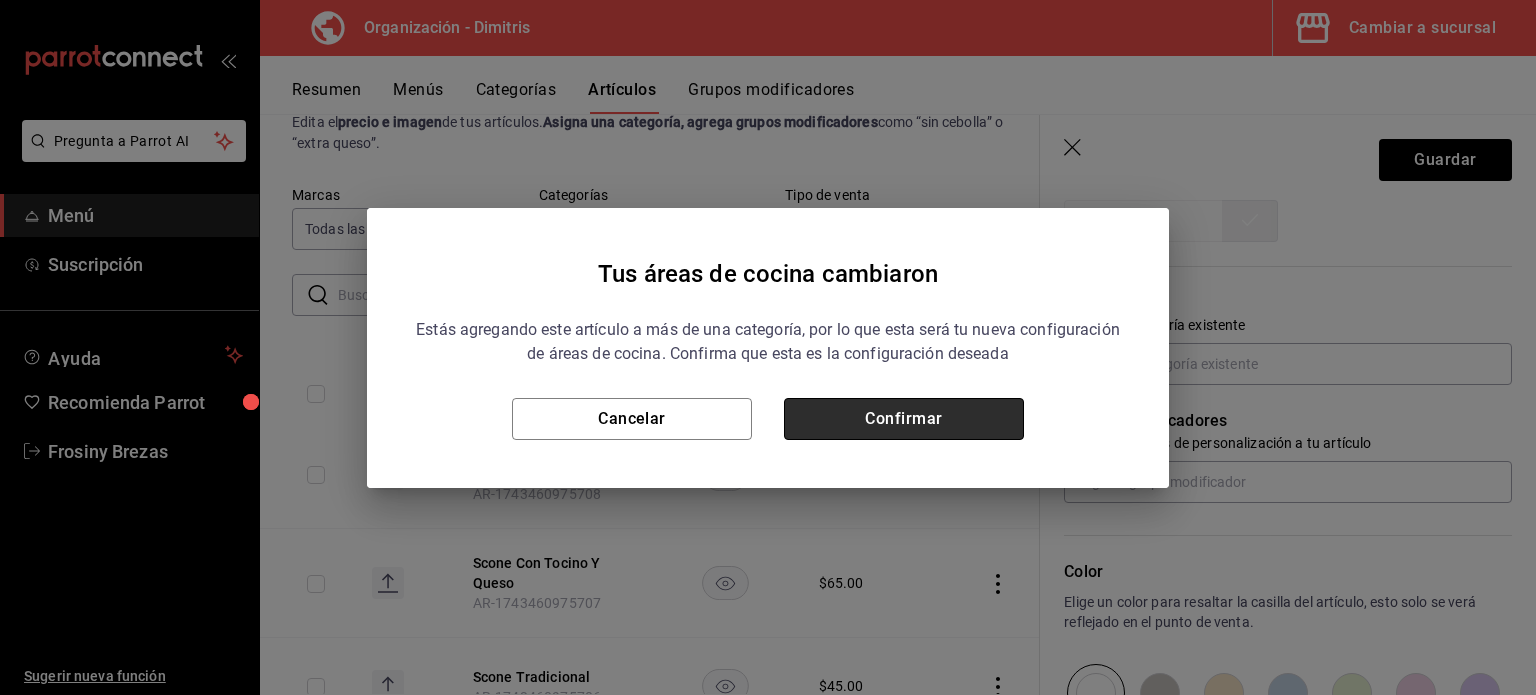click on "Confirmar" at bounding box center [904, 419] 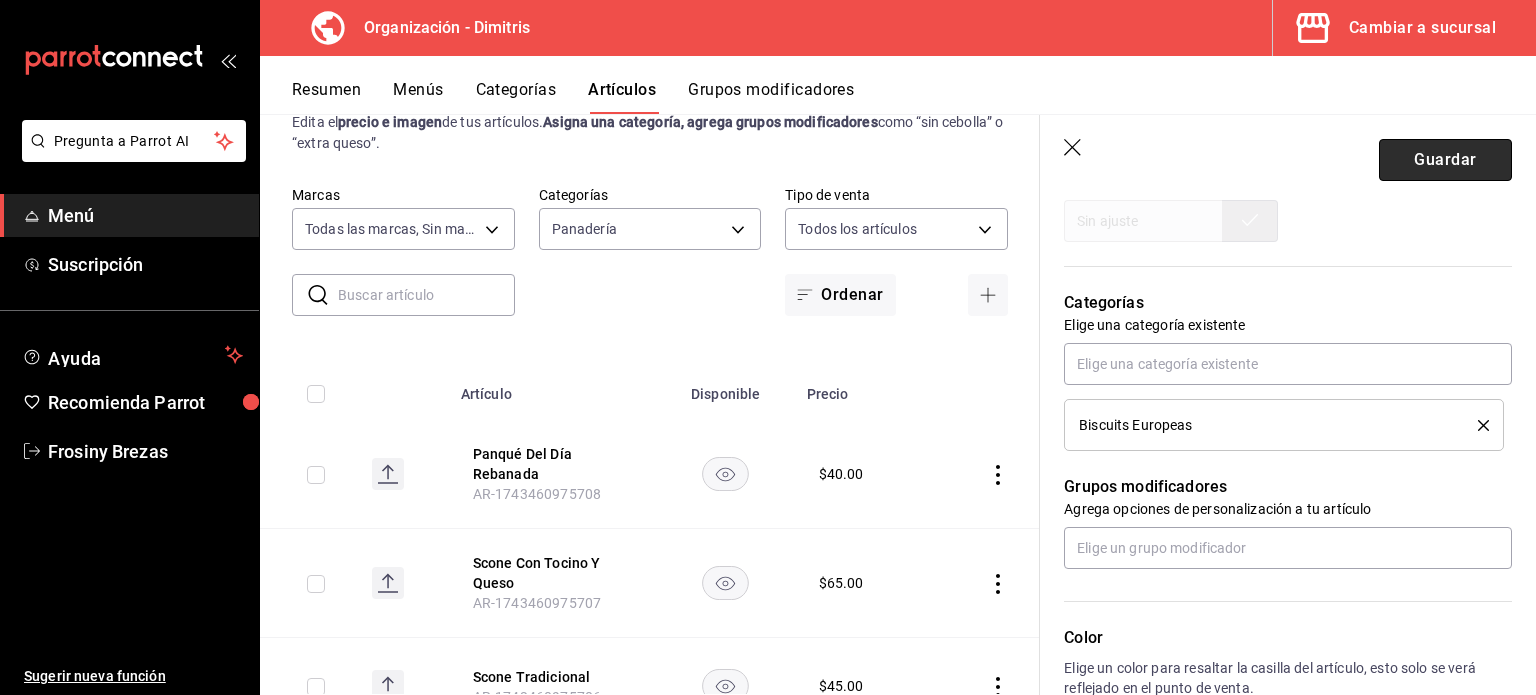 click on "Guardar" at bounding box center (1445, 160) 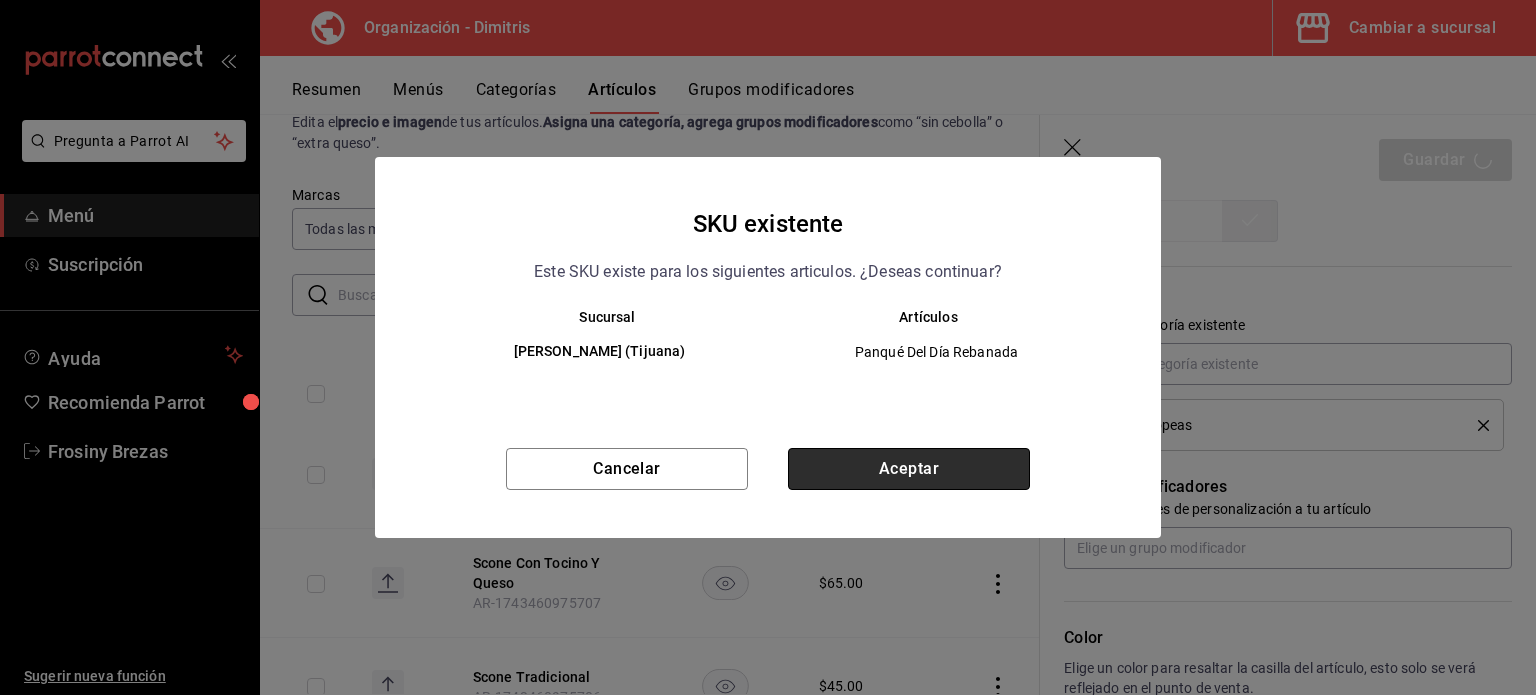 click on "Aceptar" at bounding box center (909, 469) 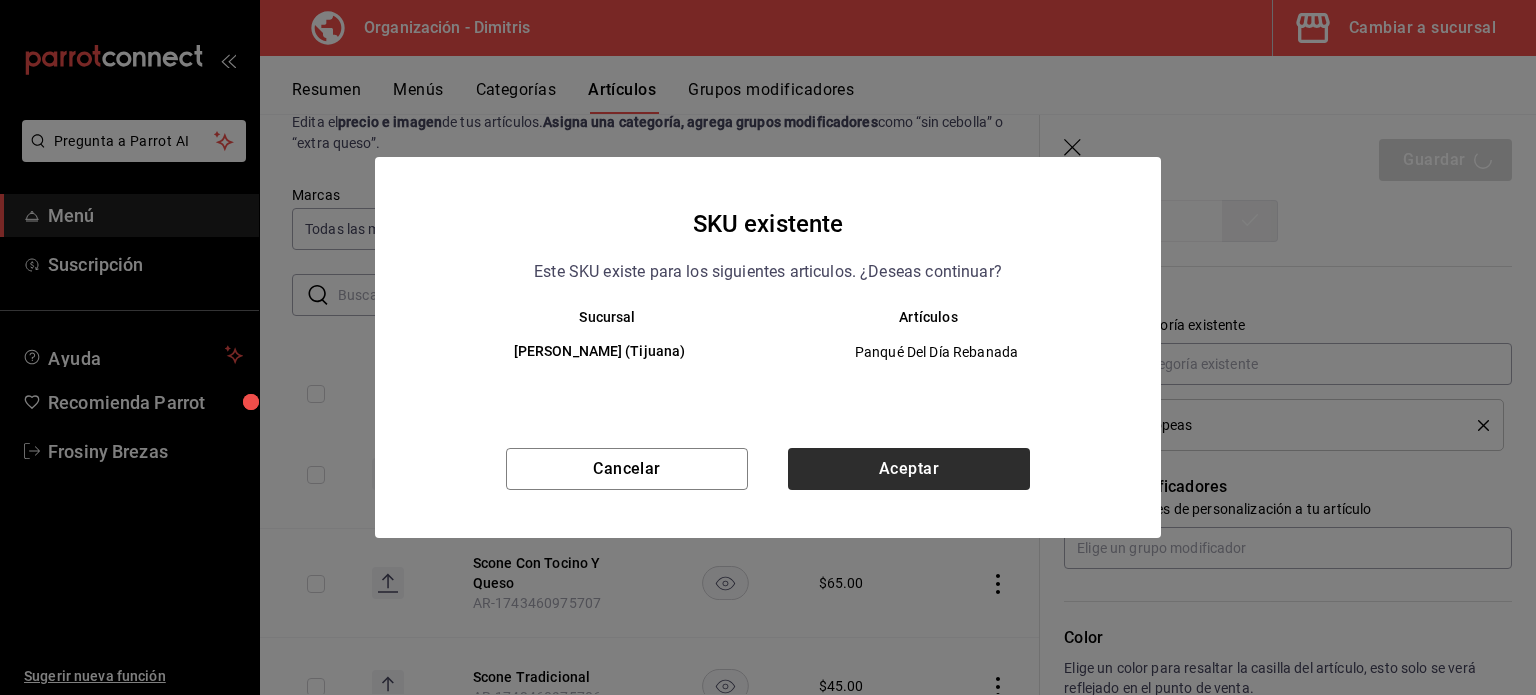 type on "x" 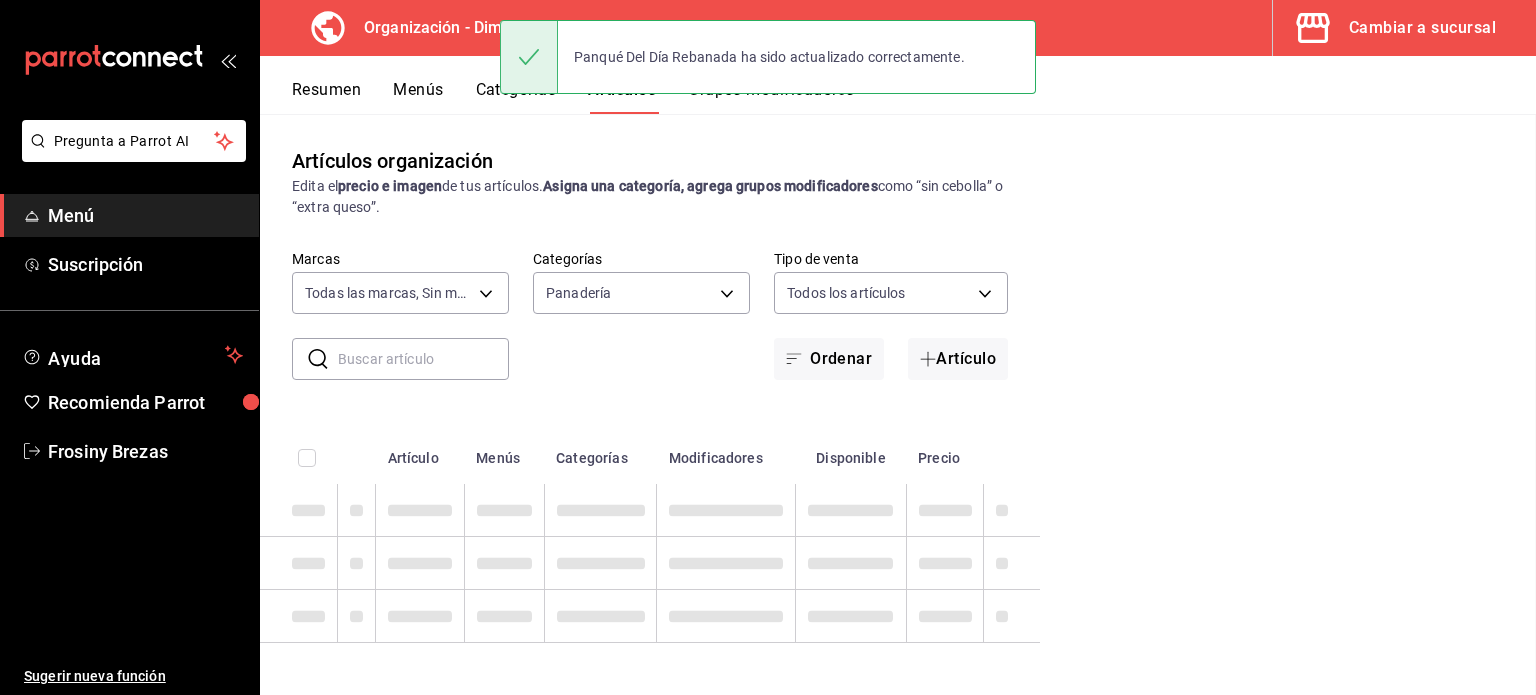 scroll, scrollTop: 0, scrollLeft: 0, axis: both 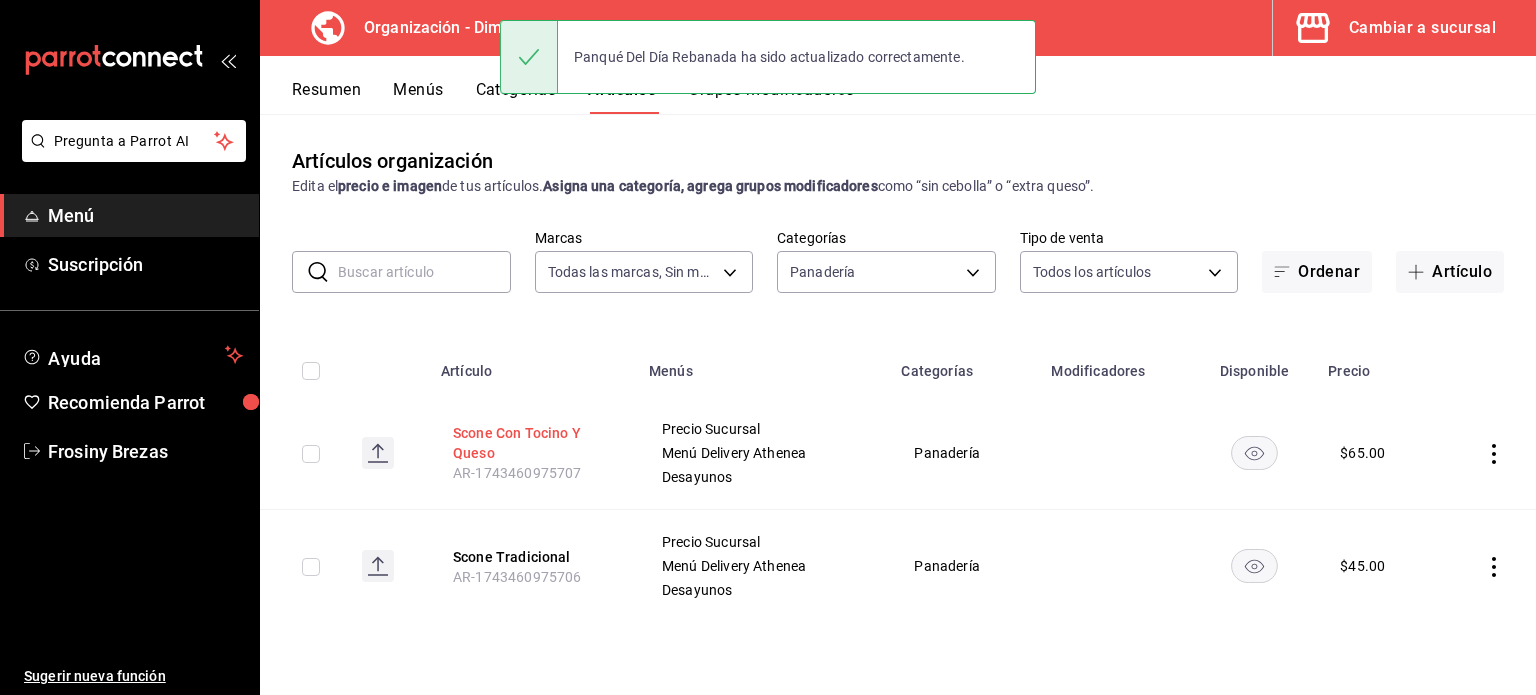 click on "Scone Con Tocino Y Queso" at bounding box center (533, 443) 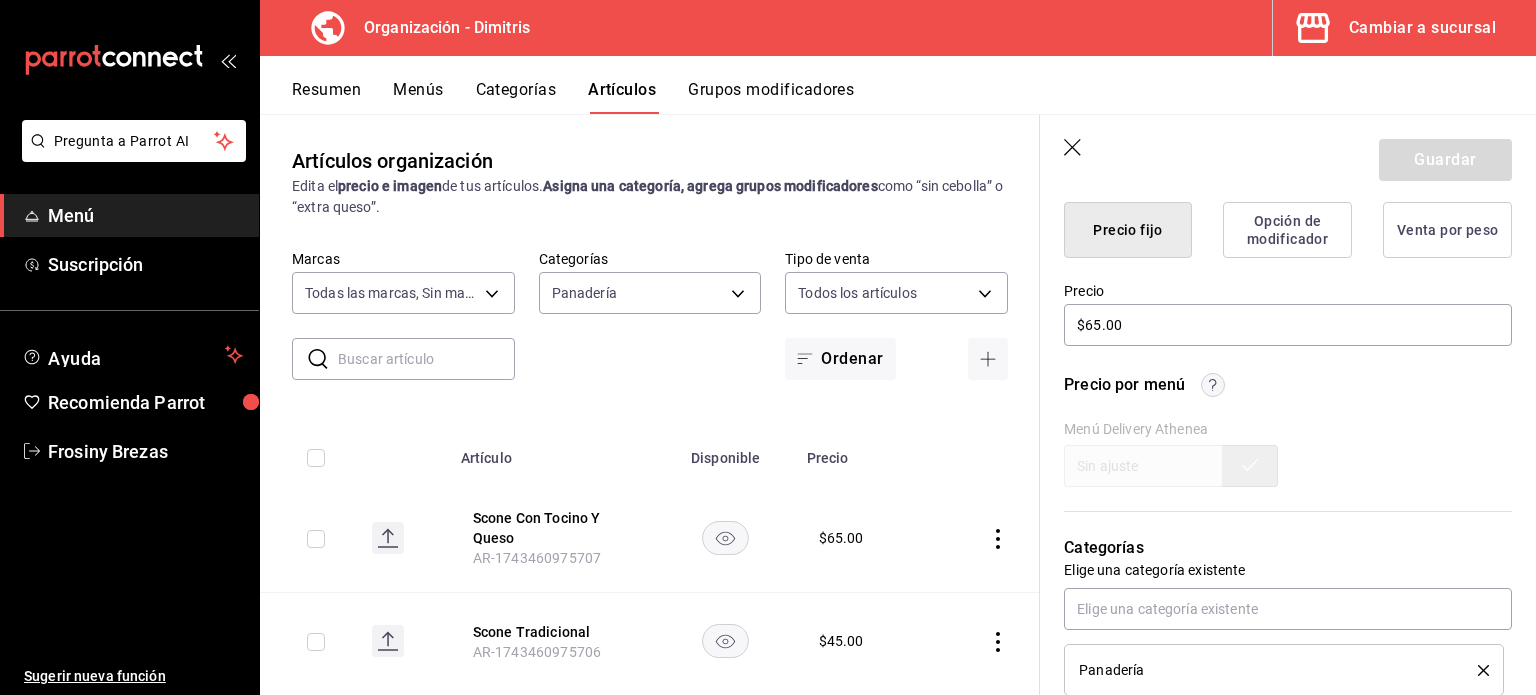 scroll, scrollTop: 672, scrollLeft: 0, axis: vertical 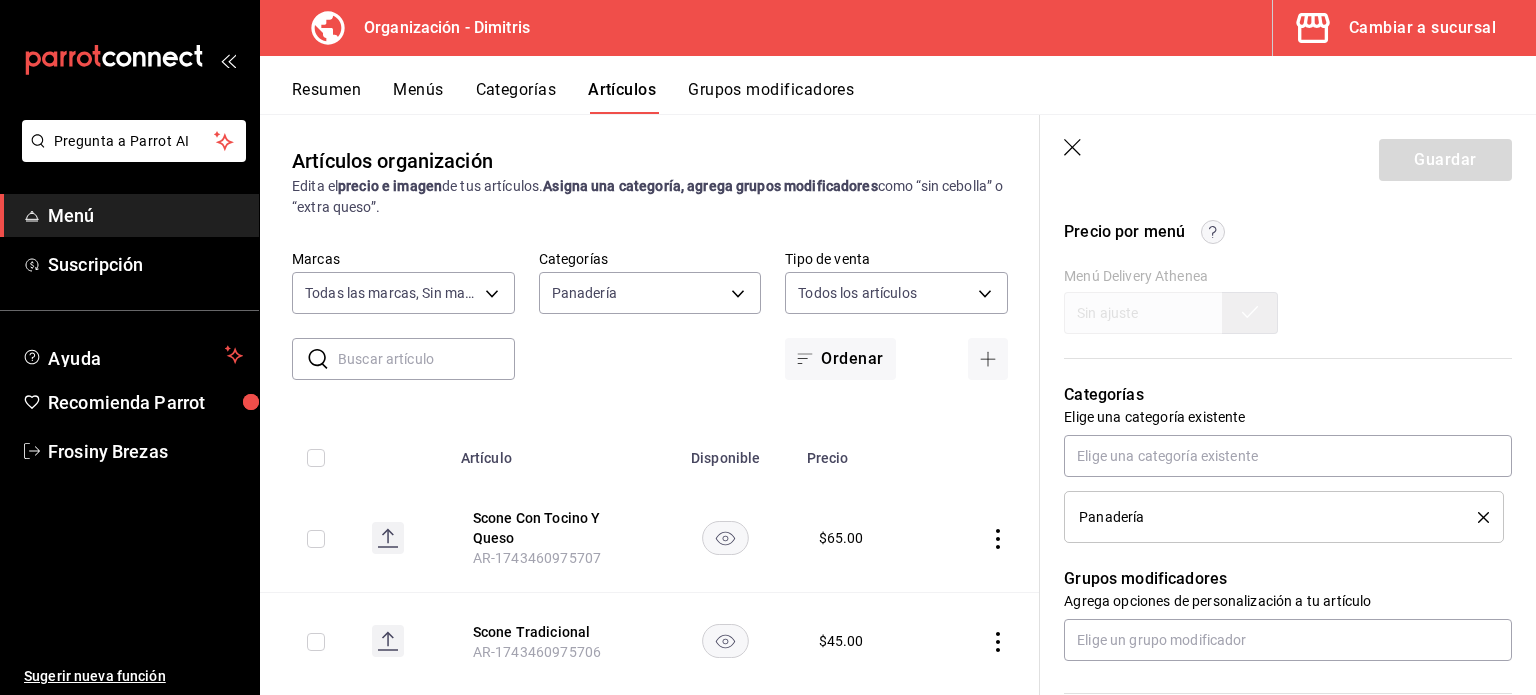 click 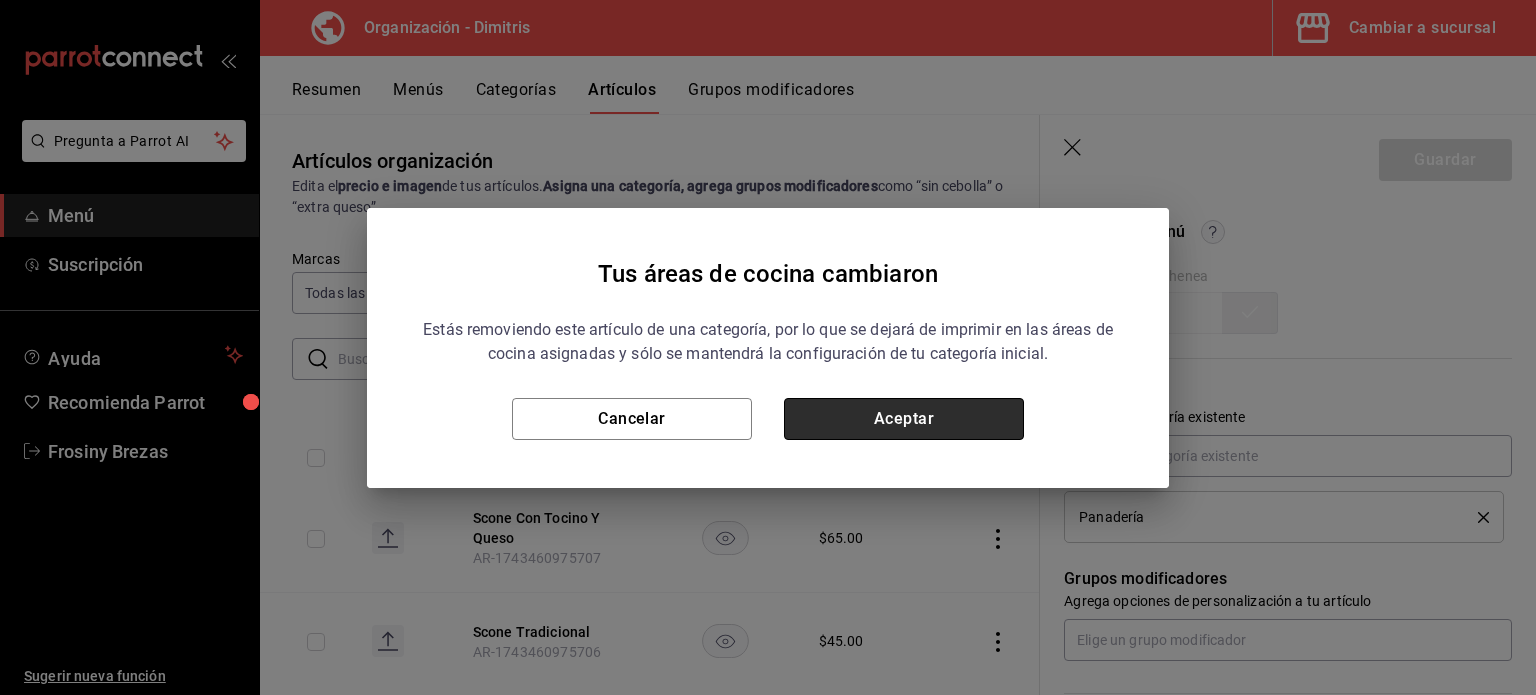click on "Aceptar" at bounding box center (904, 419) 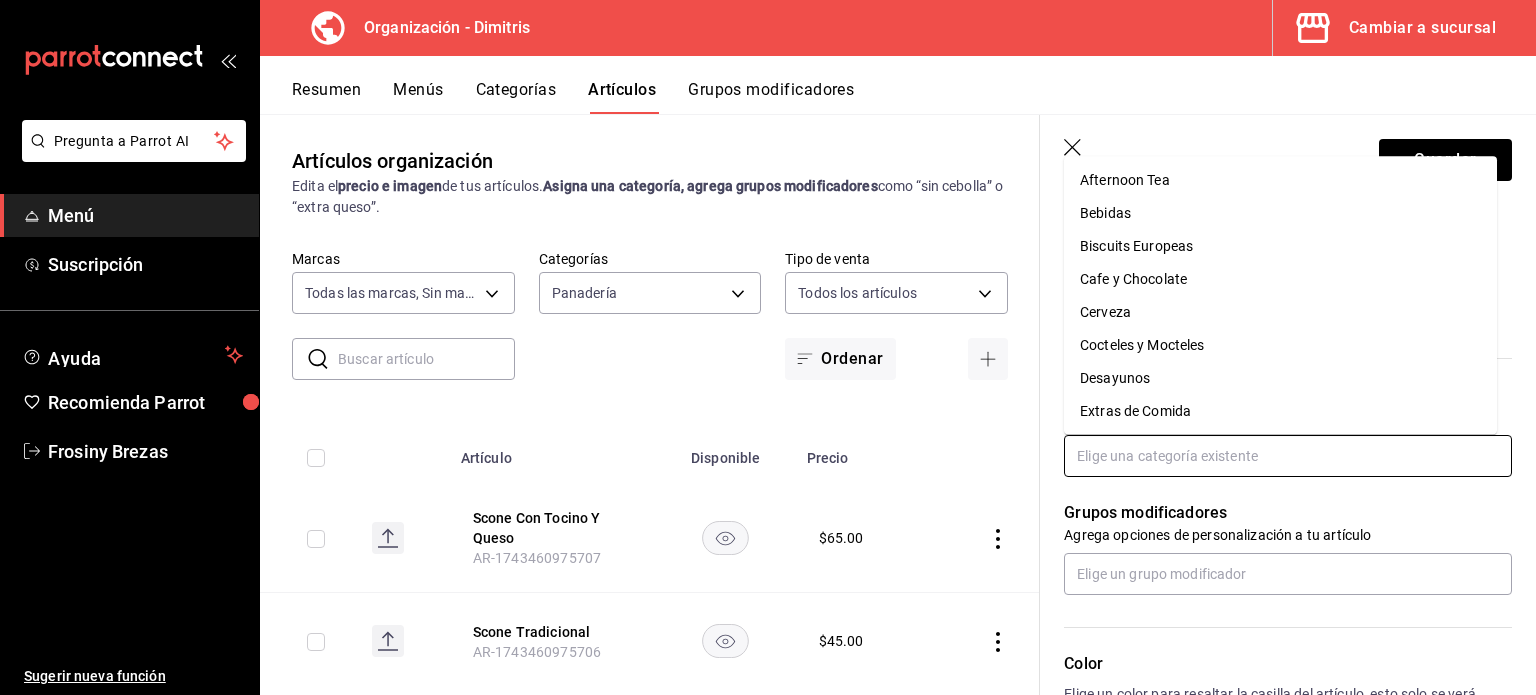 click at bounding box center [1288, 456] 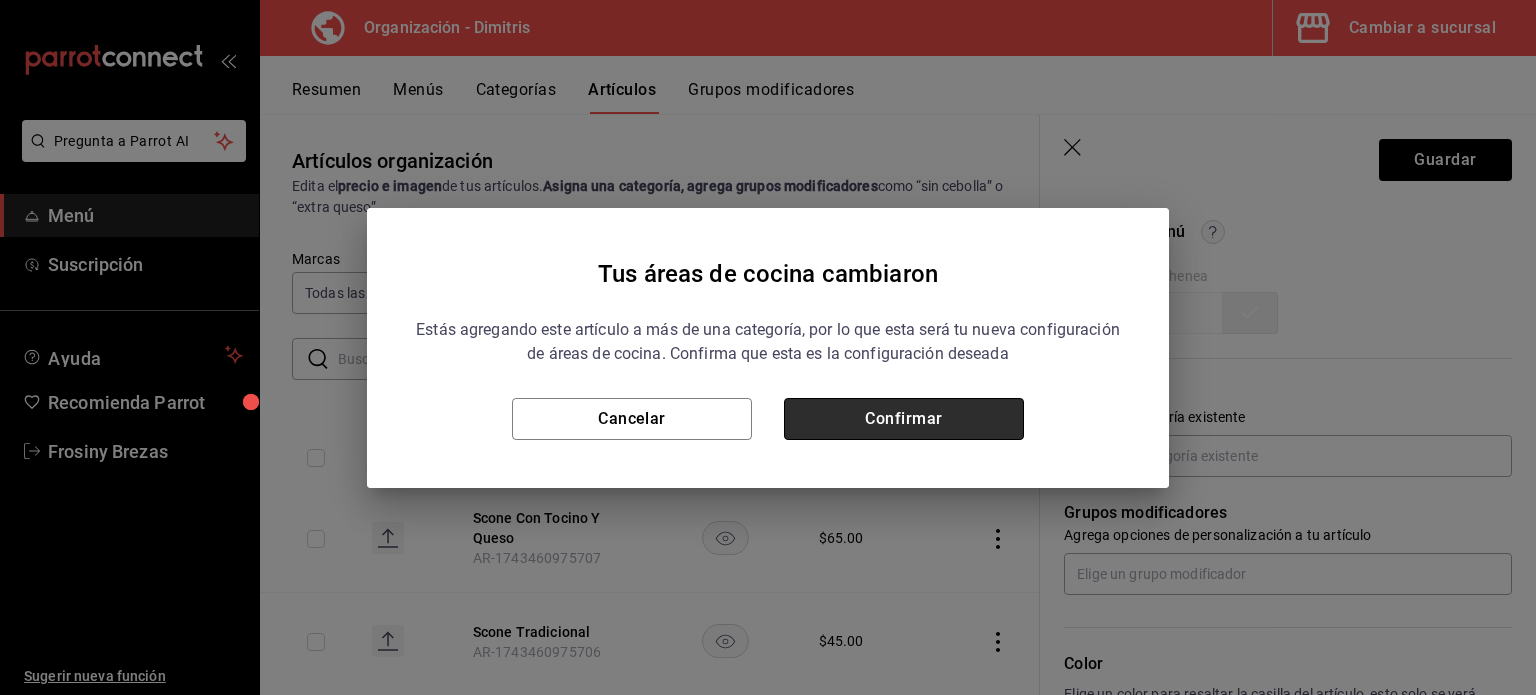 click on "Confirmar" at bounding box center [904, 419] 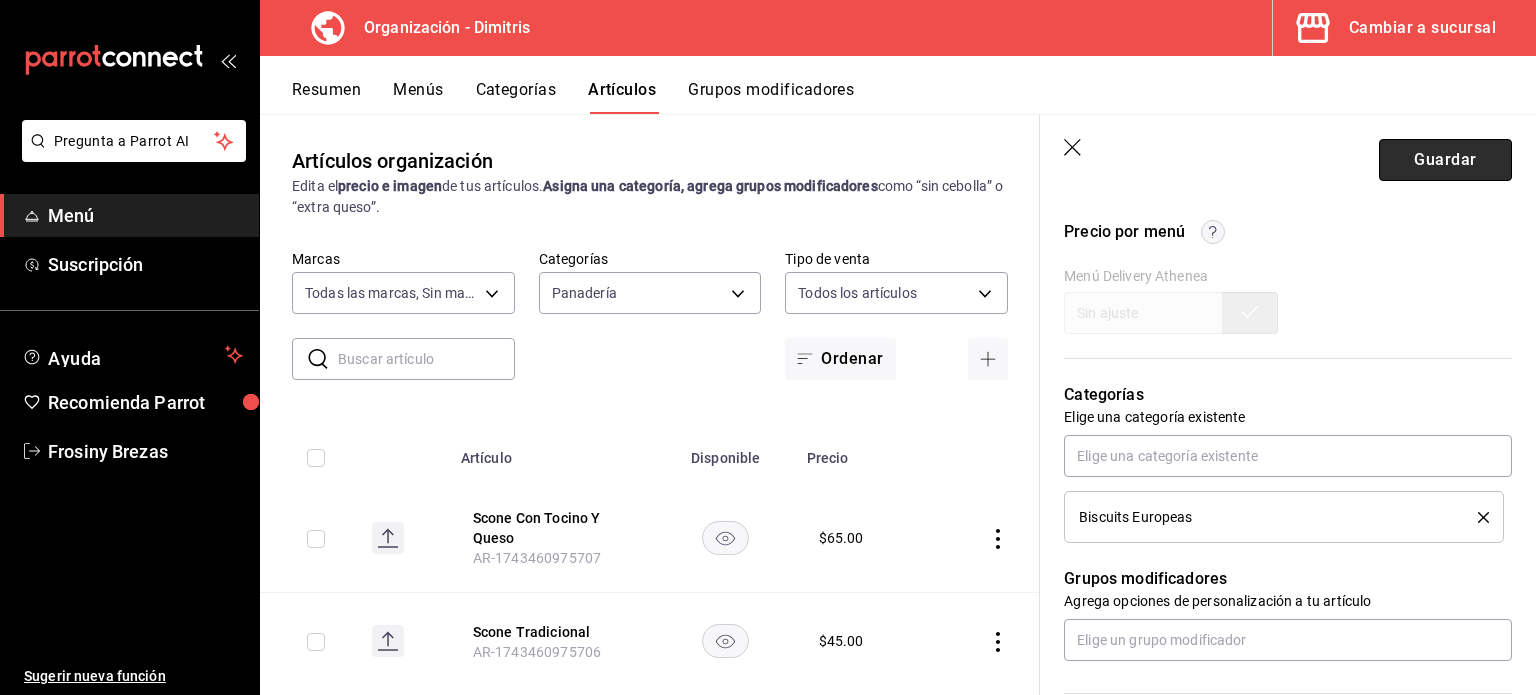 click on "Guardar" at bounding box center [1445, 160] 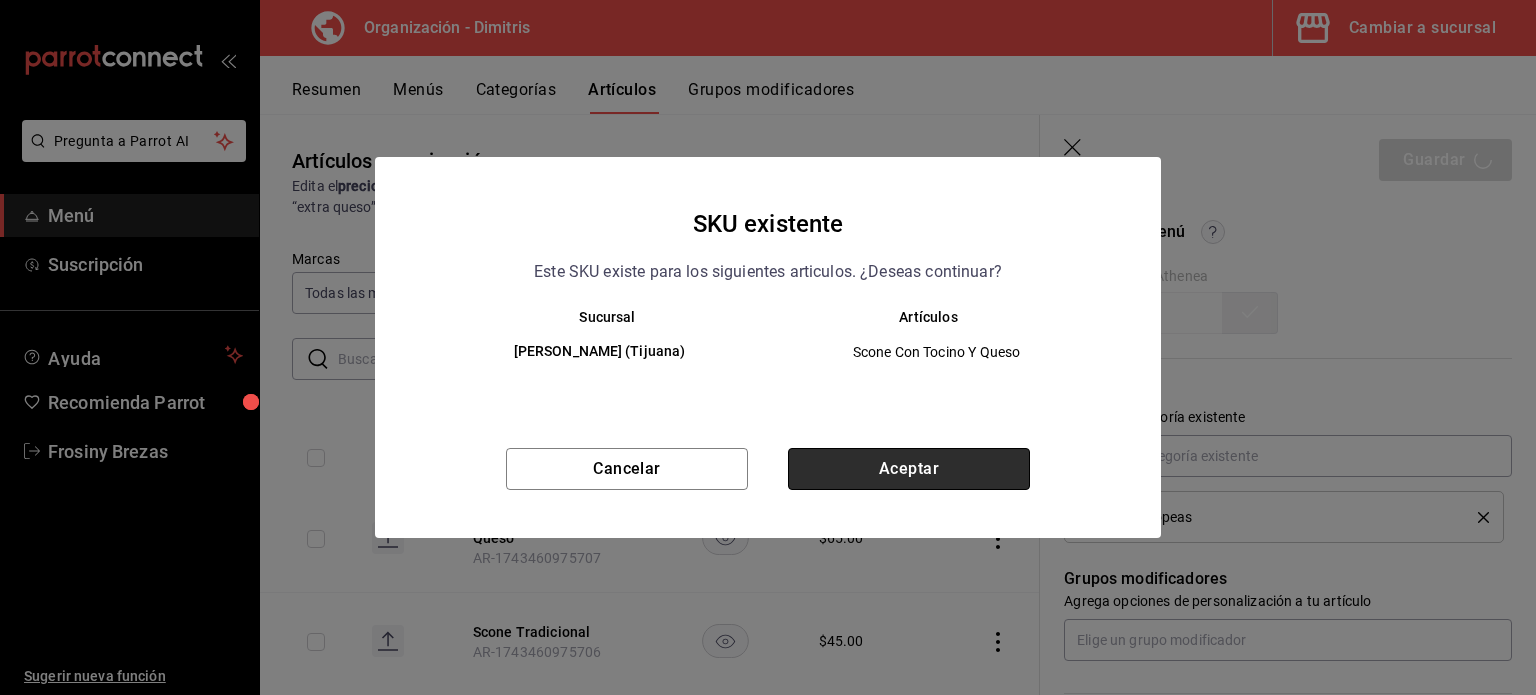 click on "Aceptar" at bounding box center [909, 469] 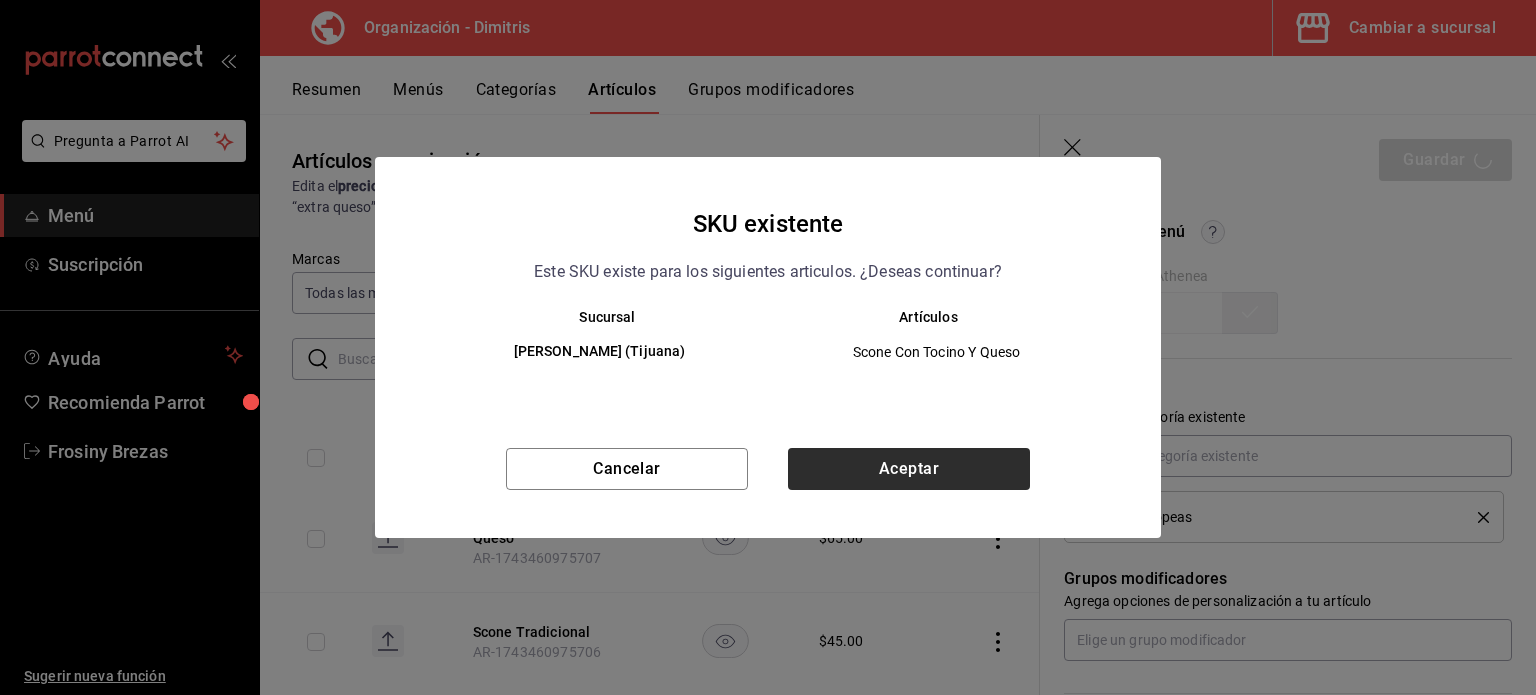 type on "x" 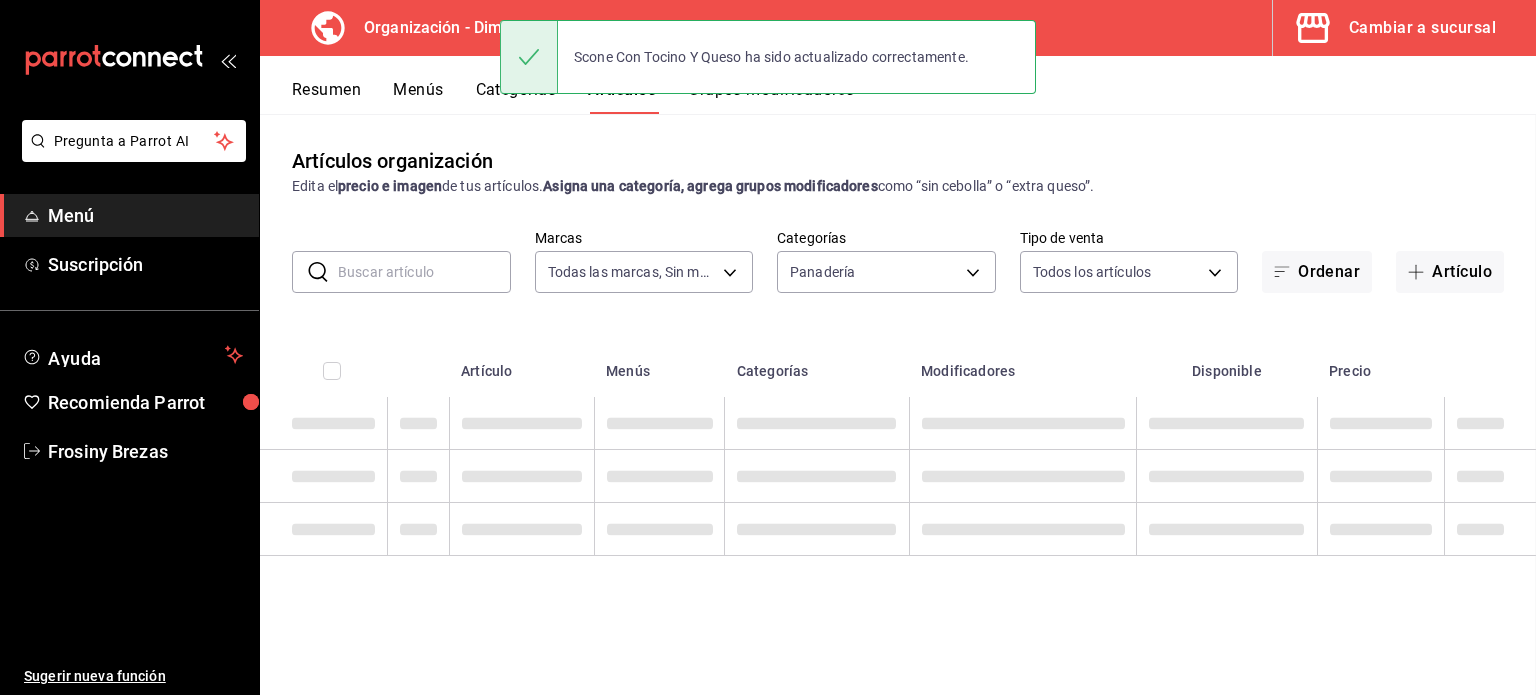scroll, scrollTop: 0, scrollLeft: 0, axis: both 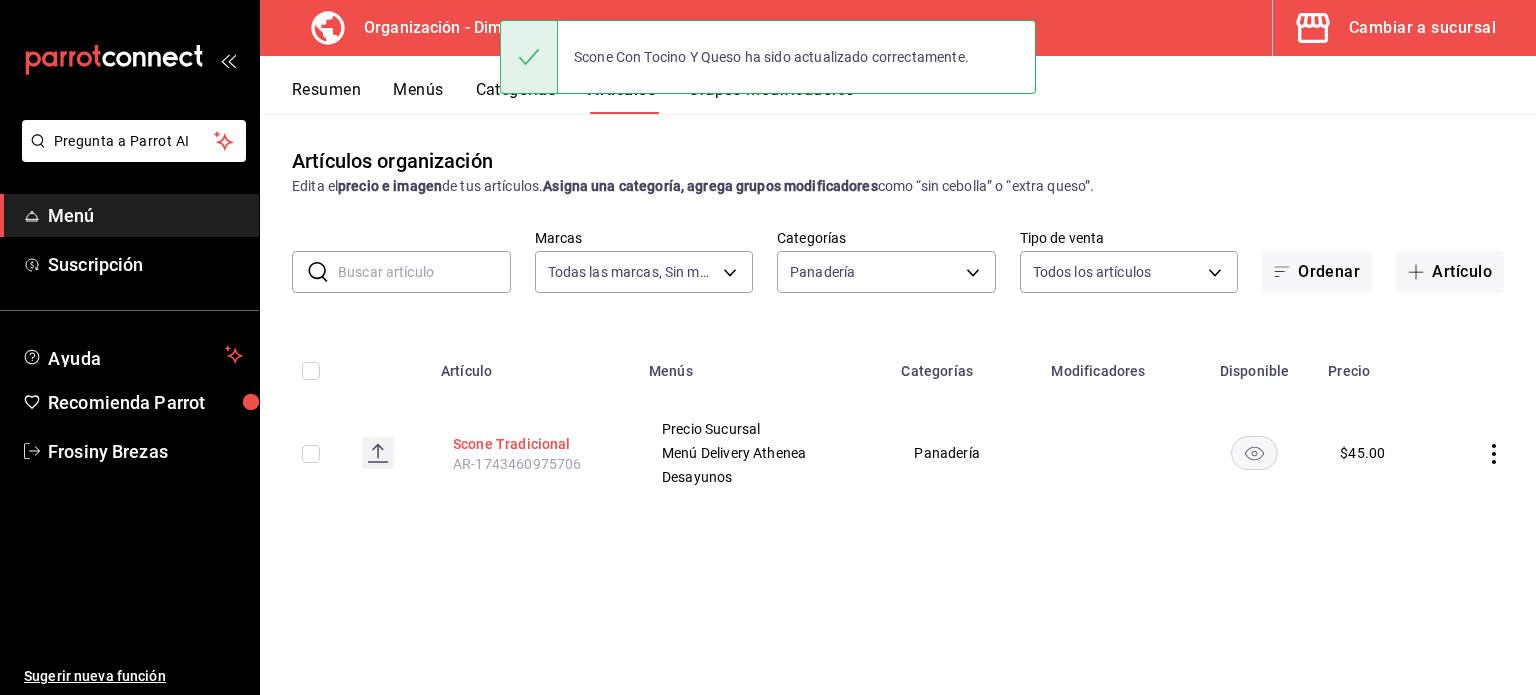 click on "Scone Tradicional" at bounding box center (533, 444) 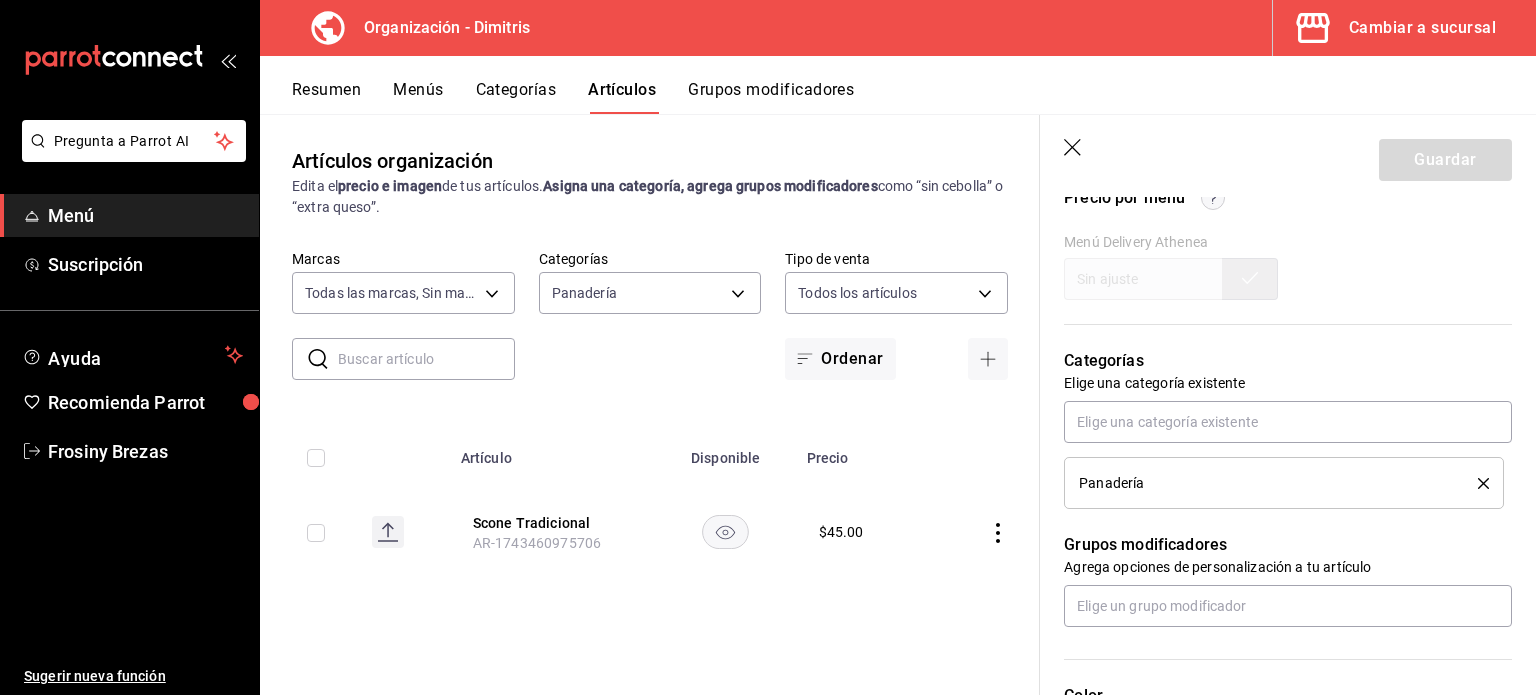 scroll, scrollTop: 707, scrollLeft: 0, axis: vertical 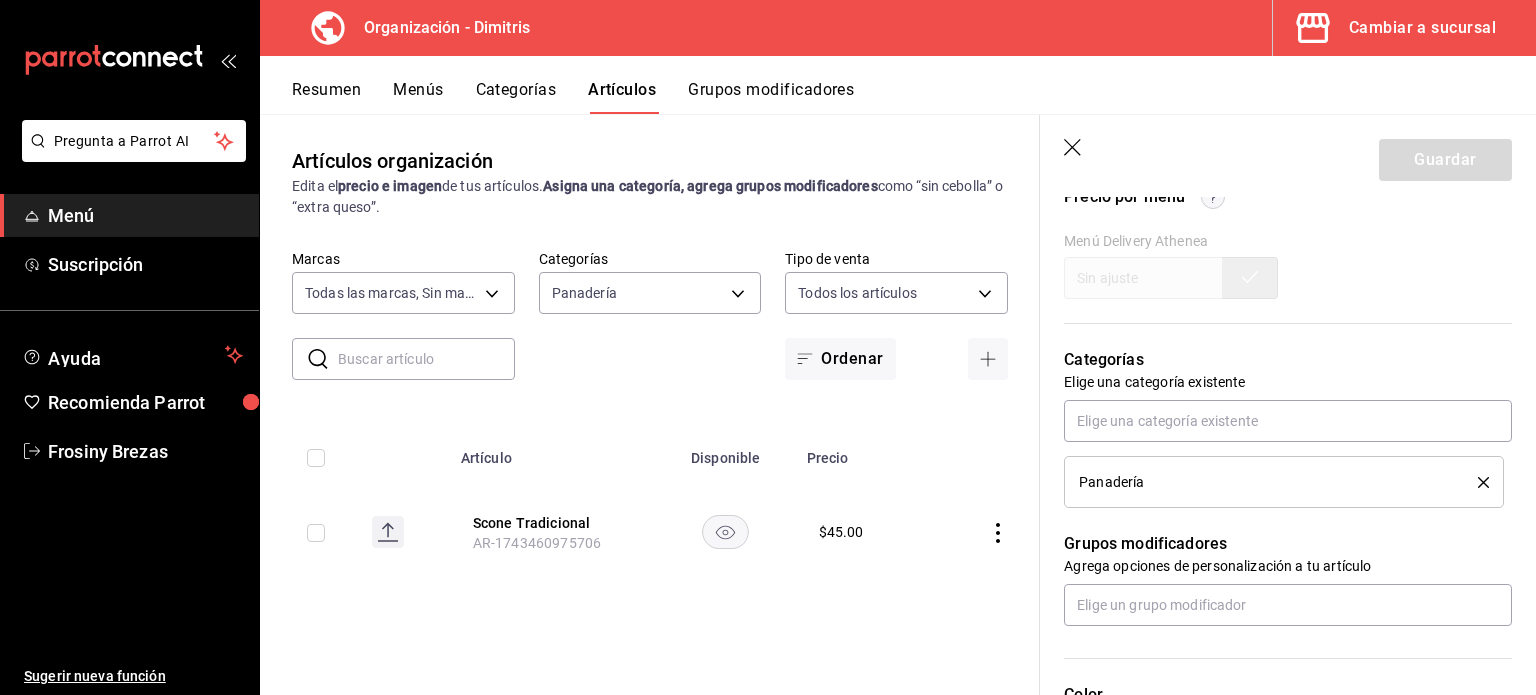 click at bounding box center [1476, 482] 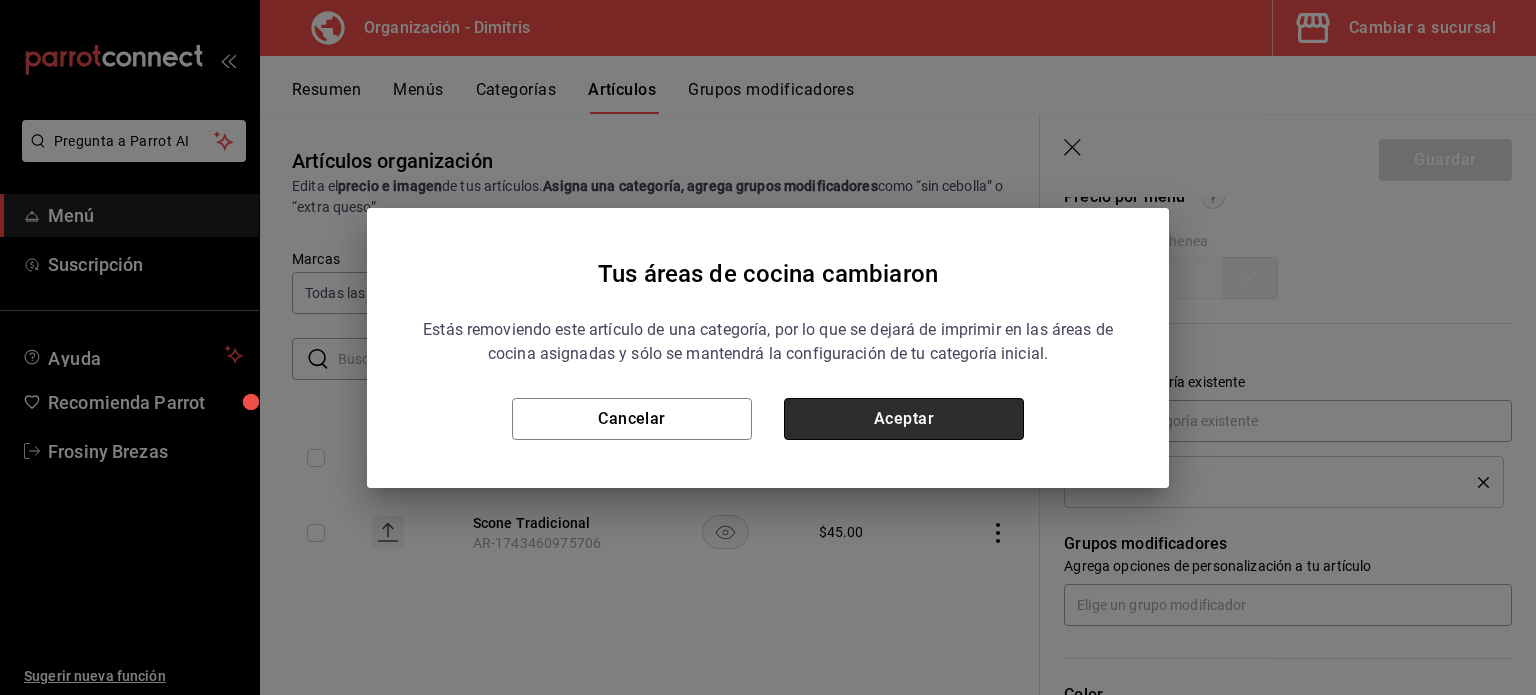 click on "Aceptar" at bounding box center (904, 419) 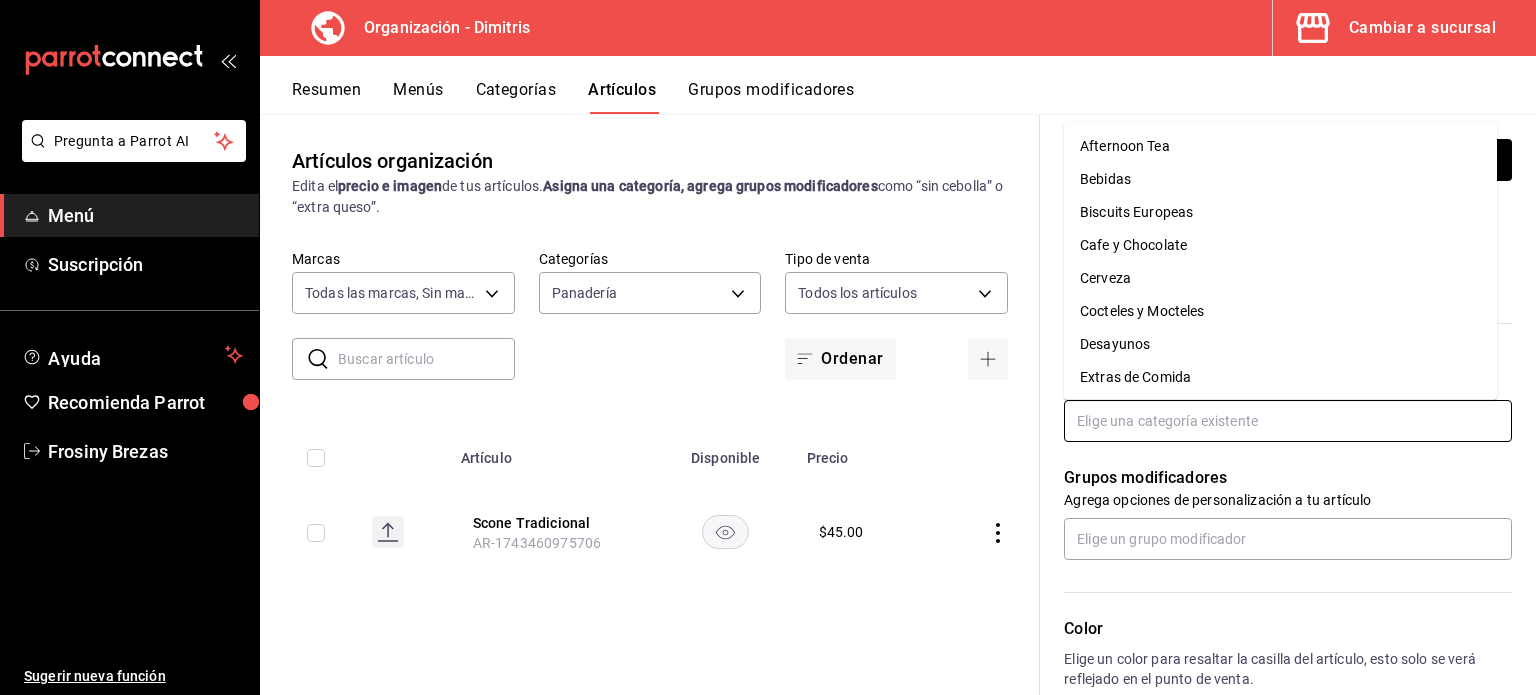 click at bounding box center [1288, 421] 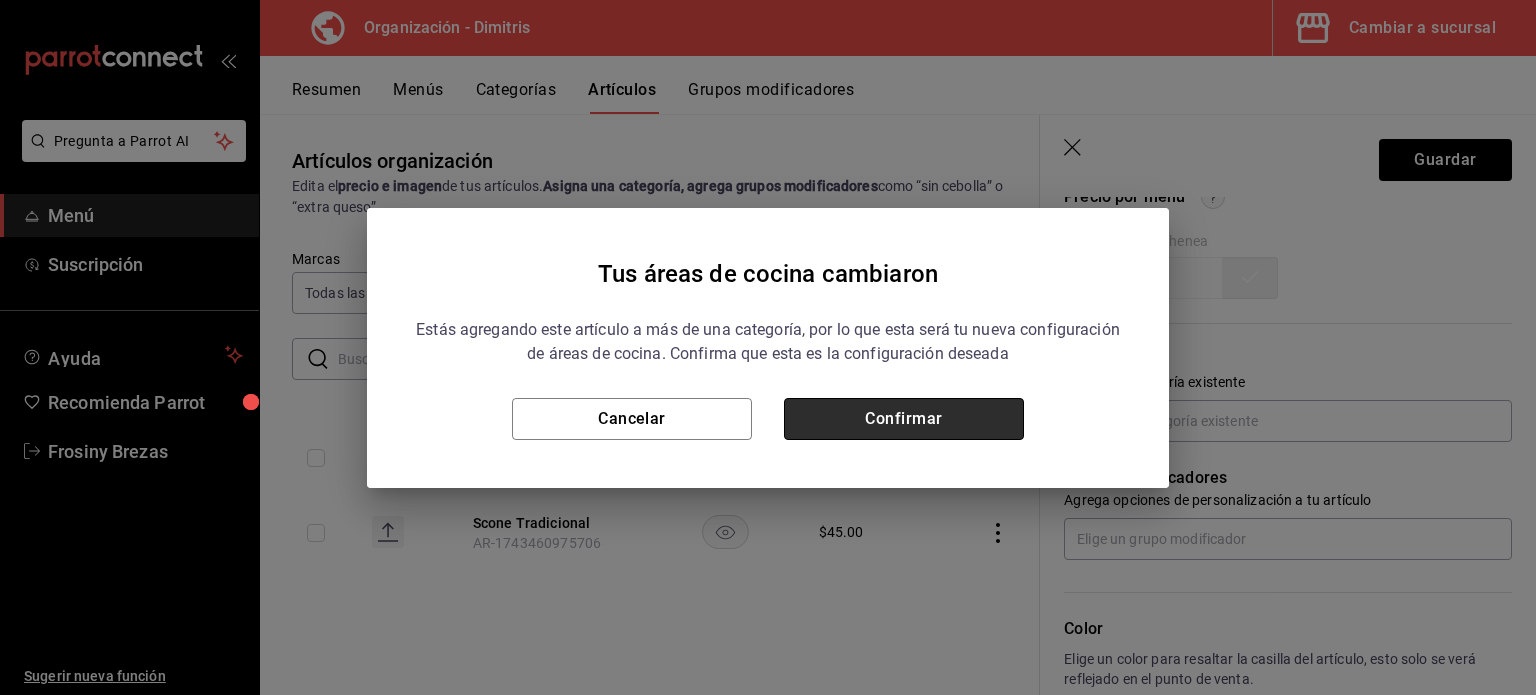 click on "Confirmar" at bounding box center [904, 419] 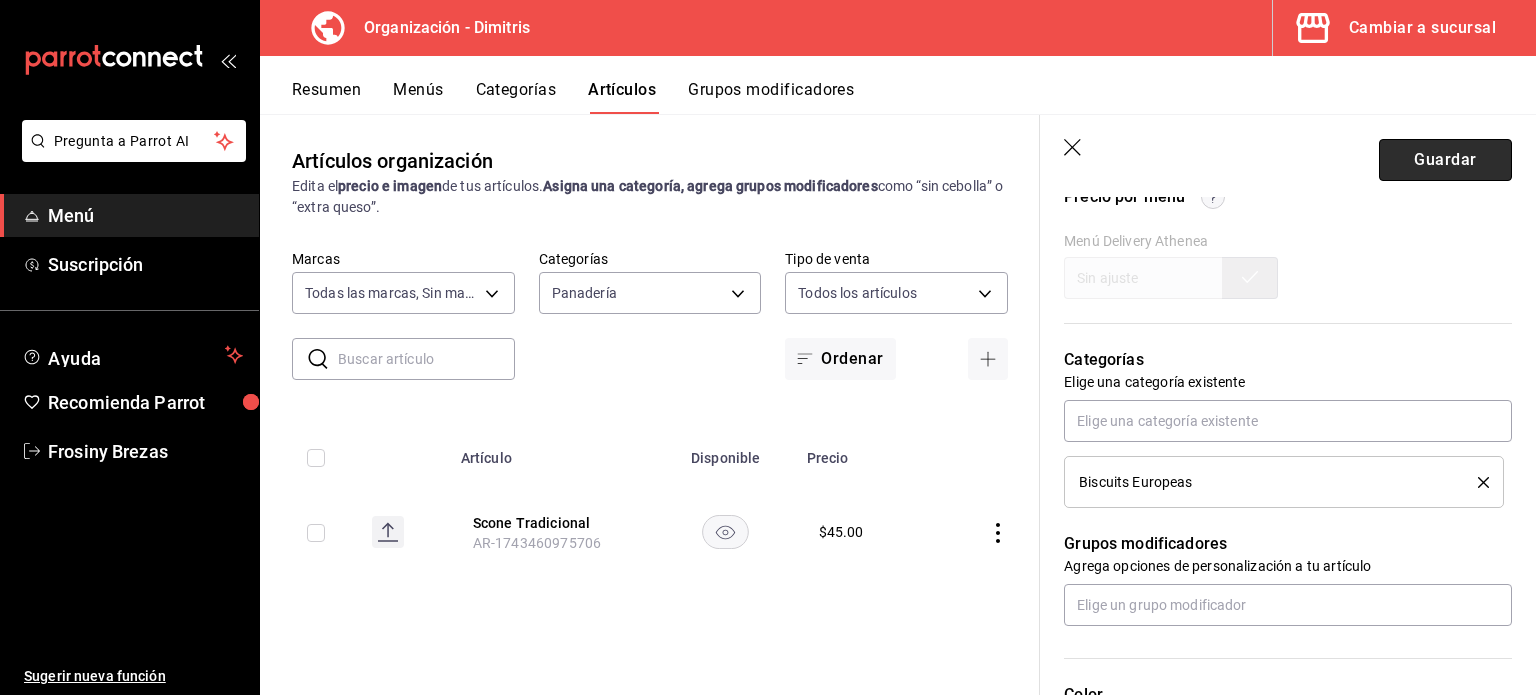 click on "Guardar" at bounding box center [1445, 160] 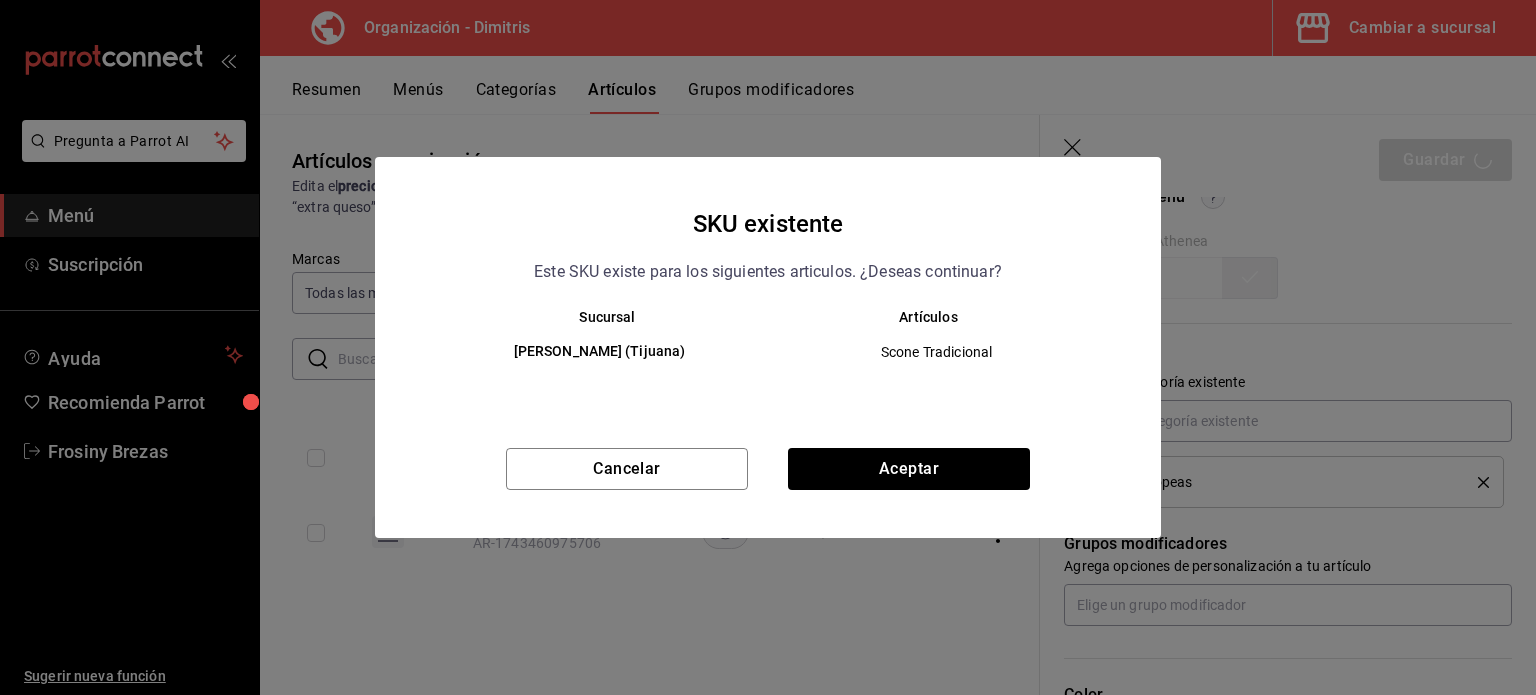 click on "SKU existente Este SKU existe para los siguientes articulos. ¿Deseas continuar? Sucursal Artículos Dimitris (Tijuana) Scone Tradicional Cancelar Aceptar" at bounding box center (768, 347) 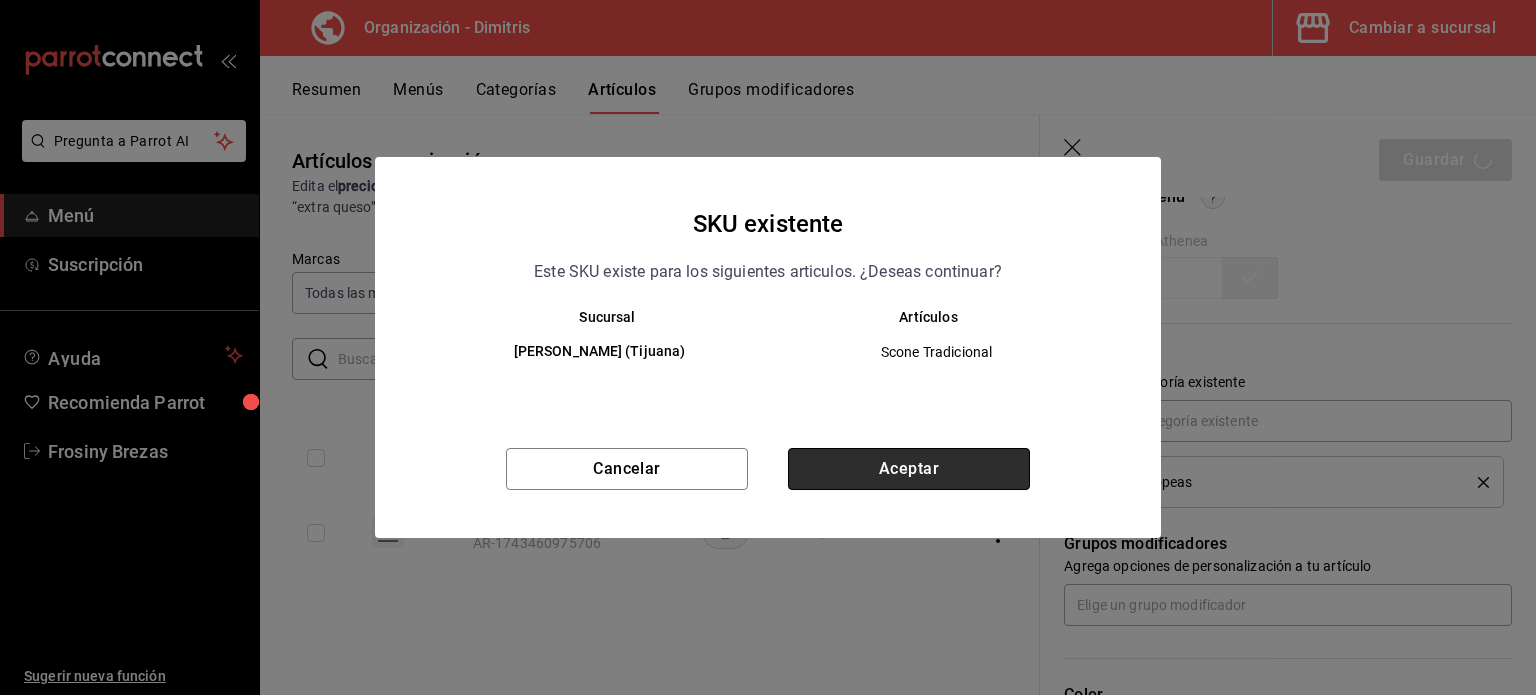 click on "Aceptar" at bounding box center [909, 469] 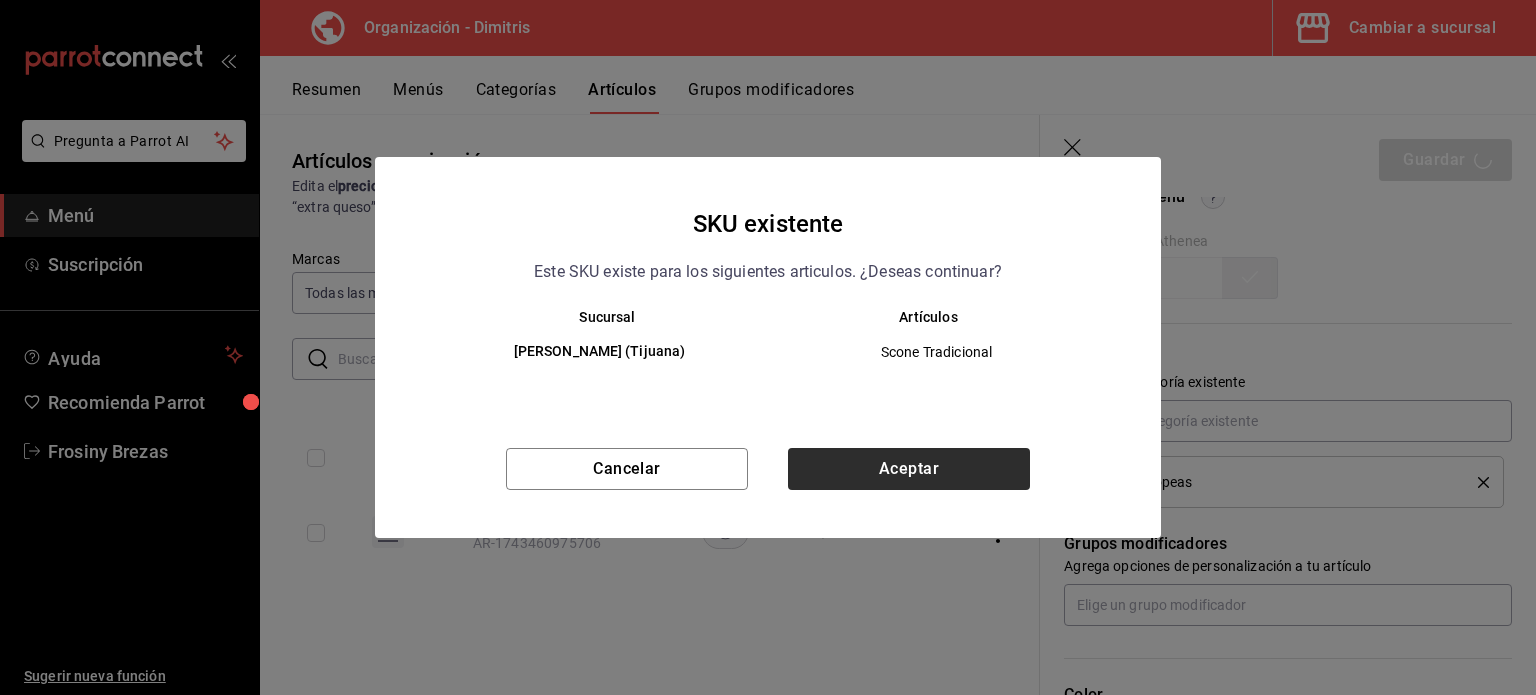 type on "x" 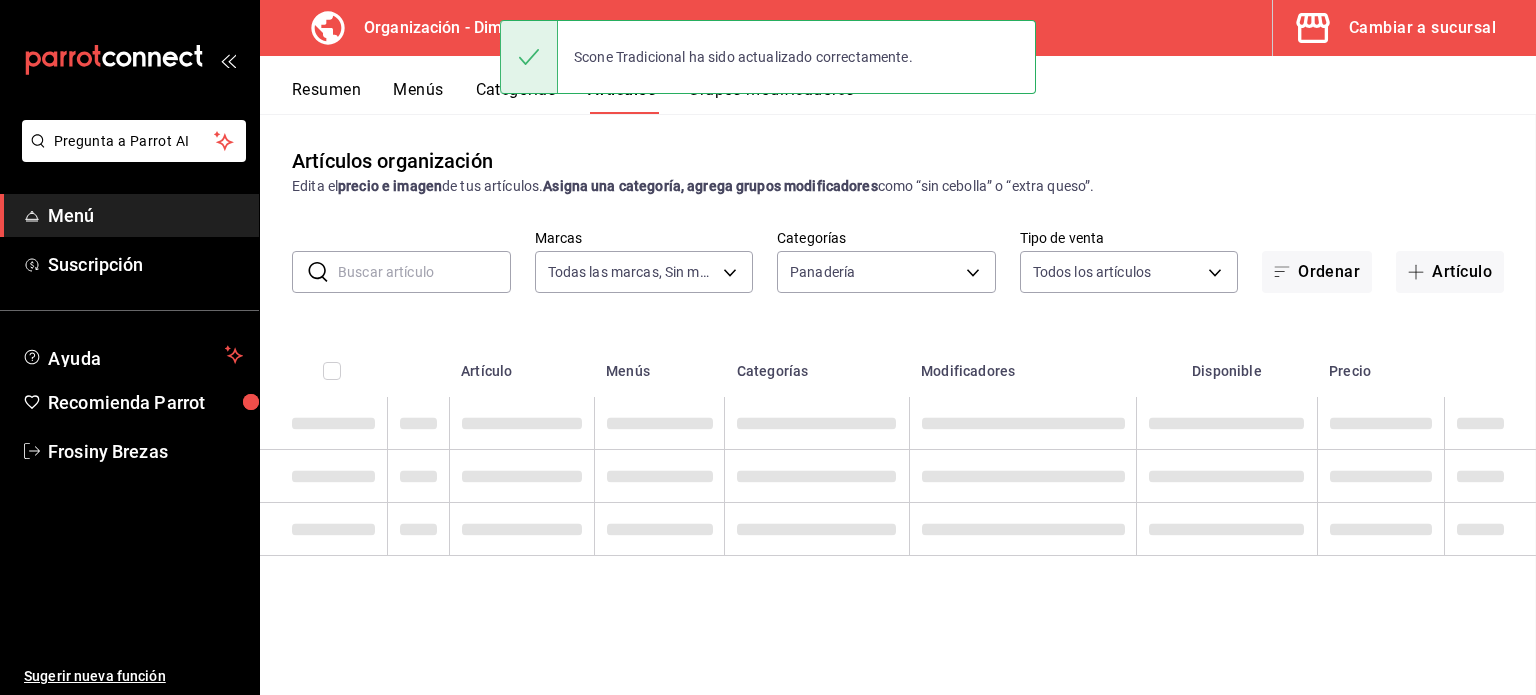 scroll, scrollTop: 0, scrollLeft: 0, axis: both 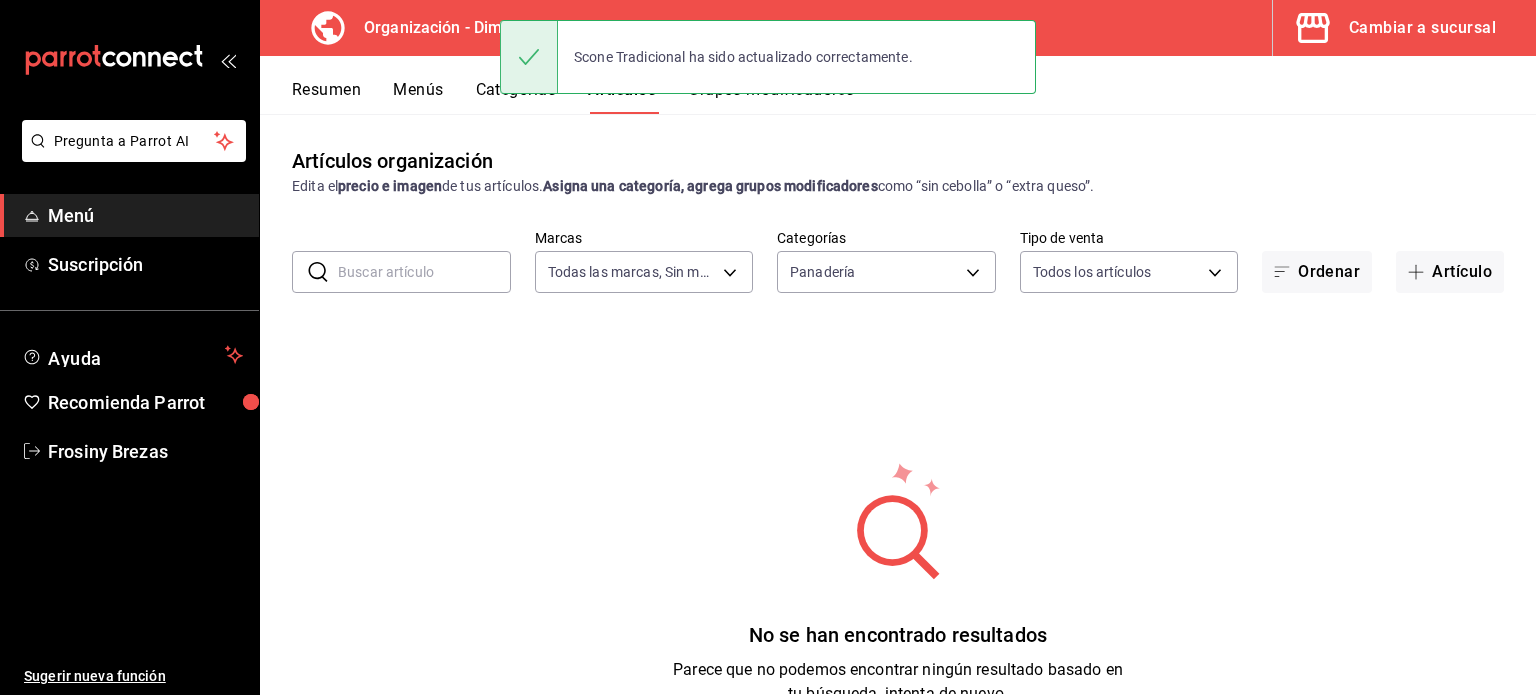 click on "Categorías" at bounding box center (516, 97) 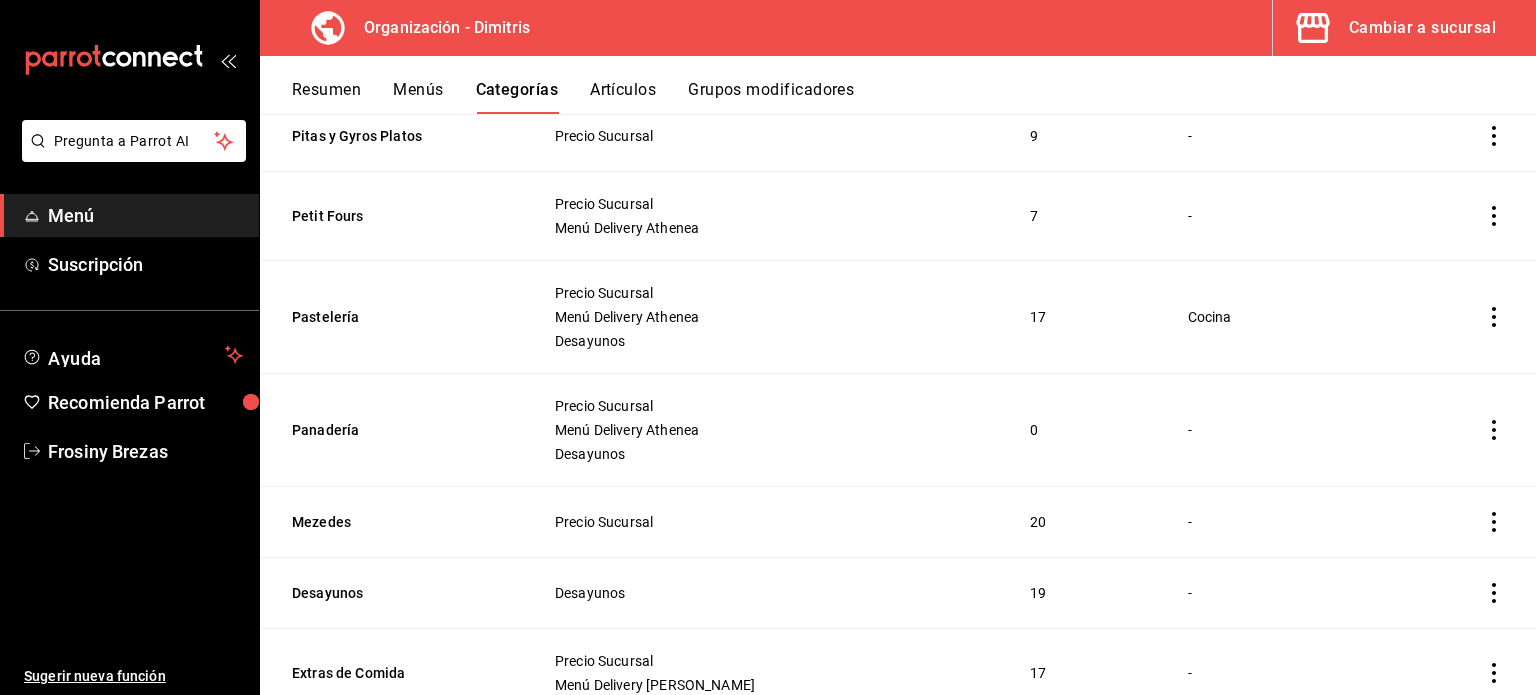 scroll, scrollTop: 1138, scrollLeft: 0, axis: vertical 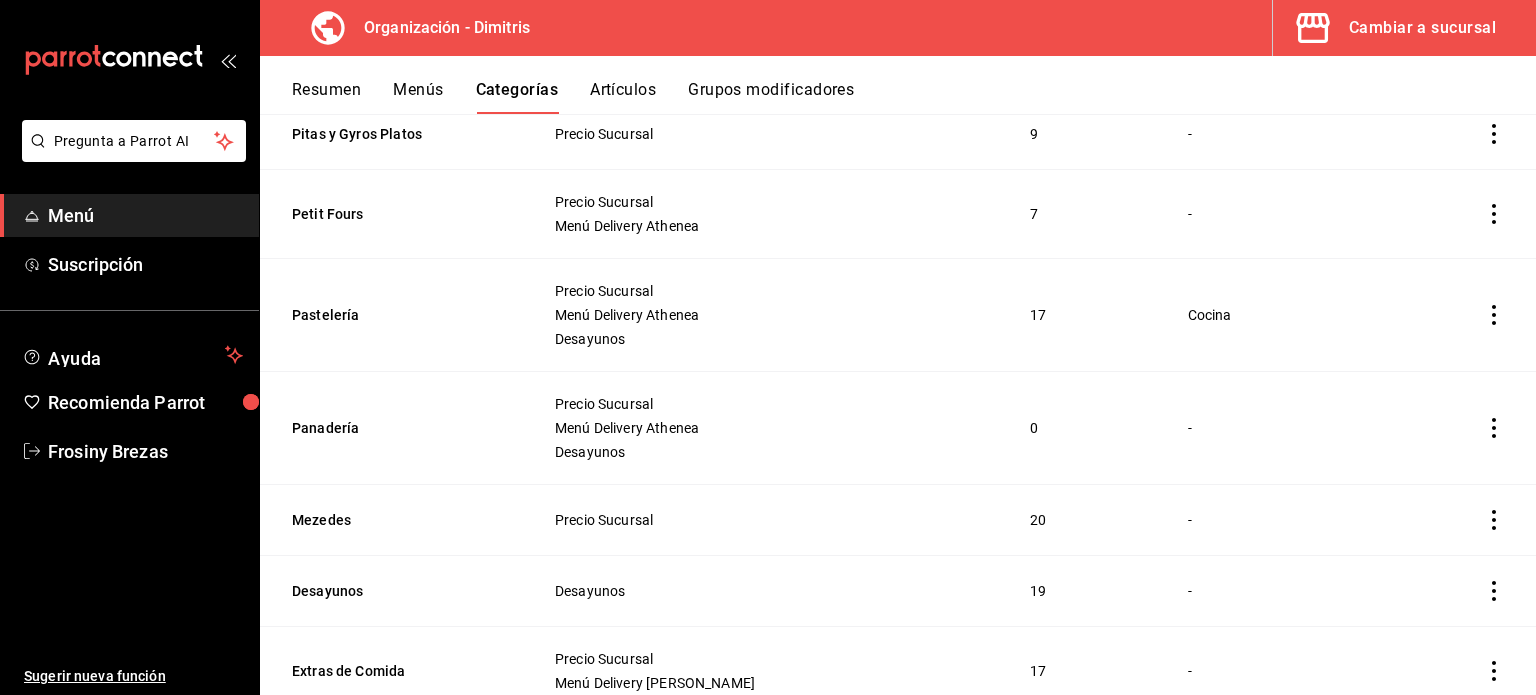 click 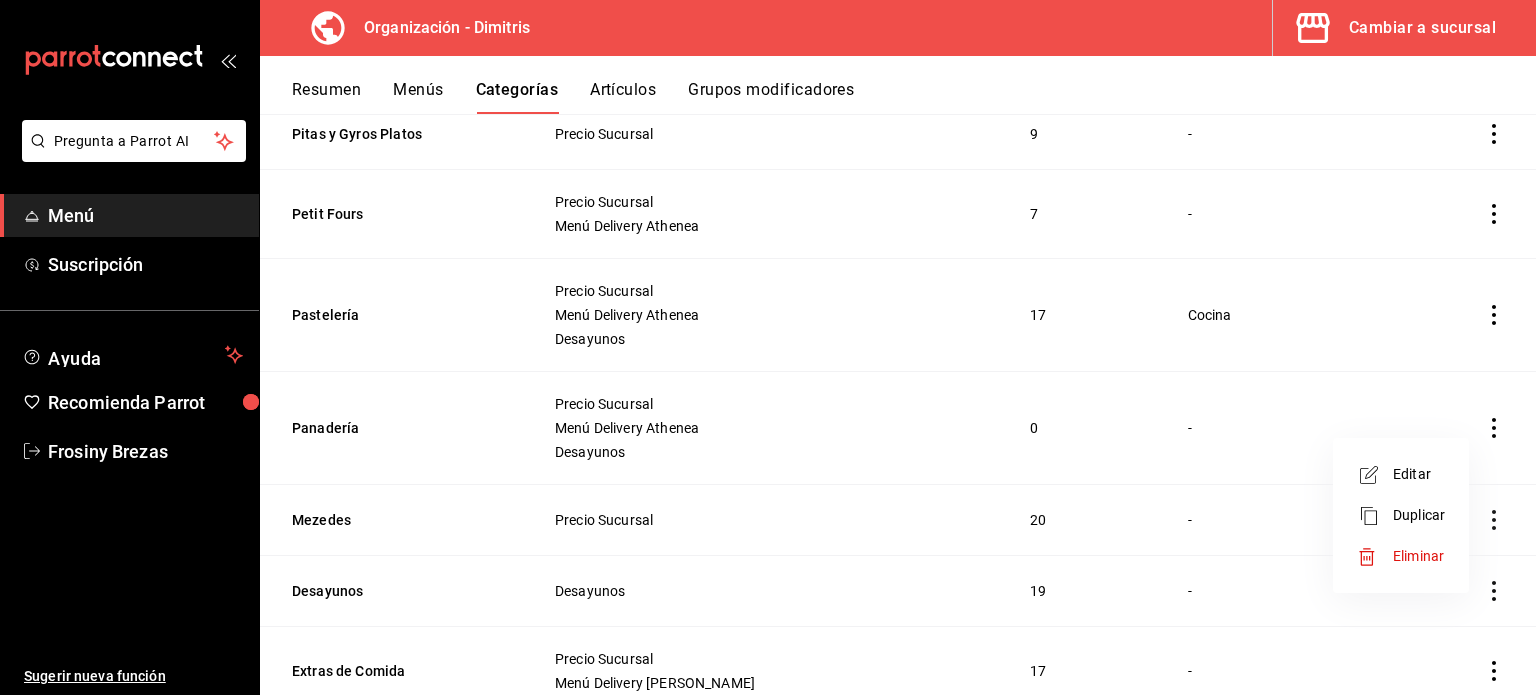click on "Eliminar" at bounding box center (1418, 556) 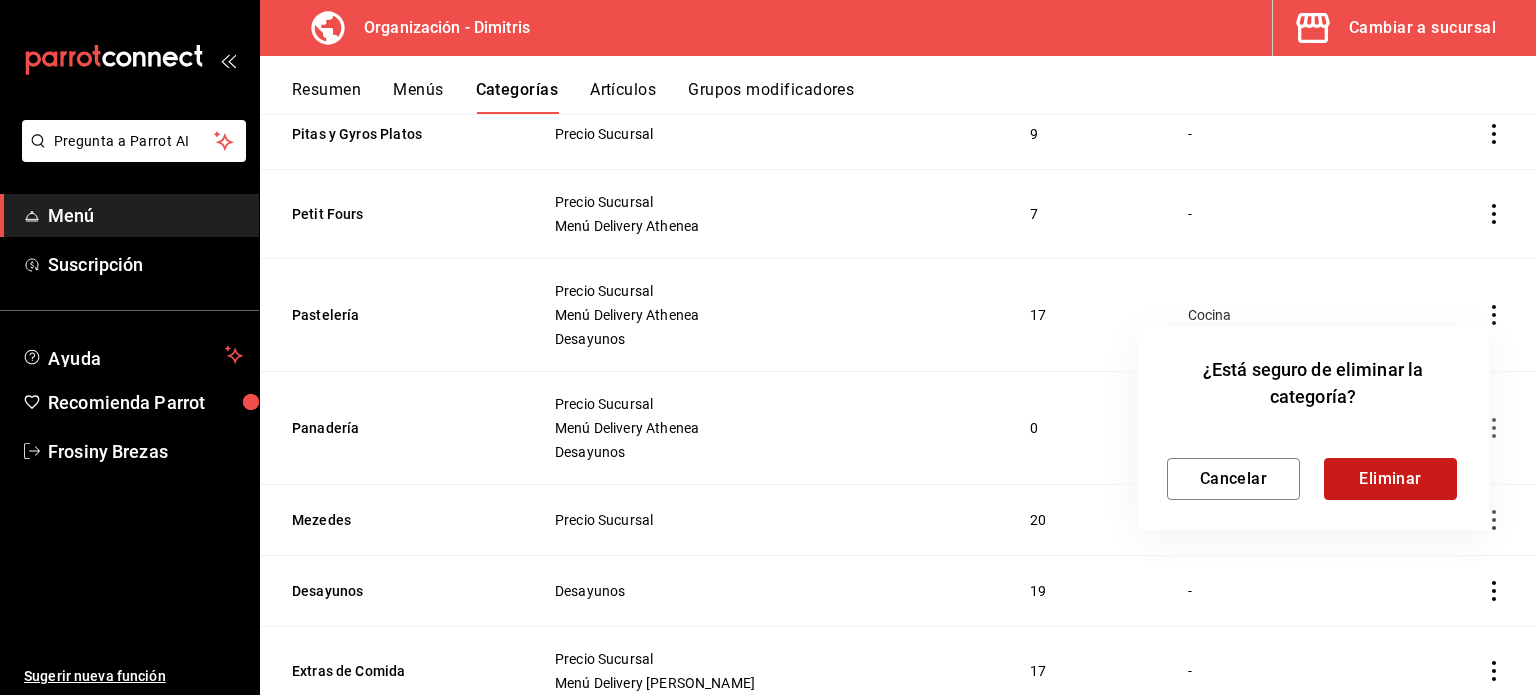 click on "Eliminar" at bounding box center [1390, 479] 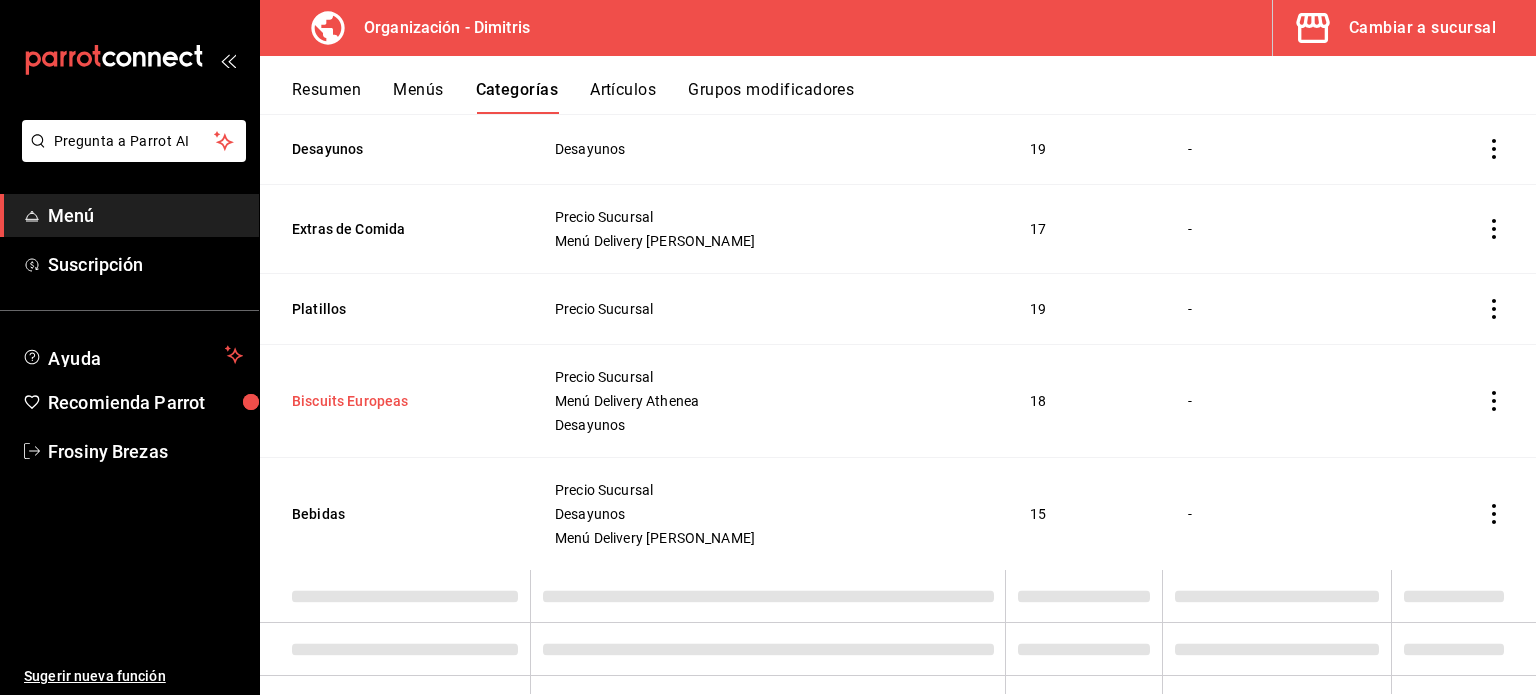 click on "Biscuits Europeas" at bounding box center [392, 401] 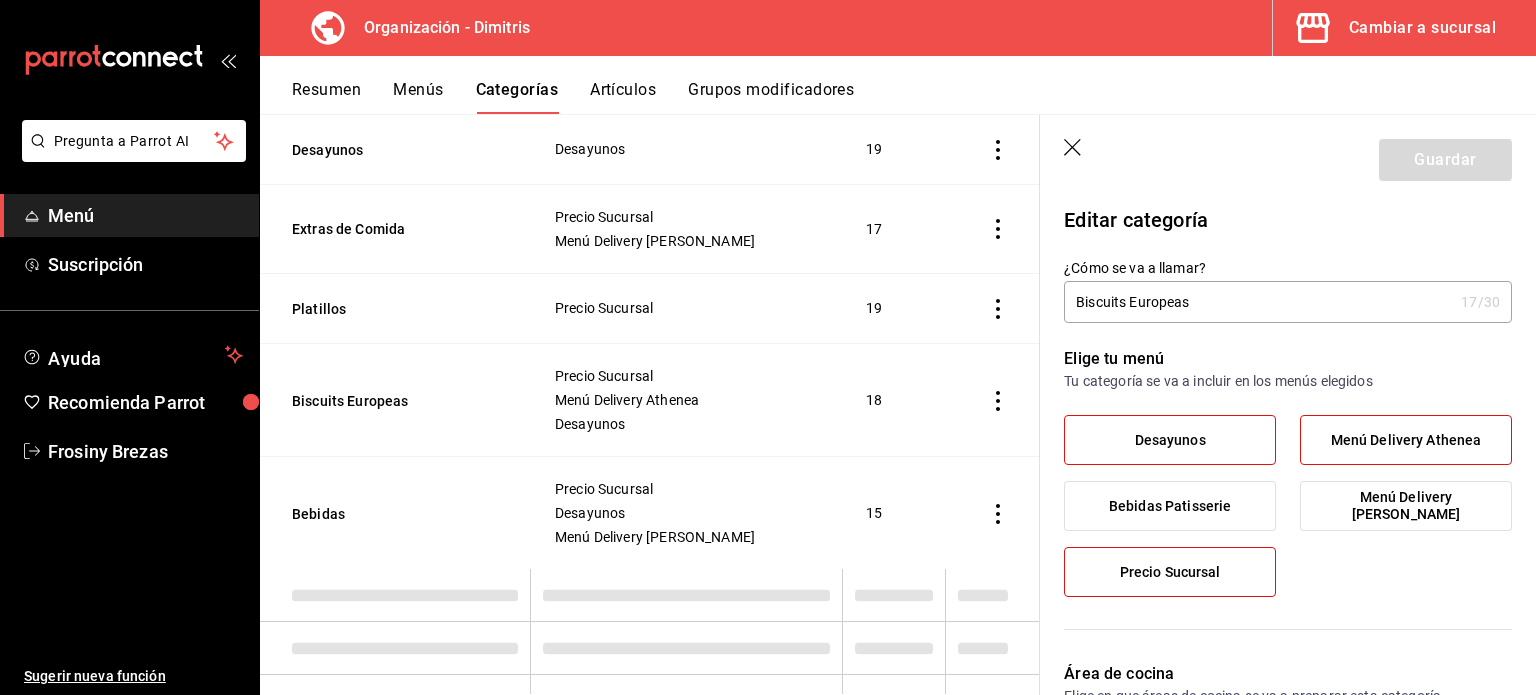 drag, startPoint x: 1202, startPoint y: 303, endPoint x: 1073, endPoint y: 316, distance: 129.65338 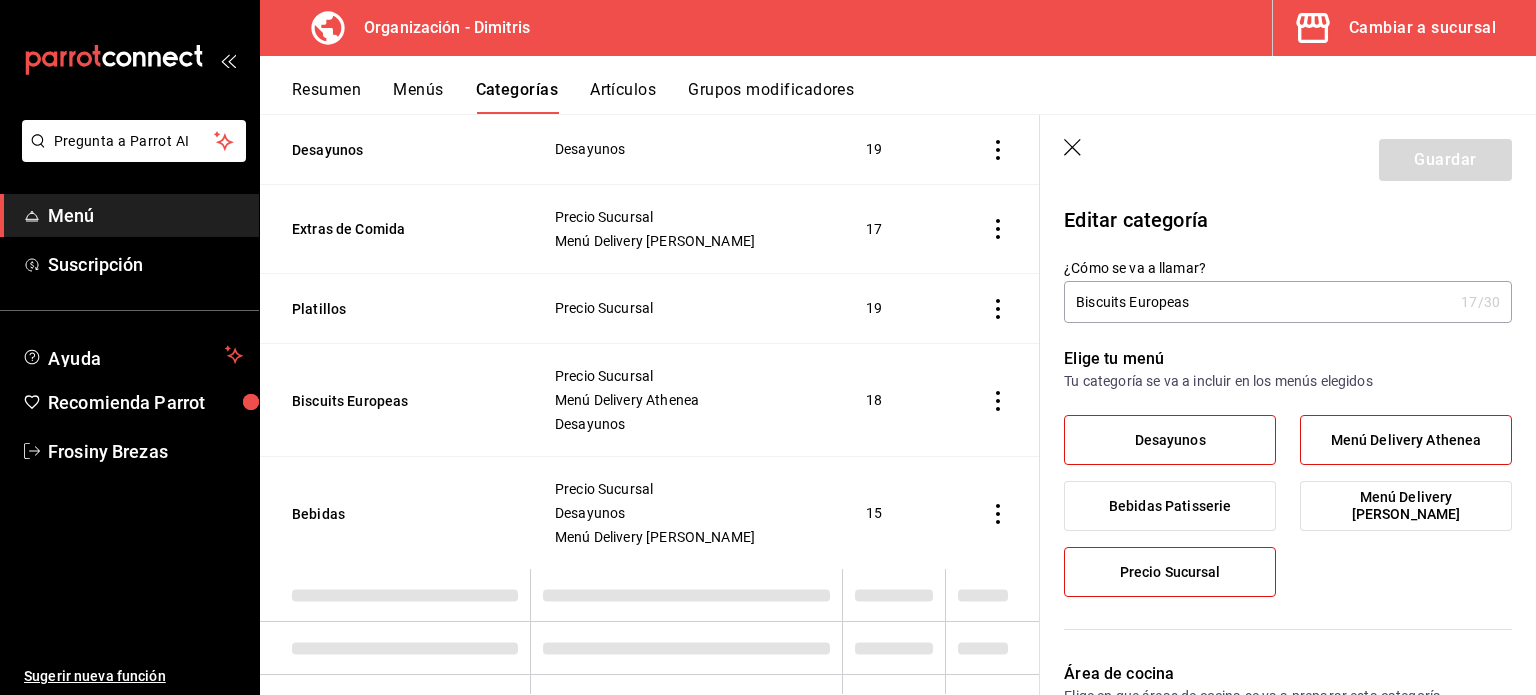 click on "Biscuits Europeas" at bounding box center (1258, 302) 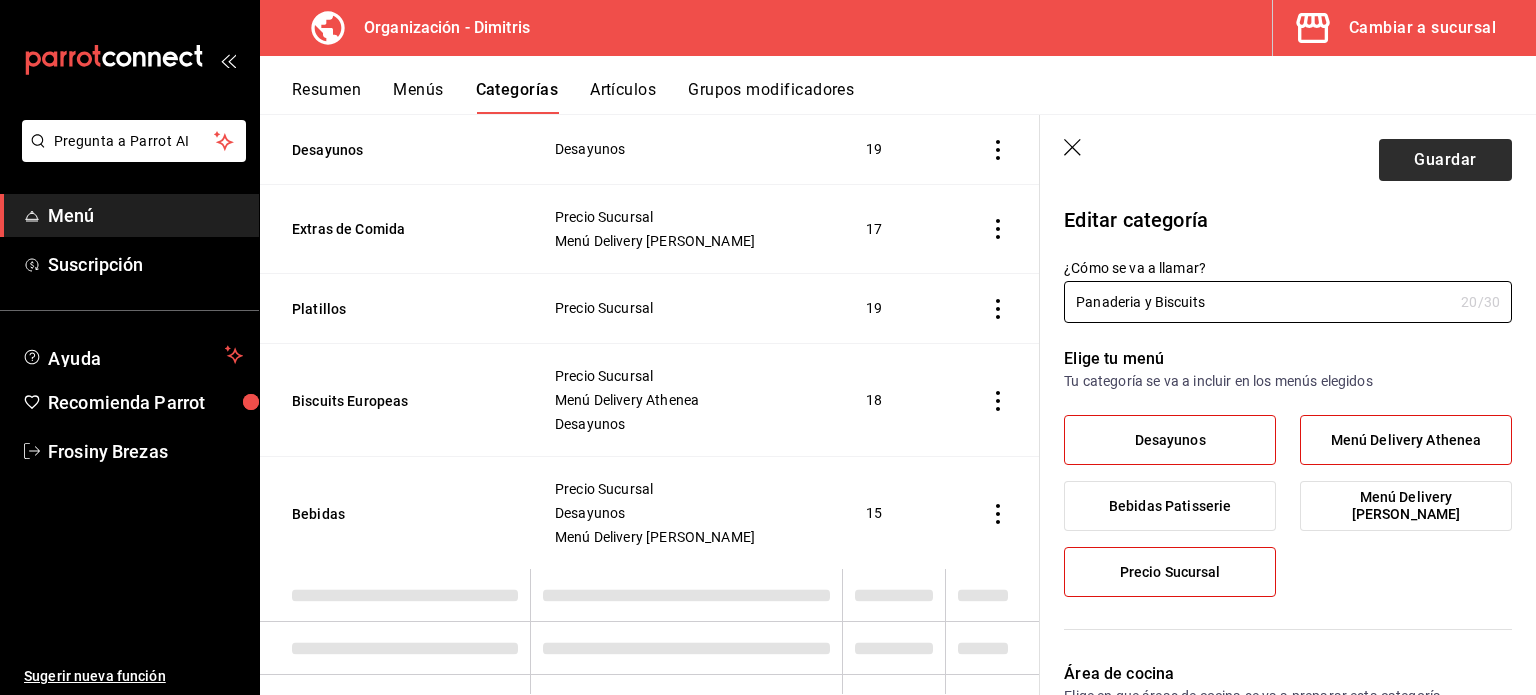type on "Panaderia y Biscuits" 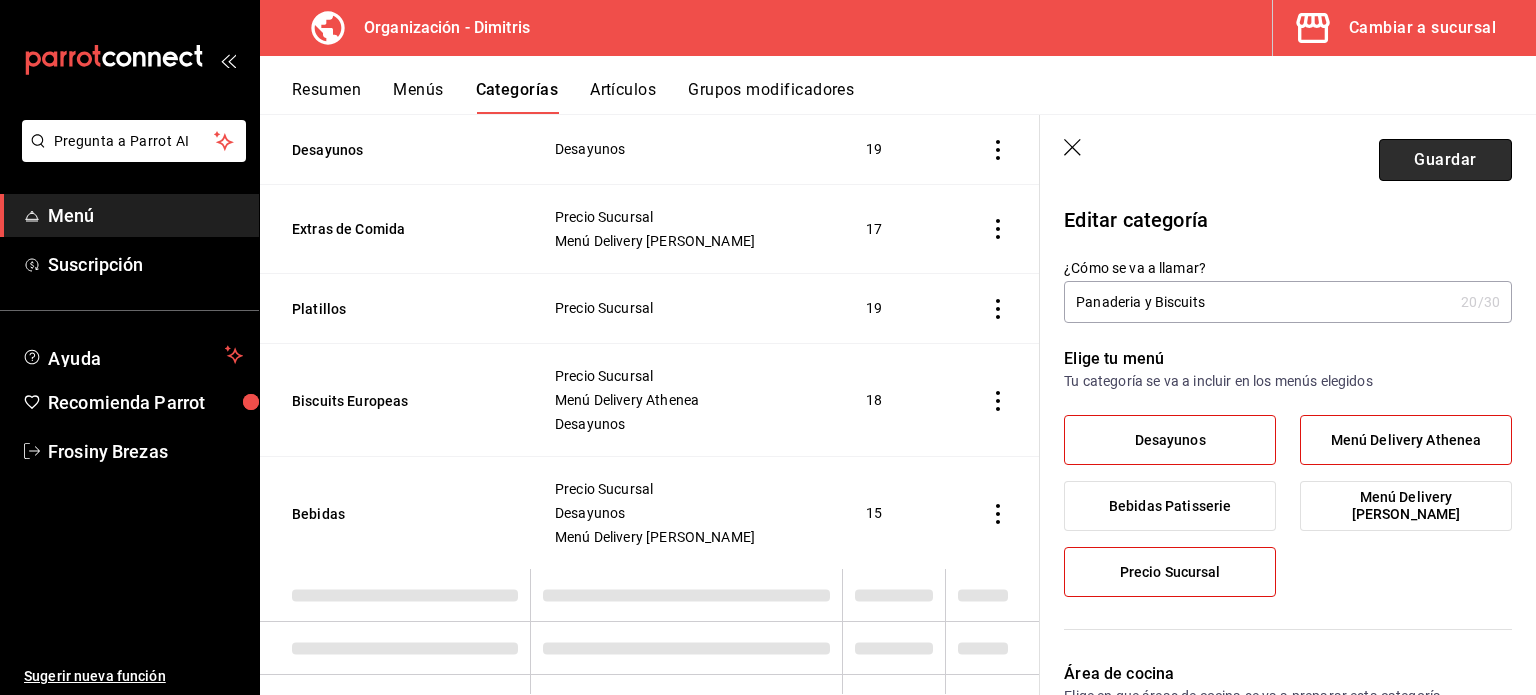 click on "Guardar" at bounding box center [1445, 160] 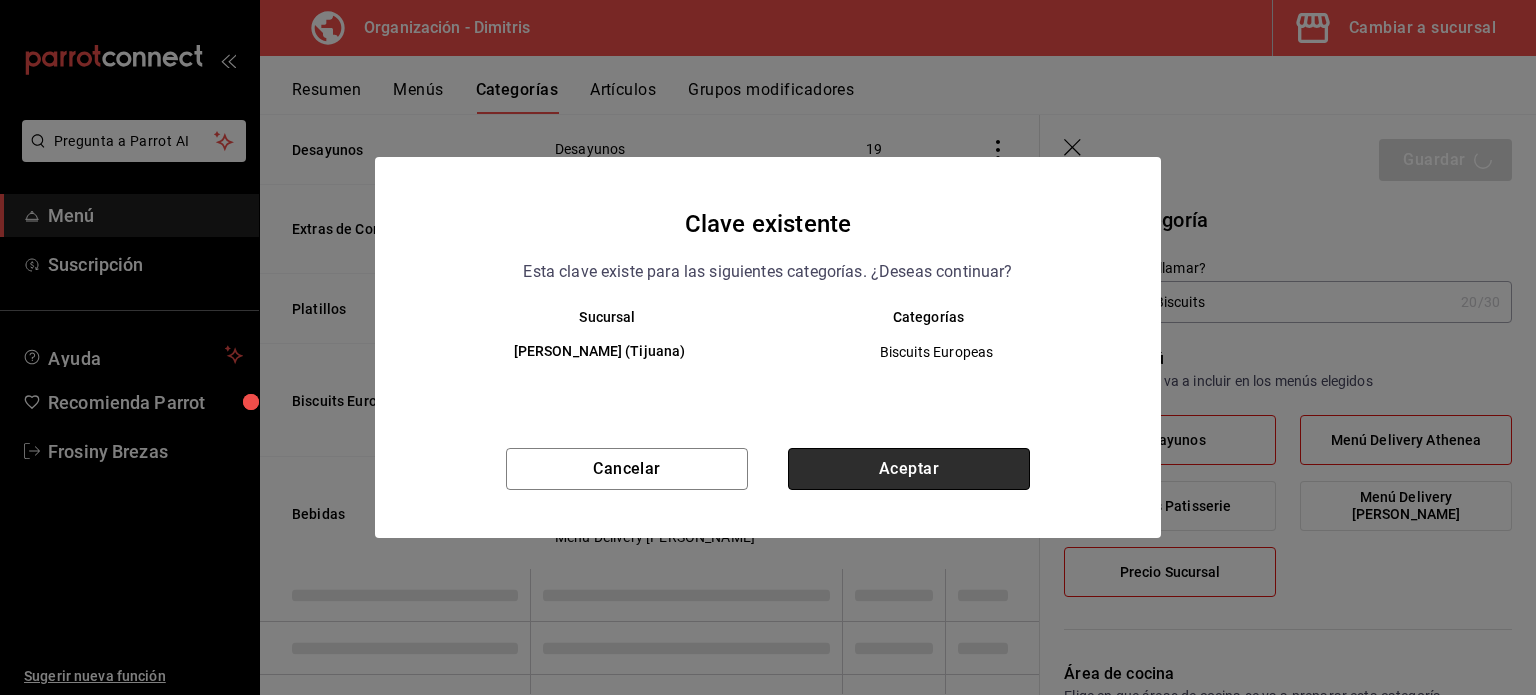 click on "Aceptar" at bounding box center [909, 469] 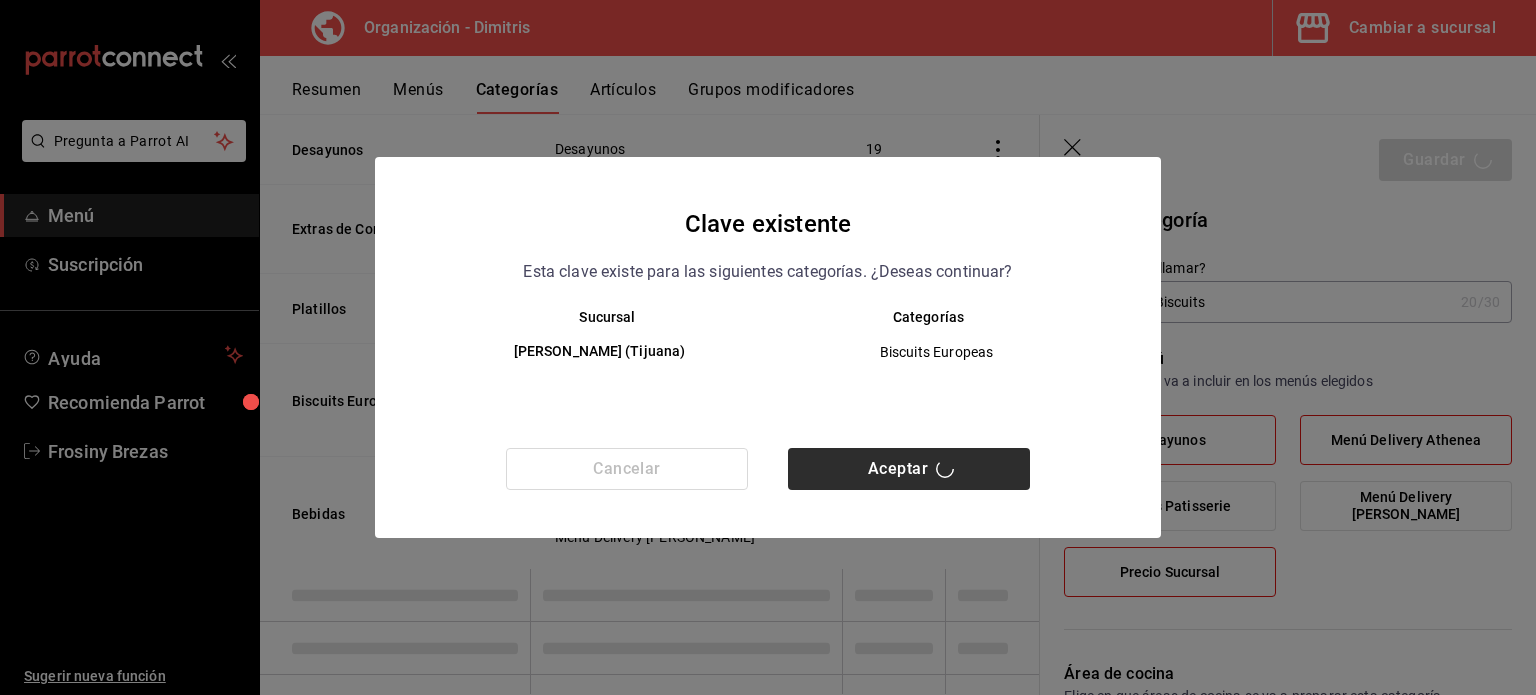 scroll, scrollTop: 1465, scrollLeft: 0, axis: vertical 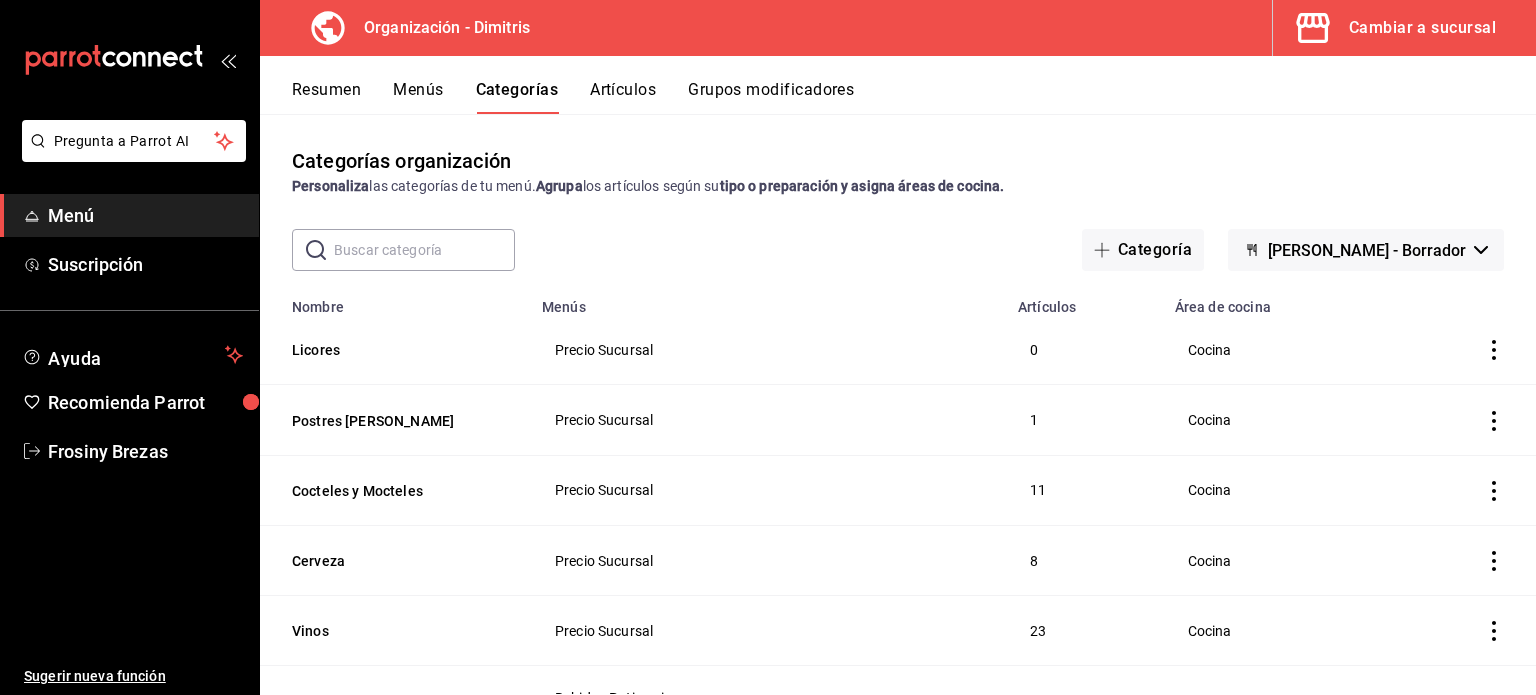 click on "Artículos" at bounding box center [623, 97] 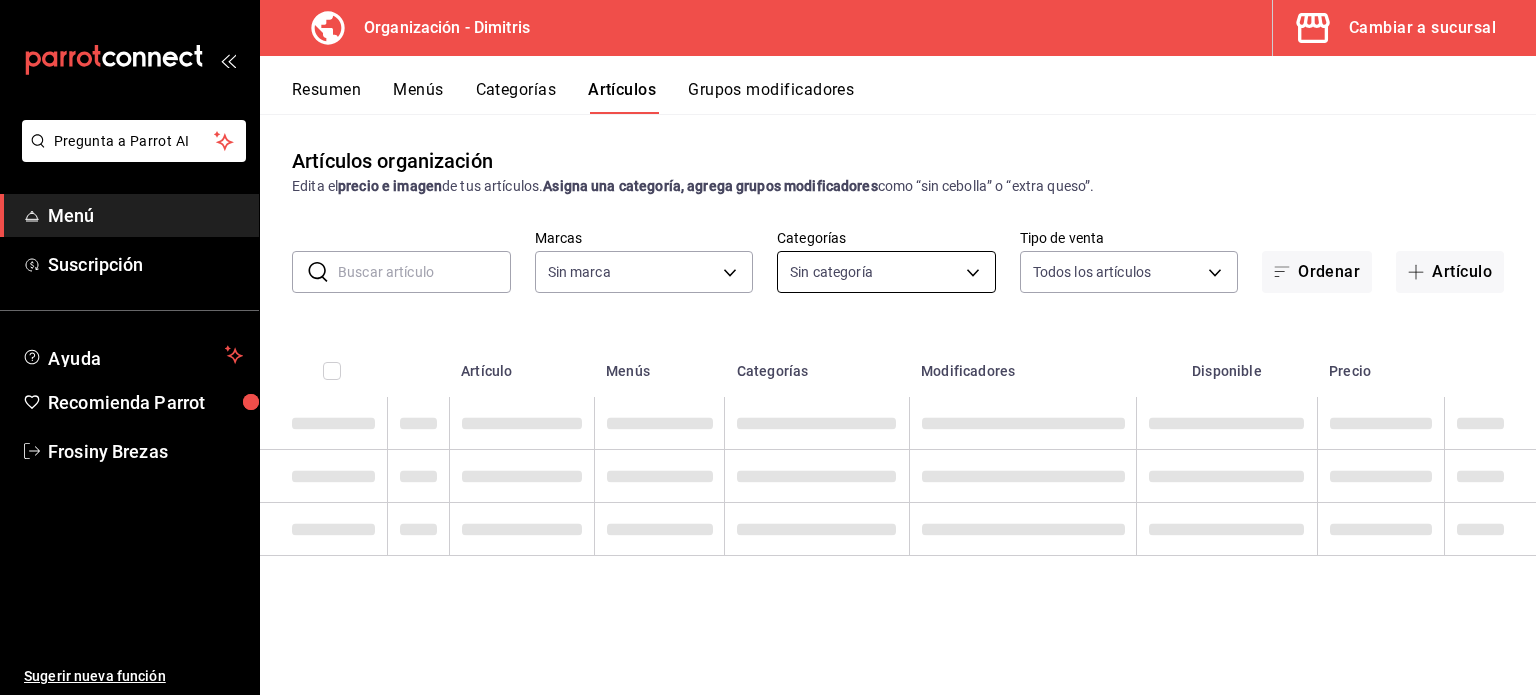 type on "317daab7-dfab-4307-9e12-935137646369" 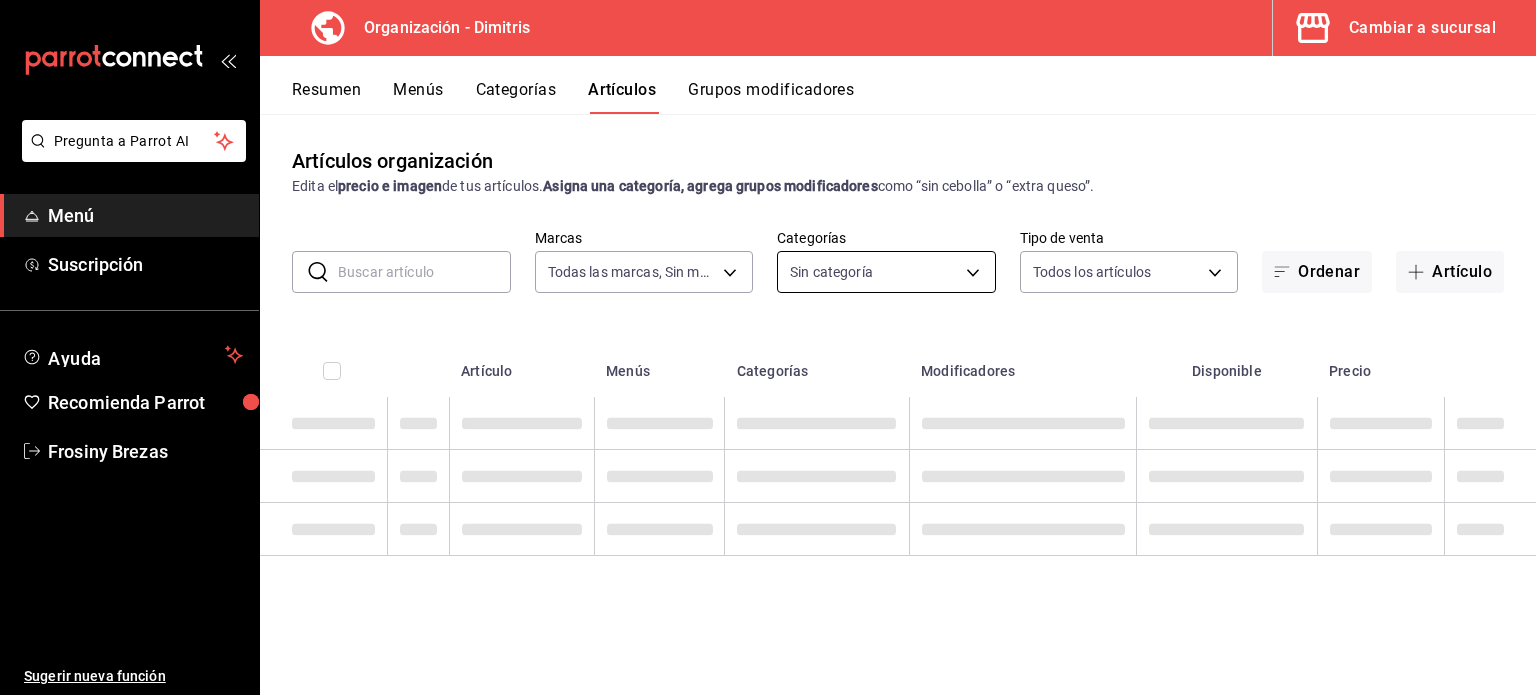 type on "fad5bf19-ac35-4369-abfc-26ce97a05b06,1a0e4e48-3a83-4d7b-81fd-4b5db3218b24,fc7252e9-a0c7-4e96-982c-86d52aa01490,4ec1de2e-2df5-4c12-8a48-f7c6ba2eb845,68da7a32-9727-41d7-9ddb-261cb81b7bb4,da36efa4-89aa-47a3-b034-a6fbbb47968c,44f0bbfd-f24d-47a5-a329-dcb28d76051f,21027e48-eda7-4d11-9826-52dfe6081b69,6d328890-9b7e-4aeb-82bf-0af503d072c3,e7e8a046-2a99-411b-a00c-1bd311824103,b179bbaf-4f87-48e1-bfab-f5dbe5d08cae,3cdfe50e-f20a-46d3-8a3f-aeb4e443c98c,44725bc1-c9e9-428c-b893-b3e86918f769,cf1d47a0-1a27-4371-b514-066ff1872a5a,551f6721-024e-44fe-9092-f68803f94f45,a9658a4d-c010-42e3-b6ba-270031aa9a01,a3066e3e-a1a7-4fe1-8b8b-9ba6f71bd17b,63605a43-aca2-4ae5-8d38-d3cb60e65b9e,d17a3a09-abd5-4a56-8f48-6a797c9b727f,97f3e529-5f89-48c0-aabe-4a2be5462459,97bd5fd0-f871-4a03-991b-154a0768f2bc" 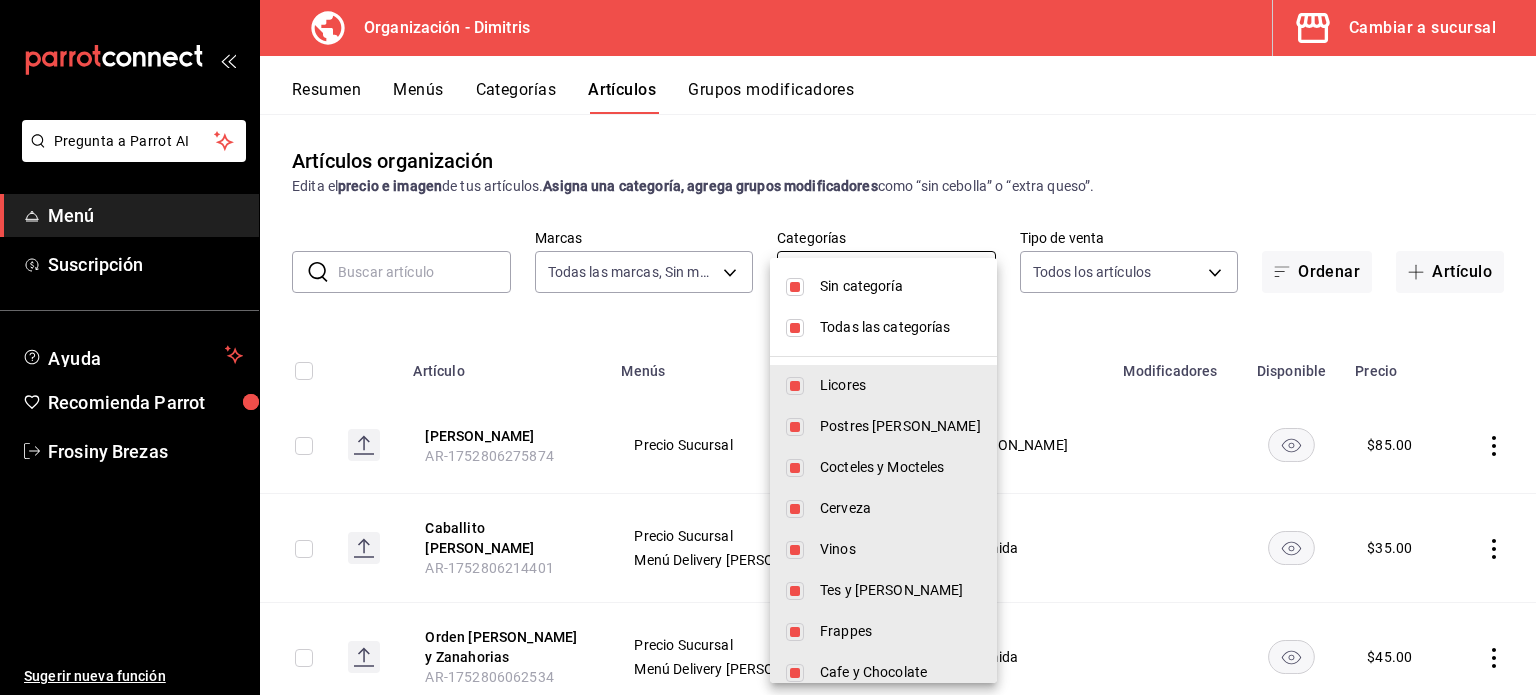 click on "Pregunta a Parrot AI Menú   Suscripción   Ayuda Recomienda Parrot   Frosiny Brezas   Sugerir nueva función   Organización - [PERSON_NAME] a sucursal Resumen Menús Categorías Artículos Grupos modificadores Artículos organización Edita el  precio e imagen  de tus artículos.  Asigna una categoría, agrega grupos modificadores  como “sin cebolla” o “extra queso”. ​ ​ Marcas Todas las marcas, Sin marca 317daab7-dfab-4307-9e12-935137646369 Categorías Todas las categorías, Sin categoría Tipo de venta Todos los artículos ALL Ordenar Artículo Artículo Menús Categorías Modificadores Disponible Precio Yogurt Griego AR-1752806275874 Precio Sucursal Postres [PERSON_NAME] $ 85.00 Caballito [PERSON_NAME] AR-1752806214401 Precio Sucursal Menú Delivery [PERSON_NAME] Extras de Comida $ 35.00 Orden [PERSON_NAME] y Zanahorias AR-1752806062534 Precio Sucursal Menú Delivery [PERSON_NAME] Extras de Comida $ 45.00 Crudites AR-1752805979563 Precio Sucursal Menú Delivery Dimitris Extras de Comida $ 45.00 Peperonccini $ $ $" at bounding box center (768, 347) 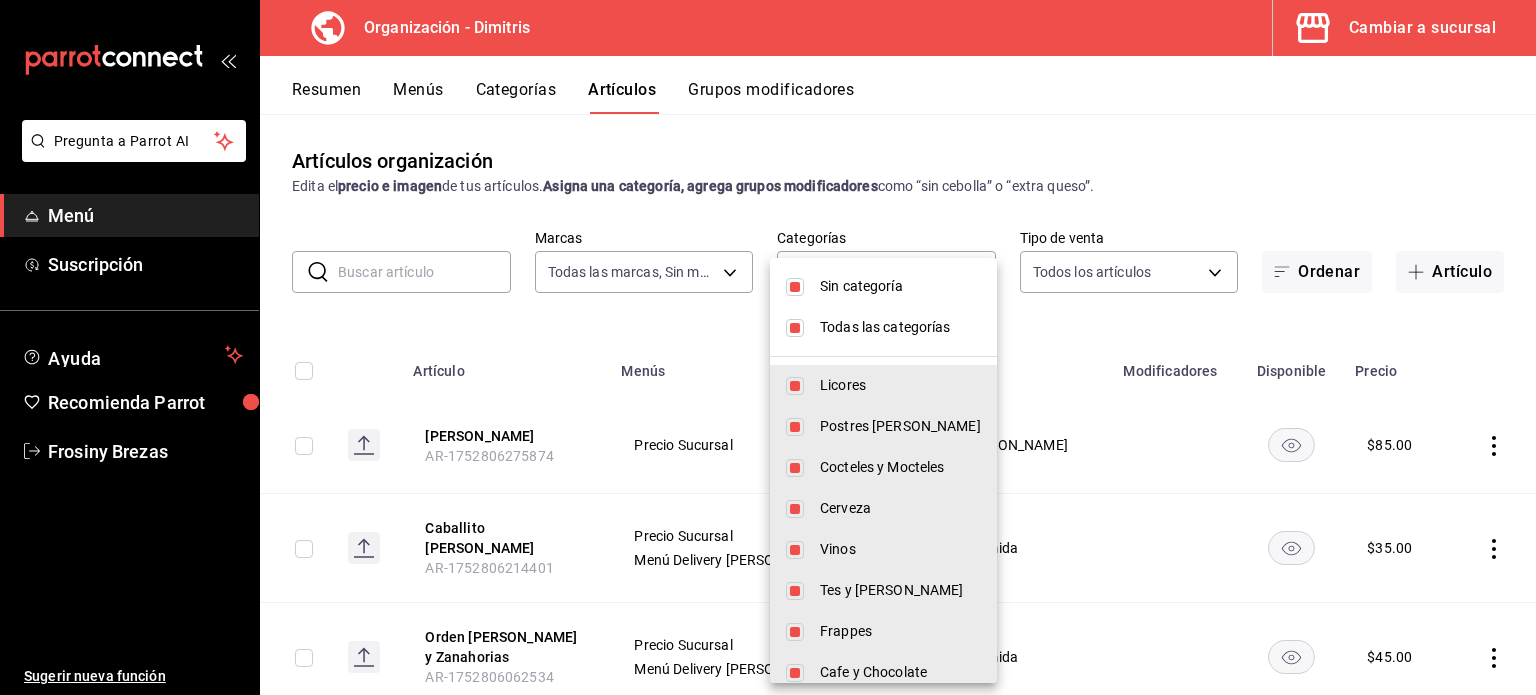 click on "Sin categoría" at bounding box center (883, 286) 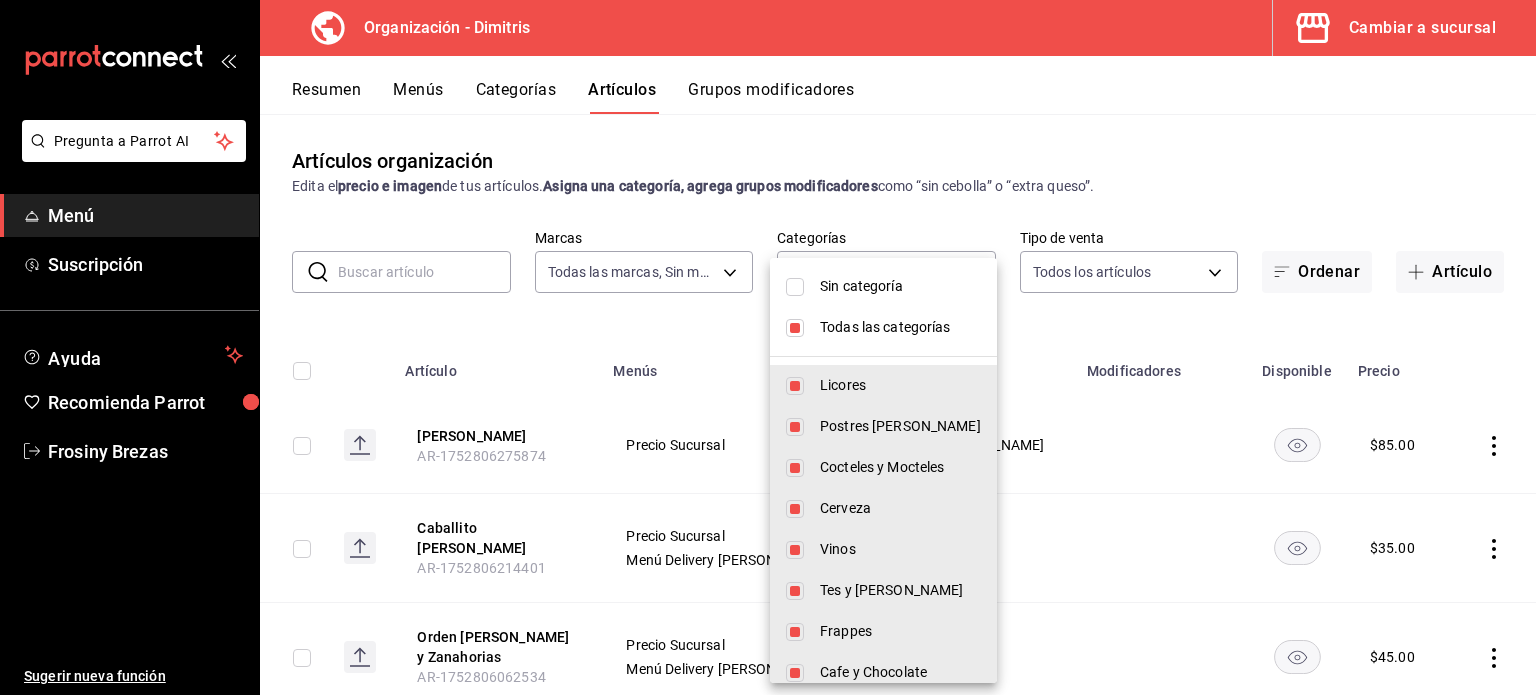 click at bounding box center [795, 328] 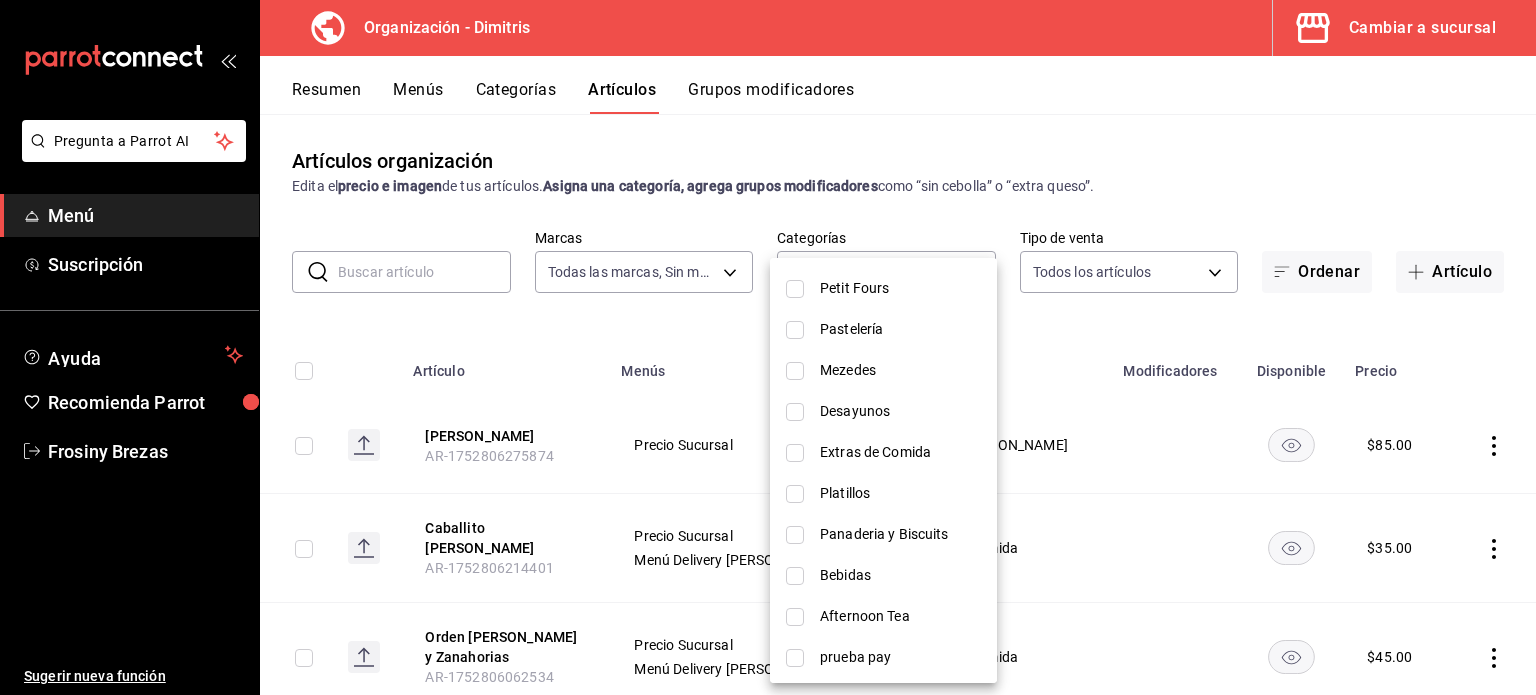 scroll, scrollTop: 550, scrollLeft: 0, axis: vertical 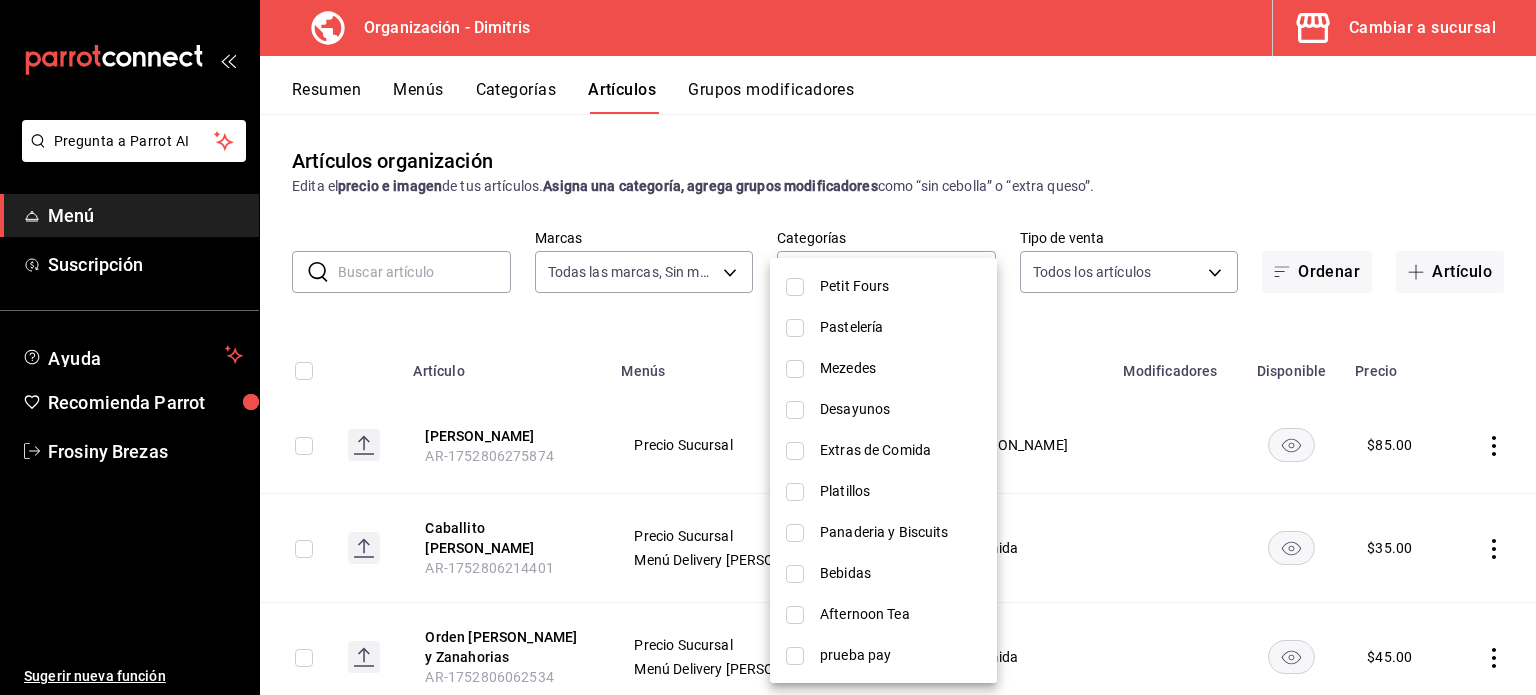 click at bounding box center [795, 574] 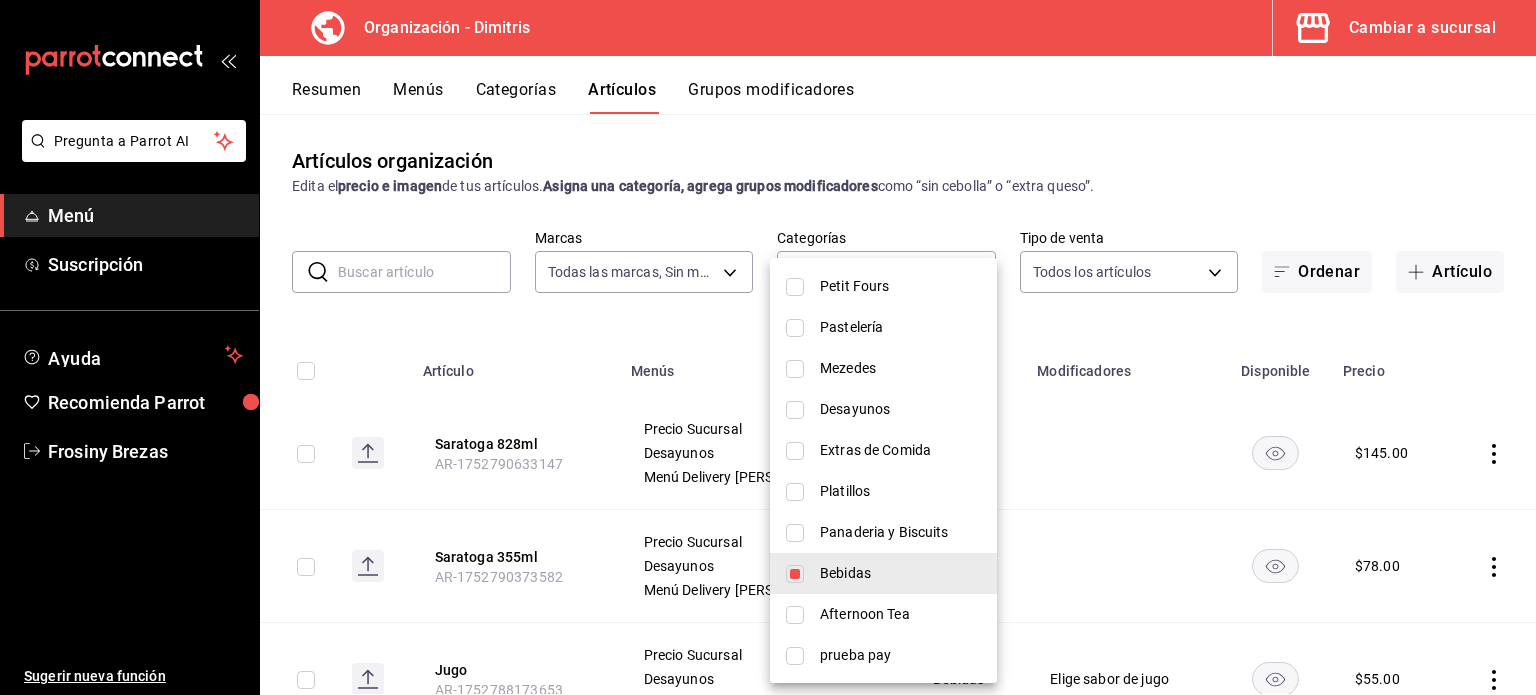 click at bounding box center (768, 347) 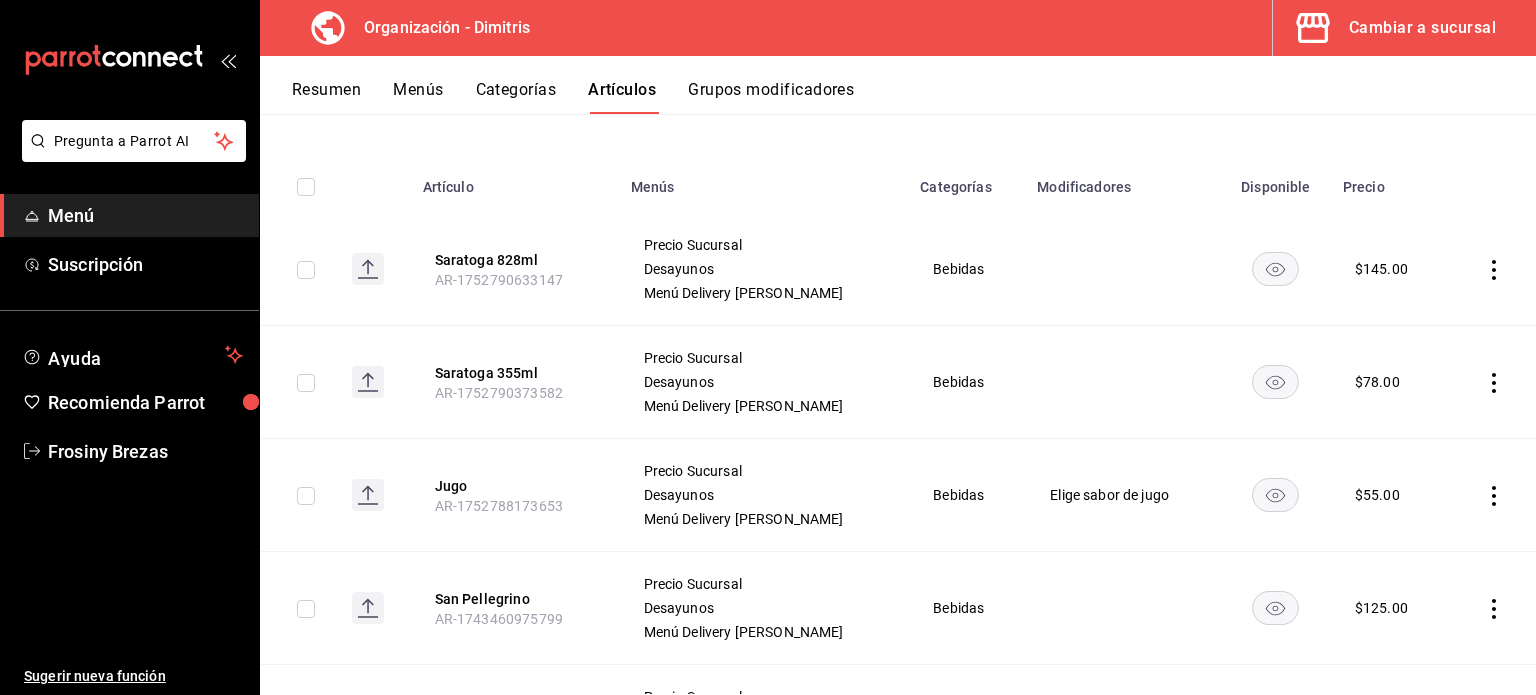 scroll, scrollTop: 0, scrollLeft: 0, axis: both 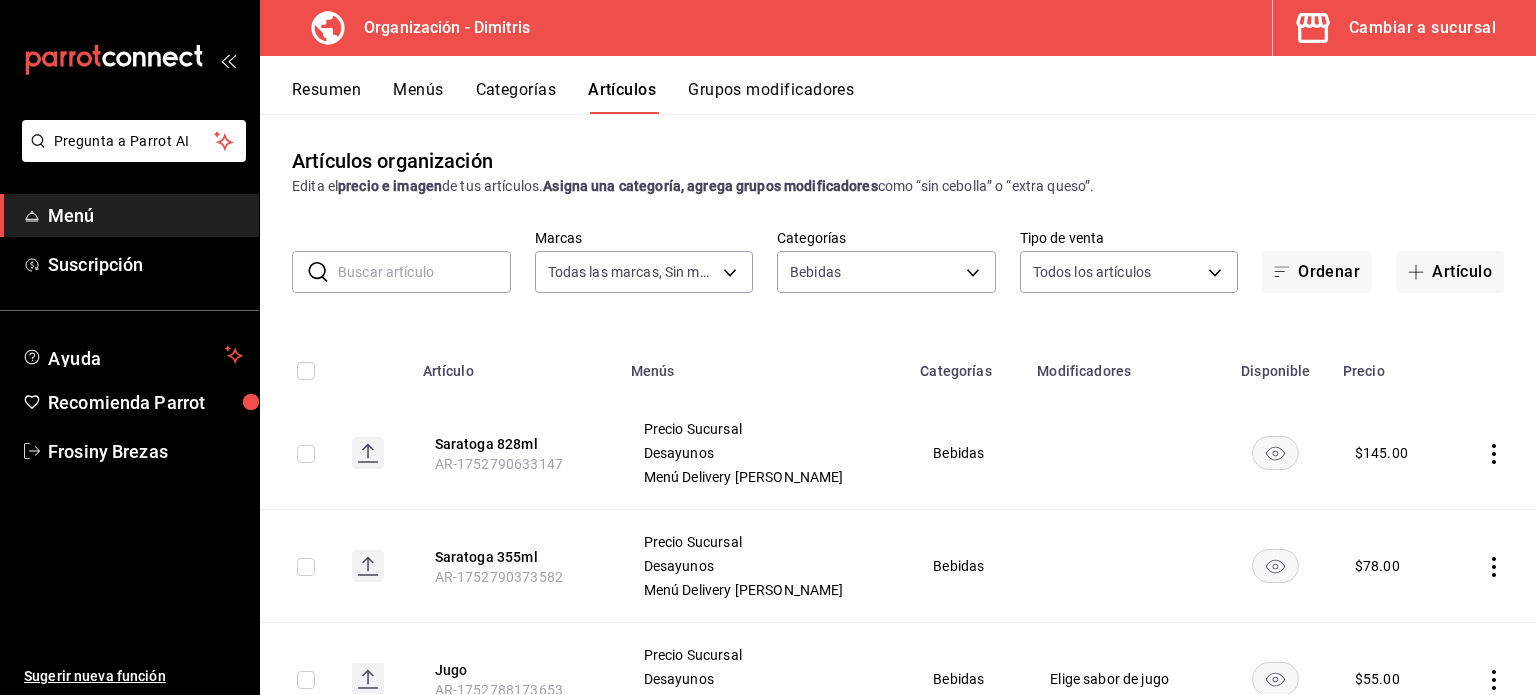 click on "Categorías" at bounding box center (516, 97) 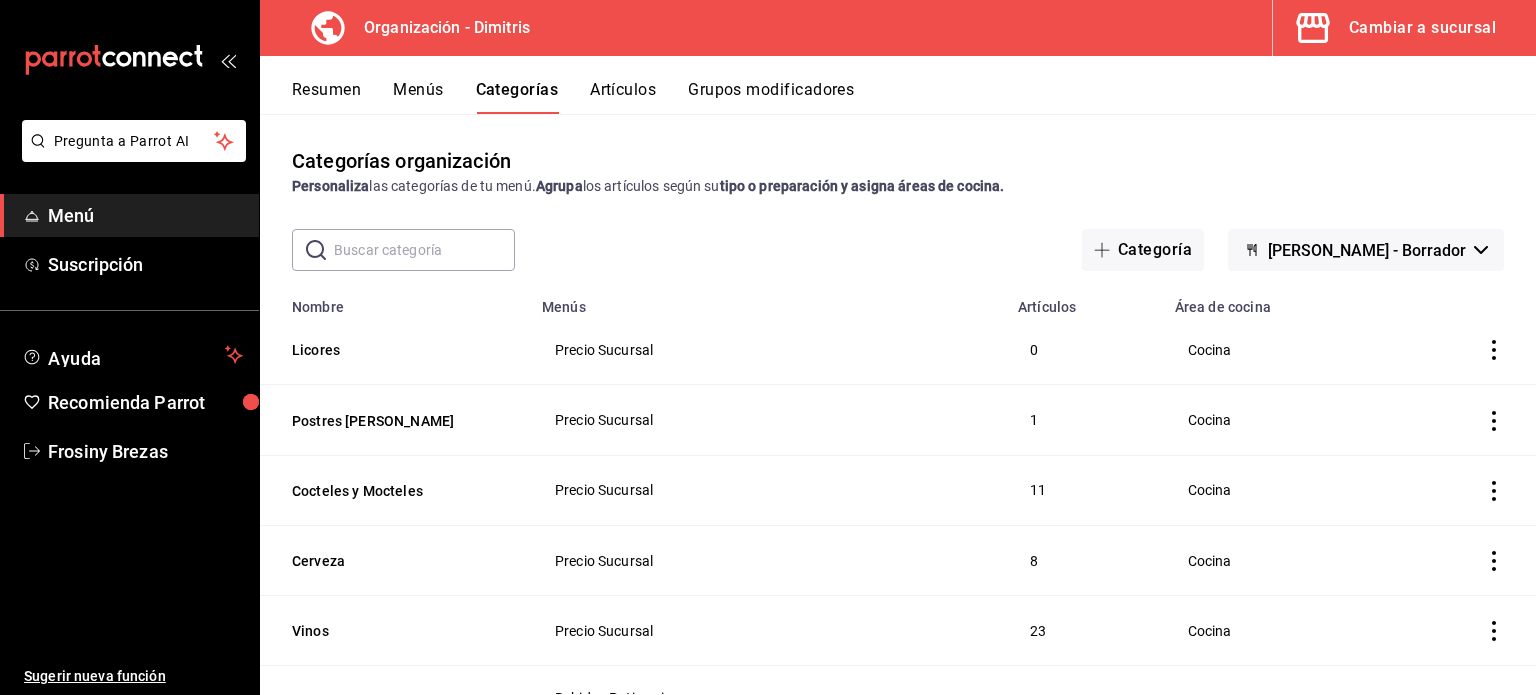 click on "Artículos" at bounding box center [623, 97] 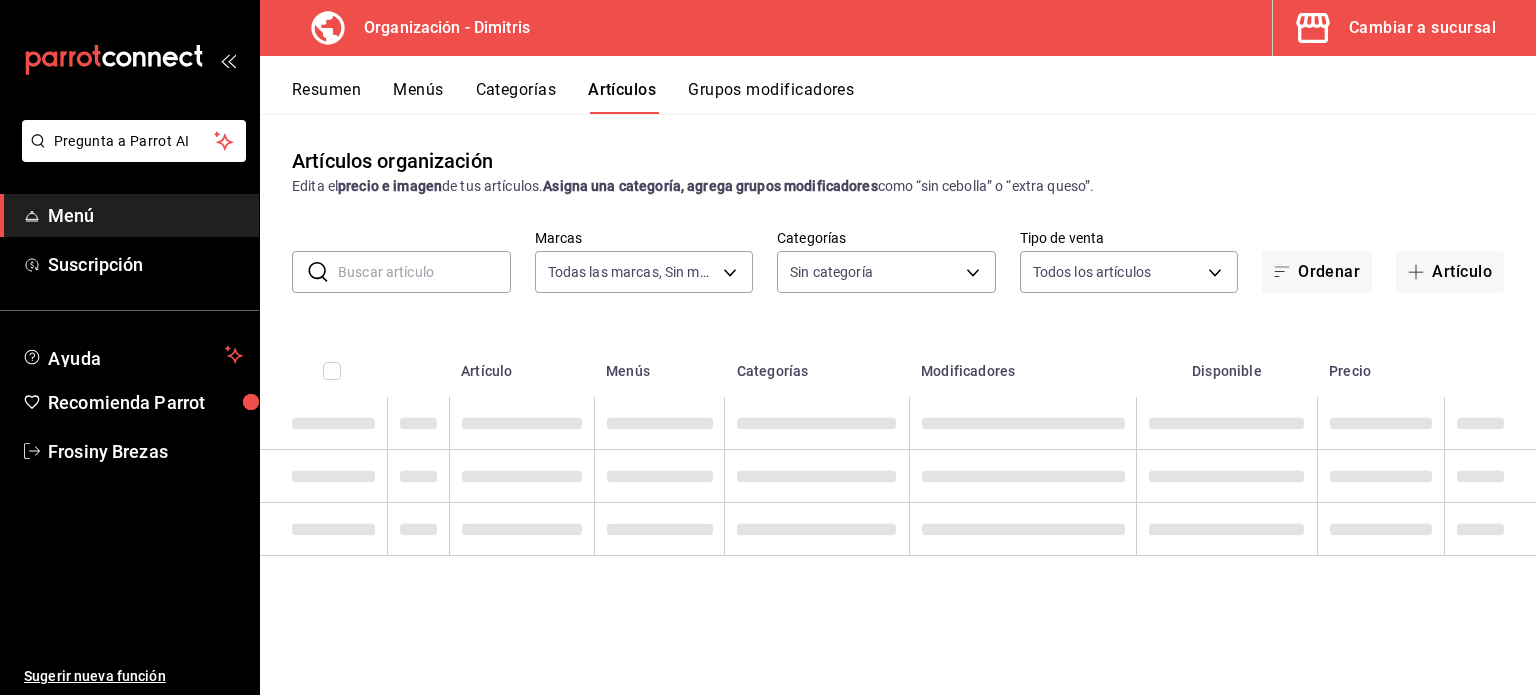 type on "317daab7-dfab-4307-9e12-935137646369" 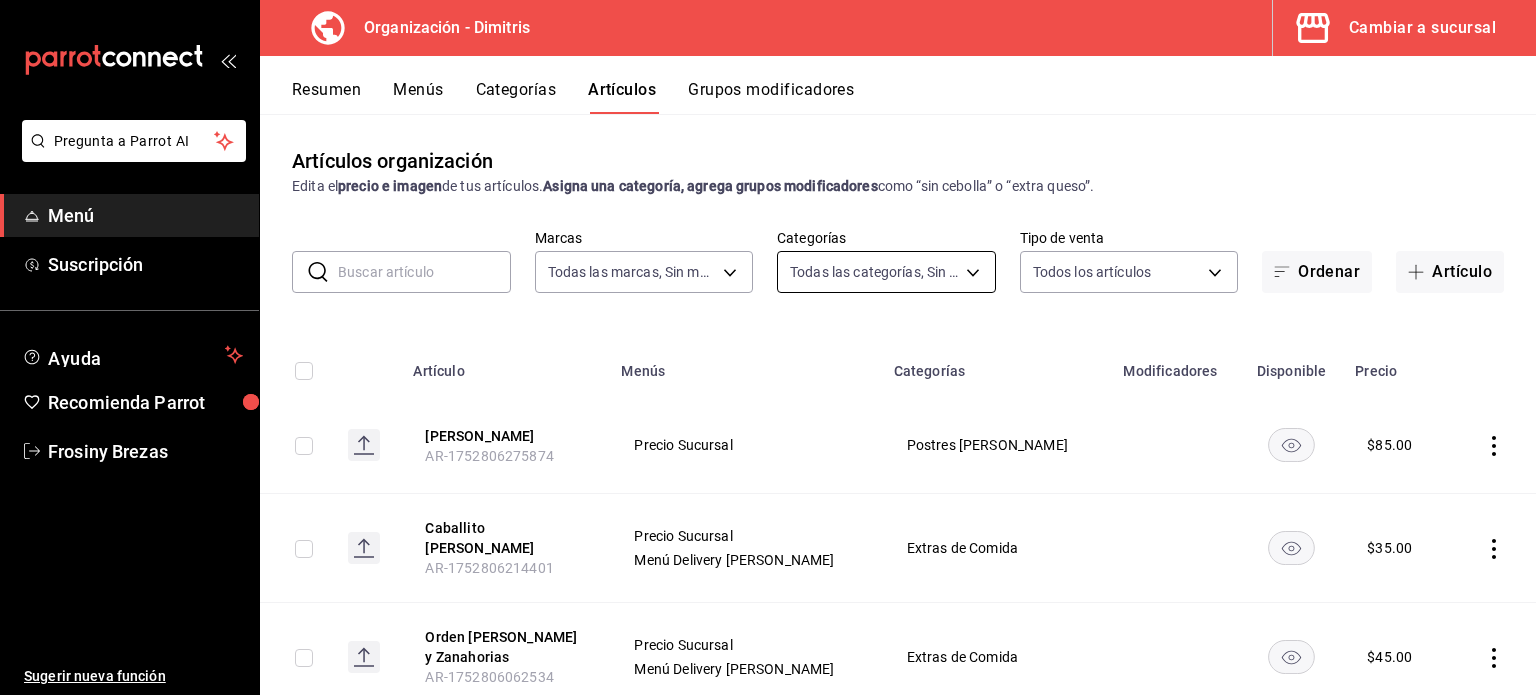 type on "fad5bf19-ac35-4369-abfc-26ce97a05b06,1a0e4e48-3a83-4d7b-81fd-4b5db3218b24,fc7252e9-a0c7-4e96-982c-86d52aa01490,4ec1de2e-2df5-4c12-8a48-f7c6ba2eb845,68da7a32-9727-41d7-9ddb-261cb81b7bb4,da36efa4-89aa-47a3-b034-a6fbbb47968c,44f0bbfd-f24d-47a5-a329-dcb28d76051f,21027e48-eda7-4d11-9826-52dfe6081b69,6d328890-9b7e-4aeb-82bf-0af503d072c3,e7e8a046-2a99-411b-a00c-1bd311824103,b179bbaf-4f87-48e1-bfab-f5dbe5d08cae,3cdfe50e-f20a-46d3-8a3f-aeb4e443c98c,44725bc1-c9e9-428c-b893-b3e86918f769,cf1d47a0-1a27-4371-b514-066ff1872a5a,551f6721-024e-44fe-9092-f68803f94f45,a9658a4d-c010-42e3-b6ba-270031aa9a01,a3066e3e-a1a7-4fe1-8b8b-9ba6f71bd17b,63605a43-aca2-4ae5-8d38-d3cb60e65b9e,d17a3a09-abd5-4a56-8f48-6a797c9b727f,97f3e529-5f89-48c0-aabe-4a2be5462459,97bd5fd0-f871-4a03-991b-154a0768f2bc" 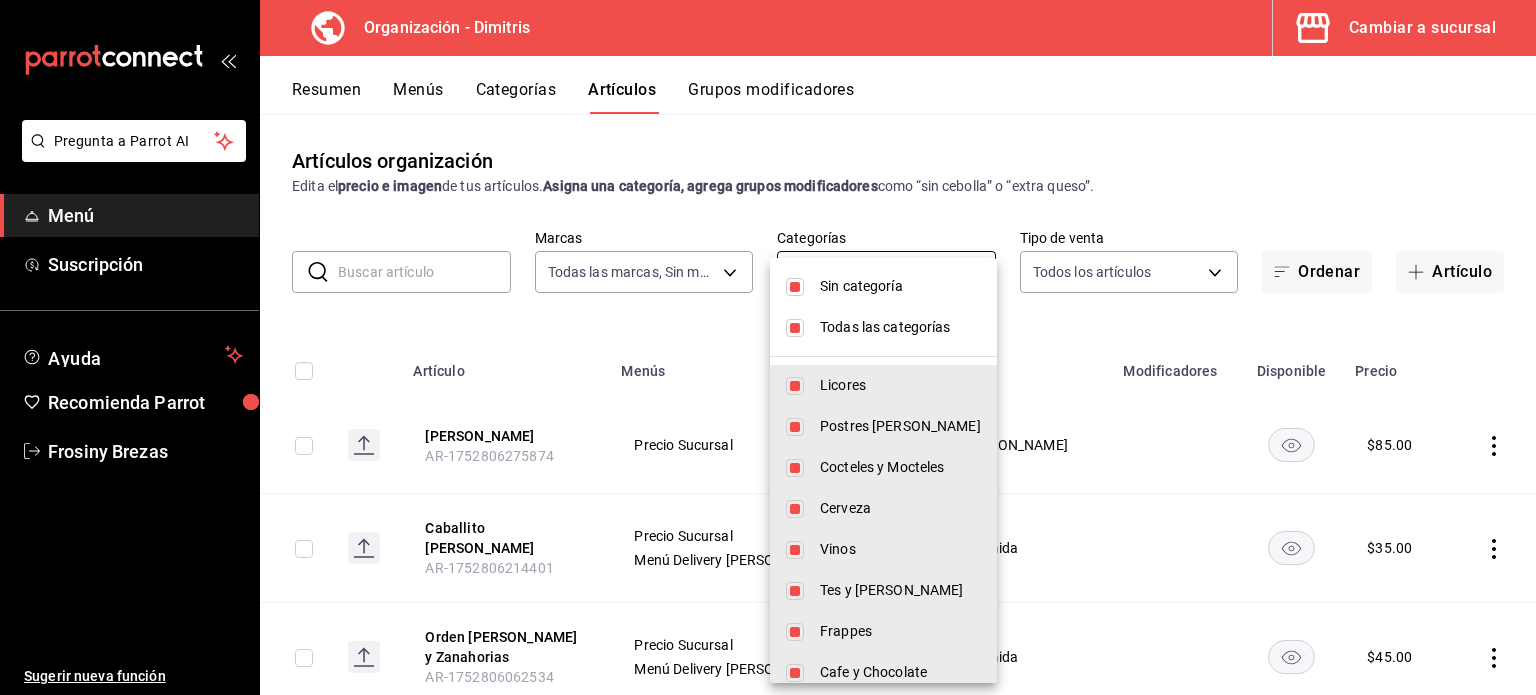 click on "Pregunta a Parrot AI Menú   Suscripción   Ayuda Recomienda Parrot   Frosiny Brezas   Sugerir nueva función   Organización - [PERSON_NAME] a sucursal Resumen Menús Categorías Artículos Grupos modificadores Artículos organización Edita el  precio e imagen  de tus artículos.  Asigna una categoría, agrega grupos modificadores  como “sin cebolla” o “extra queso”. ​ ​ Marcas Todas las marcas, Sin marca 317daab7-dfab-4307-9e12-935137646369 Categorías Todas las categorías, Sin categoría Tipo de venta Todos los artículos ALL Ordenar Artículo Artículo Menús Categorías Modificadores Disponible Precio Yogurt Griego AR-1752806275874 Precio Sucursal Postres [PERSON_NAME] $ 85.00 Caballito [PERSON_NAME] AR-1752806214401 Precio Sucursal Menú Delivery [PERSON_NAME] Extras de Comida $ 35.00 Orden [PERSON_NAME] y Zanahorias AR-1752806062534 Precio Sucursal Menú Delivery [PERSON_NAME] Extras de Comida $ 45.00 Crudites AR-1752805979563 Precio Sucursal Menú Delivery Dimitris Extras de Comida $ 45.00 Peperonccini $ $ $" at bounding box center (768, 347) 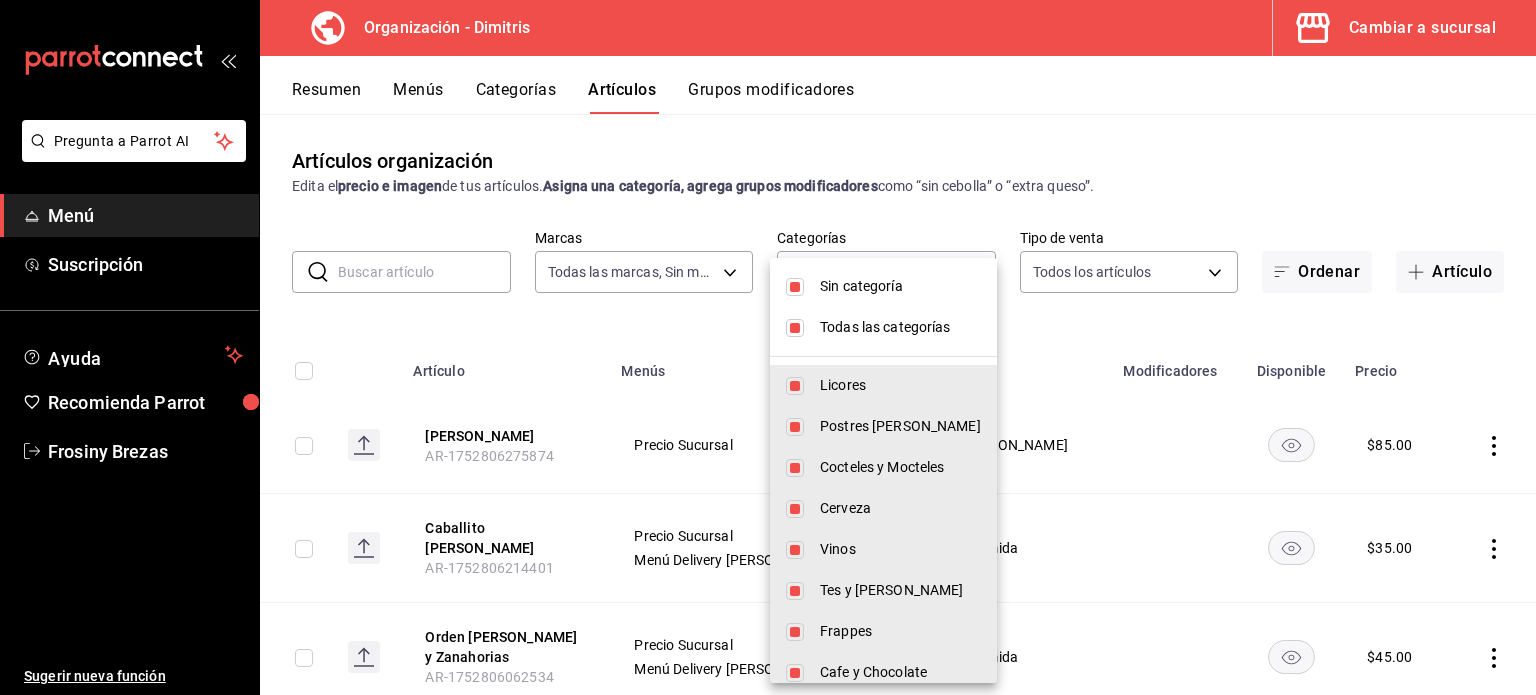 click at bounding box center (795, 287) 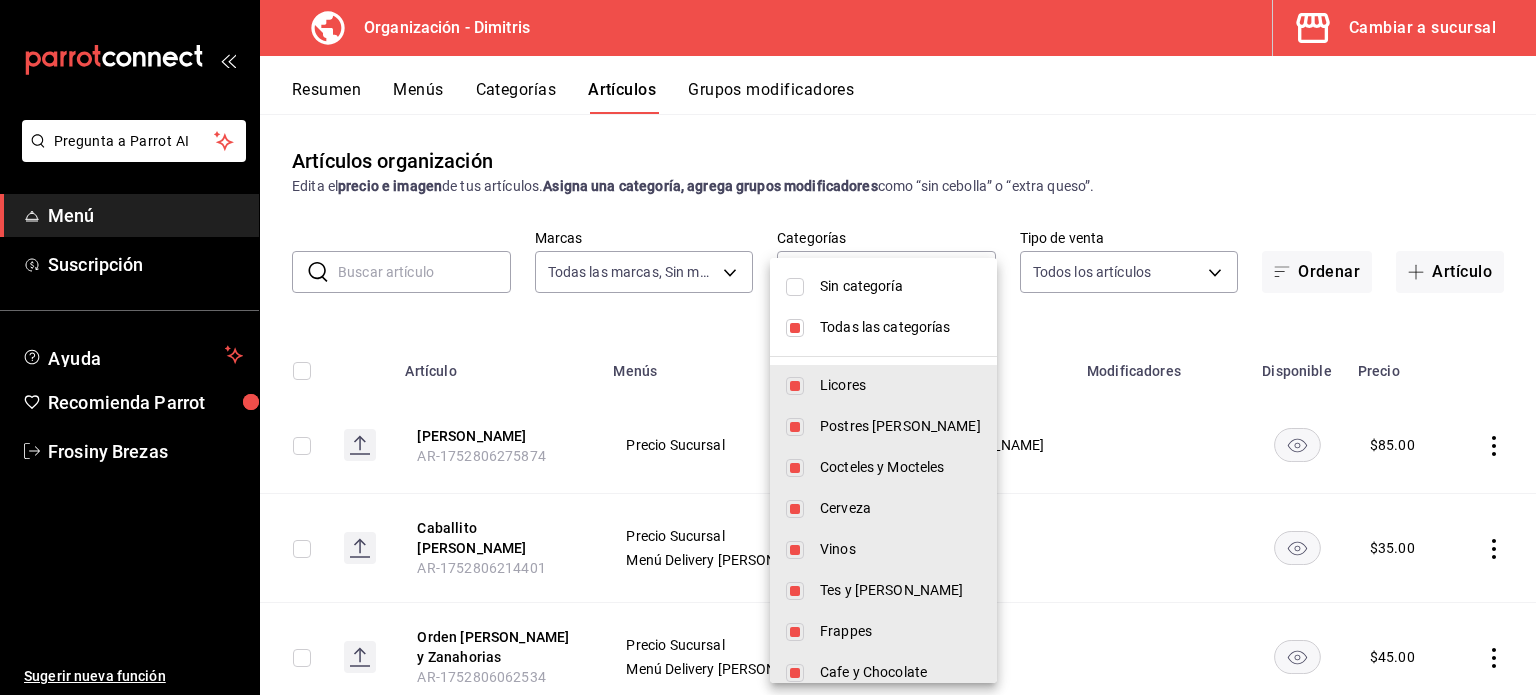 click at bounding box center [795, 328] 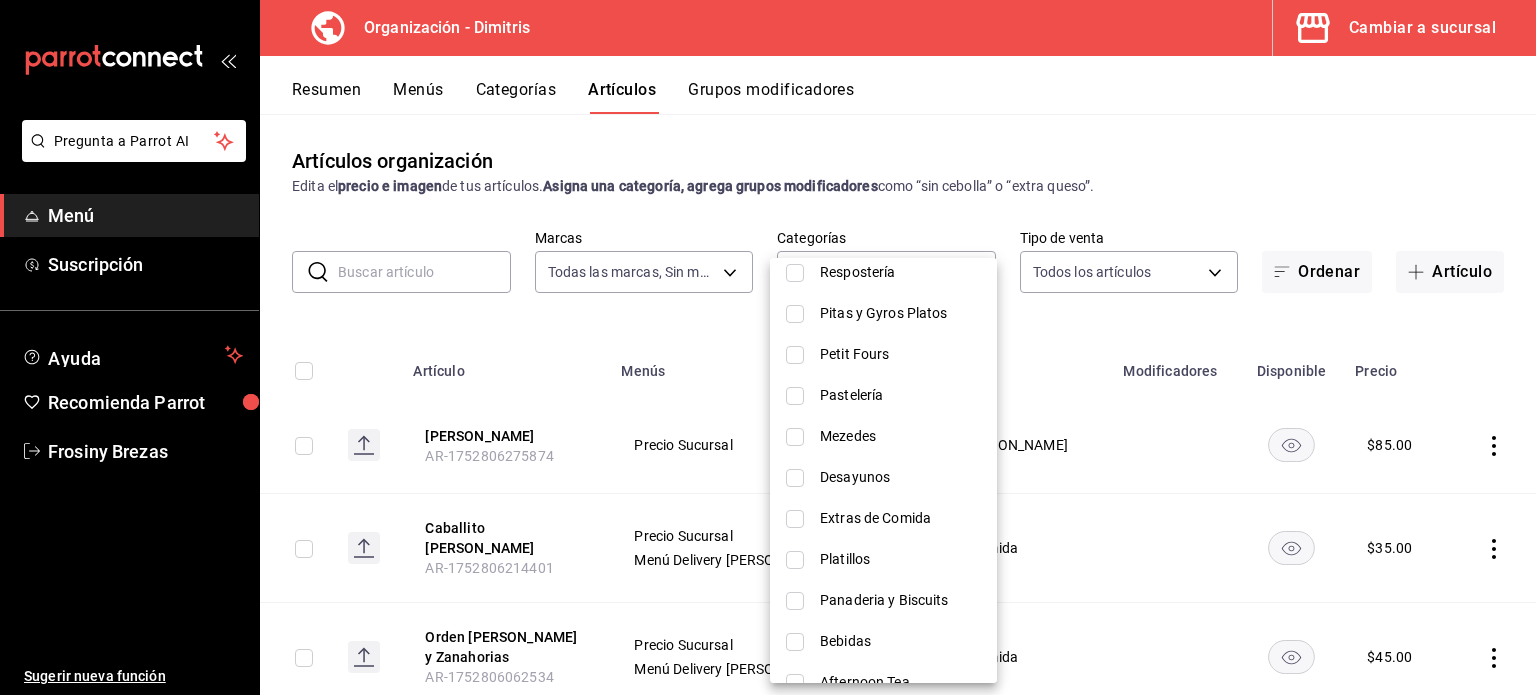 scroll, scrollTop: 488, scrollLeft: 0, axis: vertical 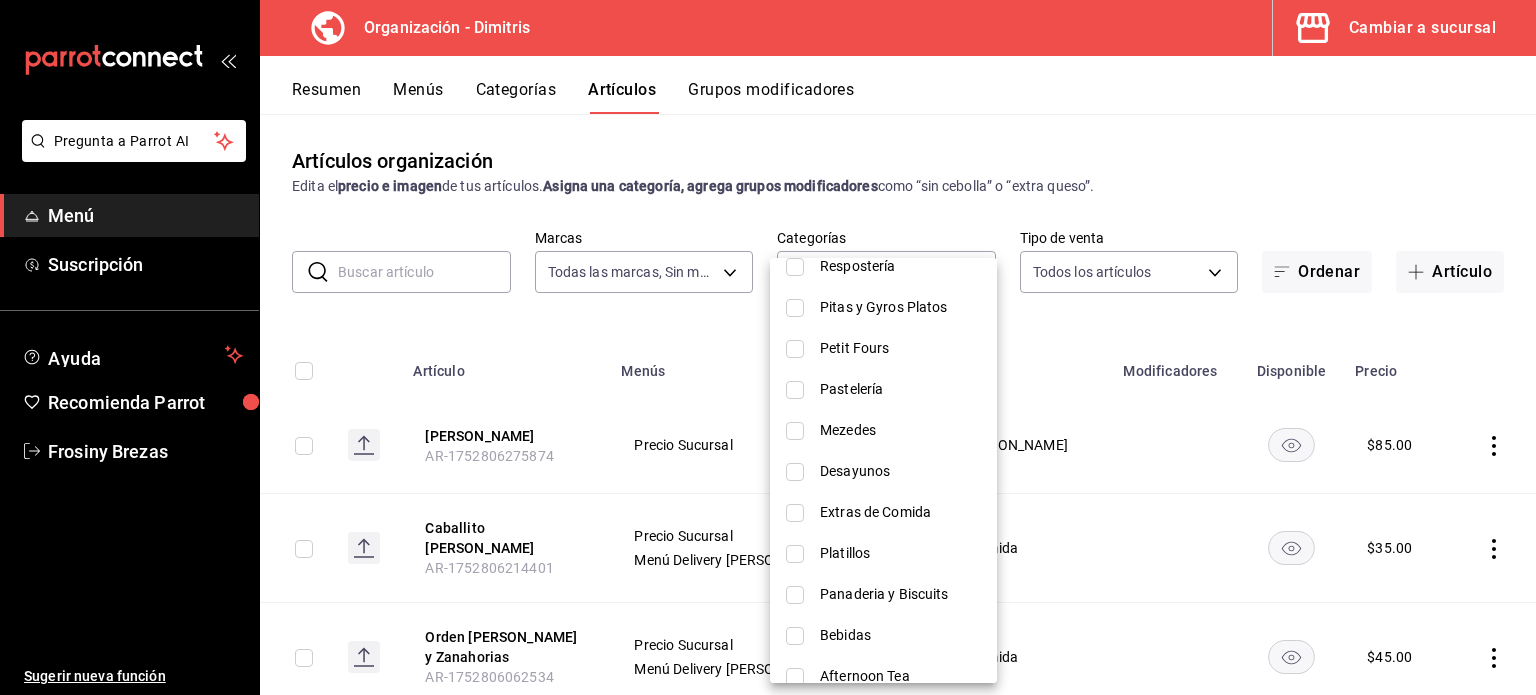 click at bounding box center (795, 554) 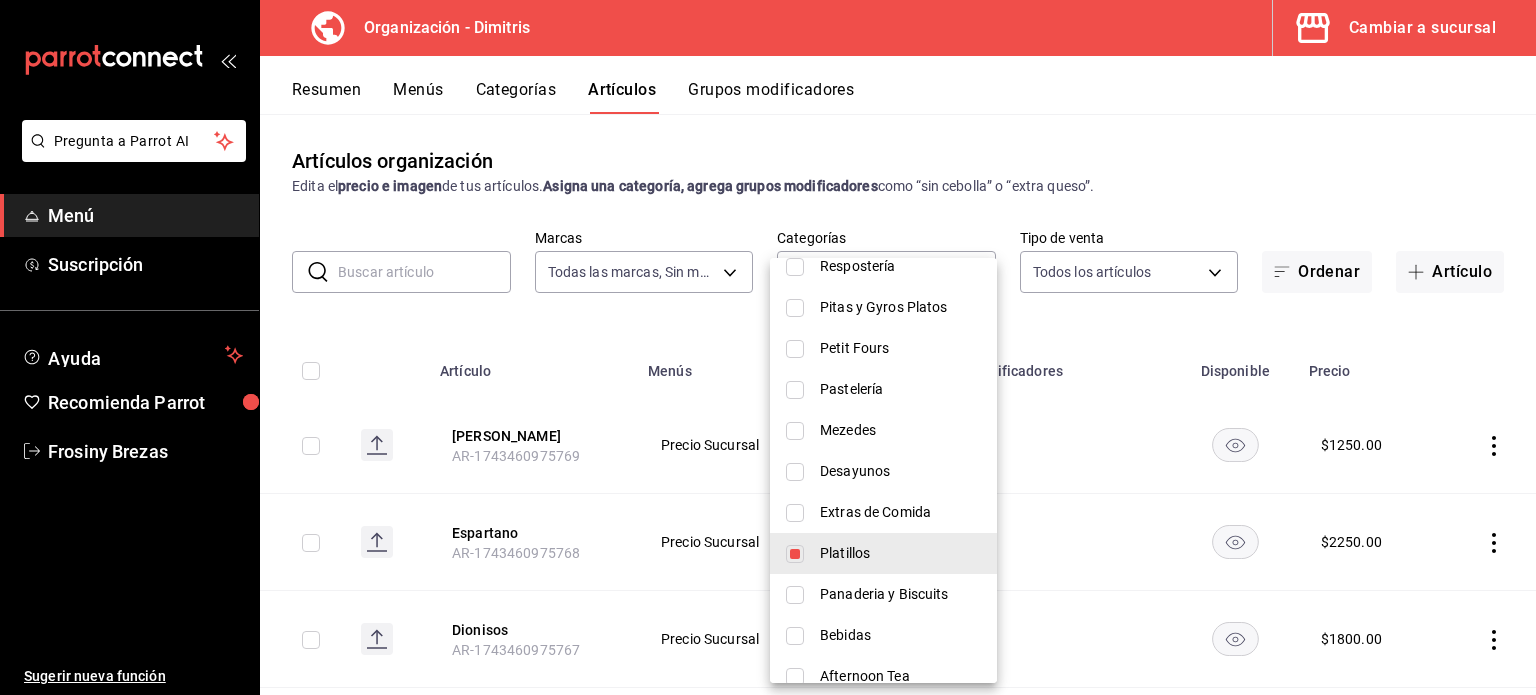 click at bounding box center [795, 431] 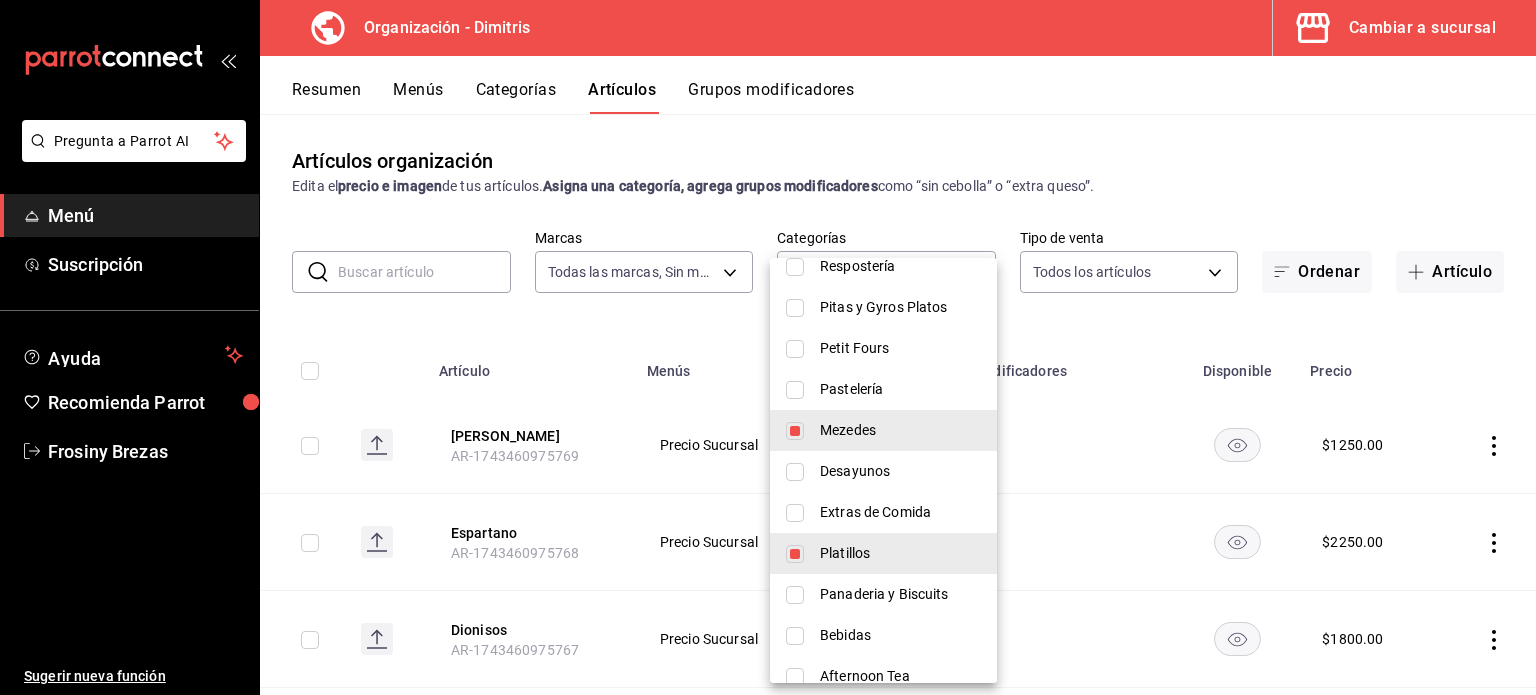 click at bounding box center (768, 347) 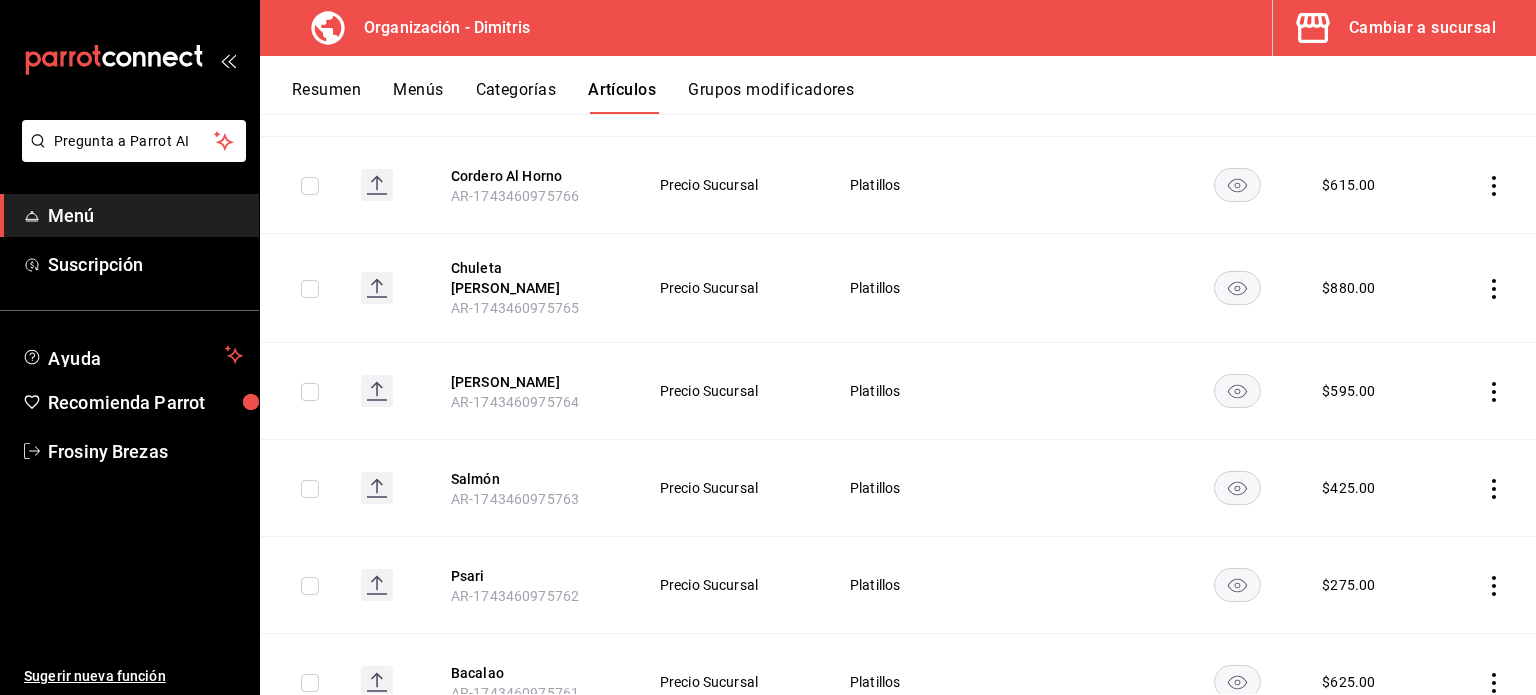 scroll, scrollTop: 0, scrollLeft: 0, axis: both 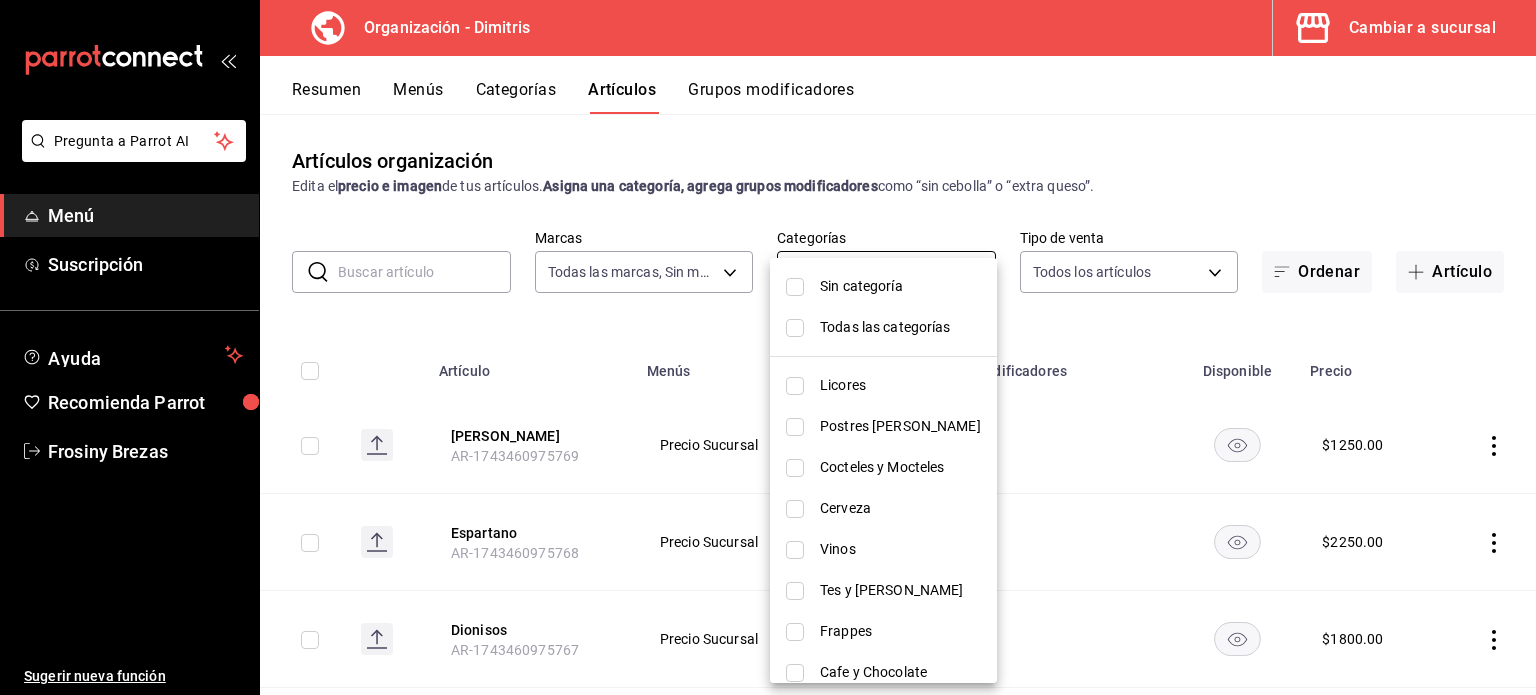 click on "Pregunta a Parrot AI Menú   Suscripción   Ayuda Recomienda Parrot   Frosiny Brezas   Sugerir nueva función   Organización - Dimitris Cambiar a sucursal Resumen Menús Categorías Artículos Grupos modificadores Artículos organización Edita el  precio e imagen  de tus artículos.  Asigna una categoría, agrega grupos modificadores  como “sin cebolla” o “extra queso”. ​ ​ Marcas Todas las marcas, Sin marca 317daab7-dfab-4307-9e12-935137646369 Categorías Platillos, Mezedes a3066e3e-a1a7-4fe1-8b8b-9ba6f71bd17b,cf1d47a0-1a27-4371-b514-066ff1872a5a Tipo de venta Todos los artículos ALL Ordenar Artículo Artículo Menús Categorías Modificadores Disponible Precio Nereida AR-1743460975769 Precio Sucursal Platillos $ 1250.00 Espartano AR-1743460975768 Precio Sucursal Platillos $ 2250.00 Dionisos AR-1743460975767 Precio Sucursal Platillos $ 1800.00 Cordero Al Horno AR-1743460975766 Precio Sucursal Platillos $ 615.00 Chuleta De Cordero AR-1743460975765 Precio Sucursal Platillos $ 880.00 Platillos $" at bounding box center (768, 347) 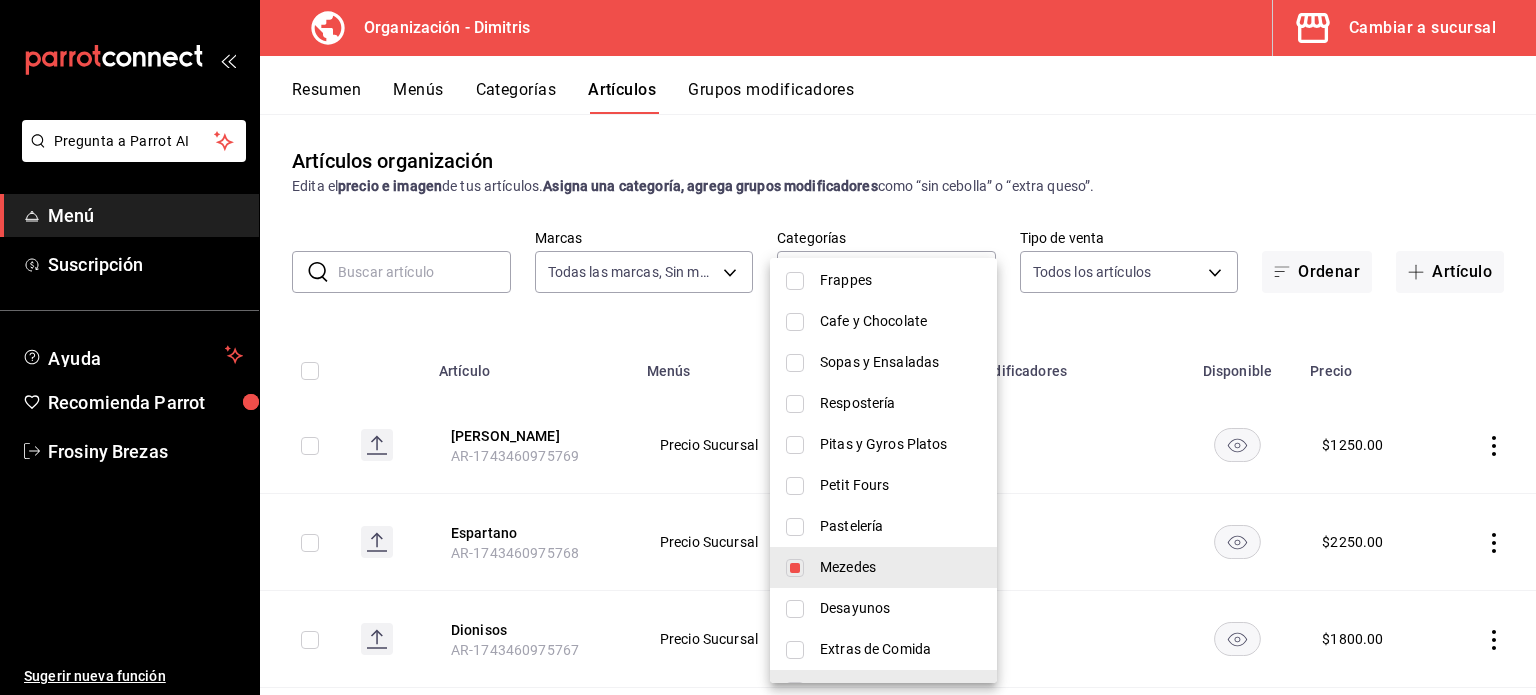 scroll, scrollTop: 550, scrollLeft: 0, axis: vertical 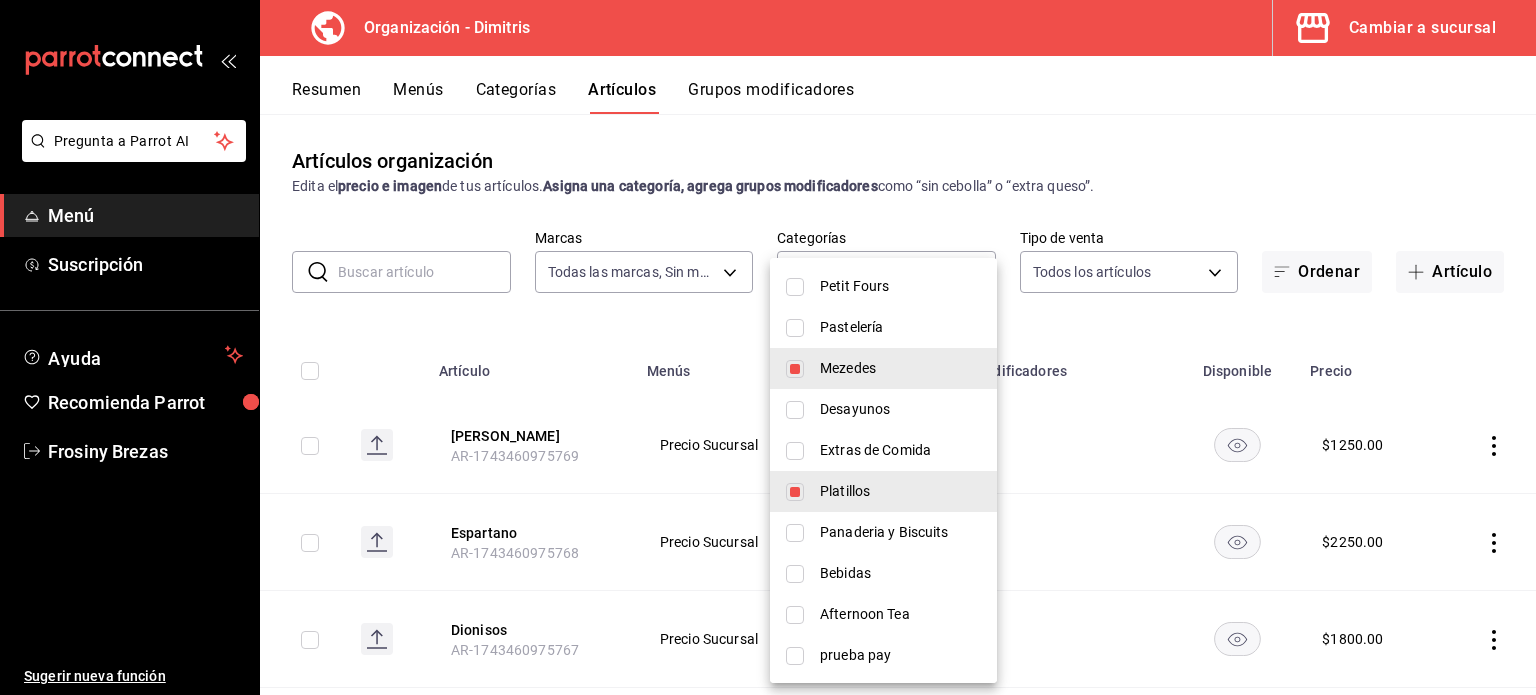 click at bounding box center (795, 492) 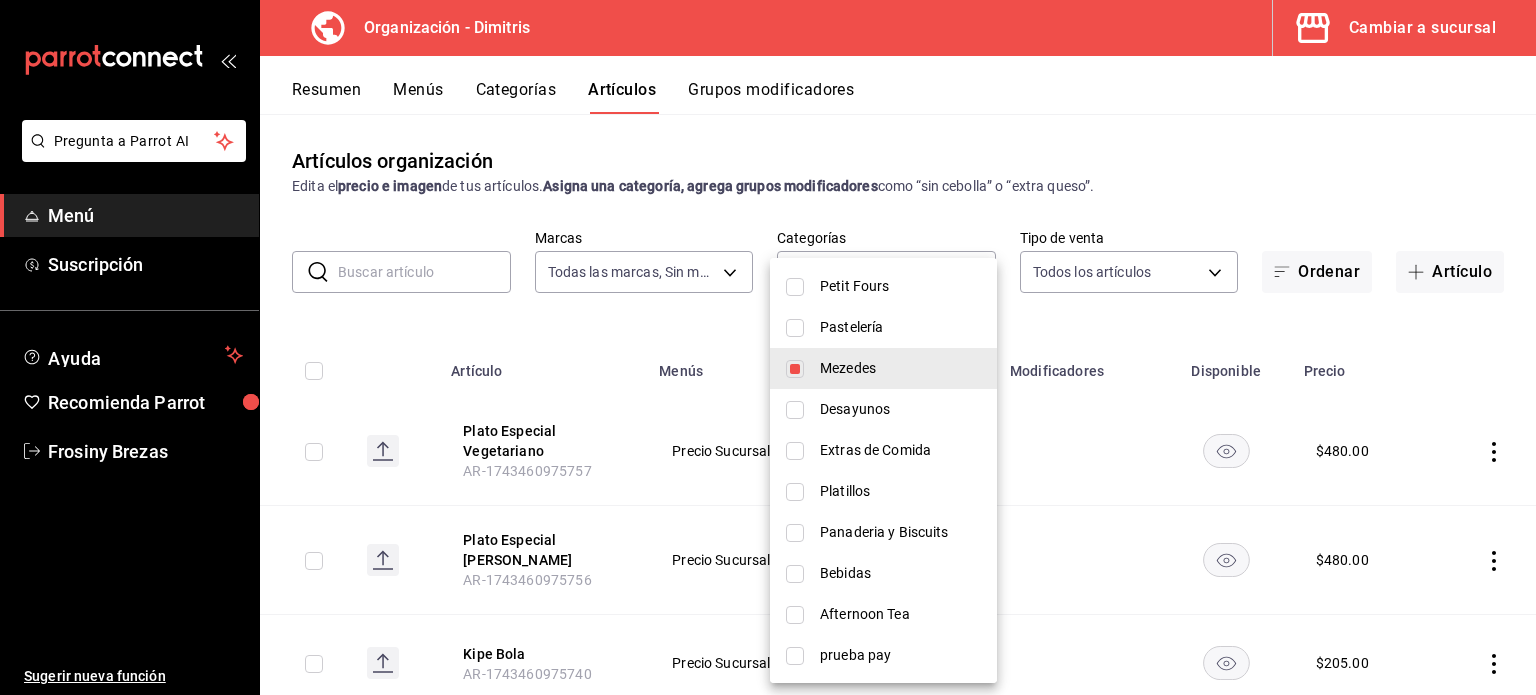 click at bounding box center (768, 347) 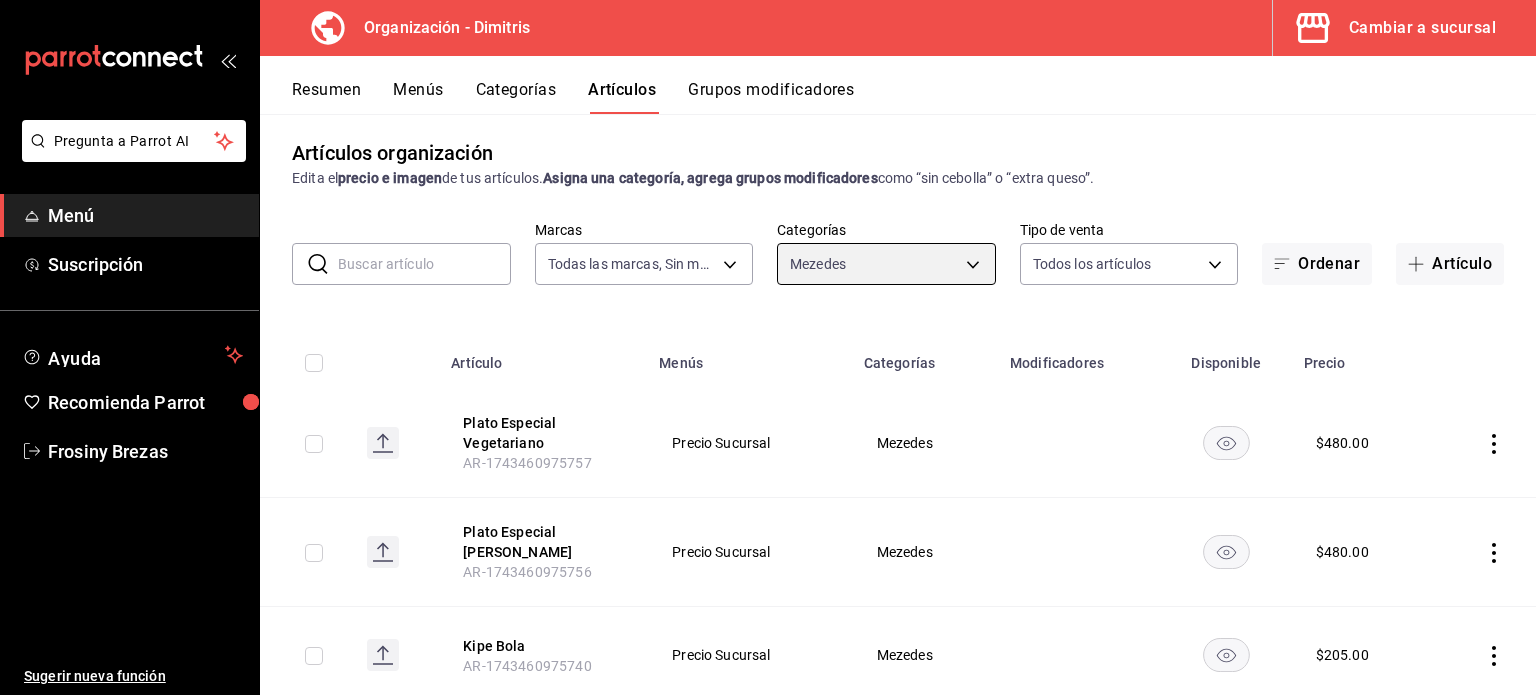 scroll, scrollTop: 0, scrollLeft: 0, axis: both 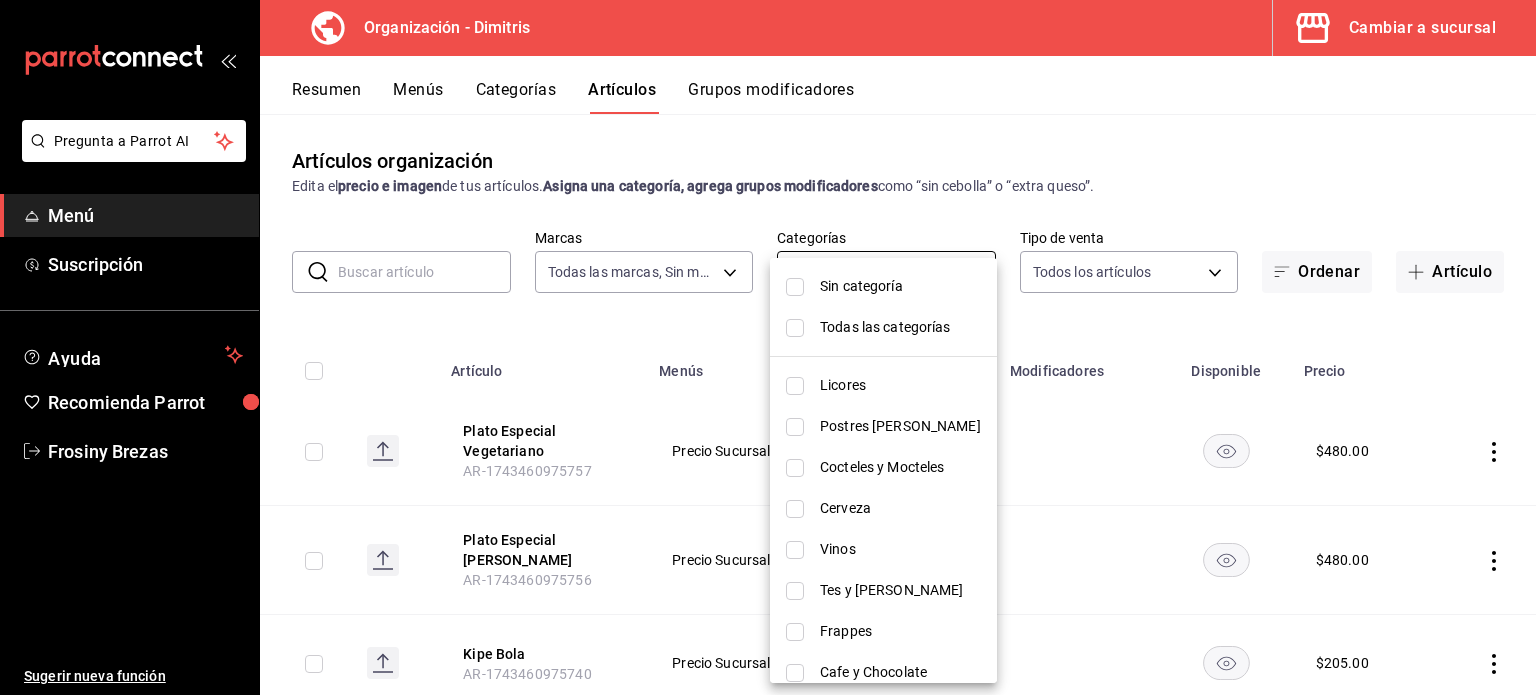 click on "Pregunta a Parrot AI Menú   Suscripción   Ayuda Recomienda Parrot   Frosiny Brezas   Sugerir nueva función   Organización - Dimitris Cambiar a sucursal Resumen Menús Categorías Artículos Grupos modificadores Artículos organización Edita el  precio e imagen  de tus artículos.  Asigna una categoría, agrega grupos modificadores  como “sin cebolla” o “extra queso”. ​ ​ Marcas Todas las marcas, Sin marca 317daab7-dfab-4307-9e12-935137646369 Categorías Mezedes cf1d47a0-1a27-4371-b514-066ff1872a5a Tipo de venta Todos los artículos ALL Ordenar Artículo Artículo Menús Categorías Modificadores Disponible Precio Plato Especial Vegetariano AR-1743460975757 Precio Sucursal Mezedes $ 480.00 Plato Especial Dimitris AR-1743460975756 Precio Sucursal Mezedes $ 480.00 Kipe Bola AR-1743460975740 Precio Sucursal Mezedes $ 205.00 Gigantes AR-1743460975739 Precio Sucursal Mezedes $ 115.00 Ojtapodi AR-1743460975738 Precio Sucursal Mezedes $ 255.00 Kalamares Mykonos AR-1743460975737 Precio Sucursal $ $ $" at bounding box center [768, 347] 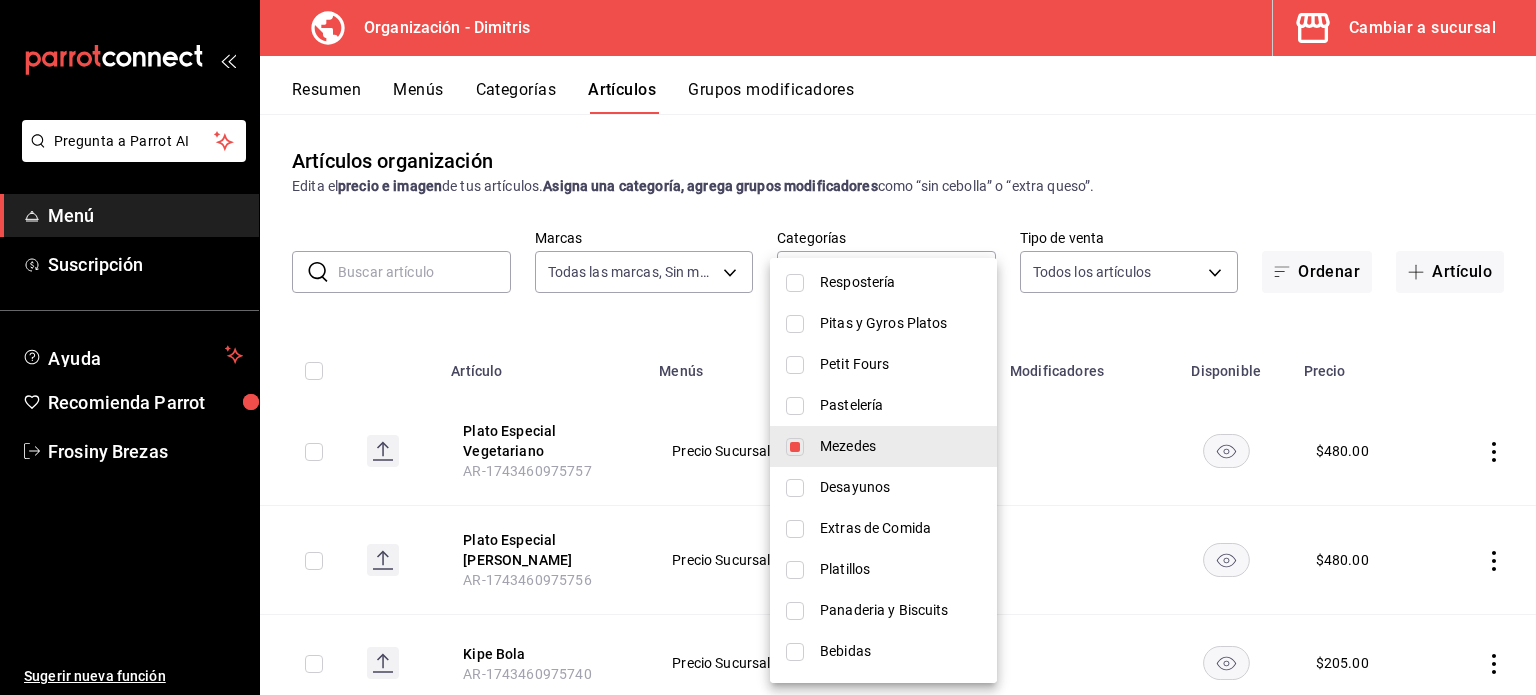 scroll, scrollTop: 474, scrollLeft: 0, axis: vertical 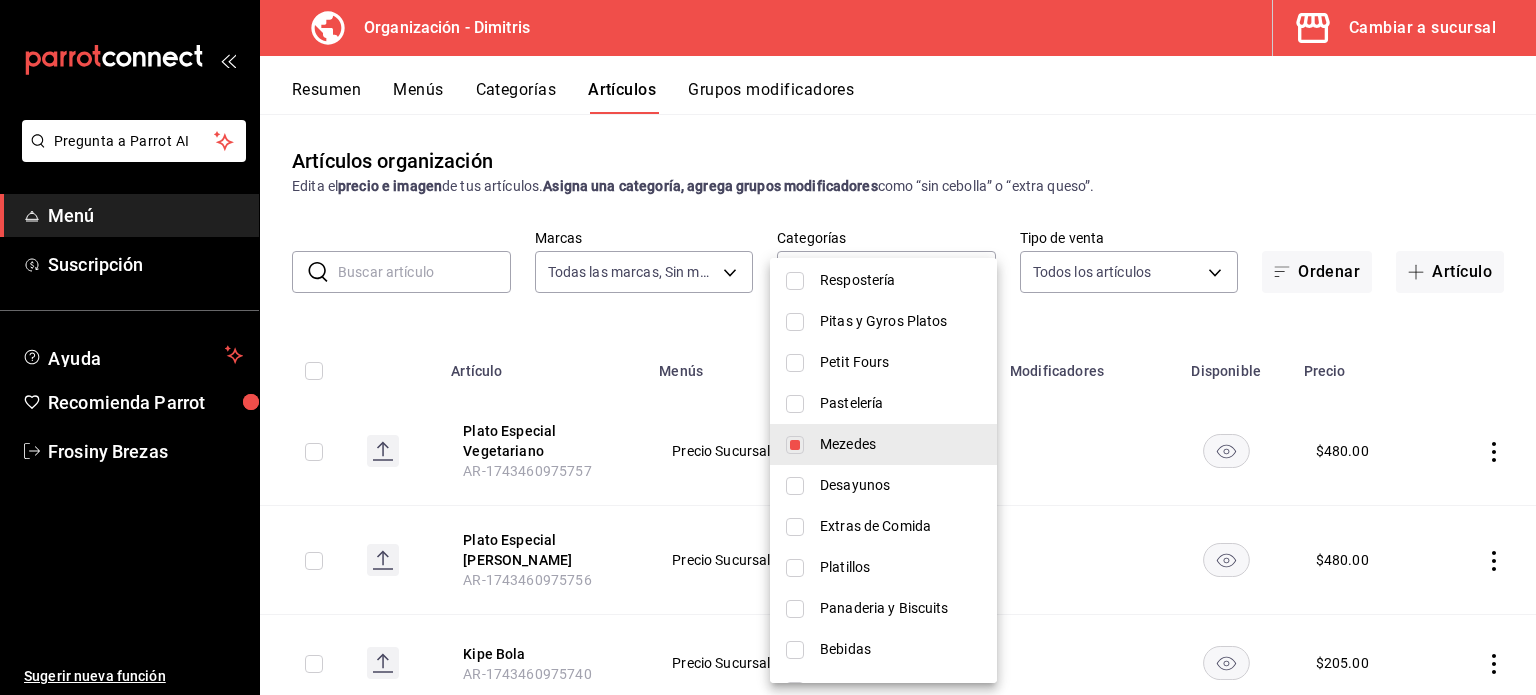 click at bounding box center (795, 568) 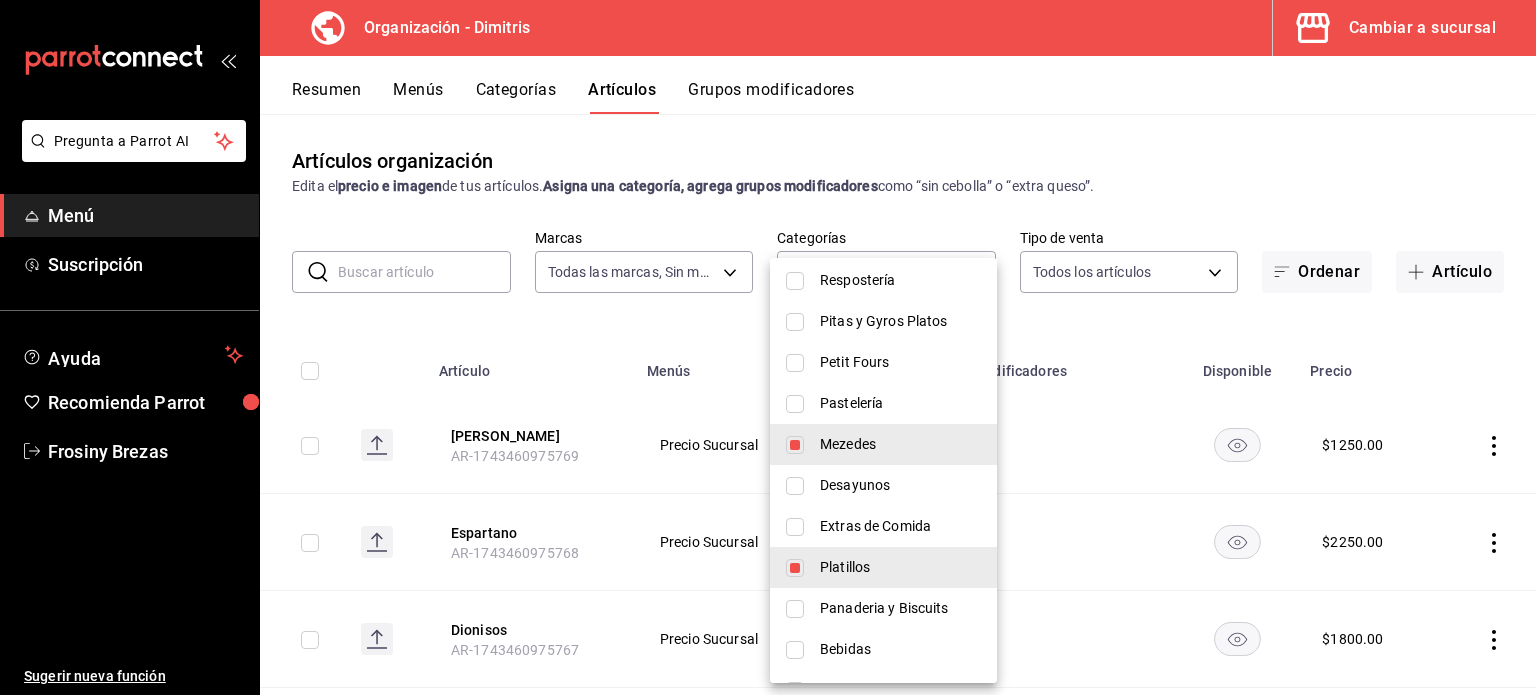 click at bounding box center [795, 445] 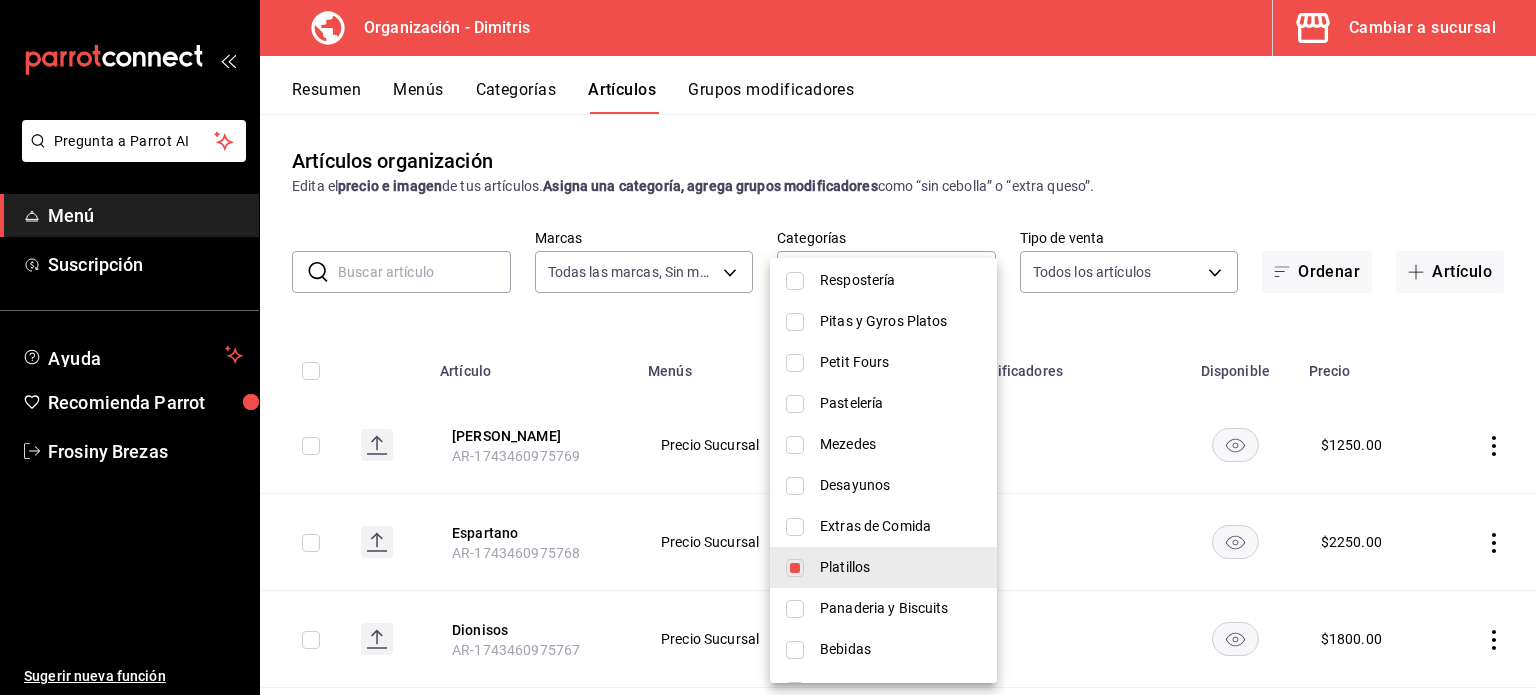 click at bounding box center (768, 347) 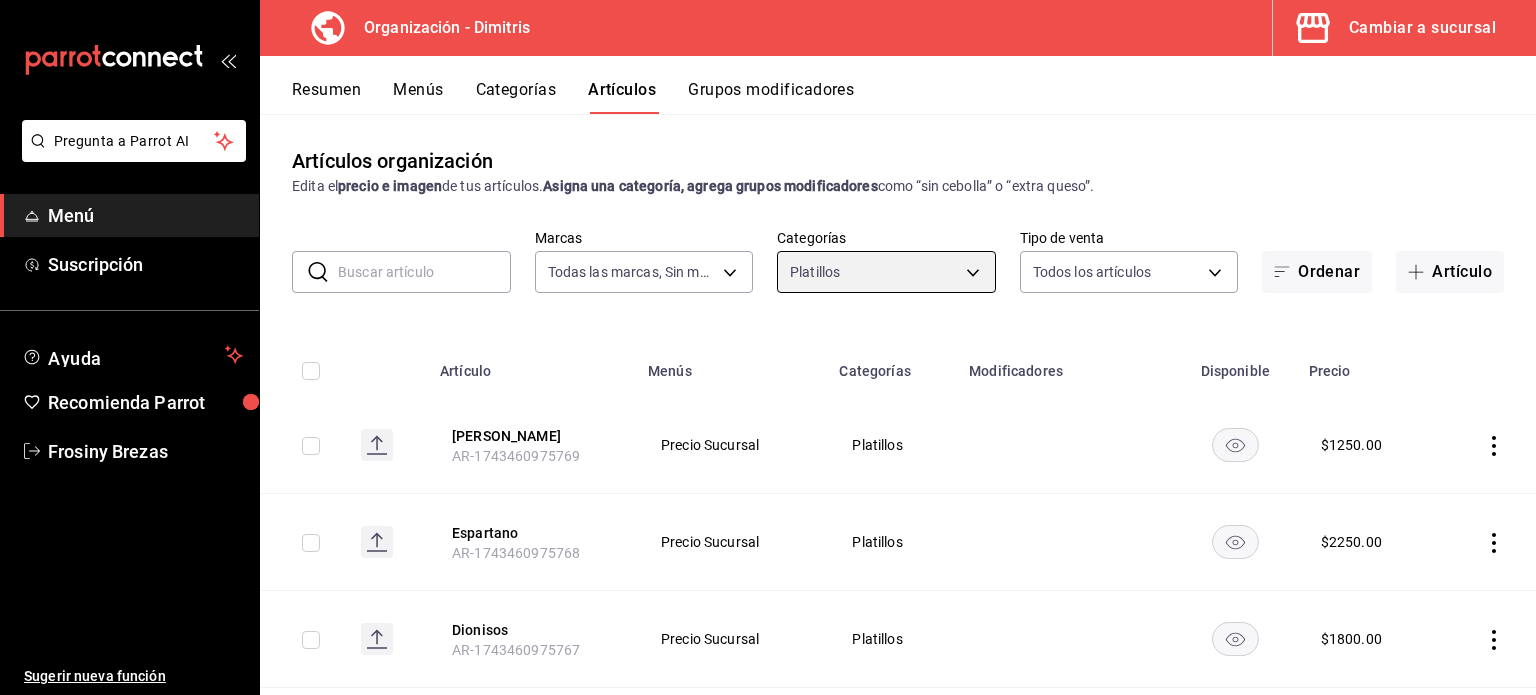 scroll, scrollTop: 0, scrollLeft: 0, axis: both 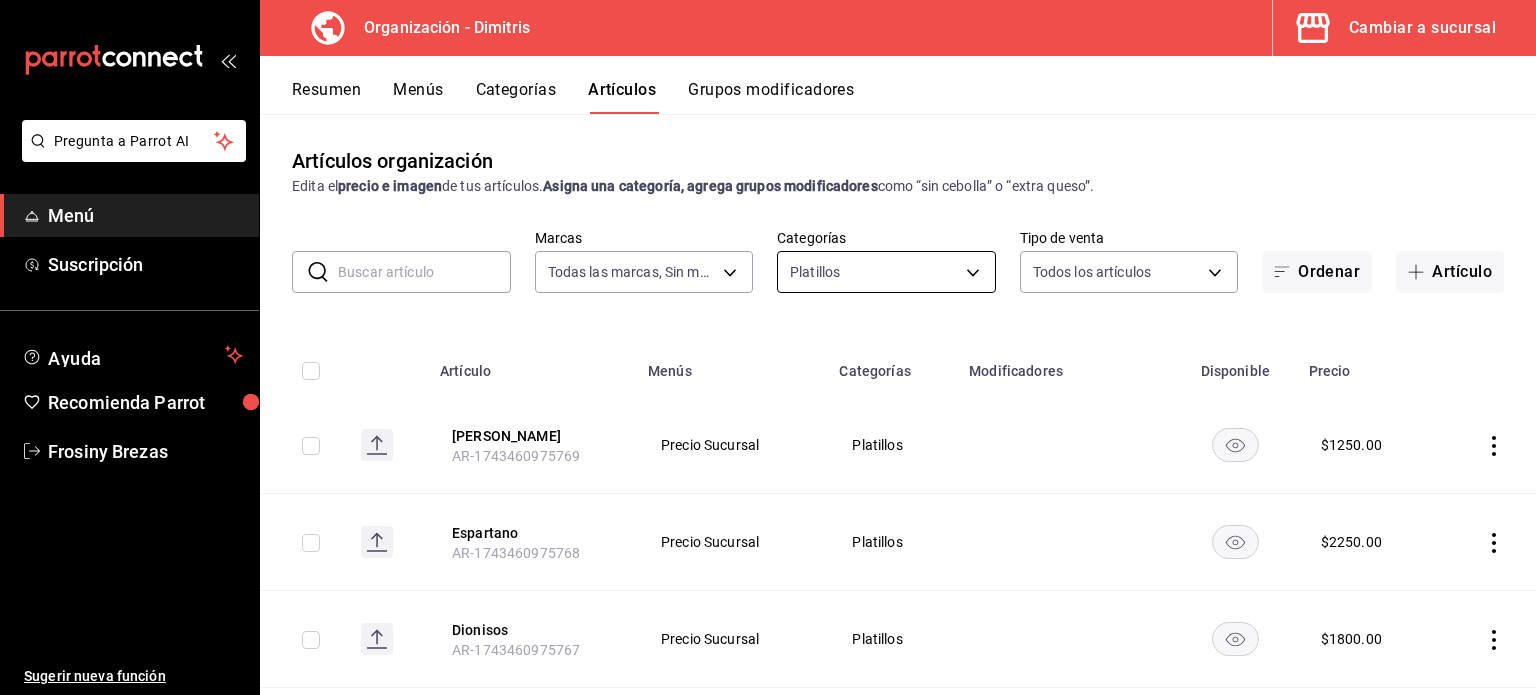 click on "Pregunta a Parrot AI Menú   Suscripción   Ayuda Recomienda Parrot   Frosiny Brezas   Sugerir nueva función   Organización - Dimitris Cambiar a sucursal Resumen Menús Categorías Artículos Grupos modificadores Artículos organización Edita el  precio e imagen  de tus artículos.  Asigna una categoría, agrega grupos modificadores  como “sin cebolla” o “extra queso”. ​ ​ Marcas Todas las marcas, Sin marca 317daab7-dfab-4307-9e12-935137646369 Categorías Platillos a3066e3e-a1a7-4fe1-8b8b-9ba6f71bd17b Tipo de venta Todos los artículos ALL Ordenar Artículo Artículo Menús Categorías Modificadores Disponible Precio Nereida AR-1743460975769 Precio Sucursal Platillos $ 1250.00 Espartano AR-1743460975768 Precio Sucursal Platillos $ 2250.00 Dionisos AR-1743460975767 Precio Sucursal Platillos $ 1800.00 Cordero Al Horno AR-1743460975766 Precio Sucursal Platillos $ 615.00 Chuleta De Cordero AR-1743460975765 Precio Sucursal Platillos $ 880.00 Chamorro De Cordero AR-1743460975764 Precio Sucursal $ $ $" at bounding box center [768, 347] 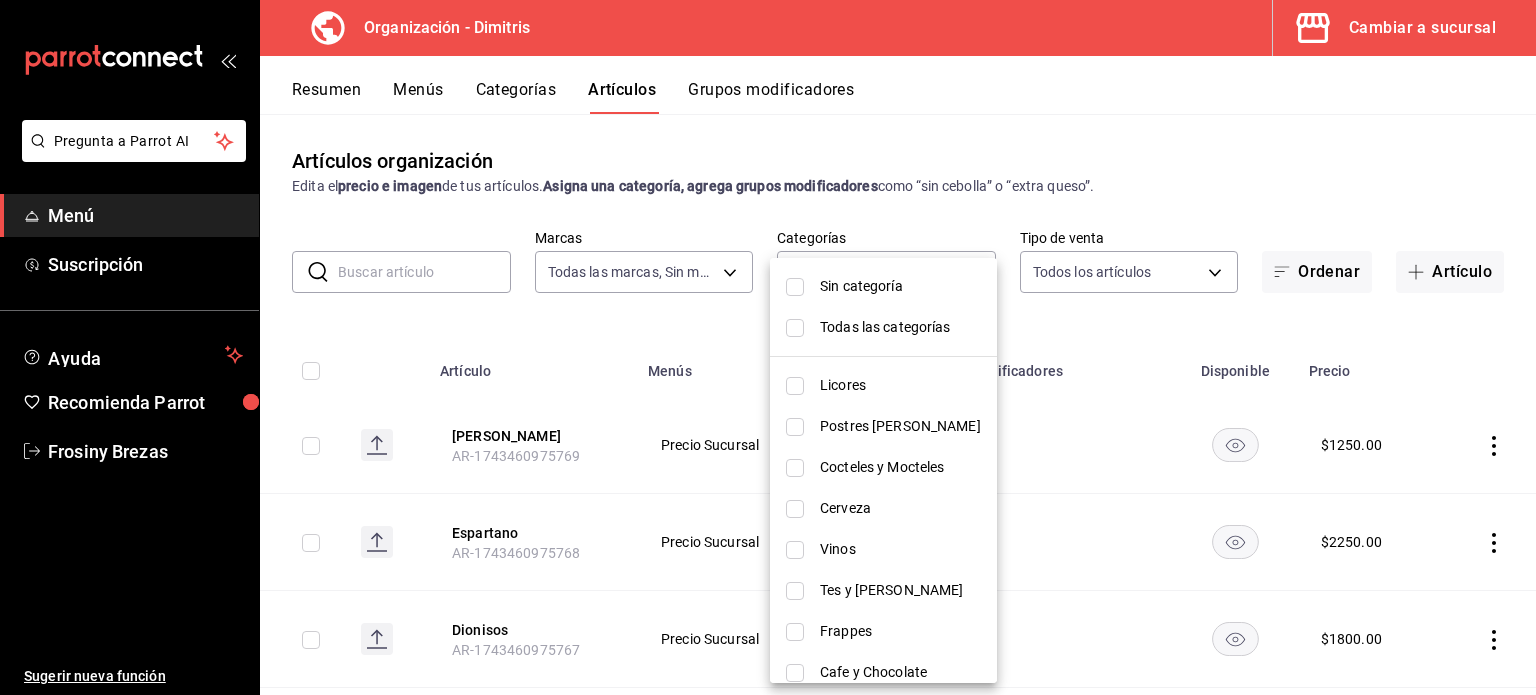 click at bounding box center (795, 287) 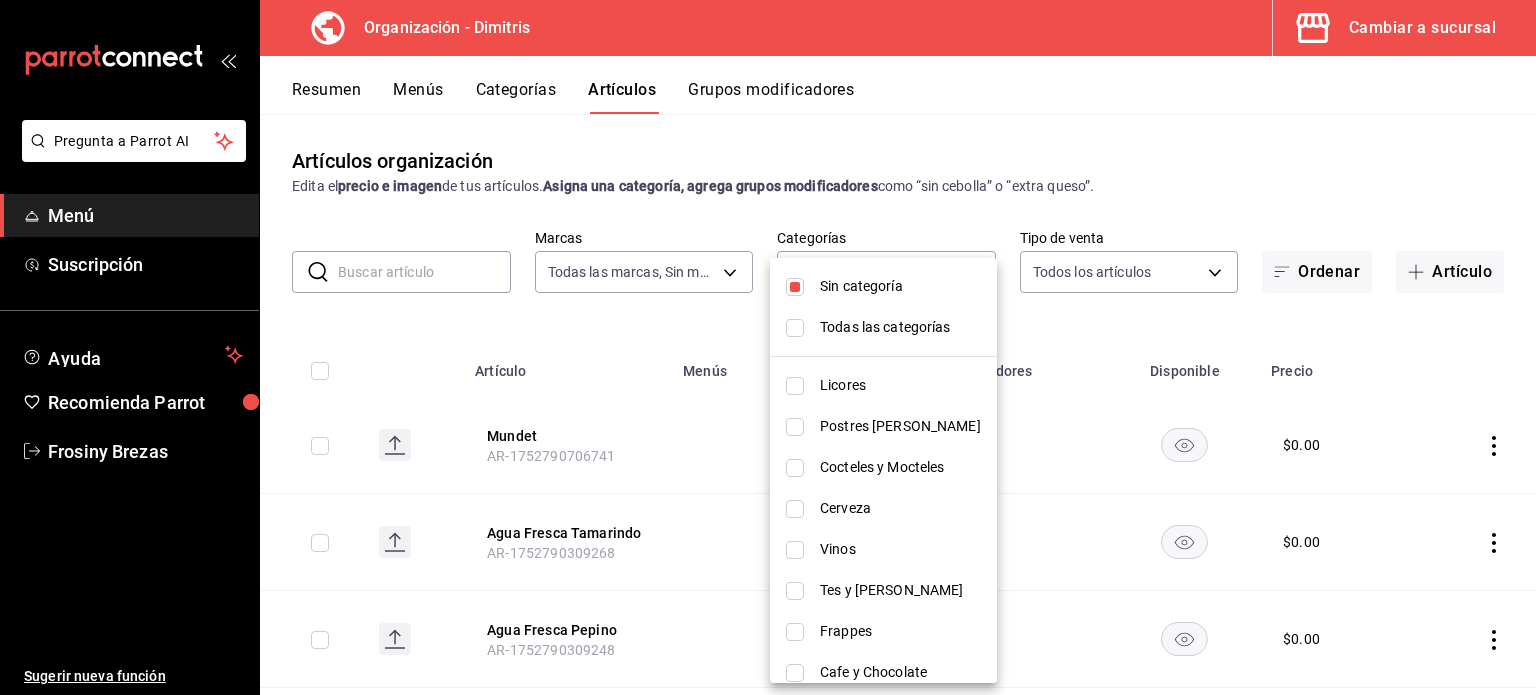 click on "Todas las categorías" at bounding box center (883, 327) 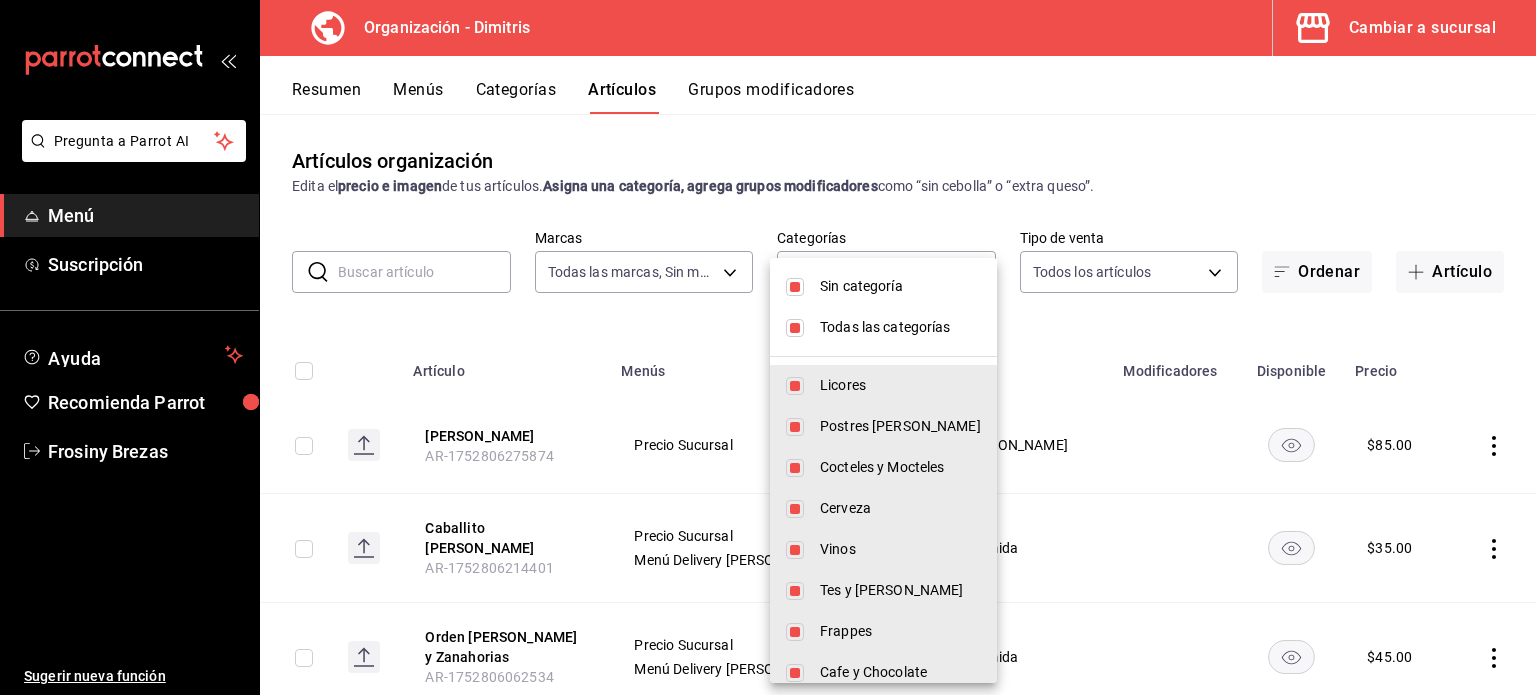 click at bounding box center [768, 347] 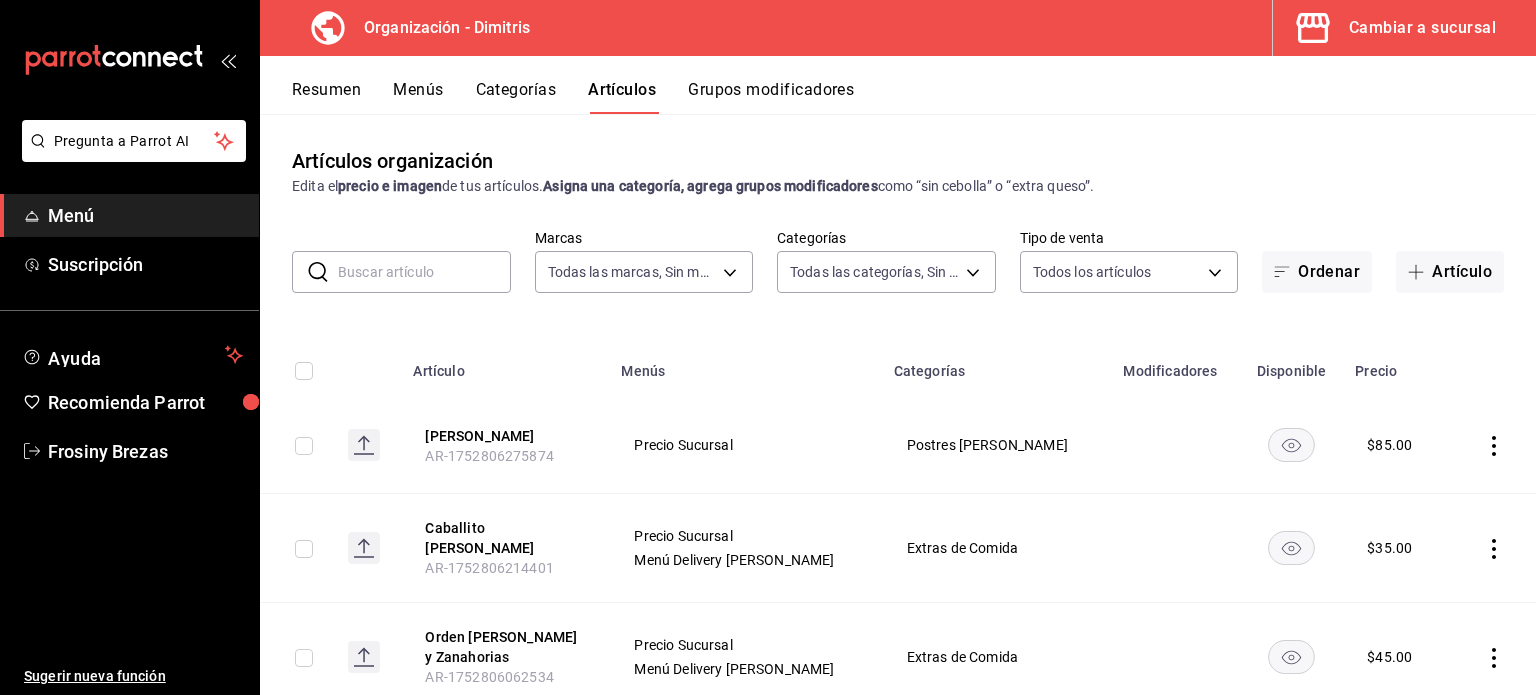 click at bounding box center [424, 272] 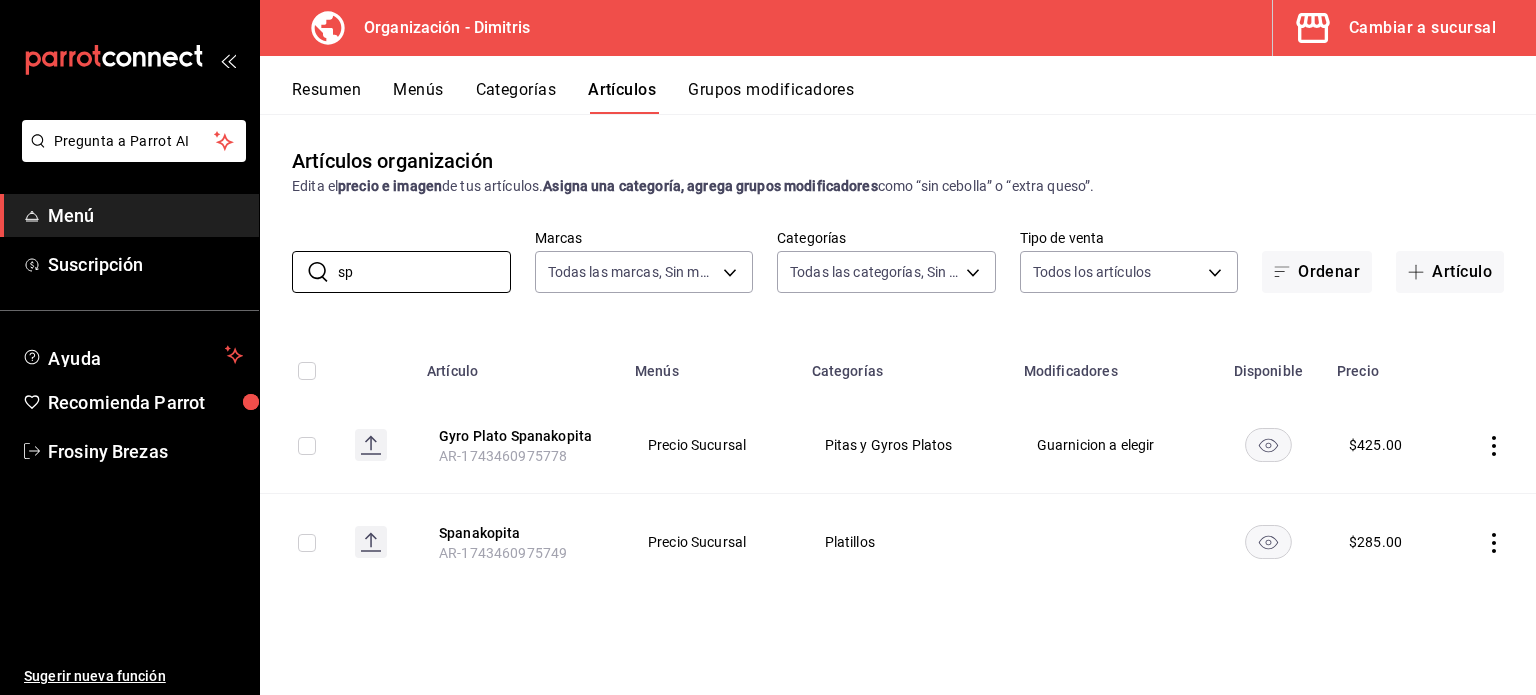 type on "s" 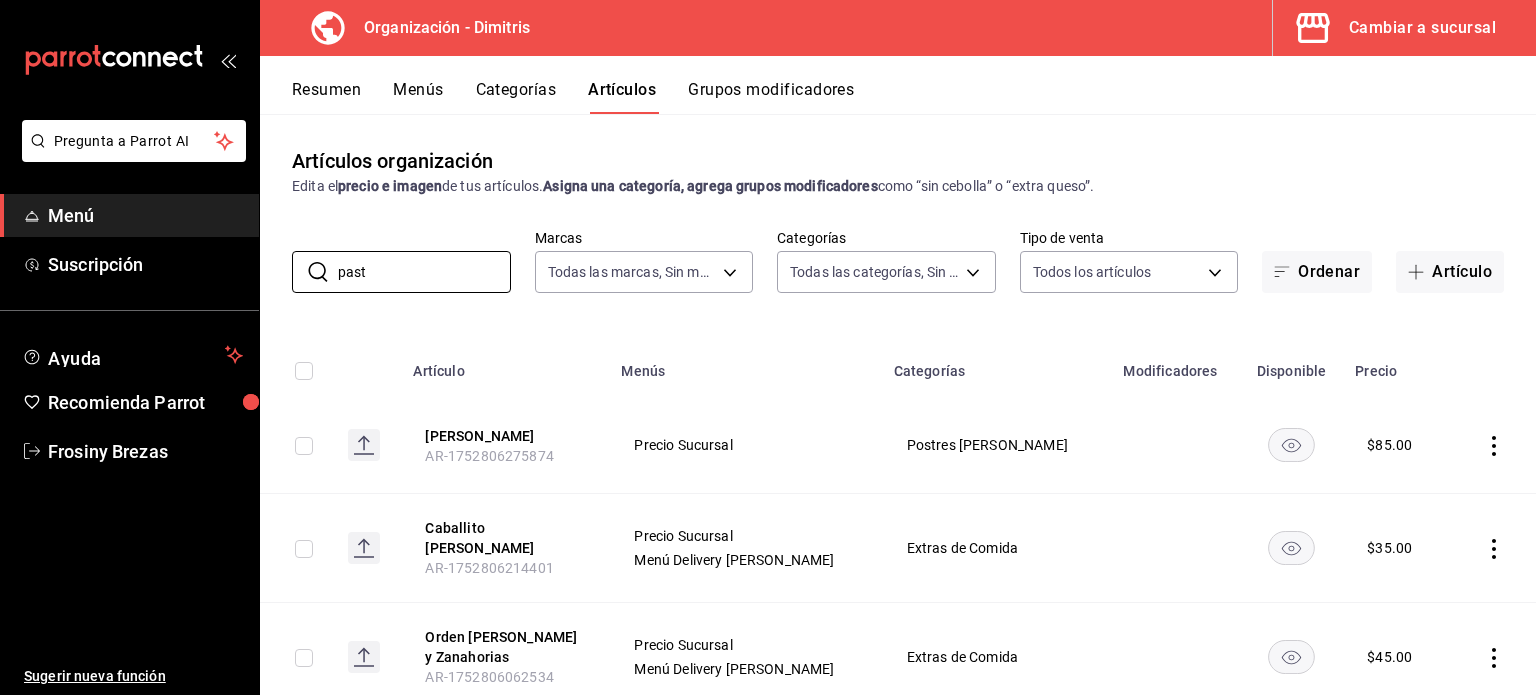 type on "pasti" 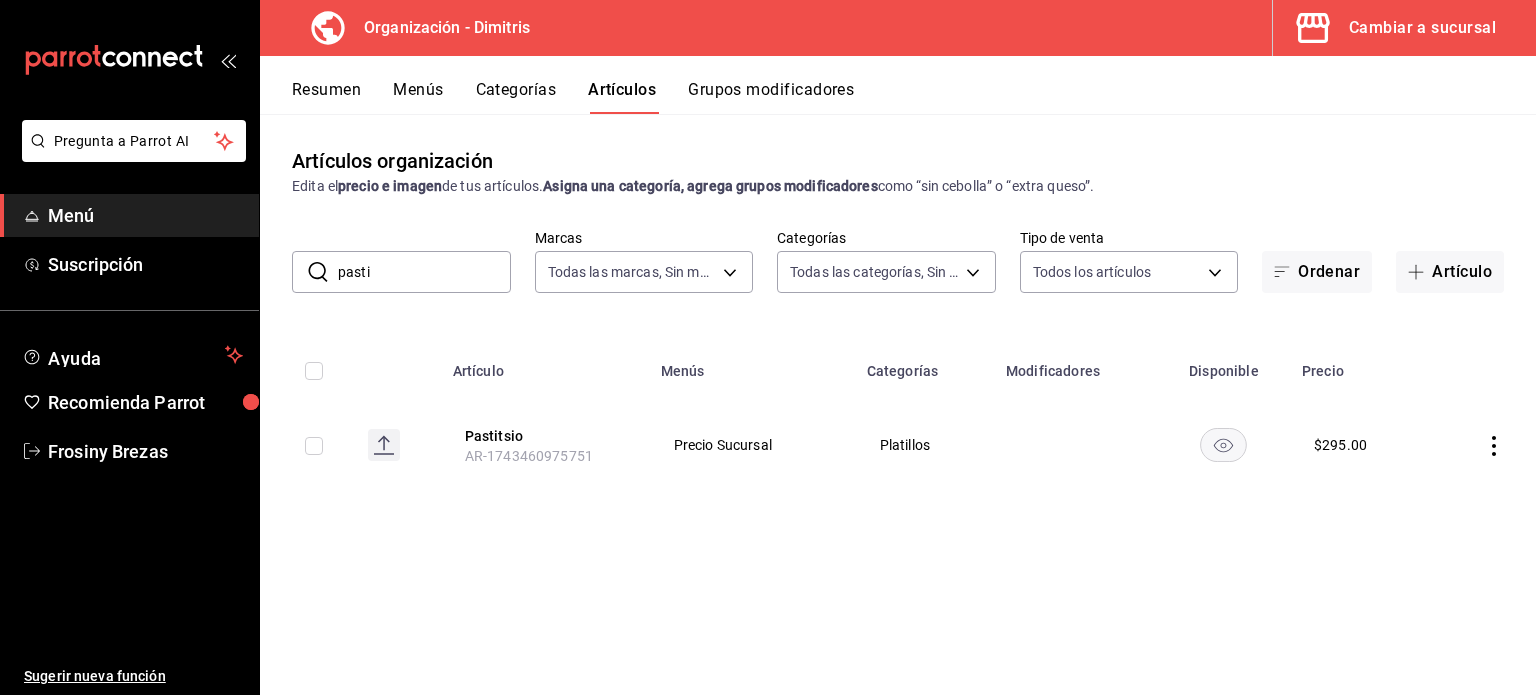 click on "pasti" at bounding box center [424, 272] 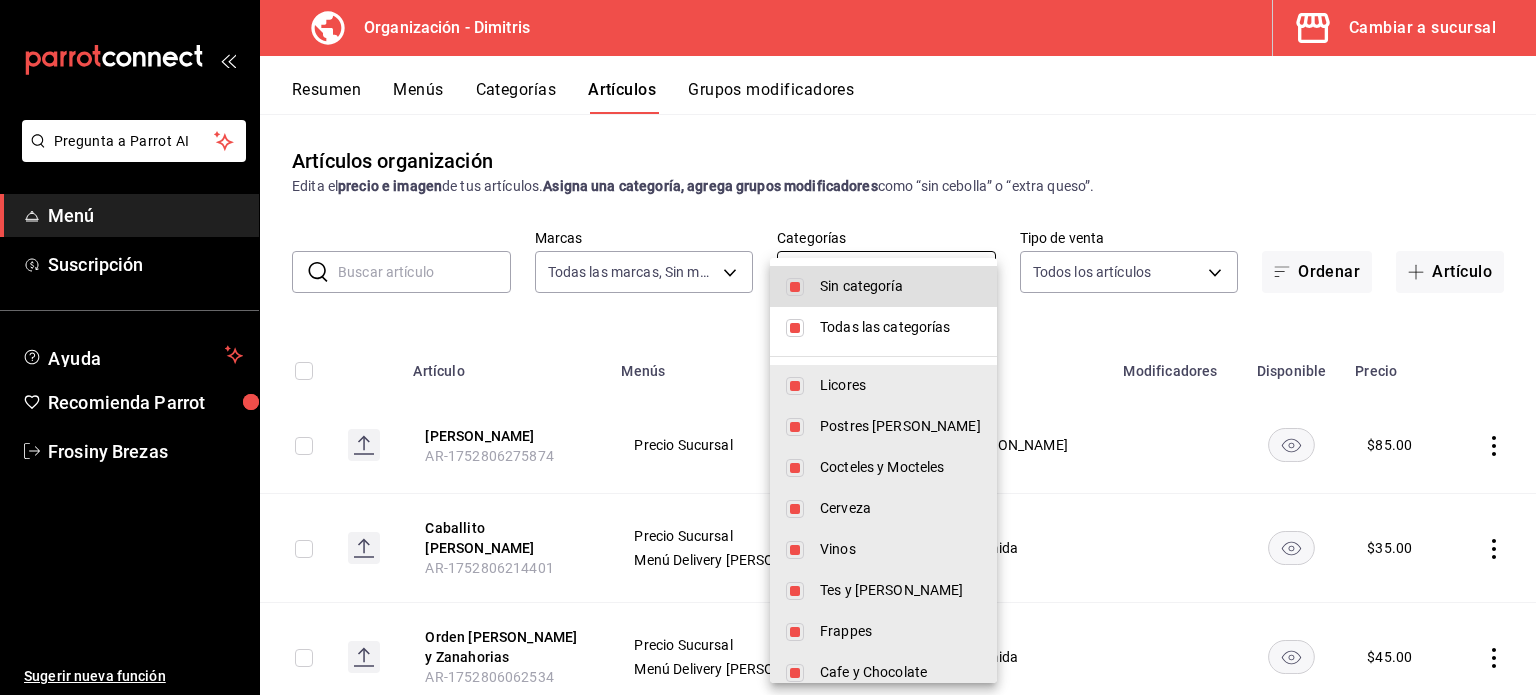 click on "Pregunta a Parrot AI Menú   Suscripción   Ayuda Recomienda Parrot   Frosiny Brezas   Sugerir nueva función   Organización - [PERSON_NAME] a sucursal Resumen Menús Categorías Artículos Grupos modificadores Artículos organización Edita el  precio e imagen  de tus artículos.  Asigna una categoría, agrega grupos modificadores  como “sin cebolla” o “extra queso”. ​ ​ Marcas Todas las marcas, Sin marca 317daab7-dfab-4307-9e12-935137646369 Categorías Todas las categorías, Sin categoría Tipo de venta Todos los artículos ALL Ordenar Artículo Artículo Menús Categorías Modificadores Disponible Precio Yogurt Griego AR-1752806275874 Precio Sucursal Postres [PERSON_NAME] $ 85.00 Caballito [PERSON_NAME] AR-1752806214401 Precio Sucursal Menú Delivery [PERSON_NAME] Extras de Comida $ 35.00 Orden [PERSON_NAME] y Zanahorias AR-1752806062534 Precio Sucursal Menú Delivery [PERSON_NAME] Extras de Comida $ 45.00 Crudites AR-1752805979563 Precio Sucursal Menú Delivery Dimitris Extras de Comida $ 45.00 Peperonccini $ $ $" at bounding box center [768, 347] 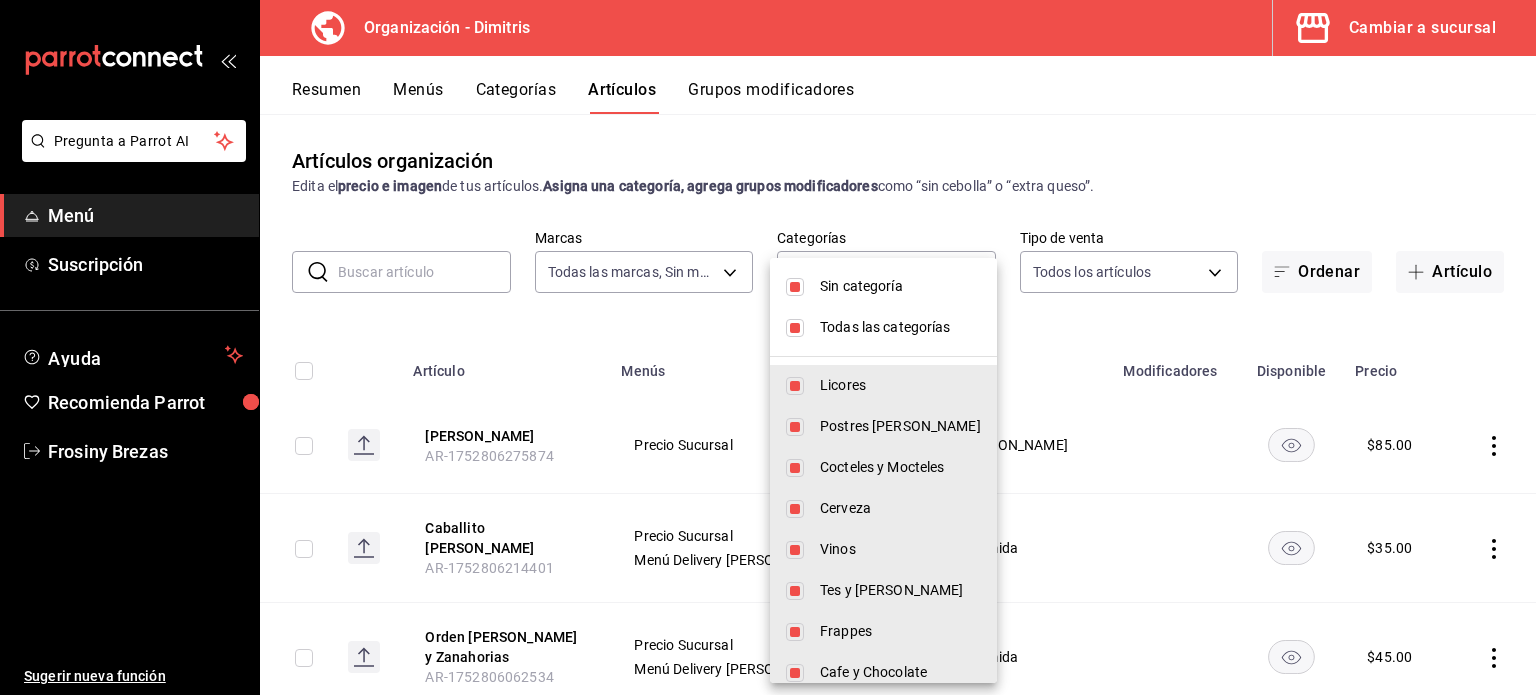 click at bounding box center (795, 287) 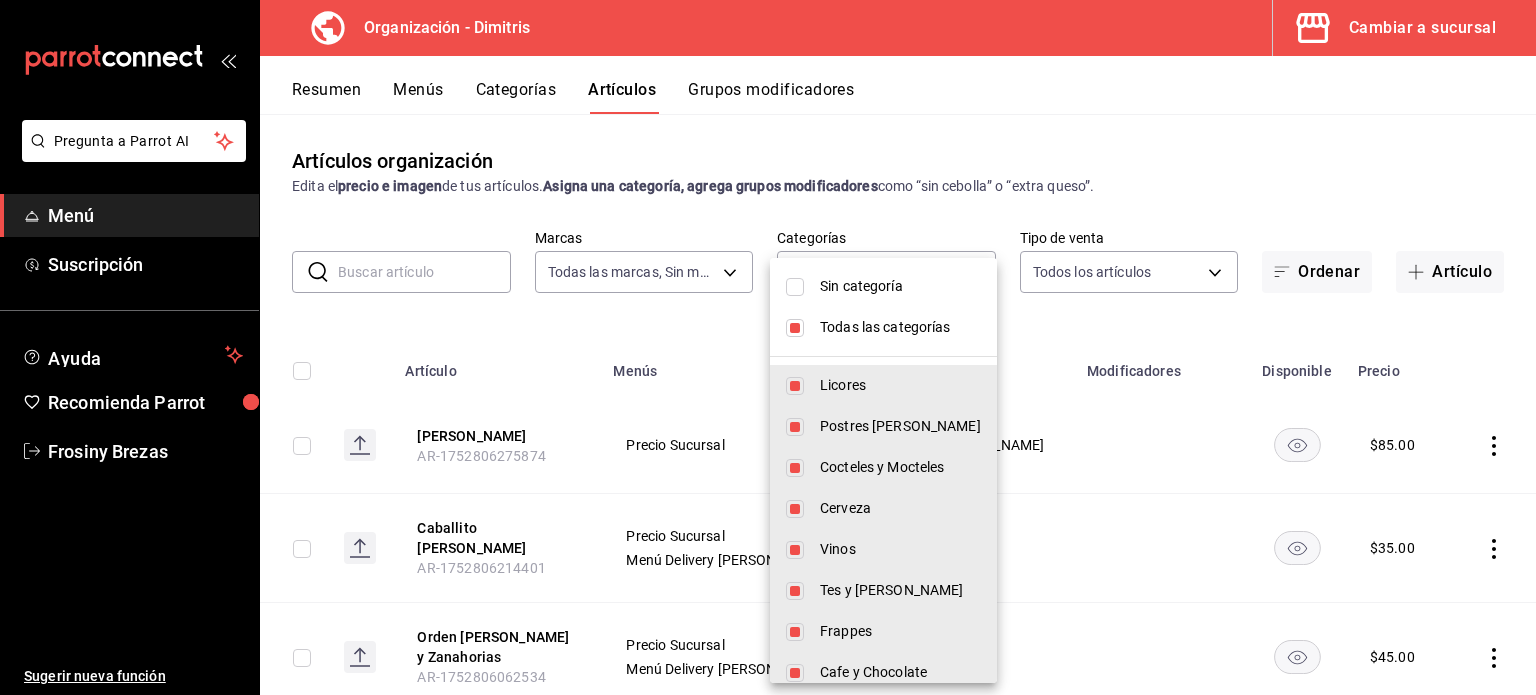 click on "Todas las categorías" at bounding box center [883, 327] 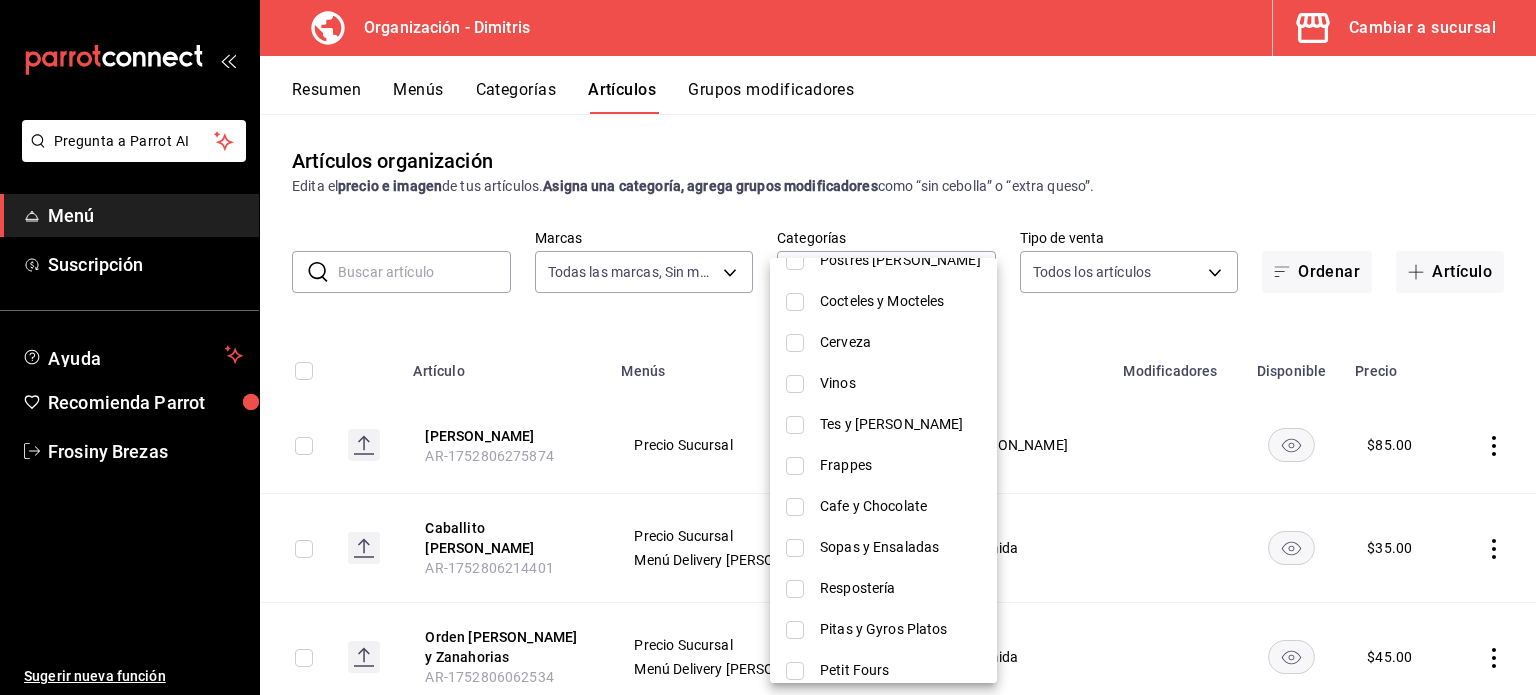 scroll, scrollTop: 158, scrollLeft: 0, axis: vertical 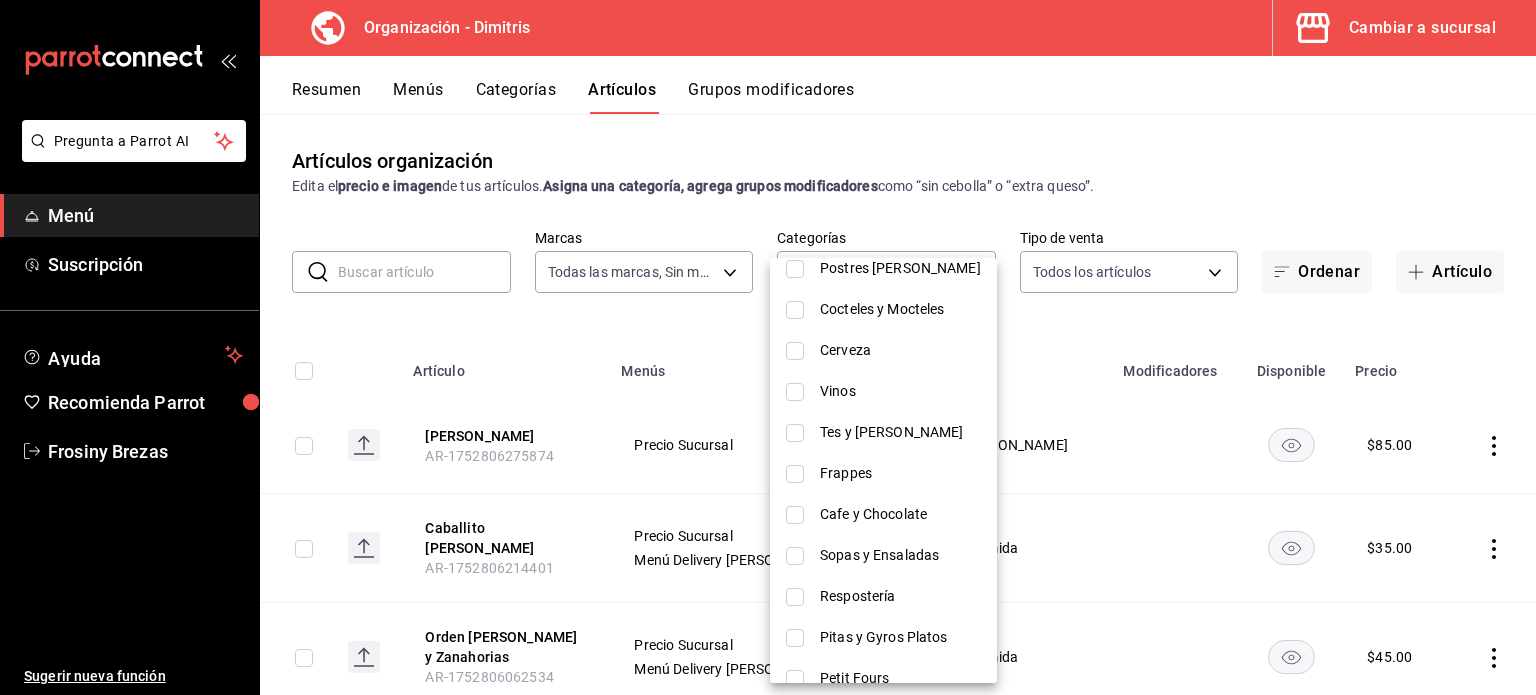 click on "Sopas y Ensaladas" at bounding box center (883, 555) 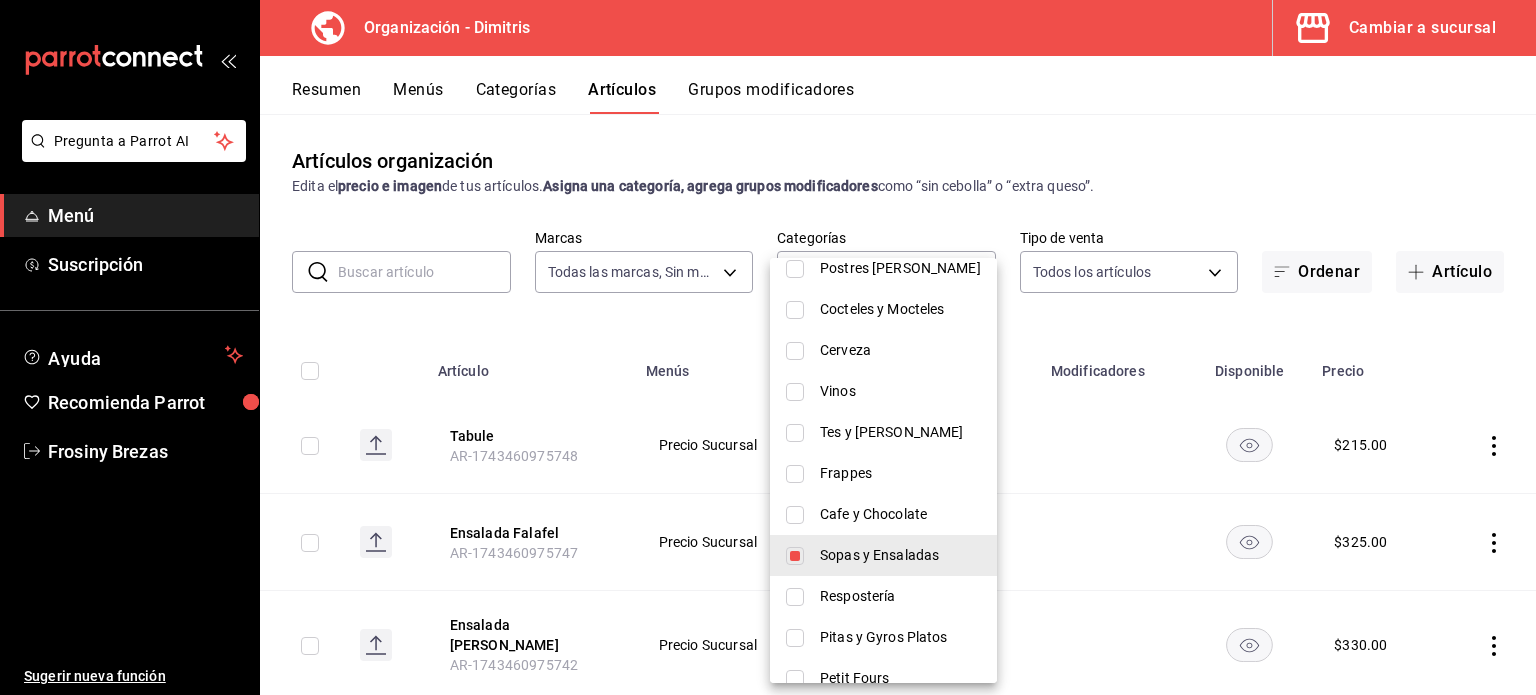 click at bounding box center [768, 347] 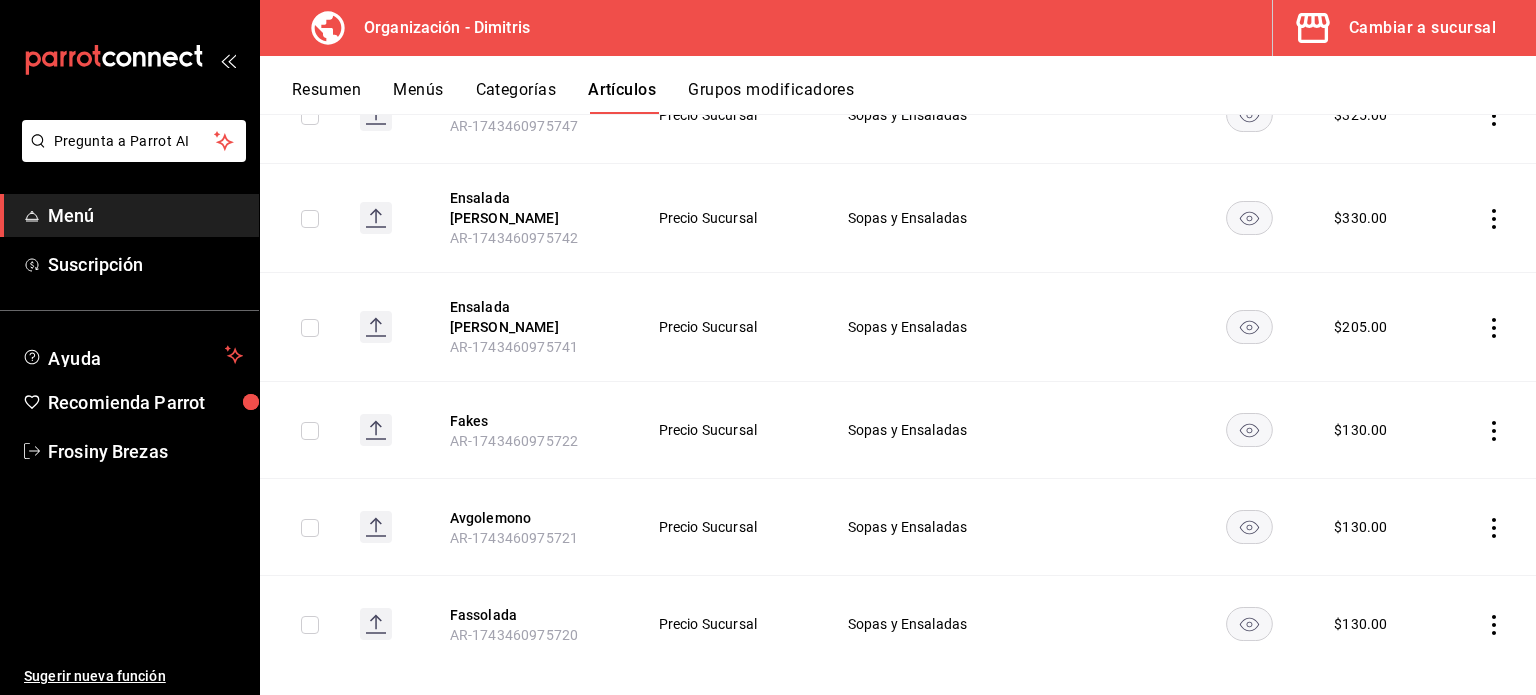 scroll, scrollTop: 0, scrollLeft: 0, axis: both 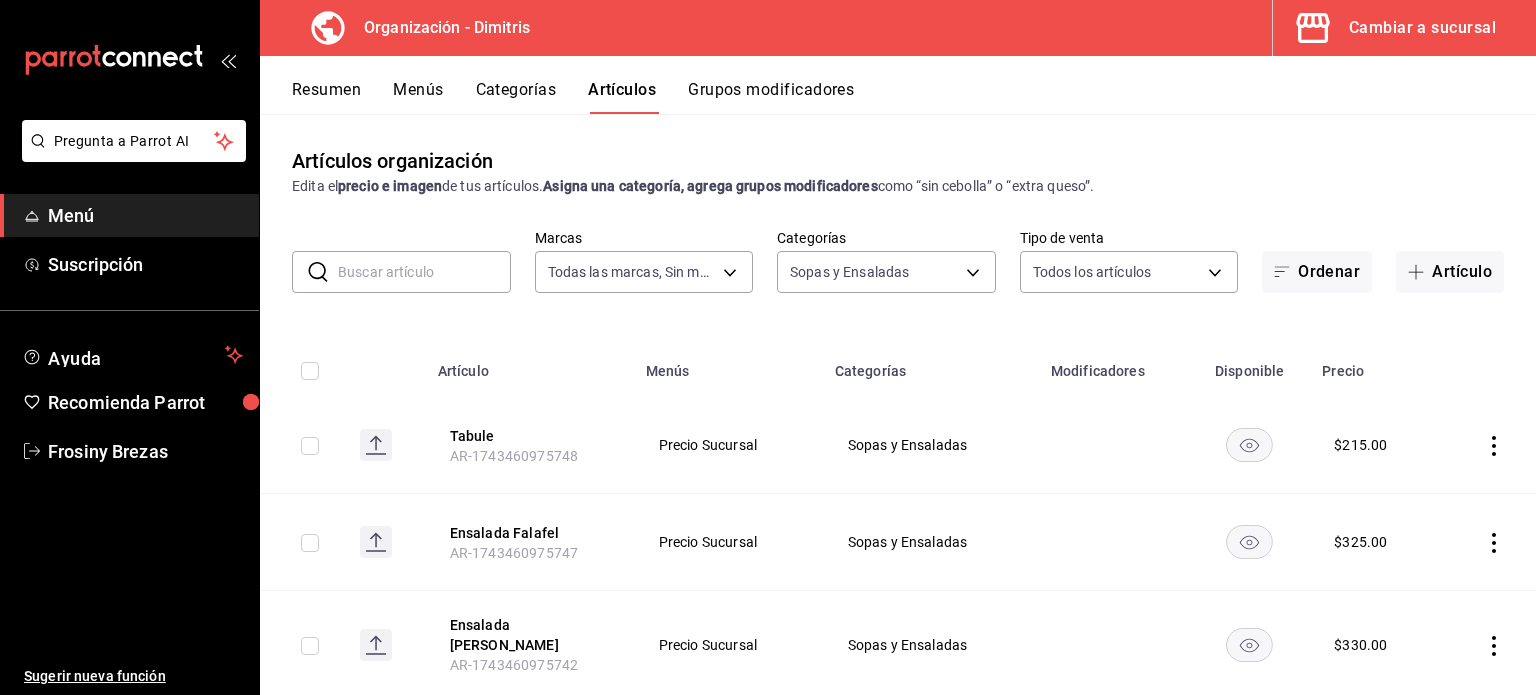 click on "Grupos modificadores" at bounding box center (771, 97) 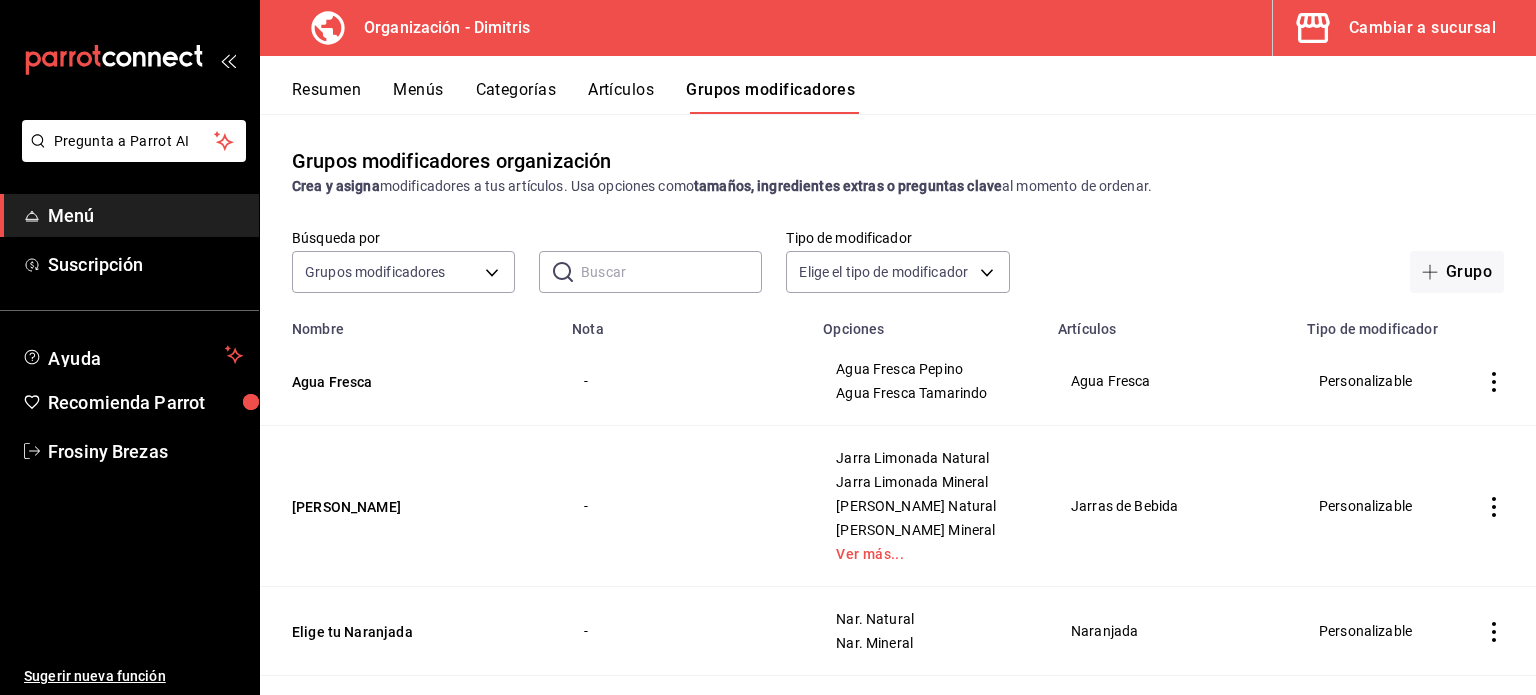 click on "Artículos" at bounding box center (621, 97) 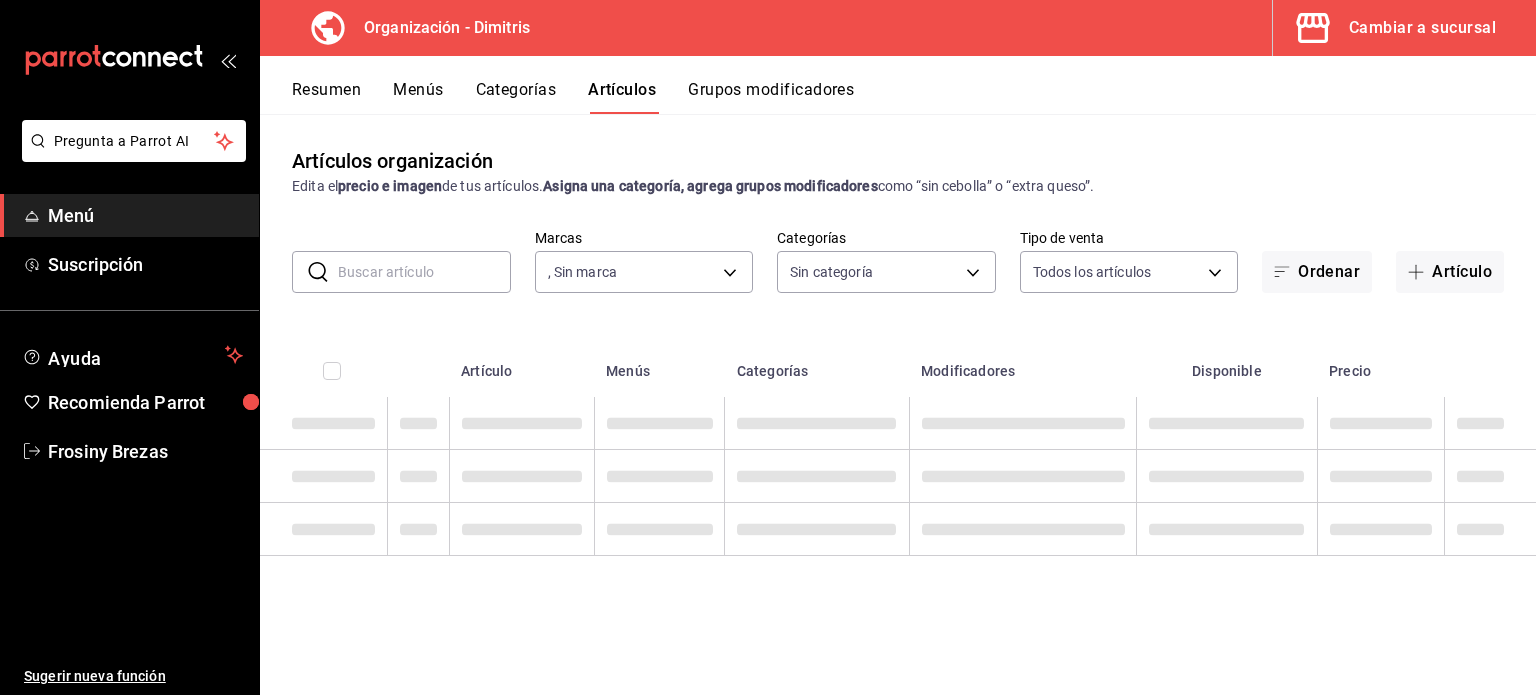 type on "317daab7-dfab-4307-9e12-935137646369" 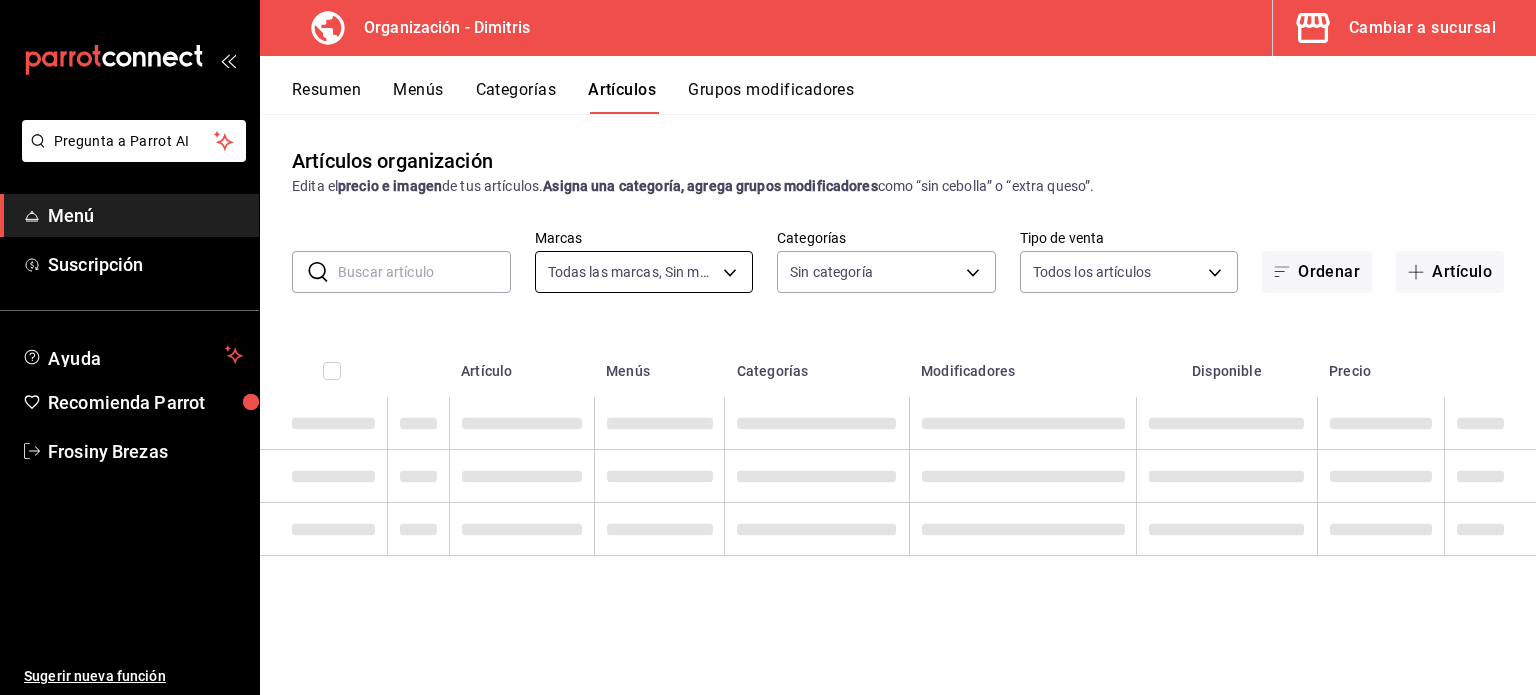 type on "fad5bf19-ac35-4369-abfc-26ce97a05b06,1a0e4e48-3a83-4d7b-81fd-4b5db3218b24,fc7252e9-a0c7-4e96-982c-86d52aa01490,4ec1de2e-2df5-4c12-8a48-f7c6ba2eb845,68da7a32-9727-41d7-9ddb-261cb81b7bb4,da36efa4-89aa-47a3-b034-a6fbbb47968c,44f0bbfd-f24d-47a5-a329-dcb28d76051f,21027e48-eda7-4d11-9826-52dfe6081b69,6d328890-9b7e-4aeb-82bf-0af503d072c3,e7e8a046-2a99-411b-a00c-1bd311824103,b179bbaf-4f87-48e1-bfab-f5dbe5d08cae,3cdfe50e-f20a-46d3-8a3f-aeb4e443c98c,44725bc1-c9e9-428c-b893-b3e86918f769,cf1d47a0-1a27-4371-b514-066ff1872a5a,551f6721-024e-44fe-9092-f68803f94f45,a9658a4d-c010-42e3-b6ba-270031aa9a01,a3066e3e-a1a7-4fe1-8b8b-9ba6f71bd17b,63605a43-aca2-4ae5-8d38-d3cb60e65b9e,d17a3a09-abd5-4a56-8f48-6a797c9b727f,97f3e529-5f89-48c0-aabe-4a2be5462459,97bd5fd0-f871-4a03-991b-154a0768f2bc" 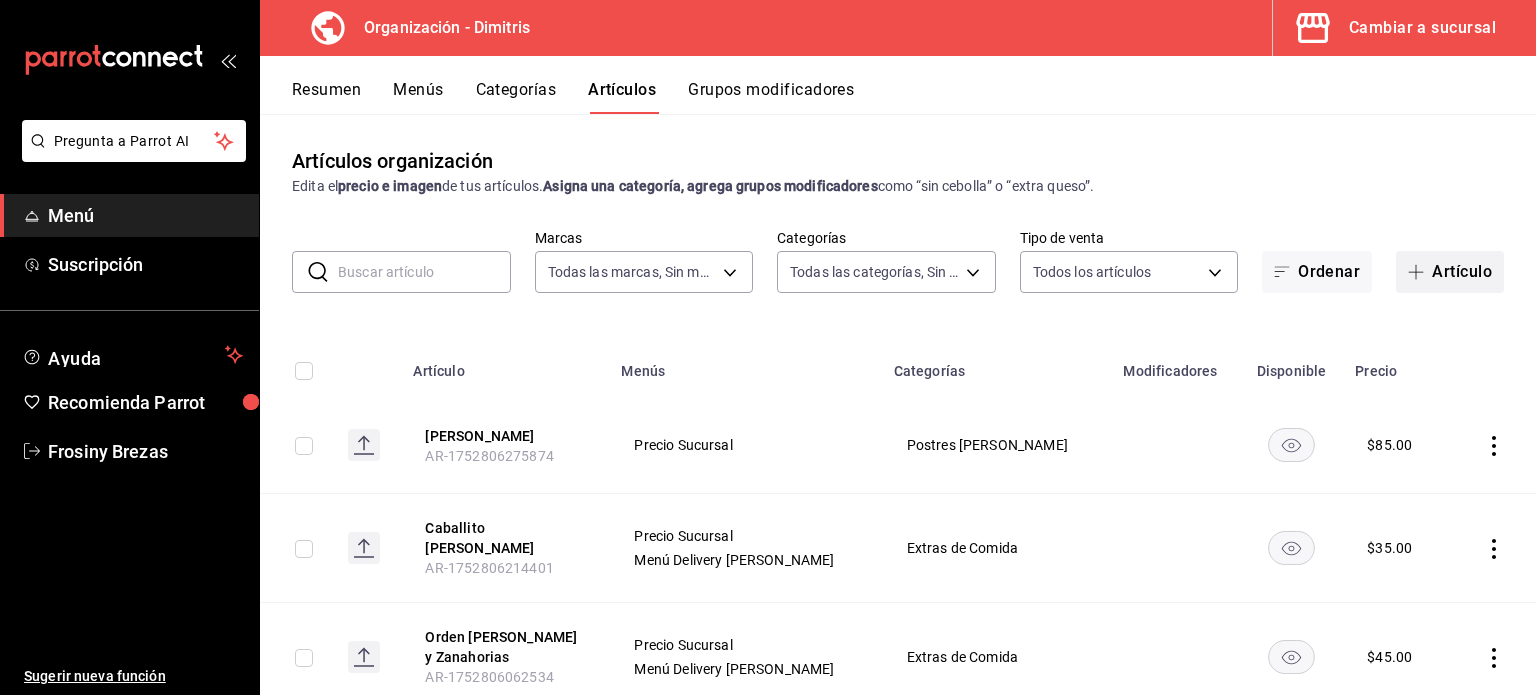 click at bounding box center (1420, 272) 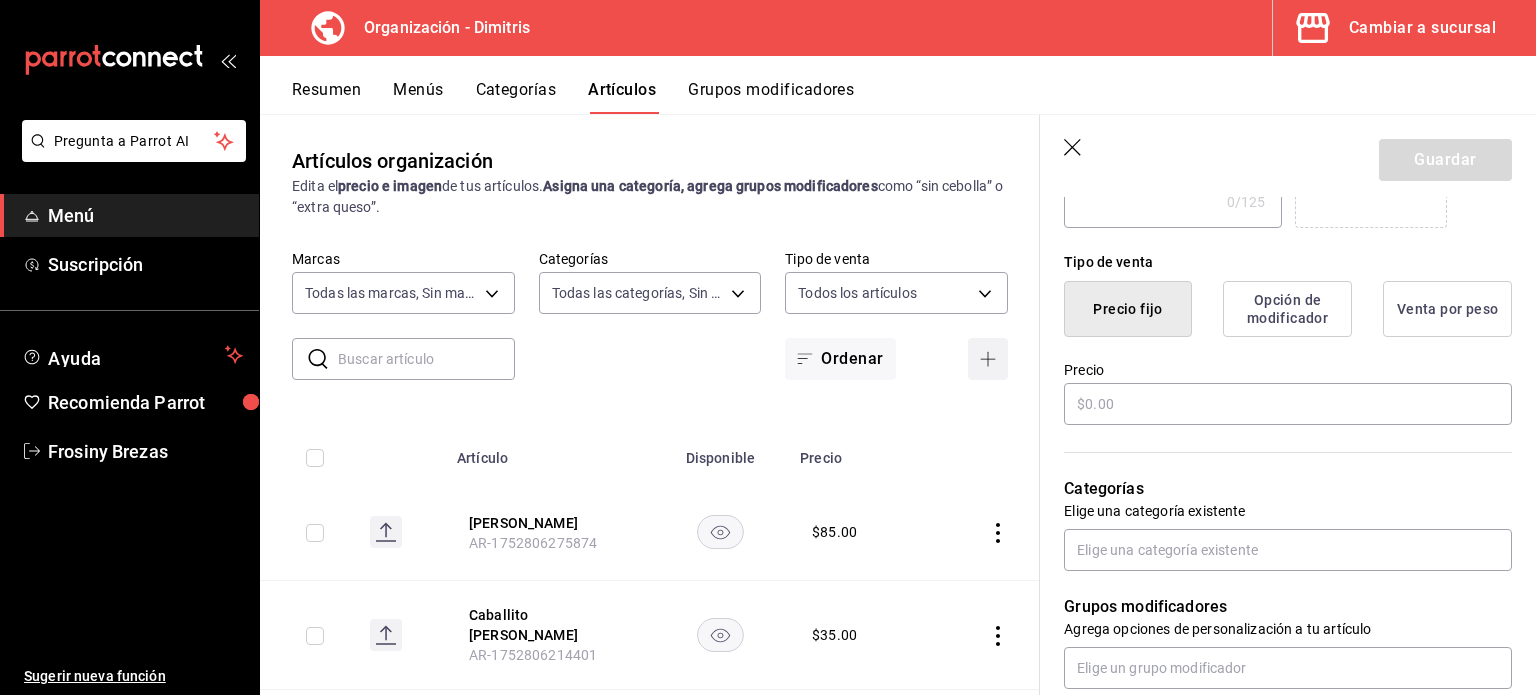 scroll, scrollTop: 443, scrollLeft: 0, axis: vertical 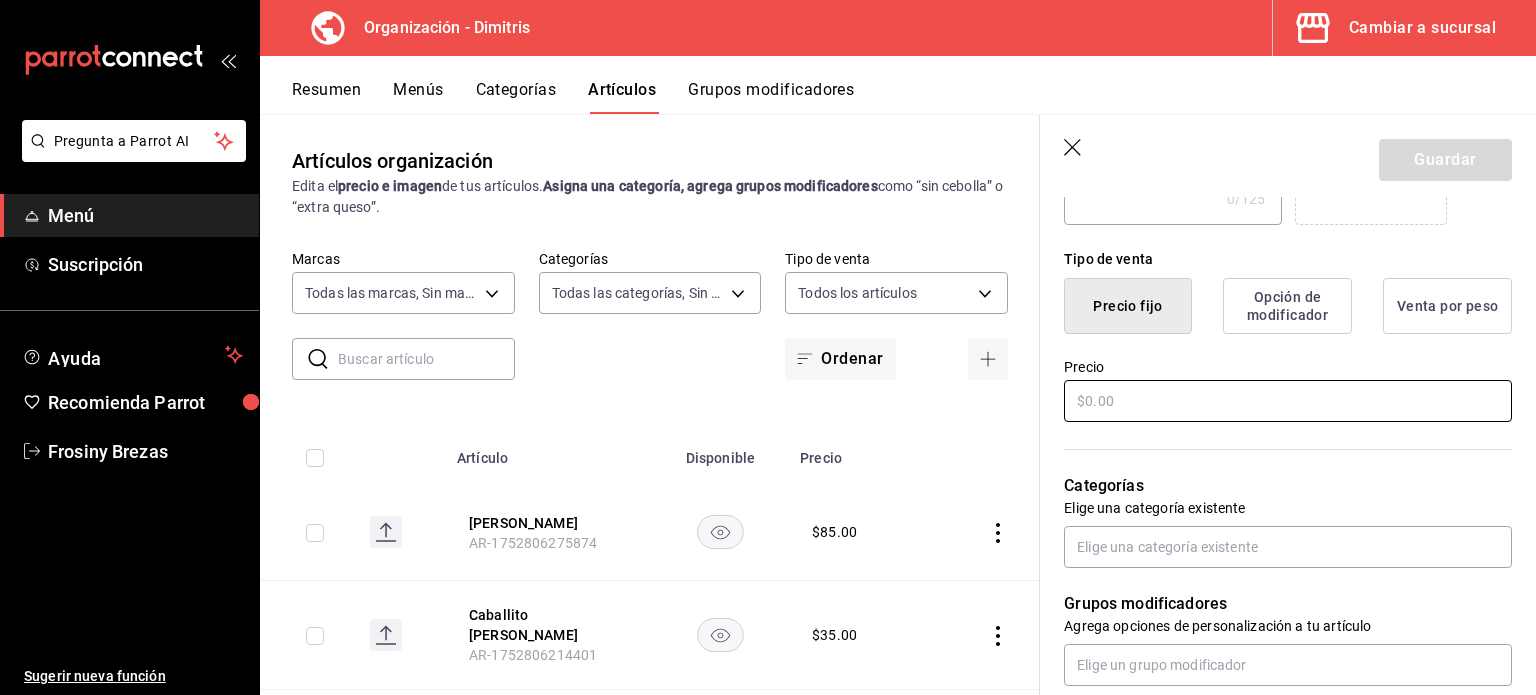 type on "Baklava" 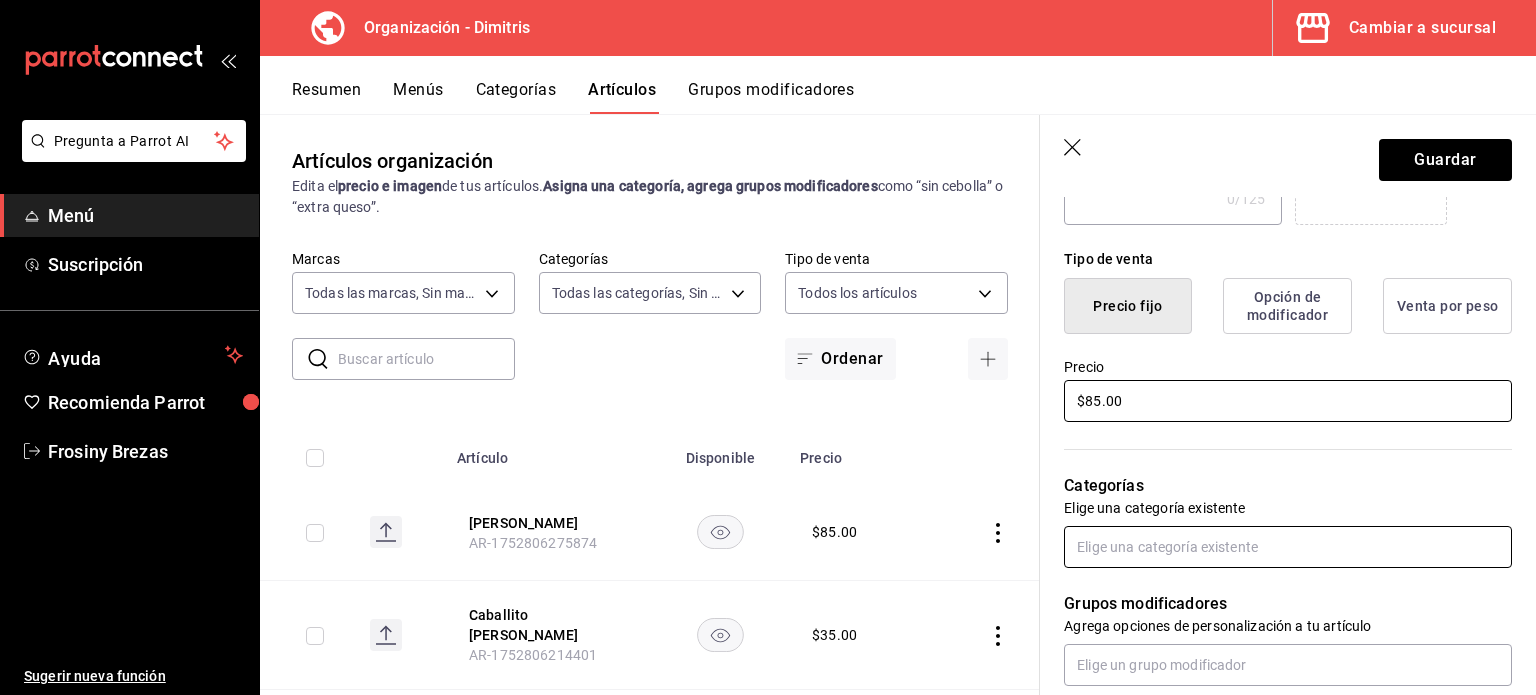 type on "$85.00" 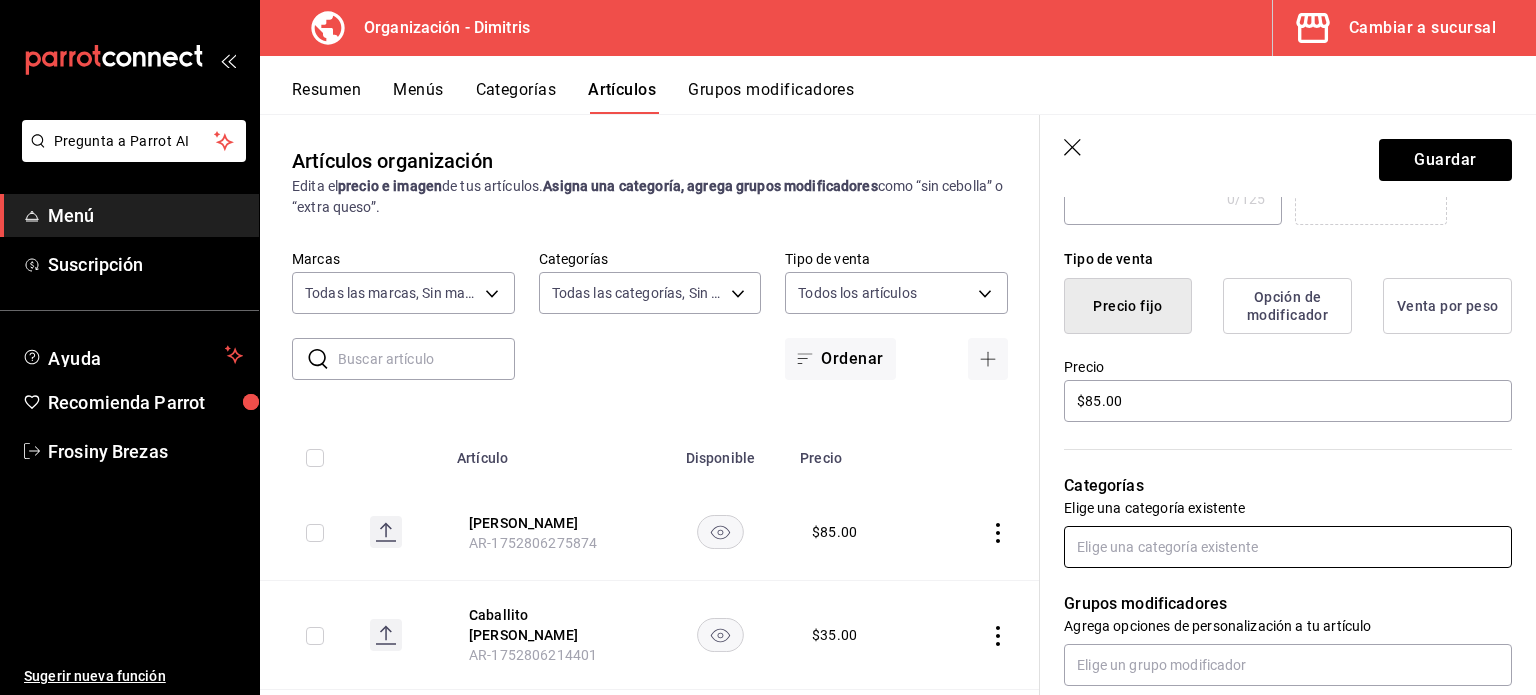 click at bounding box center [1288, 547] 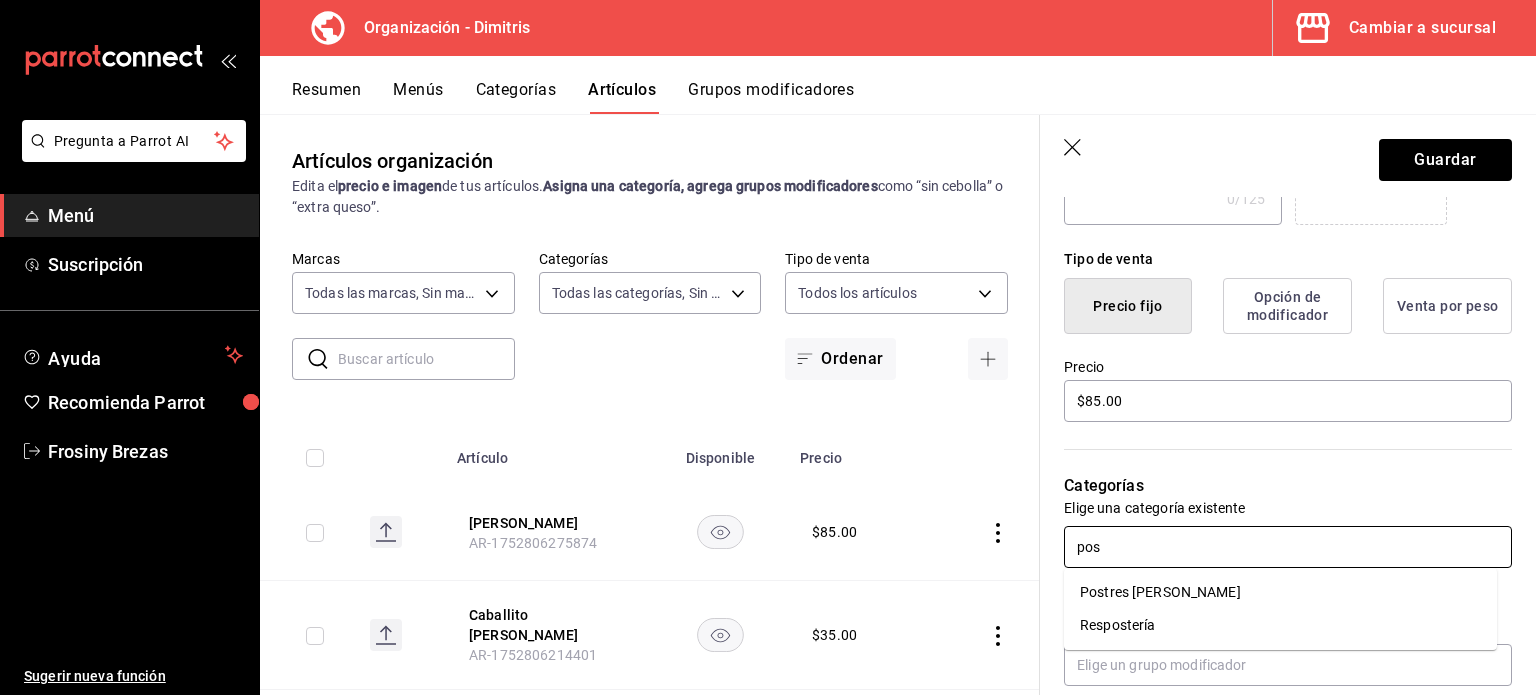 type on "post" 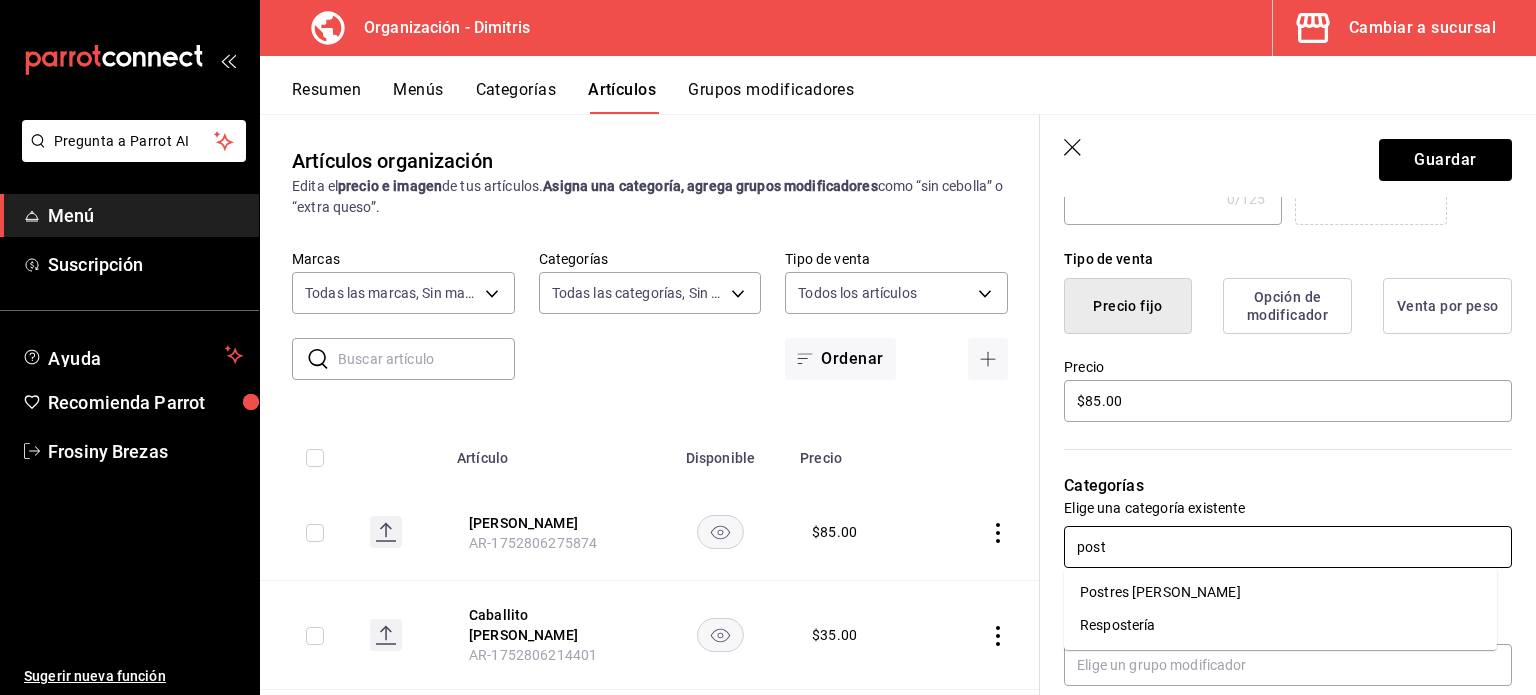 click on "Postres [PERSON_NAME]" at bounding box center [1280, 592] 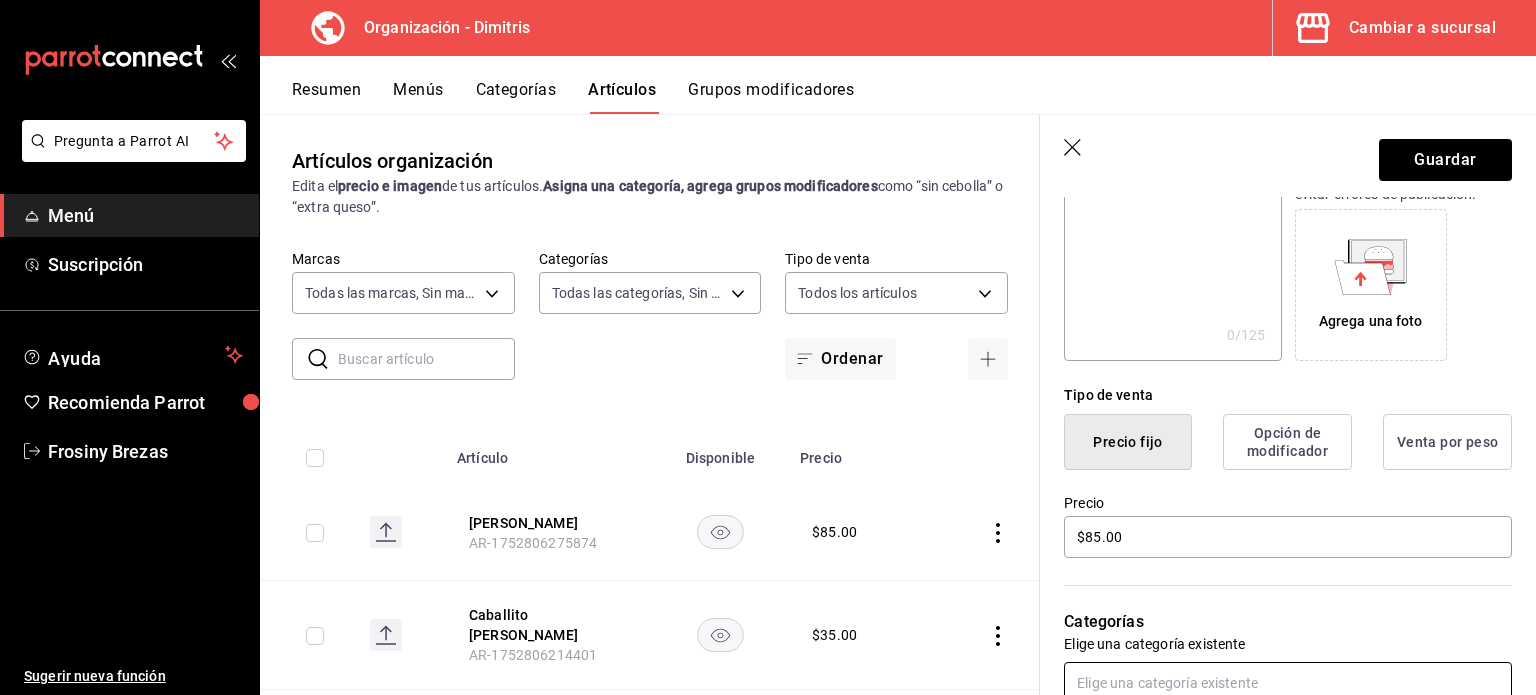 scroll, scrollTop: 0, scrollLeft: 0, axis: both 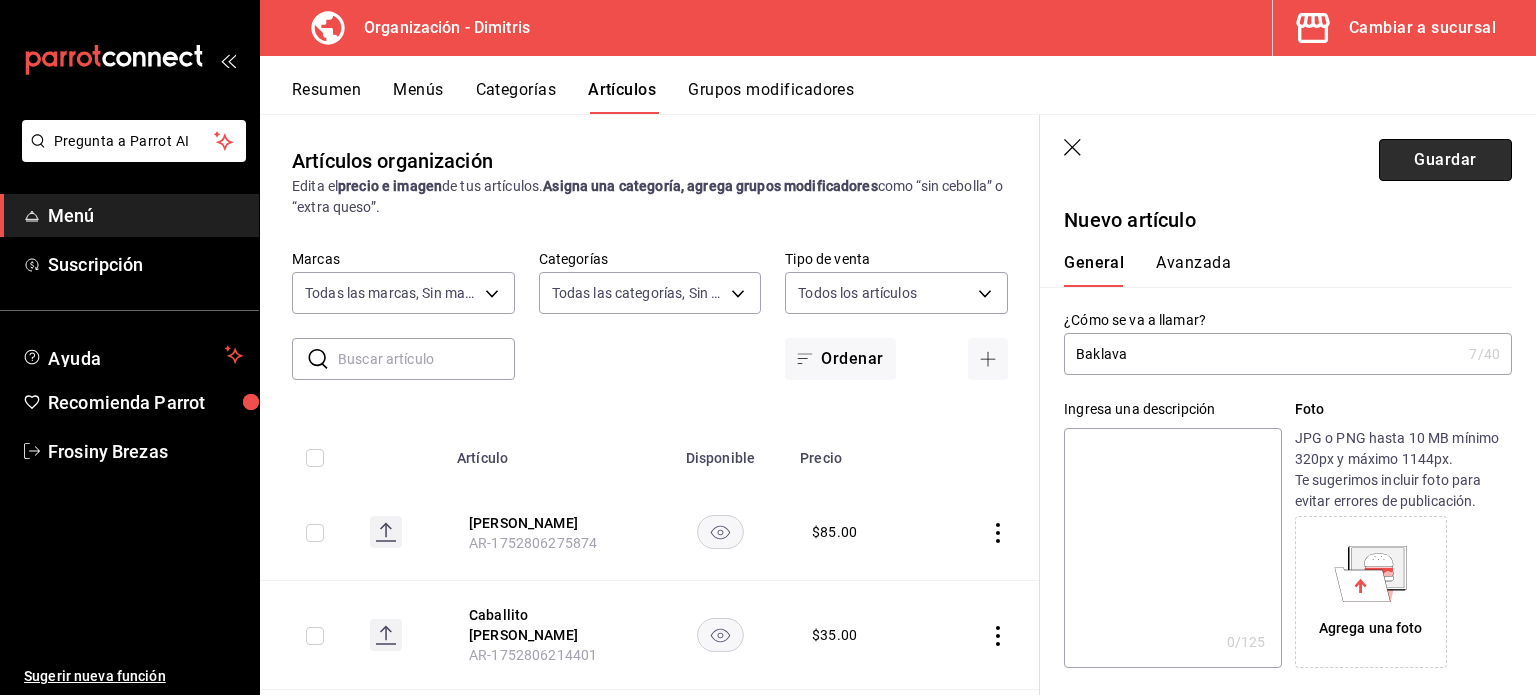 click on "Guardar" at bounding box center (1445, 160) 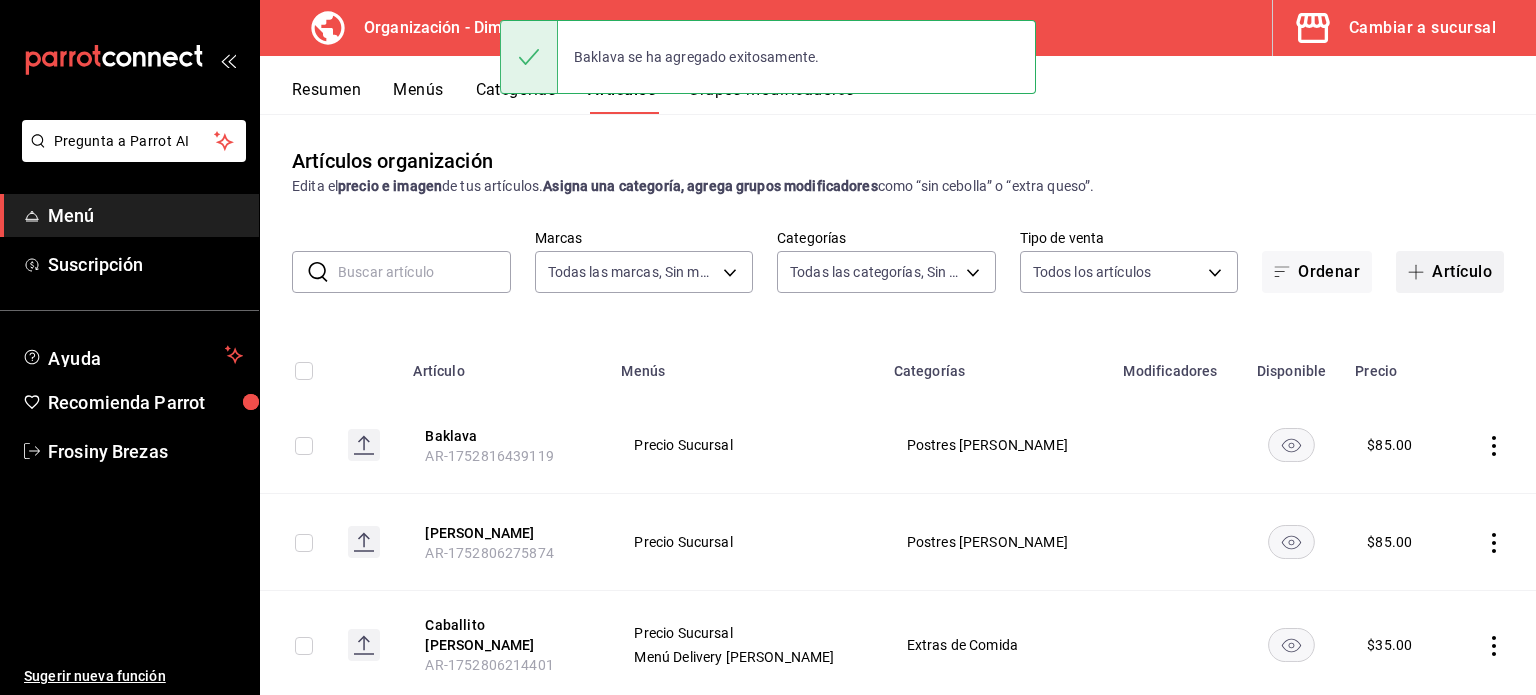 click on "Artículo" at bounding box center (1450, 272) 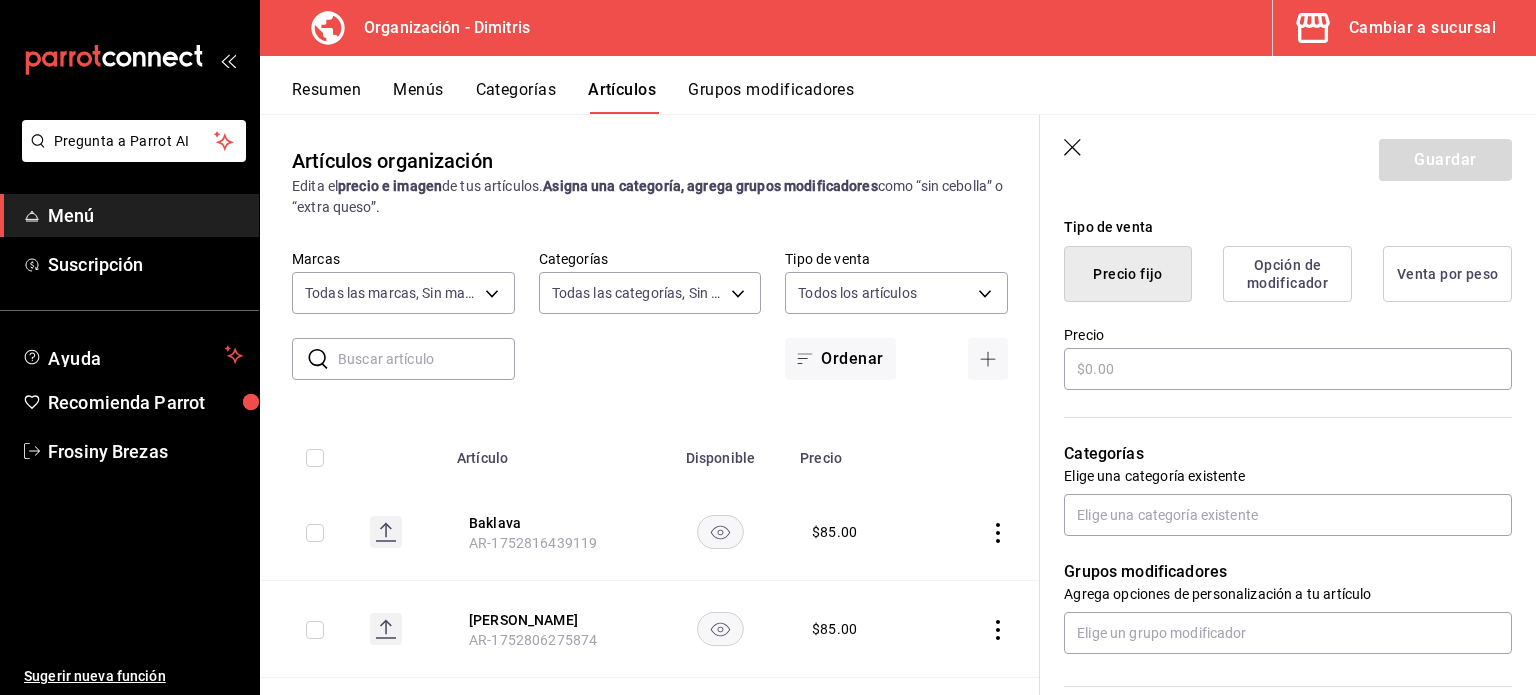 scroll, scrollTop: 486, scrollLeft: 0, axis: vertical 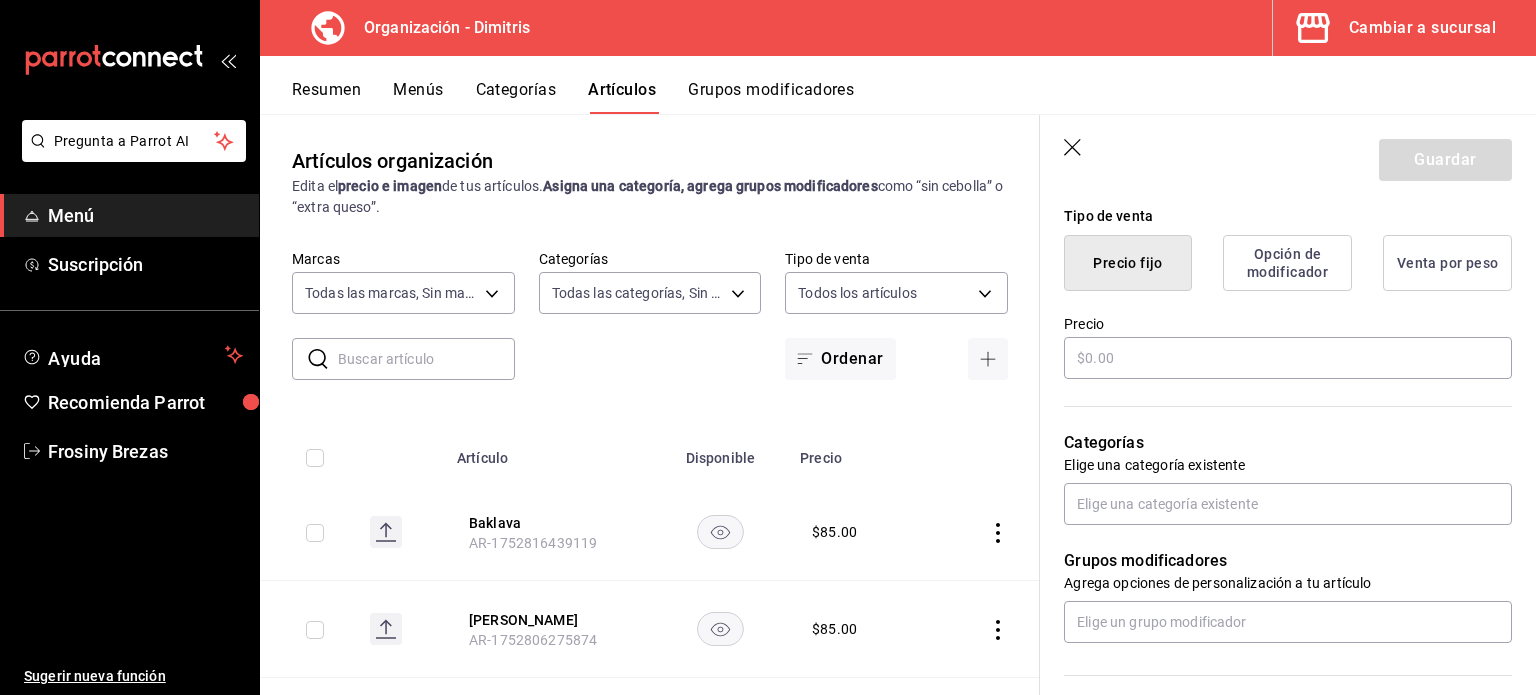 type on "Pastel de Datil" 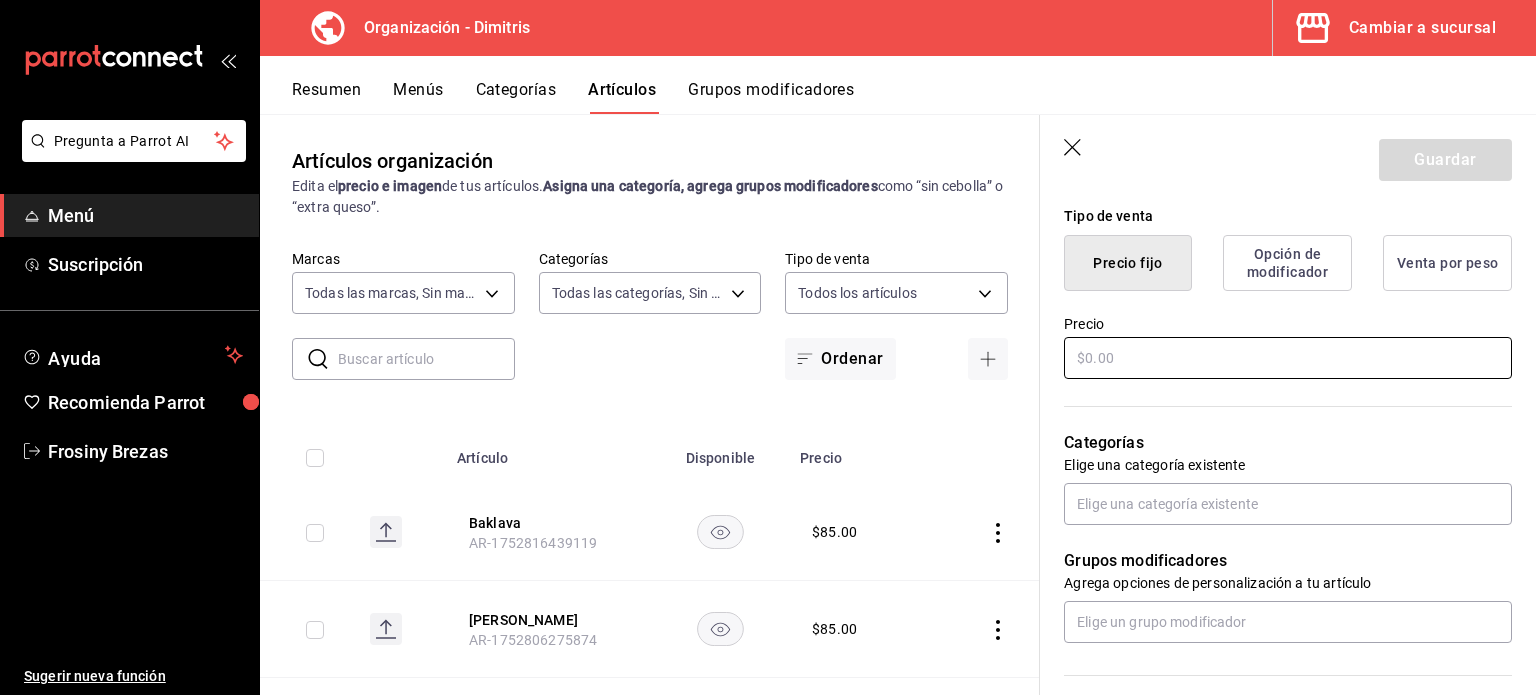 click at bounding box center [1288, 358] 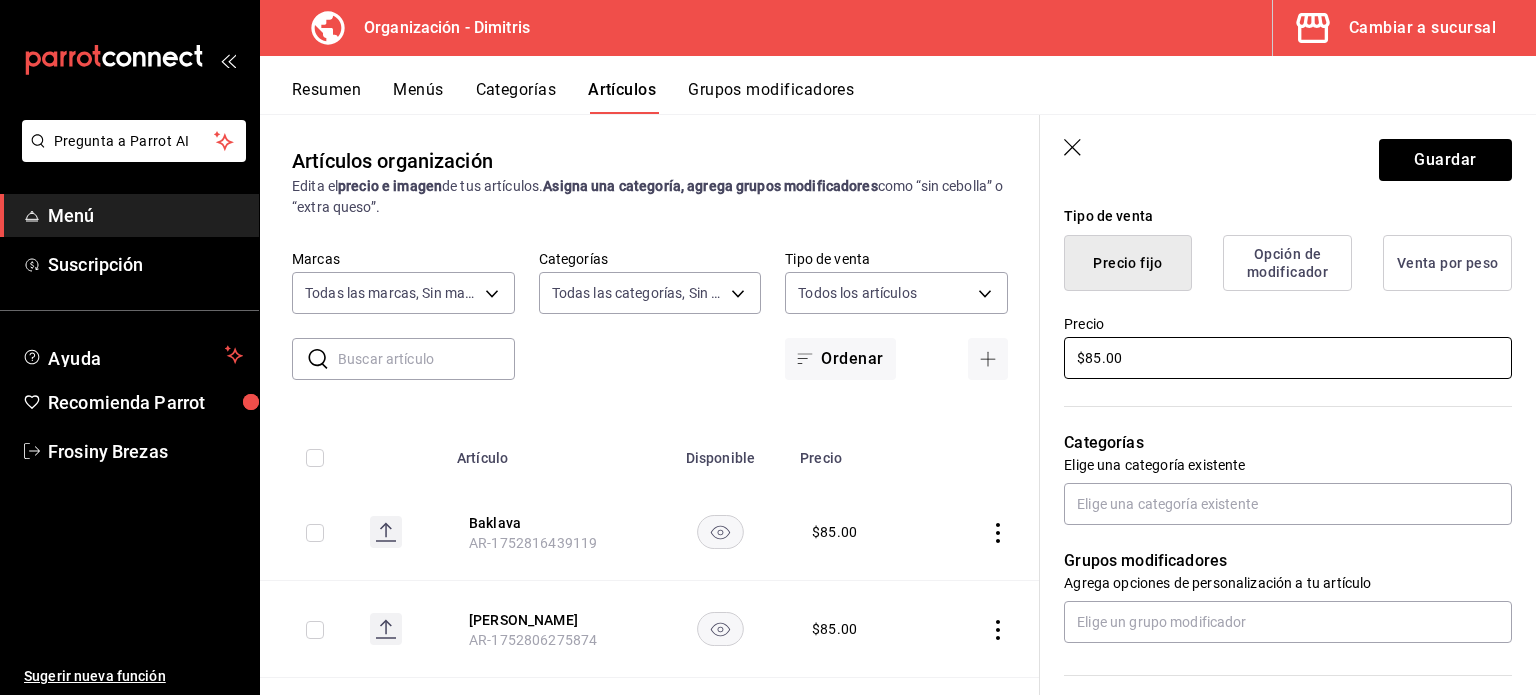 type on "$85.00" 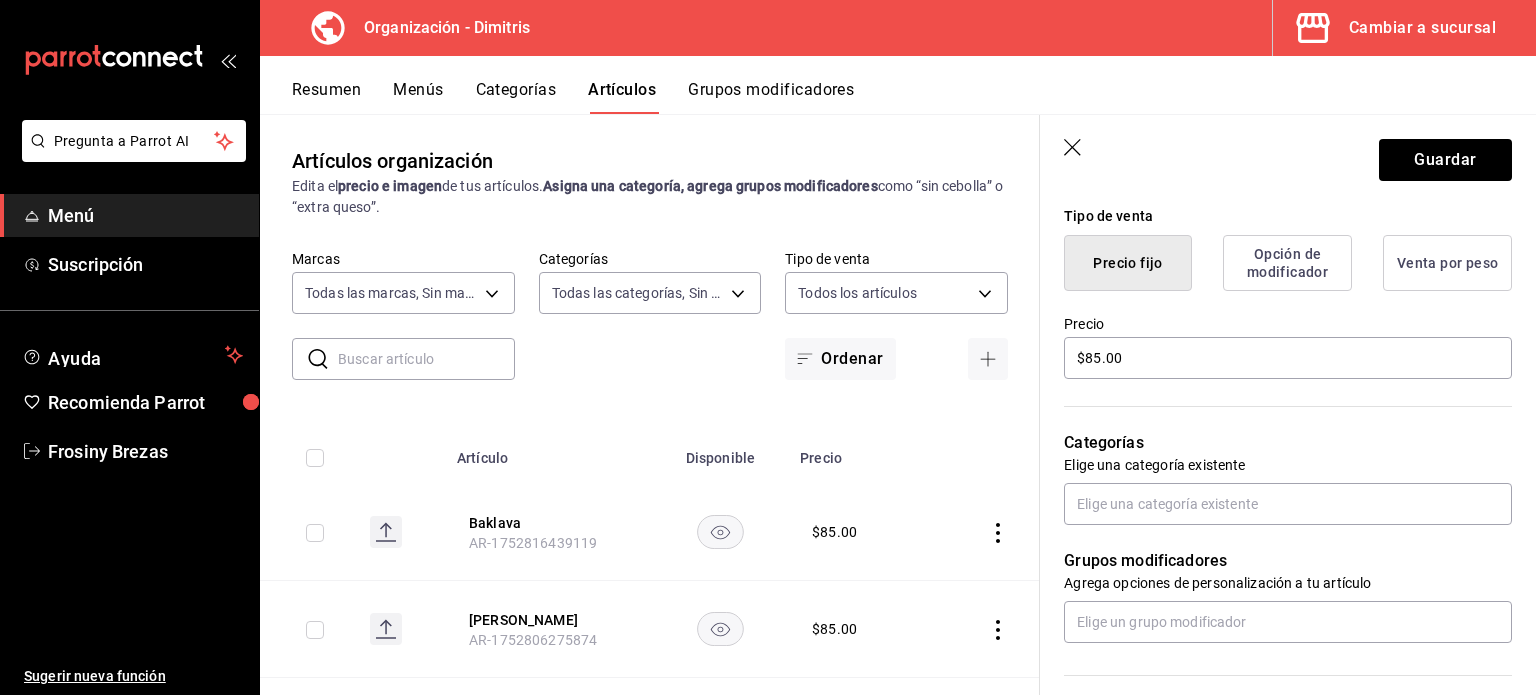 click on "Grupos modificadores Agrega opciones de personalización a tu artículo" at bounding box center (1276, 584) 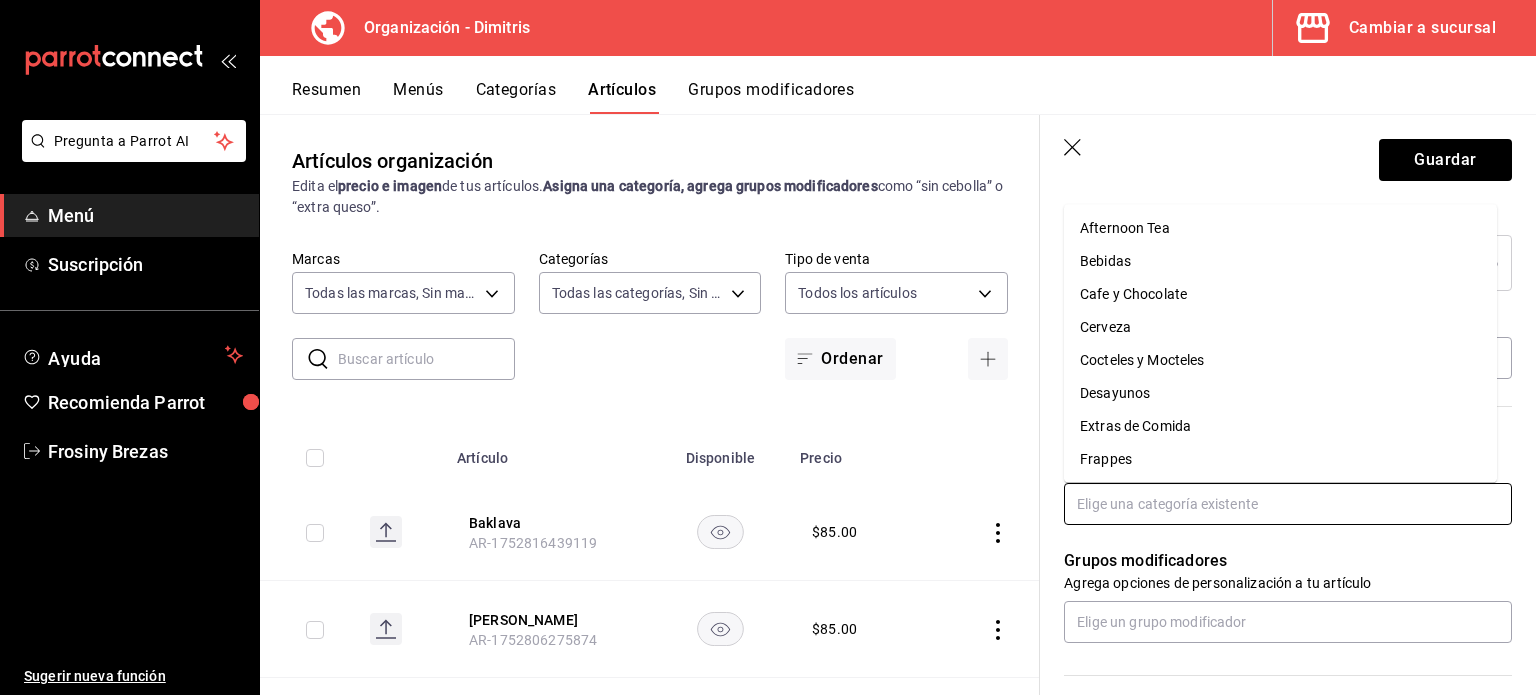 click at bounding box center (1288, 504) 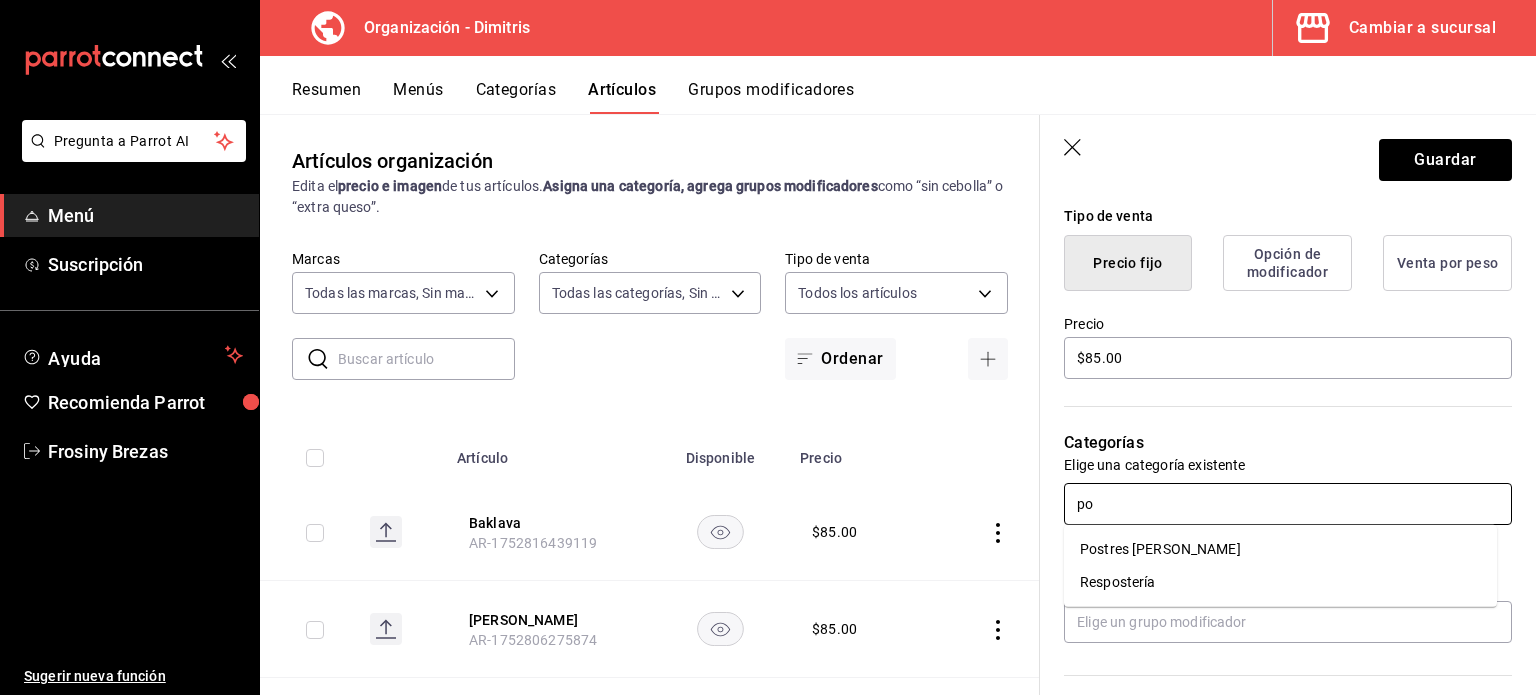 type on "pos" 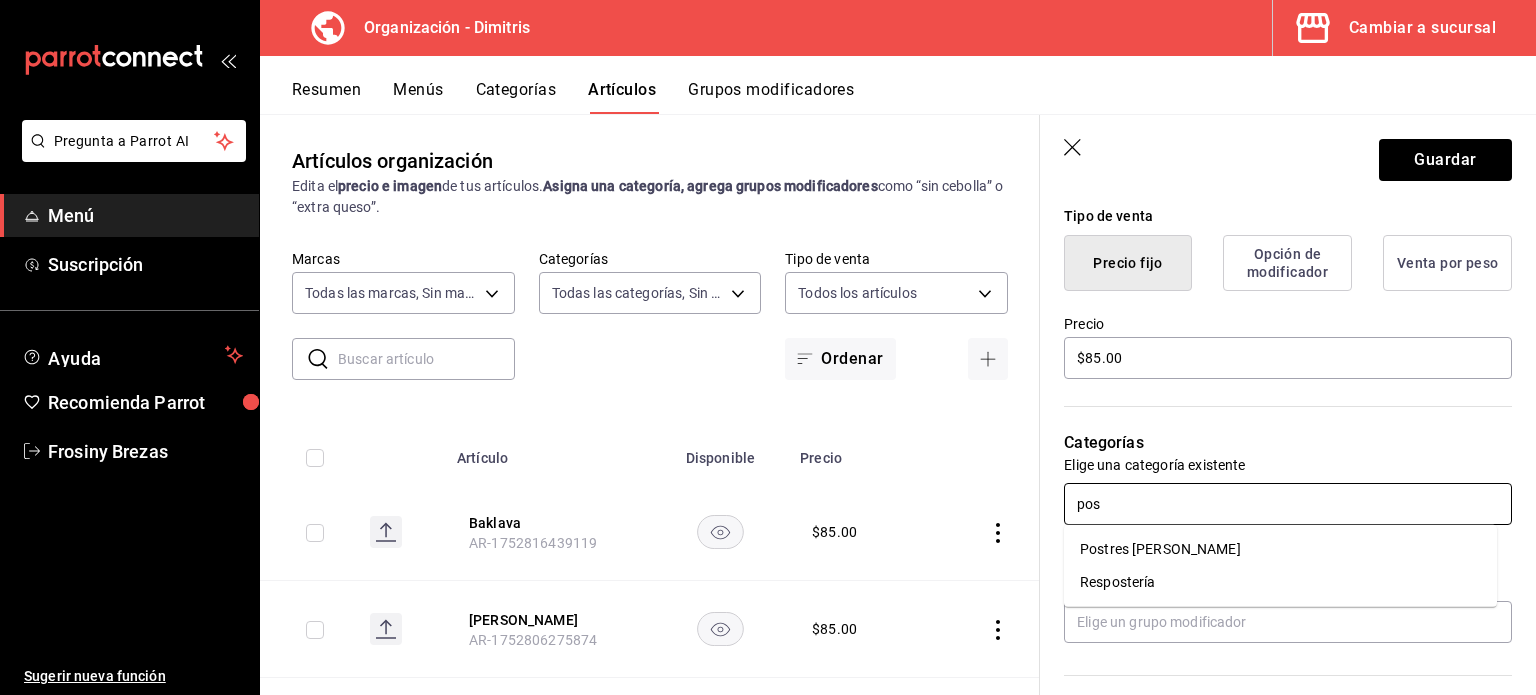 click on "Postres [PERSON_NAME]" at bounding box center [1280, 549] 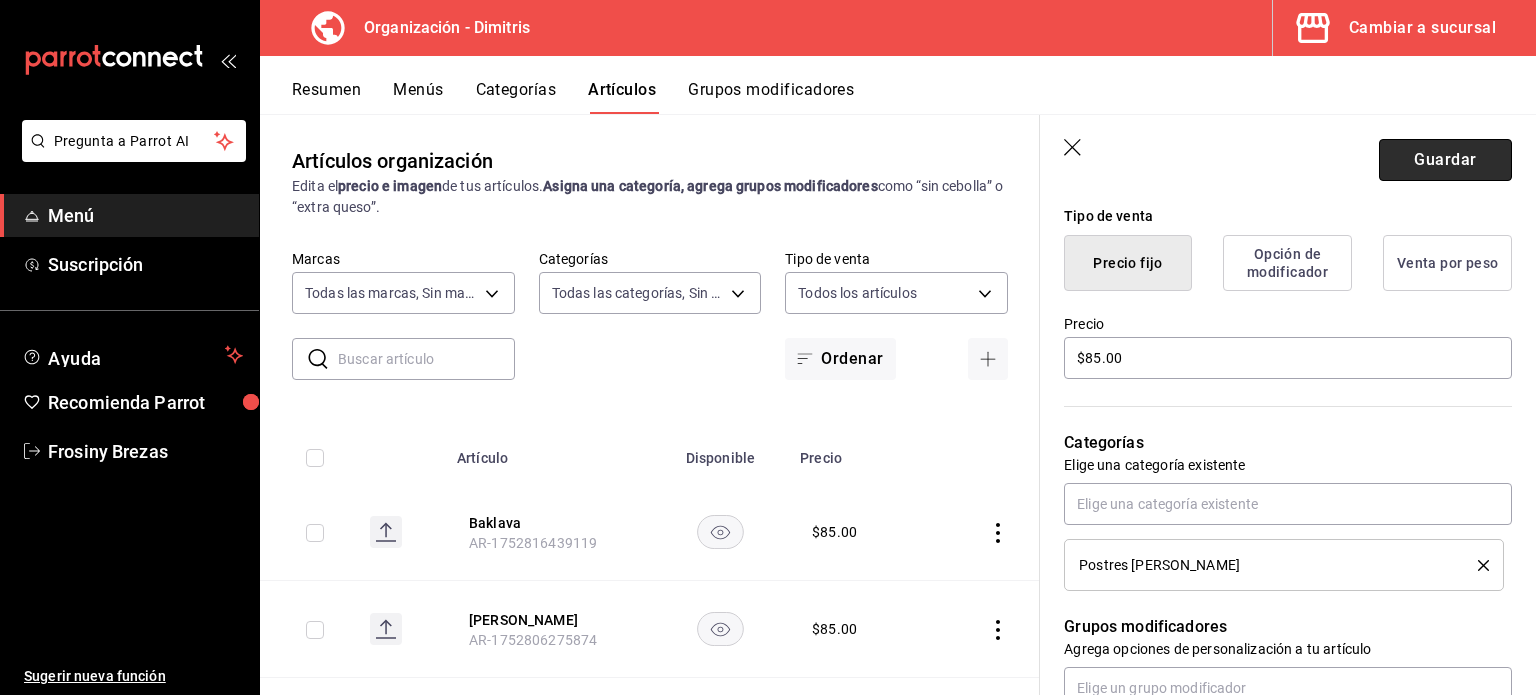 click on "Guardar" at bounding box center (1445, 160) 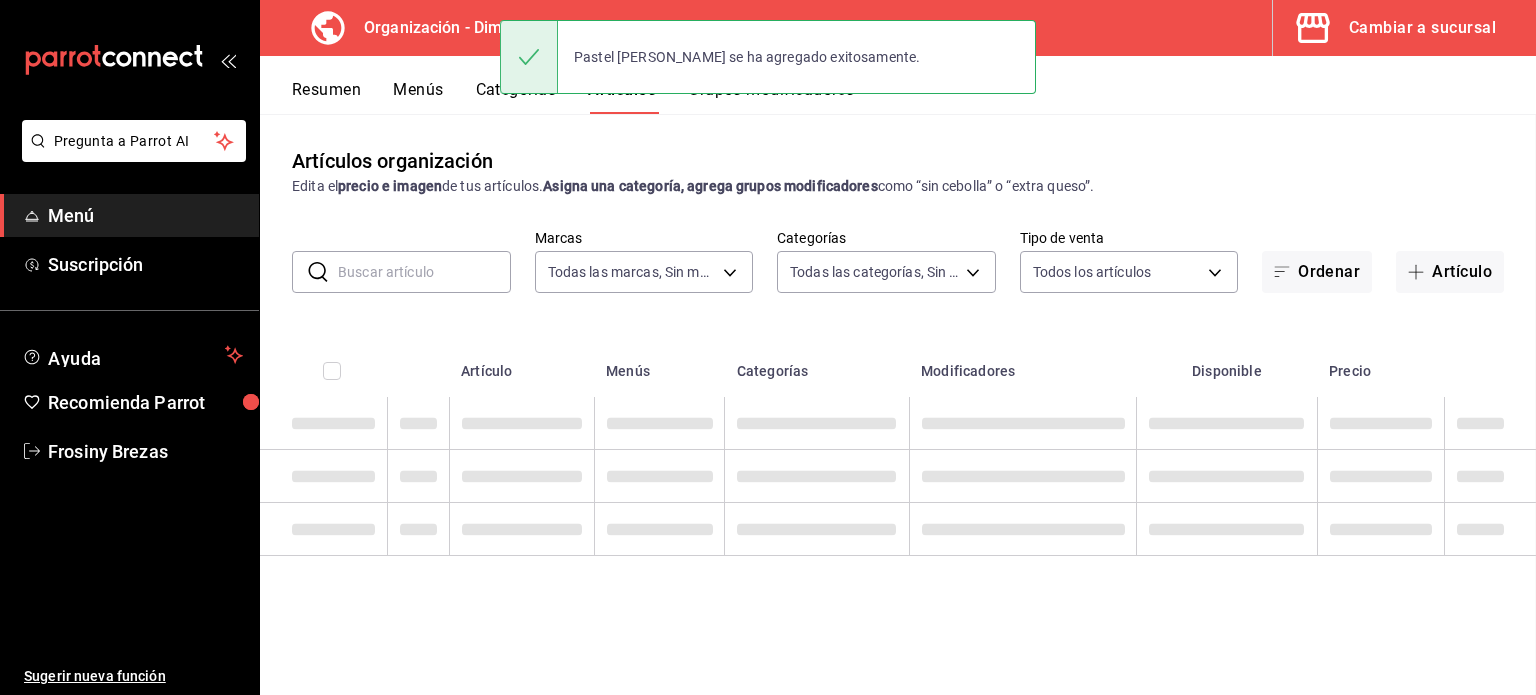 scroll, scrollTop: 0, scrollLeft: 0, axis: both 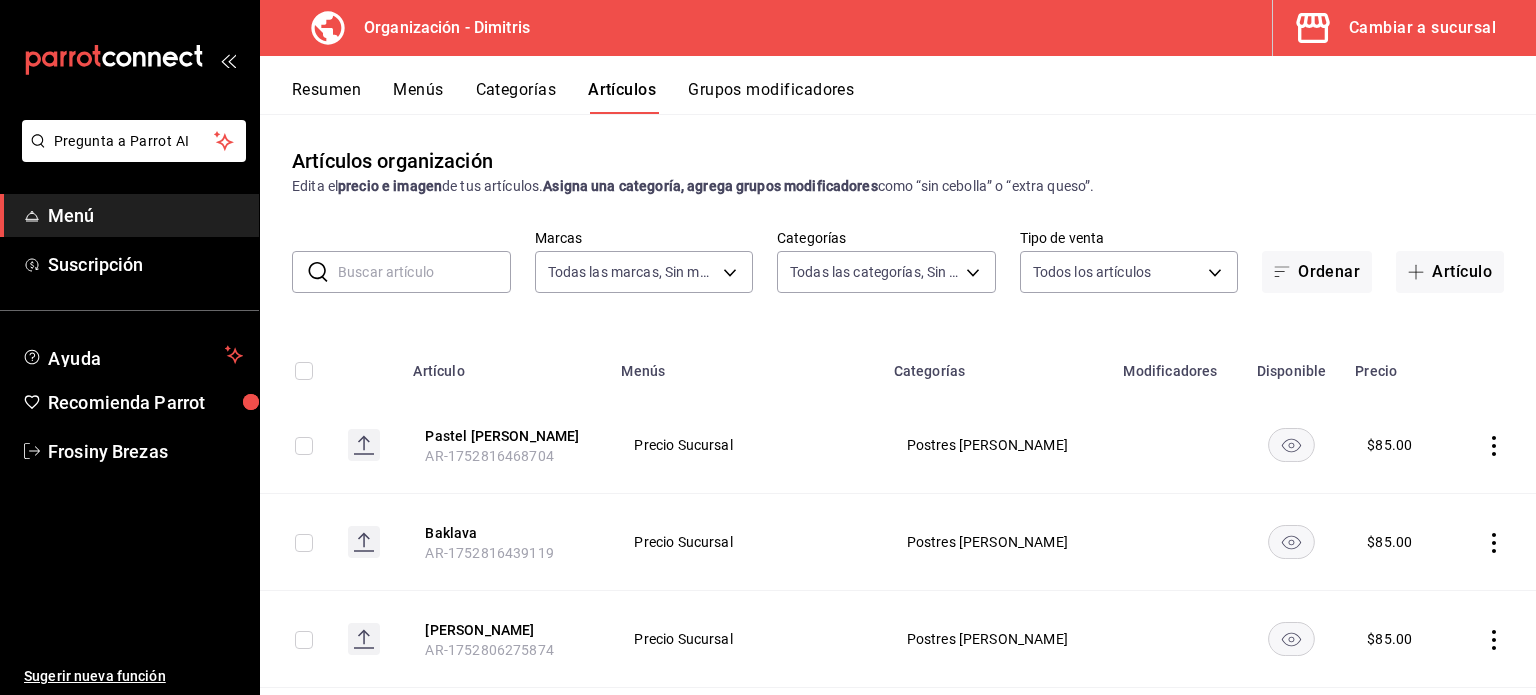 click on "Grupos modificadores" at bounding box center [771, 97] 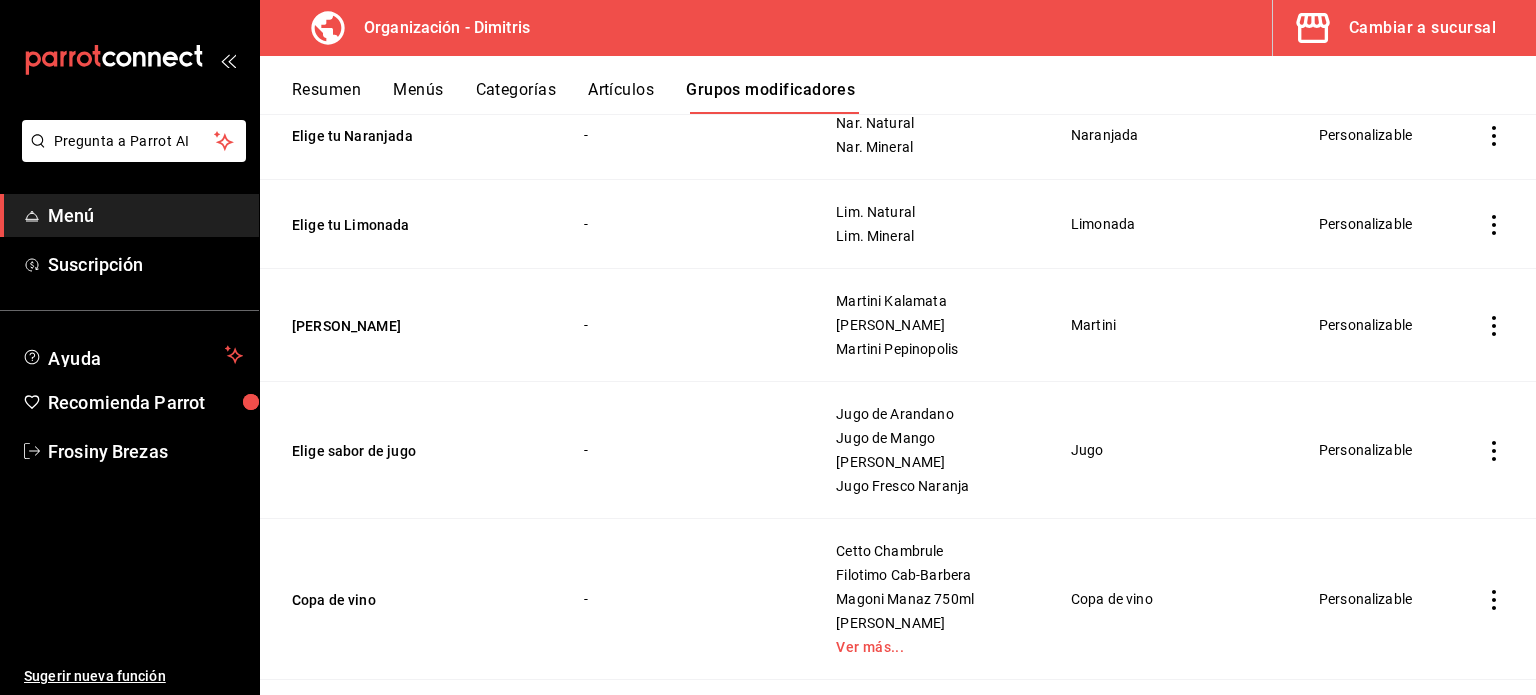 scroll, scrollTop: 0, scrollLeft: 0, axis: both 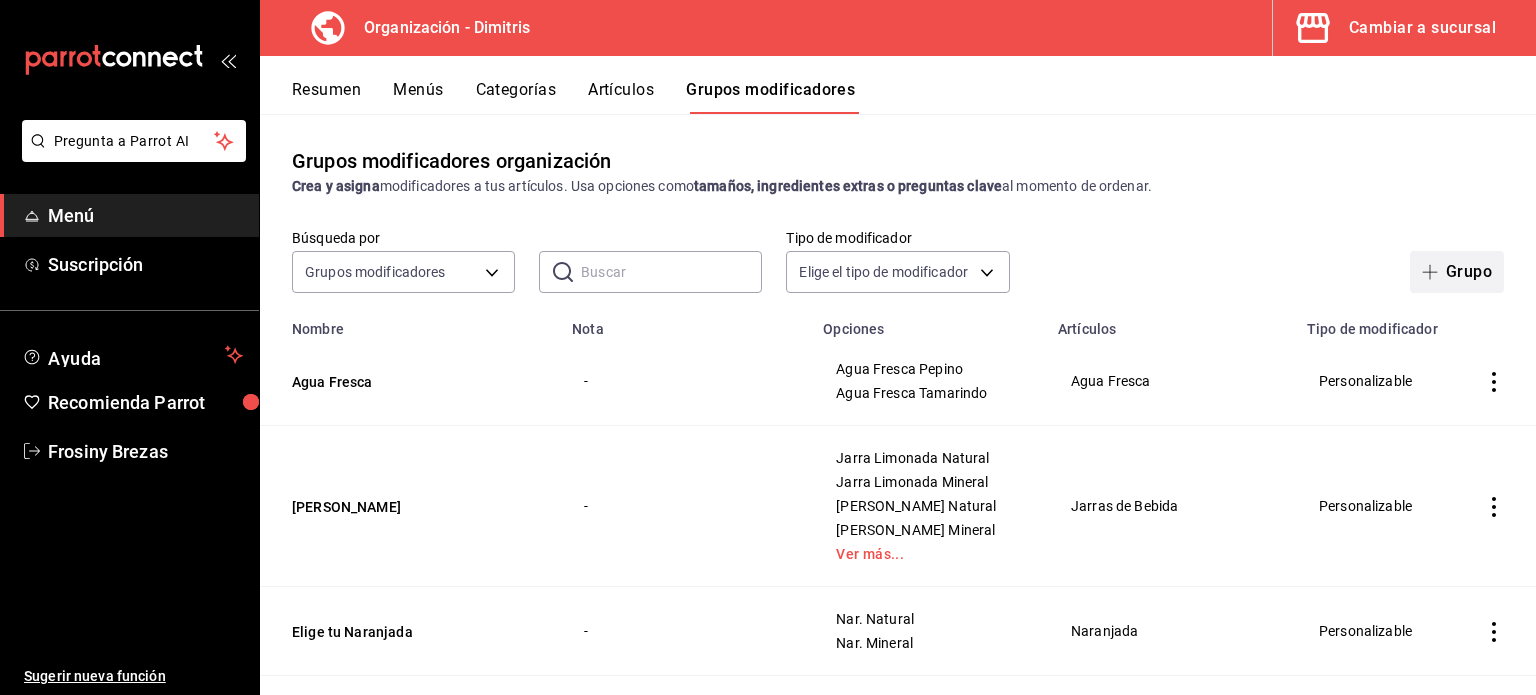 click 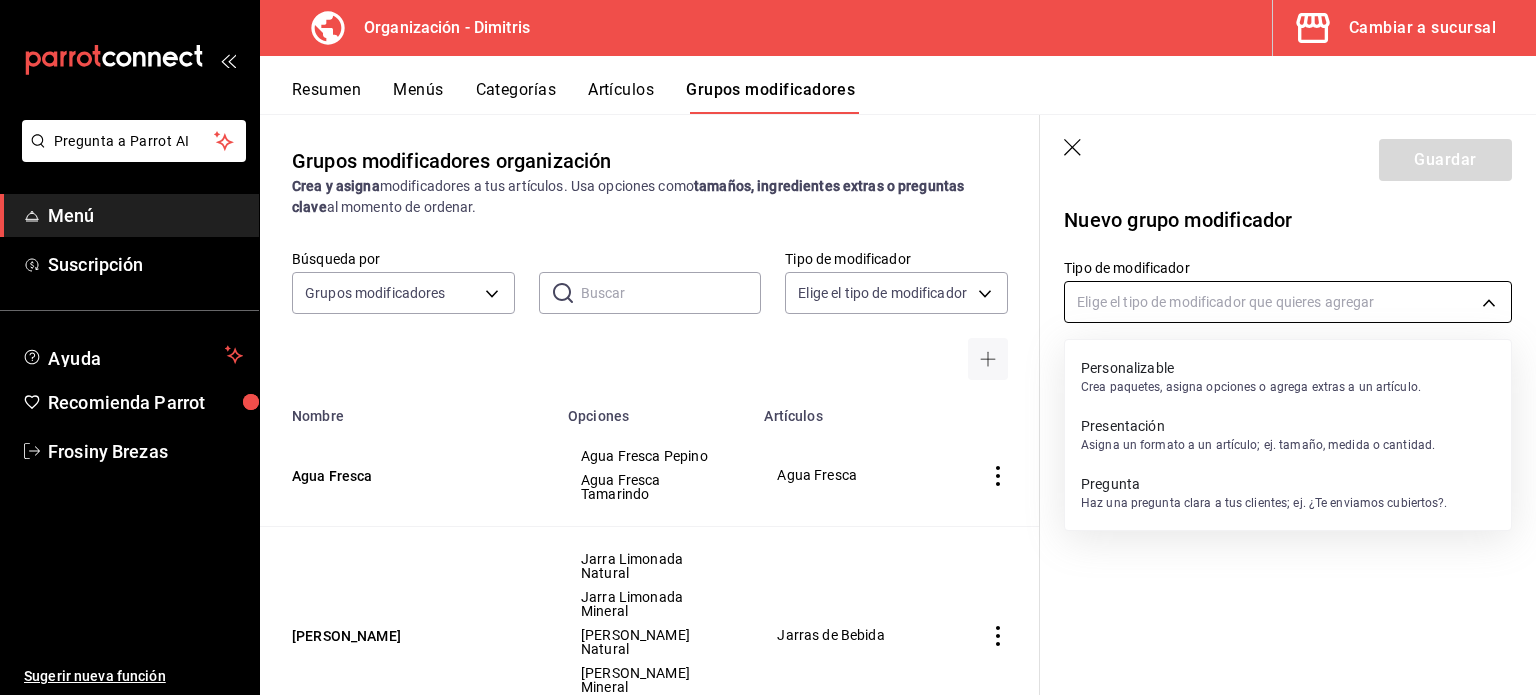 click on "Pregunta a Parrot AI Menú   Suscripción   Ayuda Recomienda Parrot   Frosiny Brezas   Sugerir nueva función   Organización - Dimitris Cambiar a sucursal Resumen Menús Categorías Artículos Grupos modificadores Grupos modificadores organización Crea y asigna  modificadores a tus artículos. Usa opciones como  tamaños, ingredientes extras o preguntas clave  al momento de ordenar. Búsqueda por Grupos modificadores GROUP ​ ​ Tipo de modificador Elige el tipo de modificador Nombre Opciones Artículos Agua Fresca Agua Fresca Pepino Agua Fresca Tamarindo Agua Fresca Elige Jarra Jarra Limonada Natural Jarra Limonada Mineral Jarra Naranjada Natural Jarra Naranjada Mineral Ver más... Jarras de Bebida Elige tu Naranjada Nar. Natural Nar. Mineral Naranjada Elige tu Limonada Lim. Natural Lim. Mineral Limonada Elige Martini Martini Kalamata Martini Mazapan Martini Pepinopolis Martini Elige sabor de jugo Jugo de Arandano Jugo de Mango Jugo Naranja Jugo Fresco Naranja Jugo Copa de vino Cetto Chambrule Capuccino" at bounding box center (768, 347) 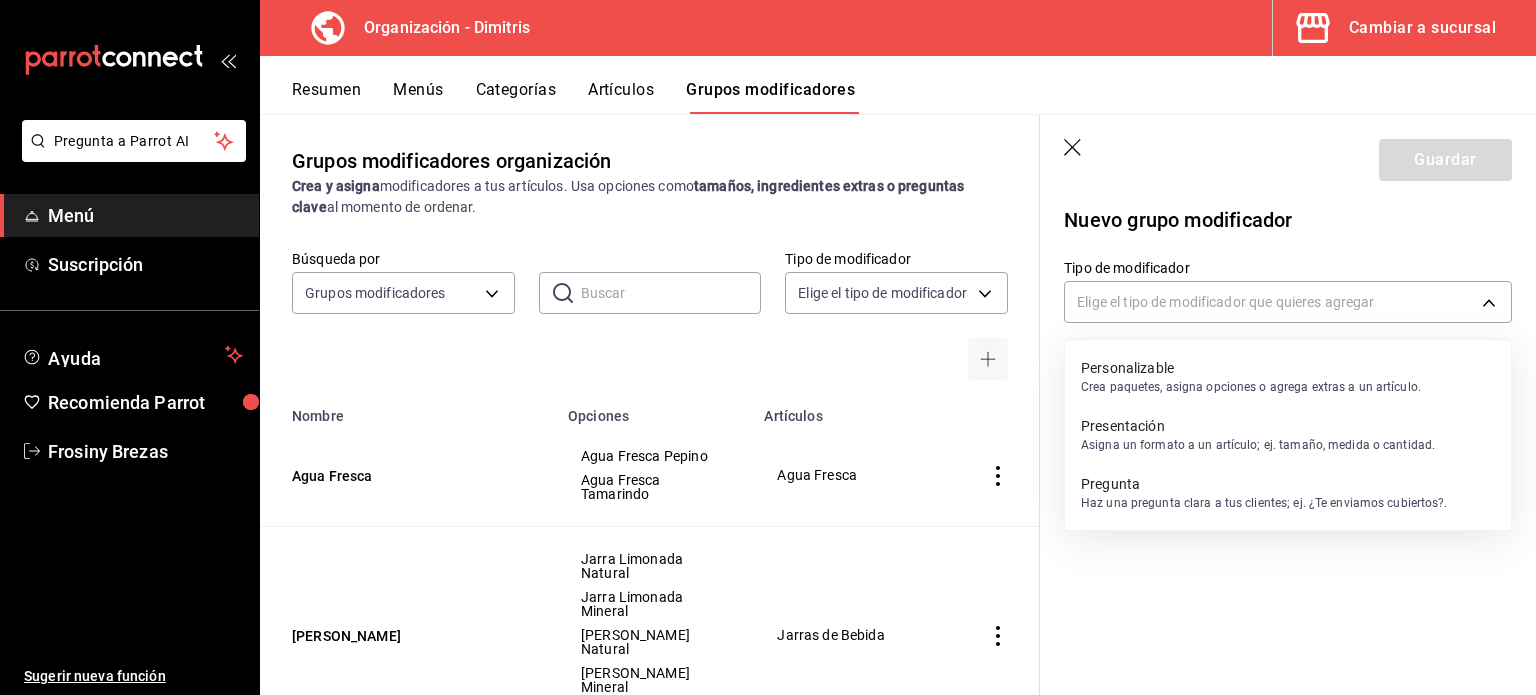 click on "Personalizable" at bounding box center (1251, 368) 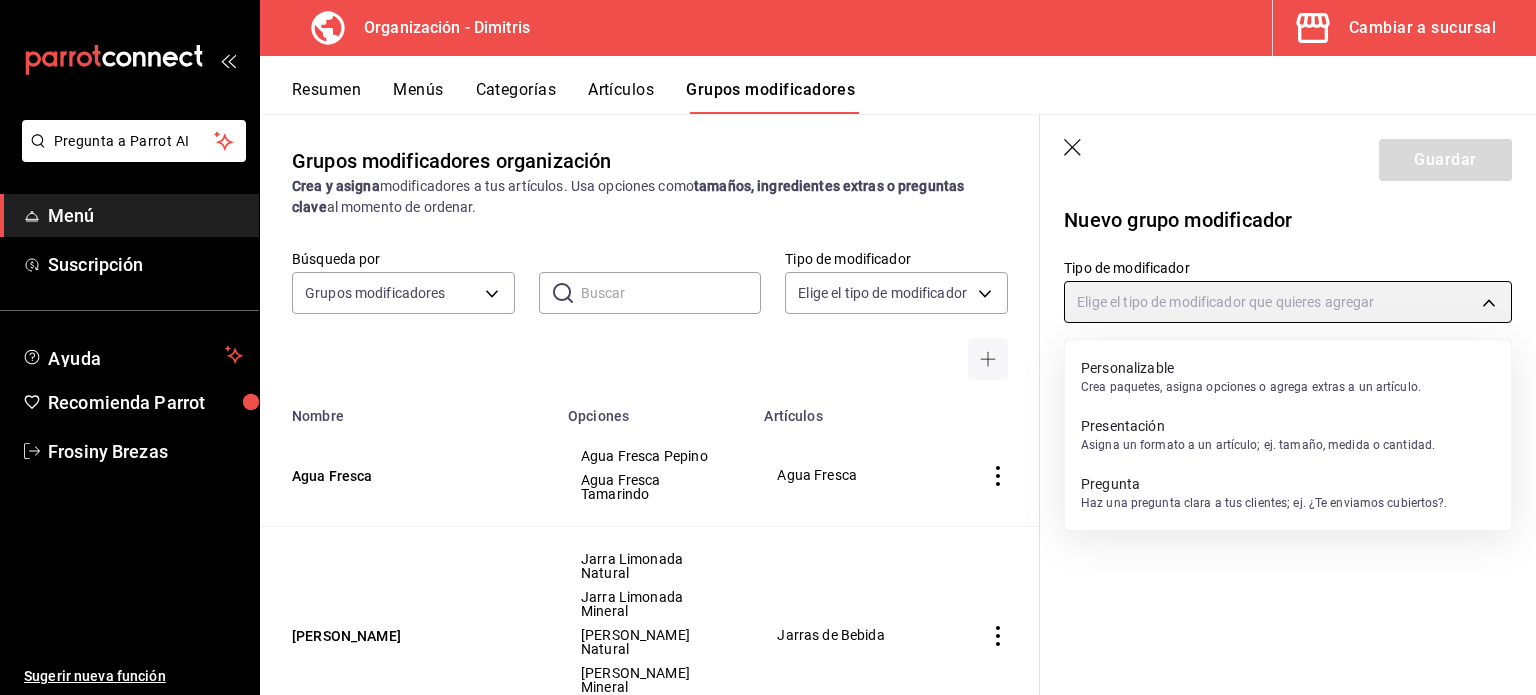 type on "CUSTOMIZABLE" 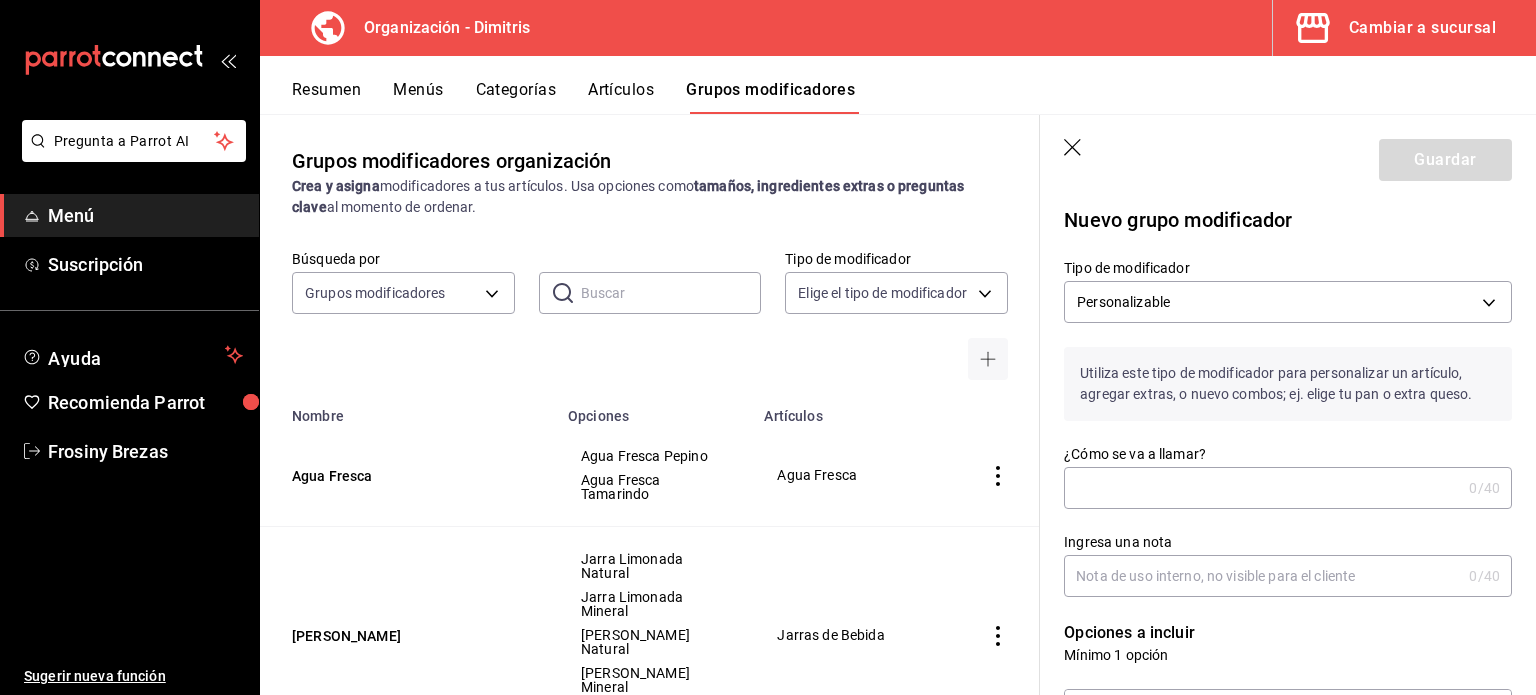 click on "¿Cómo se va a llamar?" at bounding box center [1262, 488] 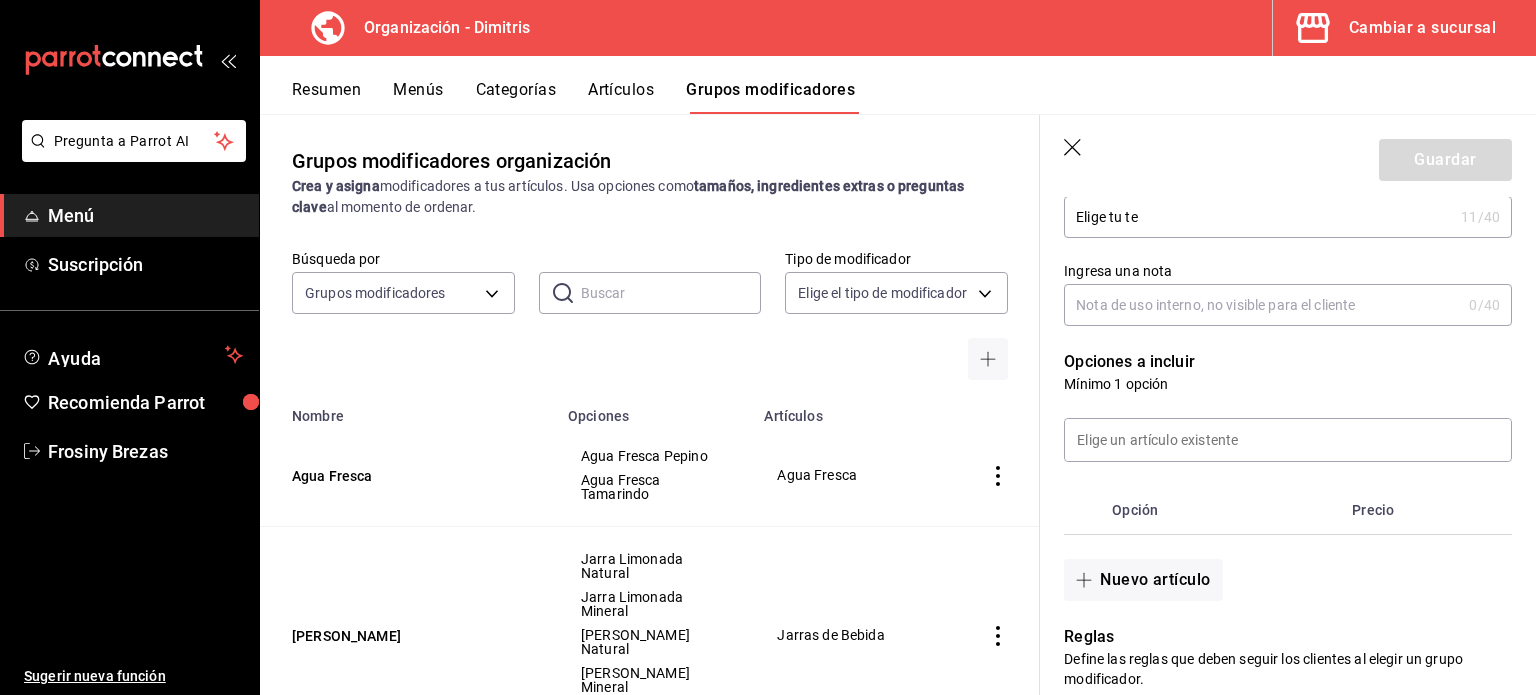 scroll, scrollTop: 272, scrollLeft: 0, axis: vertical 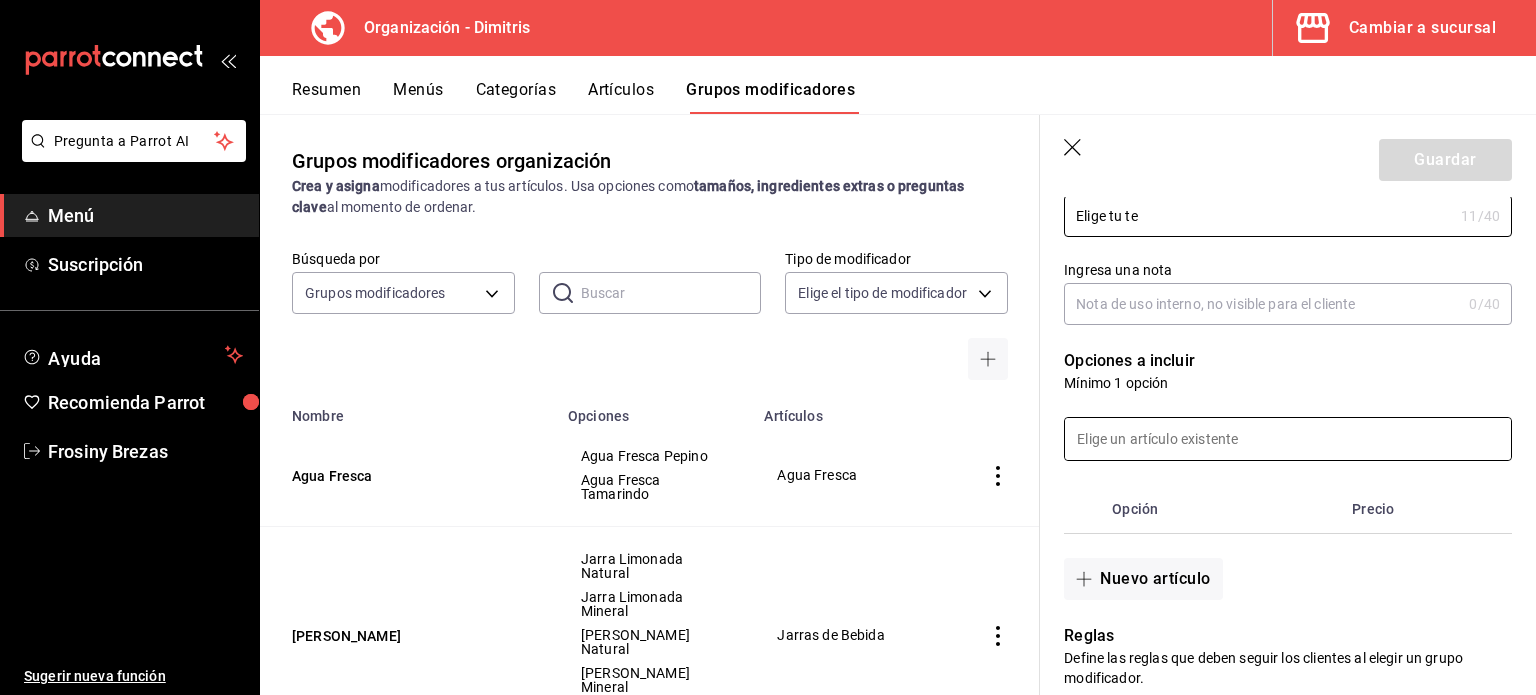 type on "Elige tu te" 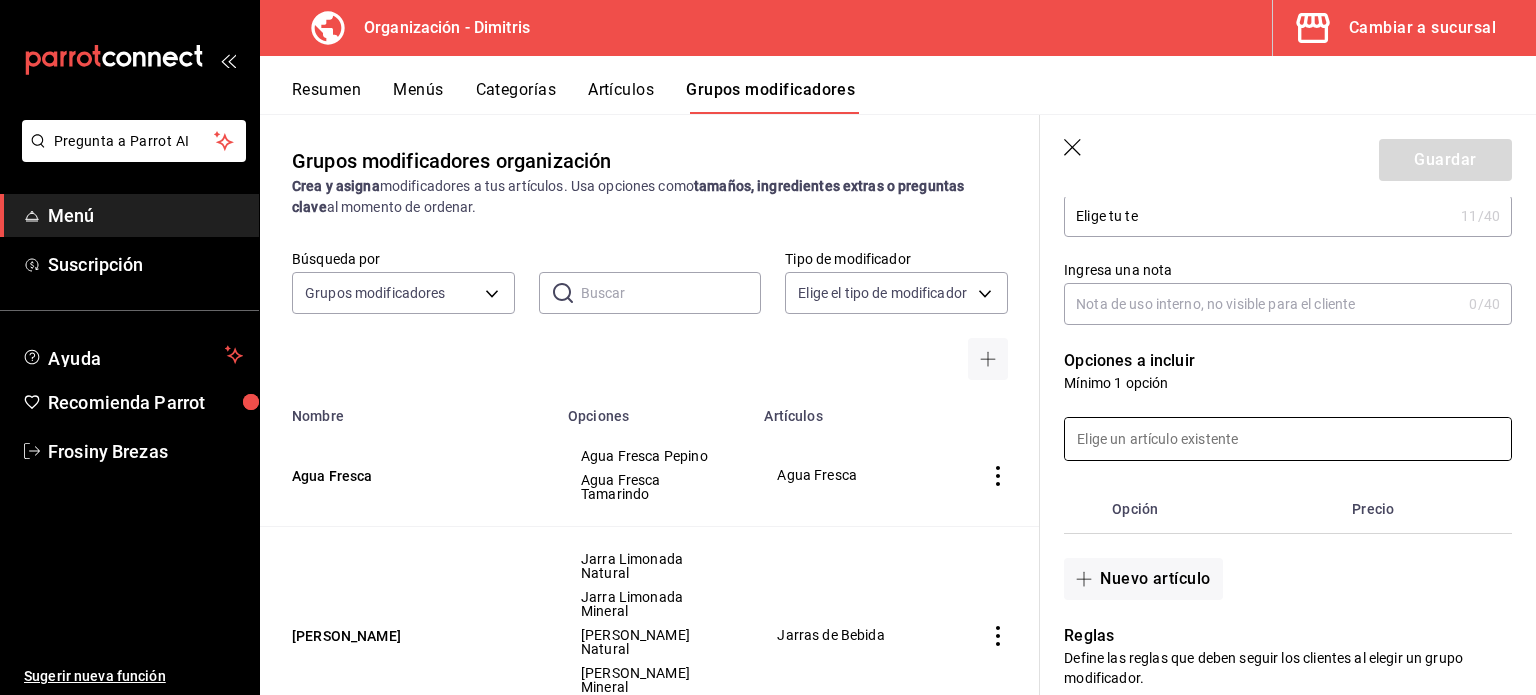 click at bounding box center (1288, 439) 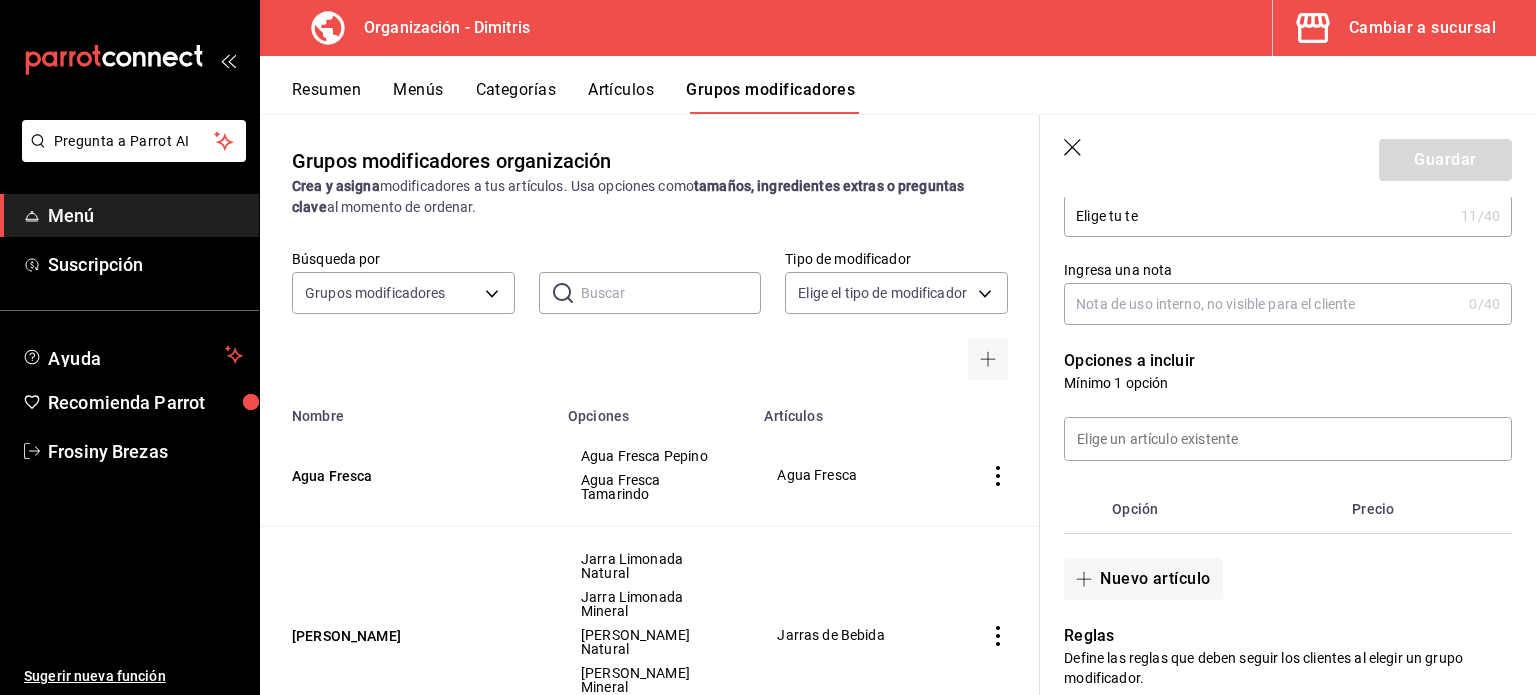 click on "Opción" at bounding box center (1224, 509) 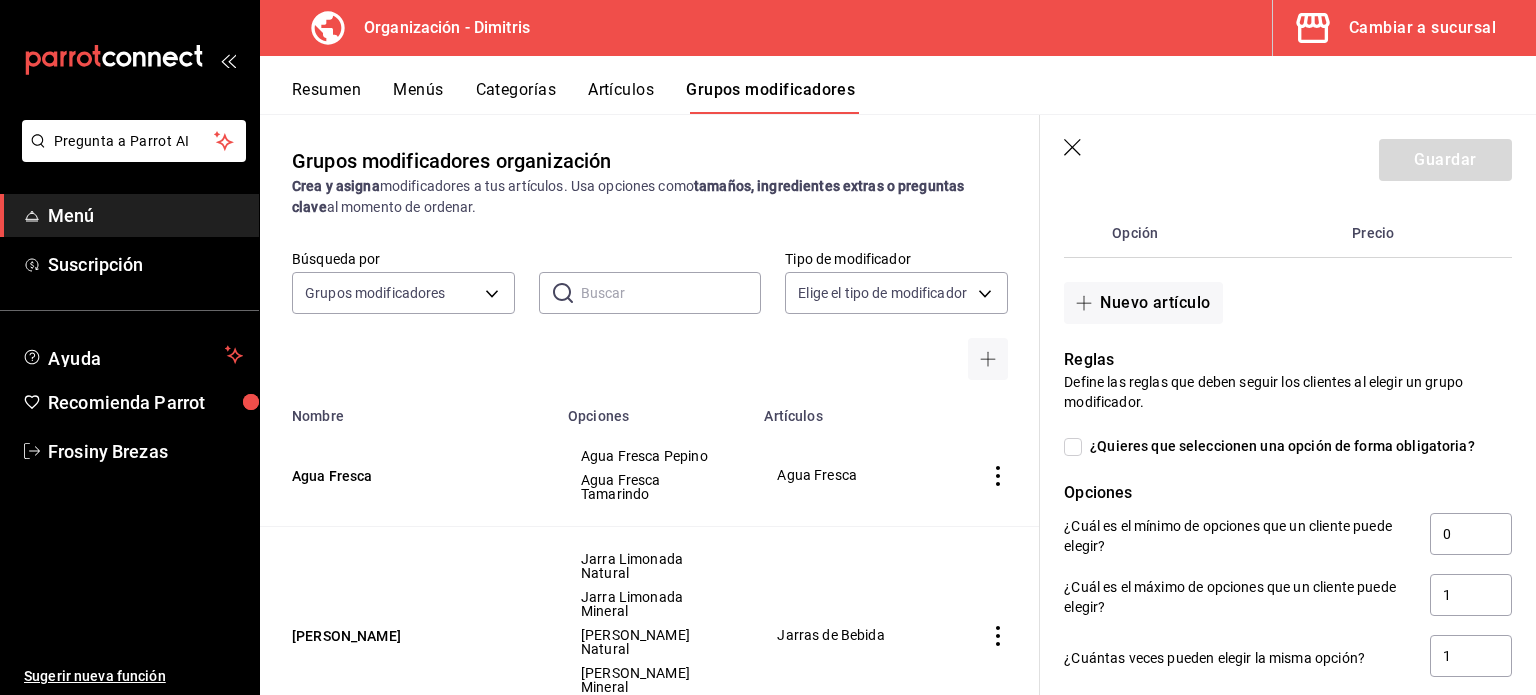 scroll, scrollTop: 548, scrollLeft: 0, axis: vertical 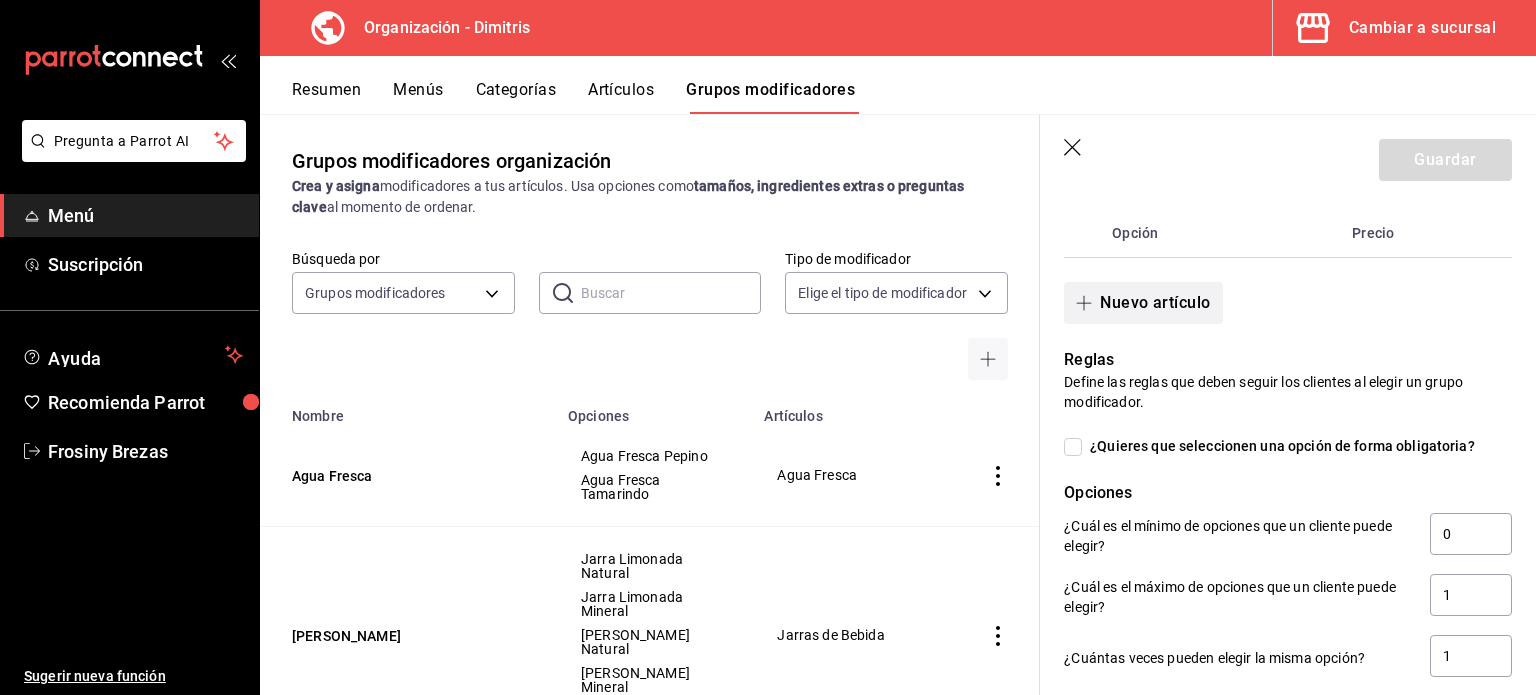 click 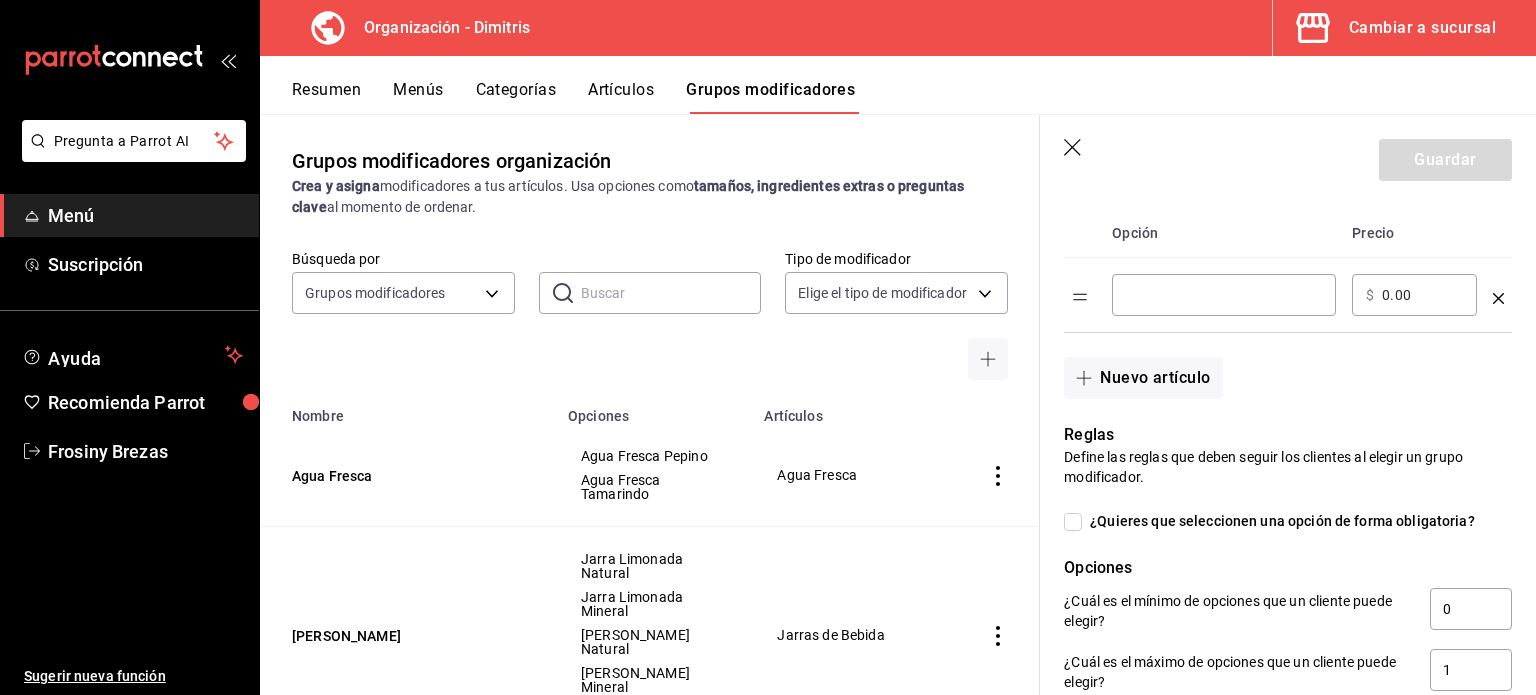 click at bounding box center (1224, 295) 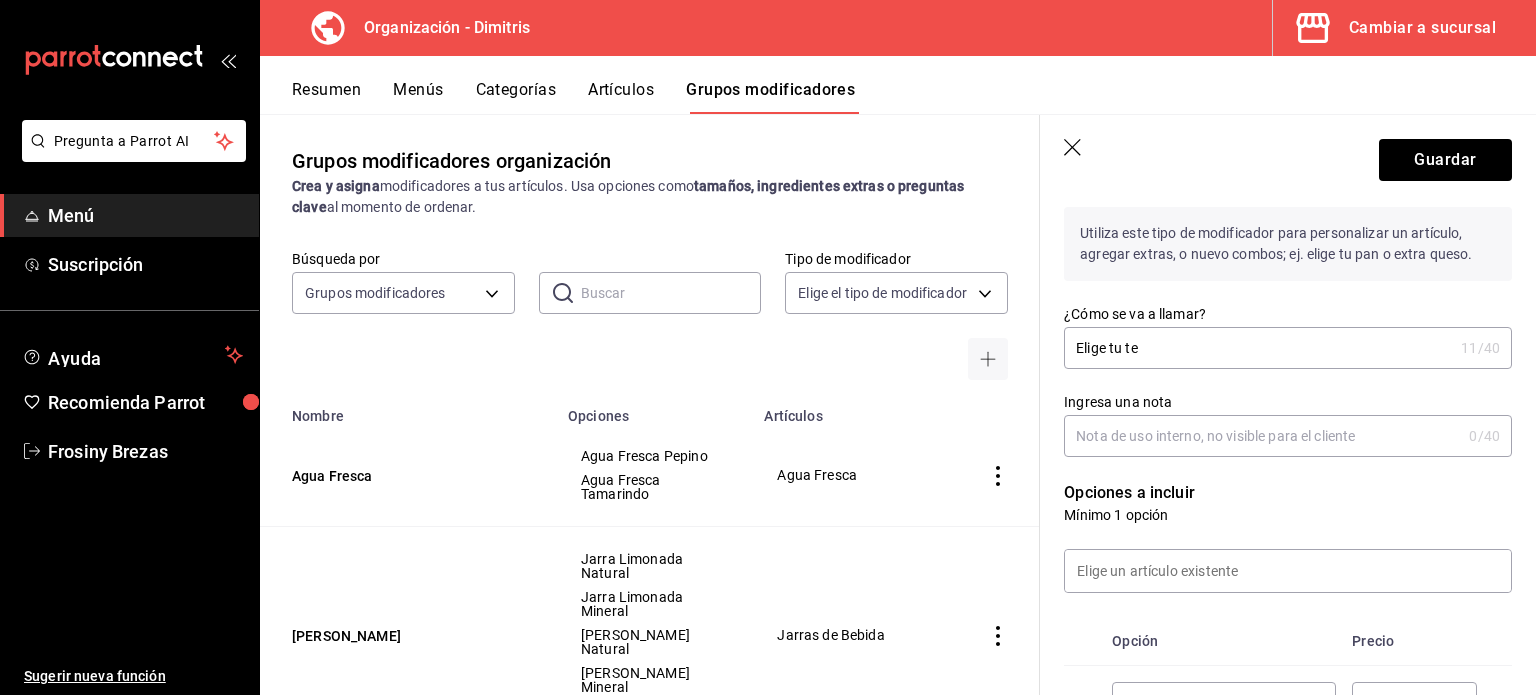 scroll, scrollTop: 140, scrollLeft: 0, axis: vertical 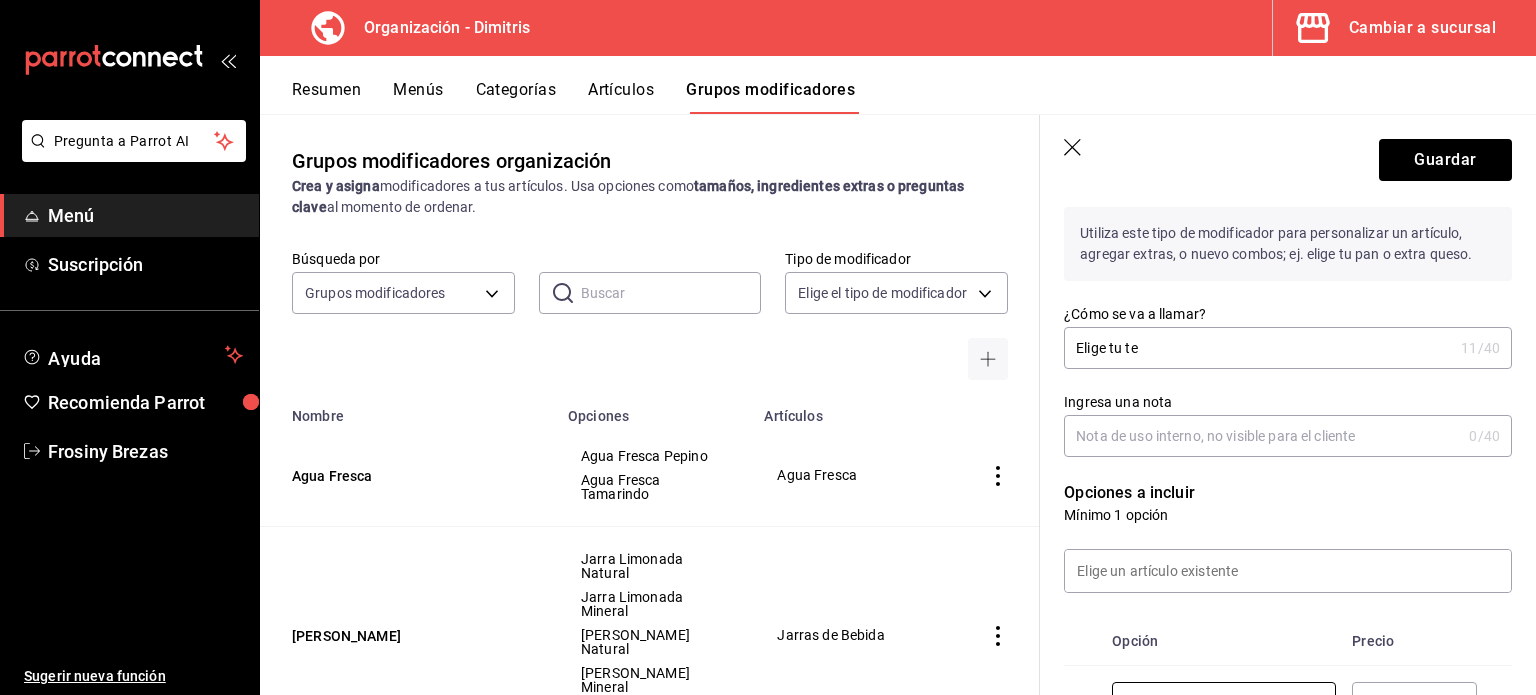 type on "Earl Grey" 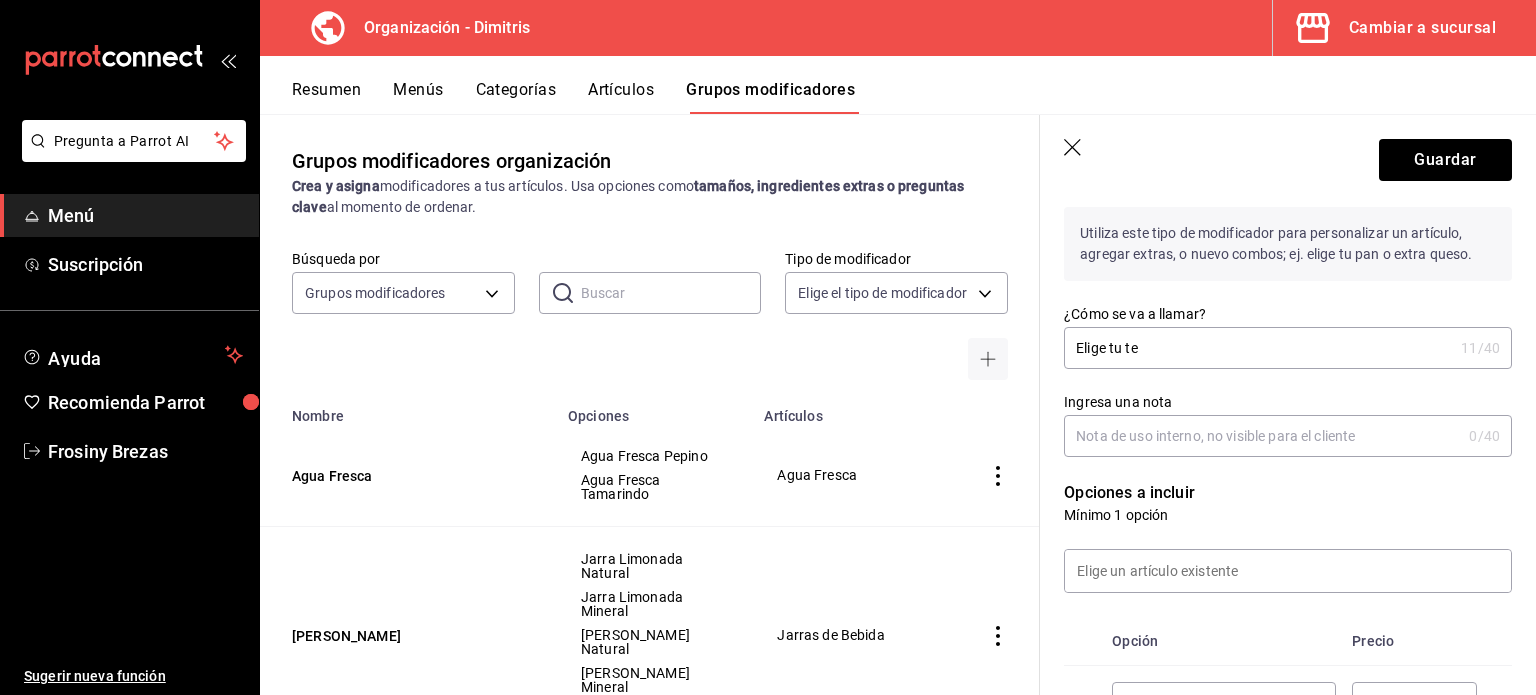 click on "Ingresa una nota" at bounding box center (1262, 436) 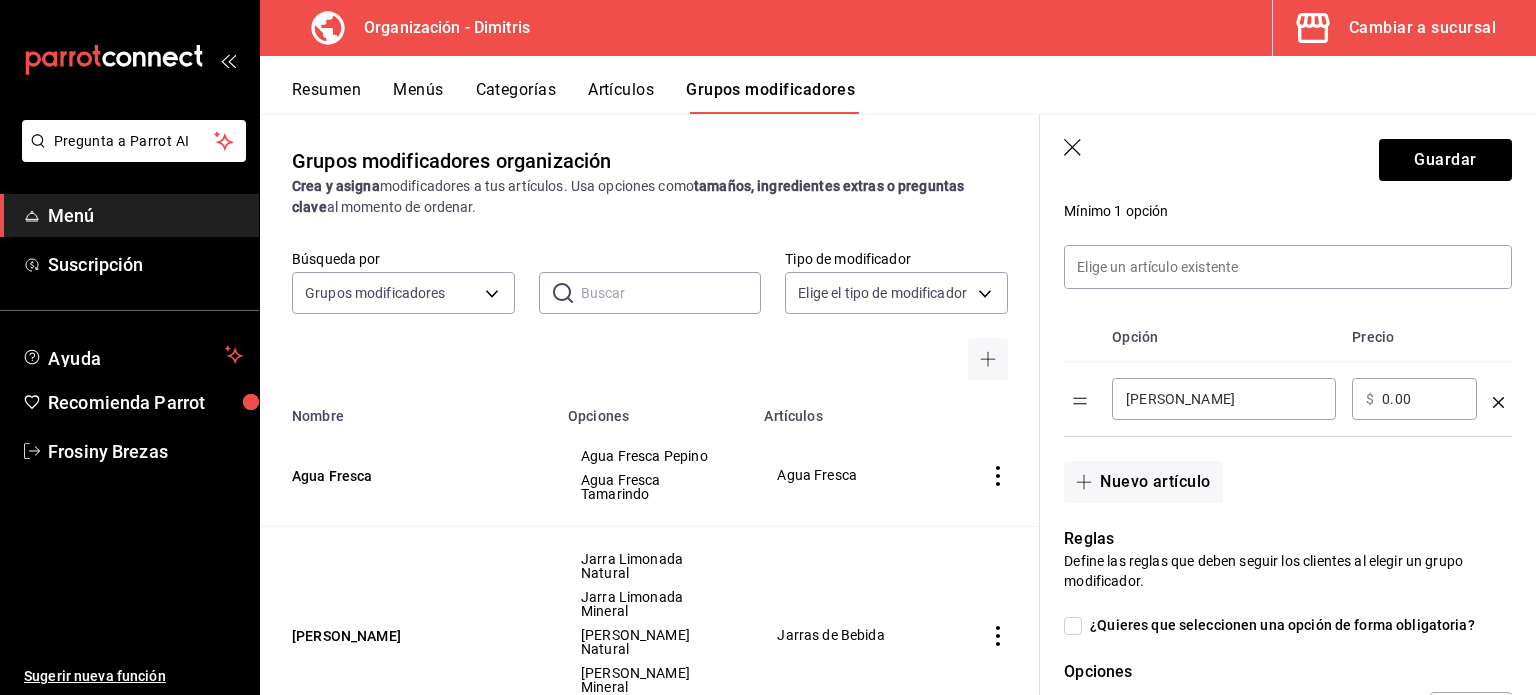 scroll, scrollTop: 494, scrollLeft: 0, axis: vertical 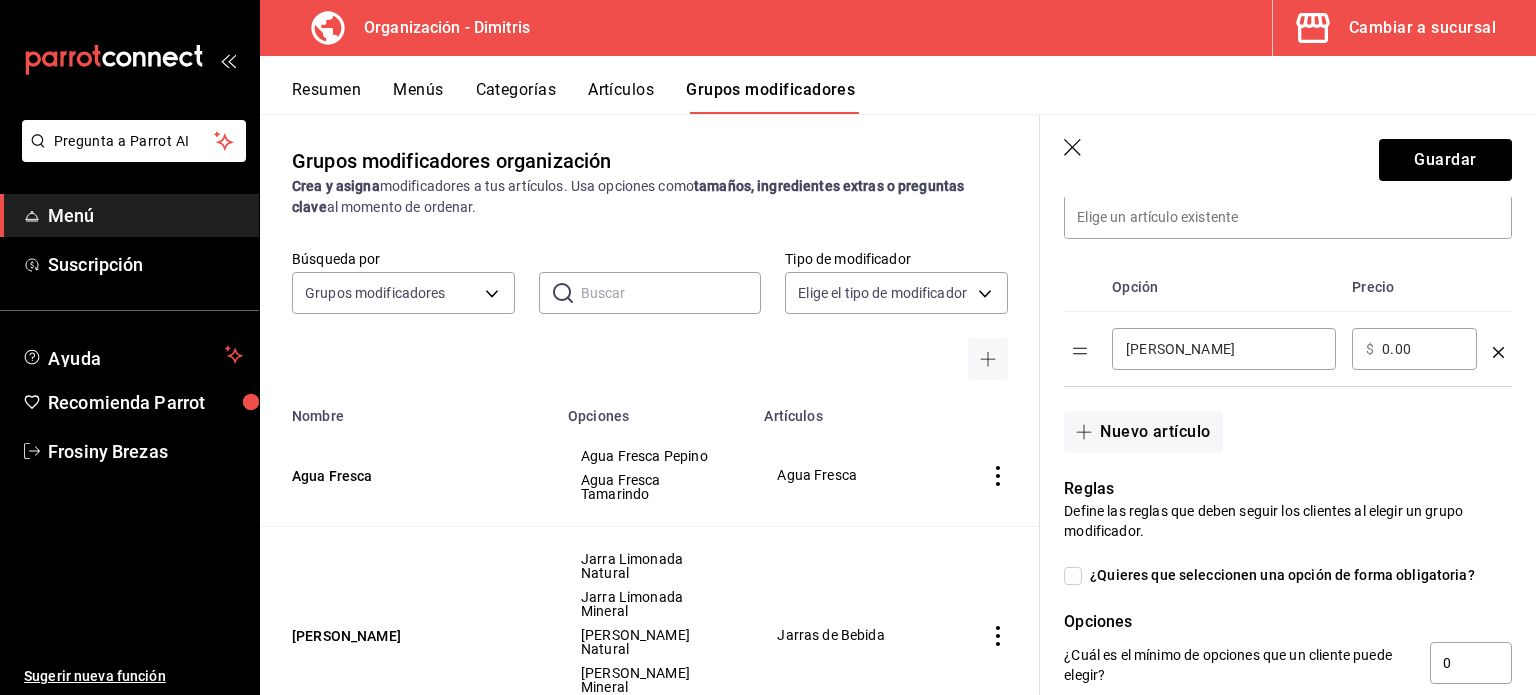 type on "Para Tetera 9gr" 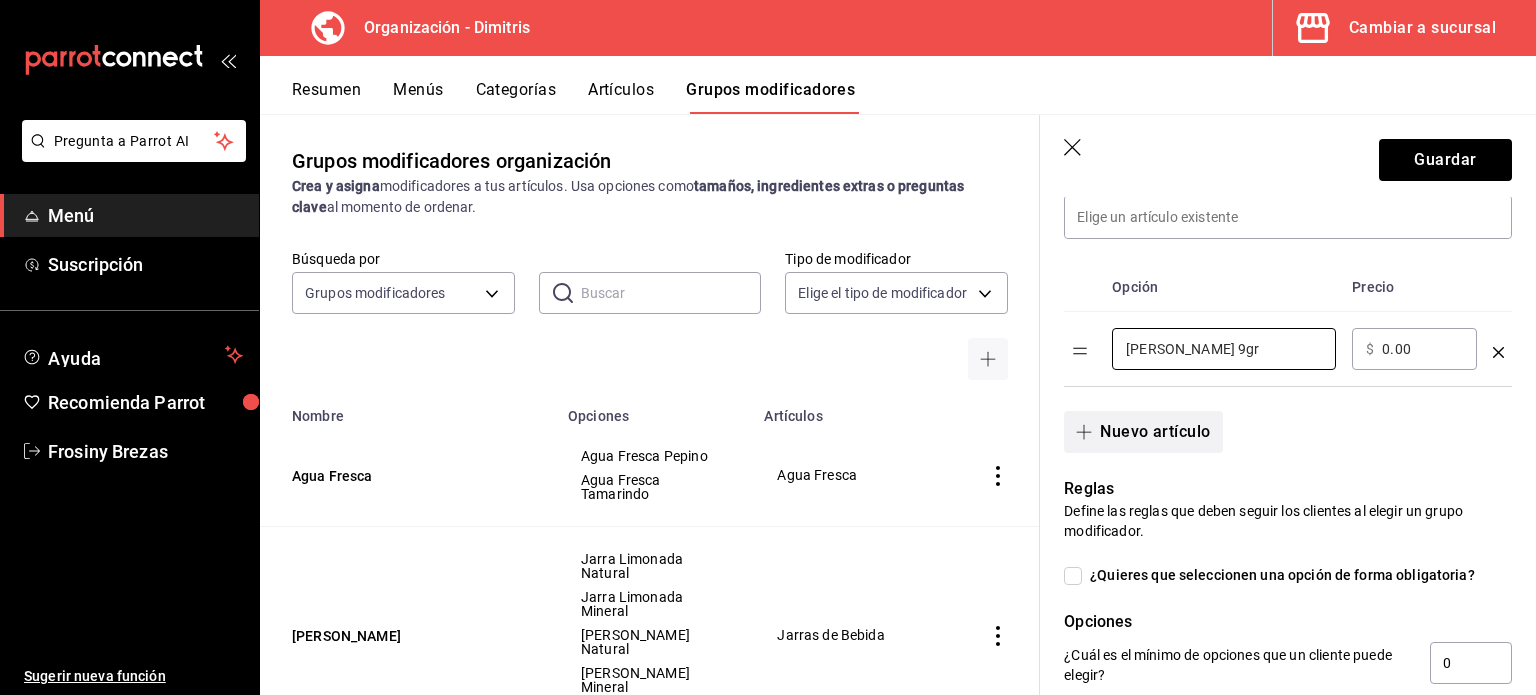 type on "Earl Grey 9gr" 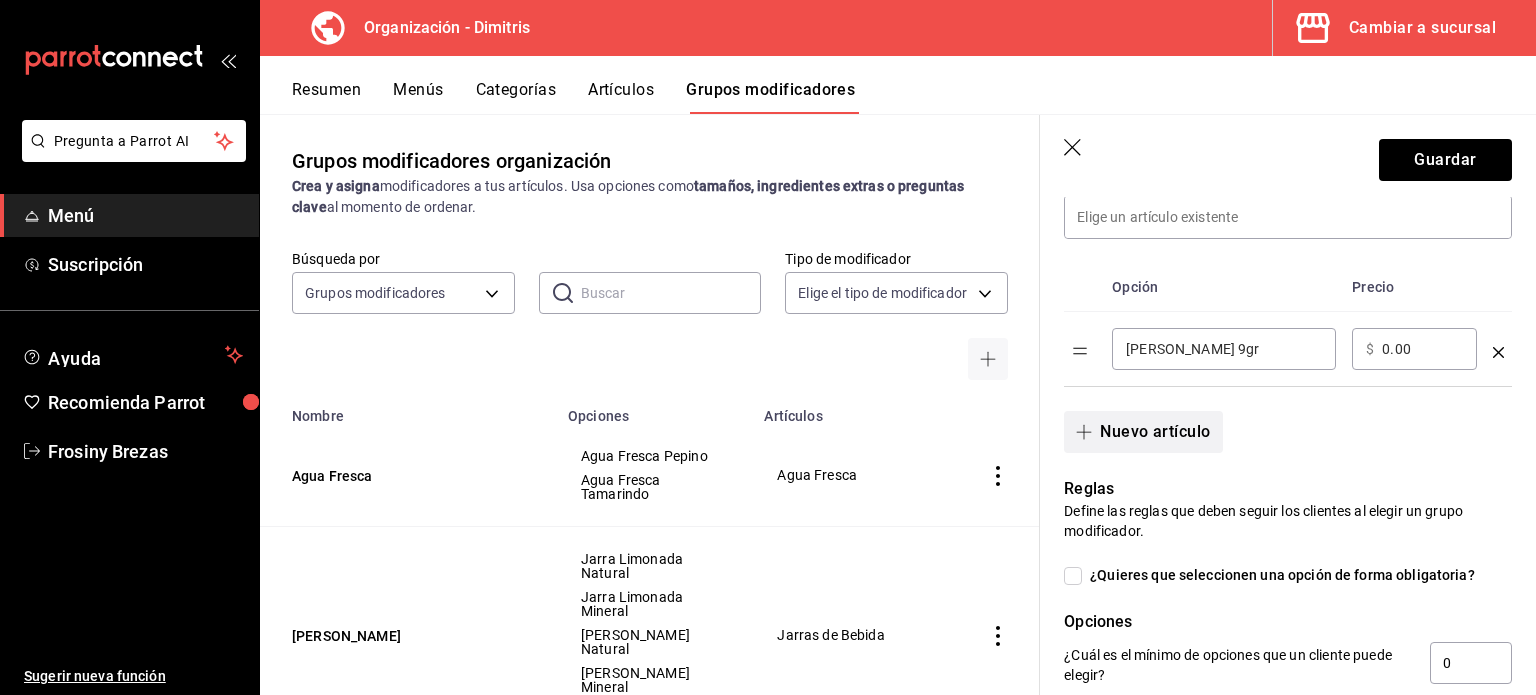 click on "Nuevo artículo" at bounding box center (1143, 432) 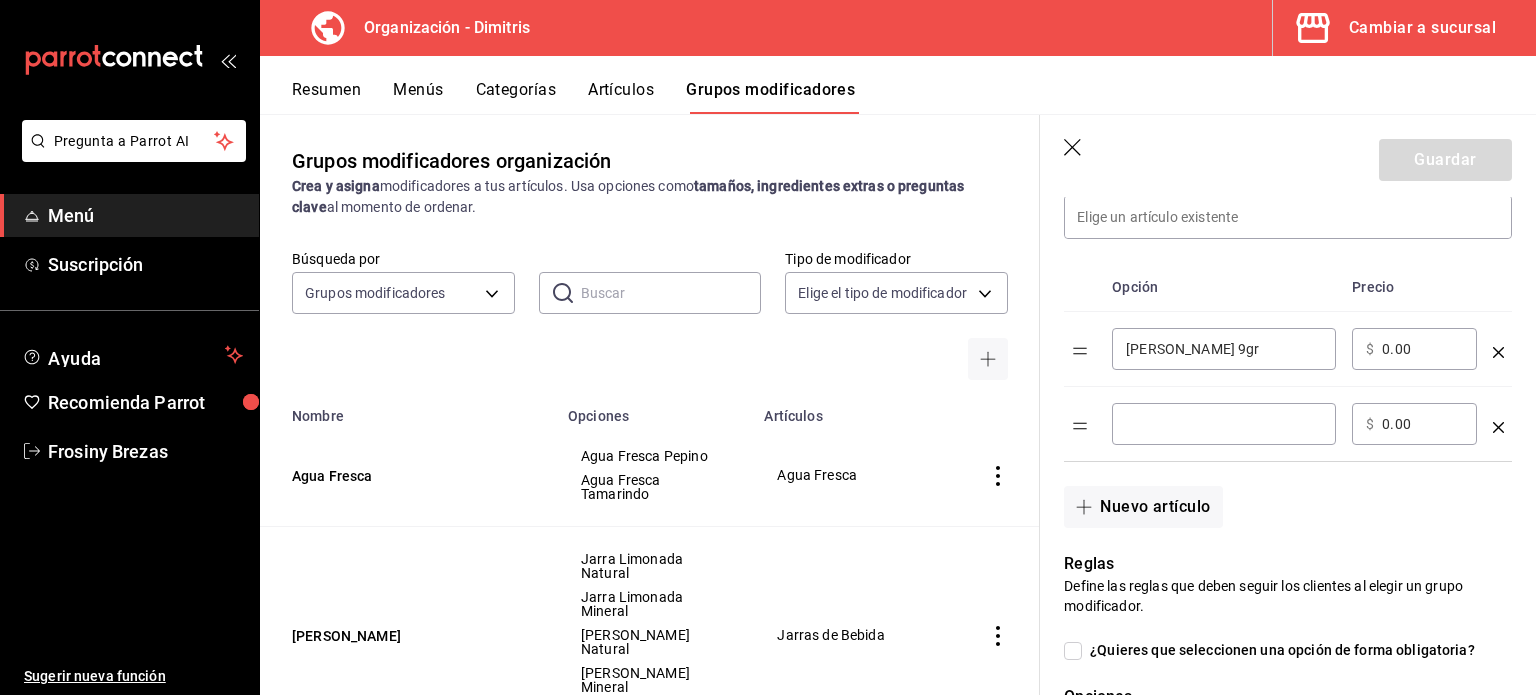 click at bounding box center (1224, 424) 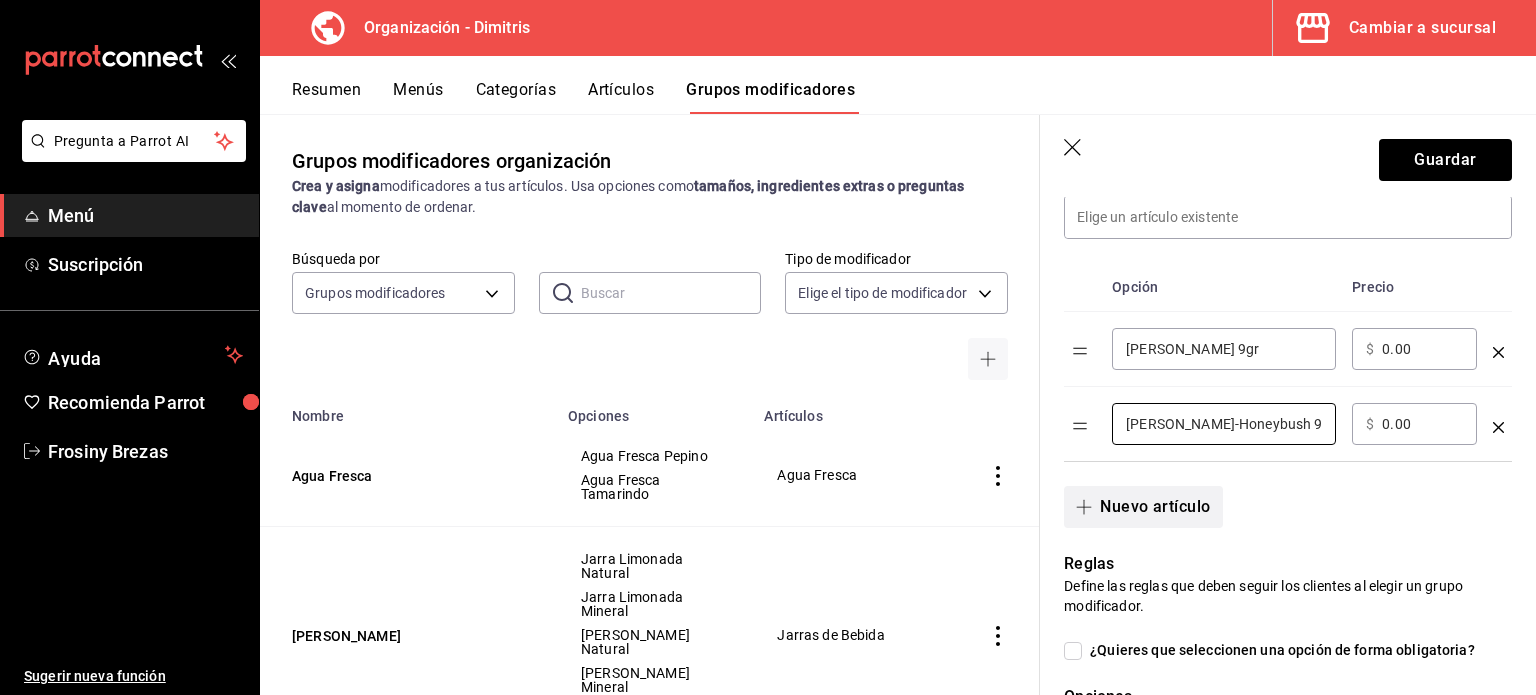type on "Earl Grey-Honeybush 9gr" 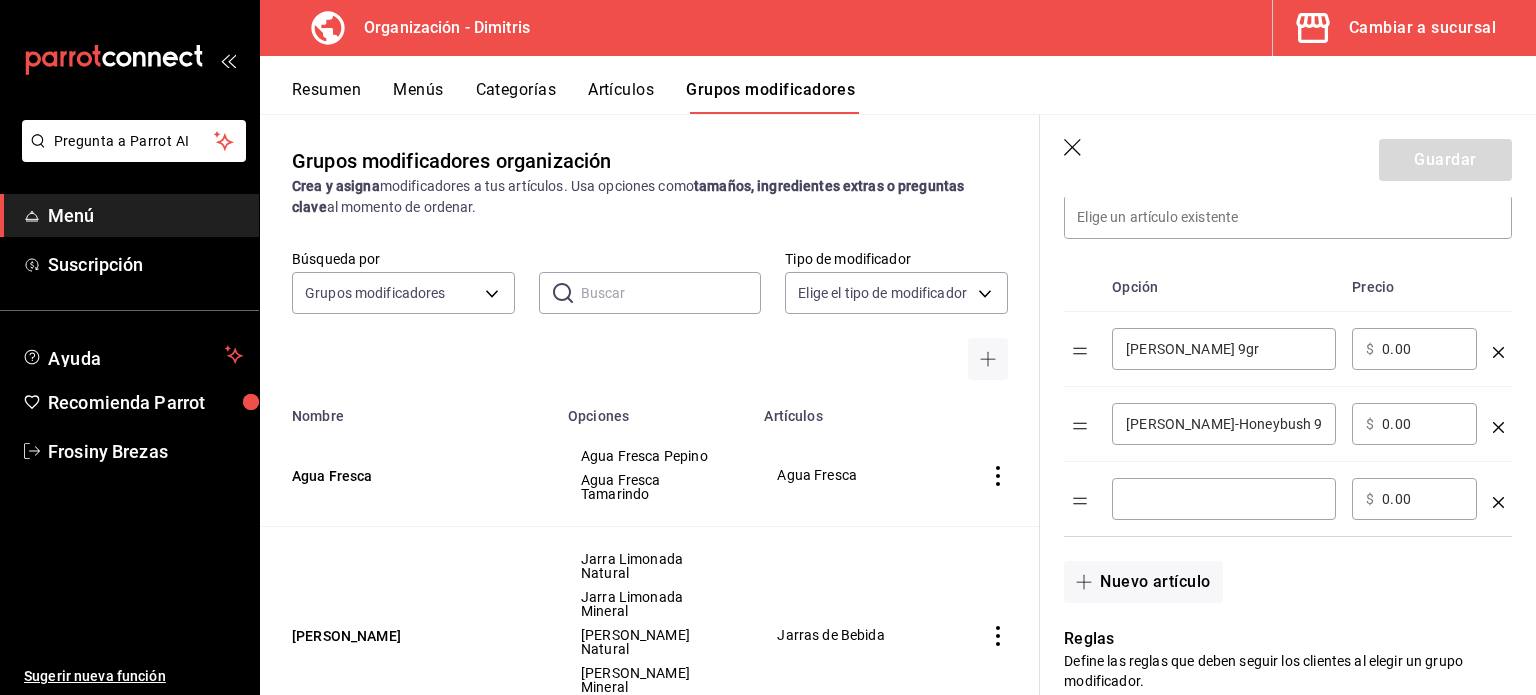 click at bounding box center (1224, 499) 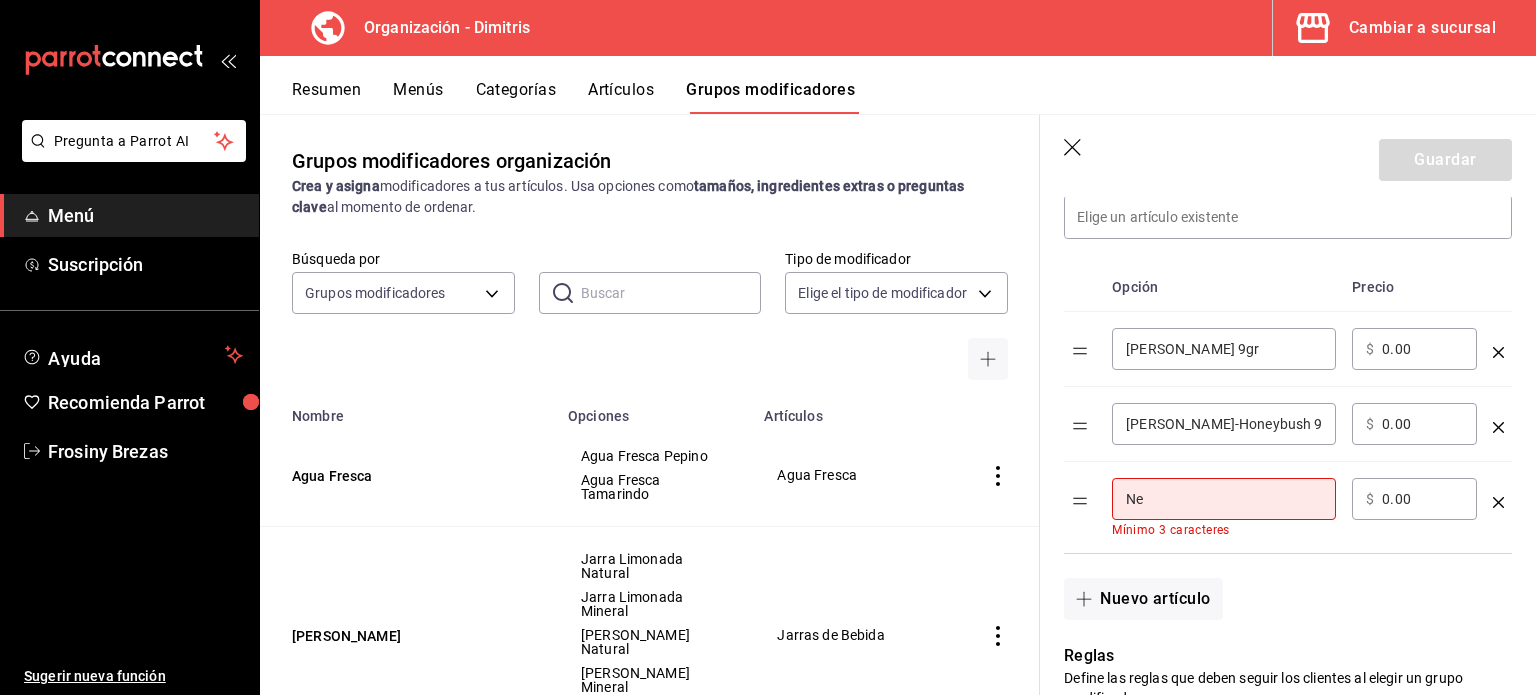 type on "N" 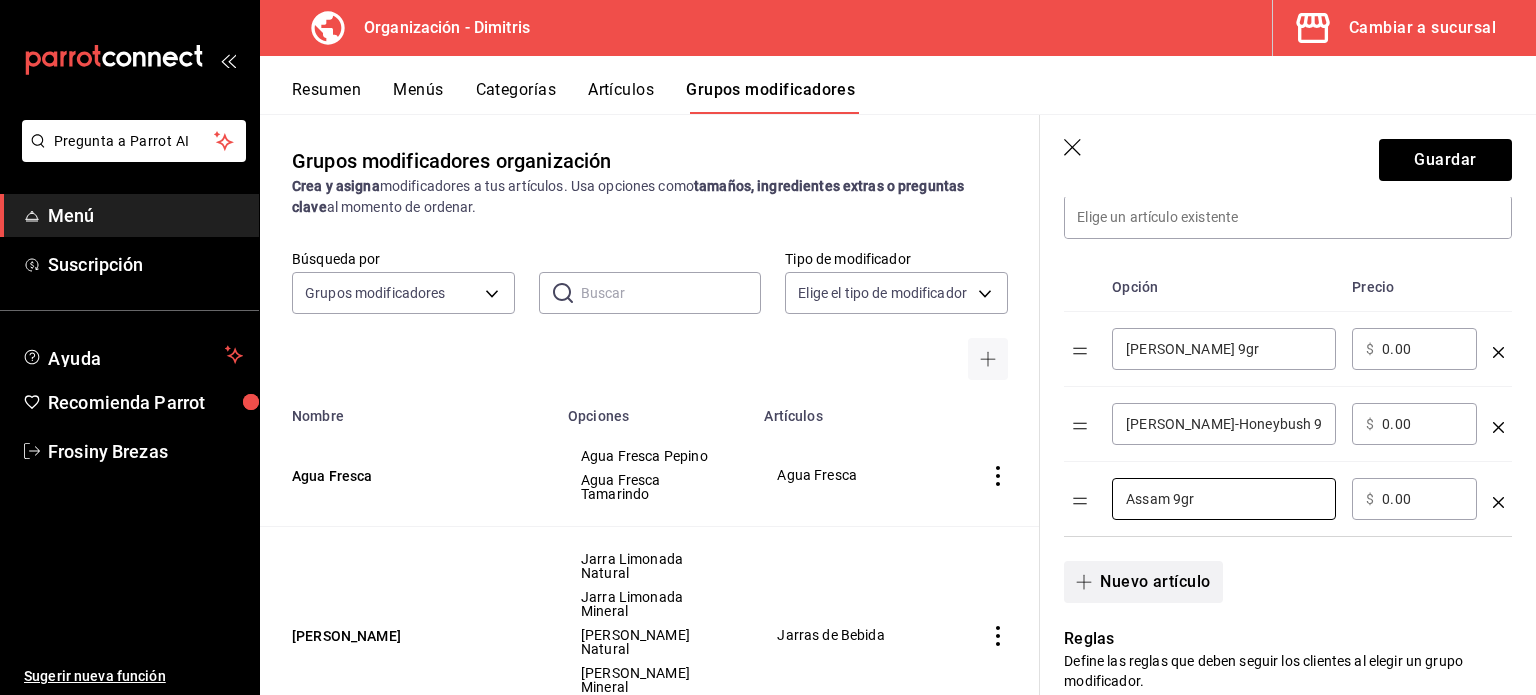 type on "Assam 9gr" 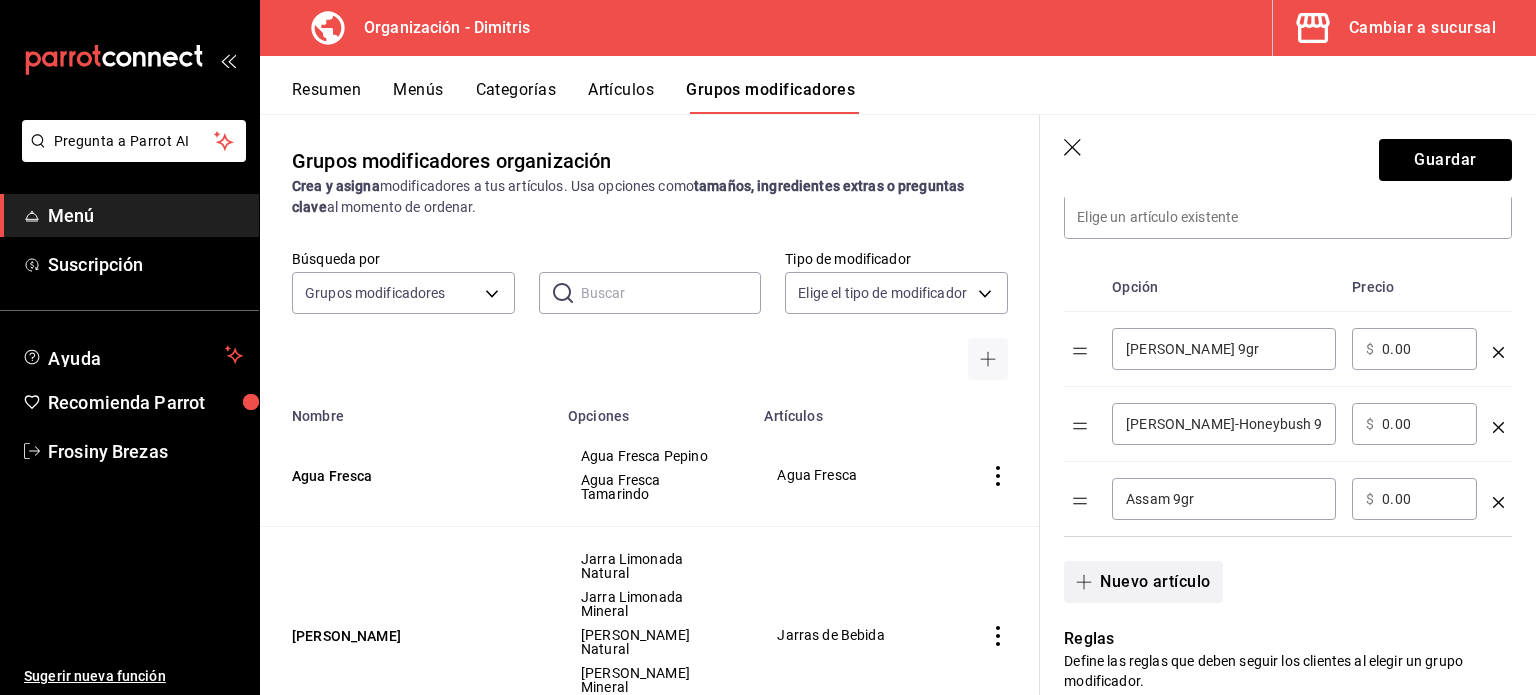 click on "Nuevo artículo" at bounding box center (1143, 582) 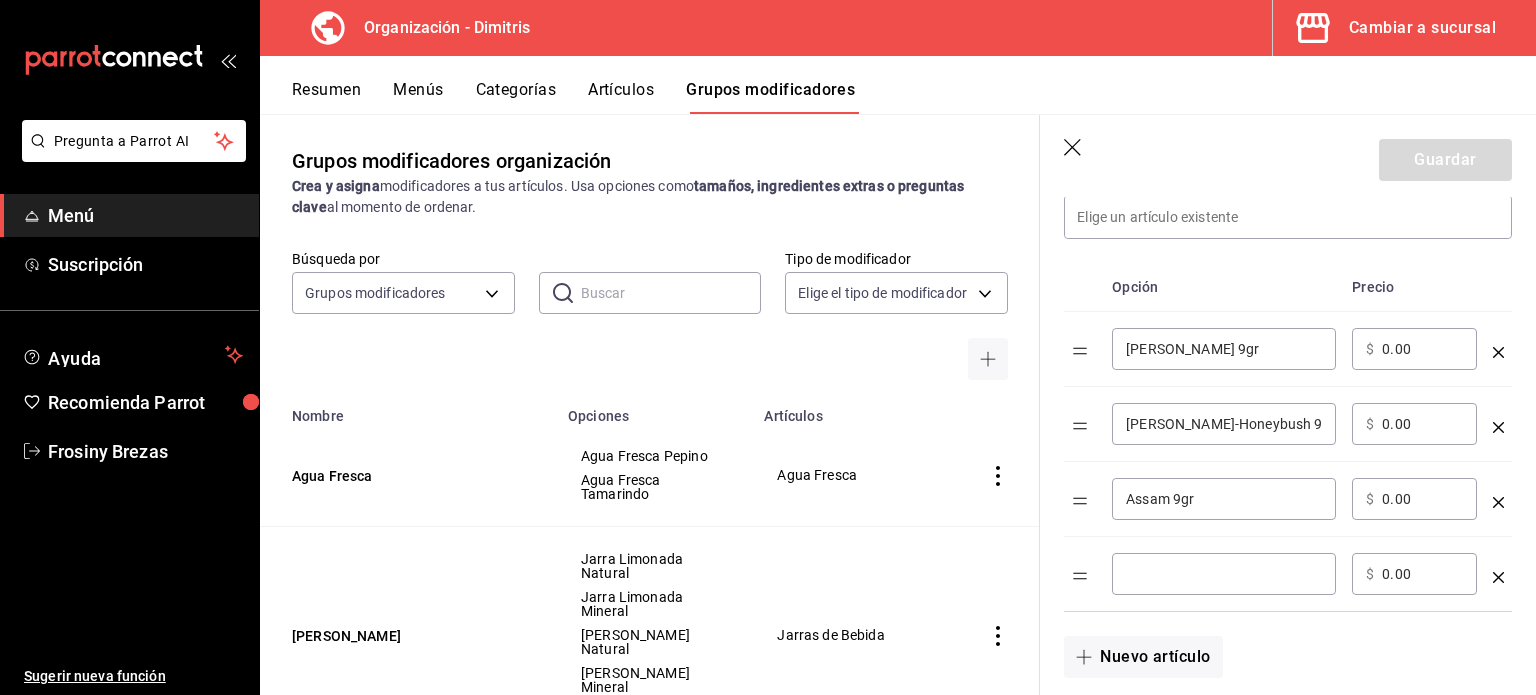 click at bounding box center (1224, 574) 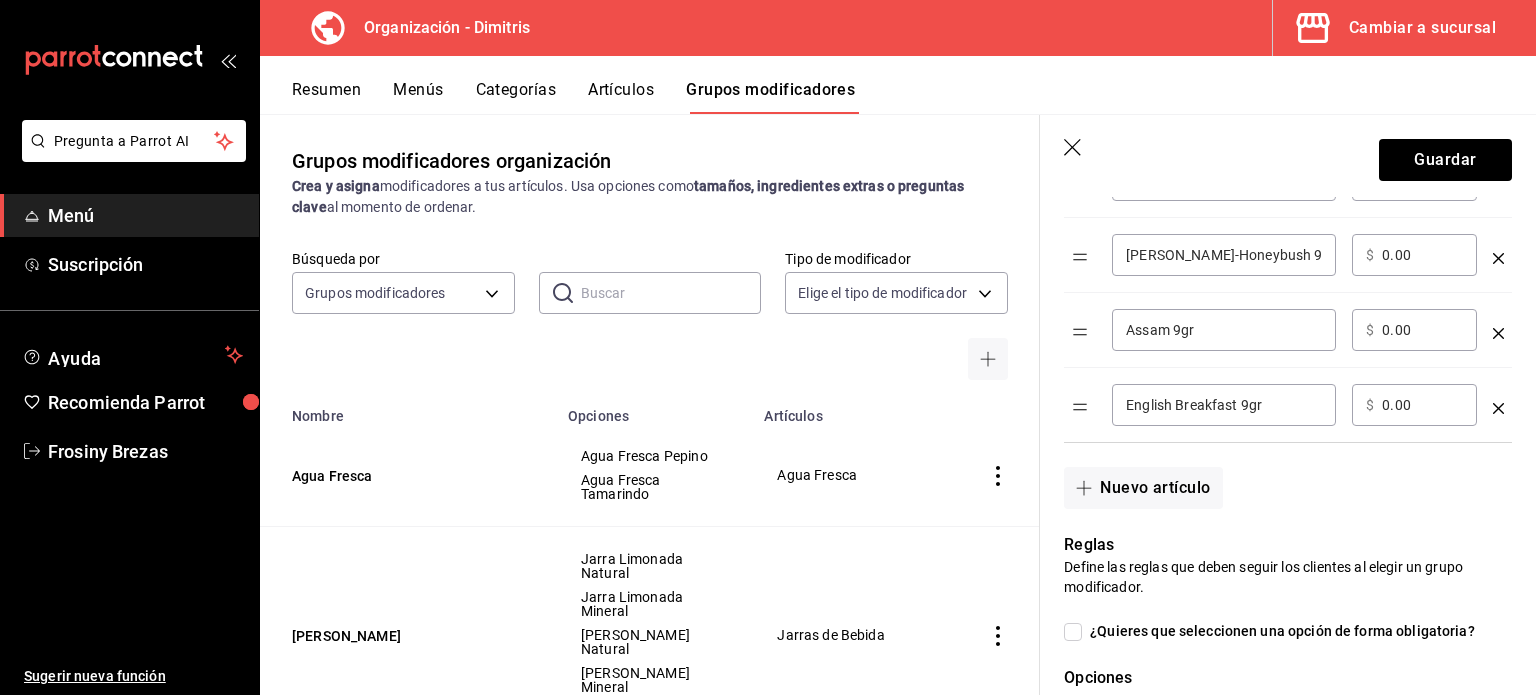 scroll, scrollTop: 667, scrollLeft: 0, axis: vertical 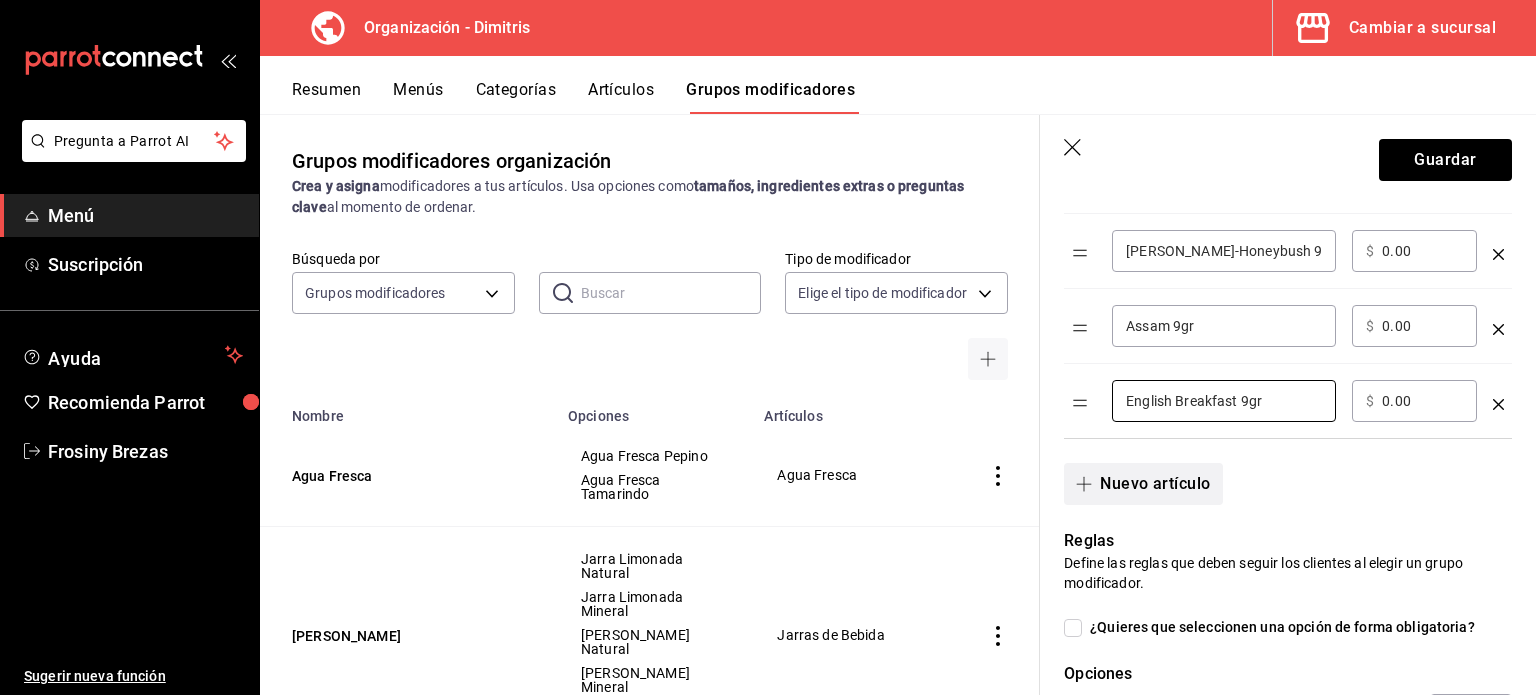type on "English Breakfast 9gr" 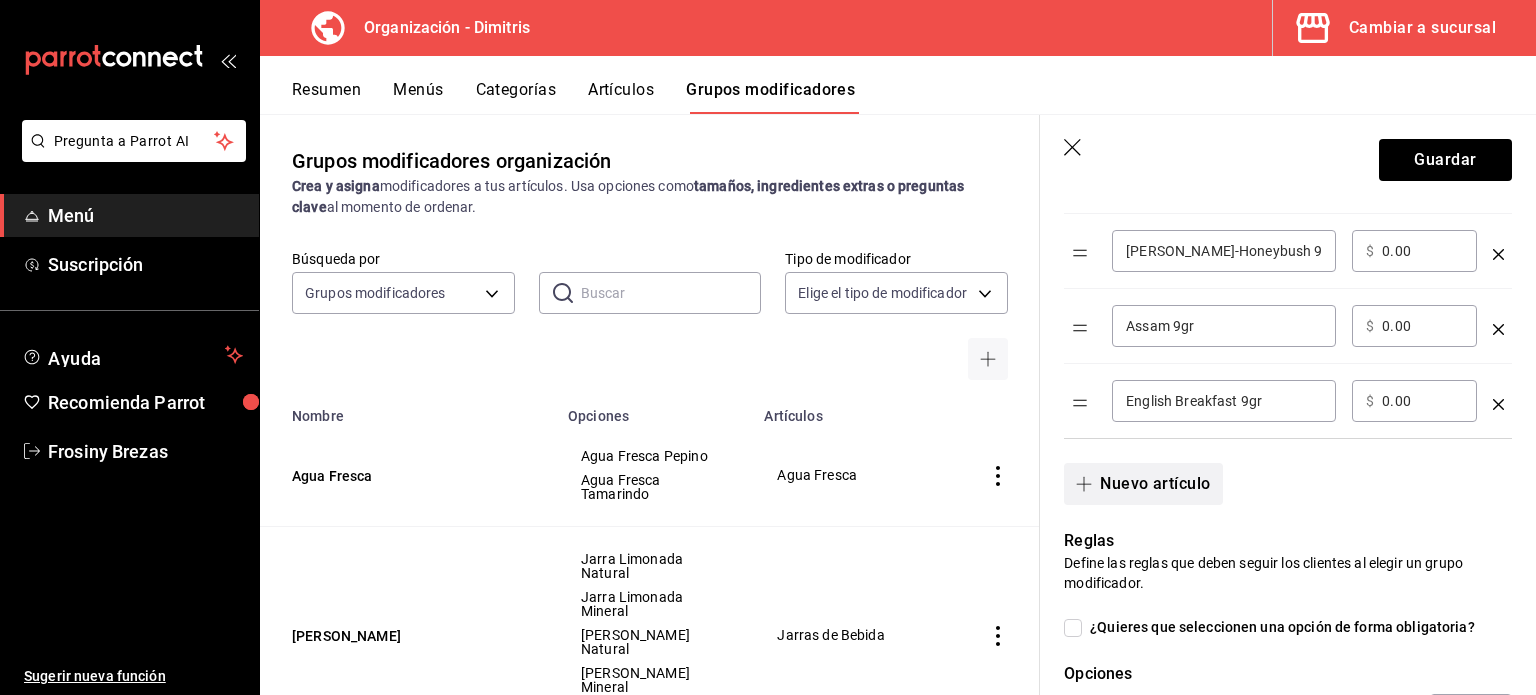click on "Nuevo artículo" at bounding box center [1143, 484] 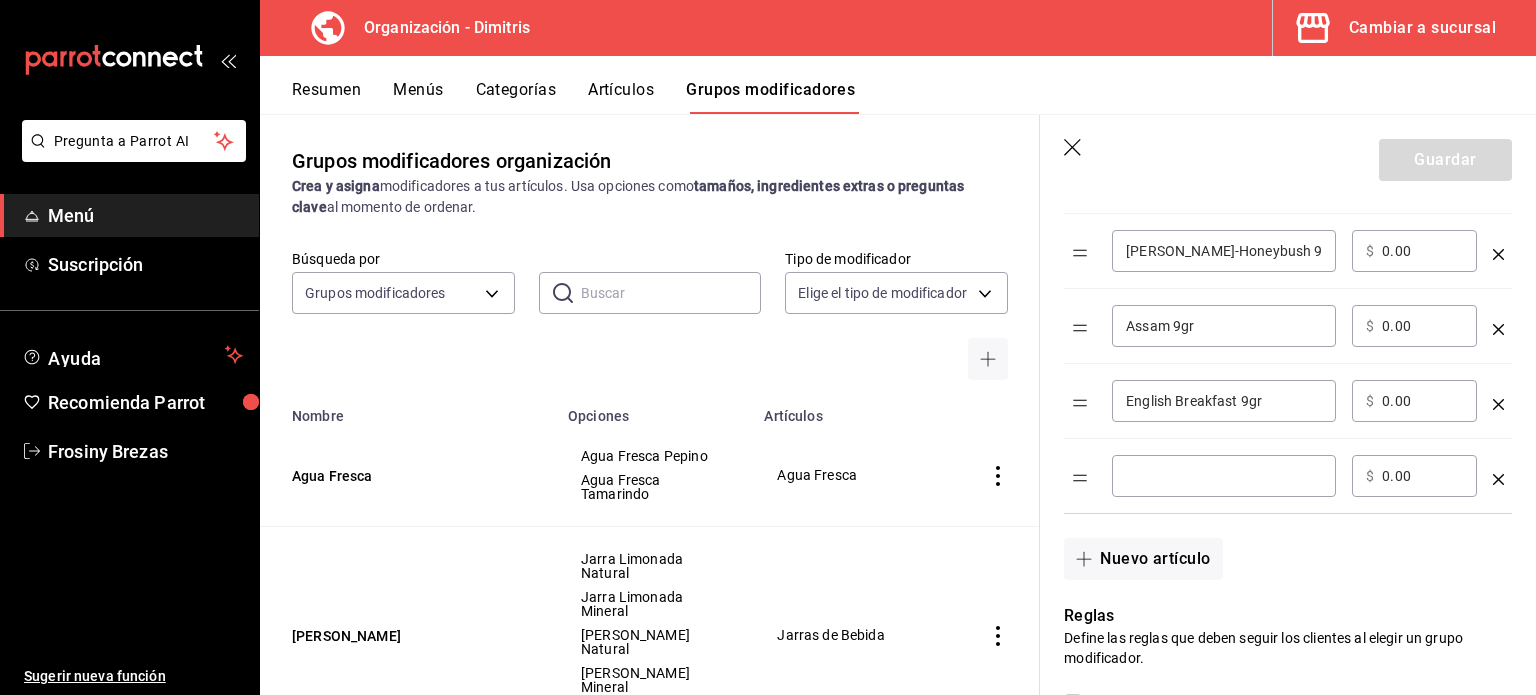 click on "​" at bounding box center (1224, 476) 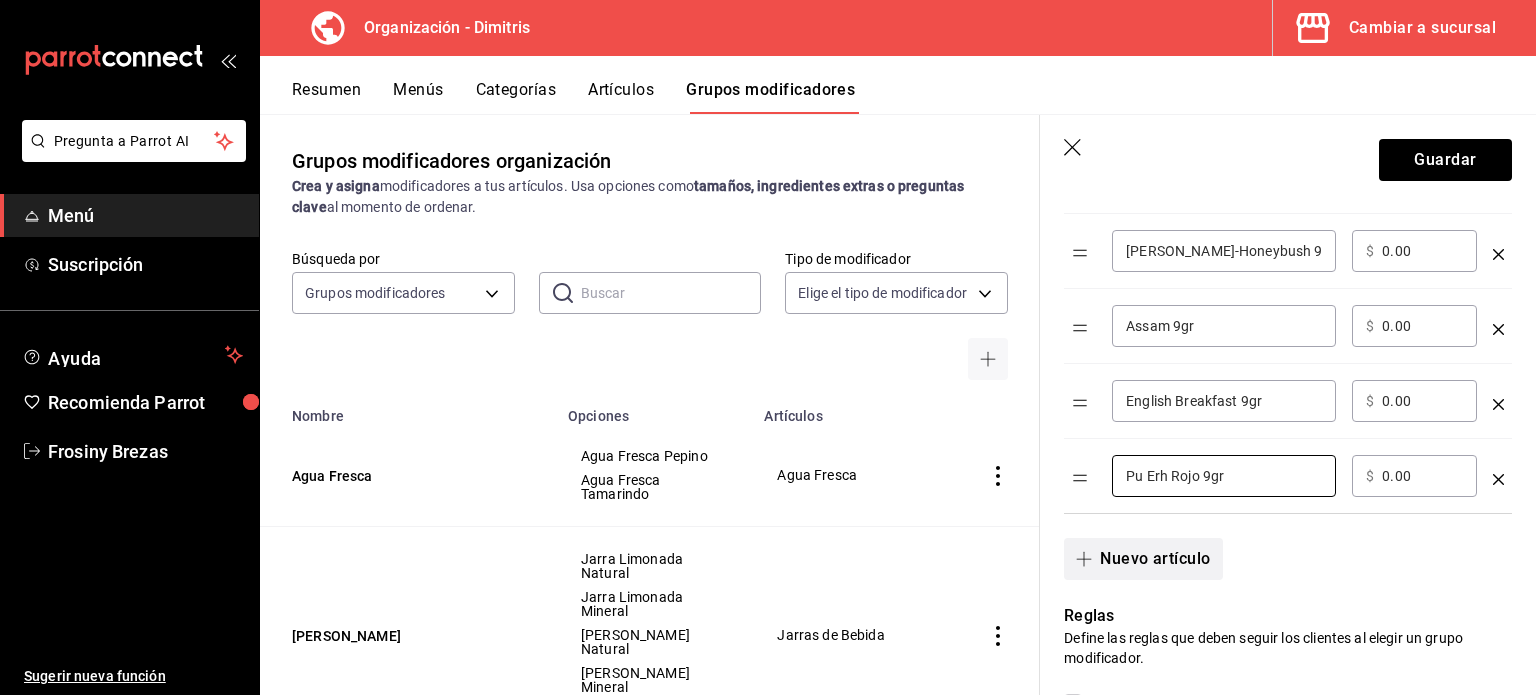 type on "Pu Erh Rojo 9gr" 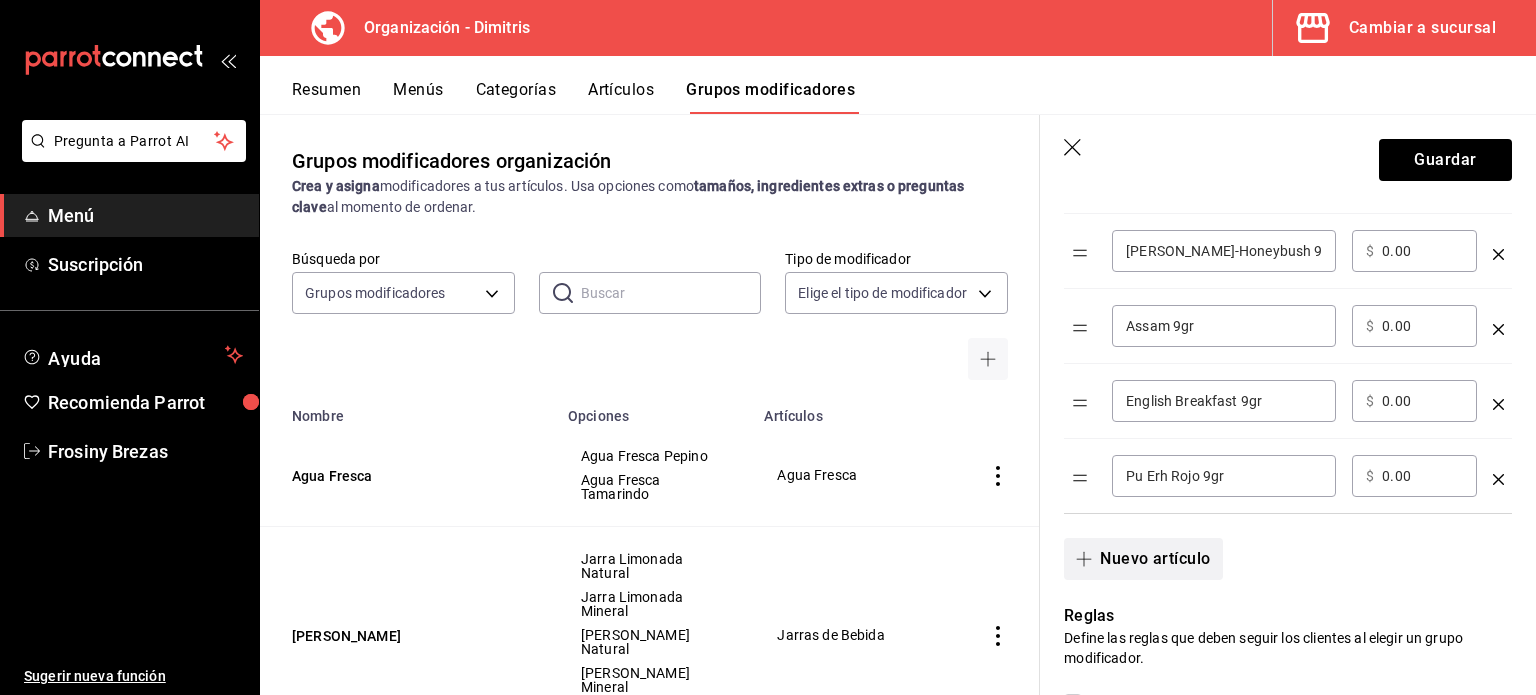 click on "Nuevo artículo" at bounding box center [1143, 559] 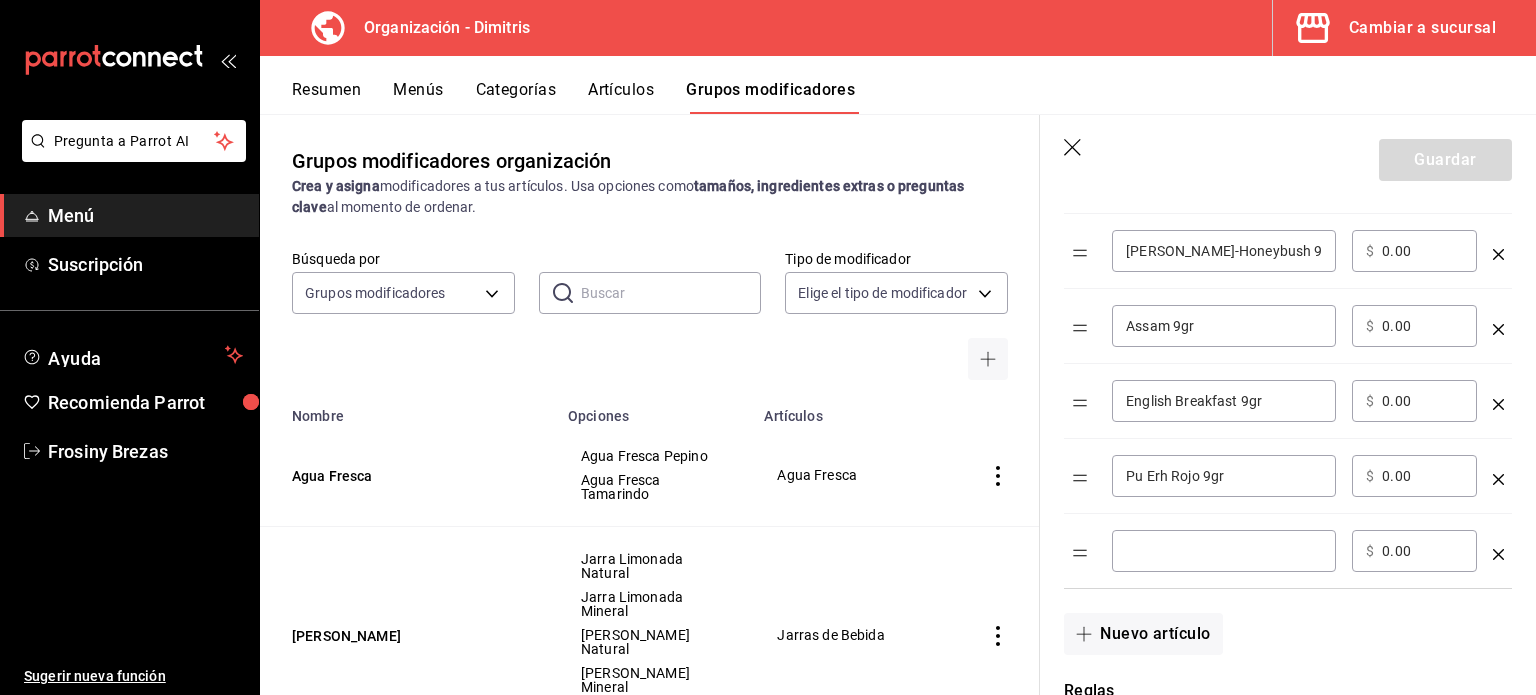 click at bounding box center [1224, 551] 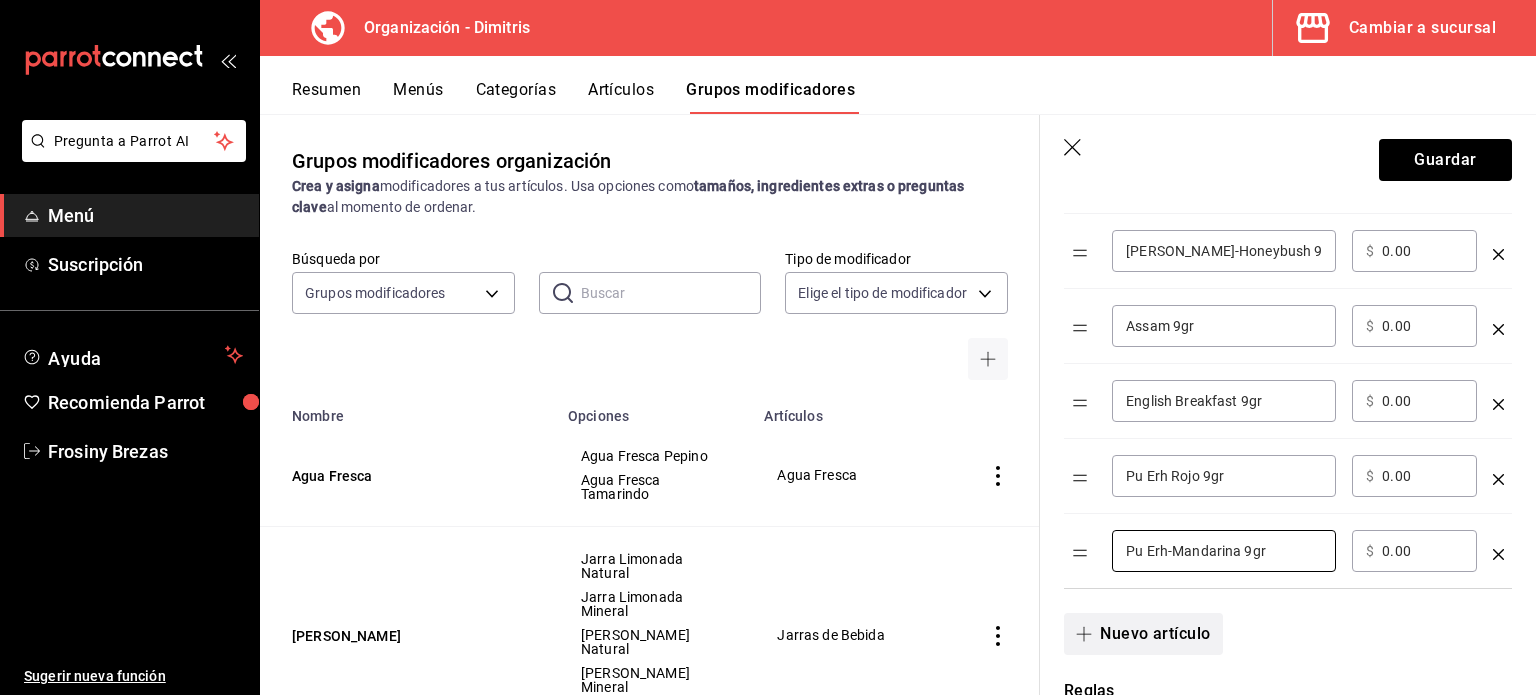 type on "Pu Erh-Mandarina 9gr" 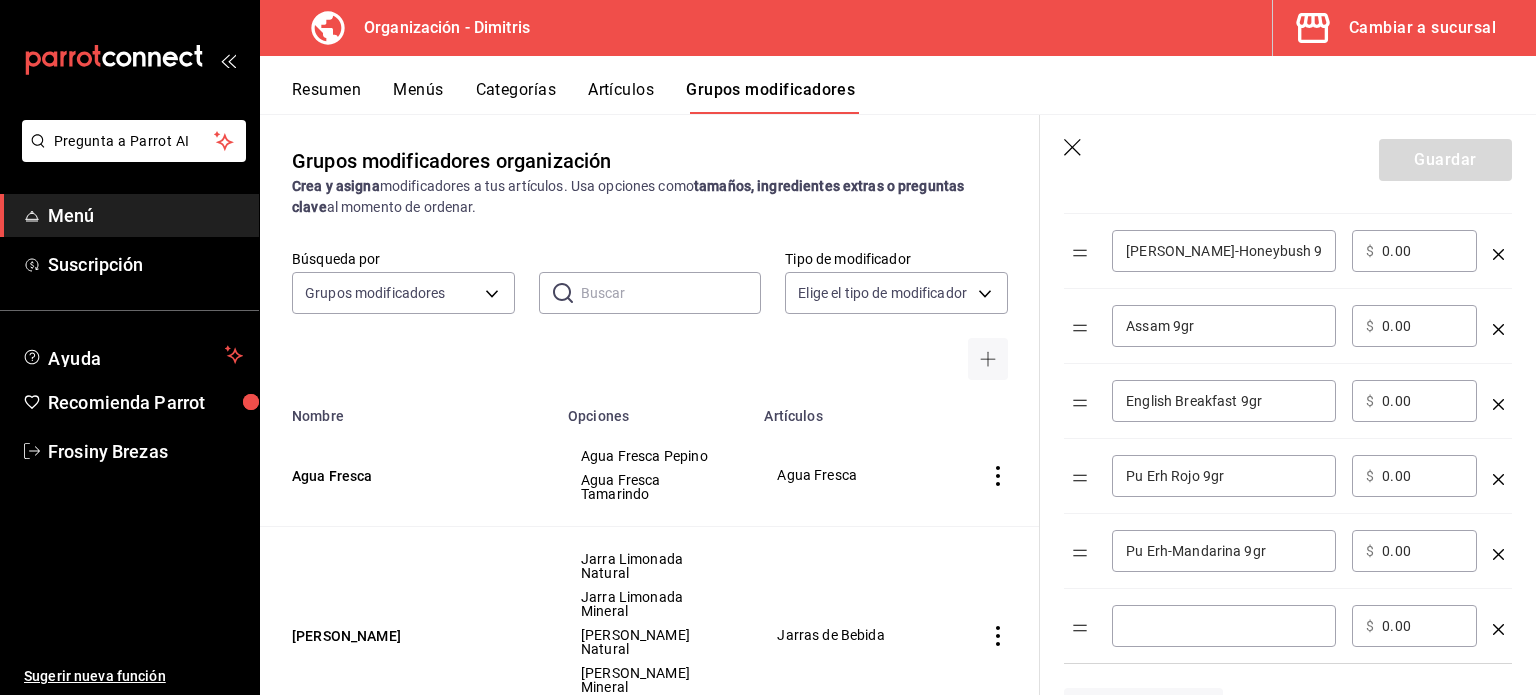 click at bounding box center [1224, 626] 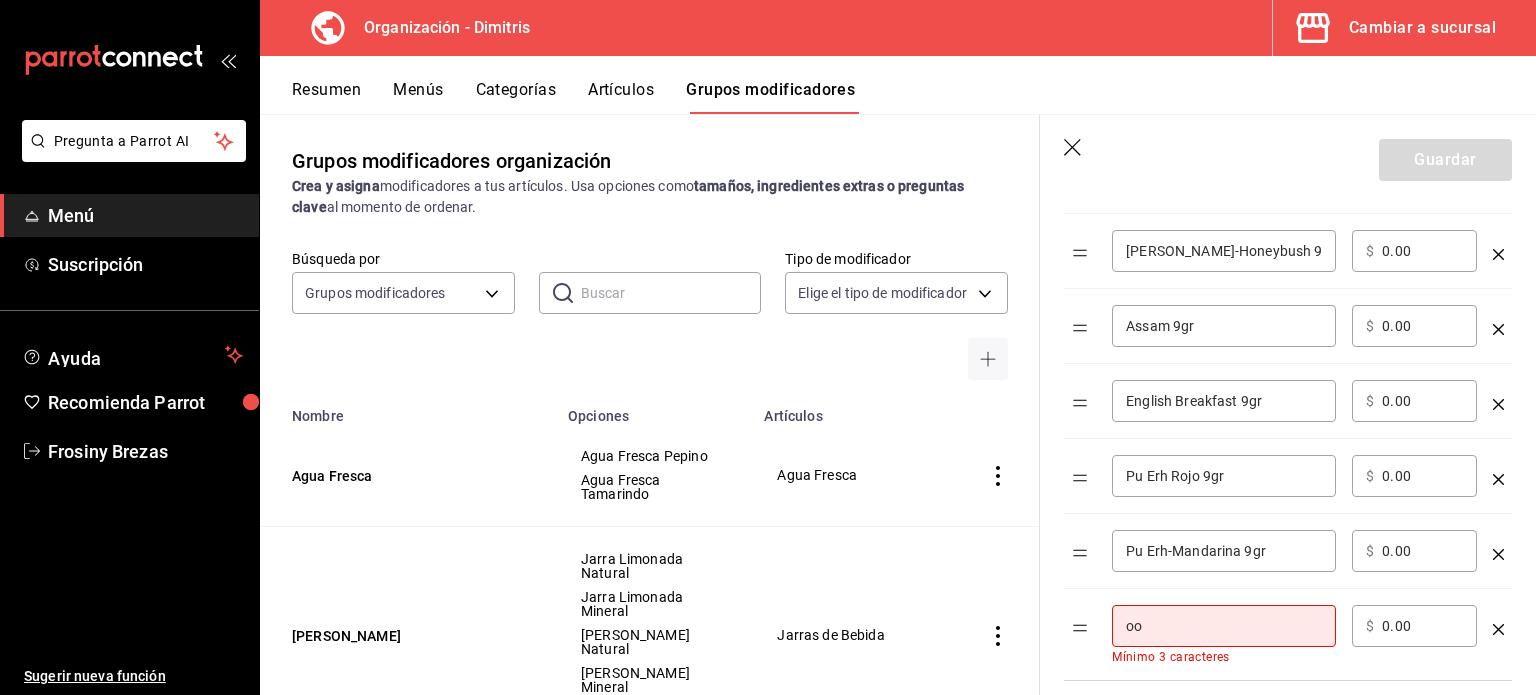 type on "o" 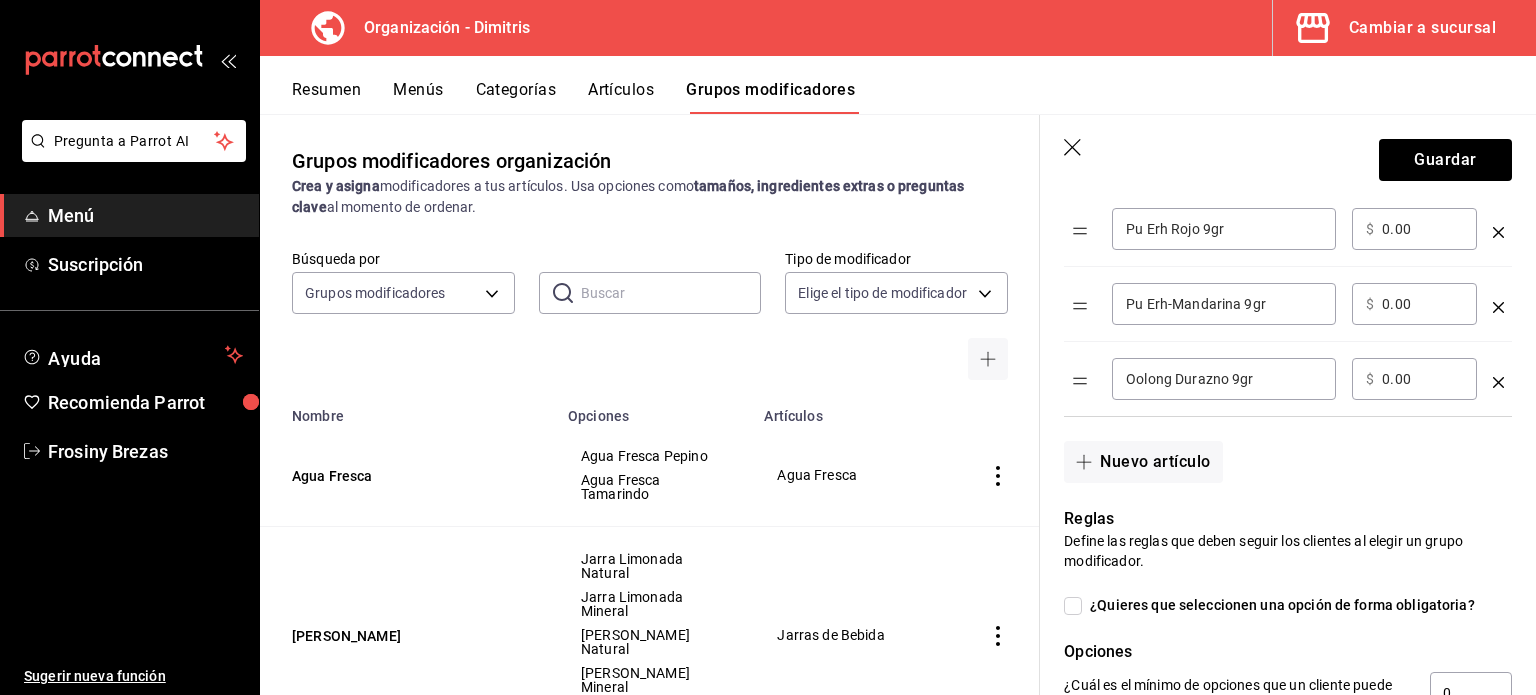 scroll, scrollTop: 915, scrollLeft: 0, axis: vertical 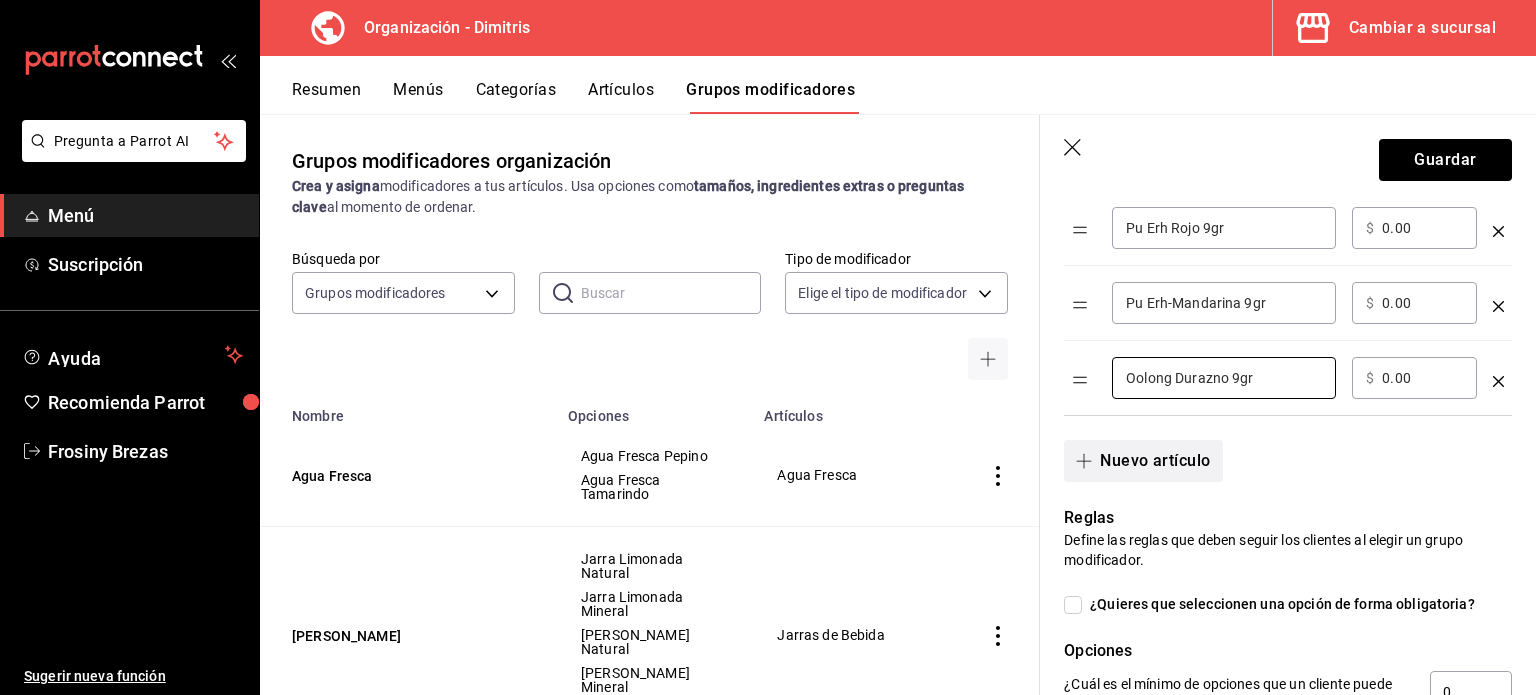 type on "Oolong Durazno 9gr" 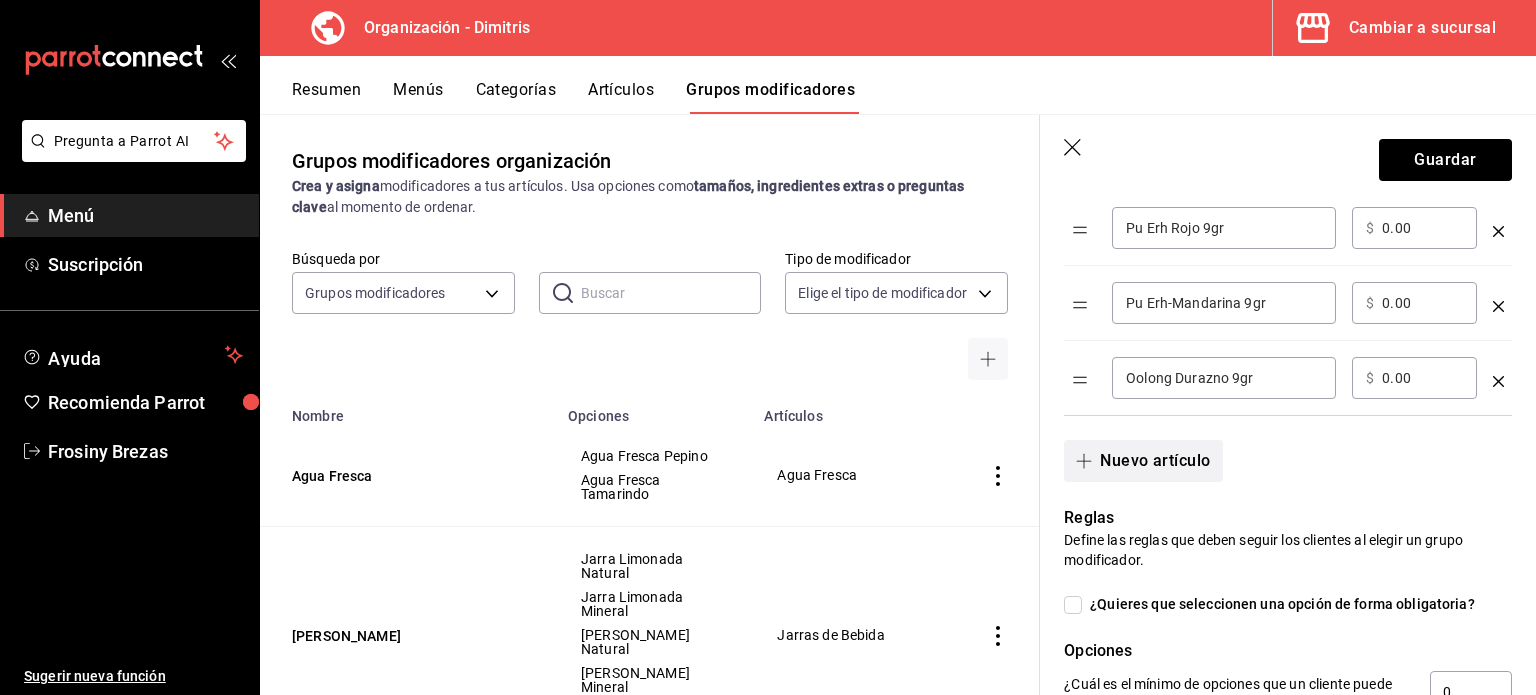 click on "Nuevo artículo" at bounding box center [1143, 461] 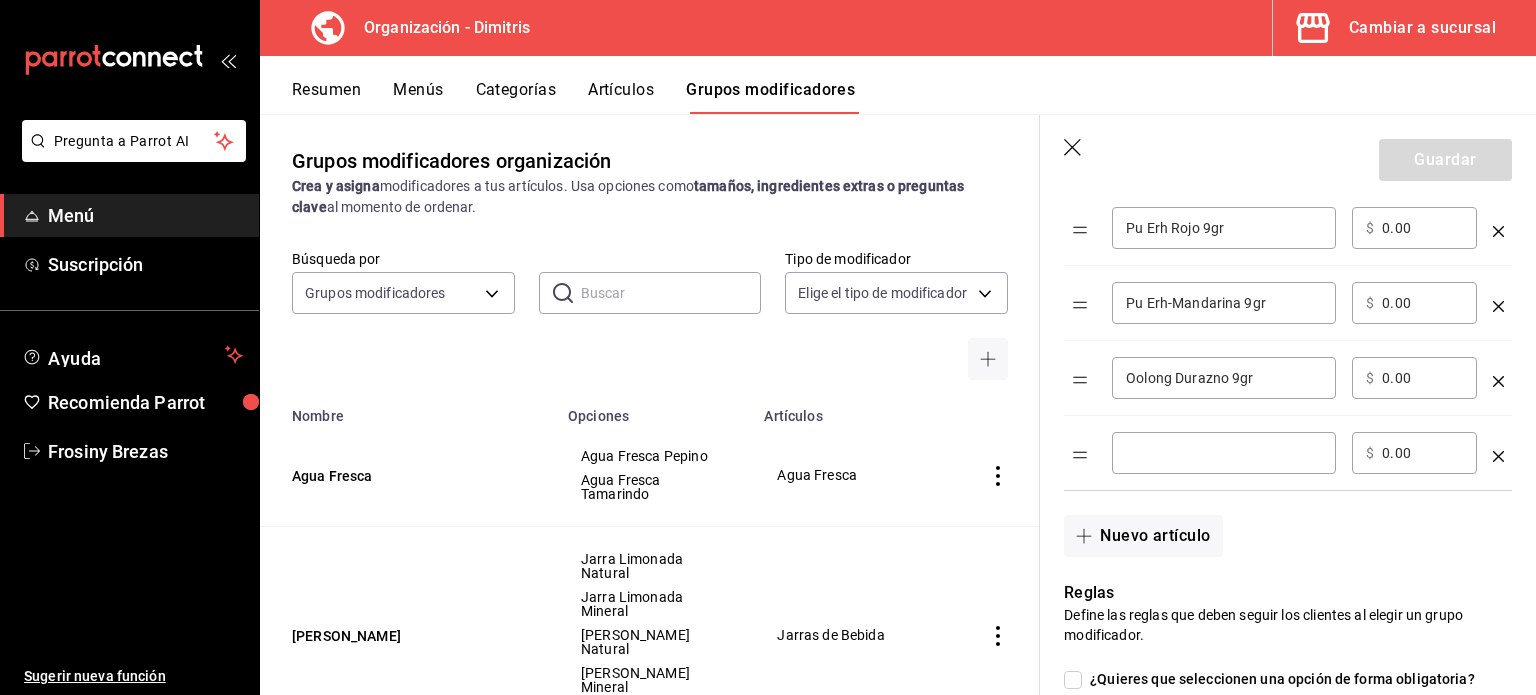 click at bounding box center (1224, 453) 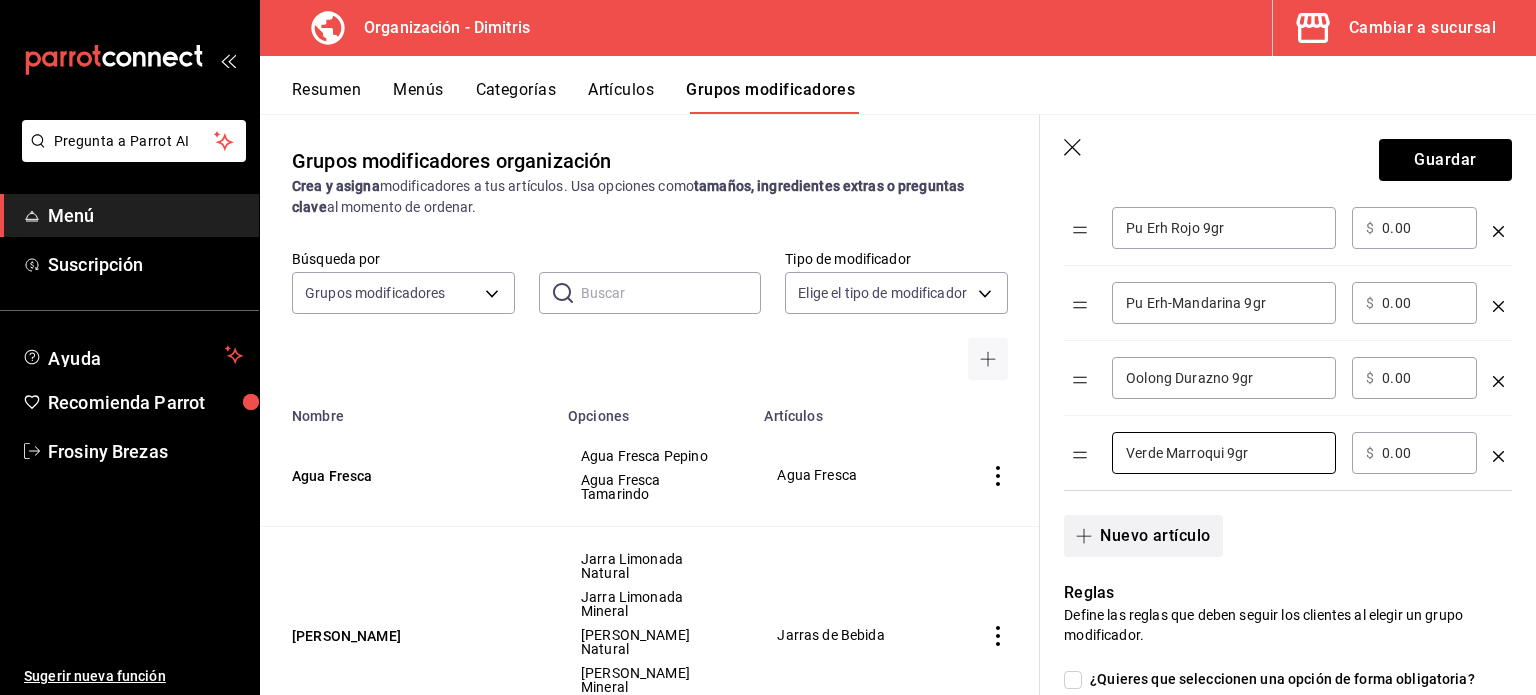 type on "Verde Marroqui 9gr" 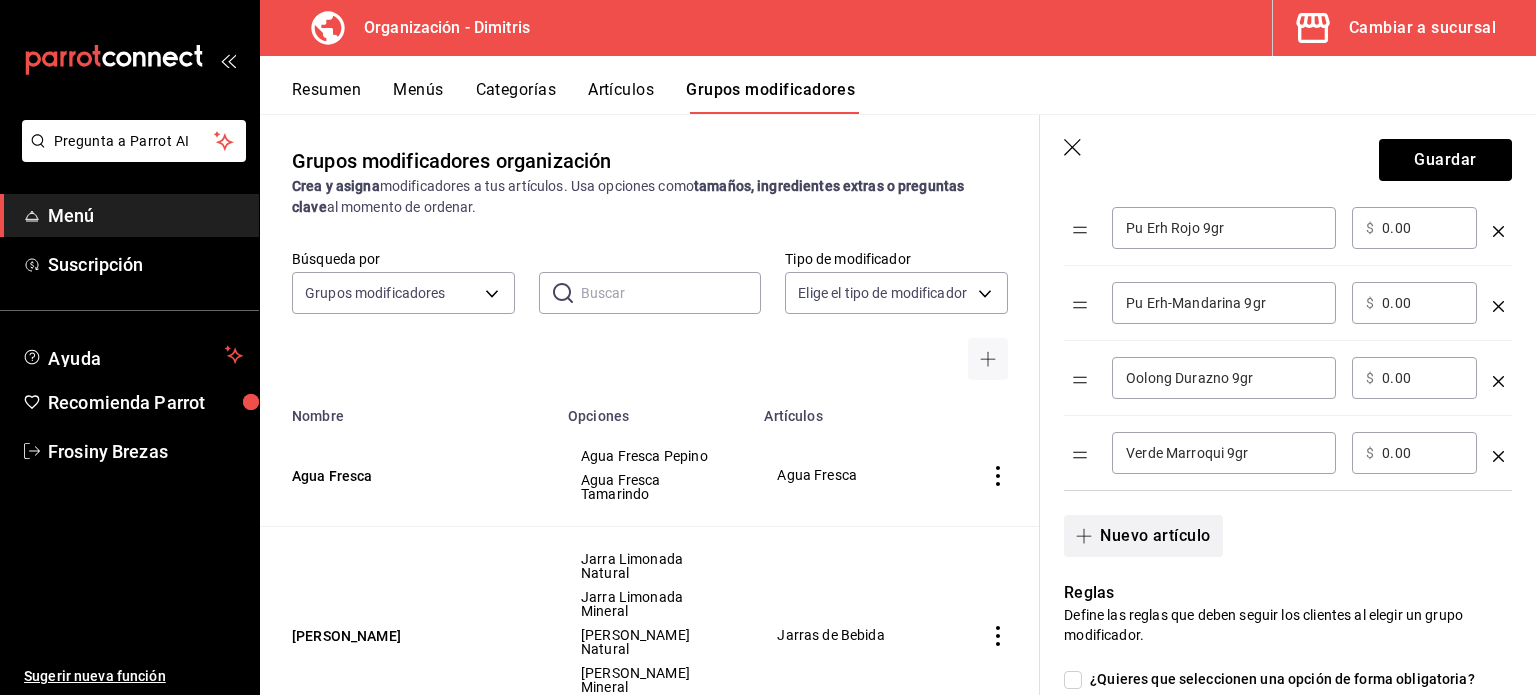 click on "Nuevo artículo" at bounding box center [1143, 536] 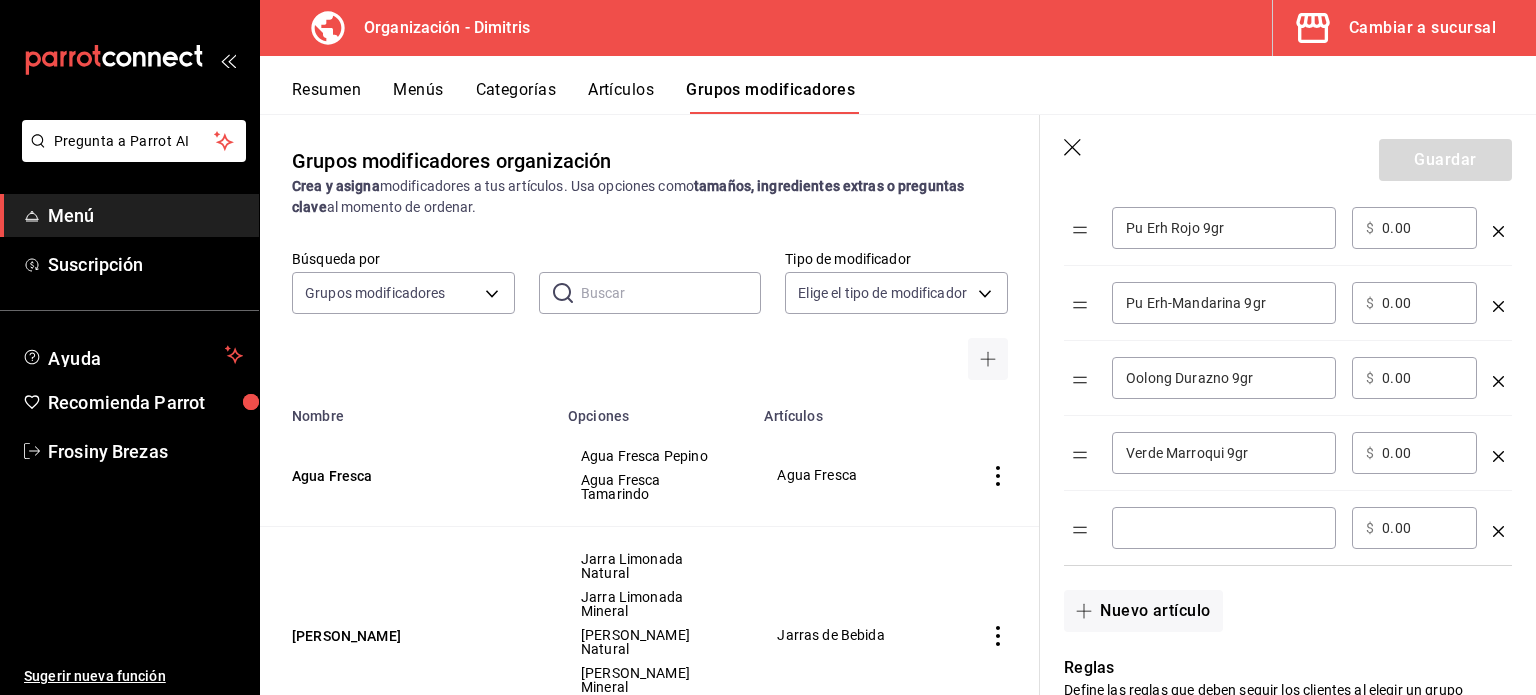 click at bounding box center (1224, 528) 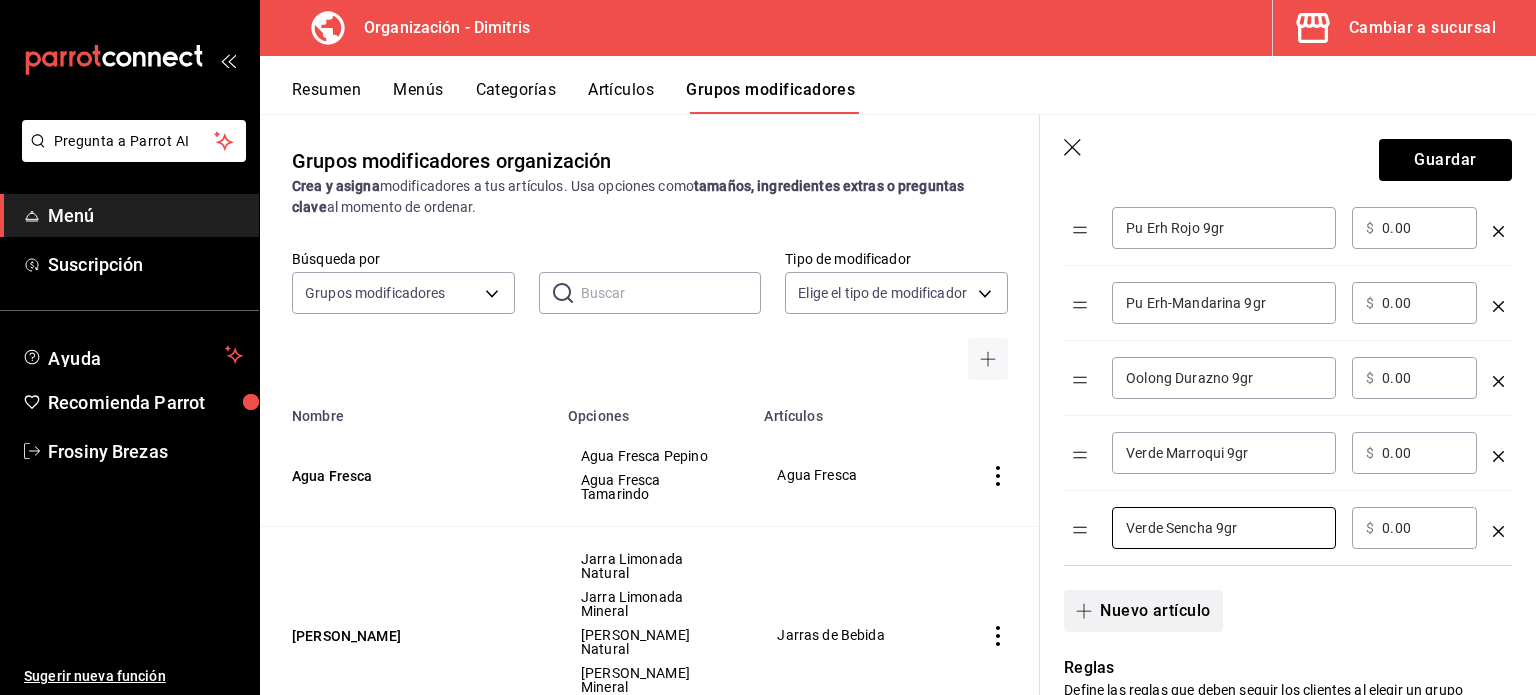 type on "Verde Sencha 9gr" 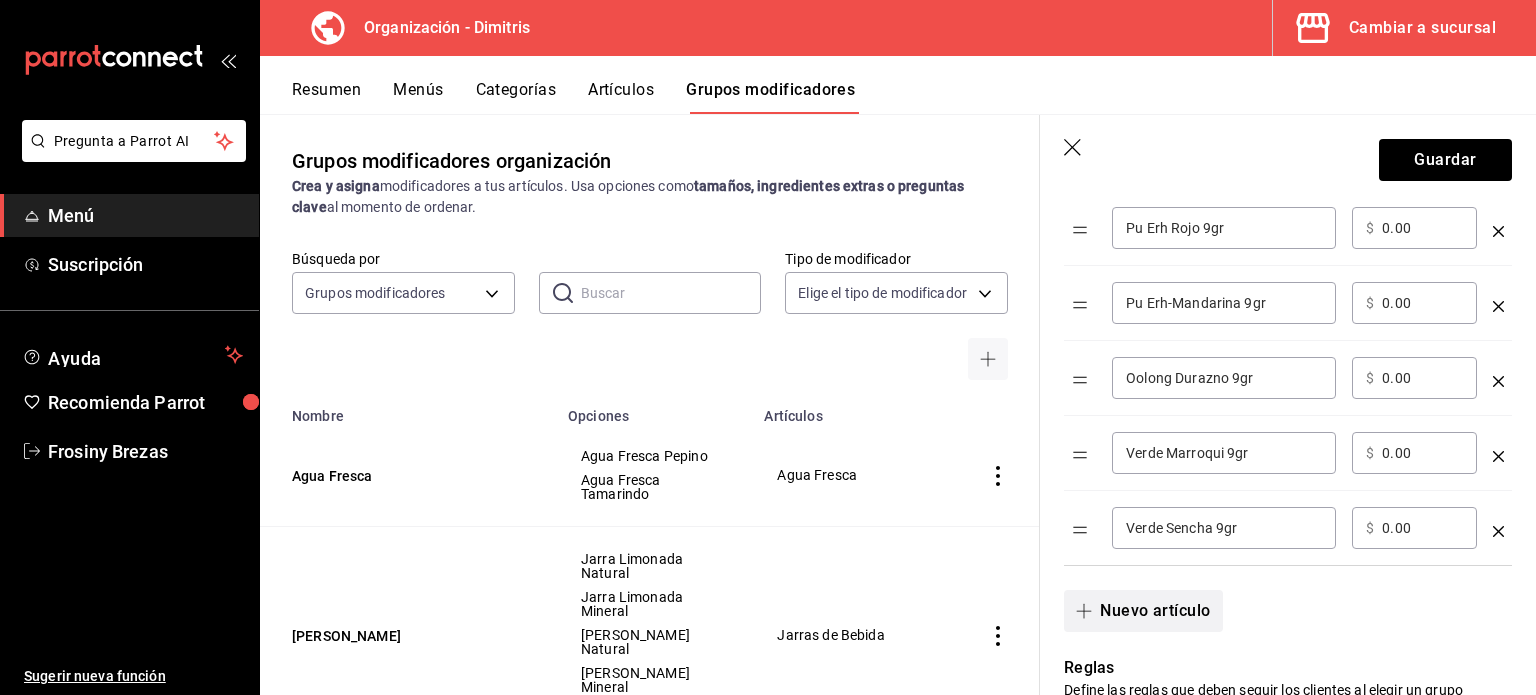 click on "Nuevo artículo" at bounding box center (1143, 611) 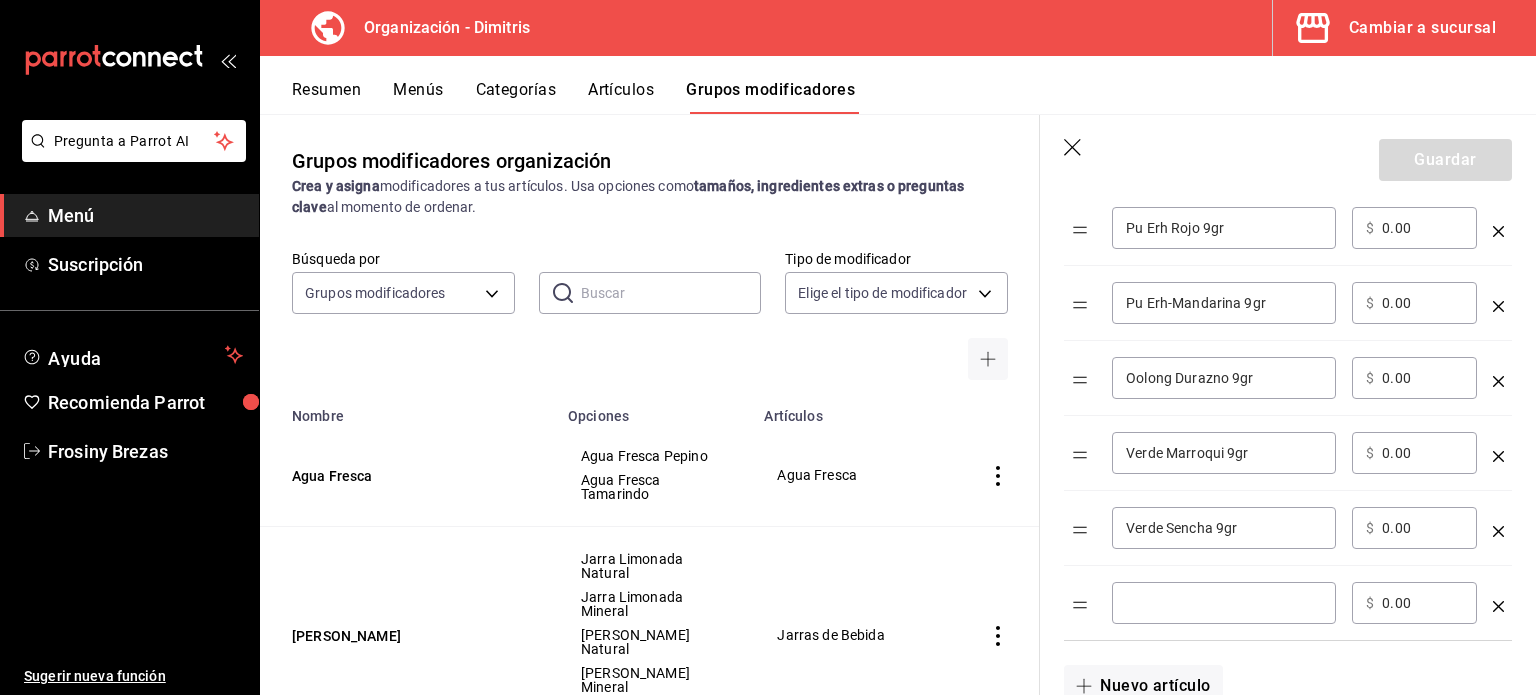 click at bounding box center [1224, 603] 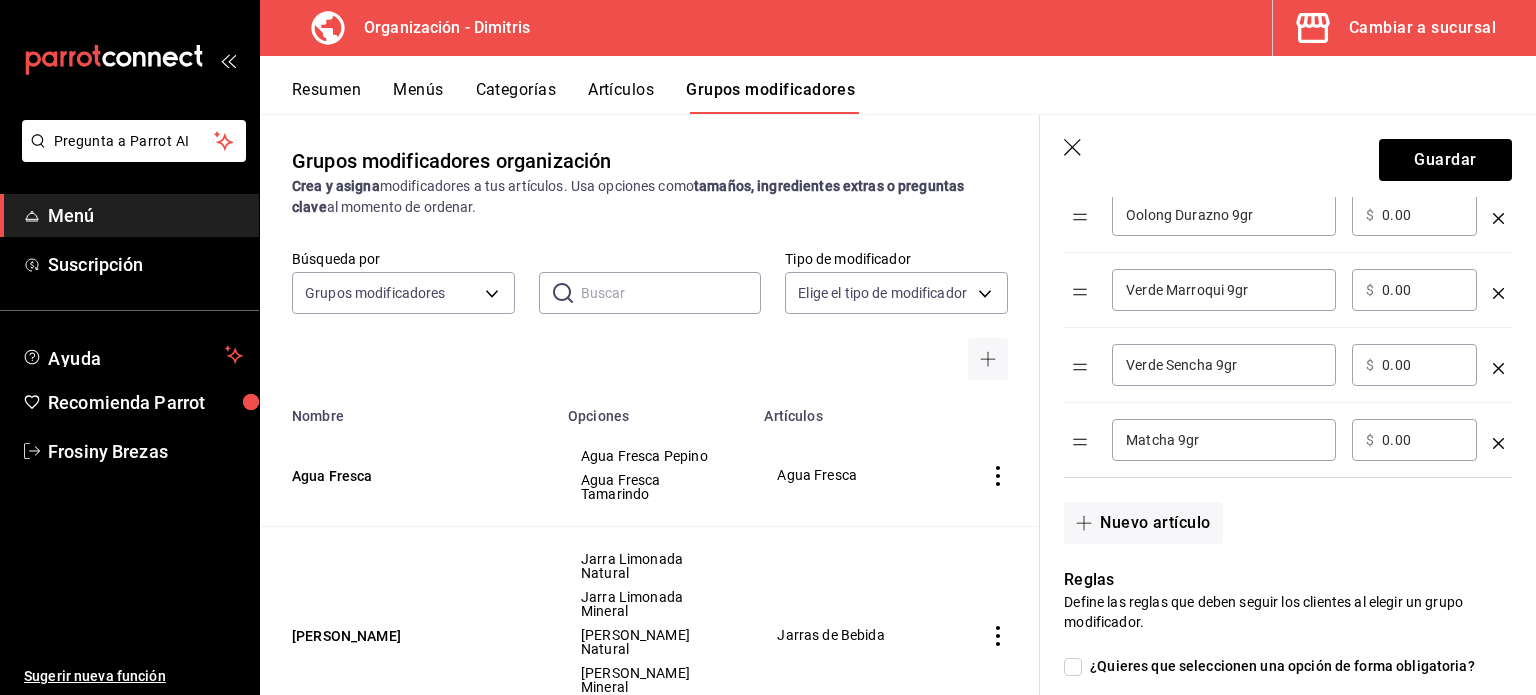 scroll, scrollTop: 1079, scrollLeft: 0, axis: vertical 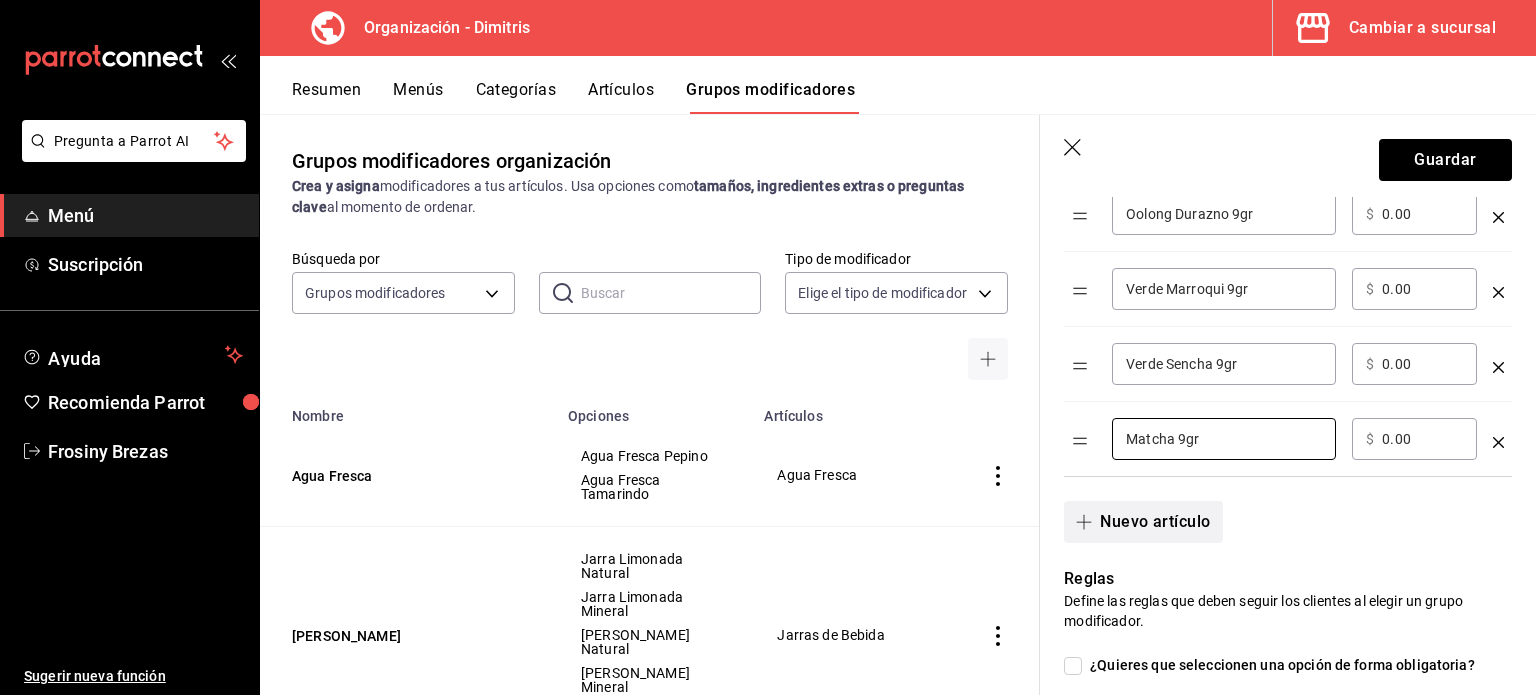 type on "Matcha 9gr" 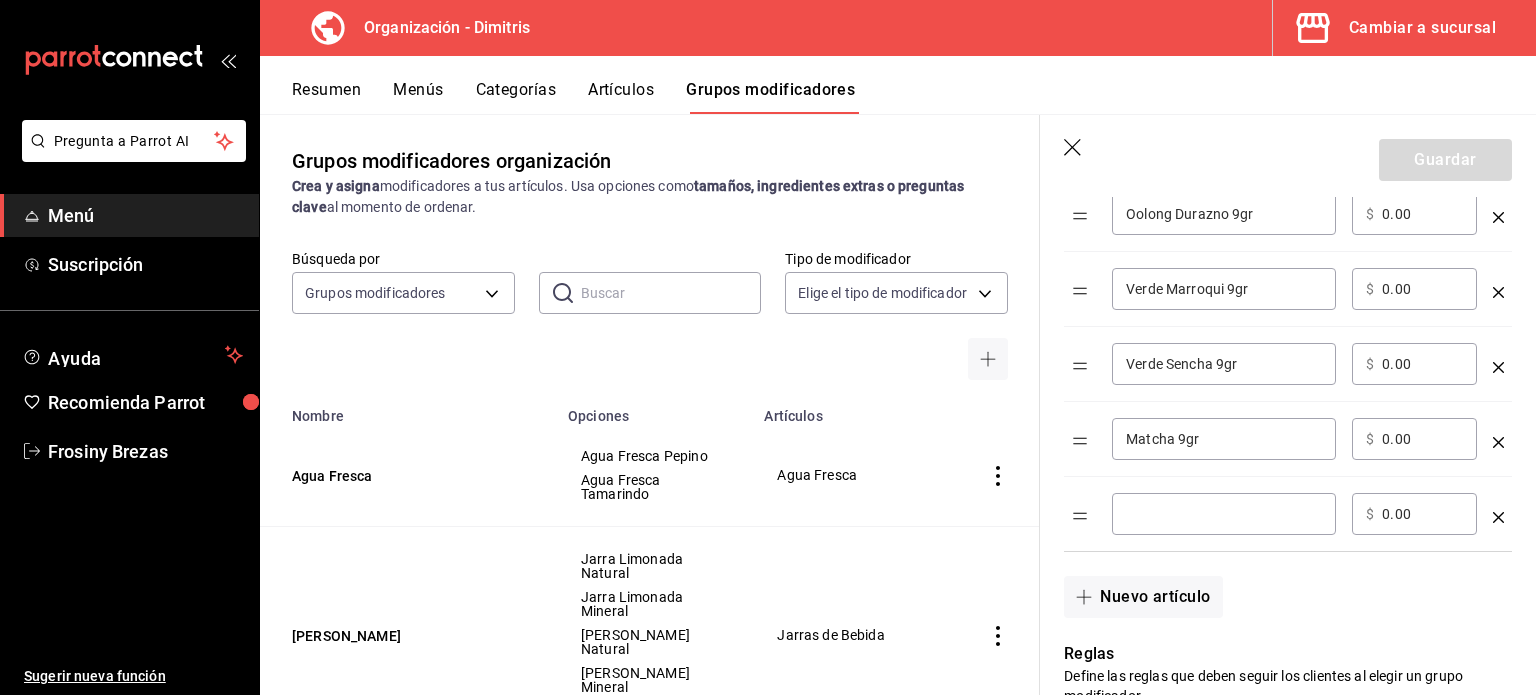 click on "​" at bounding box center (1224, 514) 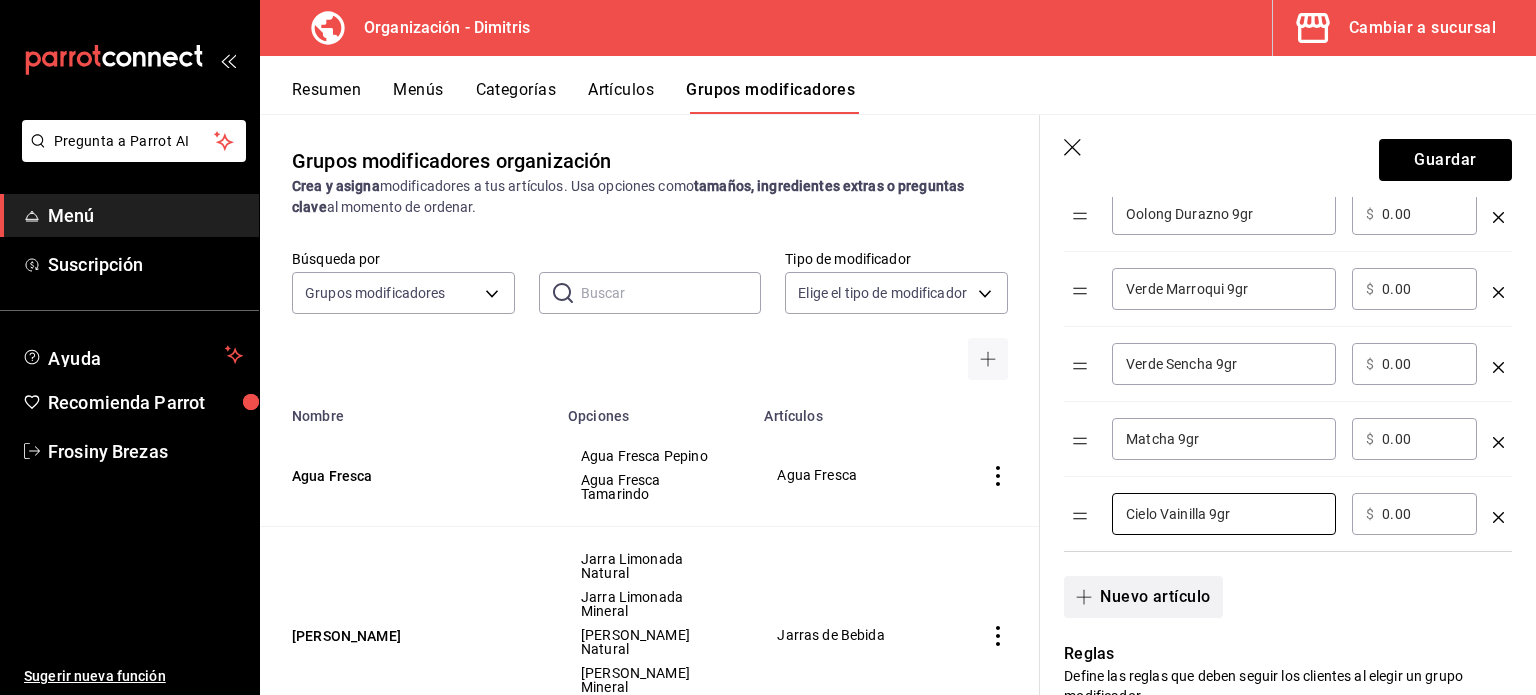 type on "Cielo Vainilla 9gr" 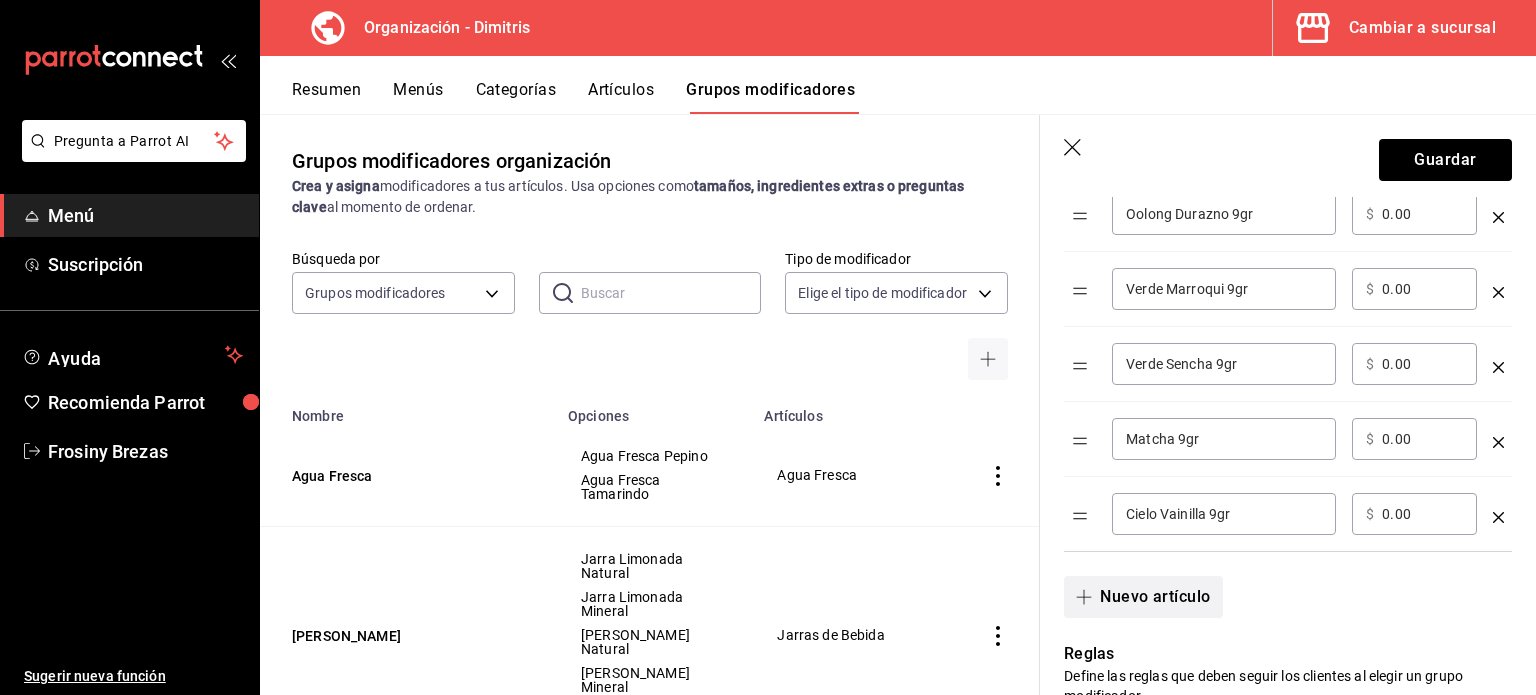 click on "Nuevo artículo" at bounding box center [1143, 597] 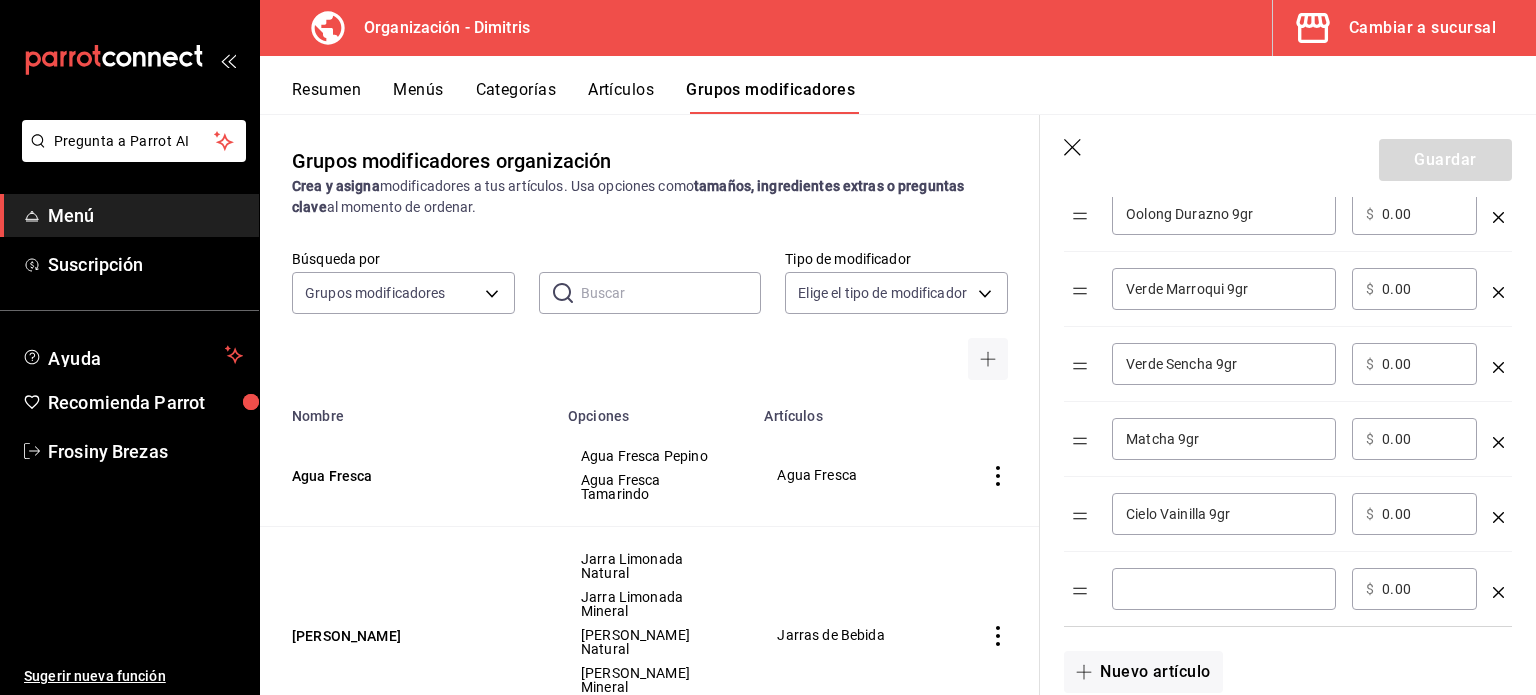 click at bounding box center (1224, 589) 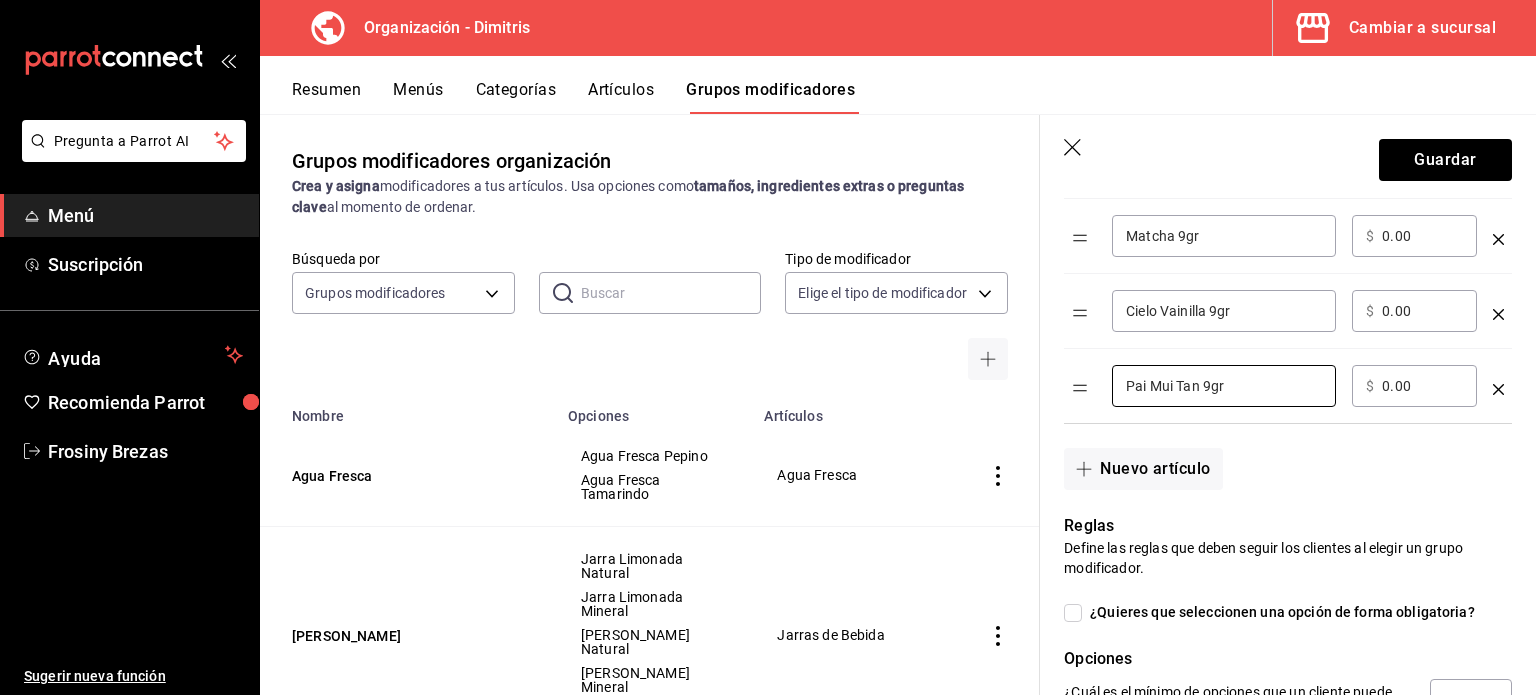 scroll, scrollTop: 1283, scrollLeft: 0, axis: vertical 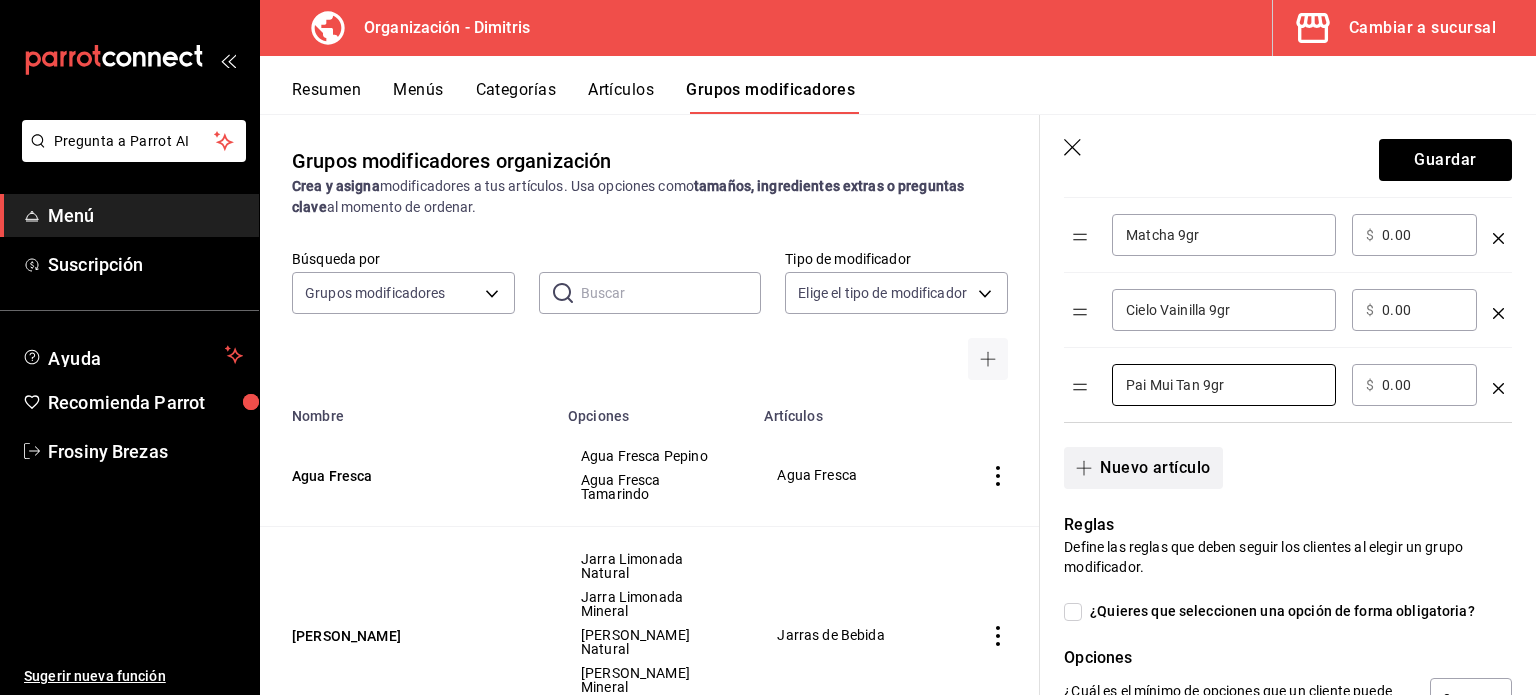 type on "Pai Mui Tan 9gr" 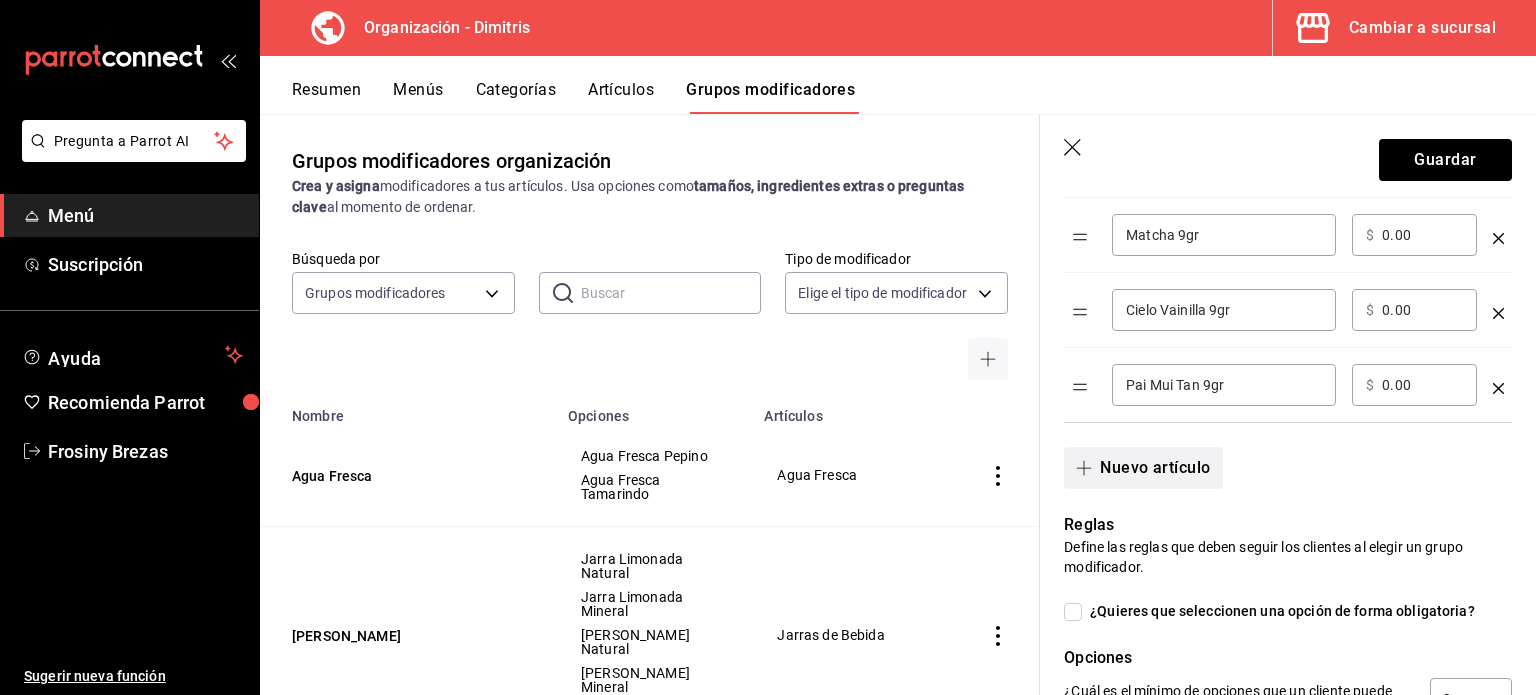 click on "Nuevo artículo" at bounding box center [1143, 468] 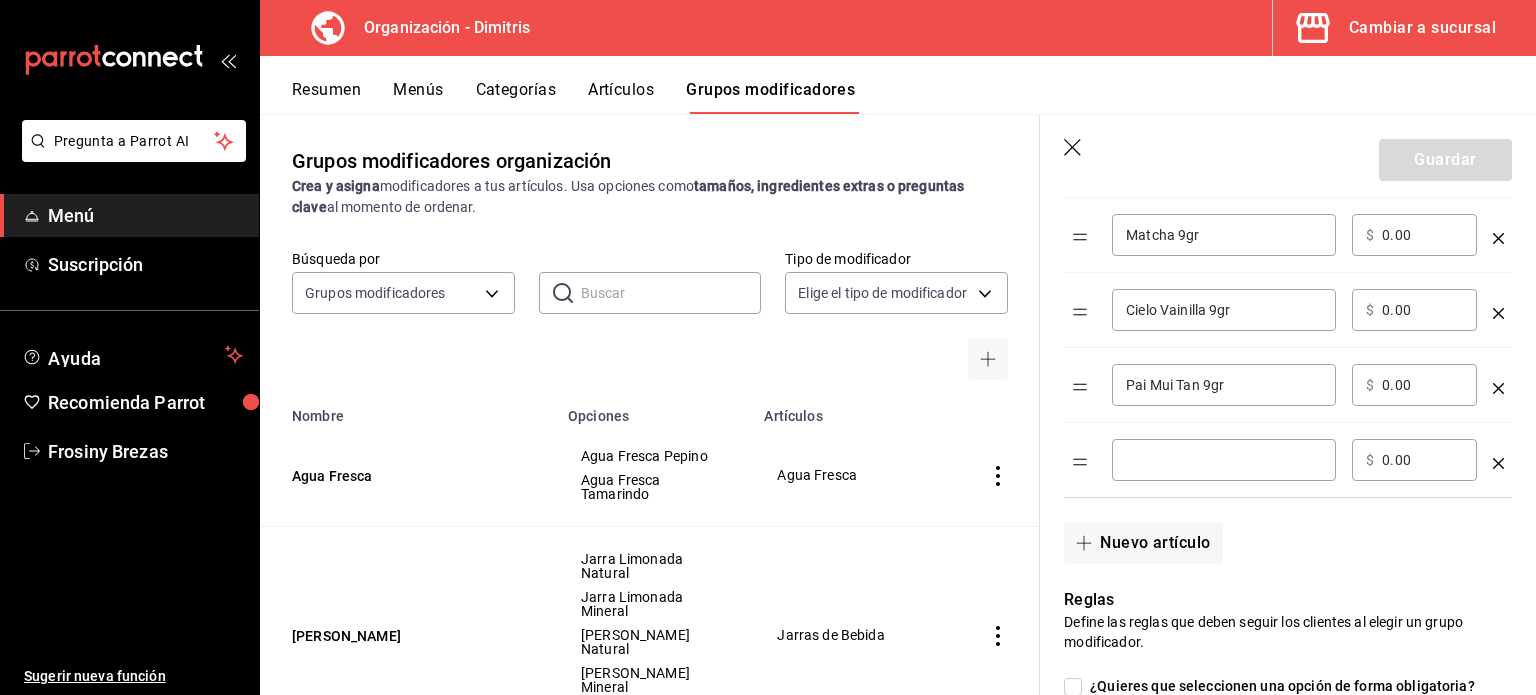 click at bounding box center (1224, 460) 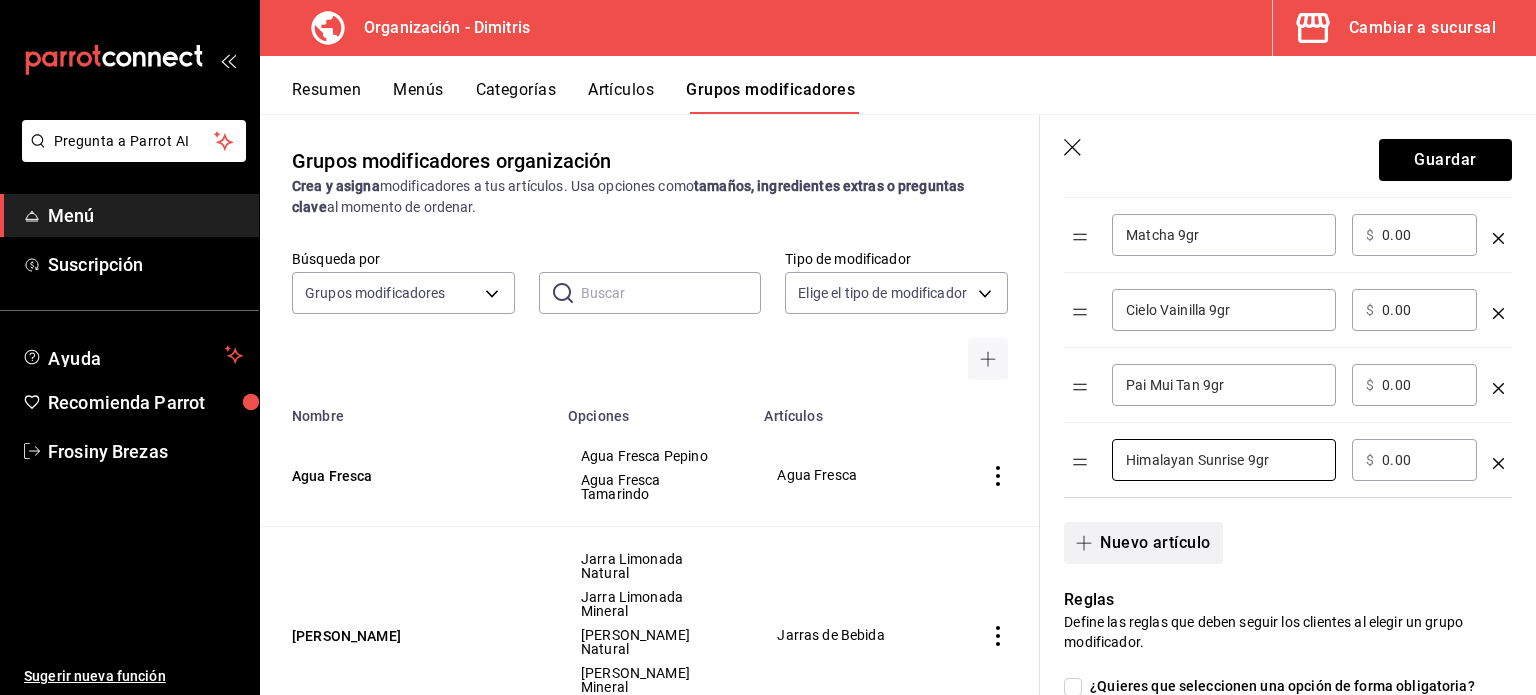 type on "Himalayan Sunrise 9gr" 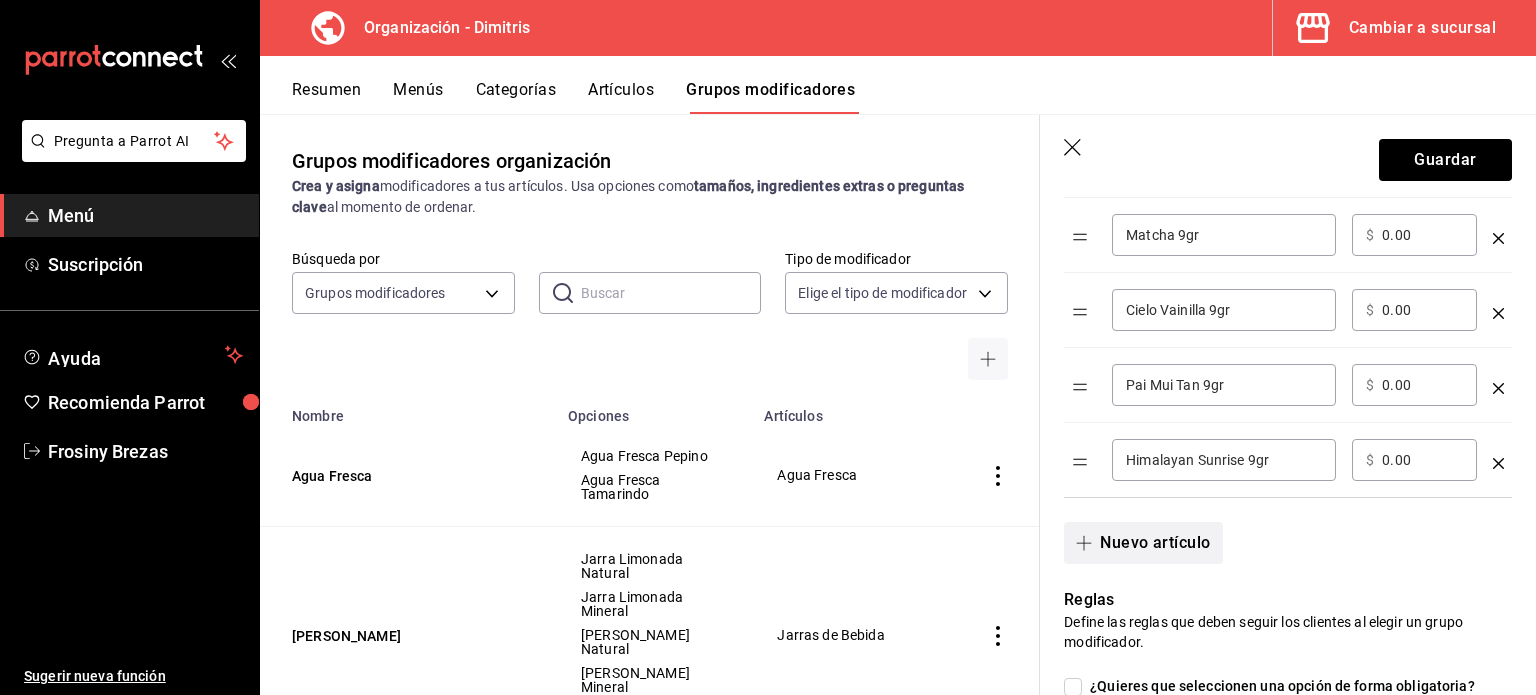 click on "Nuevo artículo" at bounding box center (1143, 543) 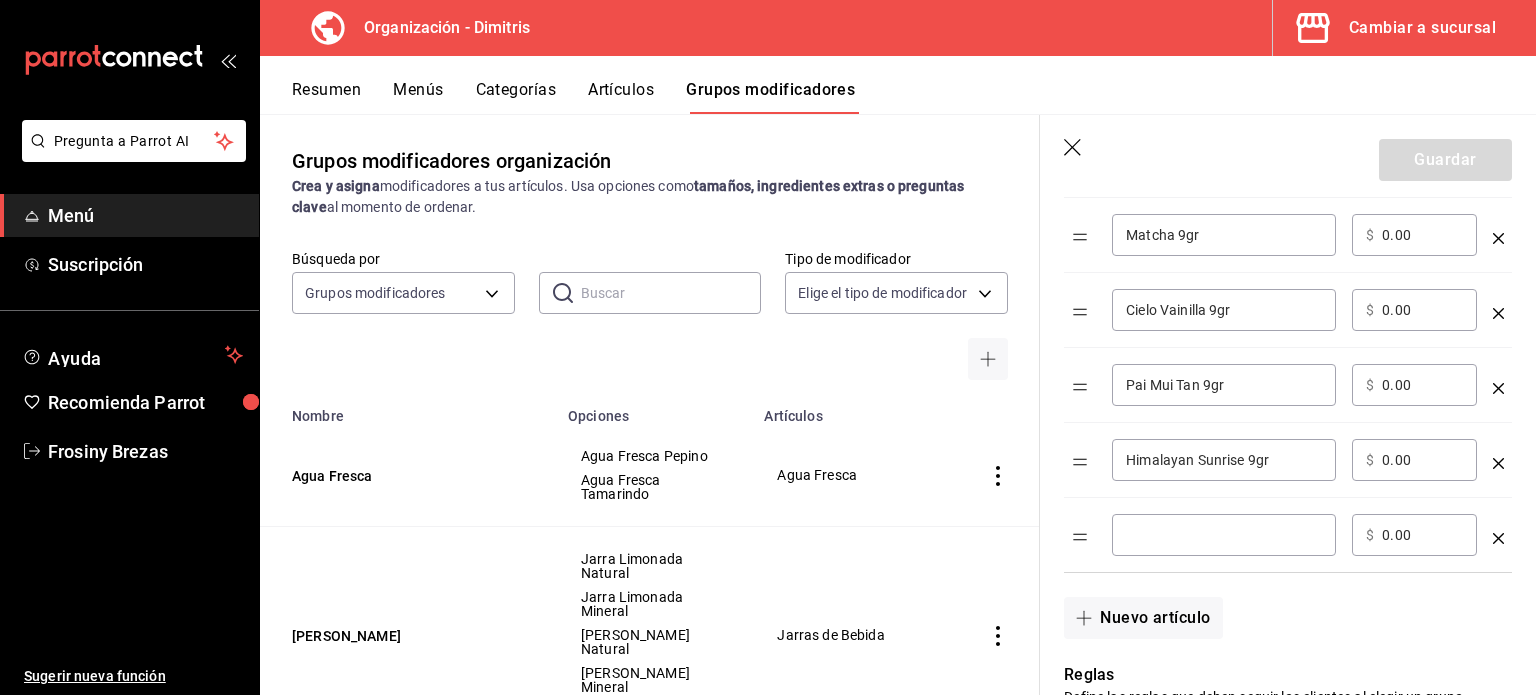 click at bounding box center (1224, 535) 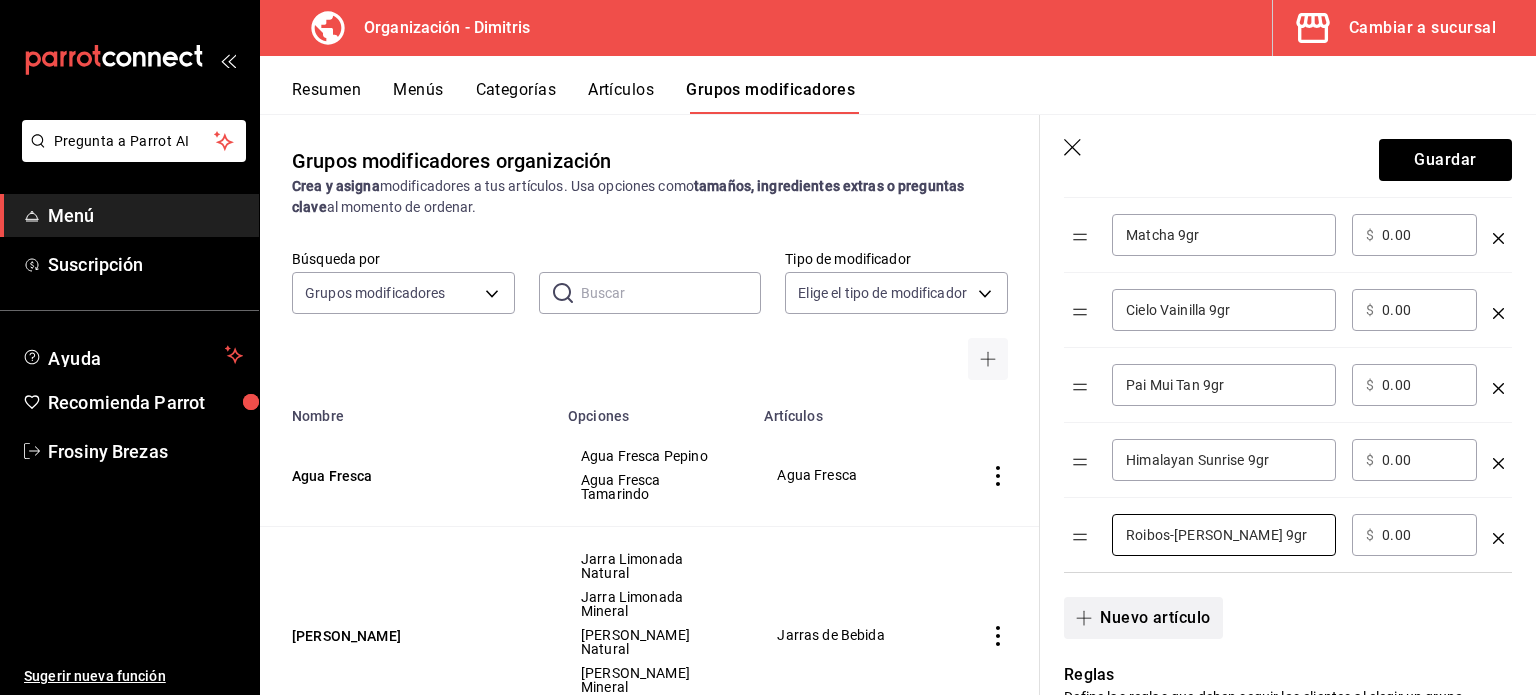 type on "Roibos-Manzana canela 9gr" 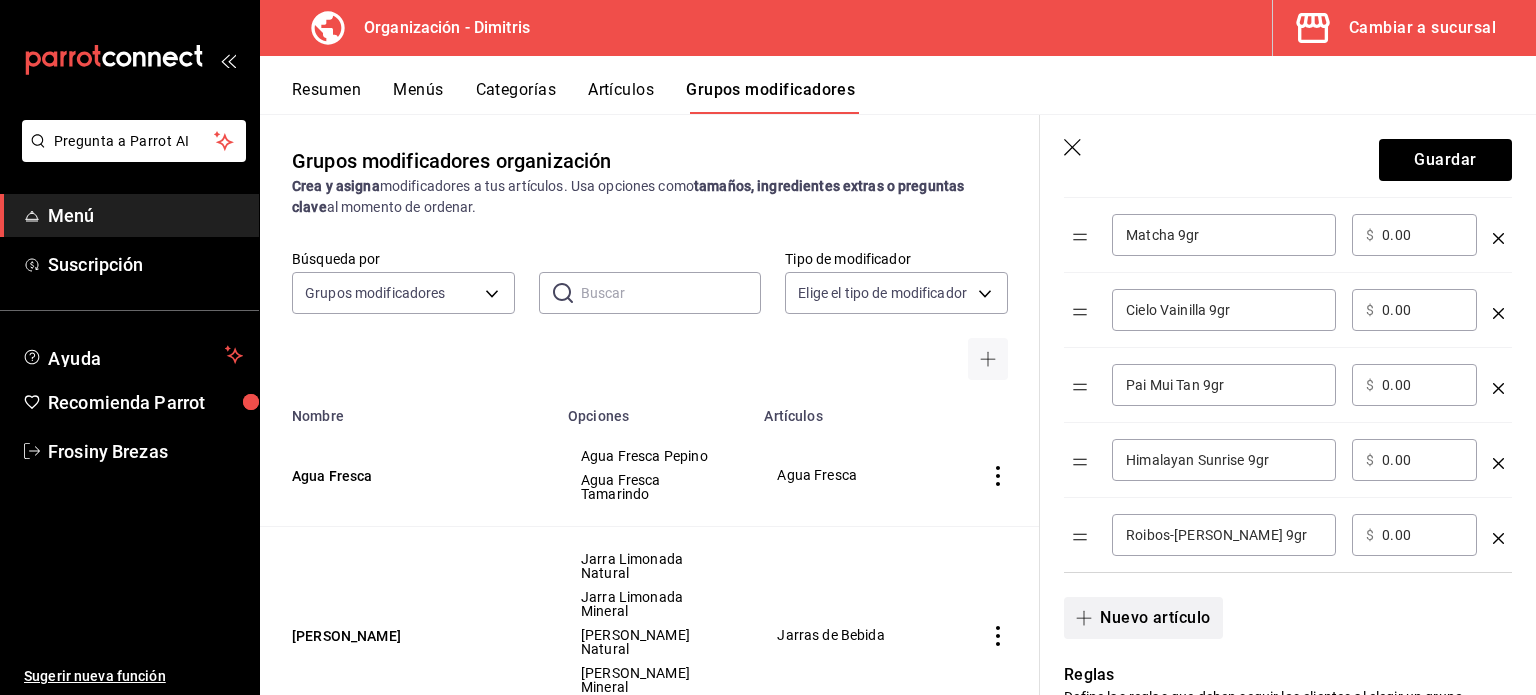 click on "Nuevo artículo" at bounding box center [1143, 618] 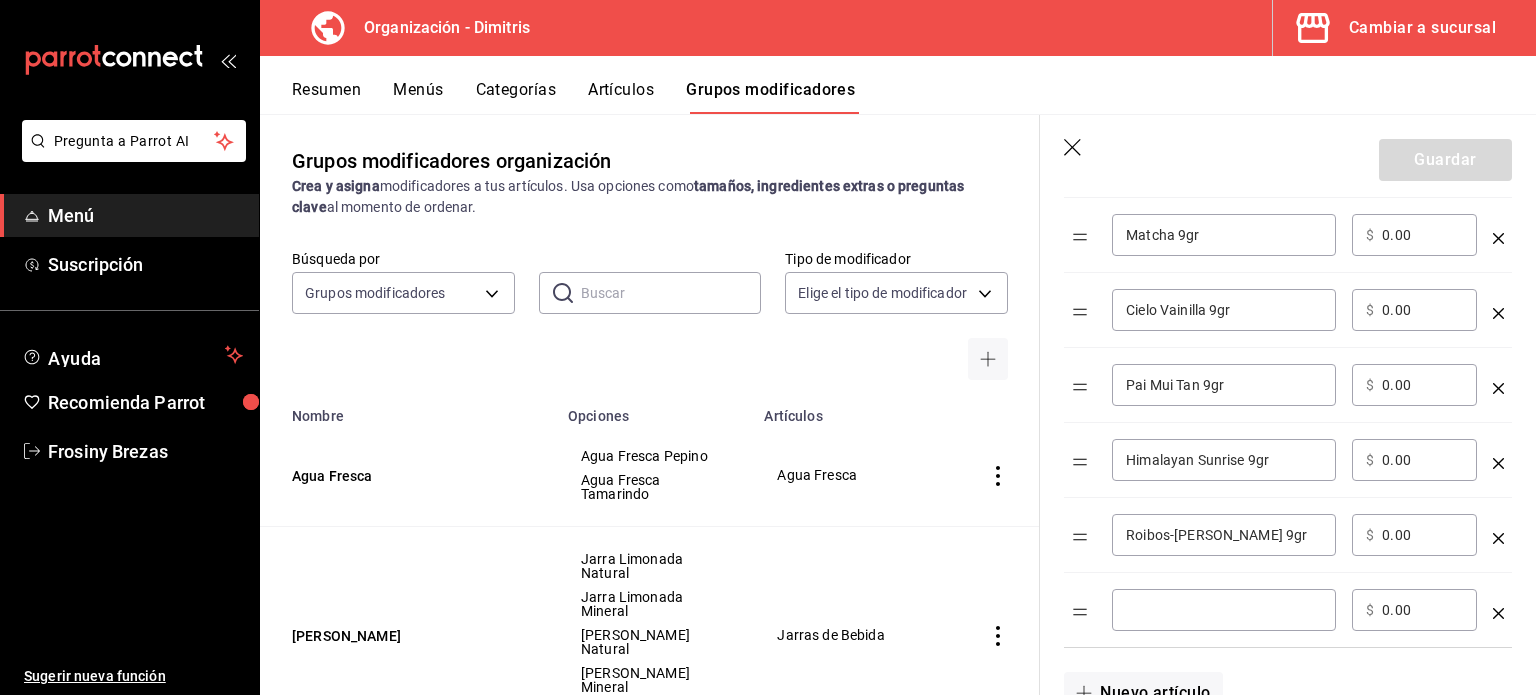 click at bounding box center (1224, 610) 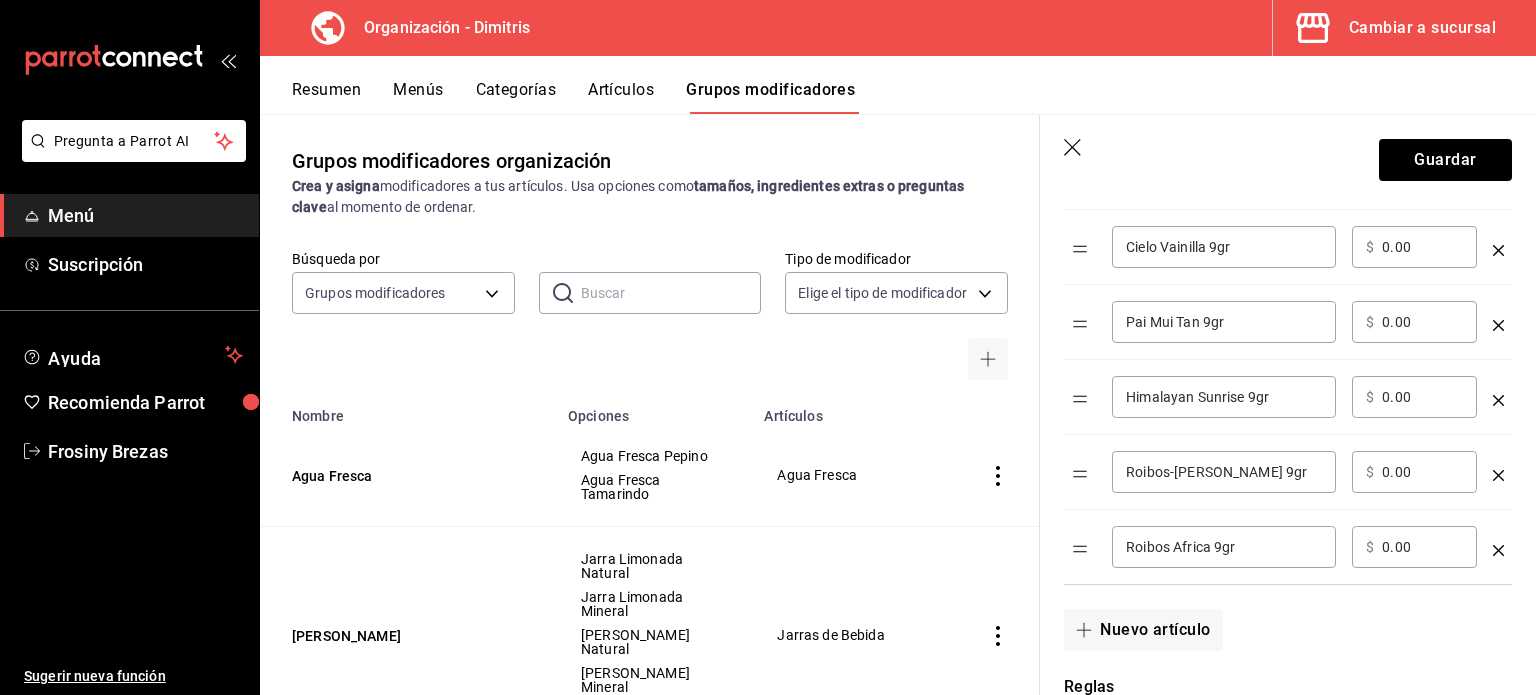 scroll, scrollTop: 1347, scrollLeft: 0, axis: vertical 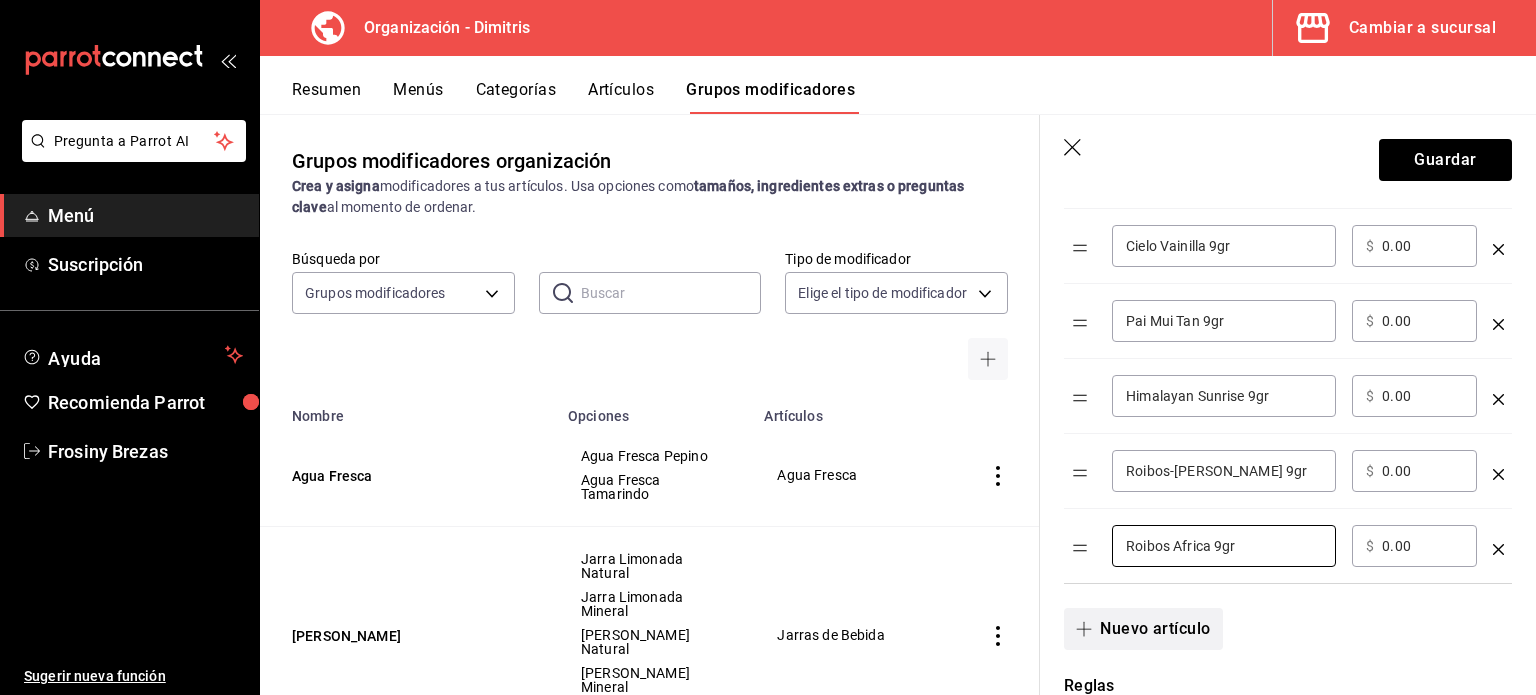 type on "Roibos Africa 9gr" 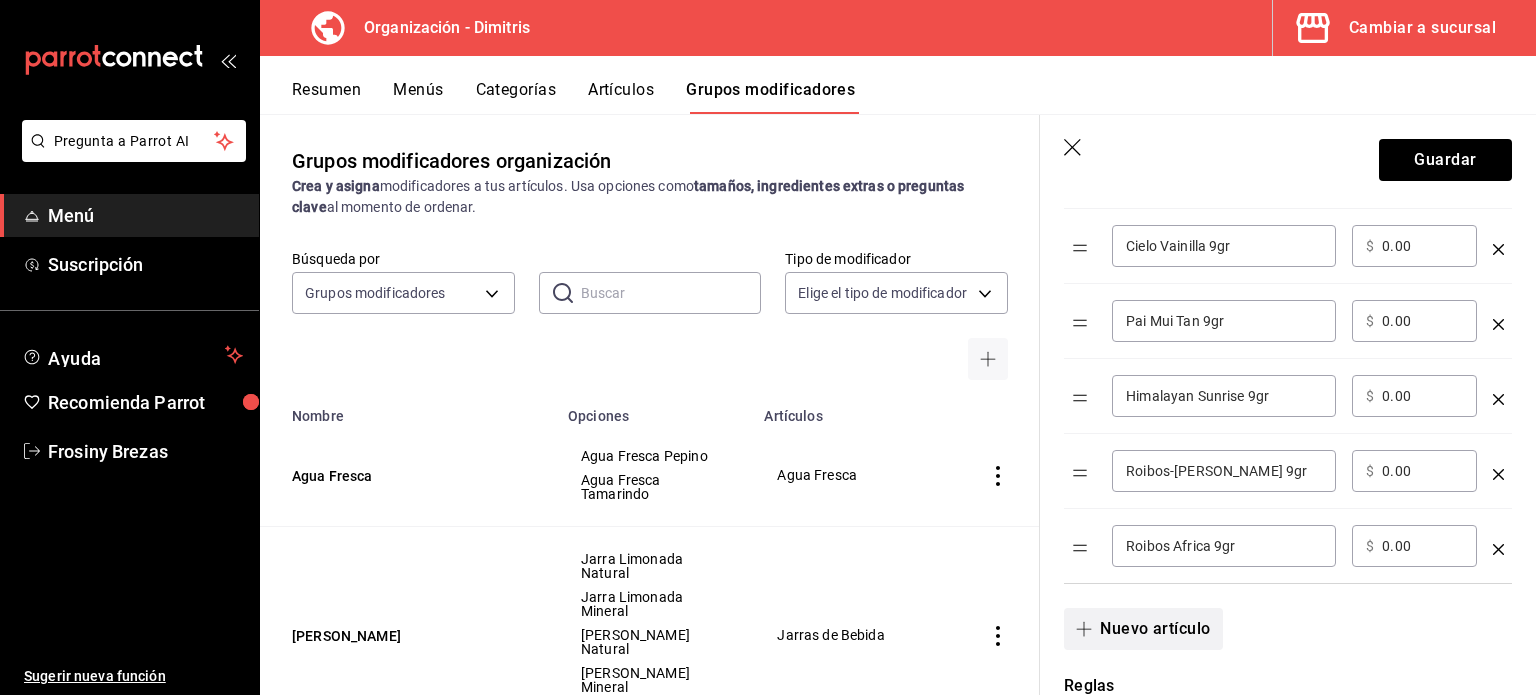 click on "Nuevo artículo" at bounding box center (1143, 629) 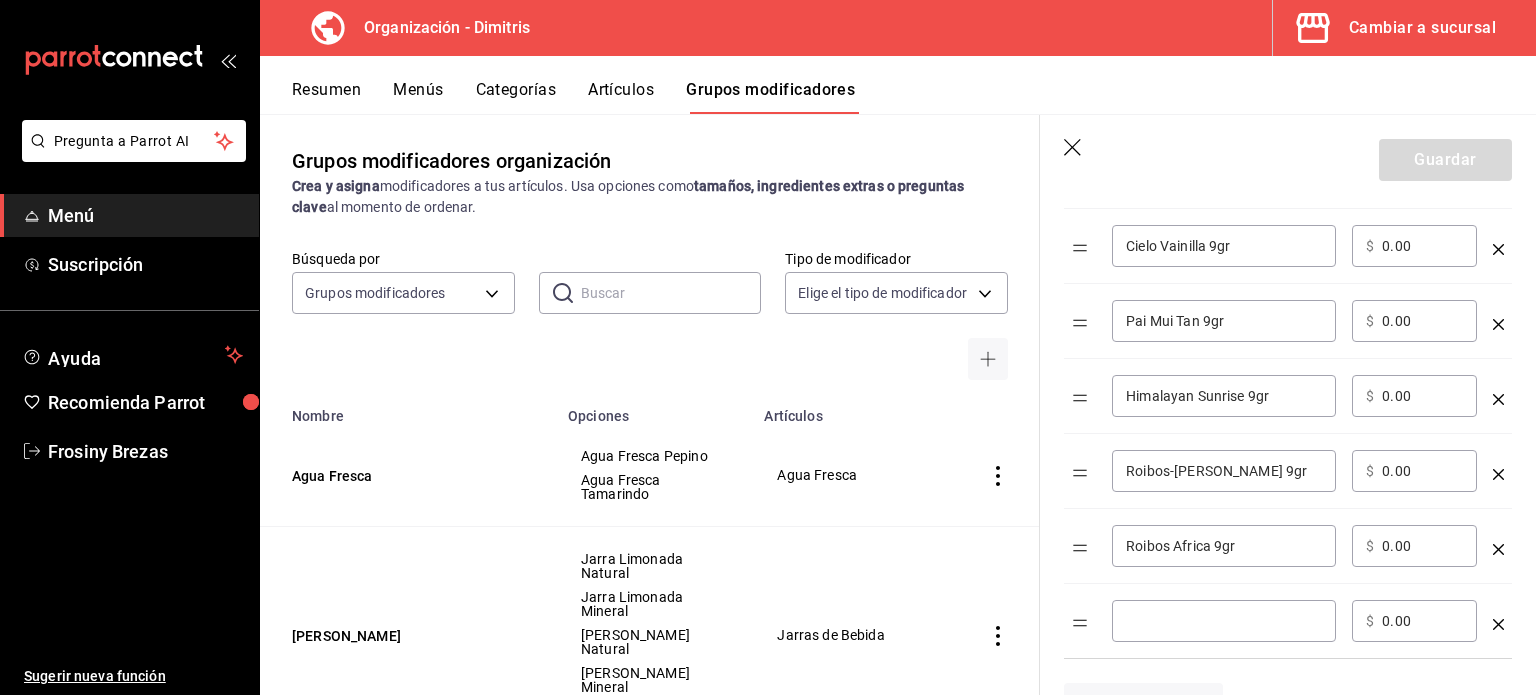 click on "​" at bounding box center [1224, 621] 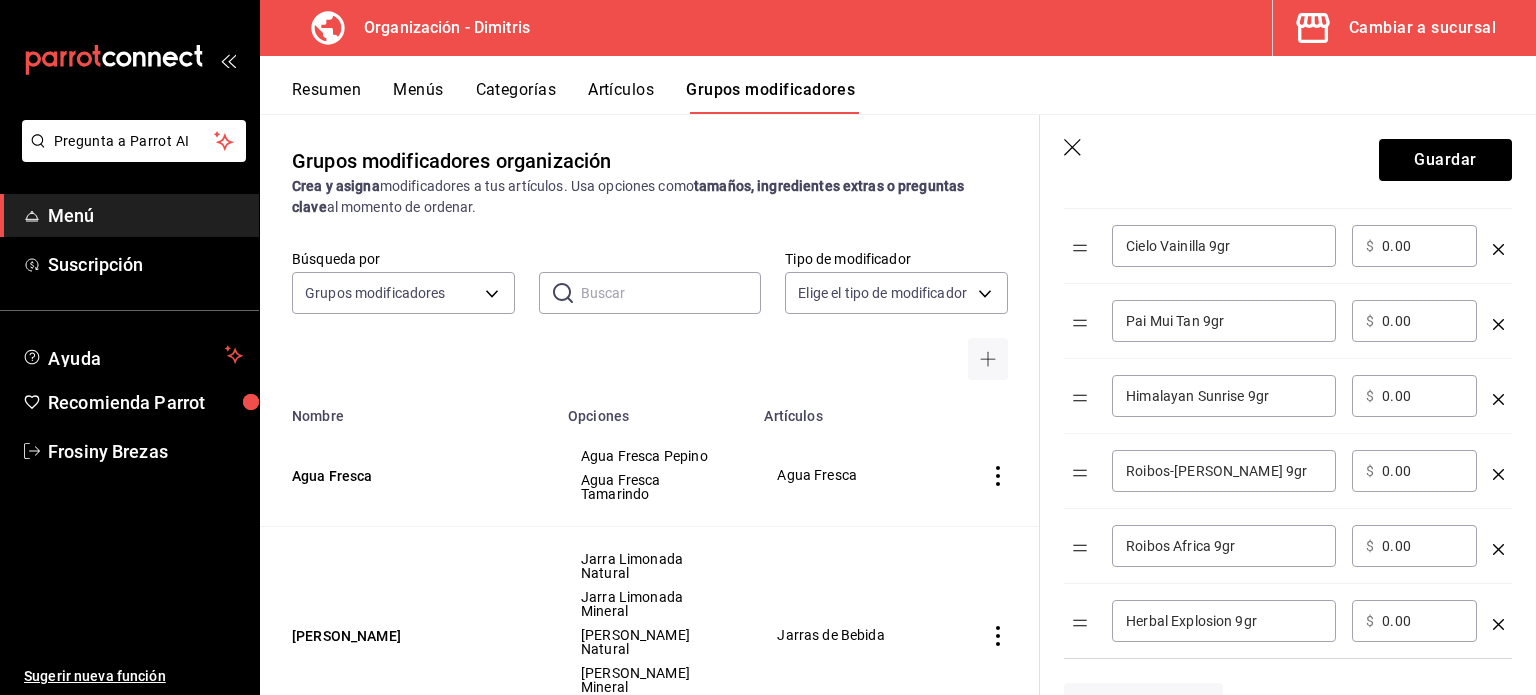 scroll, scrollTop: 1460, scrollLeft: 0, axis: vertical 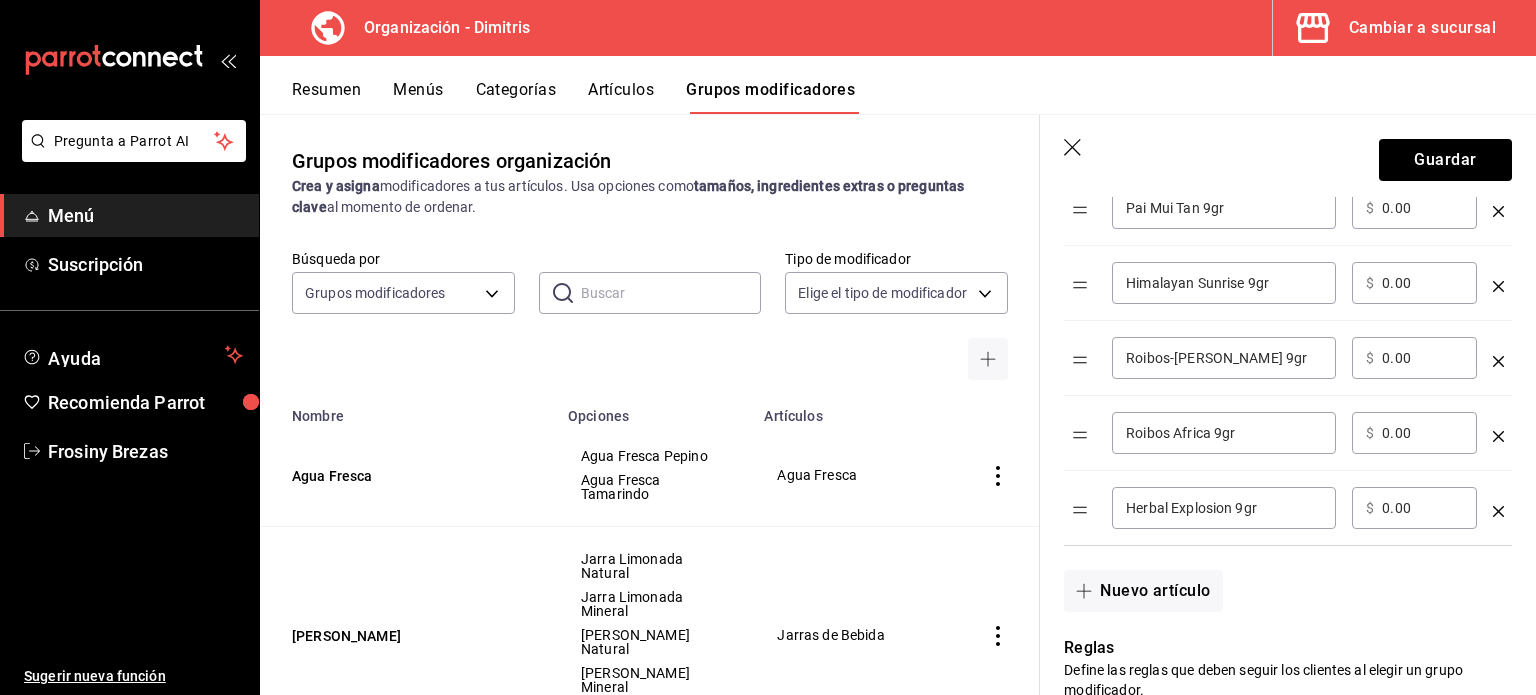 click on "Nuevo artículo" at bounding box center (1143, 591) 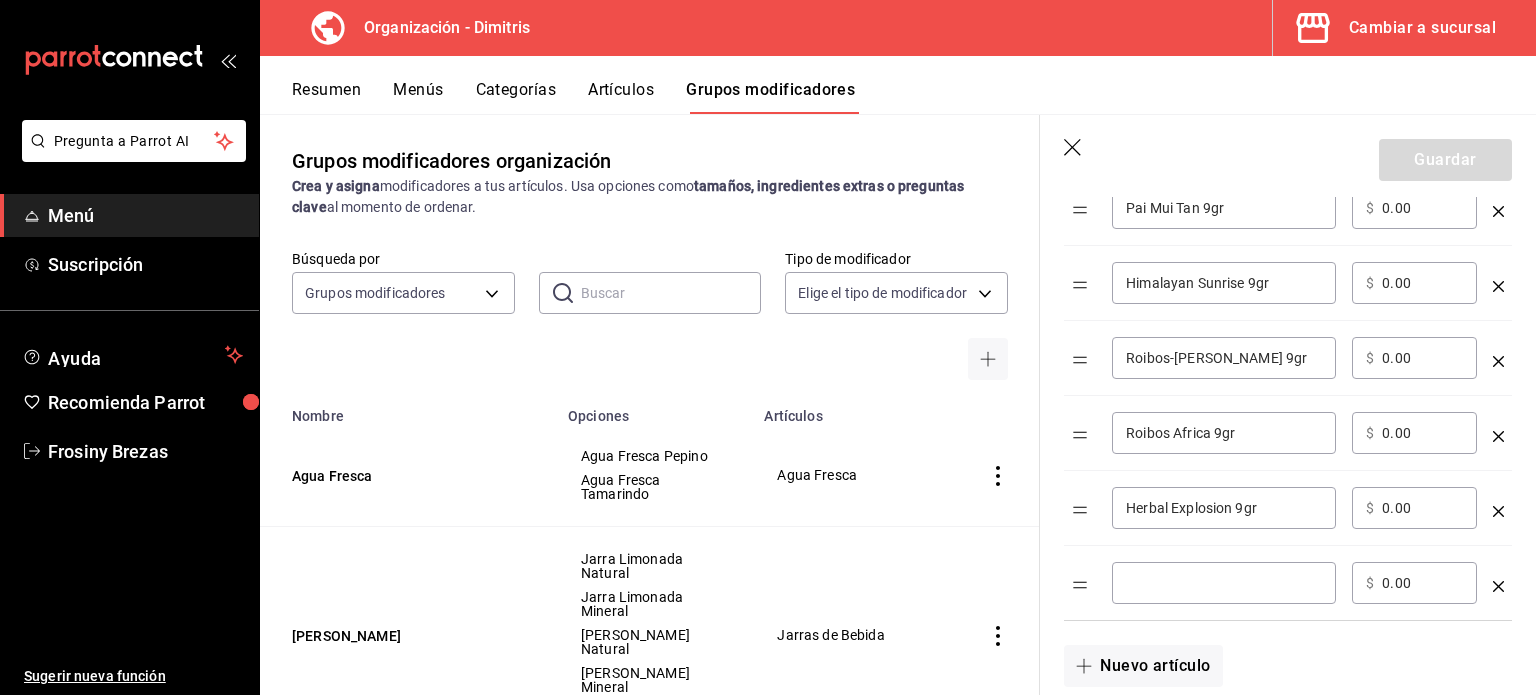 click on "​" at bounding box center (1224, 583) 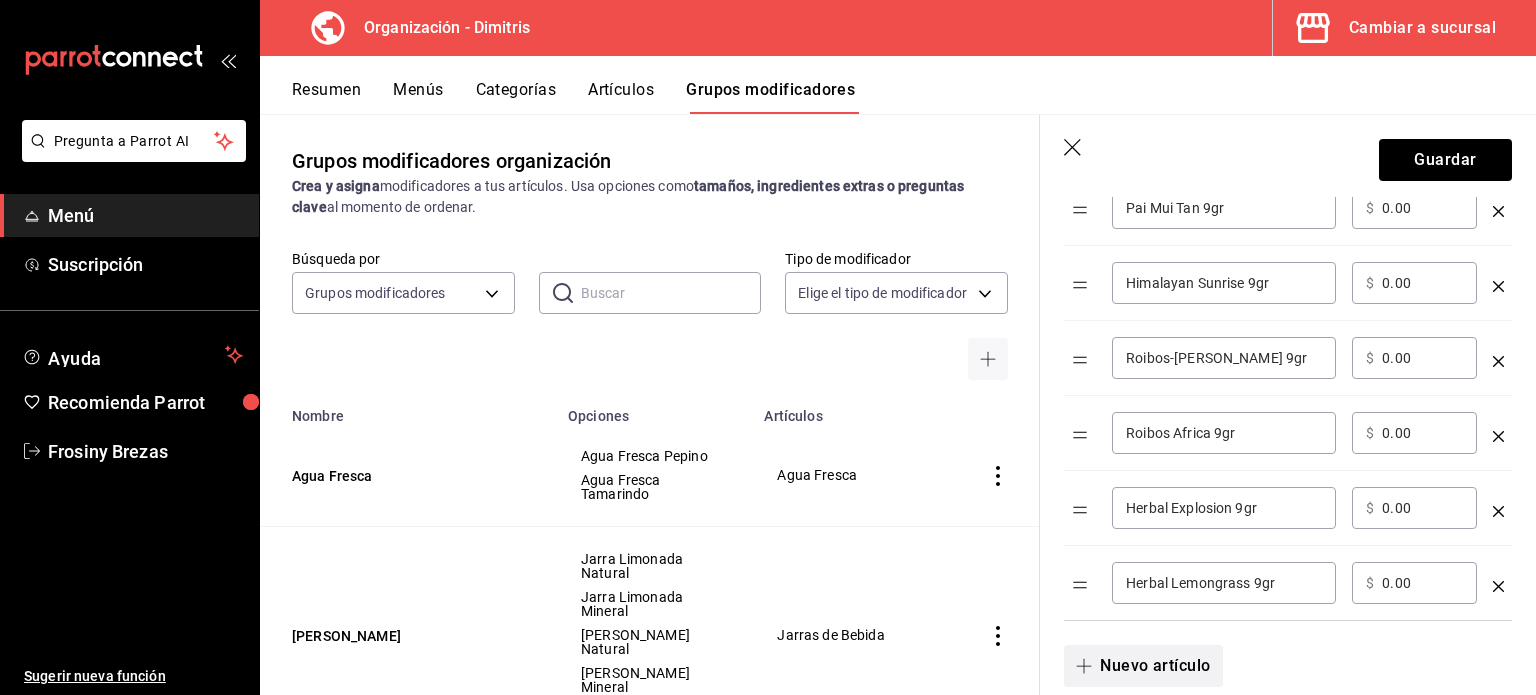 click on "Nuevo artículo" at bounding box center (1143, 666) 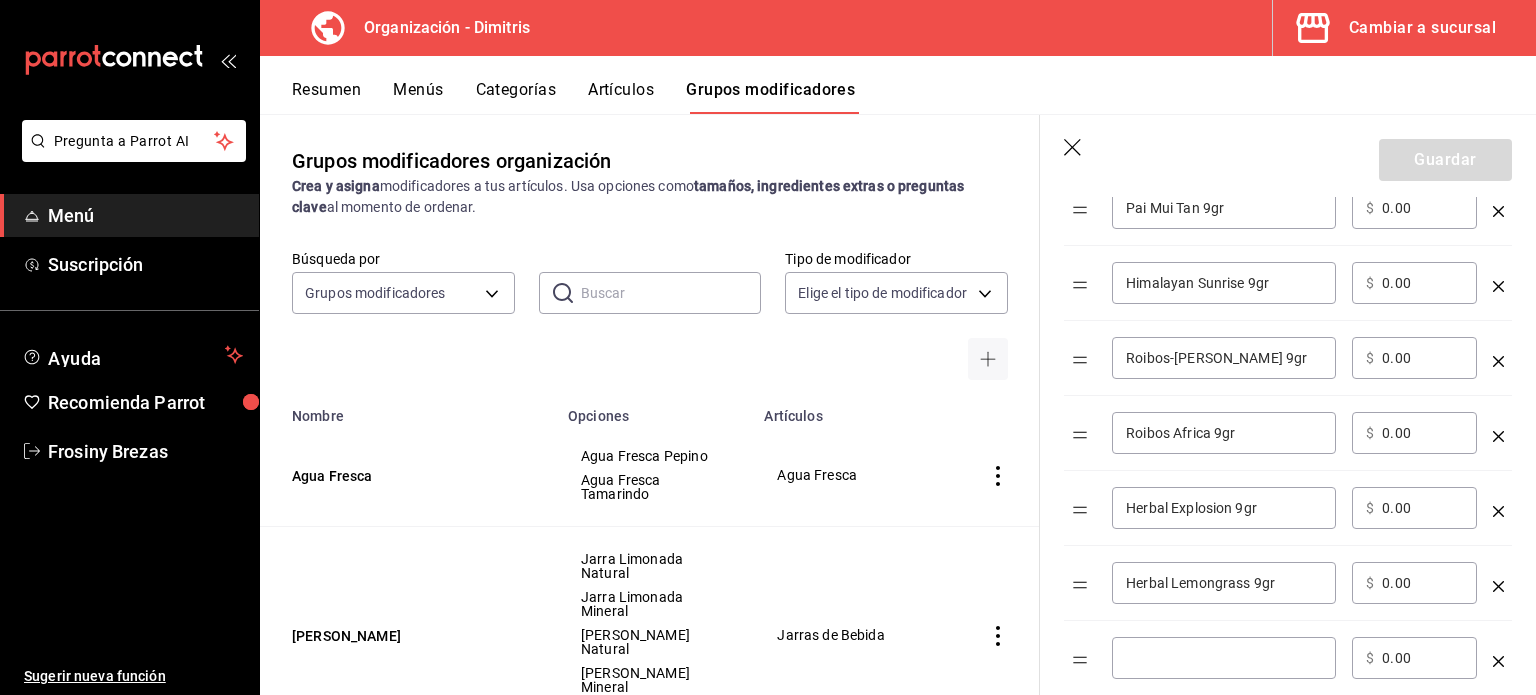 click at bounding box center (1224, 658) 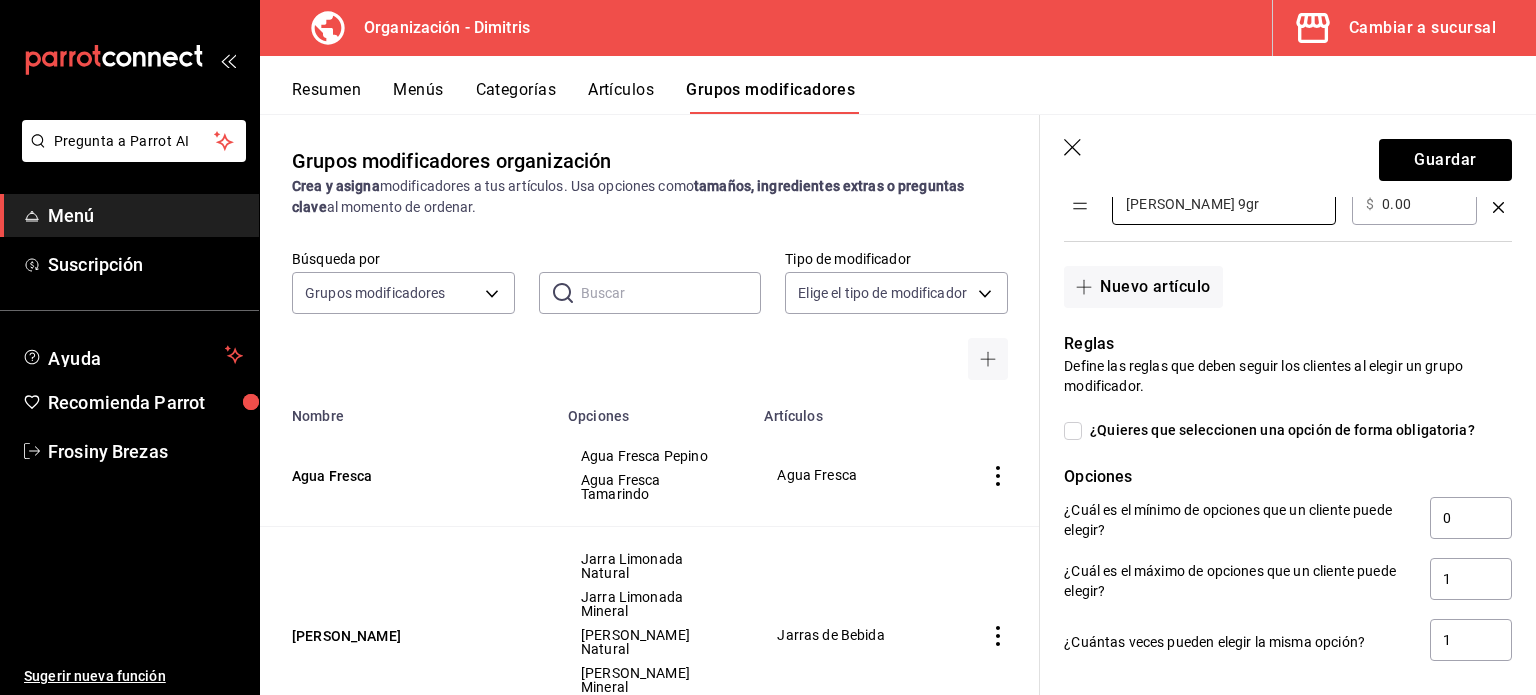 scroll, scrollTop: 1928, scrollLeft: 0, axis: vertical 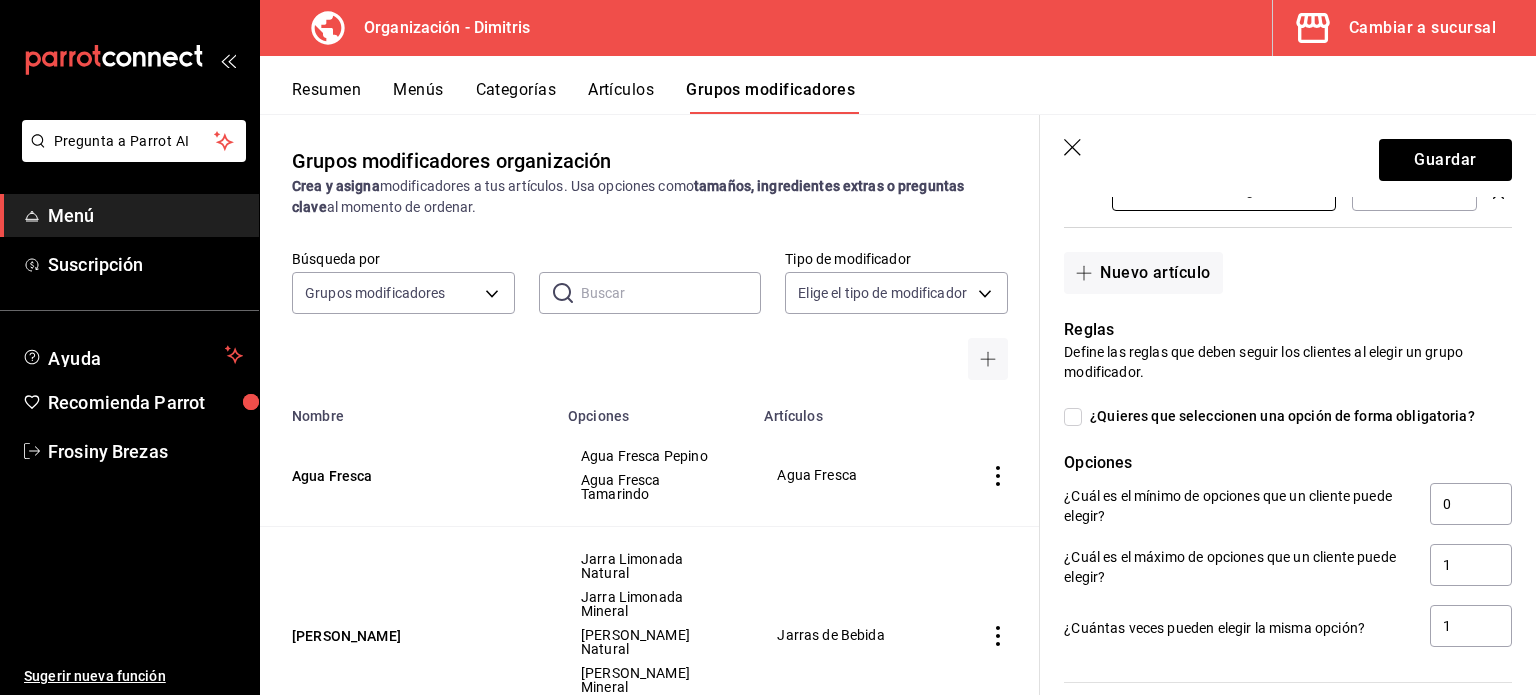 click on "¿Quieres que seleccionen una opción de forma obligatoria?" at bounding box center [1073, 417] 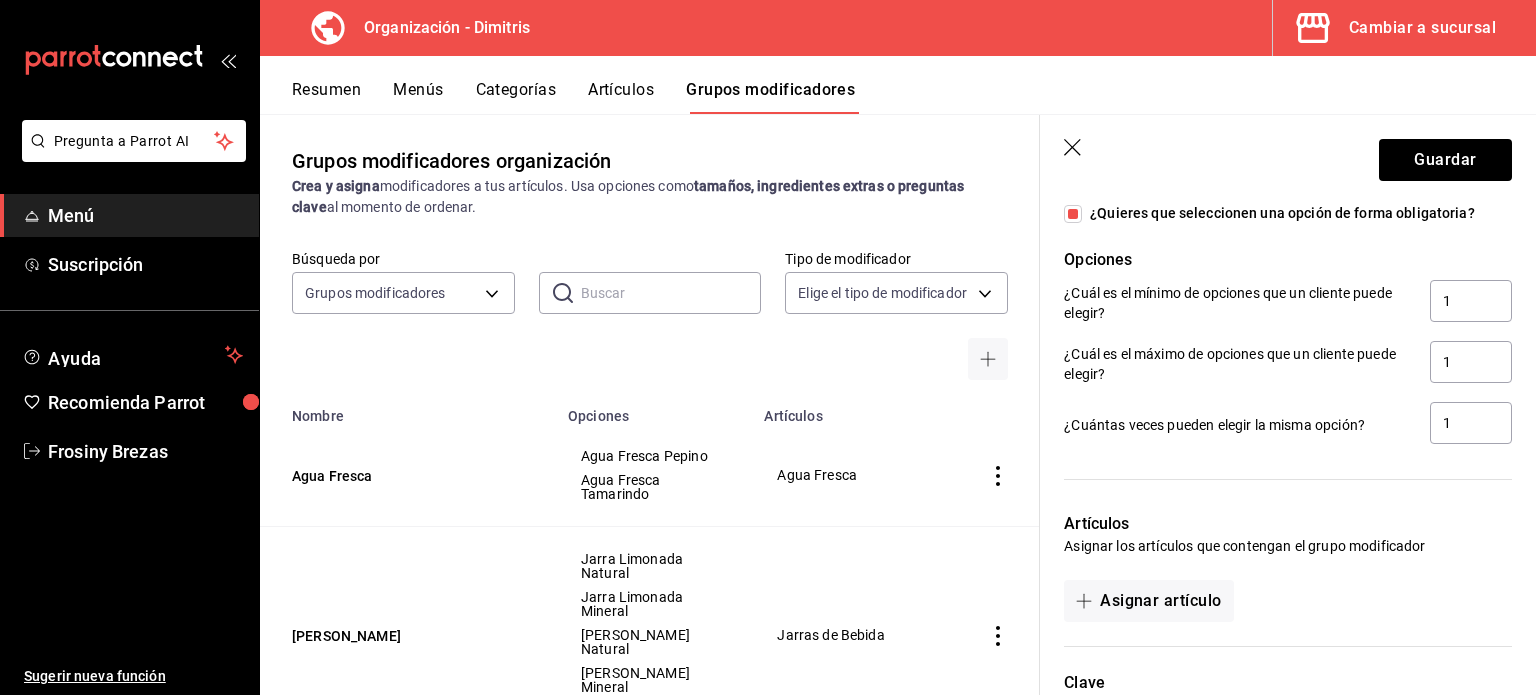 scroll, scrollTop: 2136, scrollLeft: 0, axis: vertical 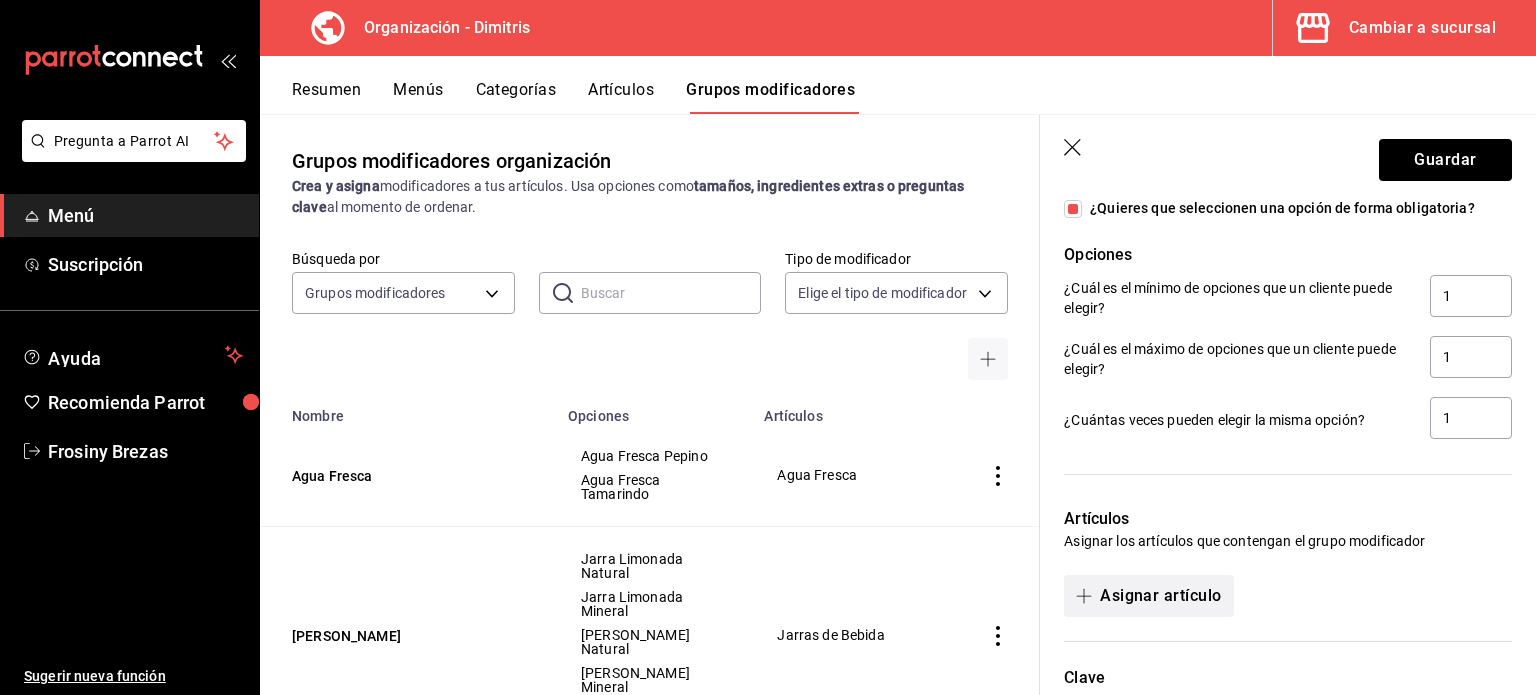 click on "Asignar artículo" at bounding box center (1148, 596) 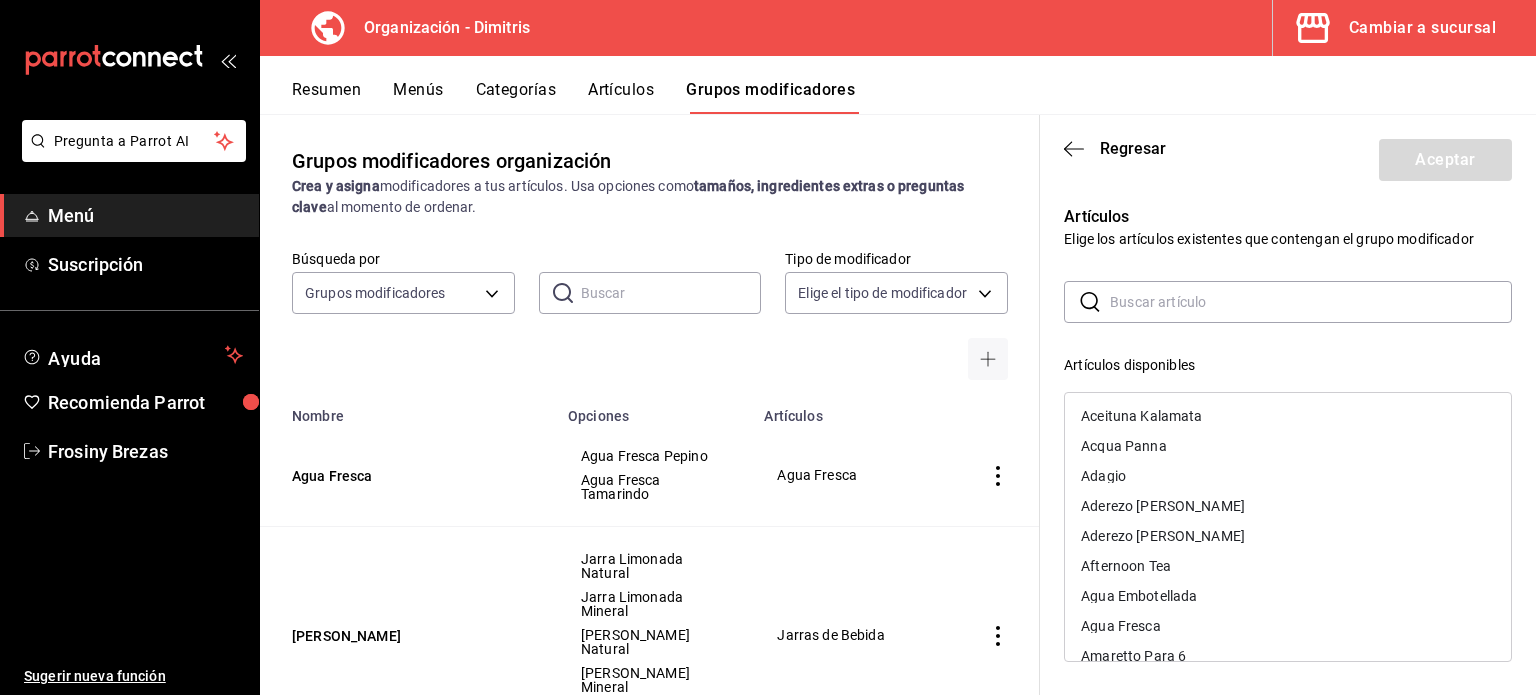click at bounding box center [1311, 302] 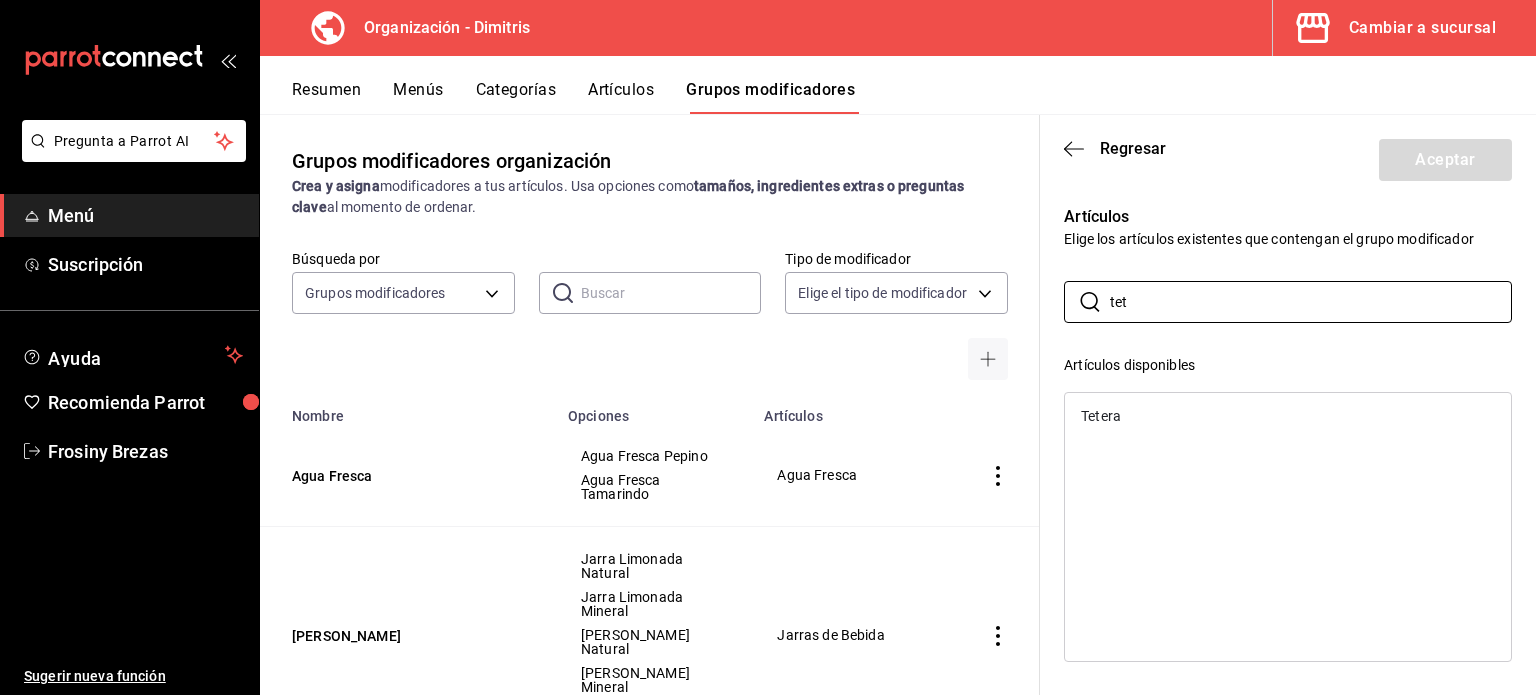click on "Tetera" at bounding box center (1101, 416) 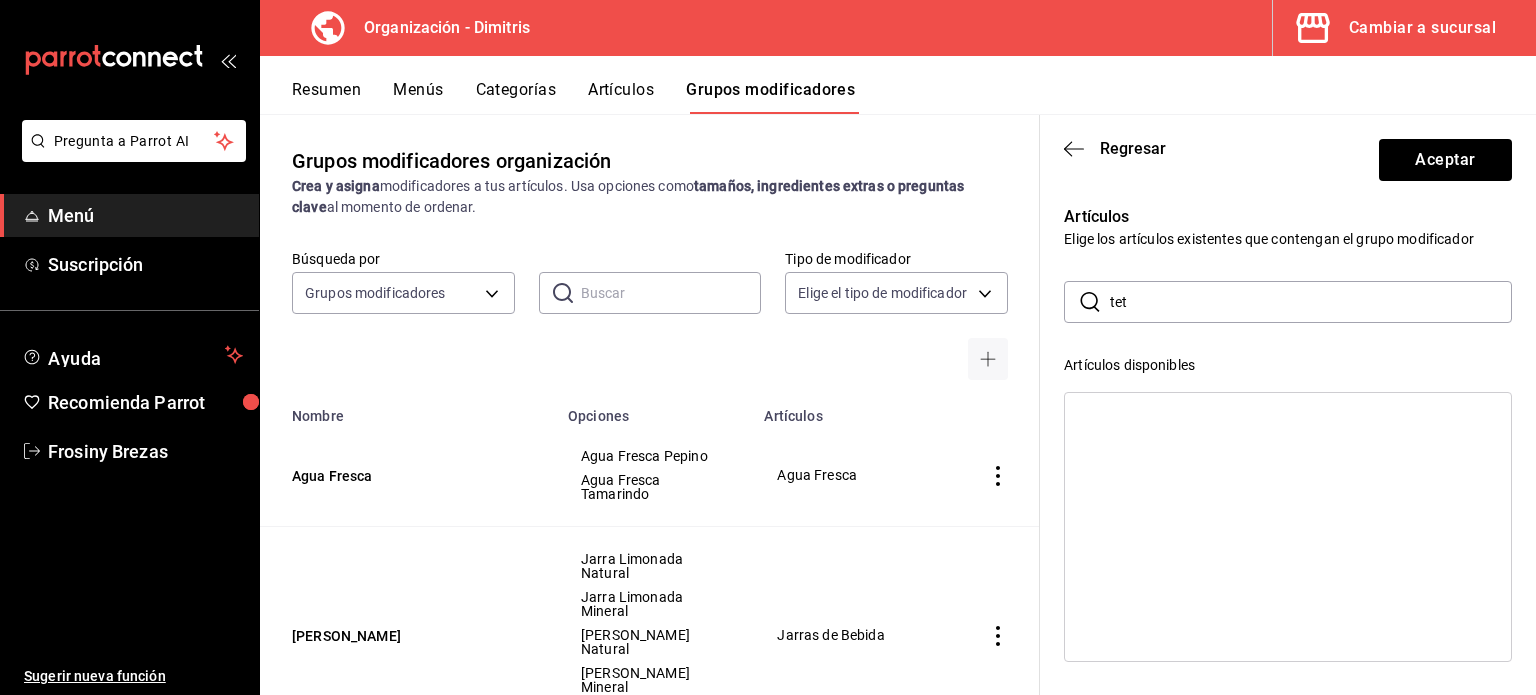 scroll, scrollTop: 48, scrollLeft: 0, axis: vertical 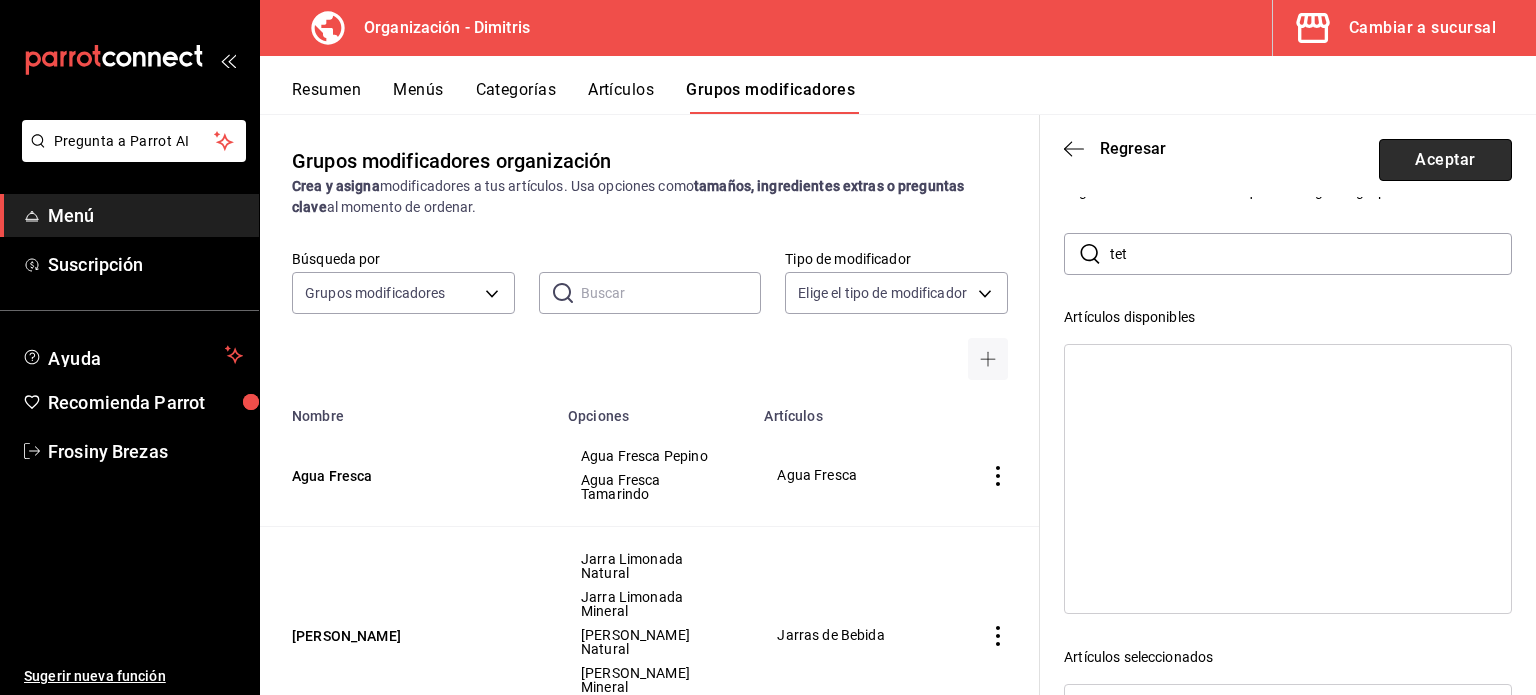 click on "Aceptar" at bounding box center [1445, 160] 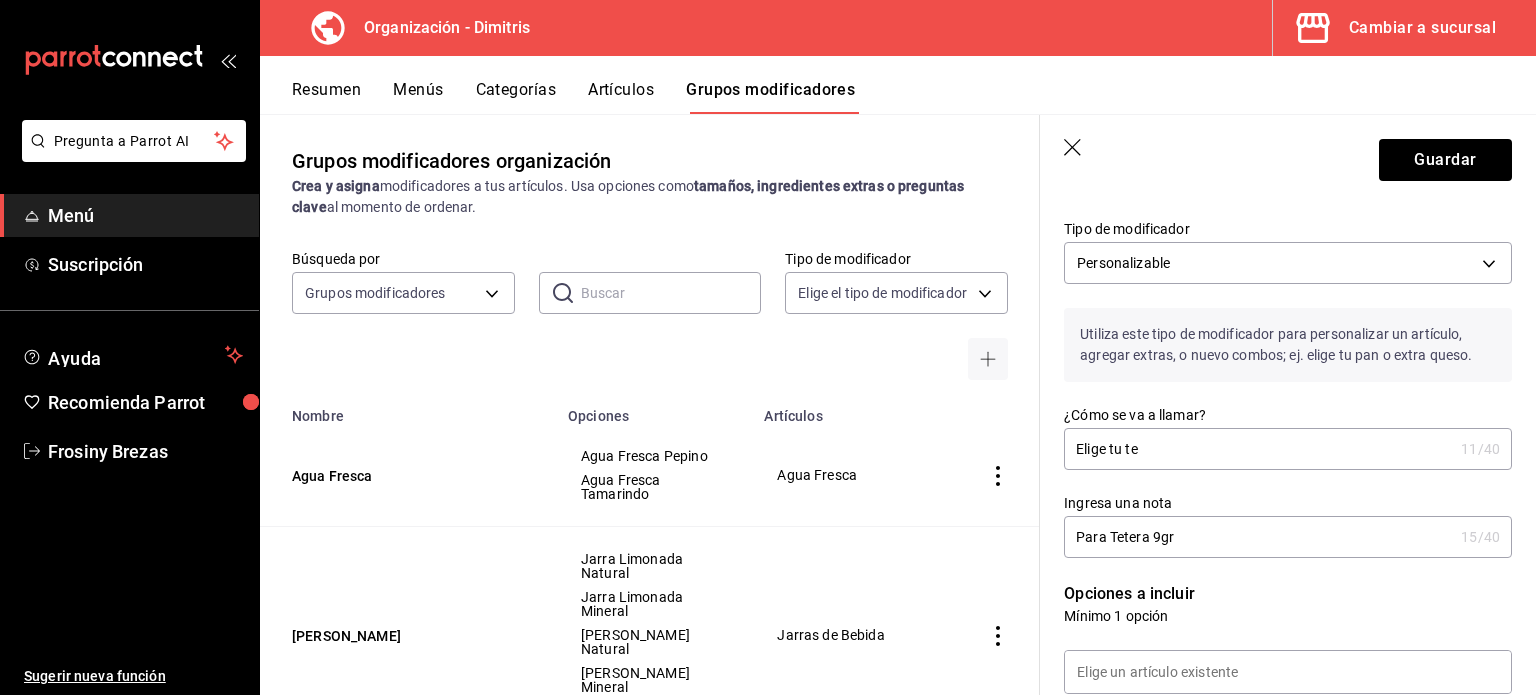 scroll, scrollTop: 0, scrollLeft: 0, axis: both 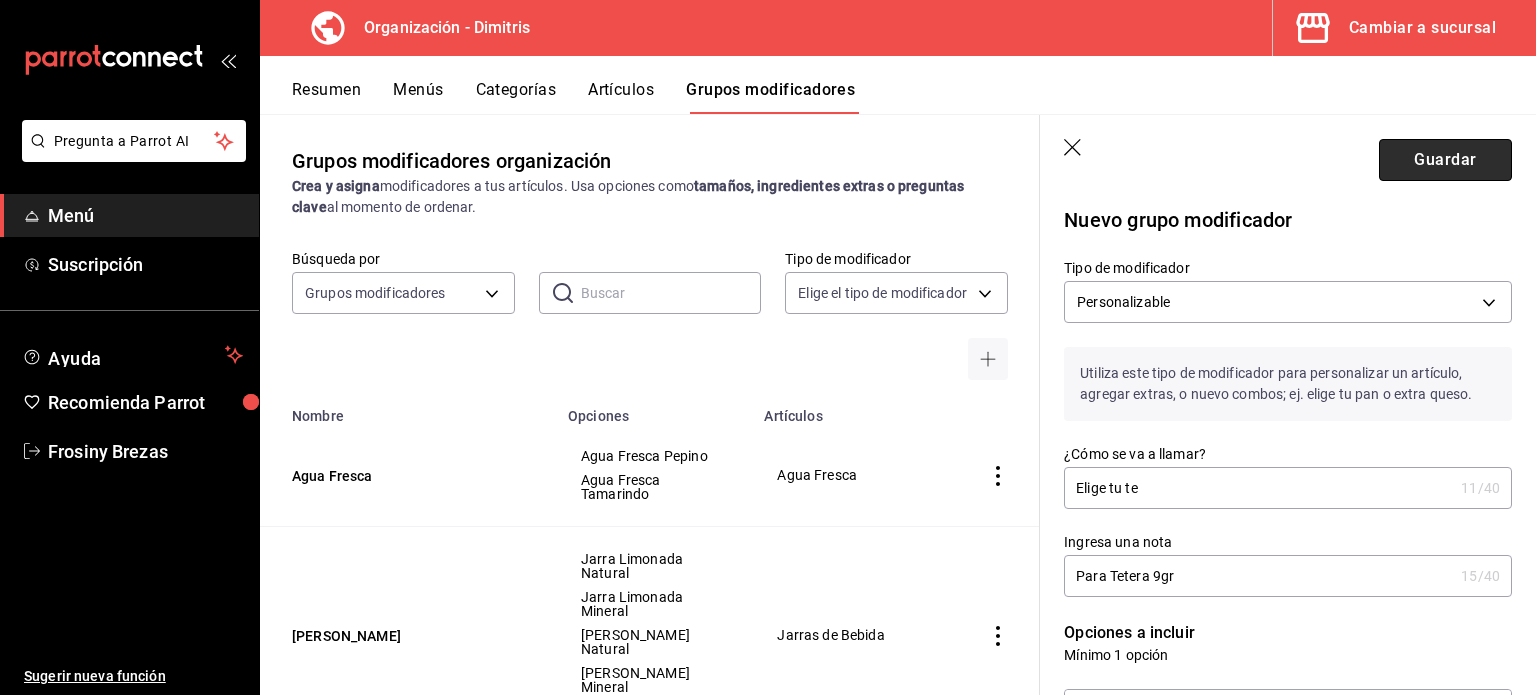 click on "Guardar" at bounding box center (1445, 160) 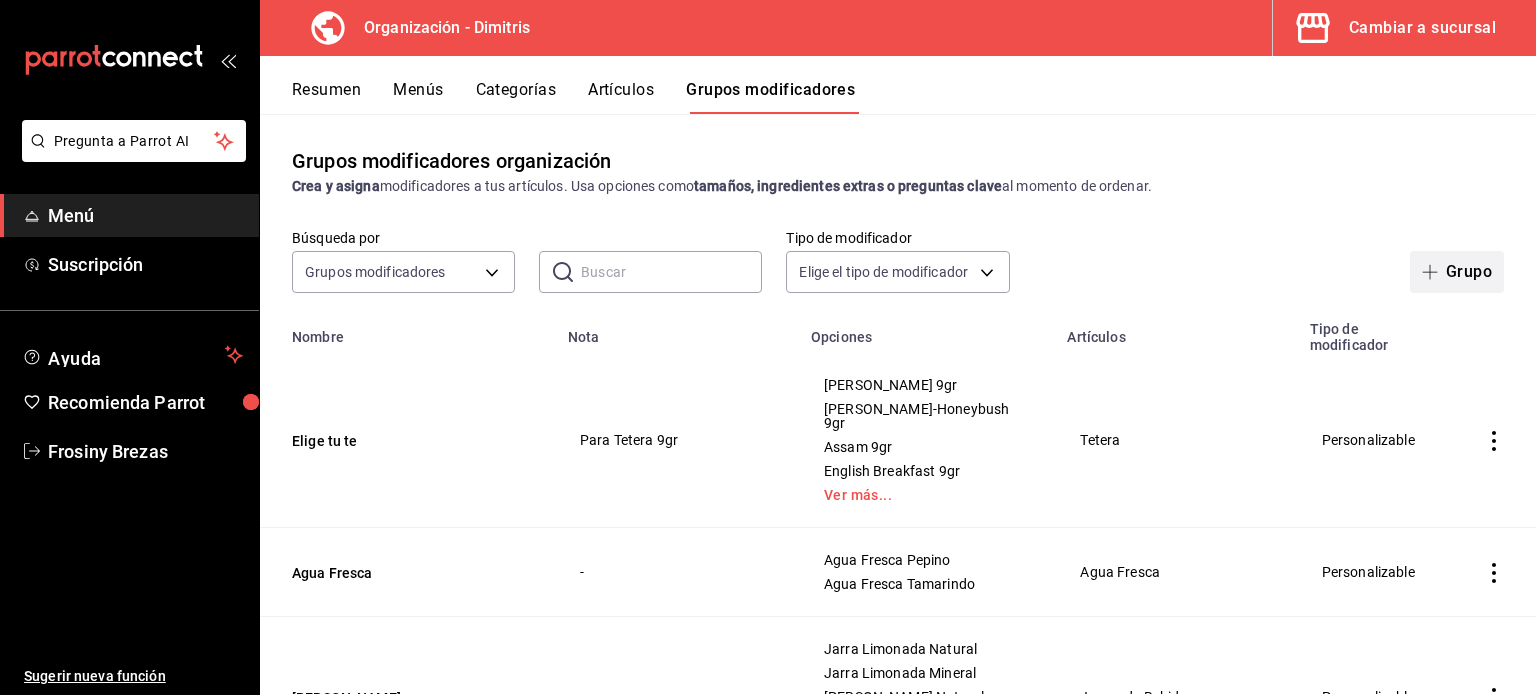 click 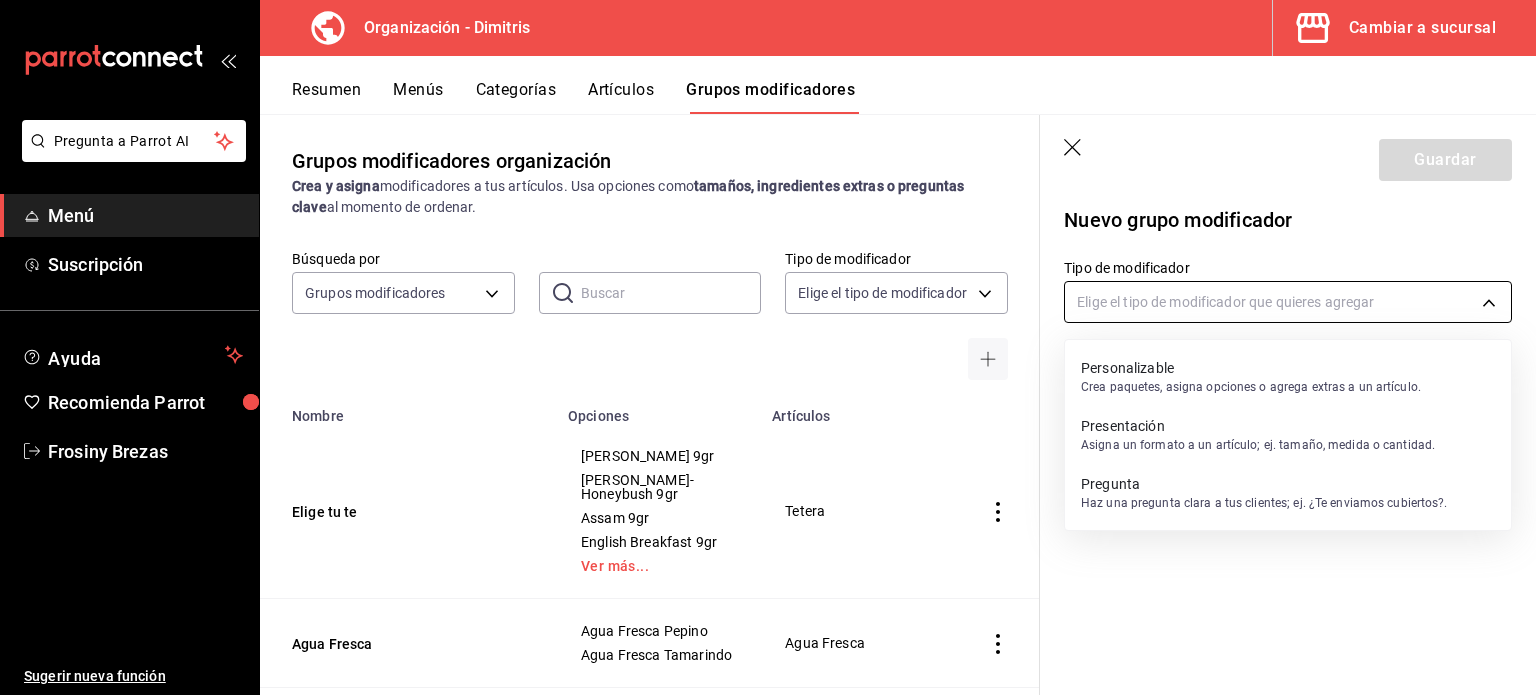 click on "Pregunta a Parrot AI Menú   Suscripción   Ayuda Recomienda Parrot   Frosiny Brezas   Sugerir nueva función   Organización - Dimitris Cambiar a sucursal Resumen Menús Categorías Artículos Grupos modificadores Grupos modificadores organización Crea y asigna  modificadores a tus artículos. Usa opciones como  tamaños, ingredientes extras o preguntas clave  al momento de ordenar. Búsqueda por Grupos modificadores GROUP ​ ​ Tipo de modificador Elige el tipo de modificador Nombre Opciones Artículos Elige tu te Earl Grey 9gr Earl Grey-Honeybush 9gr Assam 9gr English Breakfast 9gr Ver más... Tetera Agua Fresca Agua Fresca Pepino Agua Fresca Tamarindo Agua Fresca Elige Jarra Jarra Limonada Natural Jarra Limonada Mineral Jarra Naranjada Natural Jarra Naranjada Mineral Ver más... Jarras de Bebida Elige tu Naranjada Nar. Natural Nar. Mineral Naranjada Elige tu Limonada Lim. Natural Lim. Mineral Limonada Elige Martini Martini Kalamata Martini Mazapan Martini Pepinopolis Martini Elige sabor de jugo Jugo" at bounding box center (768, 347) 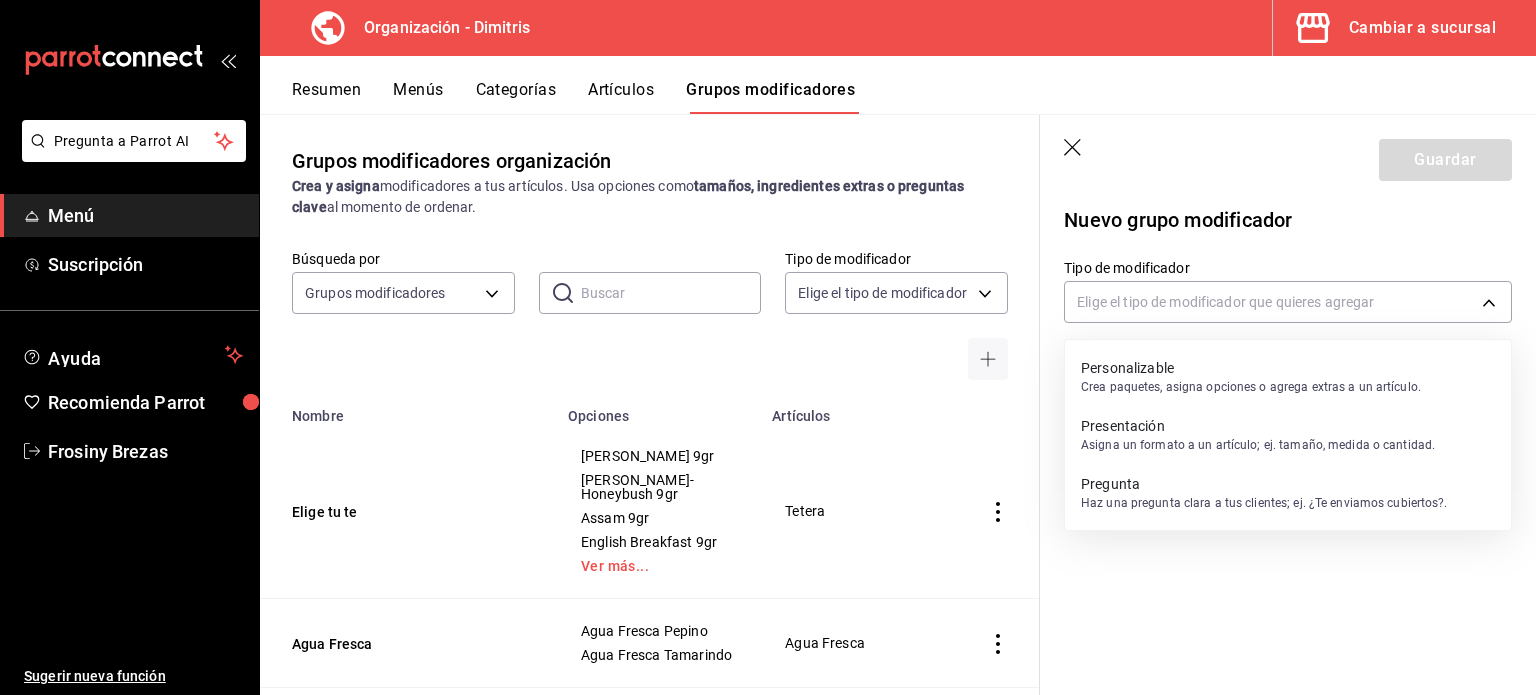 click on "Personalizable" at bounding box center (1251, 368) 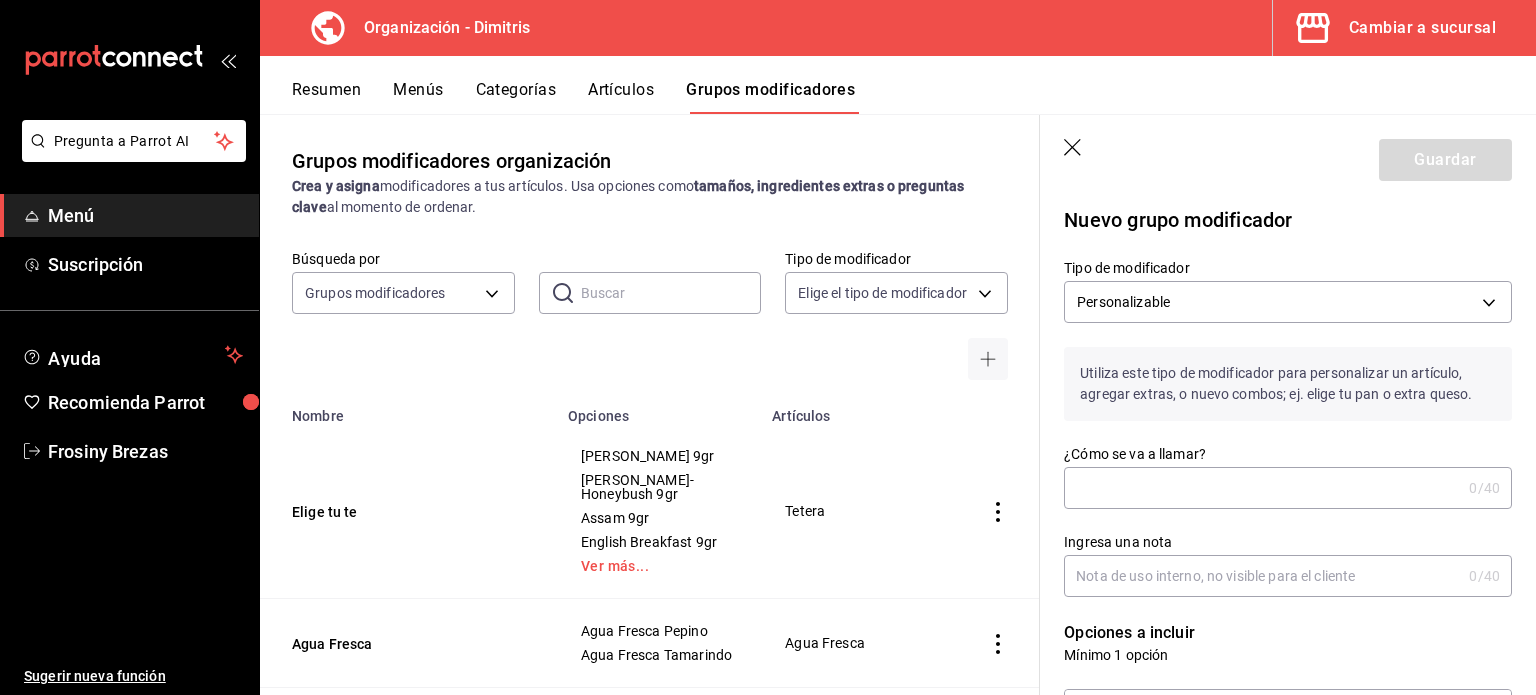 click on "¿Cómo se va a llamar?" at bounding box center [1262, 488] 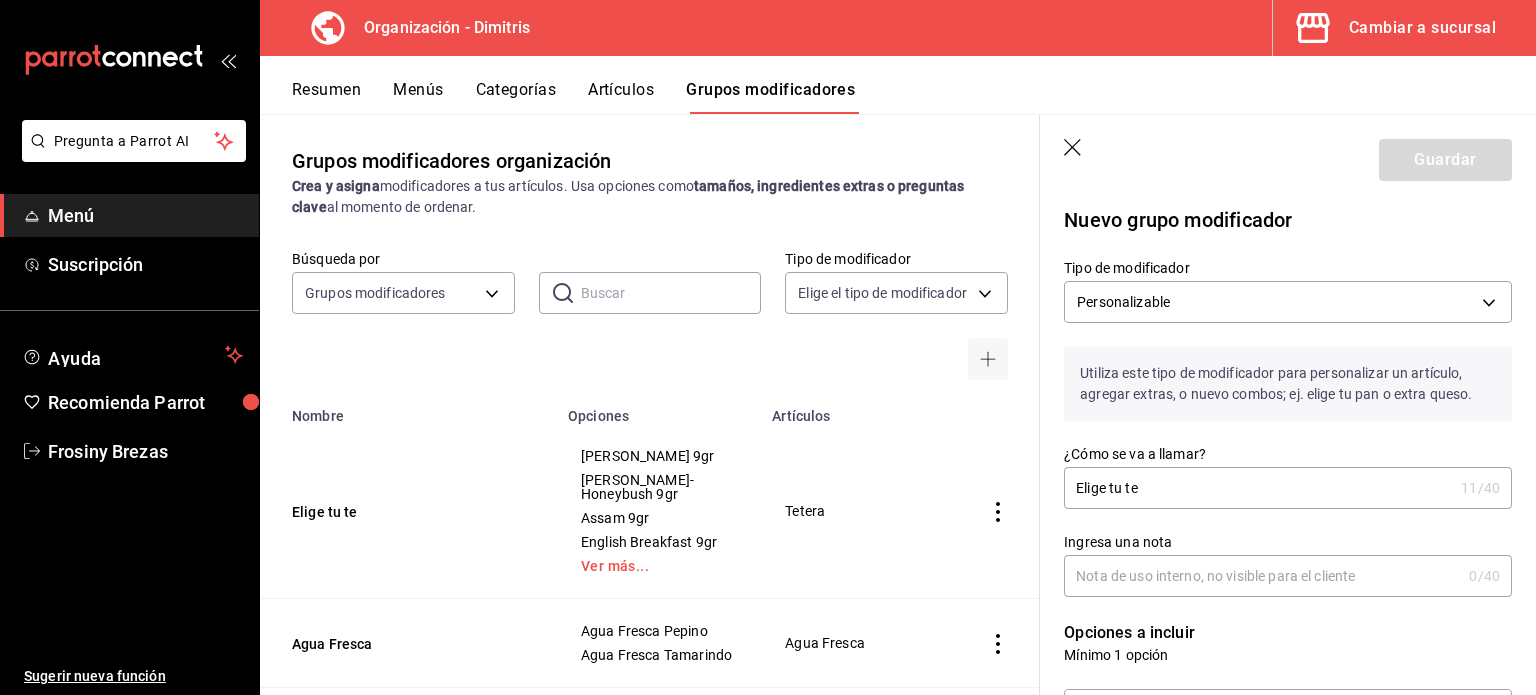 click on "Ingresa una nota" at bounding box center (1262, 576) 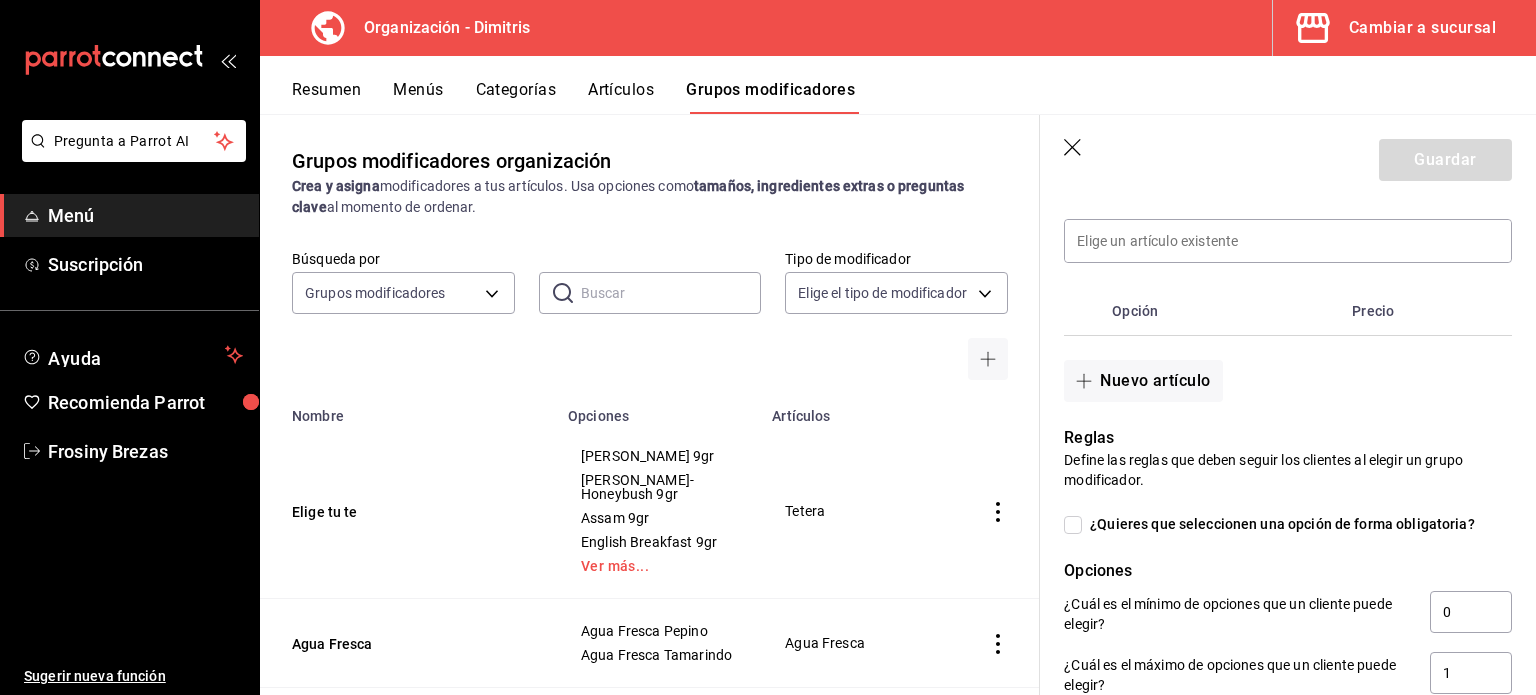 scroll, scrollTop: 471, scrollLeft: 0, axis: vertical 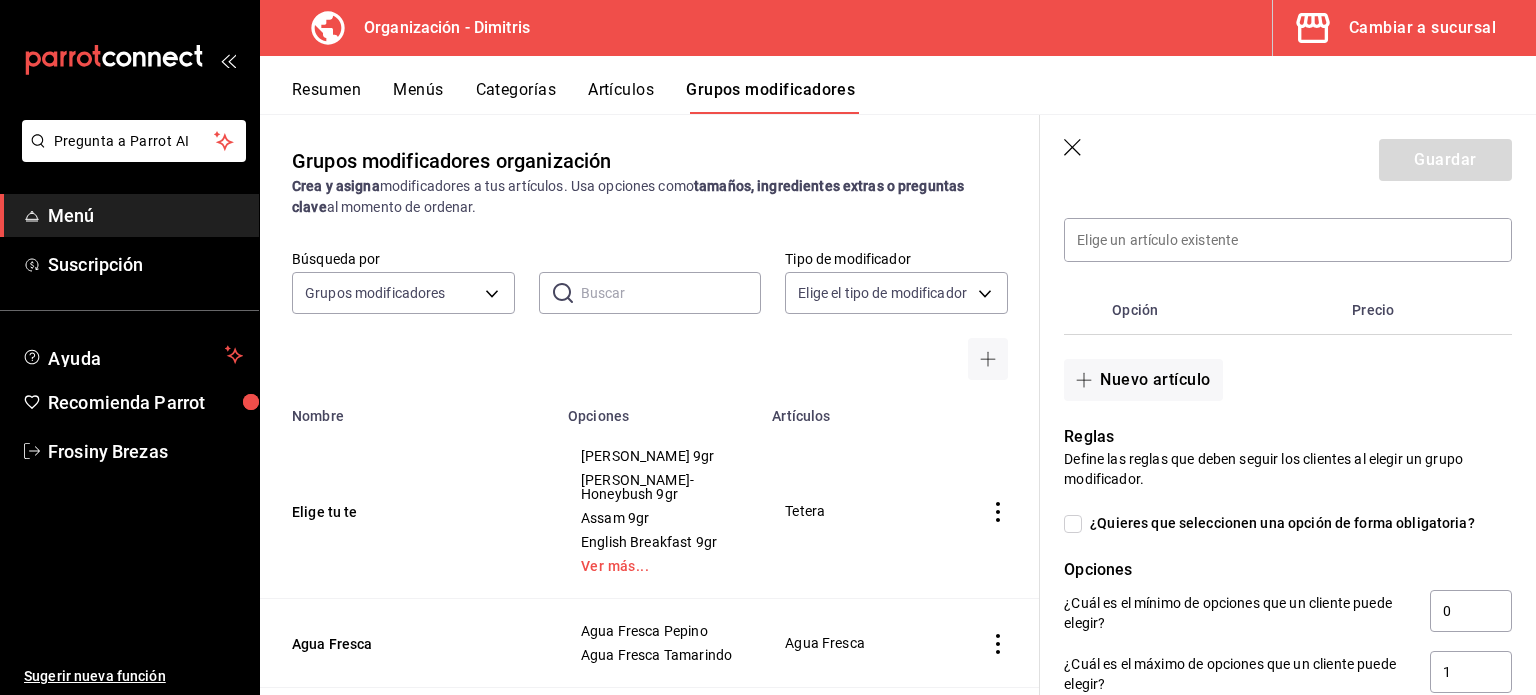click on "¿Quieres que seleccionen una opción de forma obligatoria?" at bounding box center [1073, 524] 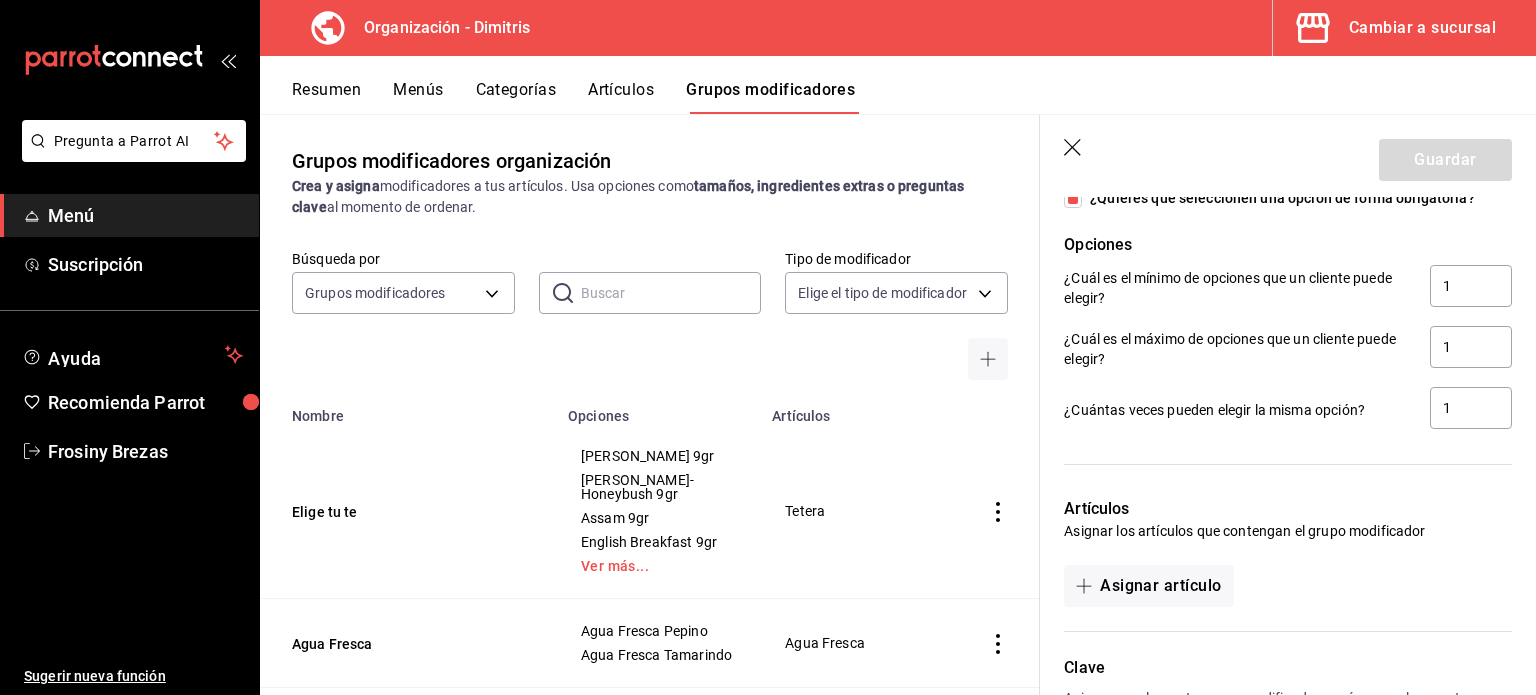 scroll, scrollTop: 800, scrollLeft: 0, axis: vertical 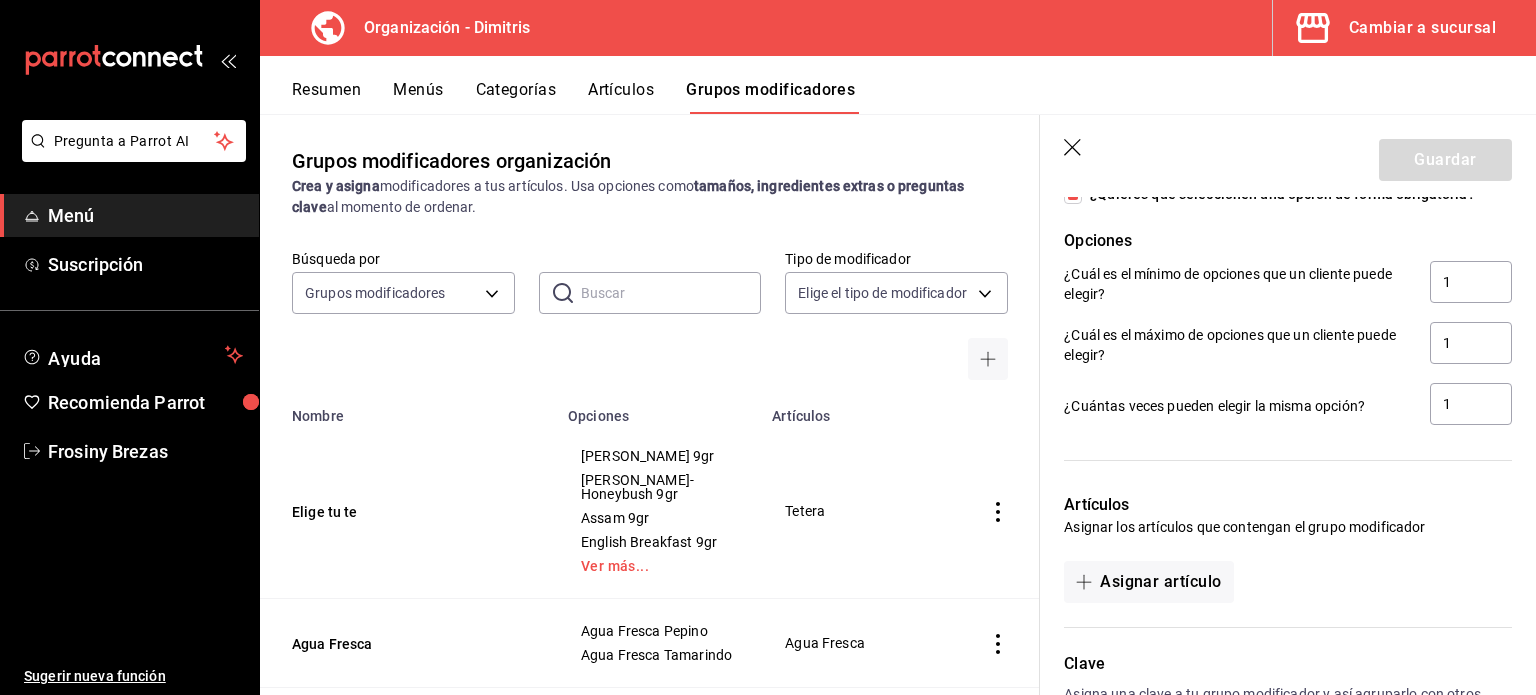 click on "Asignar artículo" at bounding box center (1148, 582) 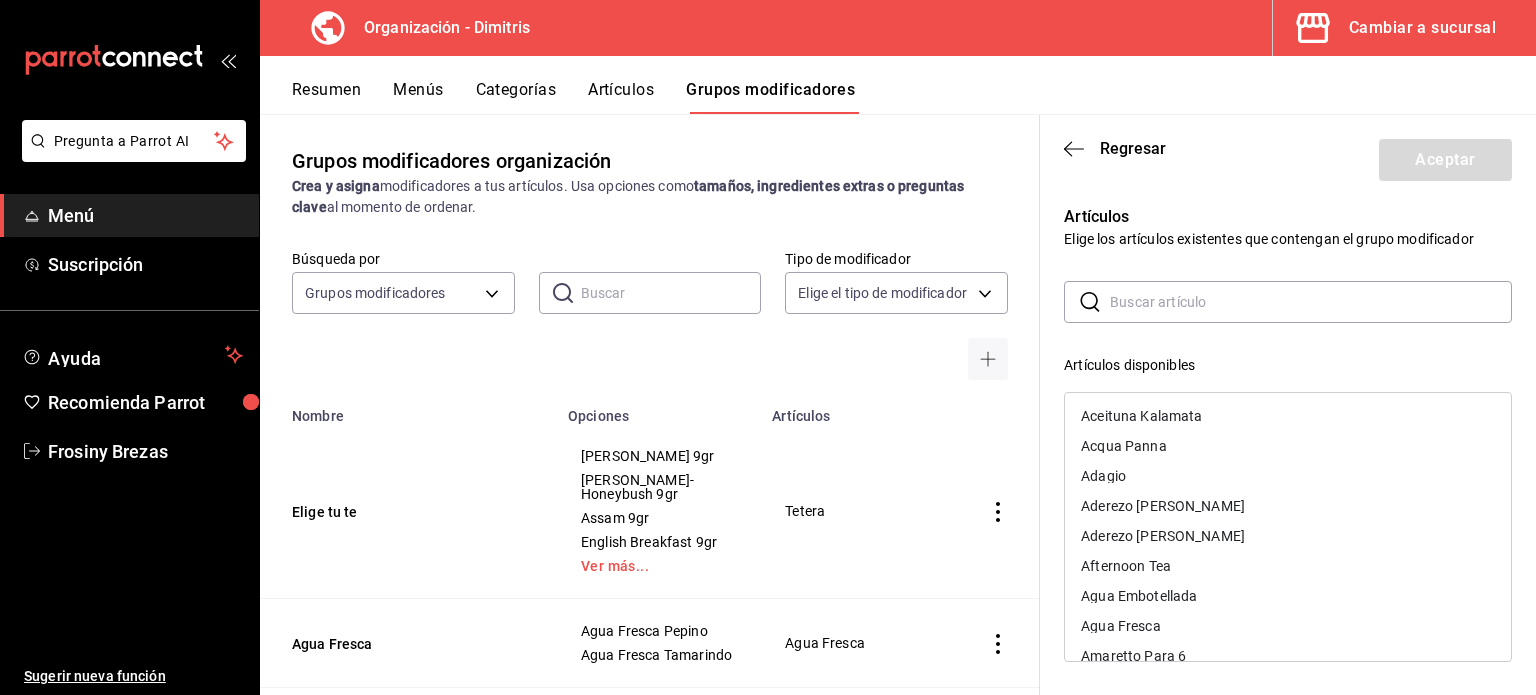 click at bounding box center [1311, 302] 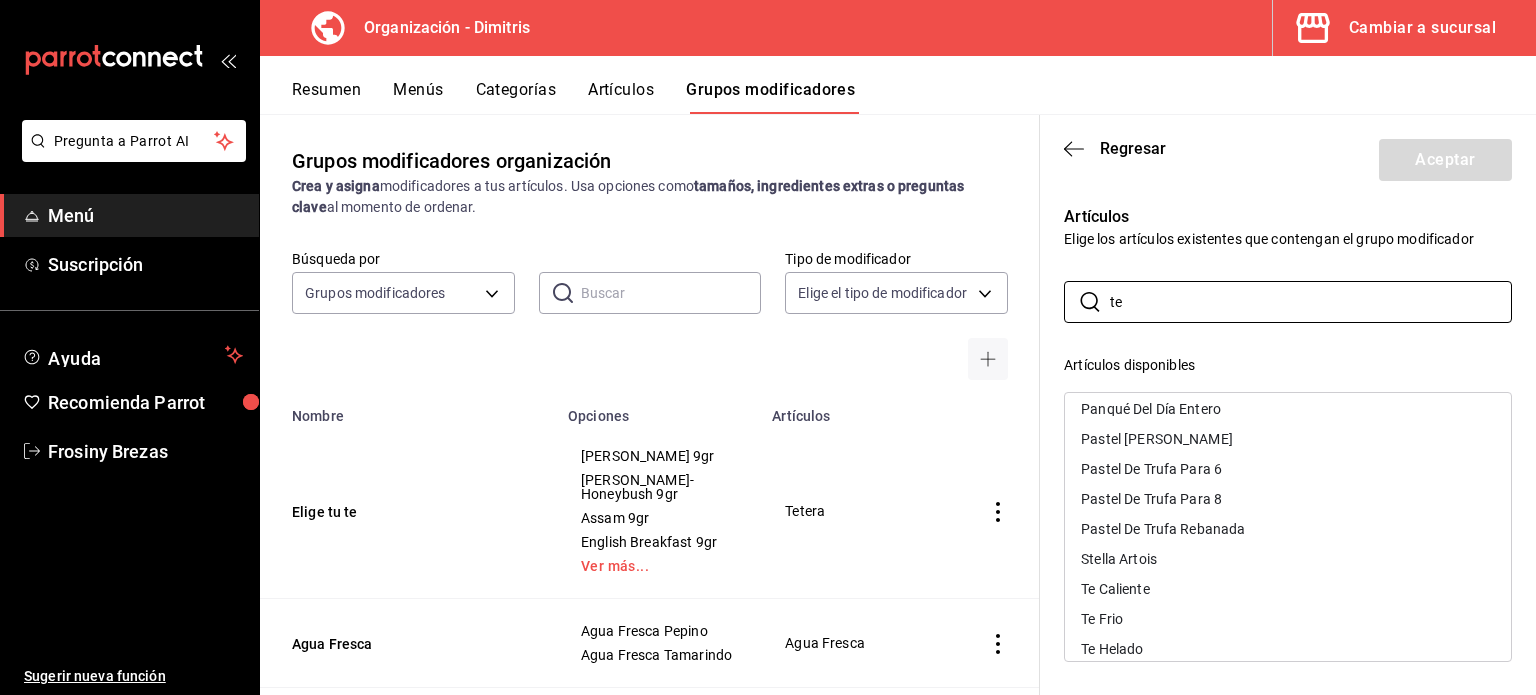 scroll, scrollTop: 685, scrollLeft: 0, axis: vertical 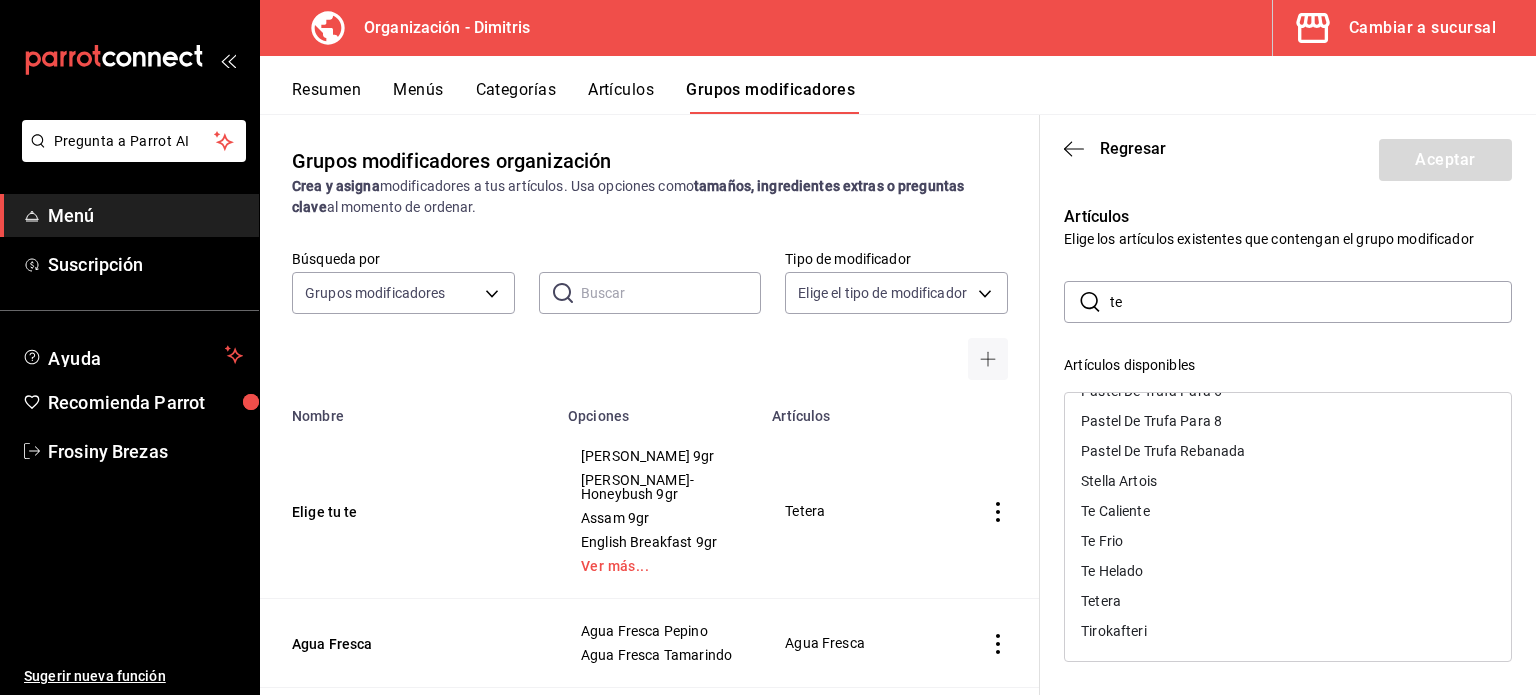 click on "Te Caliente" at bounding box center [1115, 511] 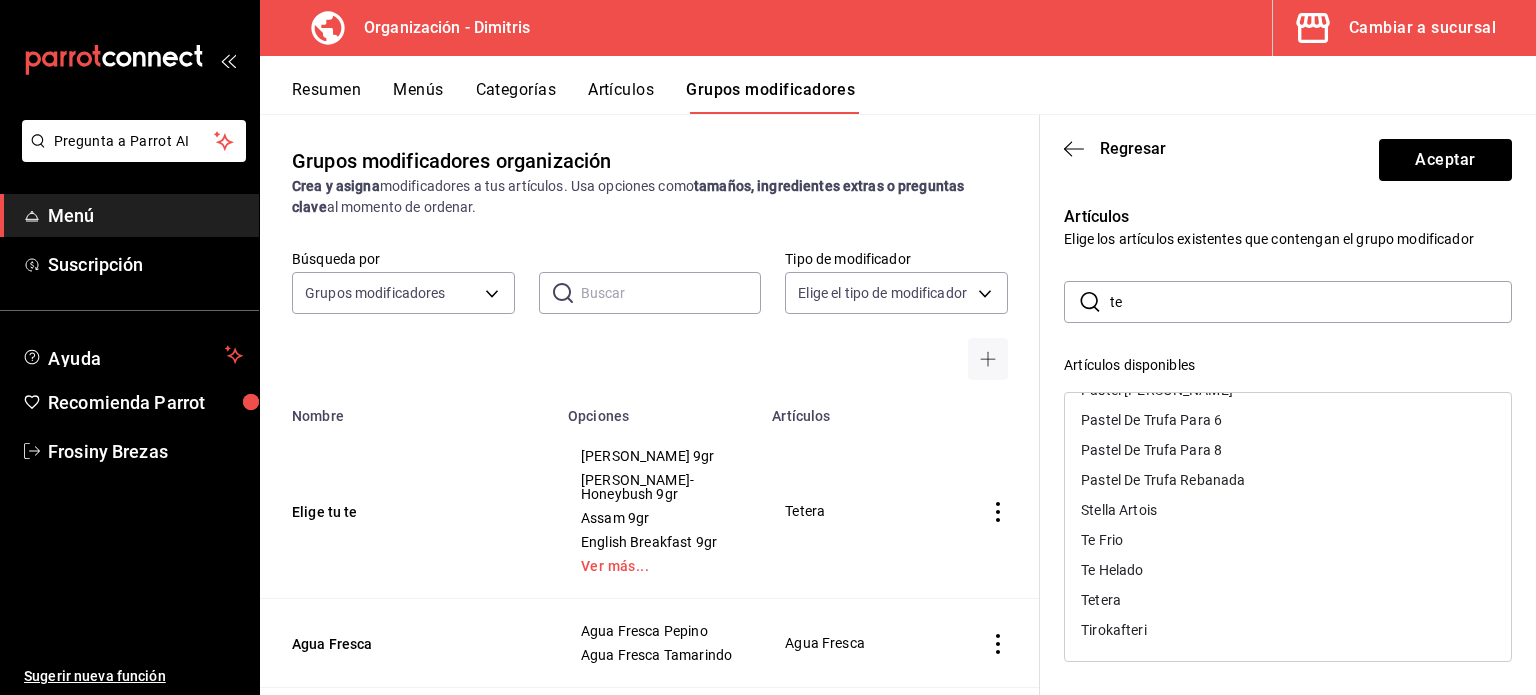 scroll, scrollTop: 655, scrollLeft: 0, axis: vertical 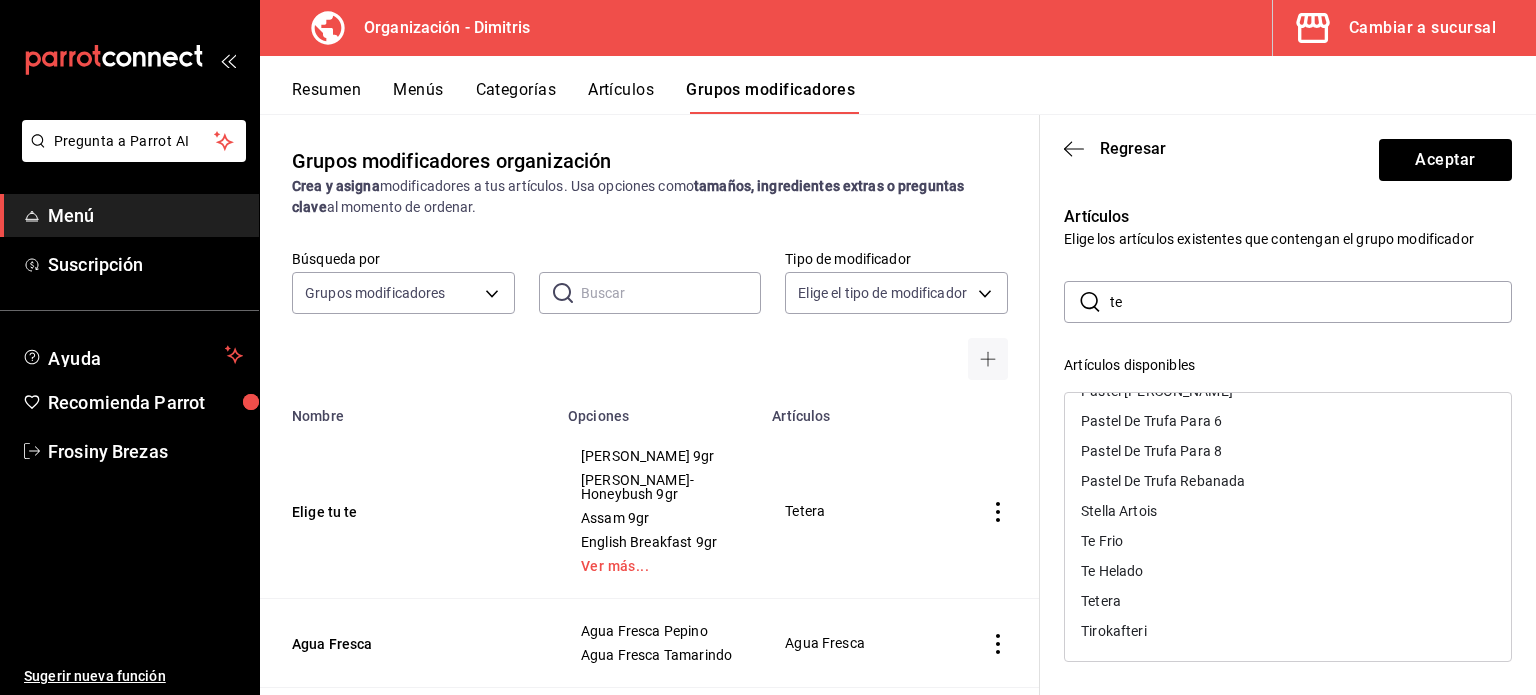 click on "Regresar Aceptar" at bounding box center [1288, 156] 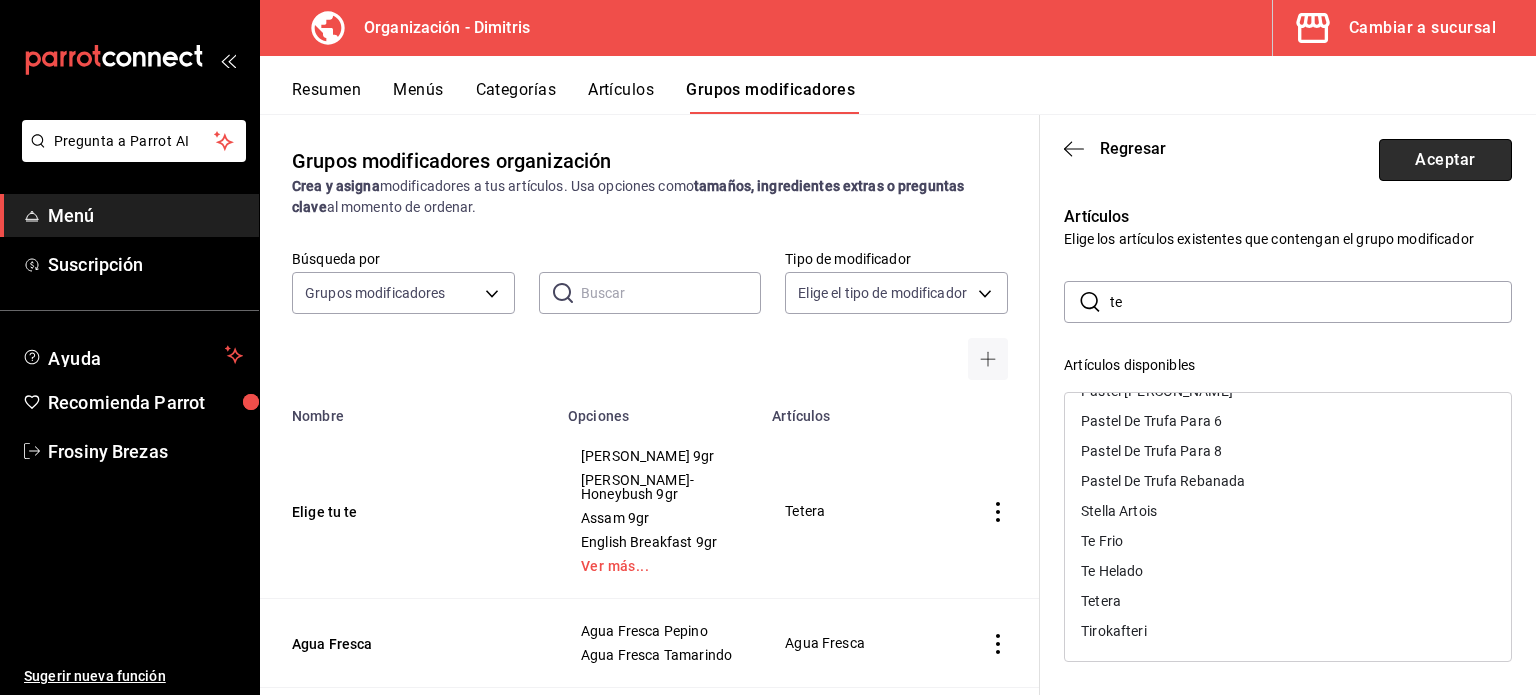 click on "Aceptar" at bounding box center [1445, 160] 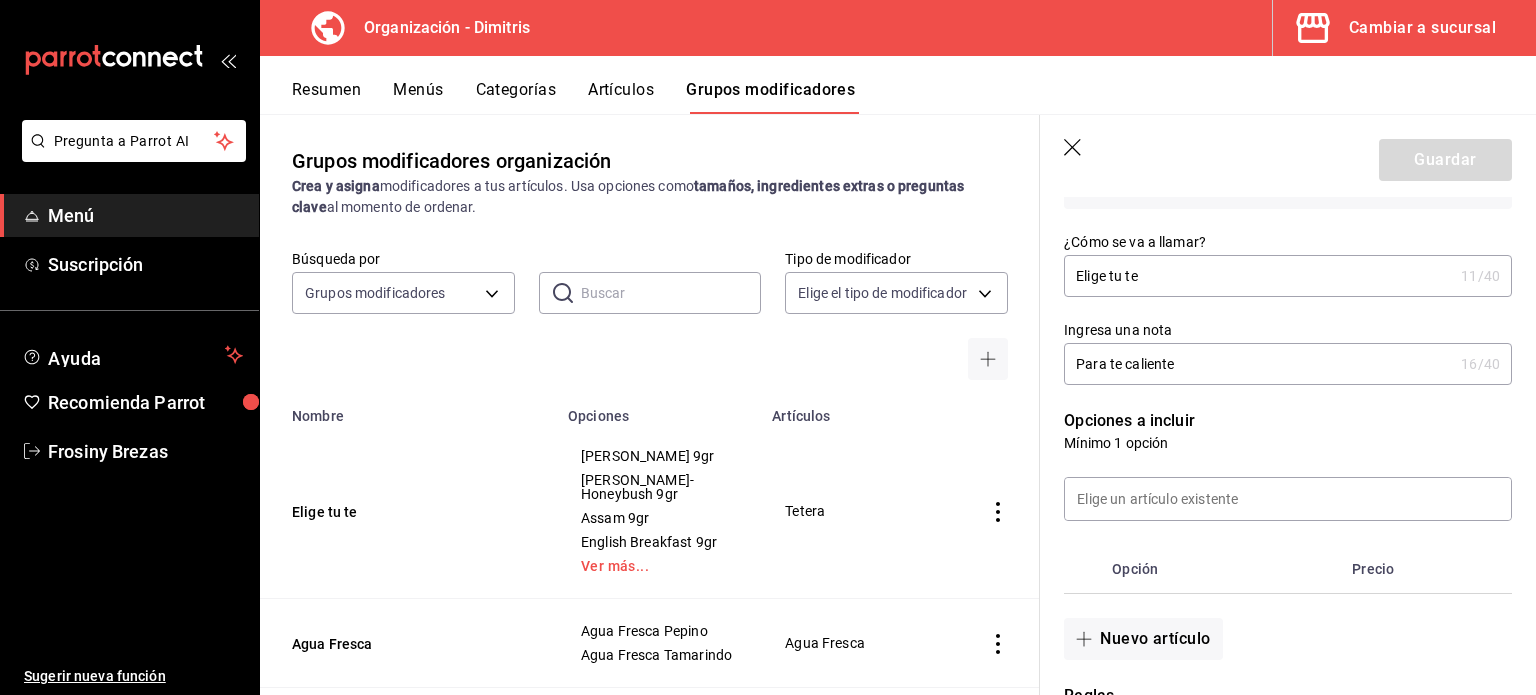 scroll, scrollTop: 225, scrollLeft: 0, axis: vertical 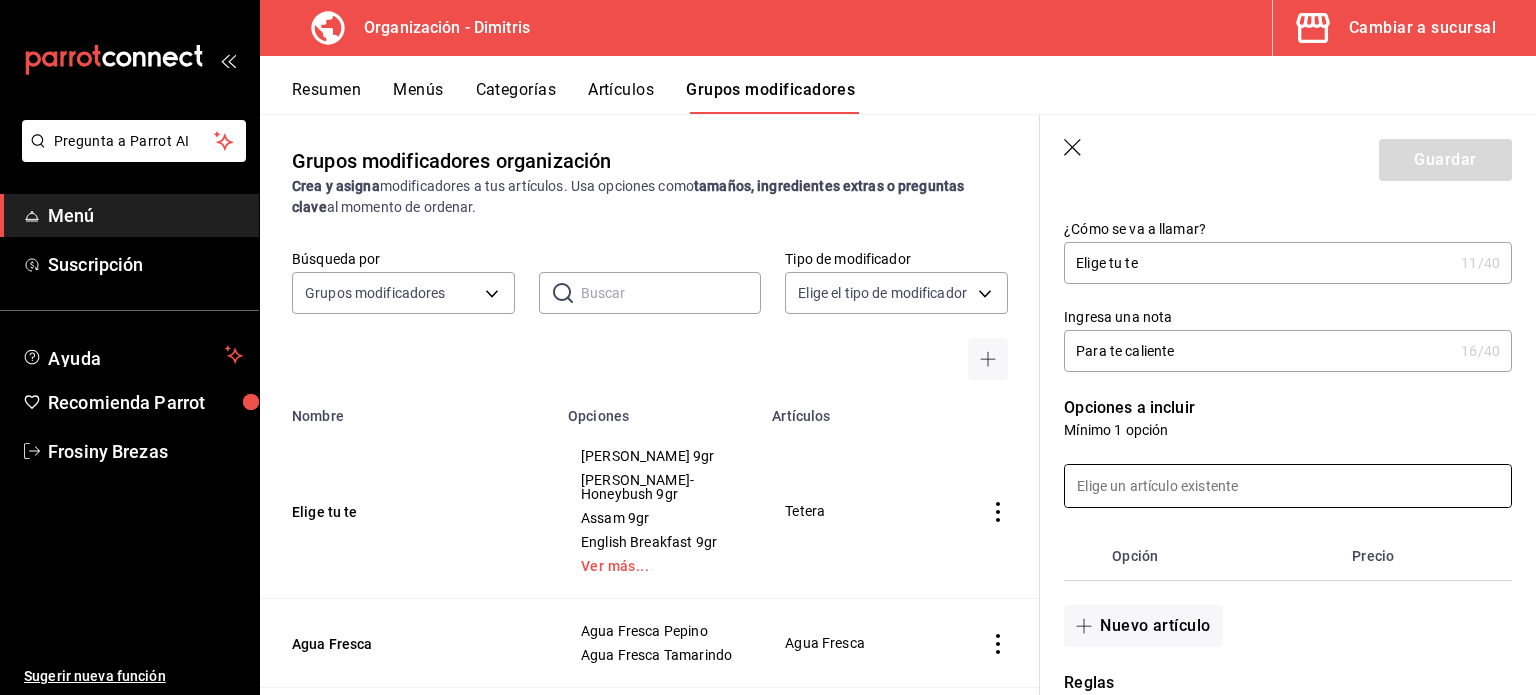 click at bounding box center (1288, 486) 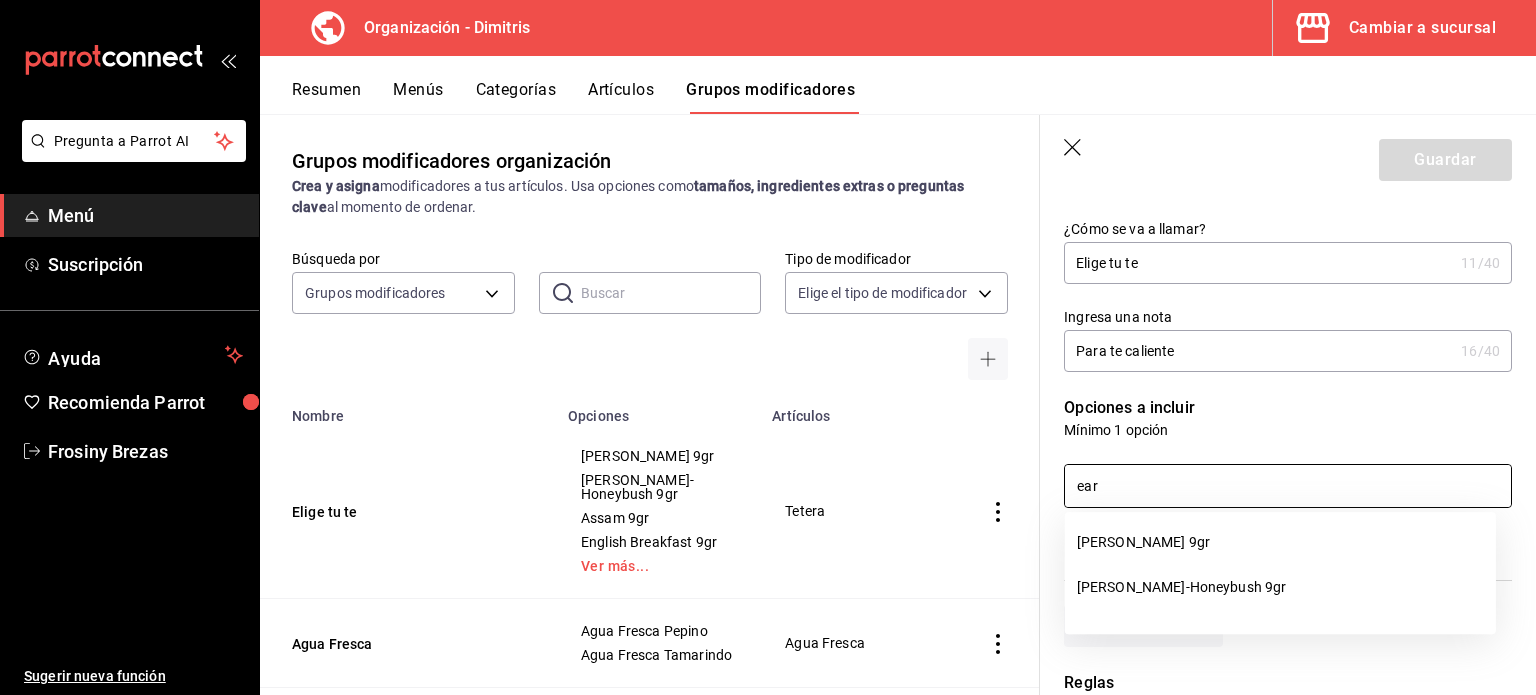 click on "Mínimo 1 opción" at bounding box center [1288, 430] 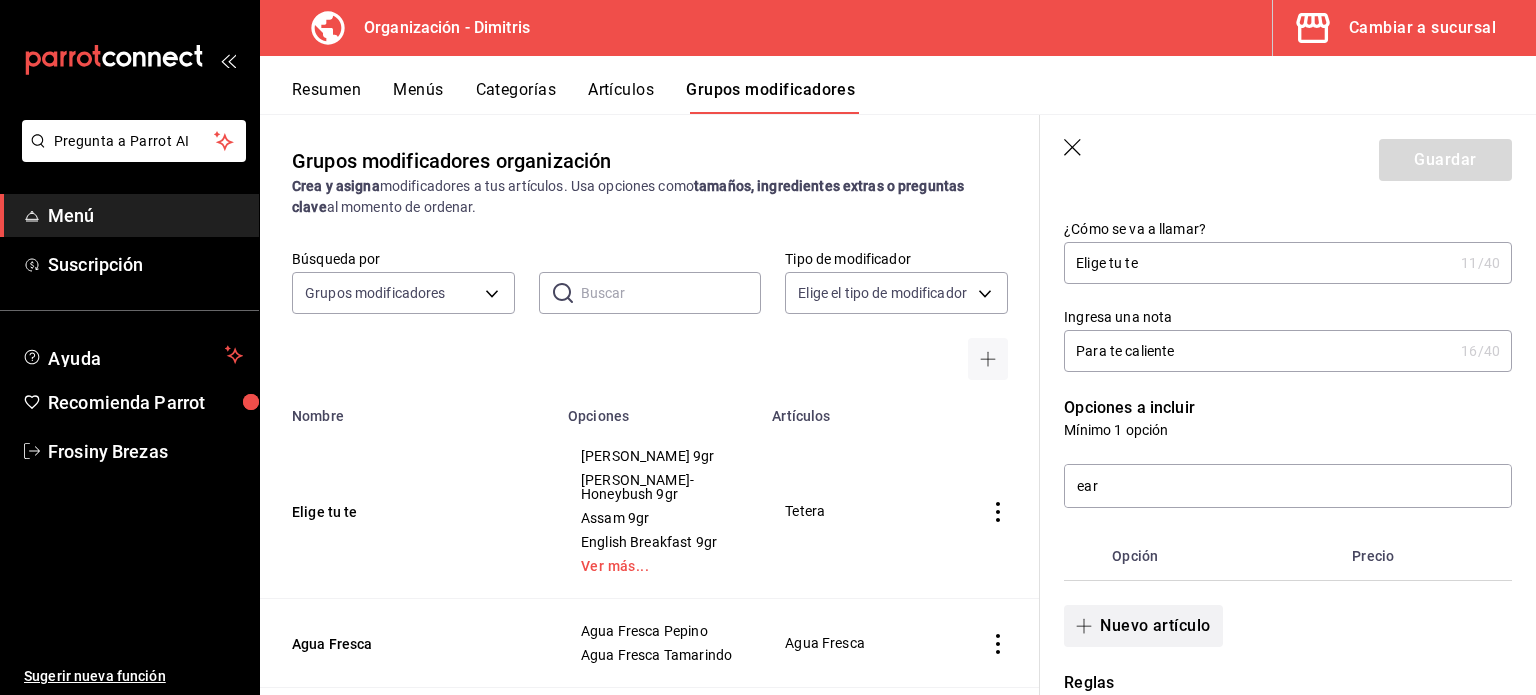 click on "Nuevo artículo" at bounding box center [1143, 626] 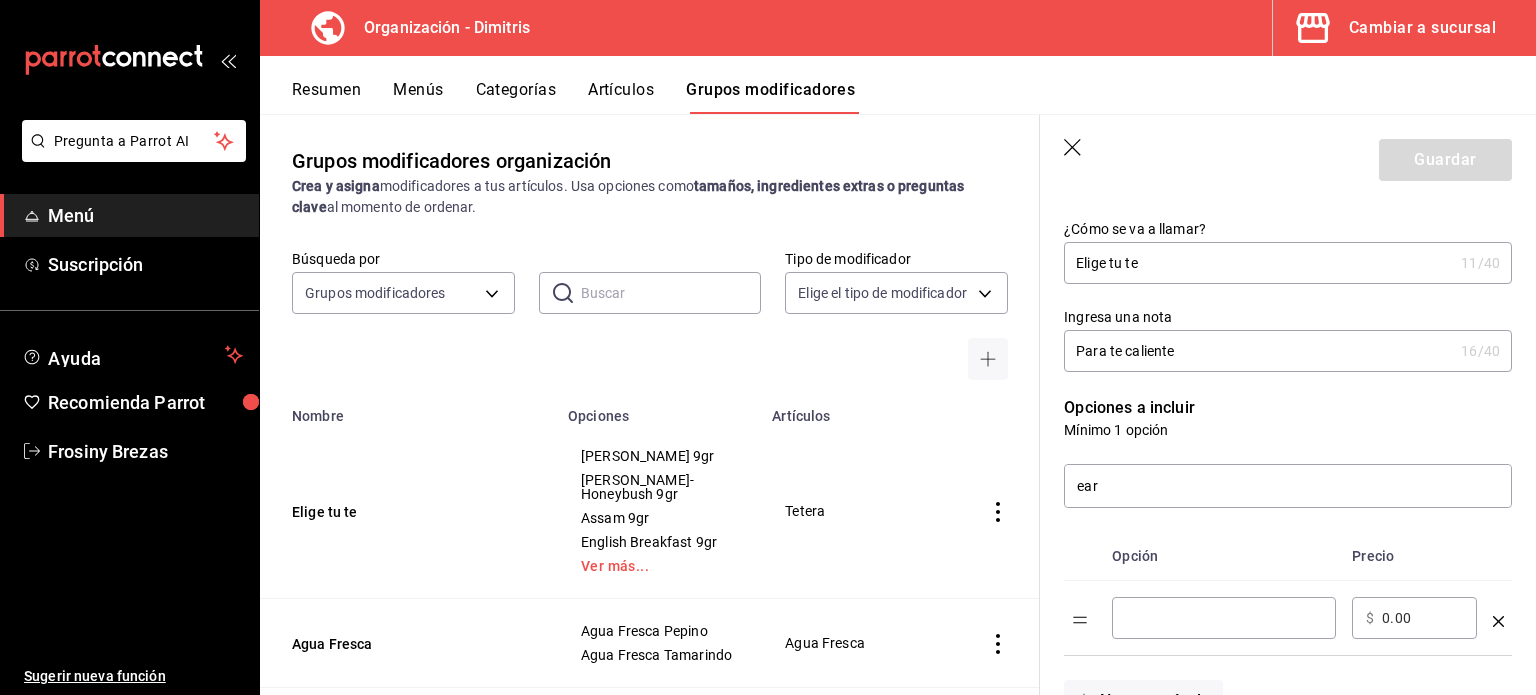 click at bounding box center (1224, 618) 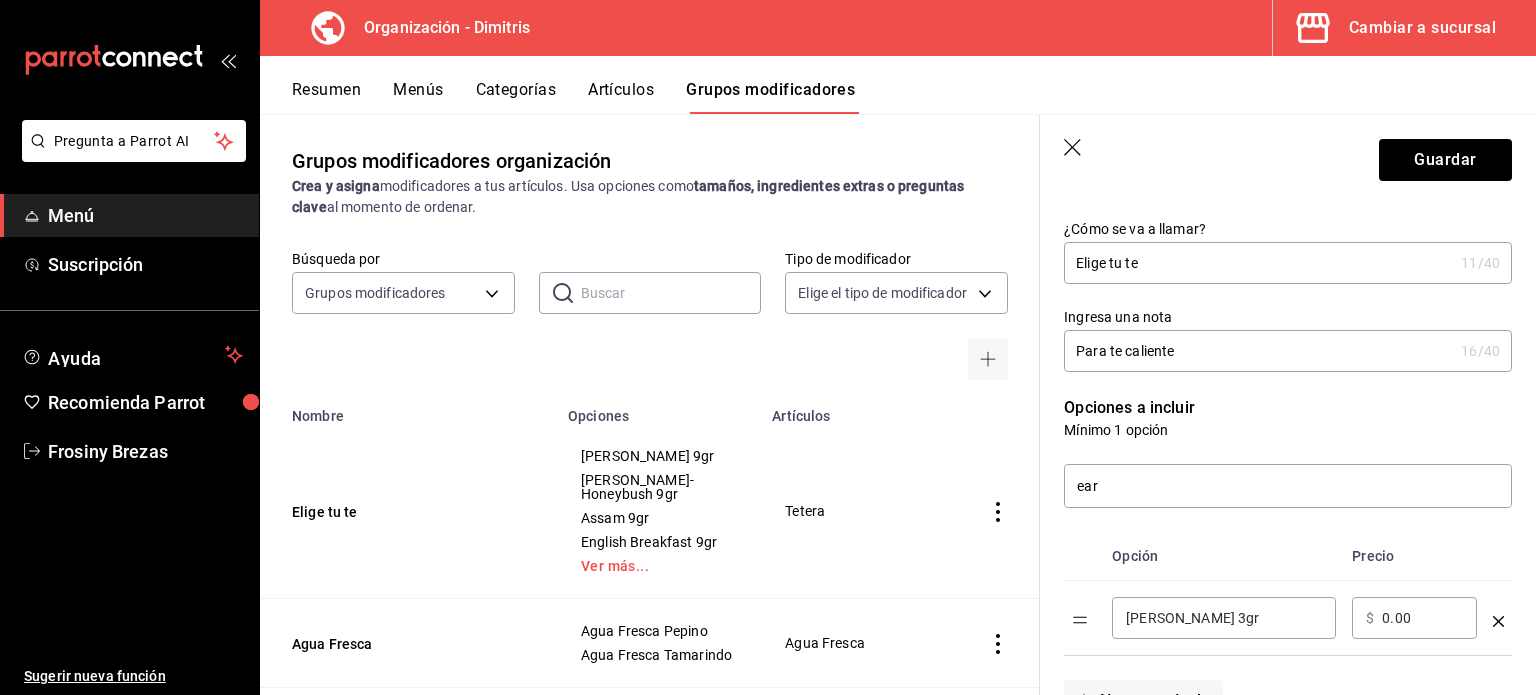 click on "Para te caliente" at bounding box center [1258, 351] 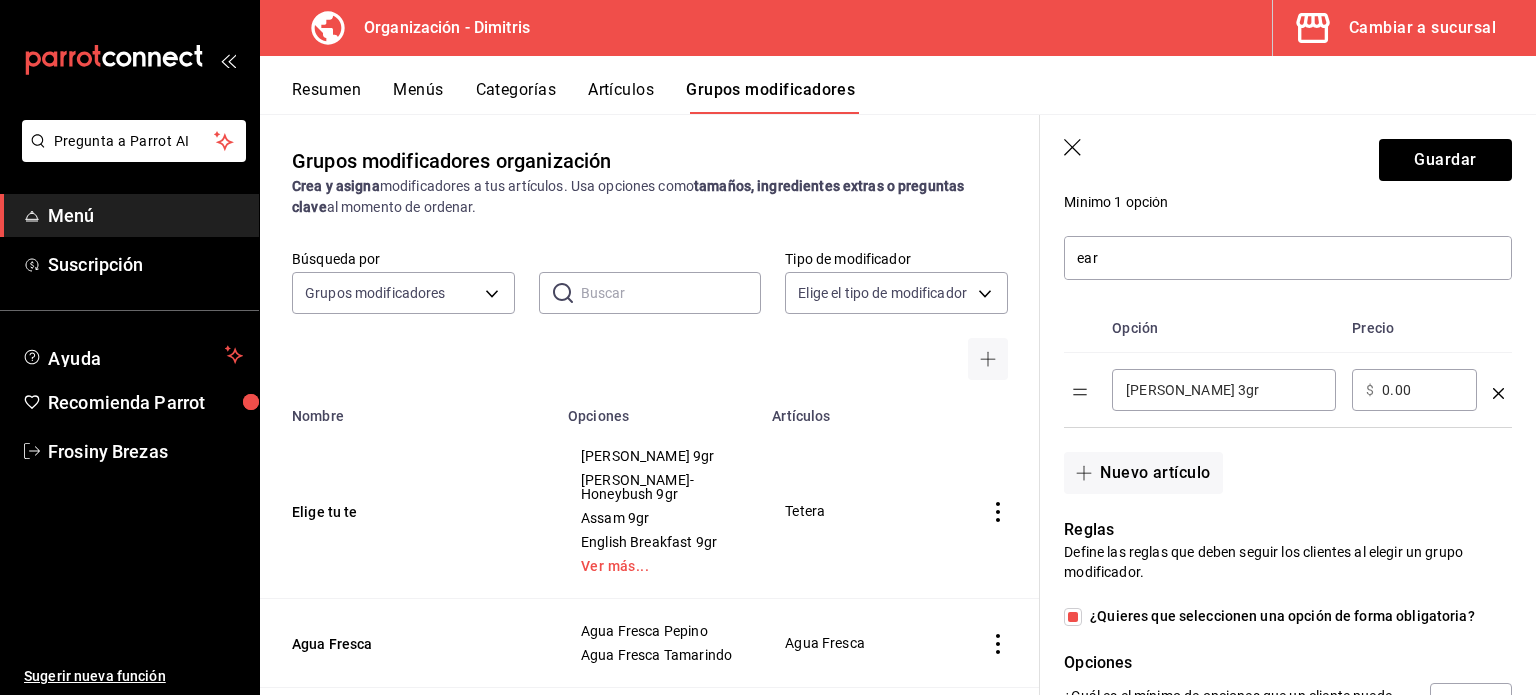 scroll, scrollTop: 455, scrollLeft: 0, axis: vertical 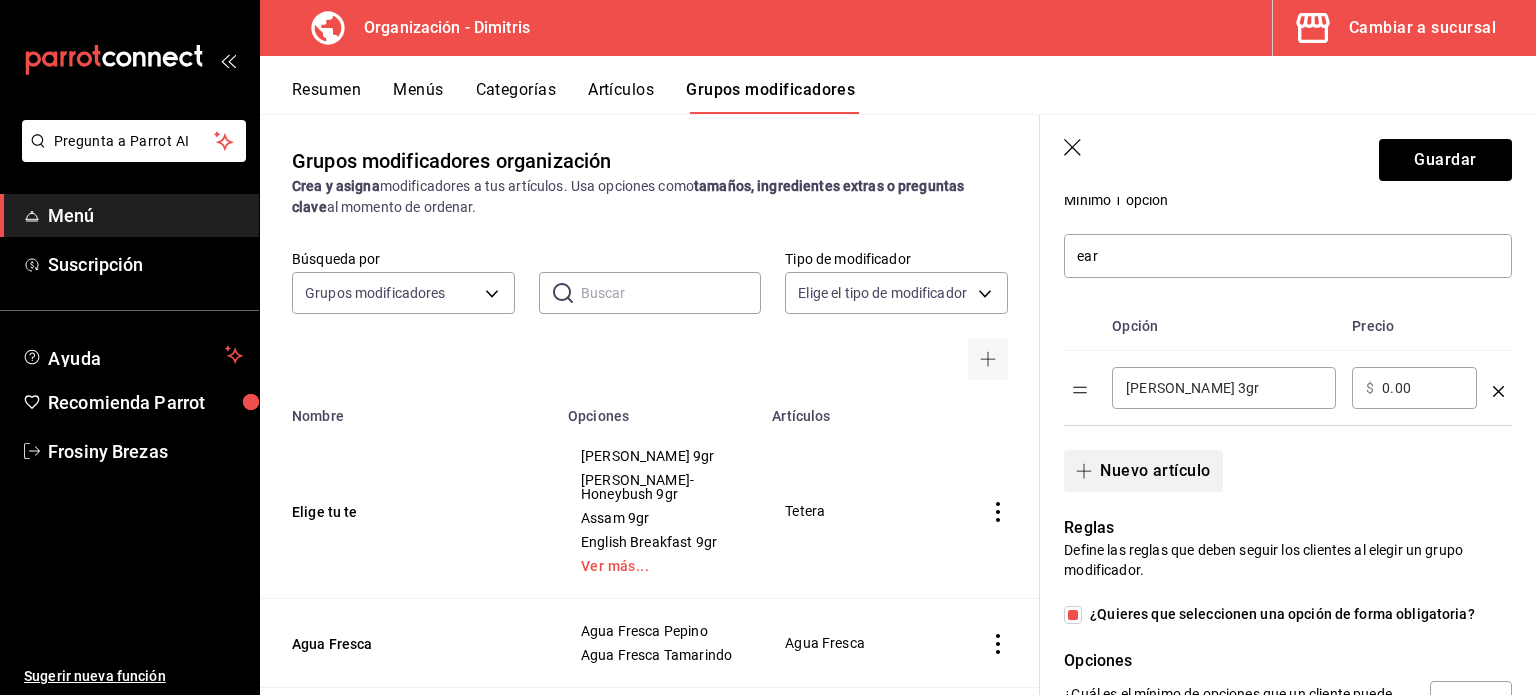 click on "Nuevo artículo" at bounding box center (1143, 471) 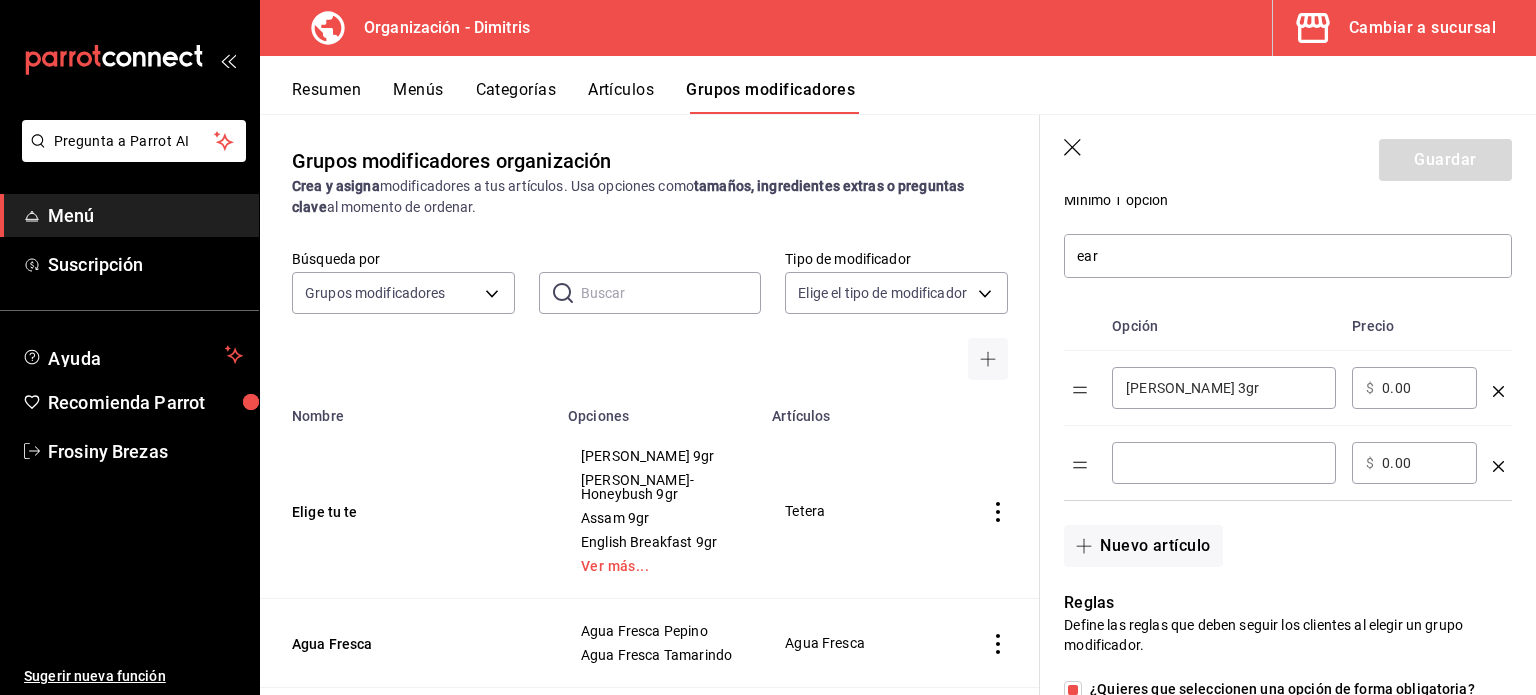 click at bounding box center [1224, 463] 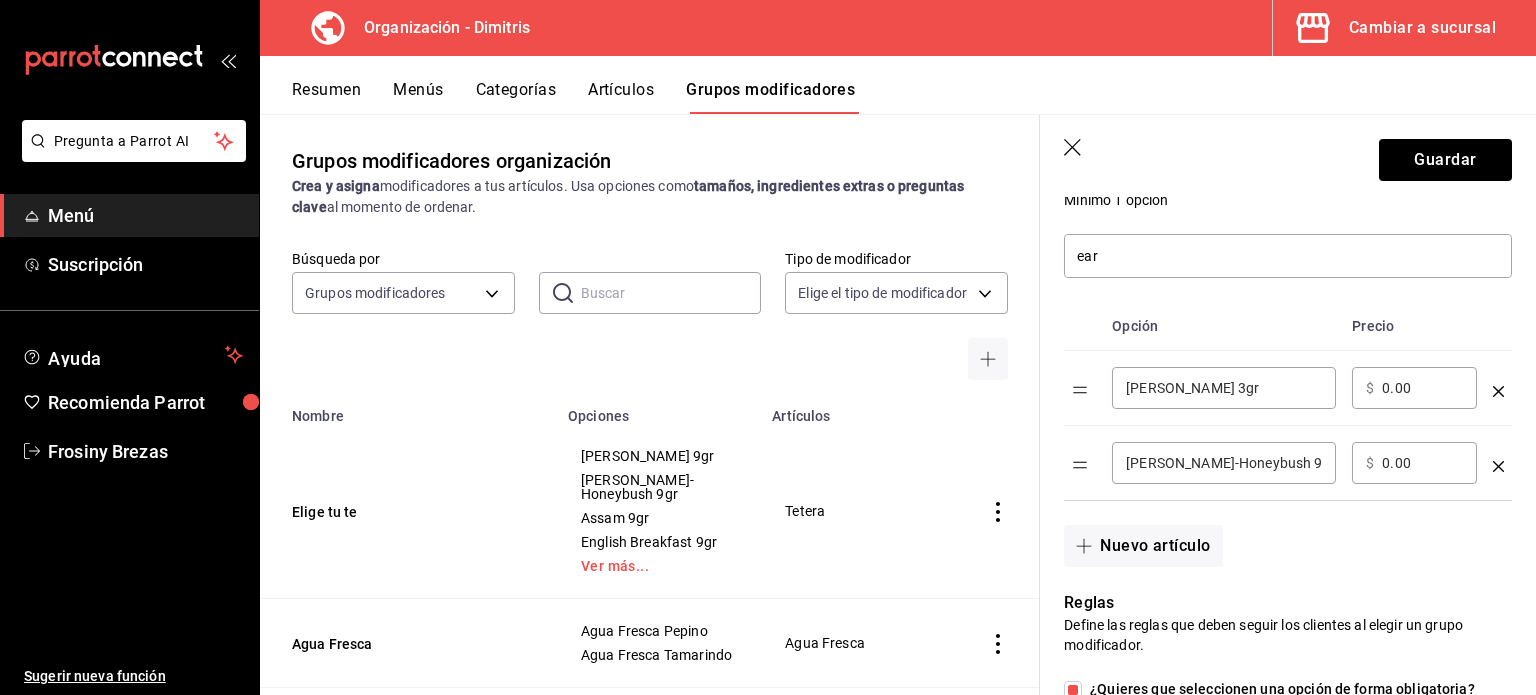 click on "Earl Grey-Honeybush 9gr" at bounding box center (1224, 463) 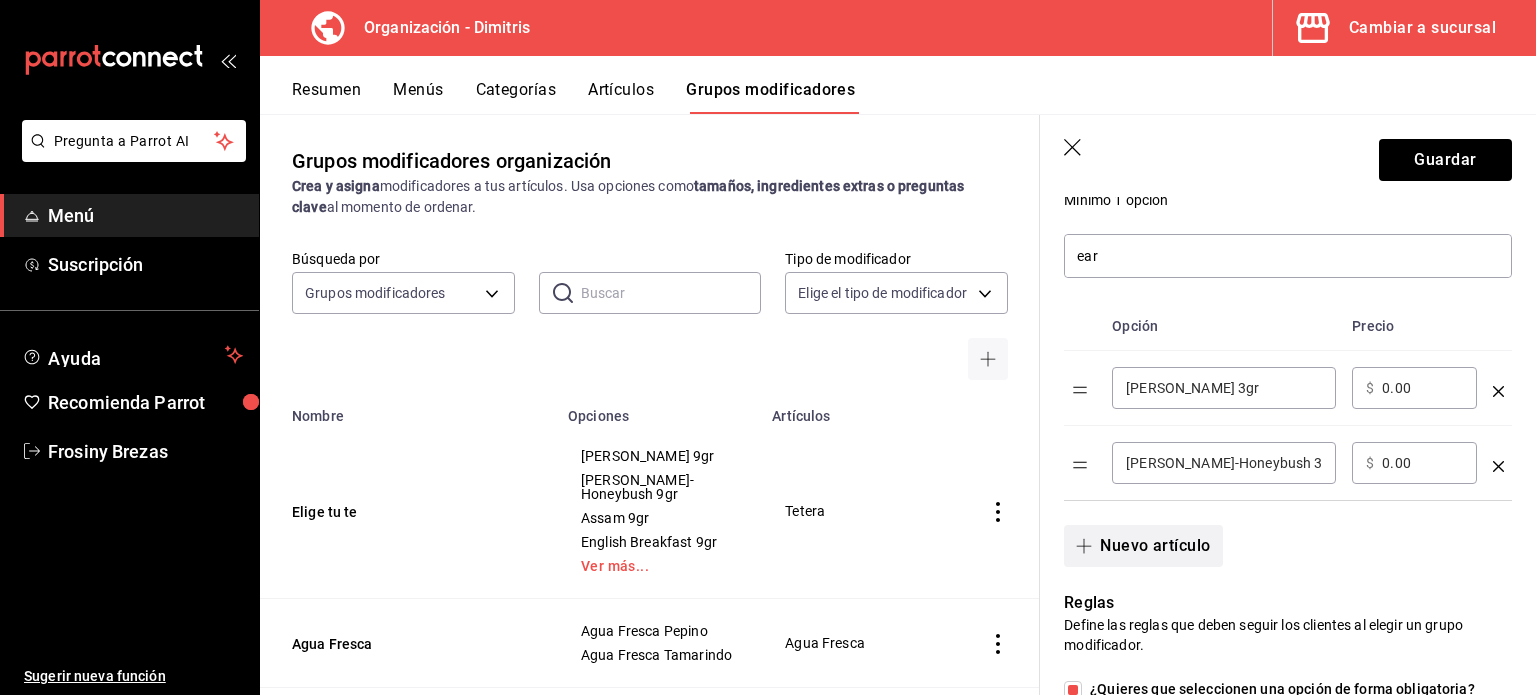 click on "Nuevo artículo" at bounding box center (1143, 546) 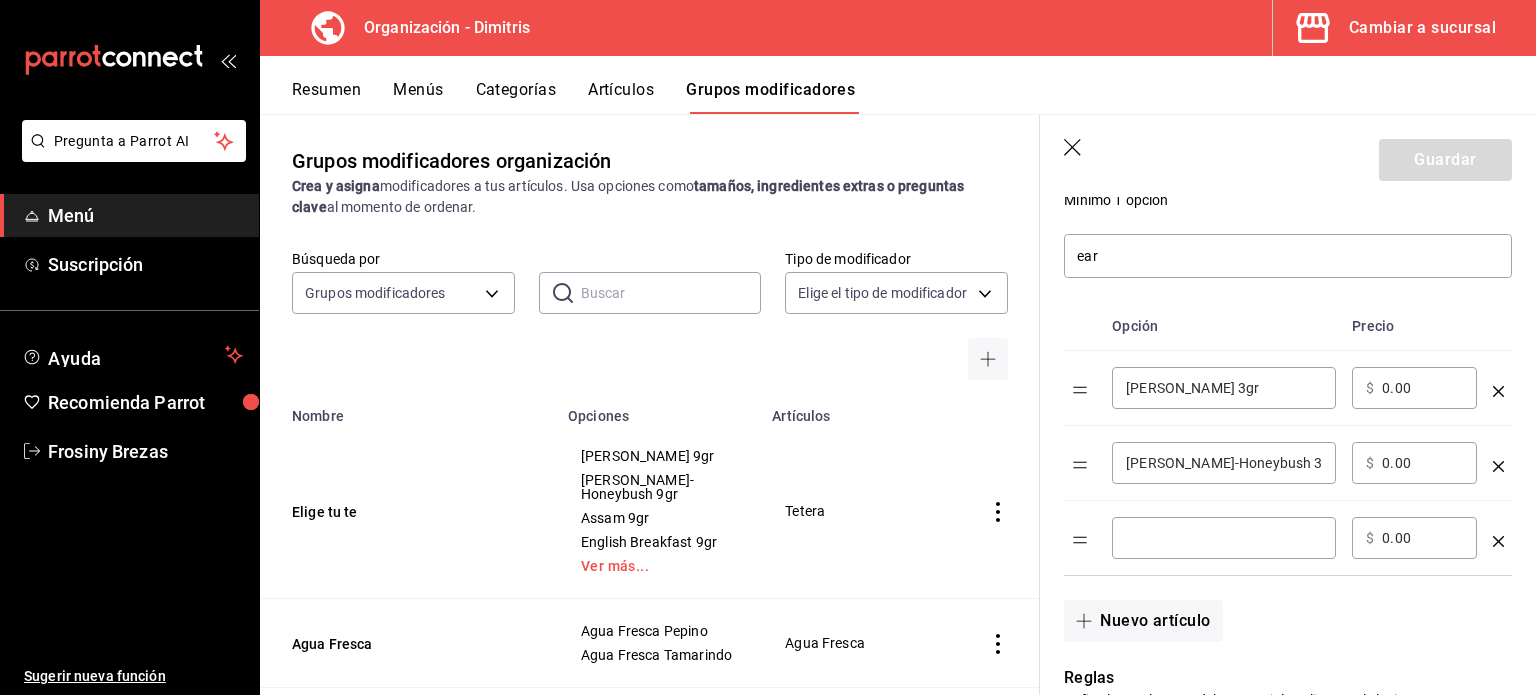 click at bounding box center (1224, 538) 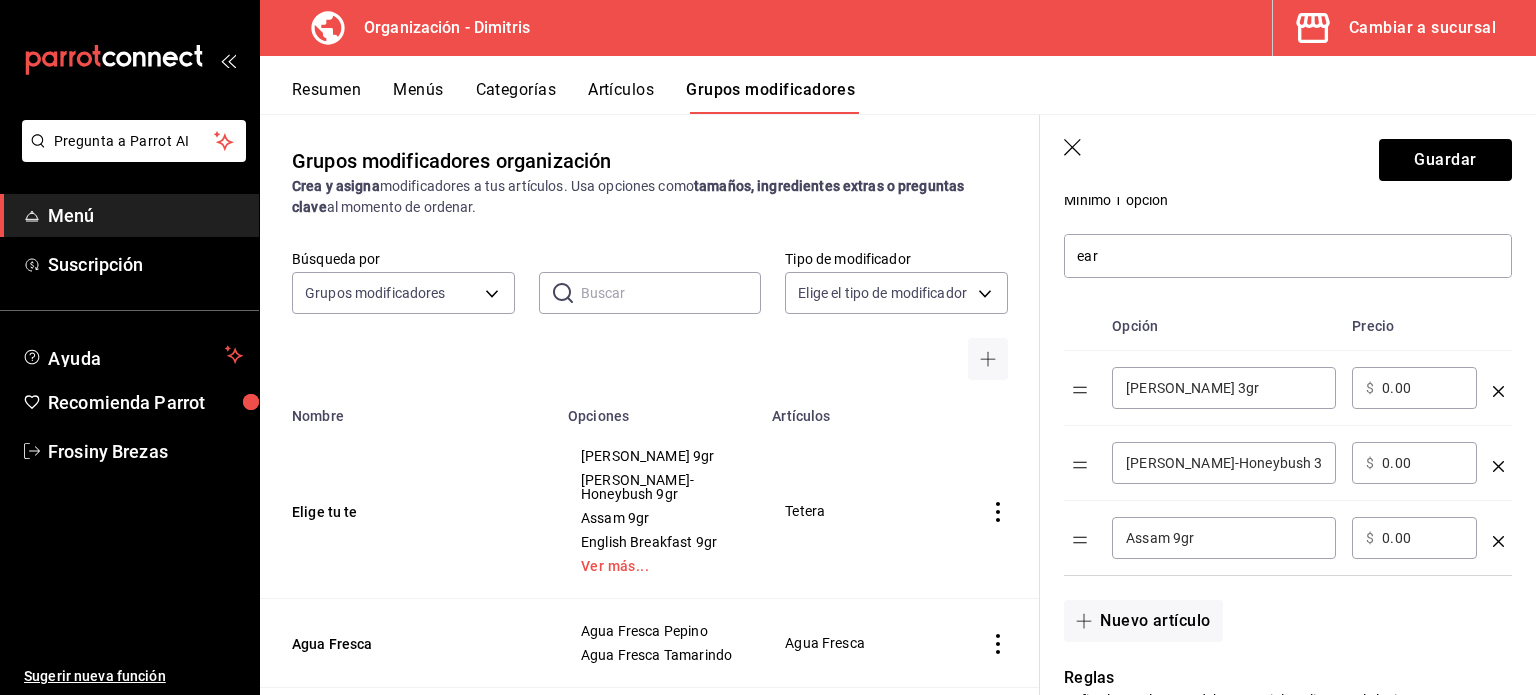 click on "Assam 9gr" at bounding box center (1224, 538) 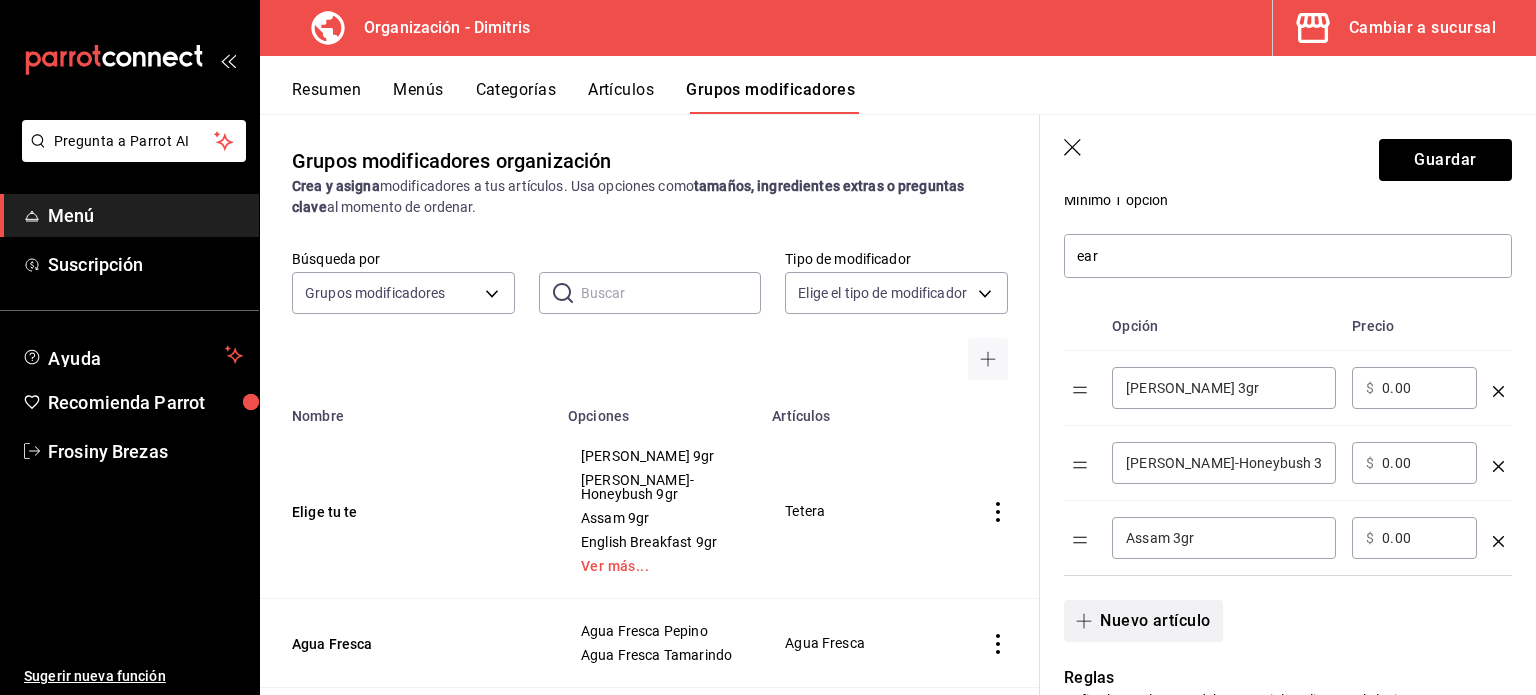 click on "Nuevo artículo" at bounding box center [1143, 621] 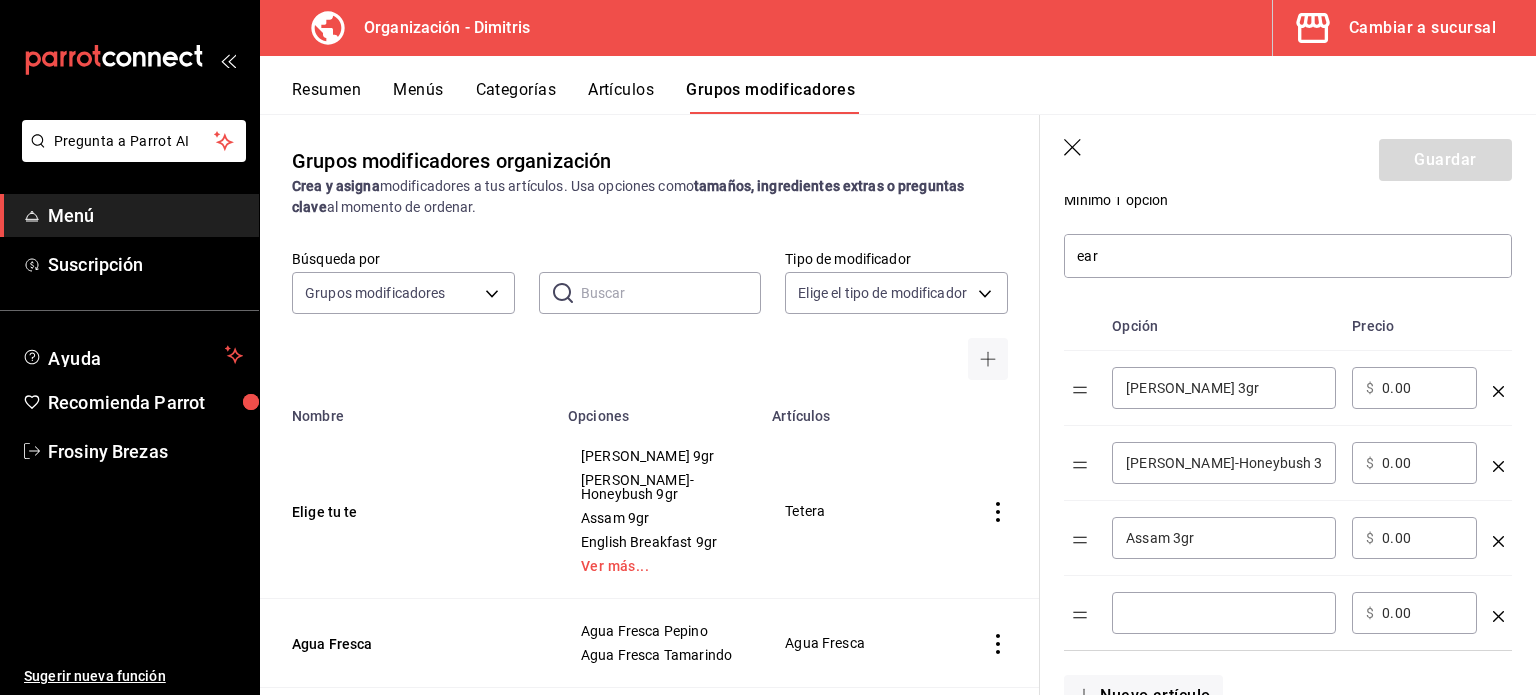 click at bounding box center [1224, 613] 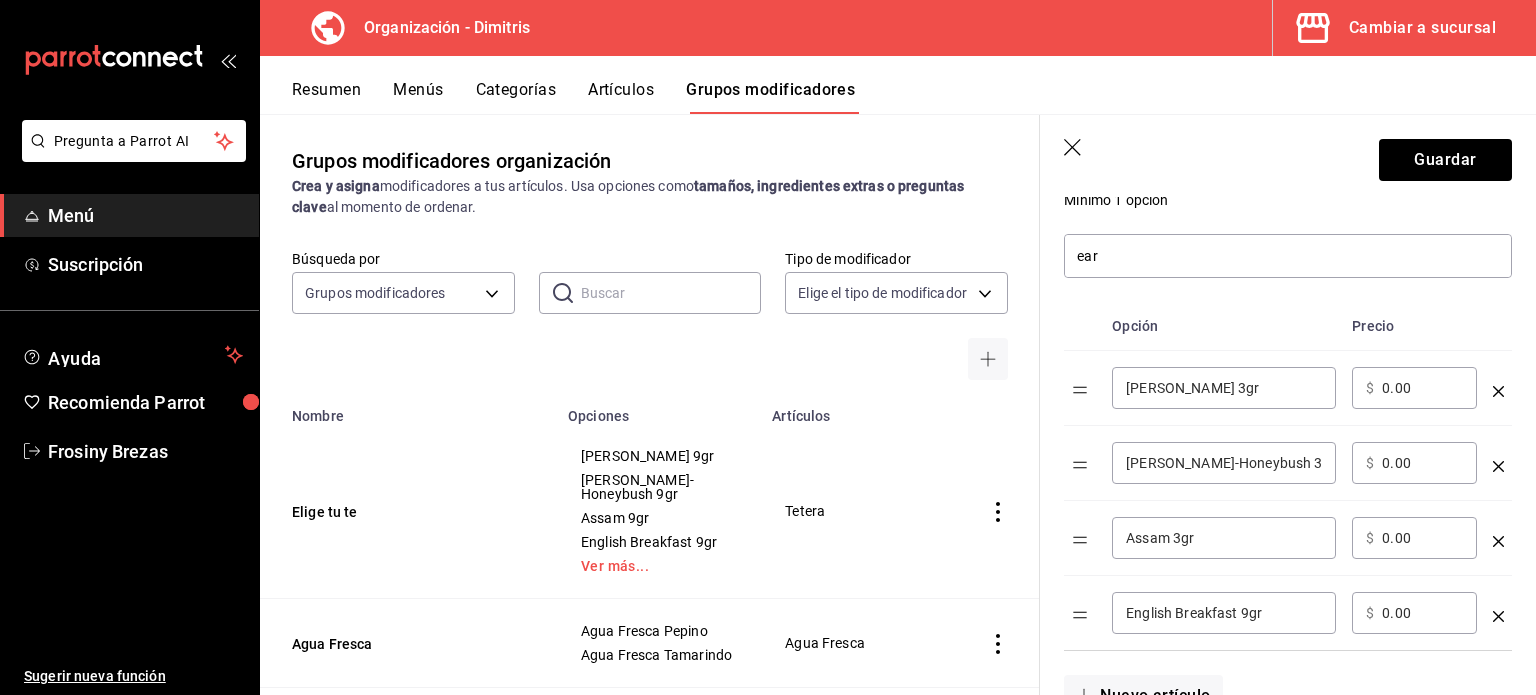 click on "English Breakfast 9gr" at bounding box center [1224, 613] 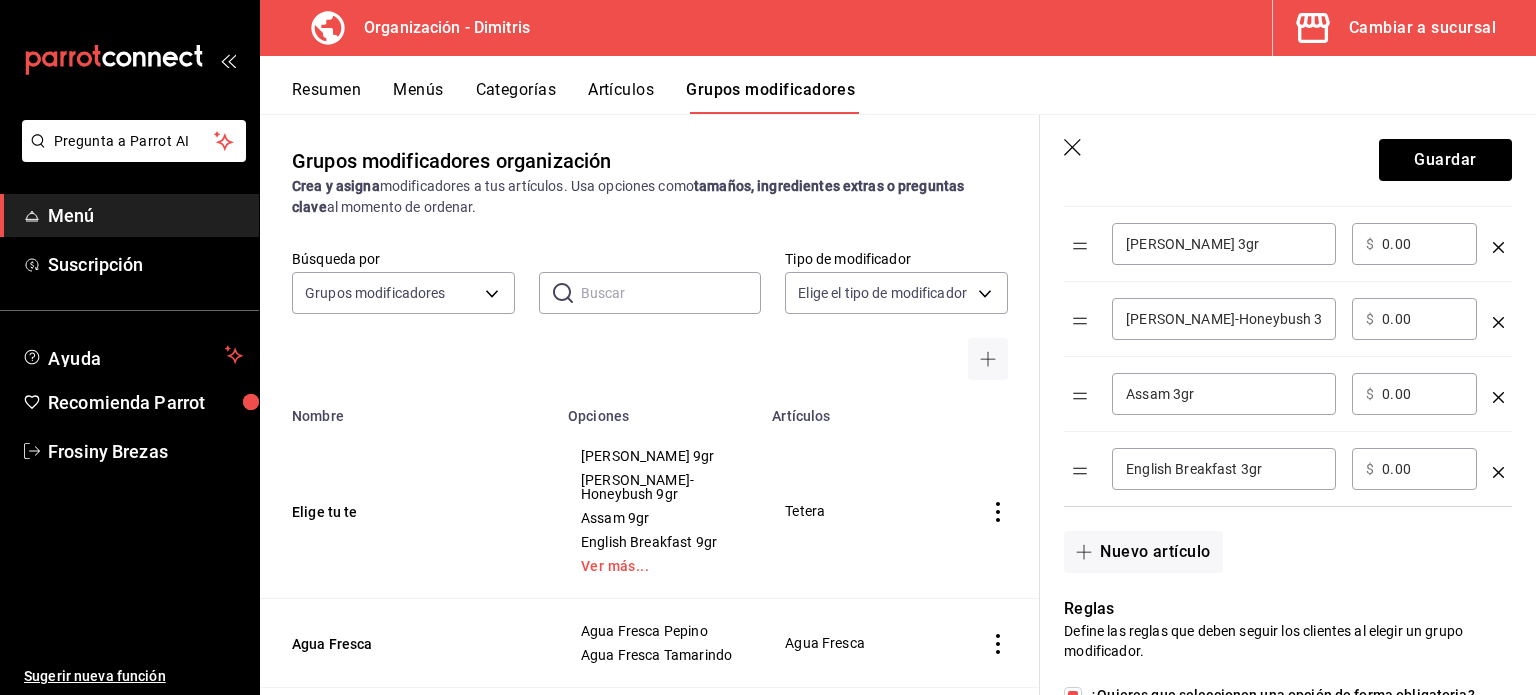 scroll, scrollTop: 620, scrollLeft: 0, axis: vertical 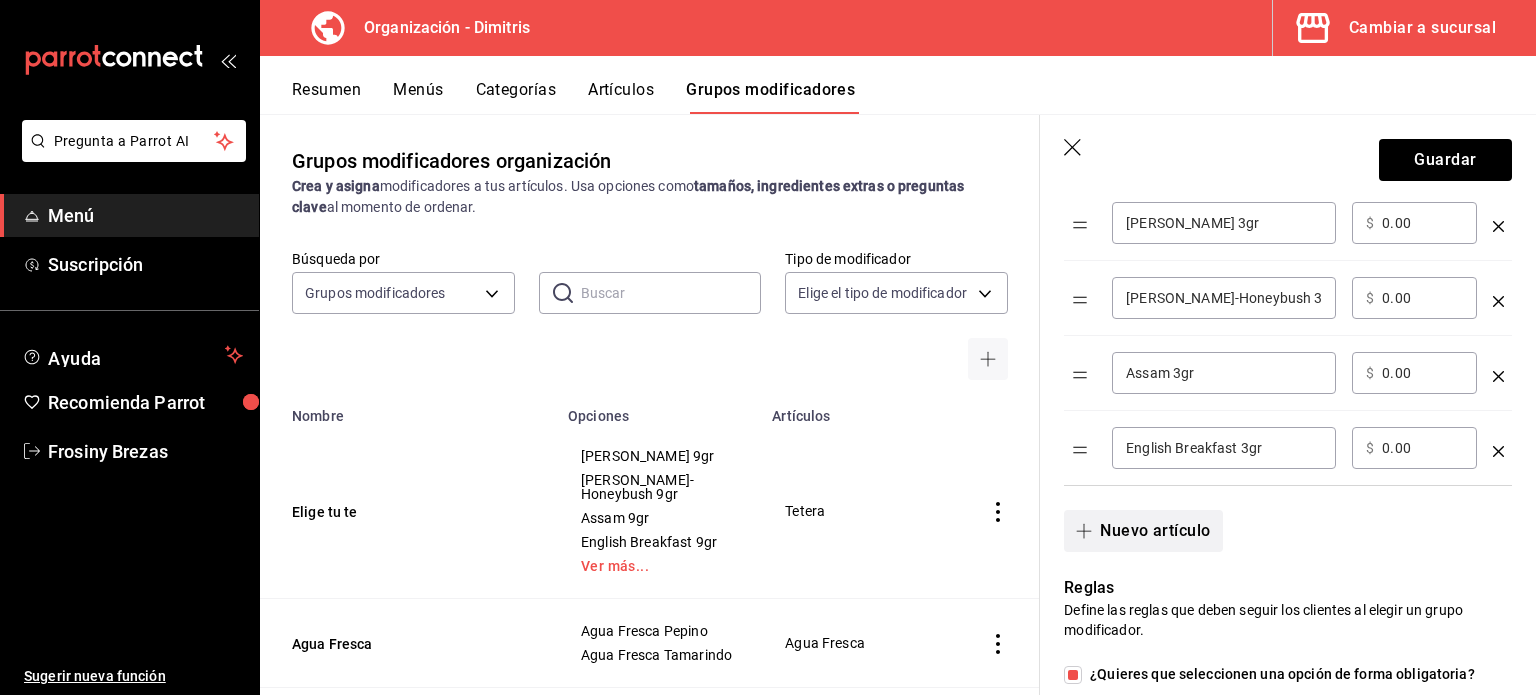 click on "Nuevo artículo" at bounding box center [1143, 531] 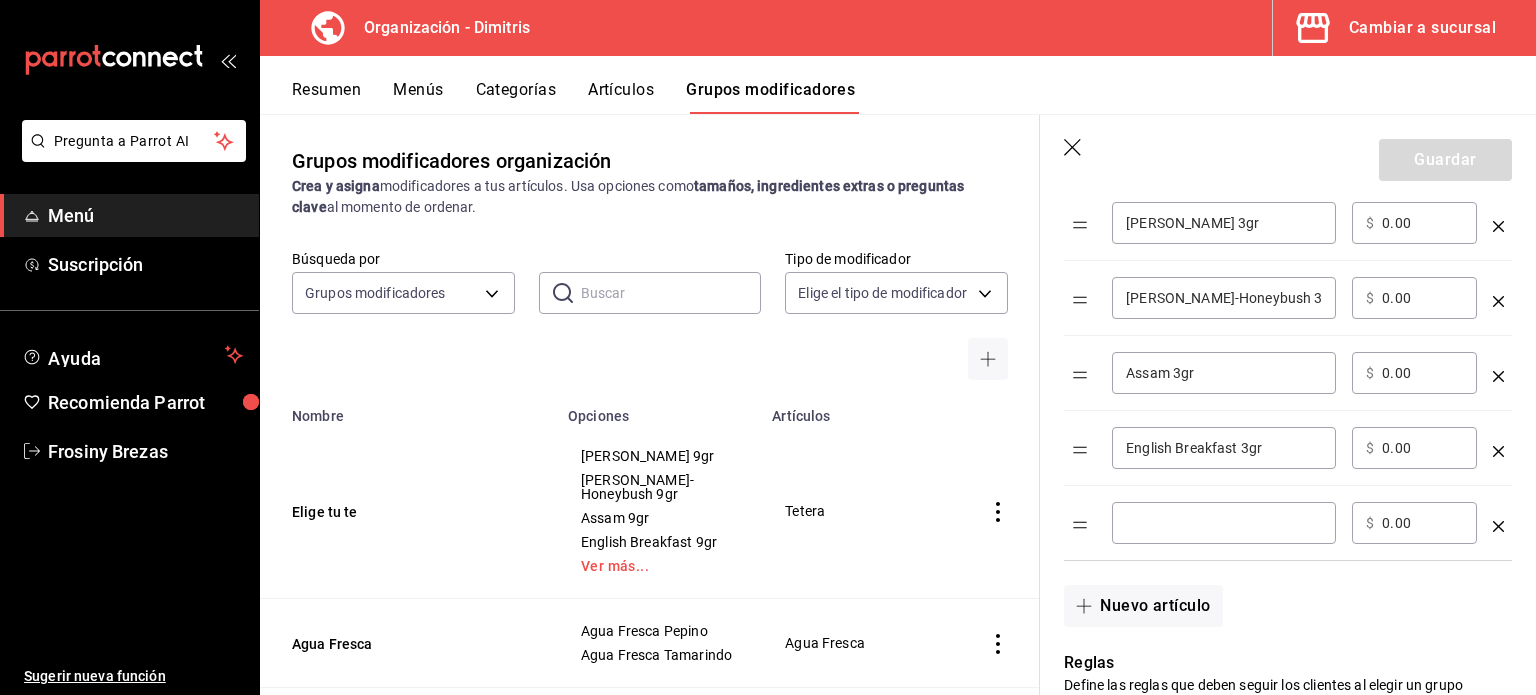 click at bounding box center [1224, 523] 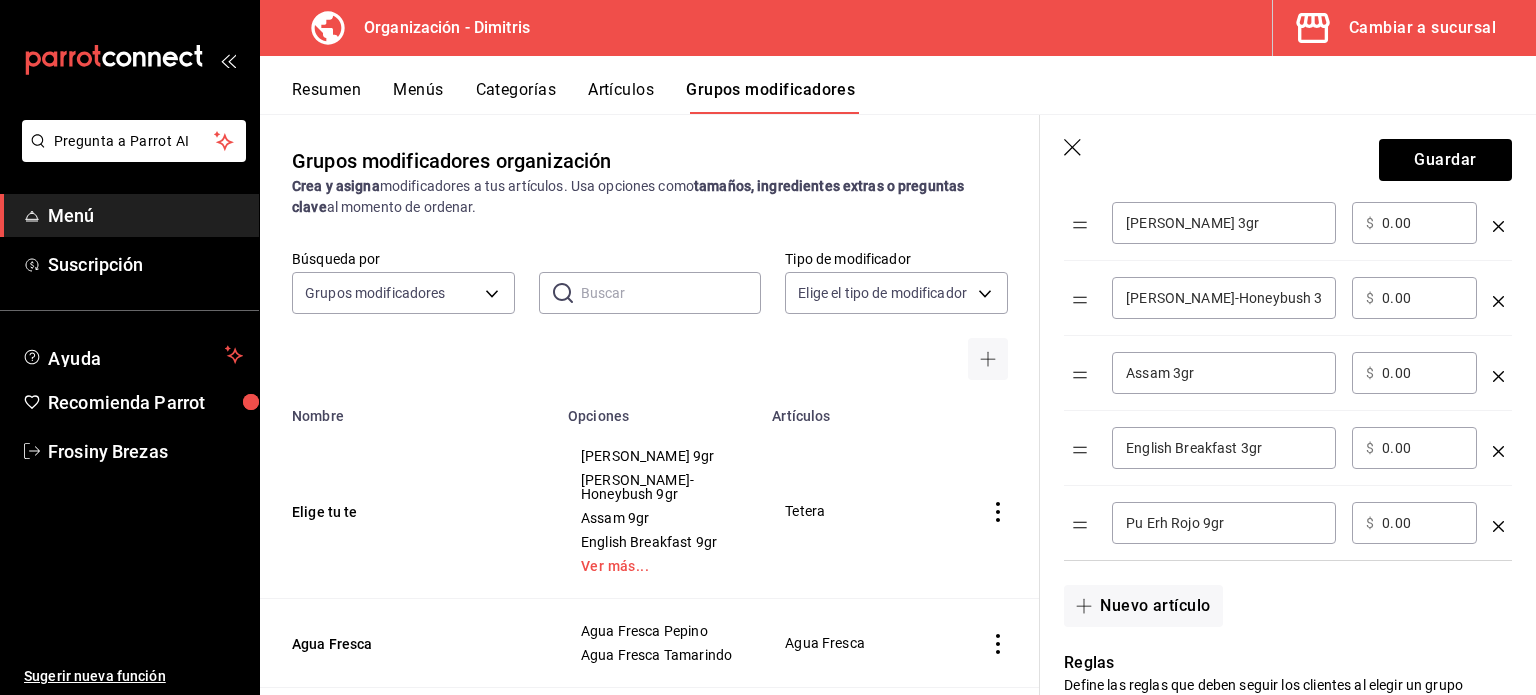 click on "Pu Erh Rojo 9gr" at bounding box center (1224, 523) 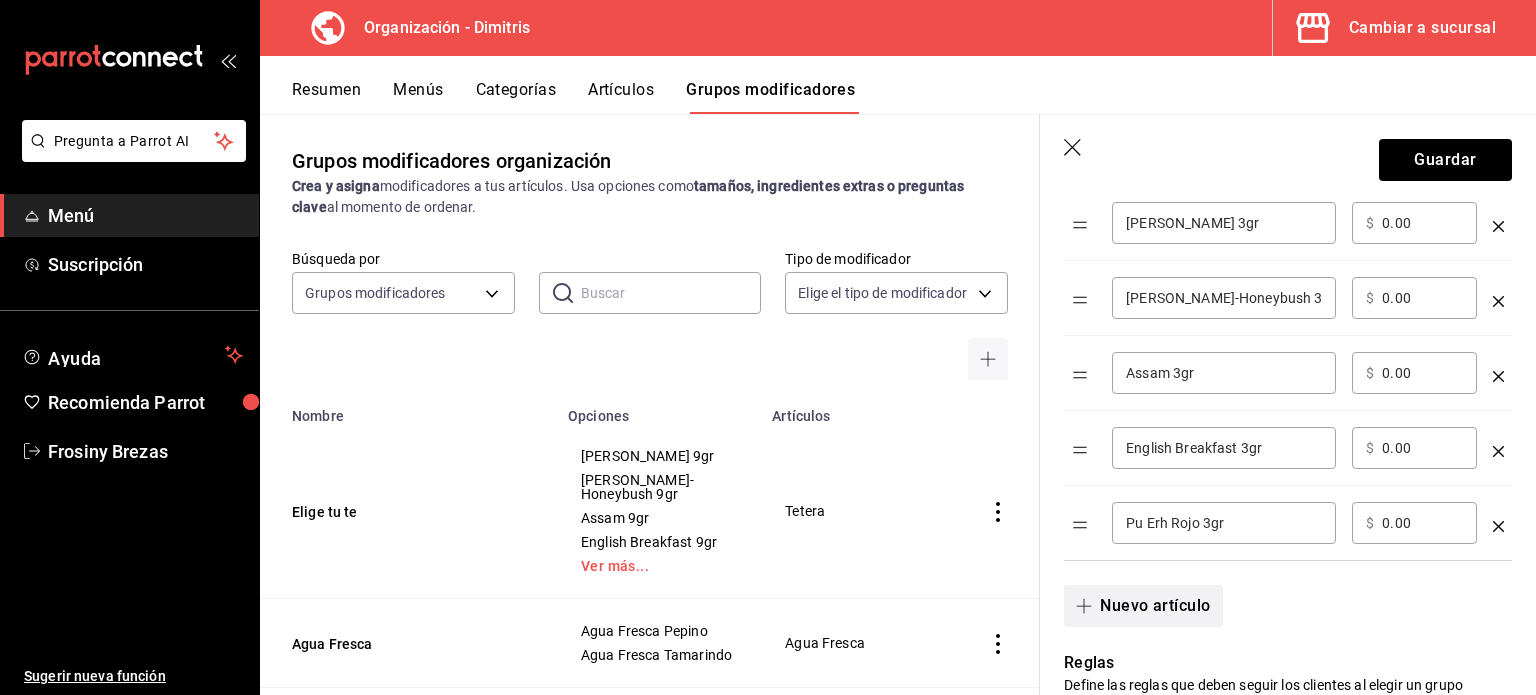 click on "Nuevo artículo" at bounding box center (1143, 606) 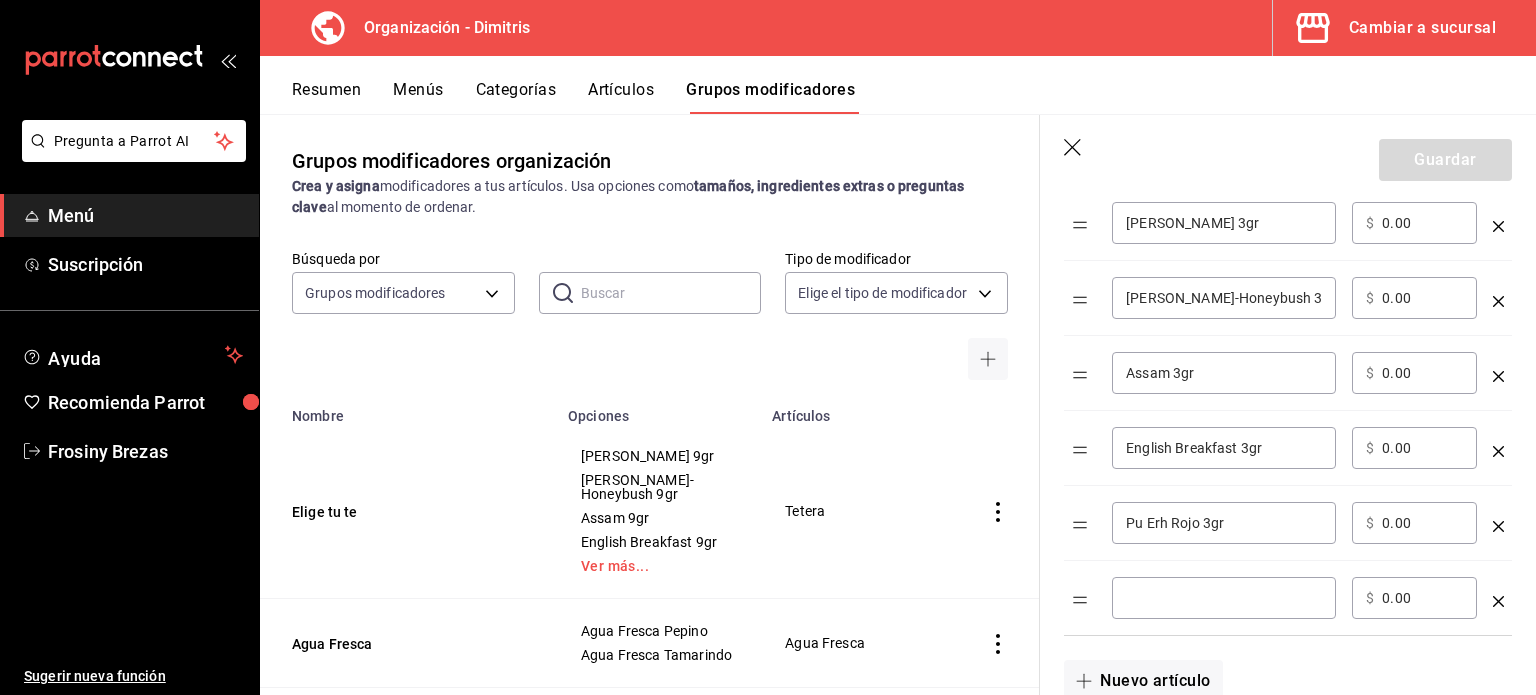 click at bounding box center (1224, 598) 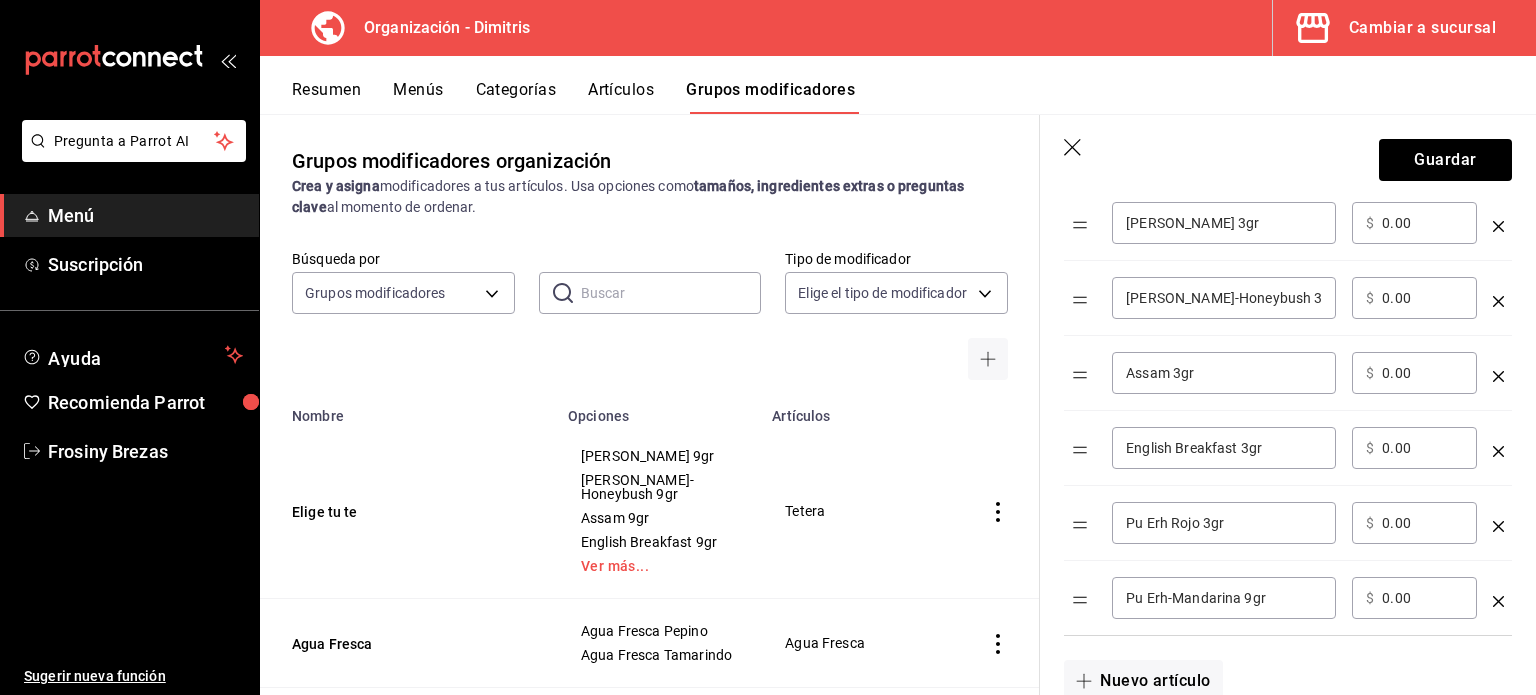 click on "Pu Erh-Mandarina 9gr" at bounding box center [1224, 598] 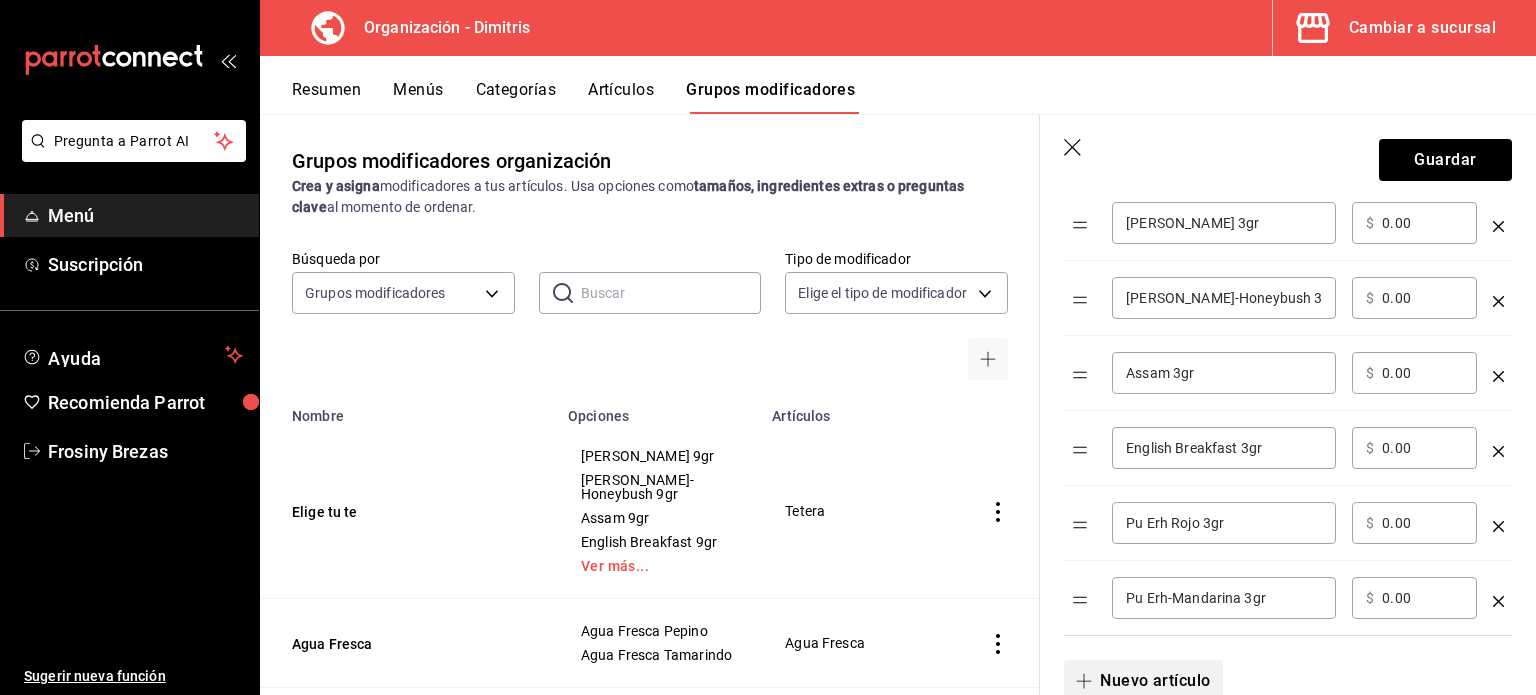click on "Nuevo artículo" at bounding box center [1143, 681] 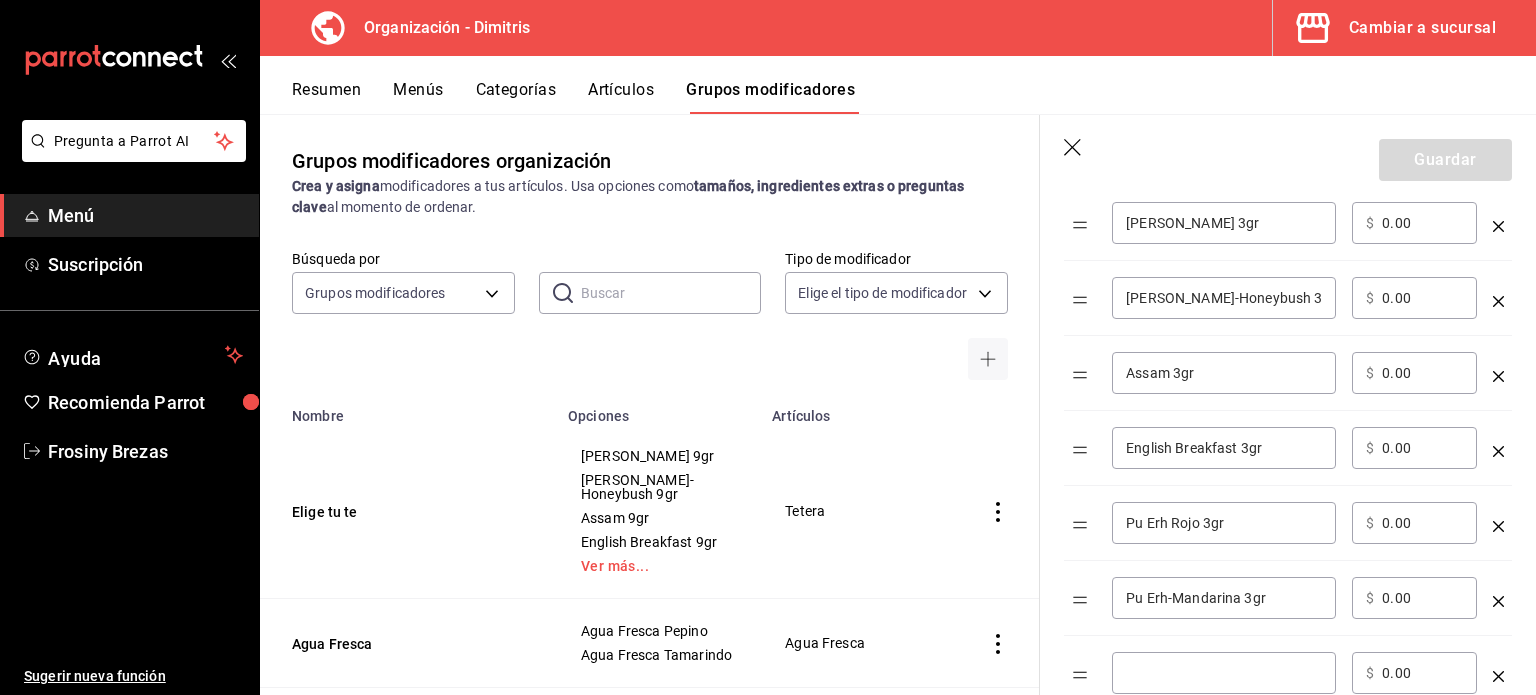 click at bounding box center [1224, 673] 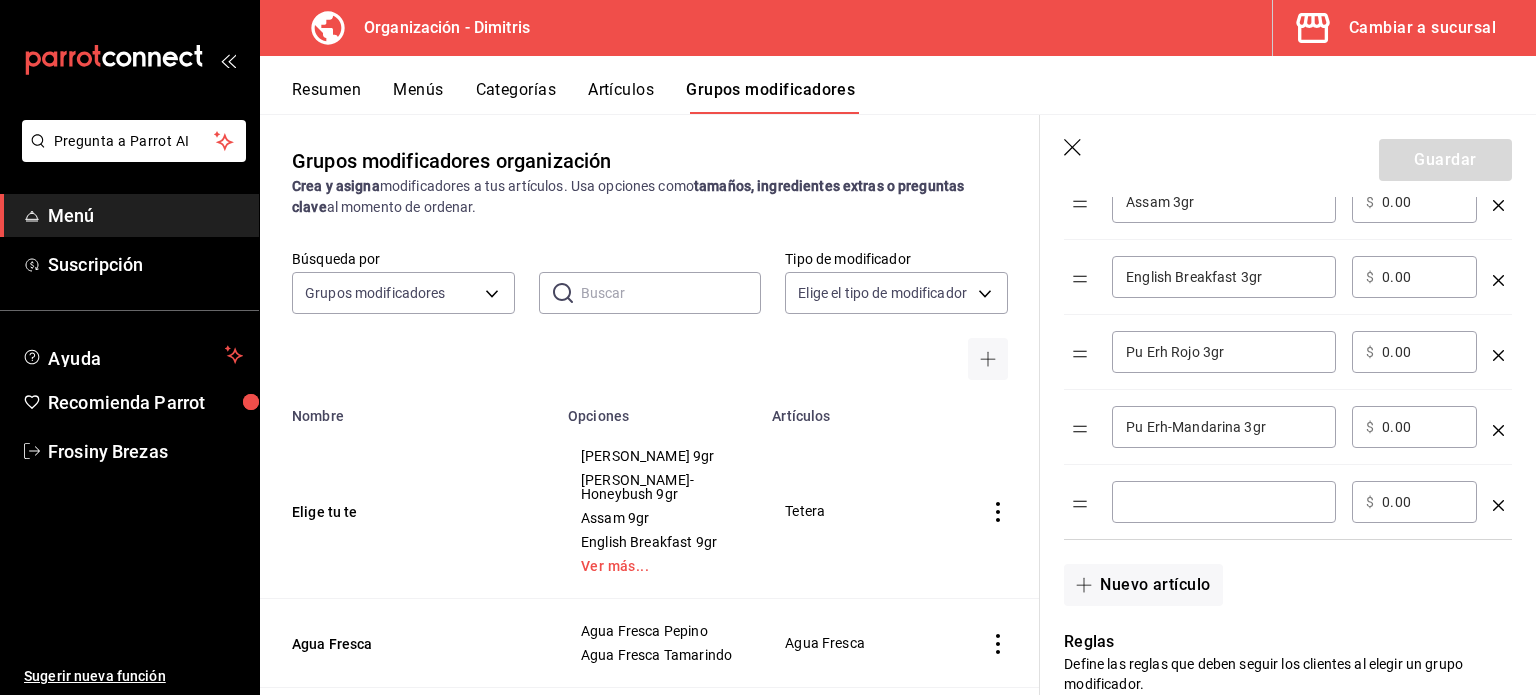 scroll, scrollTop: 796, scrollLeft: 0, axis: vertical 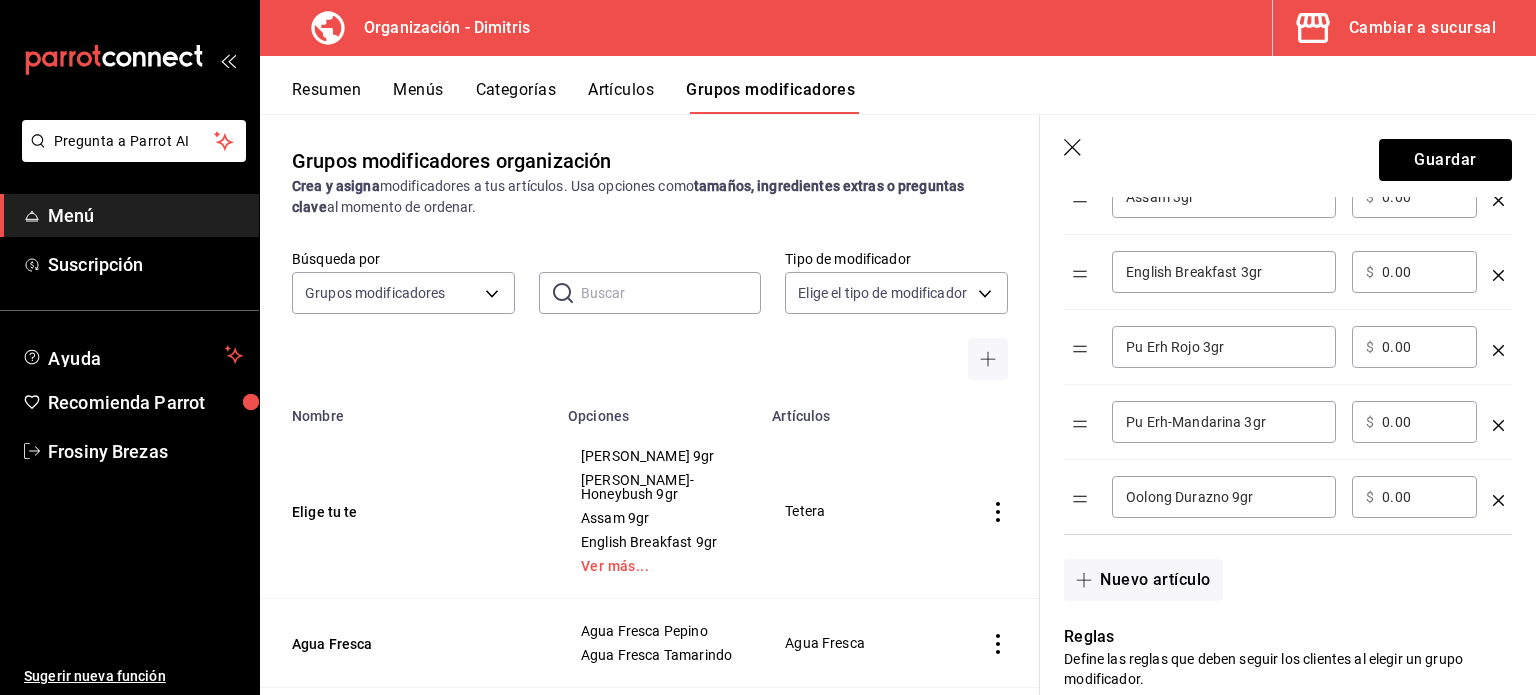 click on "Oolong Durazno 9gr" at bounding box center [1224, 497] 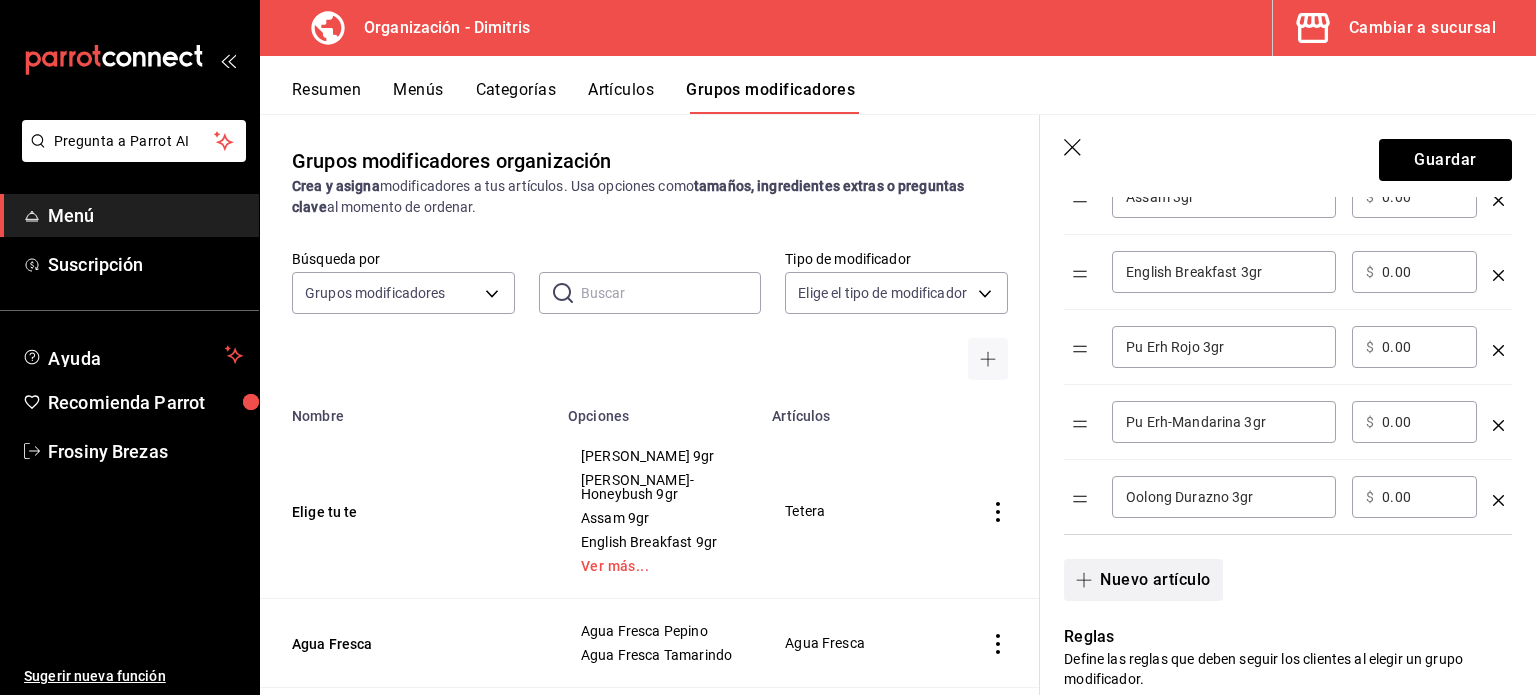 click on "Nuevo artículo" at bounding box center [1143, 580] 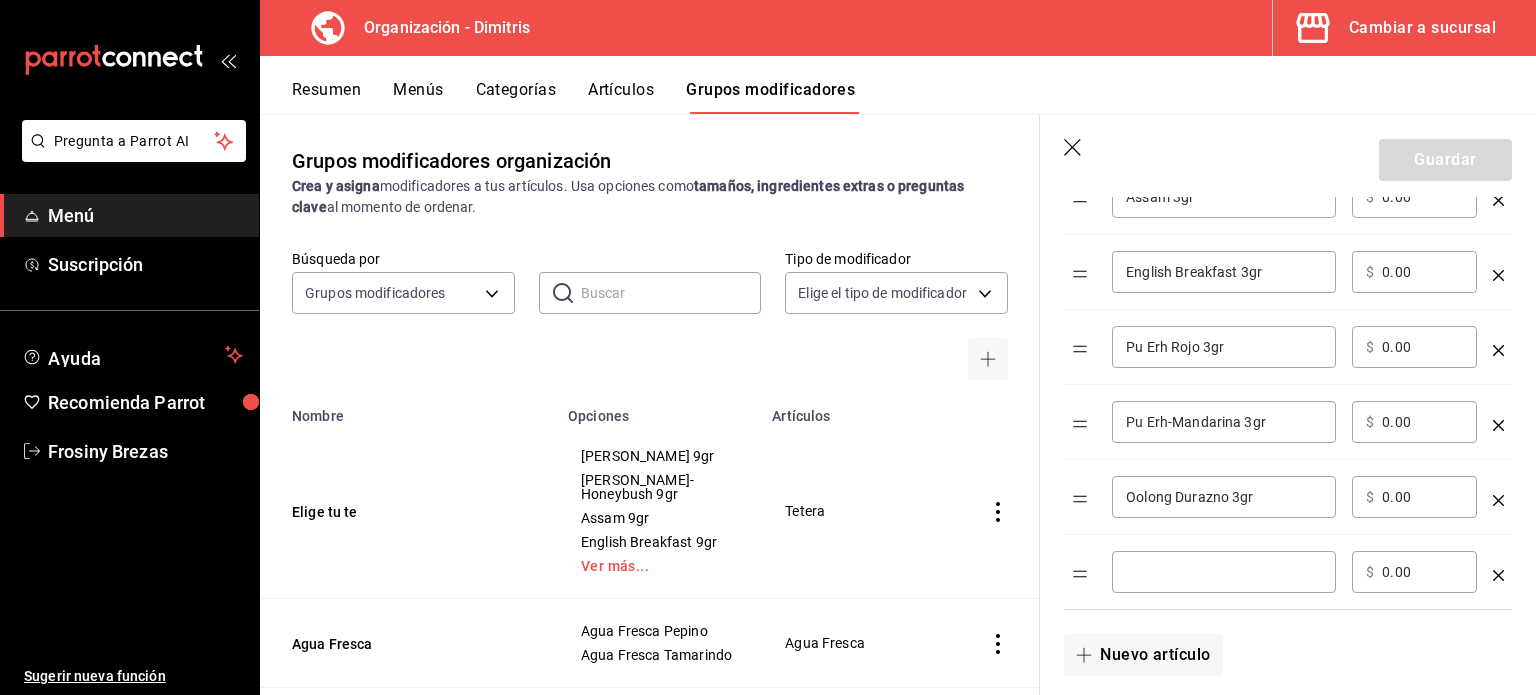 click at bounding box center (1224, 572) 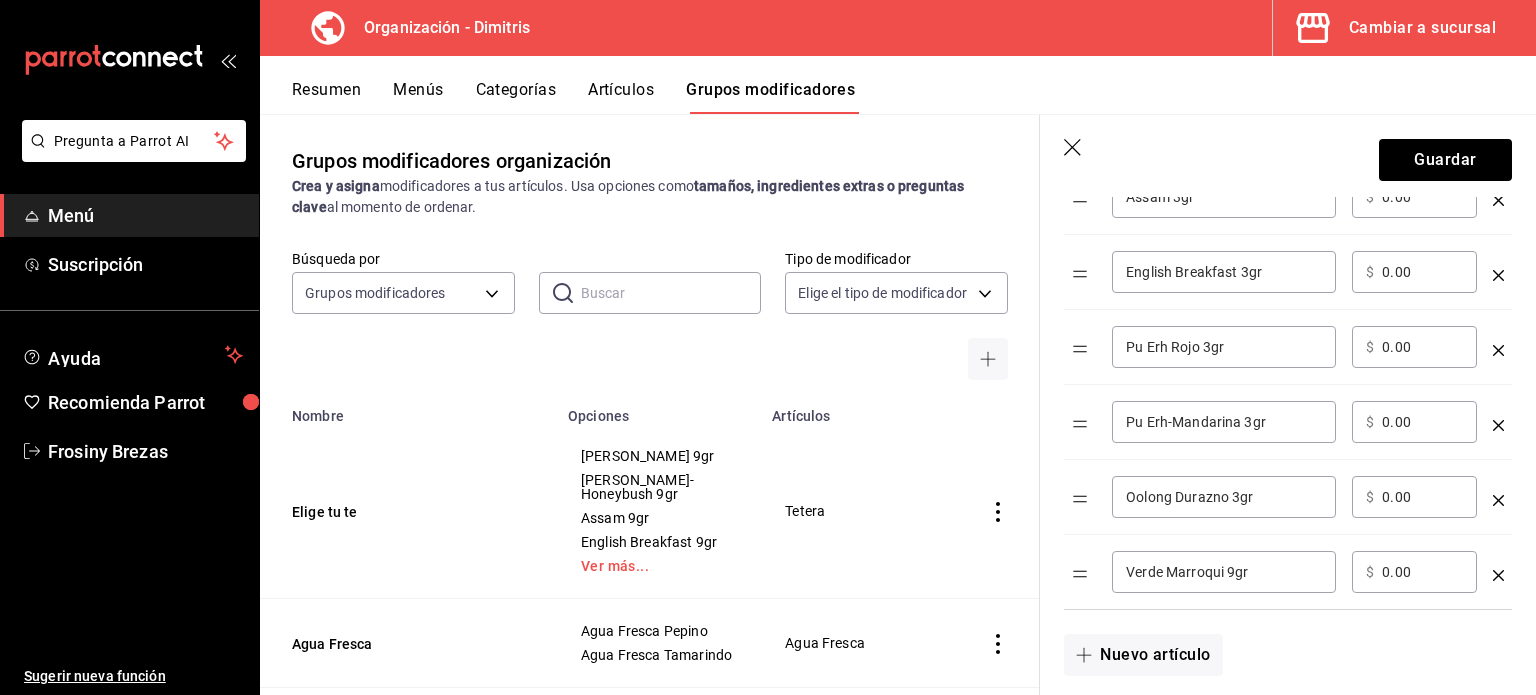 click on "Verde Marroqui 9gr" at bounding box center (1224, 572) 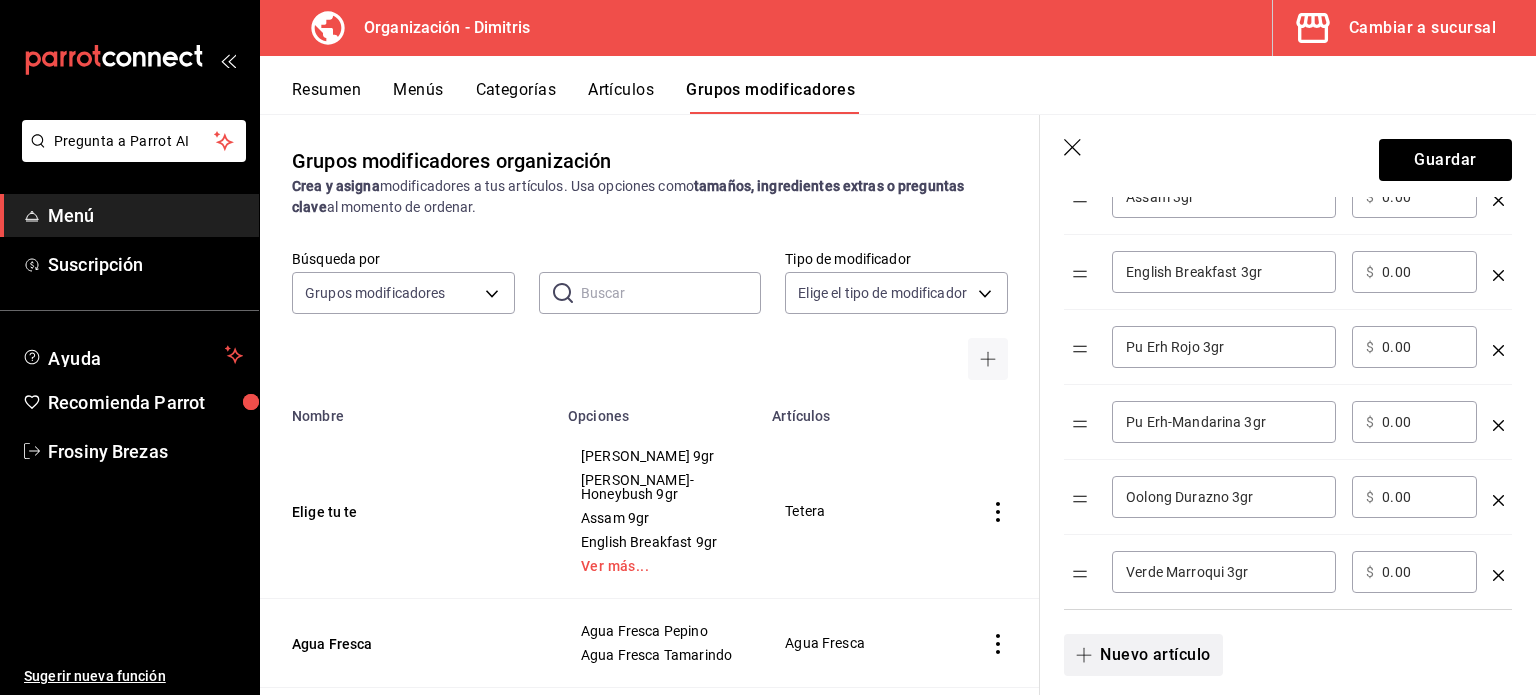 click on "Nuevo artículo" at bounding box center (1143, 655) 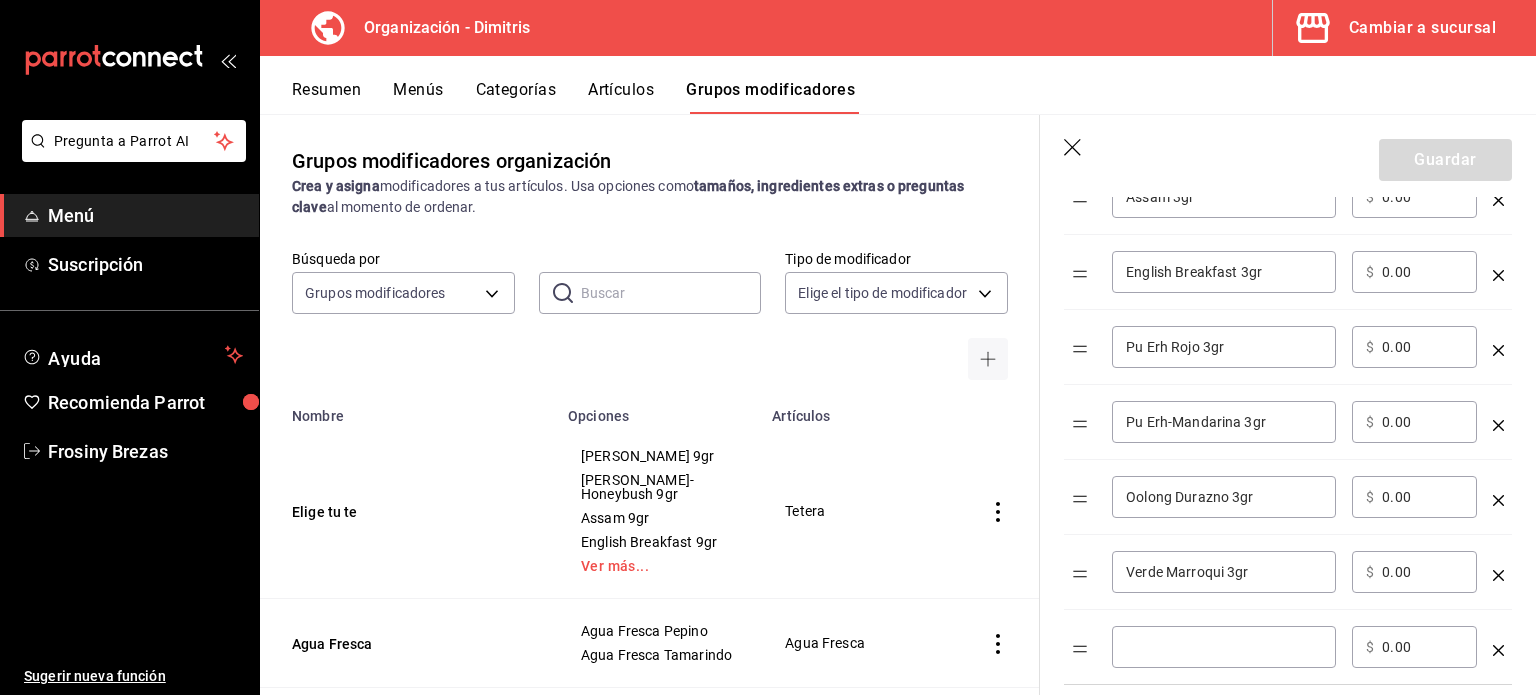 click at bounding box center [1224, 647] 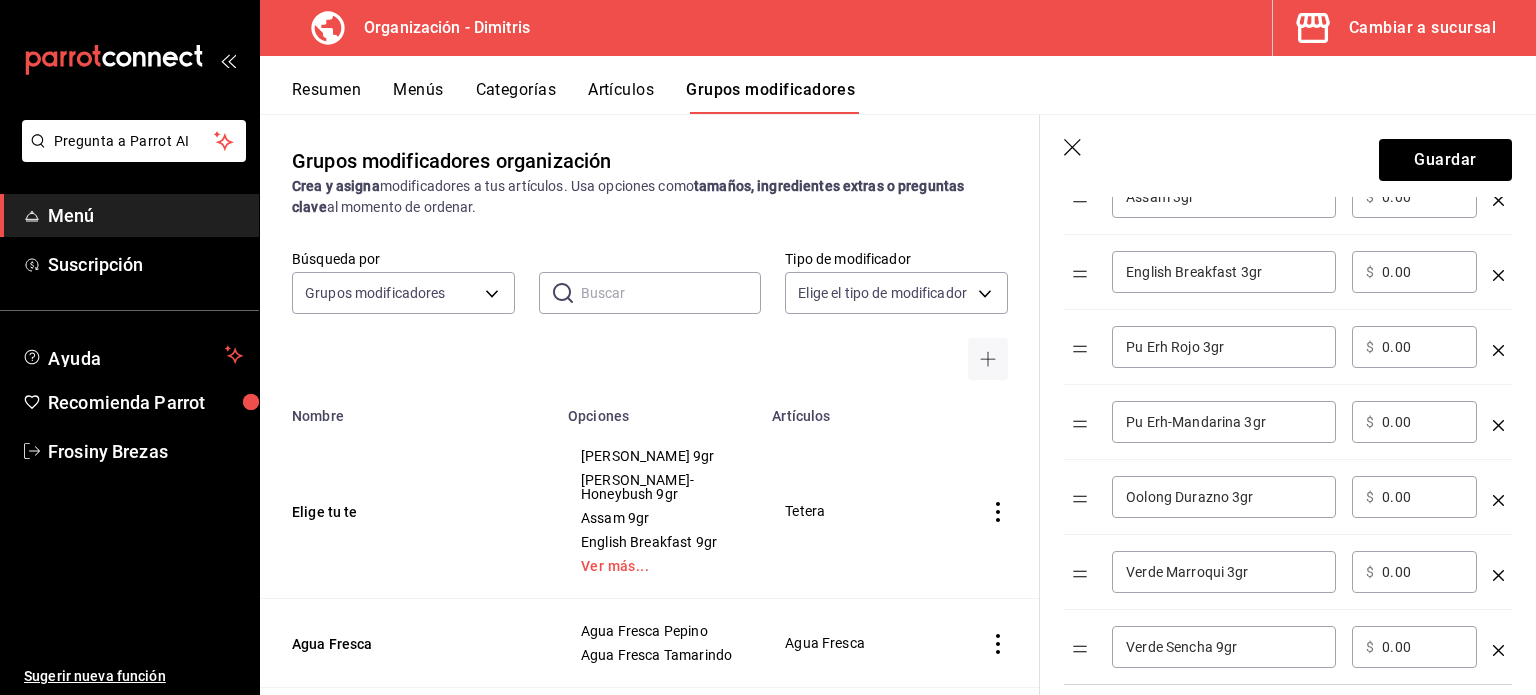 click on "Verde Sencha 9gr" at bounding box center (1224, 647) 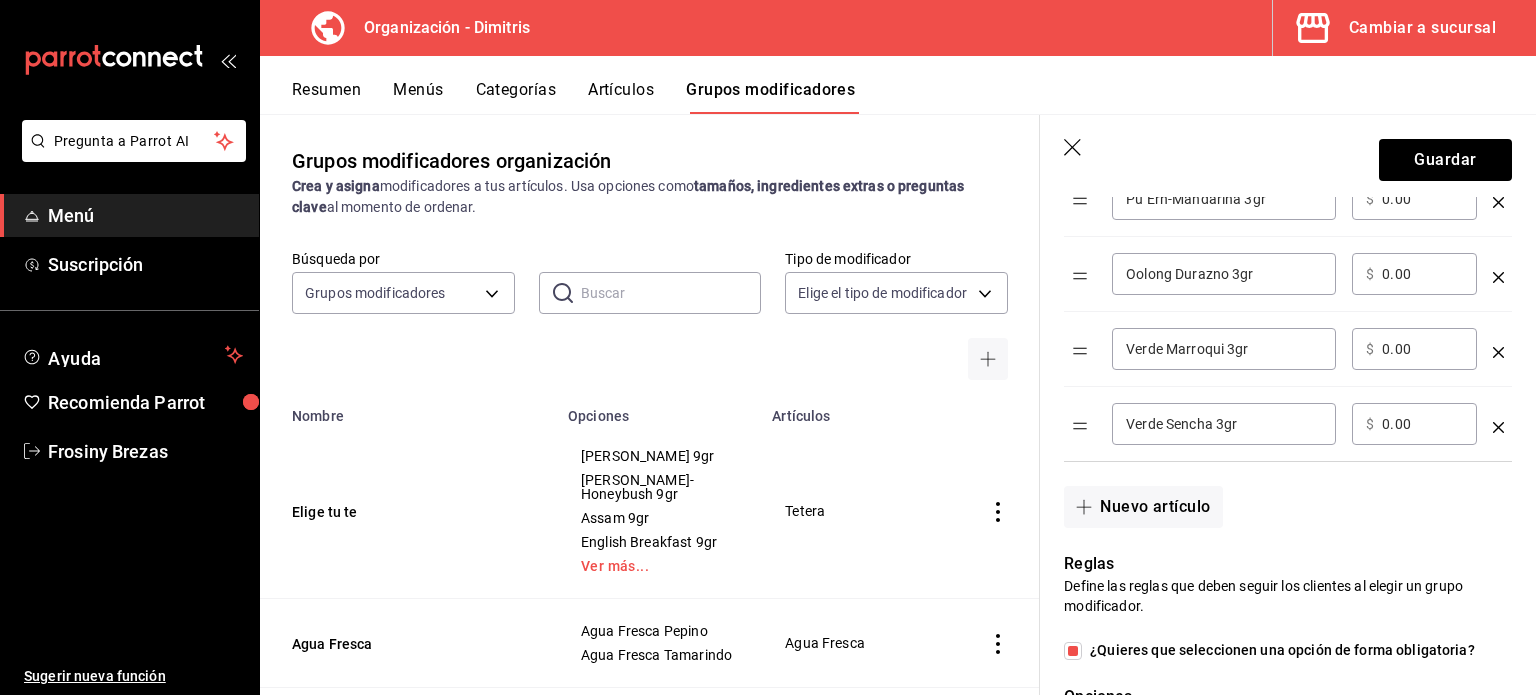 scroll, scrollTop: 1020, scrollLeft: 0, axis: vertical 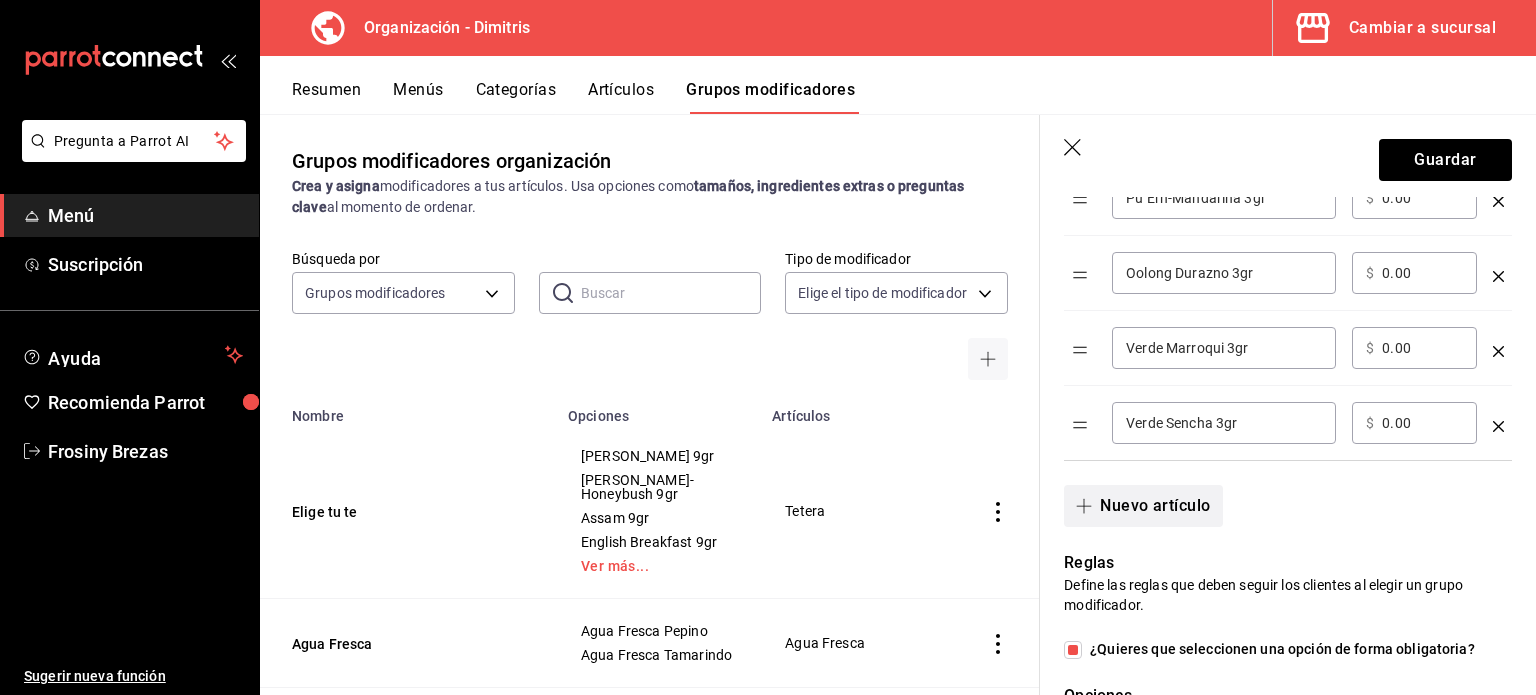 click on "Nuevo artículo" at bounding box center (1143, 506) 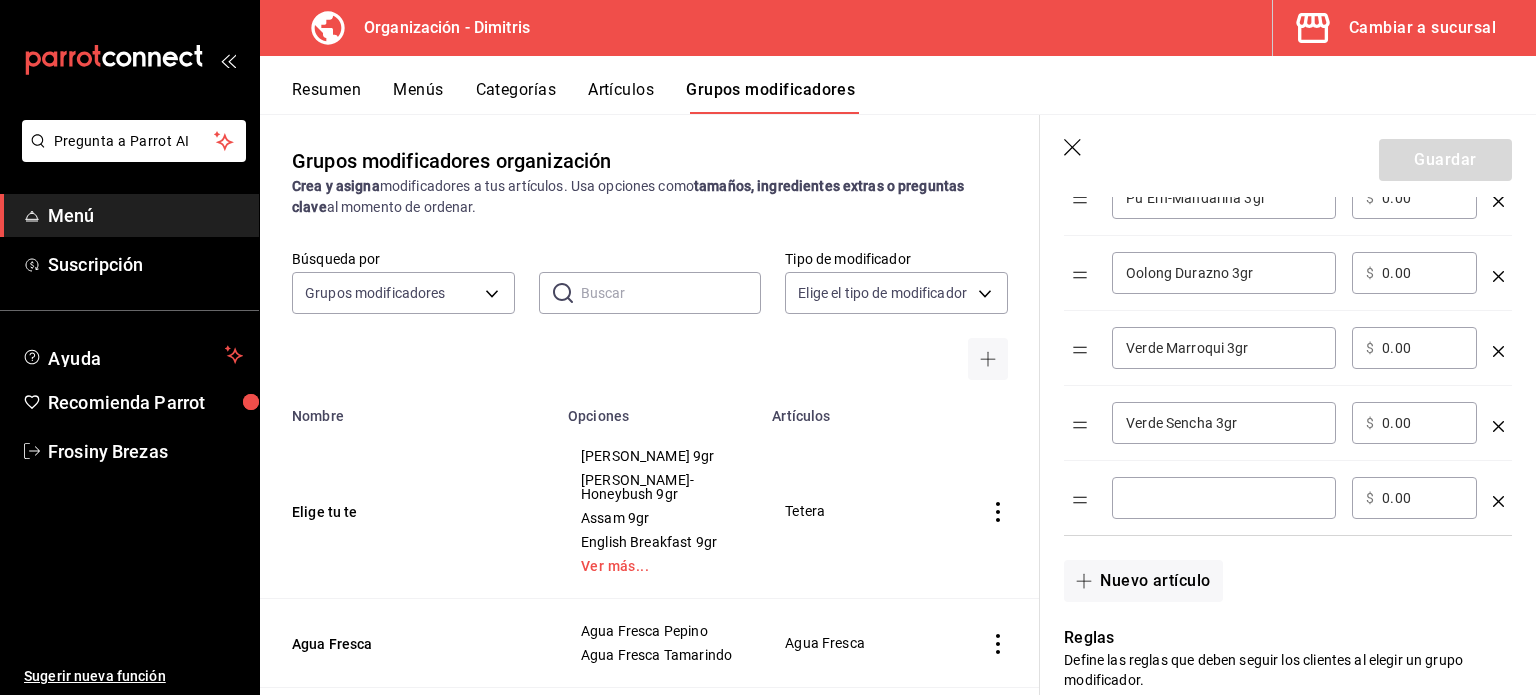 click at bounding box center [1224, 498] 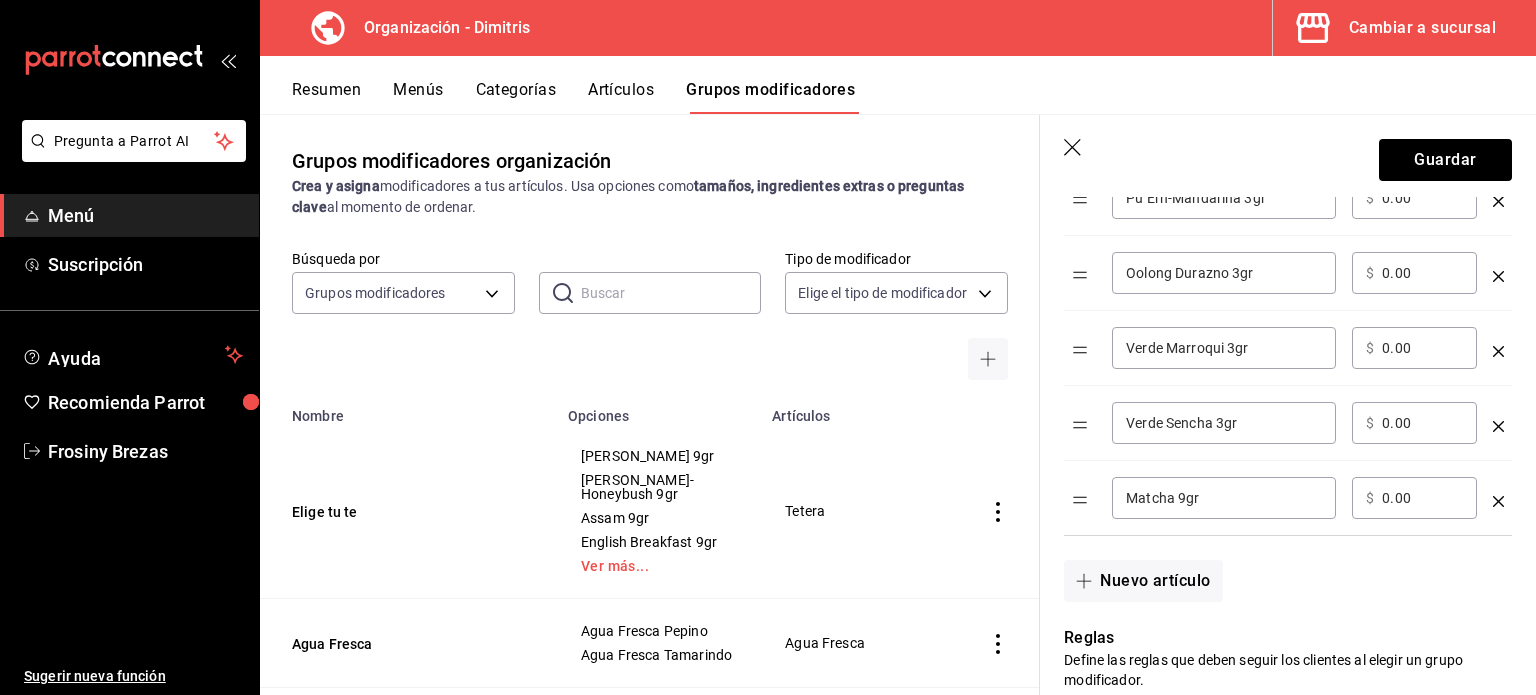 click on "Matcha 9gr" at bounding box center (1224, 498) 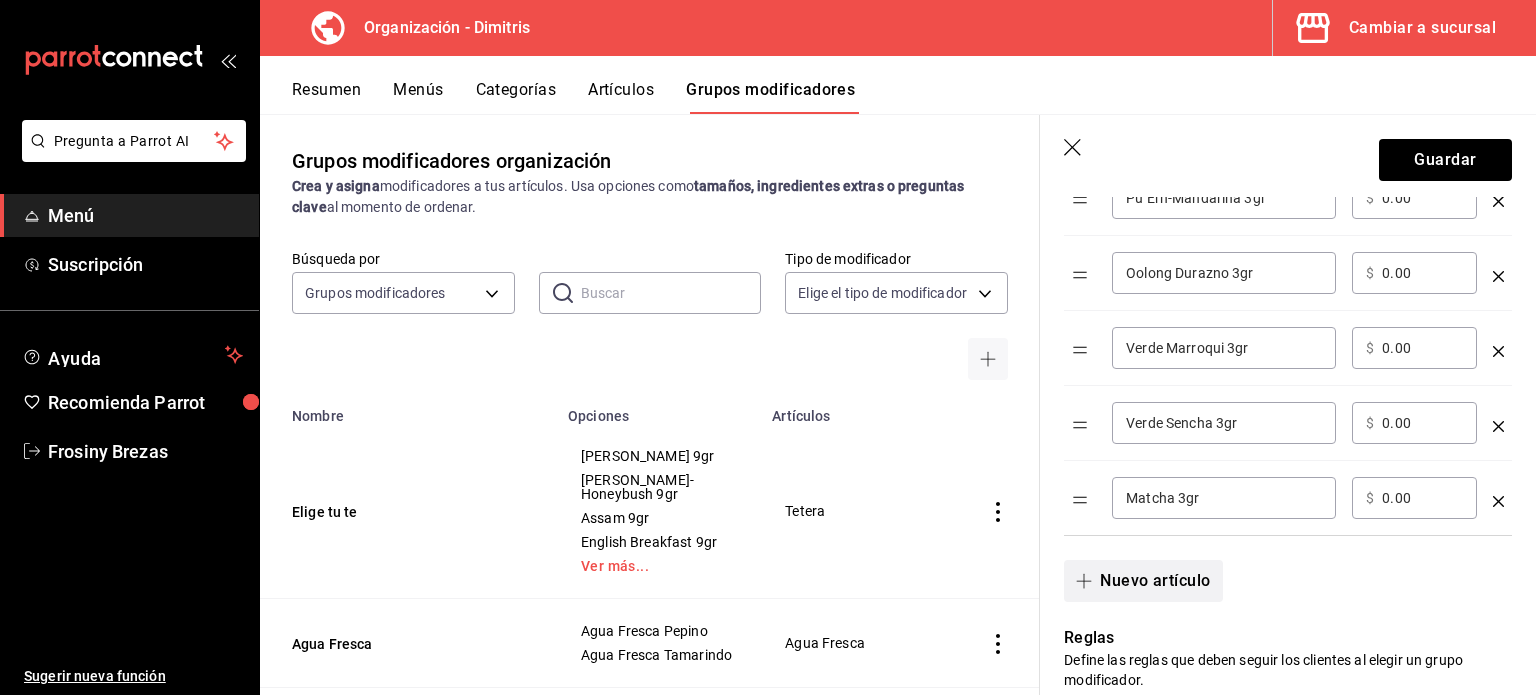 click on "Nuevo artículo" at bounding box center (1143, 581) 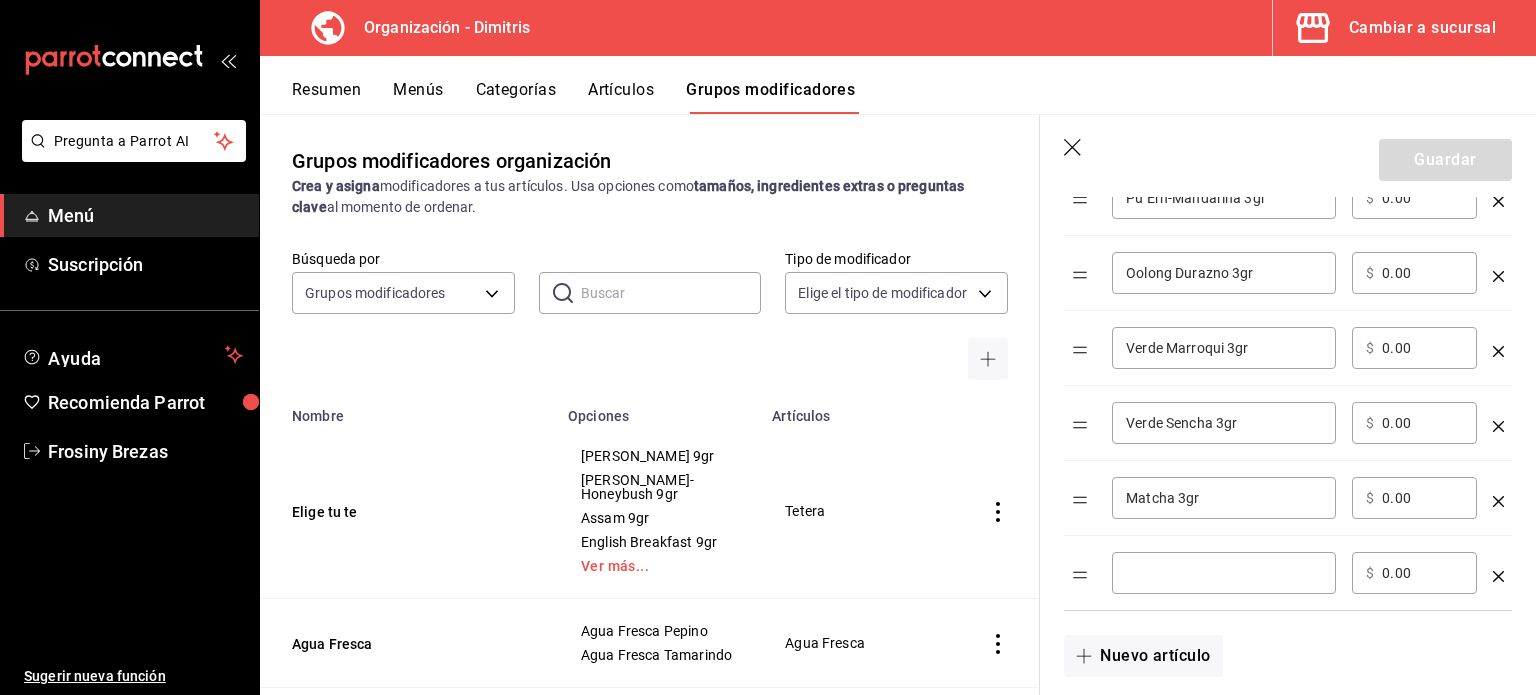 click at bounding box center [1224, 573] 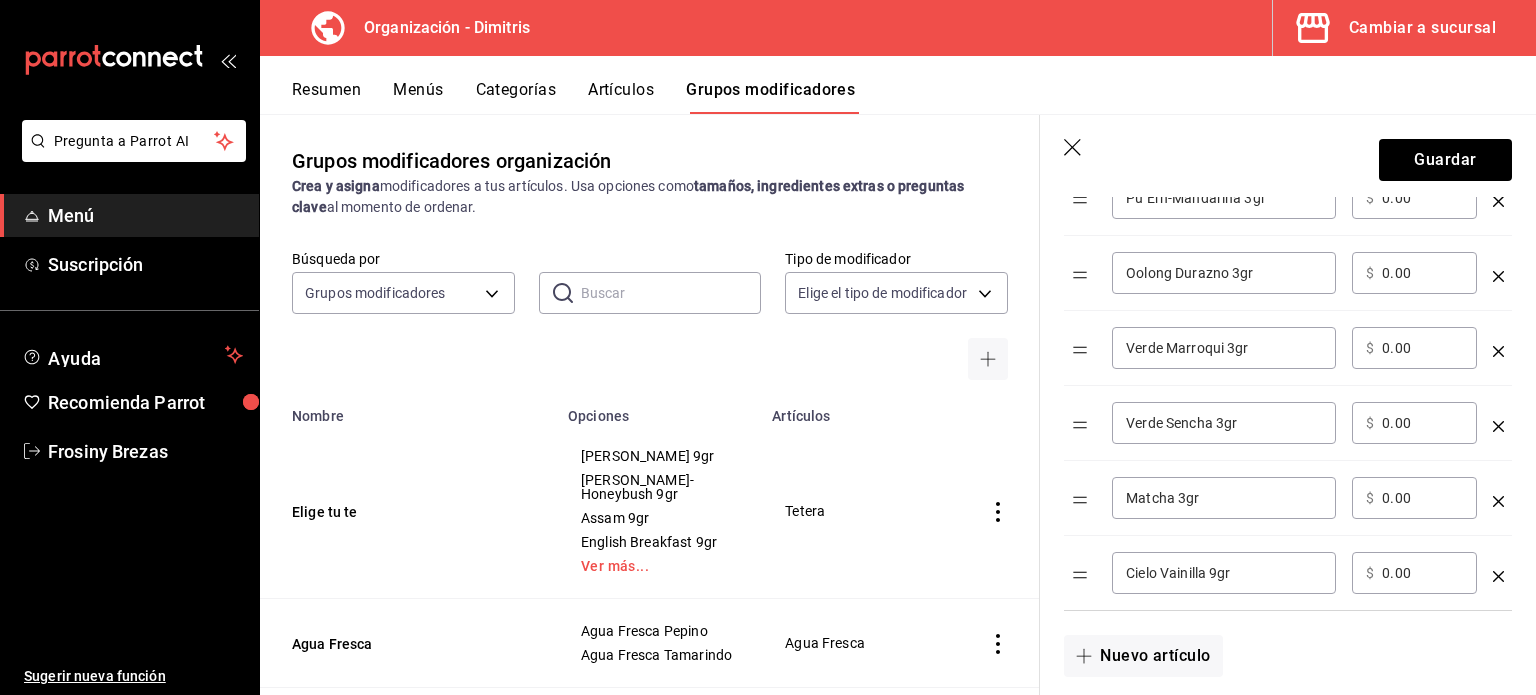click on "Cielo Vainilla 9gr" at bounding box center [1224, 573] 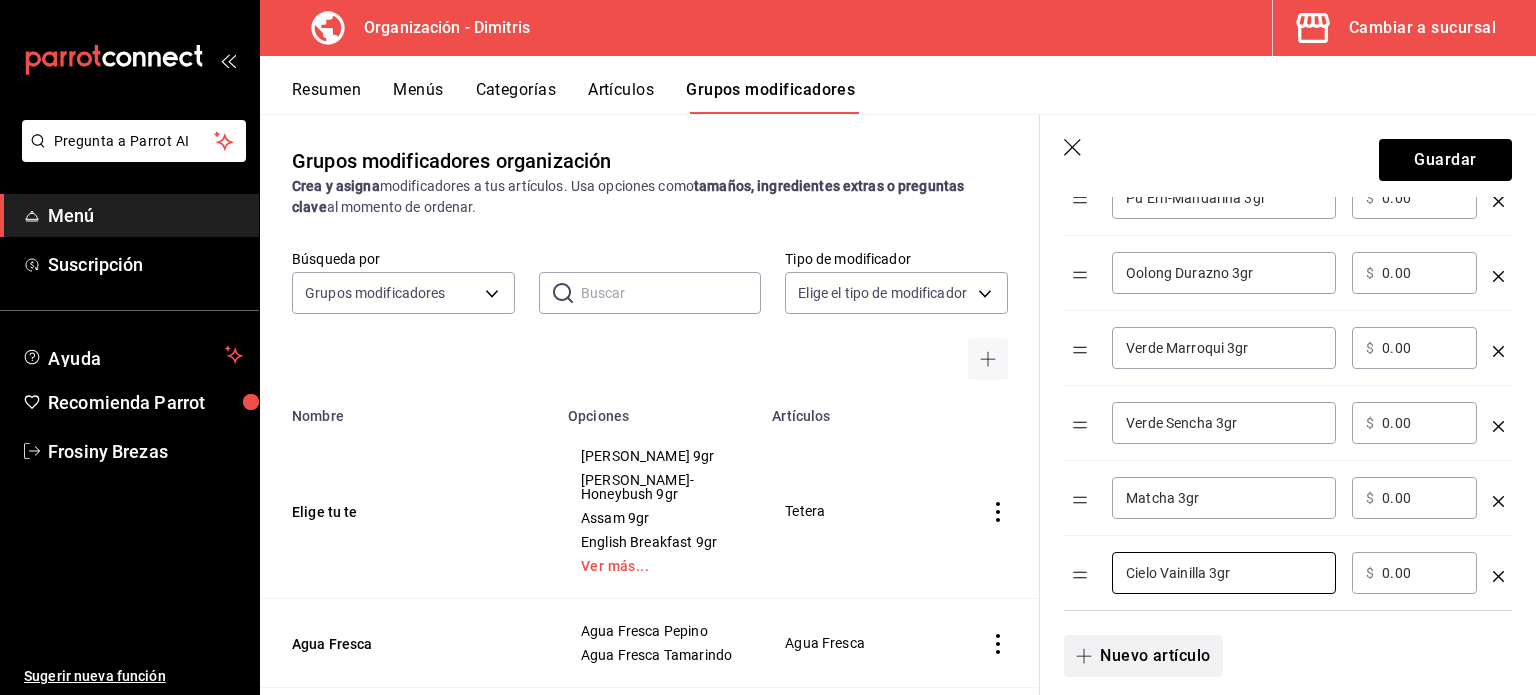click on "Nuevo artículo" at bounding box center (1143, 656) 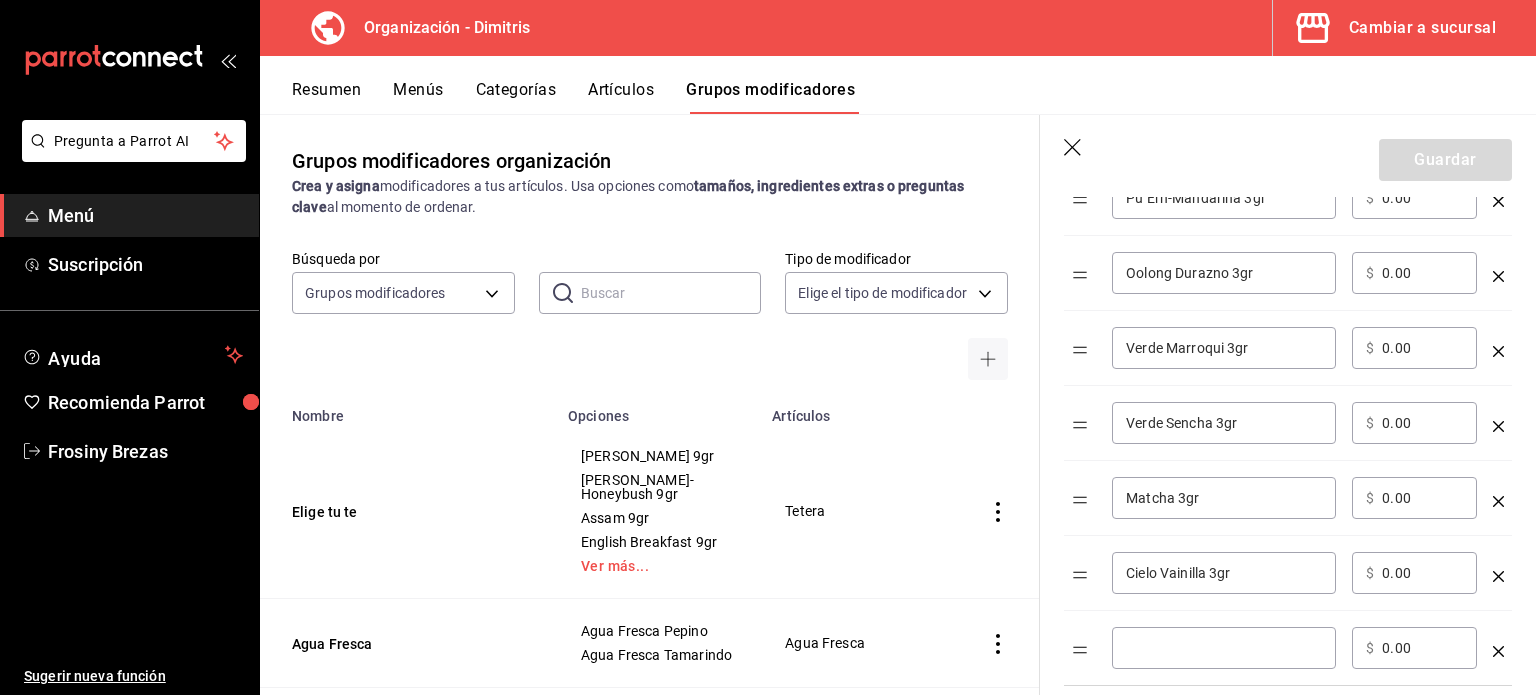 click at bounding box center [1224, 648] 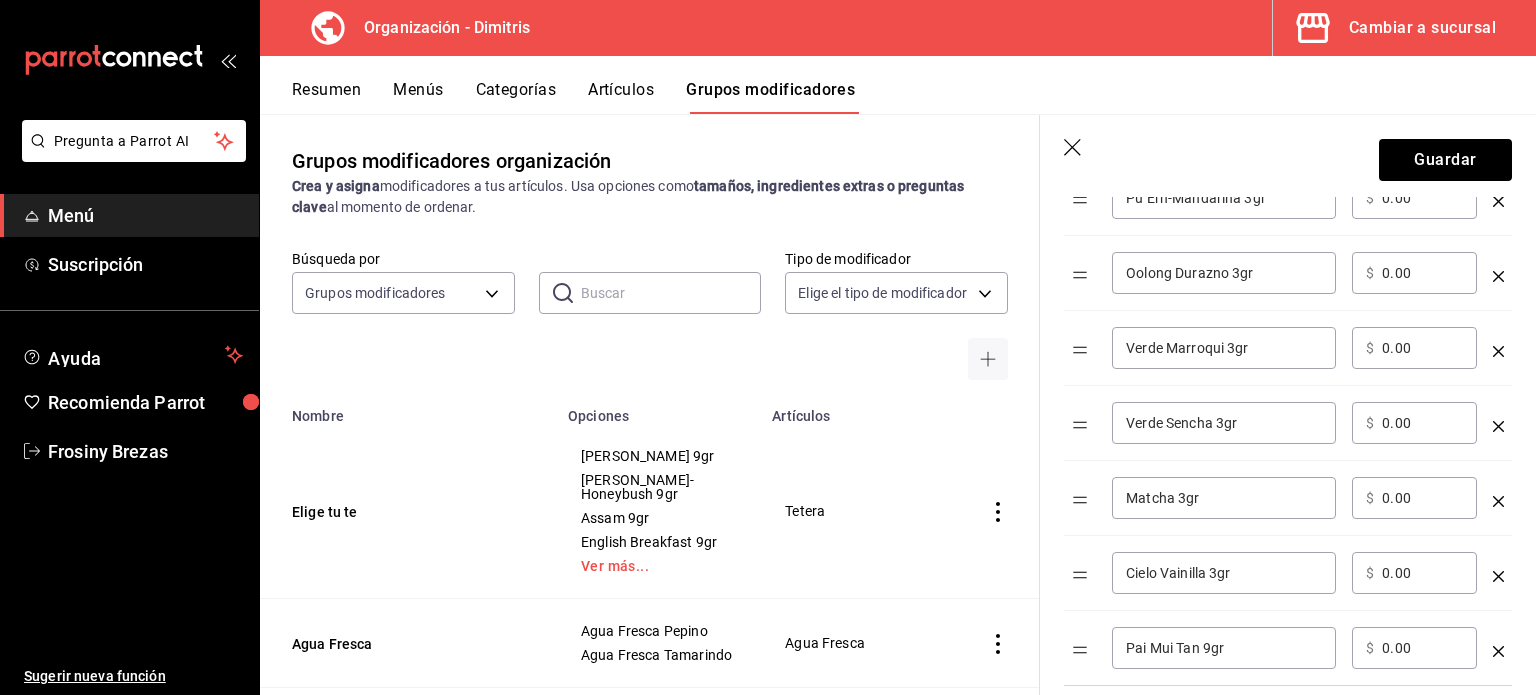 click on "Pai Mui Tan 9gr" at bounding box center (1224, 648) 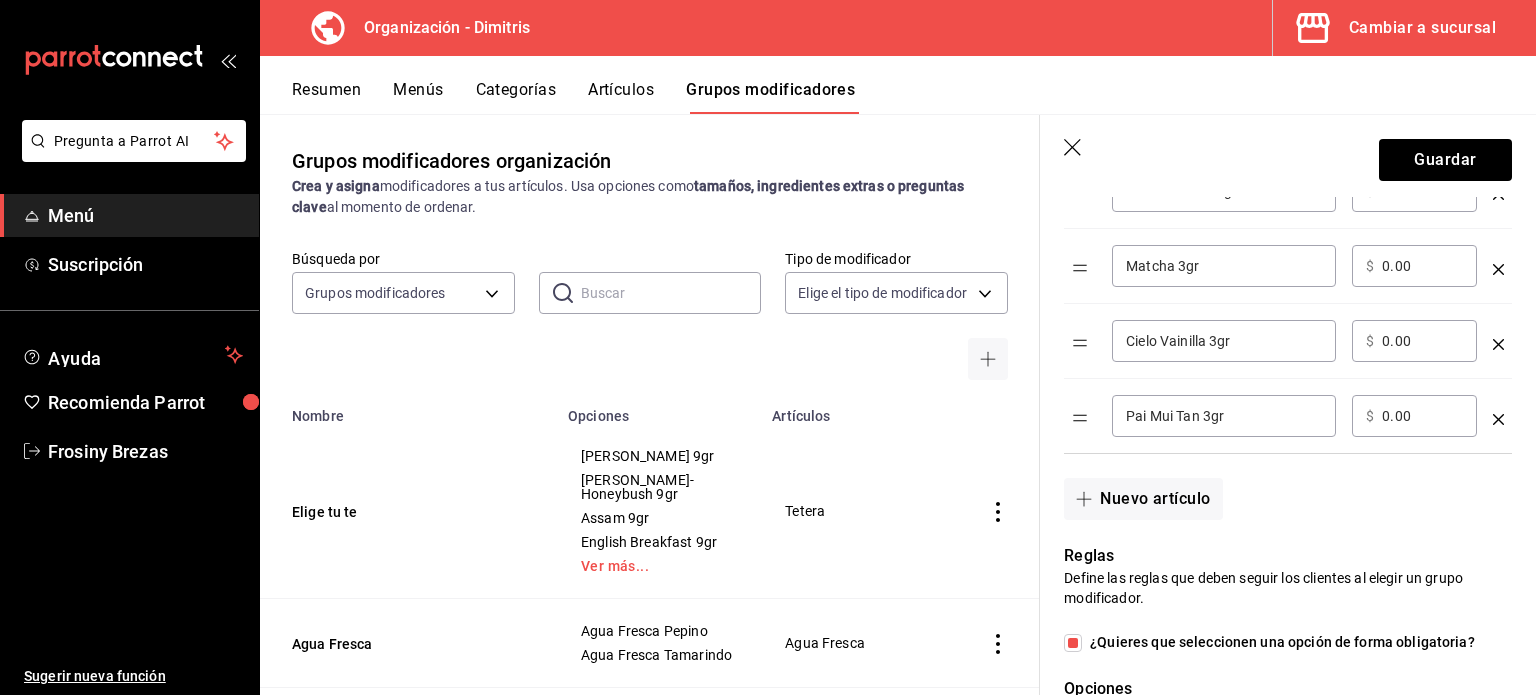 scroll, scrollTop: 1253, scrollLeft: 0, axis: vertical 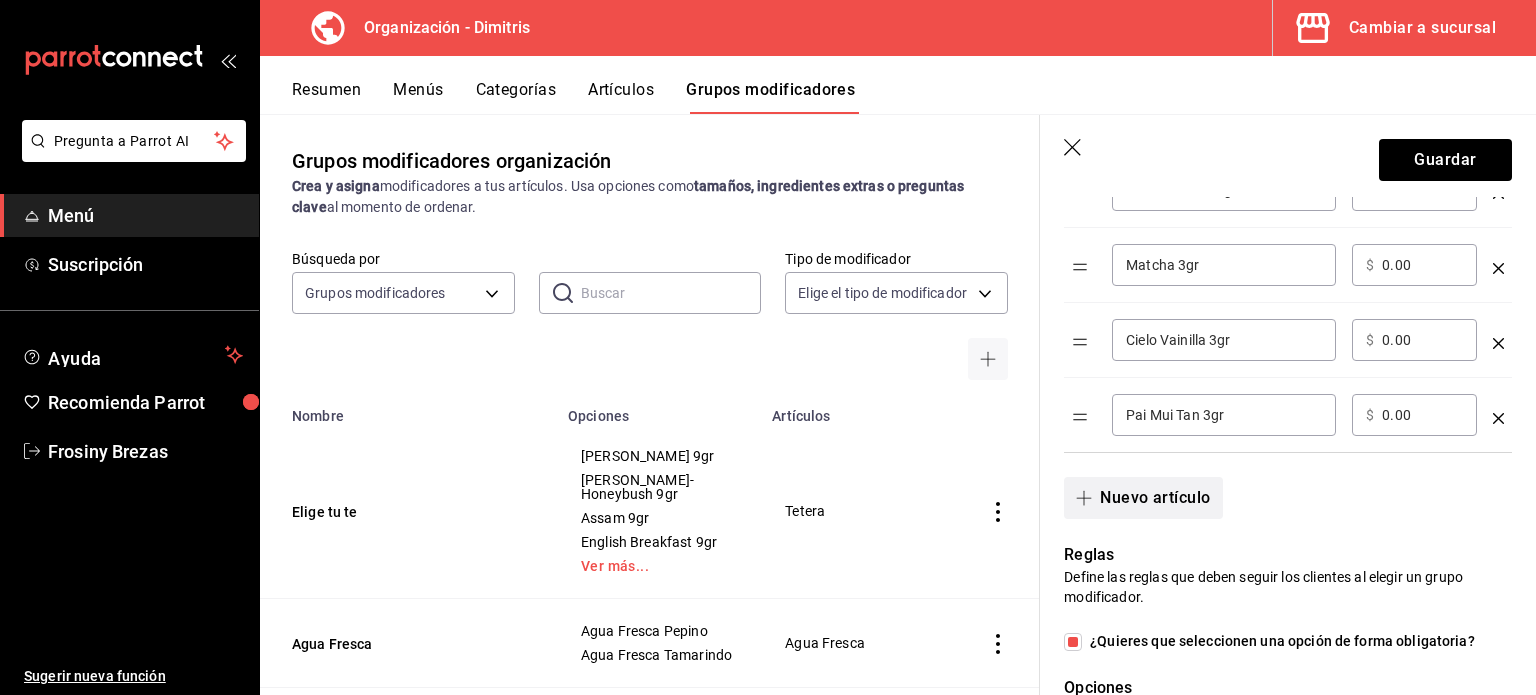 click on "Nuevo artículo" at bounding box center [1143, 498] 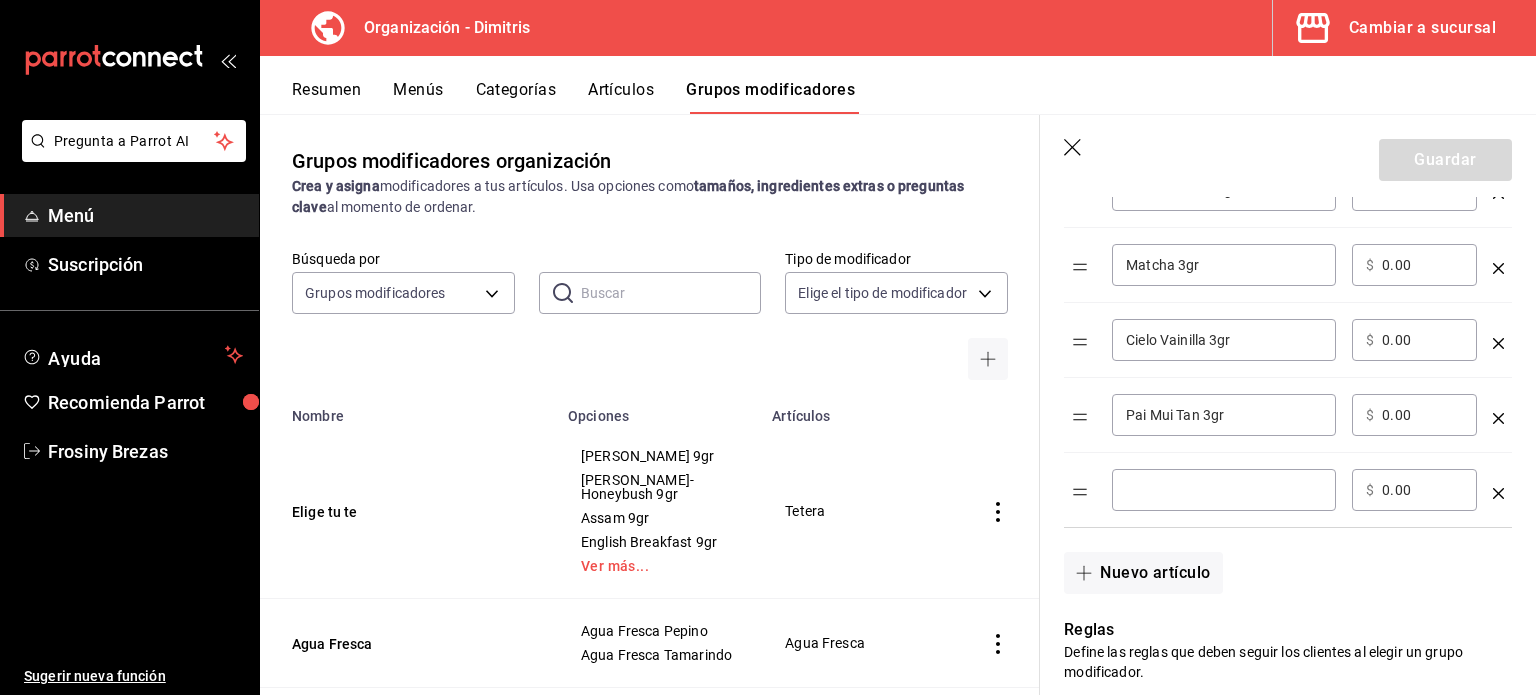 click at bounding box center [1224, 490] 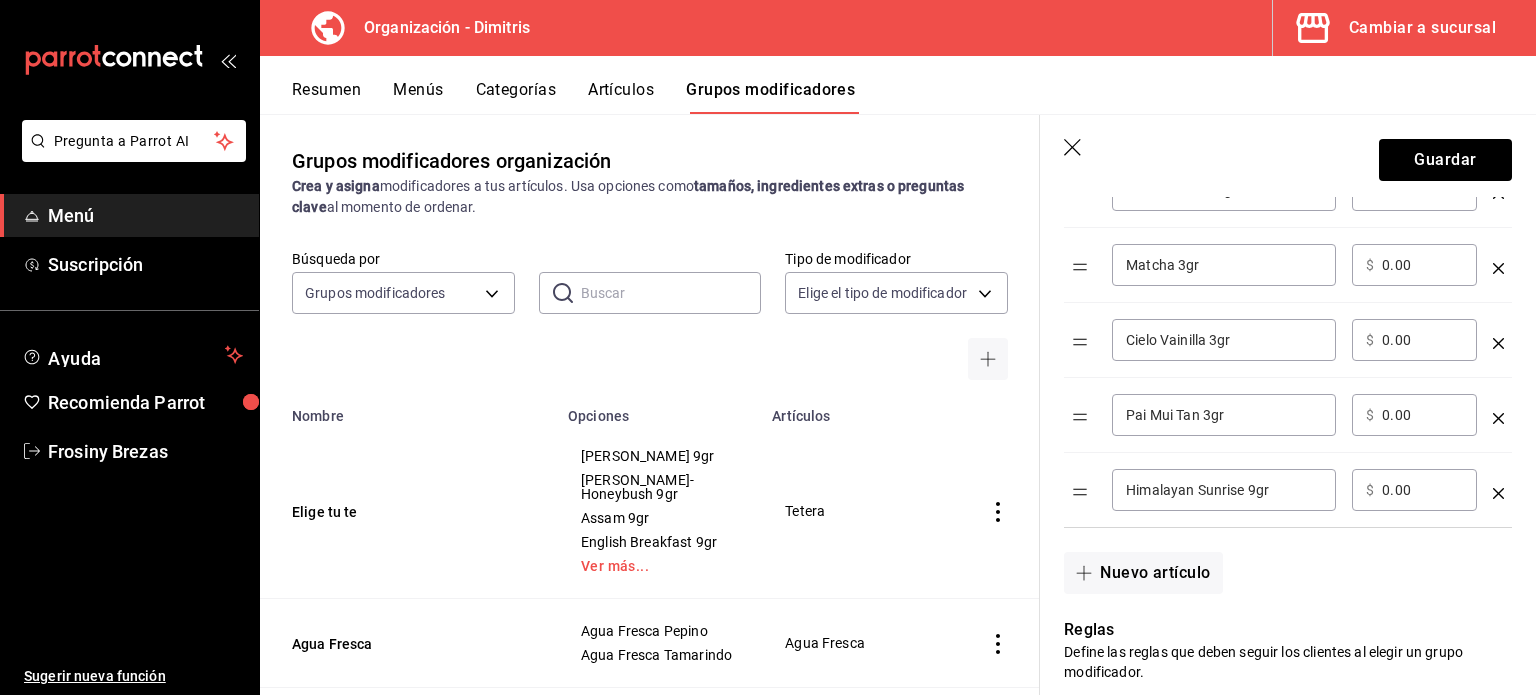 click on "Himalayan Sunrise 9gr" at bounding box center [1224, 490] 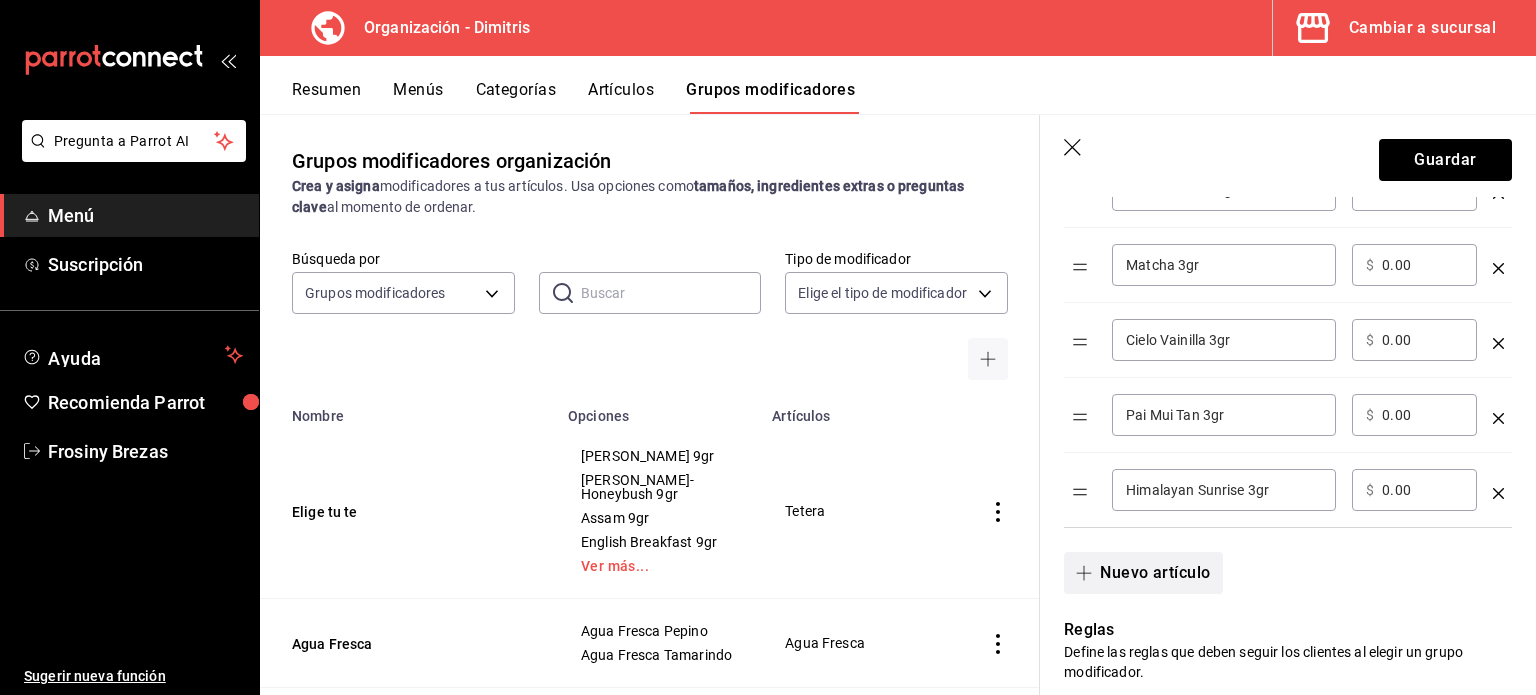 click on "Nuevo artículo" at bounding box center [1143, 573] 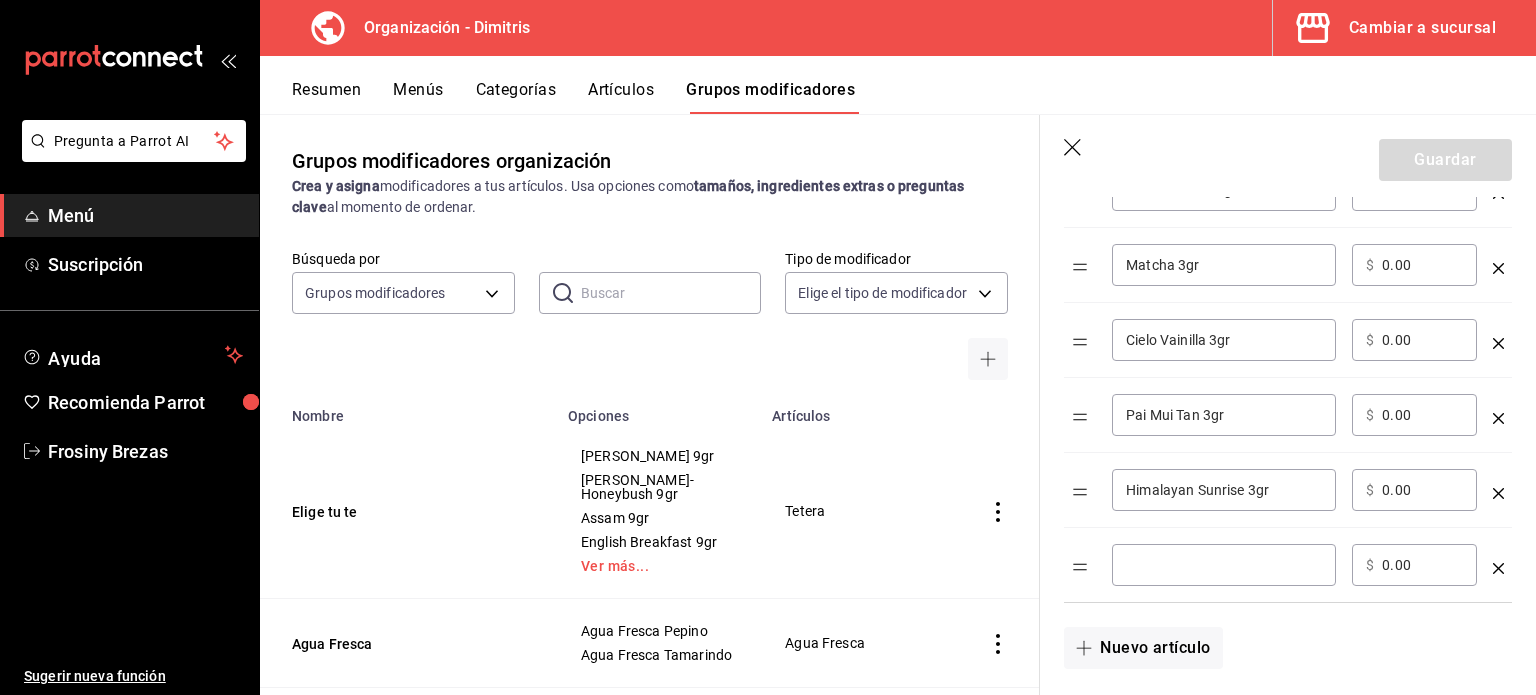 click at bounding box center (1224, 565) 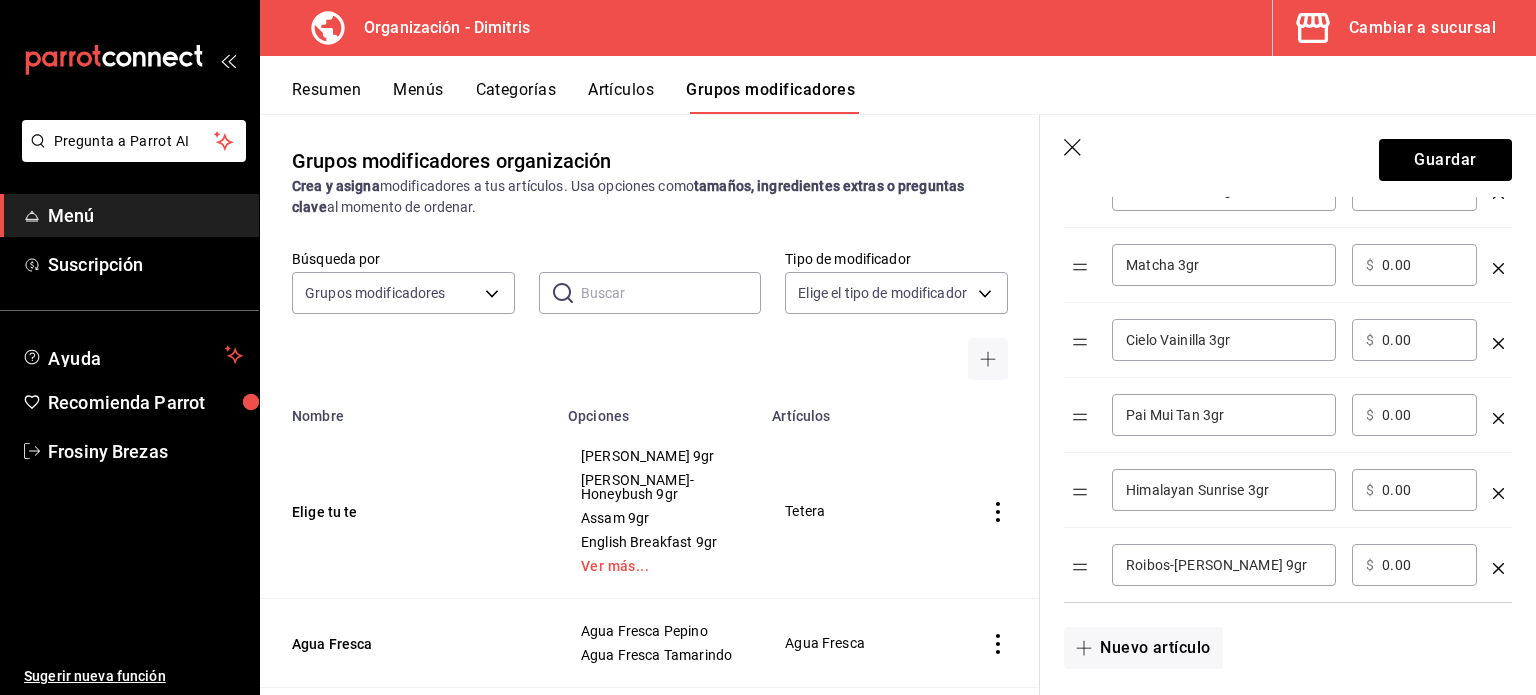 click on "Roibos-Manzana canela 9gr" at bounding box center [1224, 565] 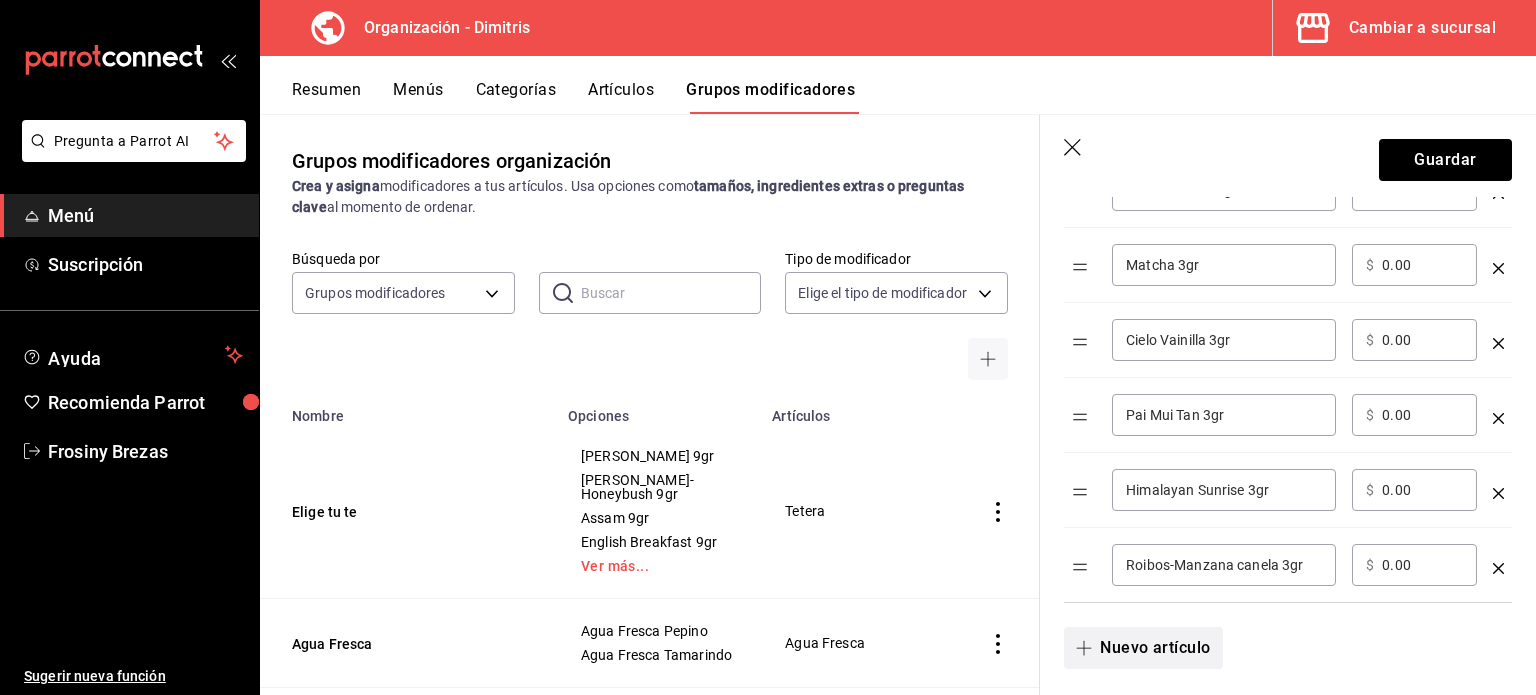click on "Nuevo artículo" at bounding box center [1143, 648] 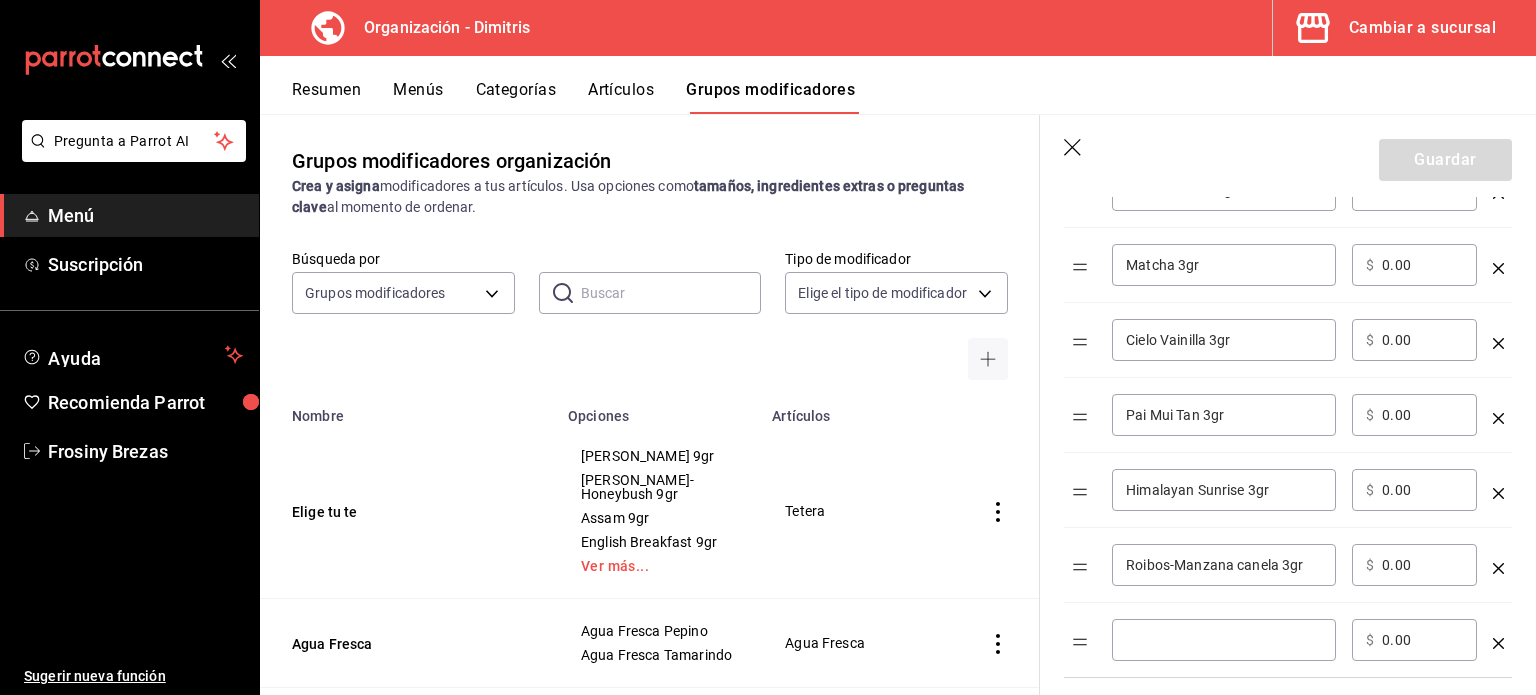click at bounding box center [1224, 640] 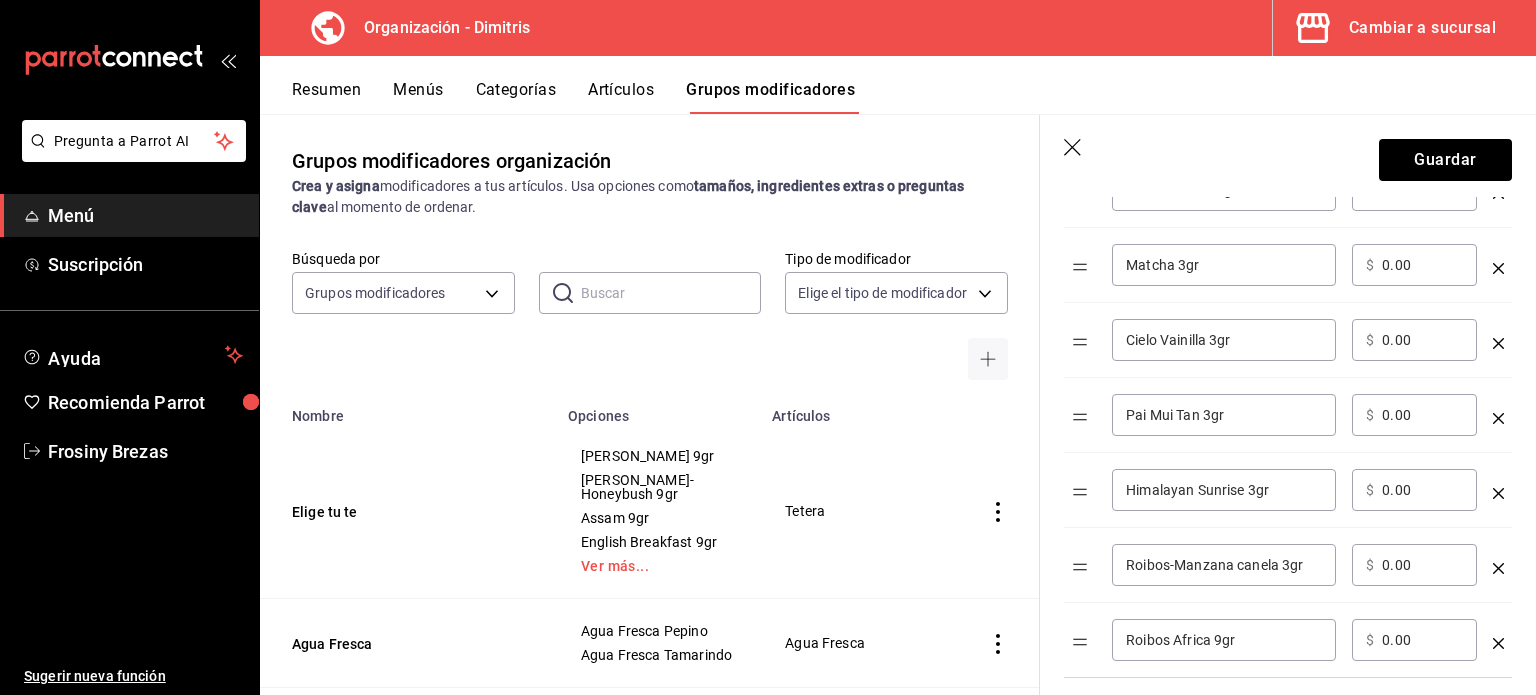click on "Roibos Africa 9gr" at bounding box center [1224, 640] 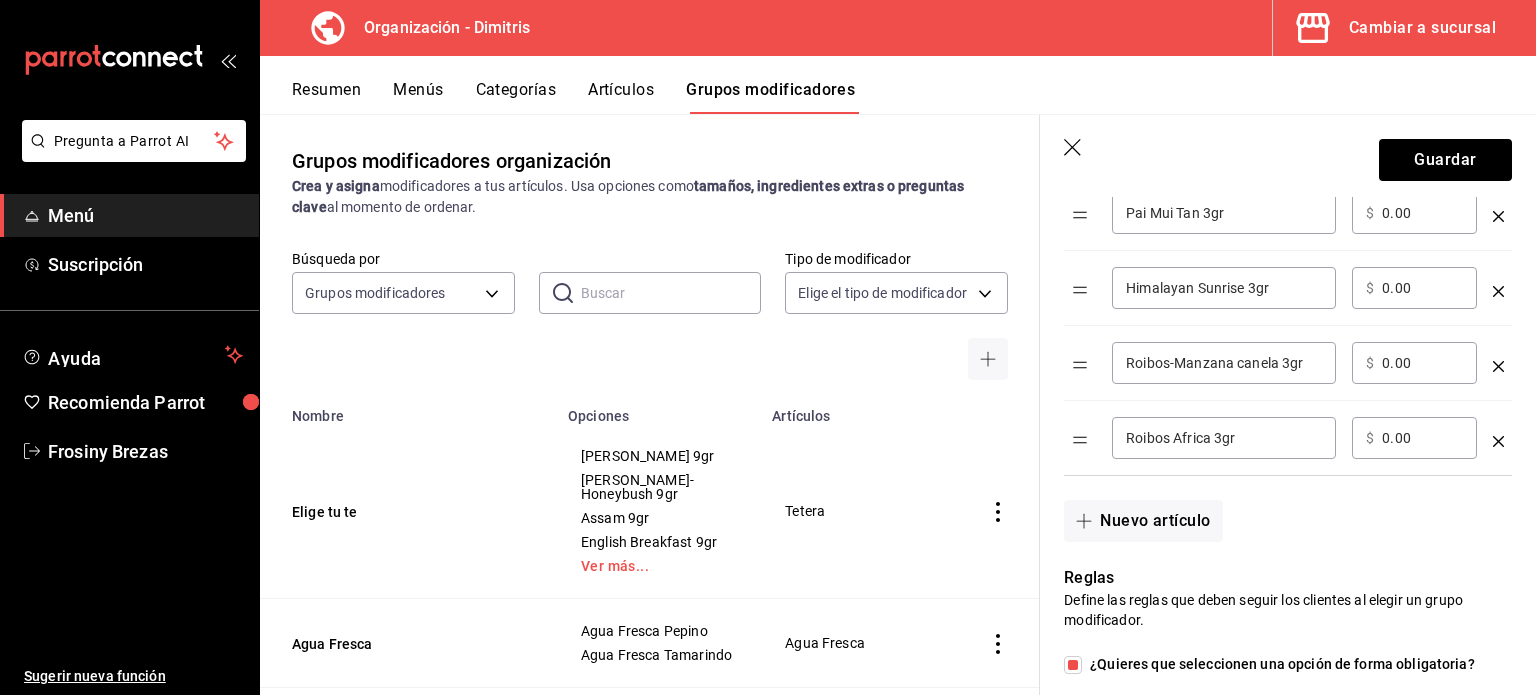 scroll, scrollTop: 1456, scrollLeft: 0, axis: vertical 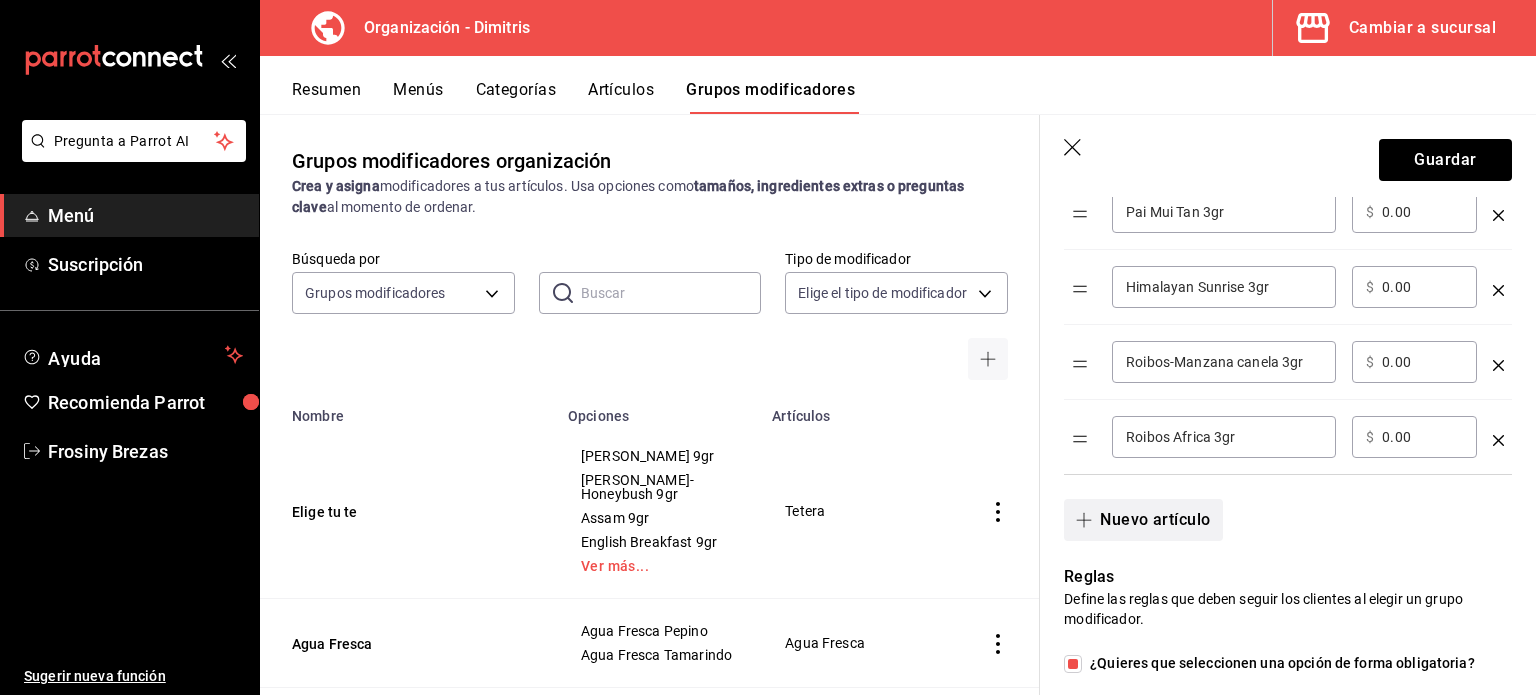 click on "Nuevo artículo" at bounding box center [1143, 520] 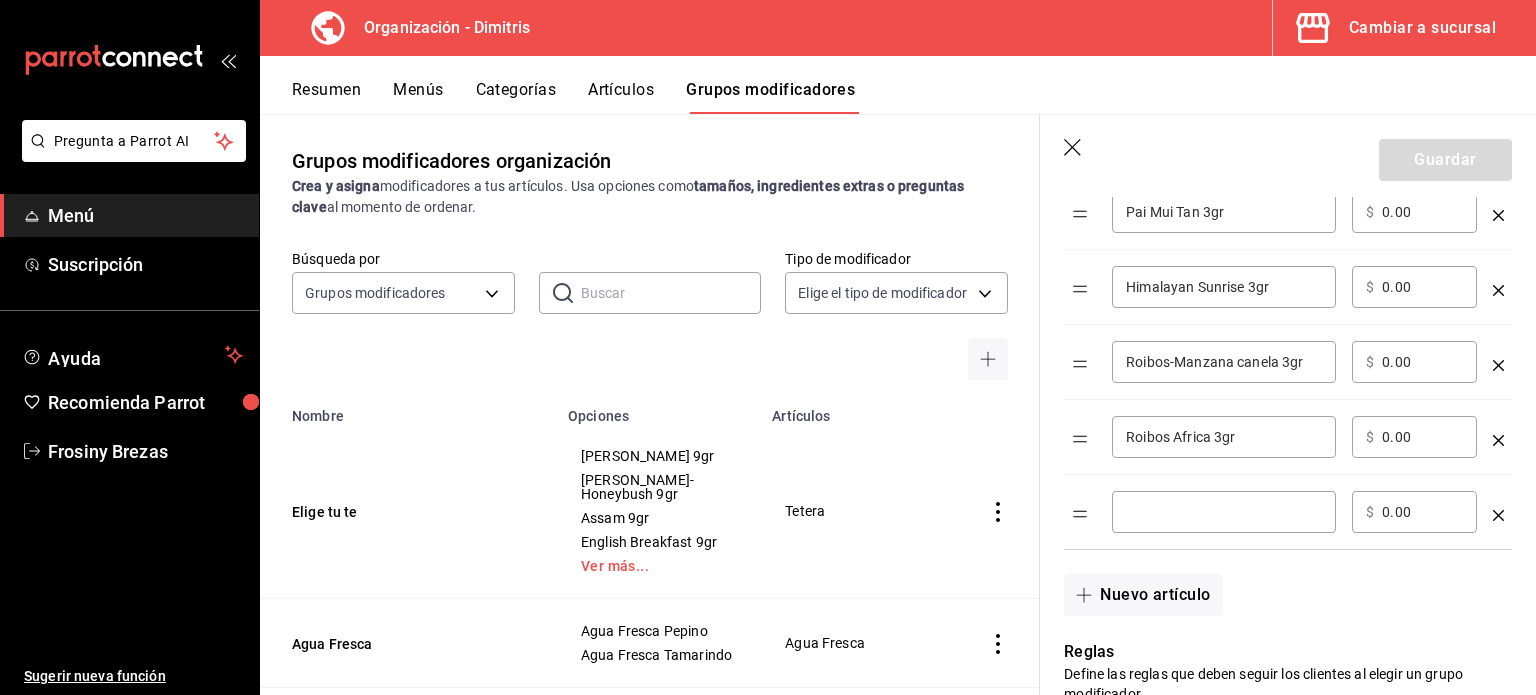 click at bounding box center (1224, 512) 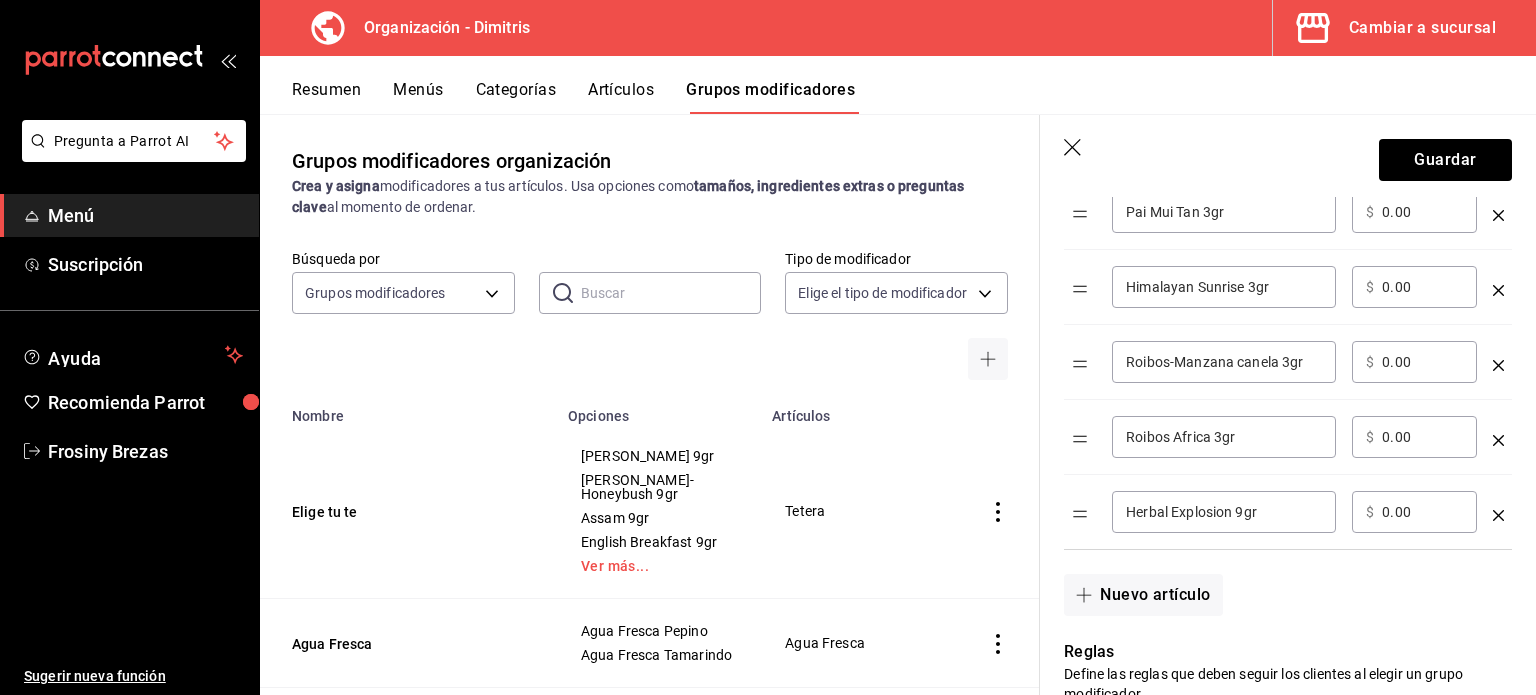click on "Herbal Explosion 9gr" at bounding box center [1224, 512] 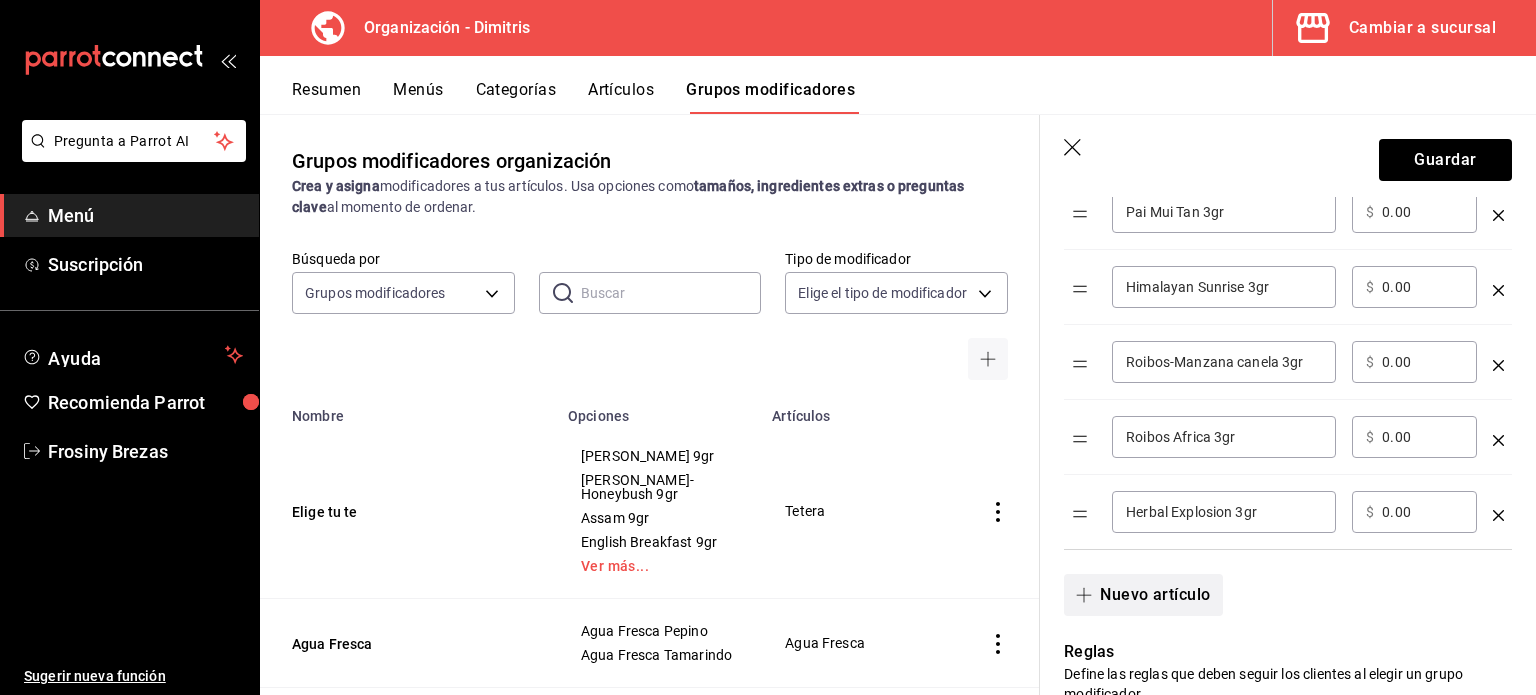 click on "Nuevo artículo" at bounding box center (1143, 595) 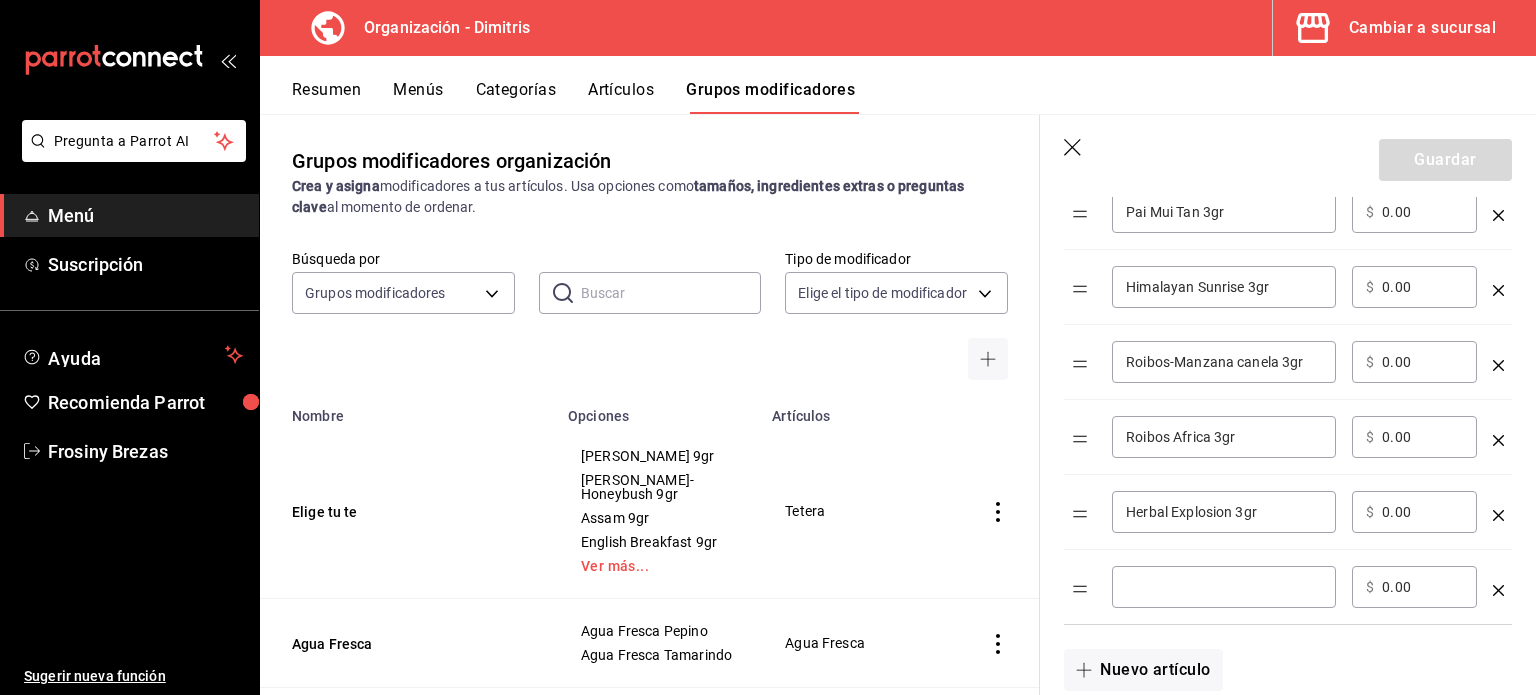 click at bounding box center [1224, 587] 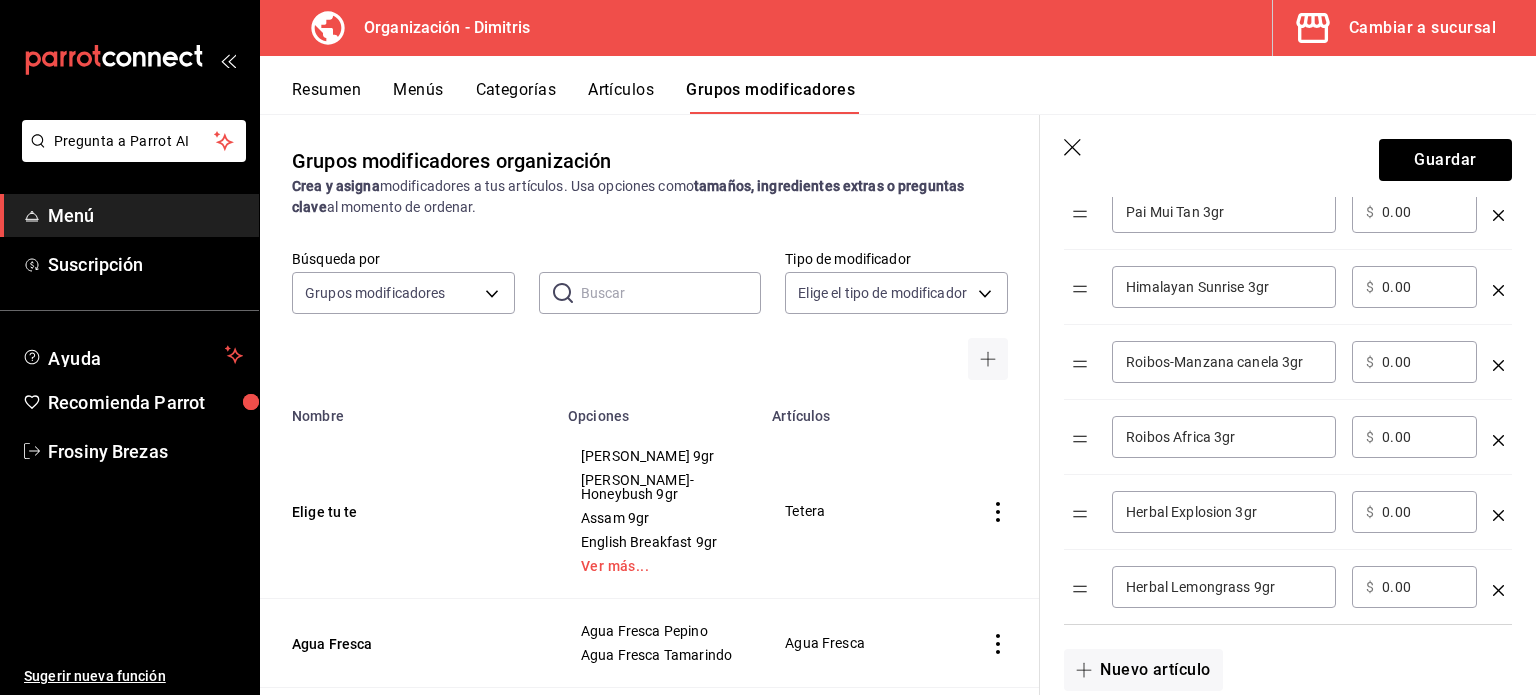 click on "Herbal Lemongrass 9gr" at bounding box center [1224, 587] 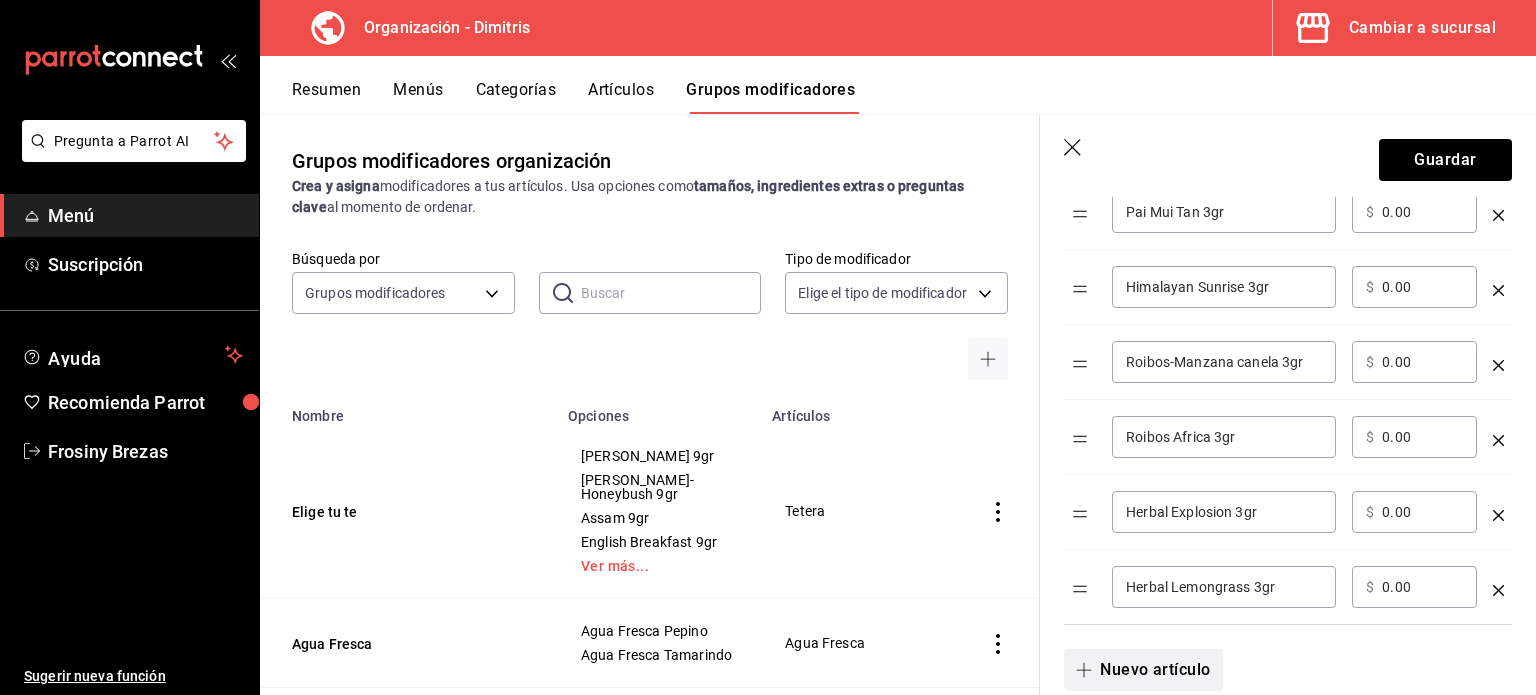 click on "Nuevo artículo" at bounding box center (1143, 670) 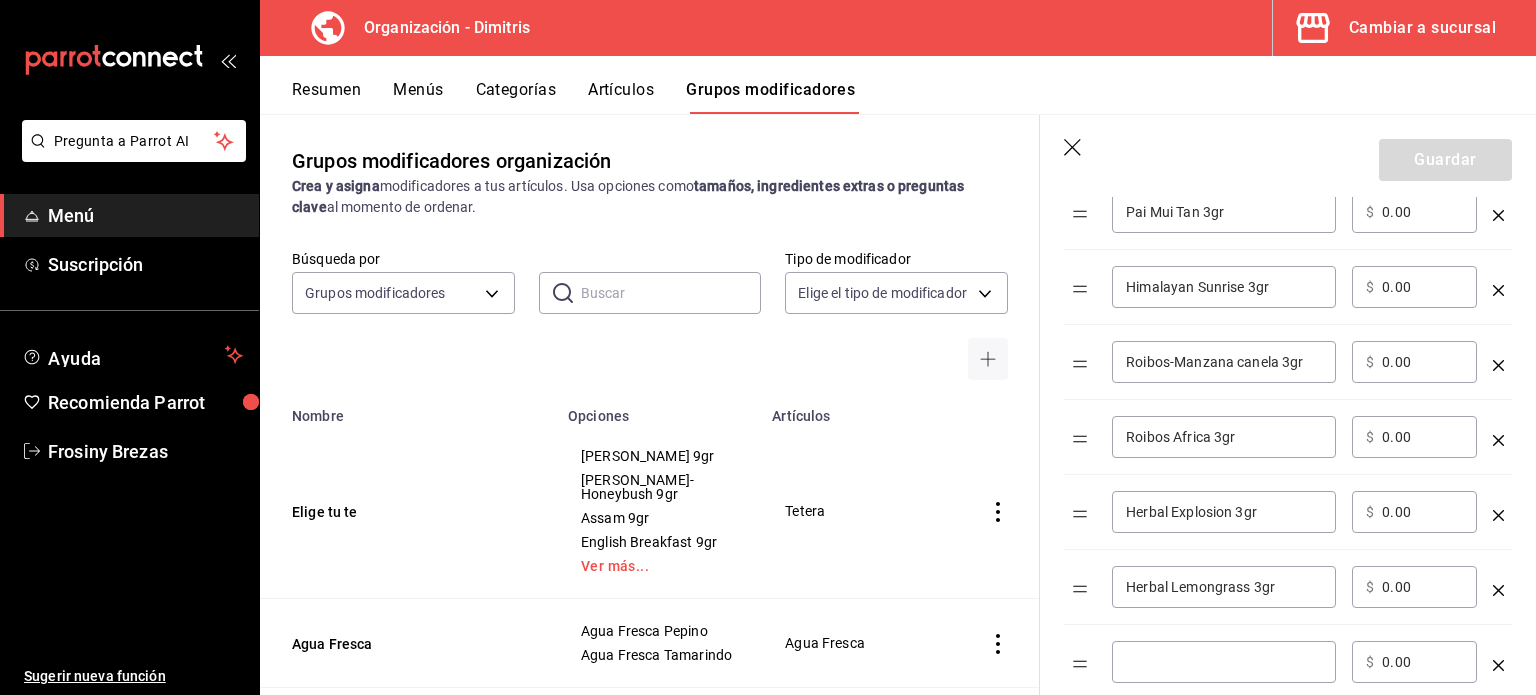 click at bounding box center (1224, 662) 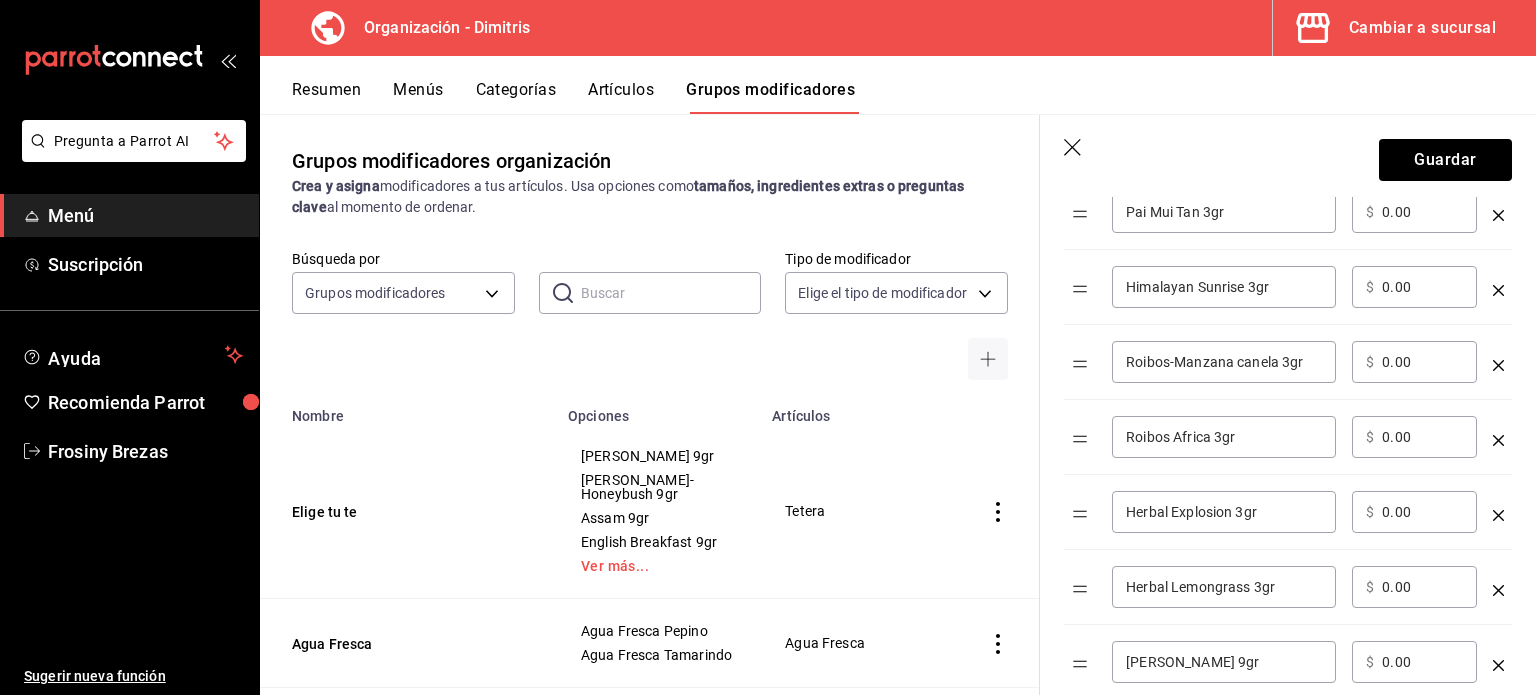 click on "Masala Chai 9gr" at bounding box center (1224, 662) 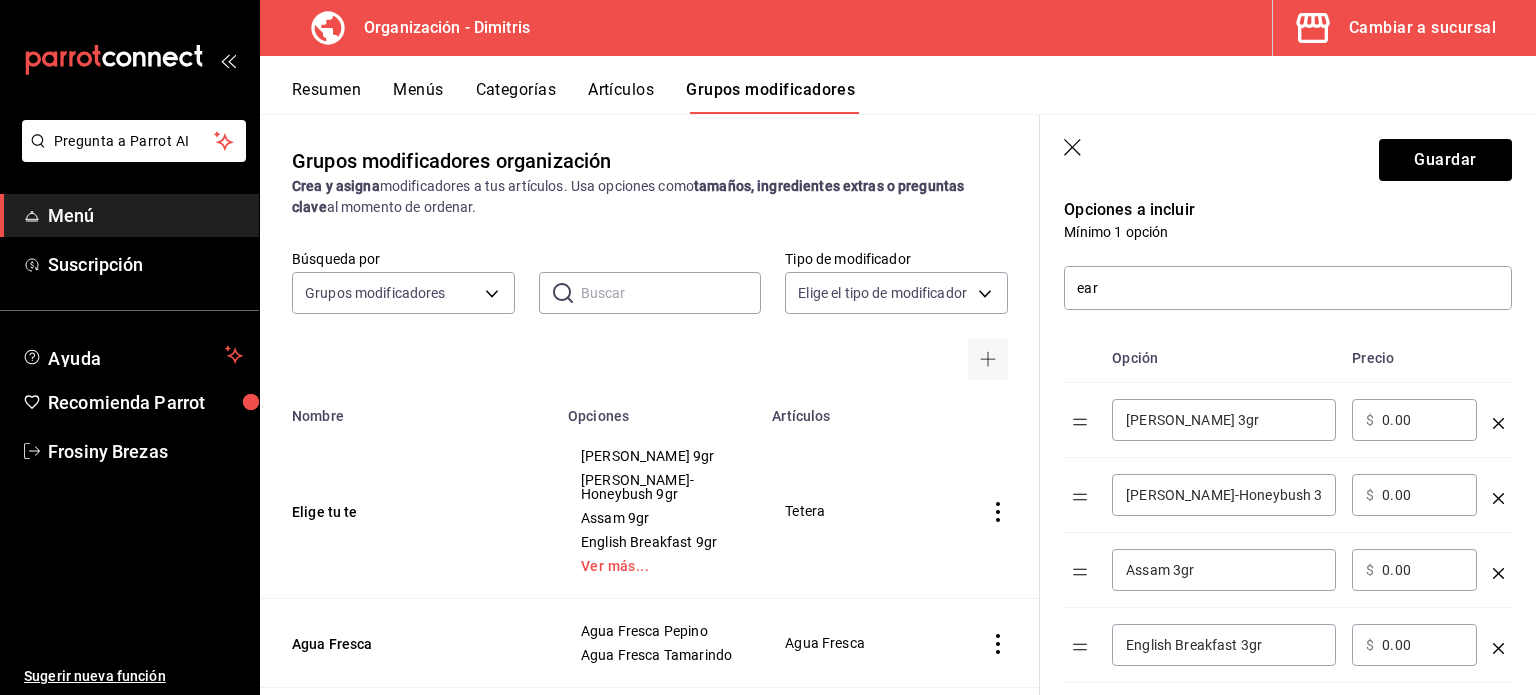 scroll, scrollTop: 0, scrollLeft: 0, axis: both 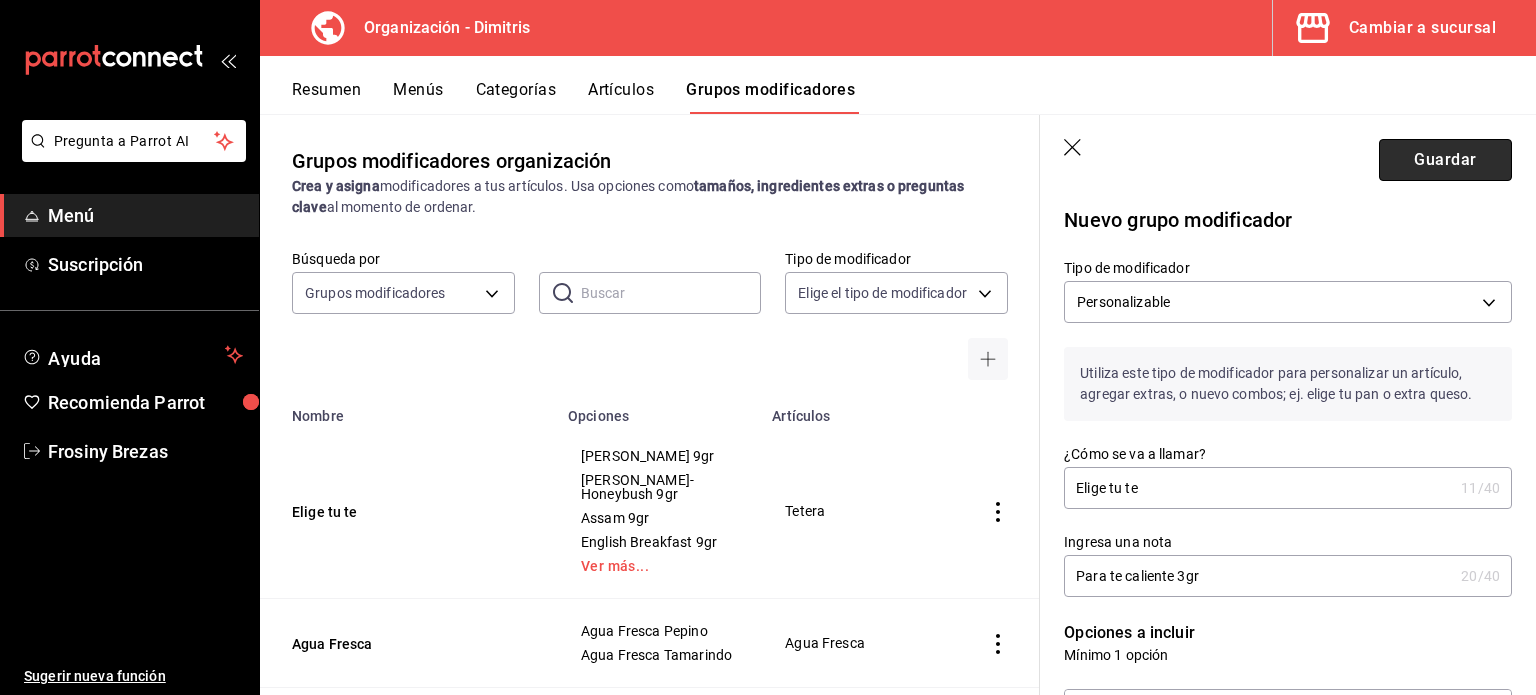 click on "Guardar" at bounding box center (1445, 160) 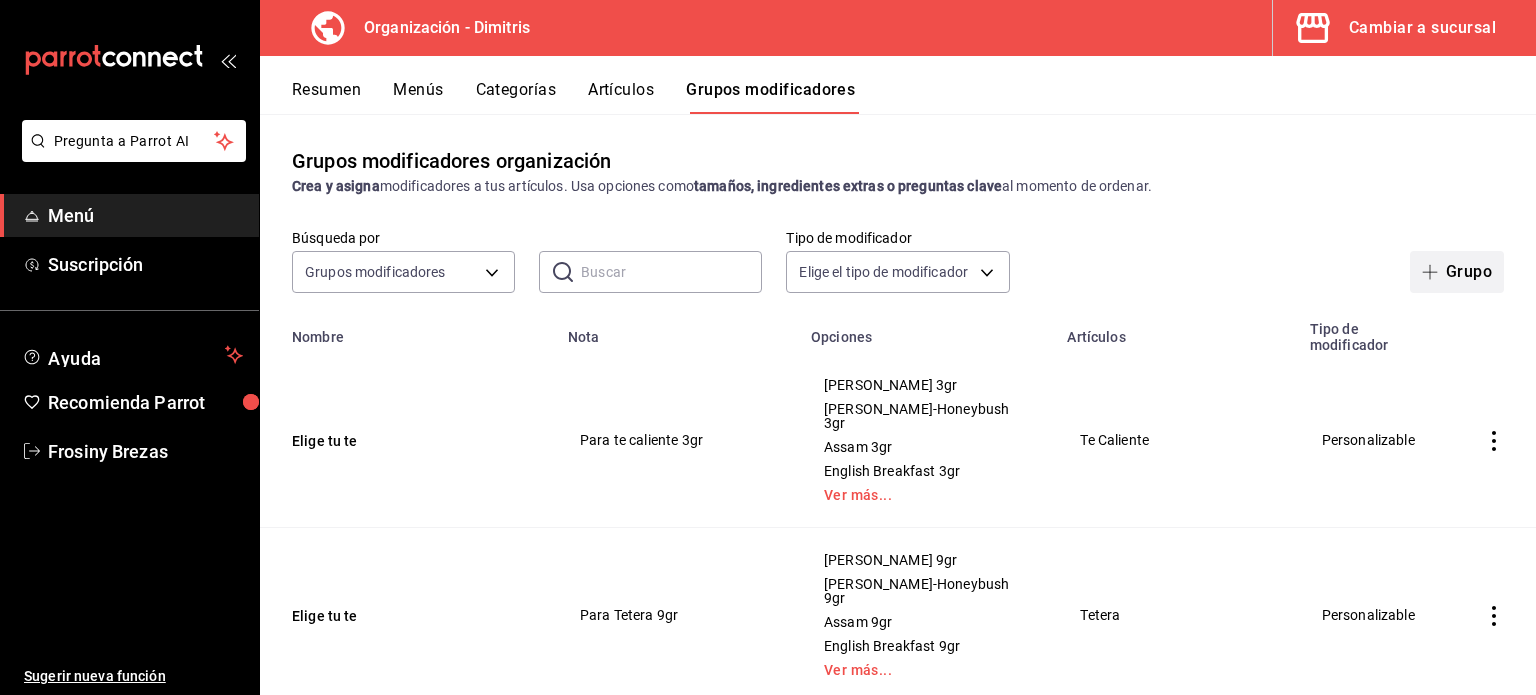 click 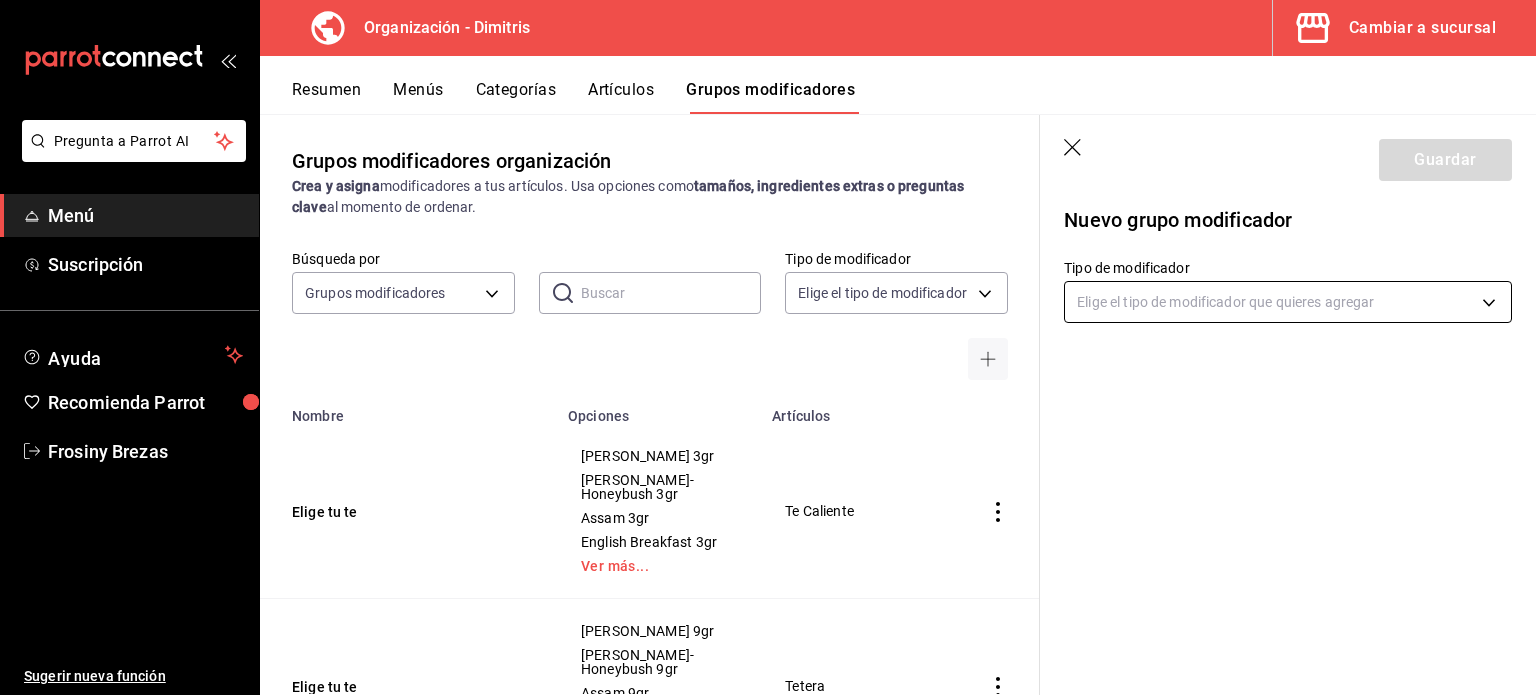 click on "Pregunta a Parrot AI Menú   Suscripción   Ayuda Recomienda Parrot   Frosiny Brezas   Sugerir nueva función   Organización - Dimitris Cambiar a sucursal Resumen Menús Categorías Artículos Grupos modificadores Grupos modificadores organización Crea y asigna  modificadores a tus artículos. Usa opciones como  tamaños, ingredientes extras o preguntas clave  al momento de ordenar. Búsqueda por Grupos modificadores GROUP ​ ​ Tipo de modificador Elige el tipo de modificador Nombre Opciones Artículos Elige tu te Earl Grey 3gr Earl Grey-Honeybush 3gr Assam 3gr English Breakfast 3gr Ver más... Te Caliente Elige tu te Earl Grey 9gr Earl Grey-Honeybush 9gr Assam 9gr English Breakfast 9gr Ver más... Tetera Agua Fresca Agua Fresca Pepino Agua Fresca Tamarindo Agua Fresca Elige Jarra Jarra Limonada Natural Jarra Limonada Mineral Jarra Naranjada Natural Jarra Naranjada Mineral Ver más... Jarras de Bebida Elige tu Naranjada Nar. Natural Nar. Mineral Naranjada Elige tu Limonada Lim. Natural Lim. Mineral Jugo" at bounding box center [768, 347] 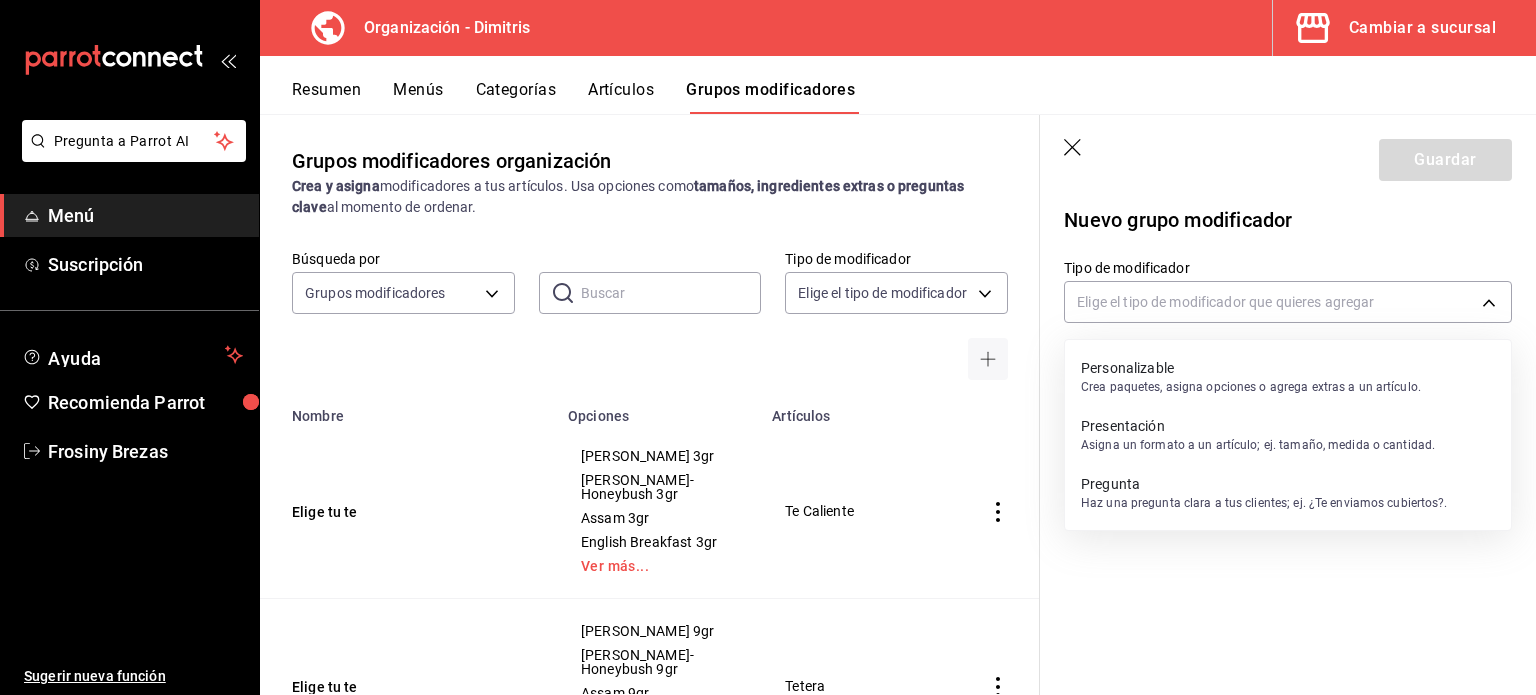 click on "Personalizable" at bounding box center (1251, 368) 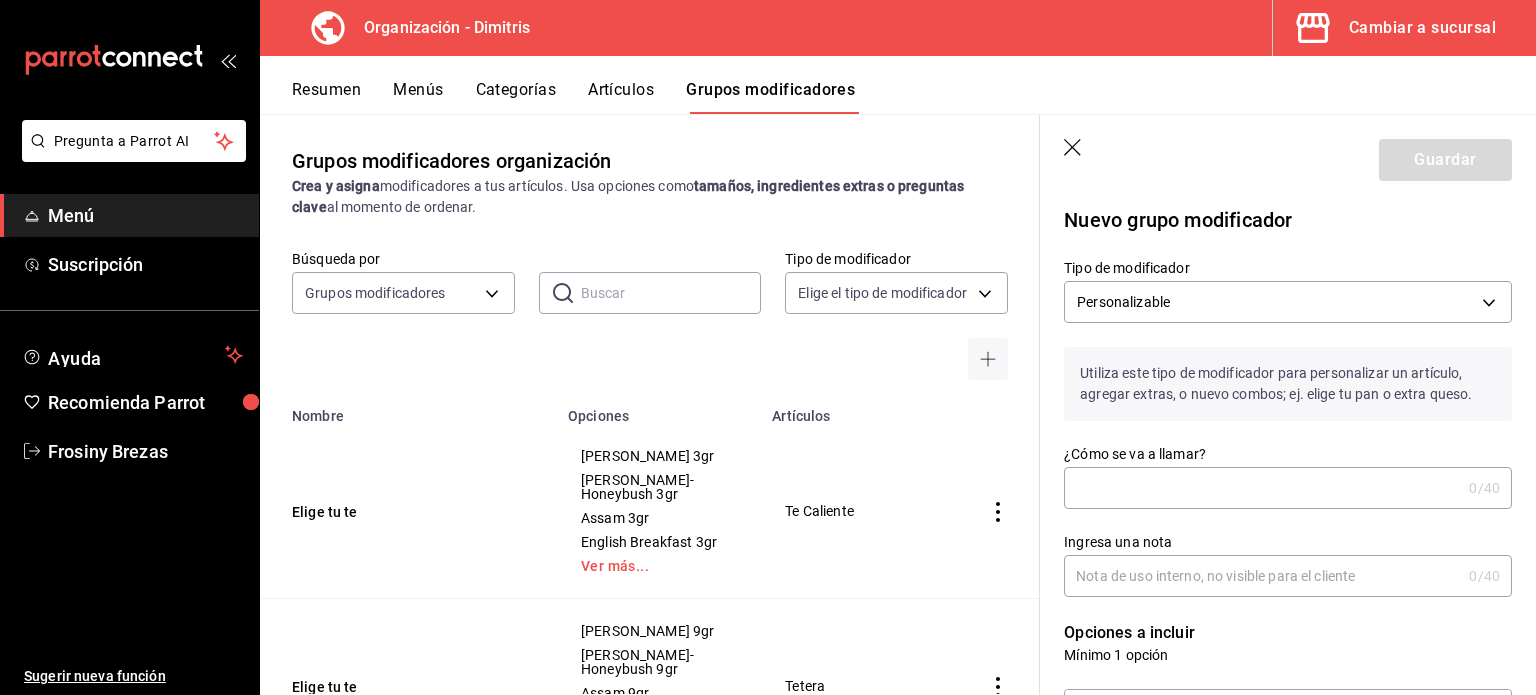 click on "¿Cómo se va a llamar?" at bounding box center (1262, 488) 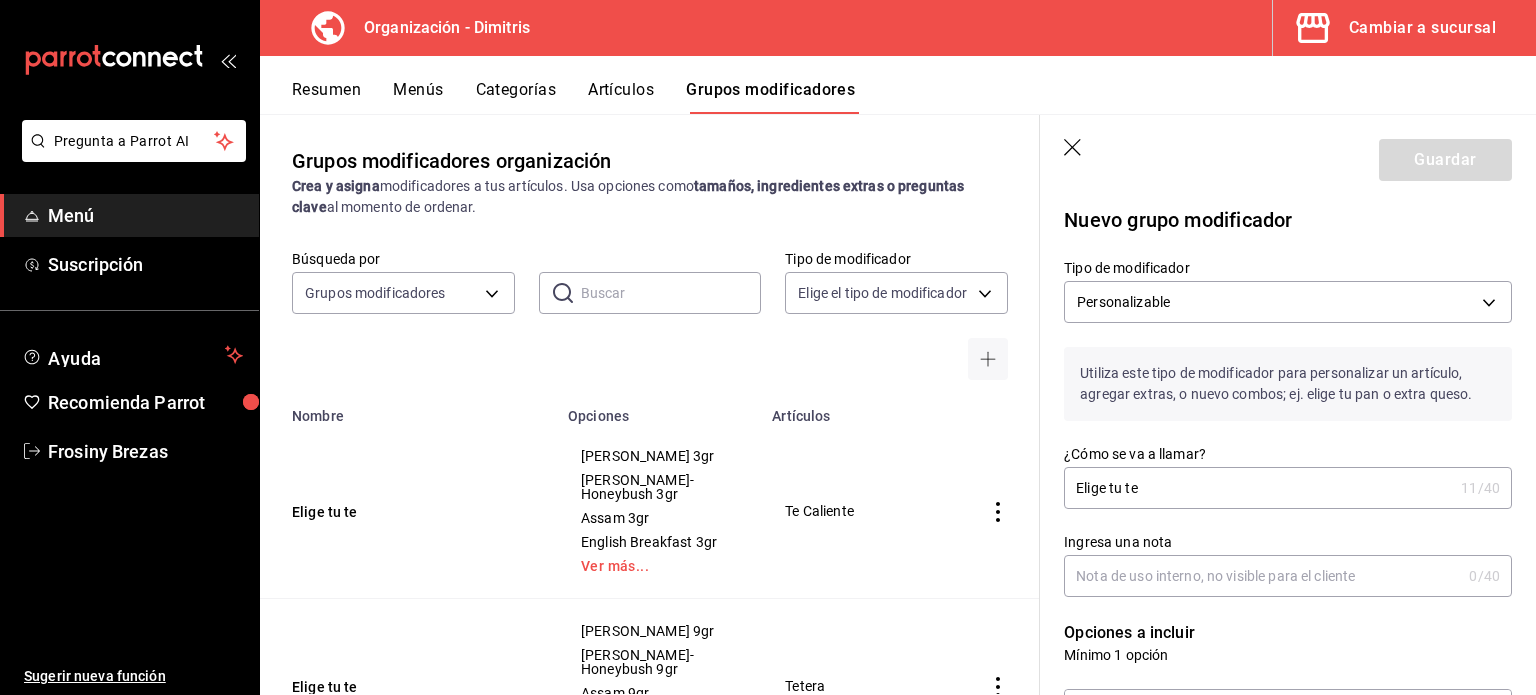 click on "Ingresa una nota" at bounding box center [1262, 576] 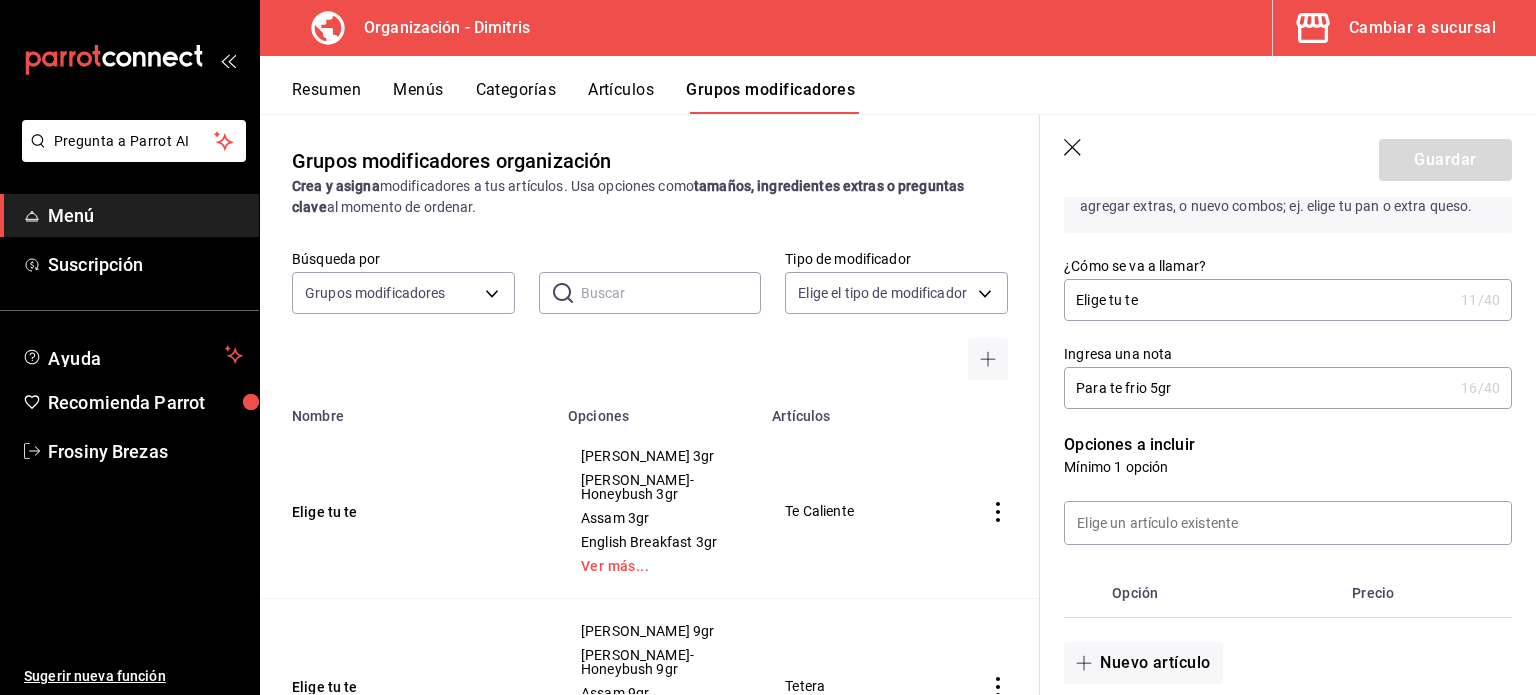 scroll, scrollTop: 188, scrollLeft: 0, axis: vertical 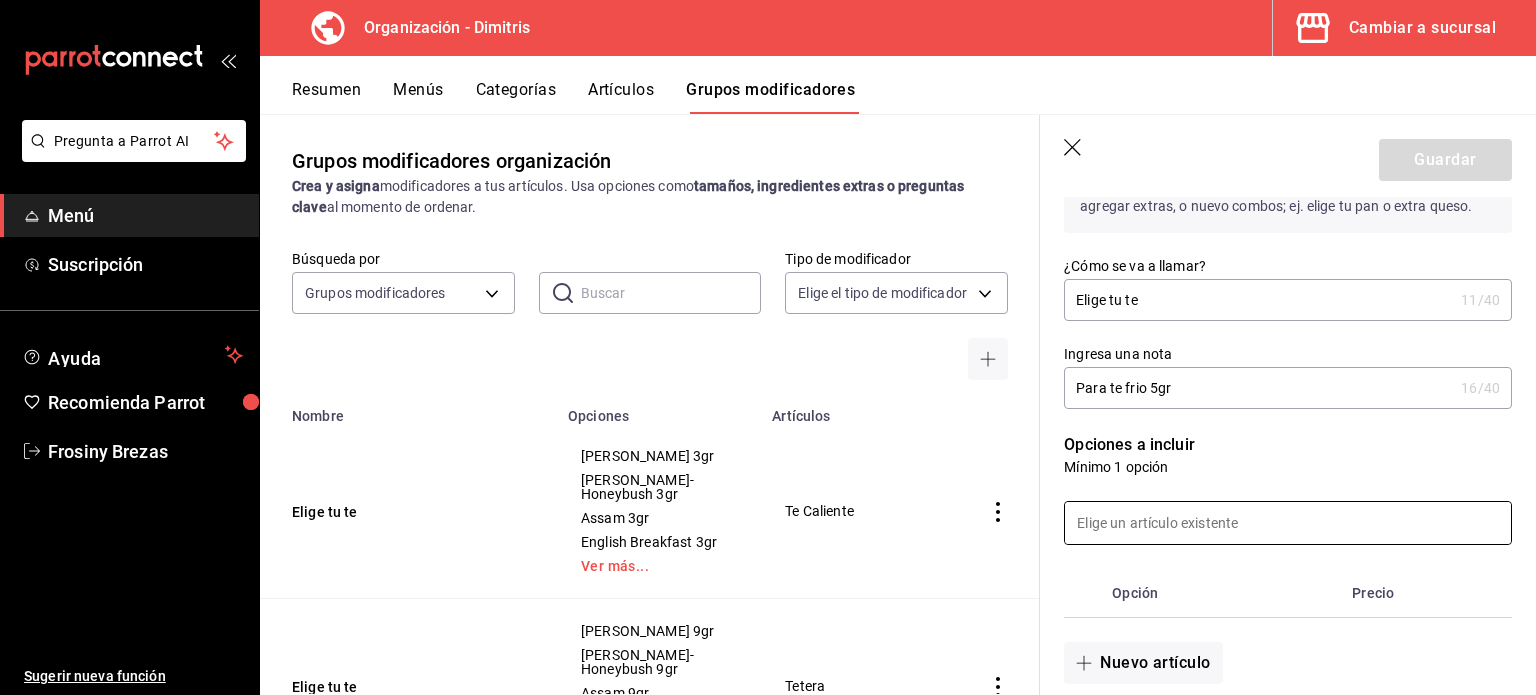 click at bounding box center (1288, 523) 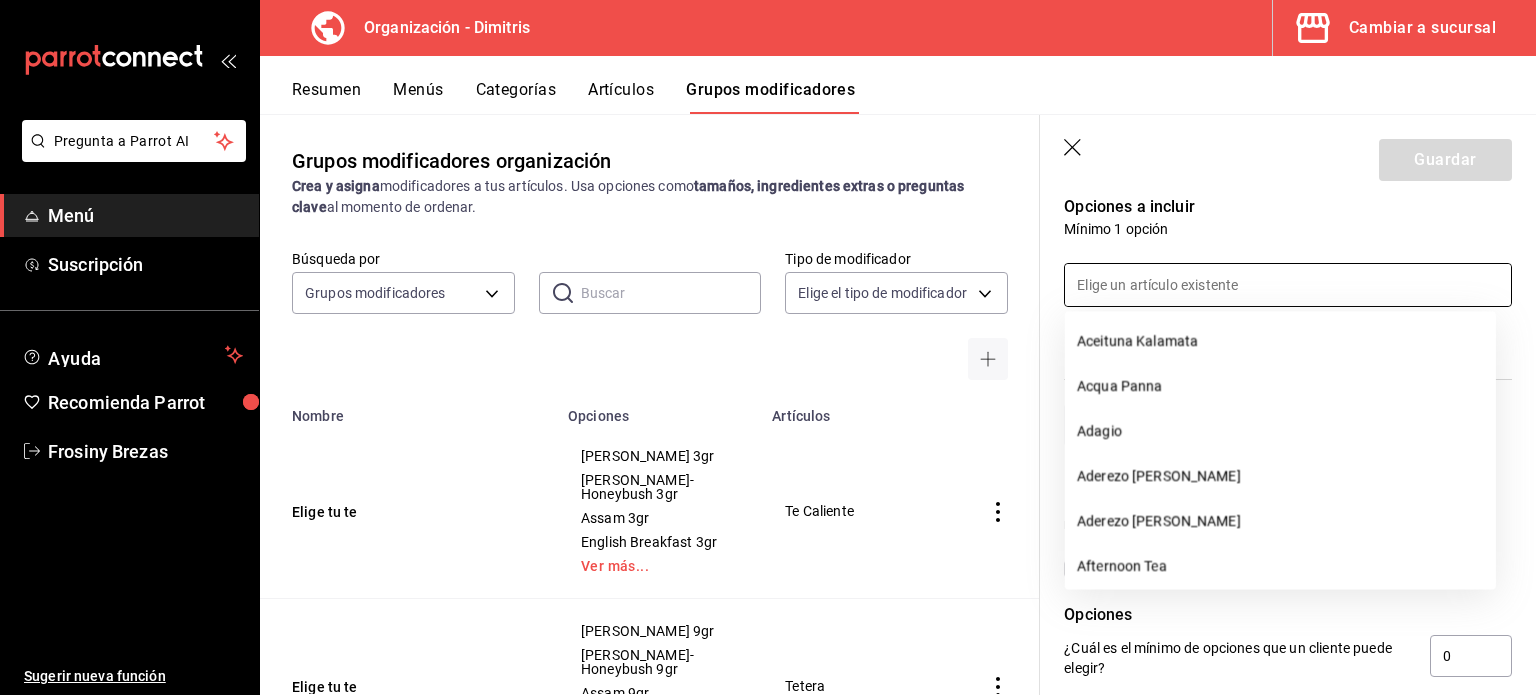 scroll, scrollTop: 427, scrollLeft: 0, axis: vertical 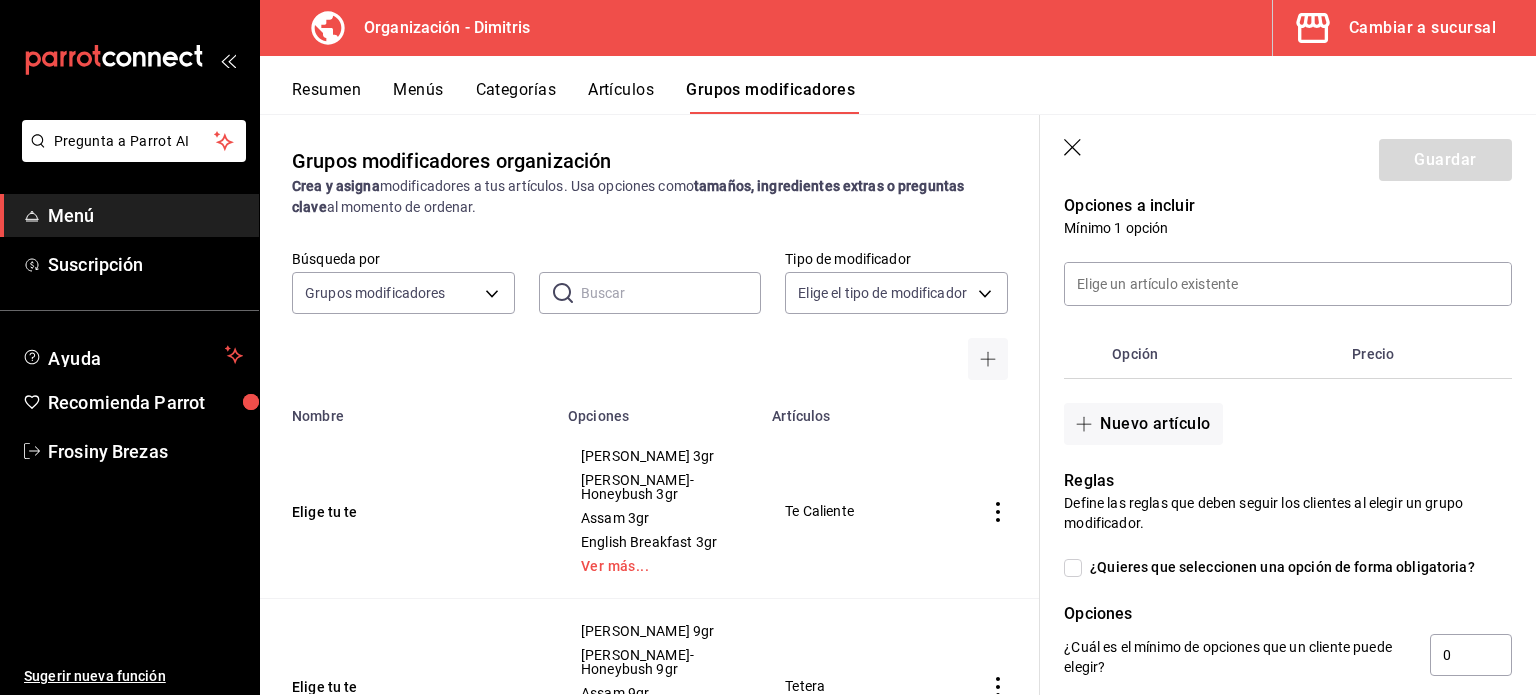 click on "¿Cuál es el mínimo de opciones que un cliente puede elegir? 0" at bounding box center [1280, 648] 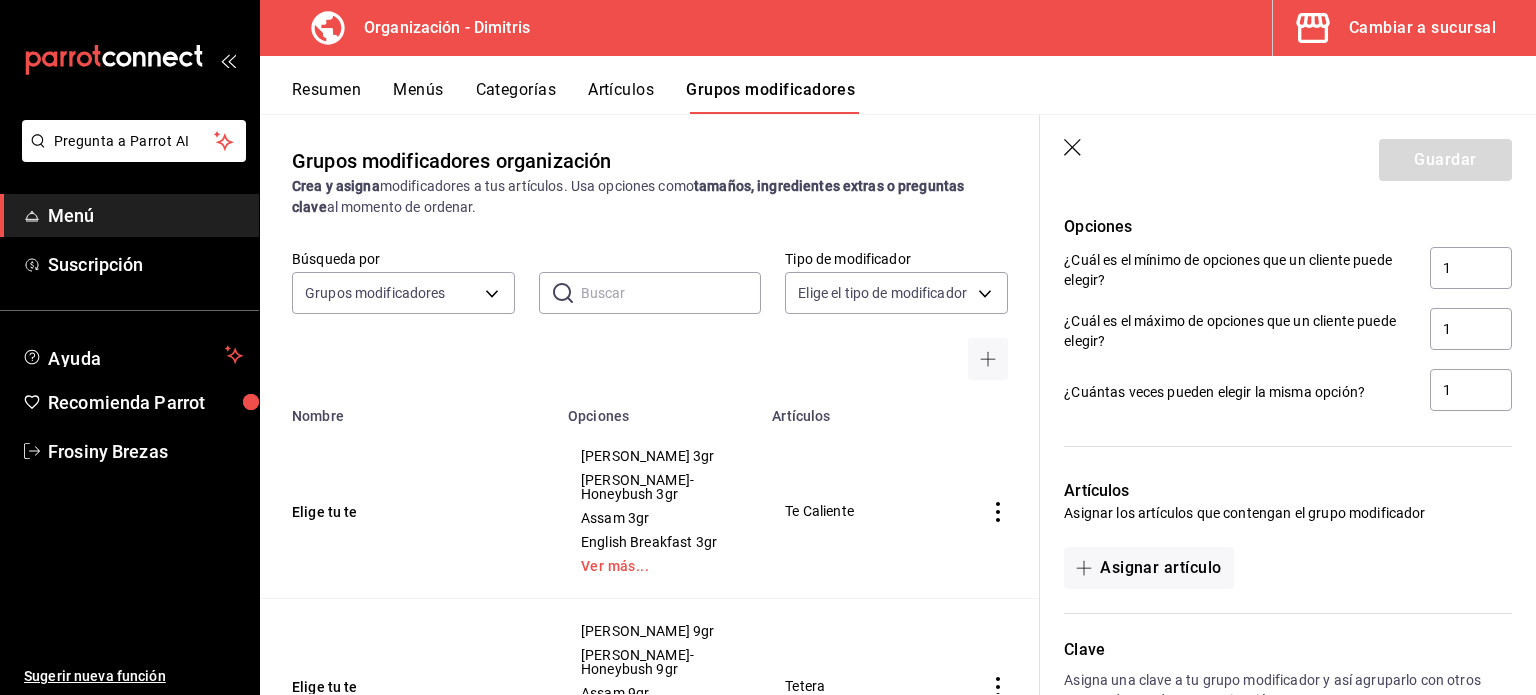 scroll, scrollTop: 815, scrollLeft: 0, axis: vertical 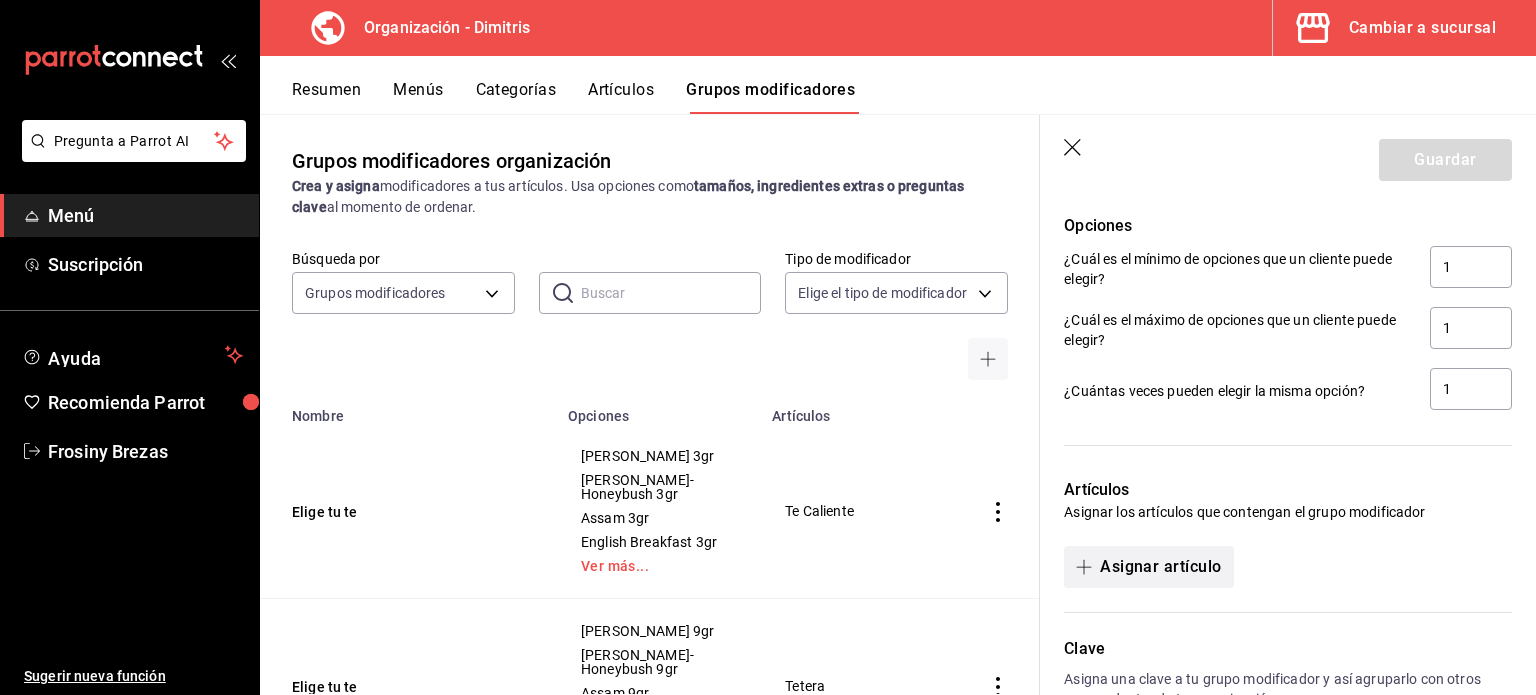 click on "Asignar artículo" at bounding box center [1148, 567] 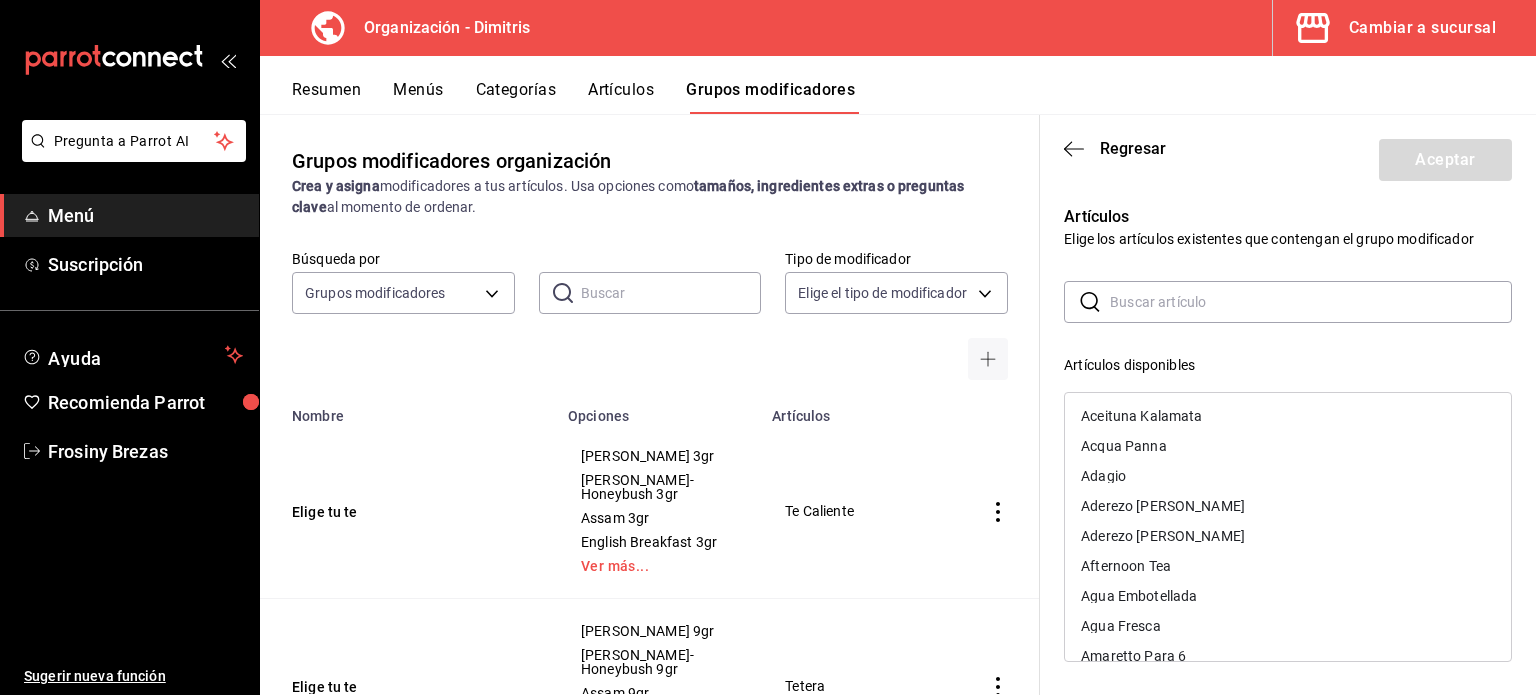 click at bounding box center (1311, 302) 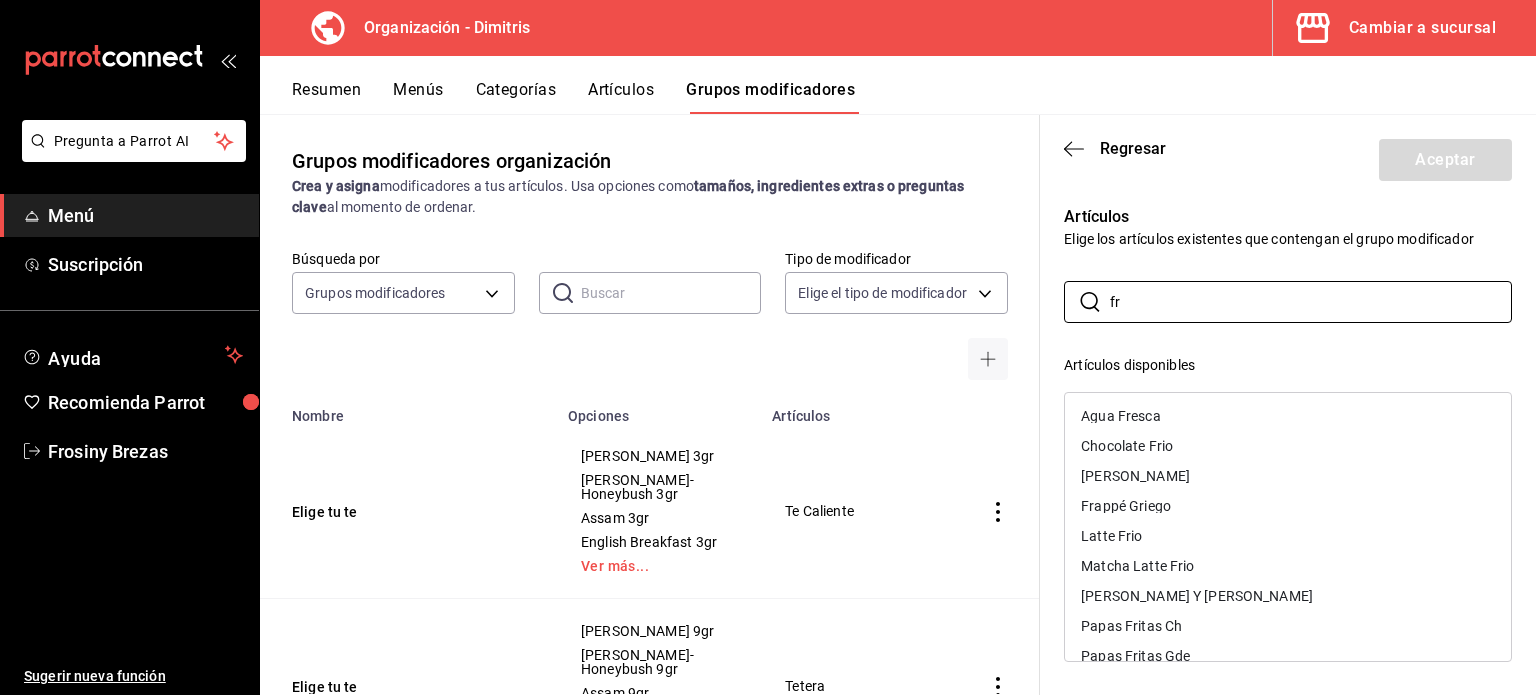 scroll, scrollTop: 85, scrollLeft: 0, axis: vertical 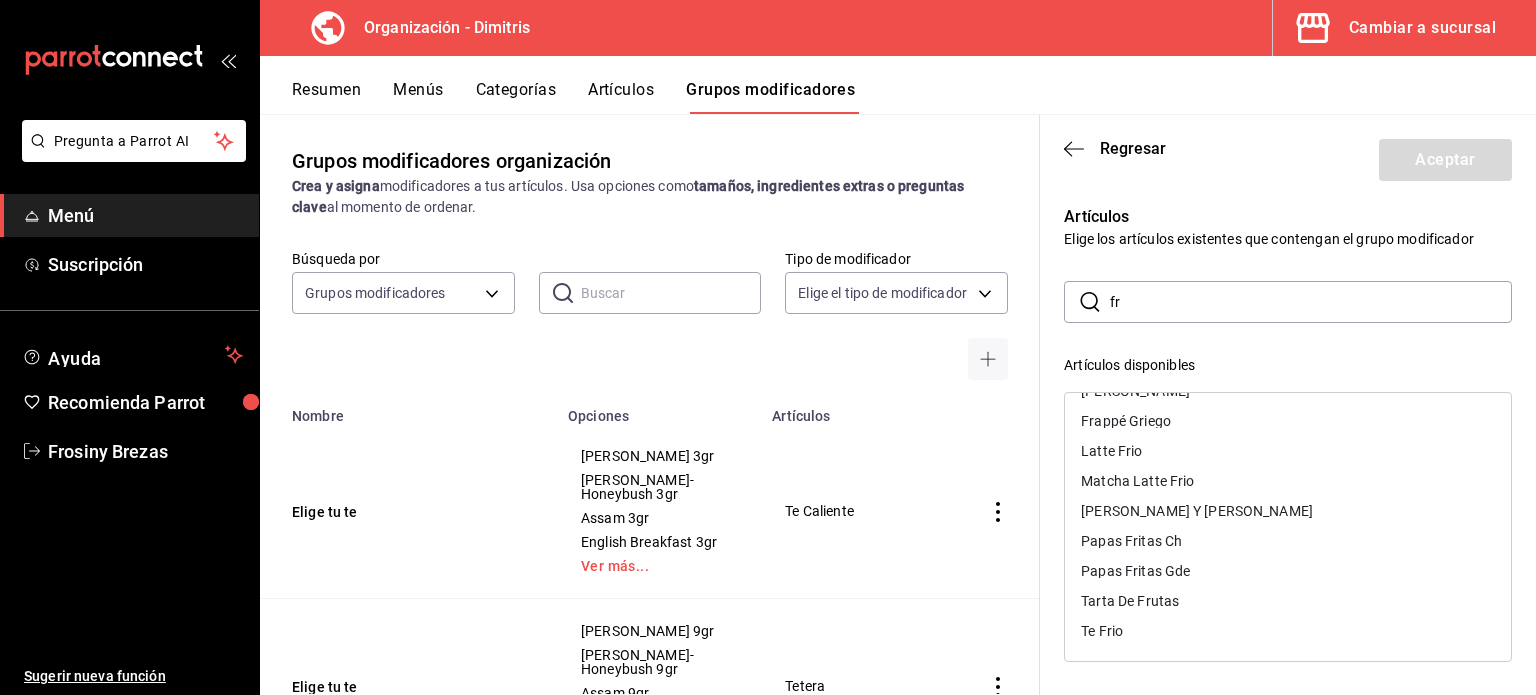 click on "Te Frio" at bounding box center (1288, 631) 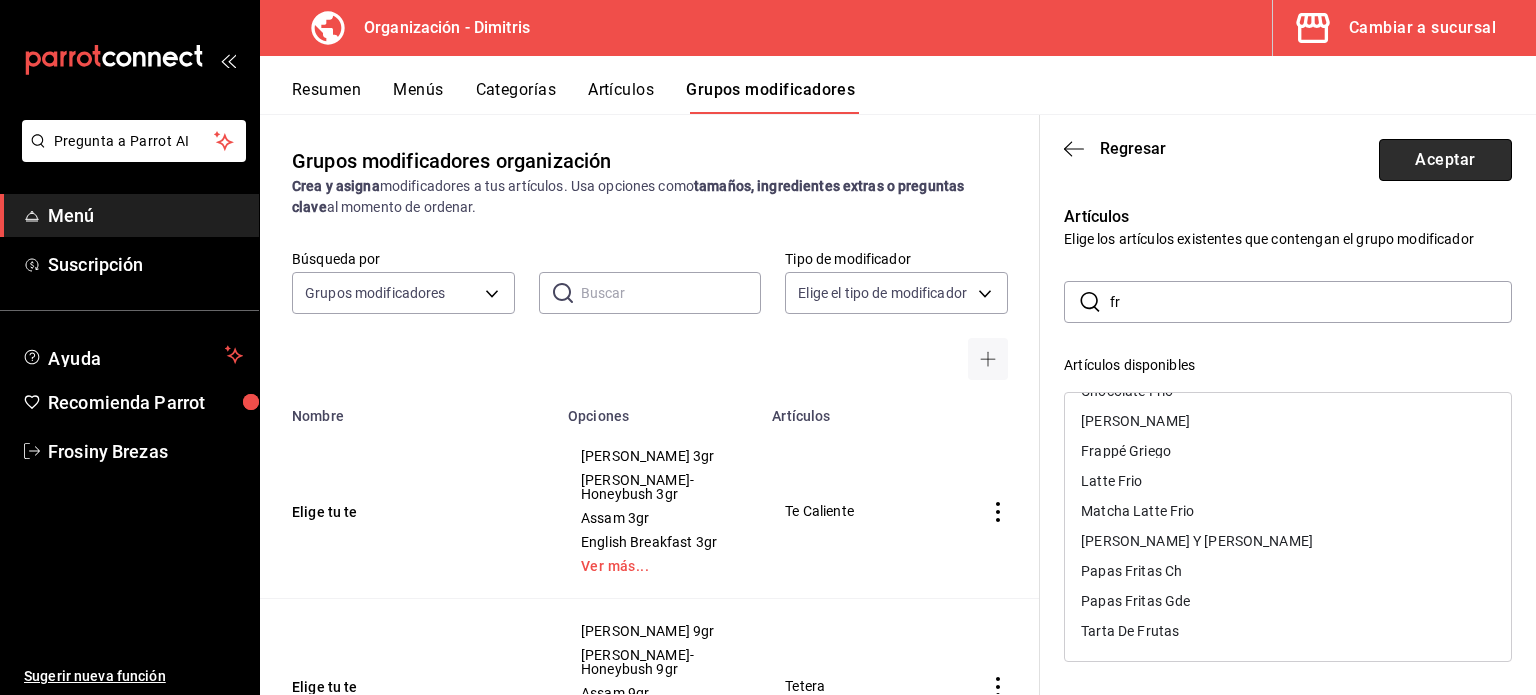 click on "Aceptar" at bounding box center (1445, 160) 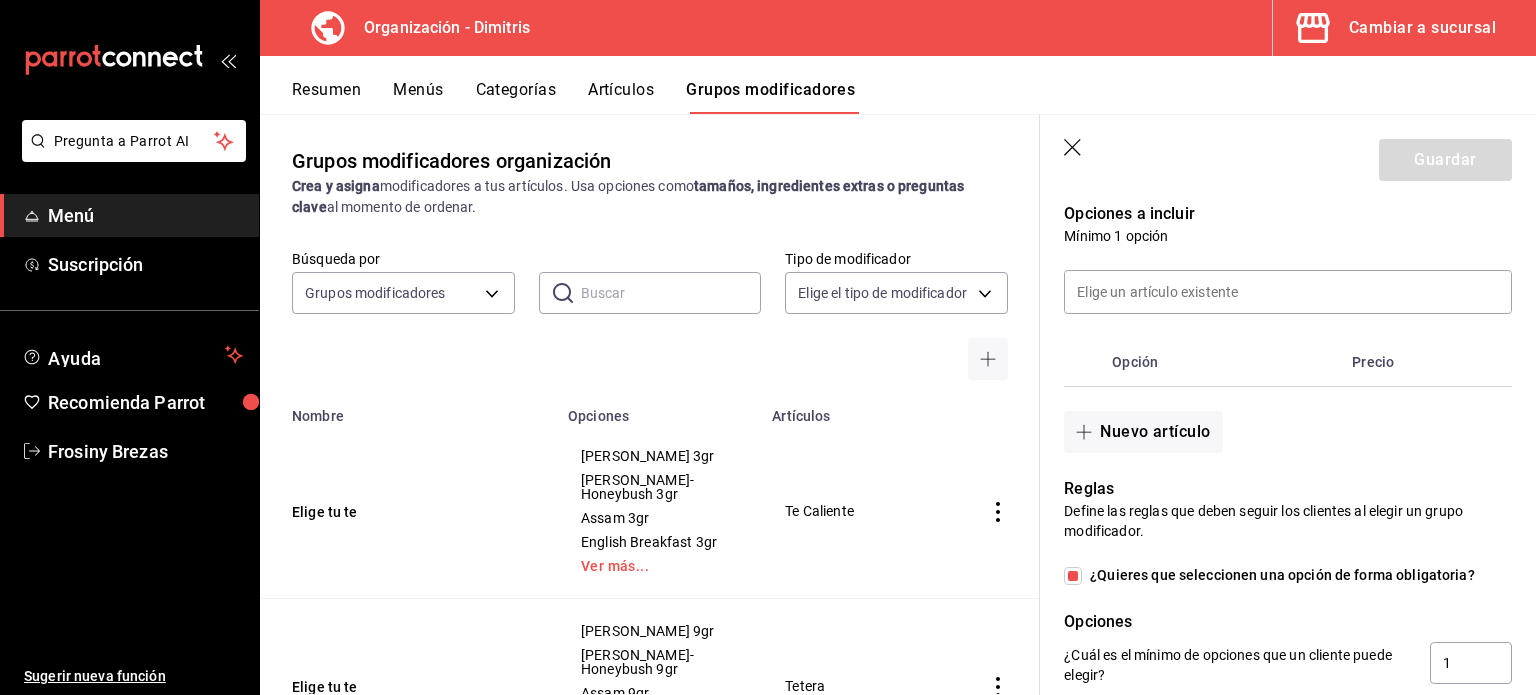 scroll, scrollTop: 420, scrollLeft: 0, axis: vertical 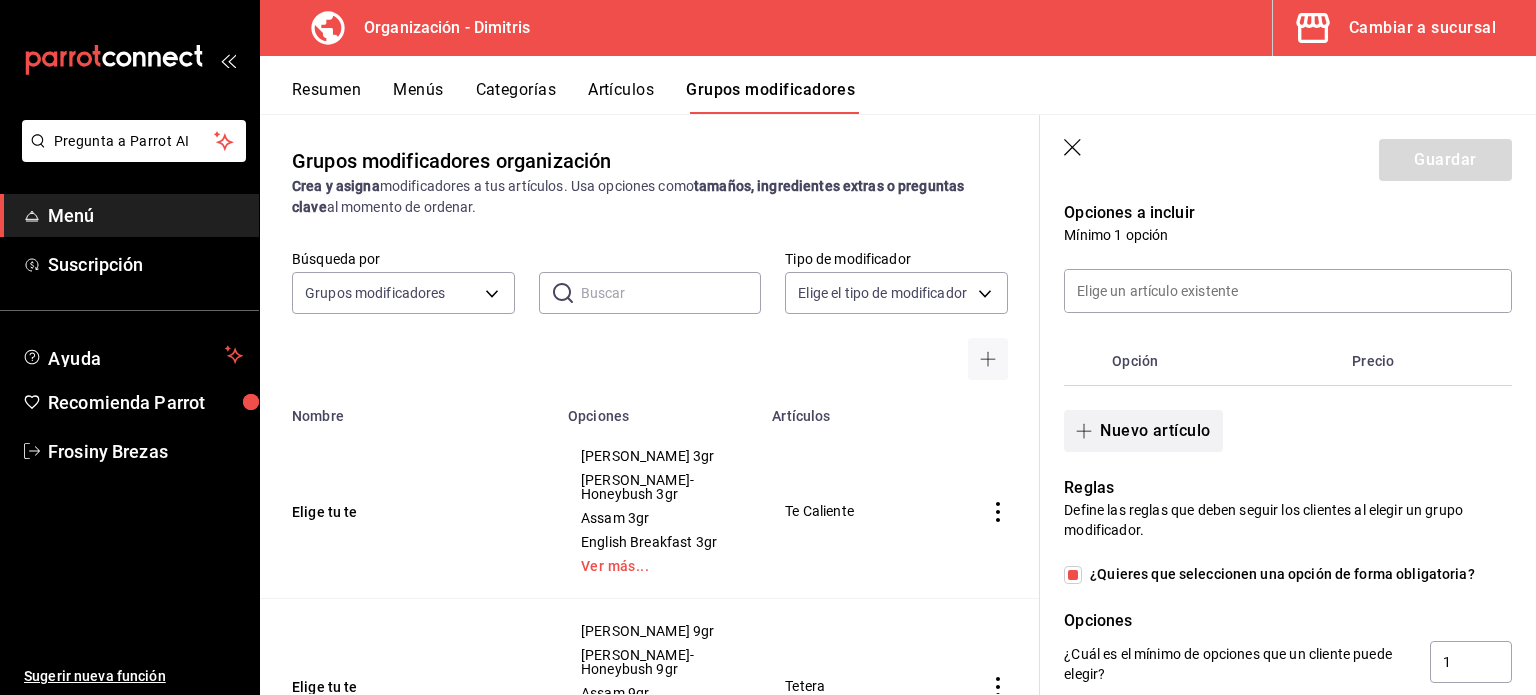 click on "Nuevo artículo" at bounding box center (1143, 431) 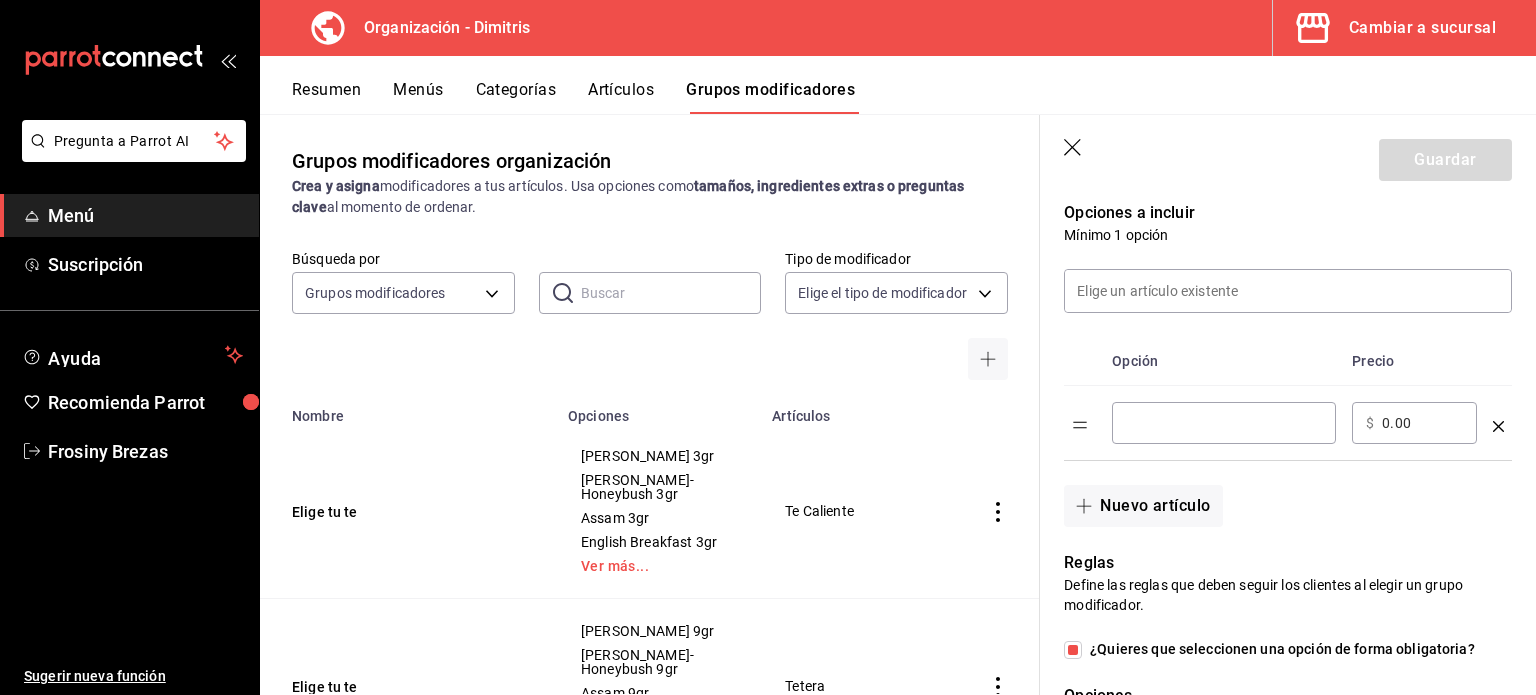 click at bounding box center (1224, 423) 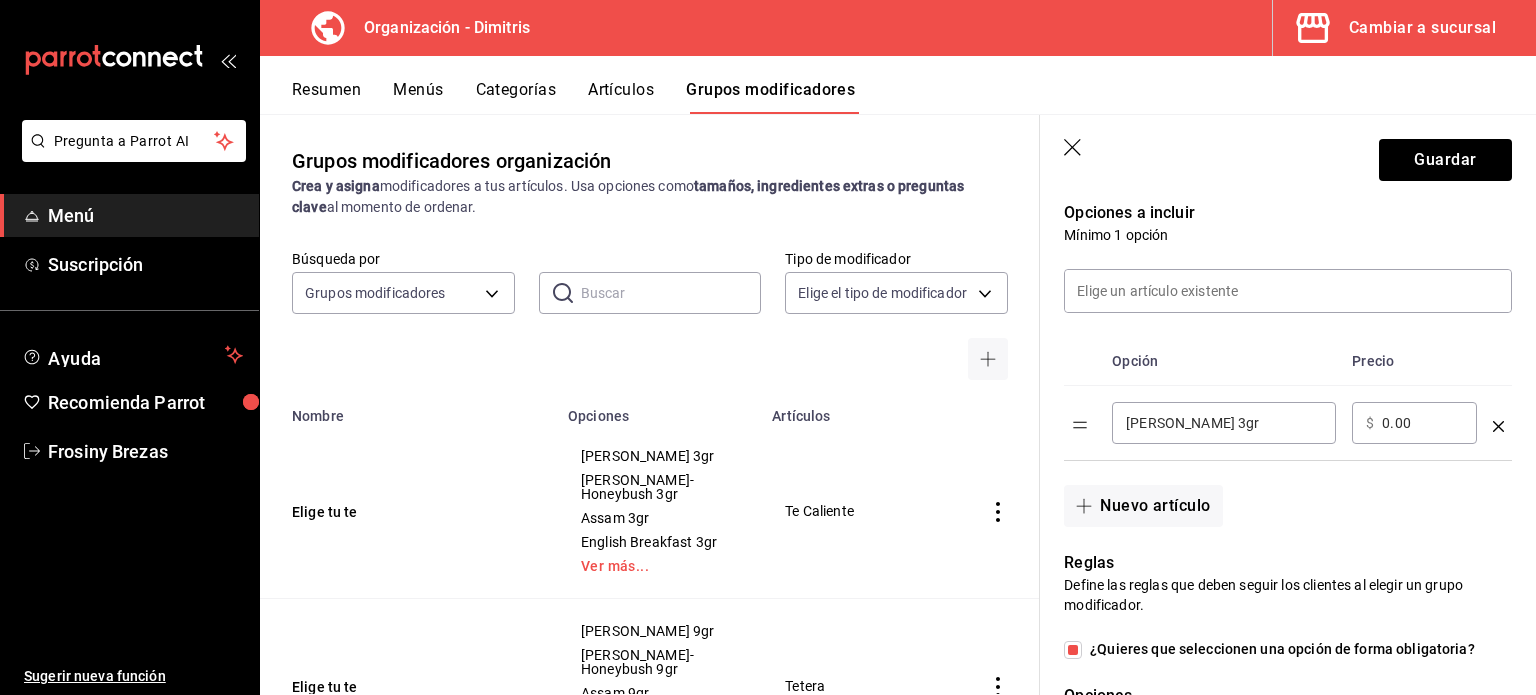 click on "Earl Grey 3gr" at bounding box center [1224, 423] 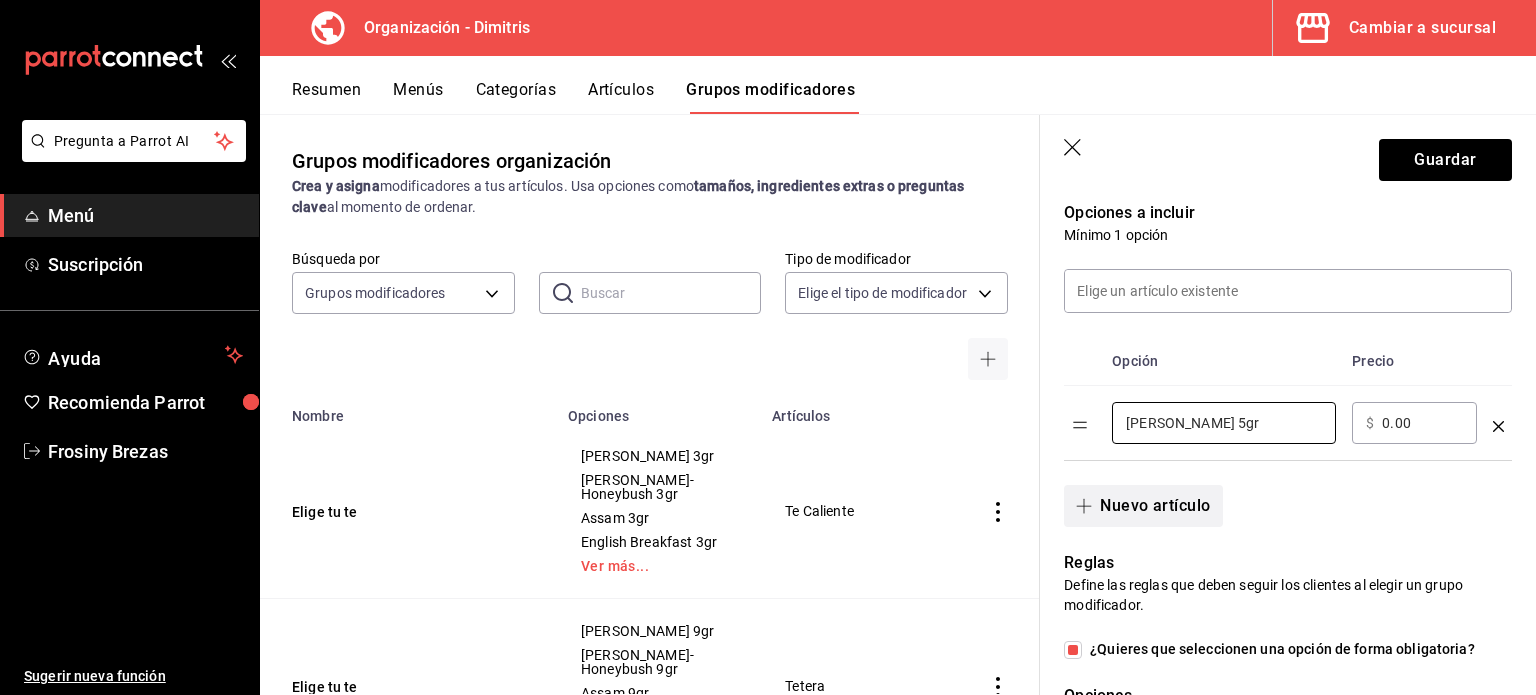 click on "Nuevo artículo" at bounding box center [1143, 506] 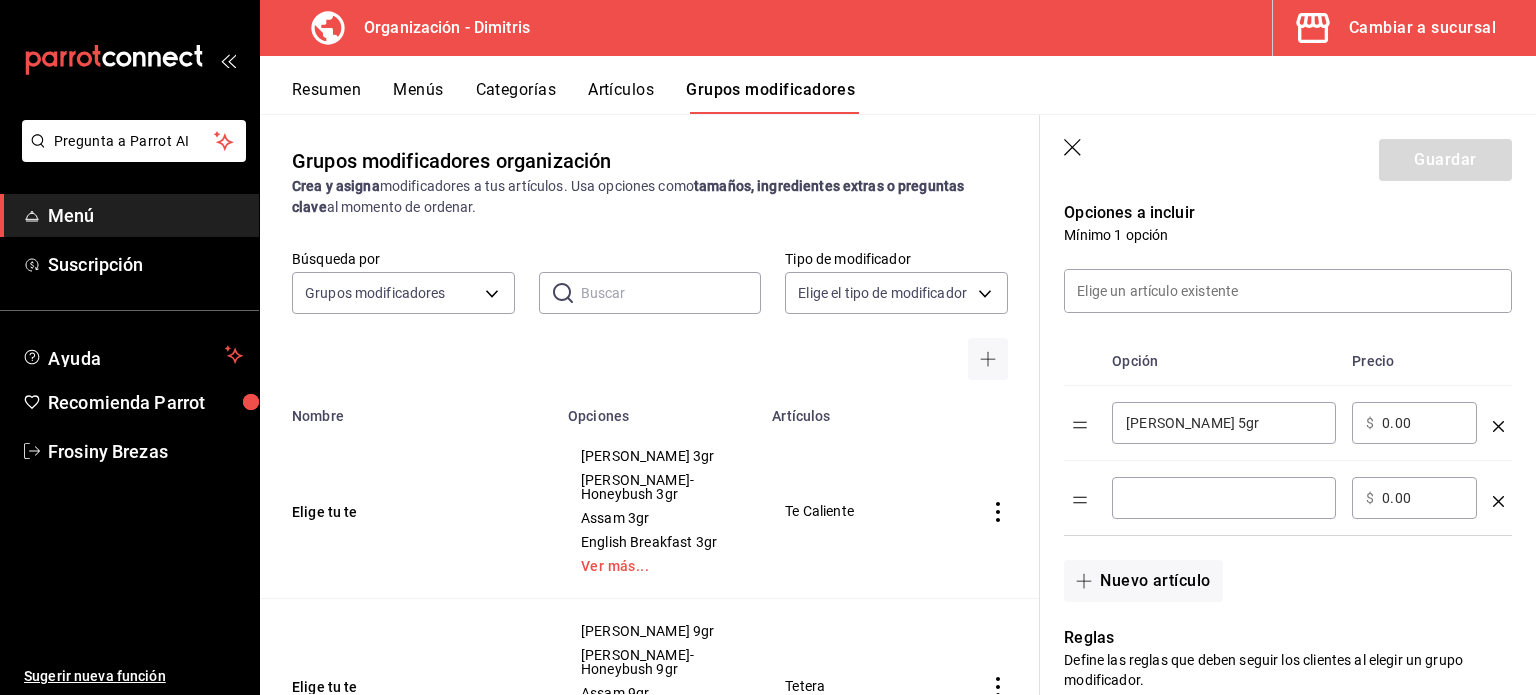 click at bounding box center (1224, 498) 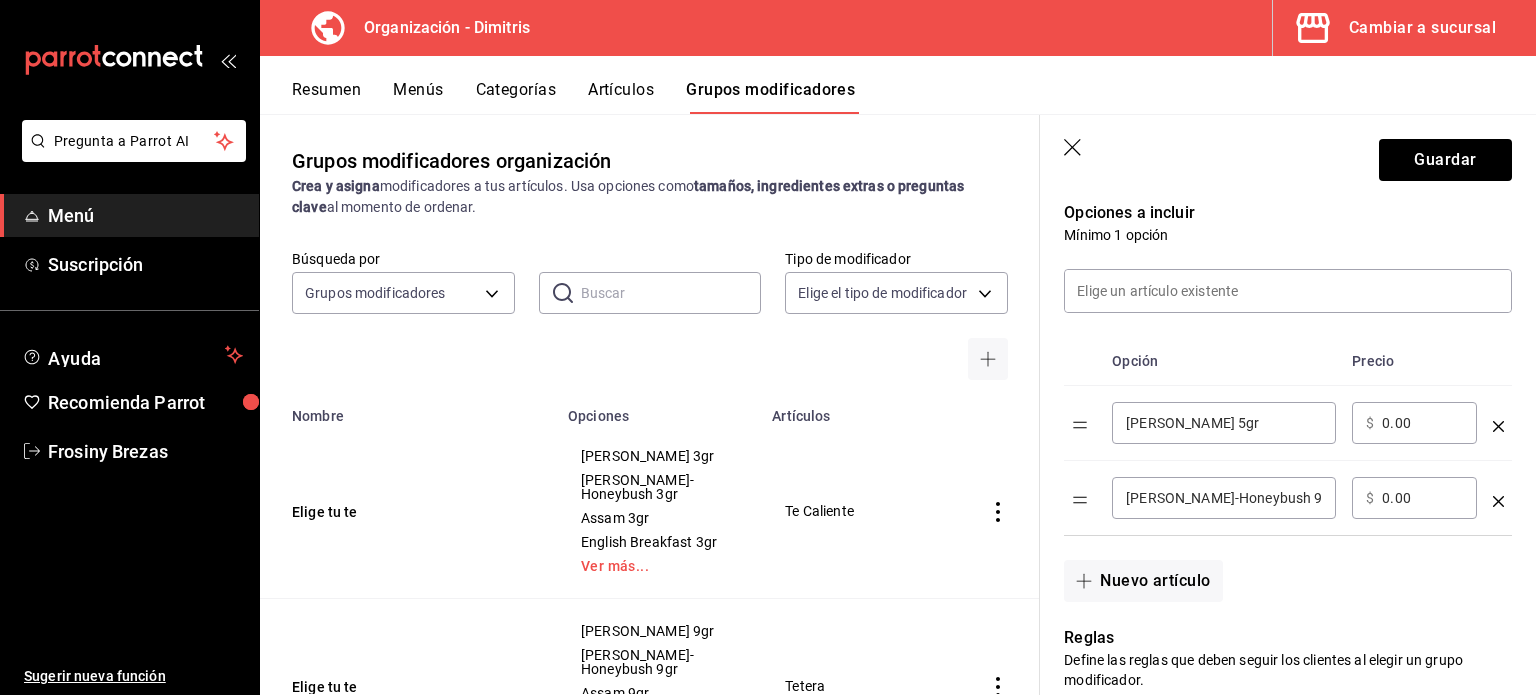 click on "Earl Grey-Honeybush 9gr" at bounding box center [1224, 498] 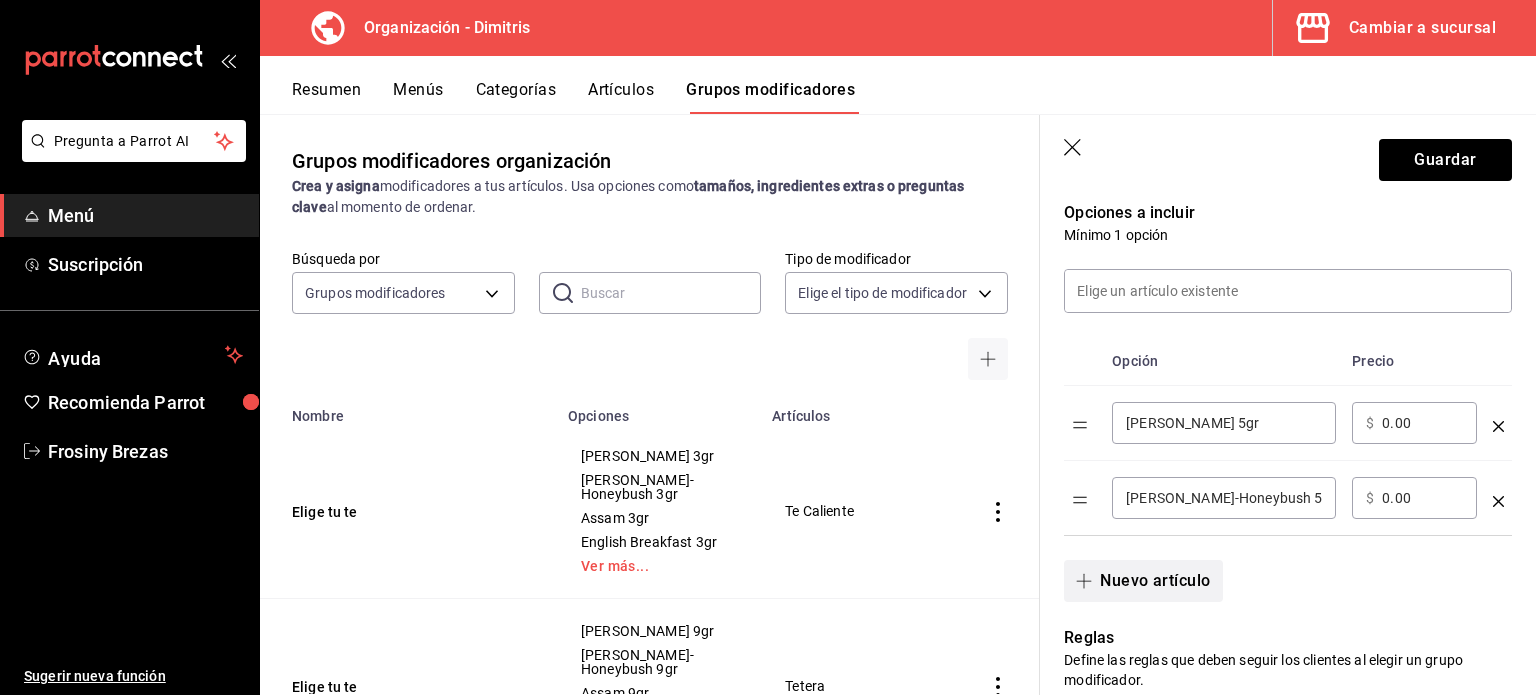 click on "Nuevo artículo" at bounding box center [1143, 581] 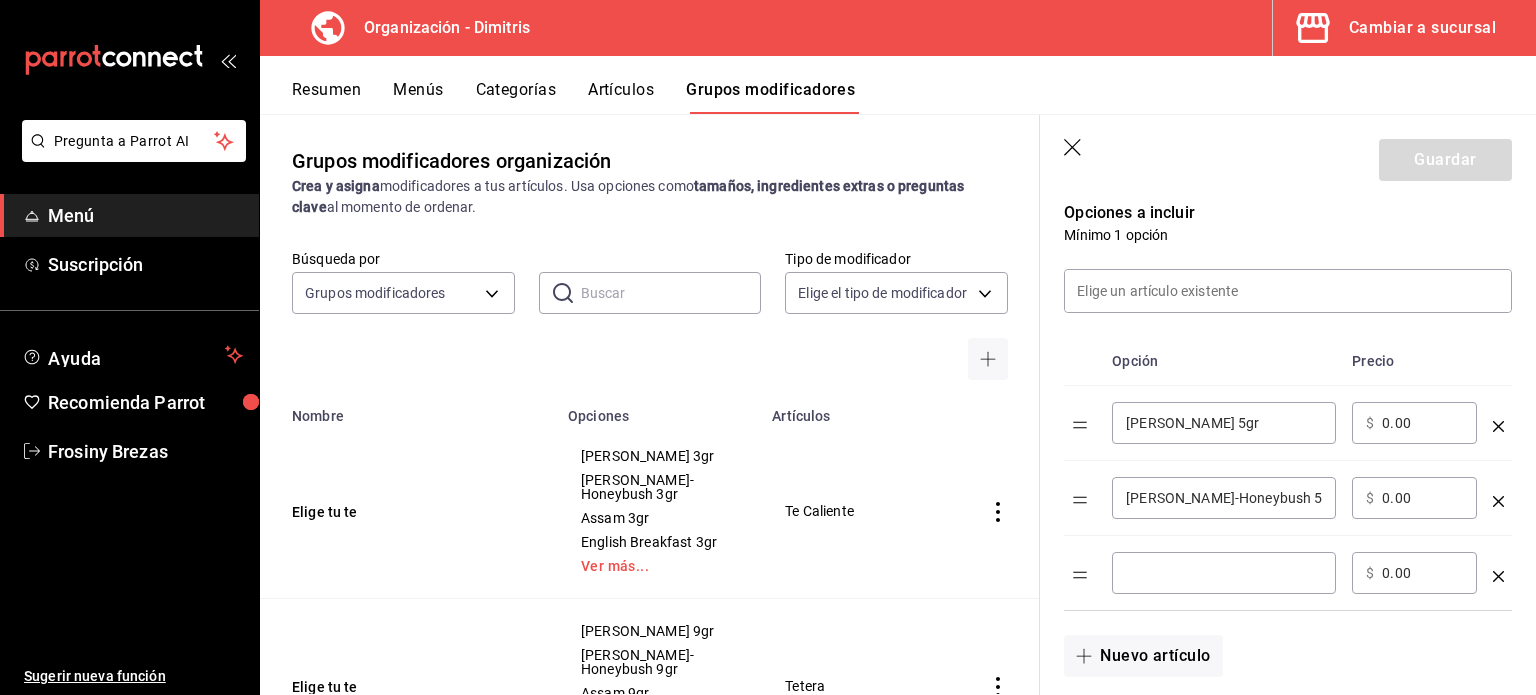 click at bounding box center [1224, 573] 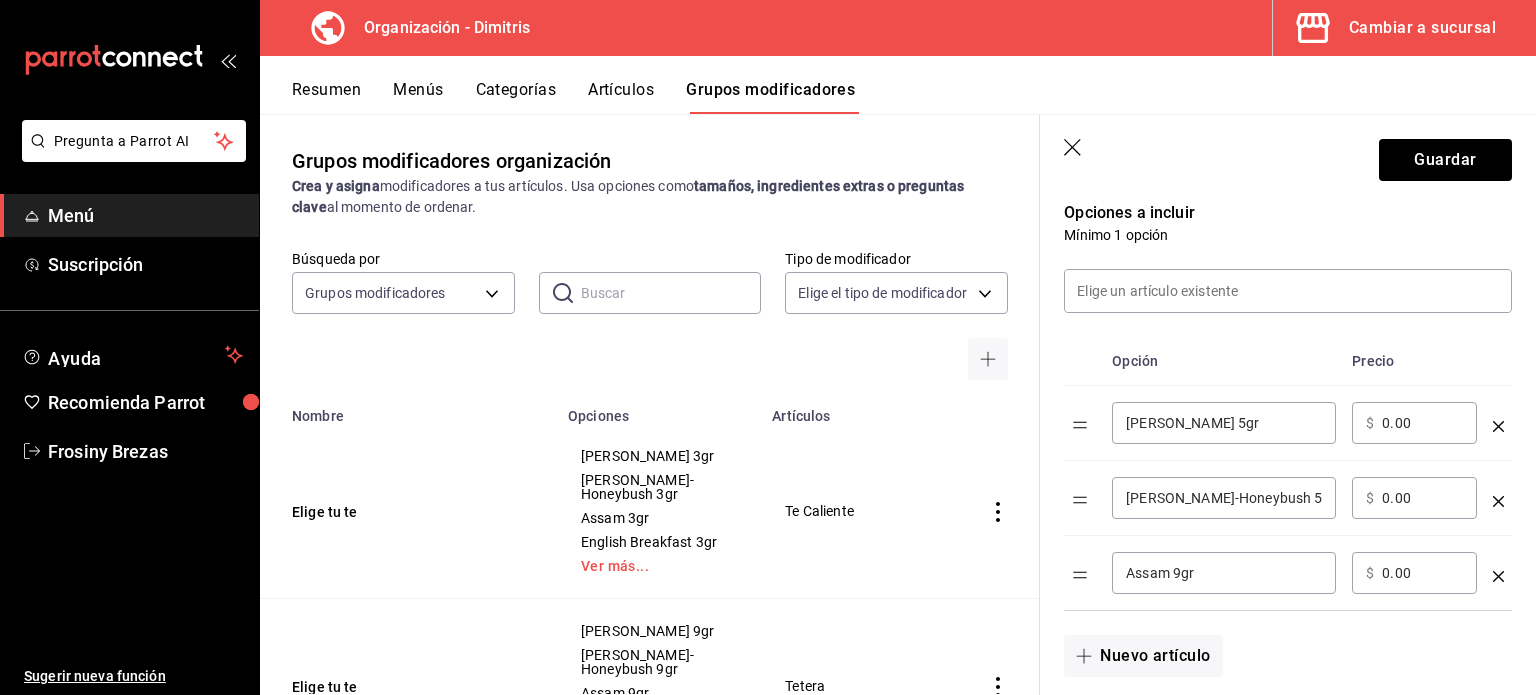click on "Assam 9gr" at bounding box center (1224, 573) 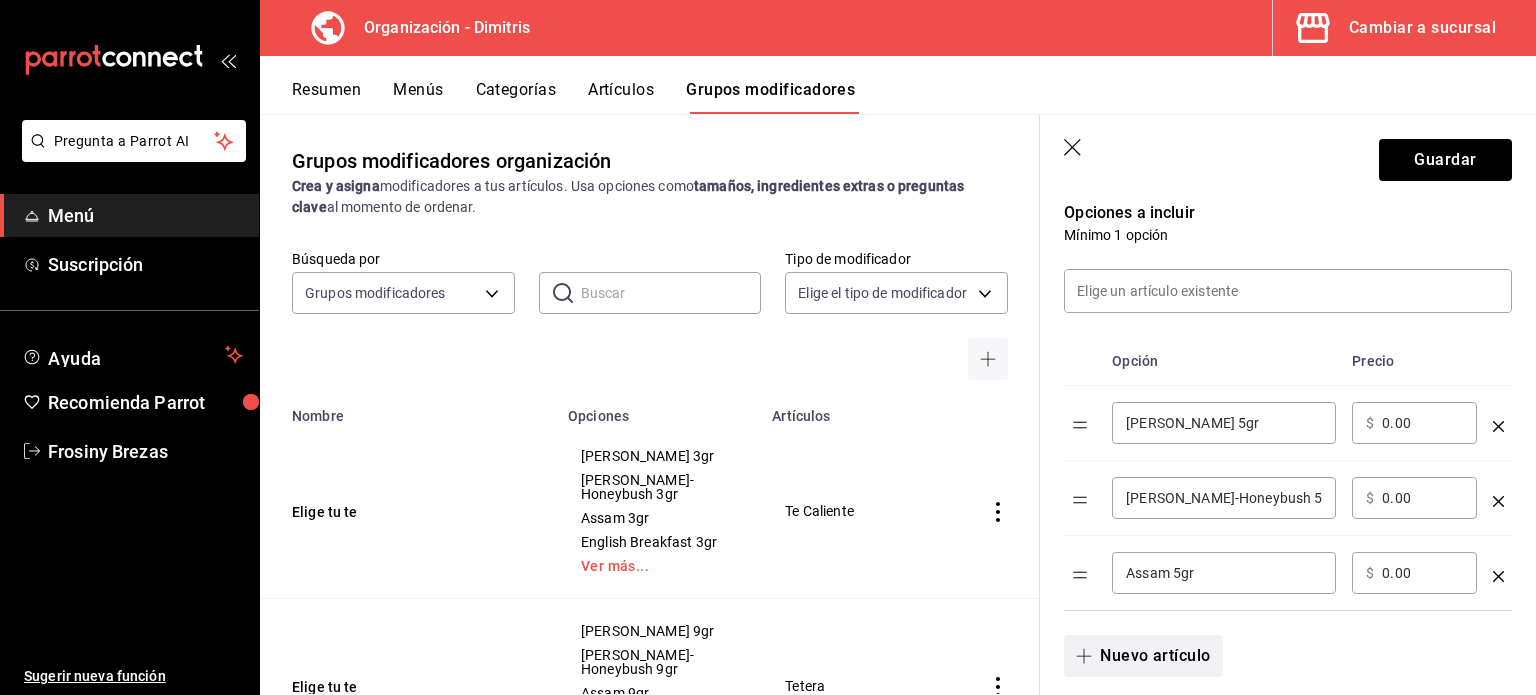 click on "Nuevo artículo" at bounding box center [1143, 656] 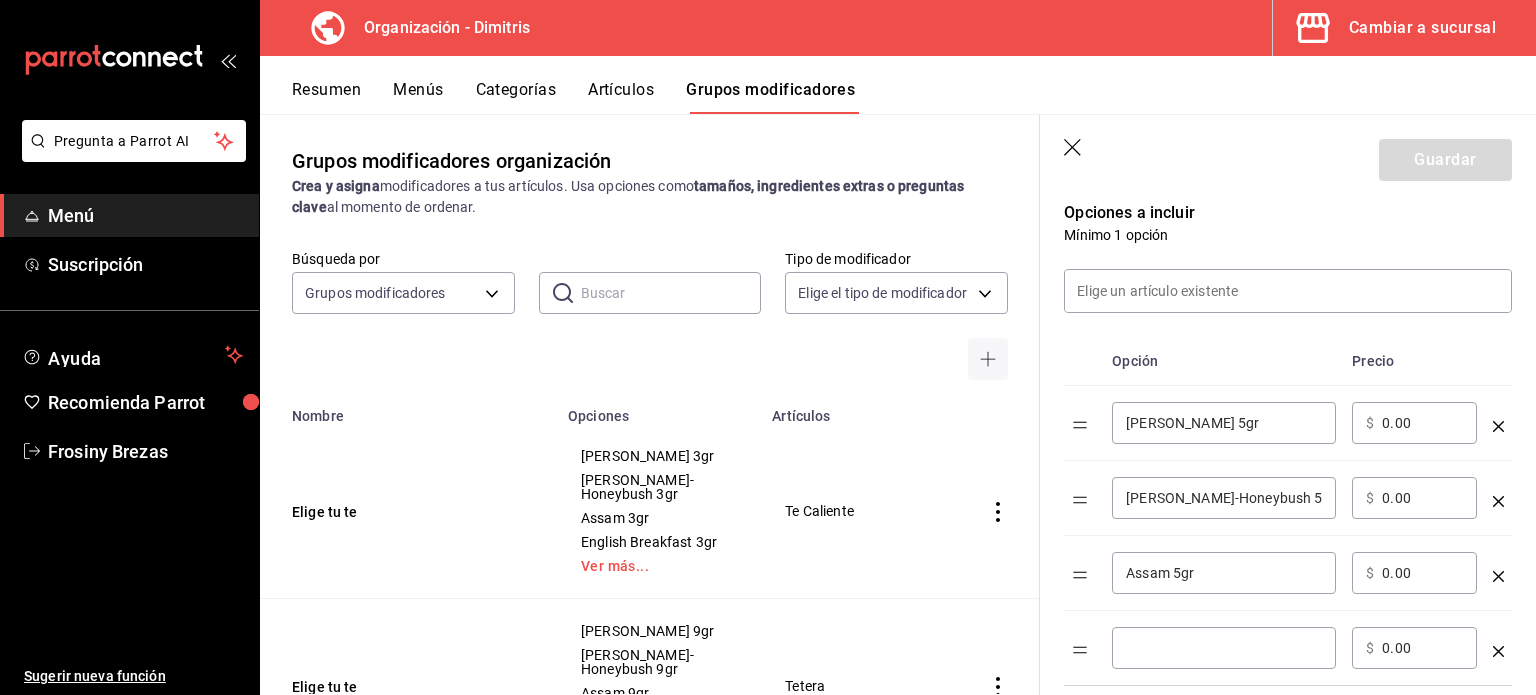 click at bounding box center [1224, 648] 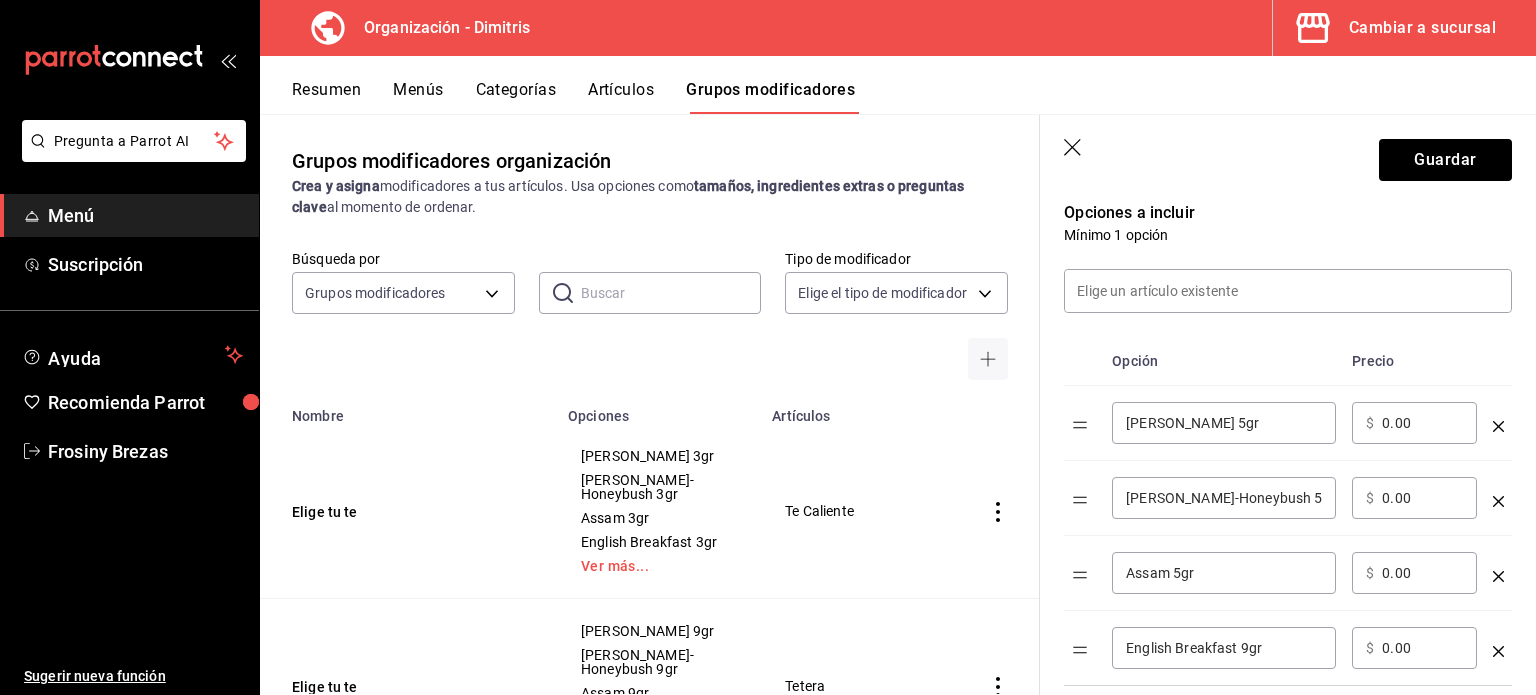 click on "English Breakfast 9gr" at bounding box center [1224, 648] 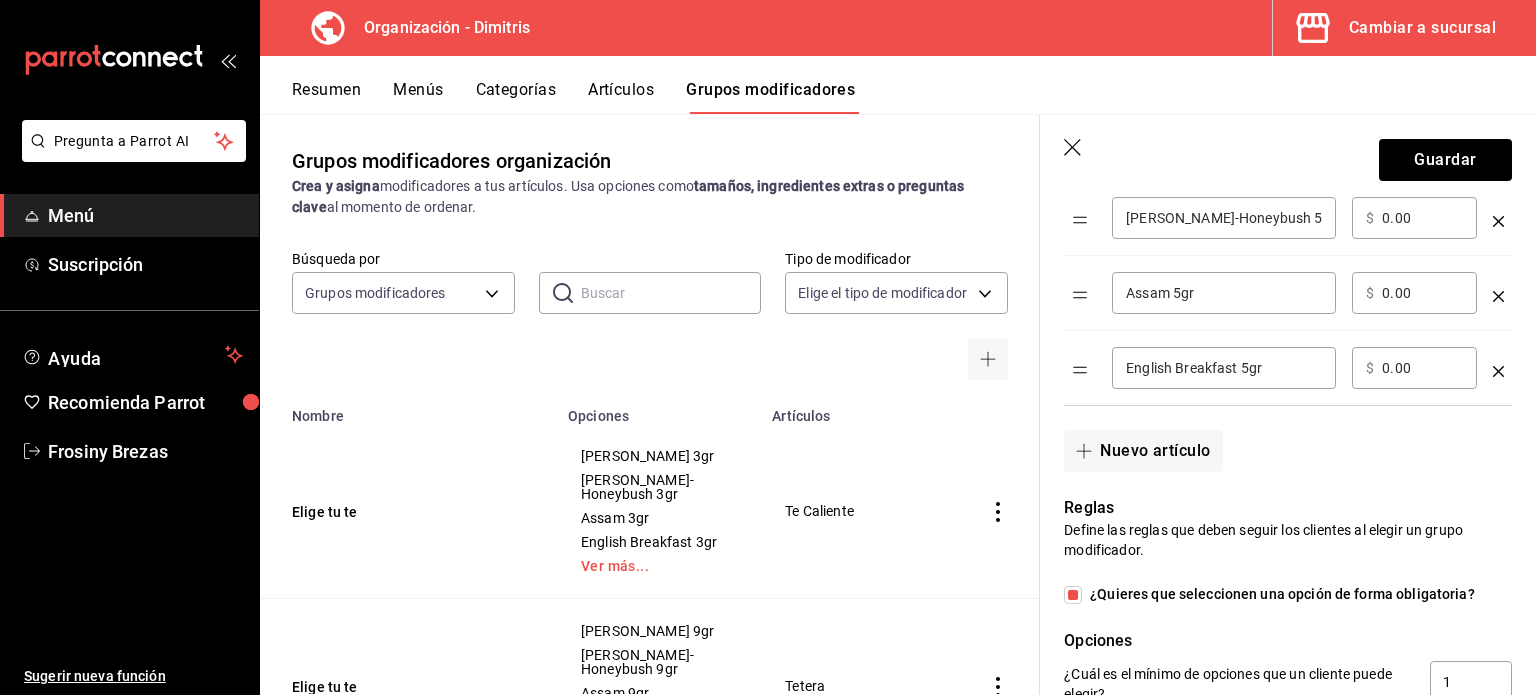 scroll, scrollTop: 700, scrollLeft: 0, axis: vertical 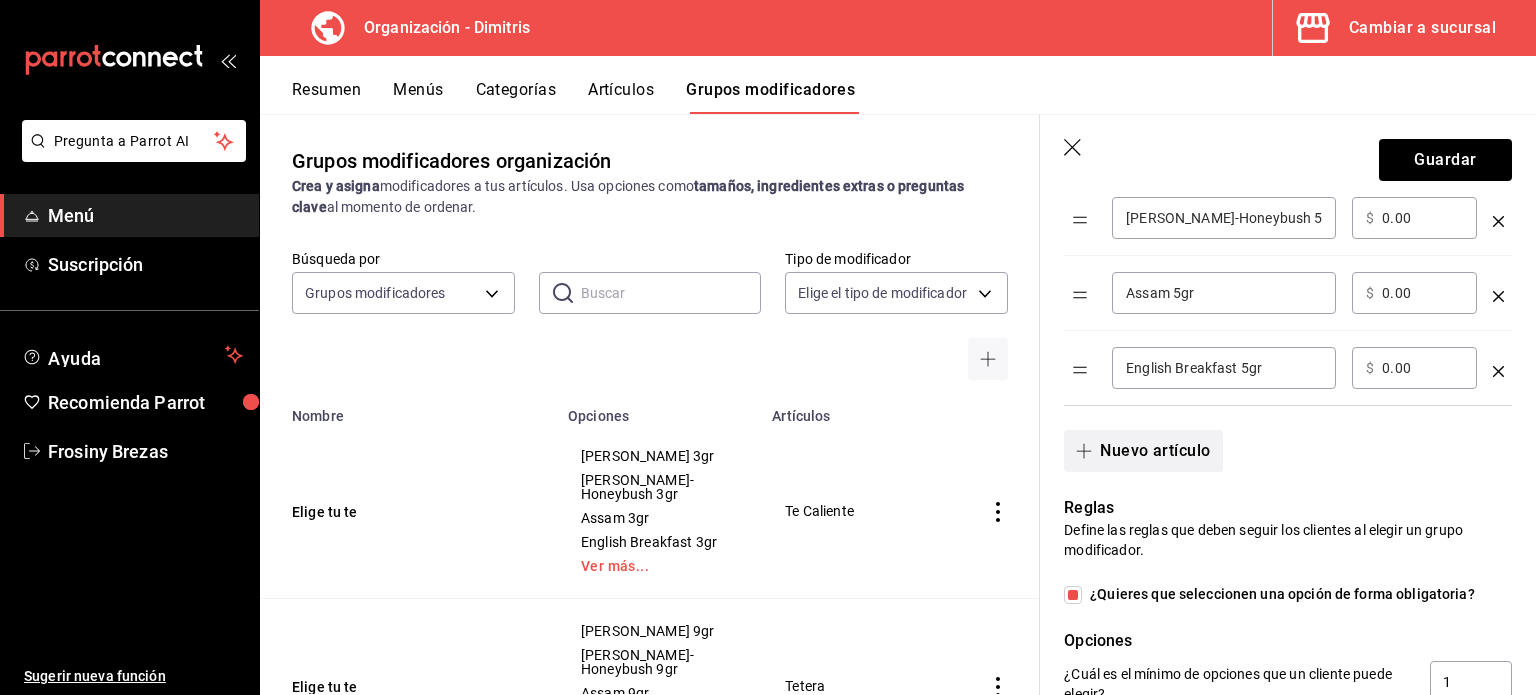click on "Nuevo artículo" at bounding box center (1143, 451) 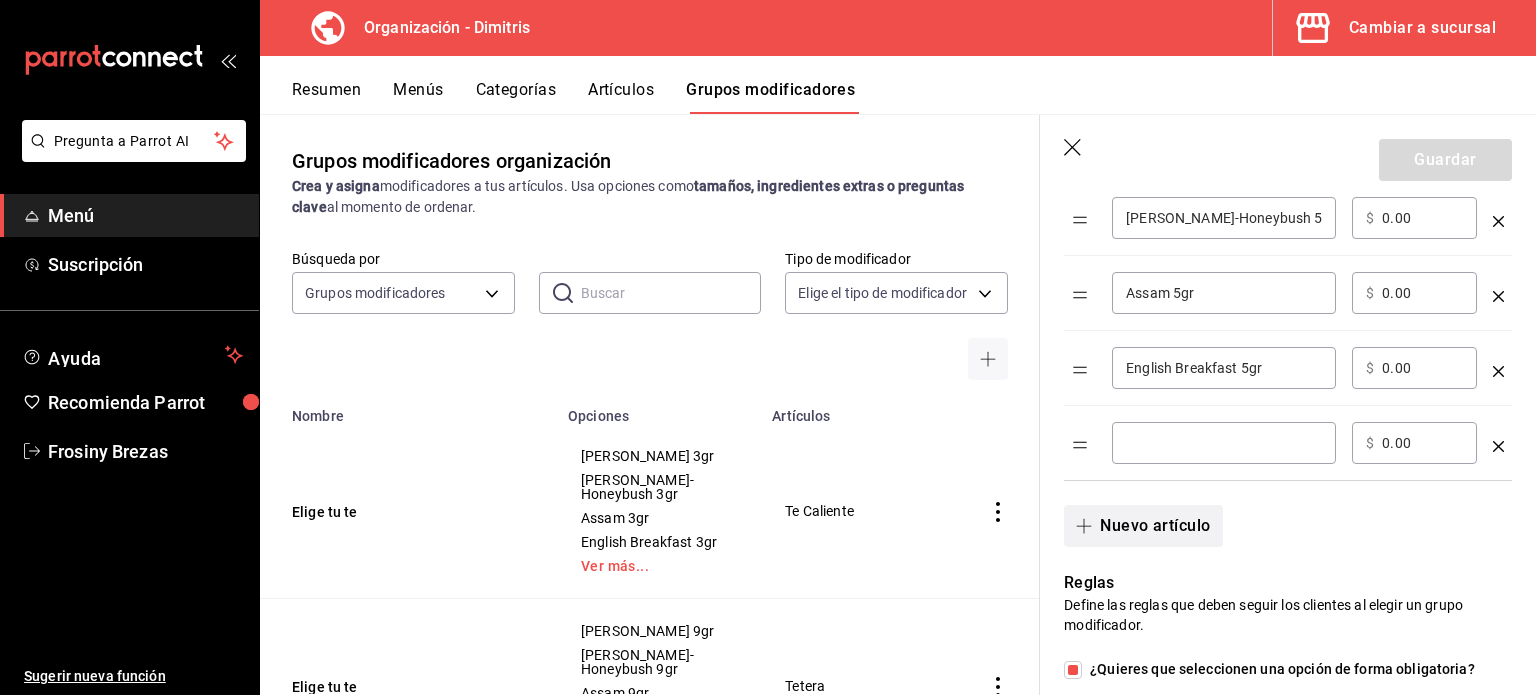 click on "​" at bounding box center (1224, 443) 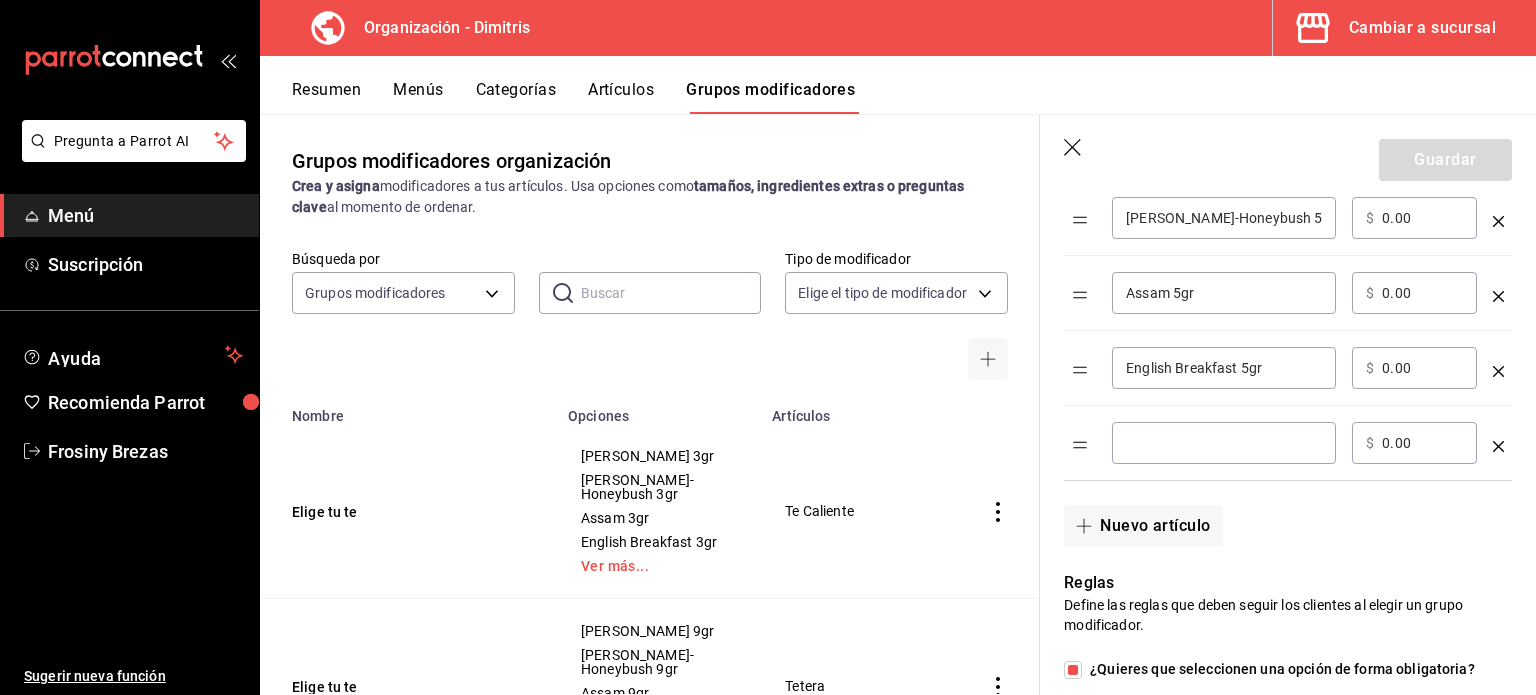 click on "​" at bounding box center [1224, 443] 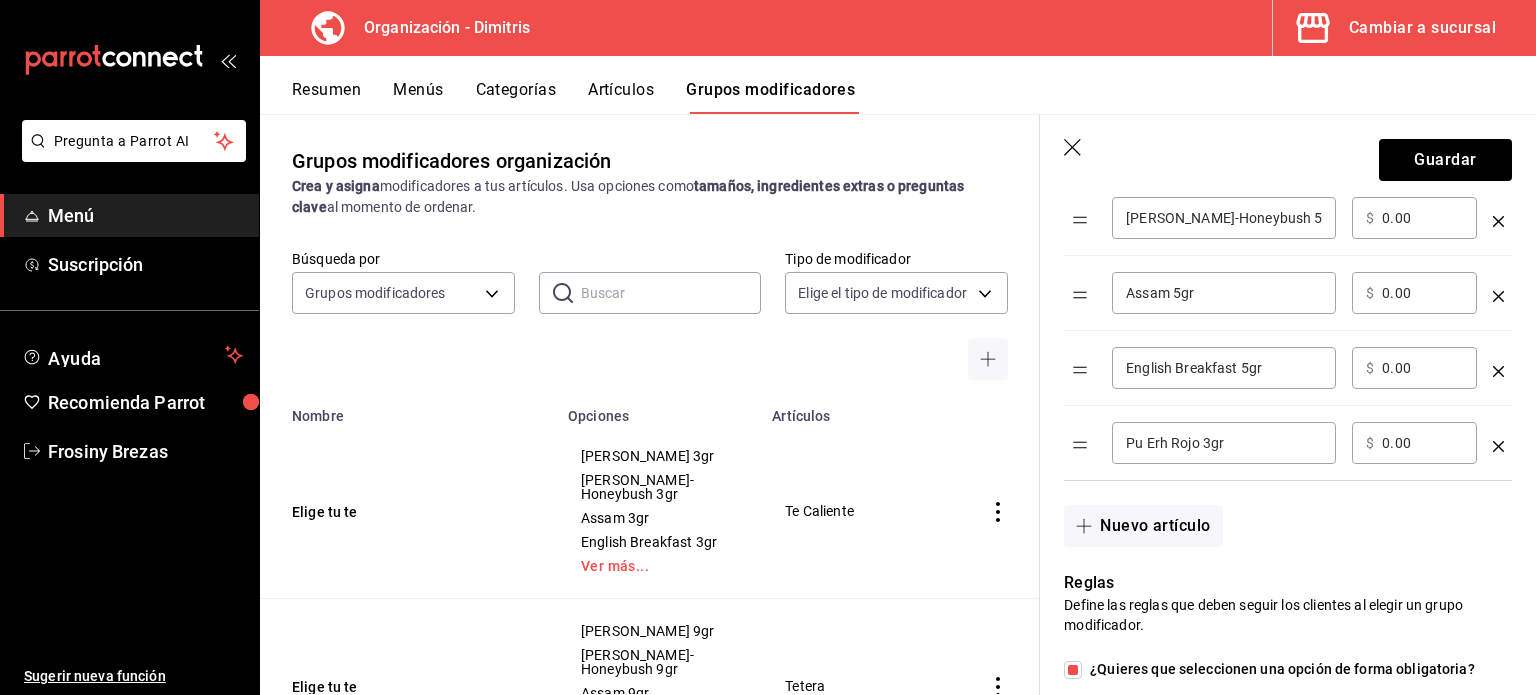 click on "Pu Erh Rojo 3gr" at bounding box center [1224, 443] 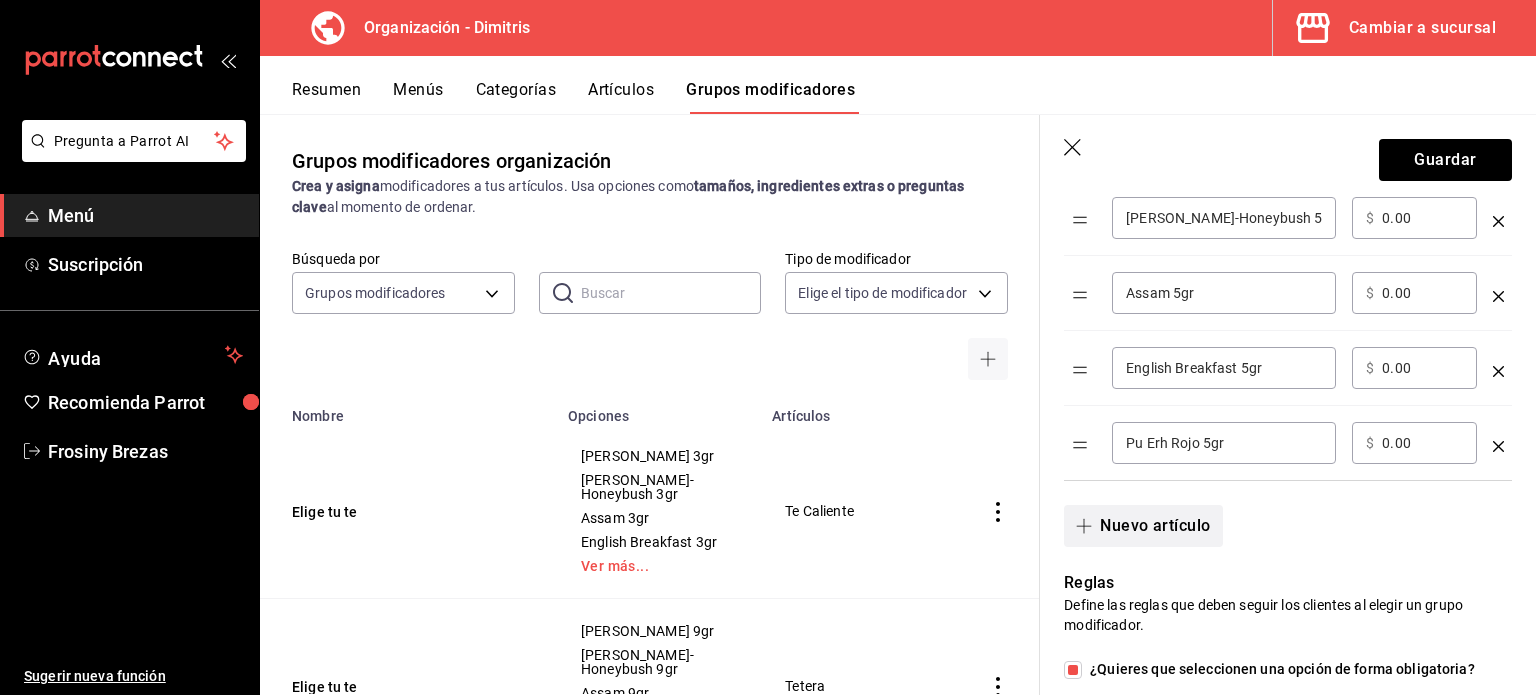 click on "Nuevo artículo" at bounding box center [1143, 526] 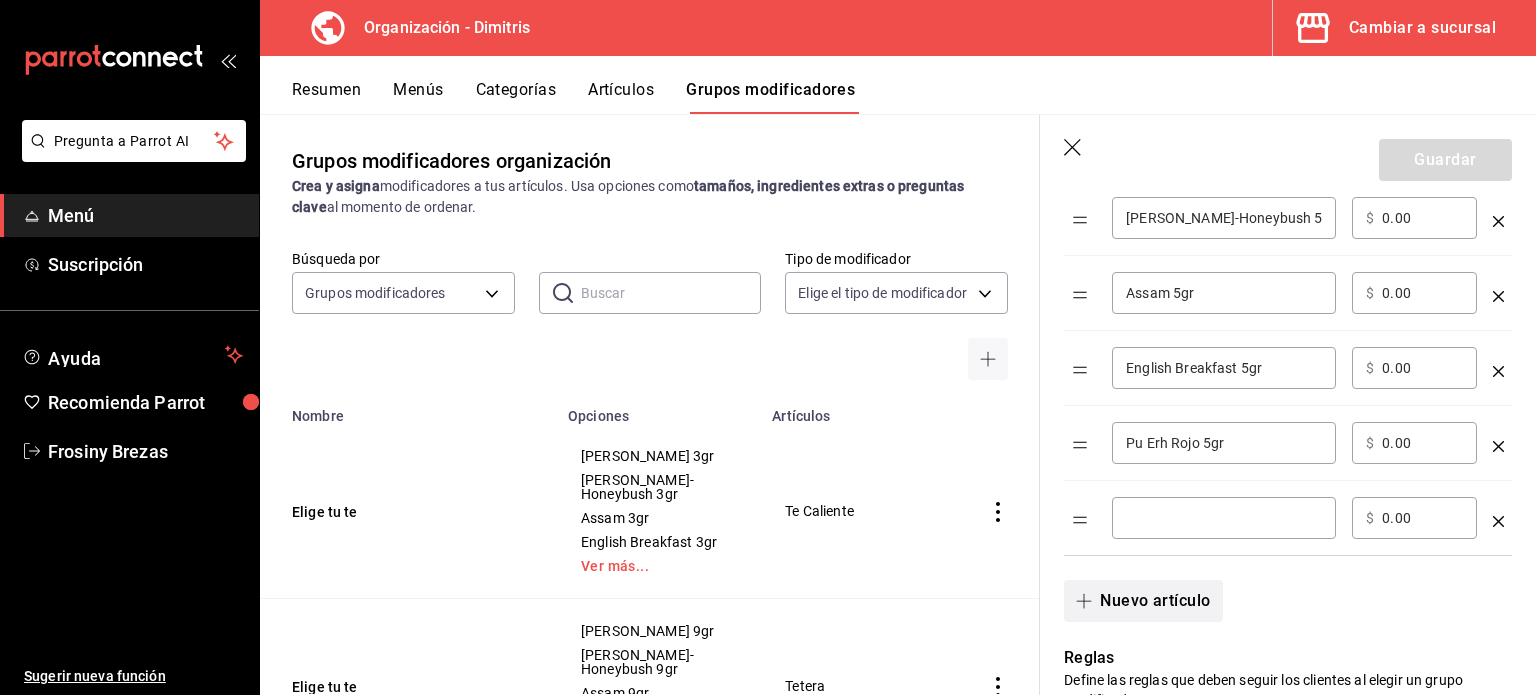 click on "​" at bounding box center (1224, 518) 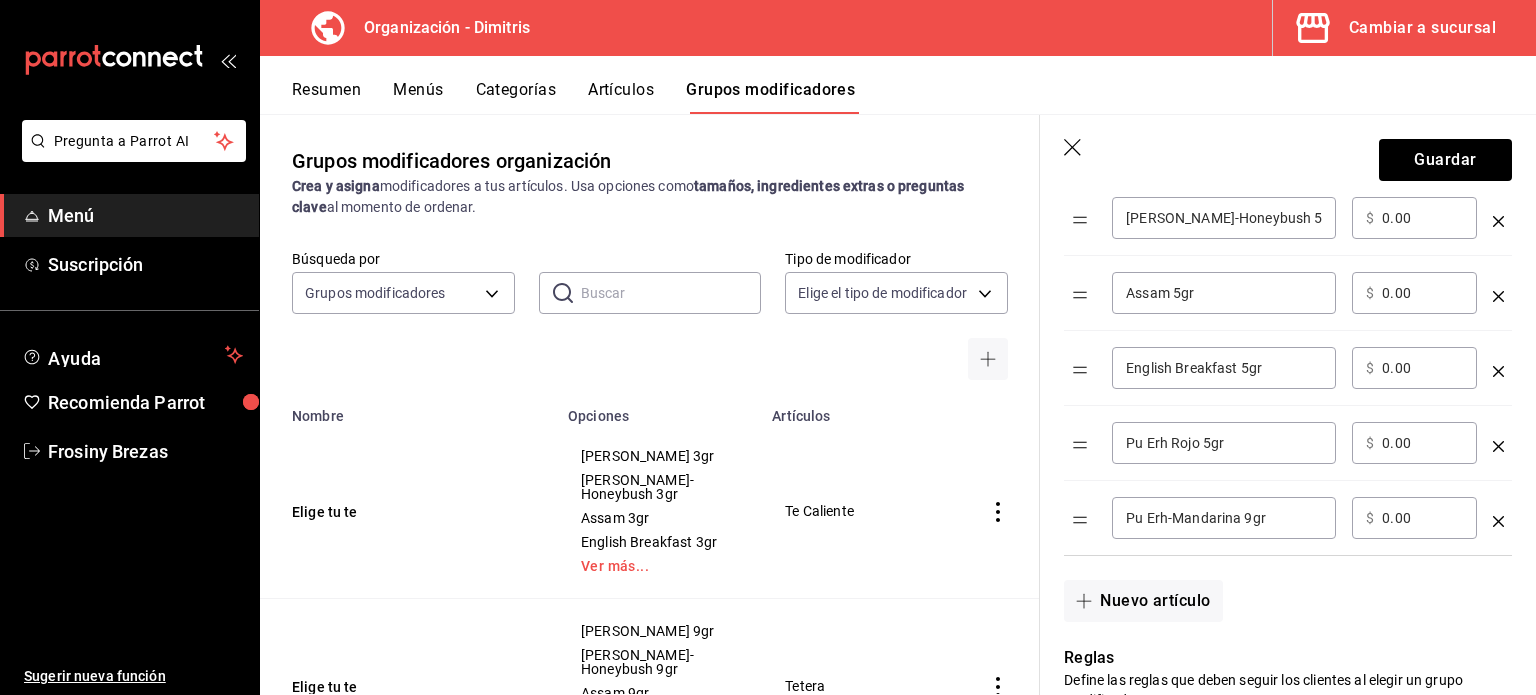 click on "Pu Erh-Mandarina 9gr" at bounding box center [1224, 518] 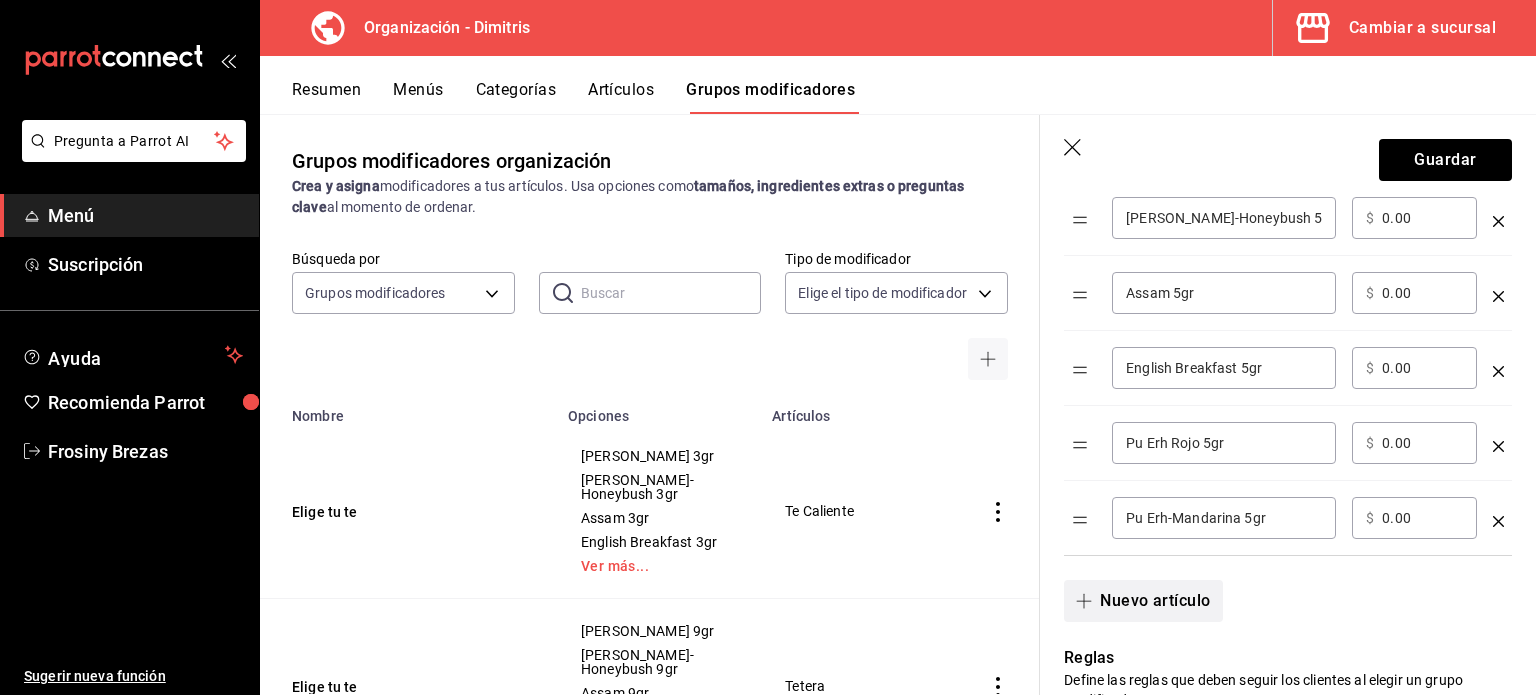 click on "Nuevo artículo" at bounding box center [1143, 601] 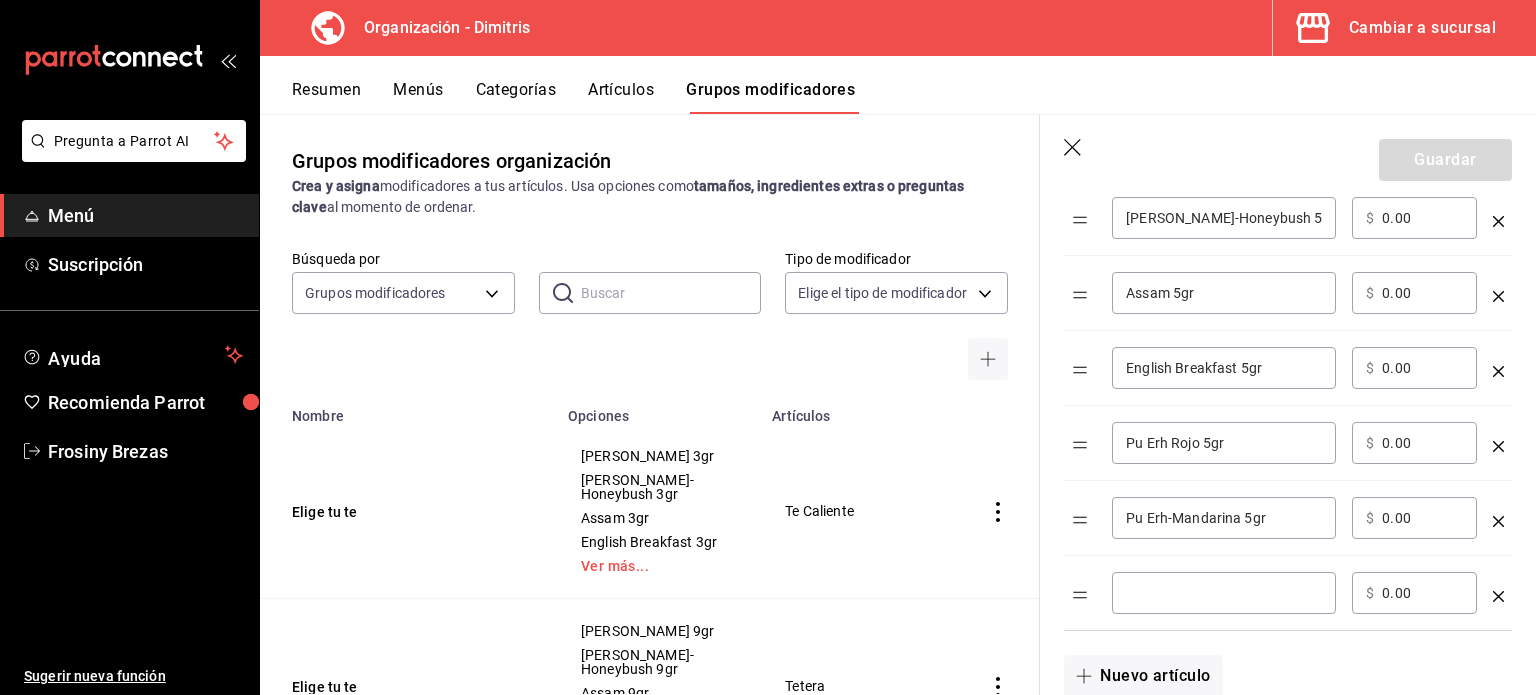 click at bounding box center (1224, 593) 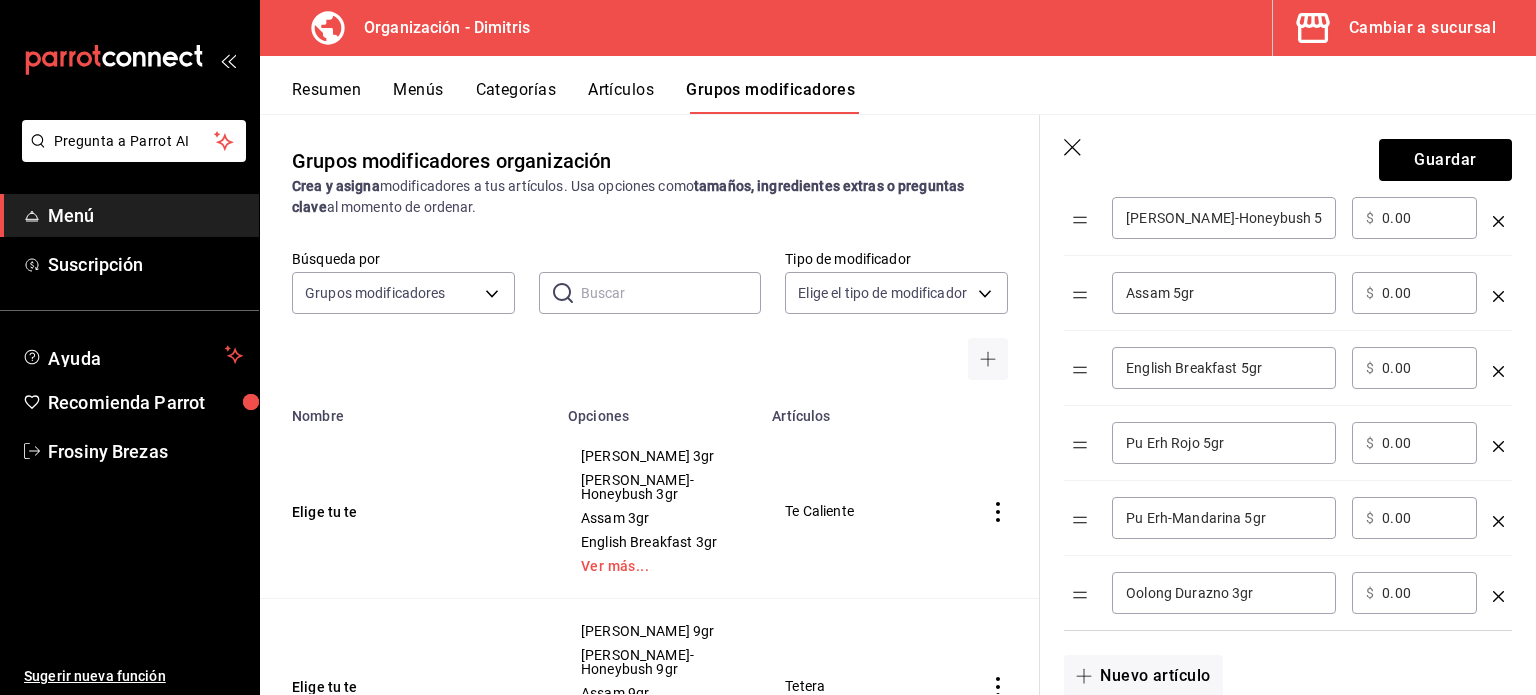click on "Oolong Durazno 3gr" at bounding box center (1224, 593) 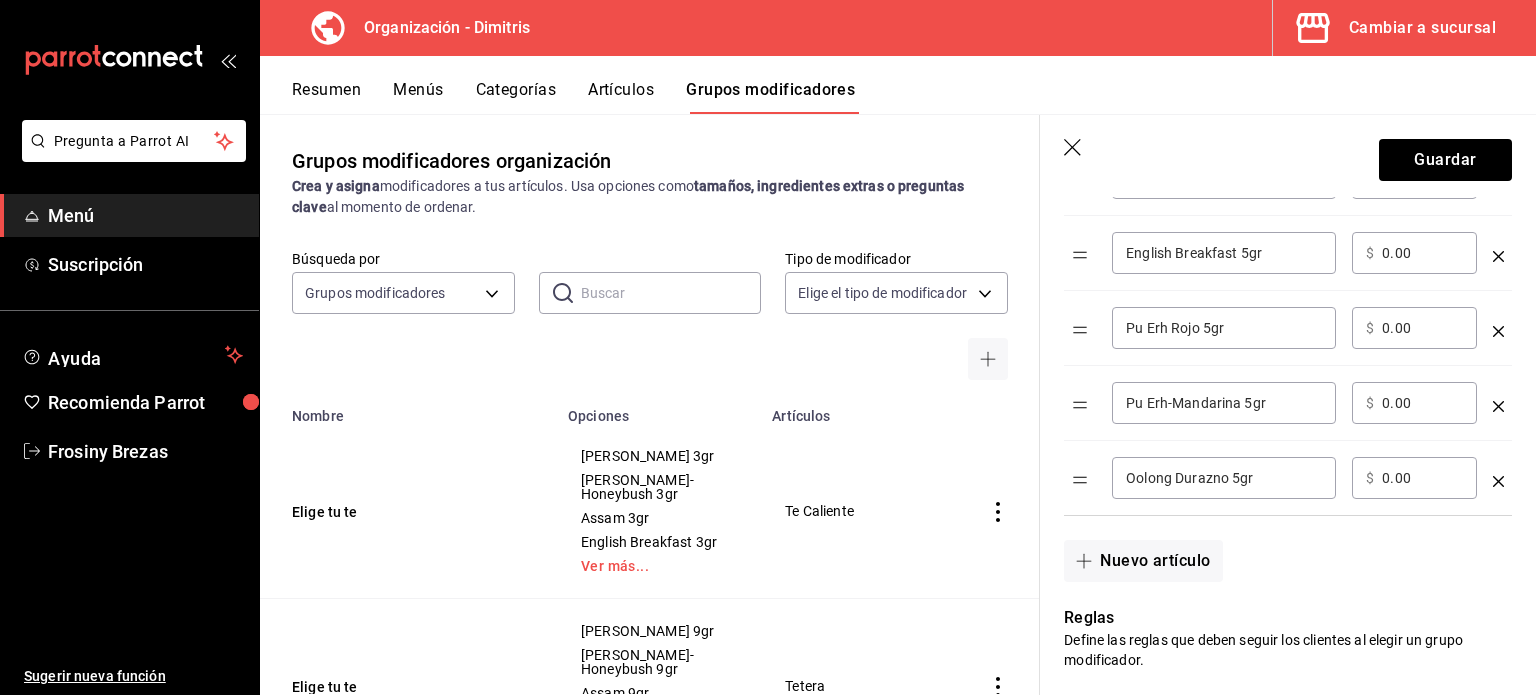 scroll, scrollTop: 816, scrollLeft: 0, axis: vertical 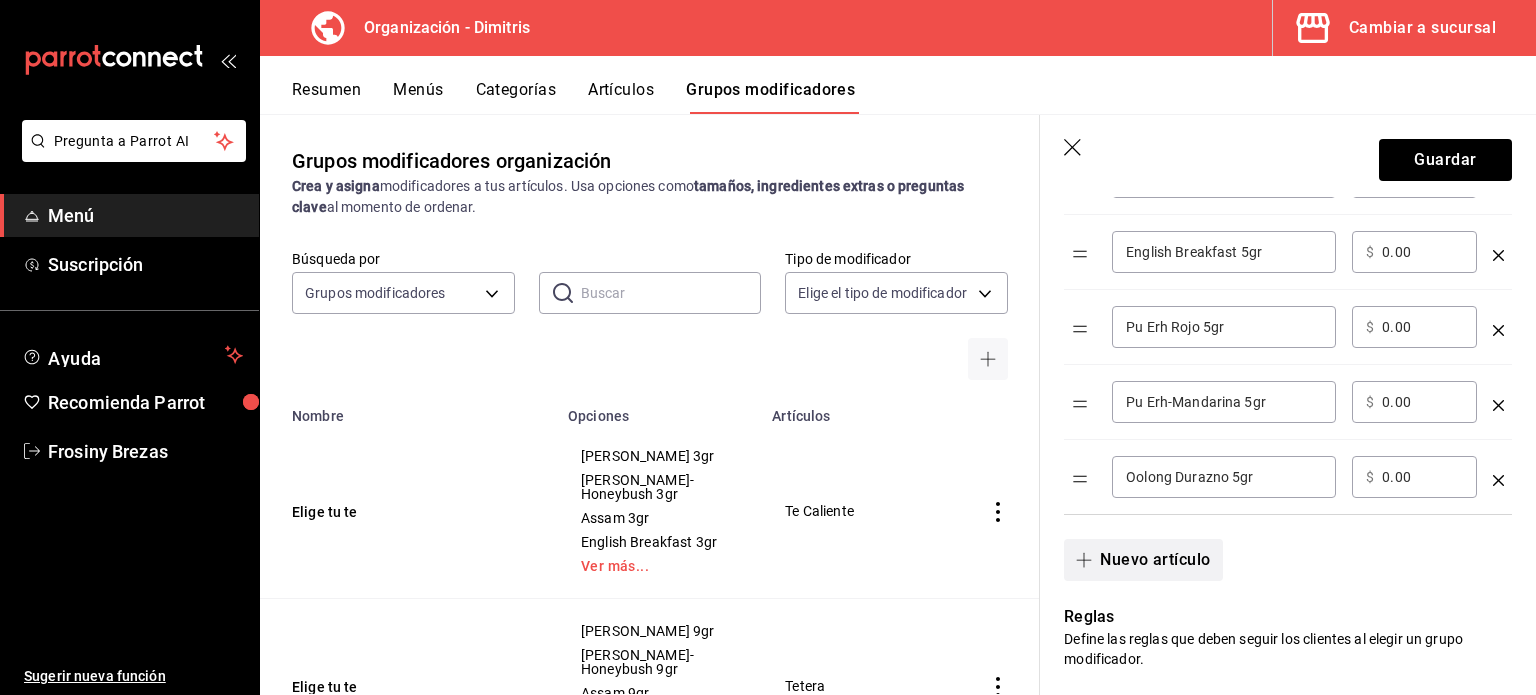 click on "Nuevo artículo" at bounding box center [1143, 560] 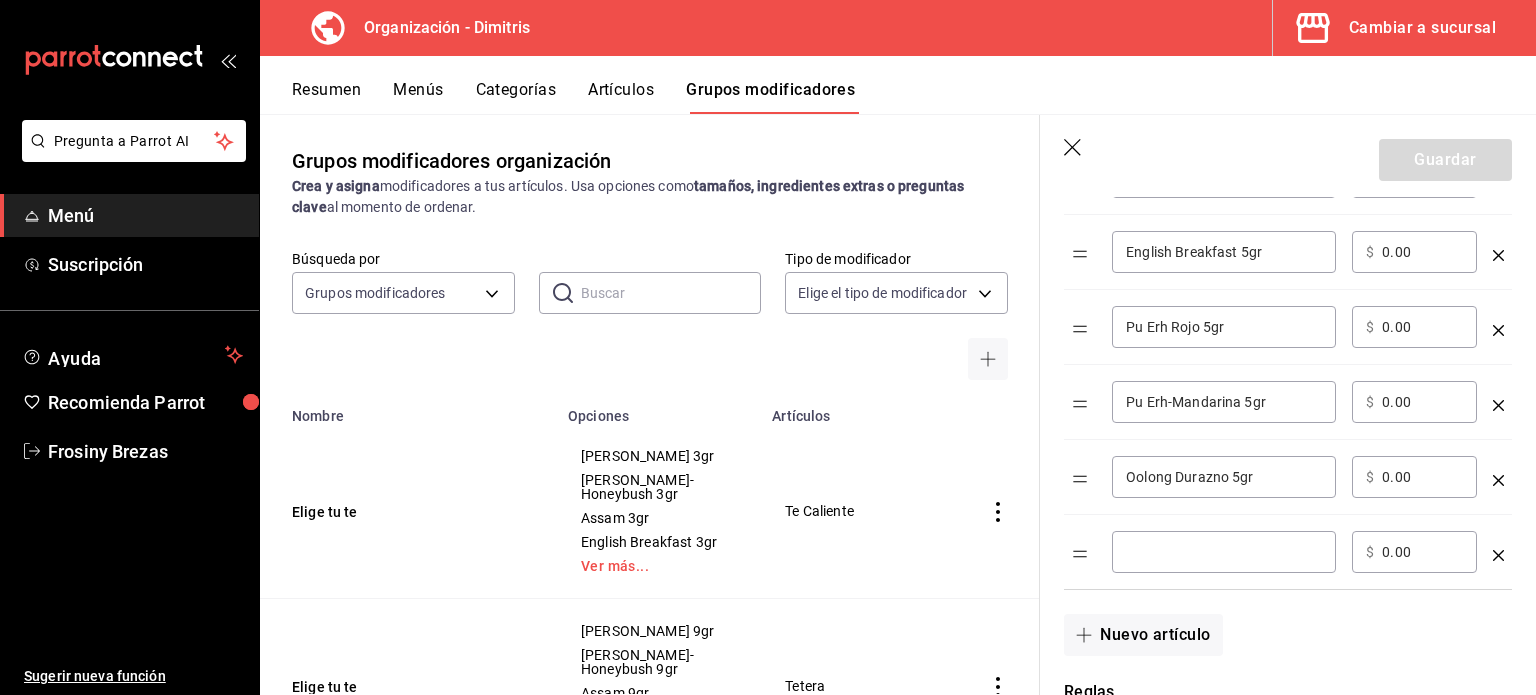 click at bounding box center [1224, 552] 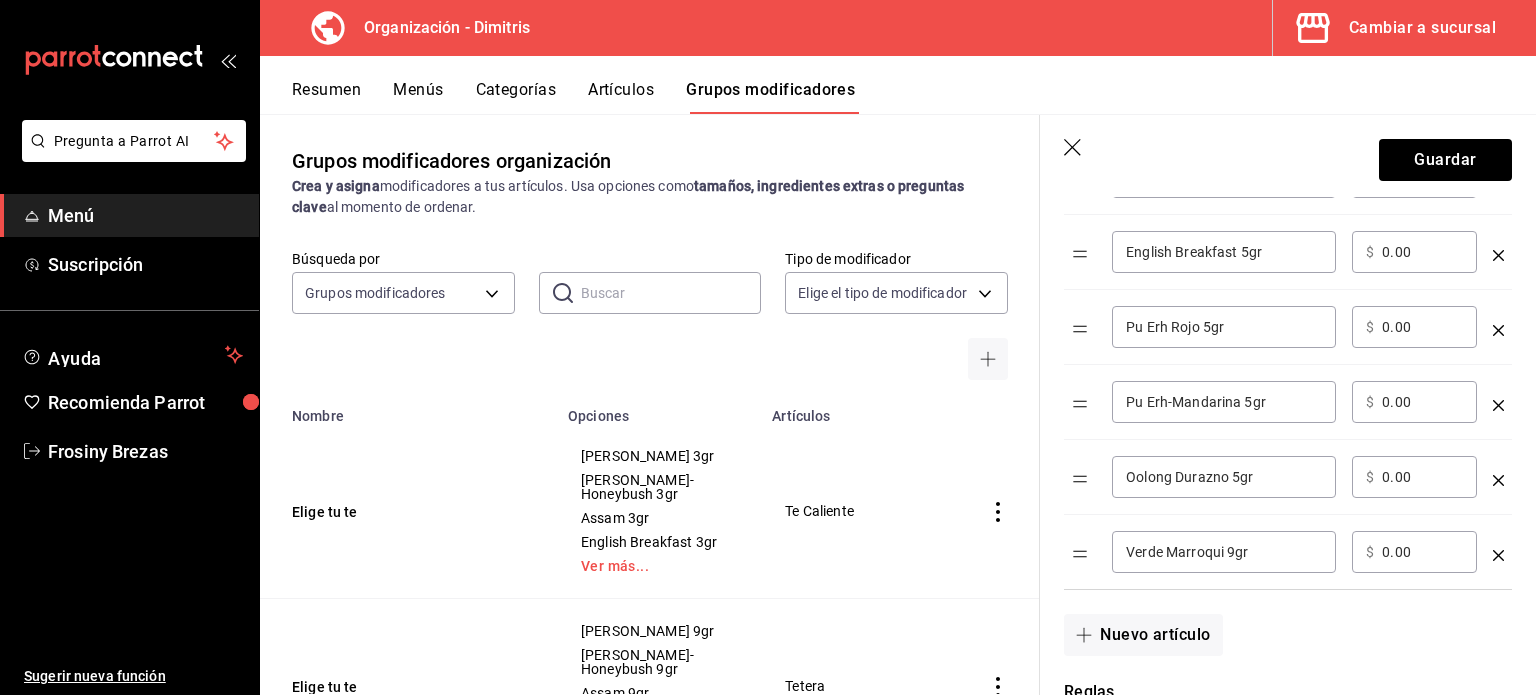 click on "Verde Marroqui 9gr" at bounding box center (1224, 552) 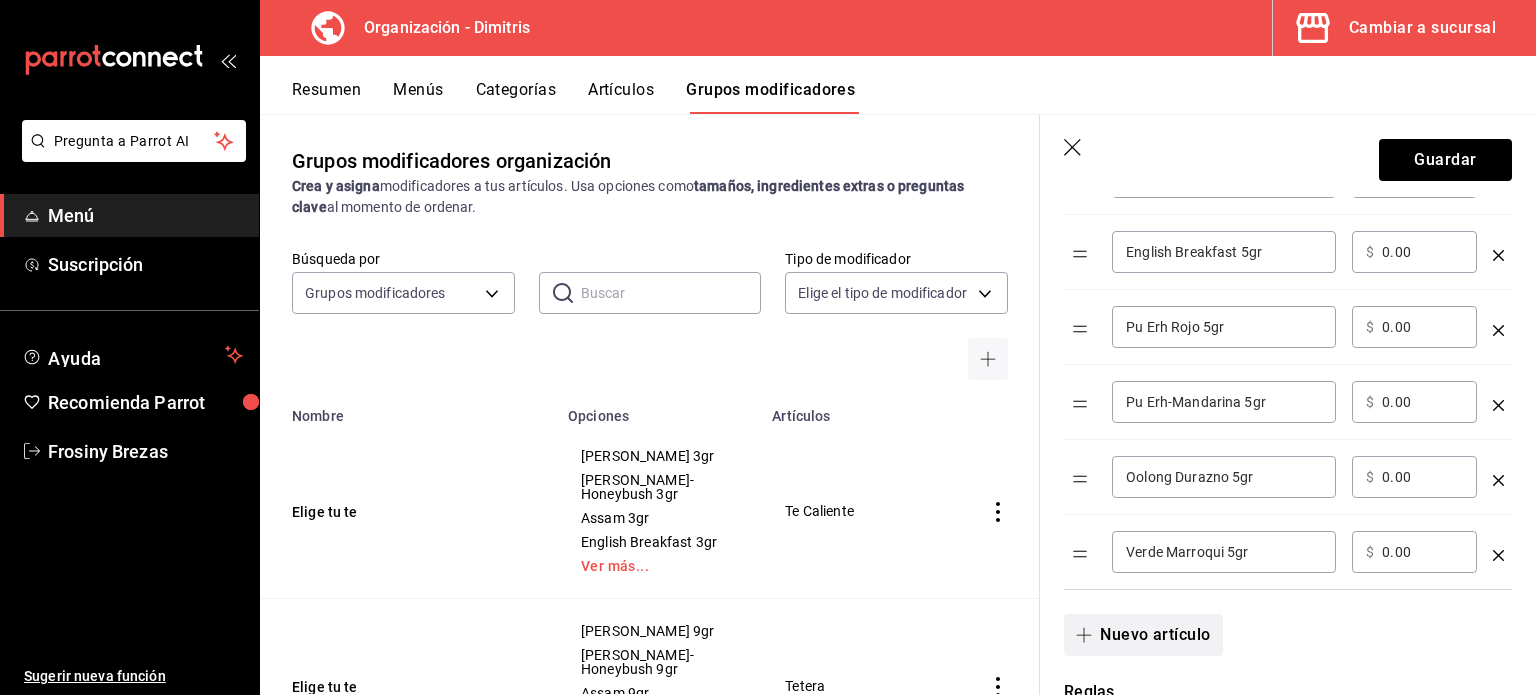 click on "Nuevo artículo" at bounding box center [1143, 635] 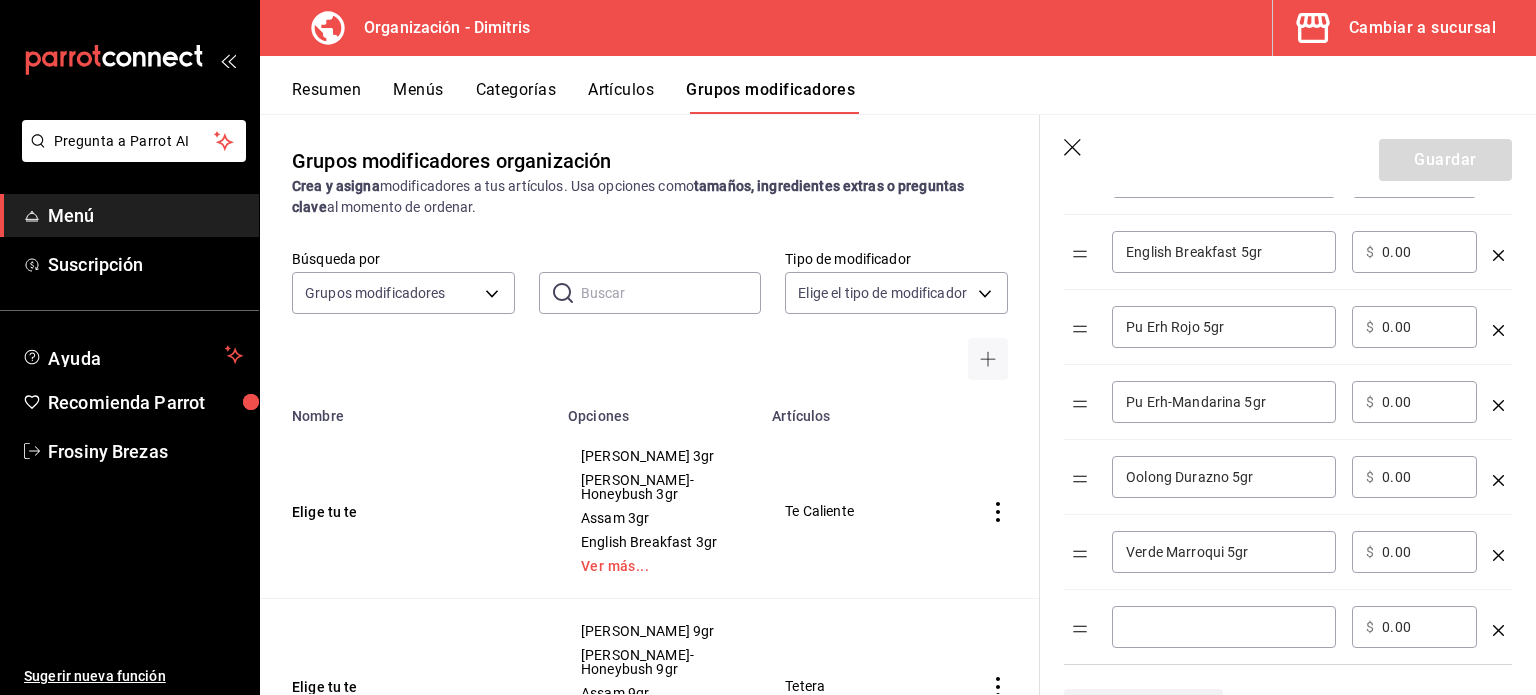 click on "​" at bounding box center (1224, 627) 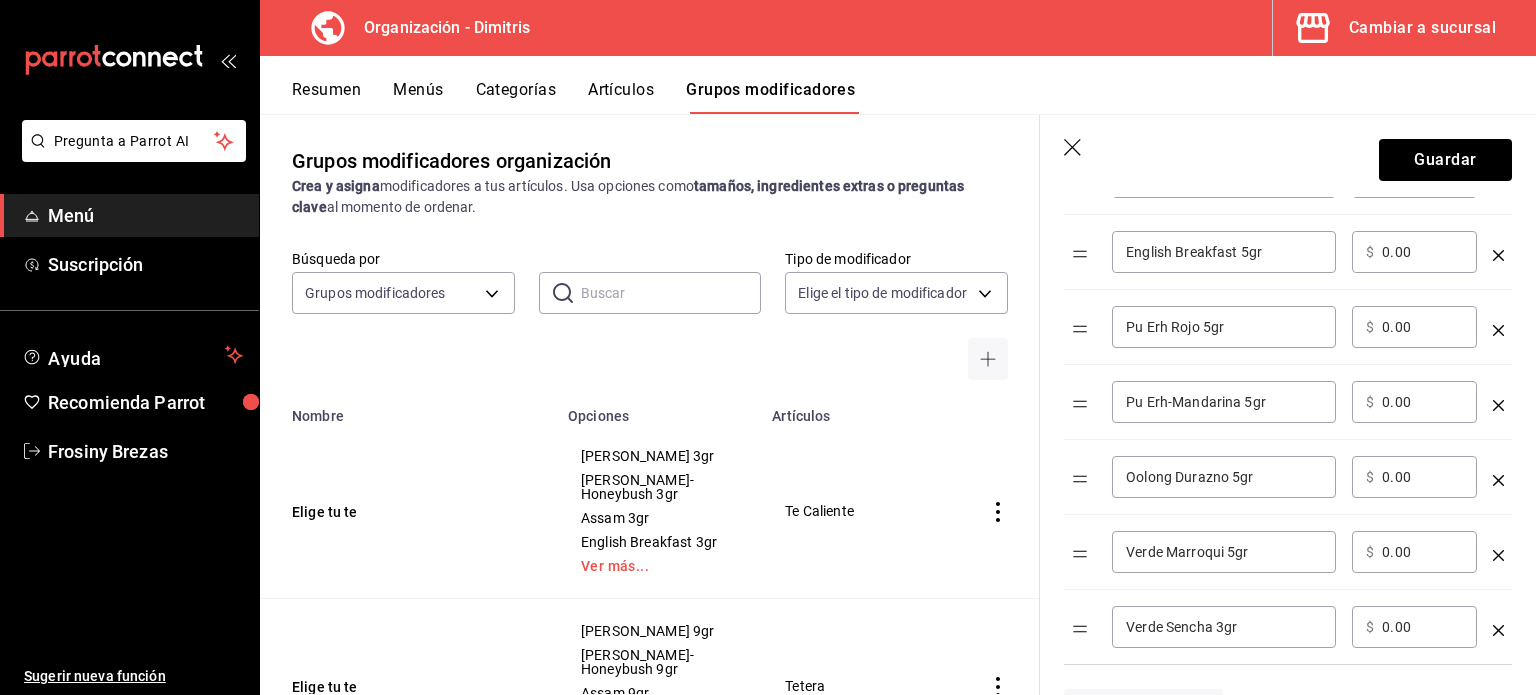 click on "Verde Sencha 3gr" at bounding box center (1224, 627) 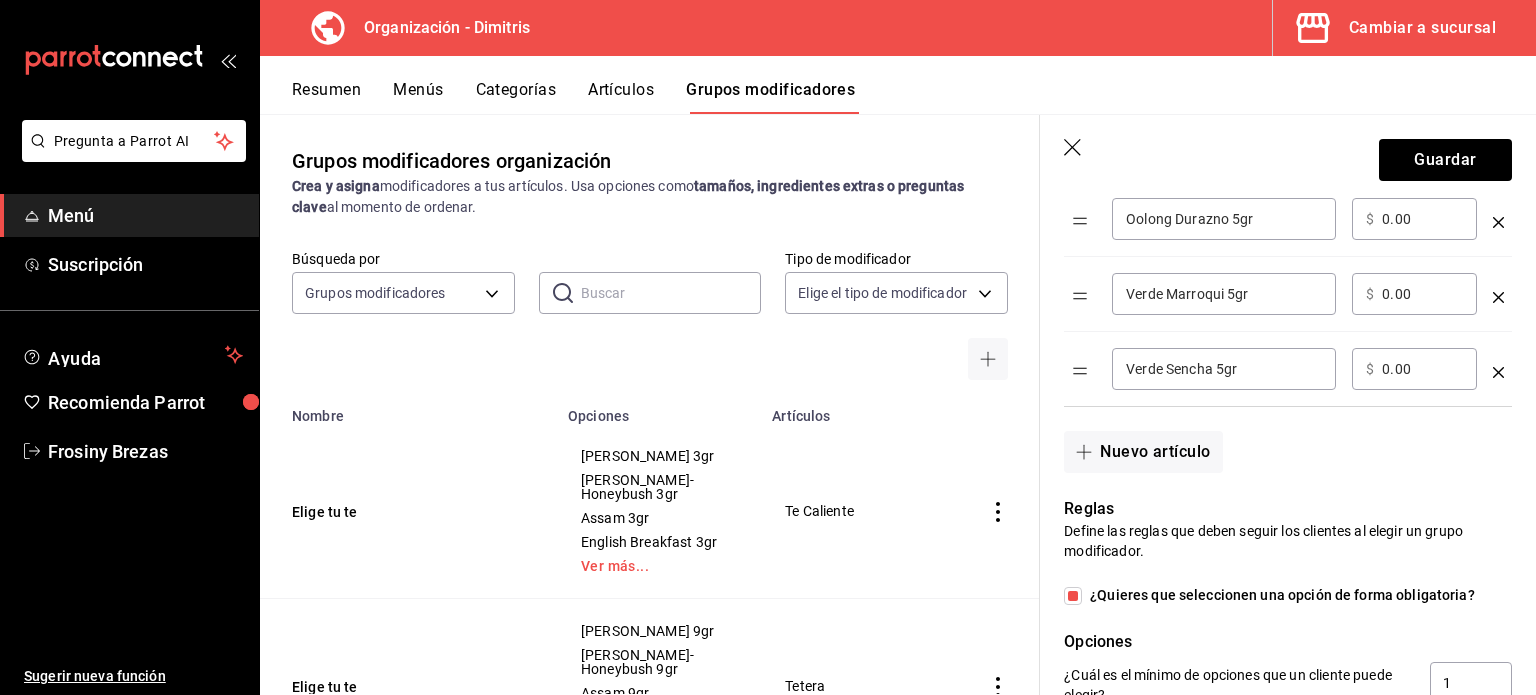 scroll, scrollTop: 1079, scrollLeft: 0, axis: vertical 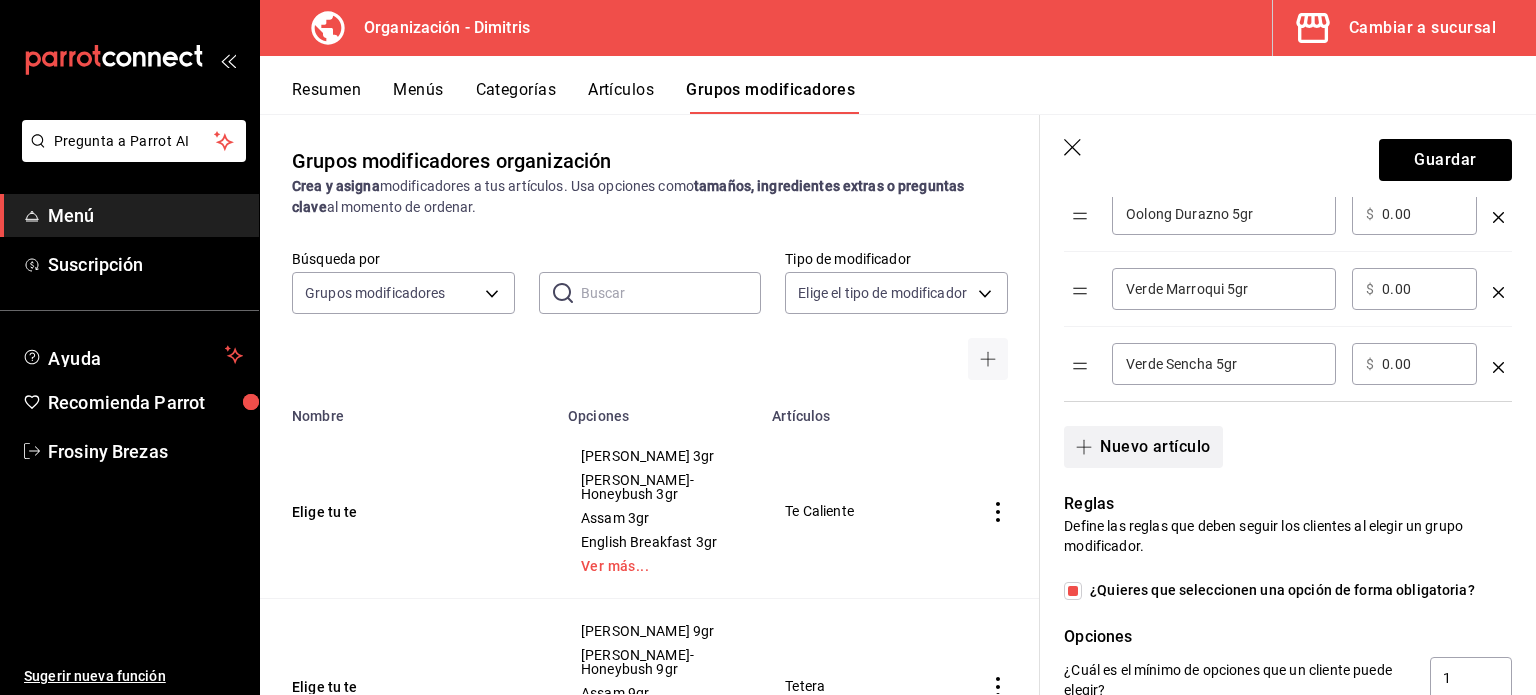click on "Nuevo artículo" at bounding box center [1143, 447] 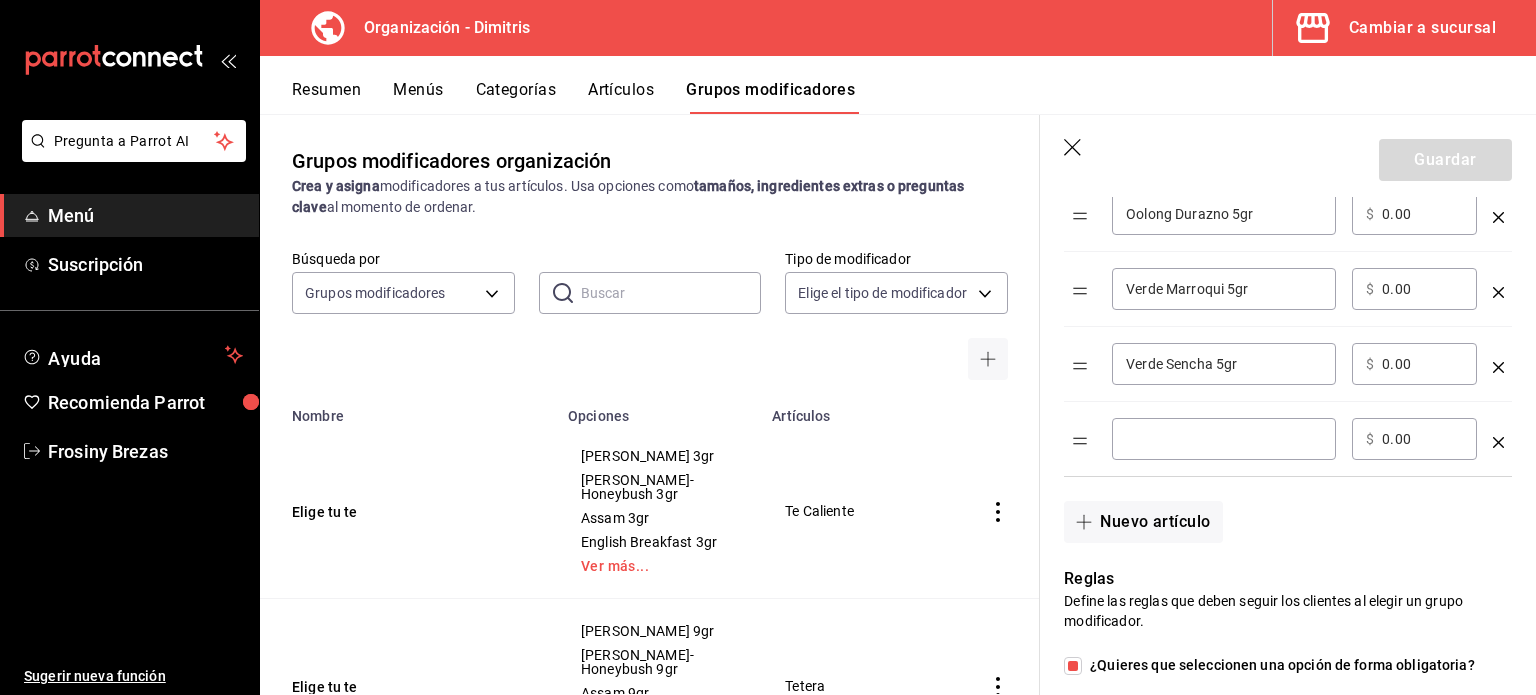 click at bounding box center [1224, 439] 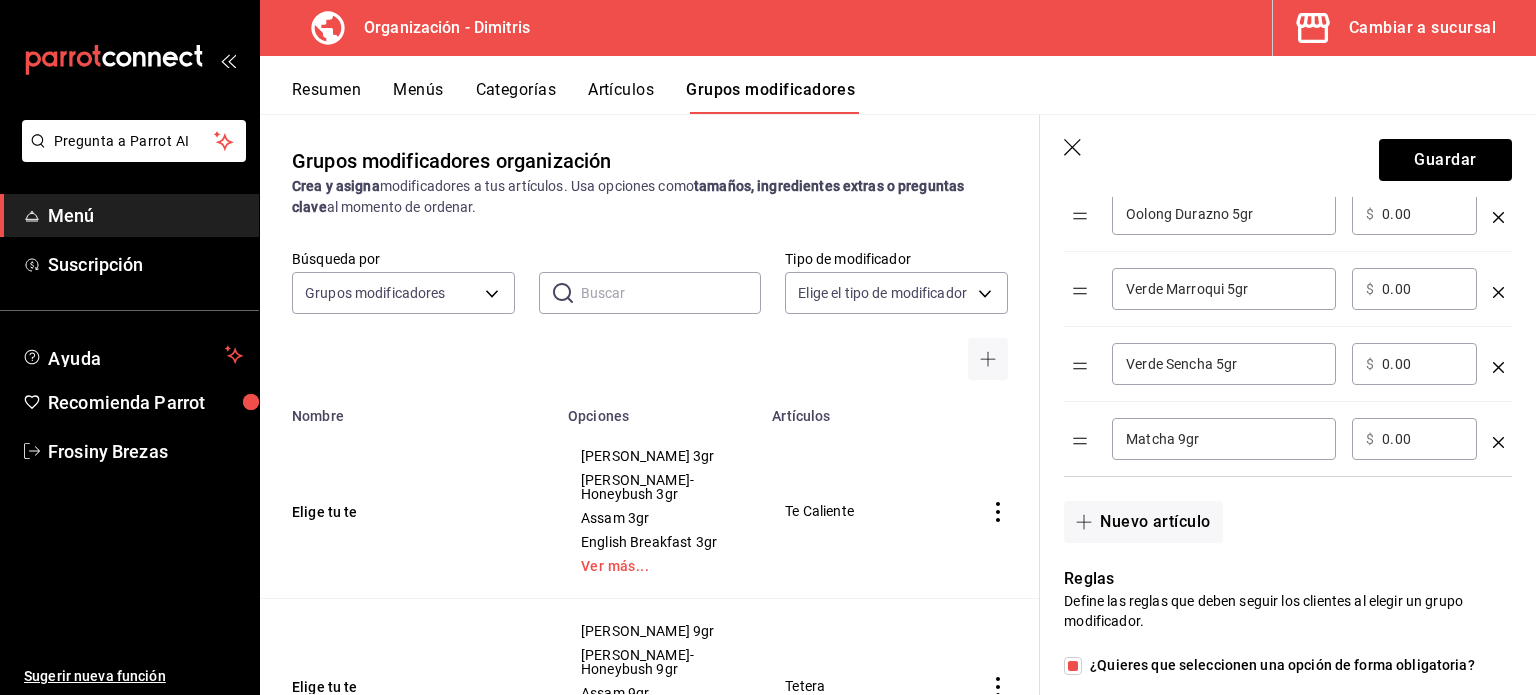 click on "Matcha 9gr" at bounding box center [1224, 439] 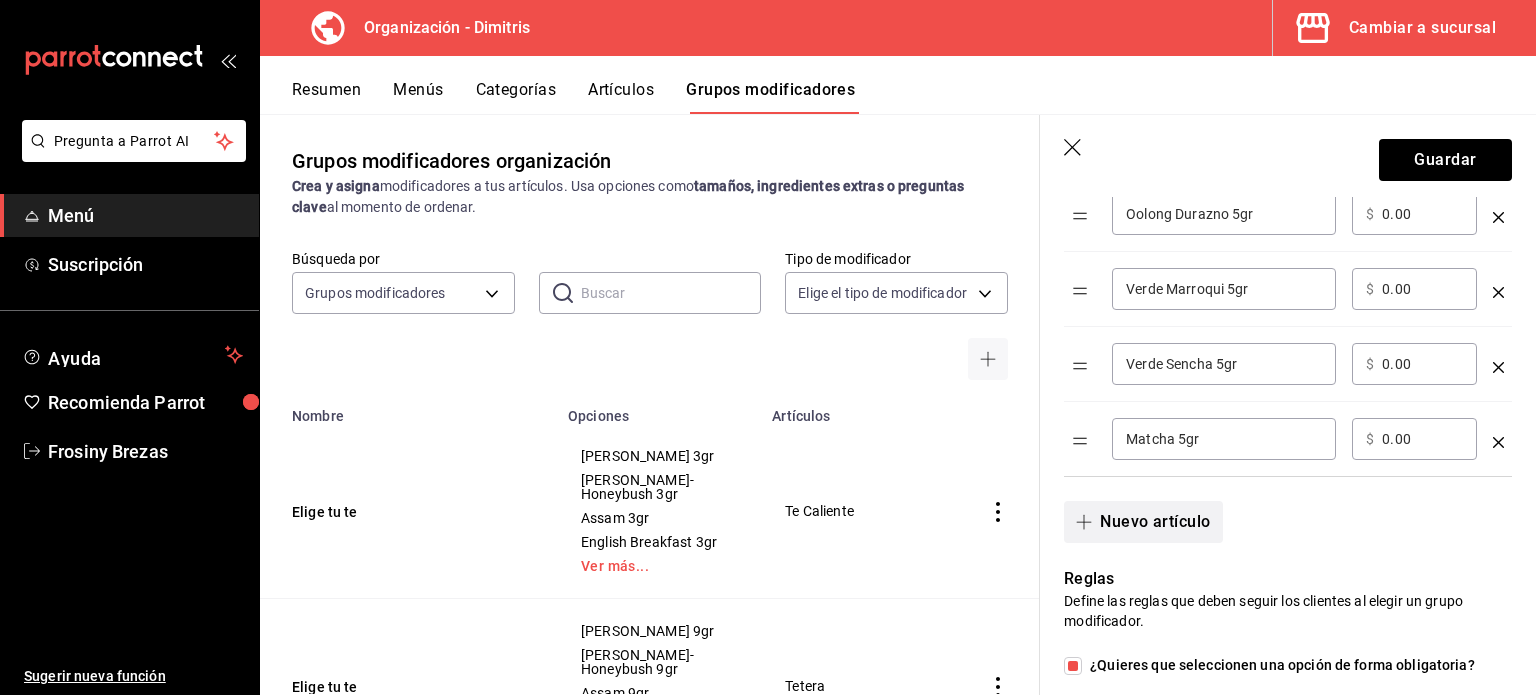 click on "Nuevo artículo" at bounding box center (1143, 522) 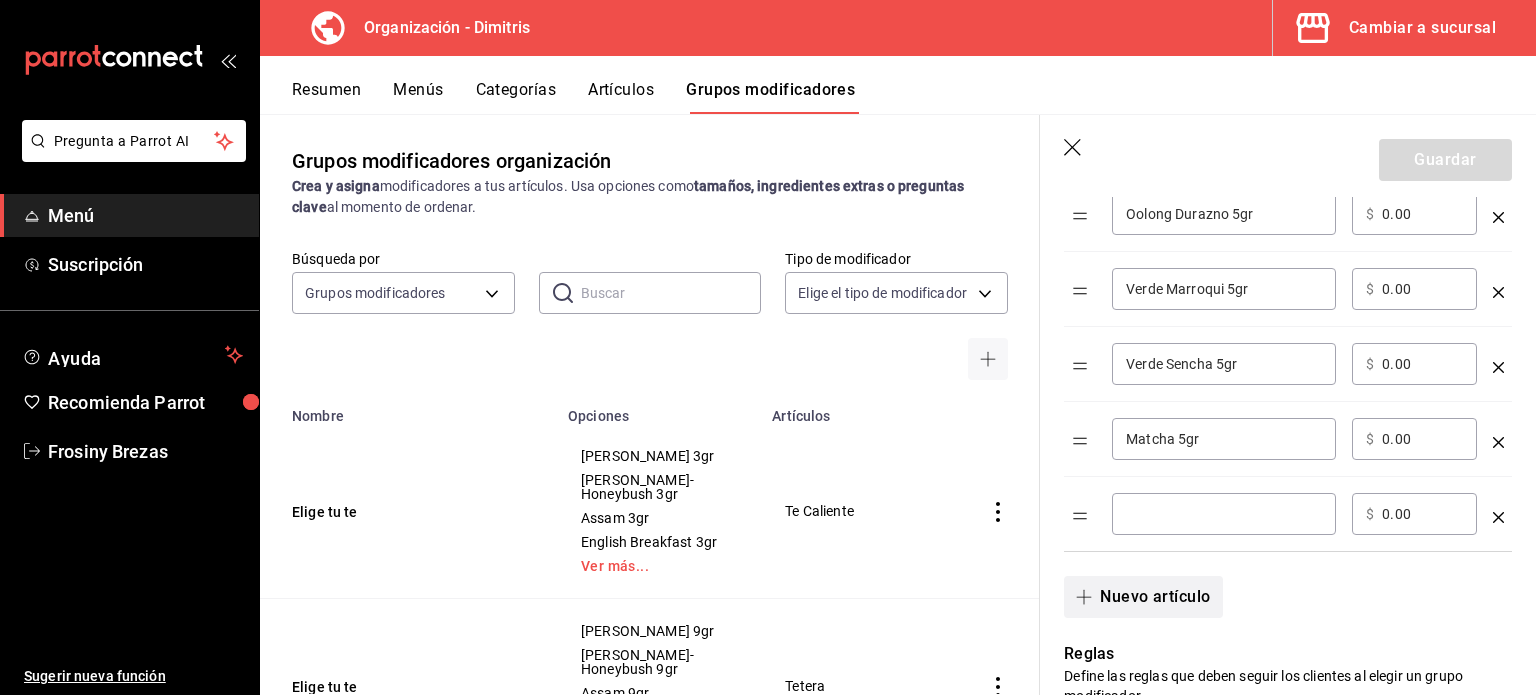 click on "​" at bounding box center [1224, 514] 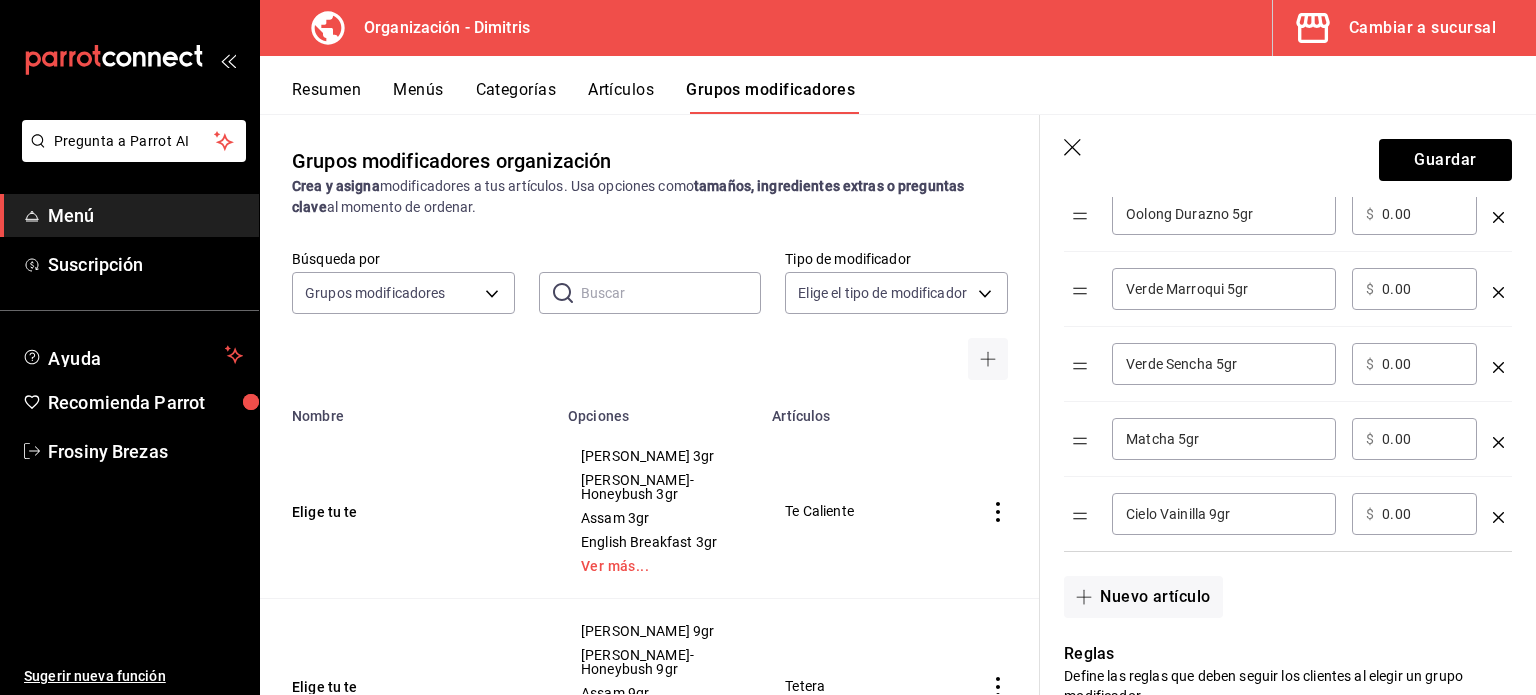 click on "Cielo Vainilla 9gr" at bounding box center [1224, 514] 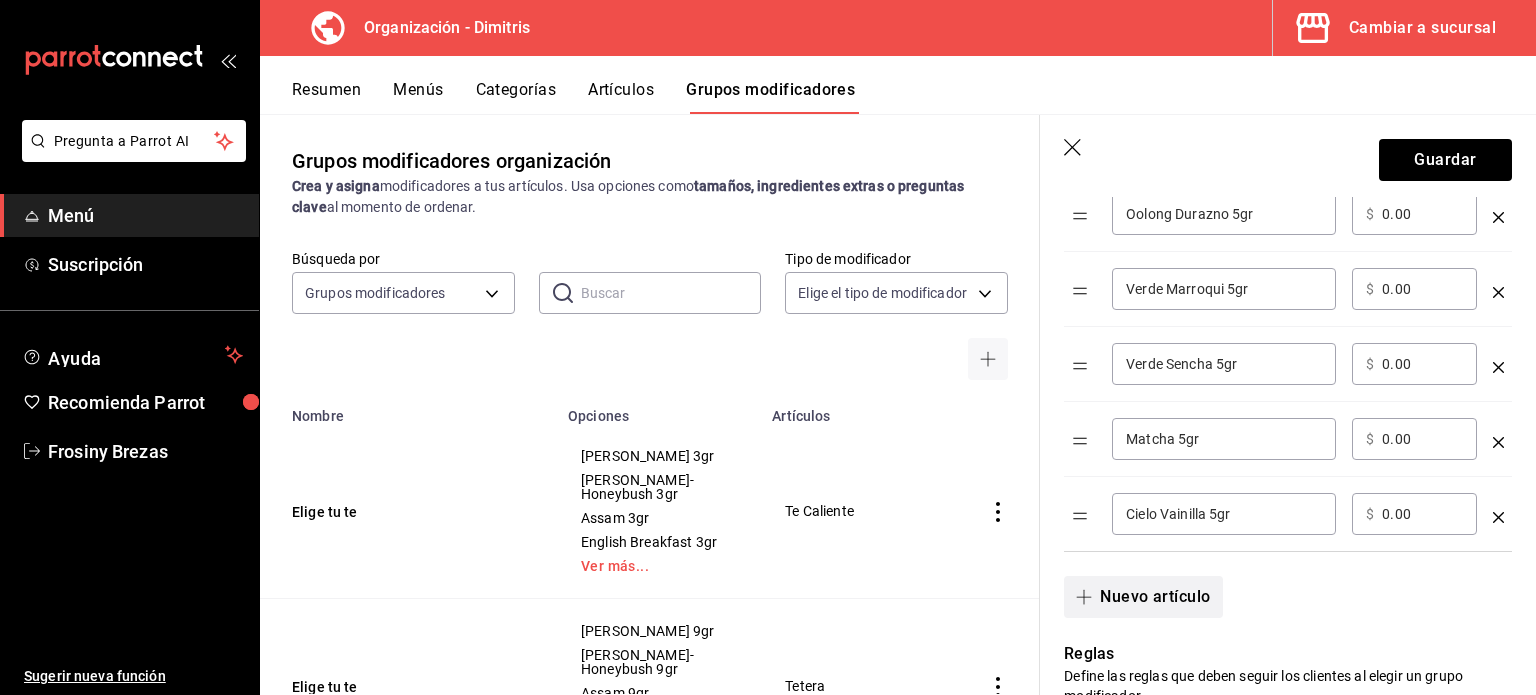 click on "Nuevo artículo" at bounding box center [1143, 597] 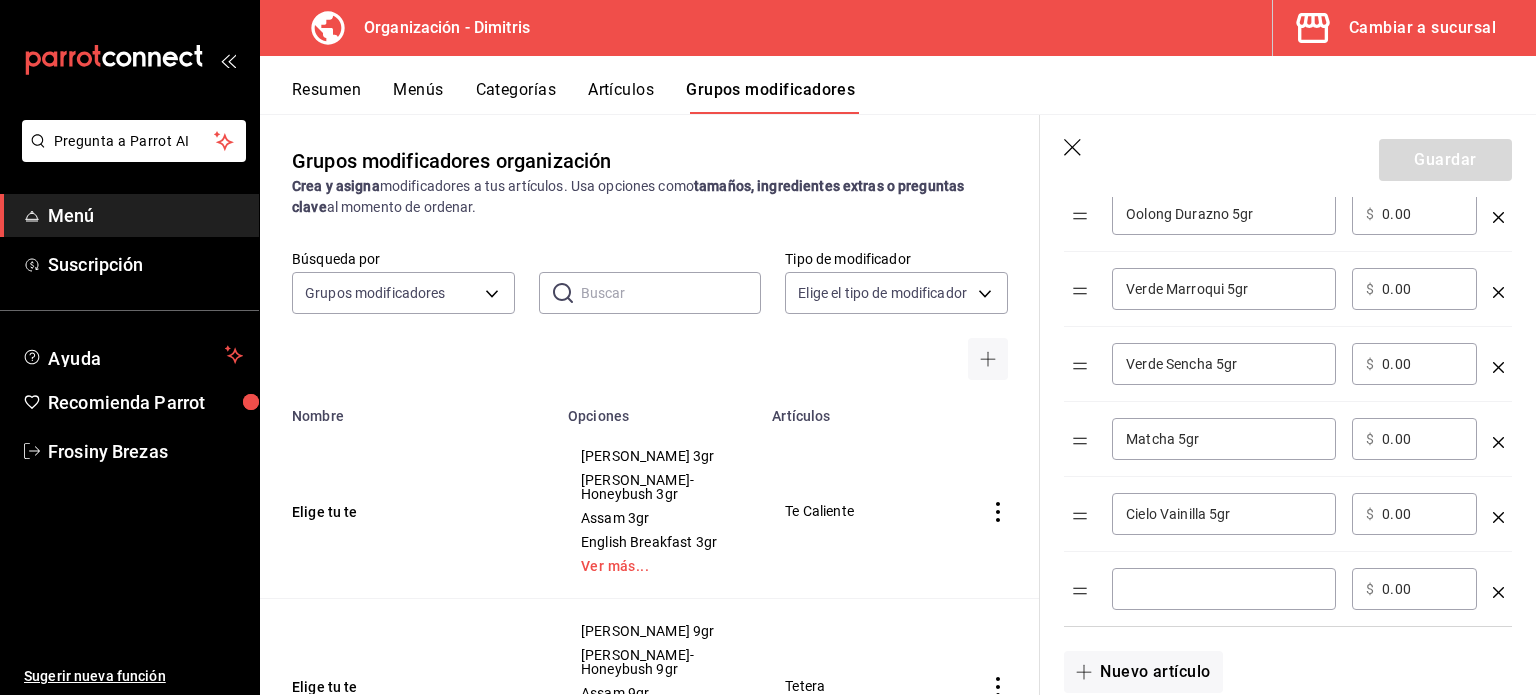 click at bounding box center [1224, 589] 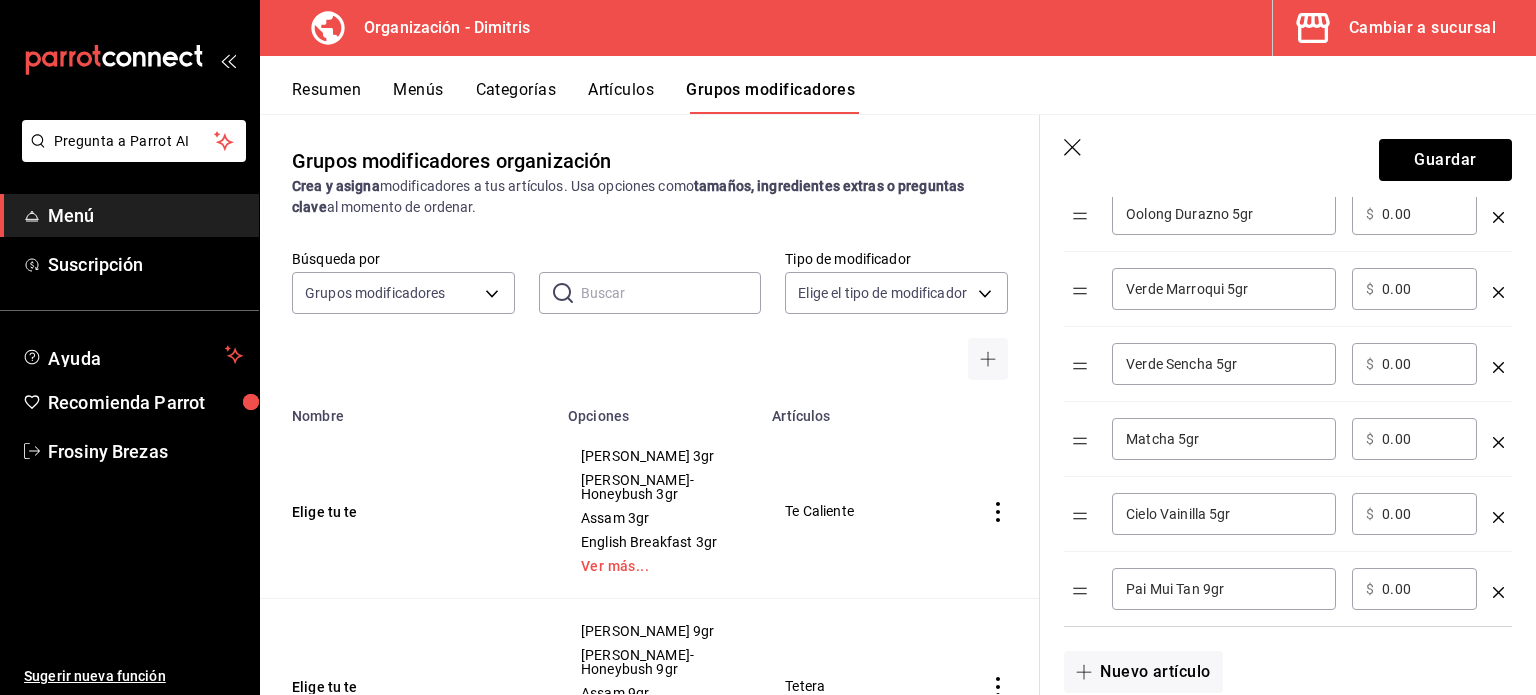 click on "Pai Mui Tan 9gr" at bounding box center (1224, 589) 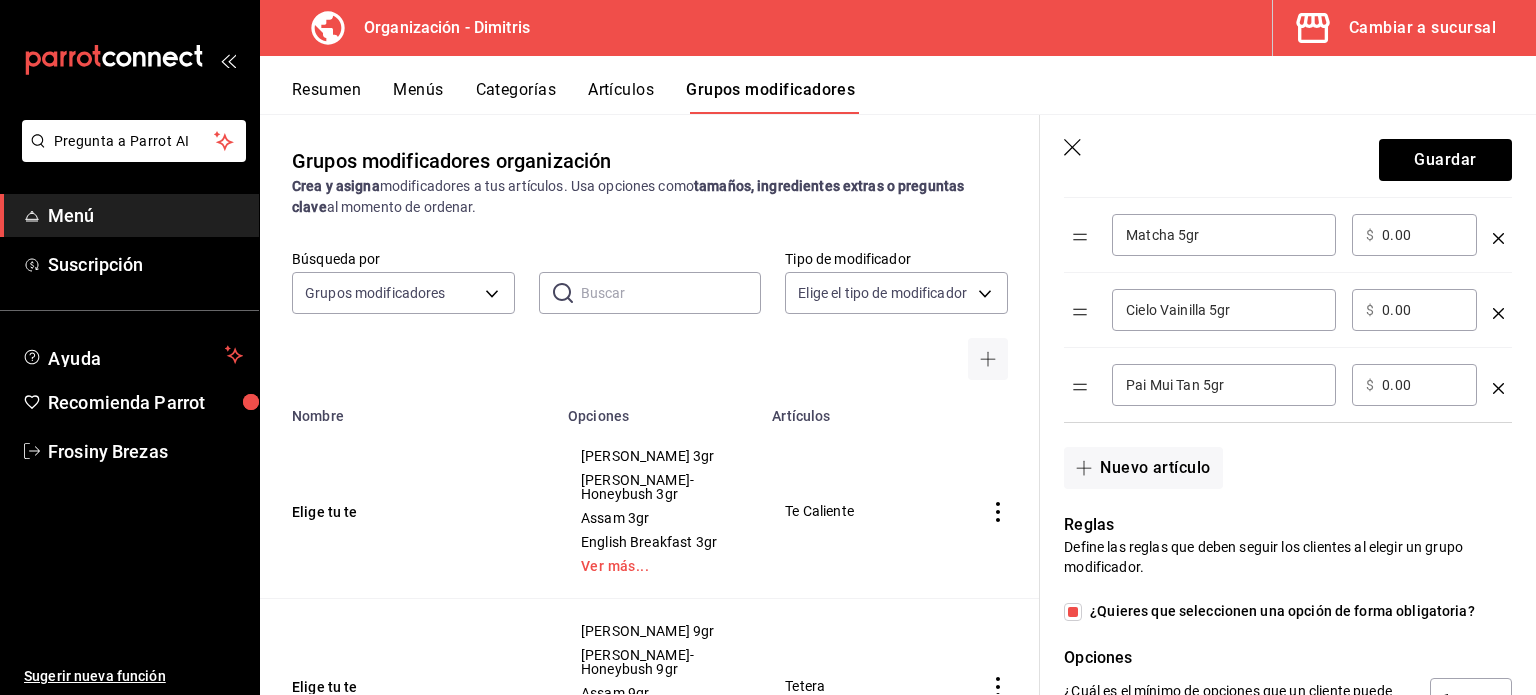 scroll, scrollTop: 1276, scrollLeft: 0, axis: vertical 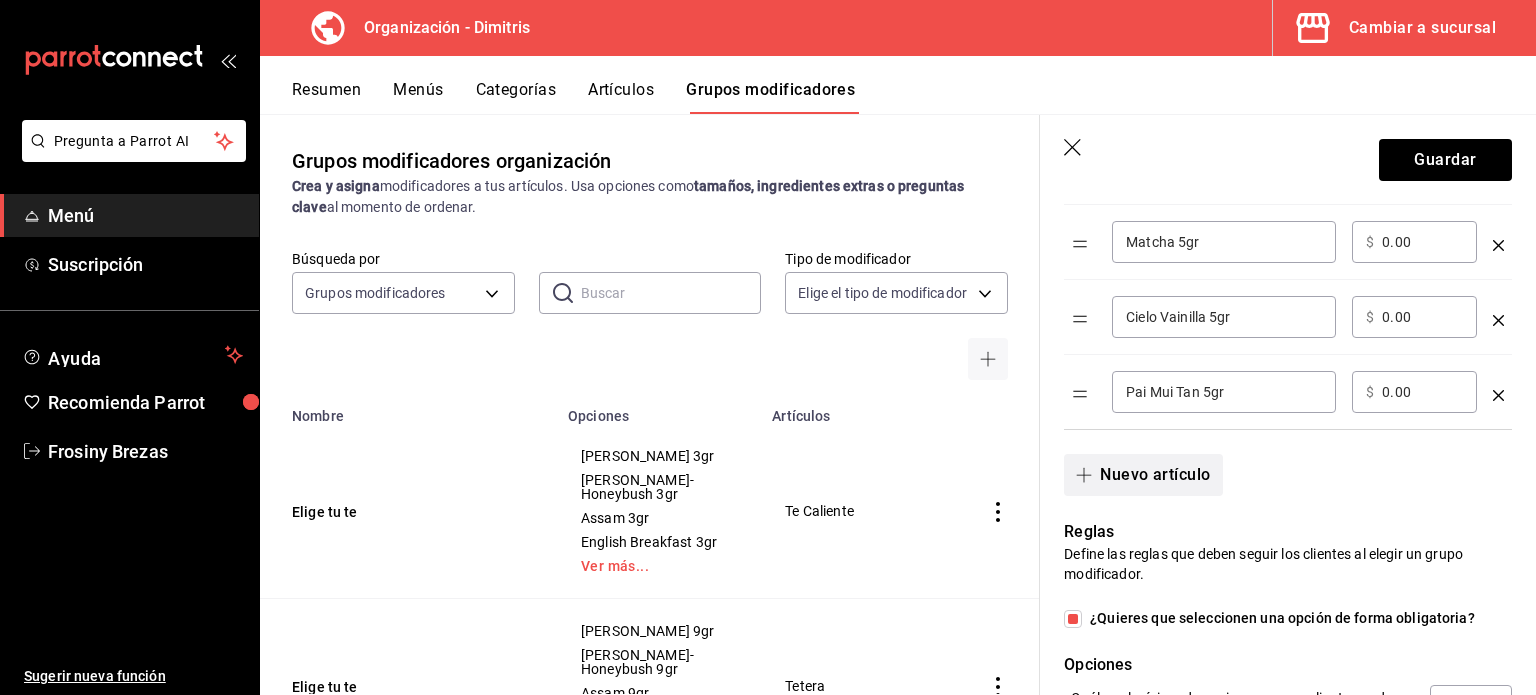click on "Nuevo artículo" at bounding box center [1143, 475] 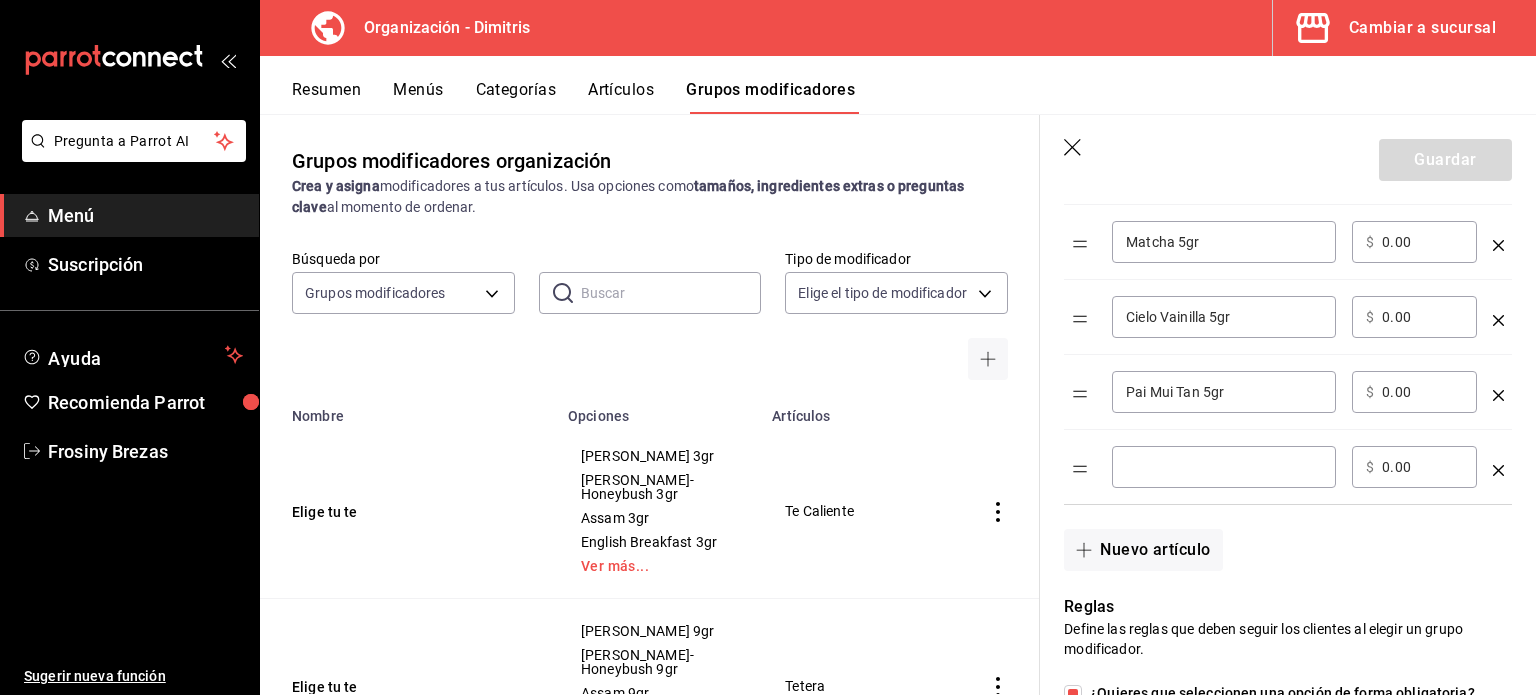 click at bounding box center (1224, 467) 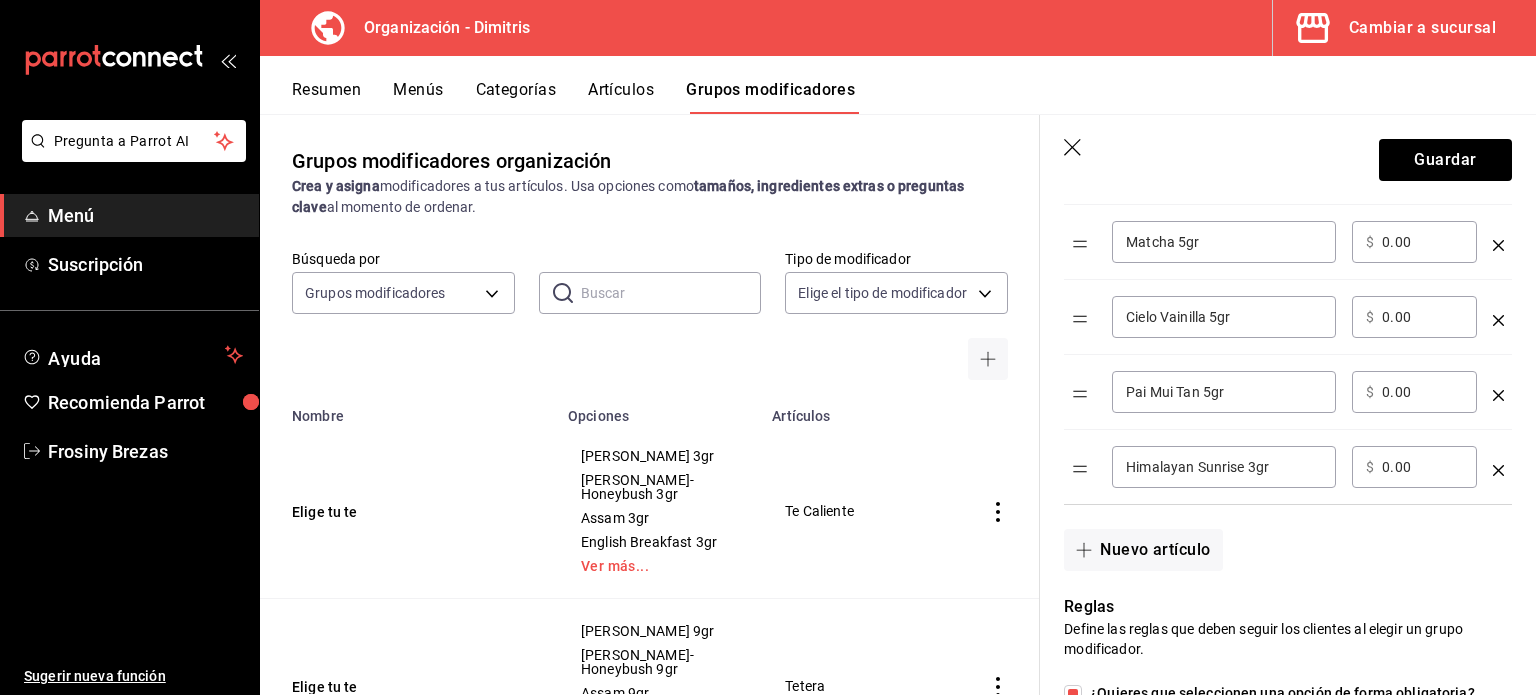 click on "Himalayan Sunrise 3gr" at bounding box center [1224, 467] 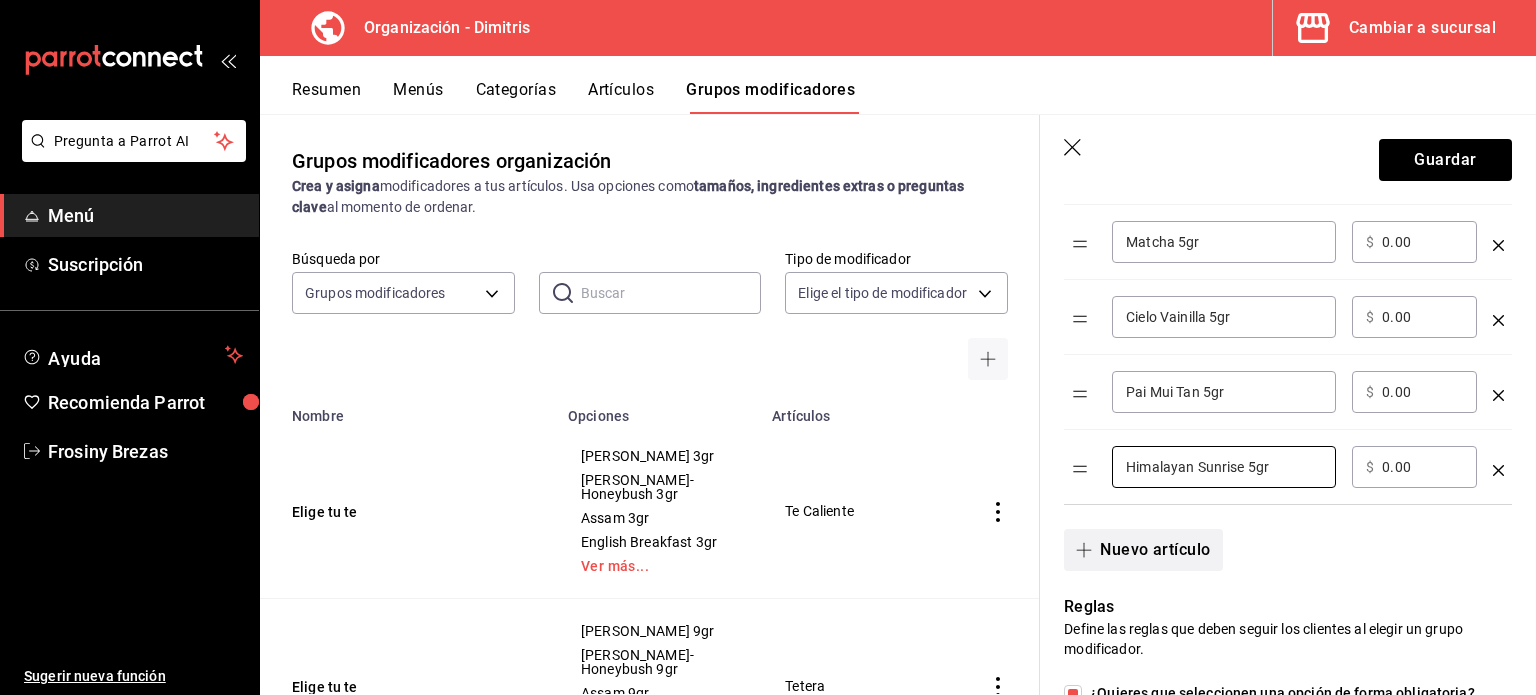click on "Nuevo artículo" at bounding box center (1143, 550) 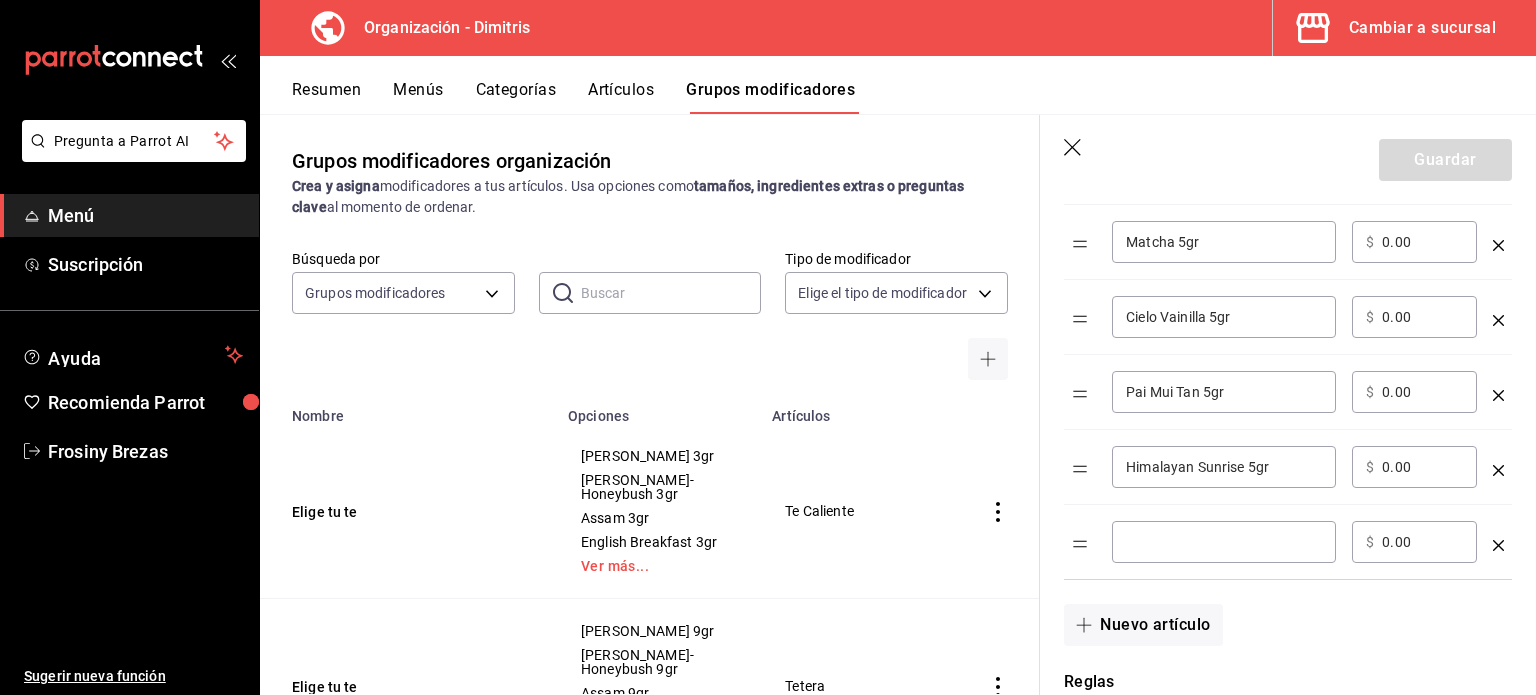click at bounding box center (1224, 542) 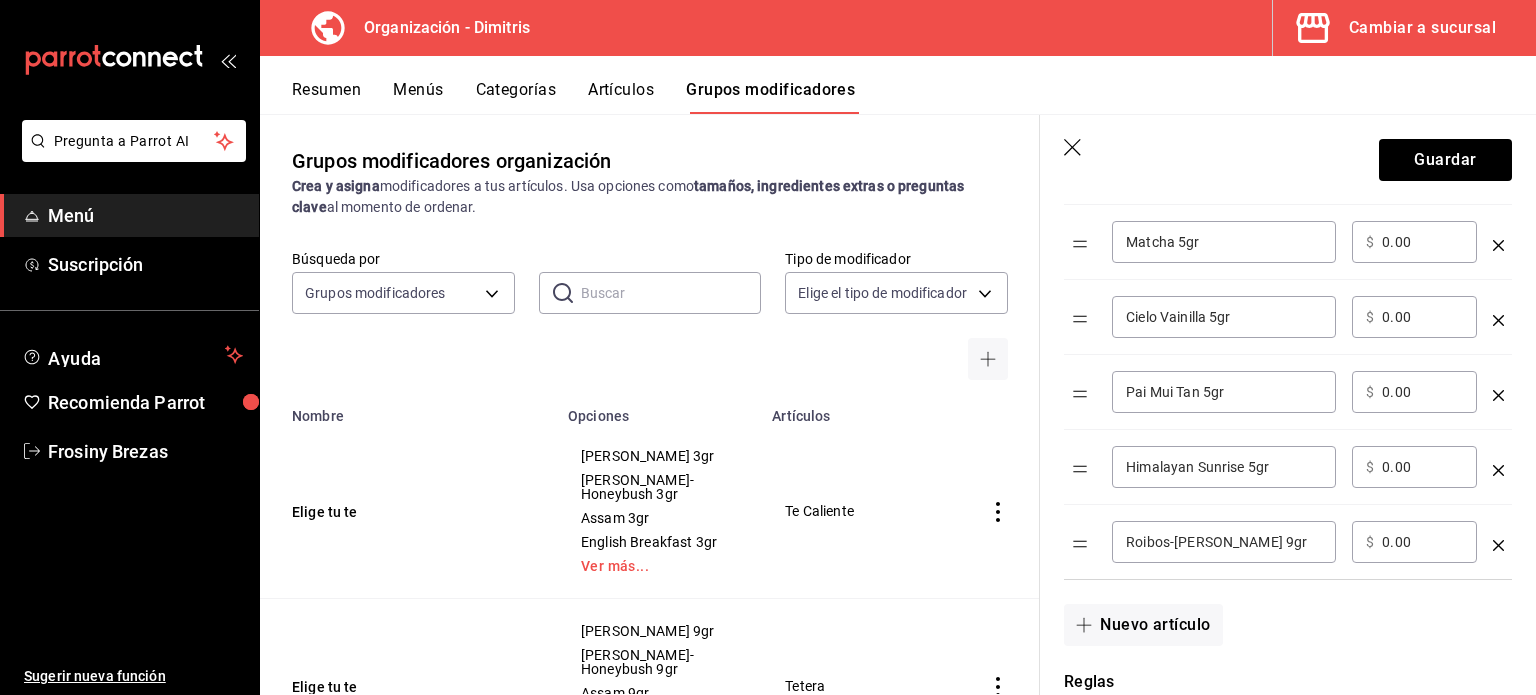 click on "Roibos-Manzana canela 9gr" at bounding box center (1224, 542) 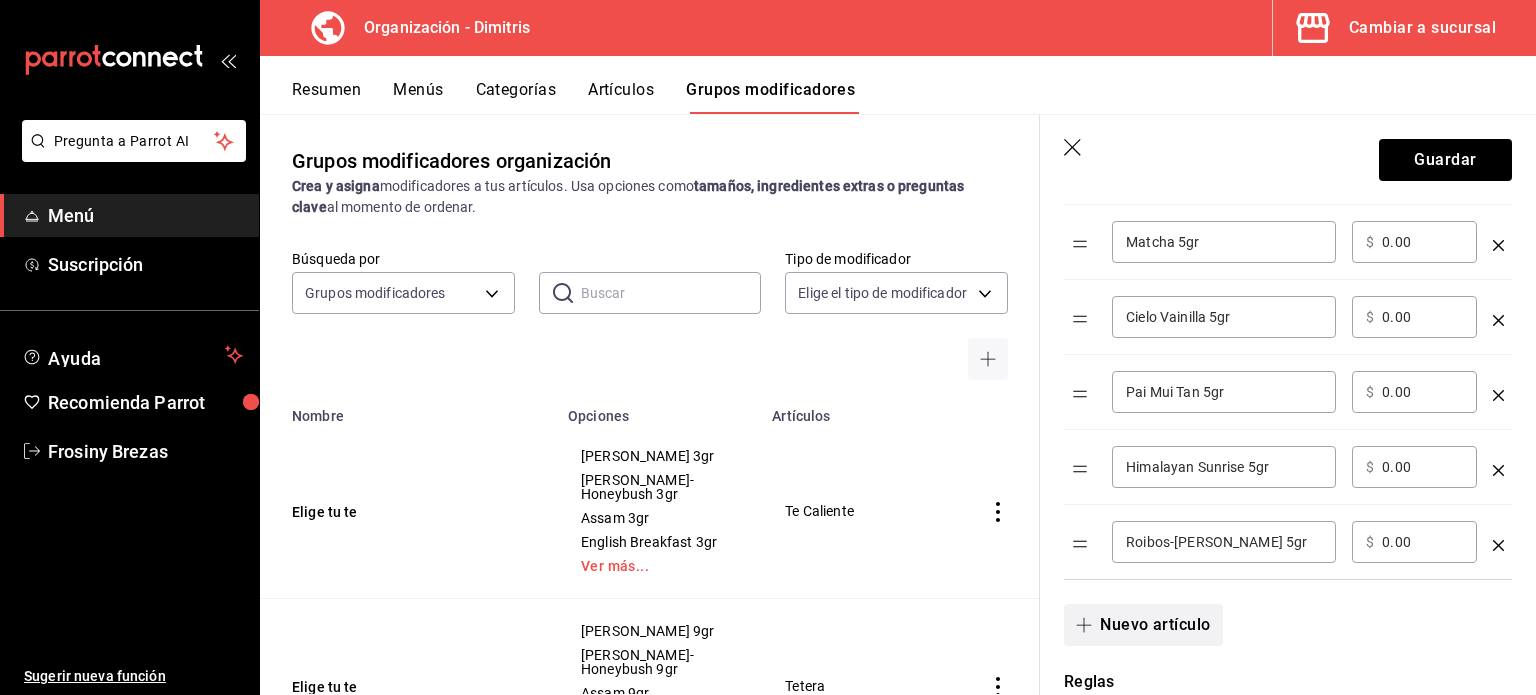 click on "Nuevo artículo" at bounding box center [1143, 625] 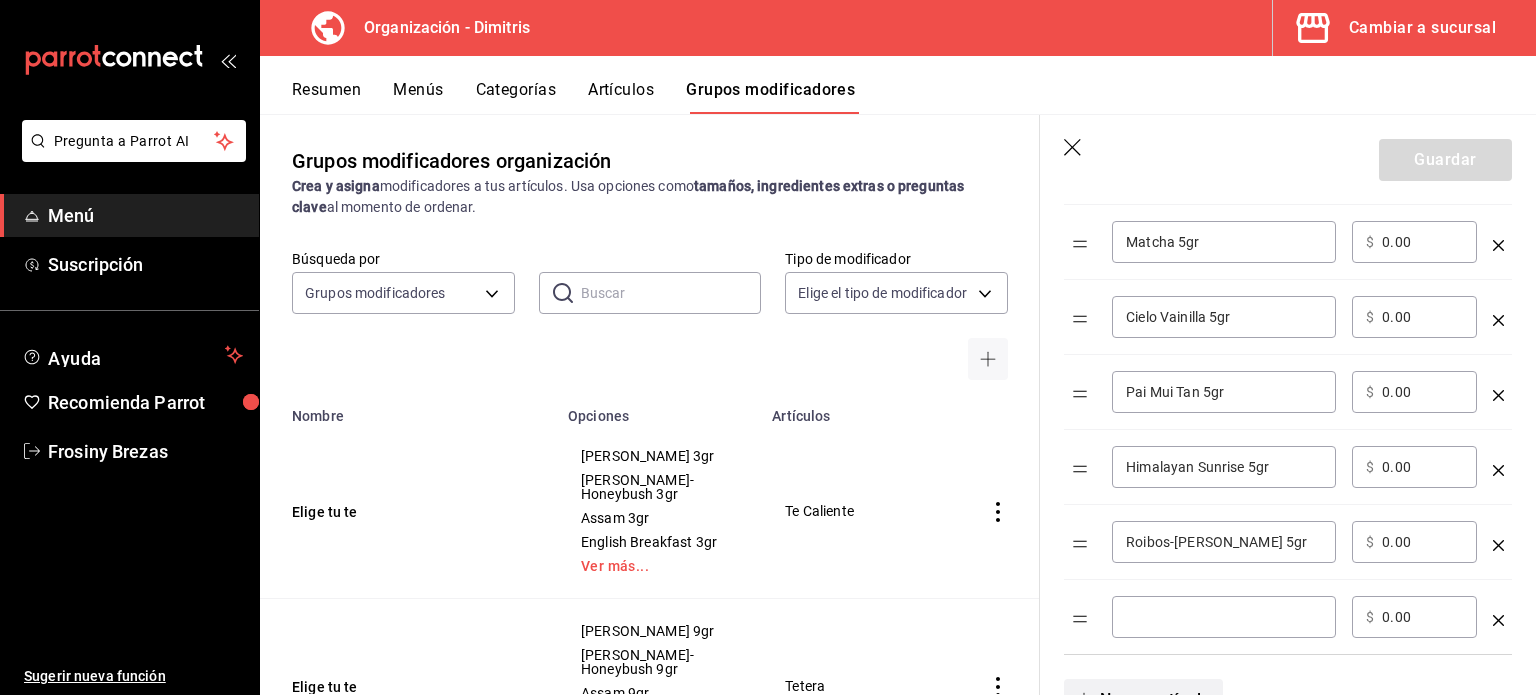 click on "​" at bounding box center [1224, 617] 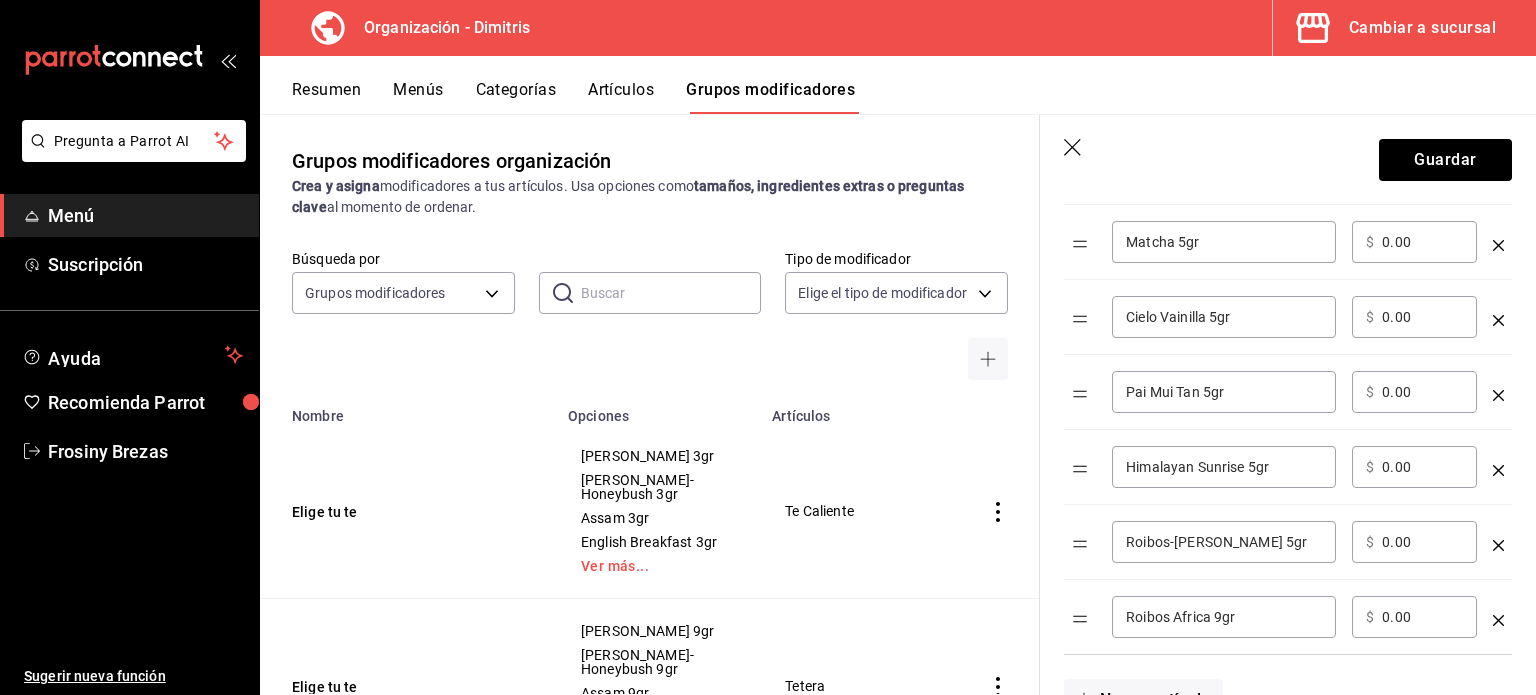 click on "Roibos Africa 9gr" at bounding box center [1224, 617] 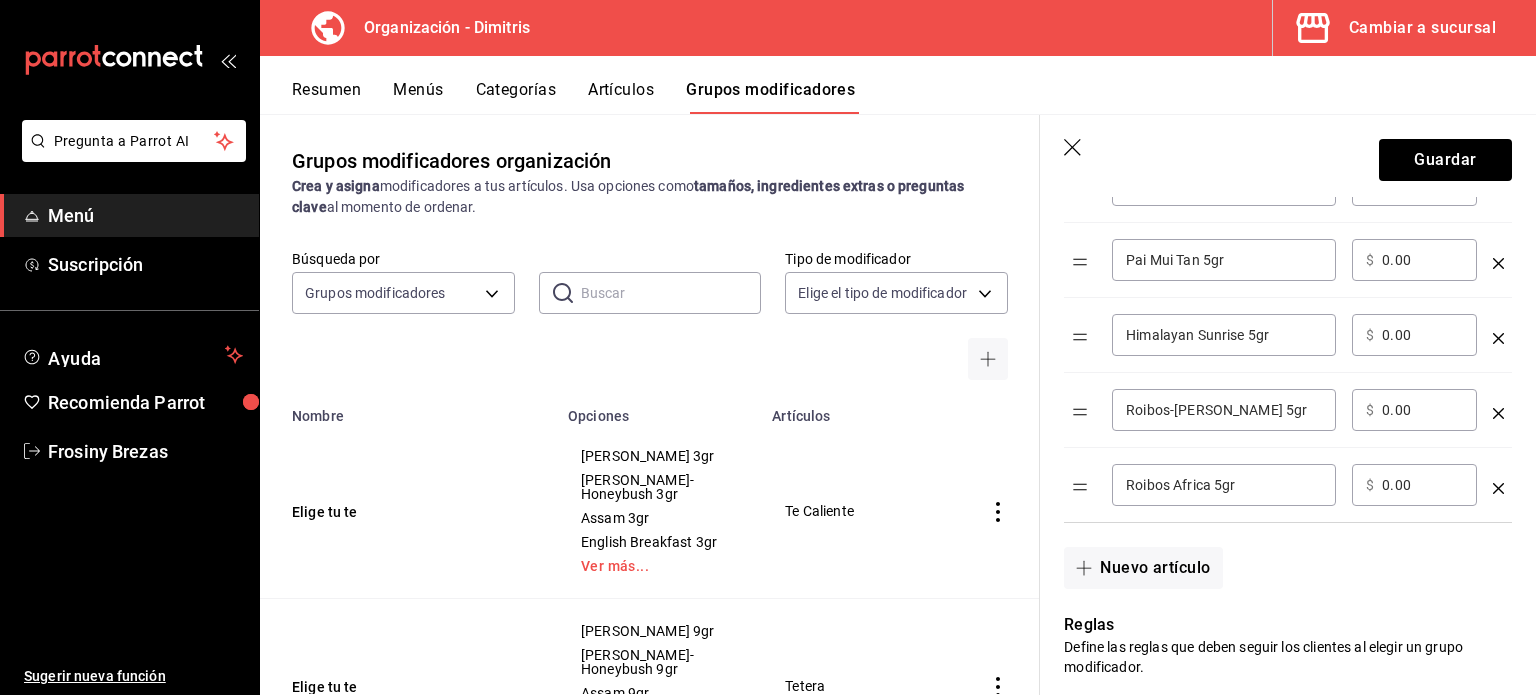 scroll, scrollTop: 1411, scrollLeft: 0, axis: vertical 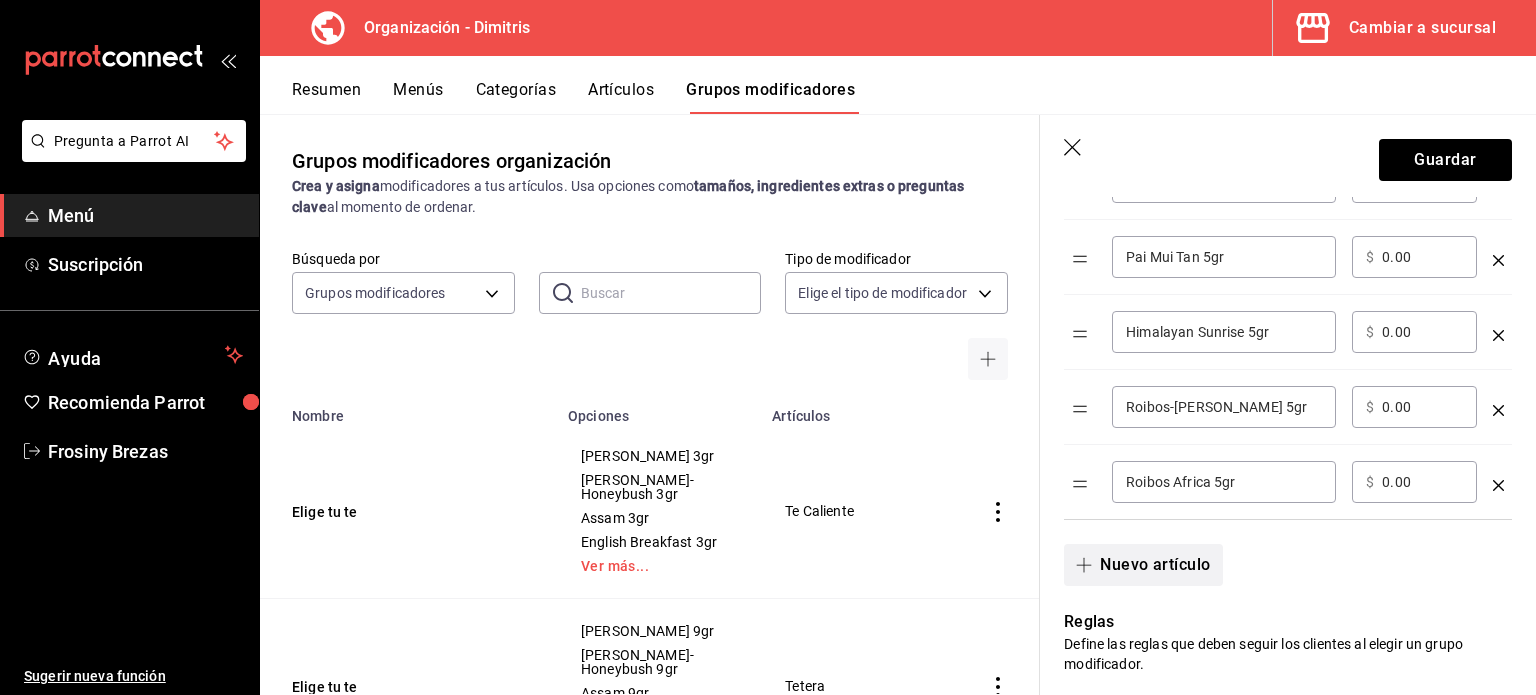 click on "Nuevo artículo" at bounding box center [1143, 565] 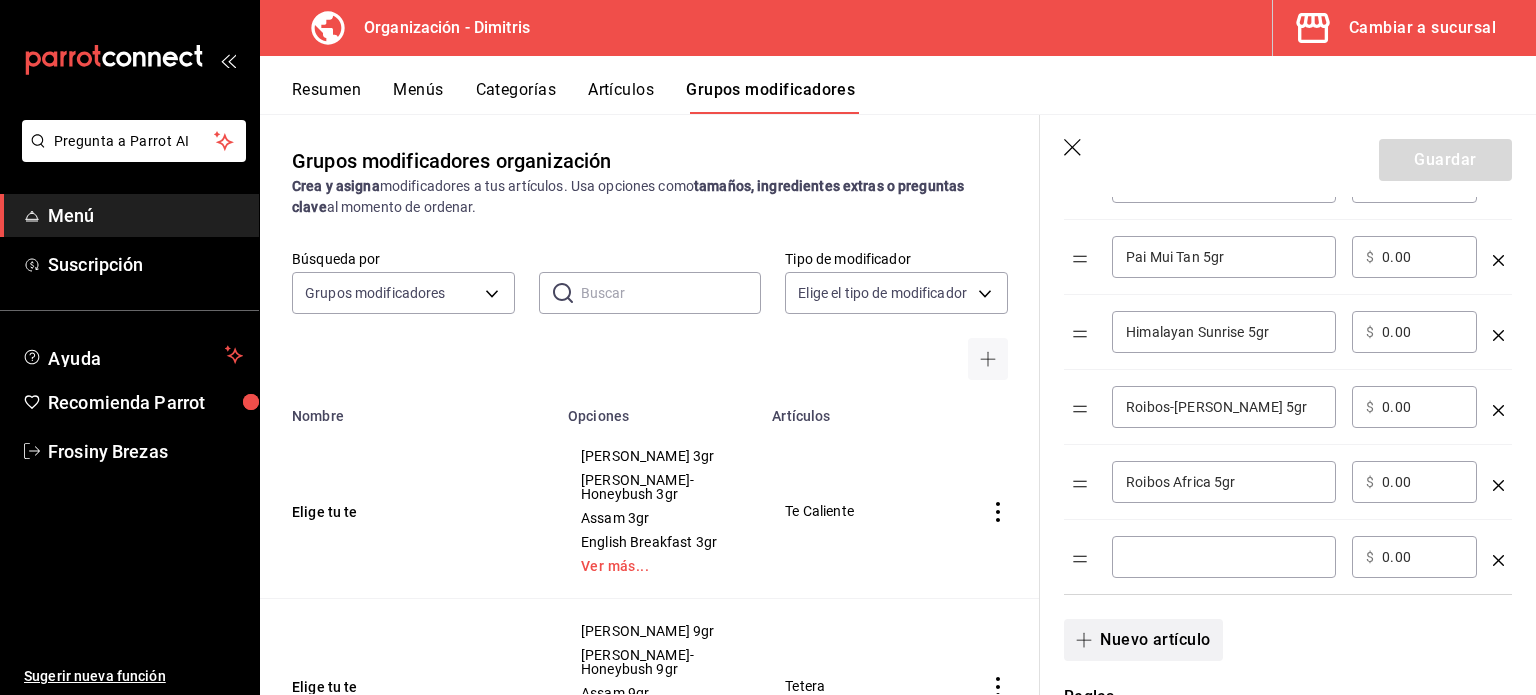click on "​" at bounding box center [1224, 557] 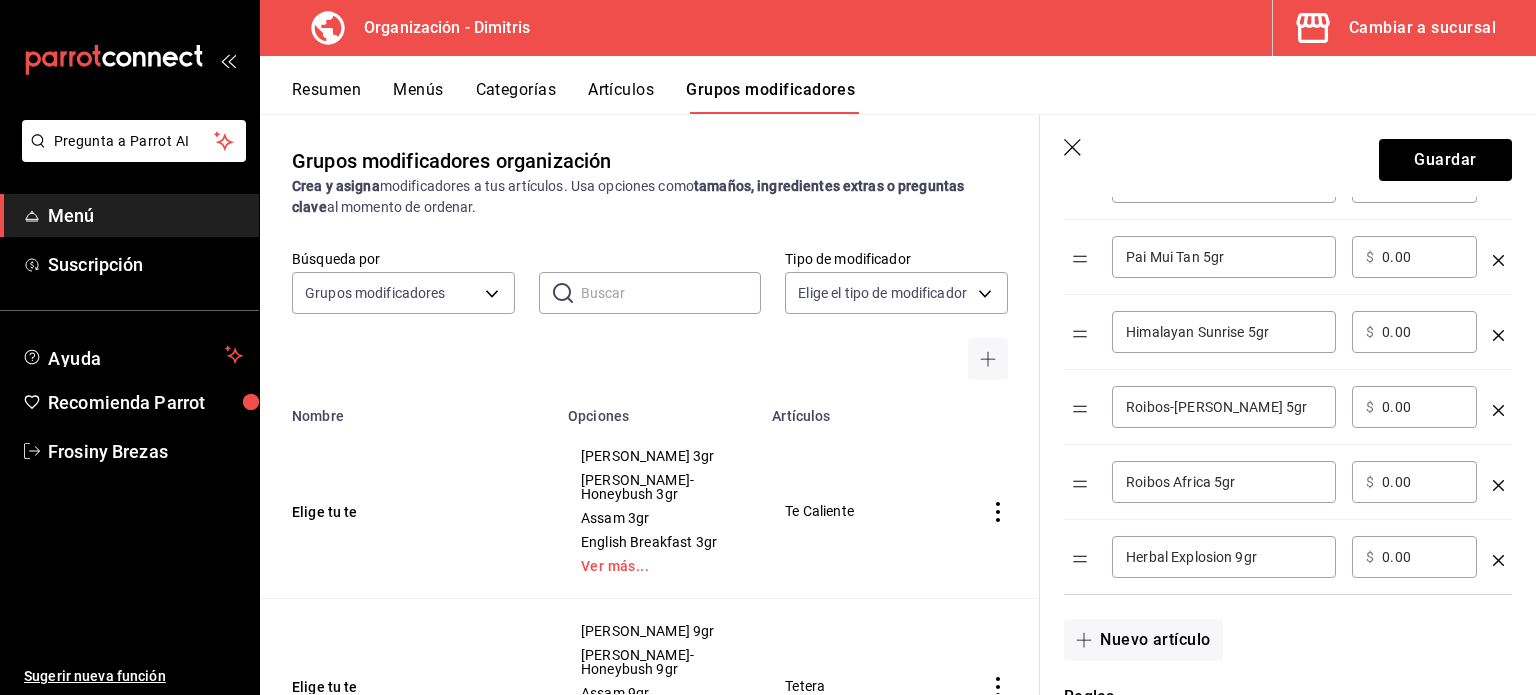 click on "Herbal Explosion 9gr" at bounding box center [1224, 557] 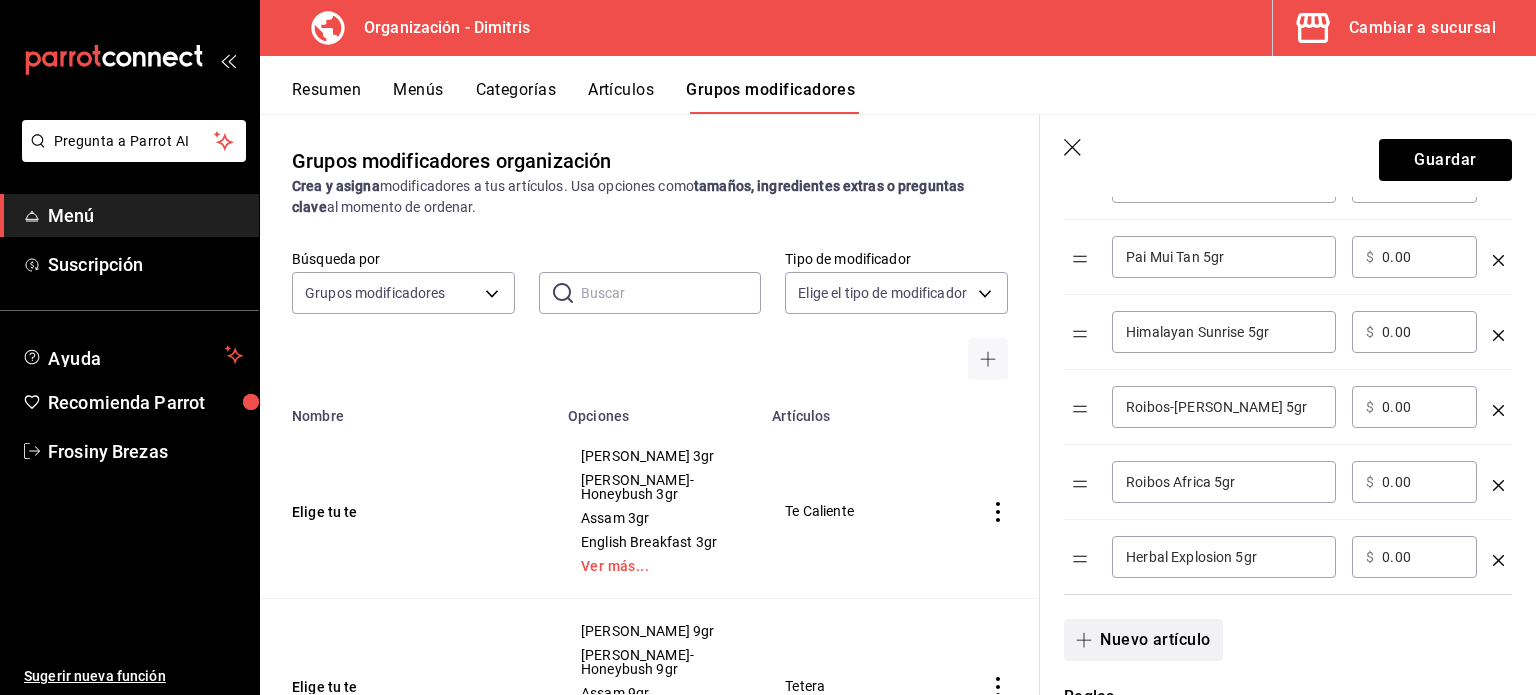 click on "Nuevo artículo" at bounding box center [1143, 640] 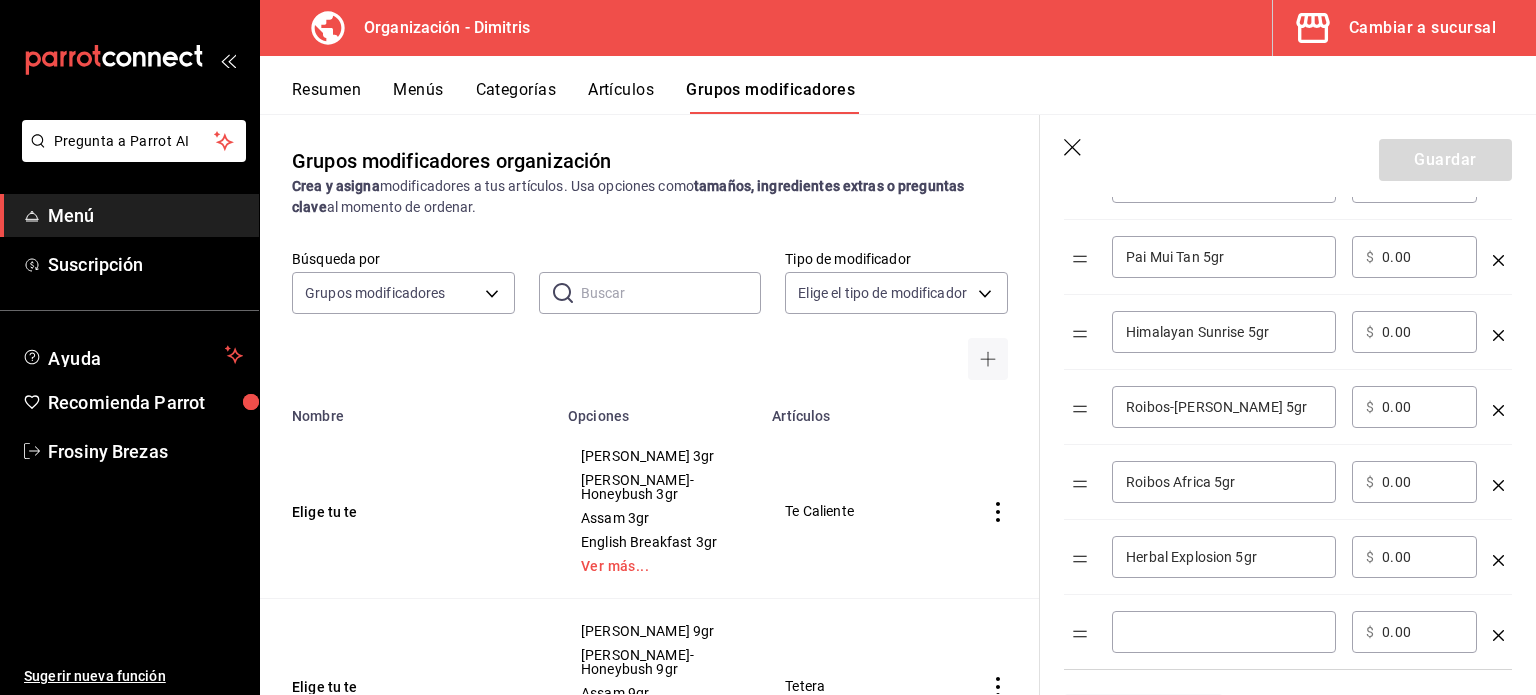 click at bounding box center (1224, 632) 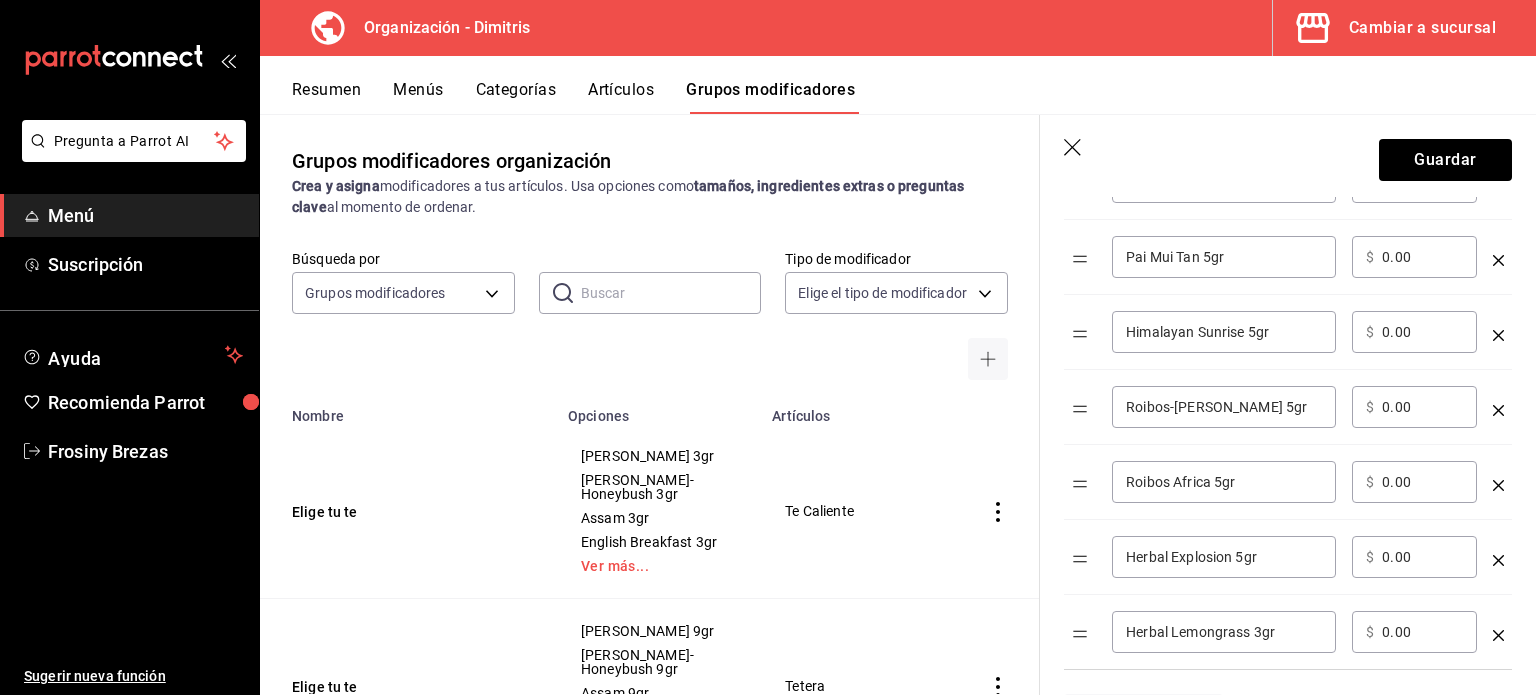 click on "Herbal Lemongrass 3gr" at bounding box center (1224, 632) 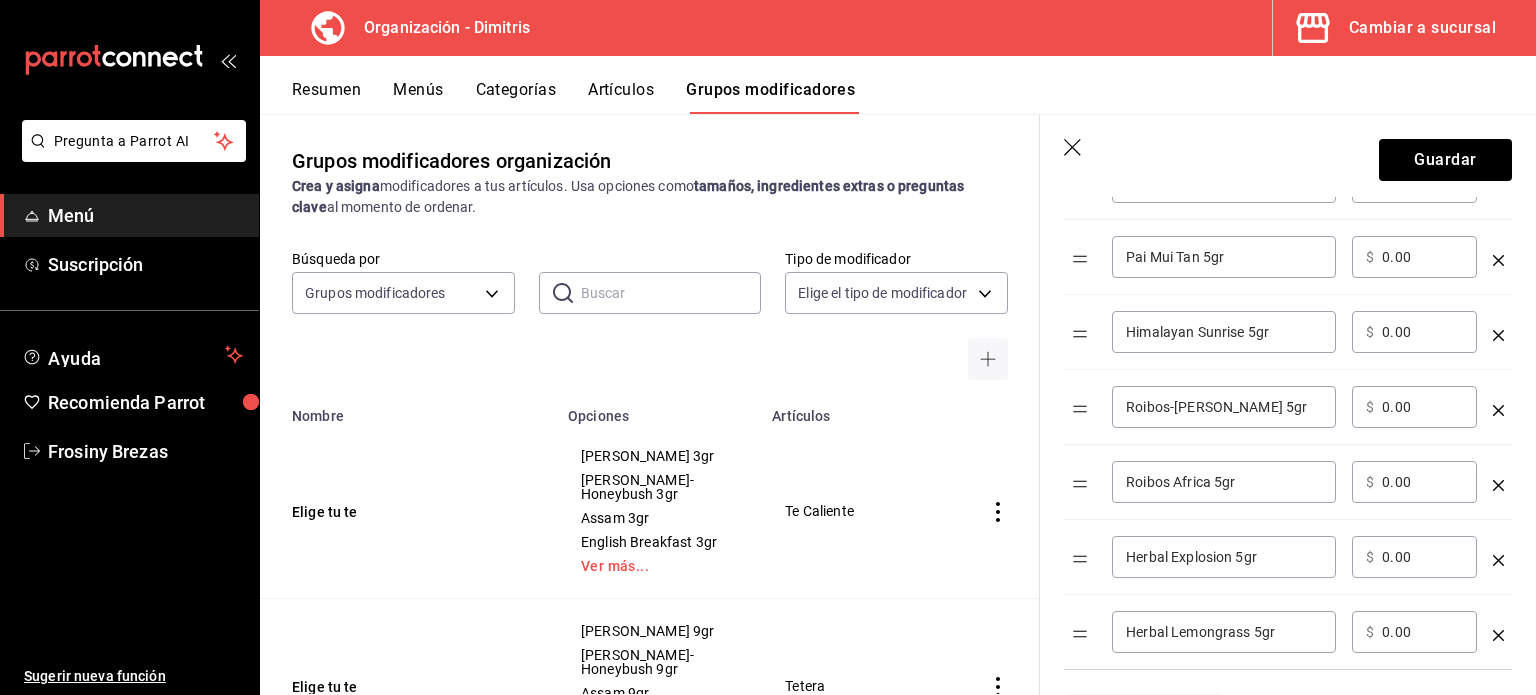 click on "Herbal Lemongrass 5gr" at bounding box center (1224, 632) 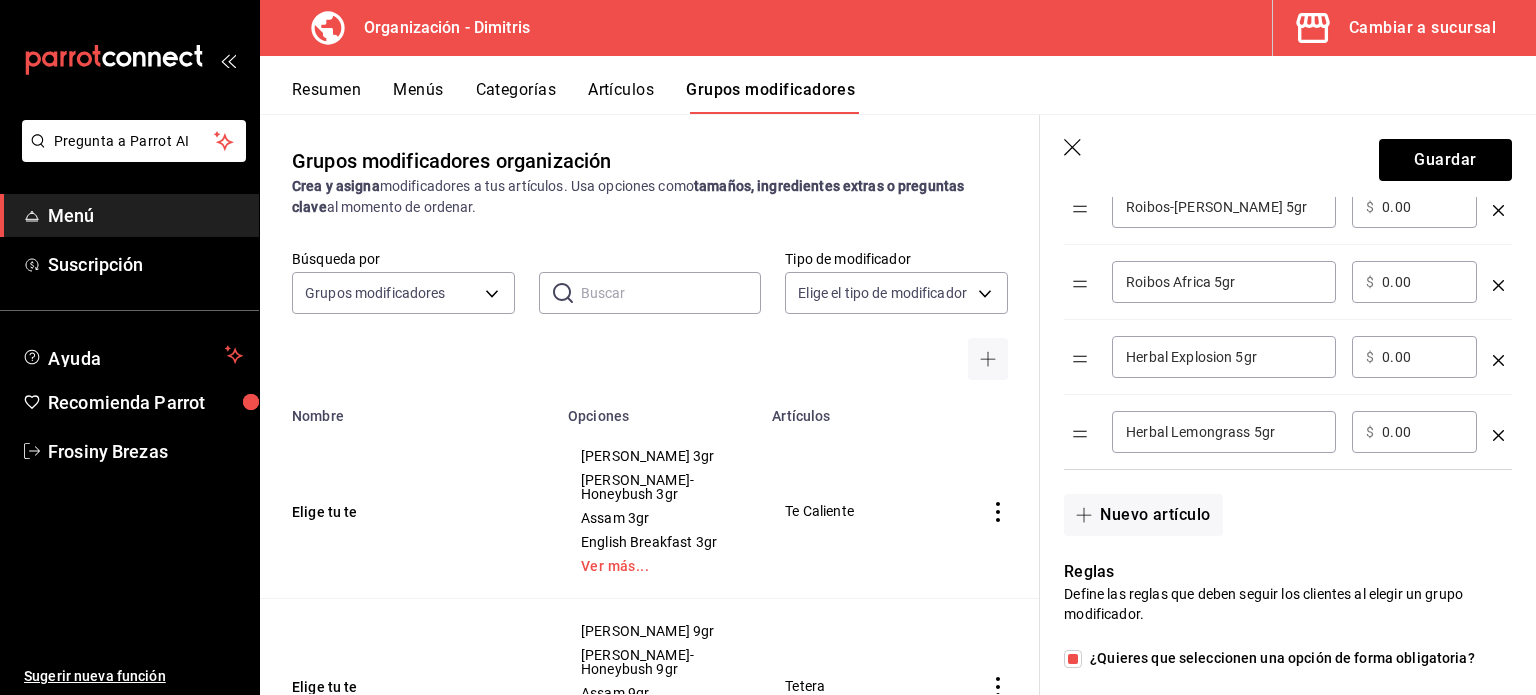 scroll, scrollTop: 1636, scrollLeft: 0, axis: vertical 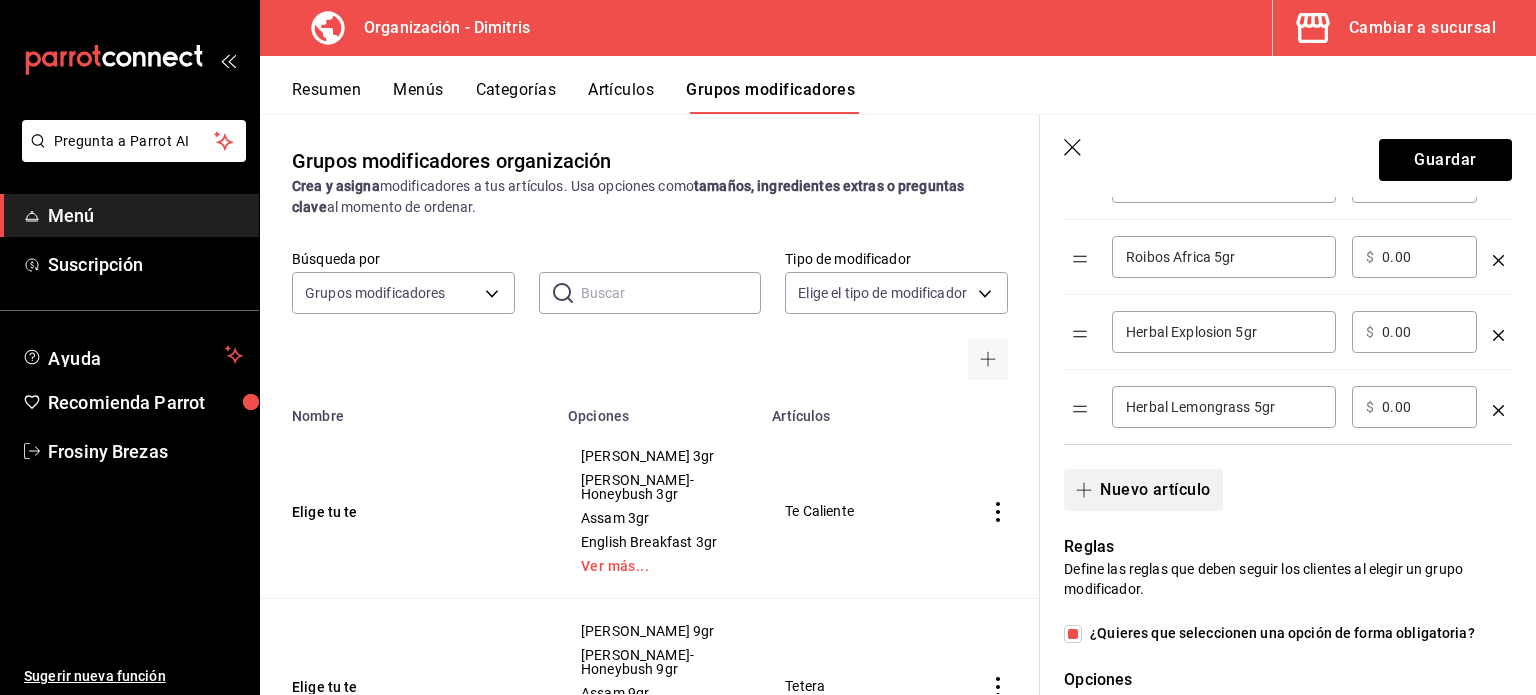 click on "Nuevo artículo" at bounding box center (1143, 490) 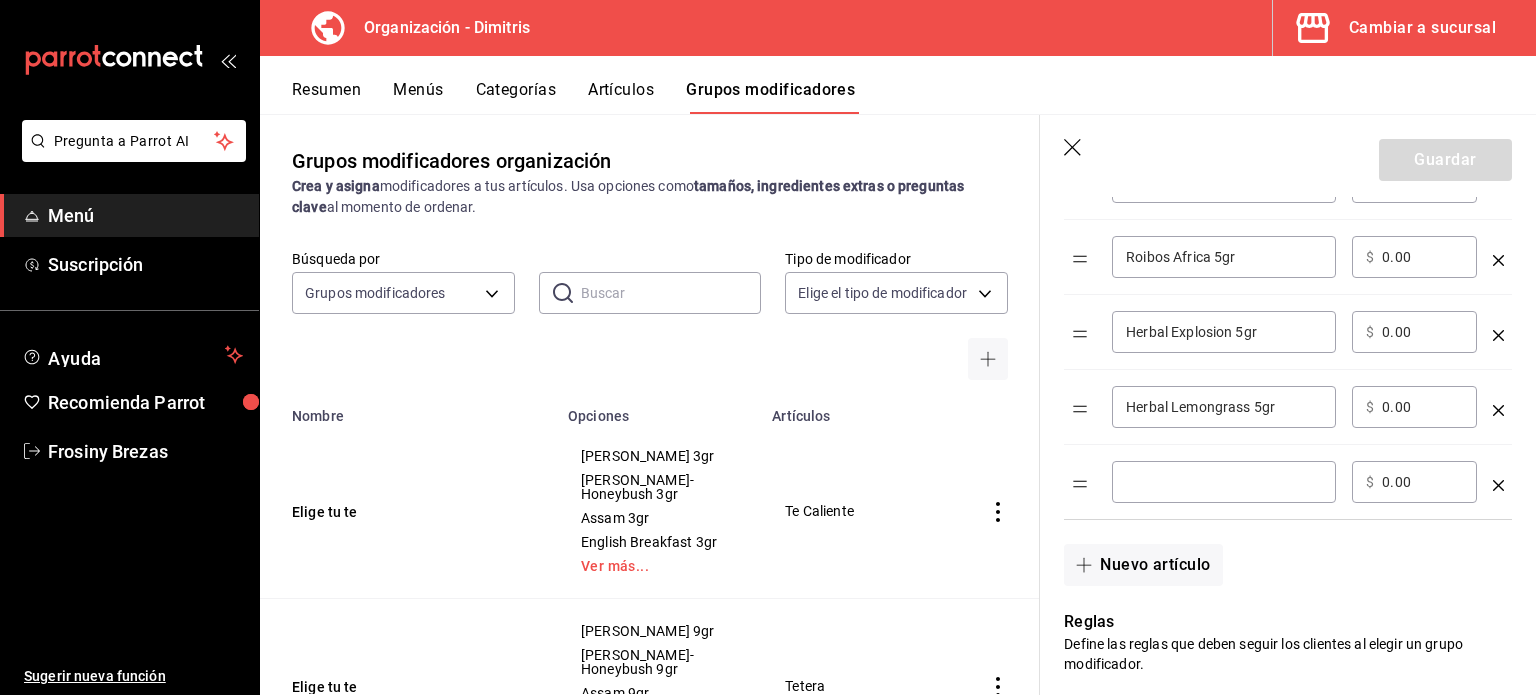 click at bounding box center [1224, 482] 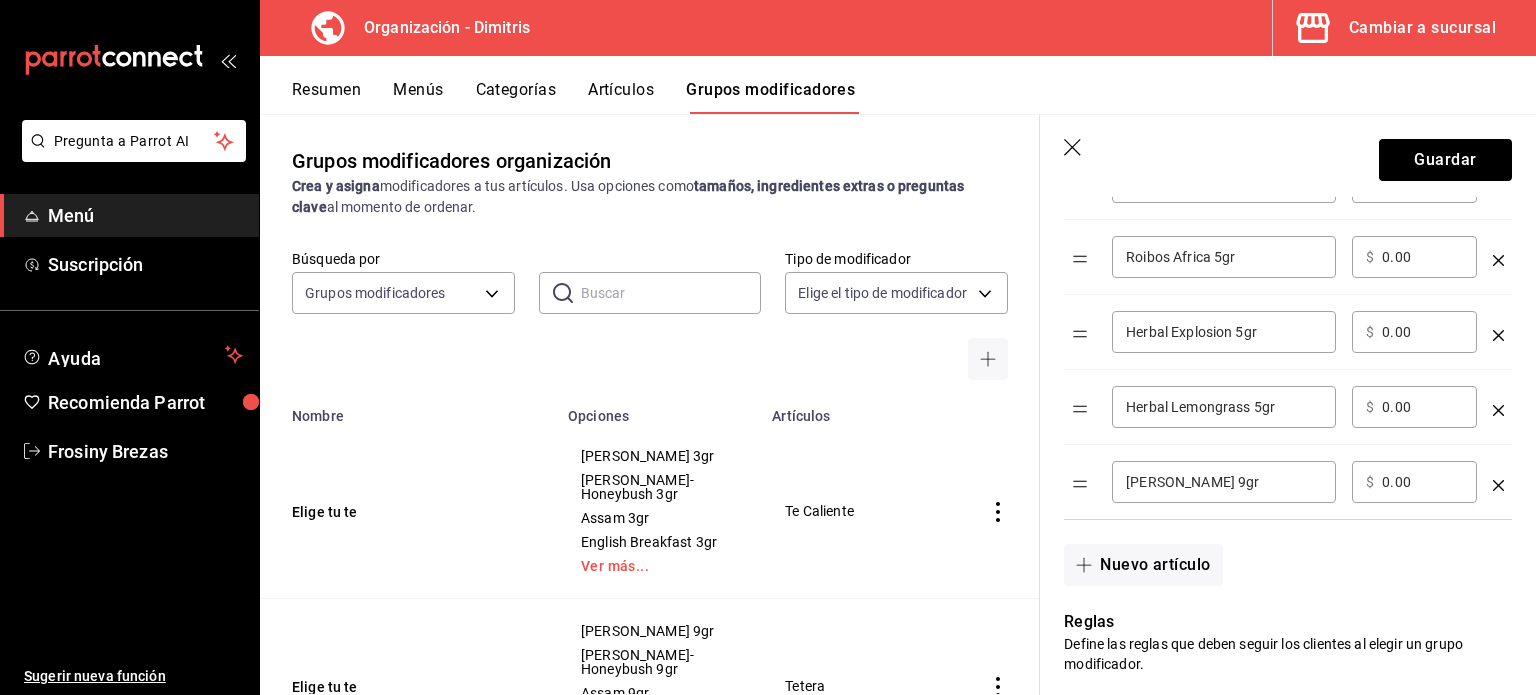 click on "Masala Chai 9gr" at bounding box center [1224, 482] 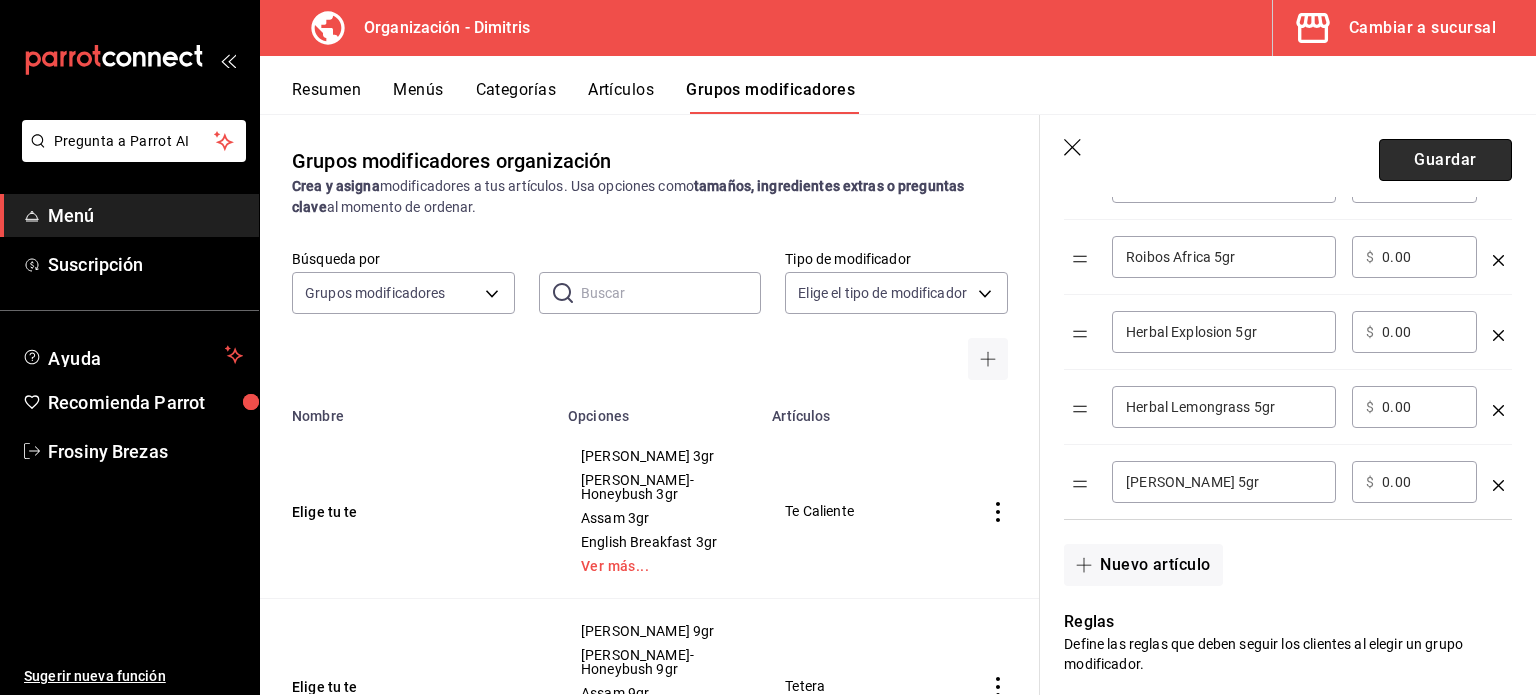 click on "Guardar" at bounding box center (1445, 160) 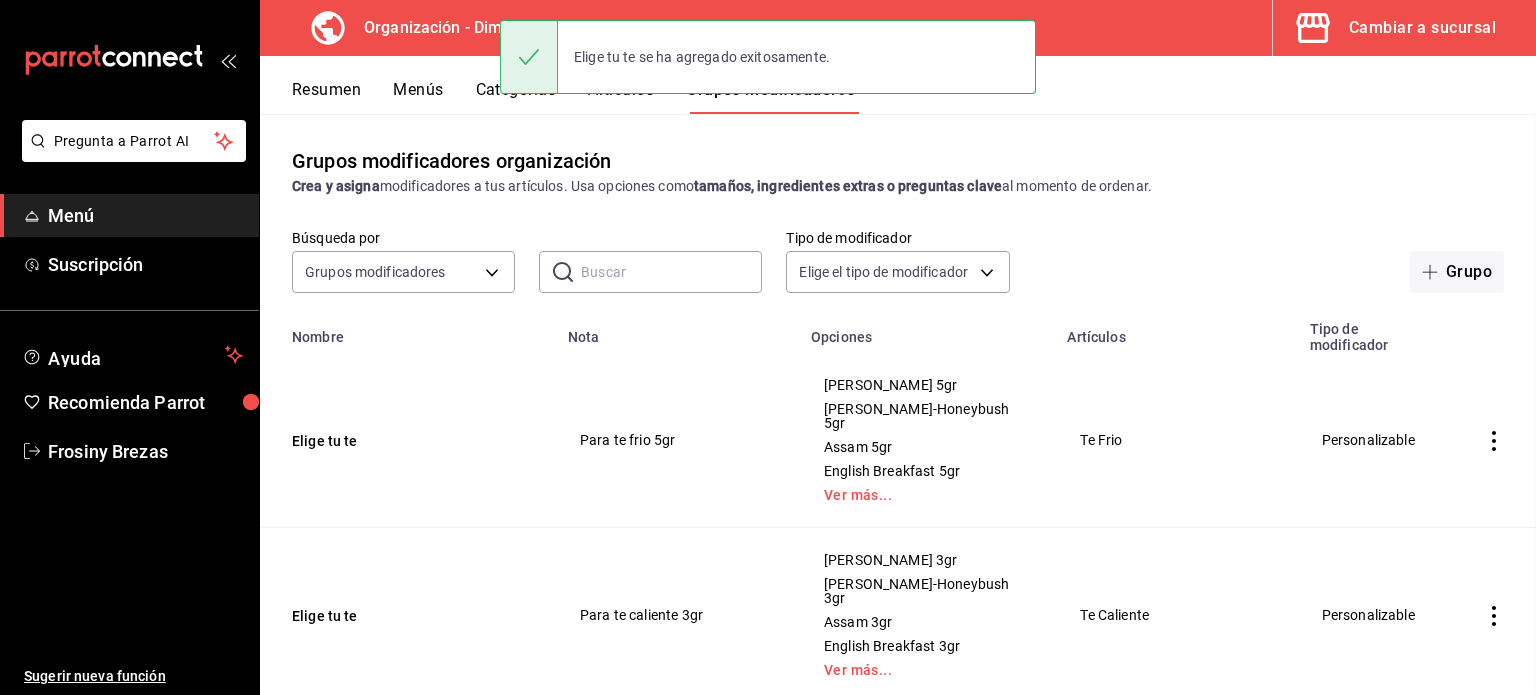 scroll, scrollTop: 0, scrollLeft: 0, axis: both 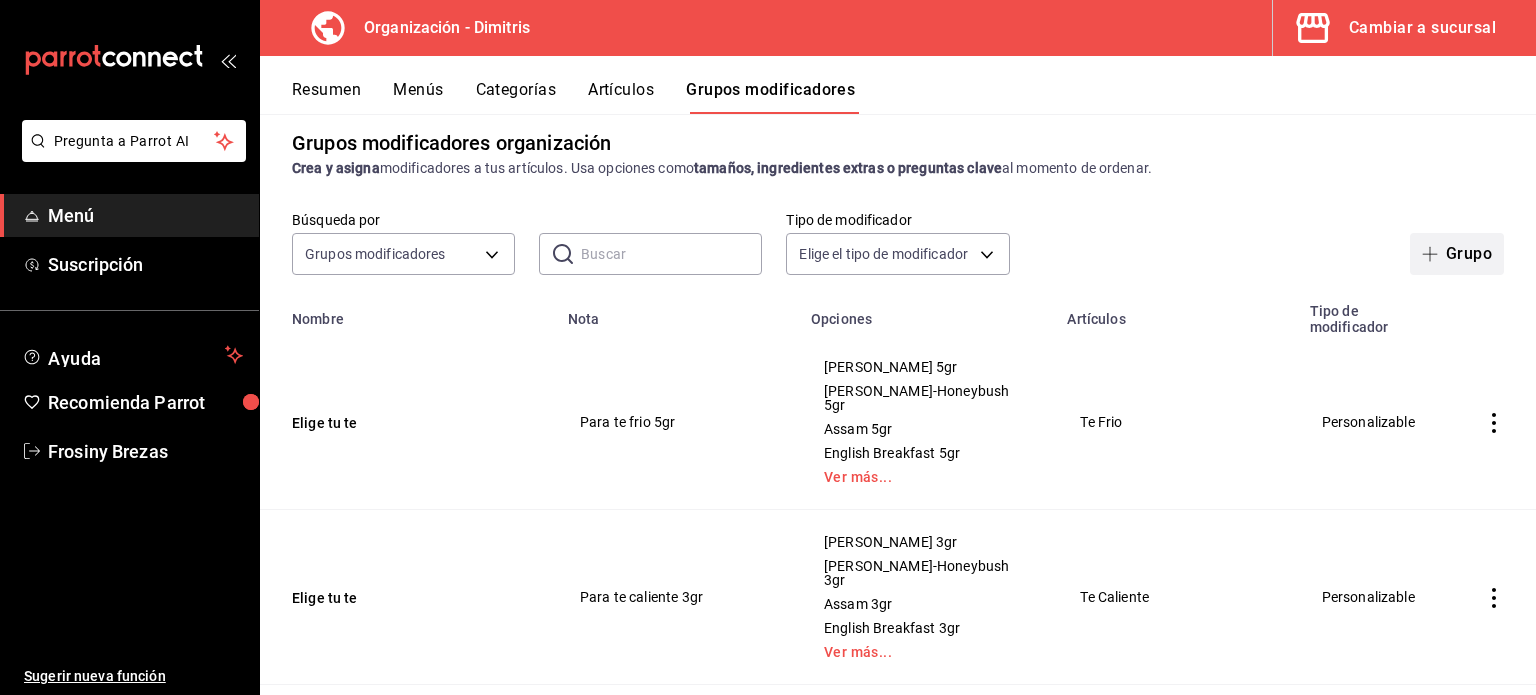 click 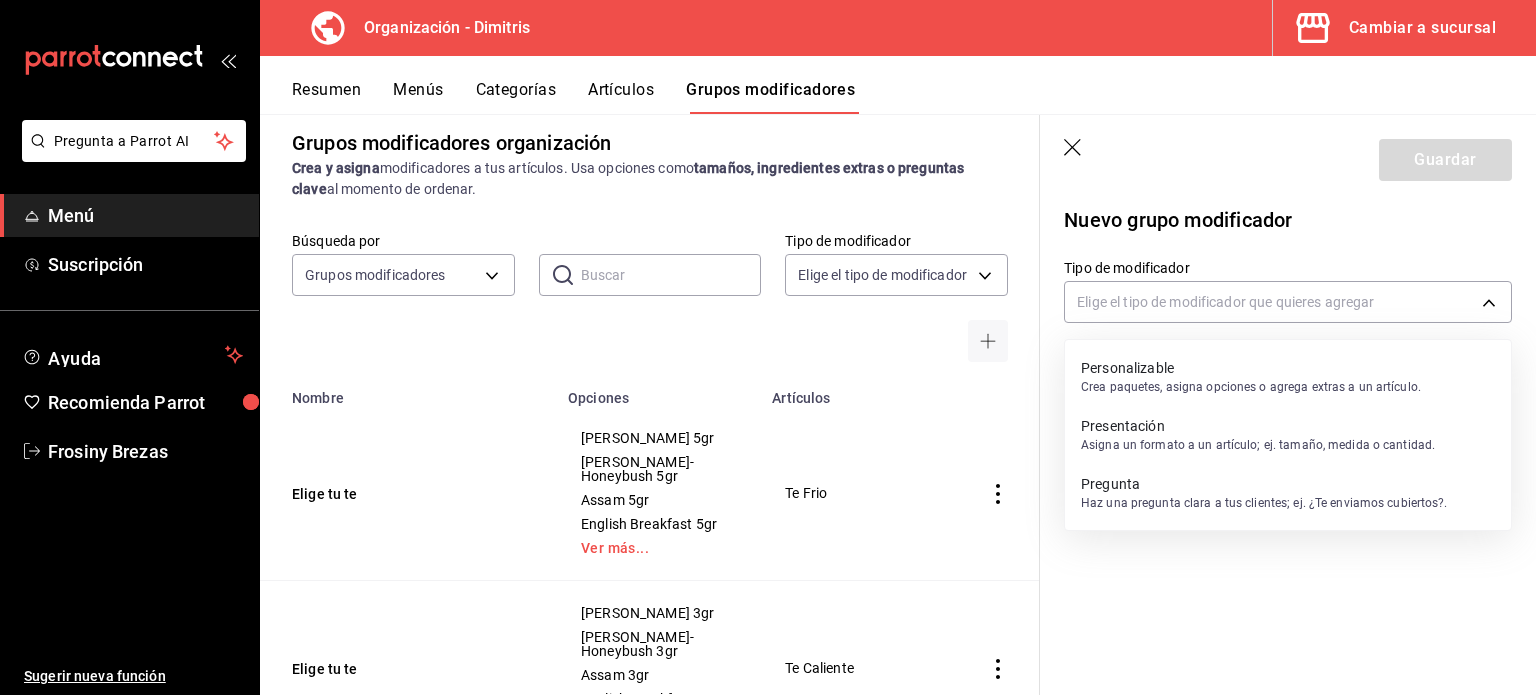 drag, startPoint x: 1254, startPoint y: 292, endPoint x: 1257, endPoint y: 395, distance: 103.04368 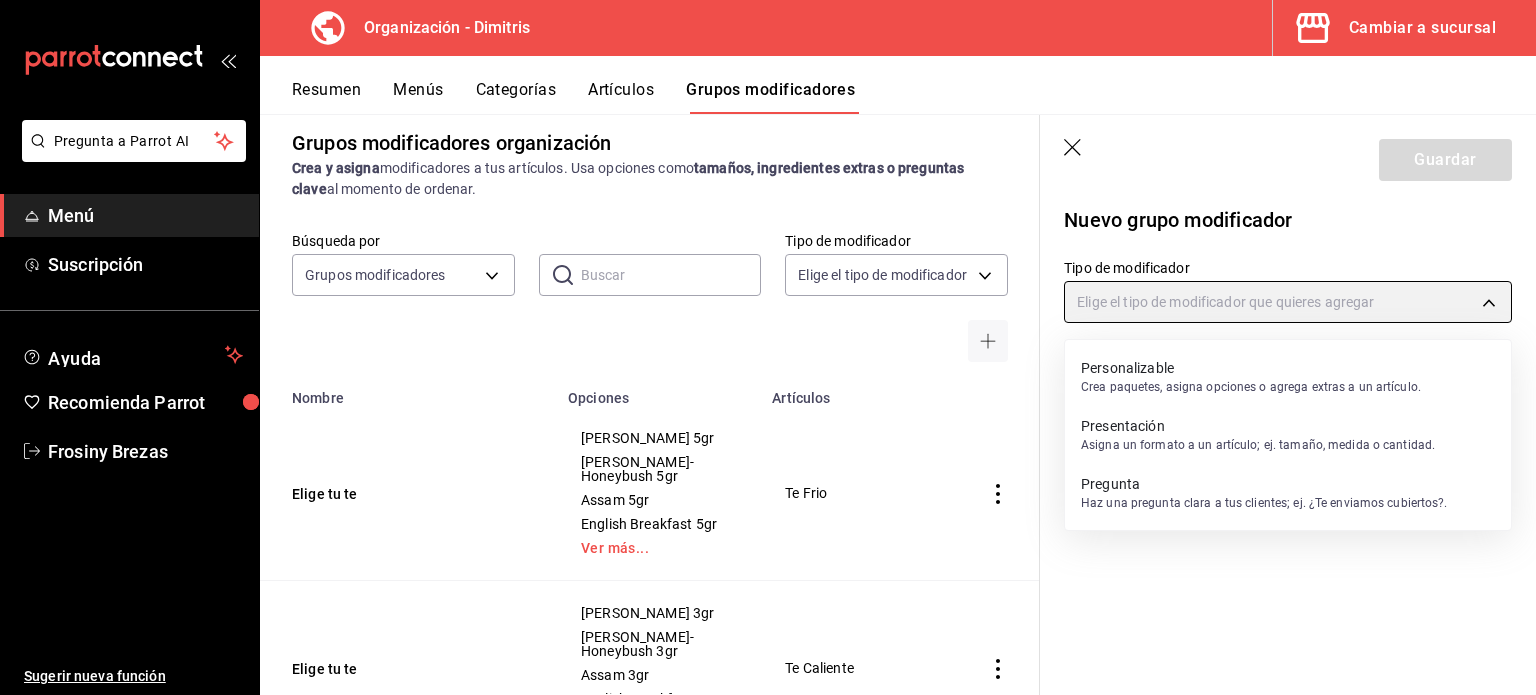 type on "CUSTOMIZABLE" 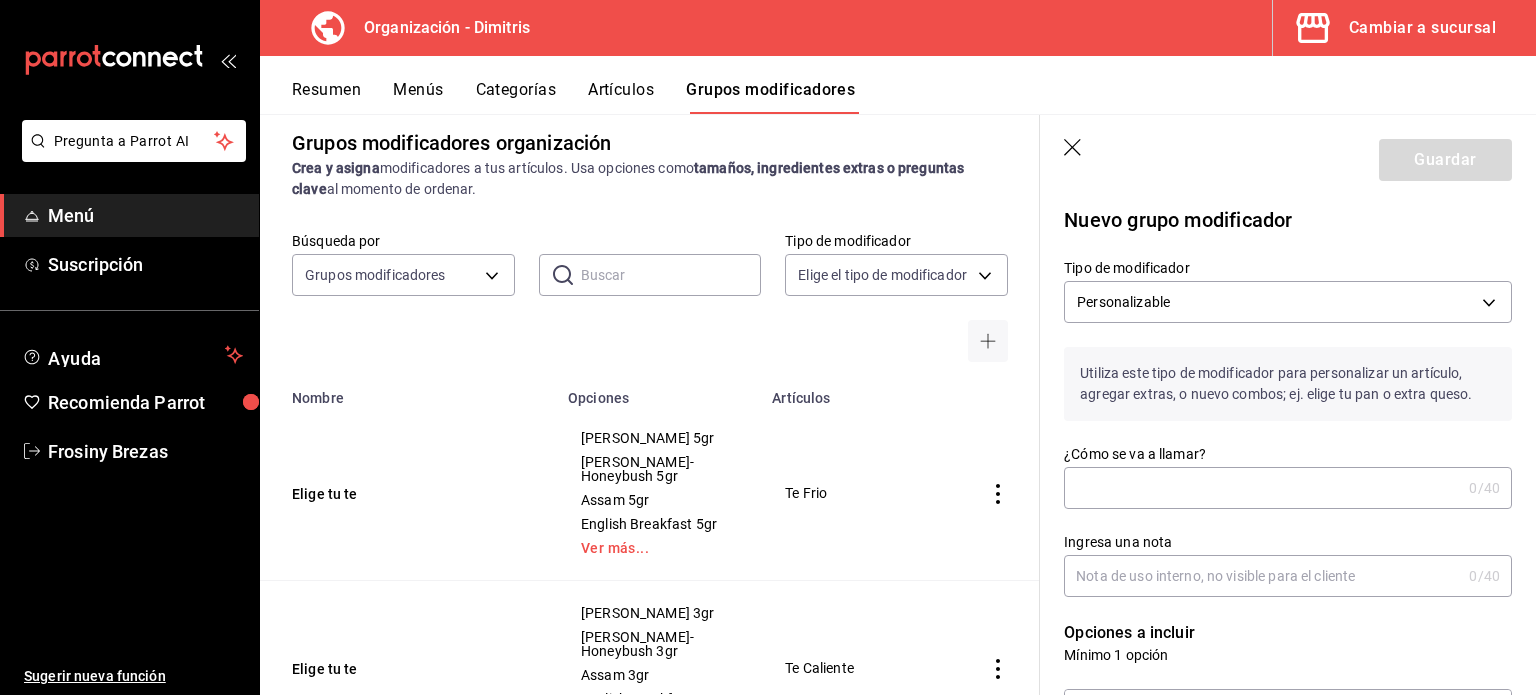click on "¿Cómo se va a llamar?" at bounding box center [1262, 488] 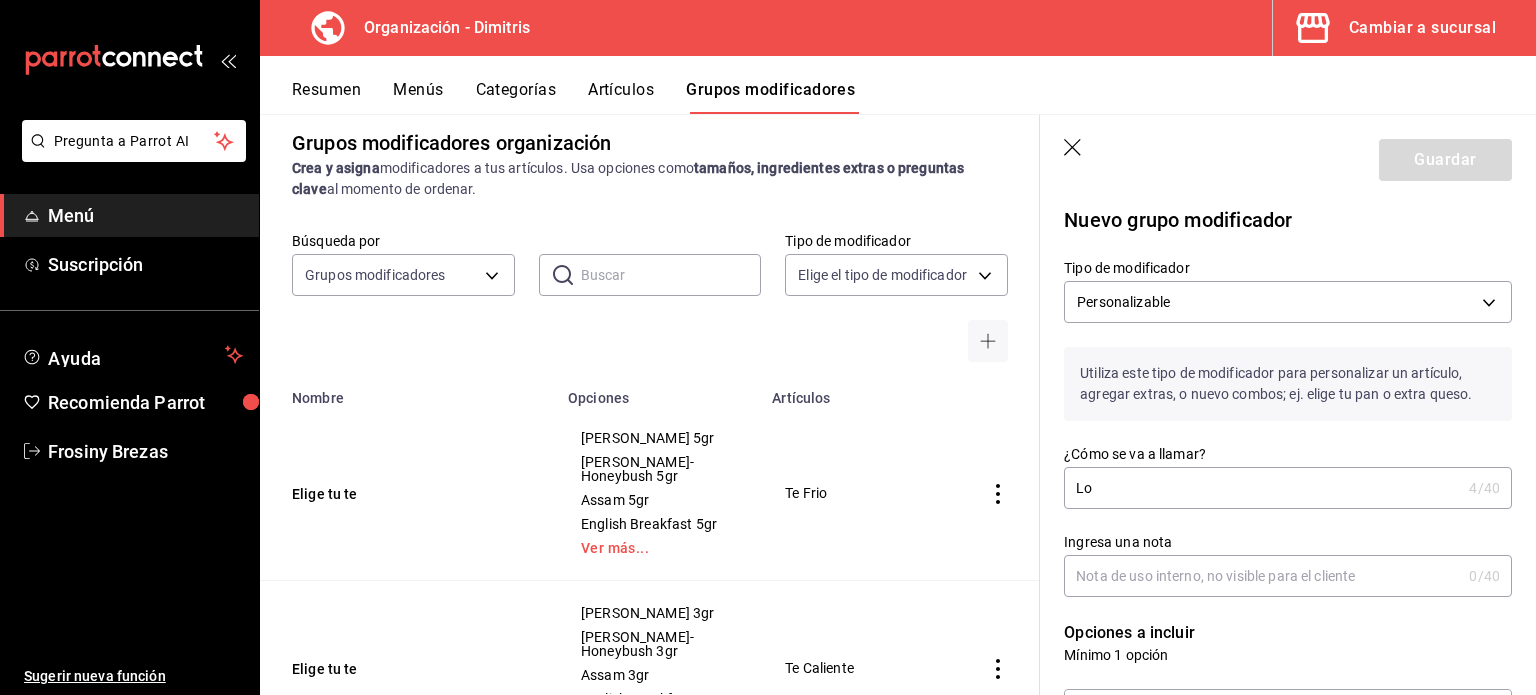 type on "L" 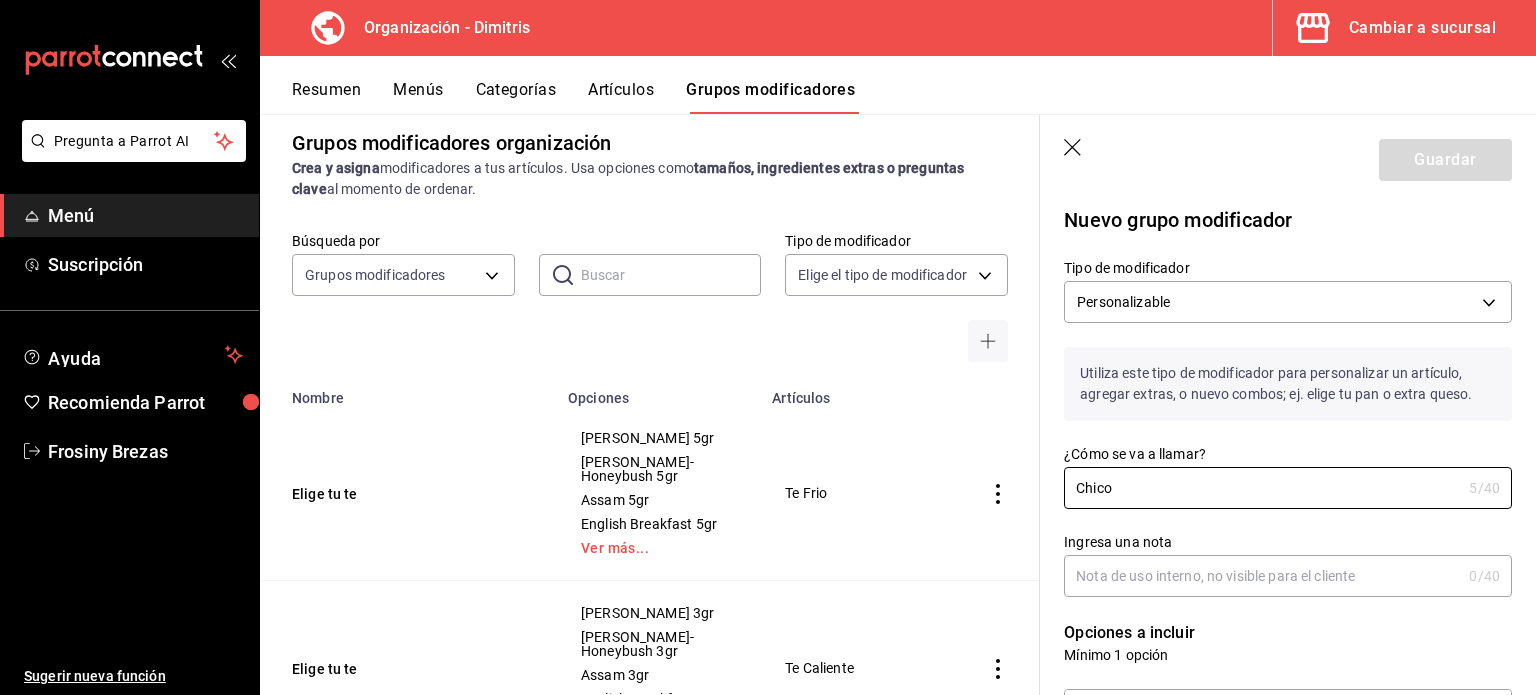 type on "Chico" 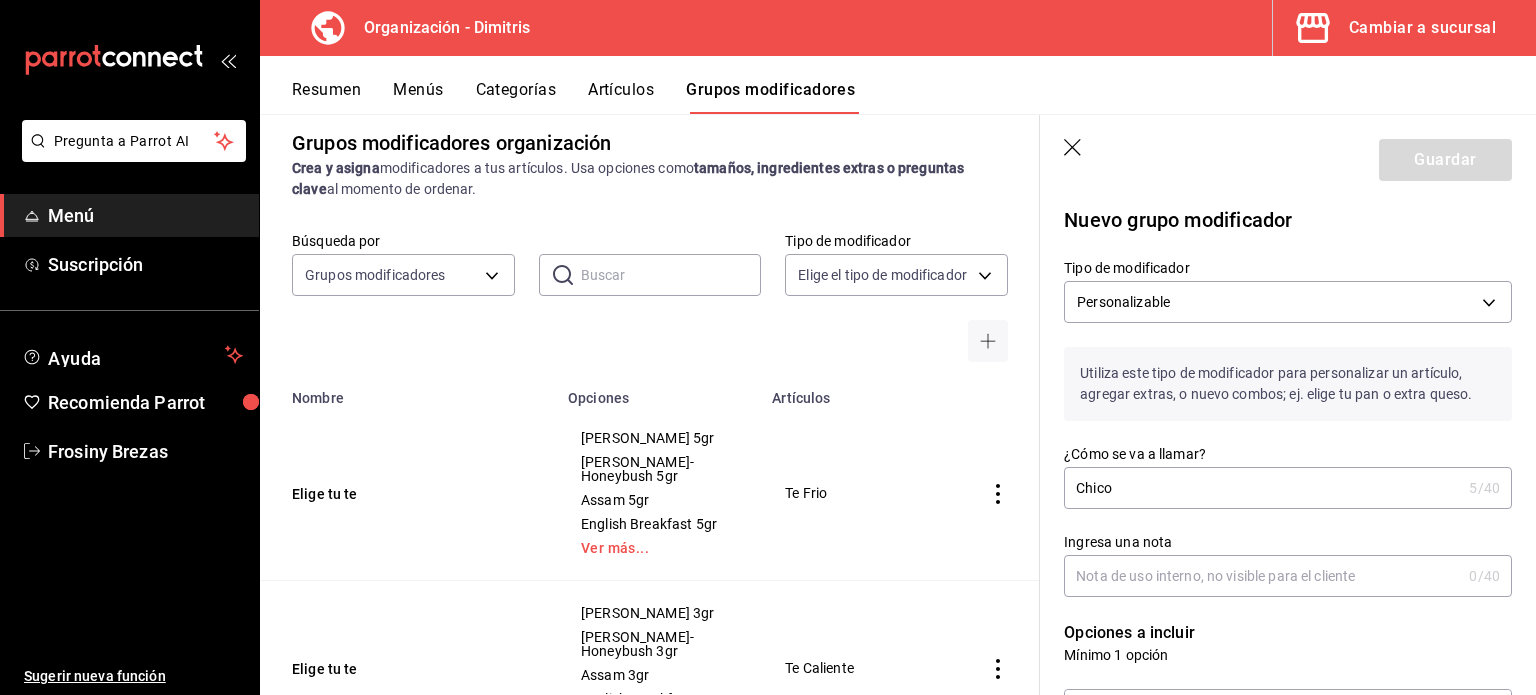 click on "Ingresa una nota" at bounding box center (1262, 576) 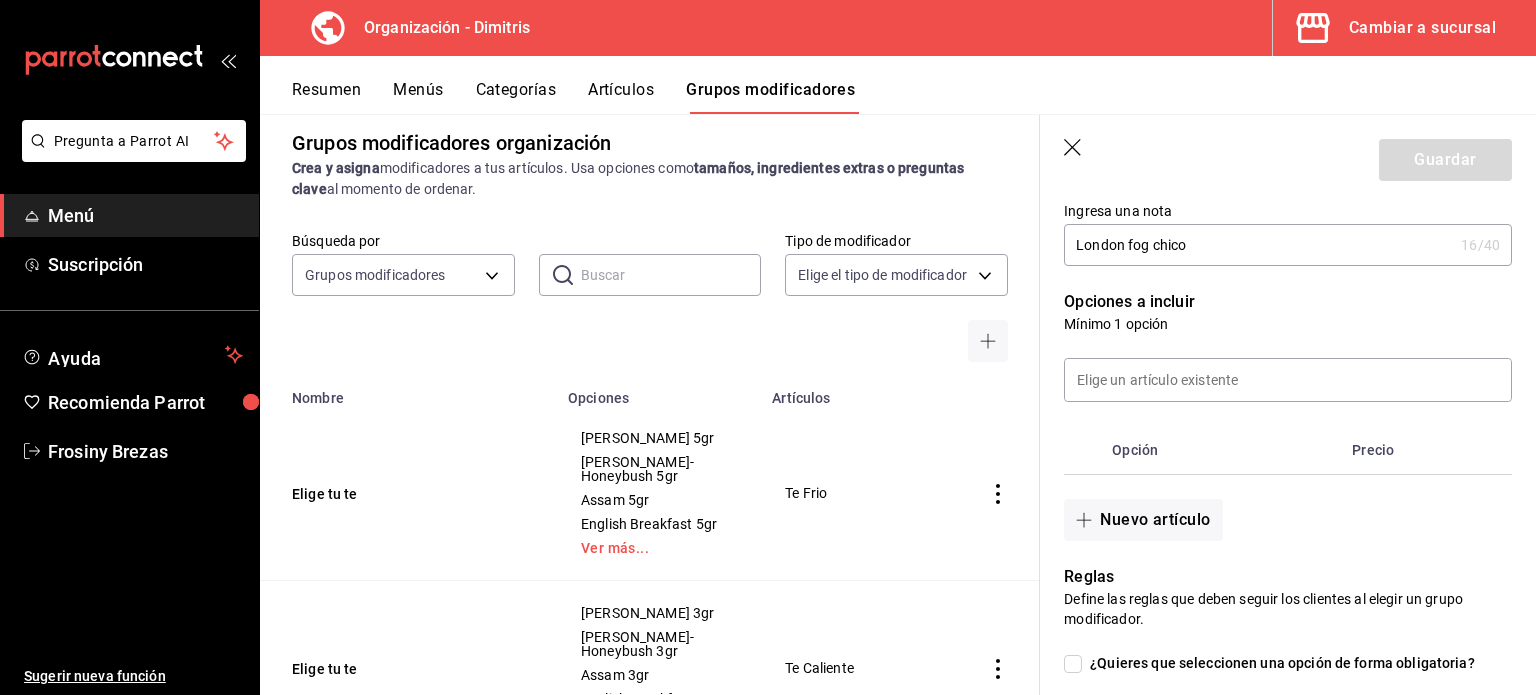 scroll, scrollTop: 332, scrollLeft: 0, axis: vertical 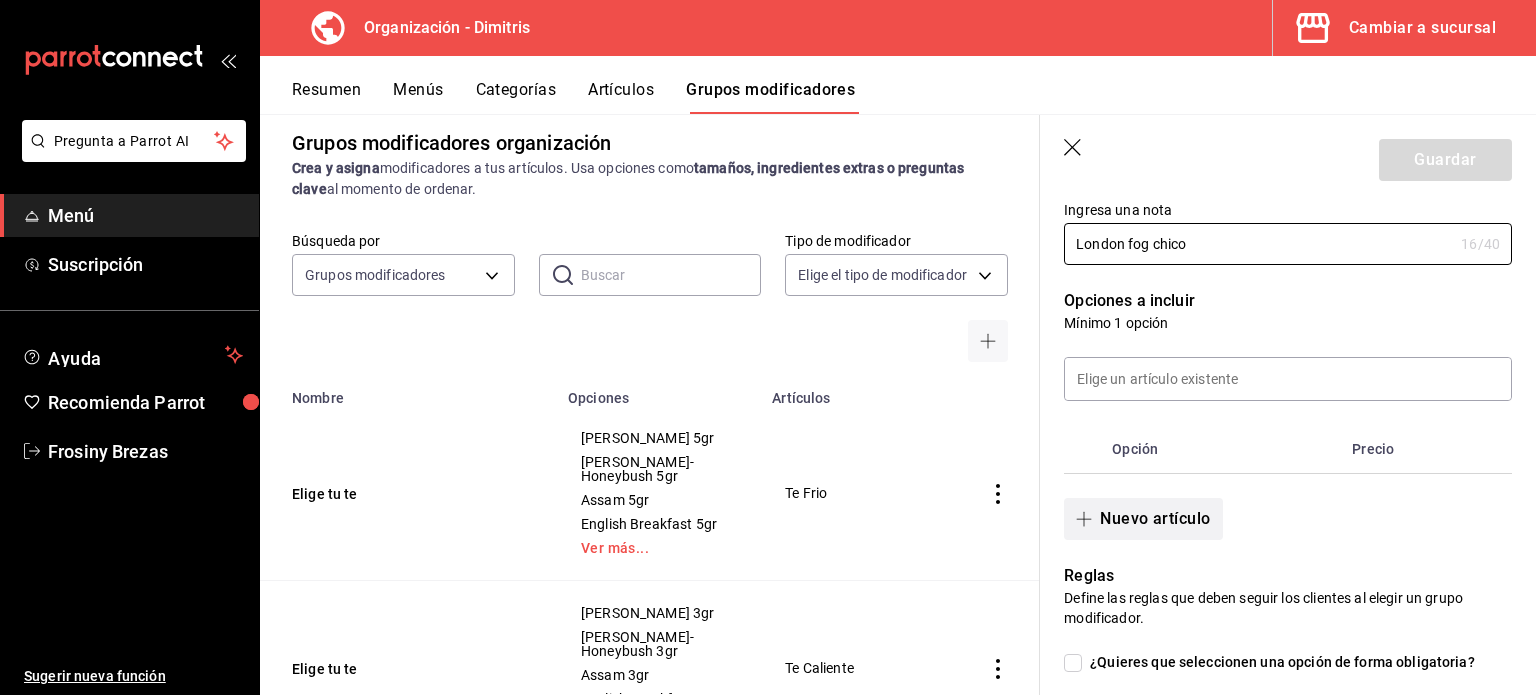 type on "London fog chico" 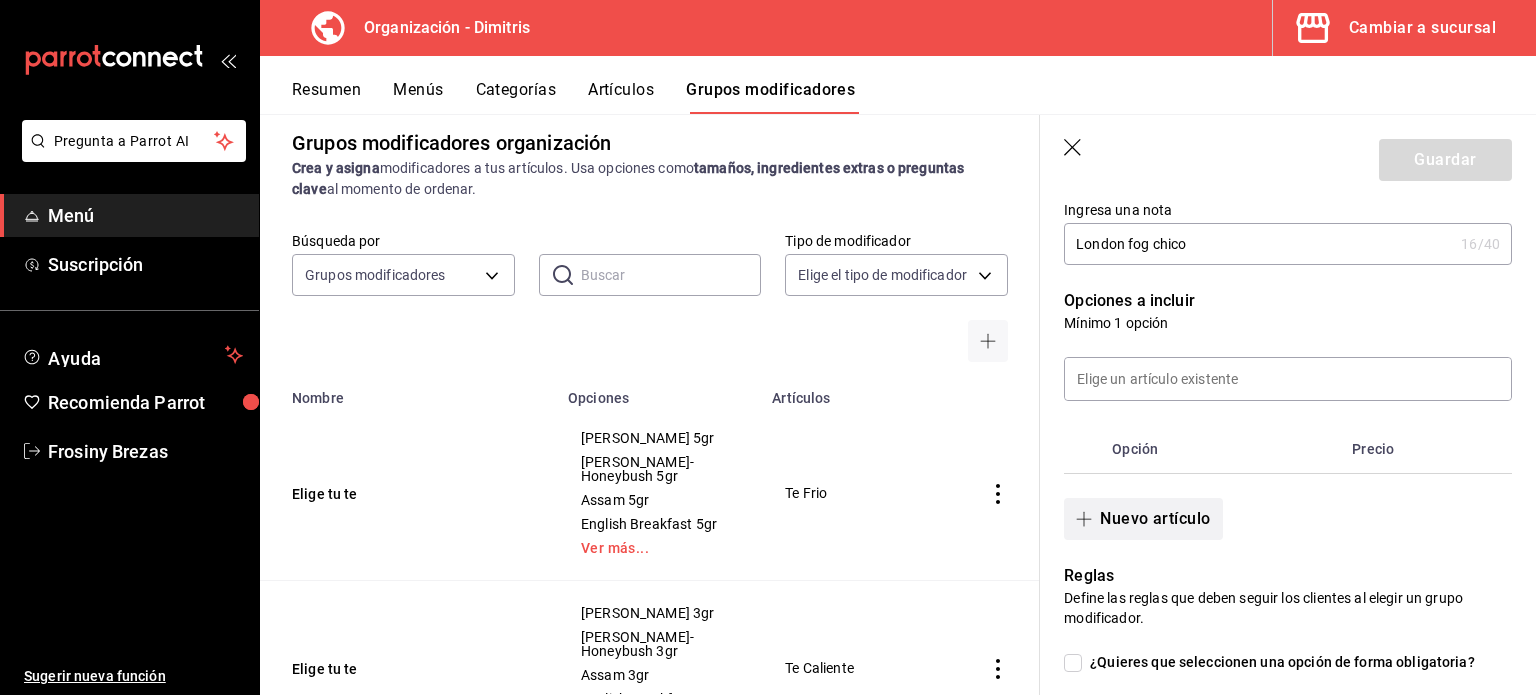 click on "Nuevo artículo" at bounding box center [1143, 519] 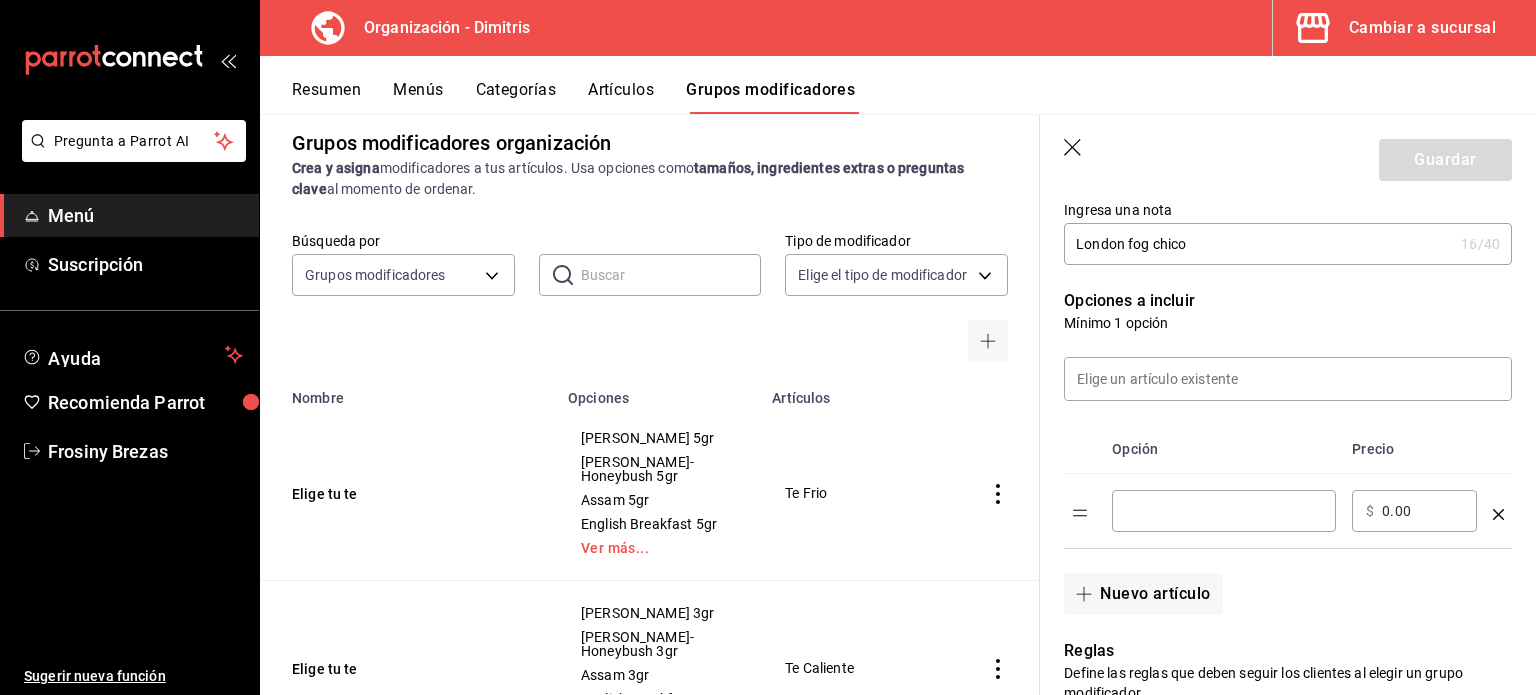 click at bounding box center (1224, 511) 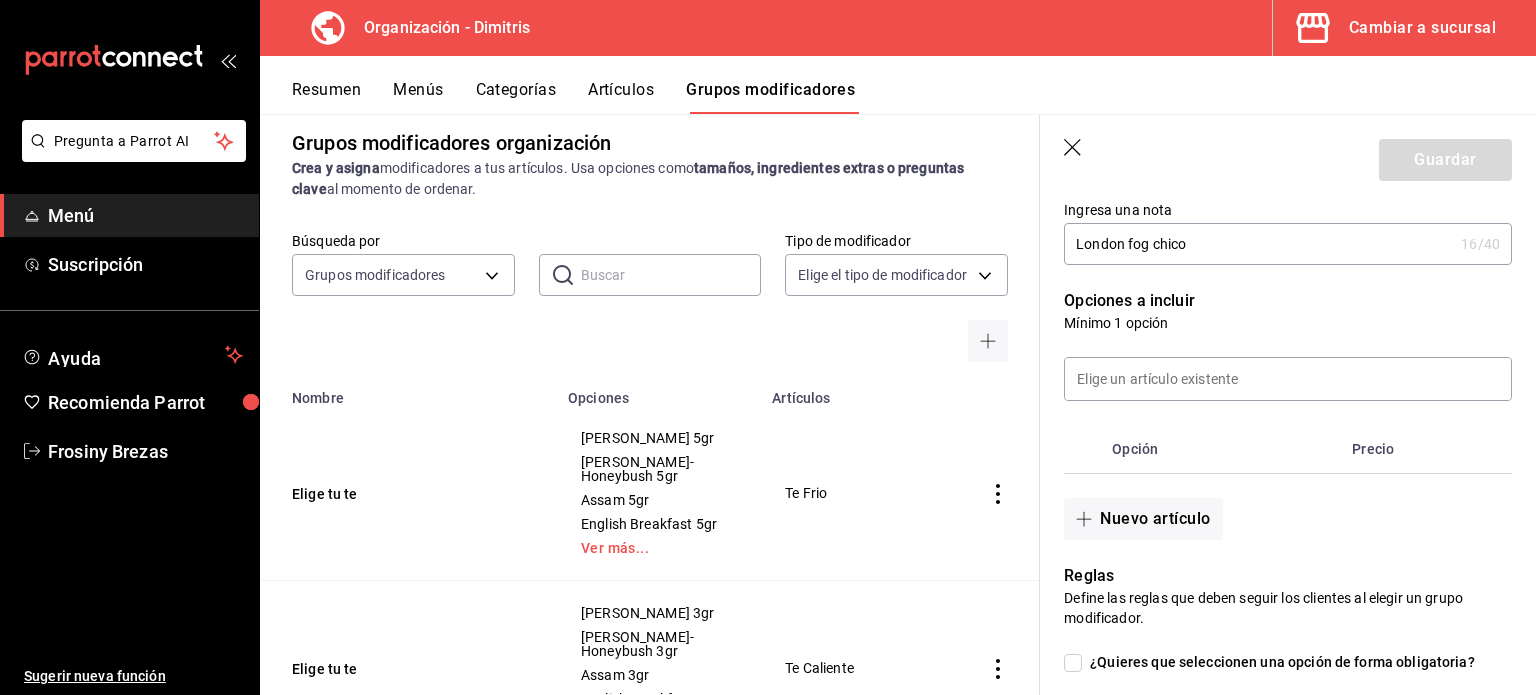 click 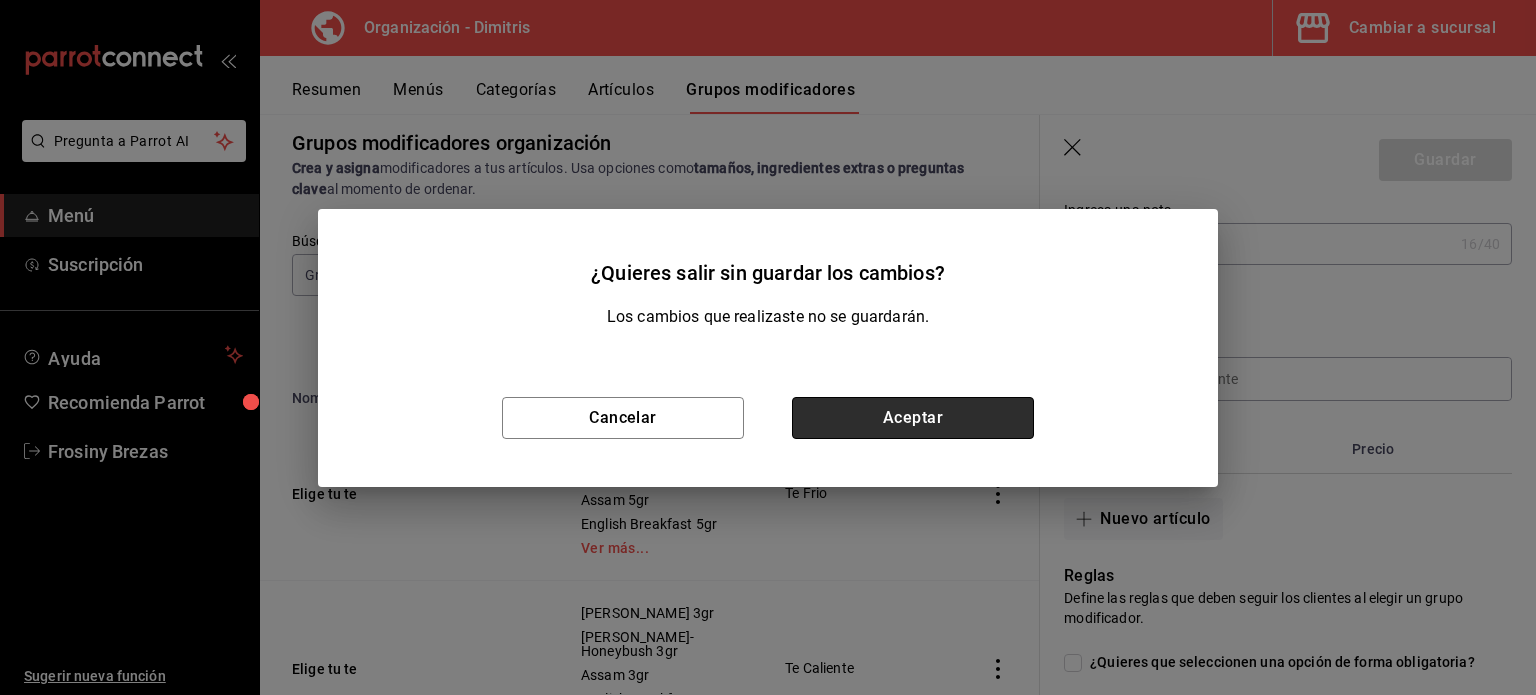 click on "Aceptar" at bounding box center [913, 418] 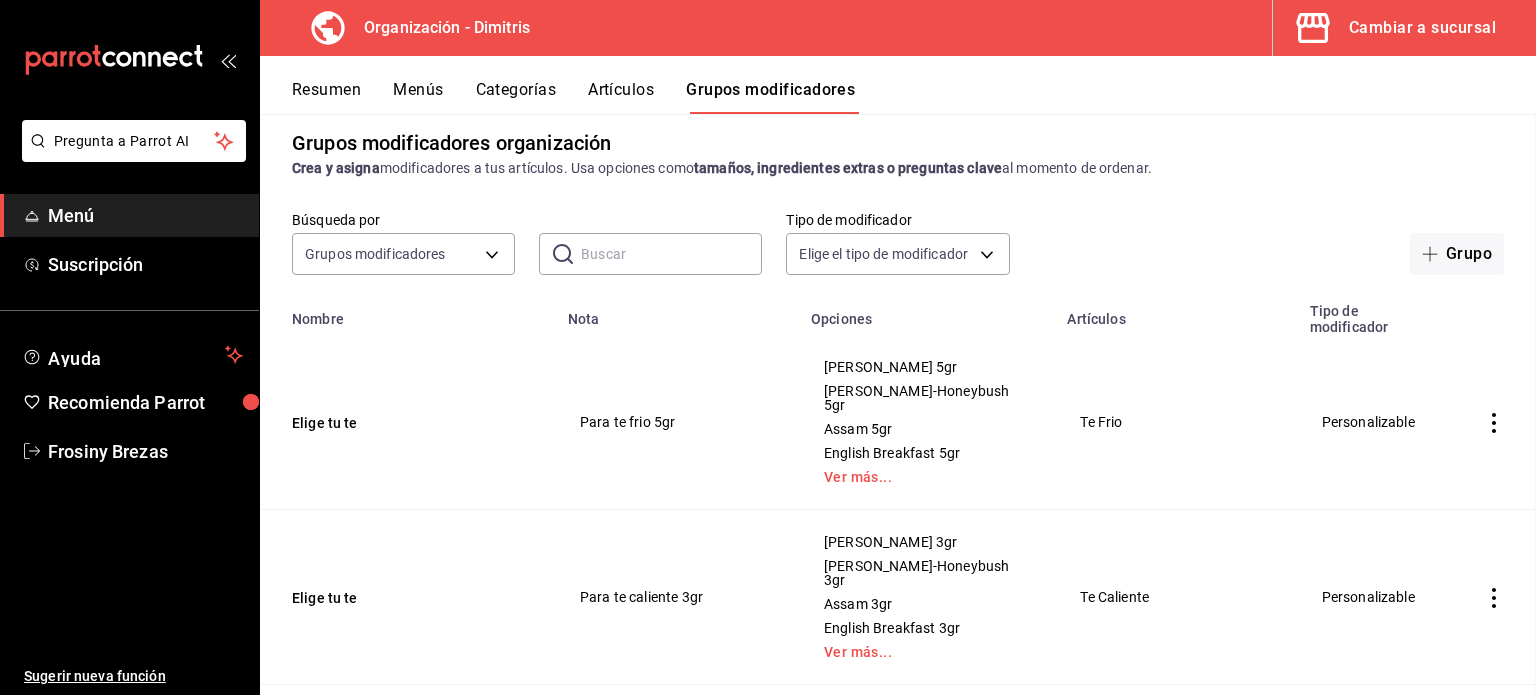 scroll, scrollTop: 0, scrollLeft: 0, axis: both 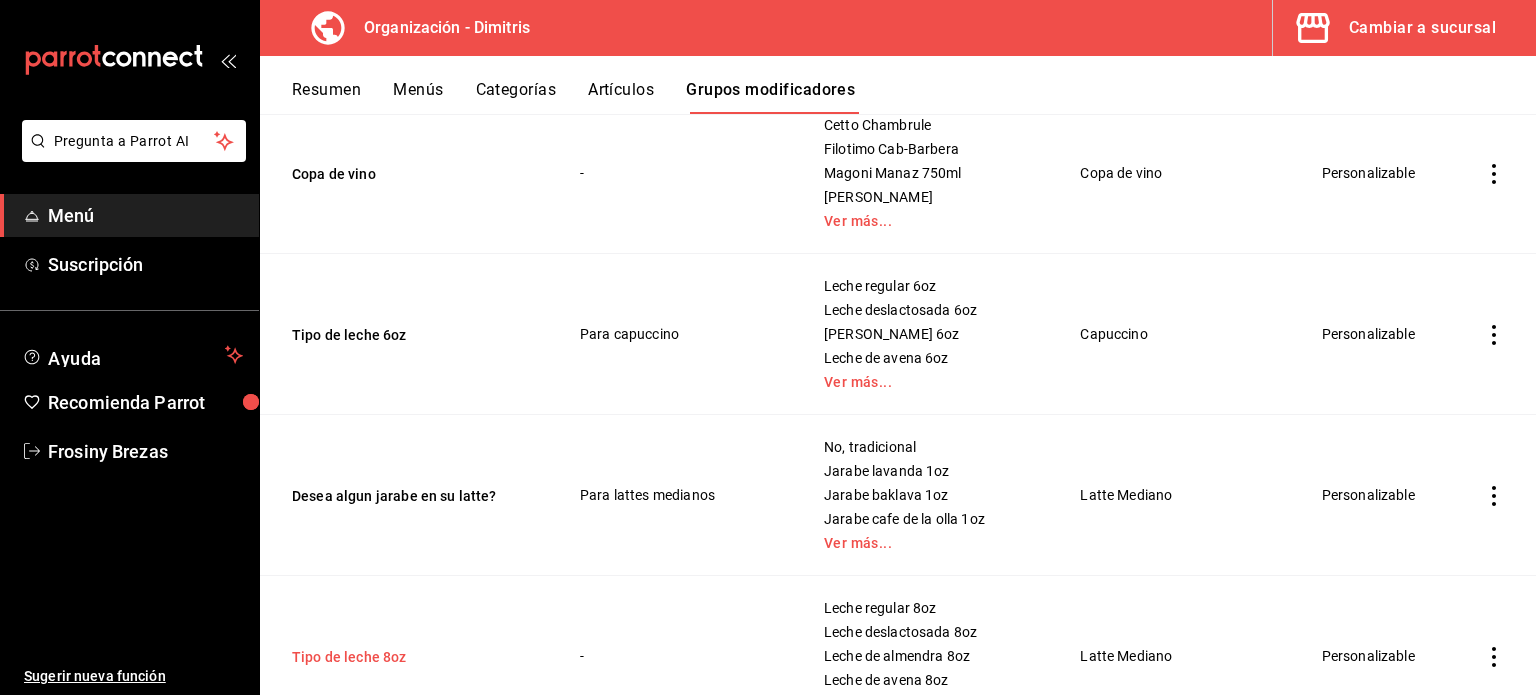 click on "Tipo de leche 8oz" at bounding box center (412, 657) 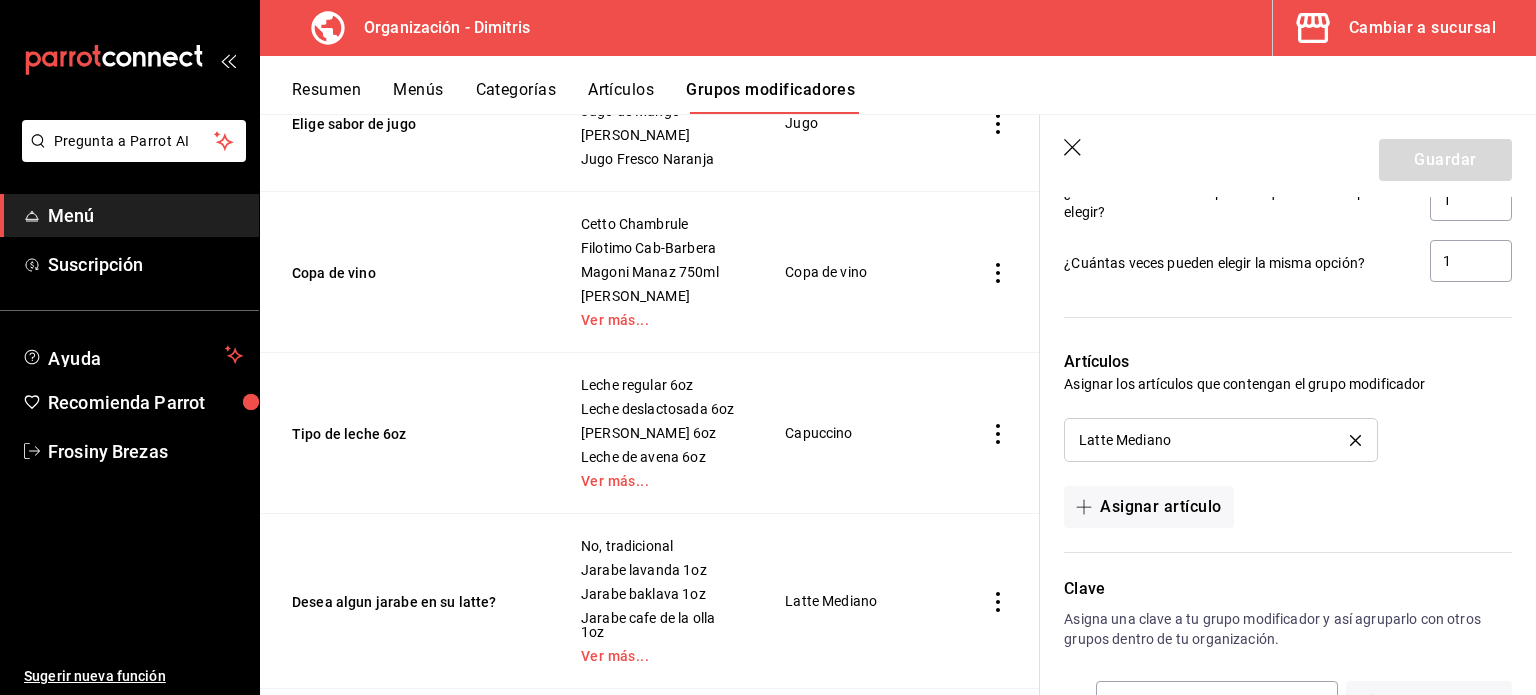 scroll, scrollTop: 1500, scrollLeft: 0, axis: vertical 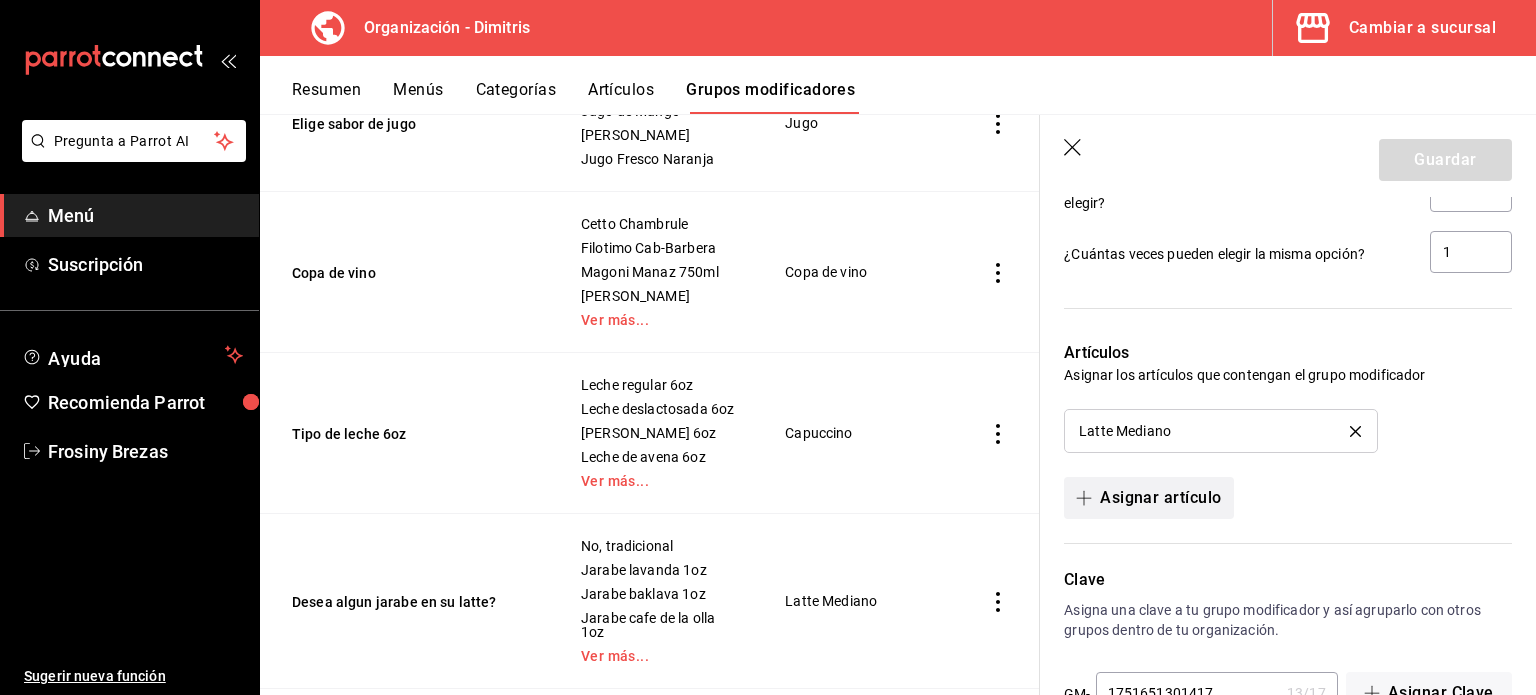 click on "Asignar artículo" at bounding box center (1148, 498) 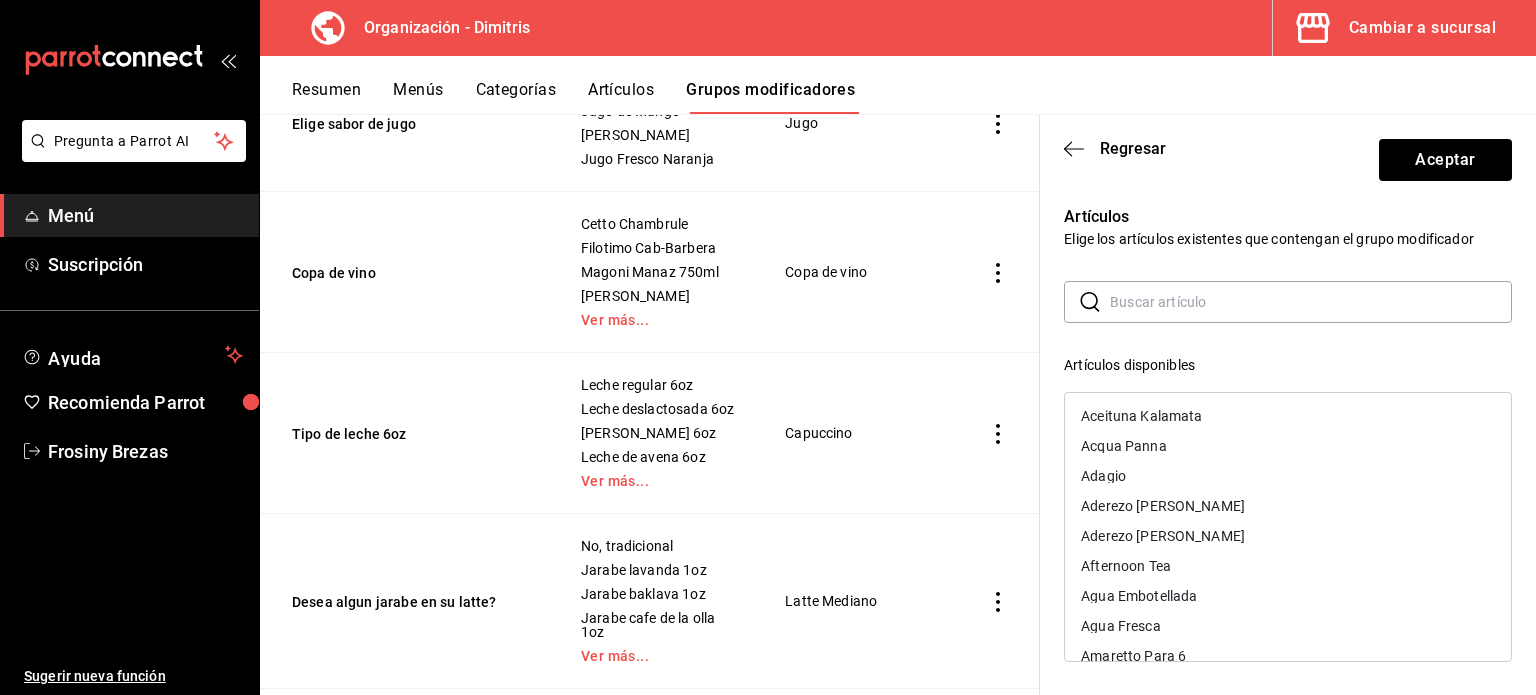 click at bounding box center (1311, 302) 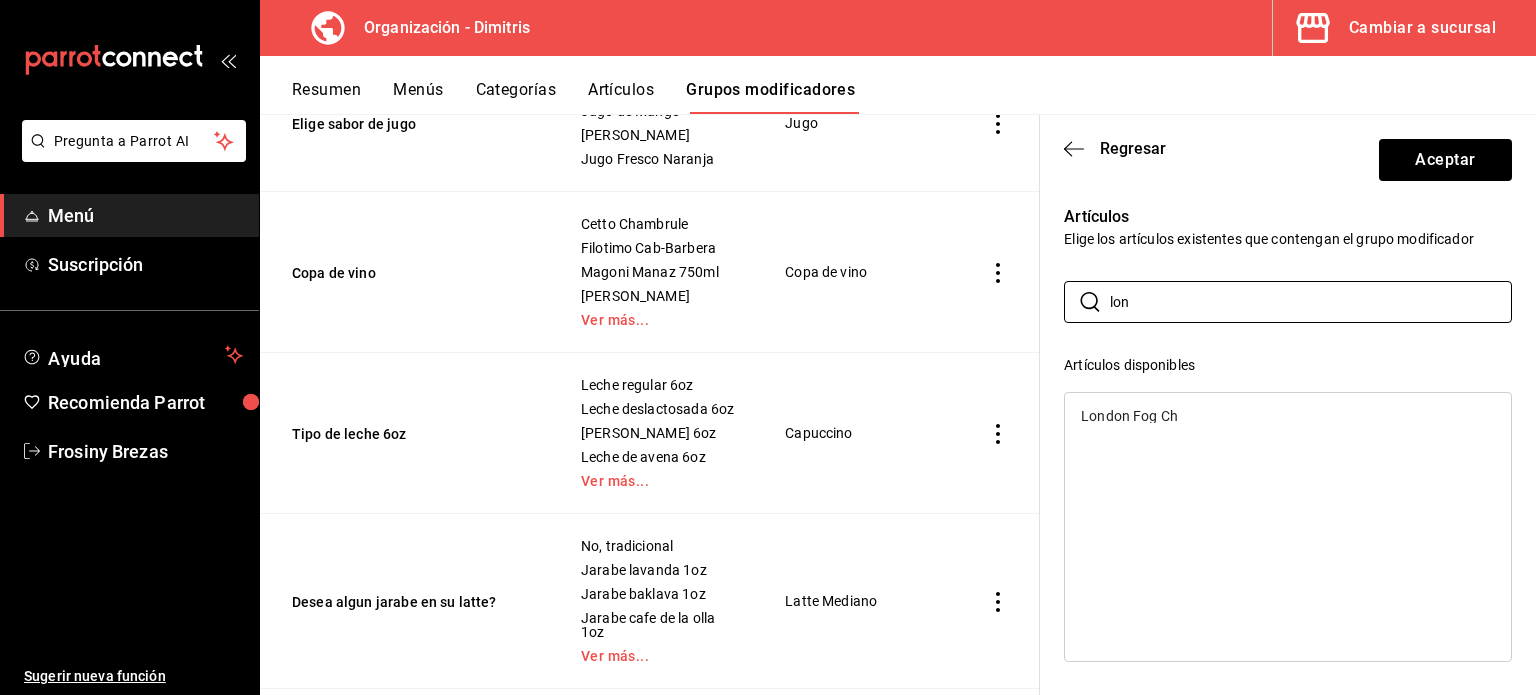 type on "lon" 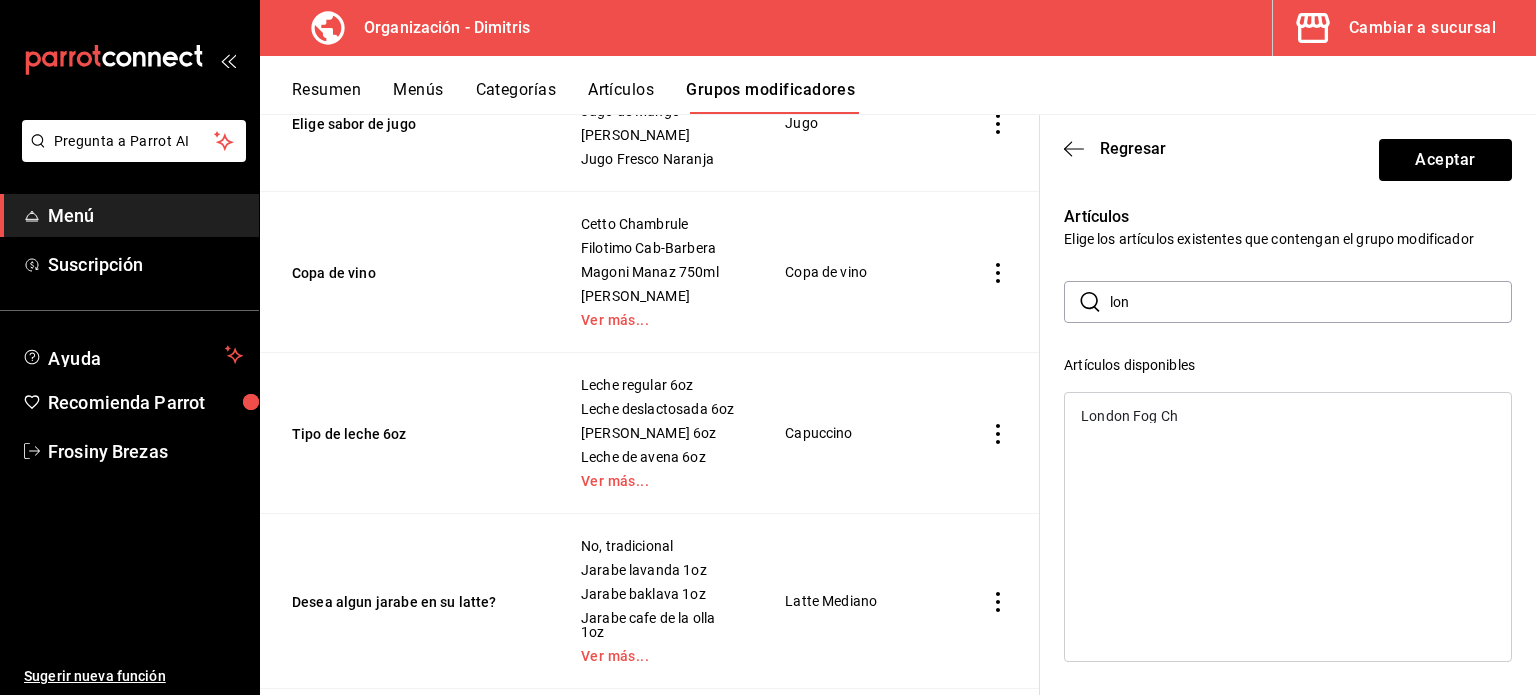 click on "London Fog Ch" at bounding box center [1288, 416] 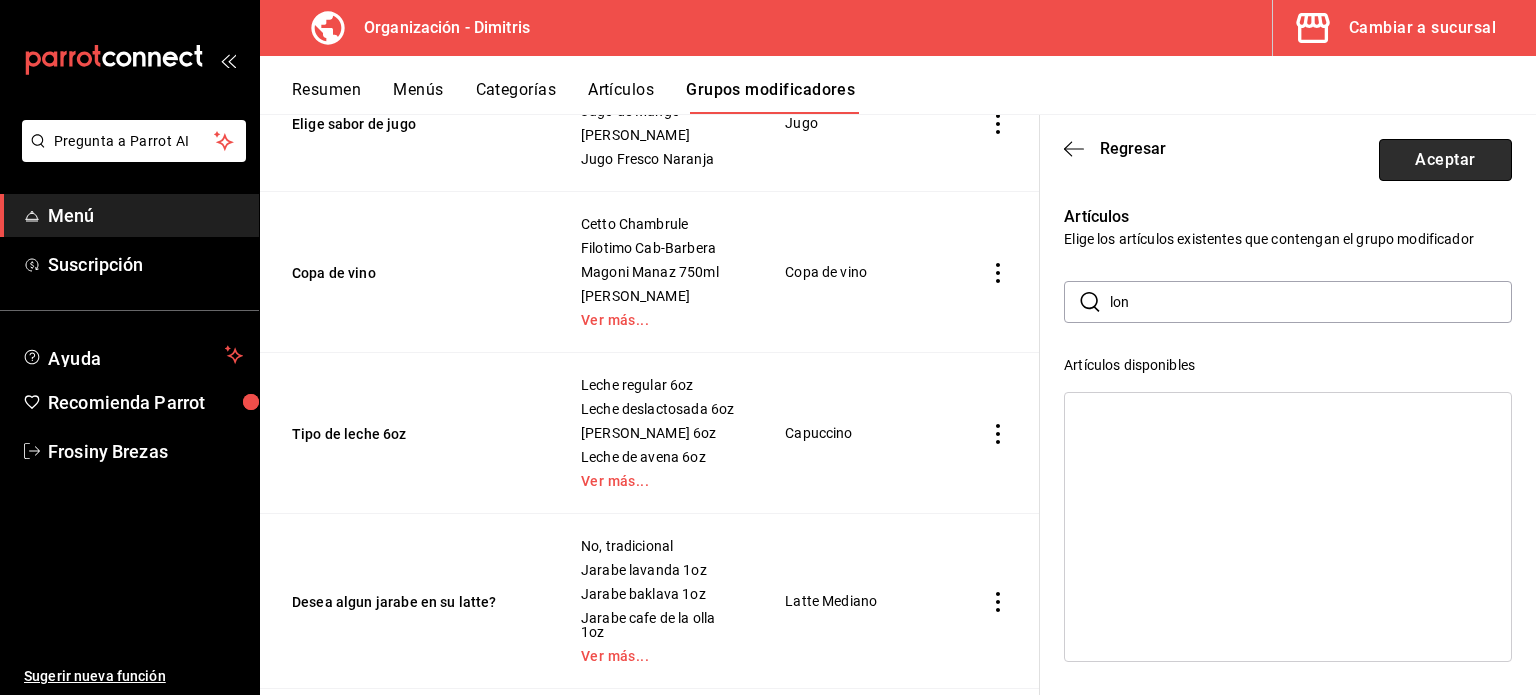 click on "Aceptar" at bounding box center (1445, 160) 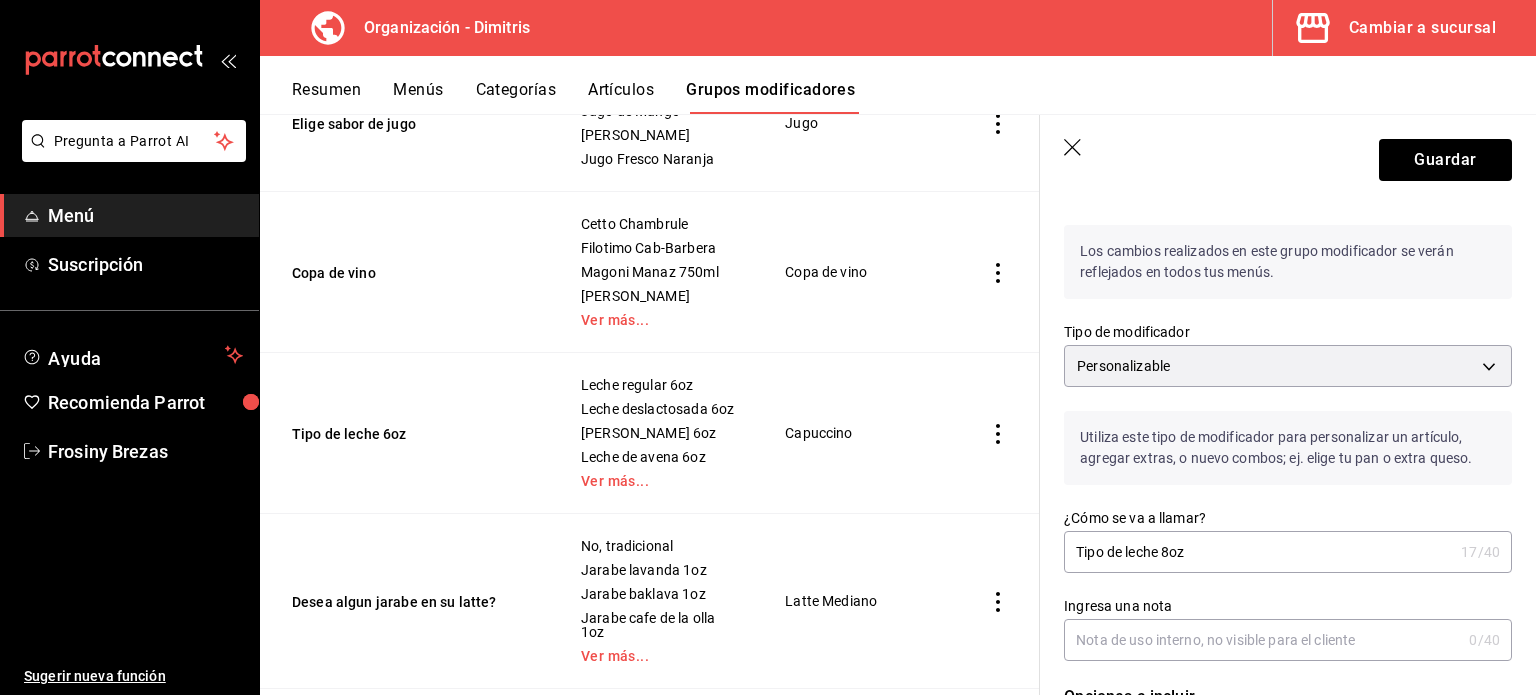 scroll, scrollTop: 0, scrollLeft: 0, axis: both 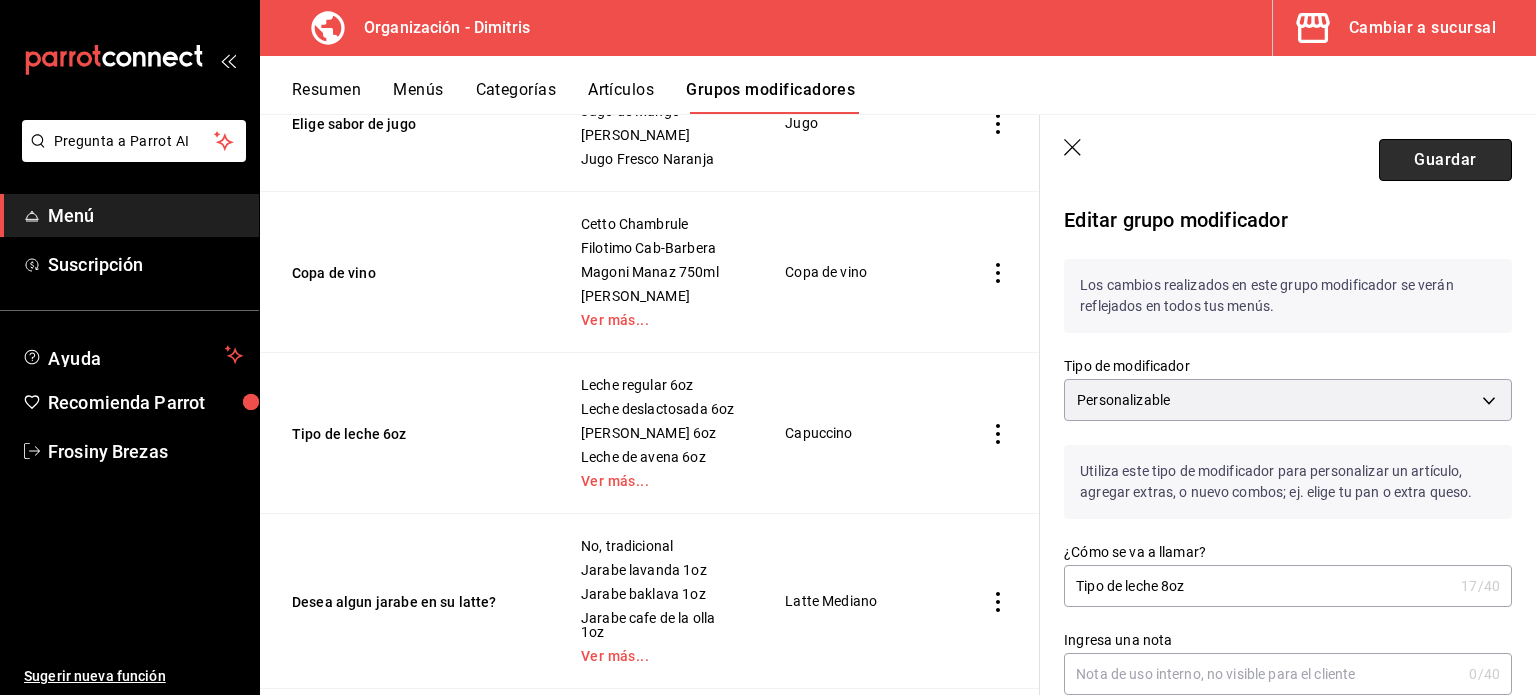 click on "Guardar" at bounding box center [1445, 160] 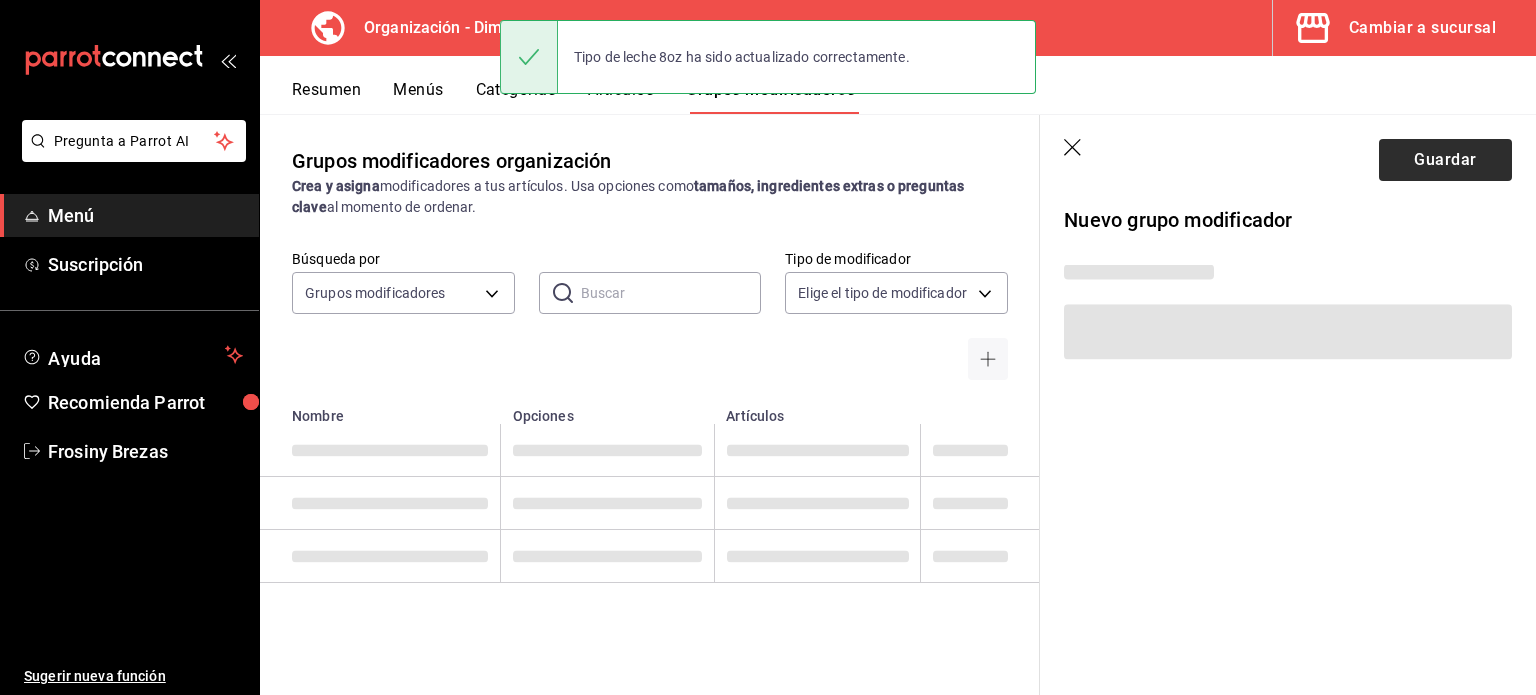 scroll, scrollTop: 0, scrollLeft: 0, axis: both 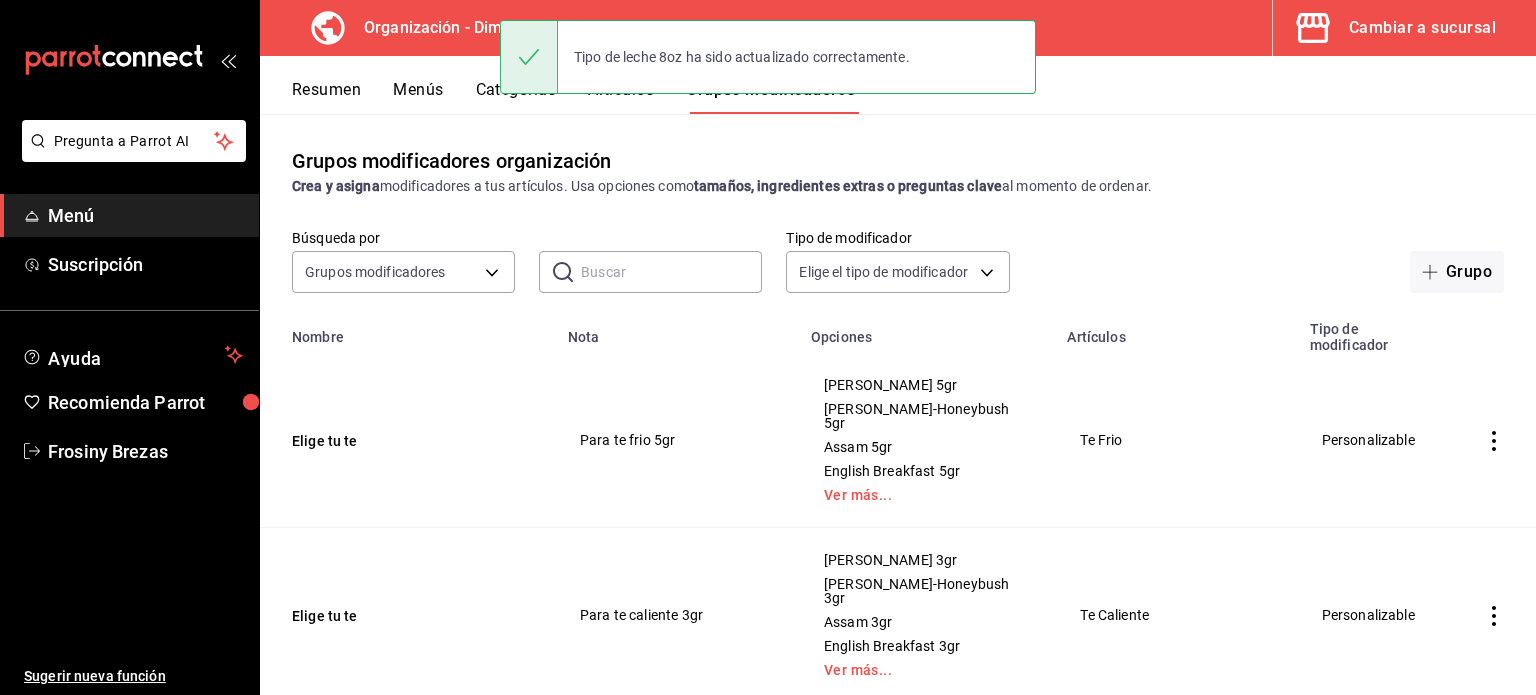 click on "Artículos" at bounding box center [621, 97] 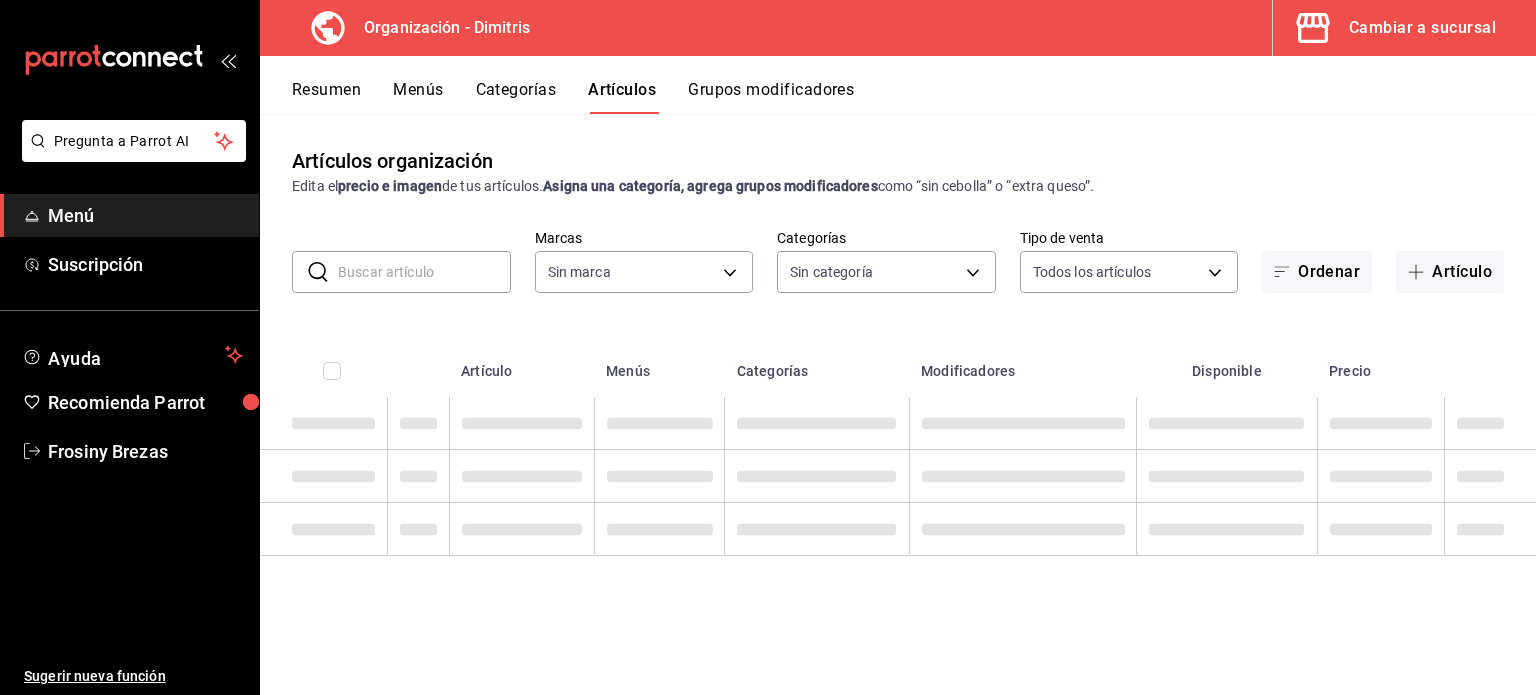 type on "317daab7-dfab-4307-9e12-935137646369" 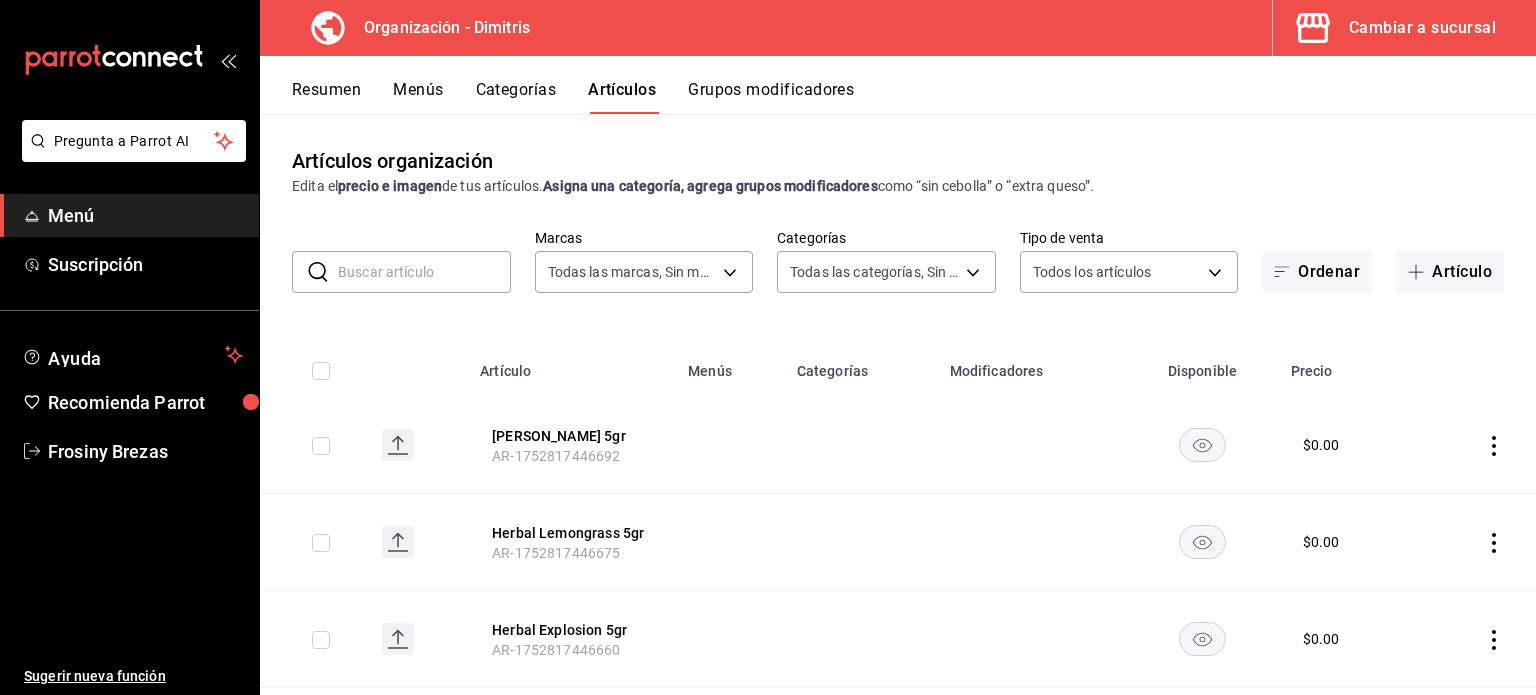 type on "fad5bf19-ac35-4369-abfc-26ce97a05b06,1a0e4e48-3a83-4d7b-81fd-4b5db3218b24,fc7252e9-a0c7-4e96-982c-86d52aa01490,4ec1de2e-2df5-4c12-8a48-f7c6ba2eb845,68da7a32-9727-41d7-9ddb-261cb81b7bb4,da36efa4-89aa-47a3-b034-a6fbbb47968c,44f0bbfd-f24d-47a5-a329-dcb28d76051f,21027e48-eda7-4d11-9826-52dfe6081b69,6d328890-9b7e-4aeb-82bf-0af503d072c3,e7e8a046-2a99-411b-a00c-1bd311824103,b179bbaf-4f87-48e1-bfab-f5dbe5d08cae,3cdfe50e-f20a-46d3-8a3f-aeb4e443c98c,44725bc1-c9e9-428c-b893-b3e86918f769,cf1d47a0-1a27-4371-b514-066ff1872a5a,551f6721-024e-44fe-9092-f68803f94f45,a9658a4d-c010-42e3-b6ba-270031aa9a01,a3066e3e-a1a7-4fe1-8b8b-9ba6f71bd17b,63605a43-aca2-4ae5-8d38-d3cb60e65b9e,d17a3a09-abd5-4a56-8f48-6a797c9b727f,97f3e529-5f89-48c0-aabe-4a2be5462459,97bd5fd0-f871-4a03-991b-154a0768f2bc" 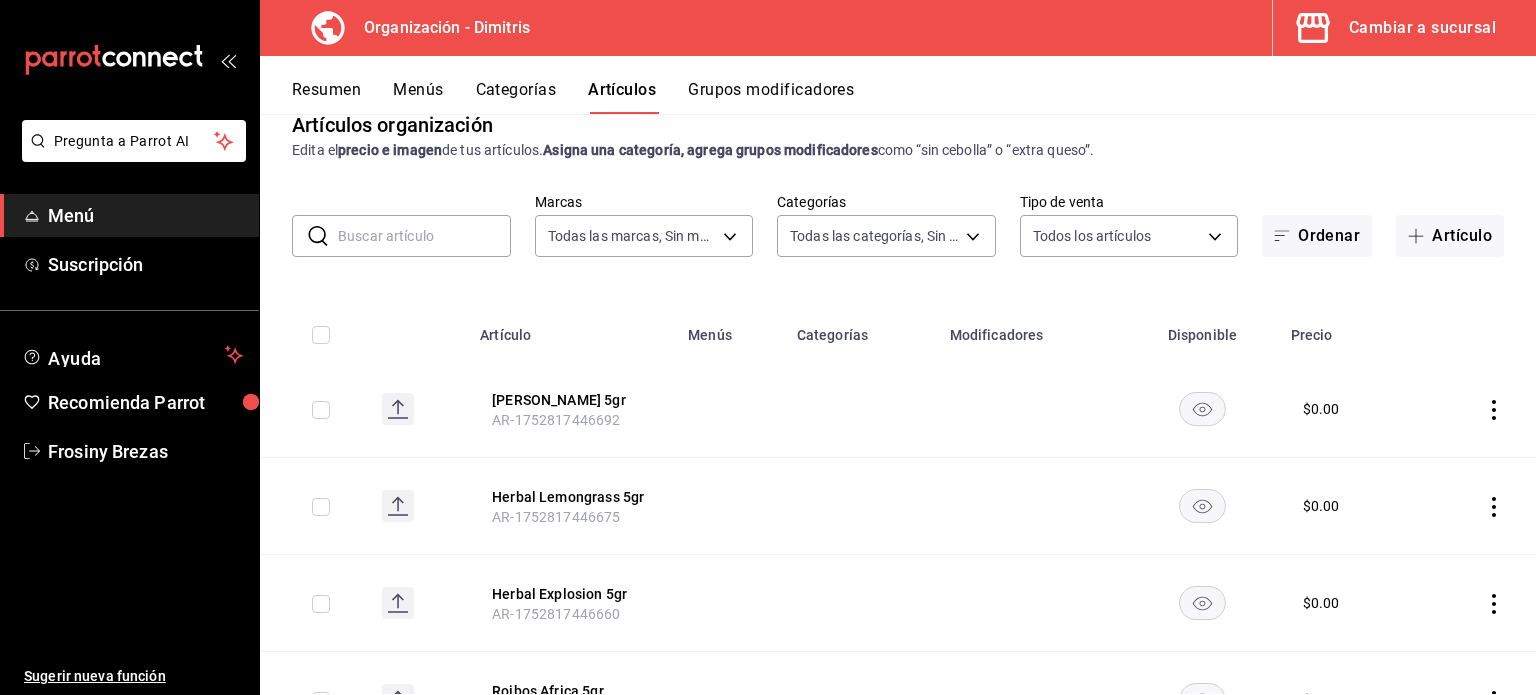 scroll, scrollTop: 36, scrollLeft: 0, axis: vertical 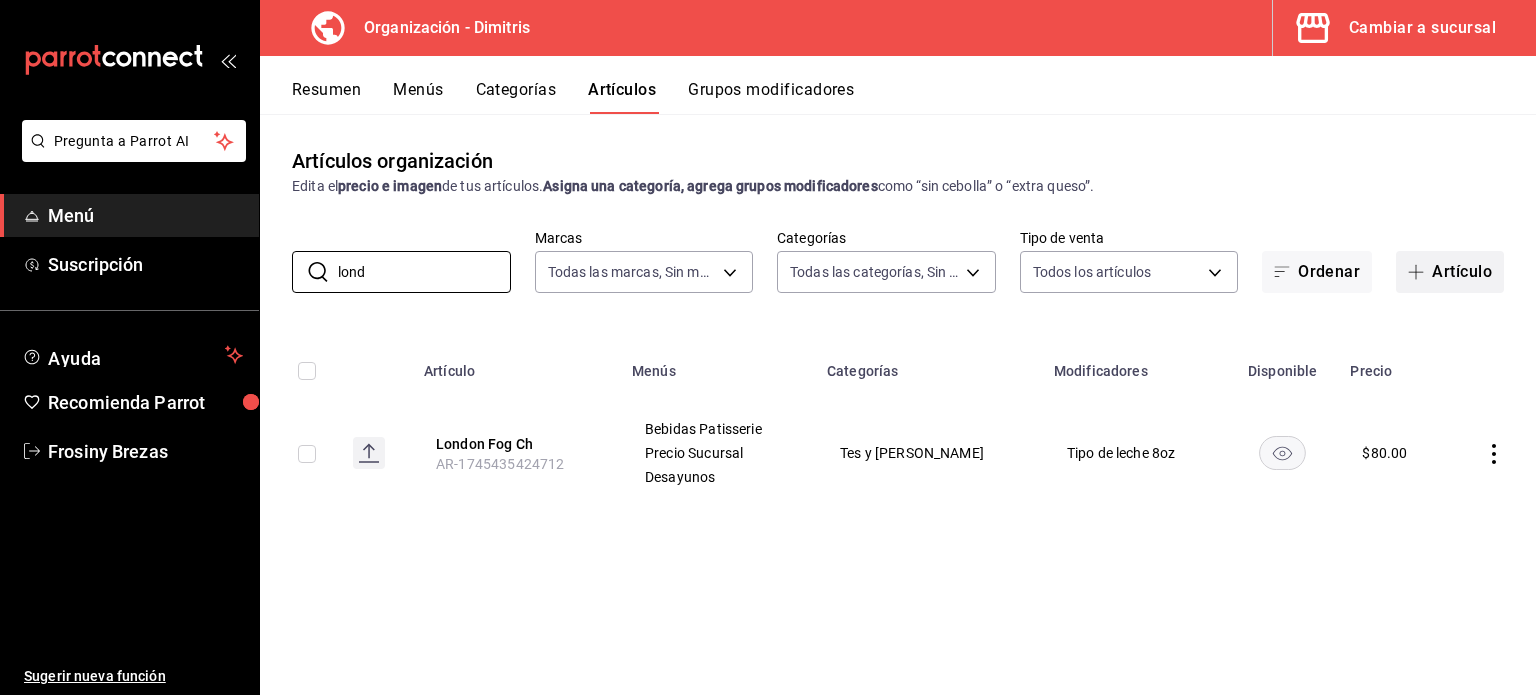 type on "lond" 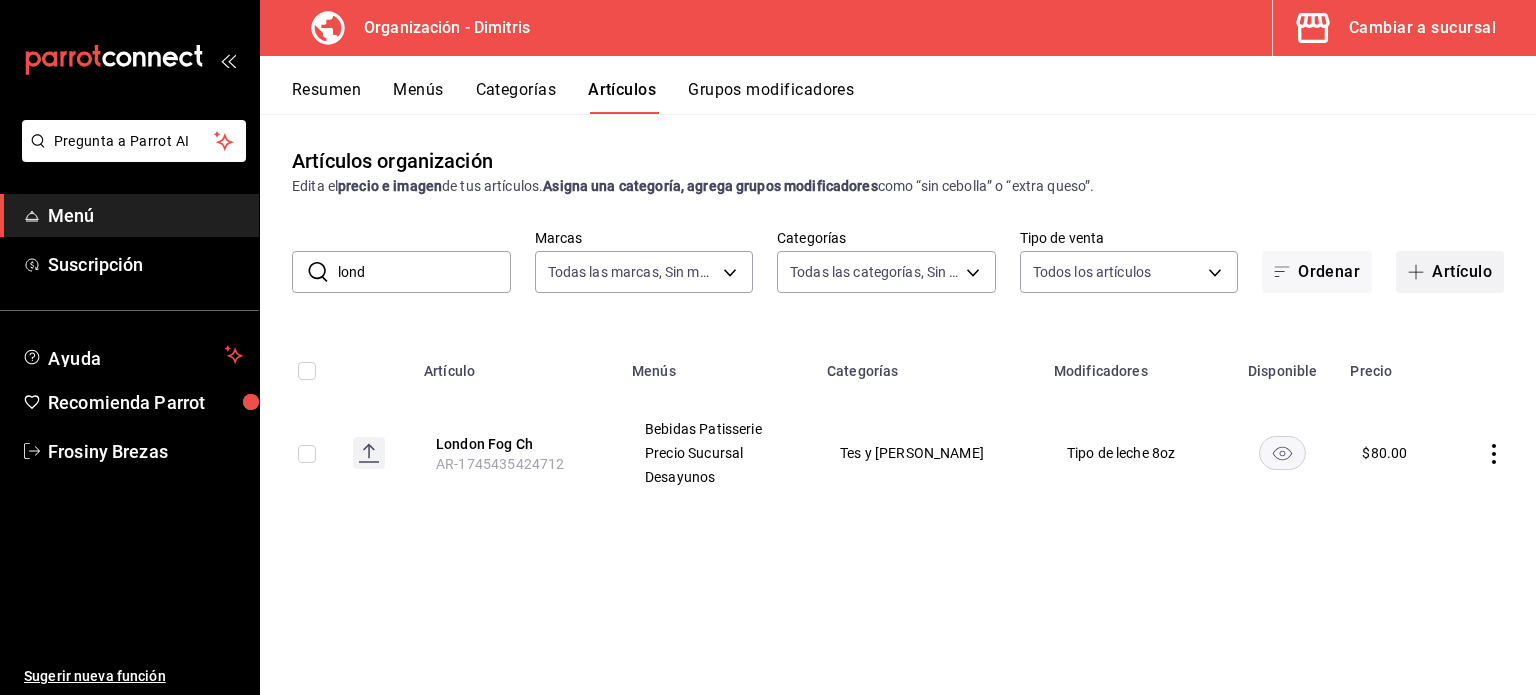 click on "Artículo" at bounding box center (1450, 272) 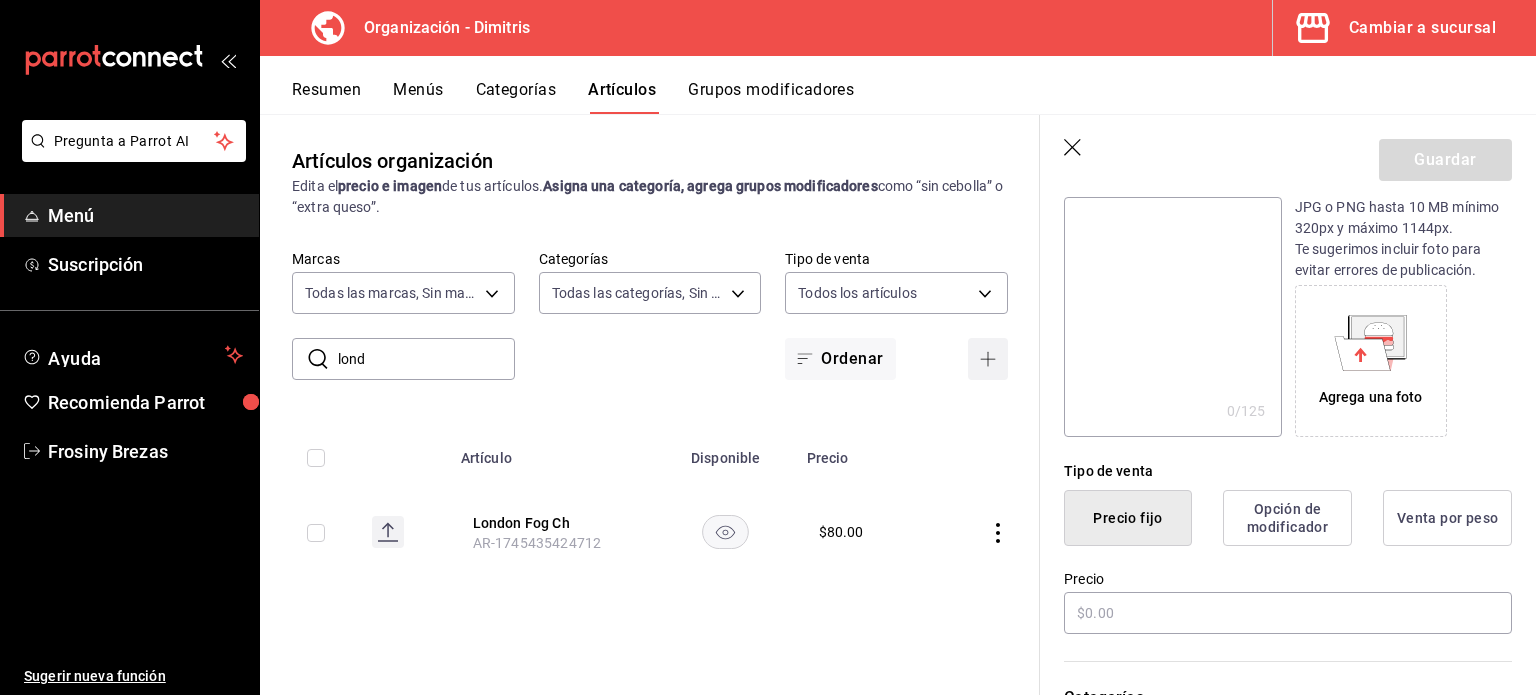 scroll, scrollTop: 238, scrollLeft: 0, axis: vertical 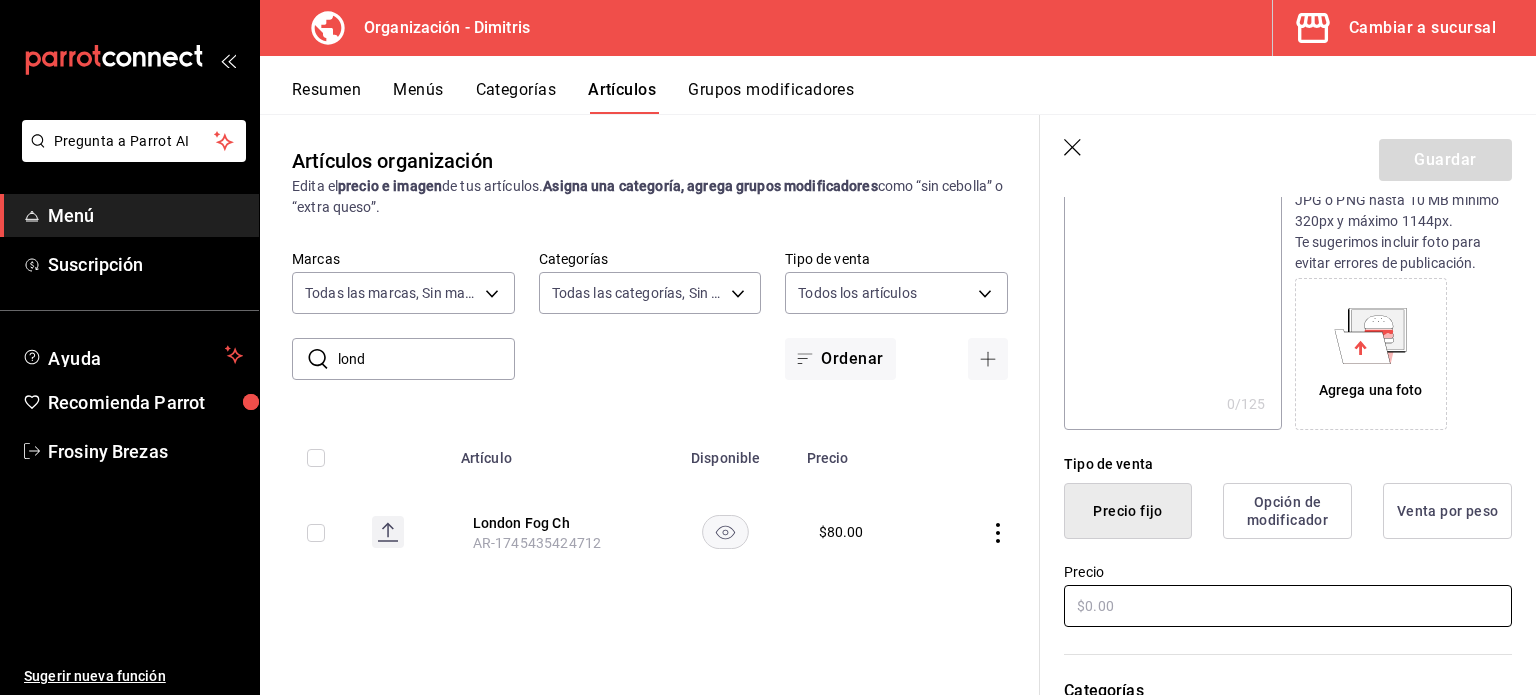 type on "London Fog Grande" 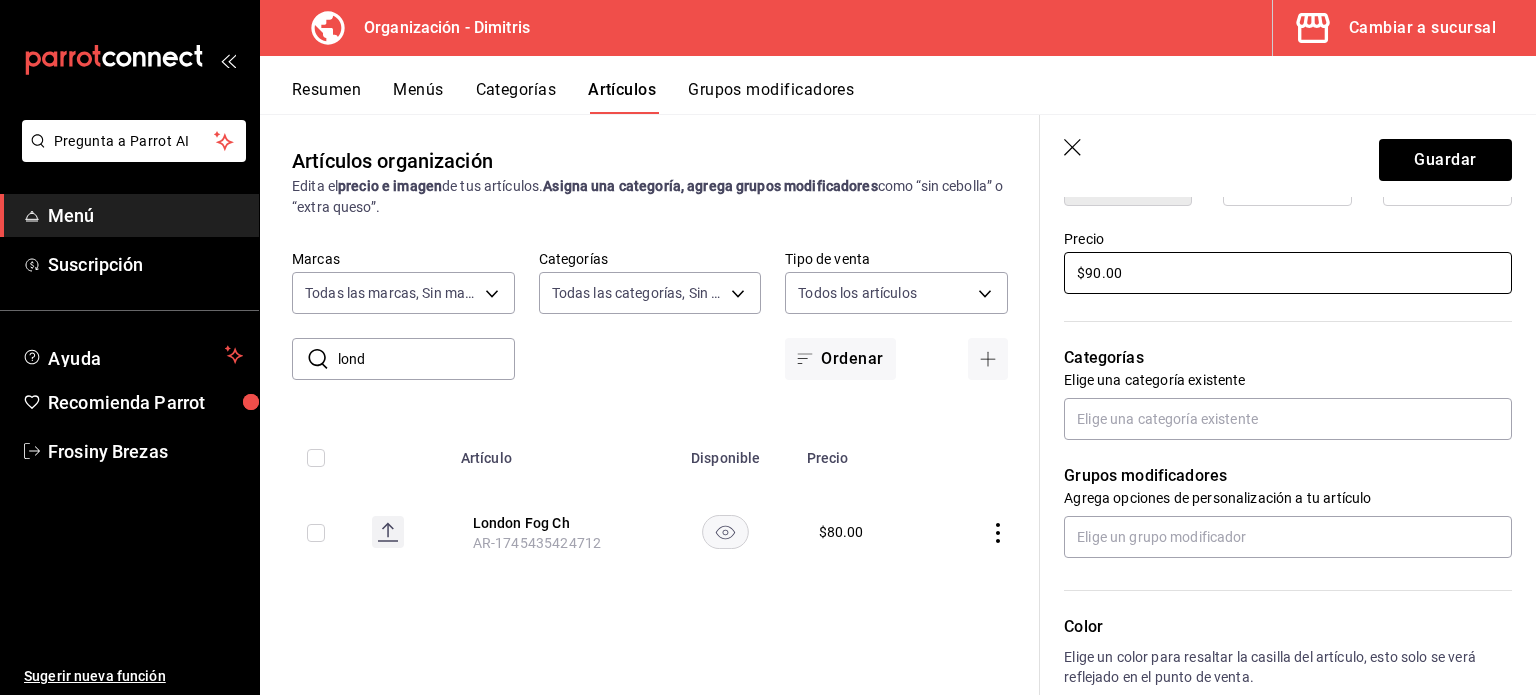 scroll, scrollTop: 582, scrollLeft: 0, axis: vertical 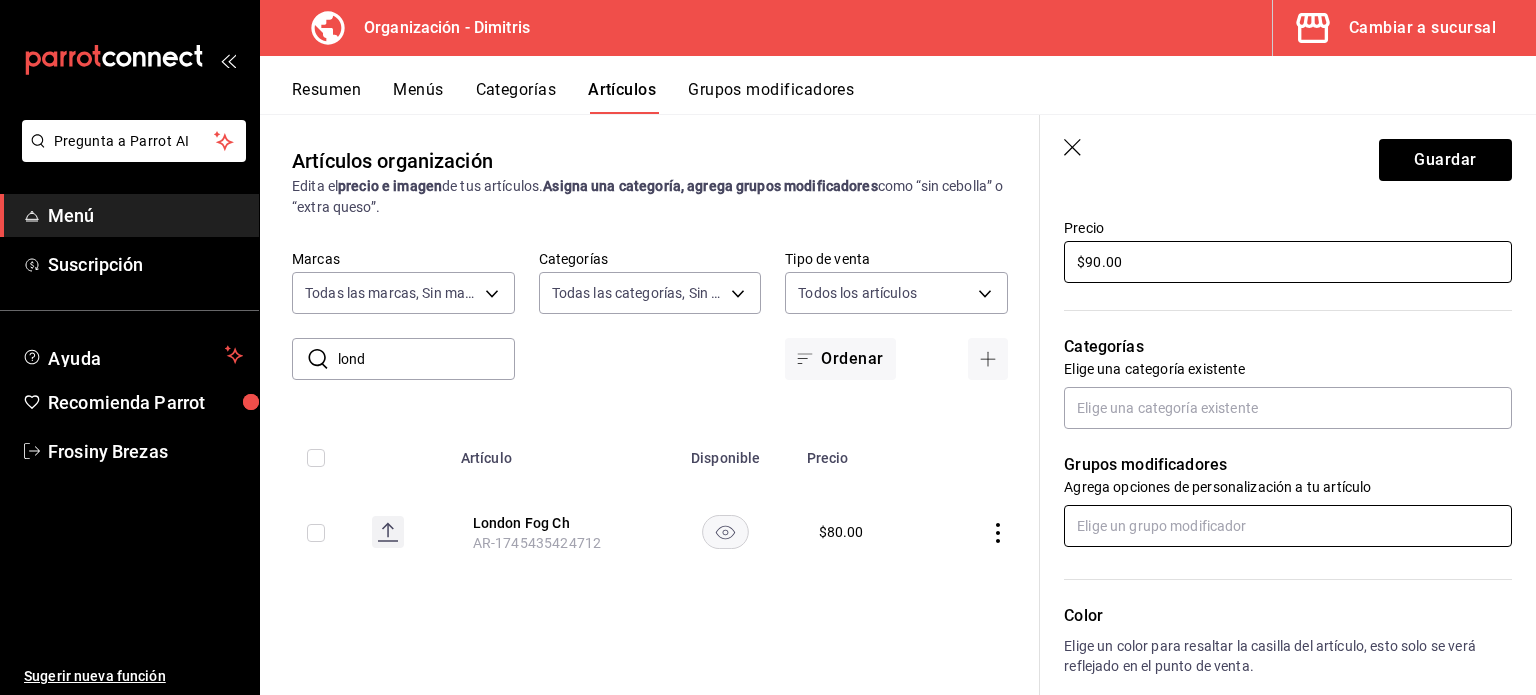 type on "$90.00" 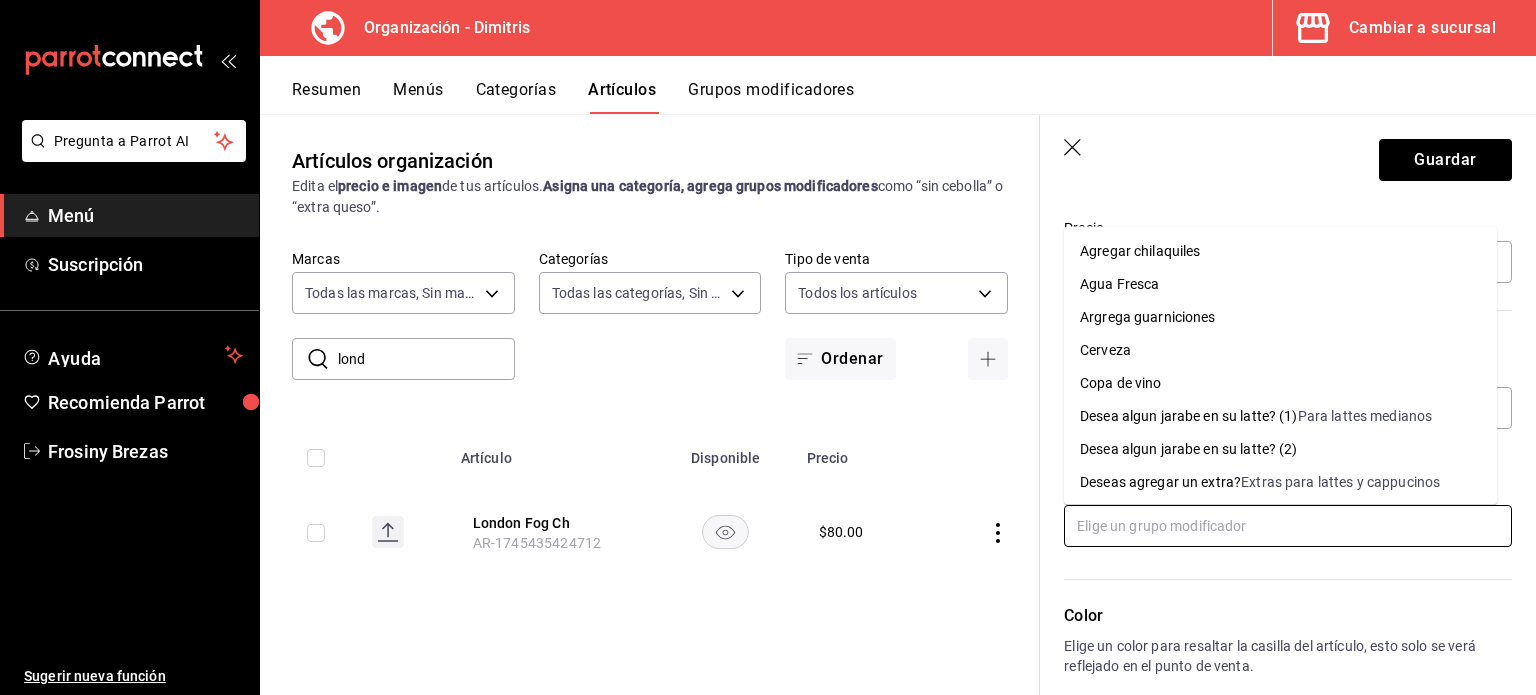 click at bounding box center (1288, 526) 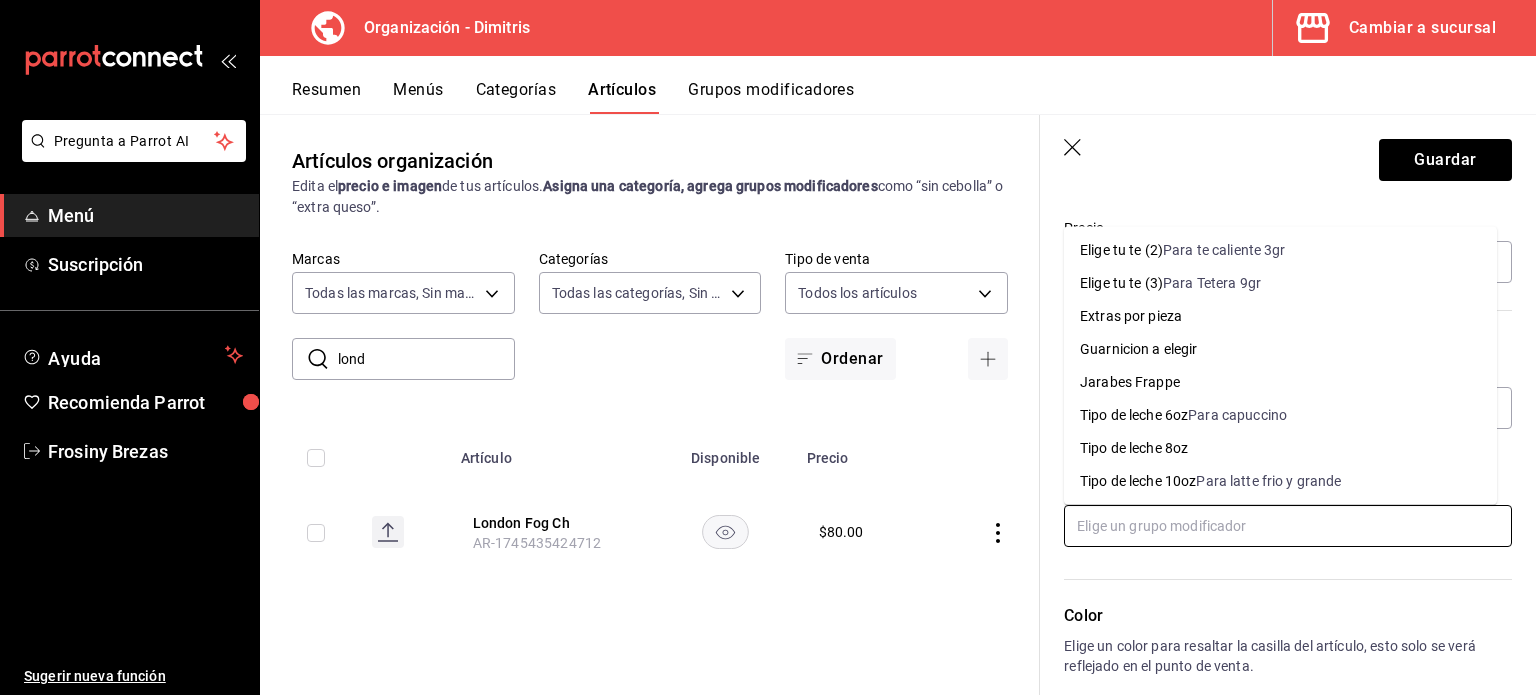 scroll, scrollTop: 528, scrollLeft: 0, axis: vertical 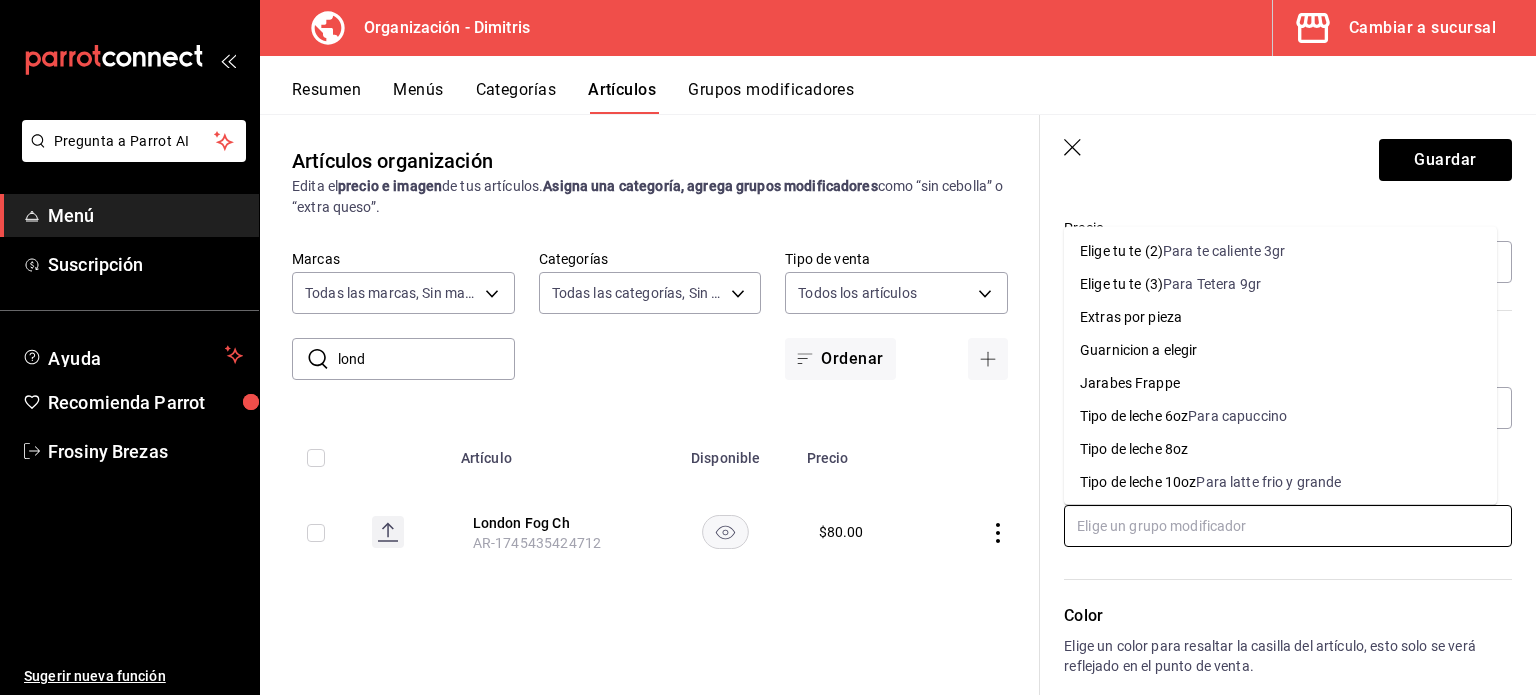 click on "Para latte frio y grande" at bounding box center [1268, 482] 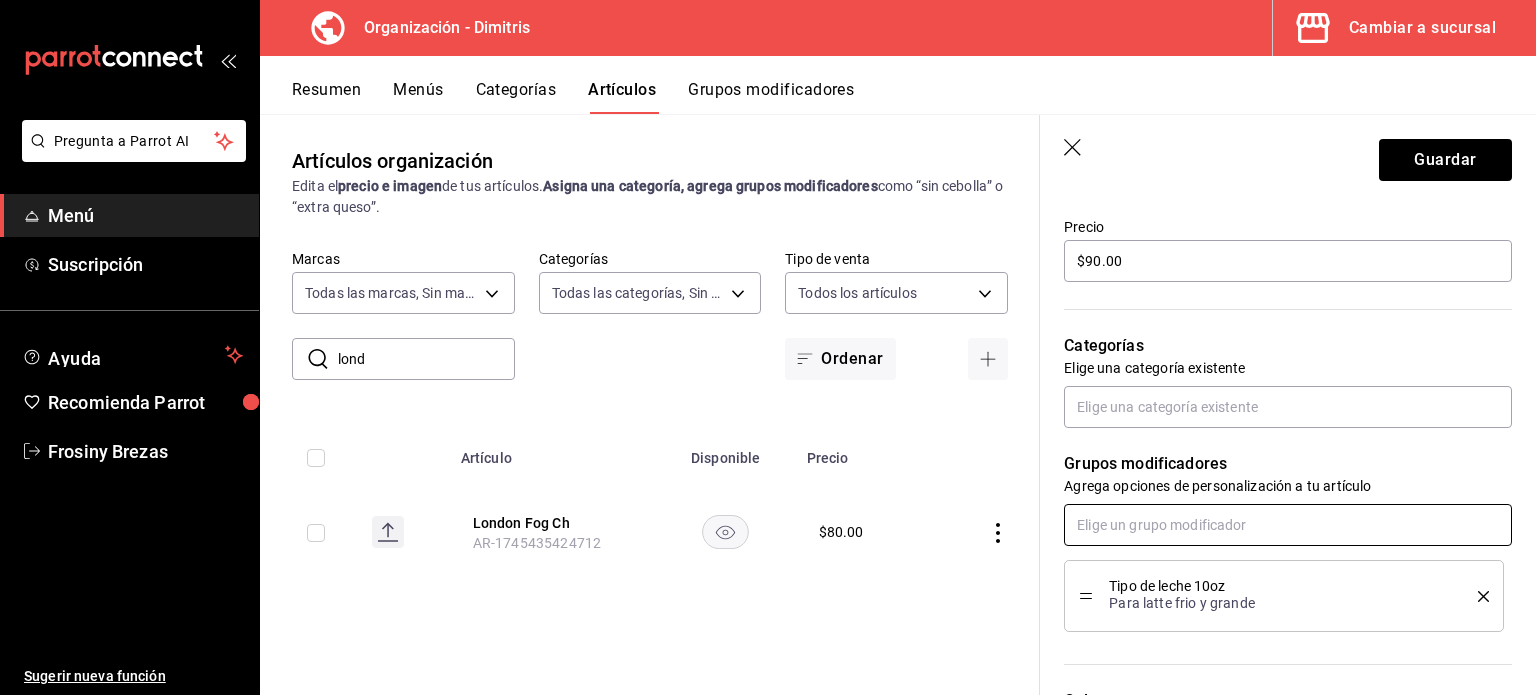 scroll, scrollTop: 580, scrollLeft: 0, axis: vertical 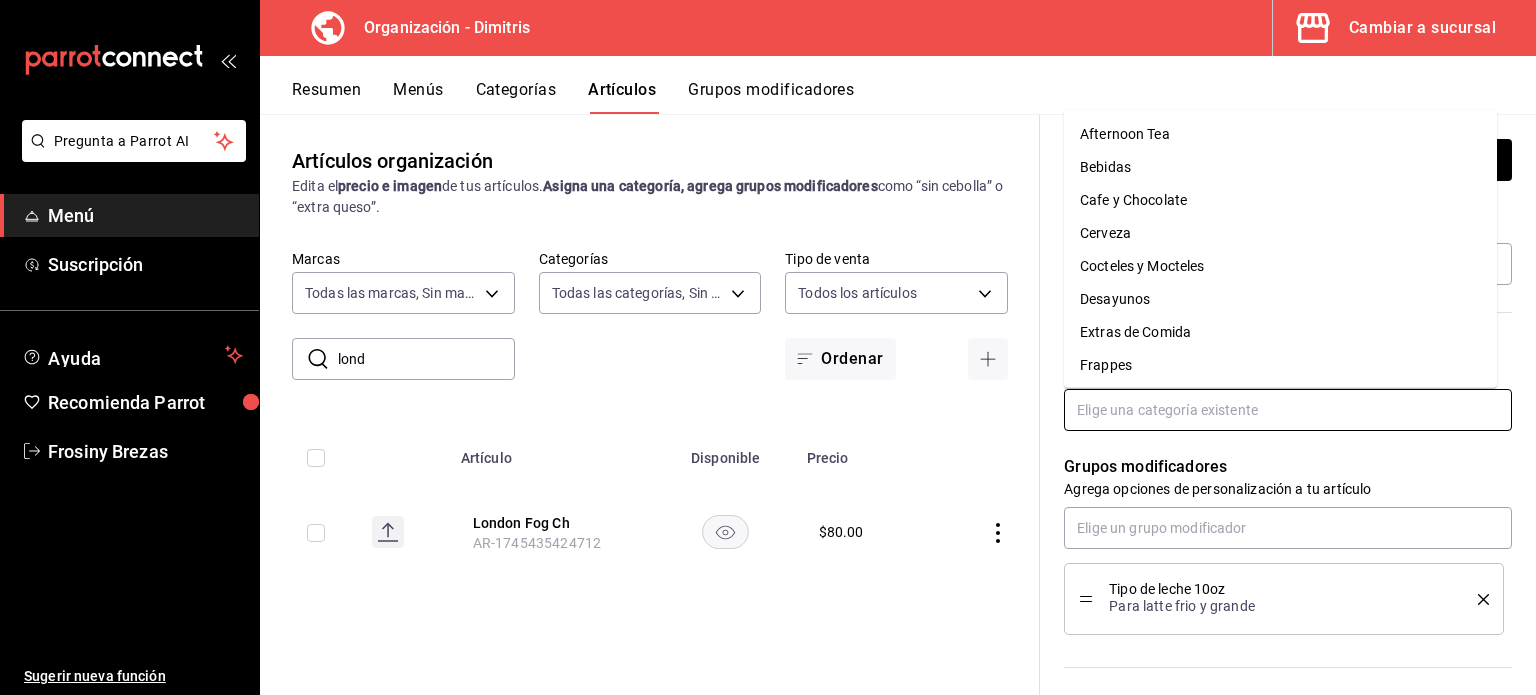 click at bounding box center [1288, 410] 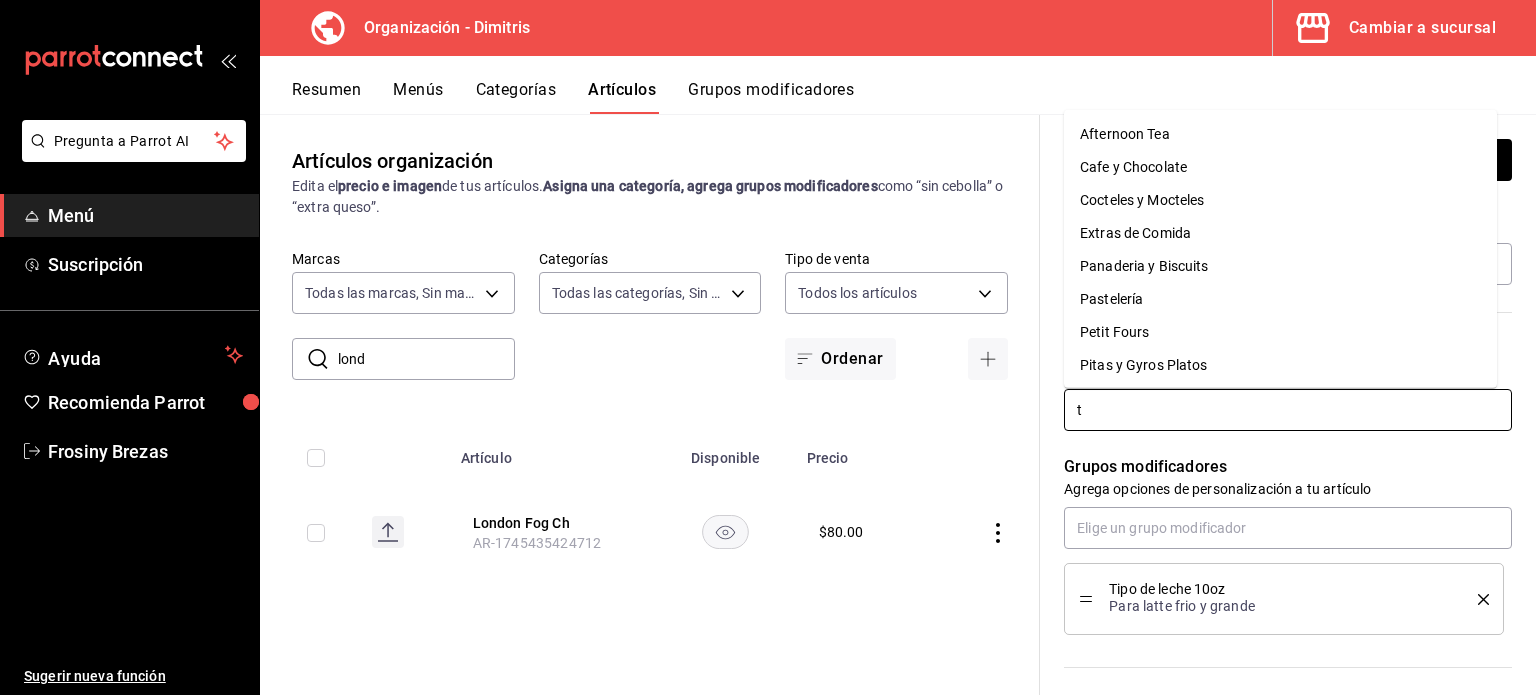 type on "te" 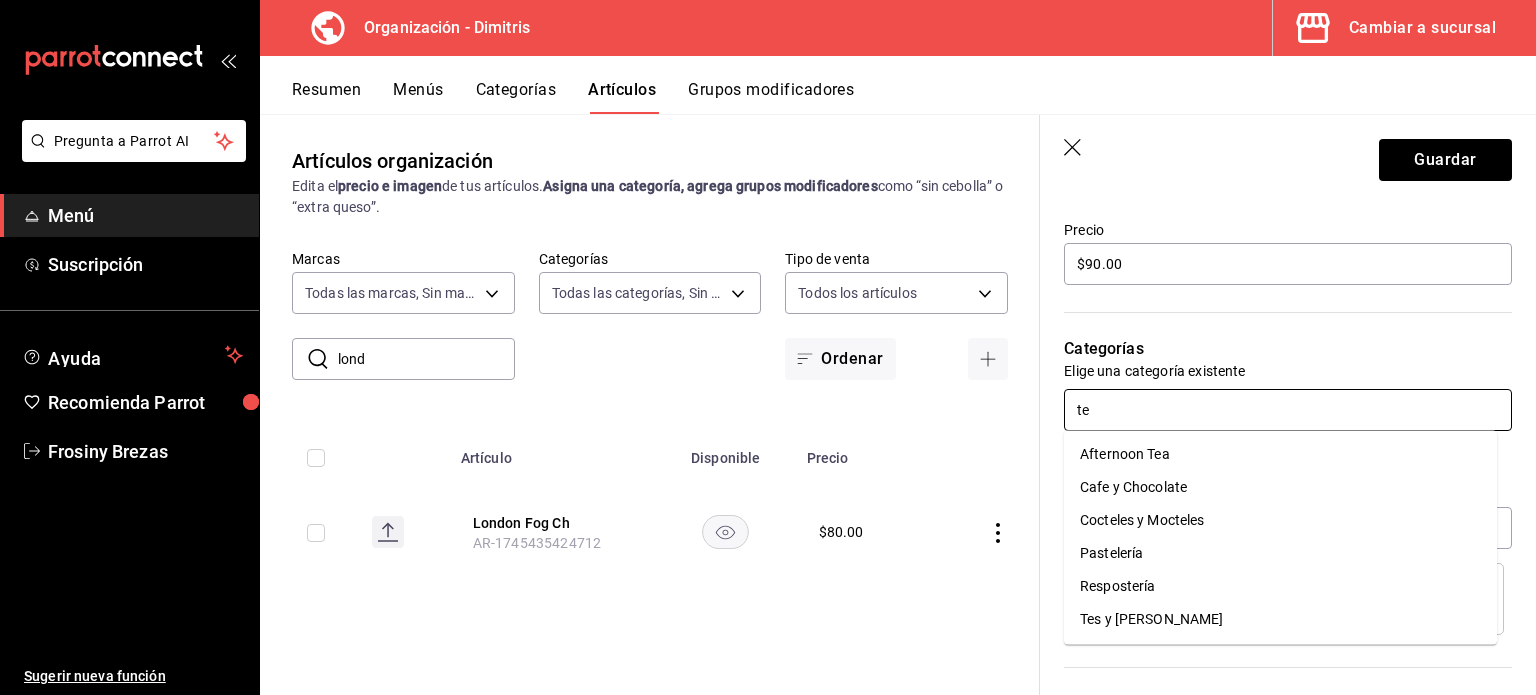 click on "Tes y [PERSON_NAME]" at bounding box center (1280, 619) 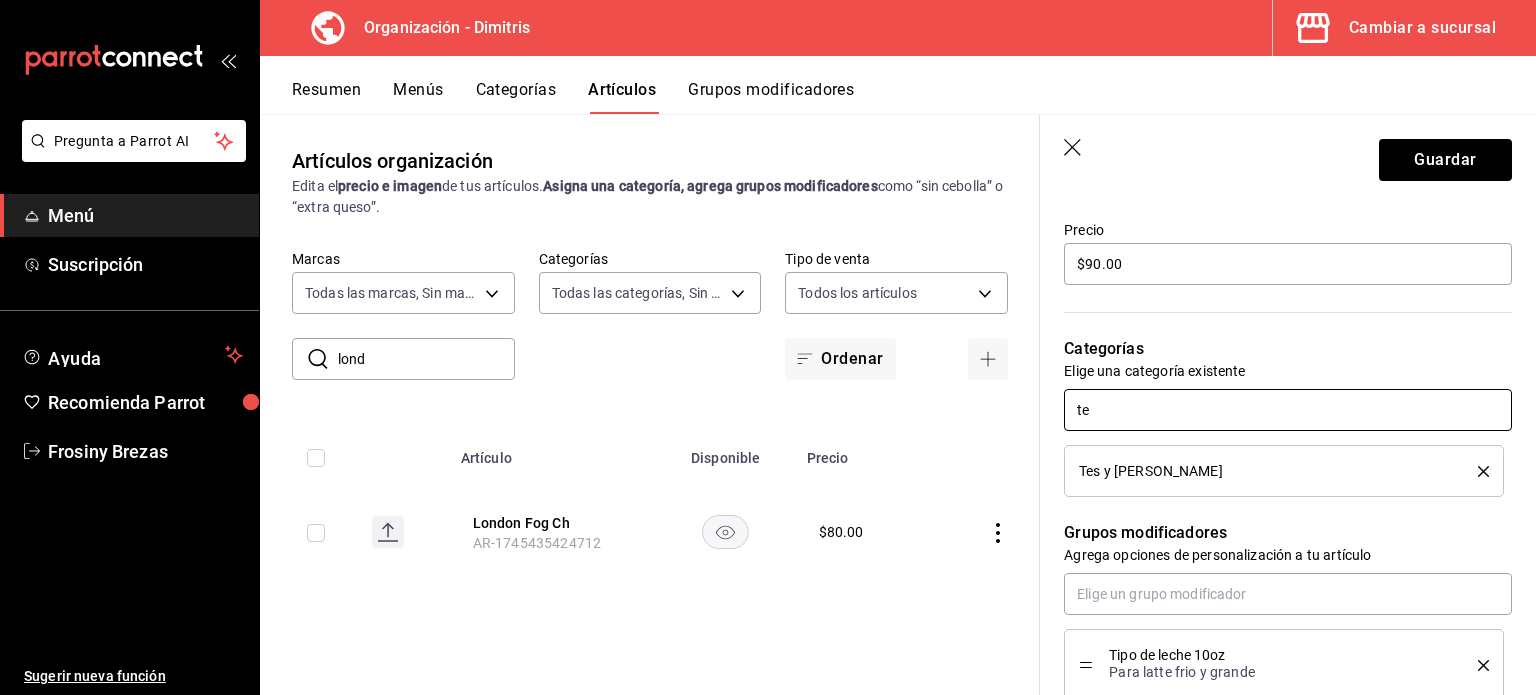 type 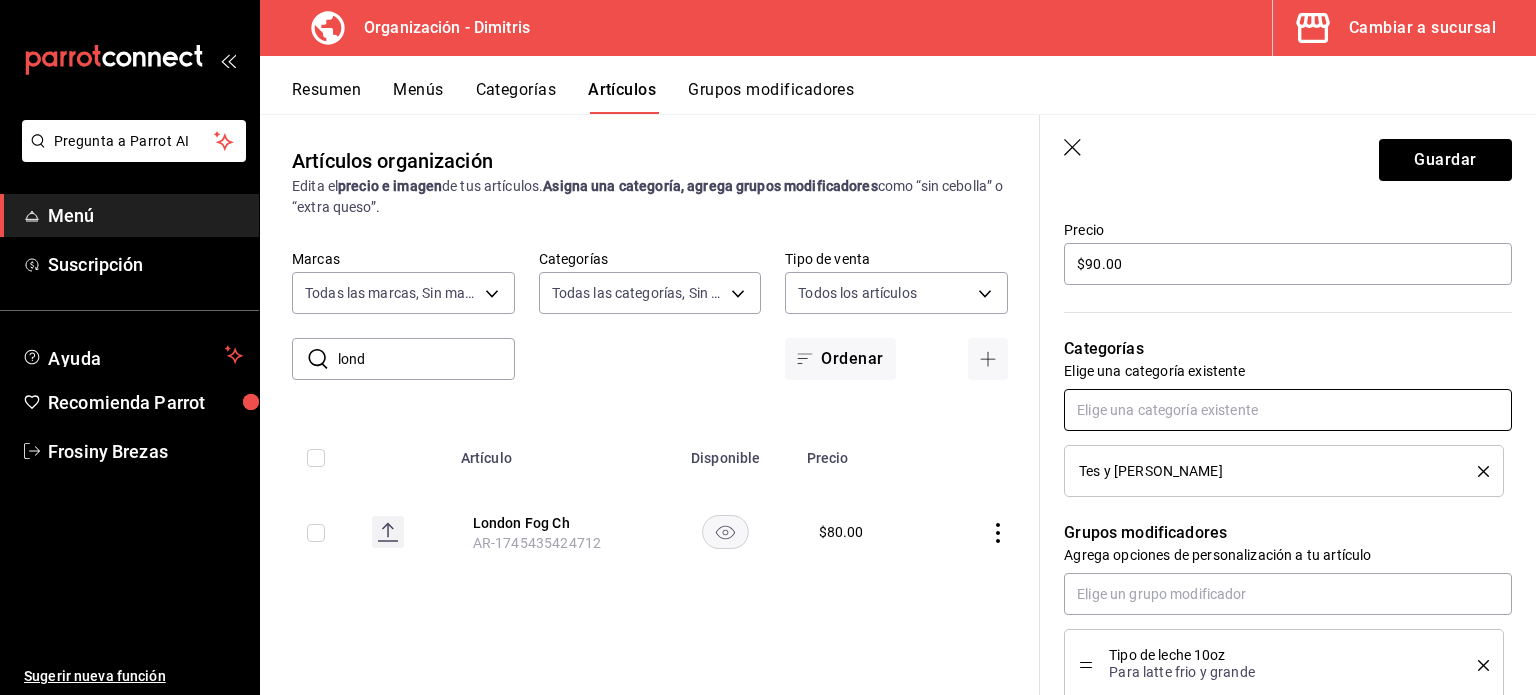 scroll, scrollTop: 0, scrollLeft: 0, axis: both 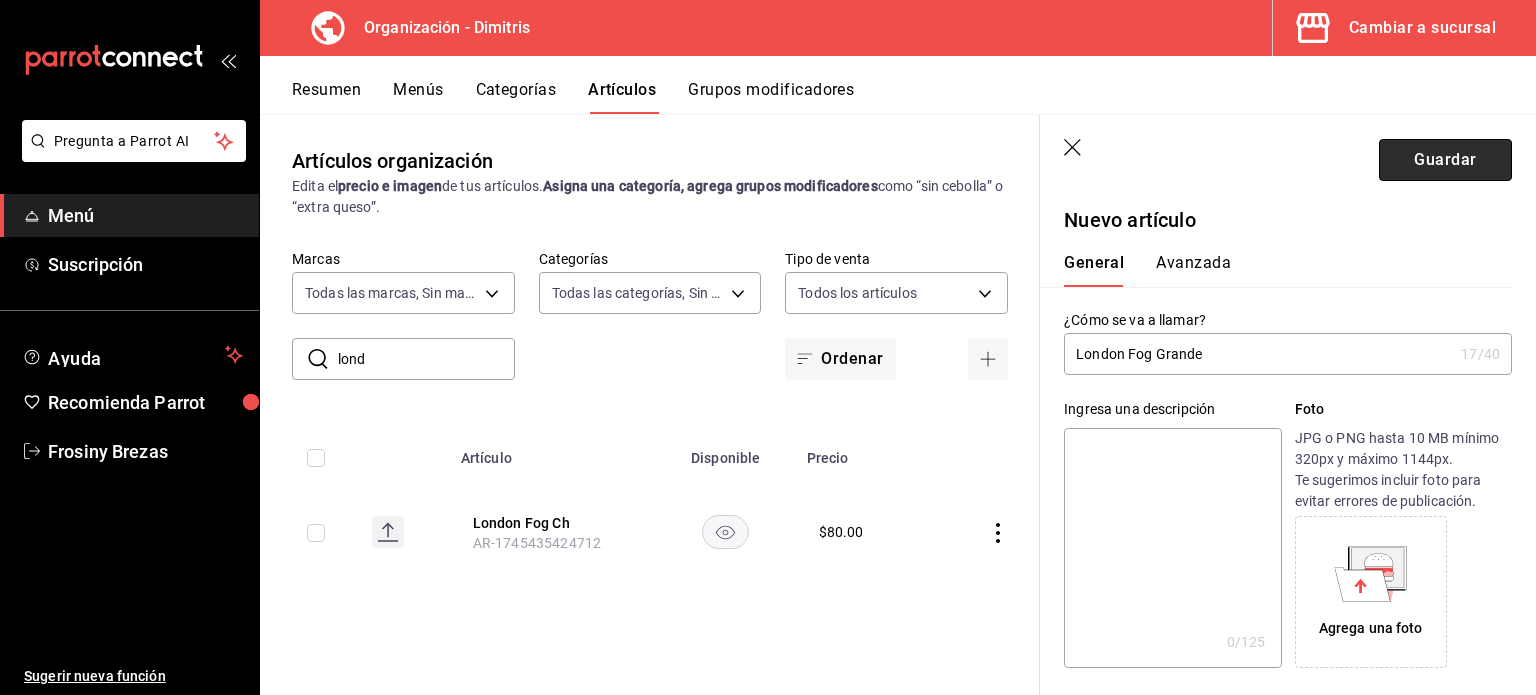 click on "Guardar" at bounding box center [1445, 160] 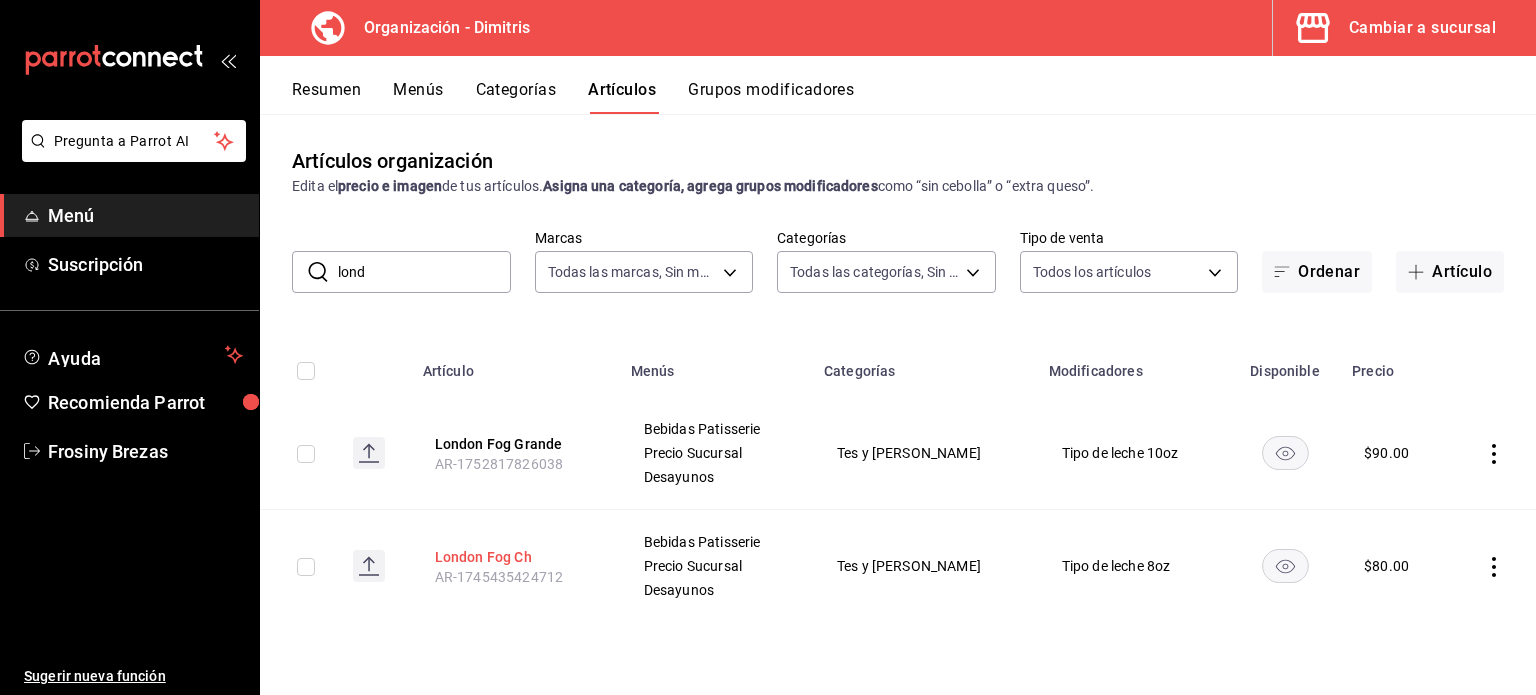 click on "London Fog Ch" at bounding box center [515, 557] 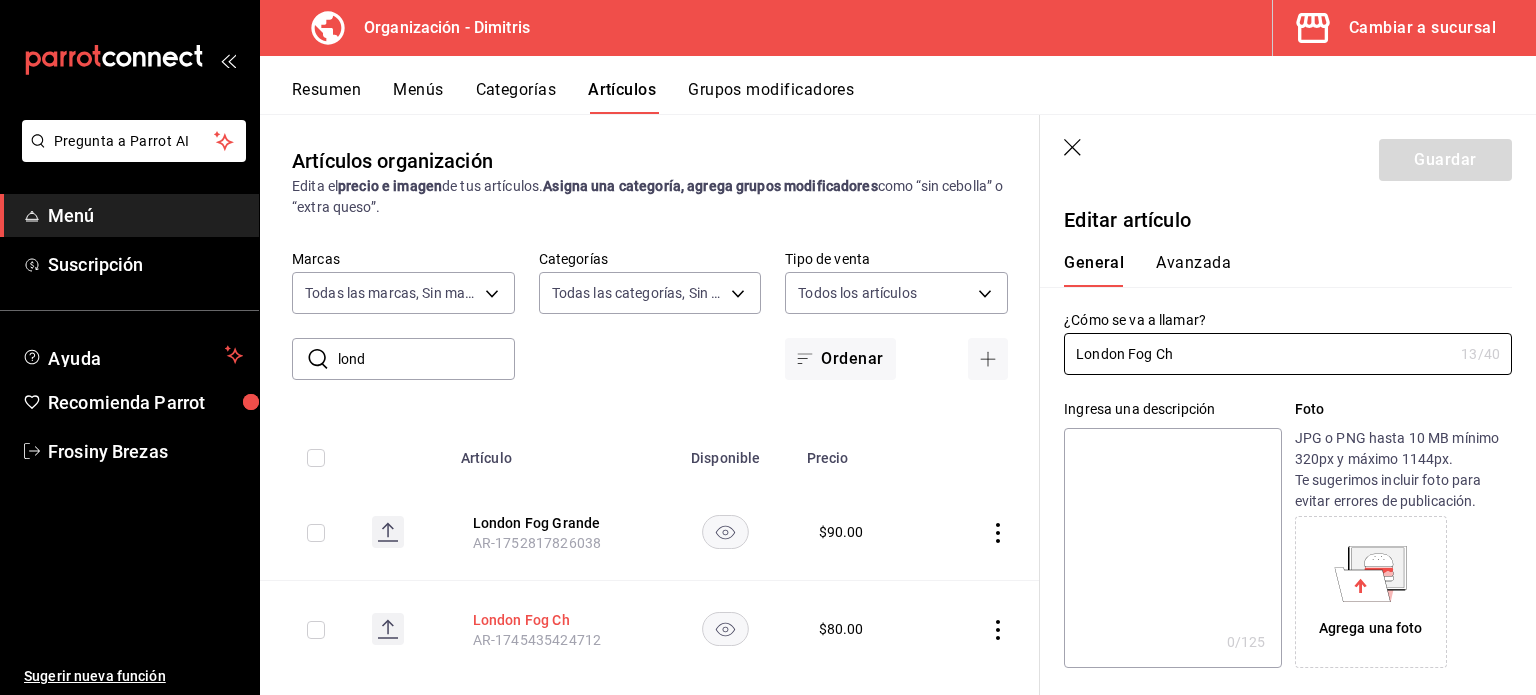 type on "$80.00" 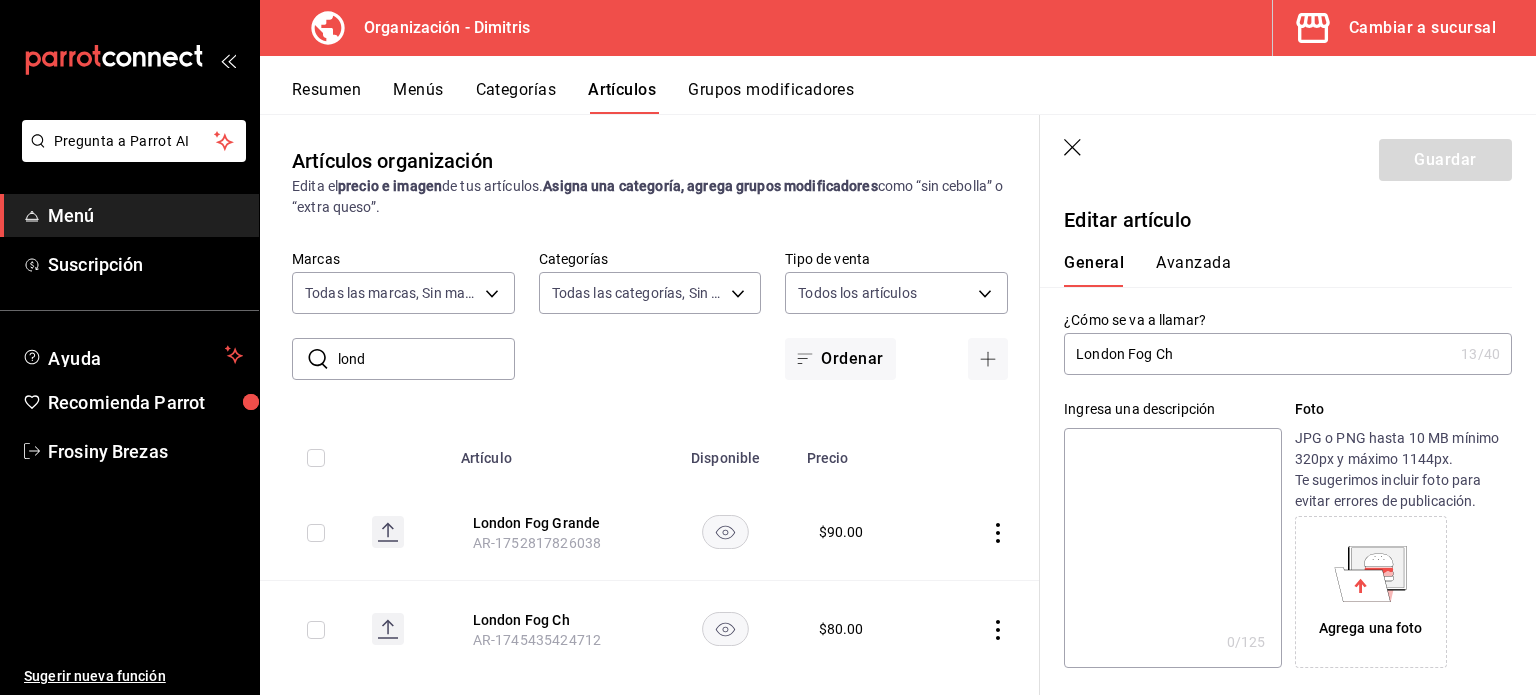 click on "London Fog Ch" at bounding box center [1258, 354] 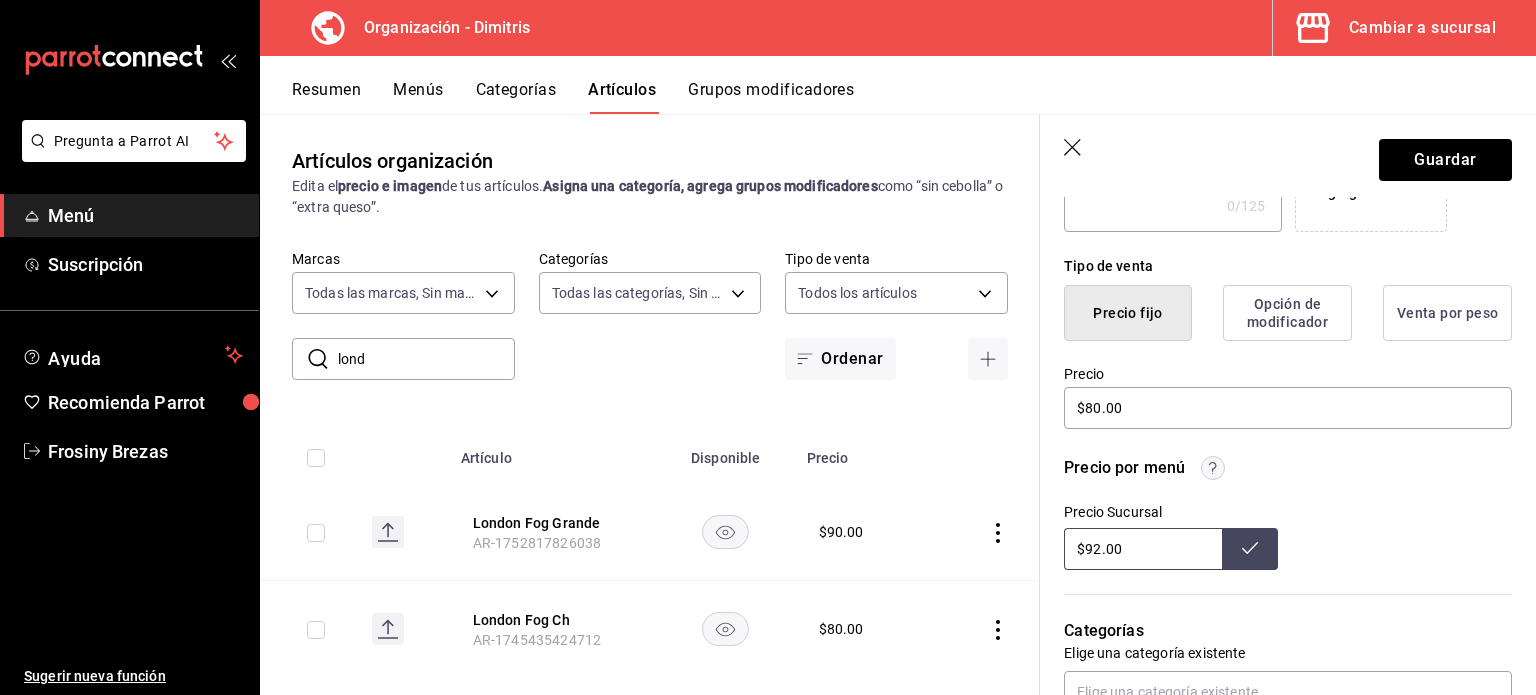 scroll, scrollTop: 436, scrollLeft: 0, axis: vertical 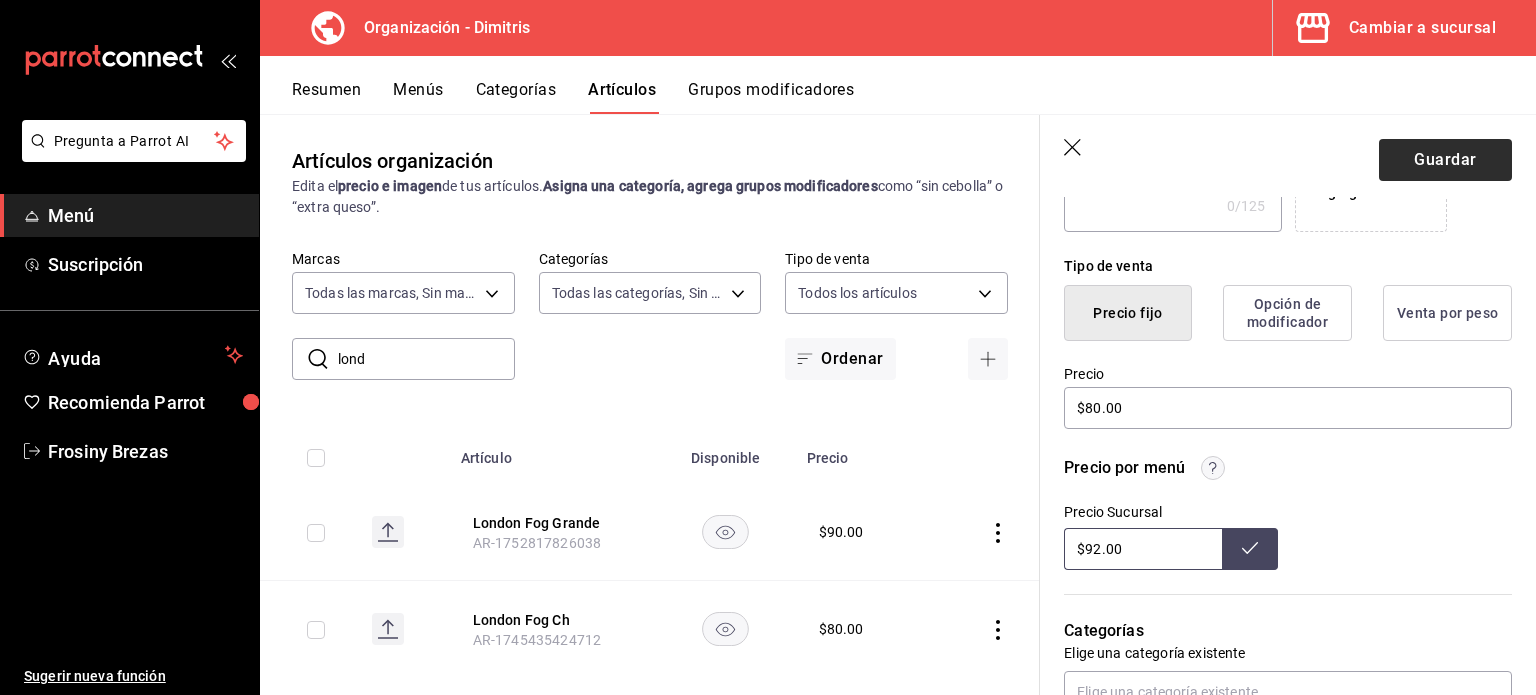 type on "London Fog Med" 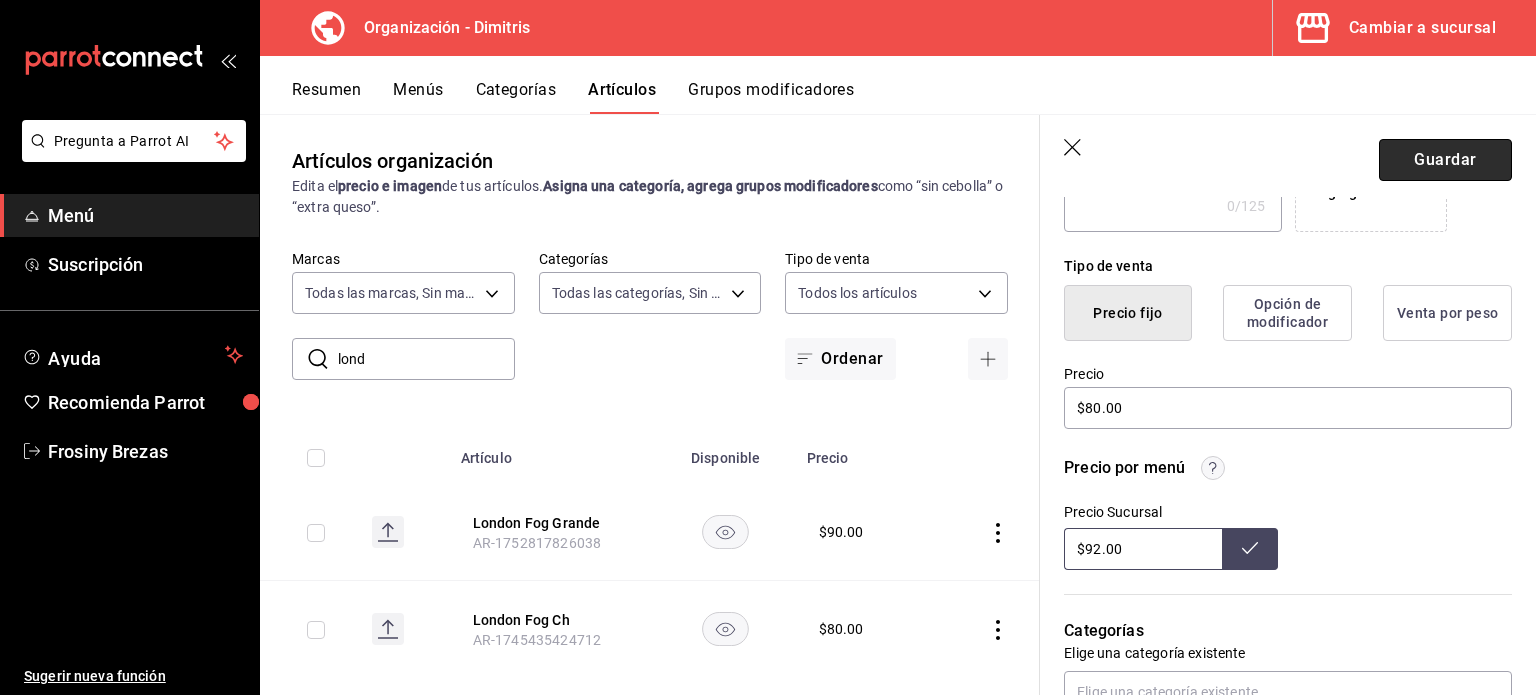 click on "Guardar" at bounding box center (1445, 160) 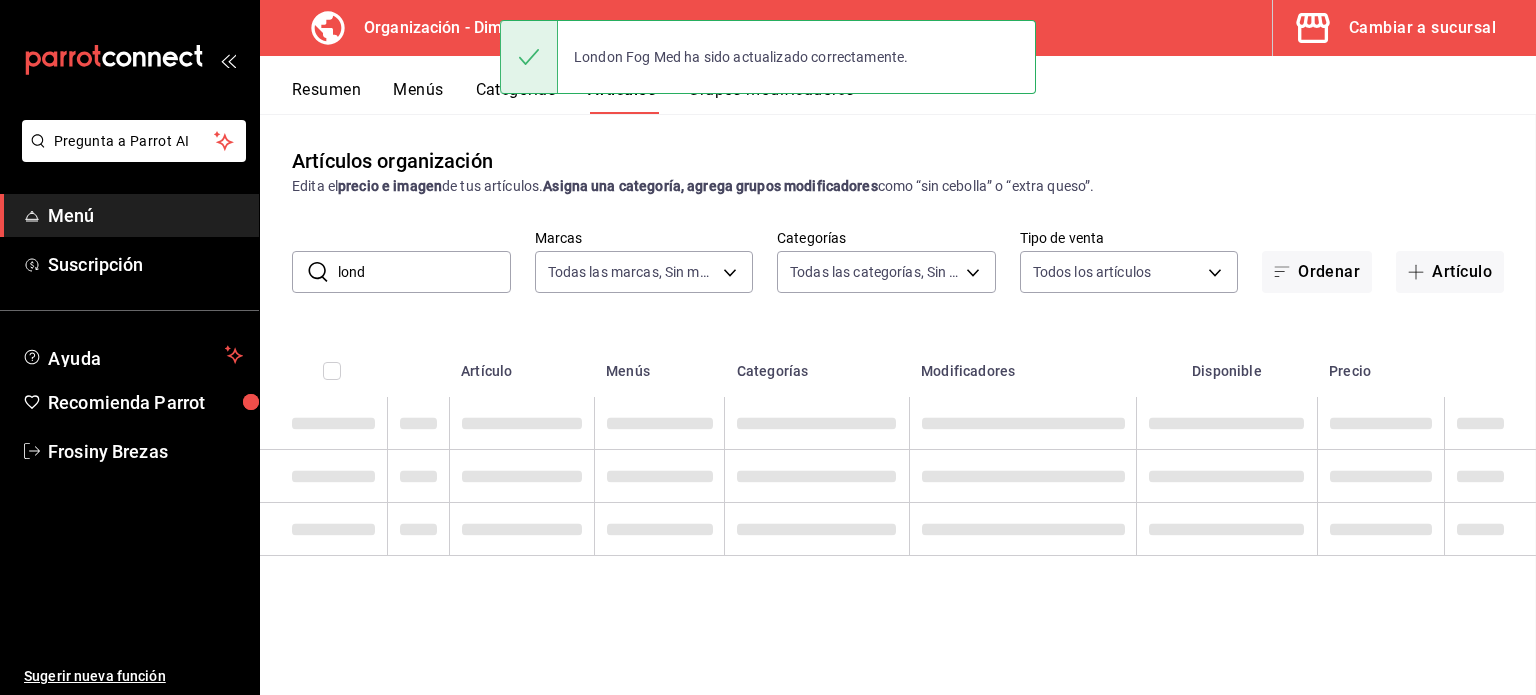 scroll, scrollTop: 0, scrollLeft: 0, axis: both 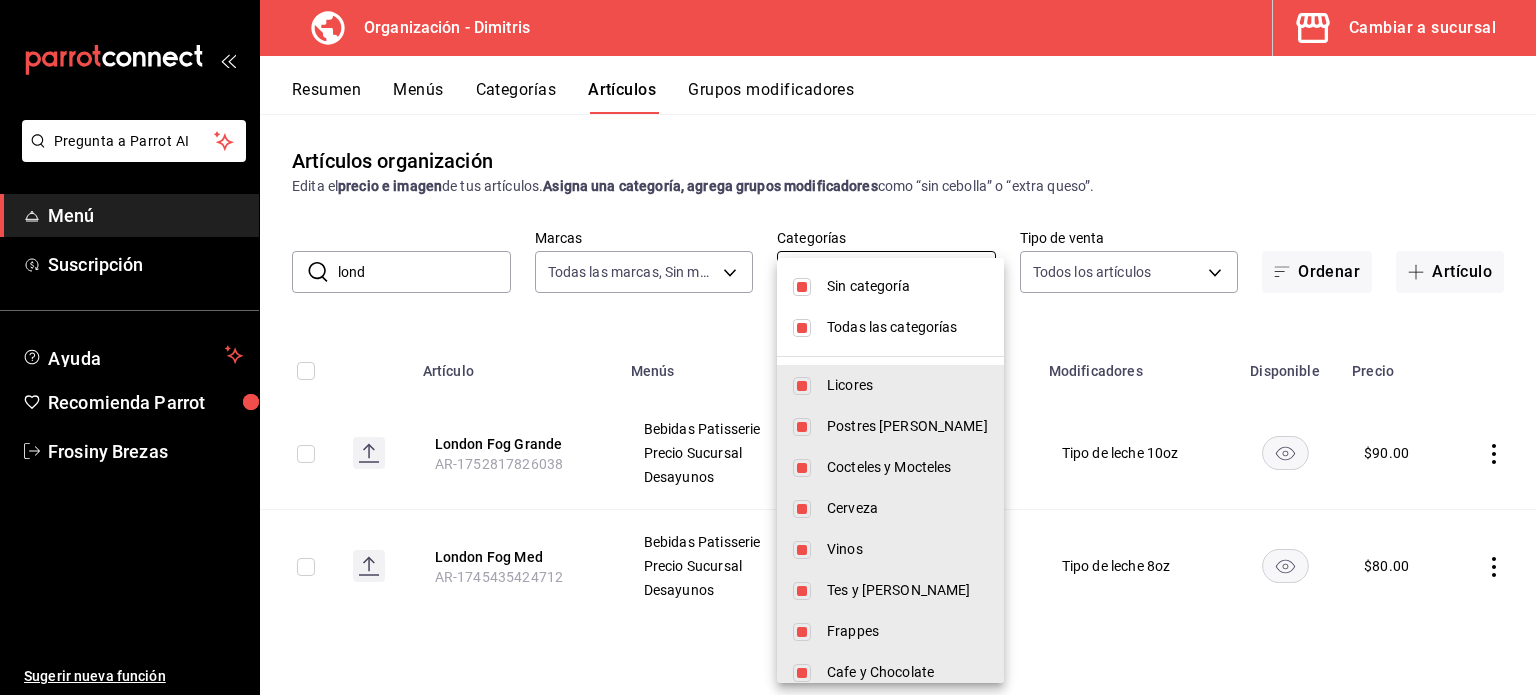 click on "Pregunta a Parrot AI Menú   Suscripción   Ayuda Recomienda Parrot   Frosiny Brezas   Sugerir nueva función   Organización - Dimitris Cambiar a sucursal Resumen Menús Categorías Artículos Grupos modificadores Artículos organización Edita el  precio e imagen  de tus artículos.  Asigna una categoría, agrega grupos modificadores  como “sin cebolla” o “extra queso”. ​ lond ​ Marcas Todas las marcas, Sin marca 317daab7-dfab-4307-9e12-935137646369 Categorías Todas las categorías, Sin categoría Tipo de venta Todos los artículos ALL Ordenar Artículo Artículo Menús Categorías Modificadores Disponible Precio London Fog Grande AR-1752817826038 Bebidas Patisserie Precio Sucursal Desayunos Tes y Tisanas Tipo de leche 10oz $ 90.00 London Fog Med AR-1745435424712 Bebidas Patisserie Precio Sucursal Desayunos Tes y Tisanas Tipo de leche 8oz $ 80.00 Guardar GANA 1 MES GRATIS EN TU SUSCRIPCIÓN AQUÍ Ver video tutorial Ir a video Pregunta a Parrot AI Menú   Suscripción   Ayuda Recomienda Parrot" at bounding box center (768, 347) 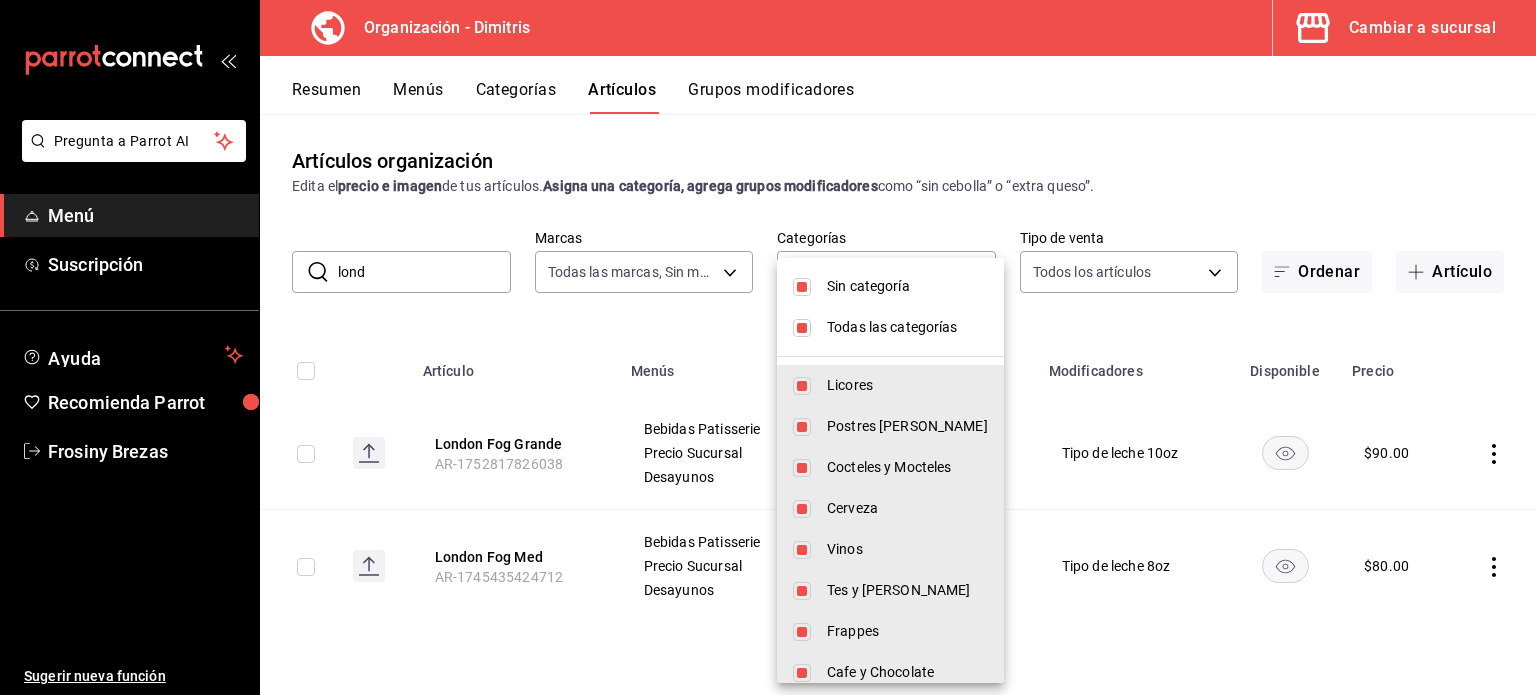 click at bounding box center [802, 287] 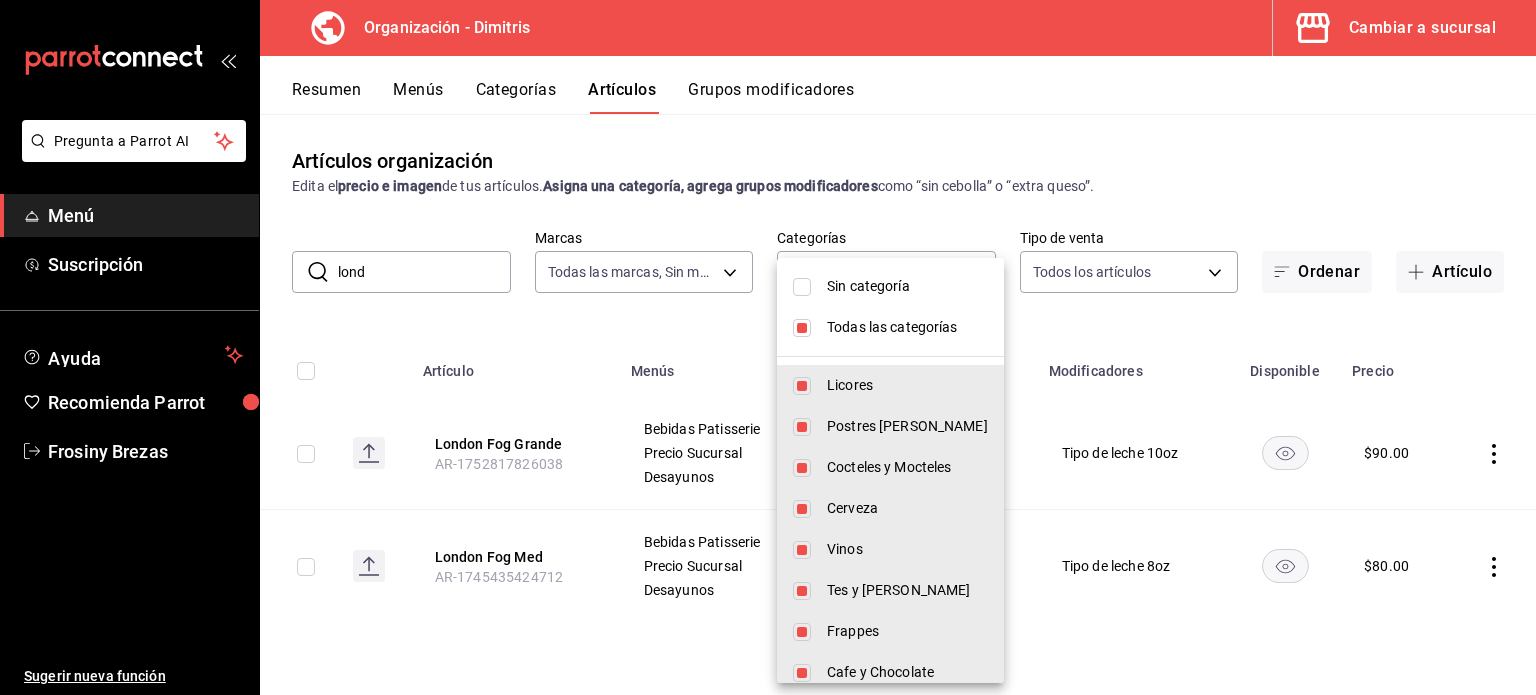 click at bounding box center [802, 328] 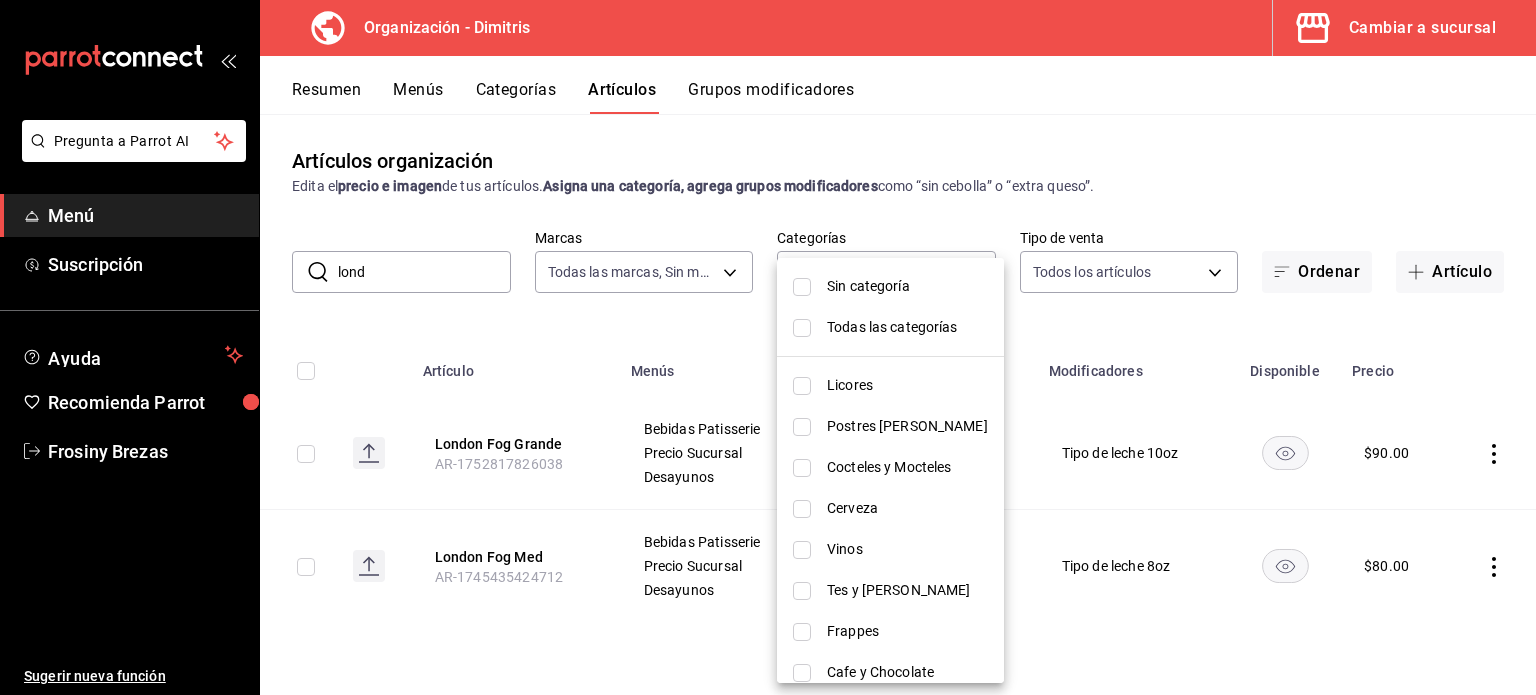 click at bounding box center (802, 591) 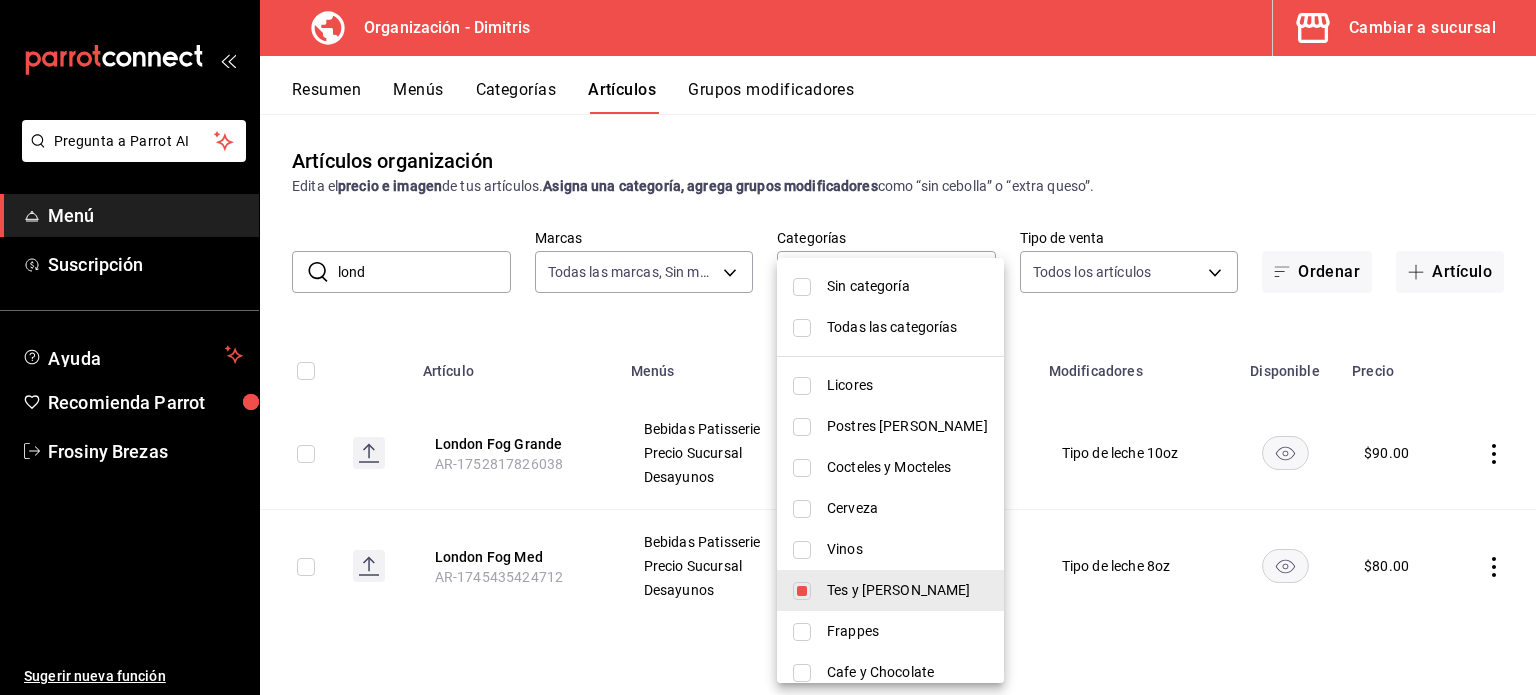 click at bounding box center [768, 347] 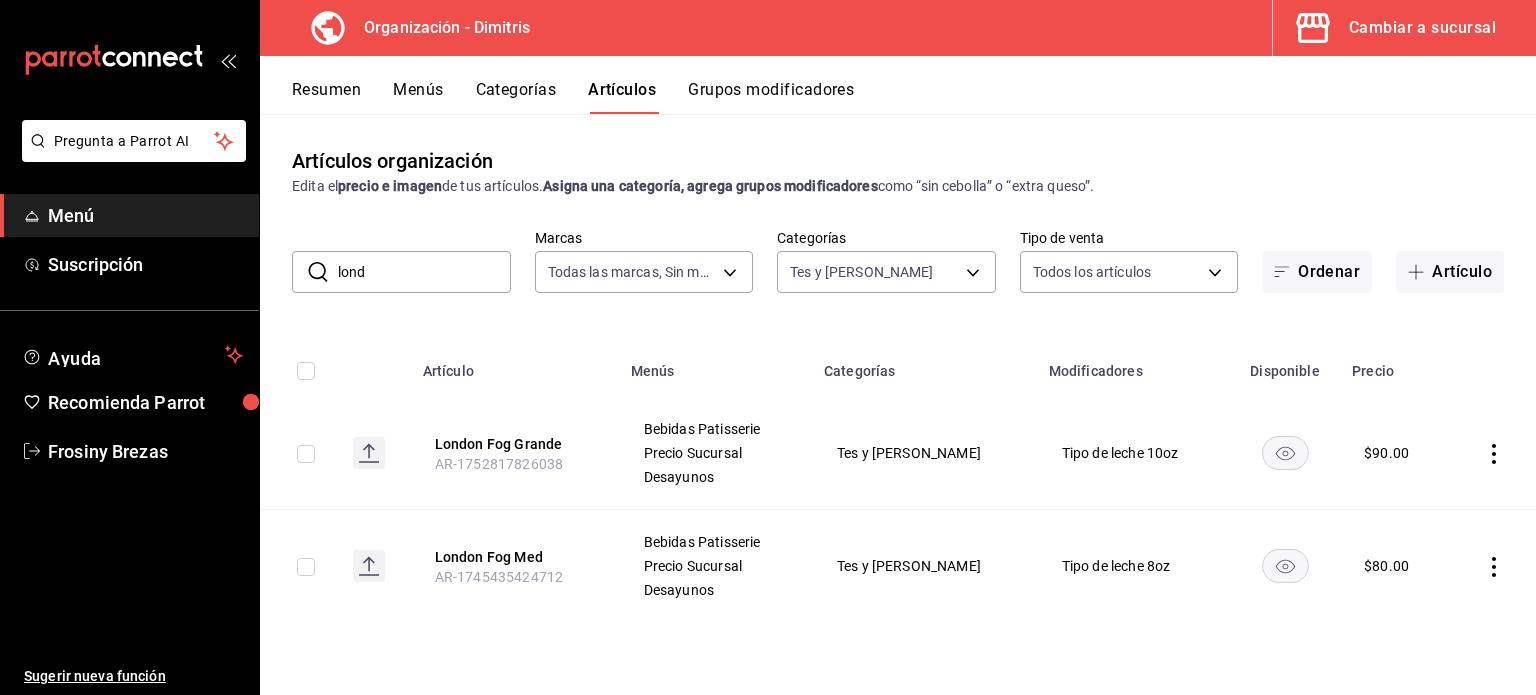 click on "lond" at bounding box center (424, 272) 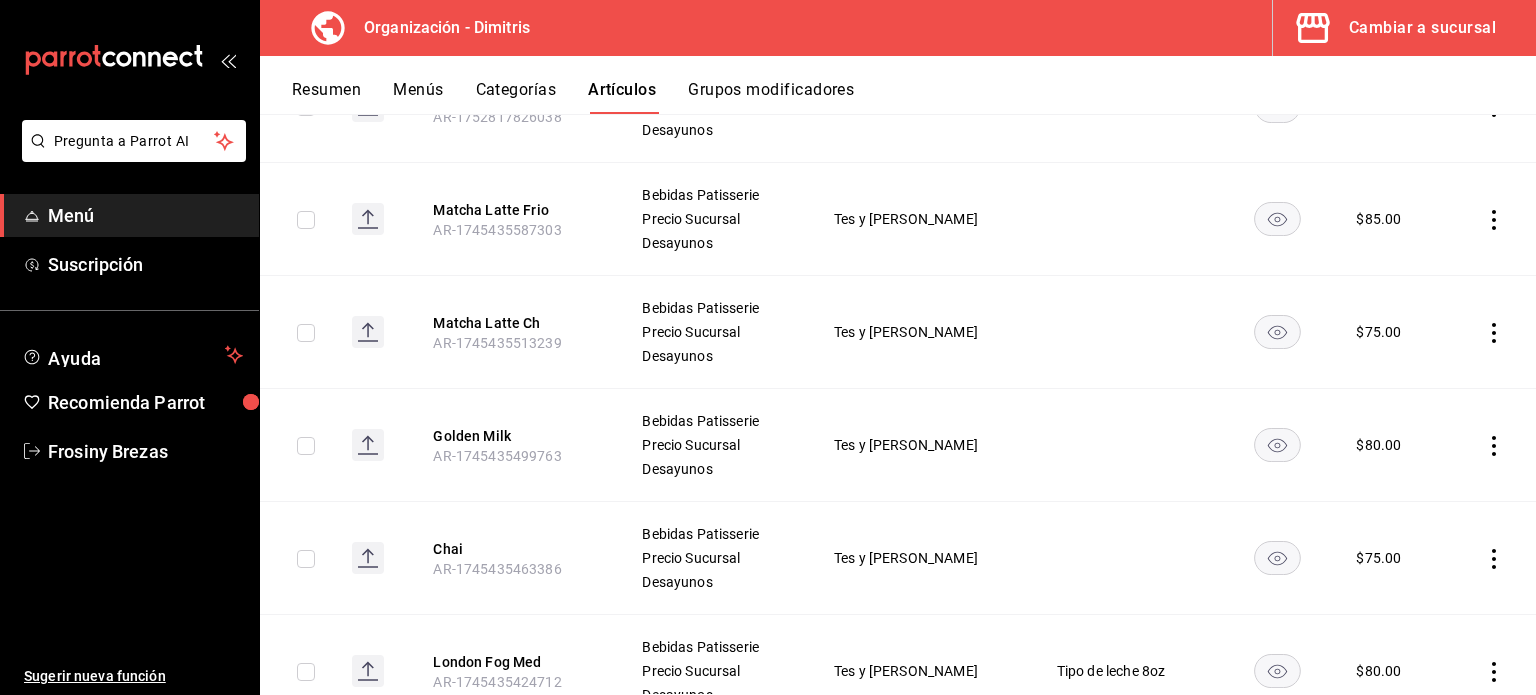 scroll, scrollTop: 345, scrollLeft: 0, axis: vertical 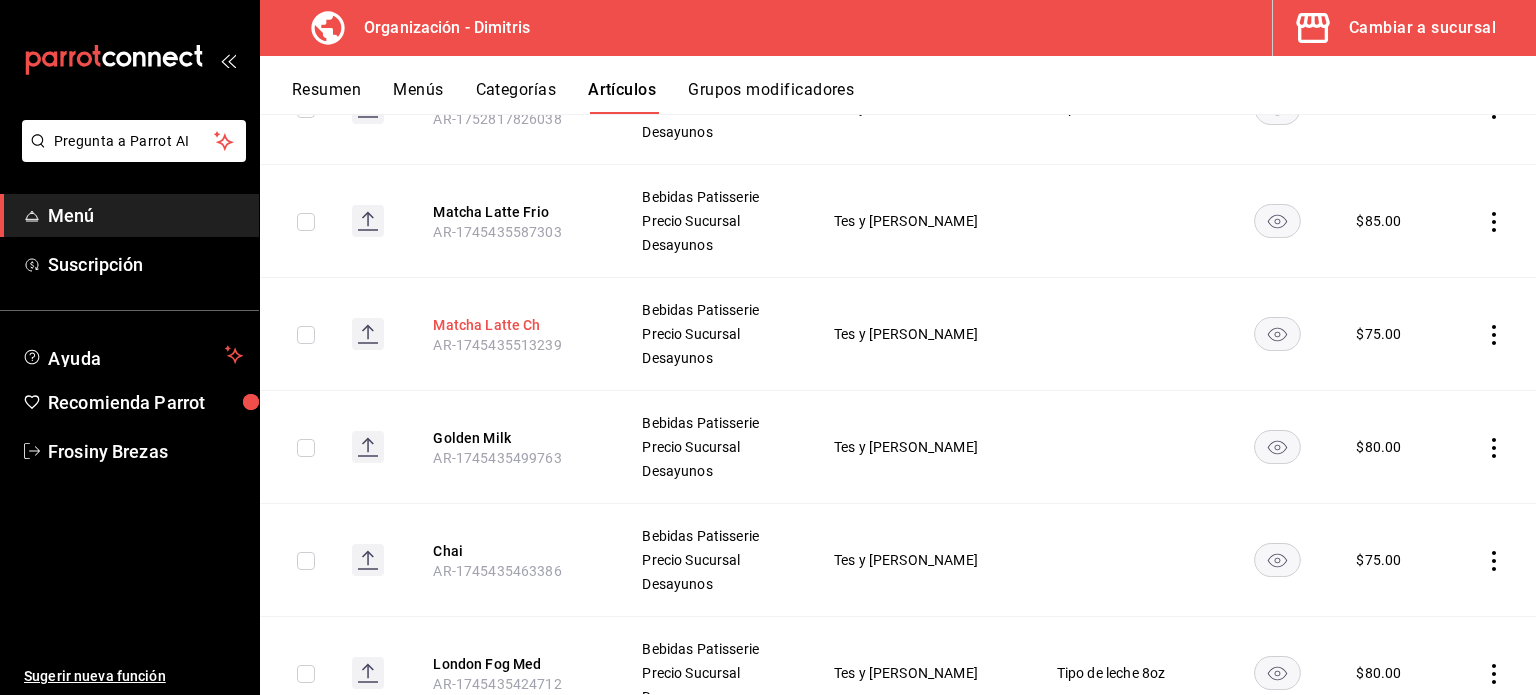 type 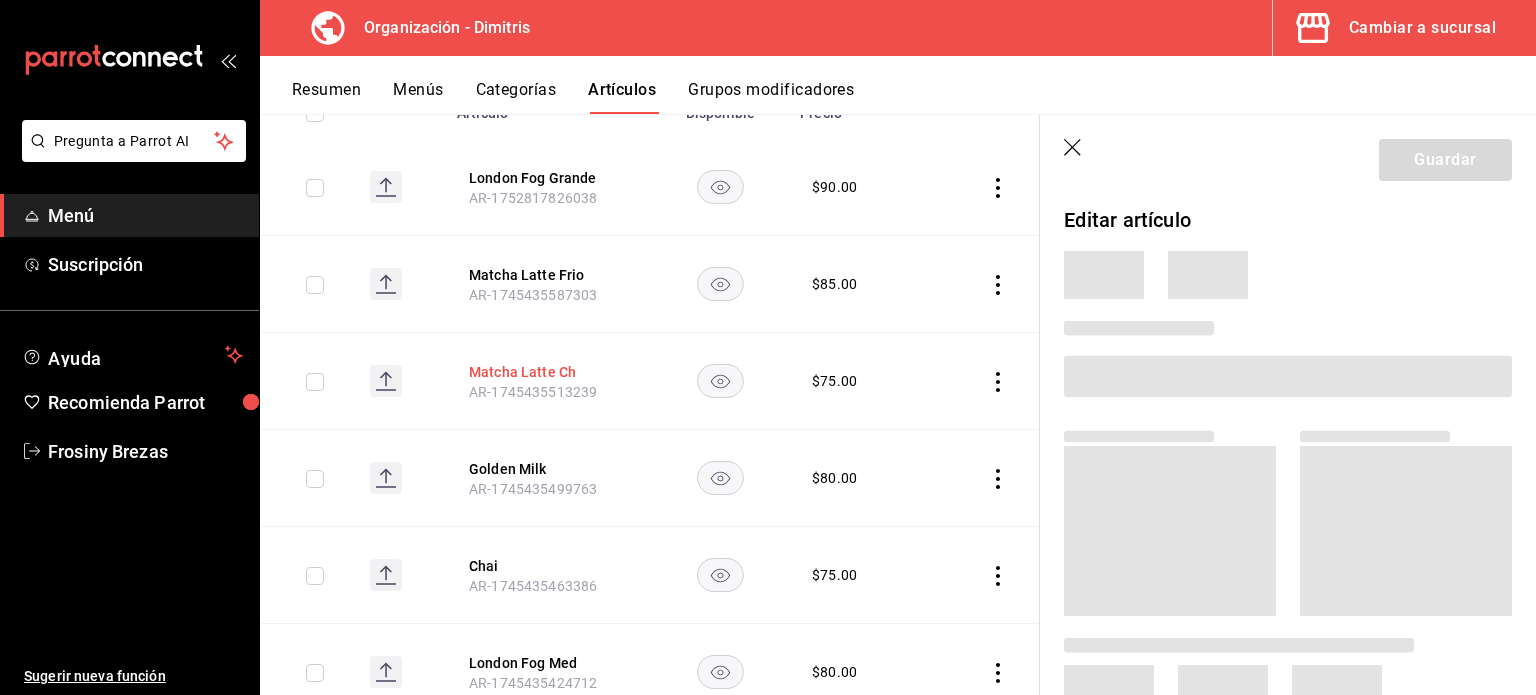 scroll, scrollTop: 337, scrollLeft: 0, axis: vertical 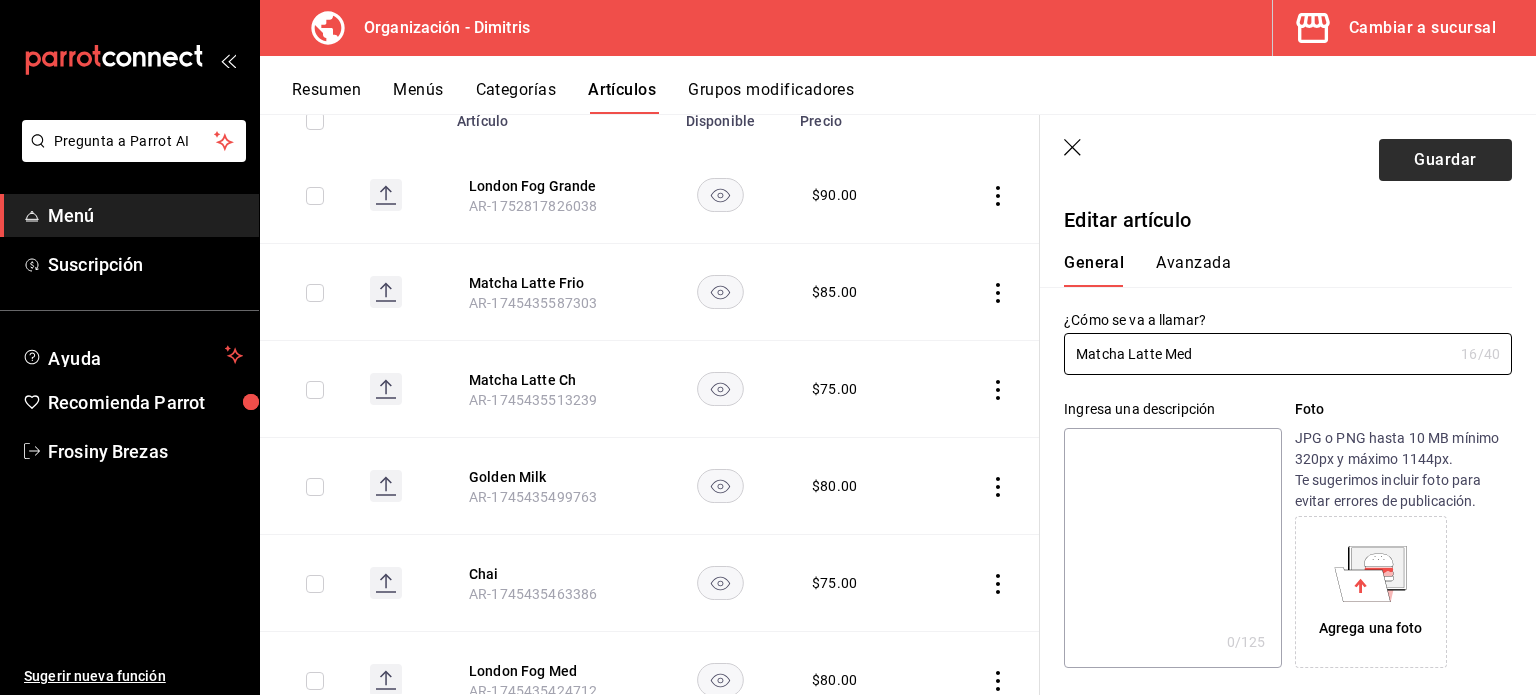 type on "Matcha Latte Med" 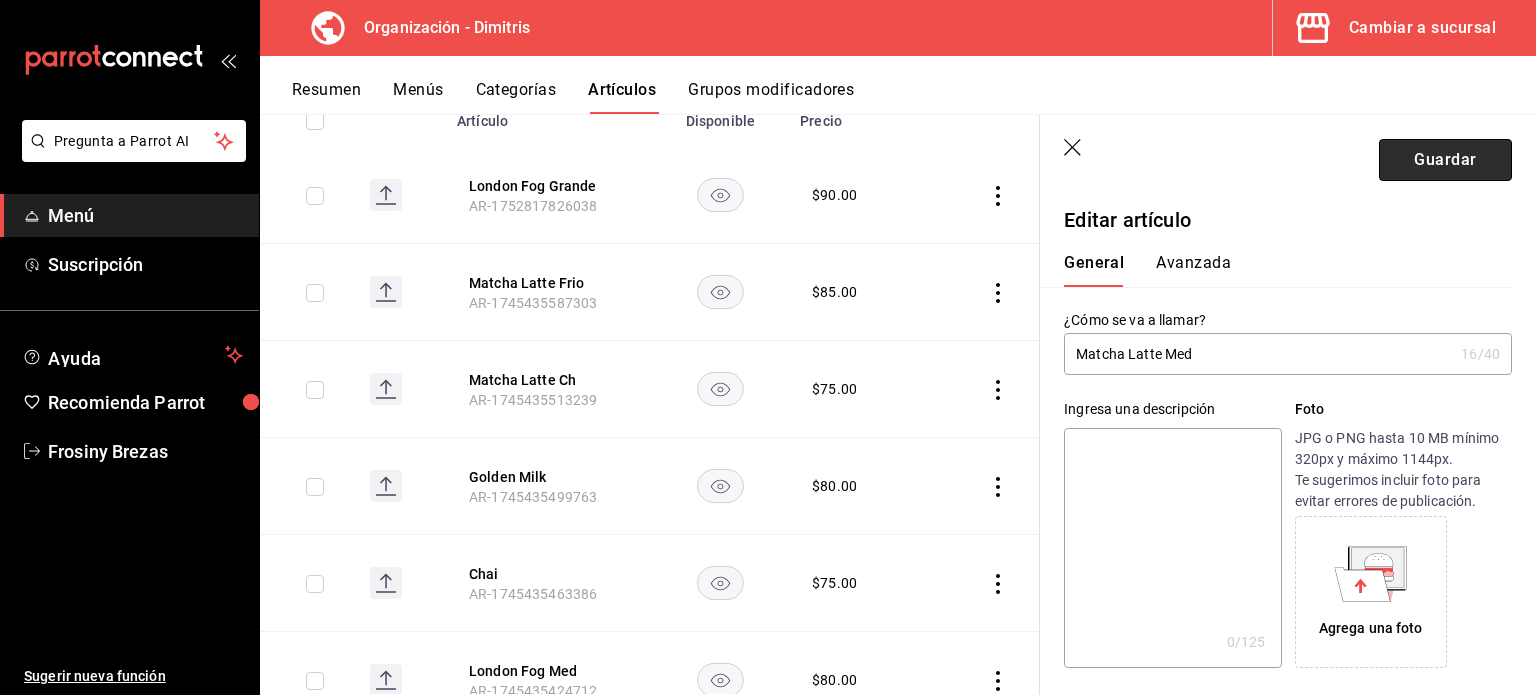 click on "Guardar" at bounding box center (1445, 160) 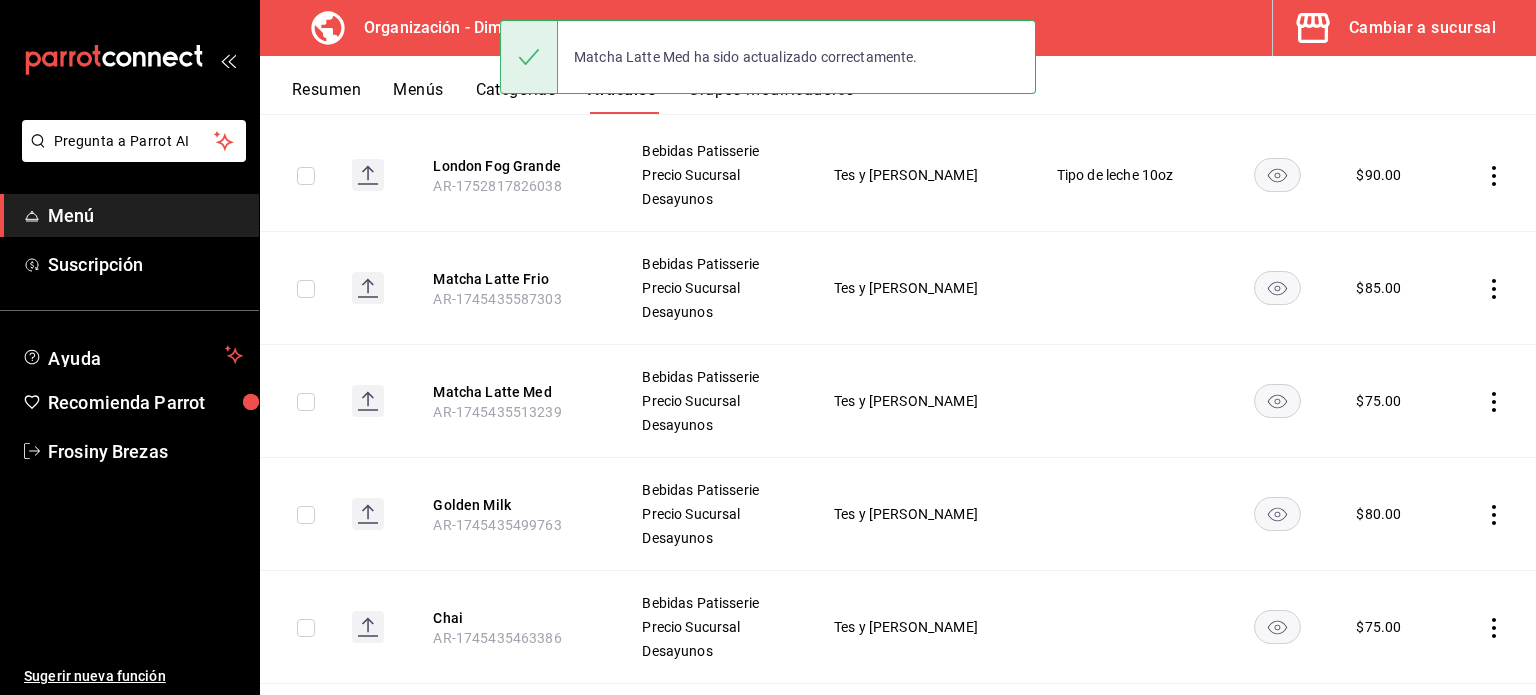 scroll, scrollTop: 284, scrollLeft: 0, axis: vertical 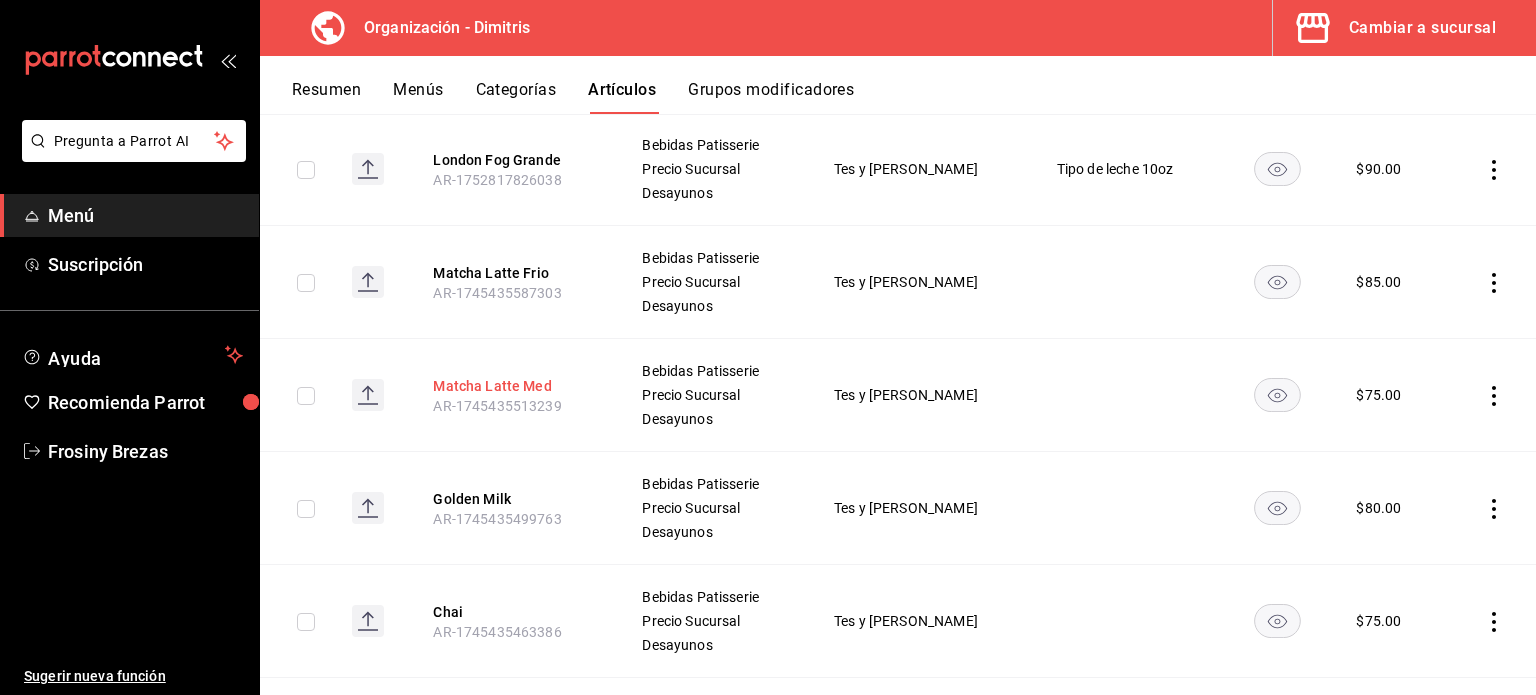 click on "Matcha Latte Med" at bounding box center [513, 386] 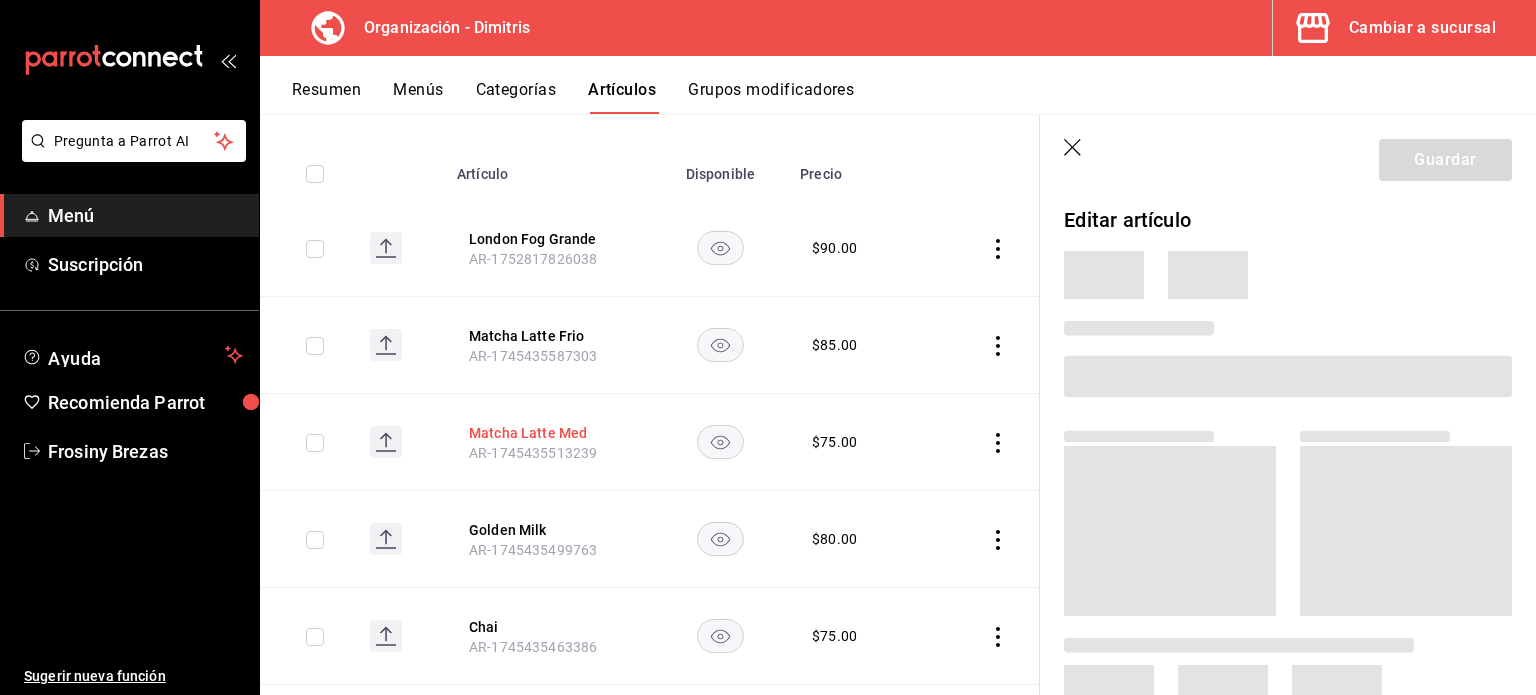 scroll, scrollTop: 276, scrollLeft: 0, axis: vertical 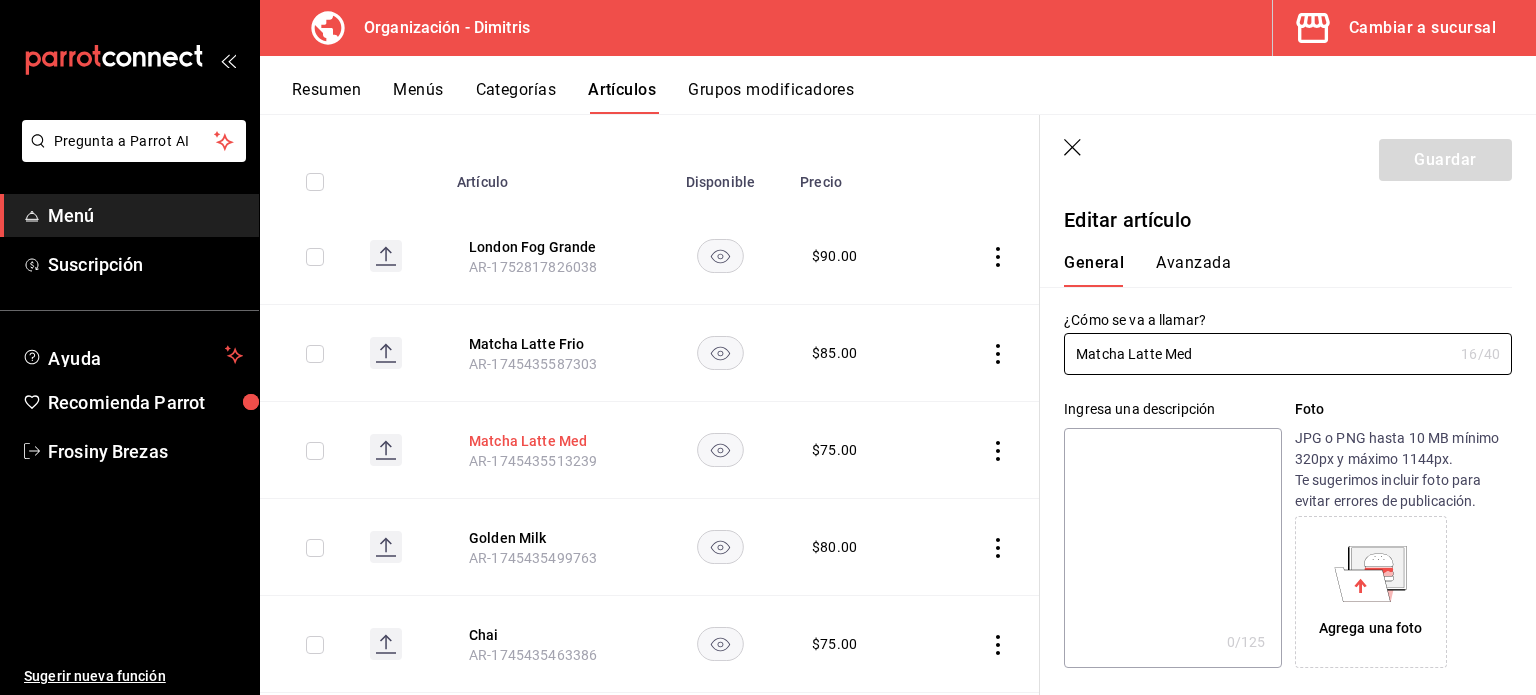 type on "$75.00" 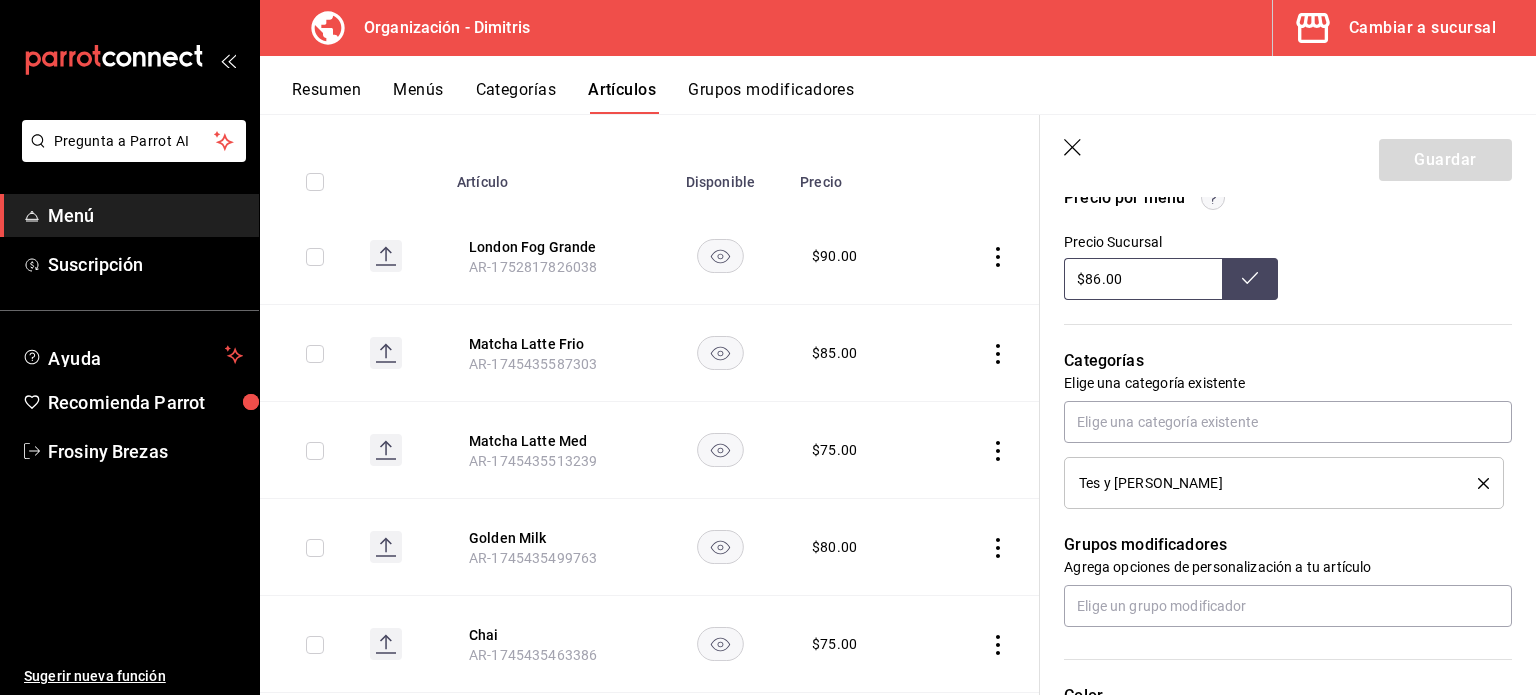 scroll, scrollTop: 788, scrollLeft: 0, axis: vertical 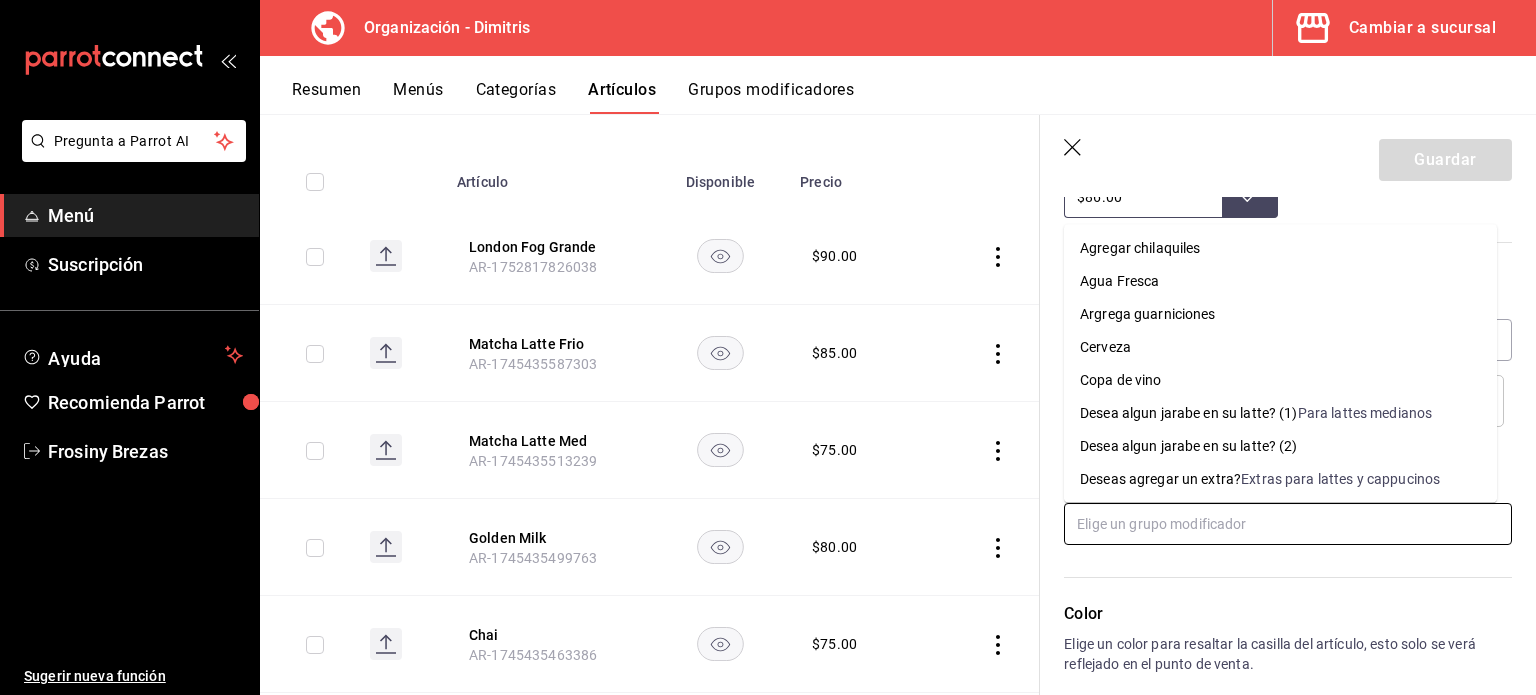 click at bounding box center [1288, 524] 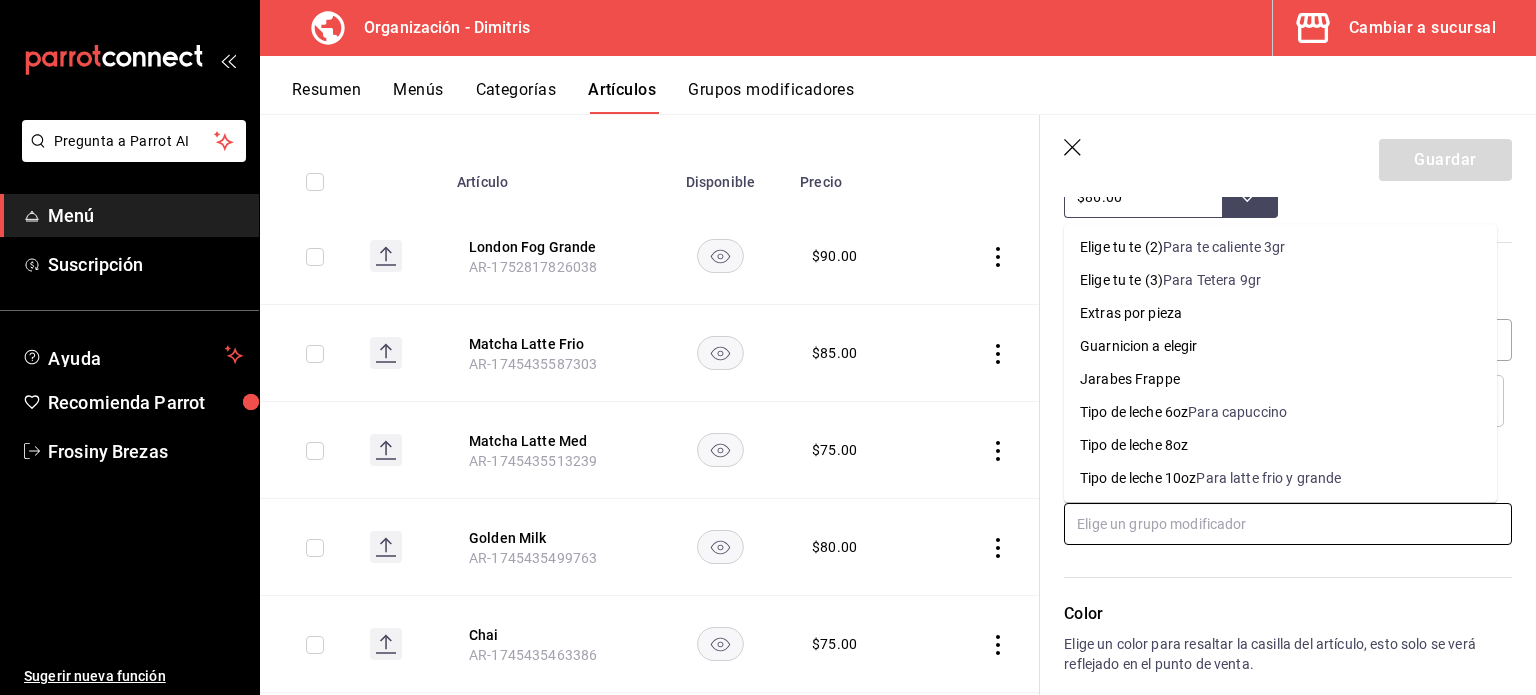 click on "Tipo de leche 8oz" at bounding box center [1134, 445] 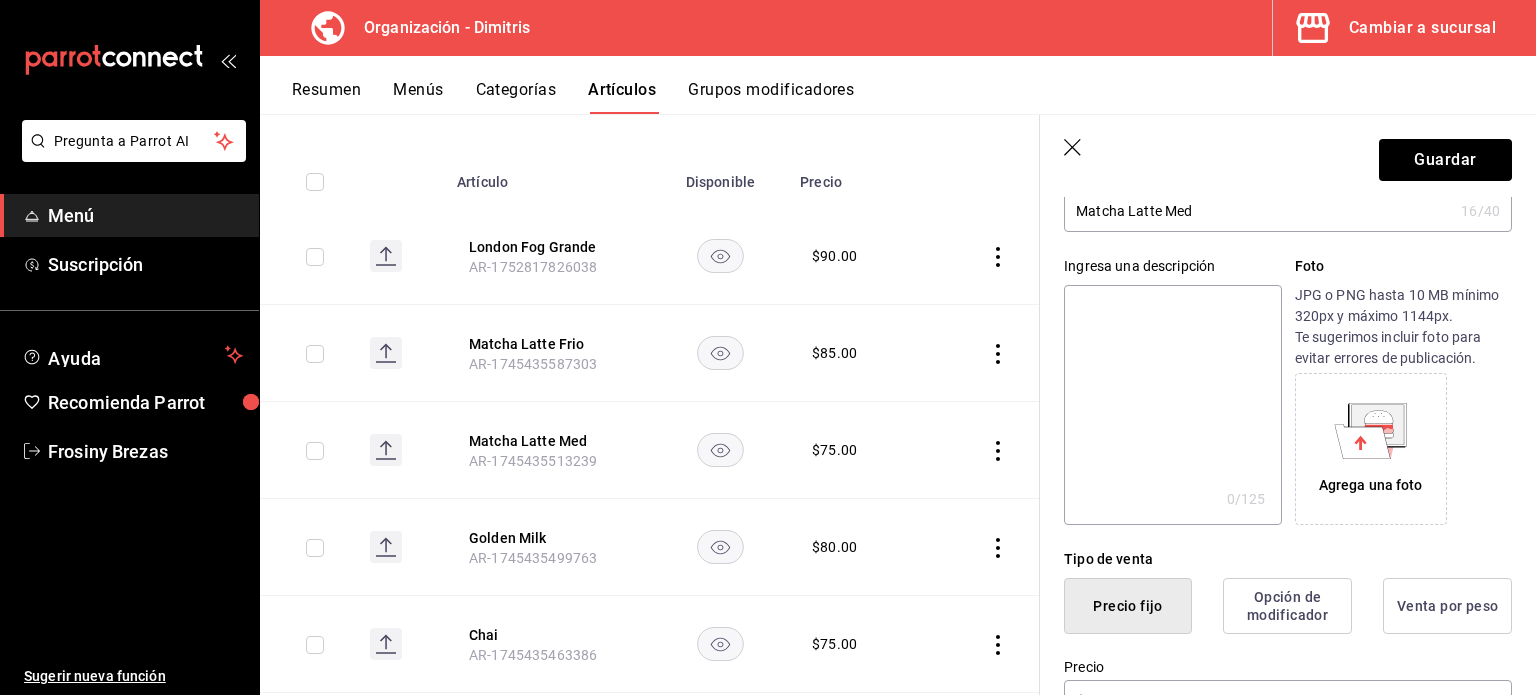 scroll, scrollTop: 0, scrollLeft: 0, axis: both 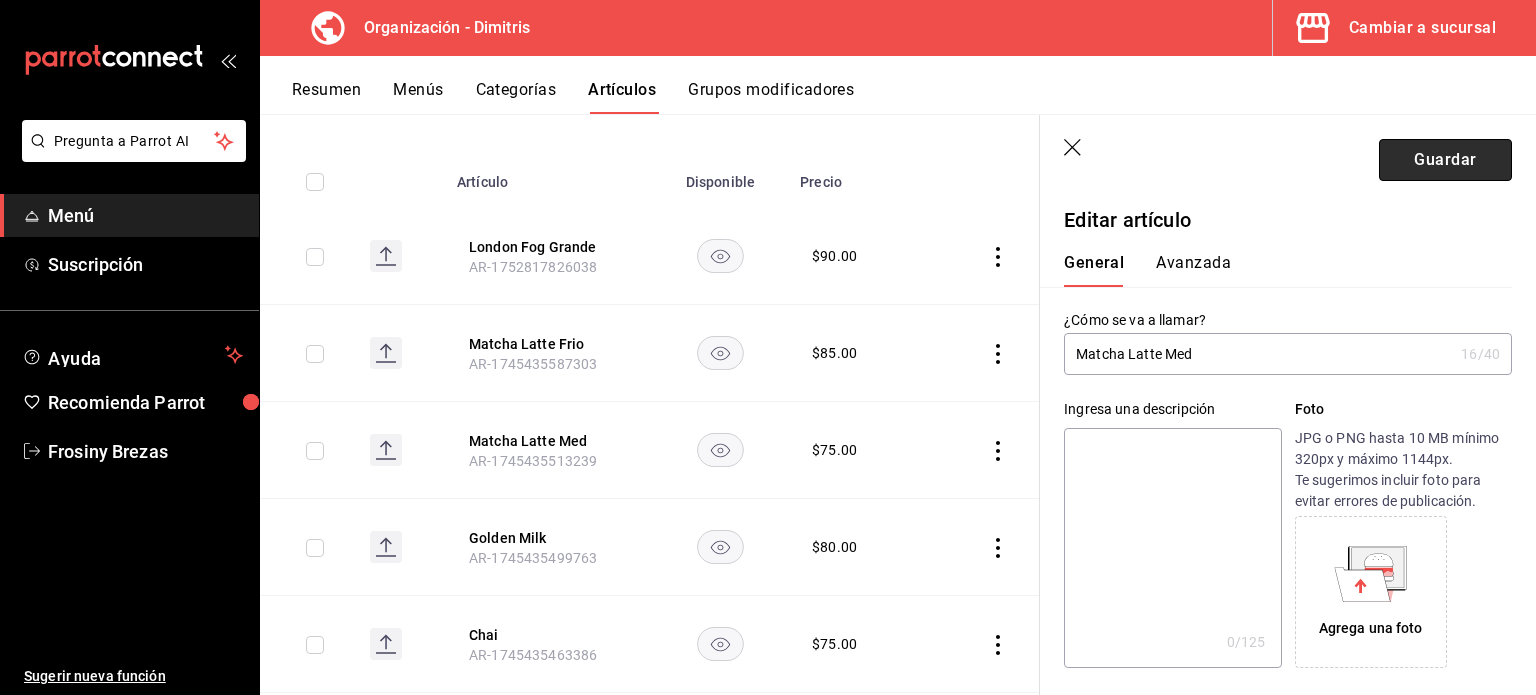 click on "Guardar" at bounding box center [1445, 160] 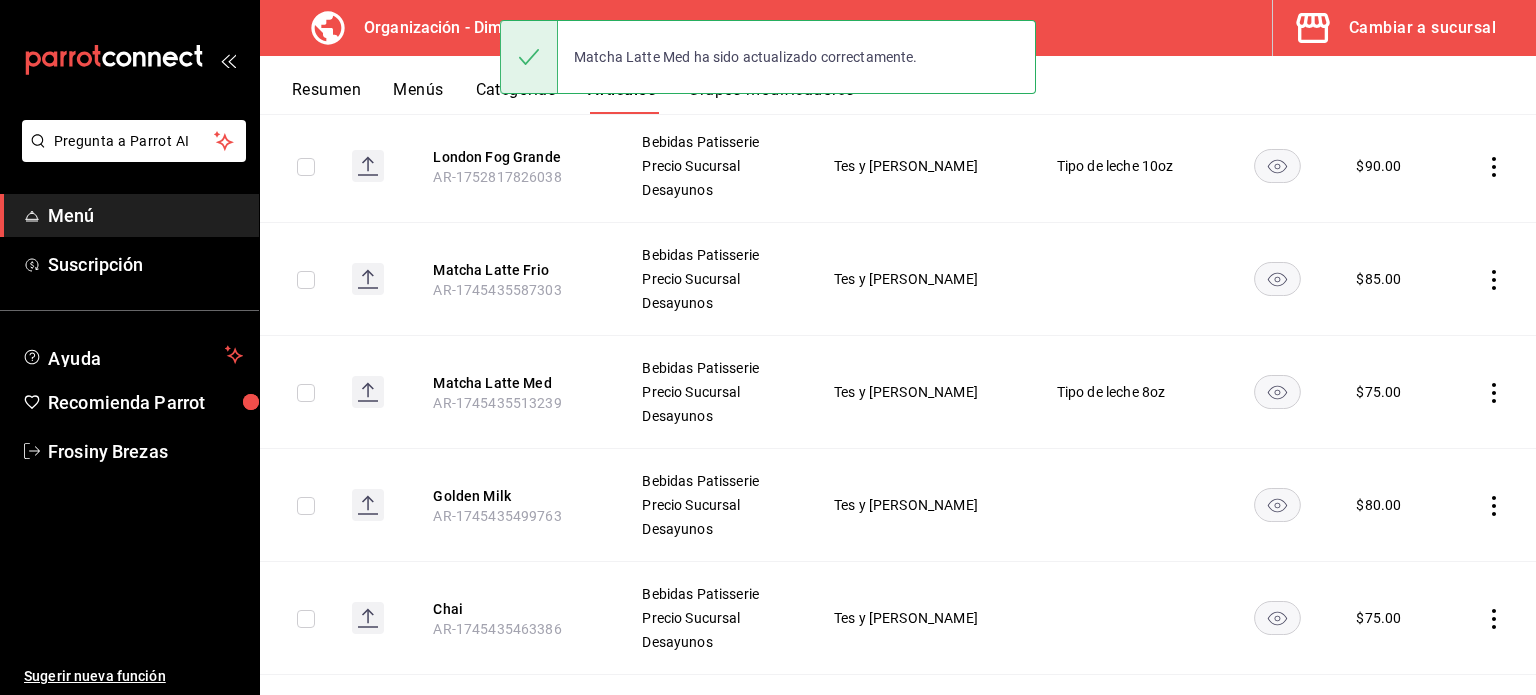 scroll, scrollTop: 295, scrollLeft: 0, axis: vertical 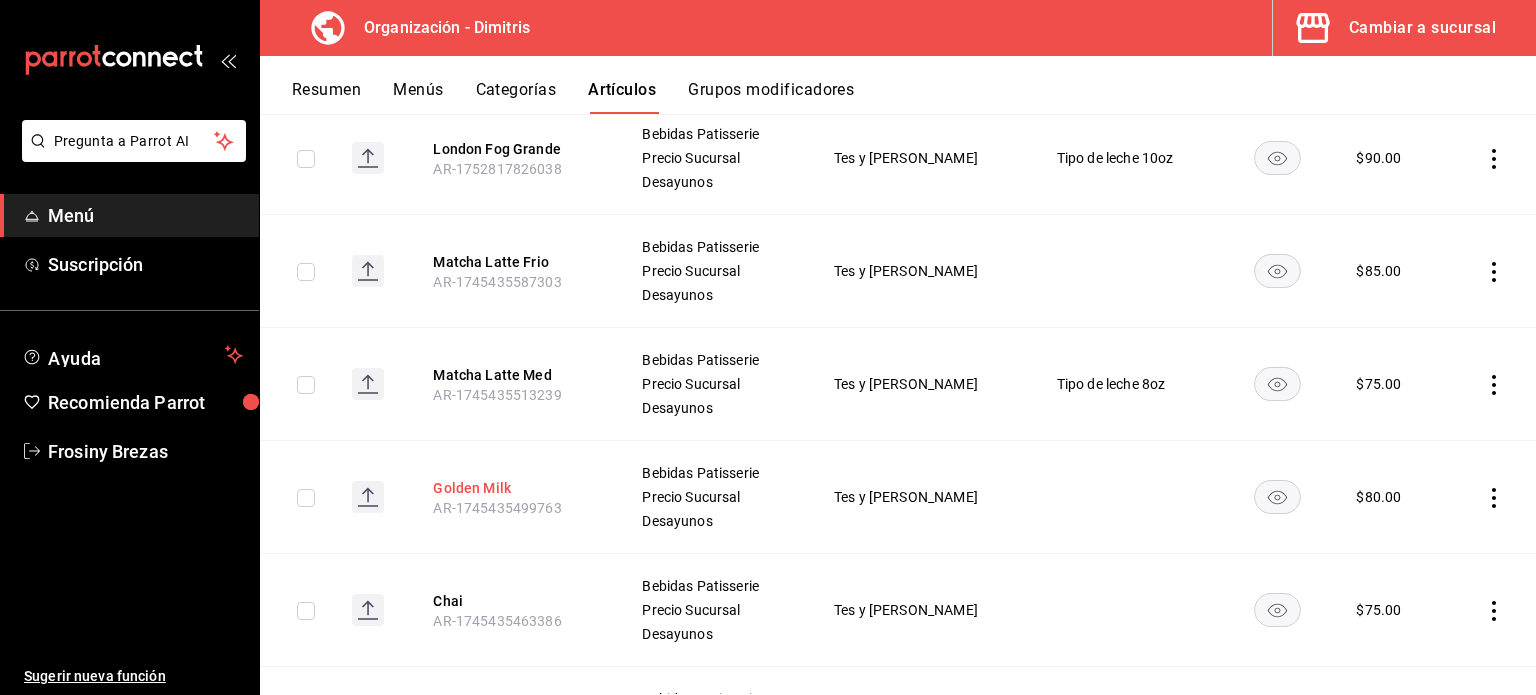 click on "Golden Milk" at bounding box center [513, 488] 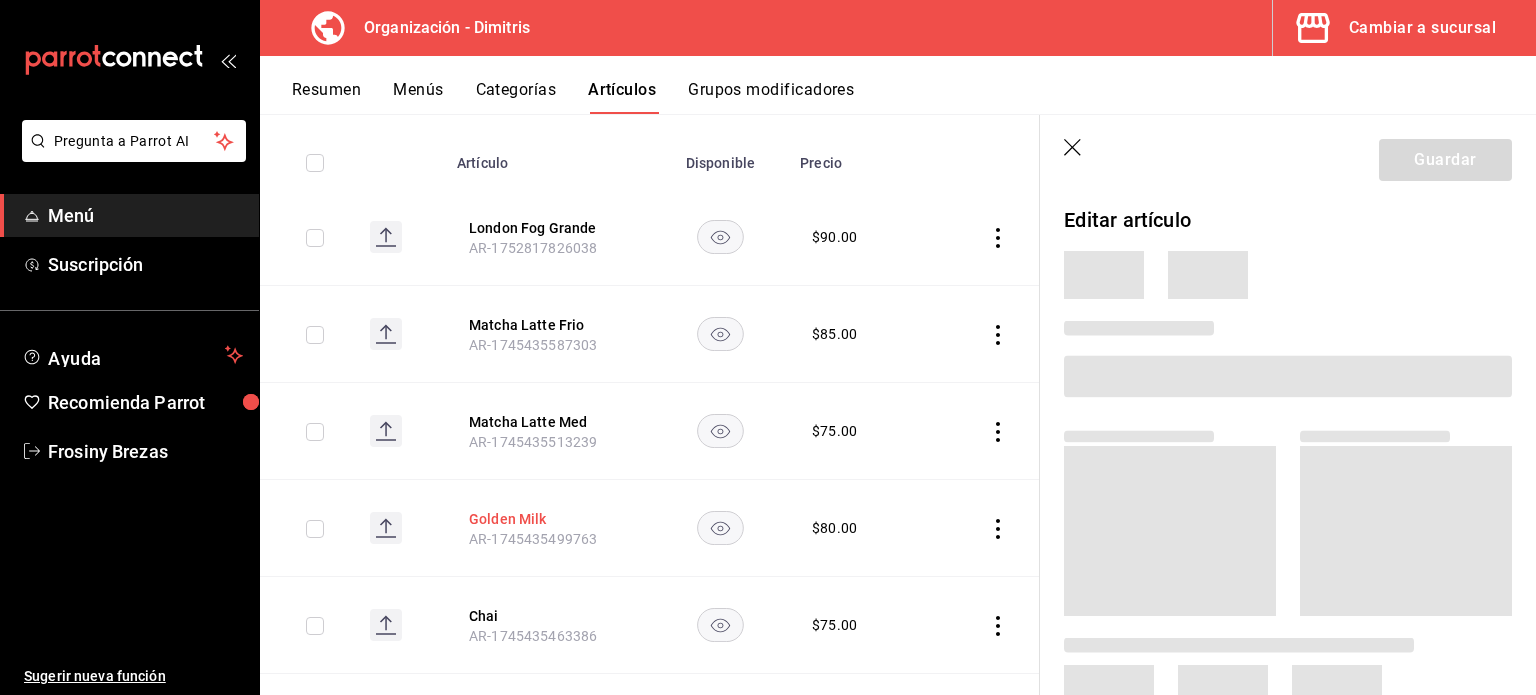 scroll, scrollTop: 287, scrollLeft: 0, axis: vertical 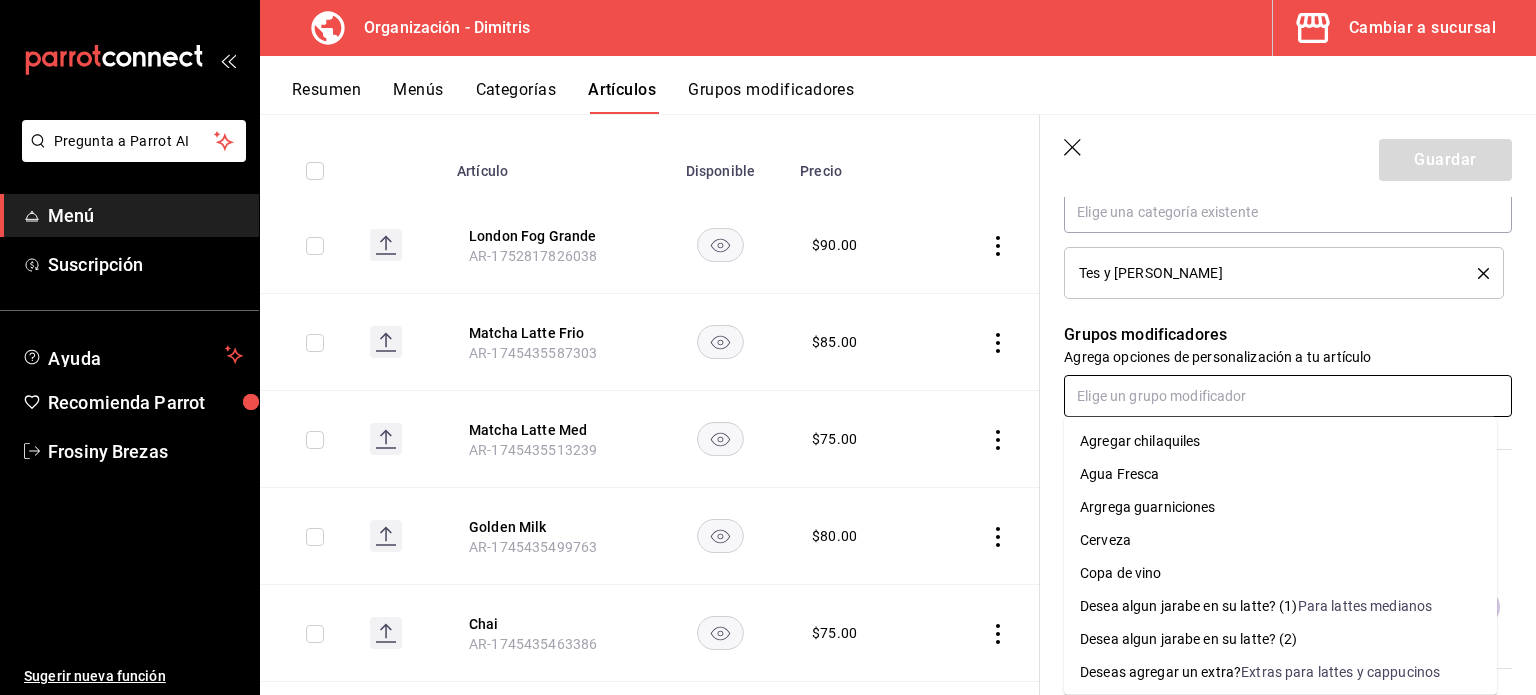 click at bounding box center [1288, 396] 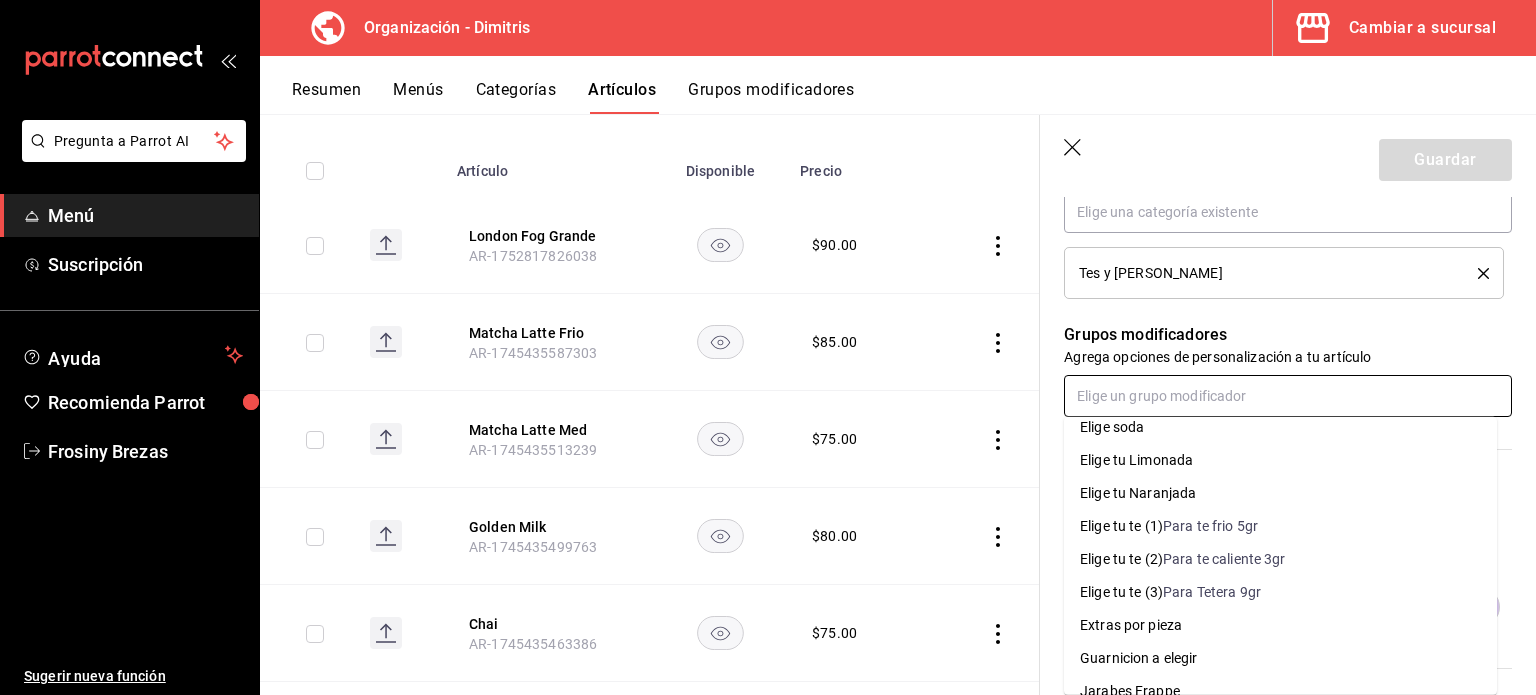 scroll, scrollTop: 529, scrollLeft: 0, axis: vertical 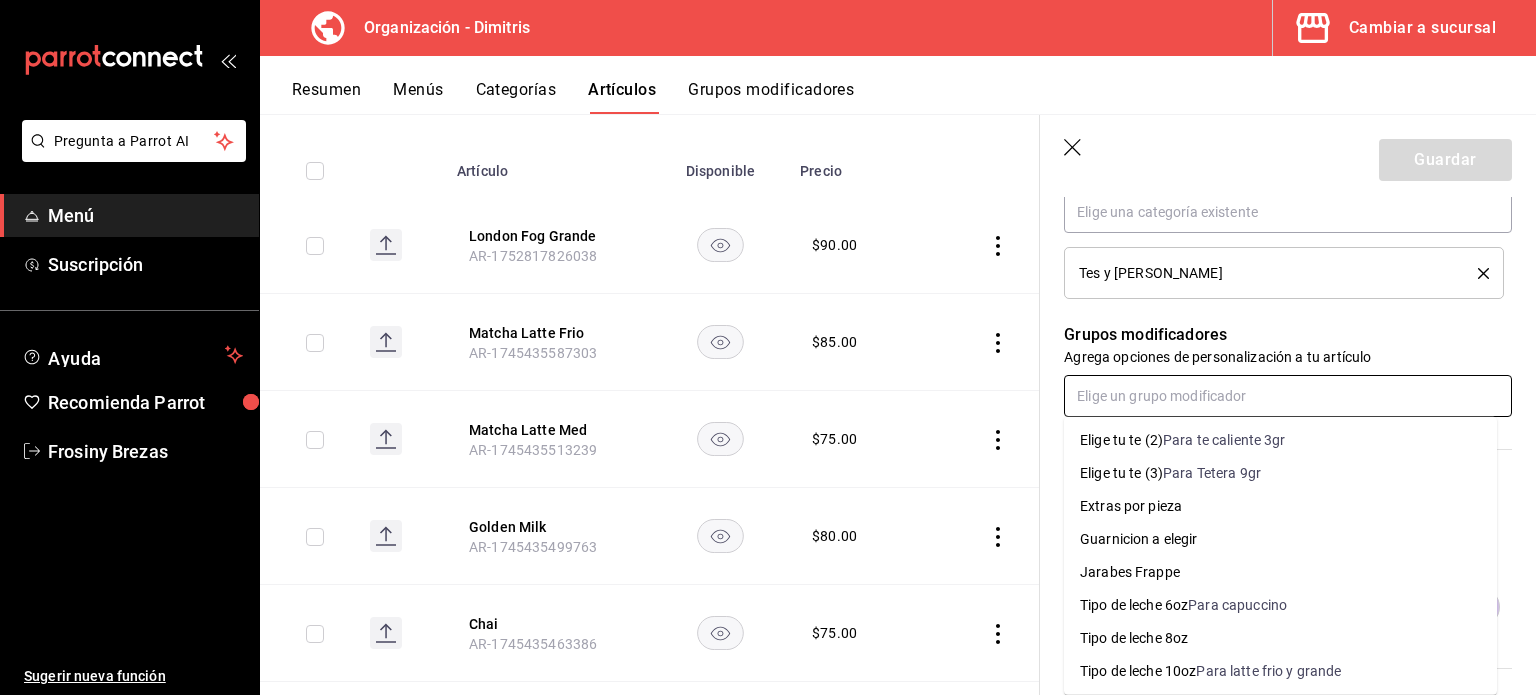 click on "Tipo de leche 8oz" at bounding box center (1280, 638) 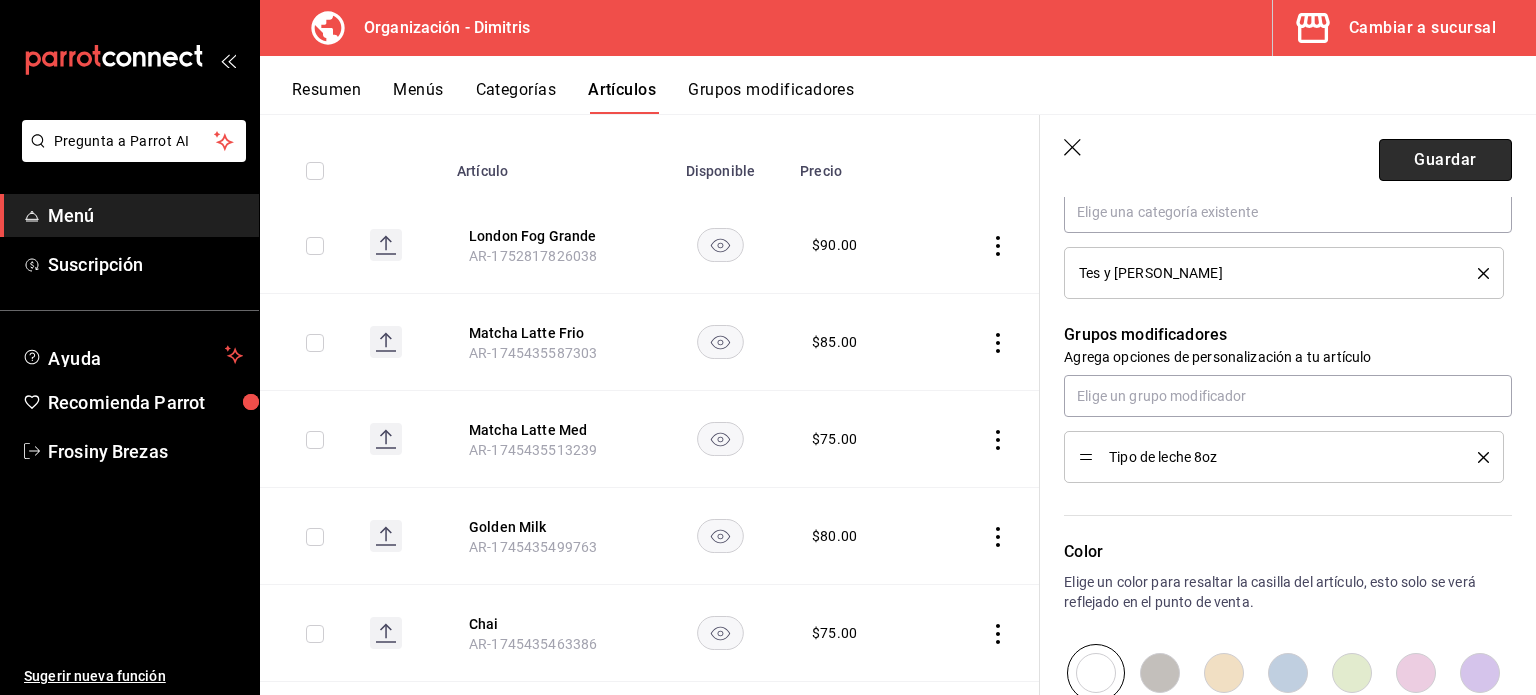 click on "Guardar" at bounding box center (1445, 160) 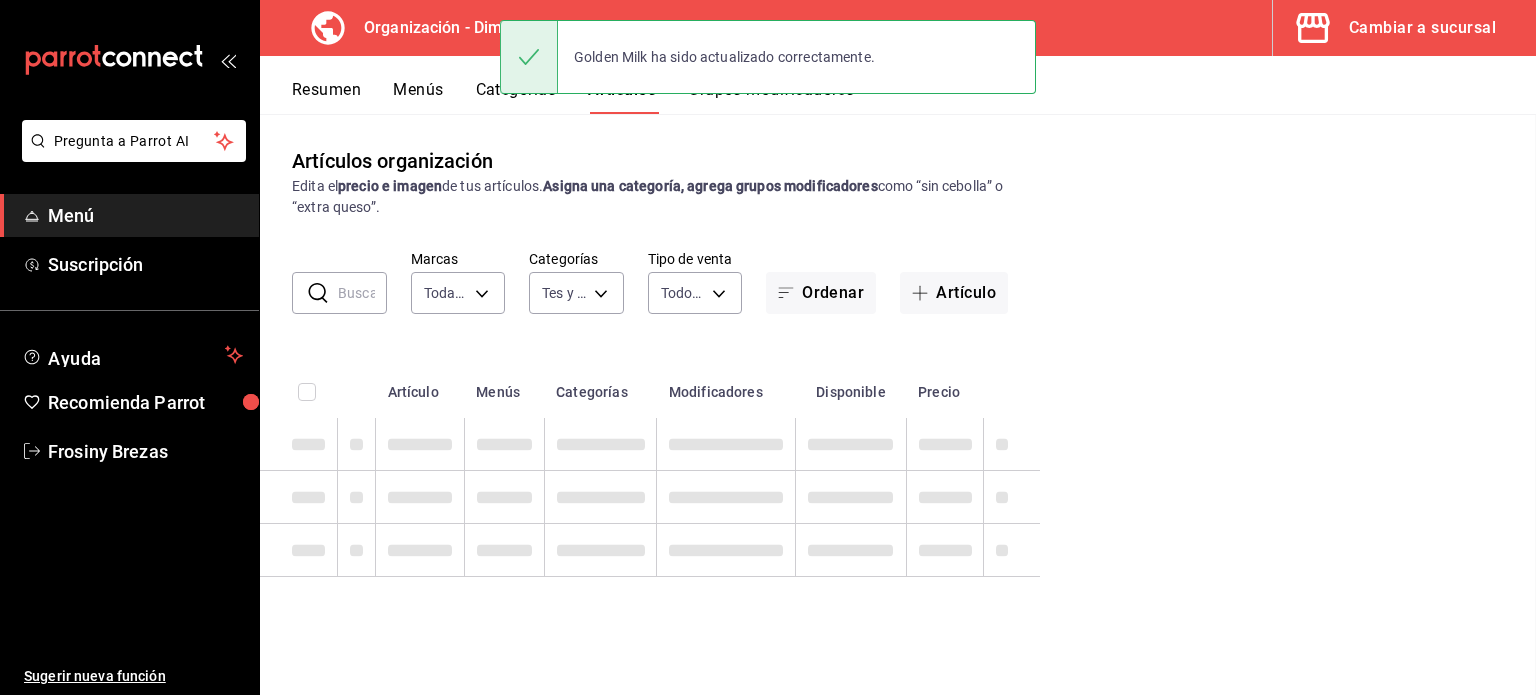 scroll, scrollTop: 0, scrollLeft: 0, axis: both 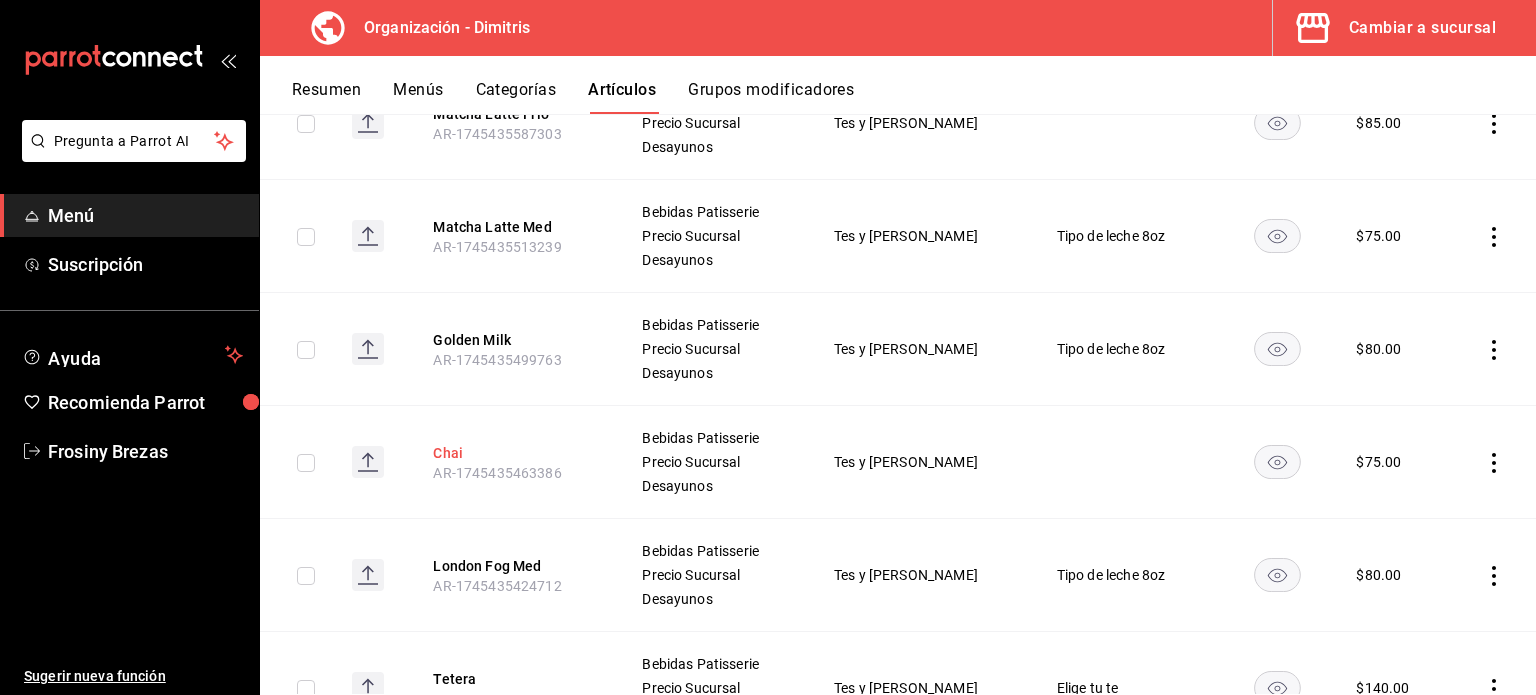 click on "Chai" at bounding box center (513, 453) 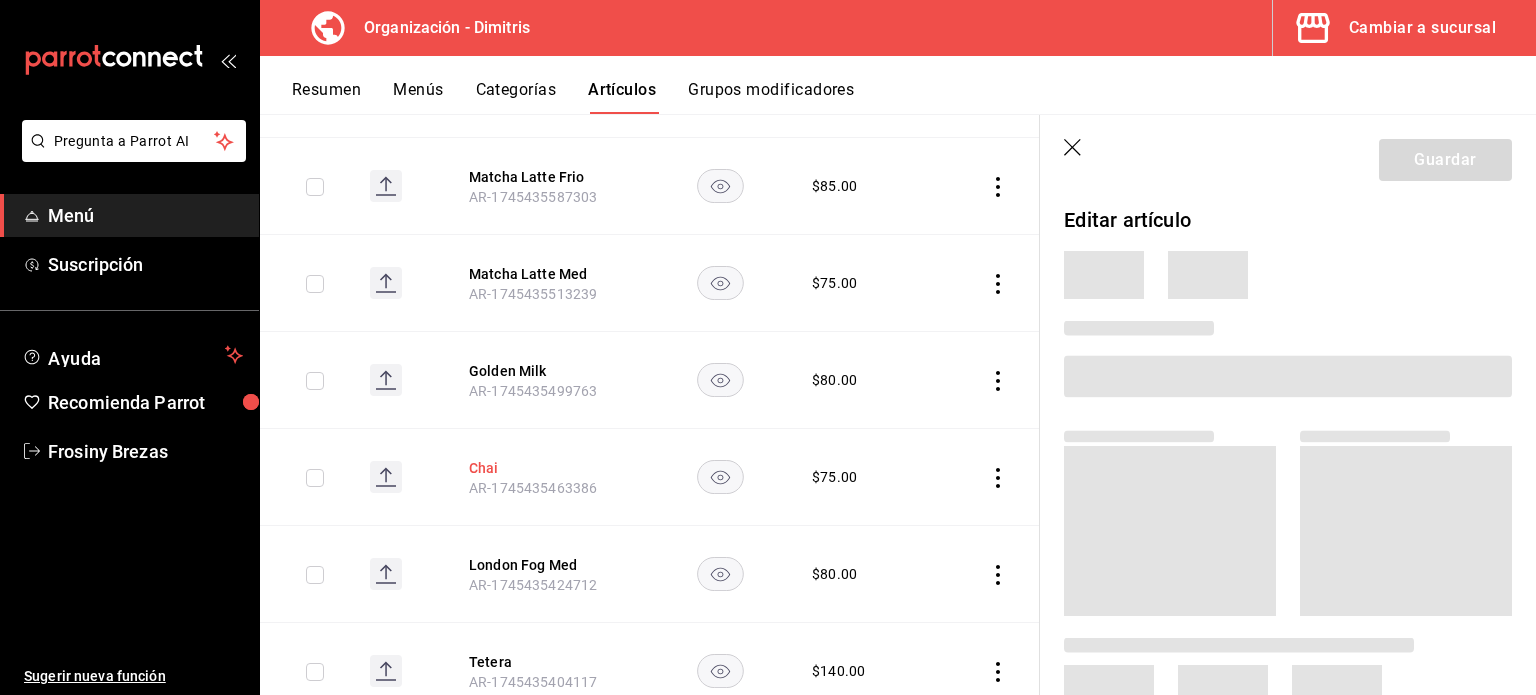 scroll, scrollTop: 419, scrollLeft: 0, axis: vertical 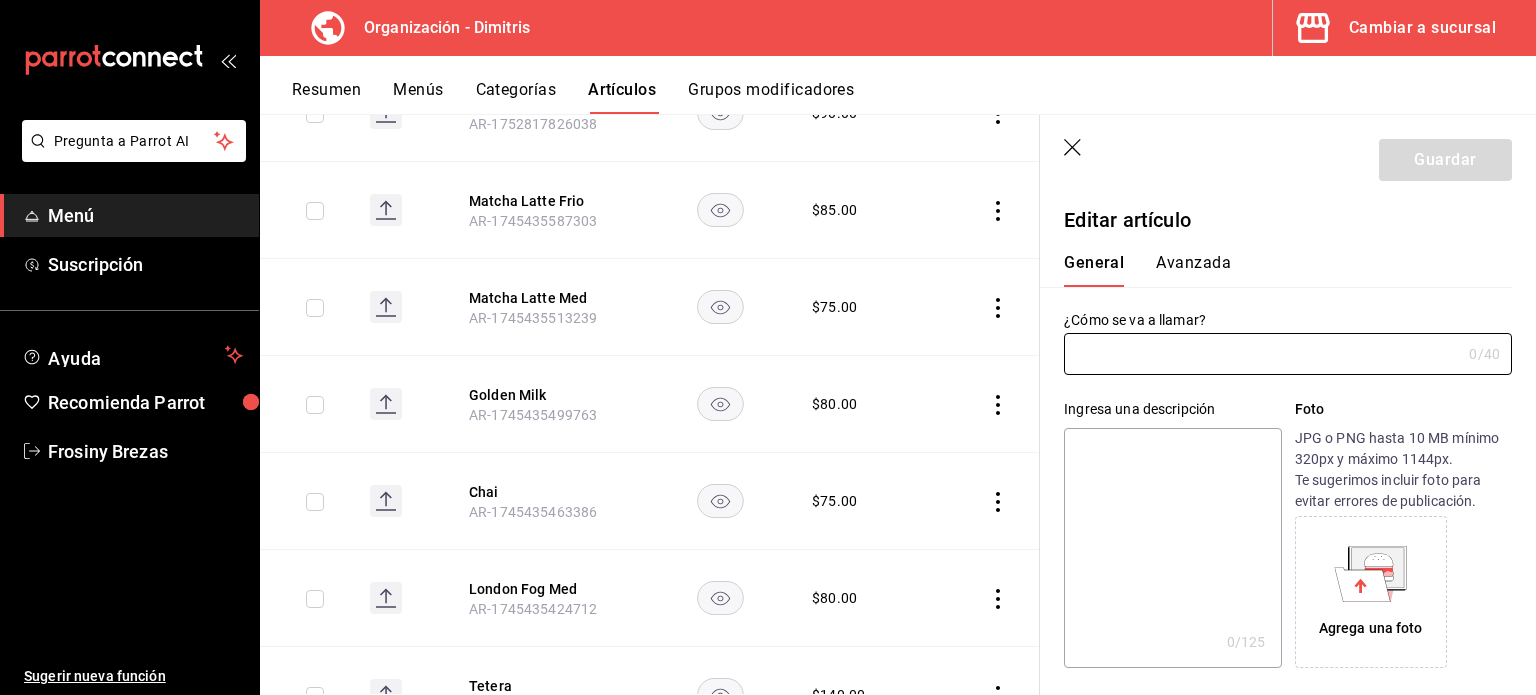 type on "Chai" 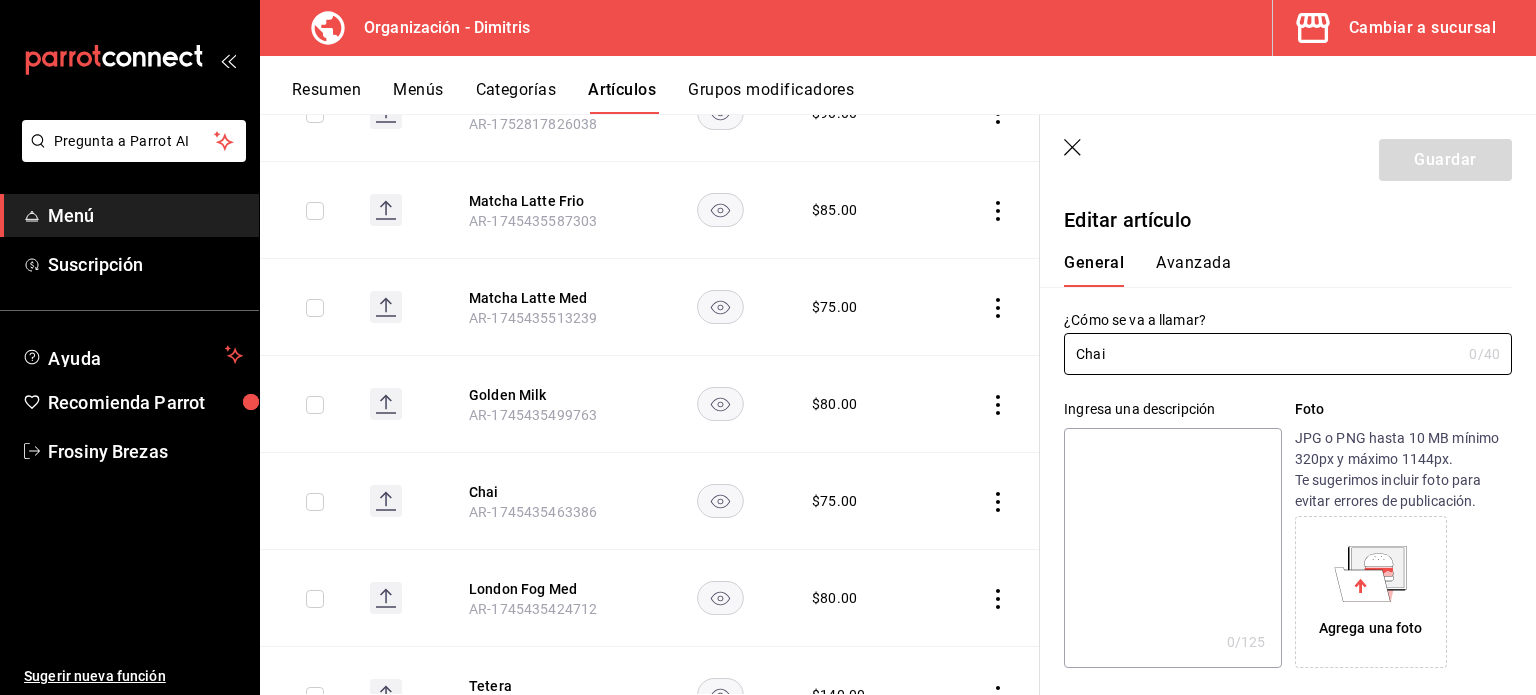 type on "$75.00" 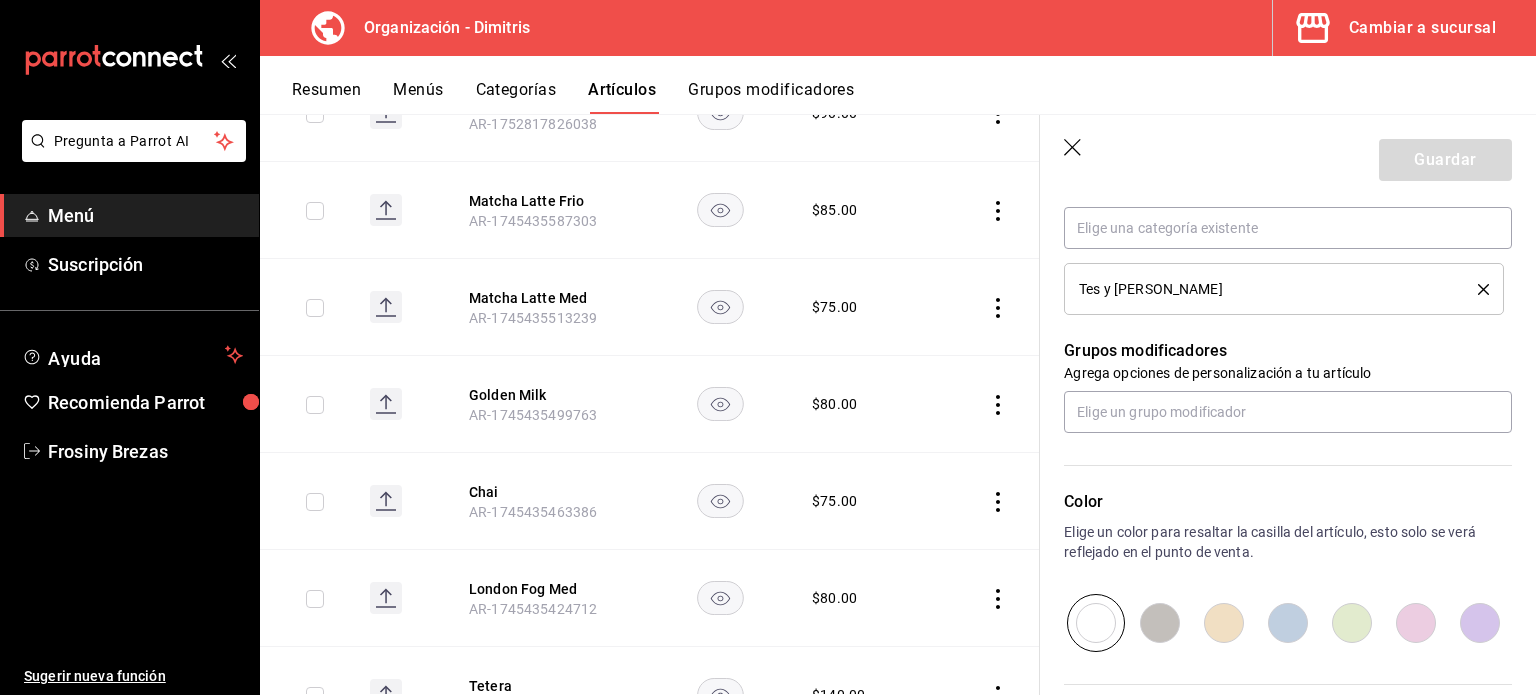 scroll, scrollTop: 902, scrollLeft: 0, axis: vertical 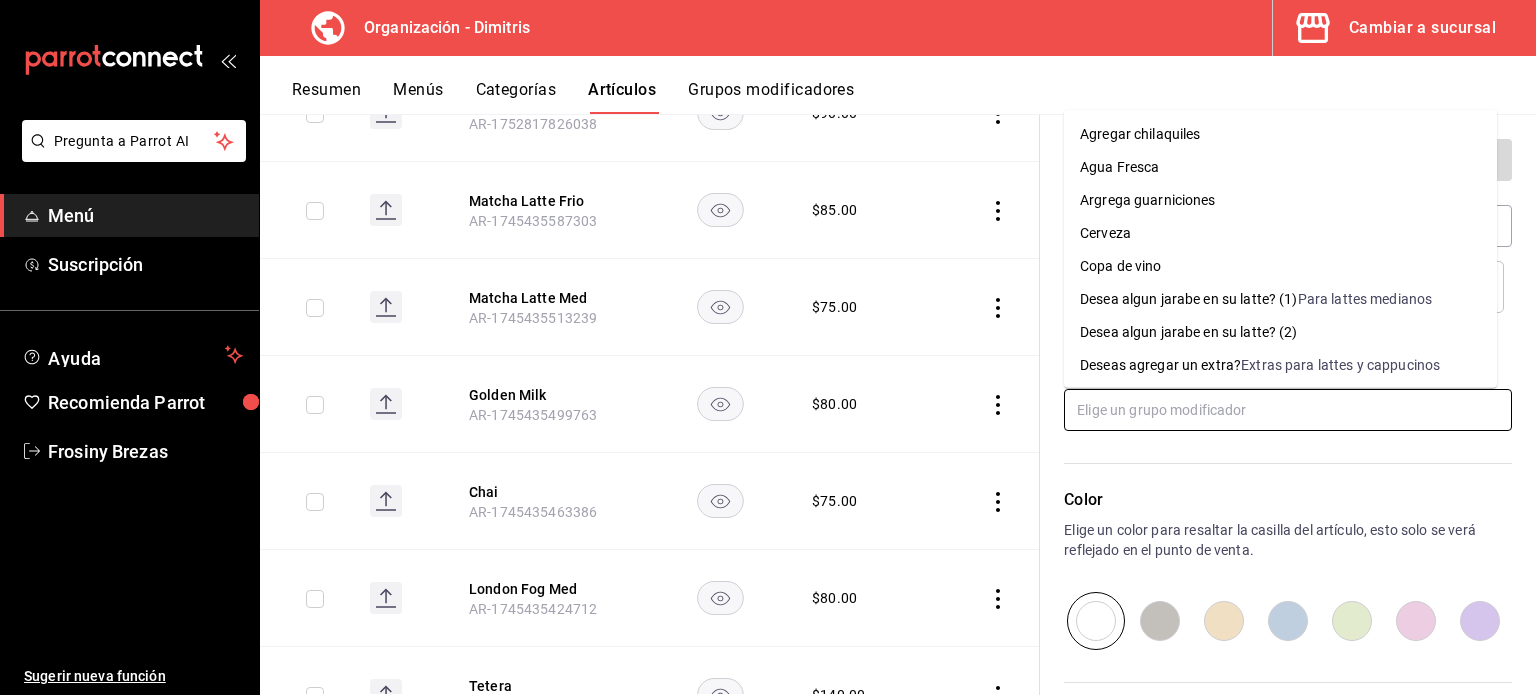 click at bounding box center (1288, 410) 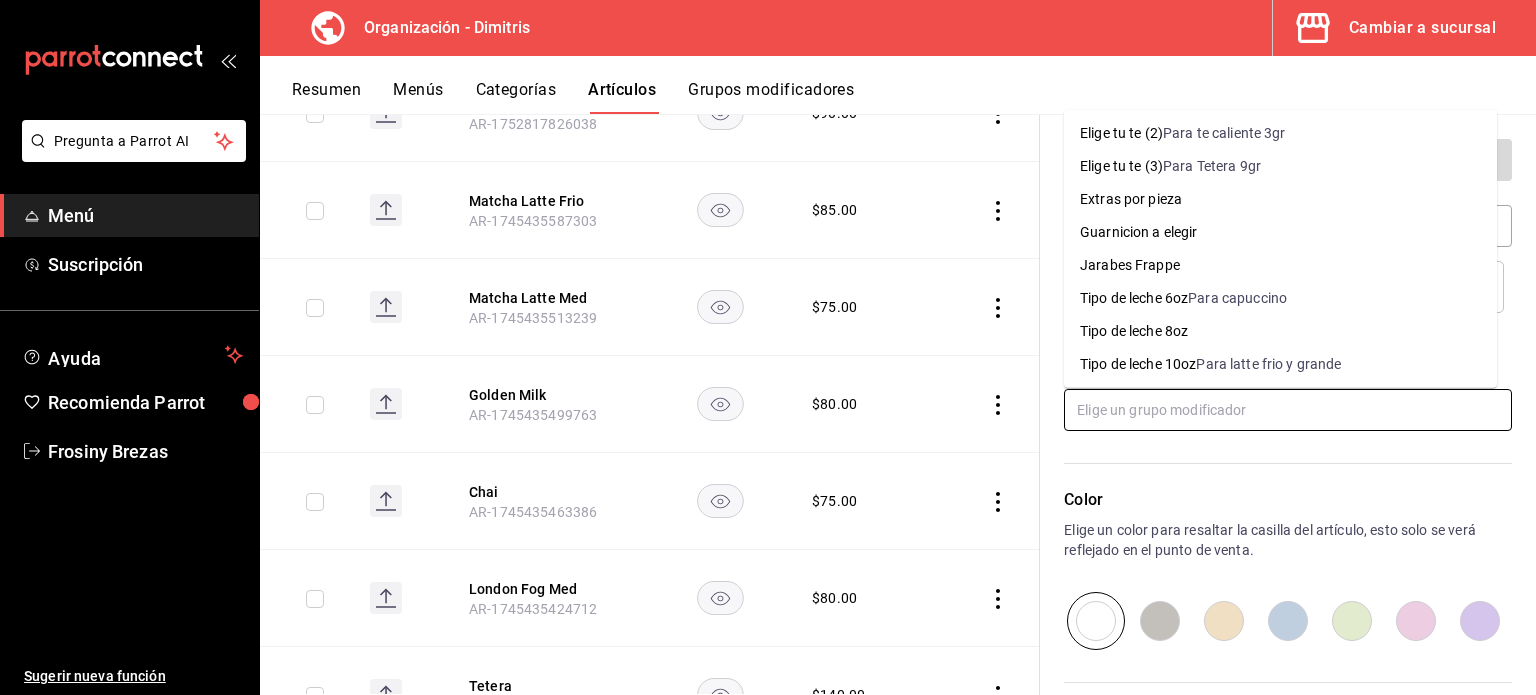 click on "Tipo de leche 8oz" at bounding box center [1134, 331] 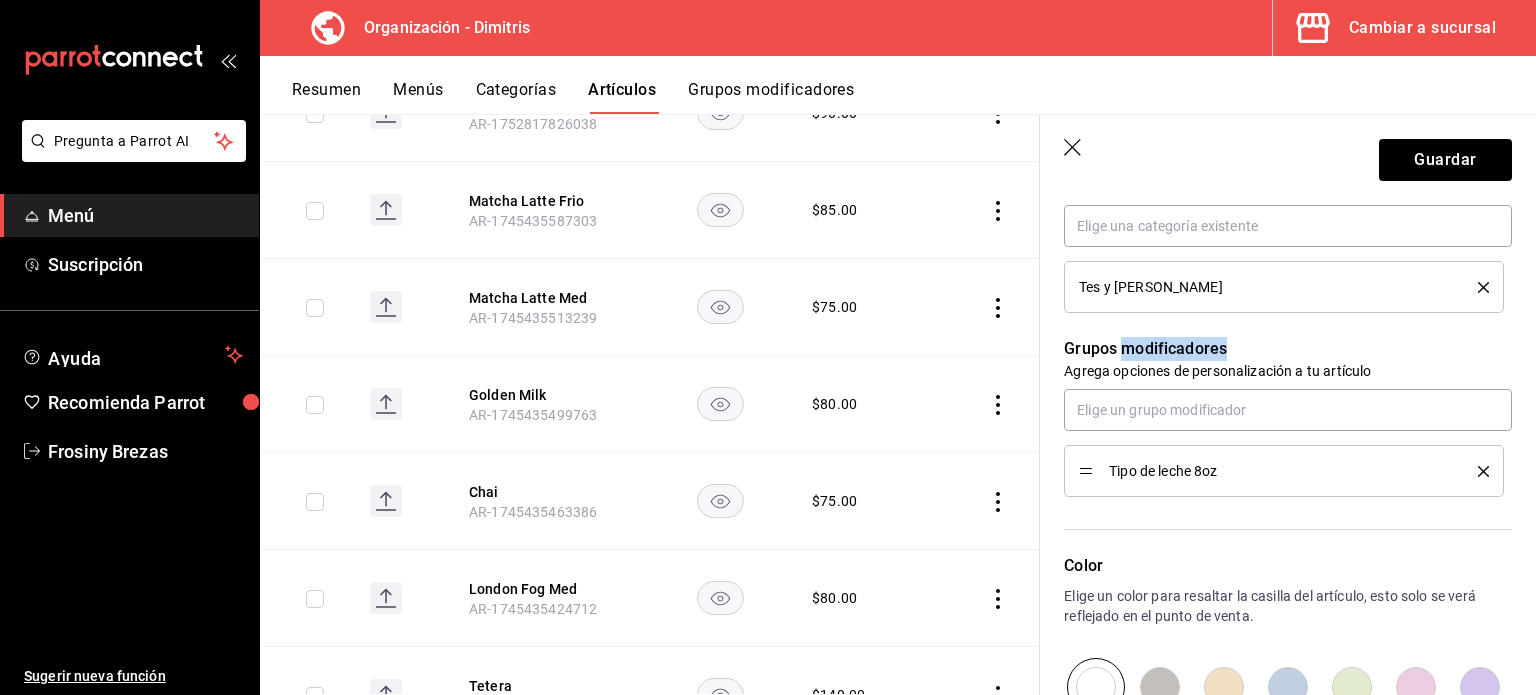 click on "Grupos modificadores Agrega opciones de personalización a tu artículo Tipo de leche 8oz" at bounding box center [1276, 405] 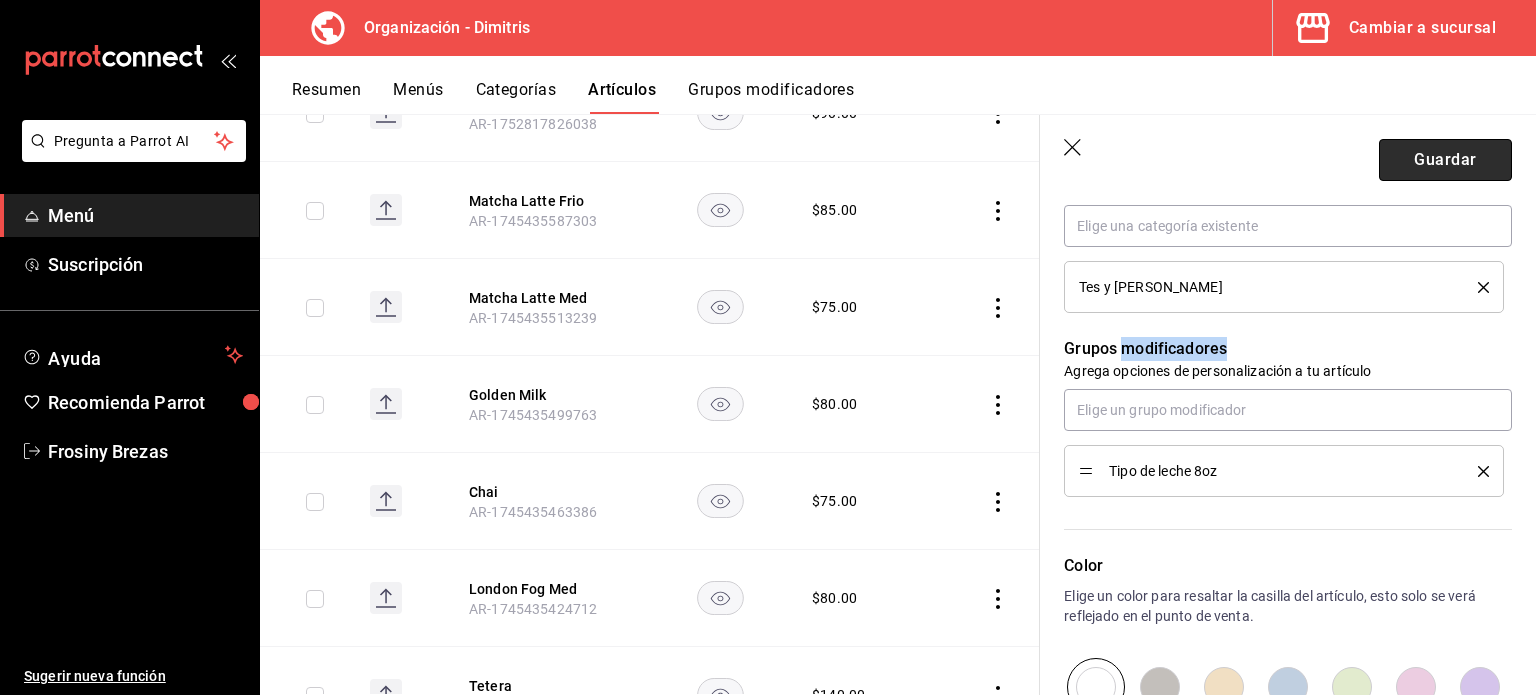 click on "Guardar" at bounding box center [1445, 160] 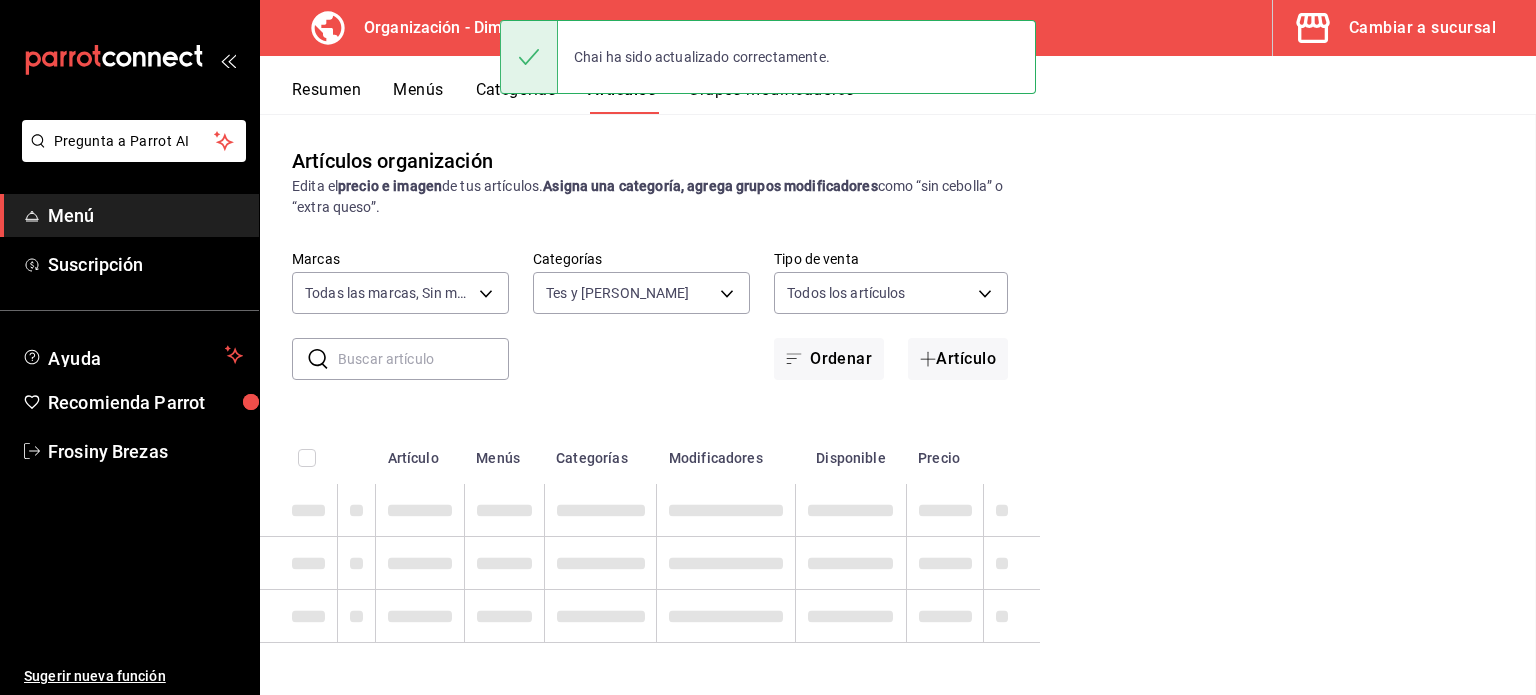 scroll, scrollTop: 0, scrollLeft: 0, axis: both 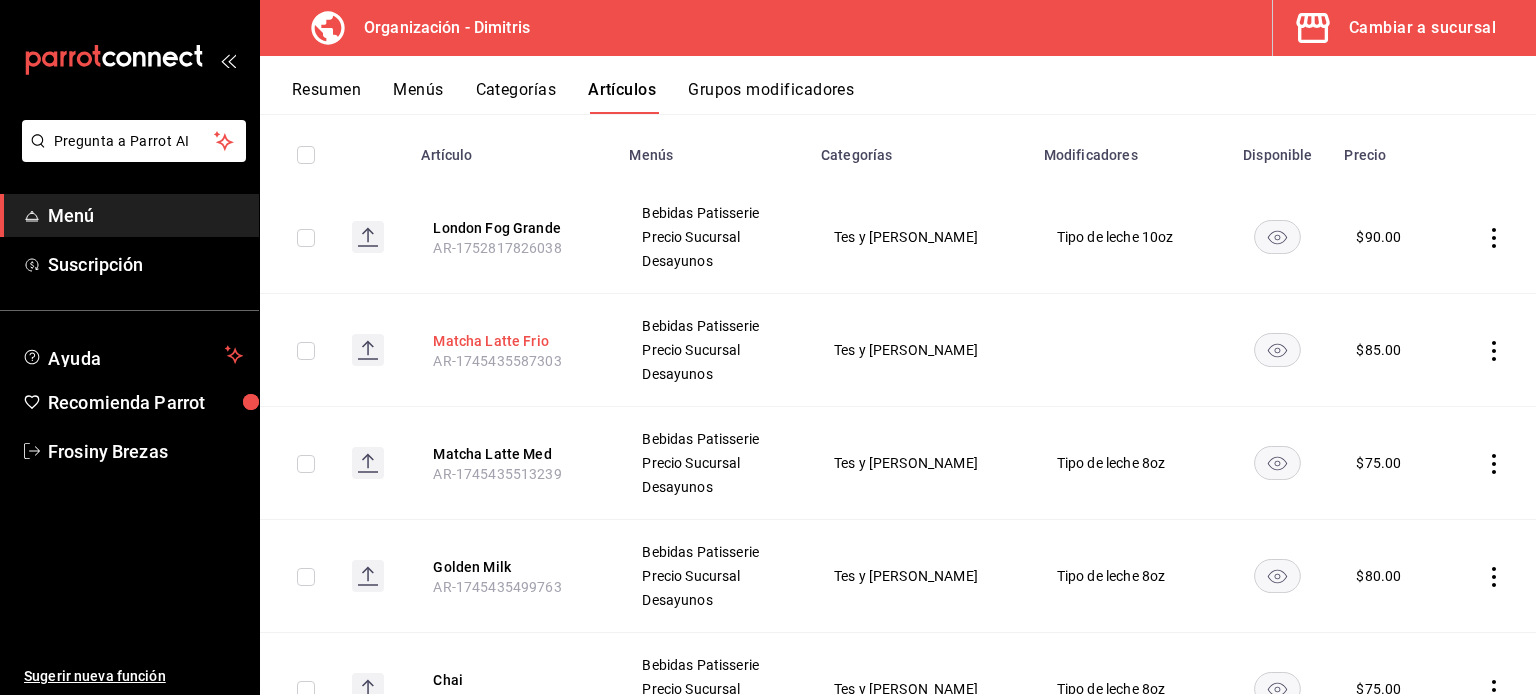 click on "Matcha Latte Frio" at bounding box center (513, 341) 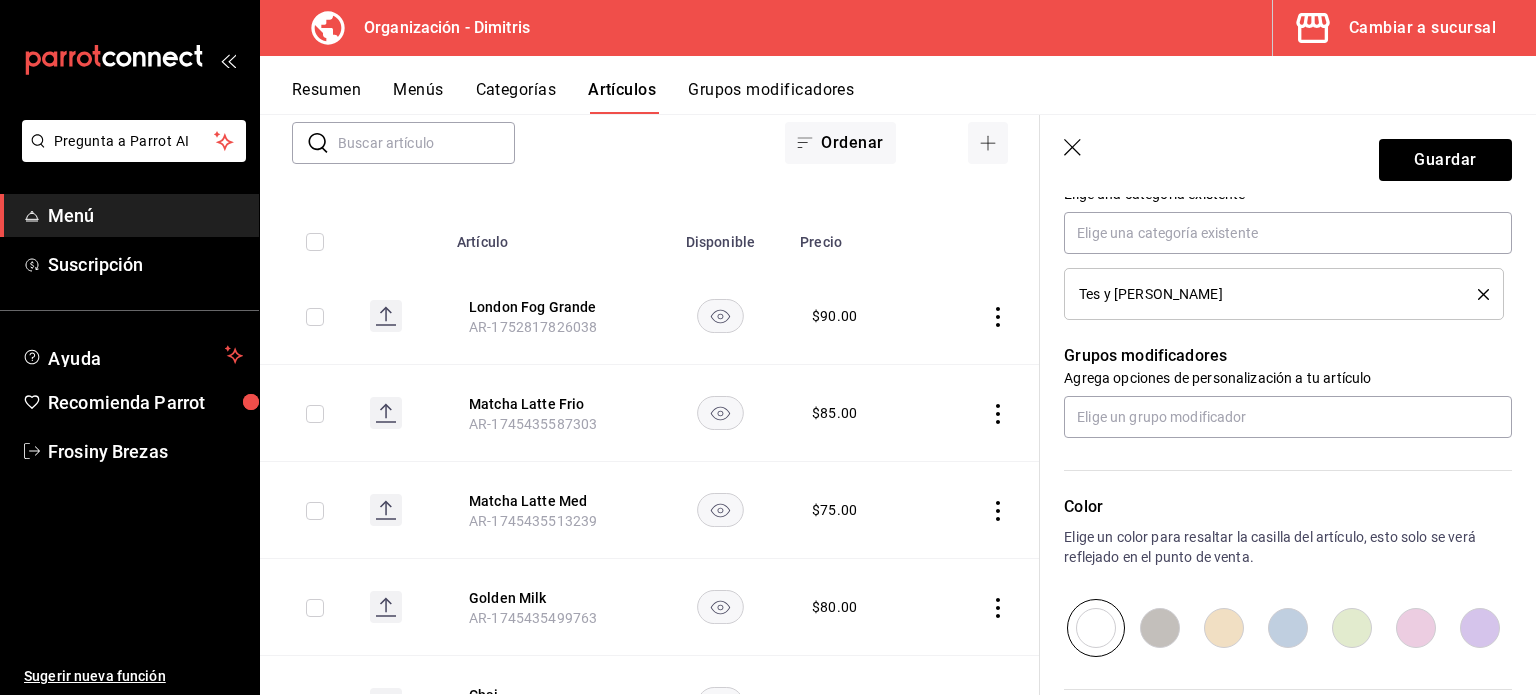 scroll, scrollTop: 894, scrollLeft: 0, axis: vertical 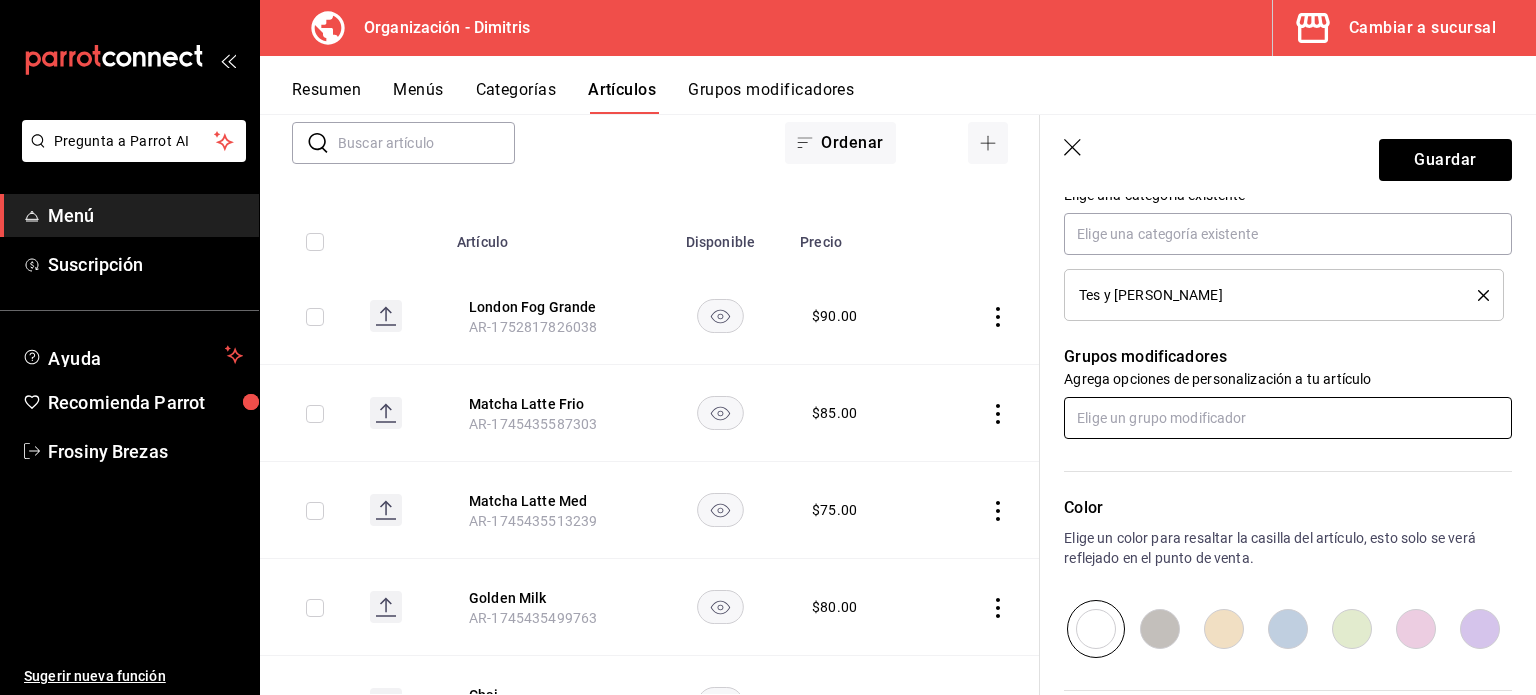 type on "Matcha Latte Frio" 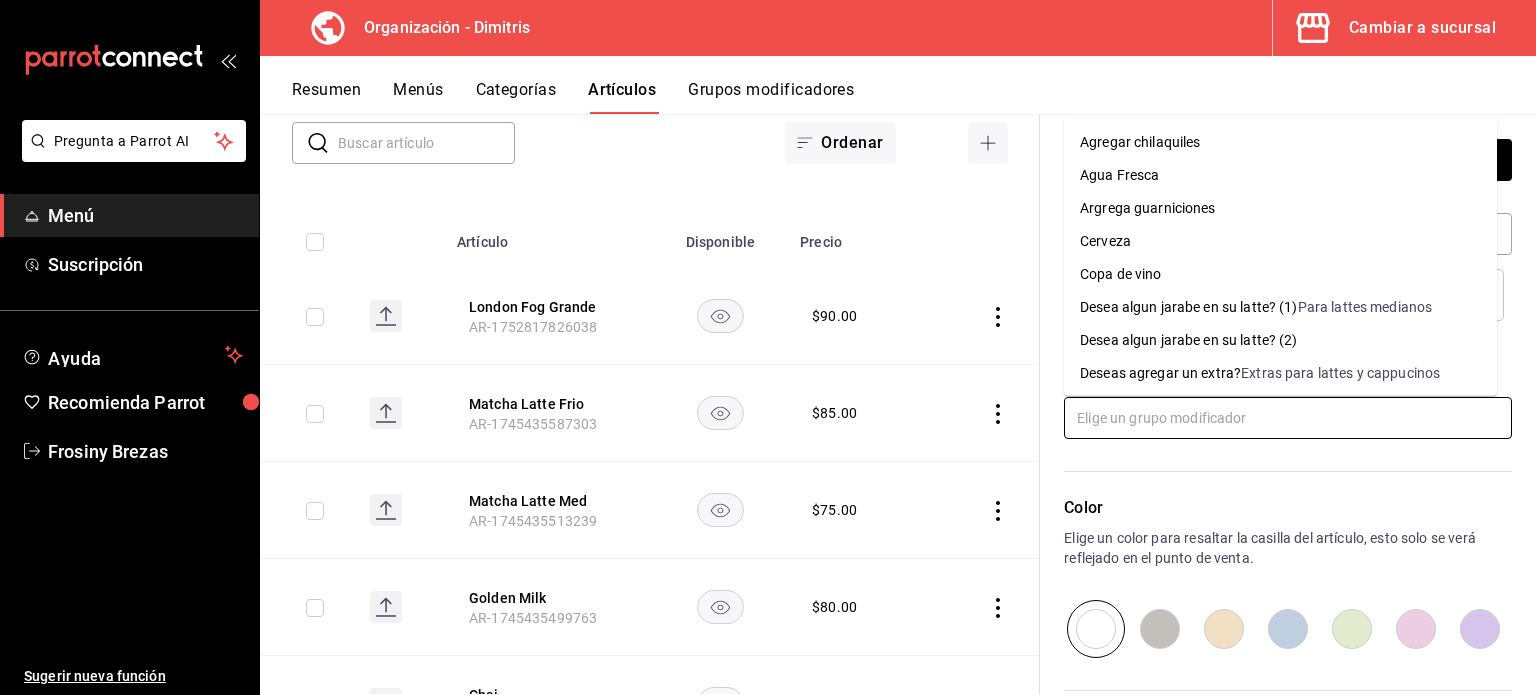 click at bounding box center (1288, 418) 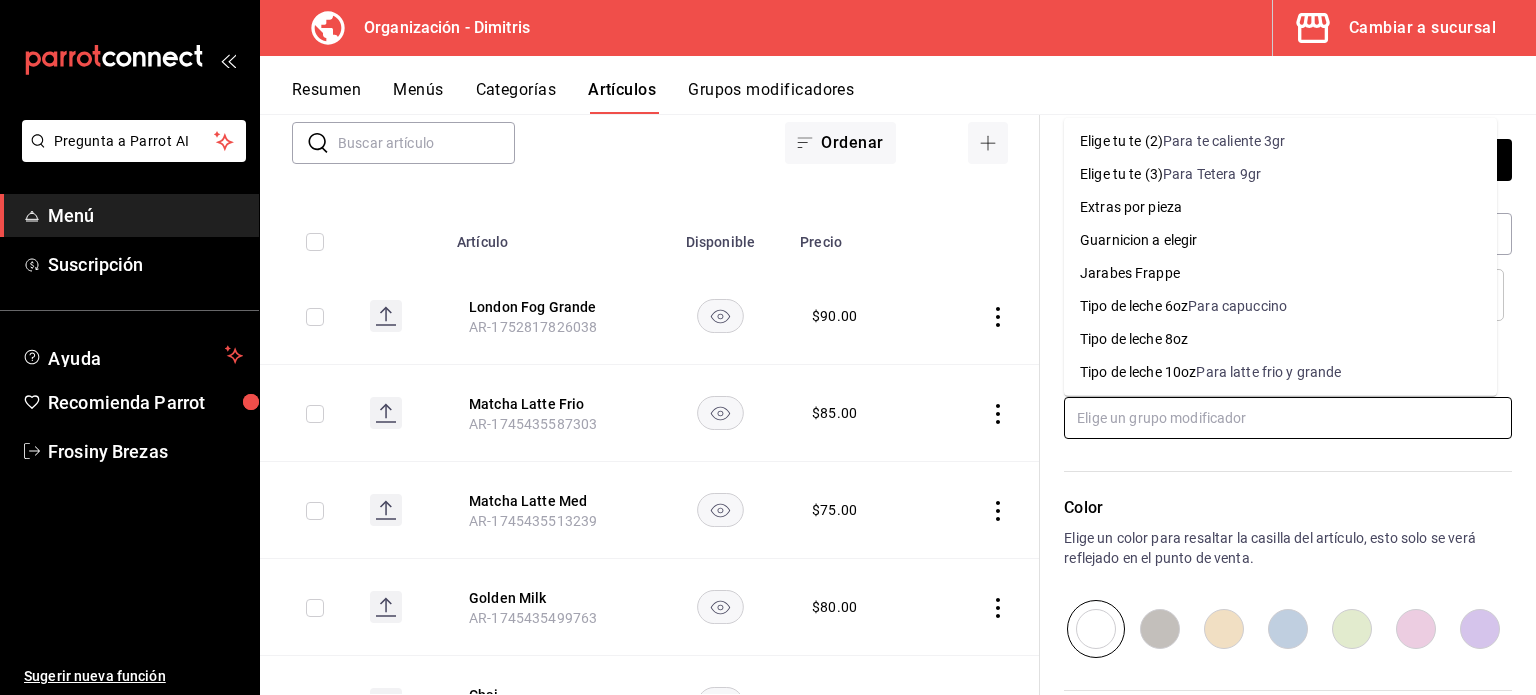 click on "Para latte frio y grande" at bounding box center (1268, 372) 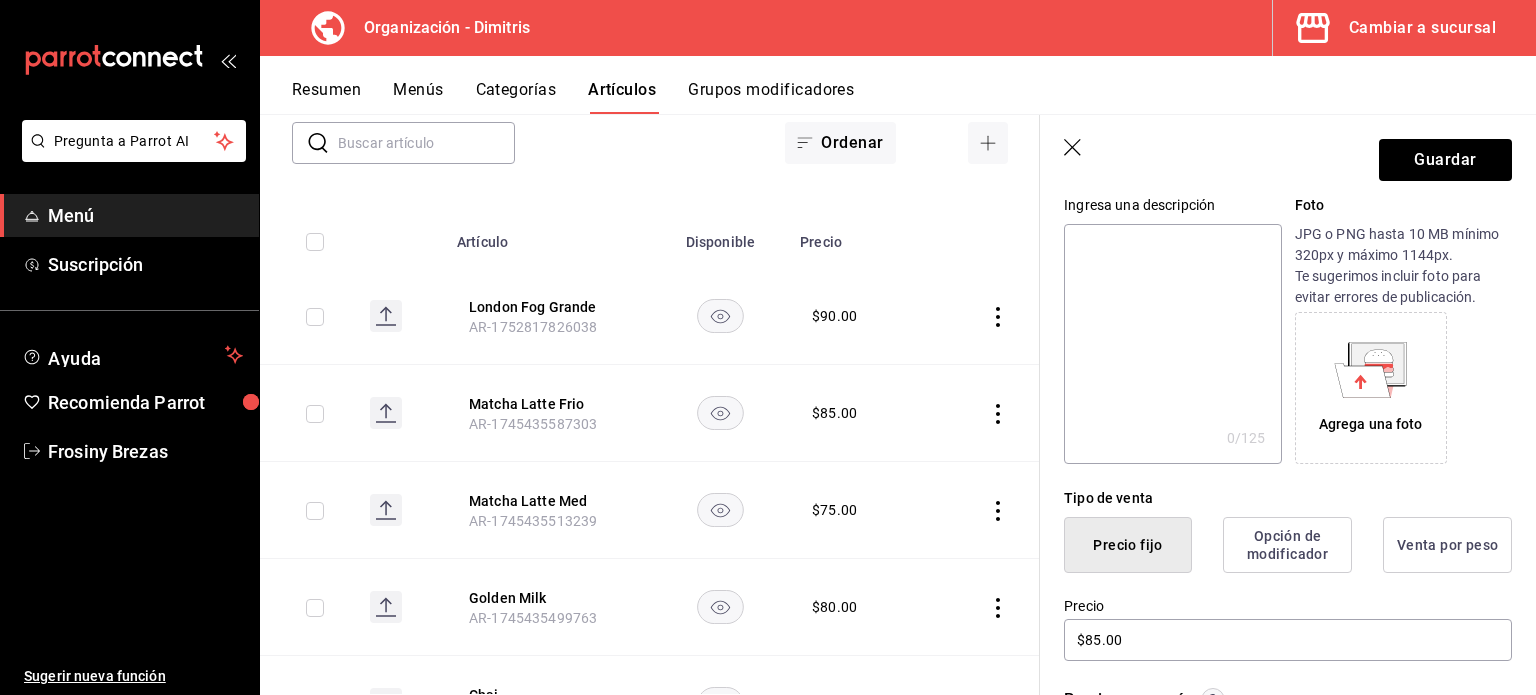 scroll, scrollTop: 0, scrollLeft: 0, axis: both 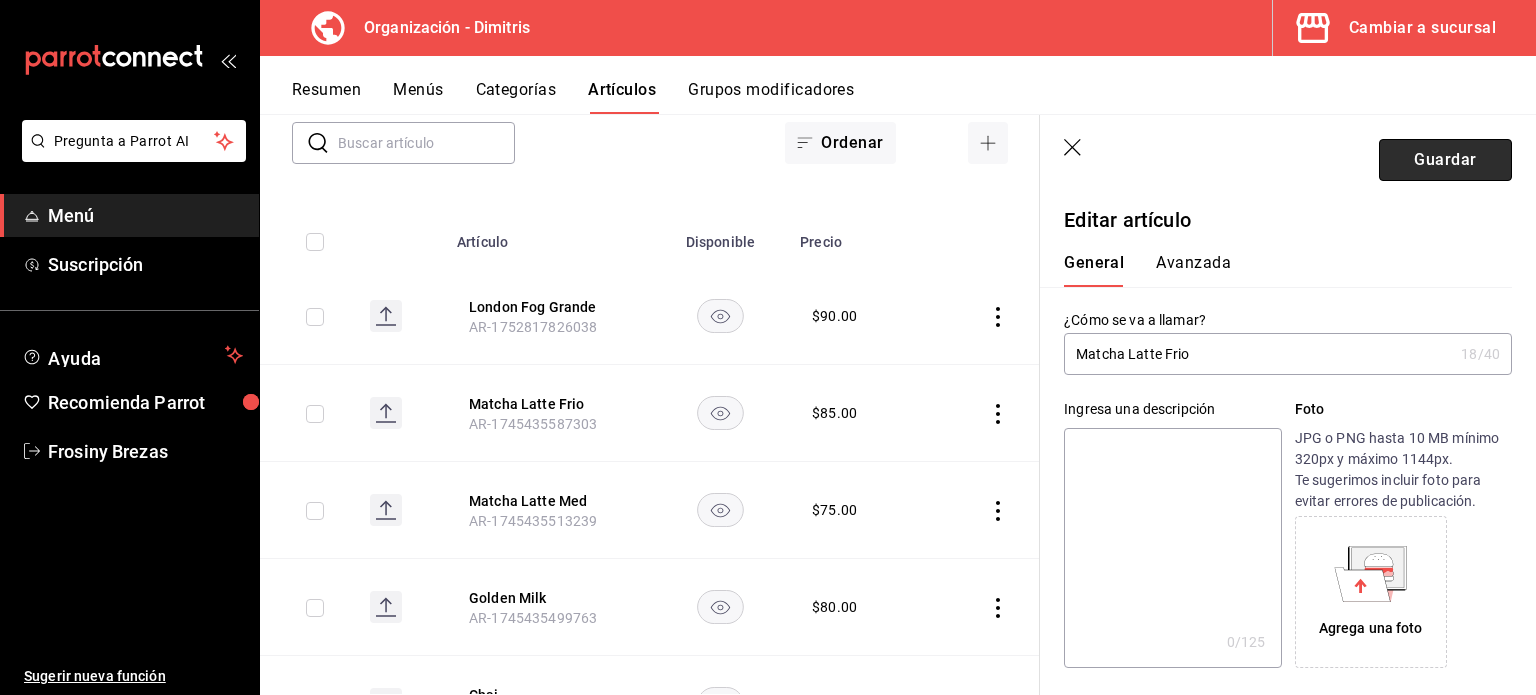 click on "Guardar" at bounding box center [1445, 160] 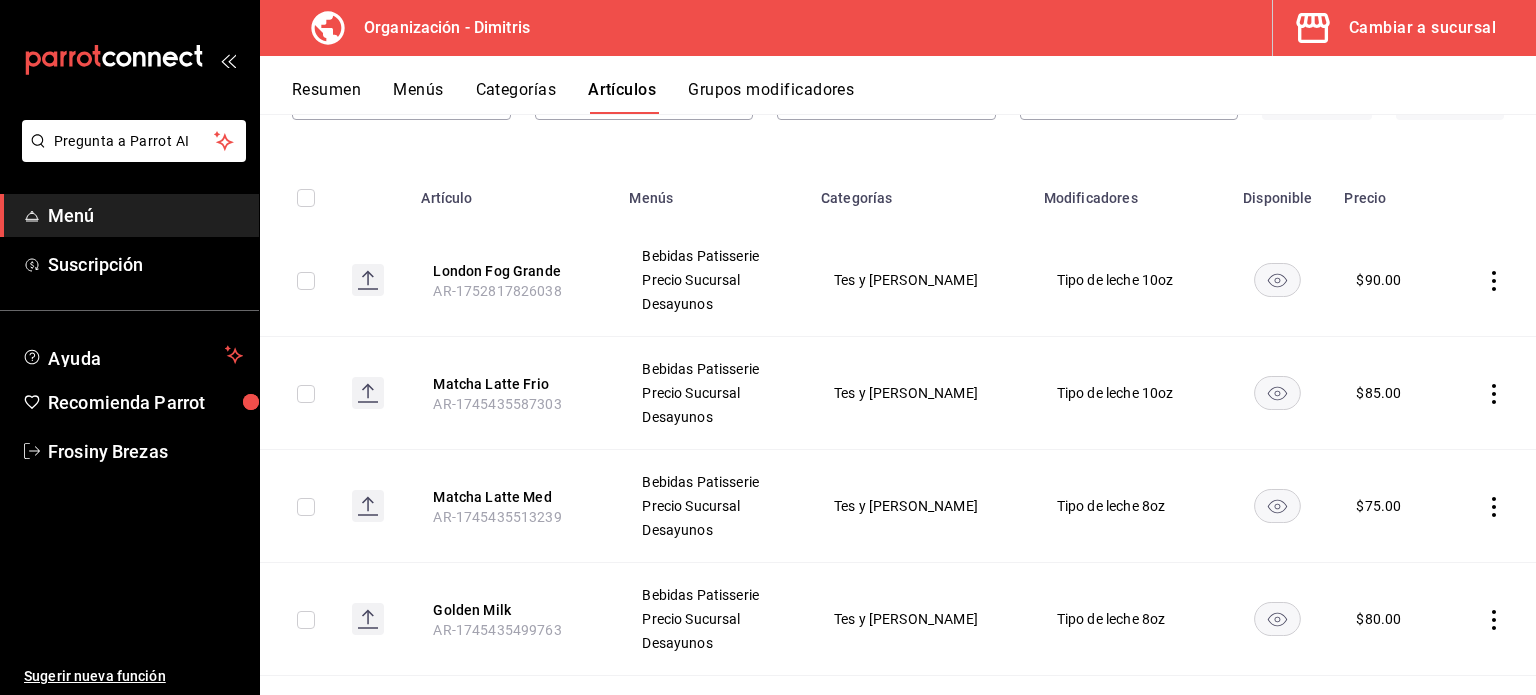 scroll, scrollTop: 0, scrollLeft: 0, axis: both 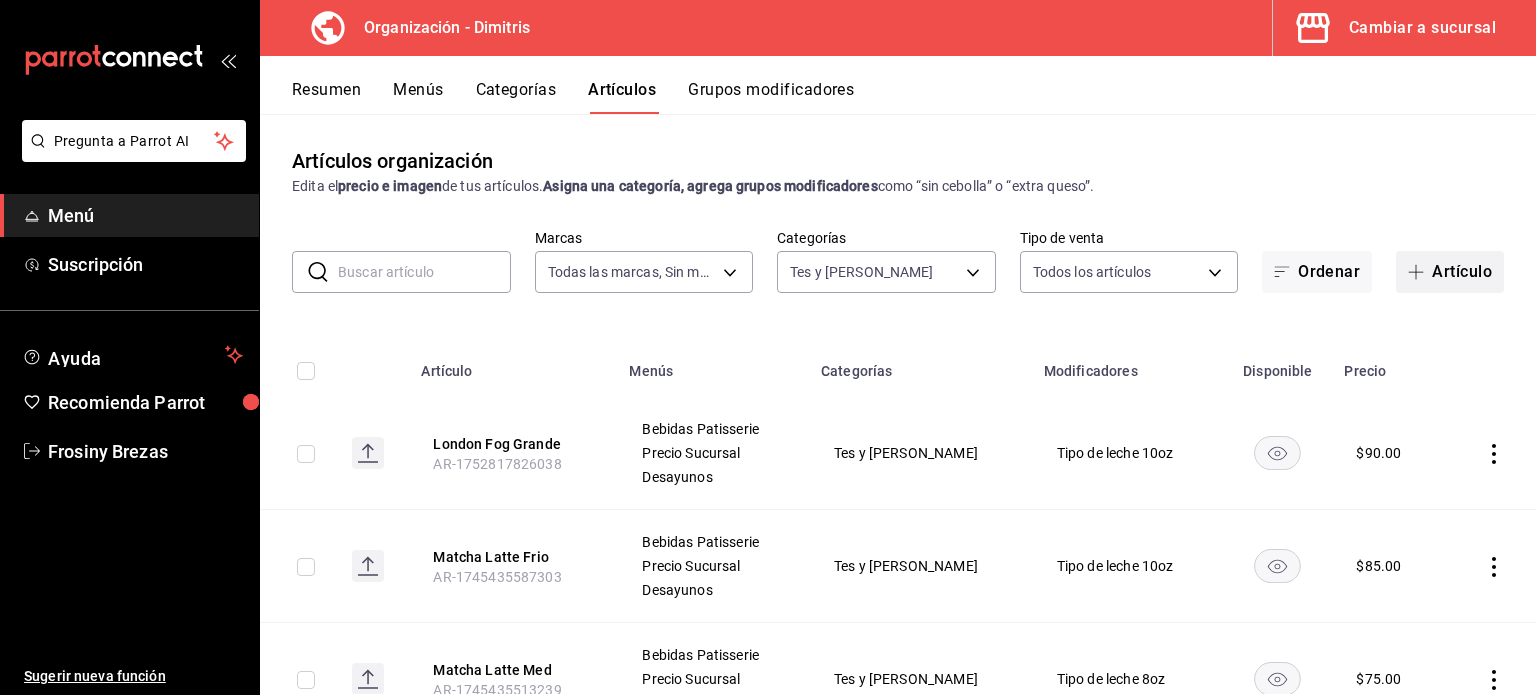 click on "Artículo" at bounding box center (1450, 272) 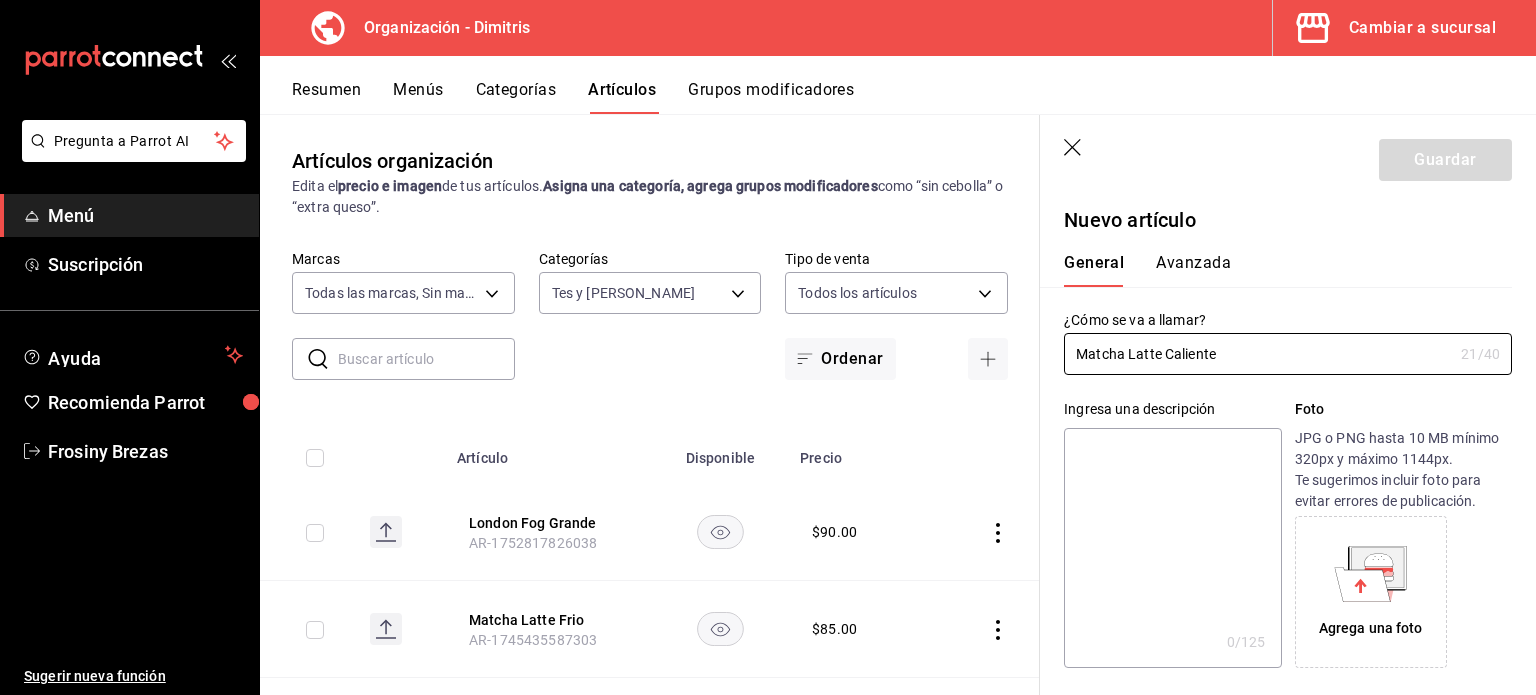 type on "Matcha Latte Caliente" 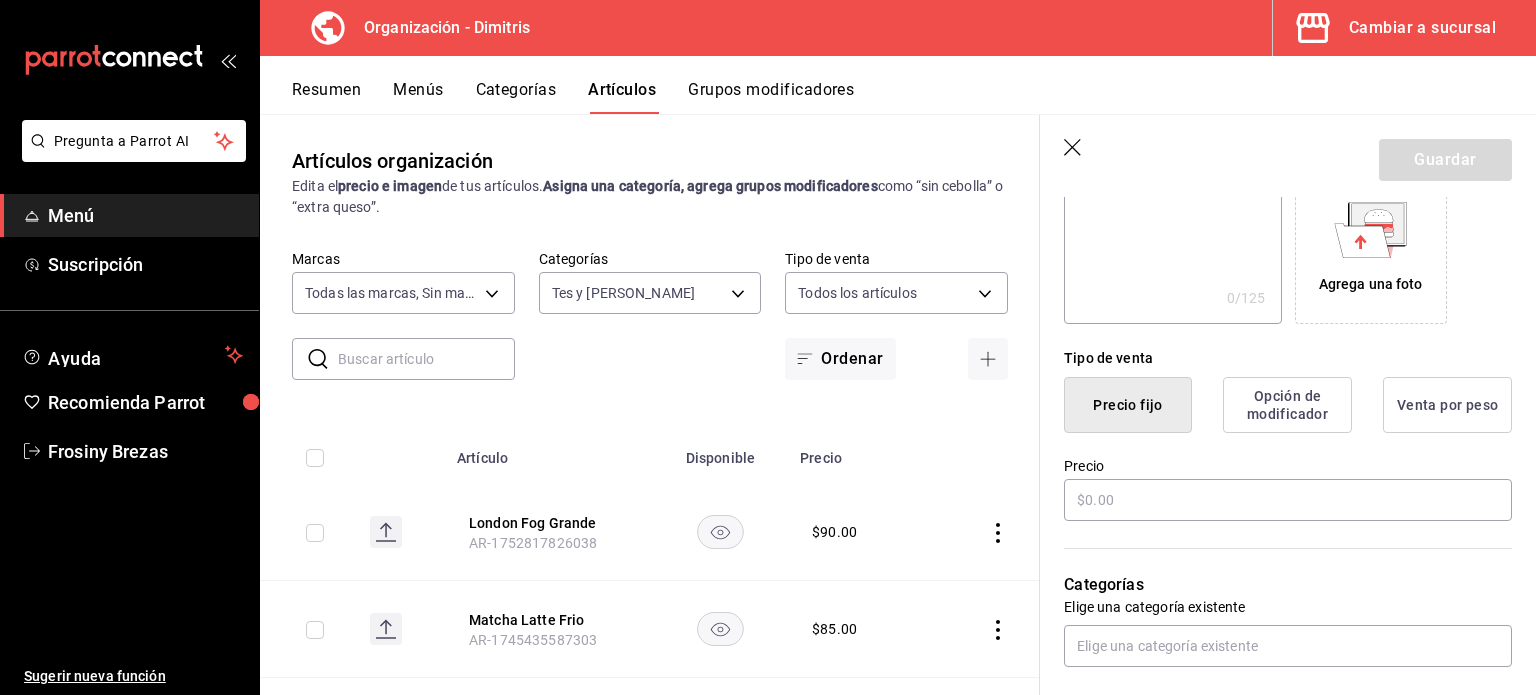 scroll, scrollTop: 356, scrollLeft: 0, axis: vertical 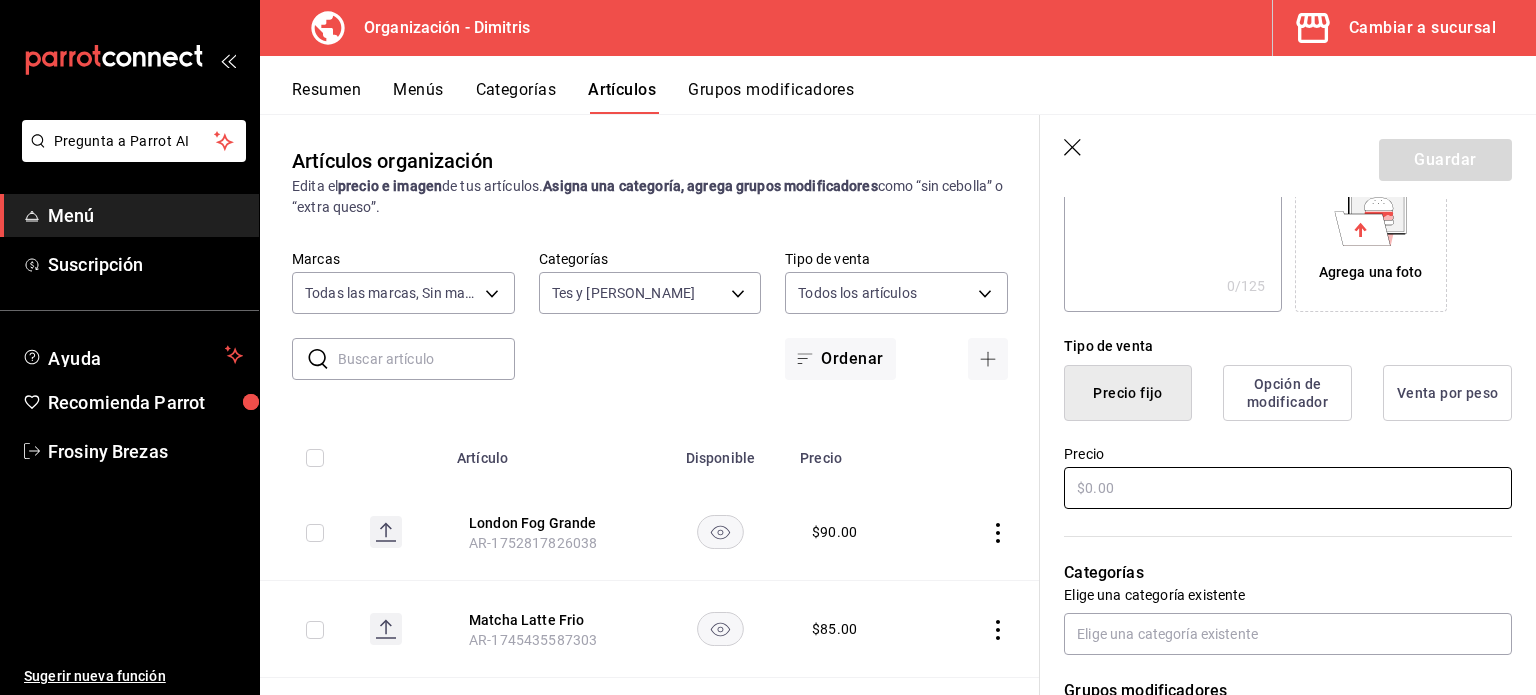 click at bounding box center (1288, 488) 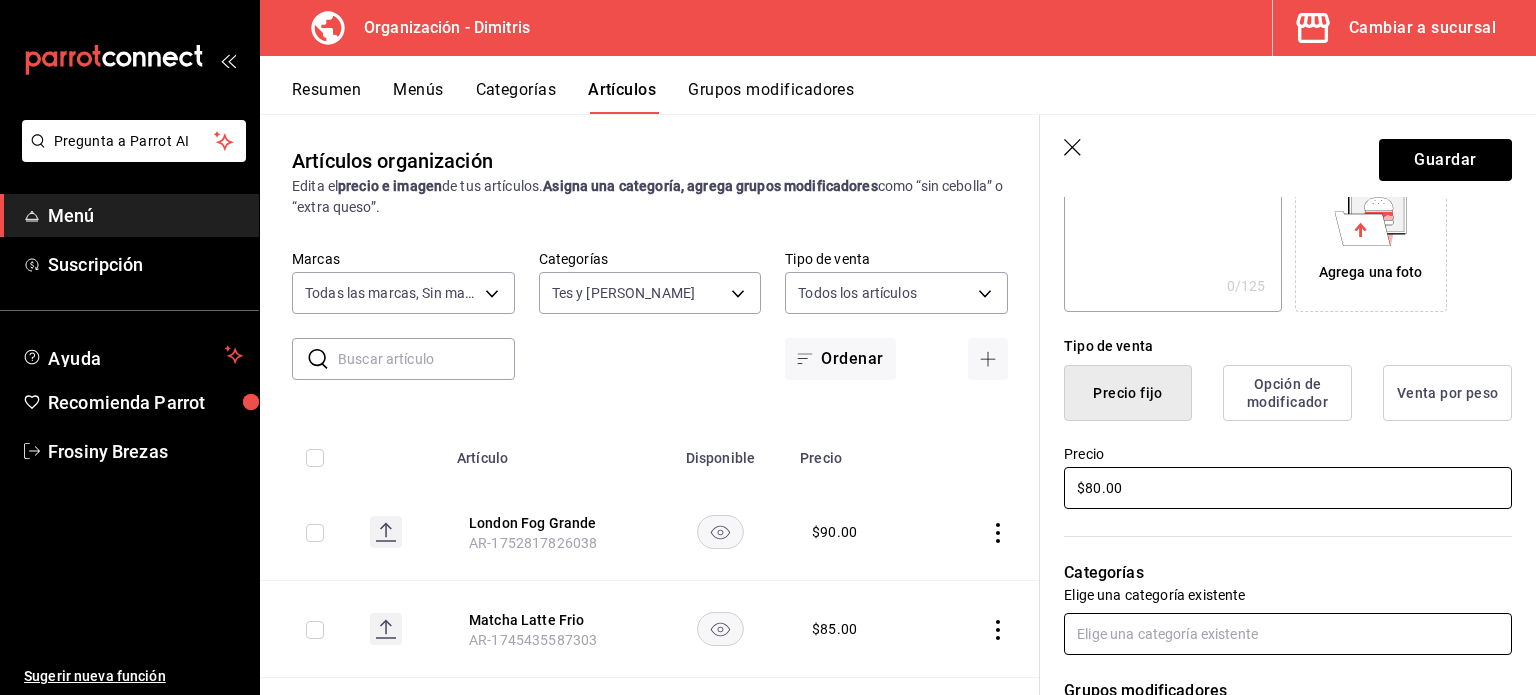 type on "$80.00" 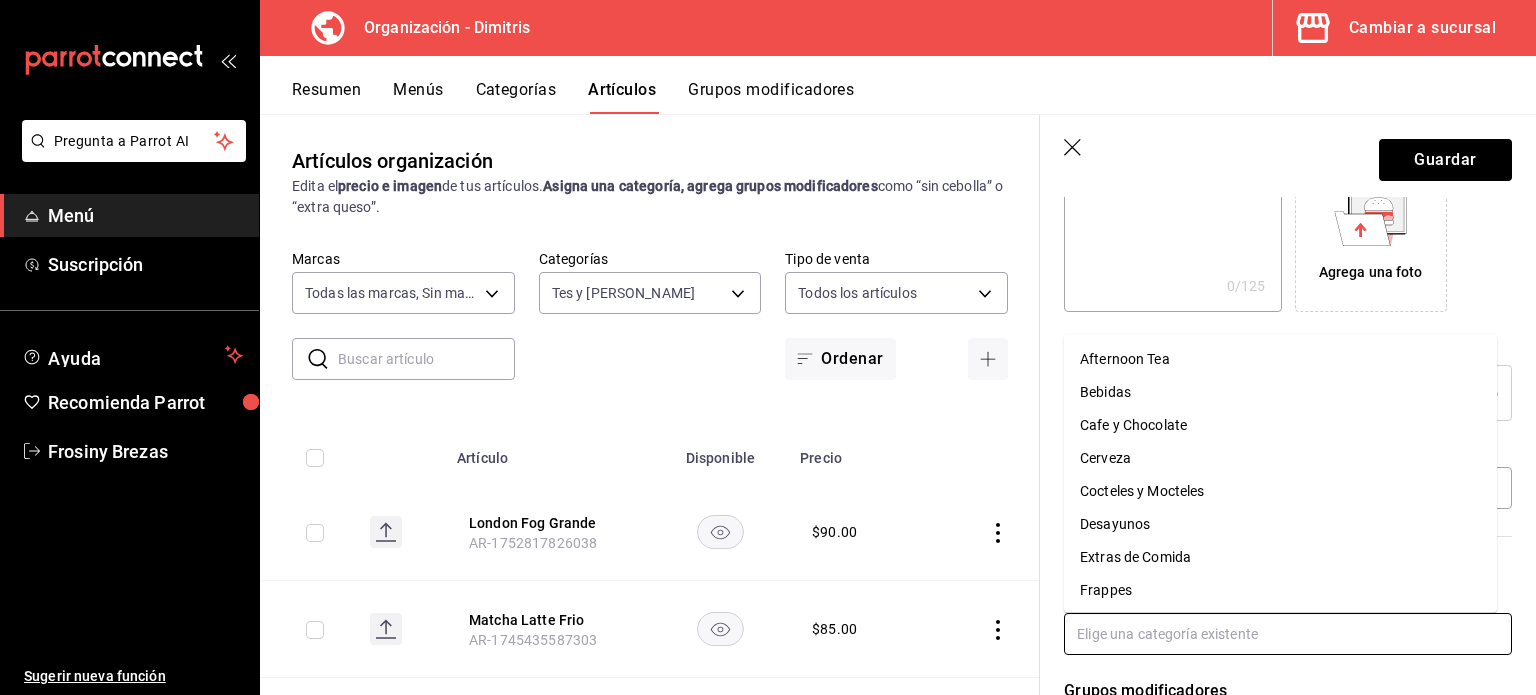 click at bounding box center [1288, 634] 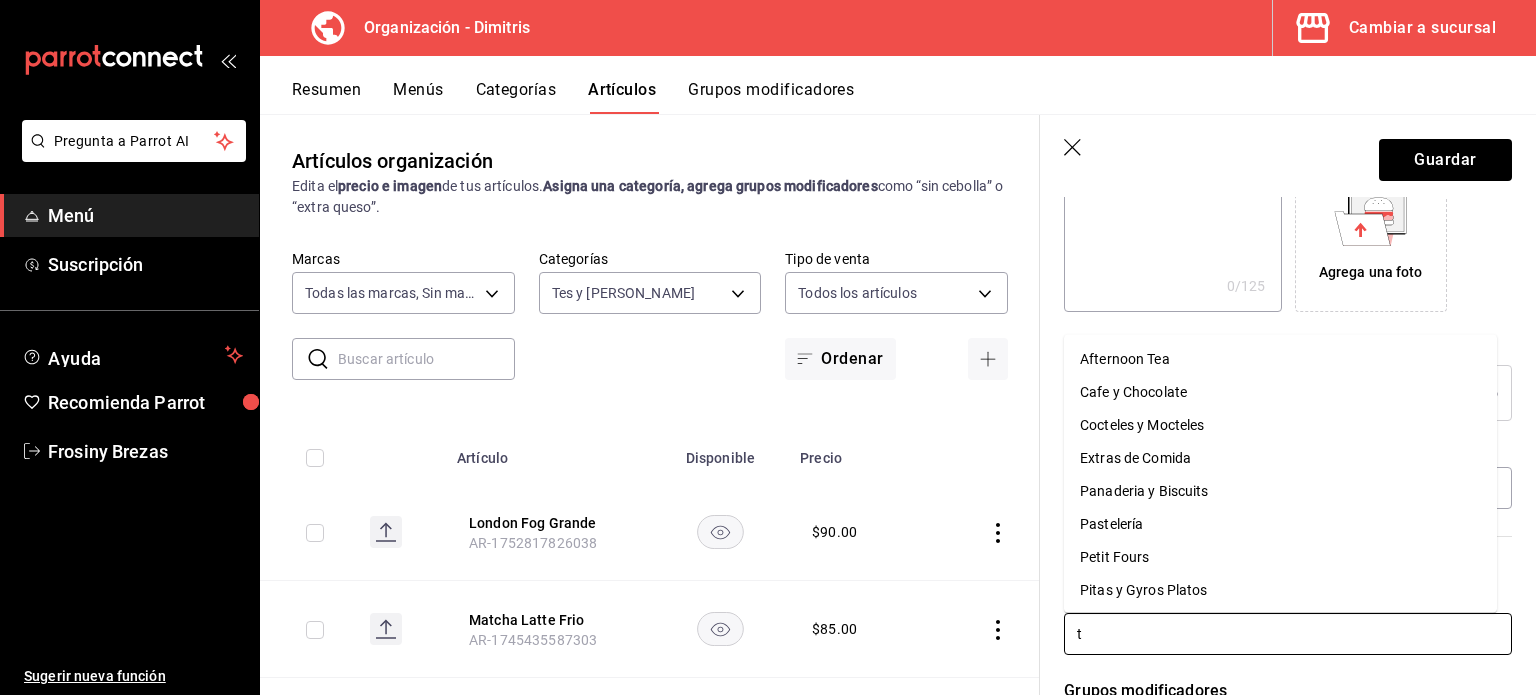 type on "te" 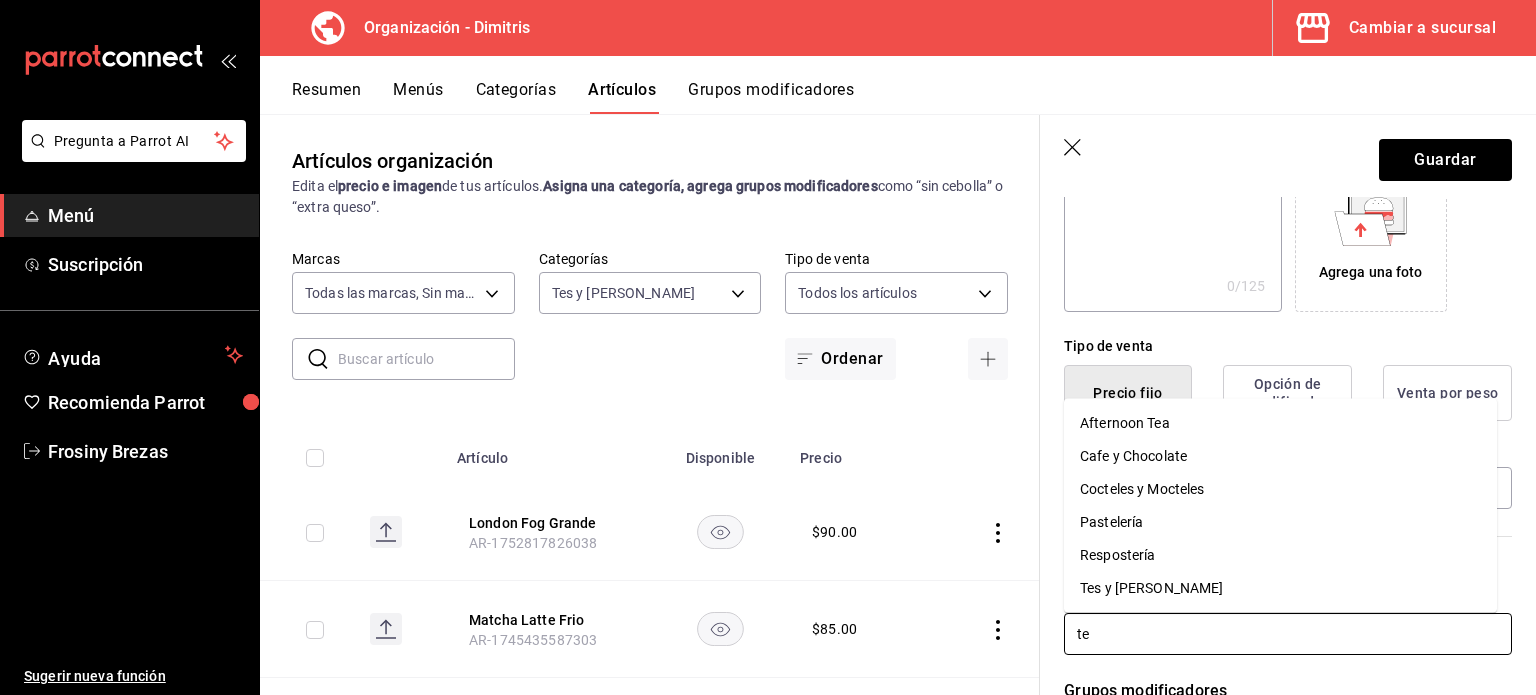 click on "Tes y [PERSON_NAME]" at bounding box center (1280, 588) 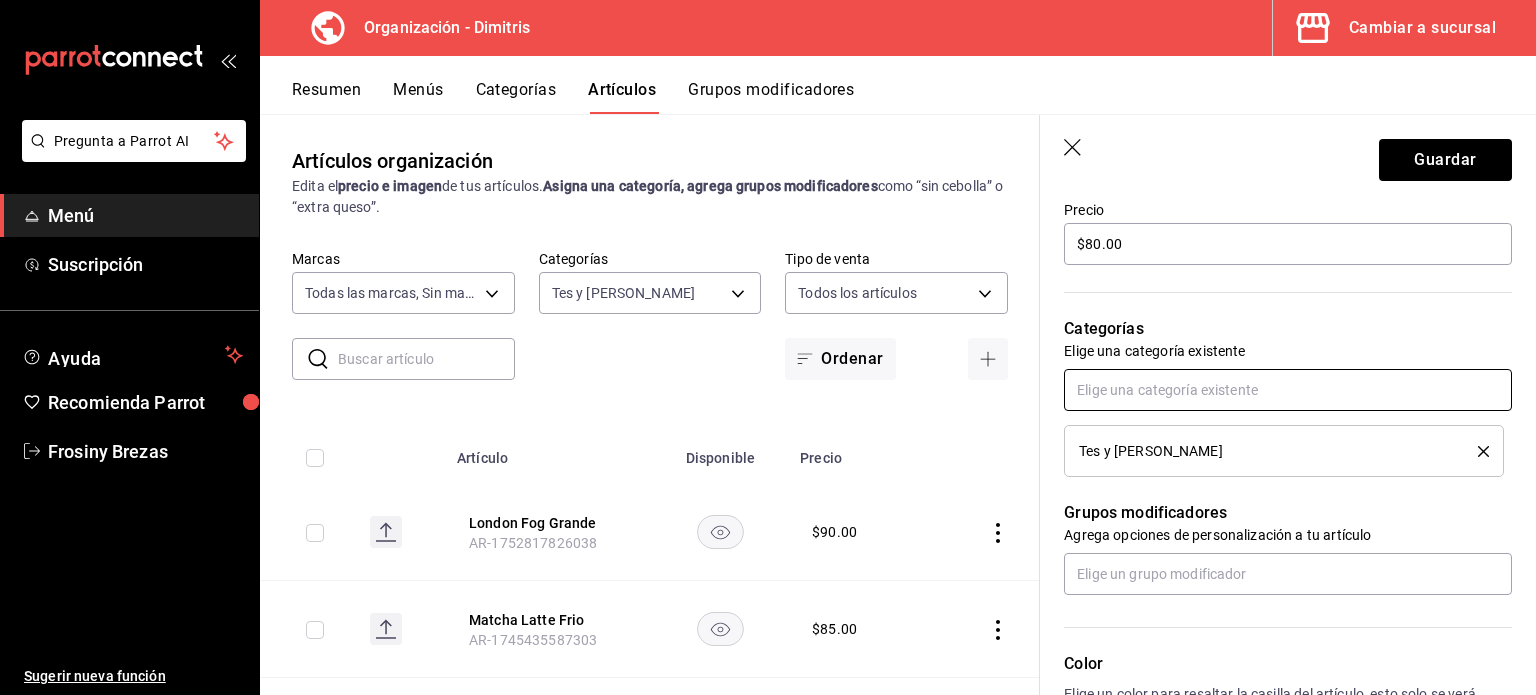 scroll, scrollTop: 628, scrollLeft: 0, axis: vertical 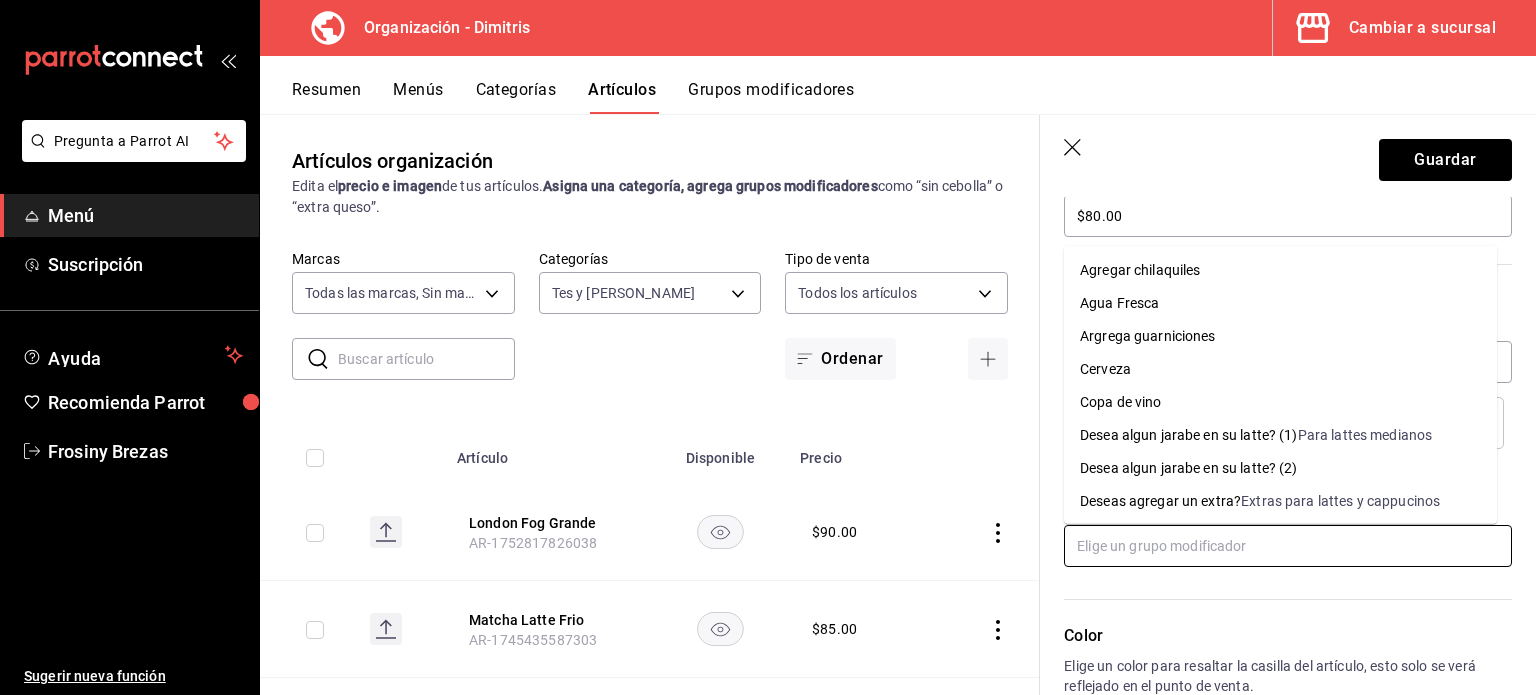 click at bounding box center [1288, 546] 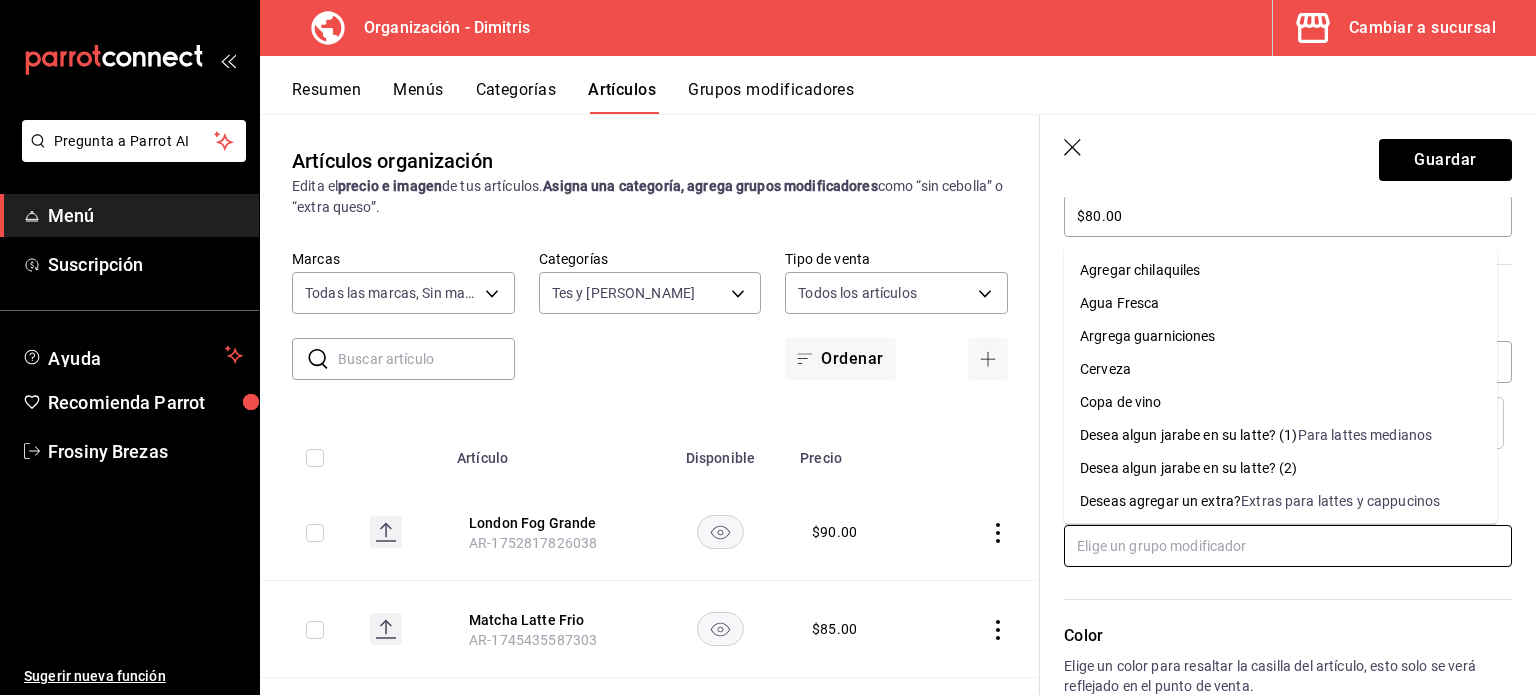 scroll, scrollTop: 529, scrollLeft: 0, axis: vertical 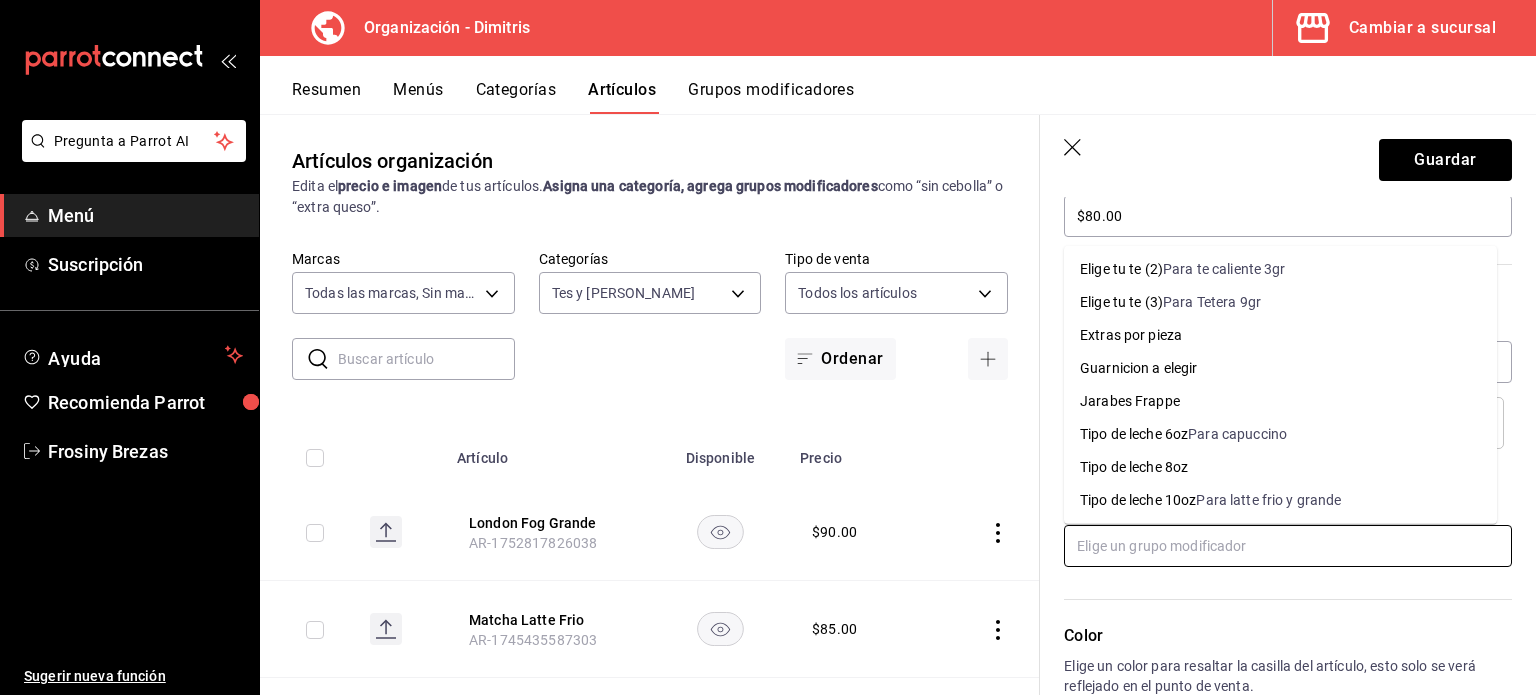 click on "Para latte frio y grande" at bounding box center (1268, 500) 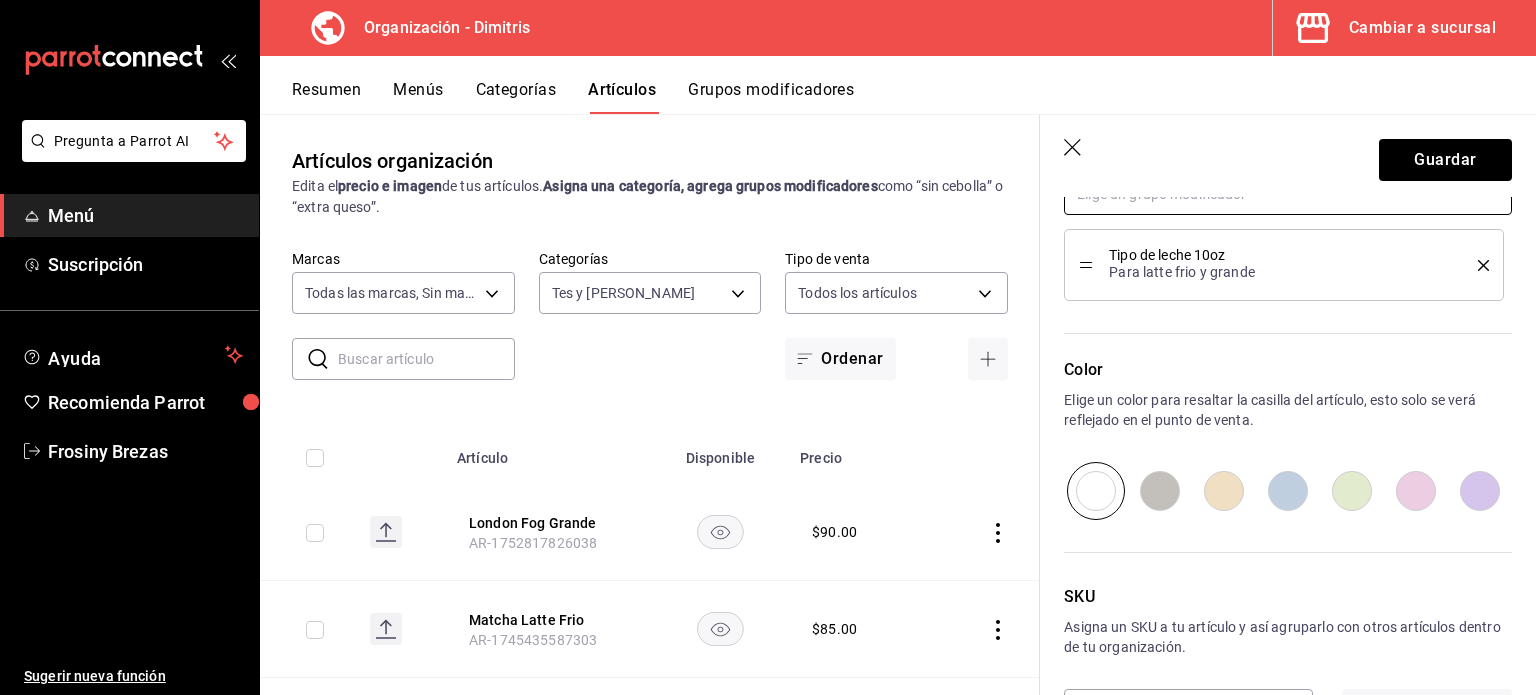 scroll, scrollTop: 1054, scrollLeft: 0, axis: vertical 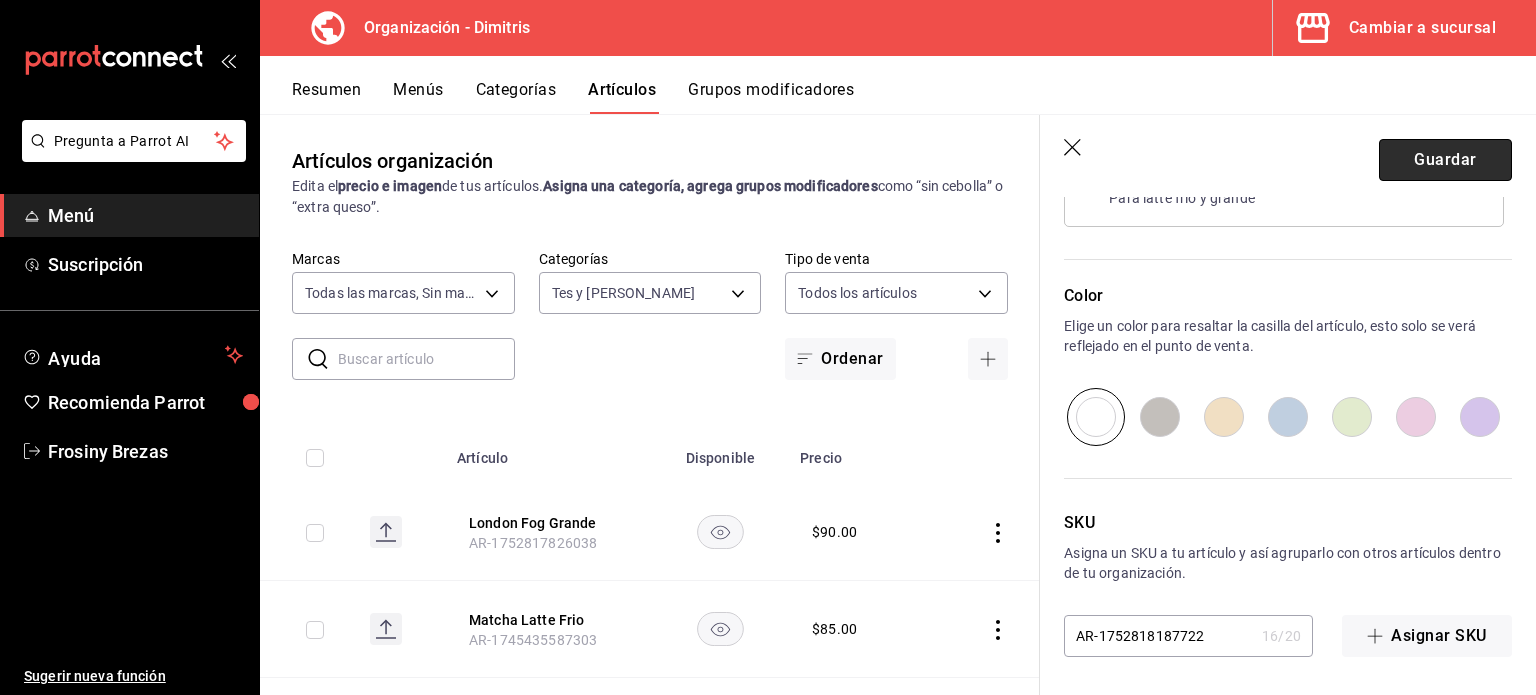 click on "Guardar" at bounding box center [1445, 160] 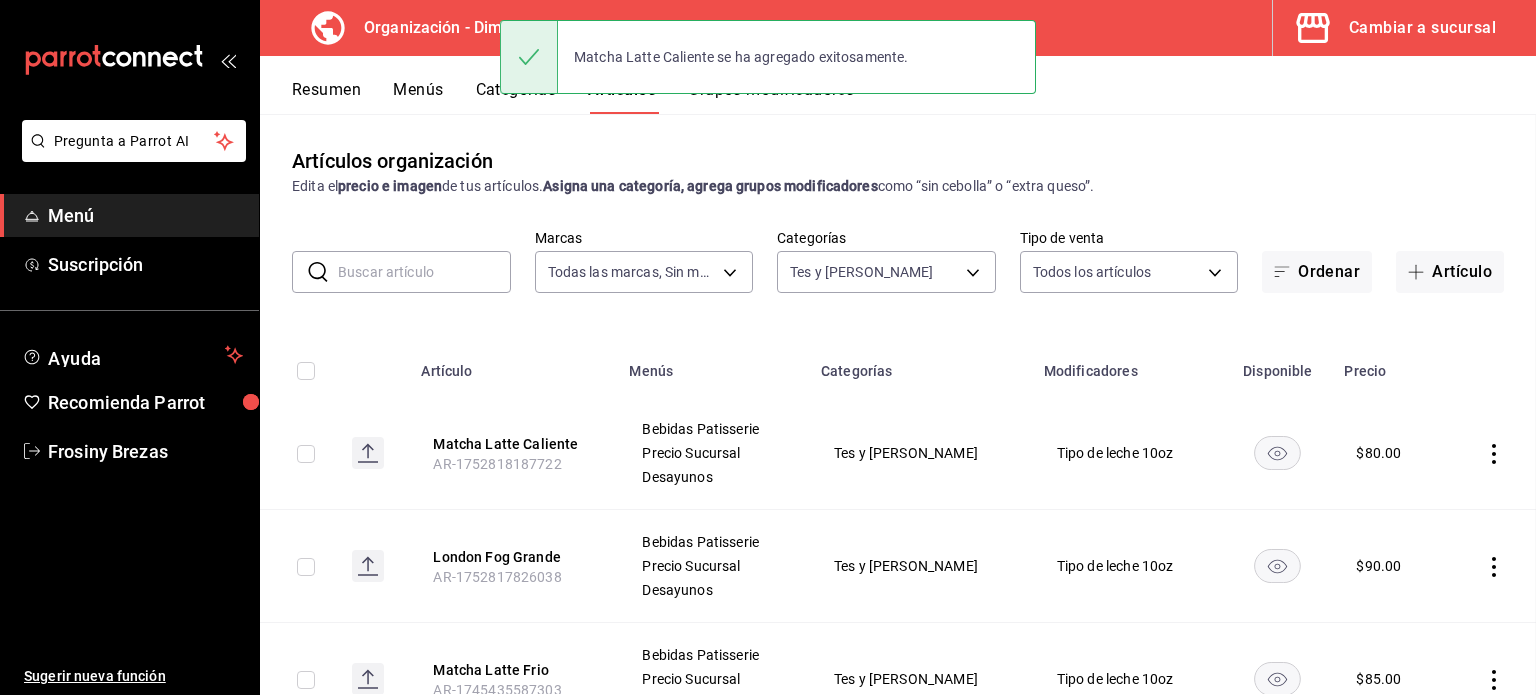 scroll, scrollTop: 0, scrollLeft: 0, axis: both 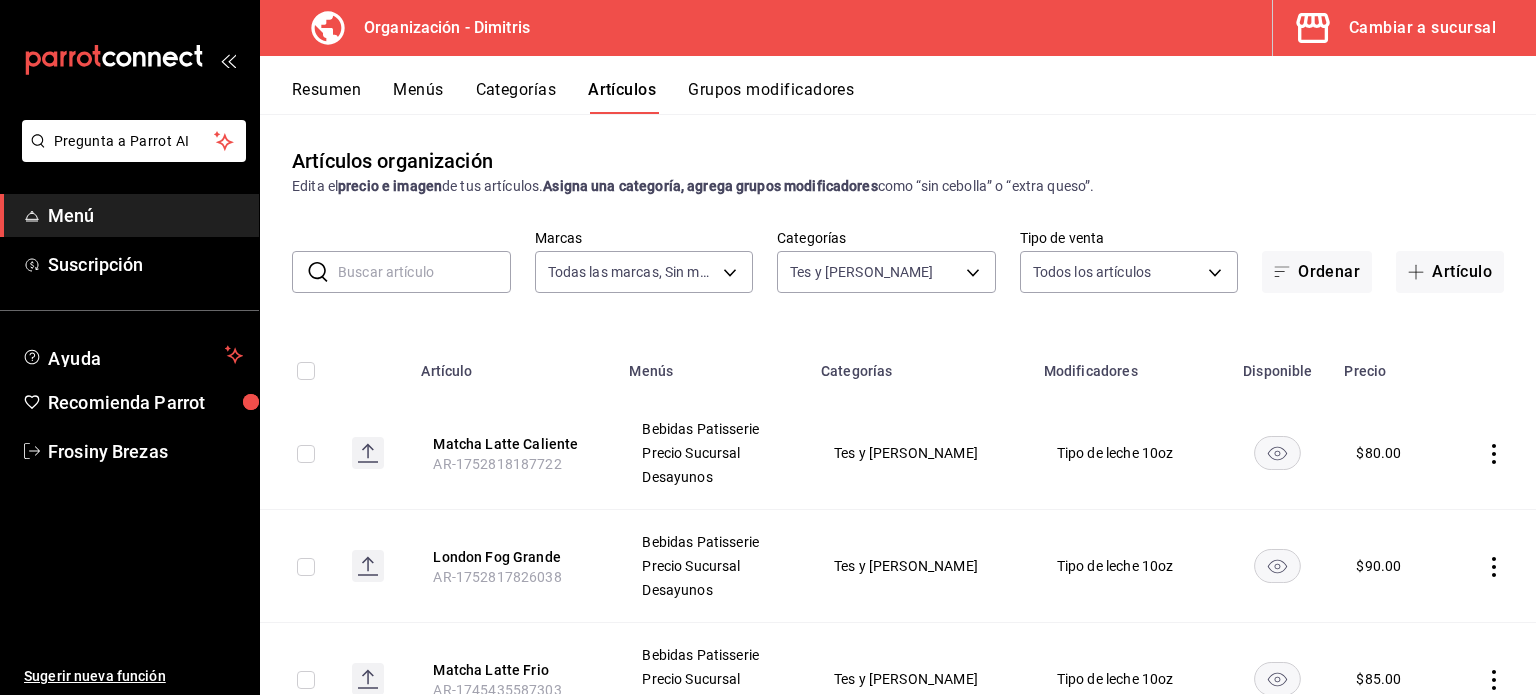 click on "Grupos modificadores" at bounding box center (771, 97) 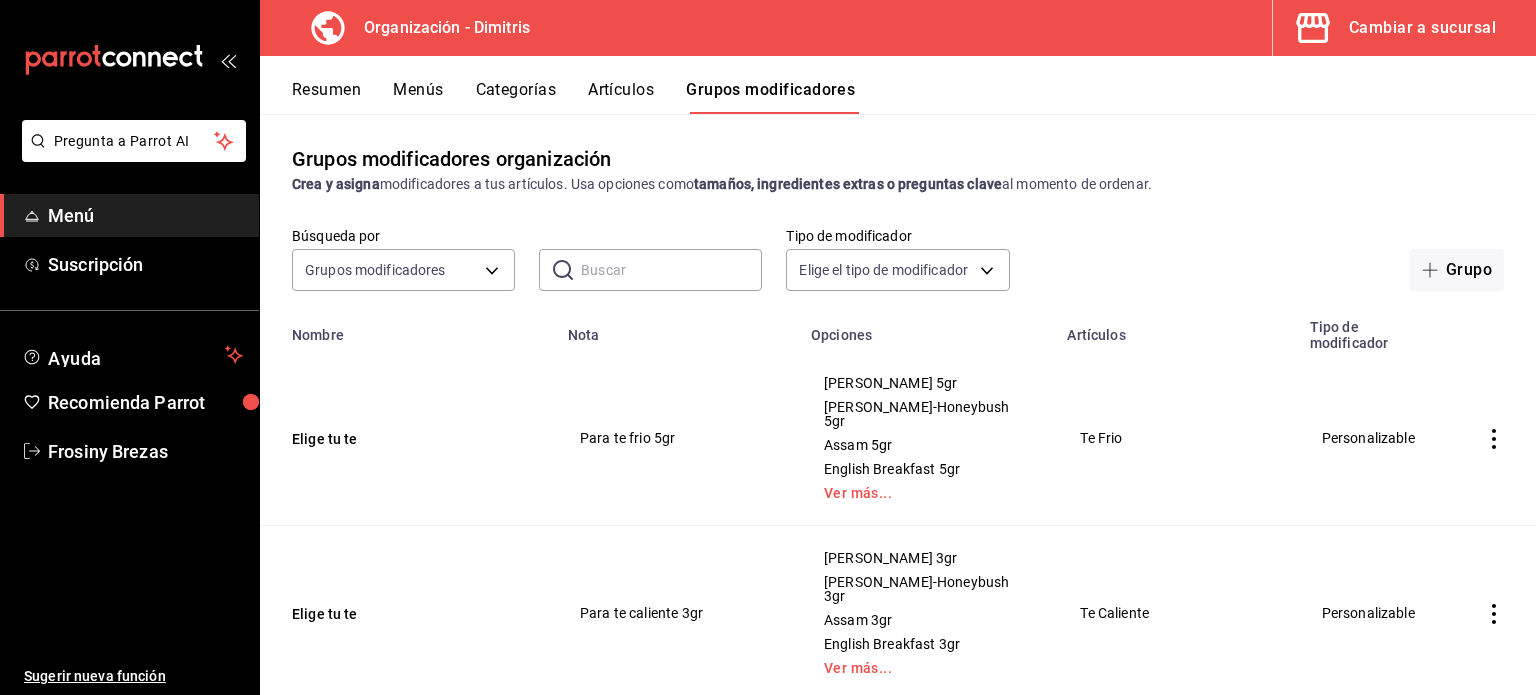 scroll, scrollTop: 0, scrollLeft: 0, axis: both 